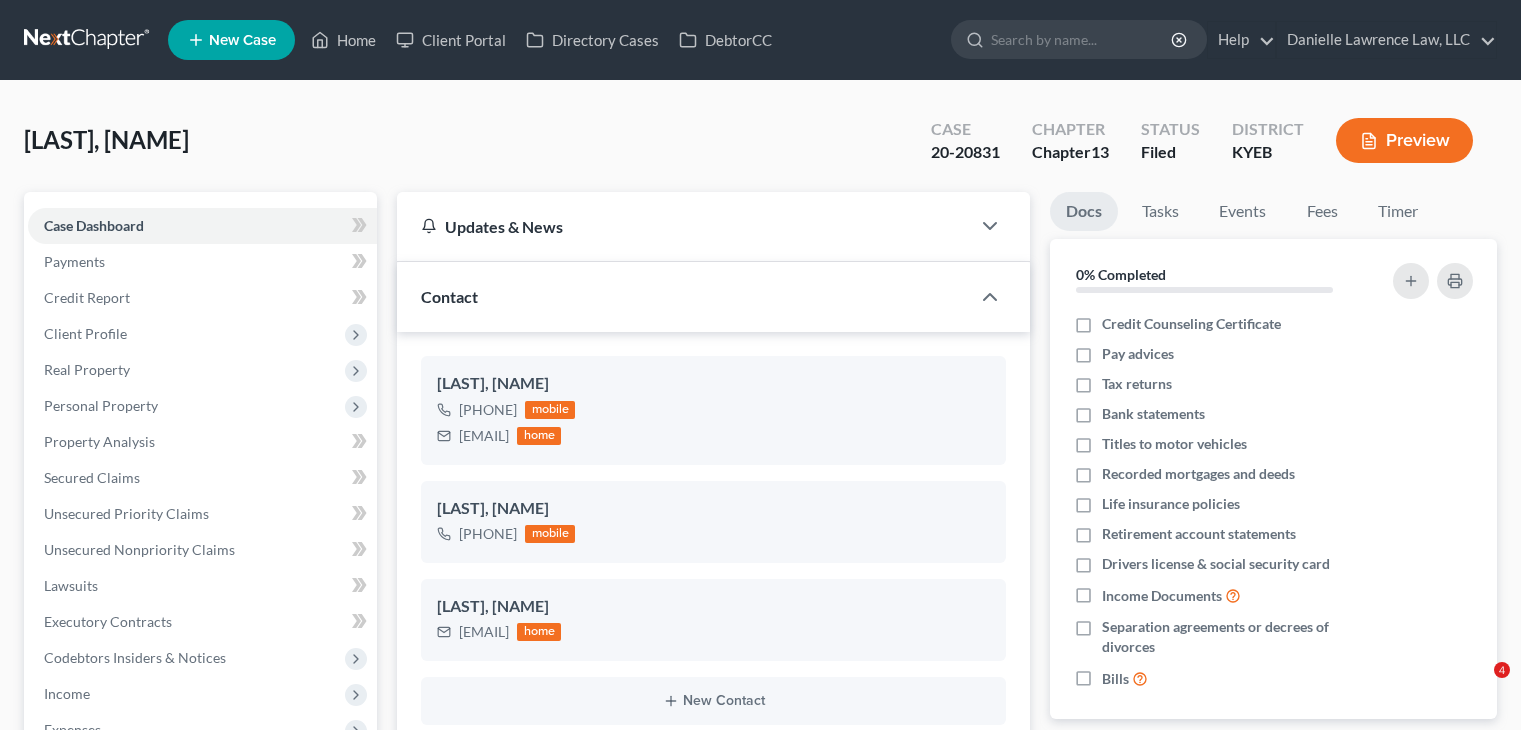 select on "0" 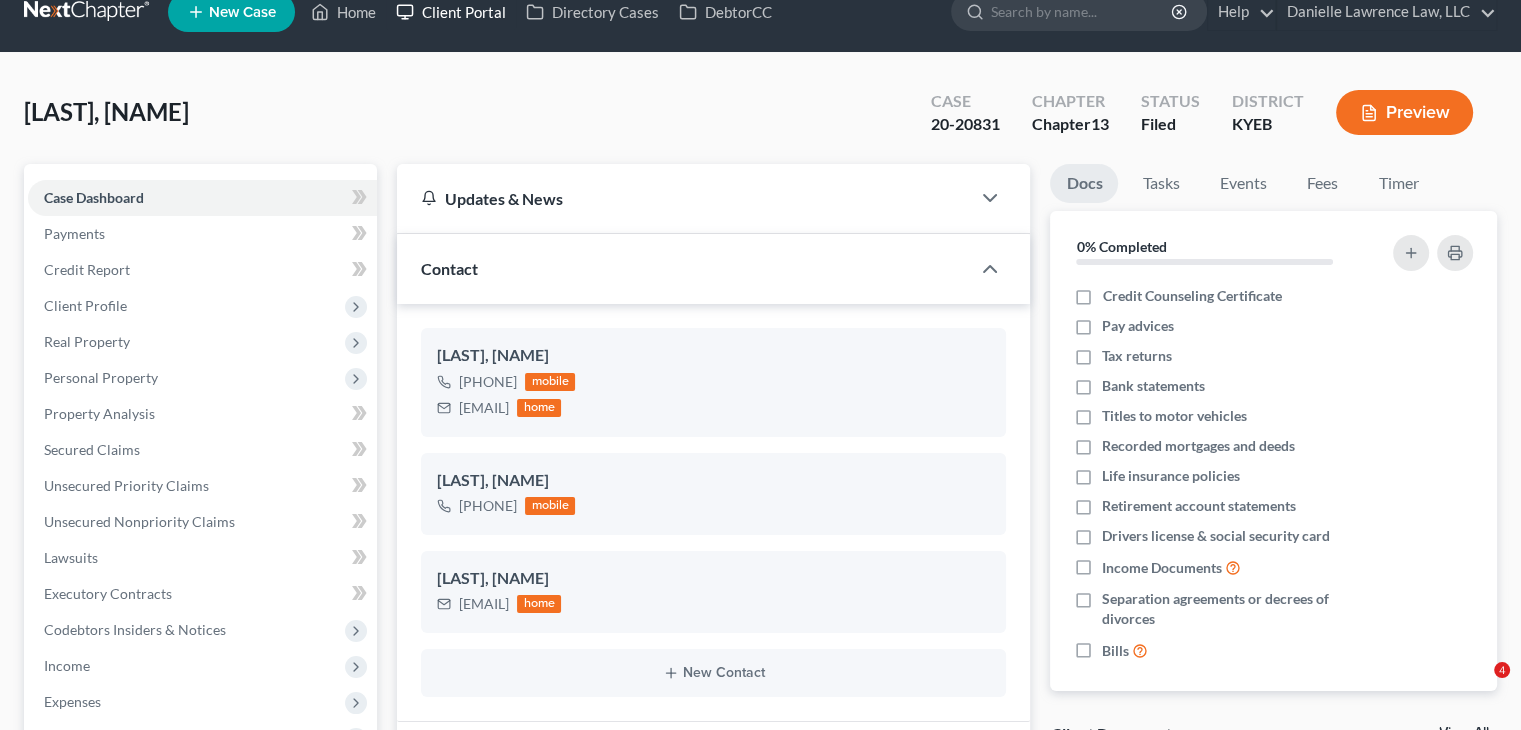 click on "Client Portal" at bounding box center (451, 12) 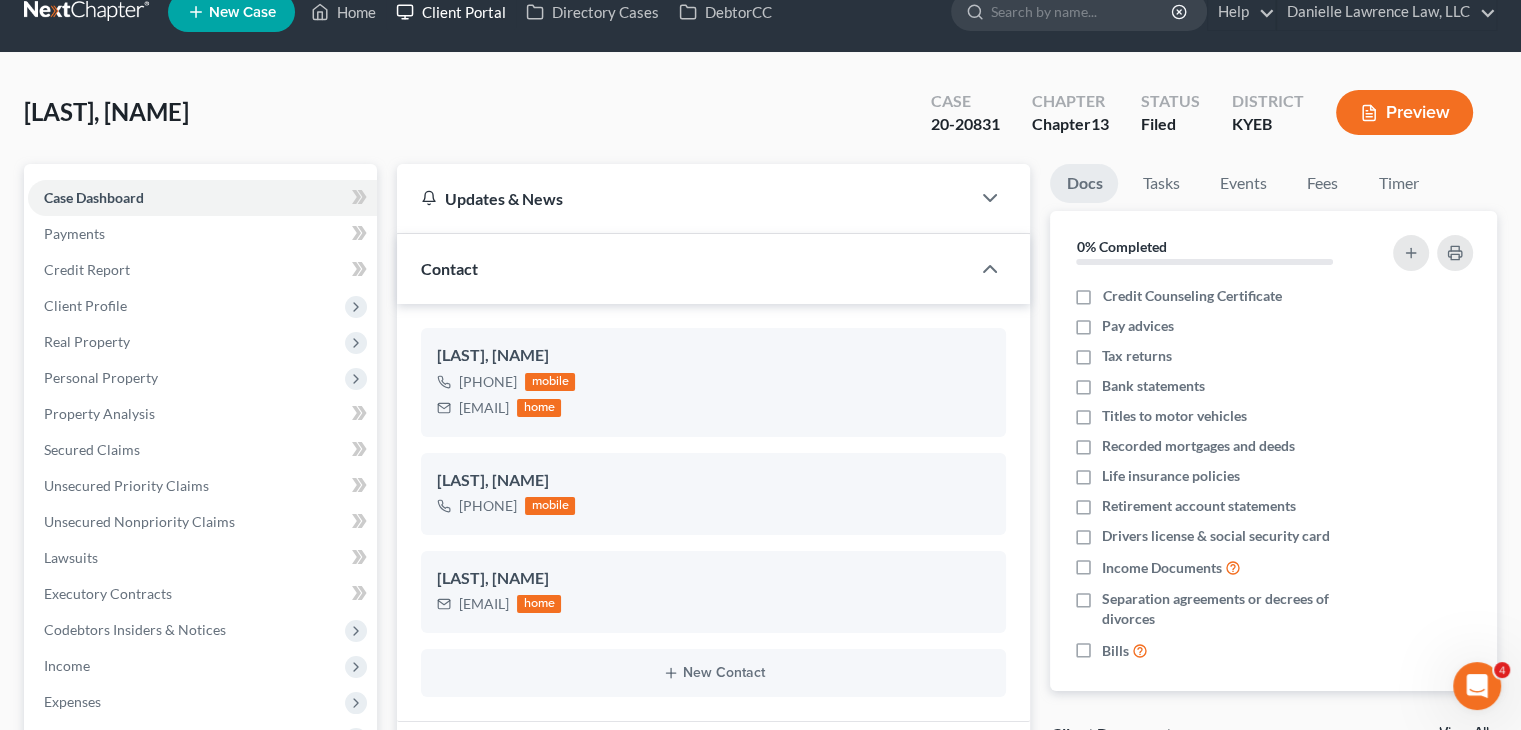 scroll, scrollTop: 28, scrollLeft: 0, axis: vertical 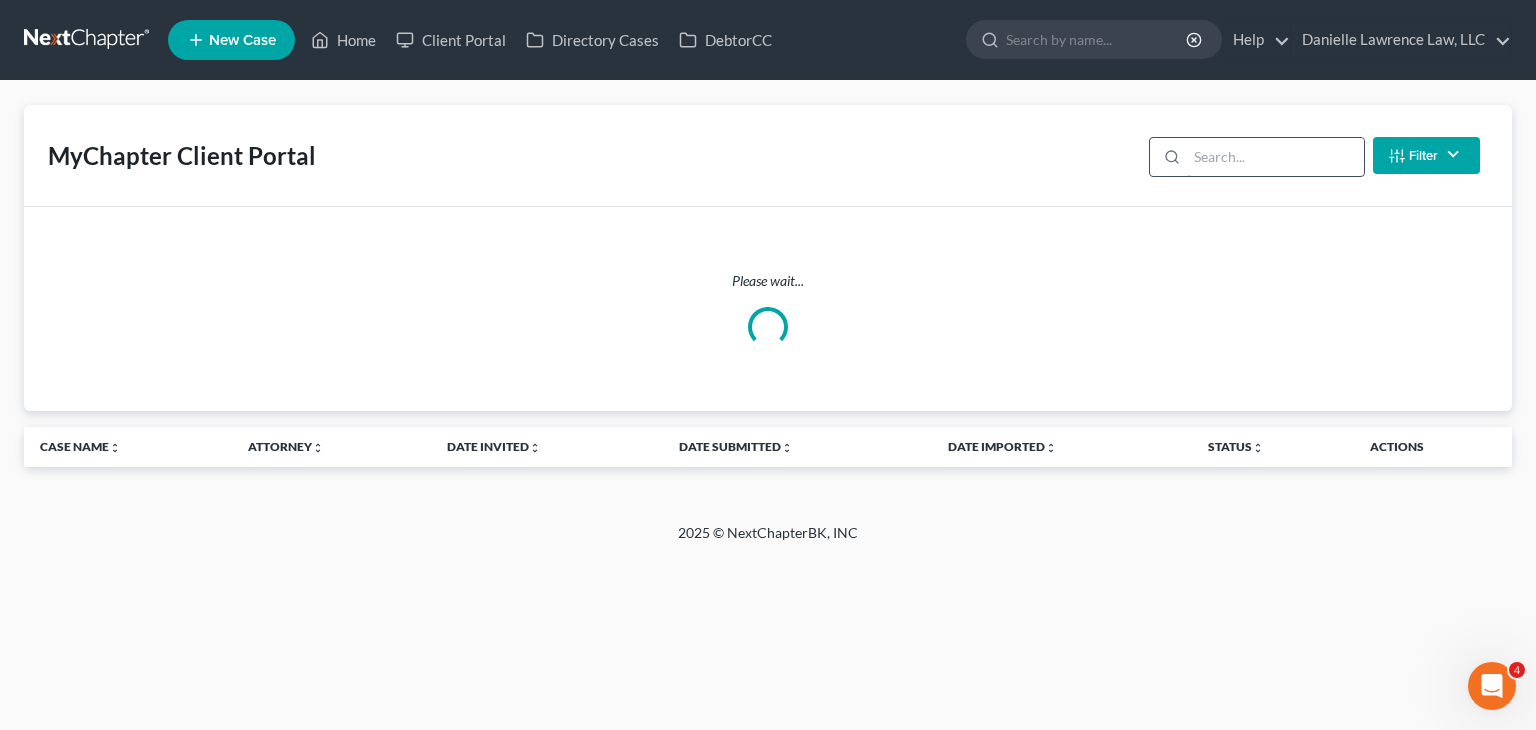 click at bounding box center [1275, 157] 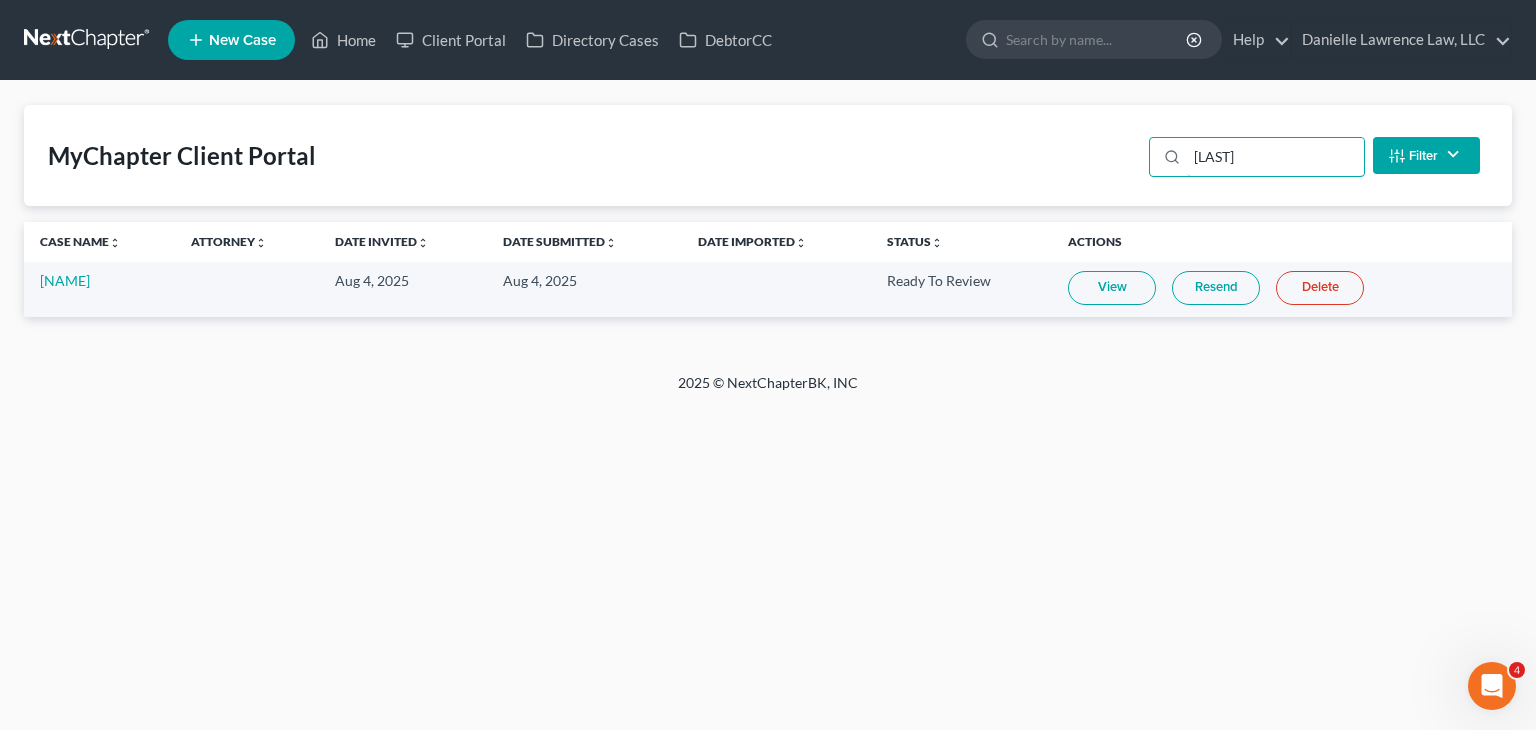 type on "[LAST]" 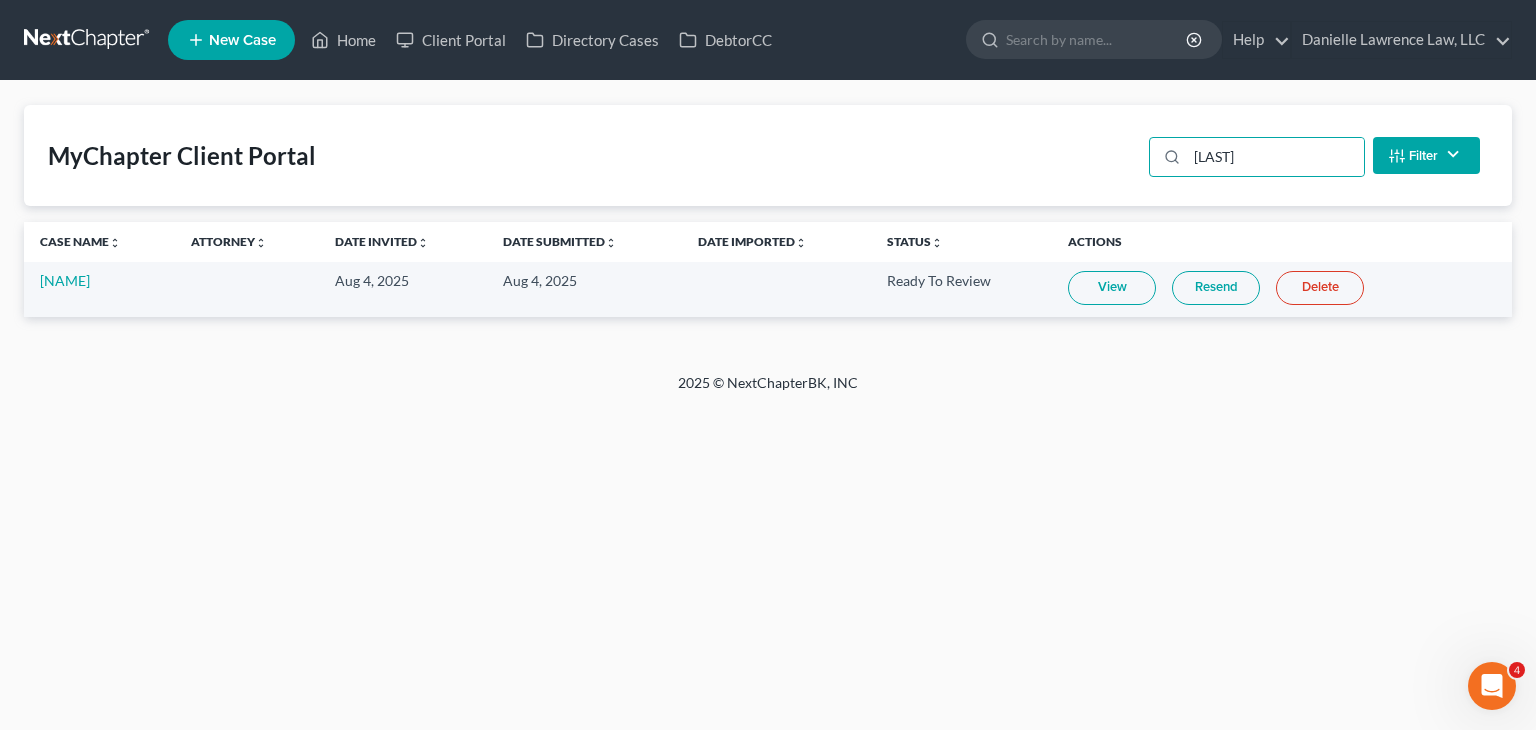 click on "View" at bounding box center [1112, 288] 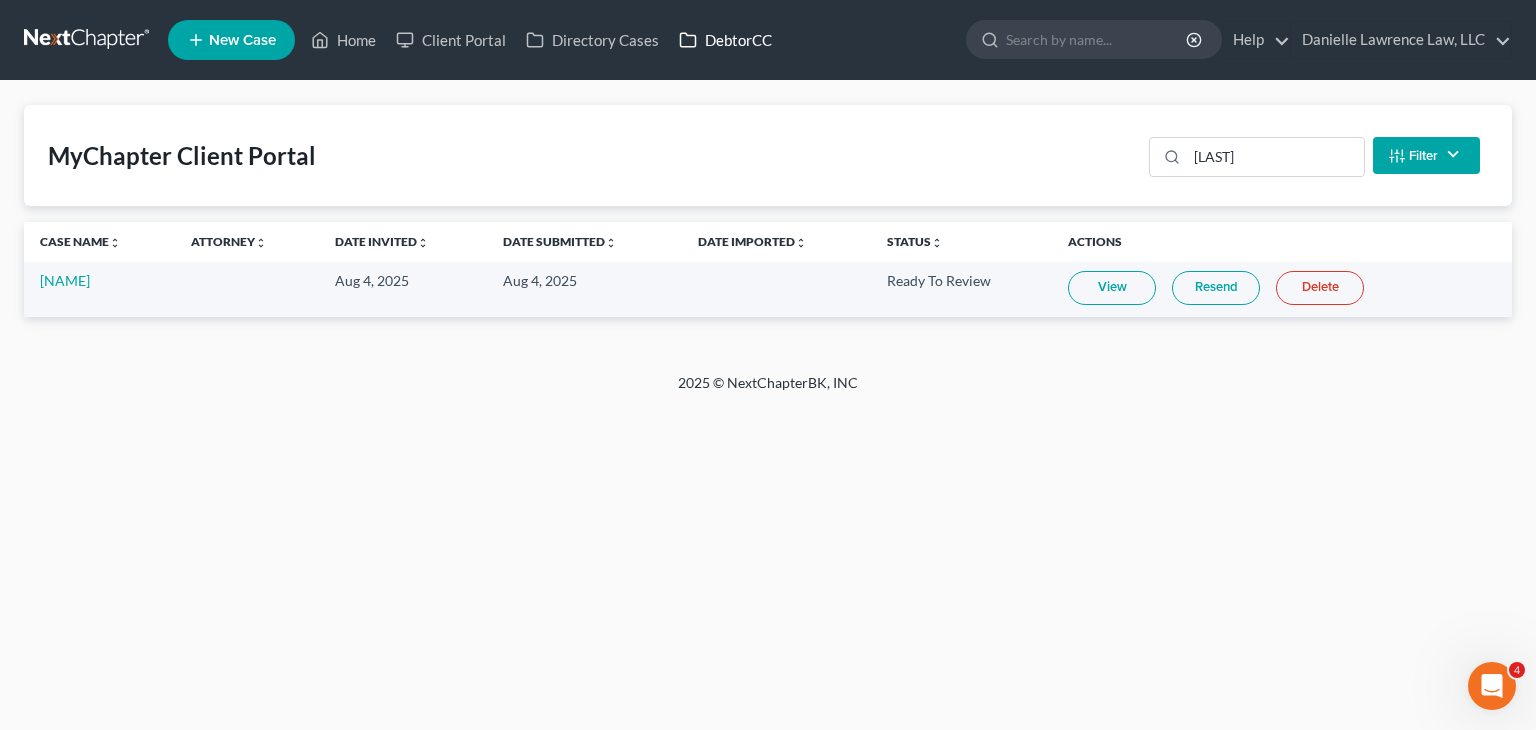 click on "DebtorCC" at bounding box center [725, 40] 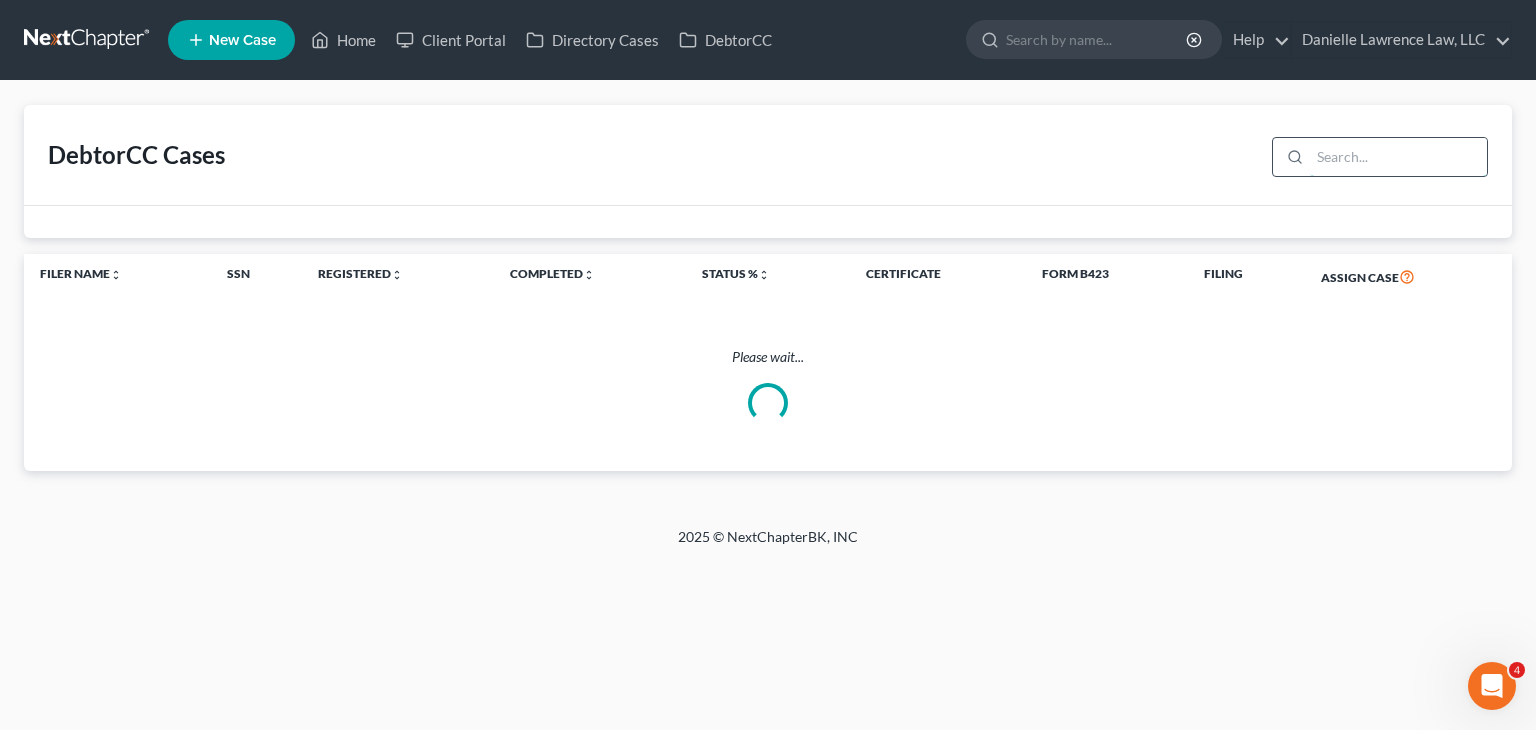 click at bounding box center [1398, 157] 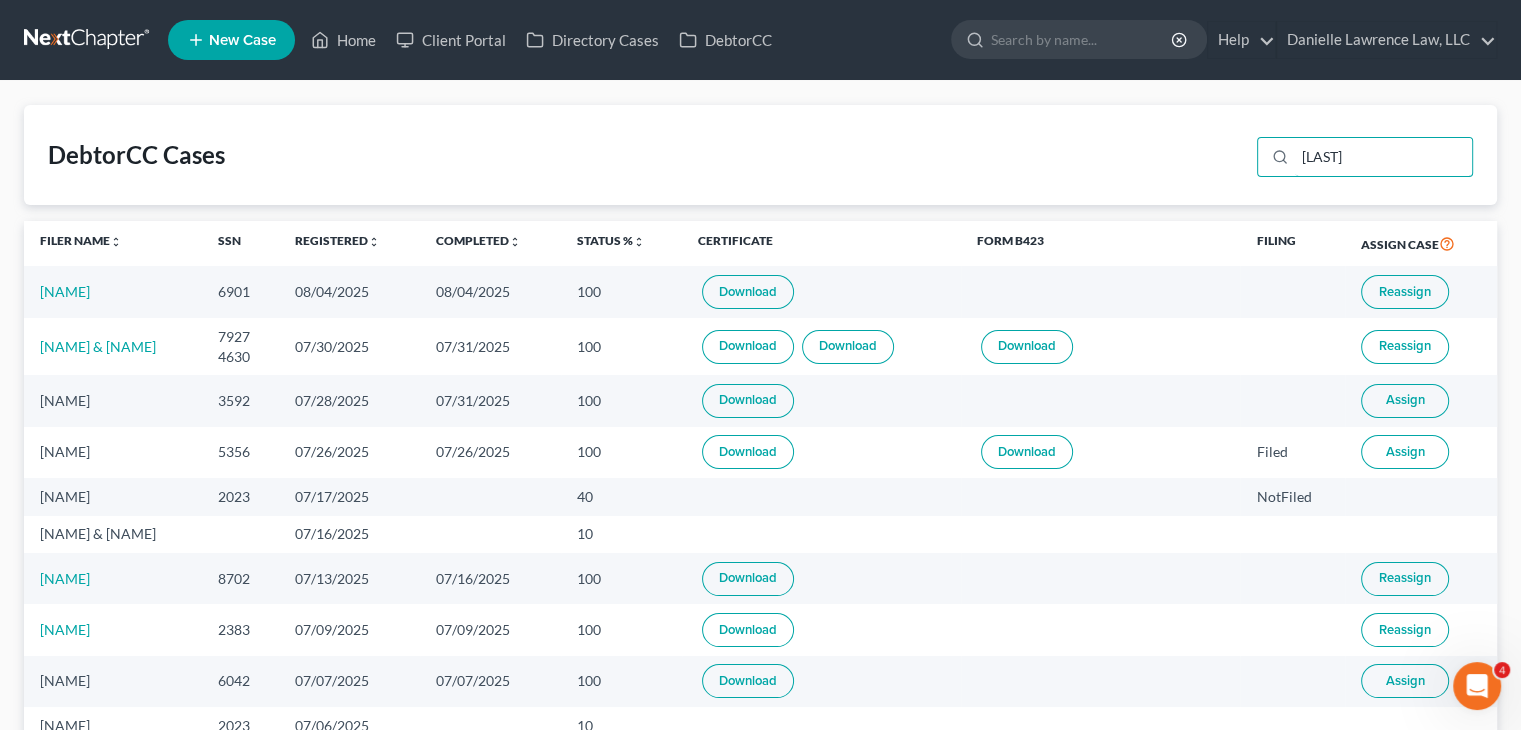 type on "[LAST]" 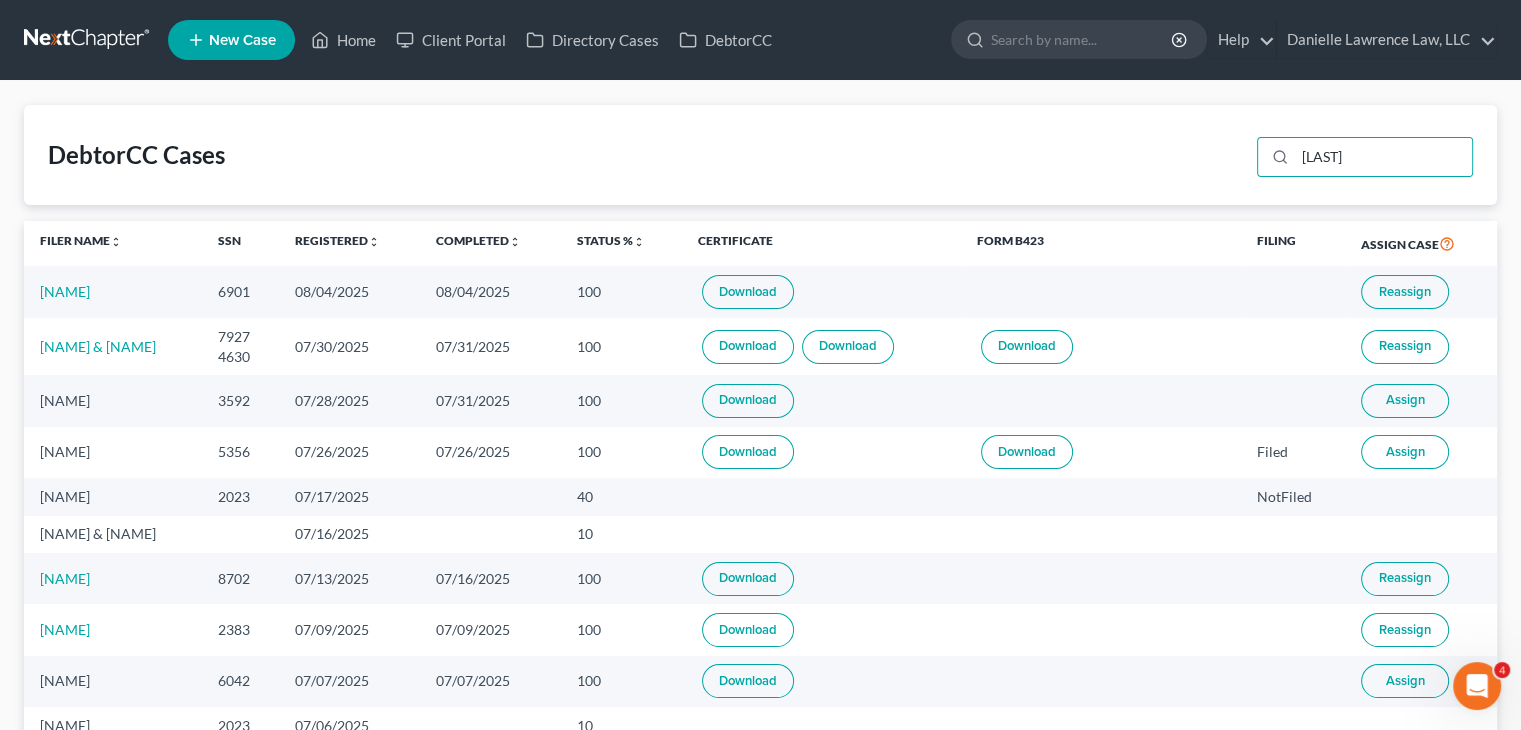 click at bounding box center (88, 40) 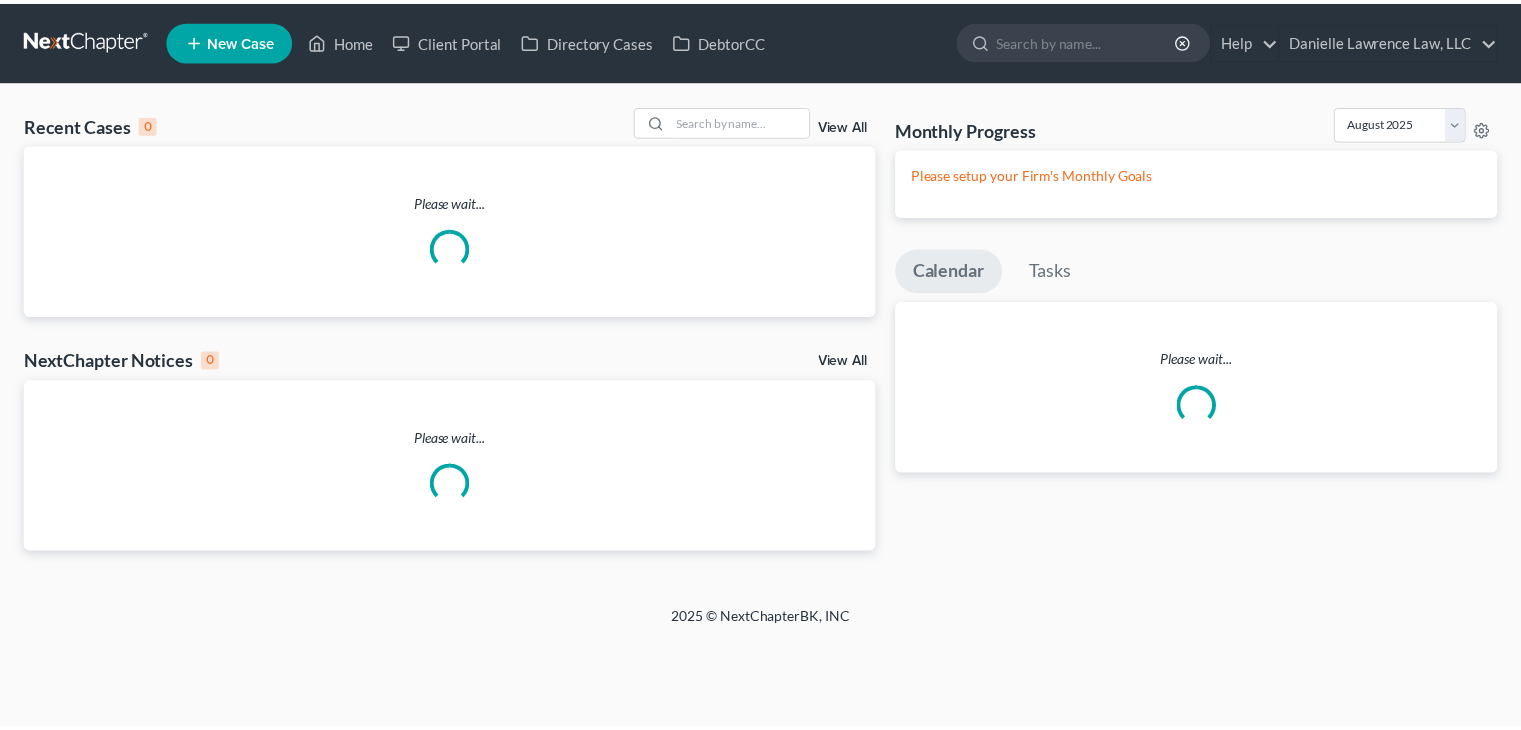 scroll, scrollTop: 0, scrollLeft: 0, axis: both 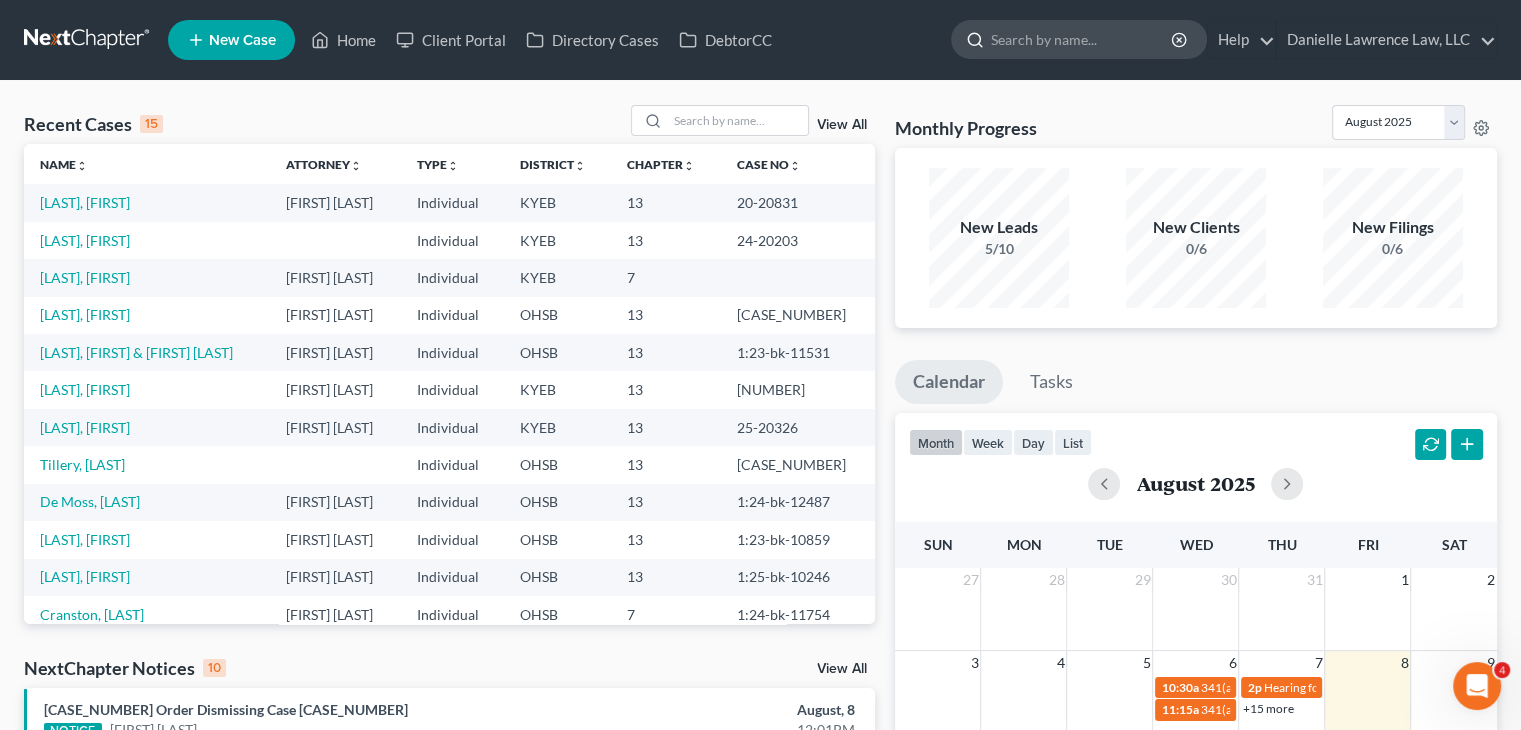 click at bounding box center (1082, 39) 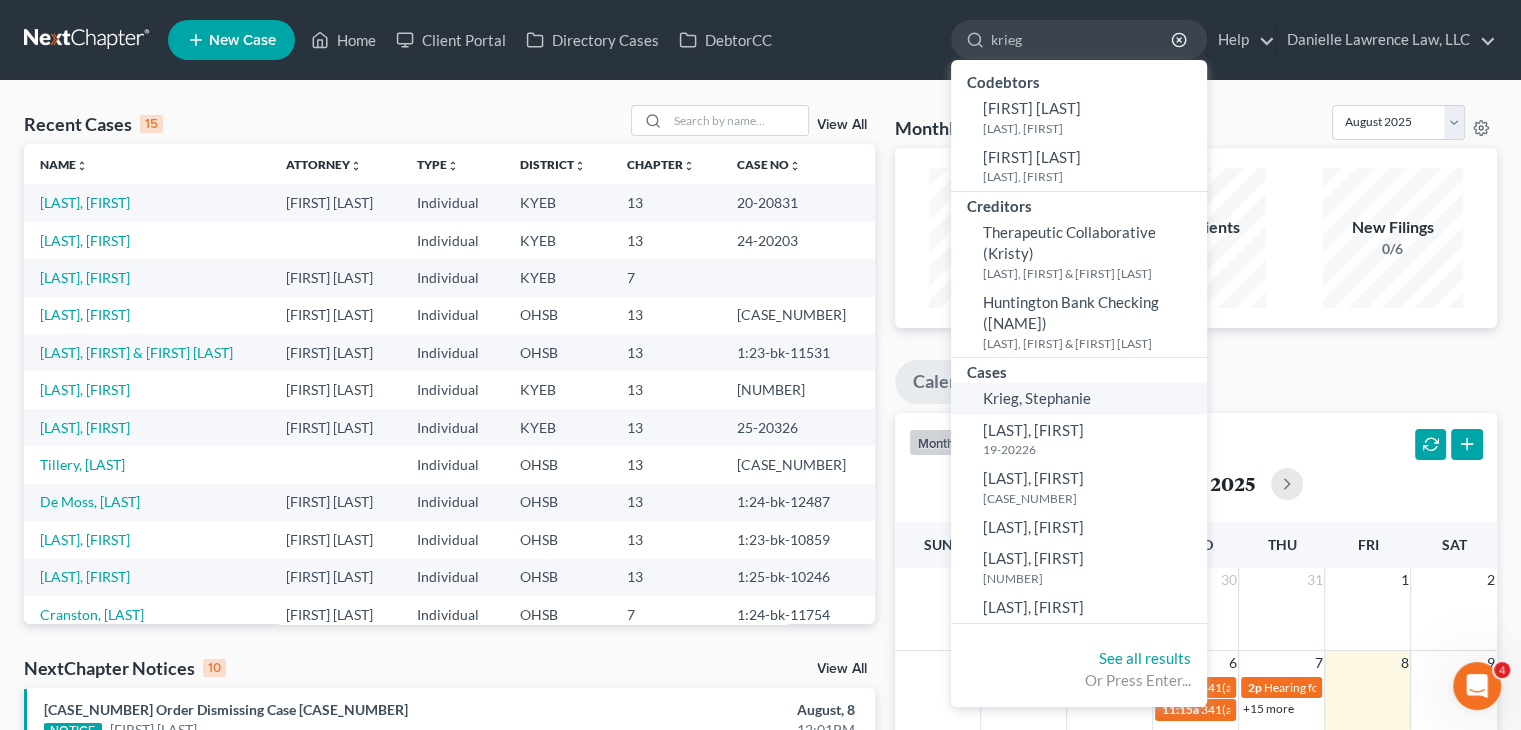 type on "krieg" 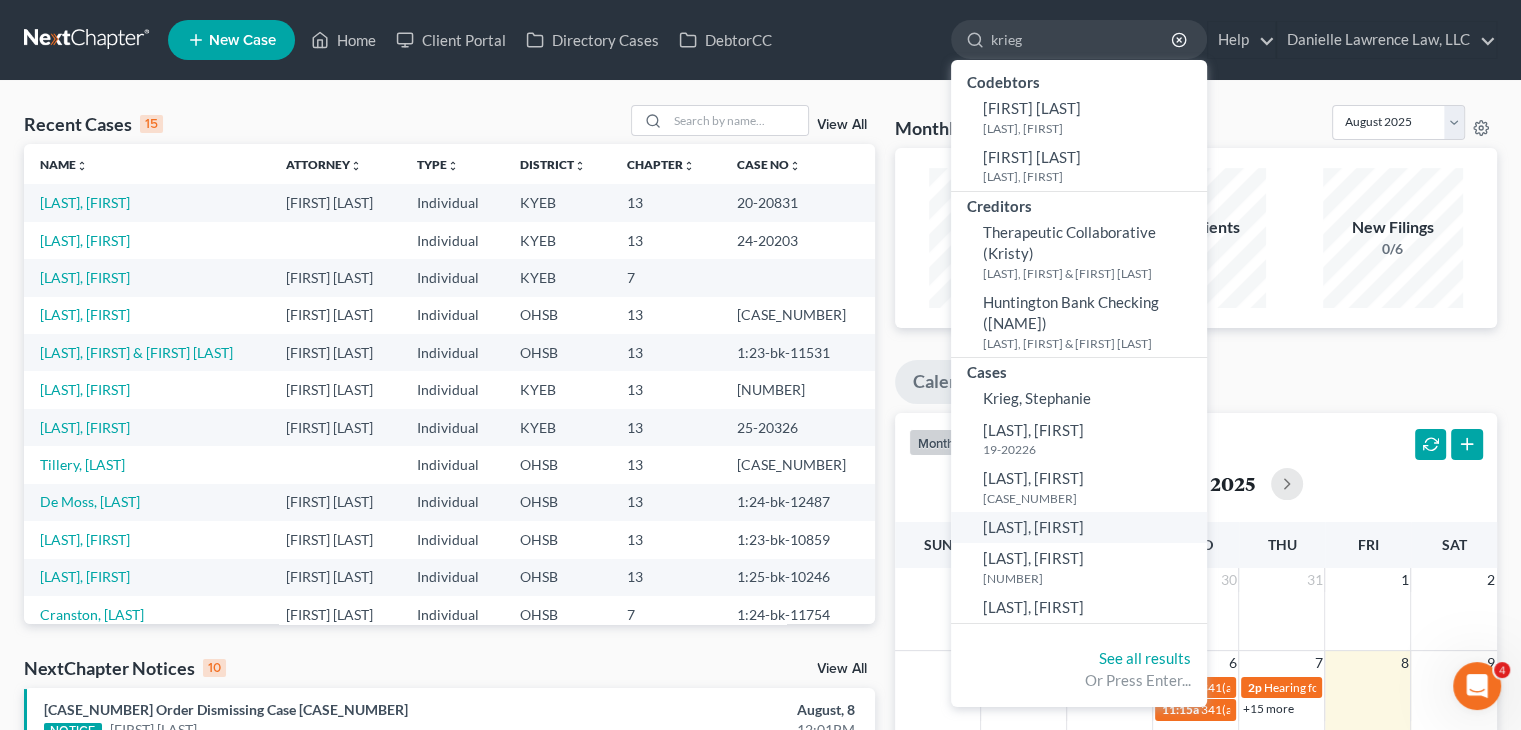 type 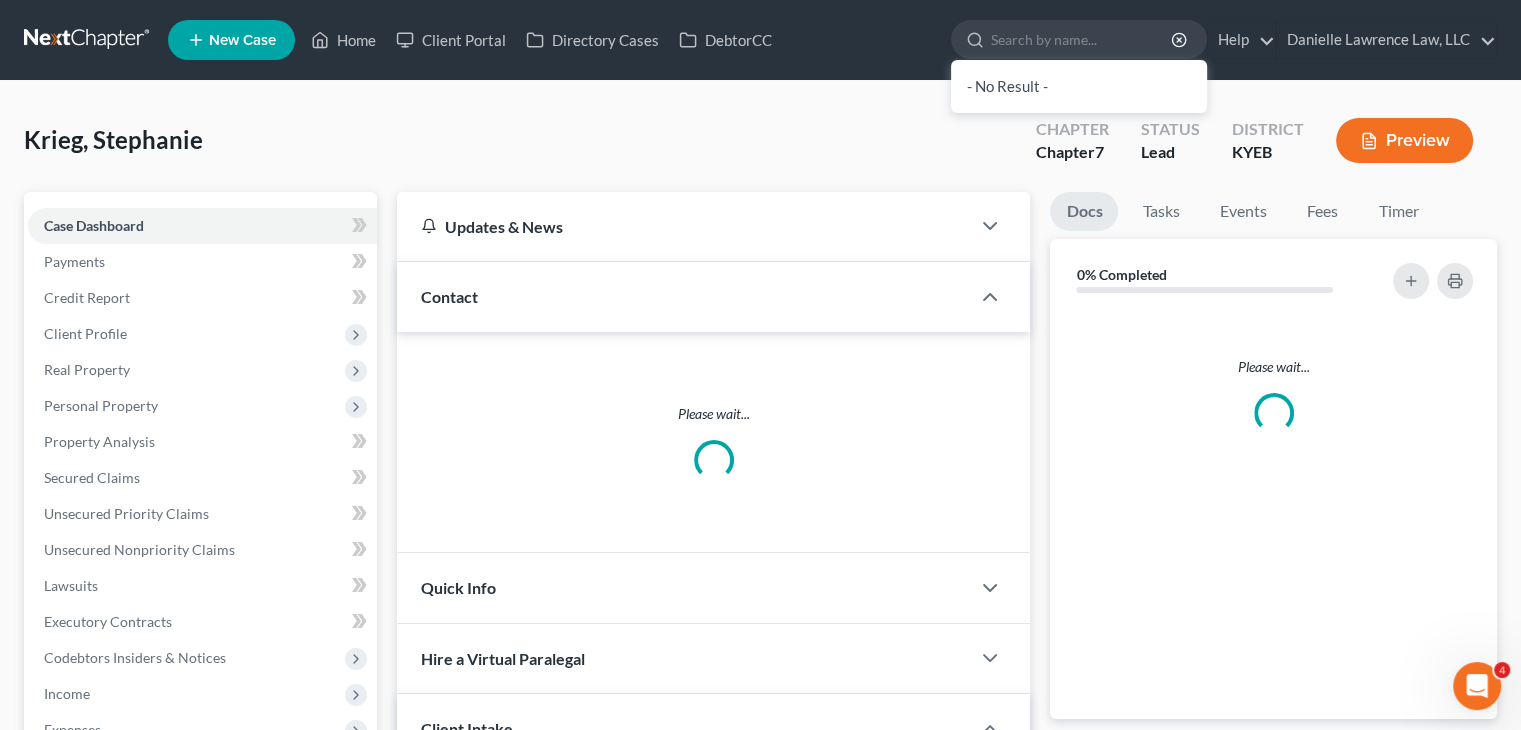 click on "Updates & News × Kentucky Eastern District Notes: Take a look at NextChapter's District Notes to see all available forms, plans, and filing options for your court as well as any updates that are coming soon!
Need Help Preparing and Filing this Case?  Simply click on the “Hire a Virtual Paralegal” option below! Contact
Please wait...
Quick Info Status Referral Source
Select Word Of Mouth Previous Clients Direct Mail Website Google Search Modern Attorney Other (specify)
Signing Date
None
close
Date
Time
chevron_left
August [YEAR]
chevron_right
Su M Tu W Th F Sa
27 28 29 30 31 1 2
3 4 5 6 7 8 9
10 11 12 13 14 15 16
17 1" at bounding box center (713, 624) 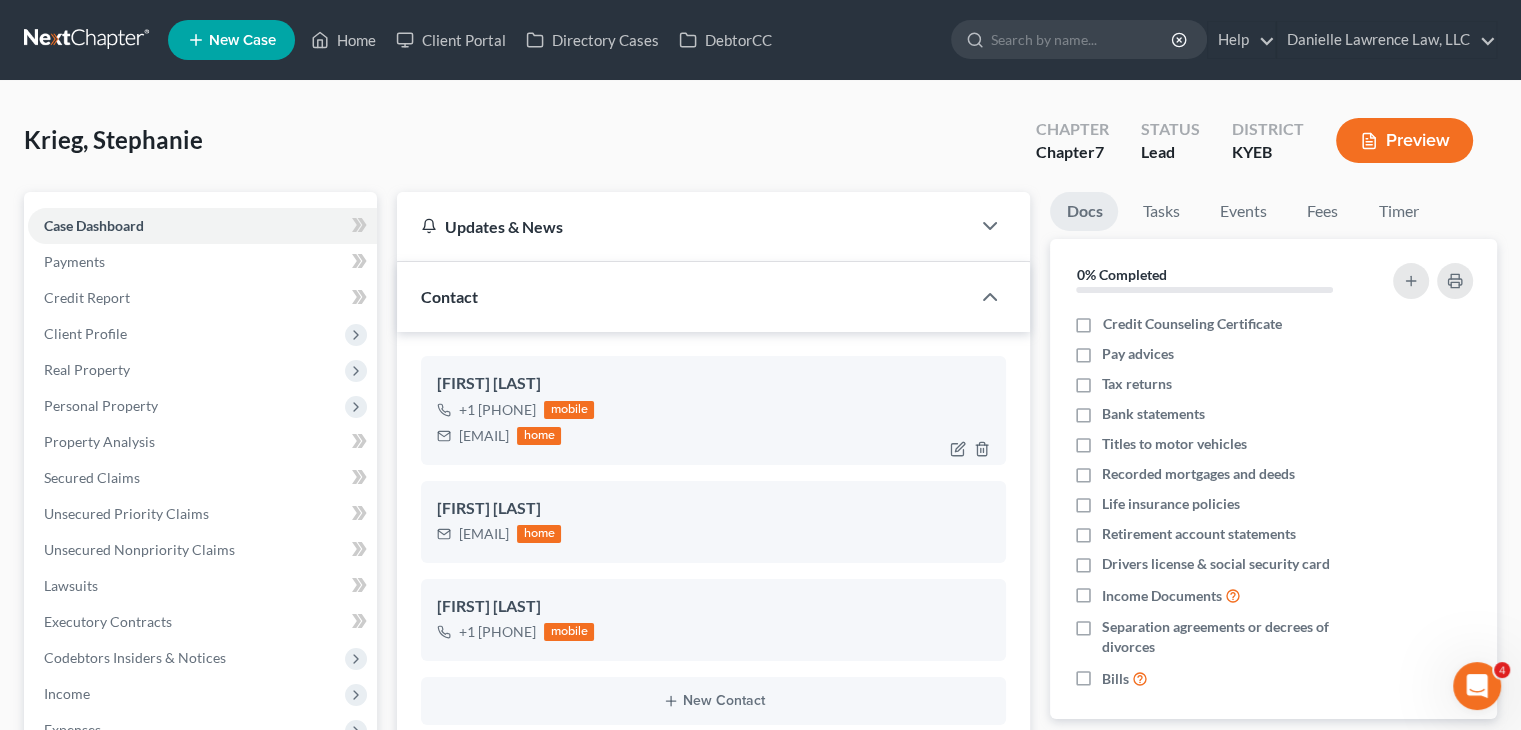 scroll, scrollTop: 416, scrollLeft: 0, axis: vertical 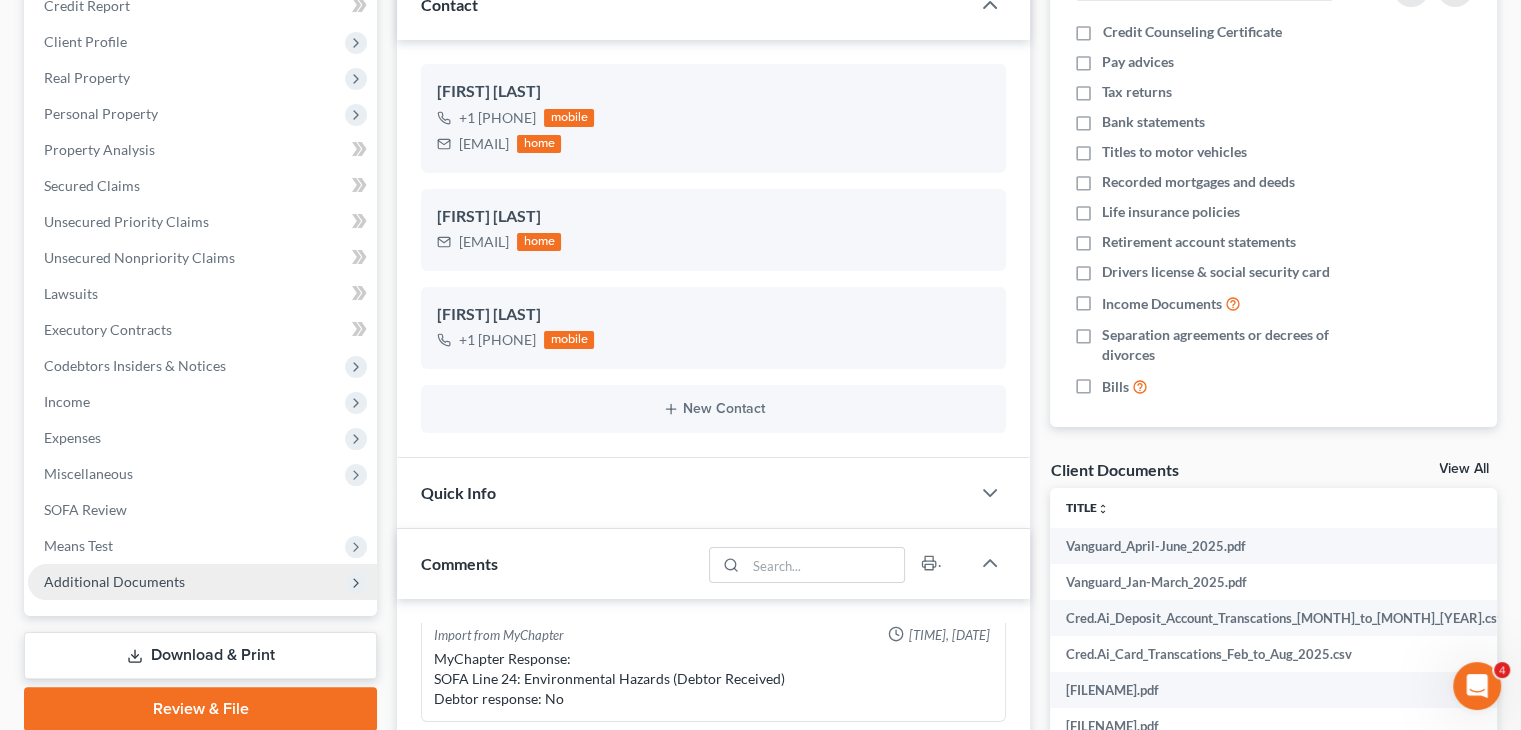 click on "Additional Documents" at bounding box center [114, 581] 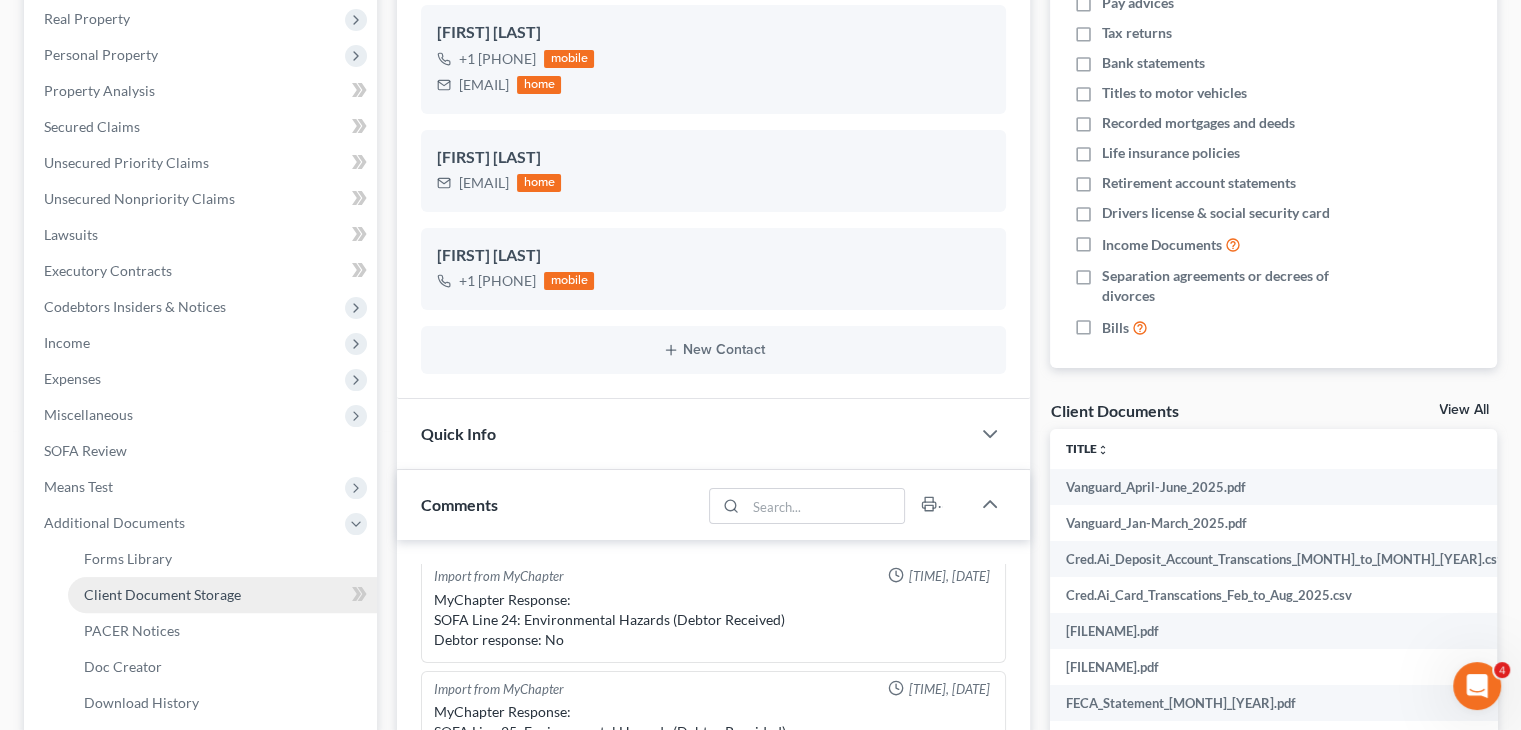 click on "Client Document Storage" at bounding box center [222, 595] 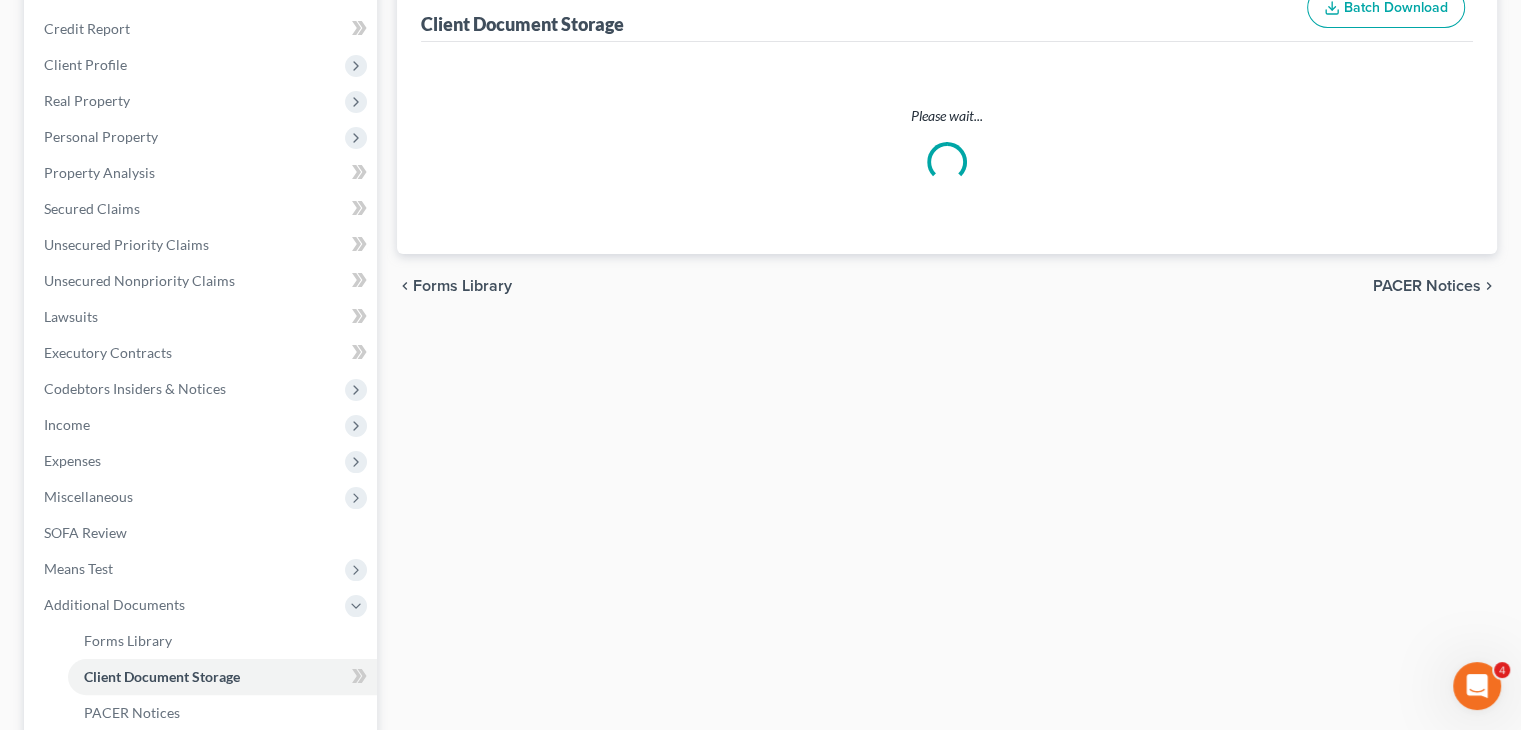 scroll, scrollTop: 0, scrollLeft: 0, axis: both 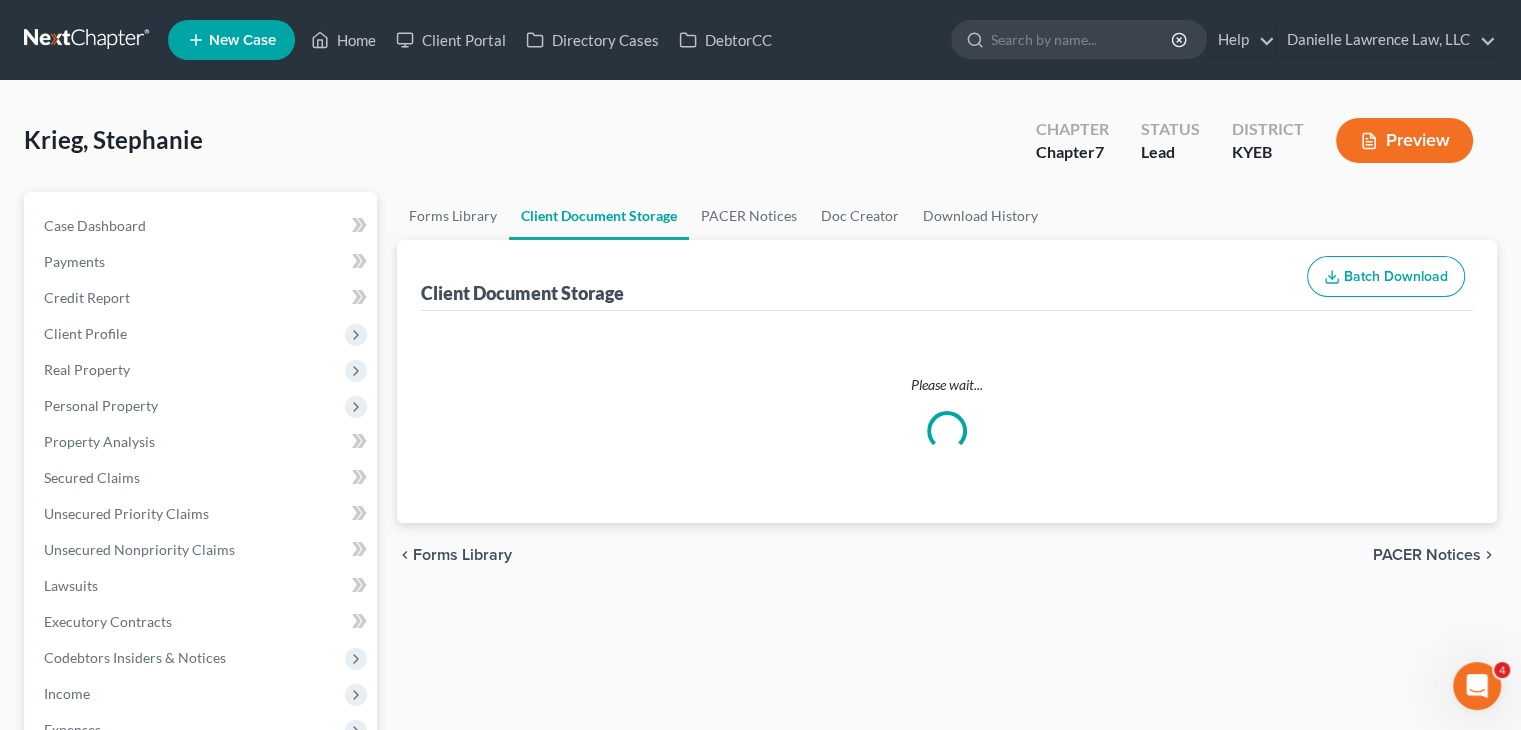select on "7" 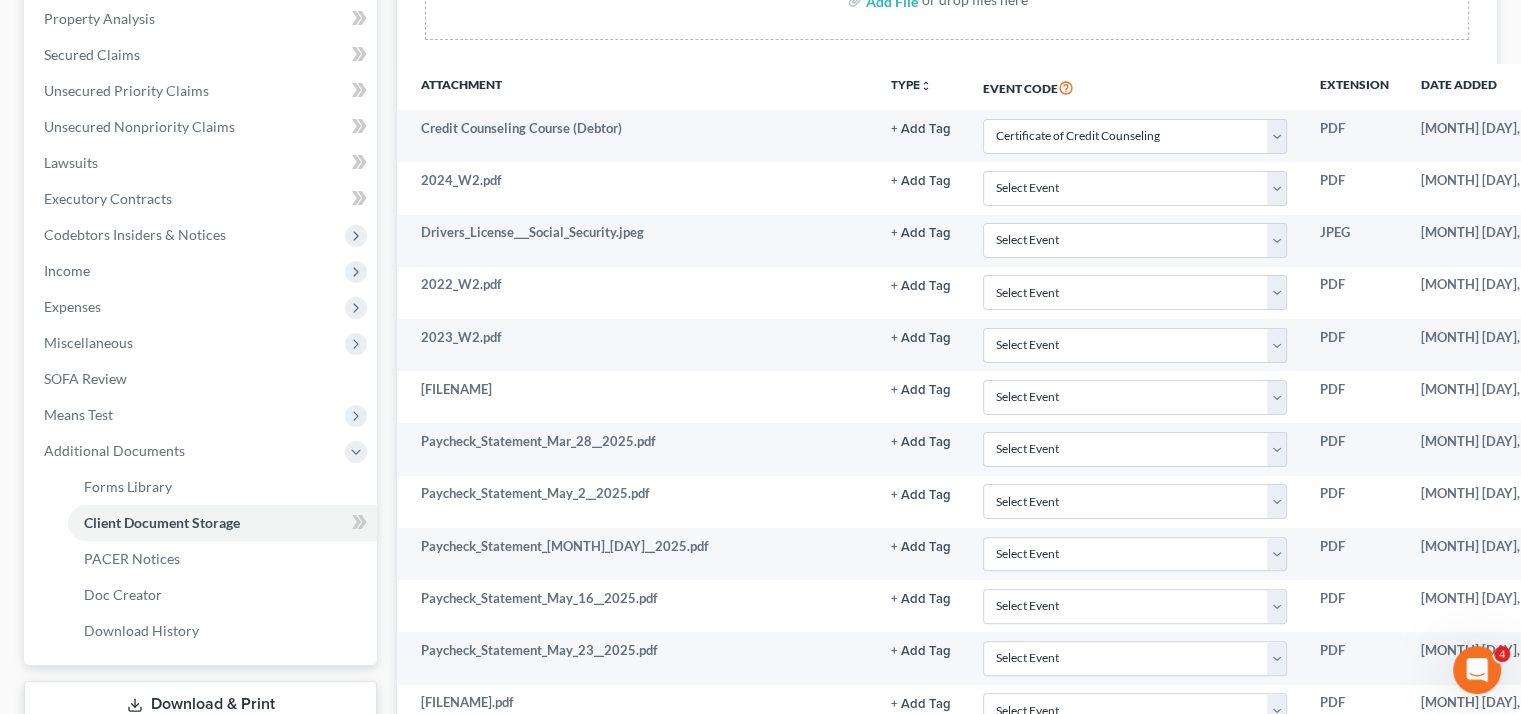 scroll, scrollTop: 0, scrollLeft: 0, axis: both 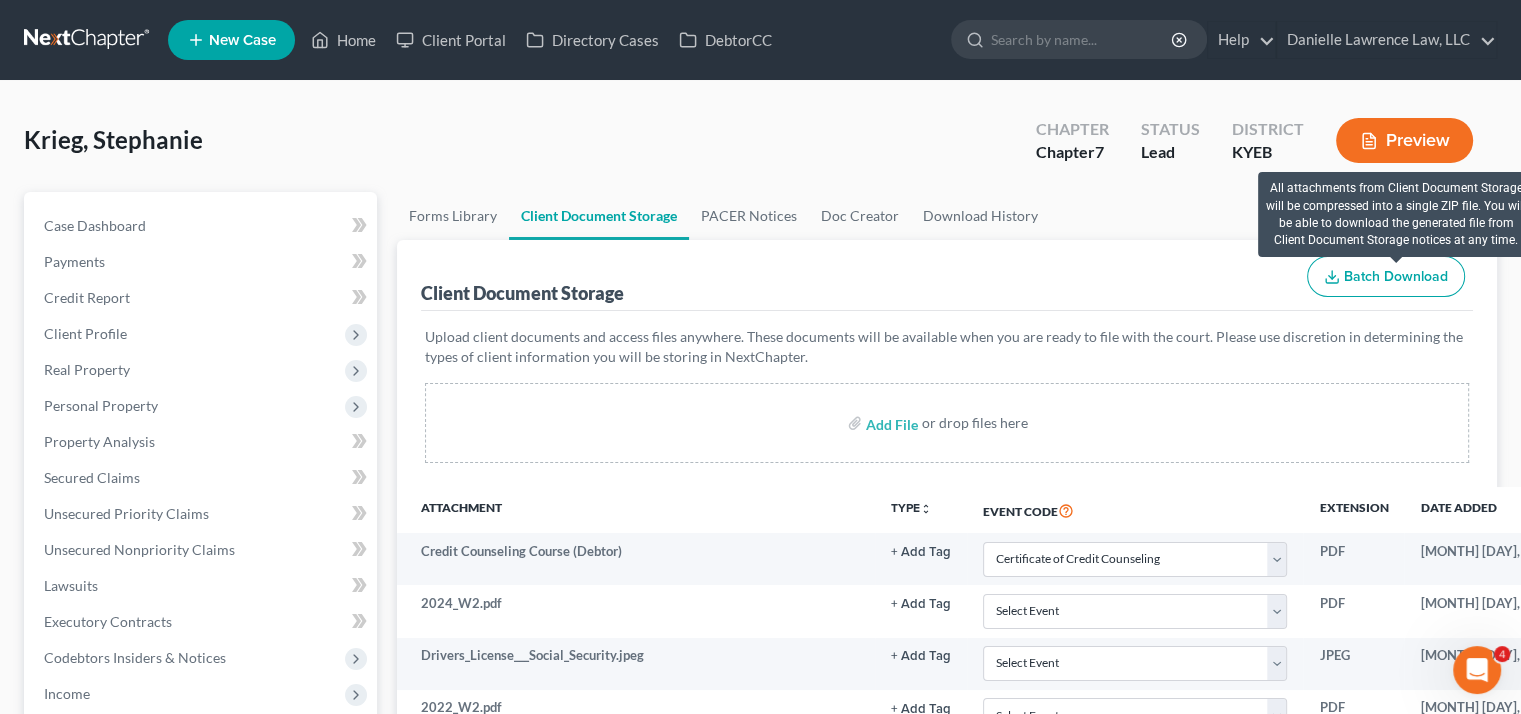 click on "Batch Download" at bounding box center (1396, 276) 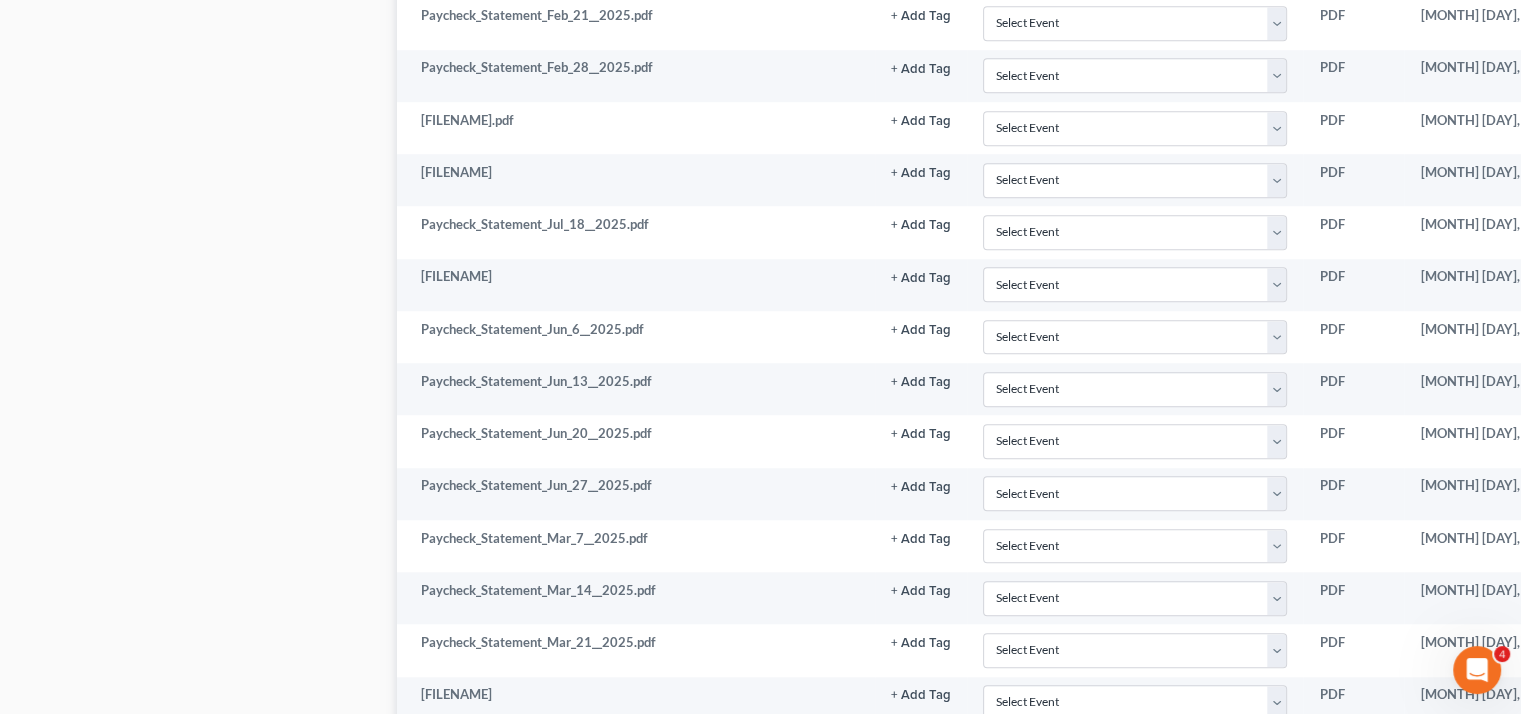scroll, scrollTop: 1544, scrollLeft: 0, axis: vertical 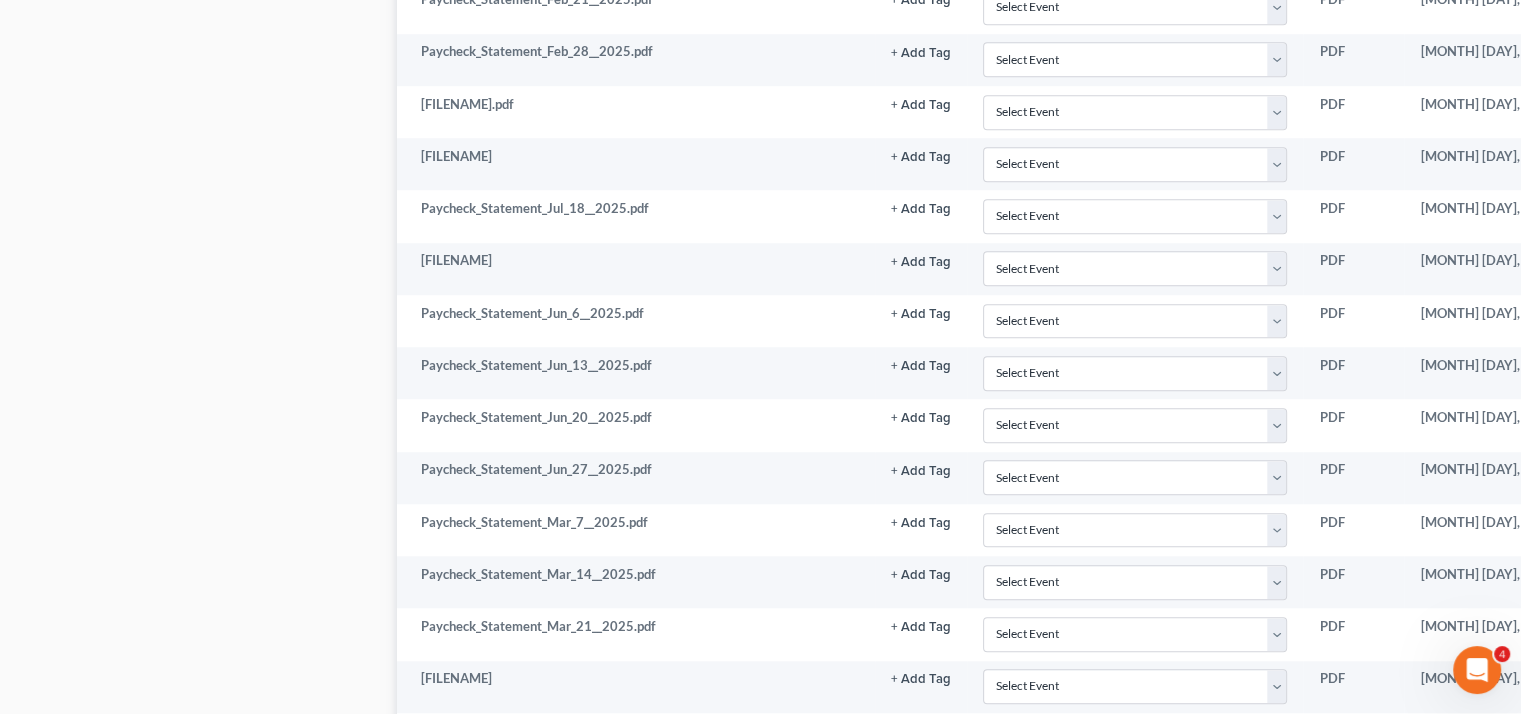 select on "7" 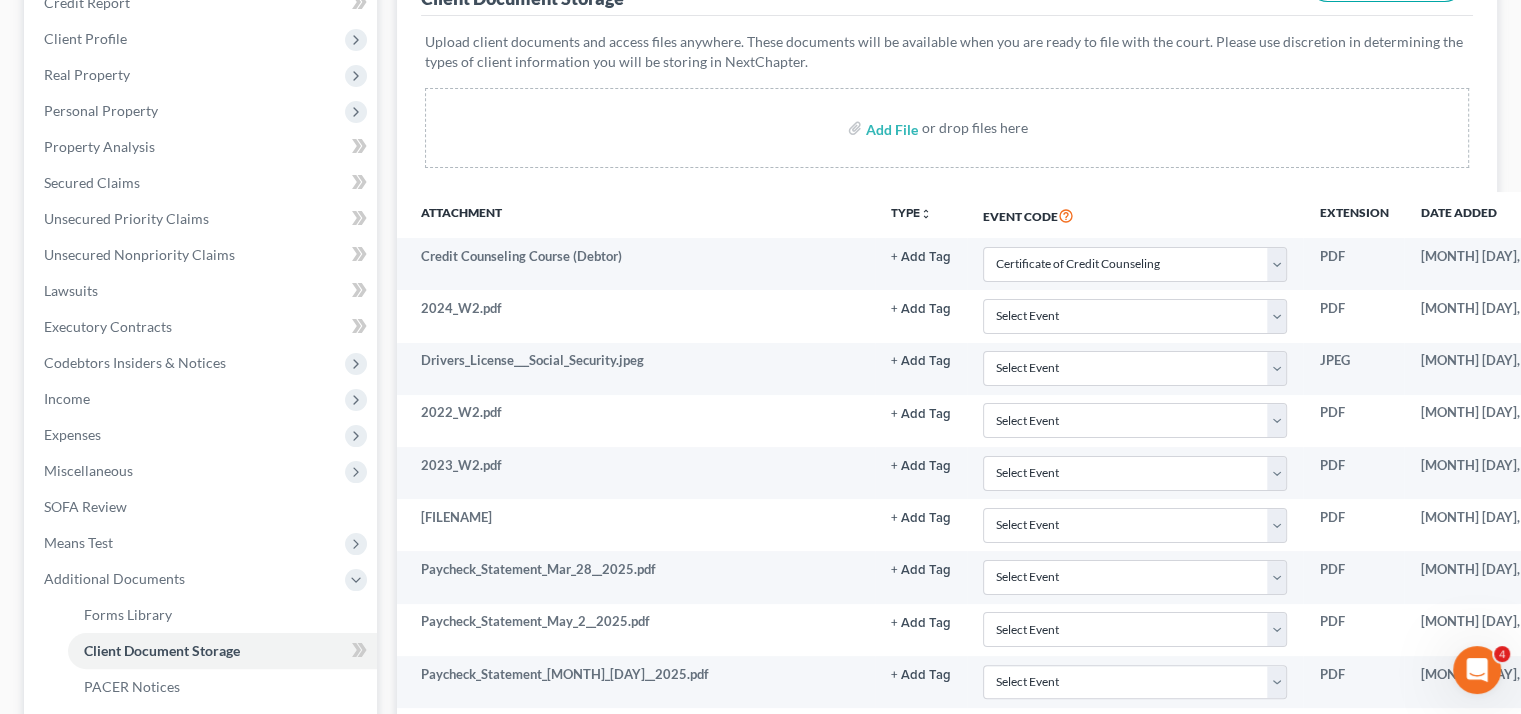 scroll, scrollTop: 294, scrollLeft: 0, axis: vertical 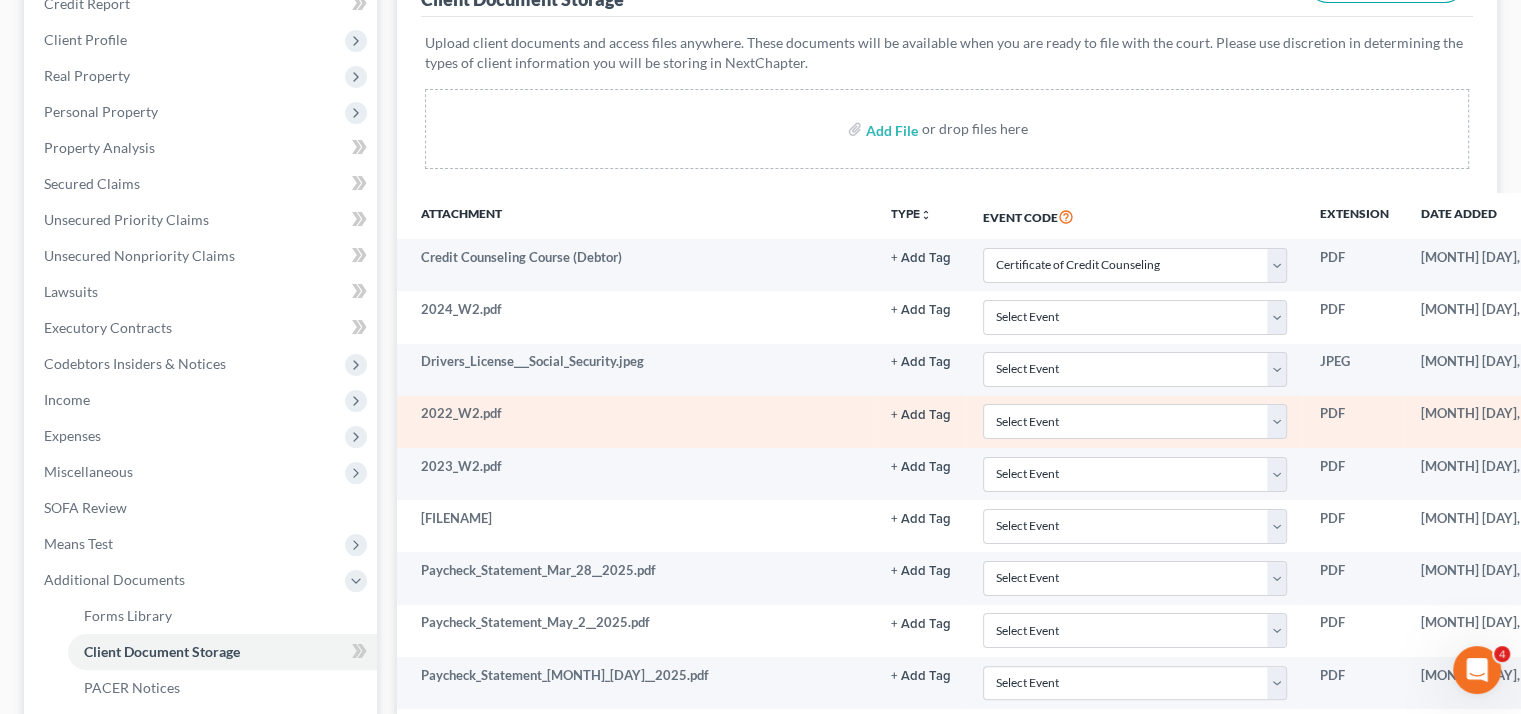 click 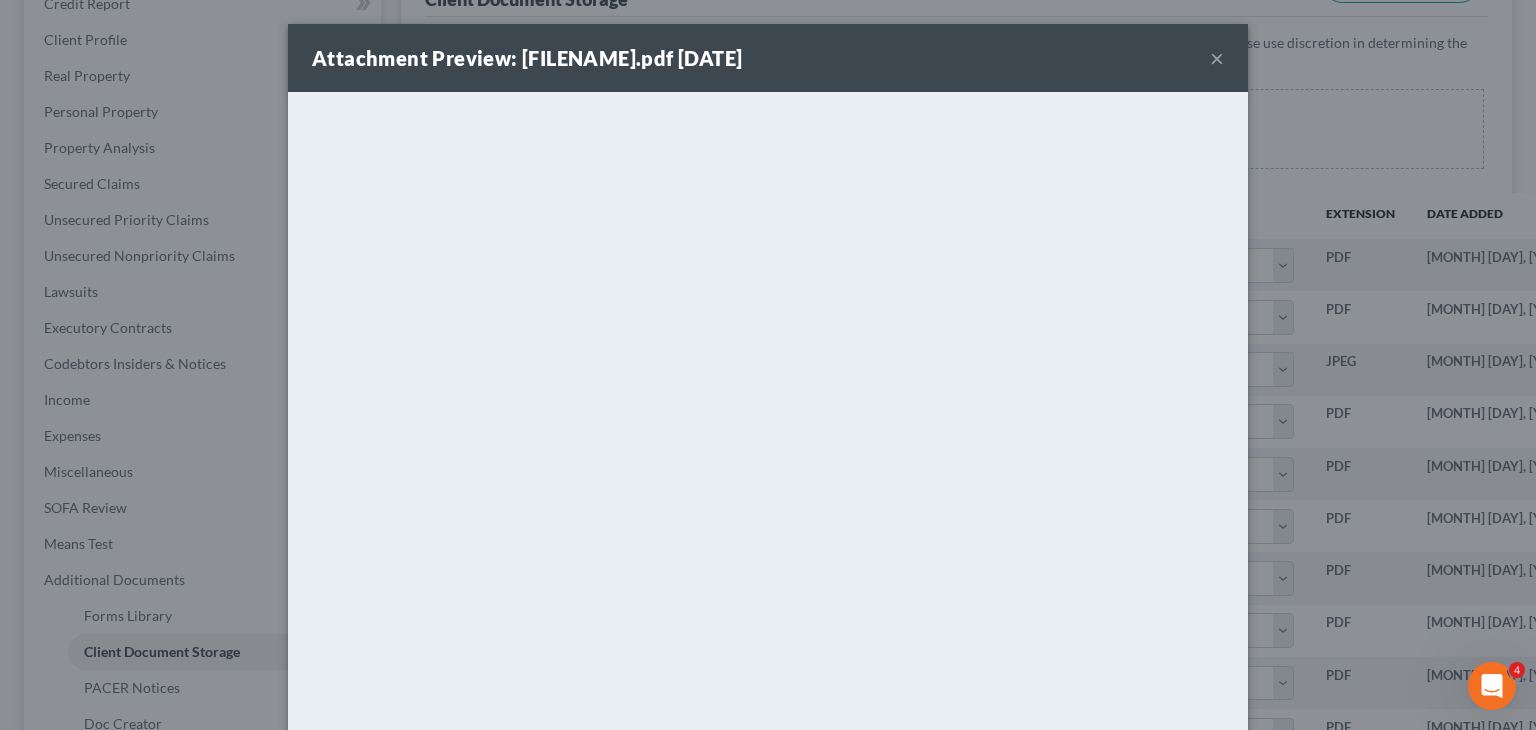 click on "×" at bounding box center [1217, 58] 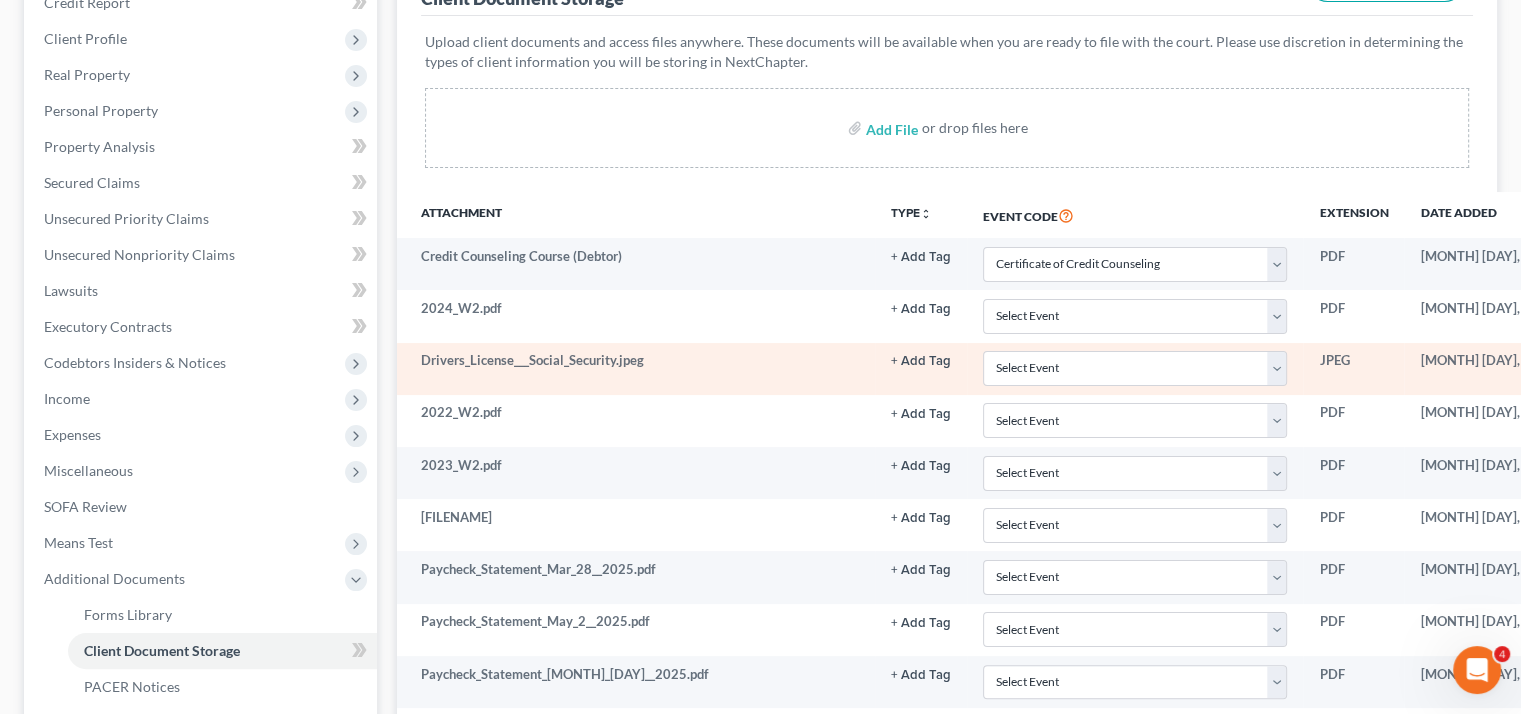 scroll, scrollTop: 0, scrollLeft: 0, axis: both 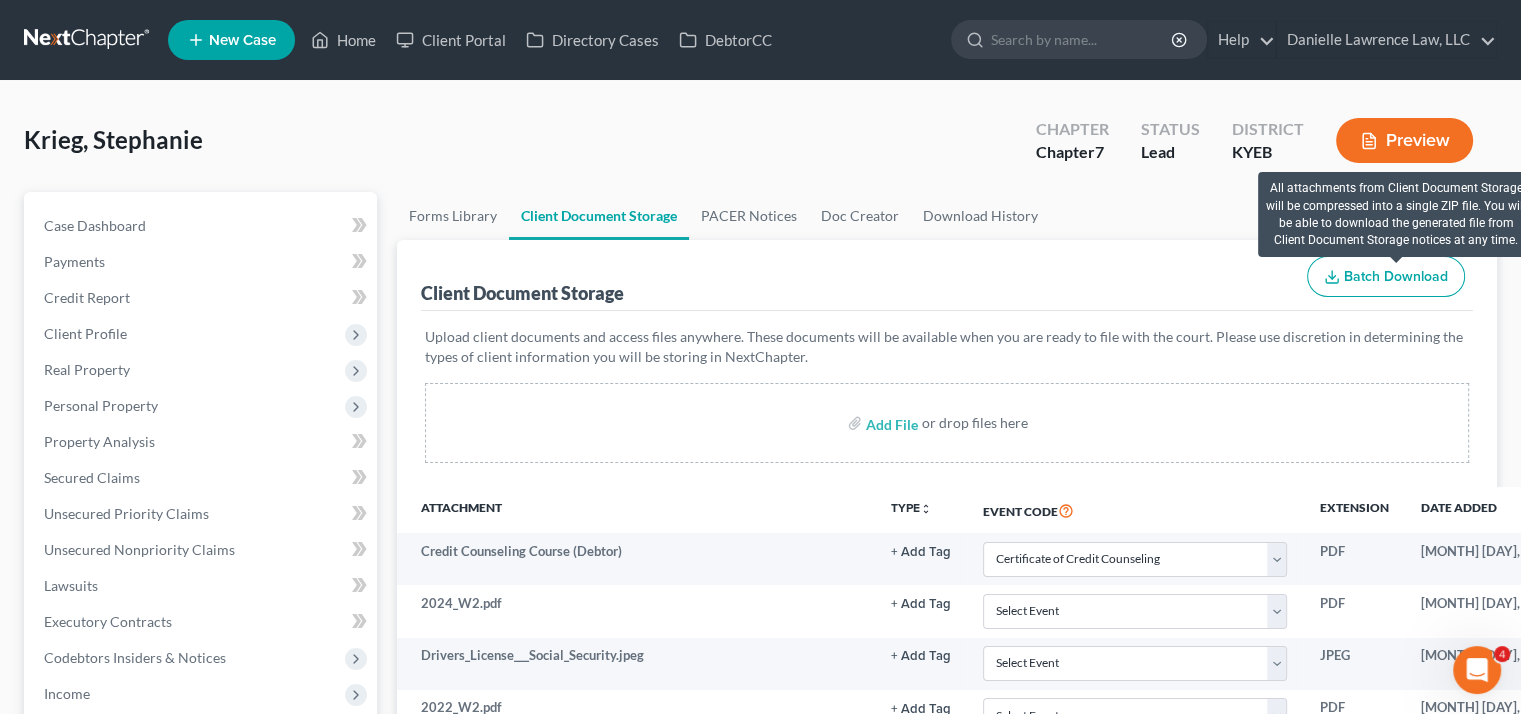 click on "Batch Download" at bounding box center [1396, 276] 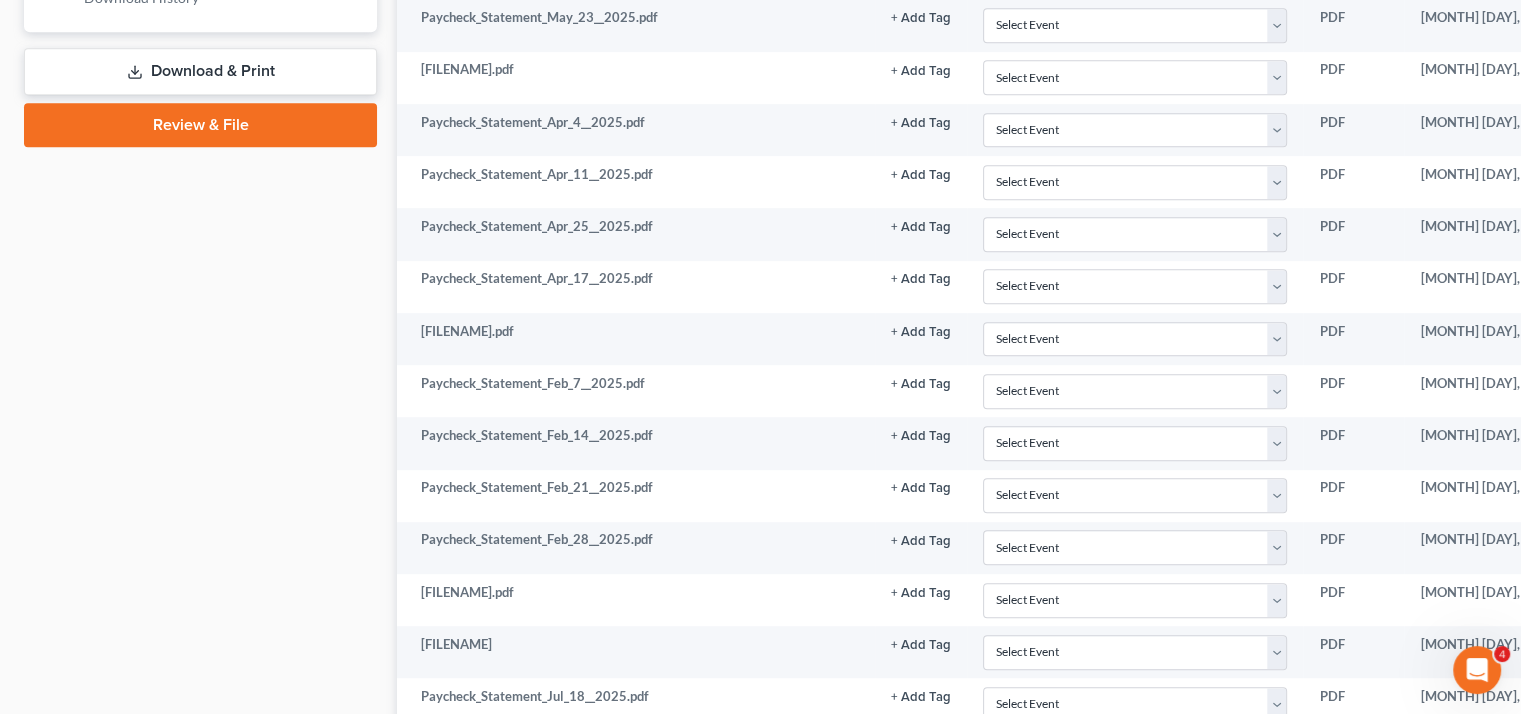 scroll, scrollTop: 1402, scrollLeft: 0, axis: vertical 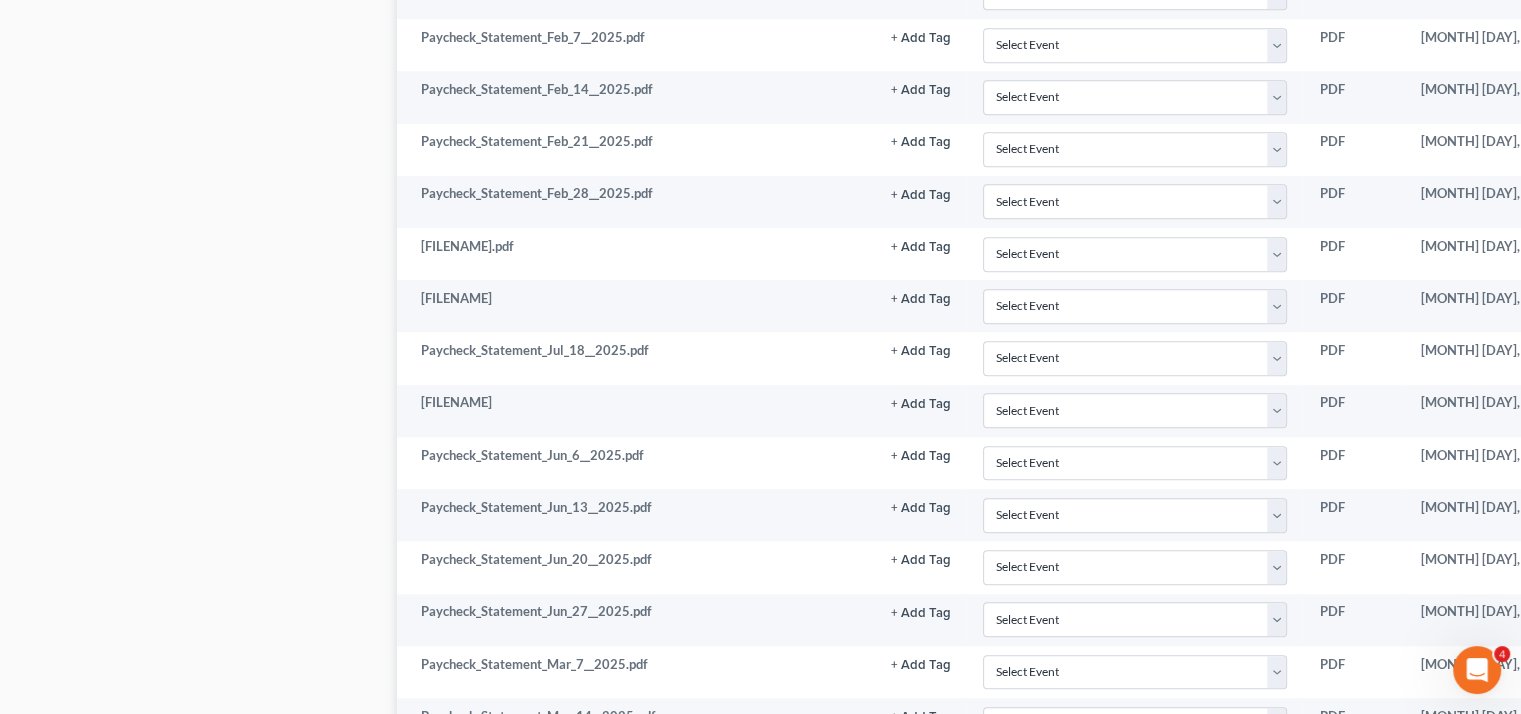 select on "7" 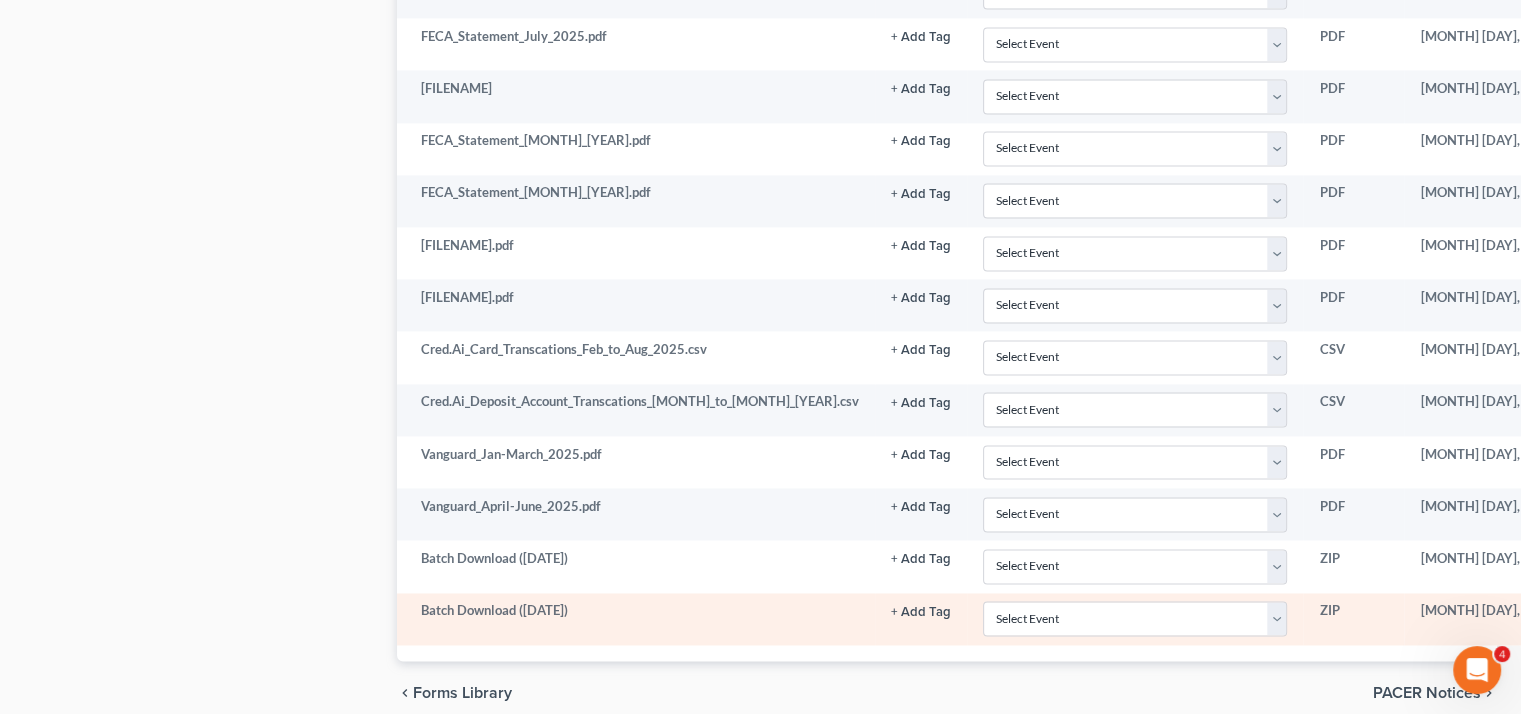 scroll, scrollTop: 2970, scrollLeft: 76, axis: both 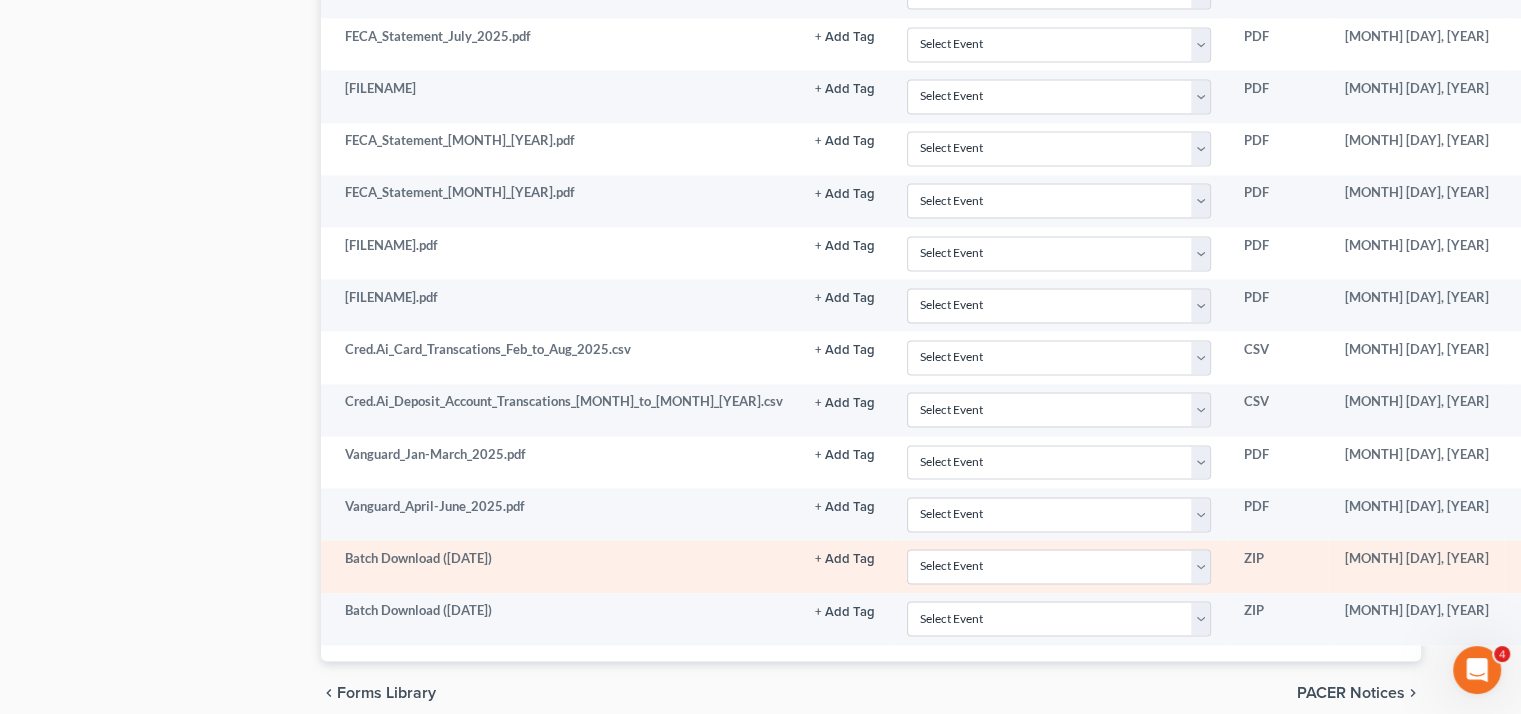click 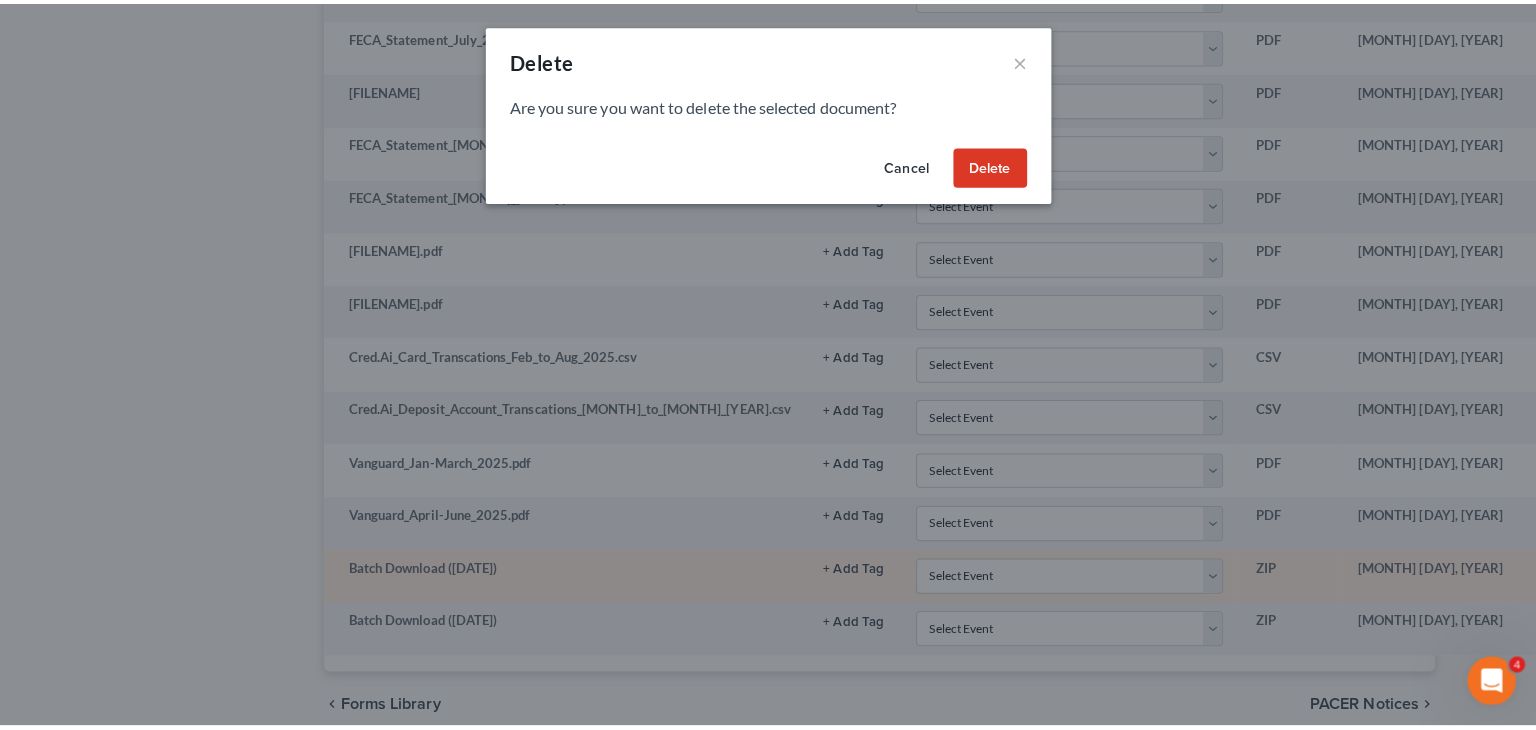 scroll, scrollTop: 2970, scrollLeft: 65, axis: both 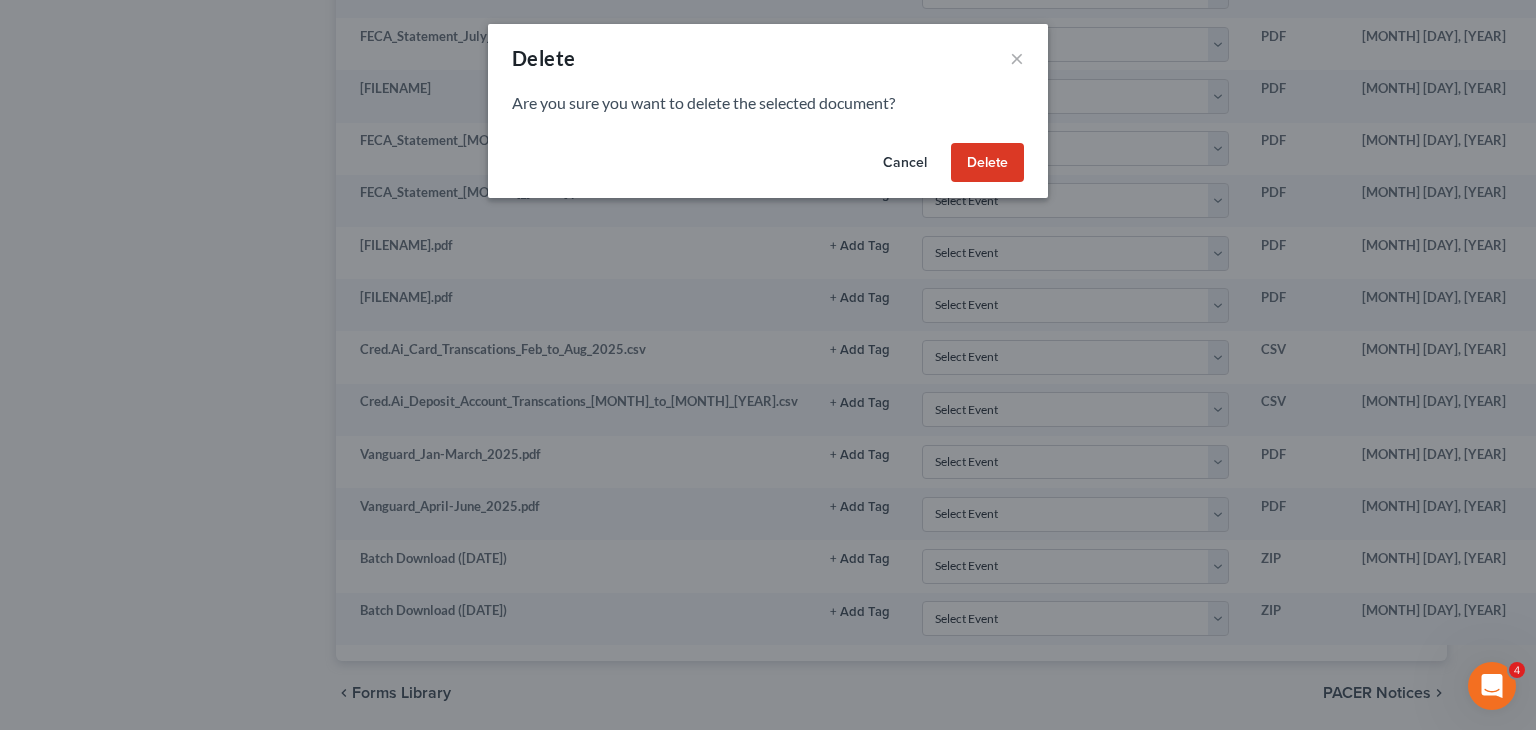 click on "Delete" at bounding box center (987, 163) 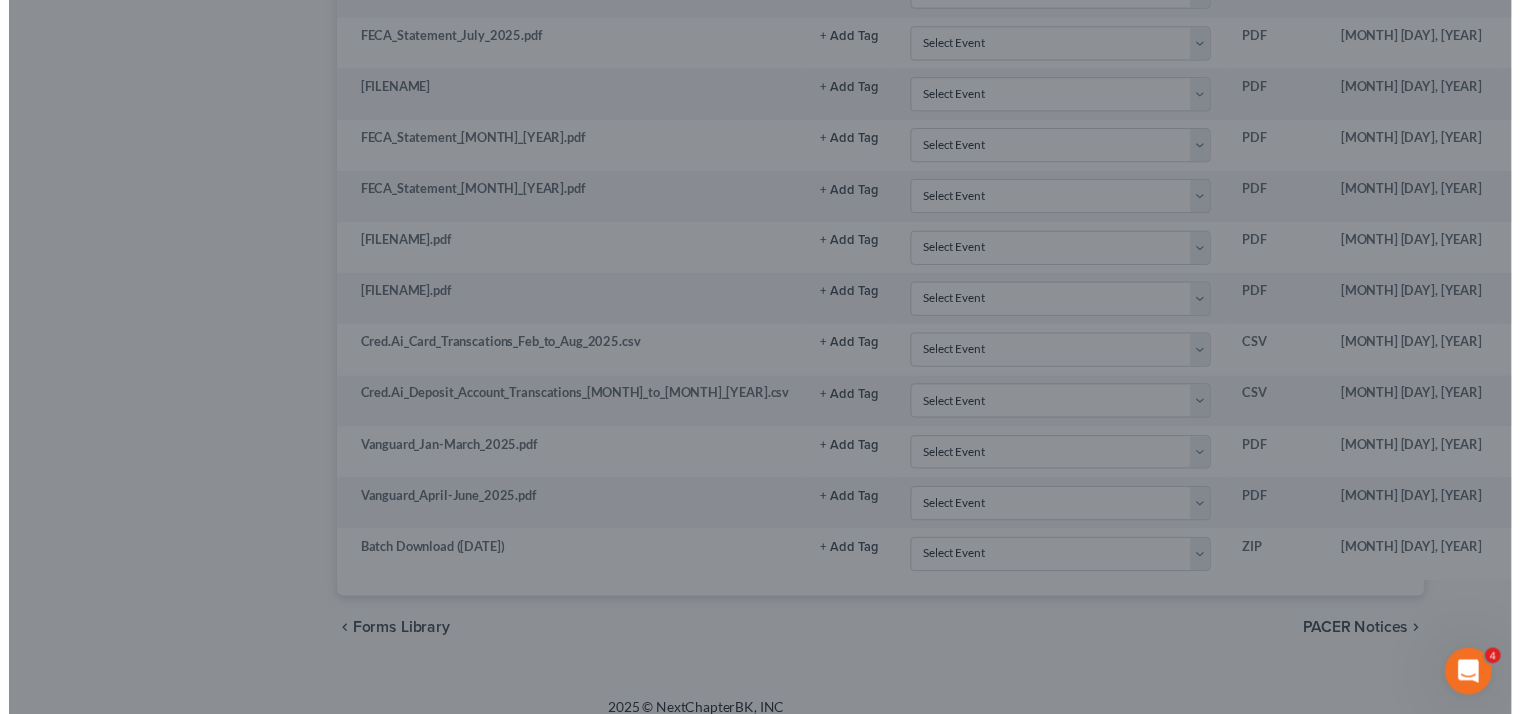 scroll, scrollTop: 2967, scrollLeft: 65, axis: both 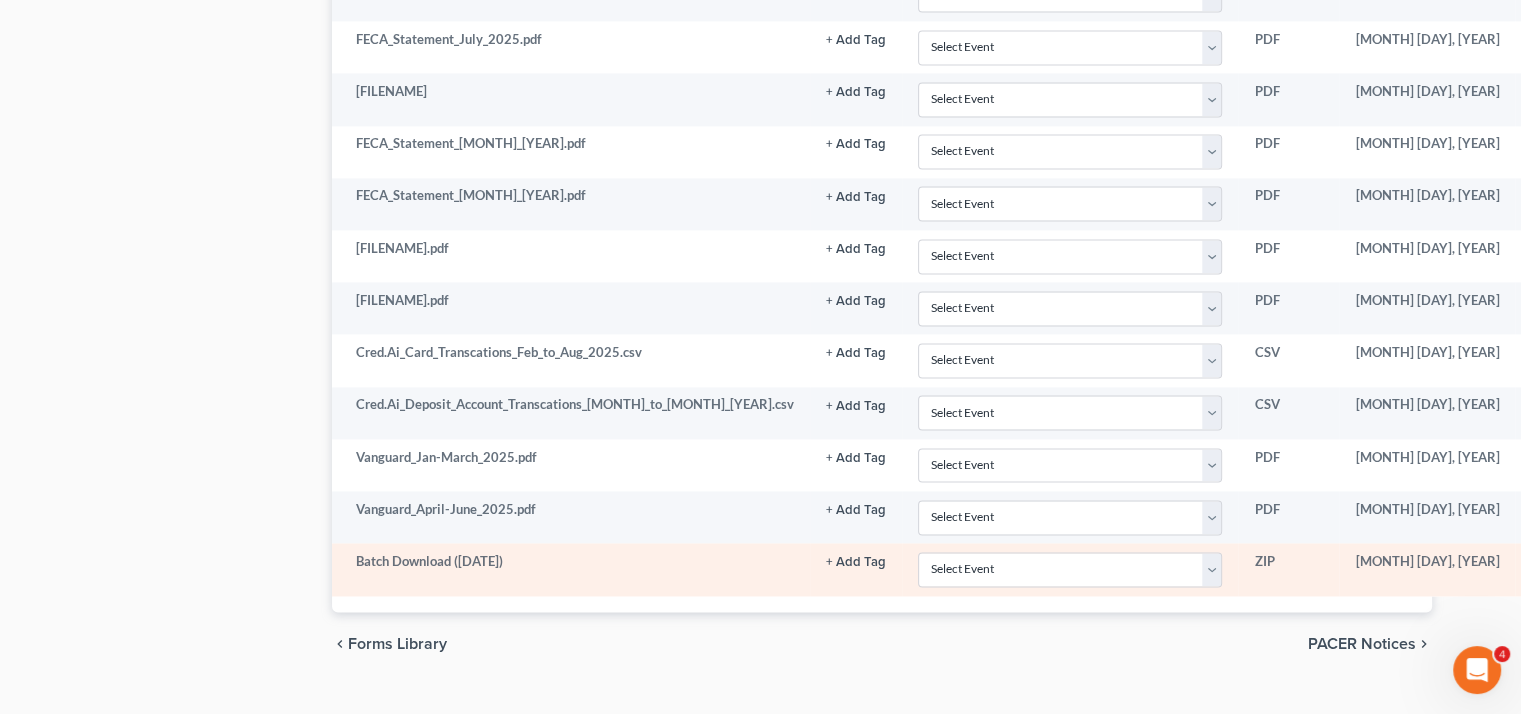 click 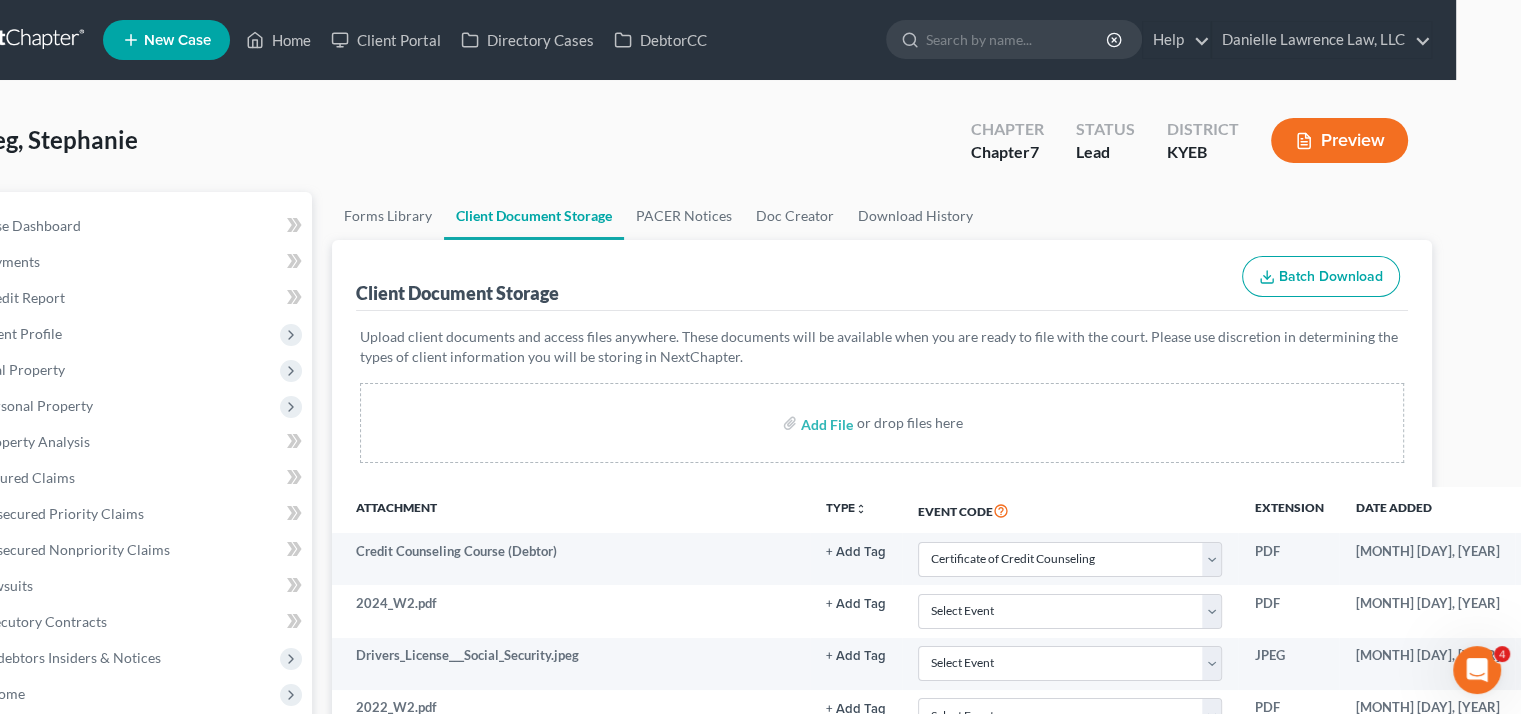 scroll, scrollTop: 0, scrollLeft: 0, axis: both 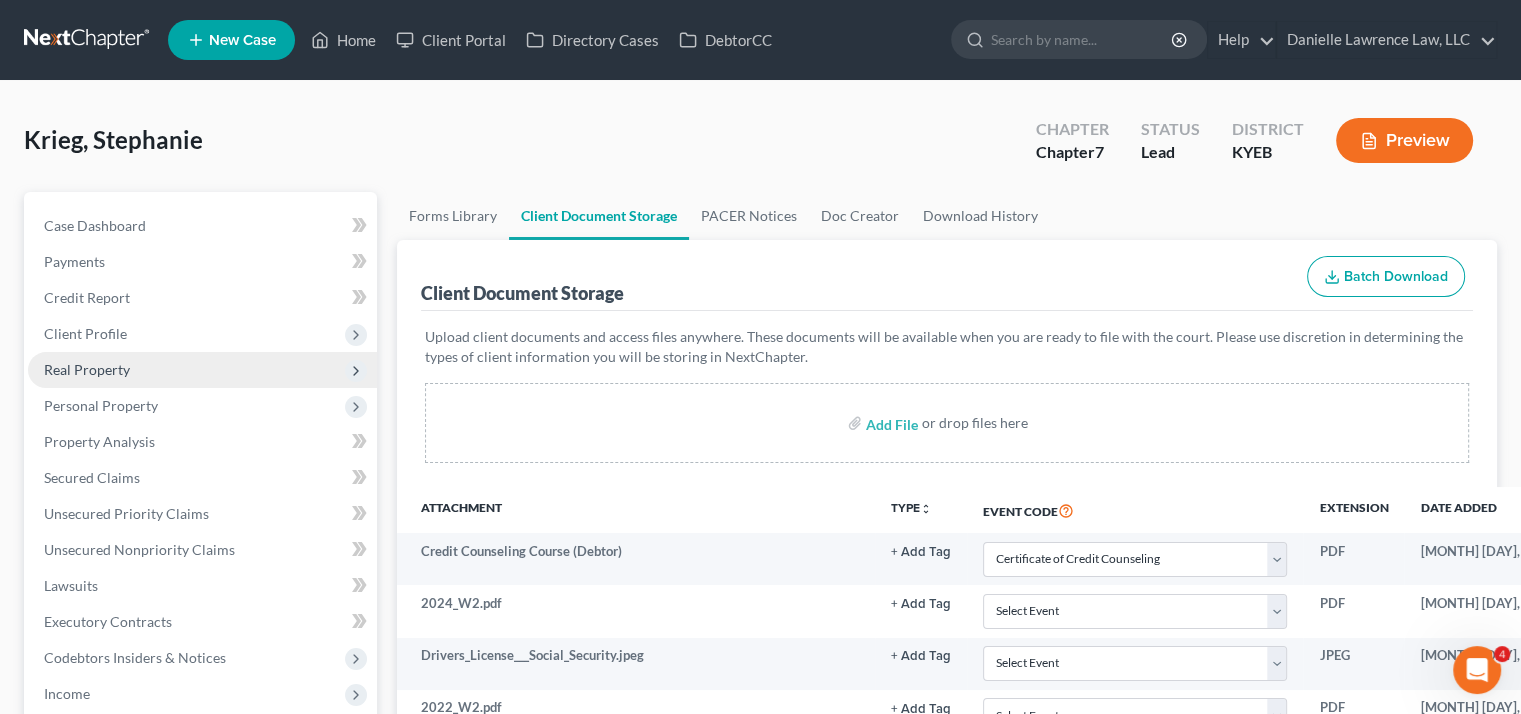 click on "Real Property" at bounding box center (202, 370) 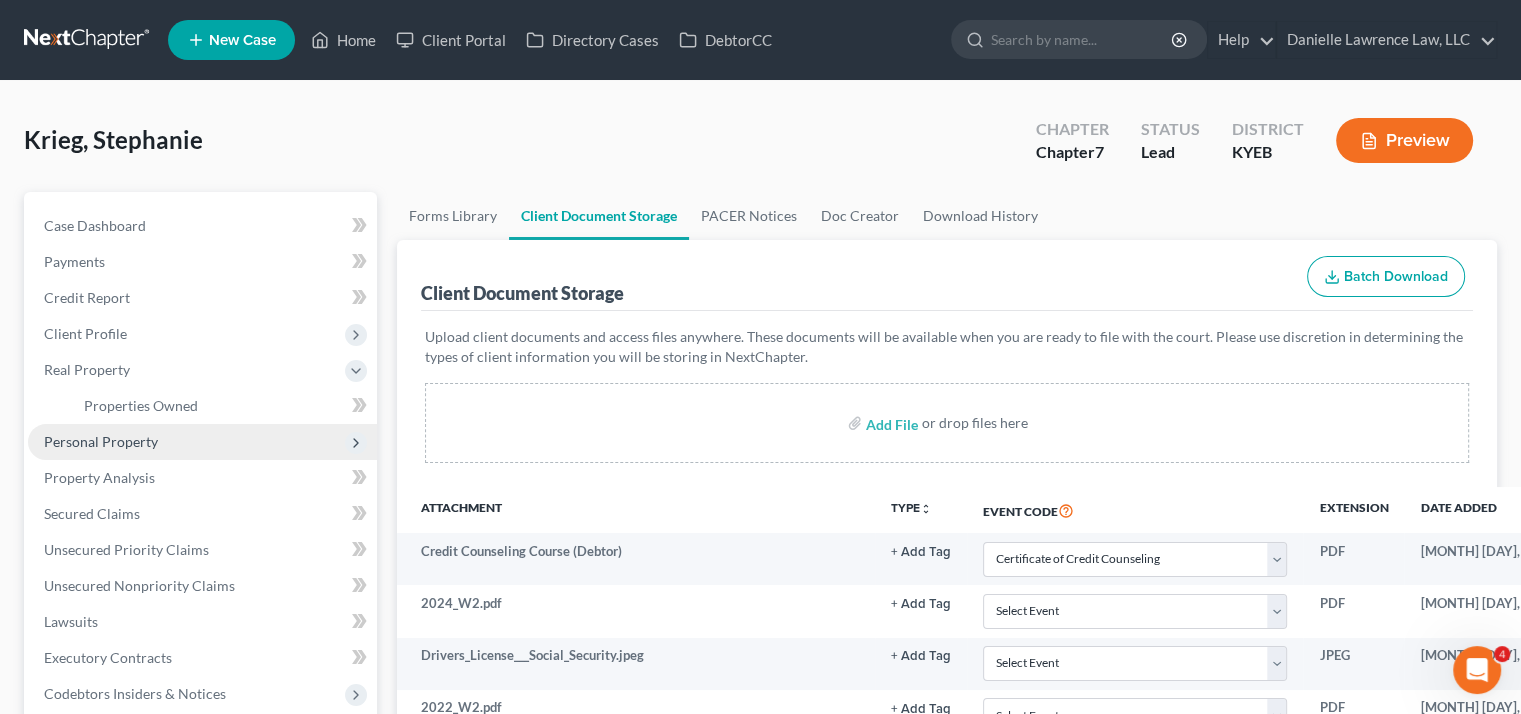 click on "Personal Property" at bounding box center [101, 441] 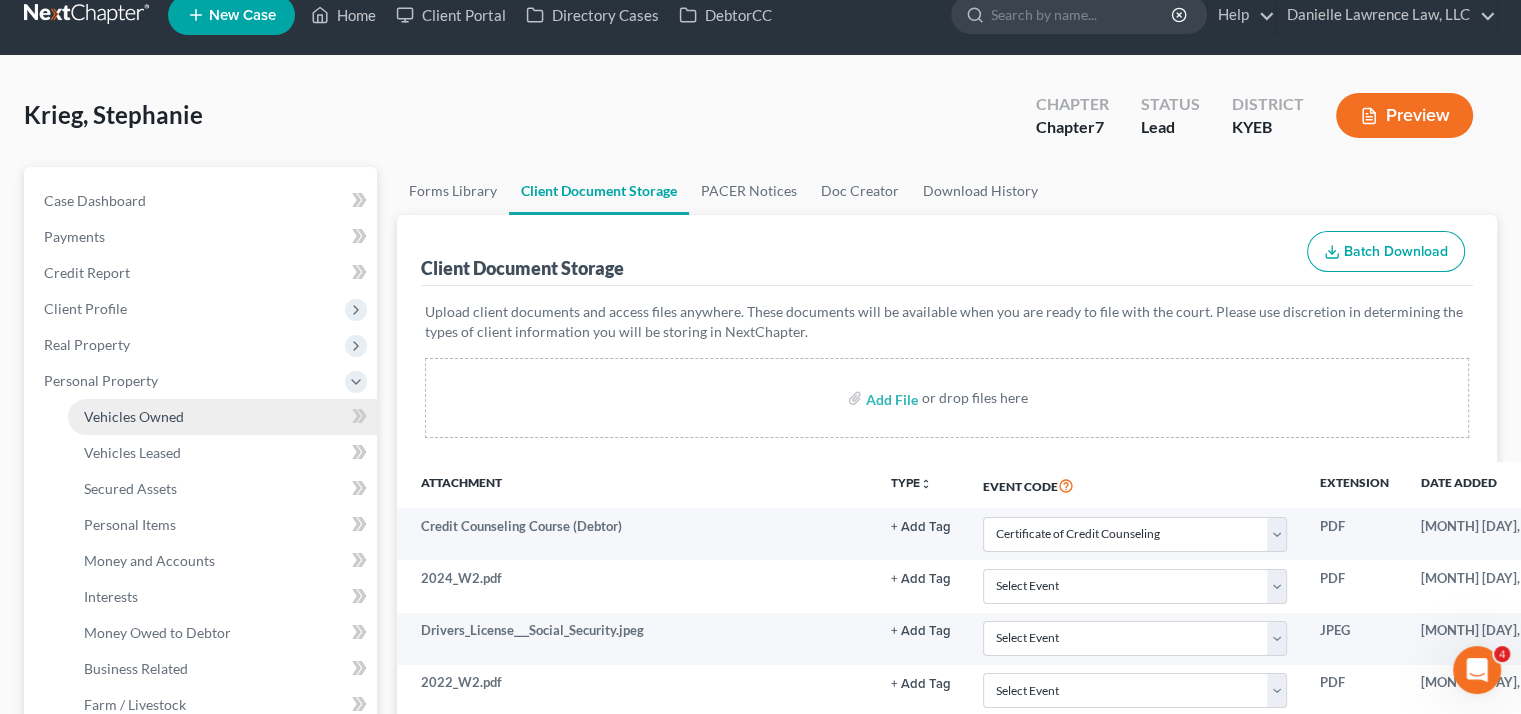 click on "Vehicles Owned" at bounding box center (134, 416) 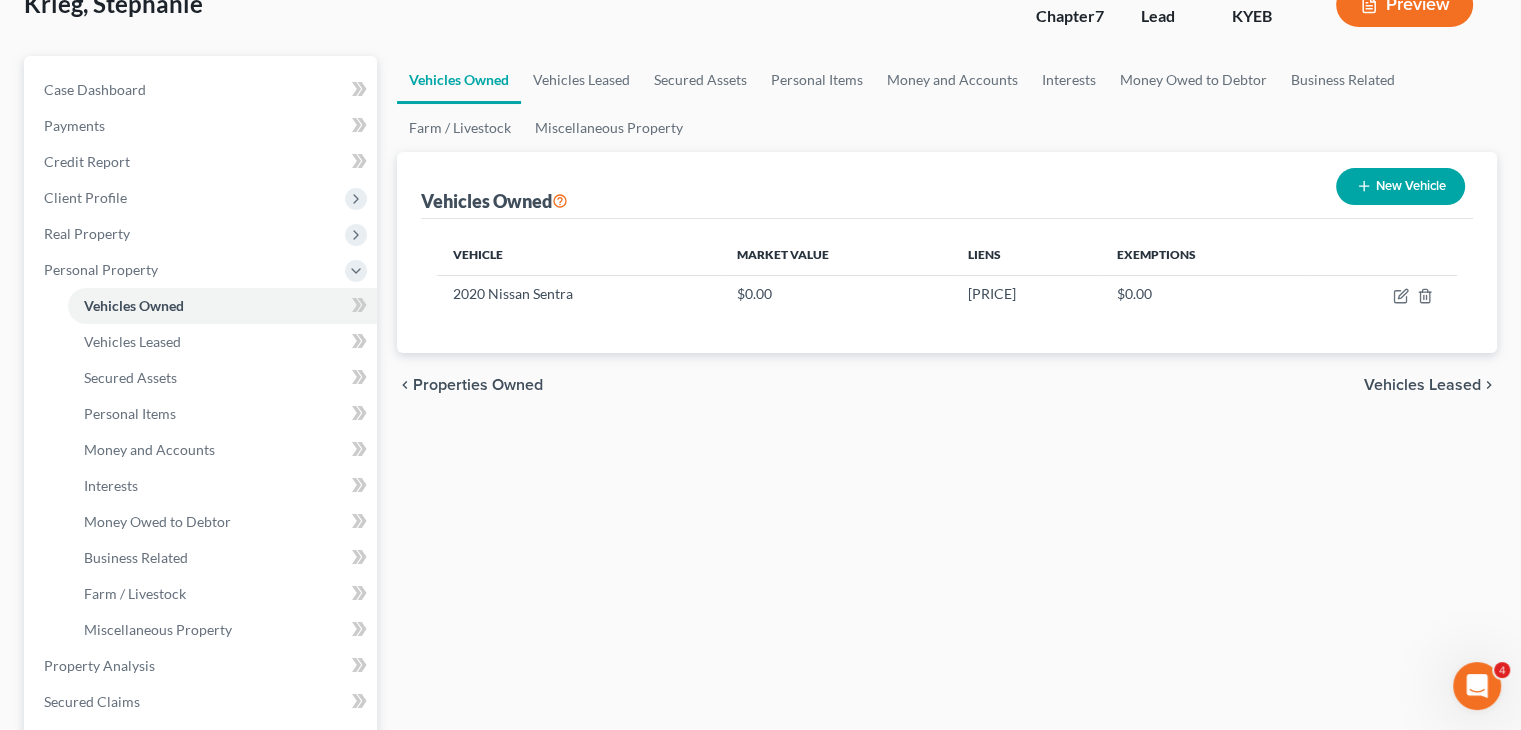 scroll, scrollTop: 160, scrollLeft: 0, axis: vertical 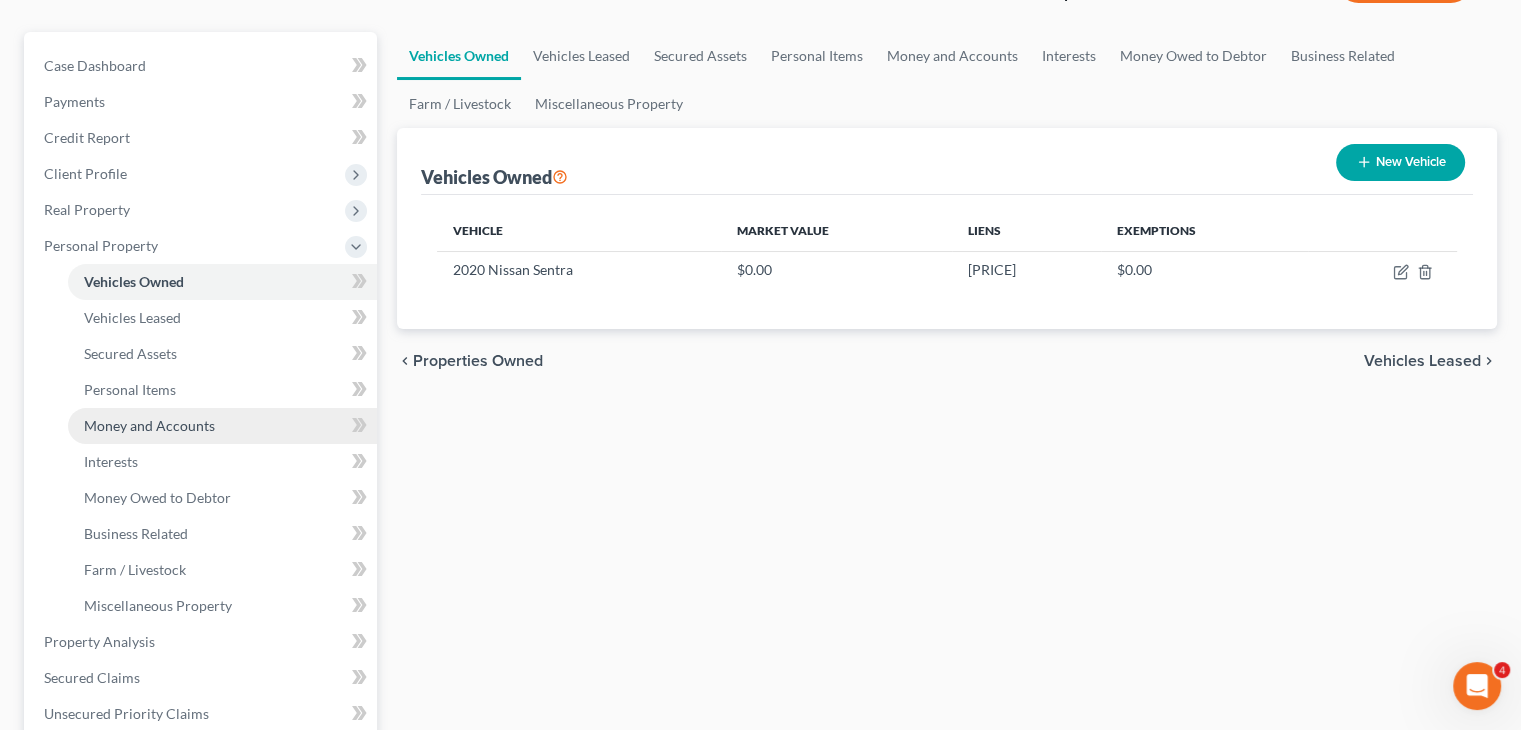 click on "Money and Accounts" at bounding box center (149, 425) 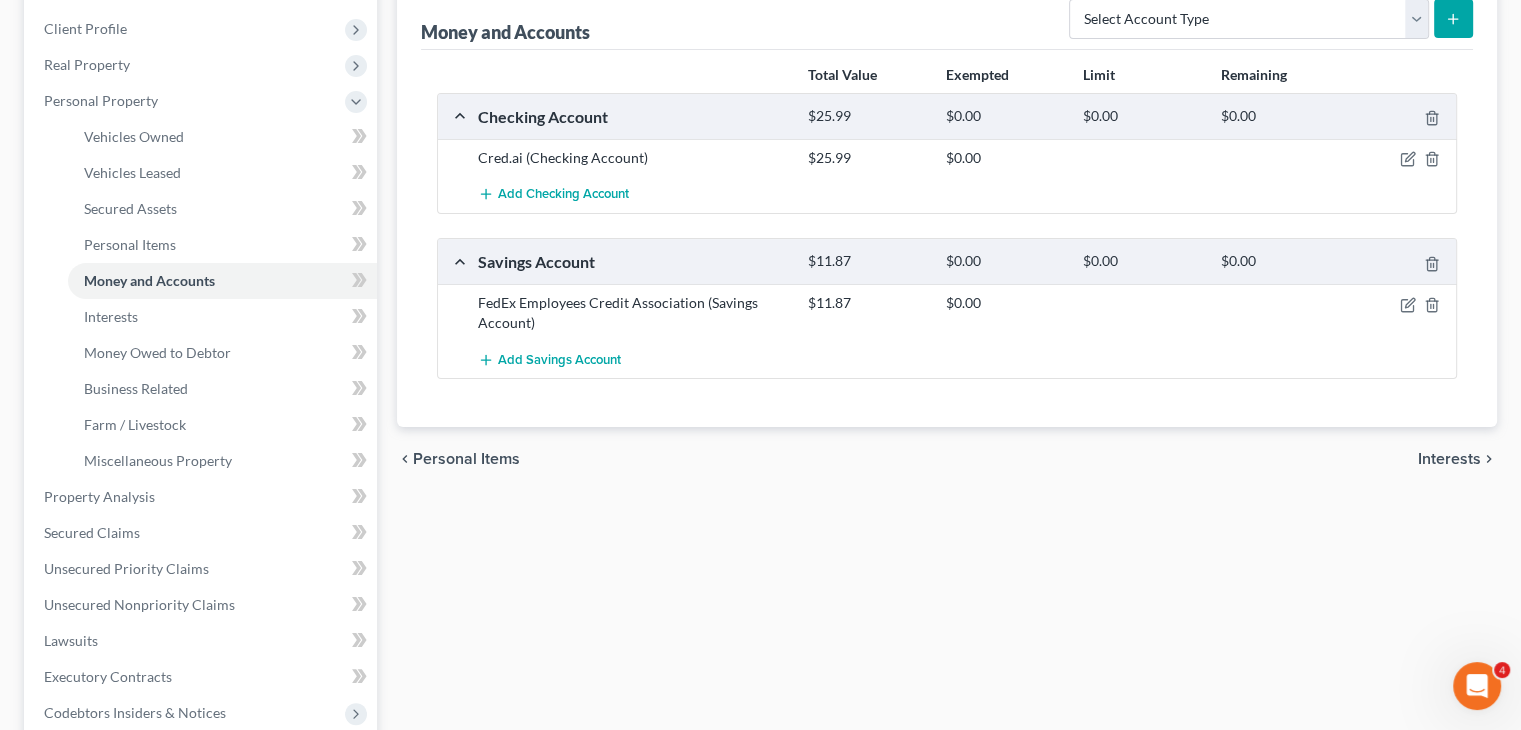 scroll, scrollTop: 249, scrollLeft: 0, axis: vertical 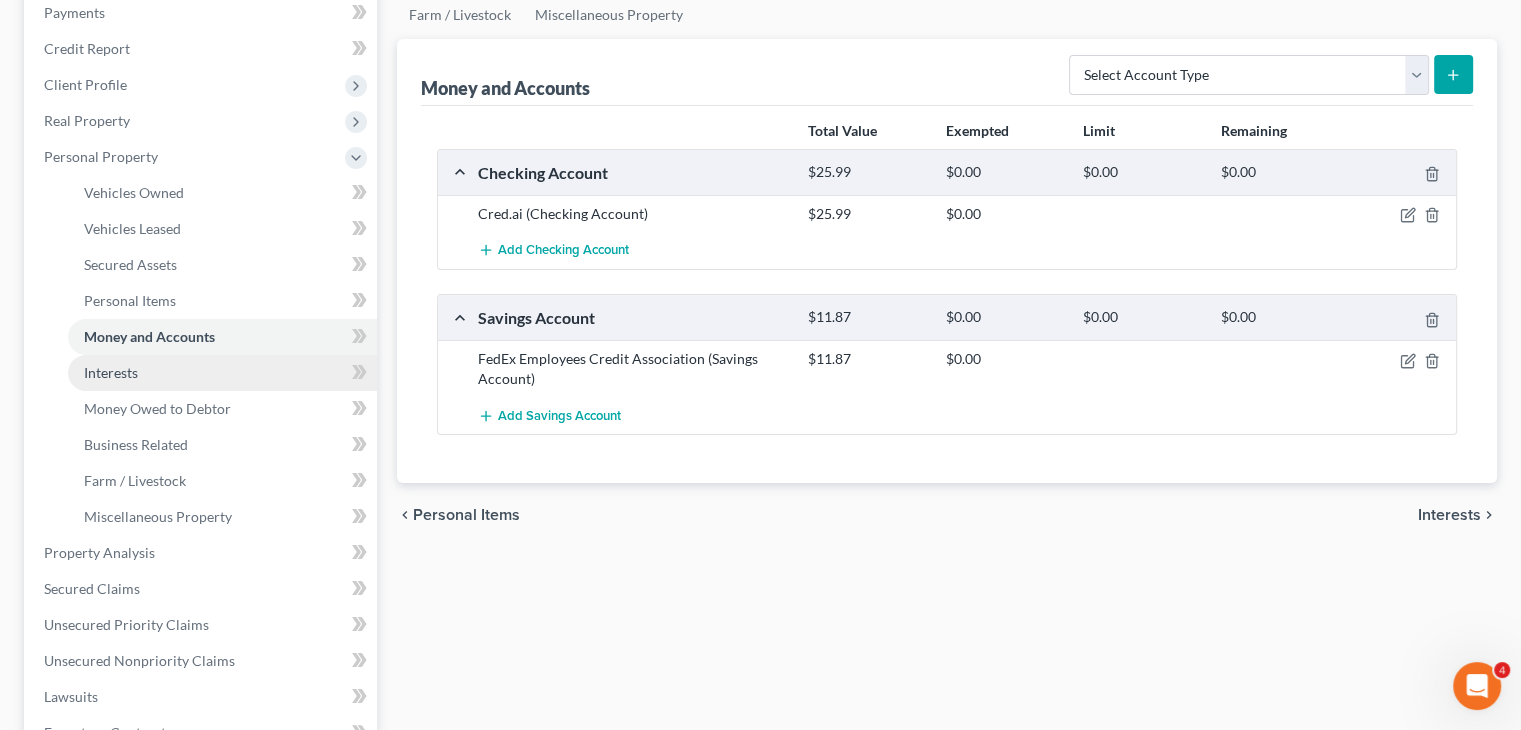 click on "Interests" at bounding box center [222, 373] 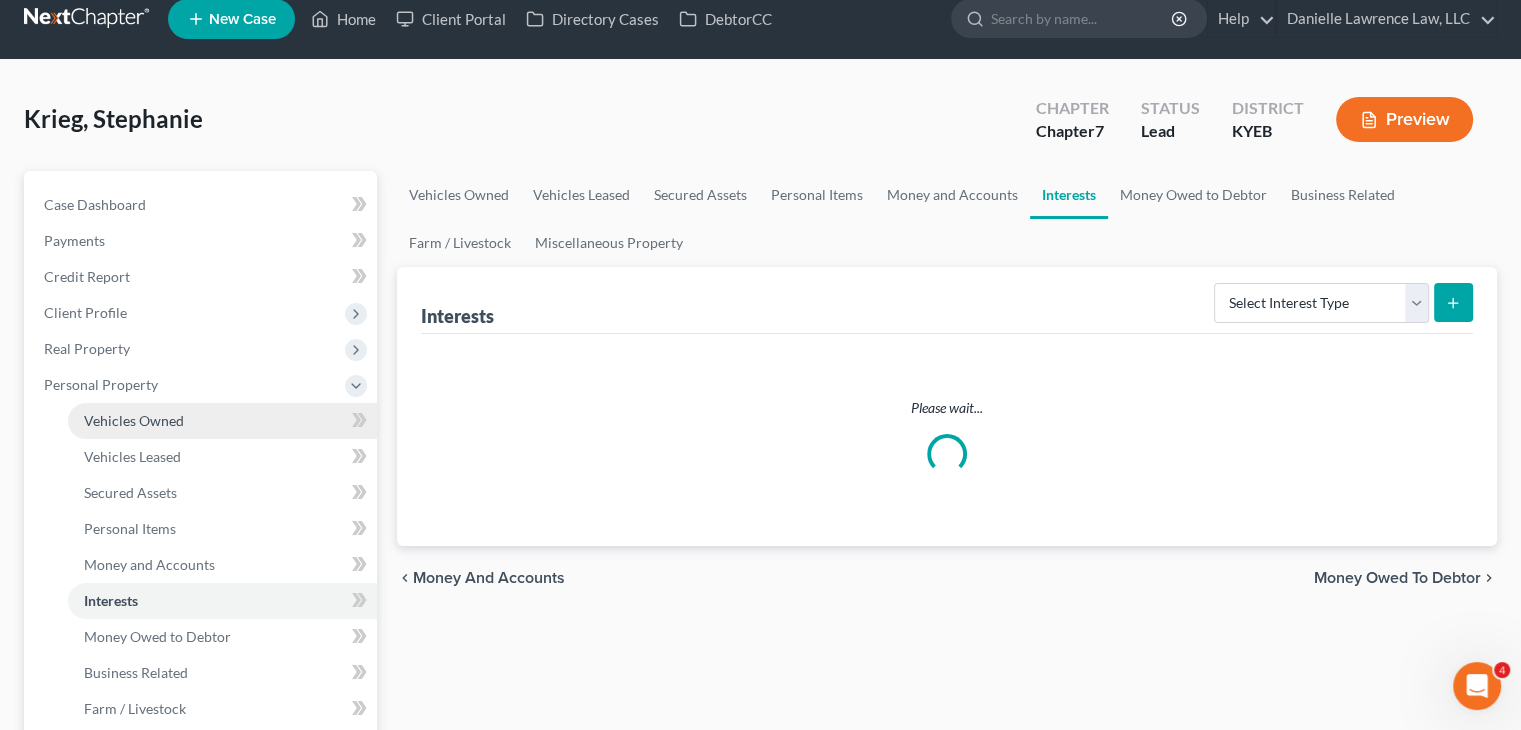 scroll, scrollTop: 0, scrollLeft: 0, axis: both 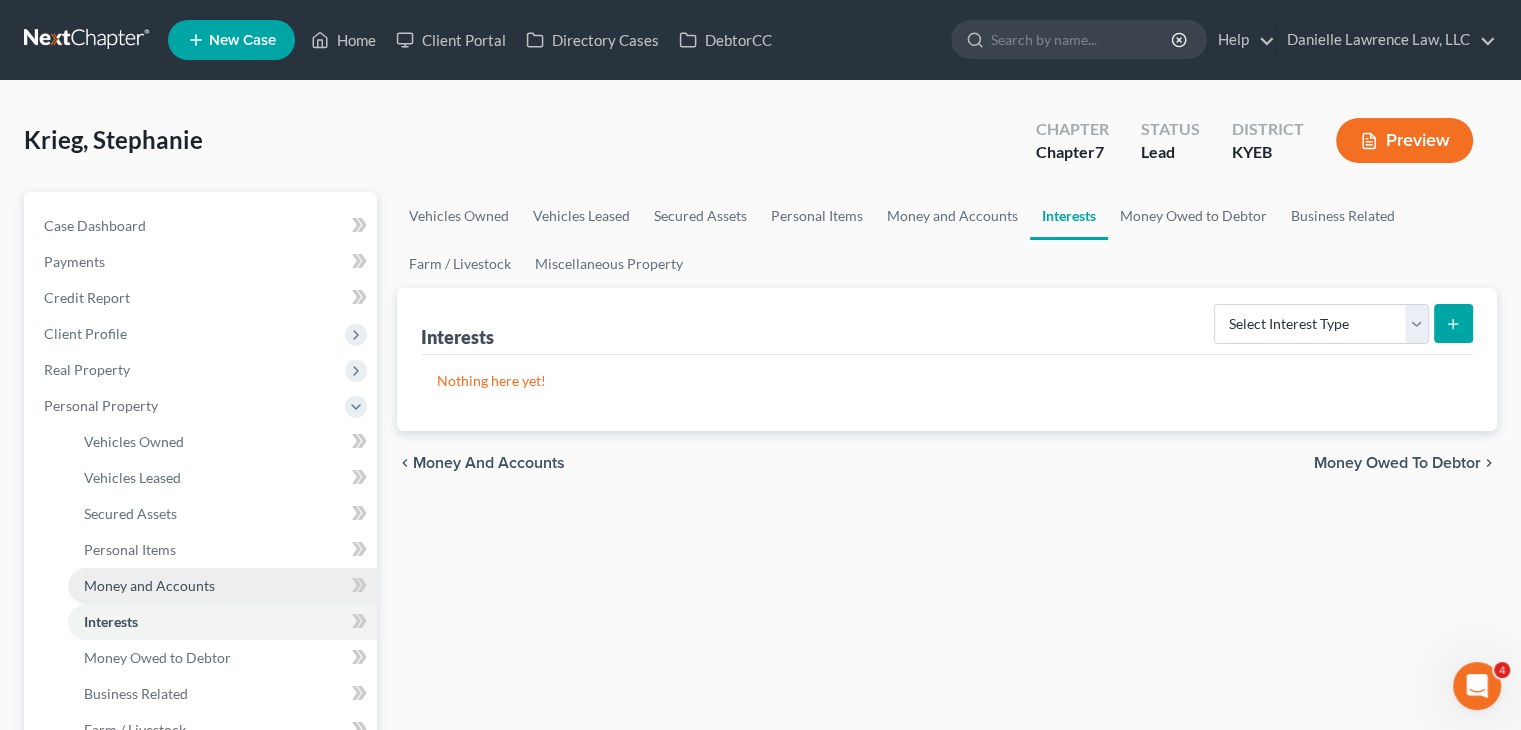 click on "Money and Accounts" at bounding box center (149, 585) 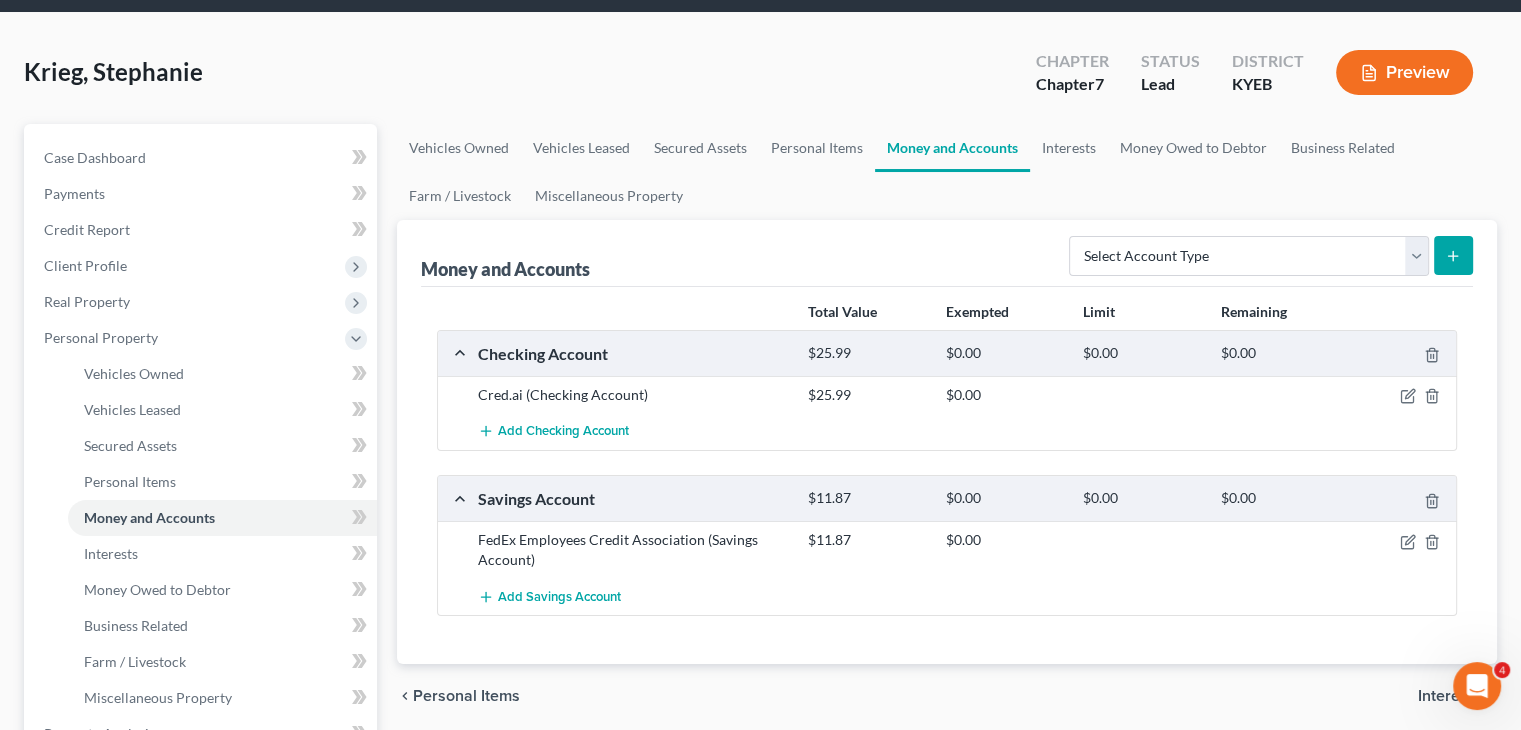 scroll, scrollTop: 68, scrollLeft: 0, axis: vertical 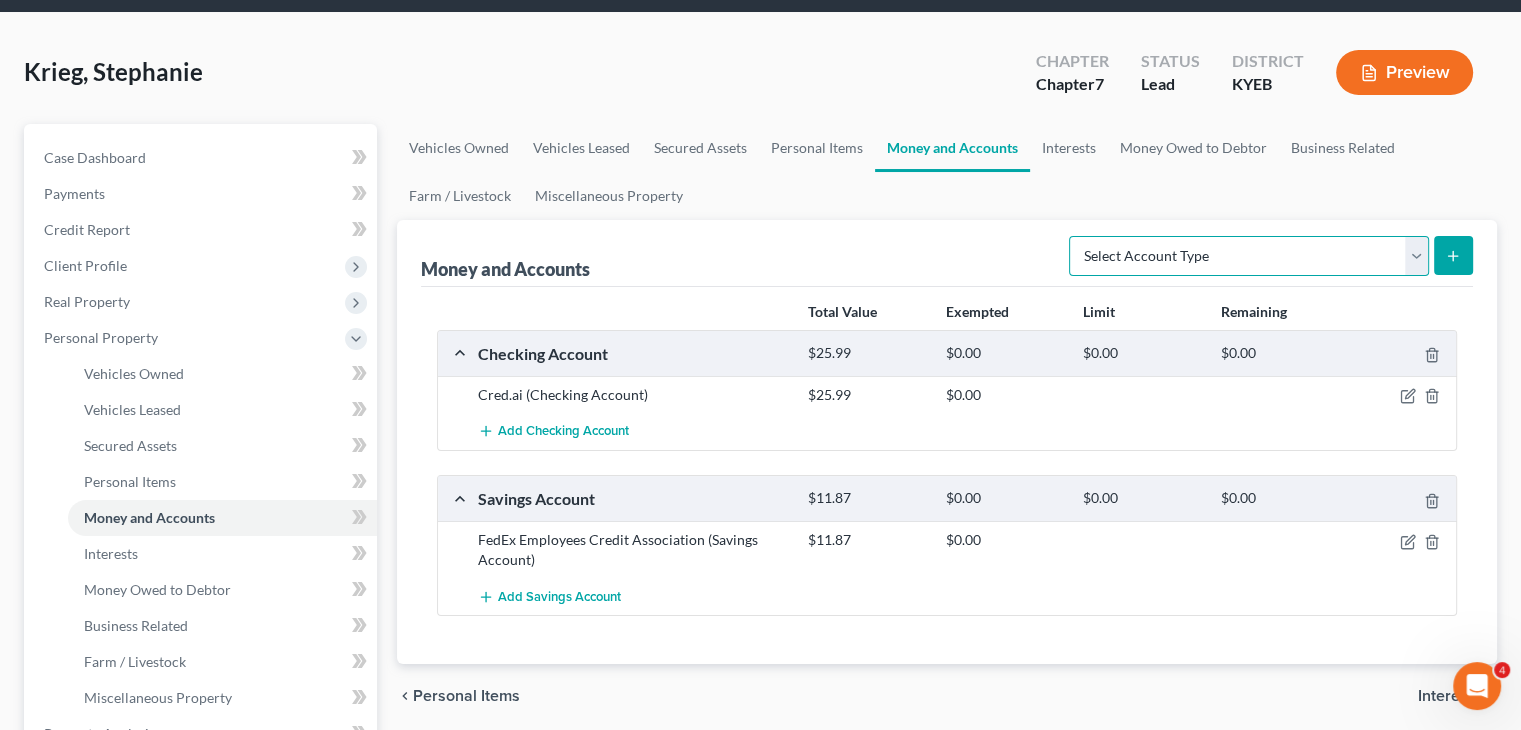 drag, startPoint x: 1391, startPoint y: 254, endPoint x: 1329, endPoint y: 255, distance: 62.008064 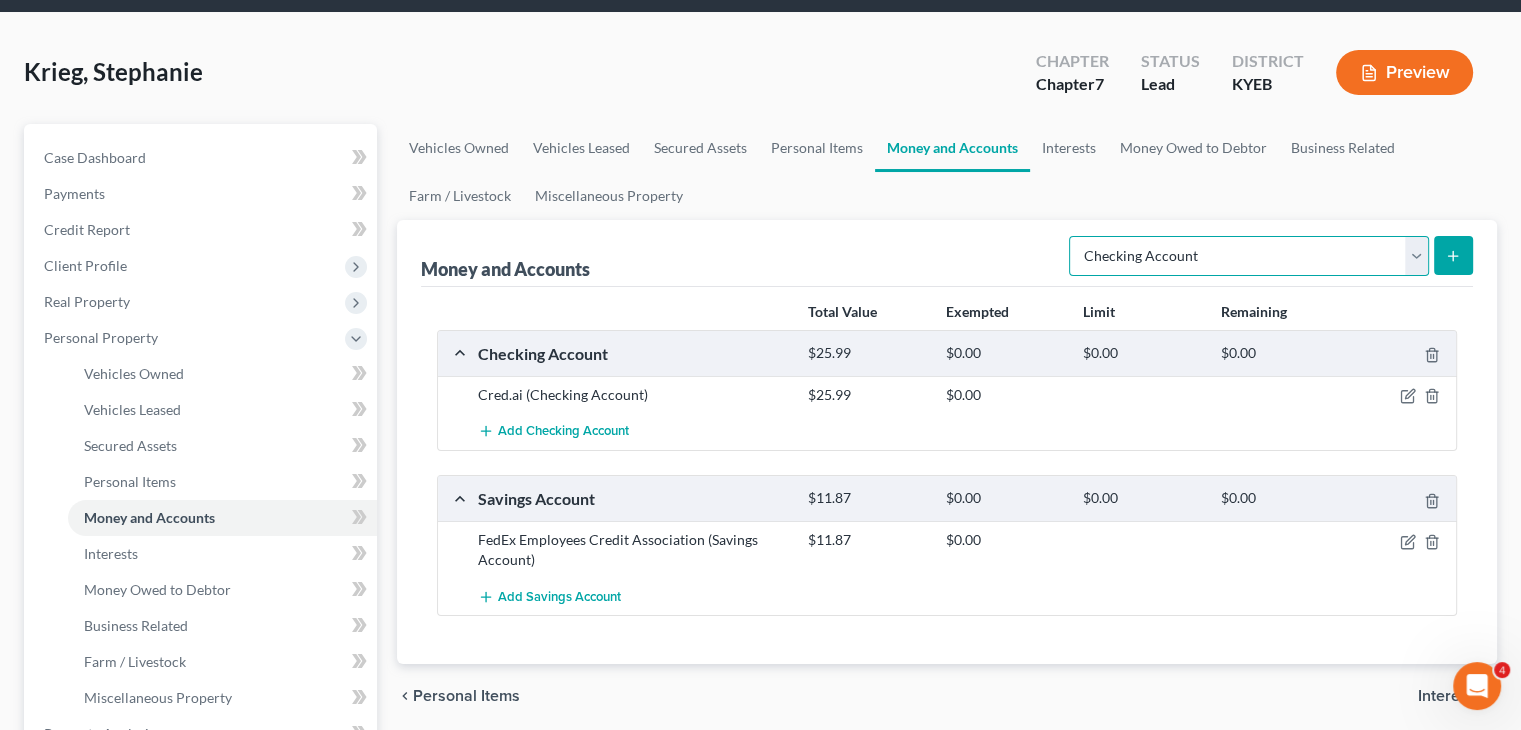 click on "Select Account Type Brokerage Cash on Hand Certificates of Deposit Checking Account Money Market Other (Credit Union, Health Savings Account, etc) Safe Deposit Box Savings Account Security Deposits or Prepayments" at bounding box center [1249, 256] 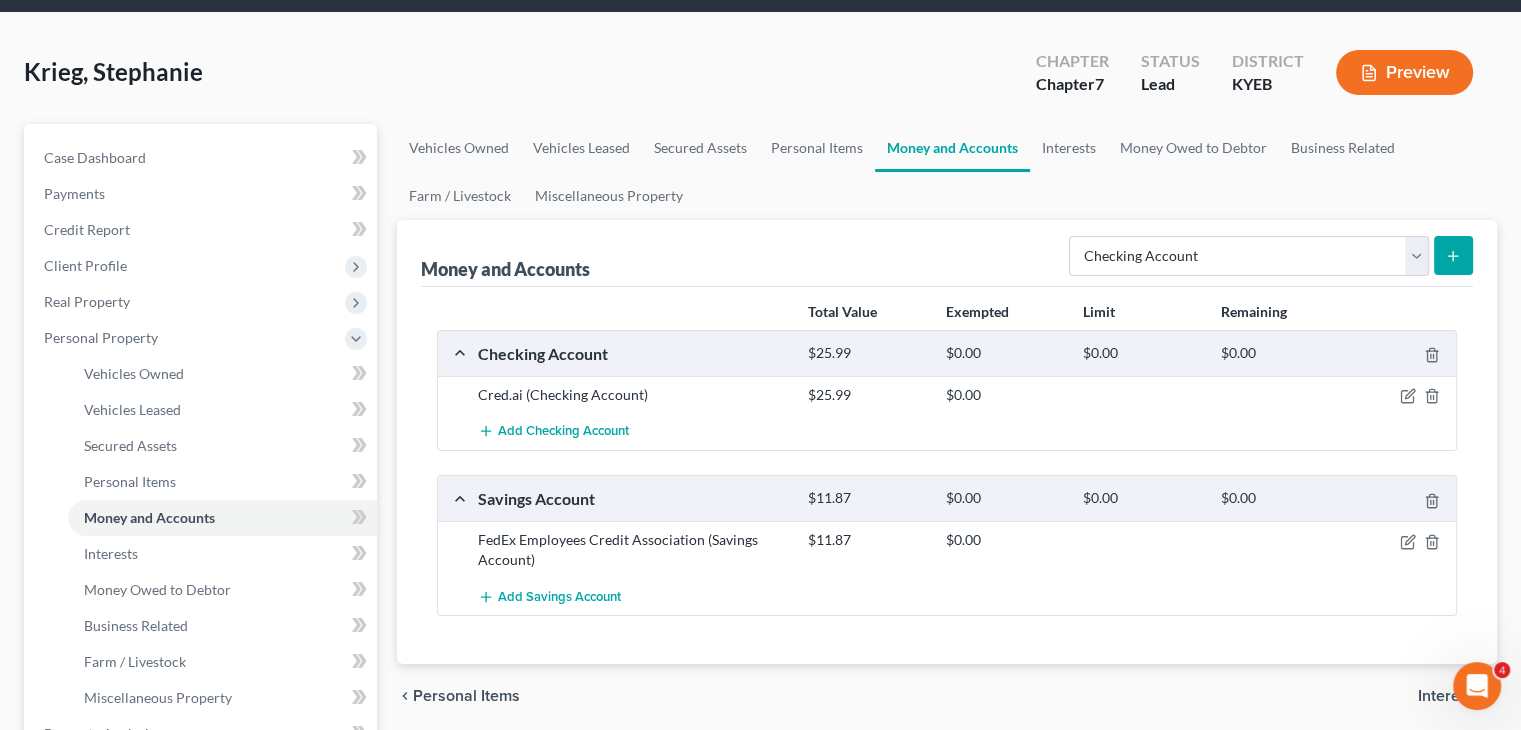 click at bounding box center (1453, 255) 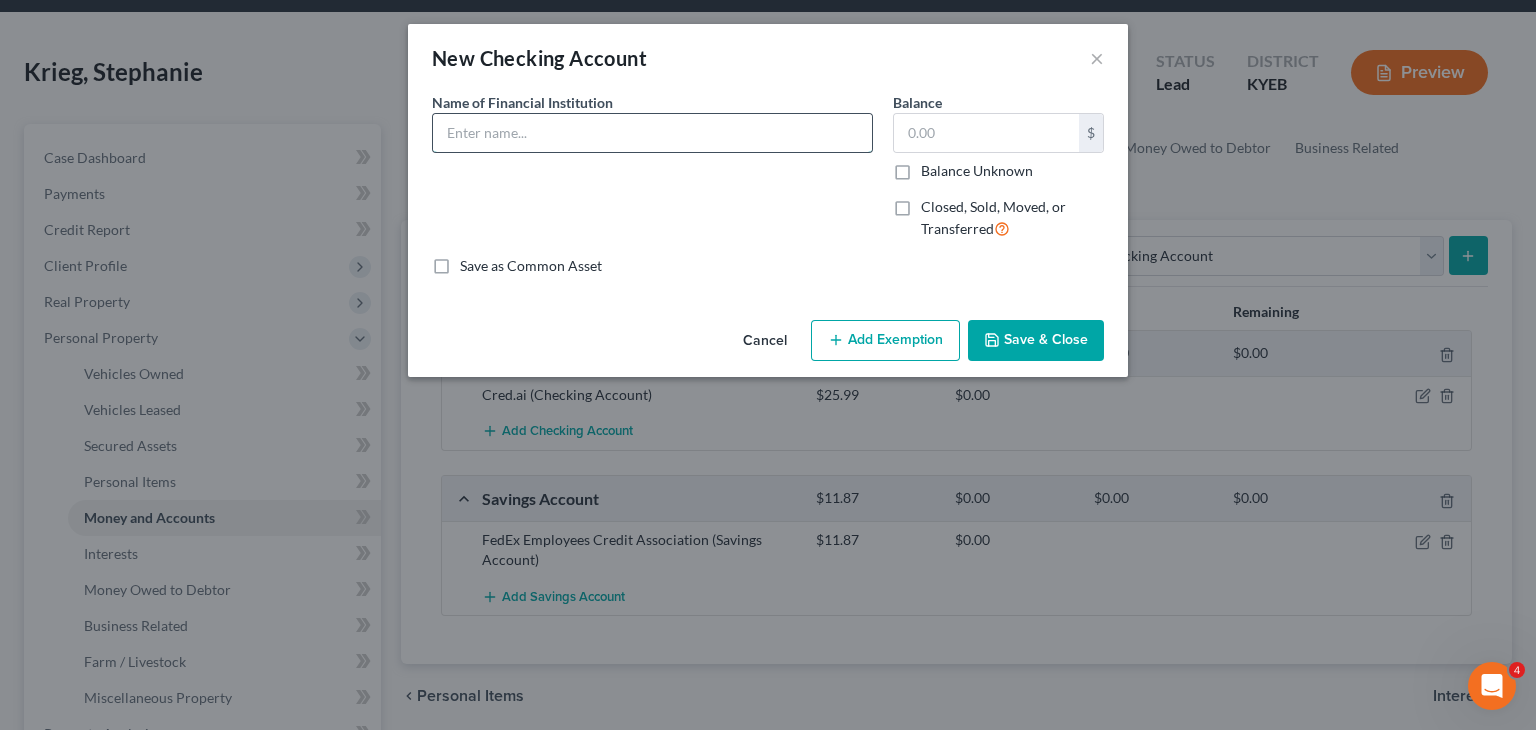 click at bounding box center [652, 133] 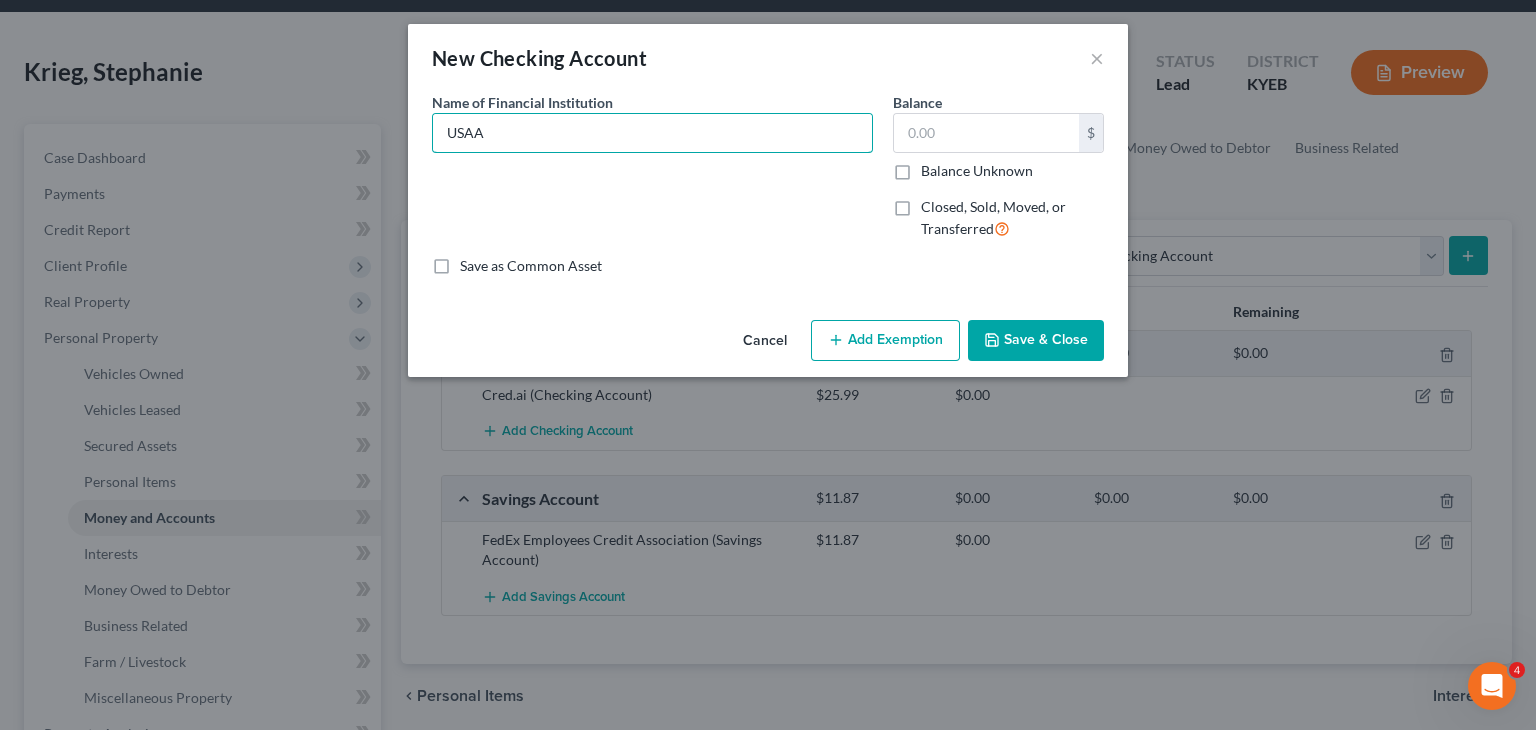type on "USAA" 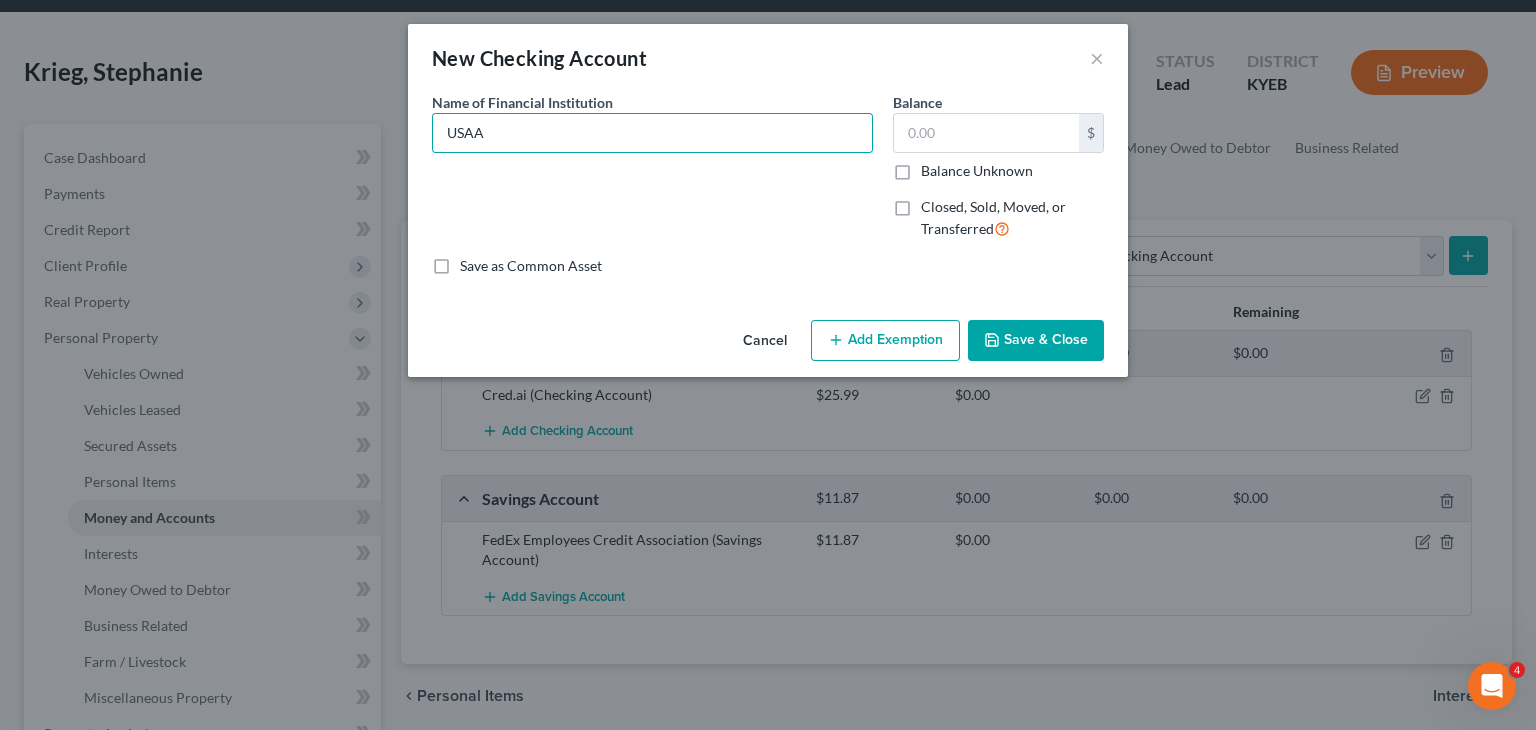 click on "Save & Close" at bounding box center [1036, 341] 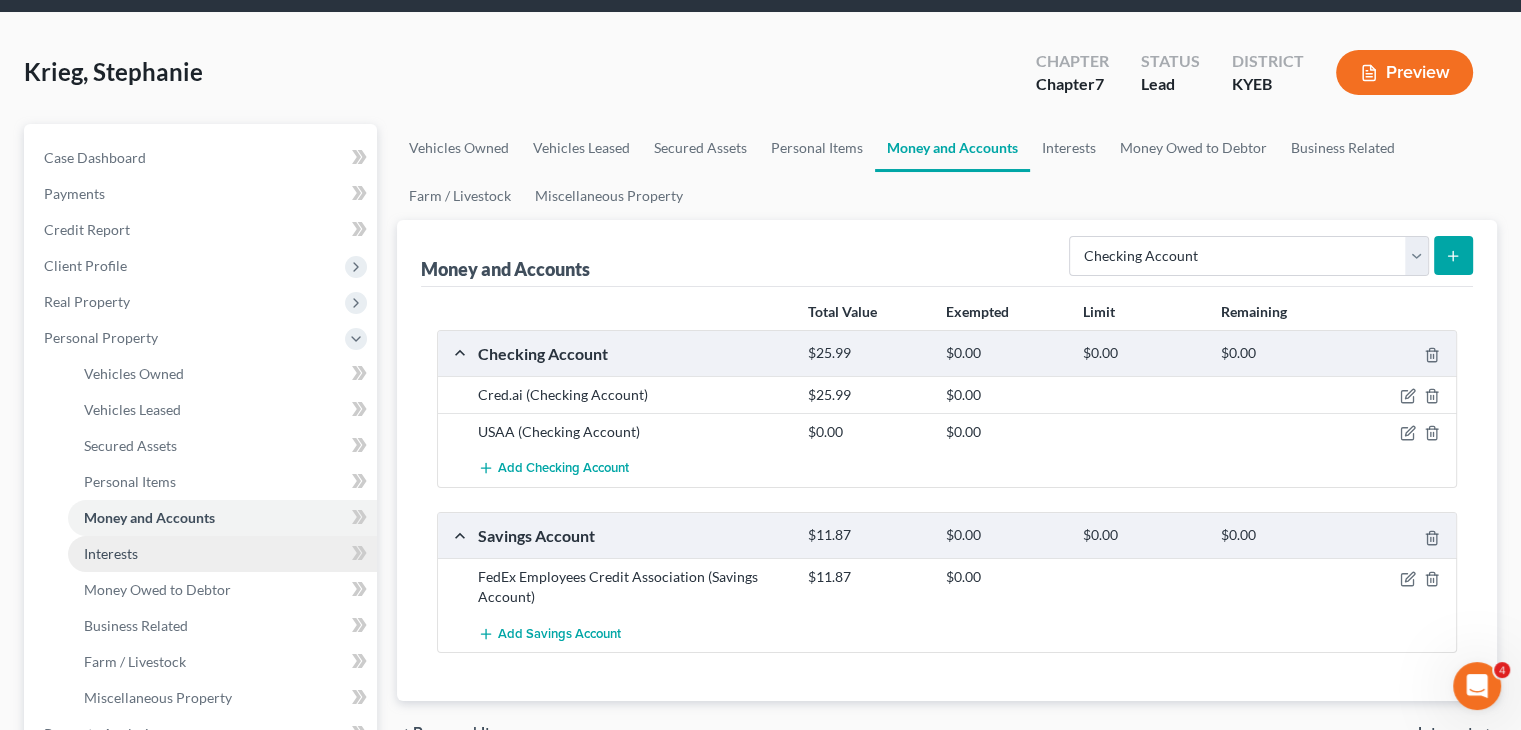 click on "Interests" at bounding box center [222, 554] 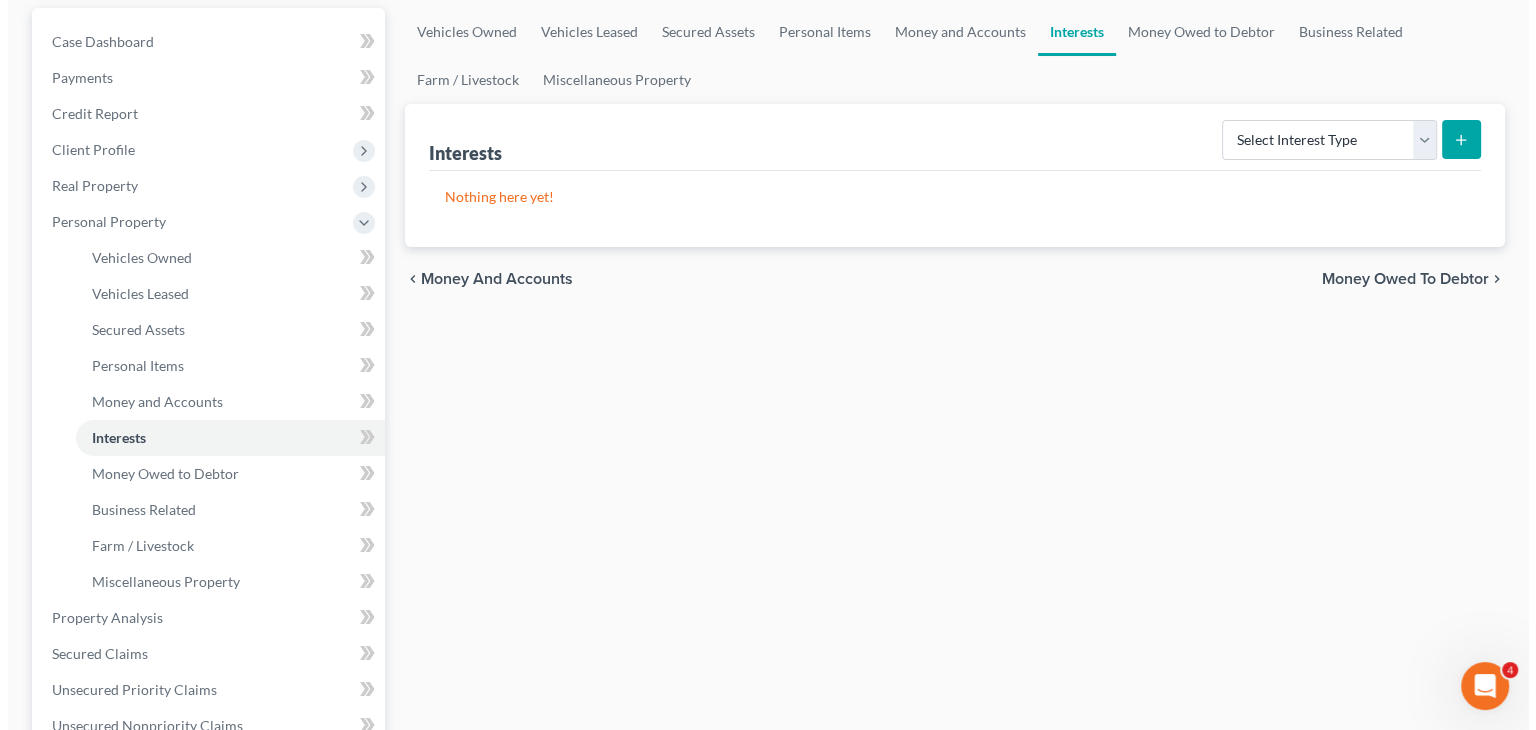 scroll, scrollTop: 189, scrollLeft: 0, axis: vertical 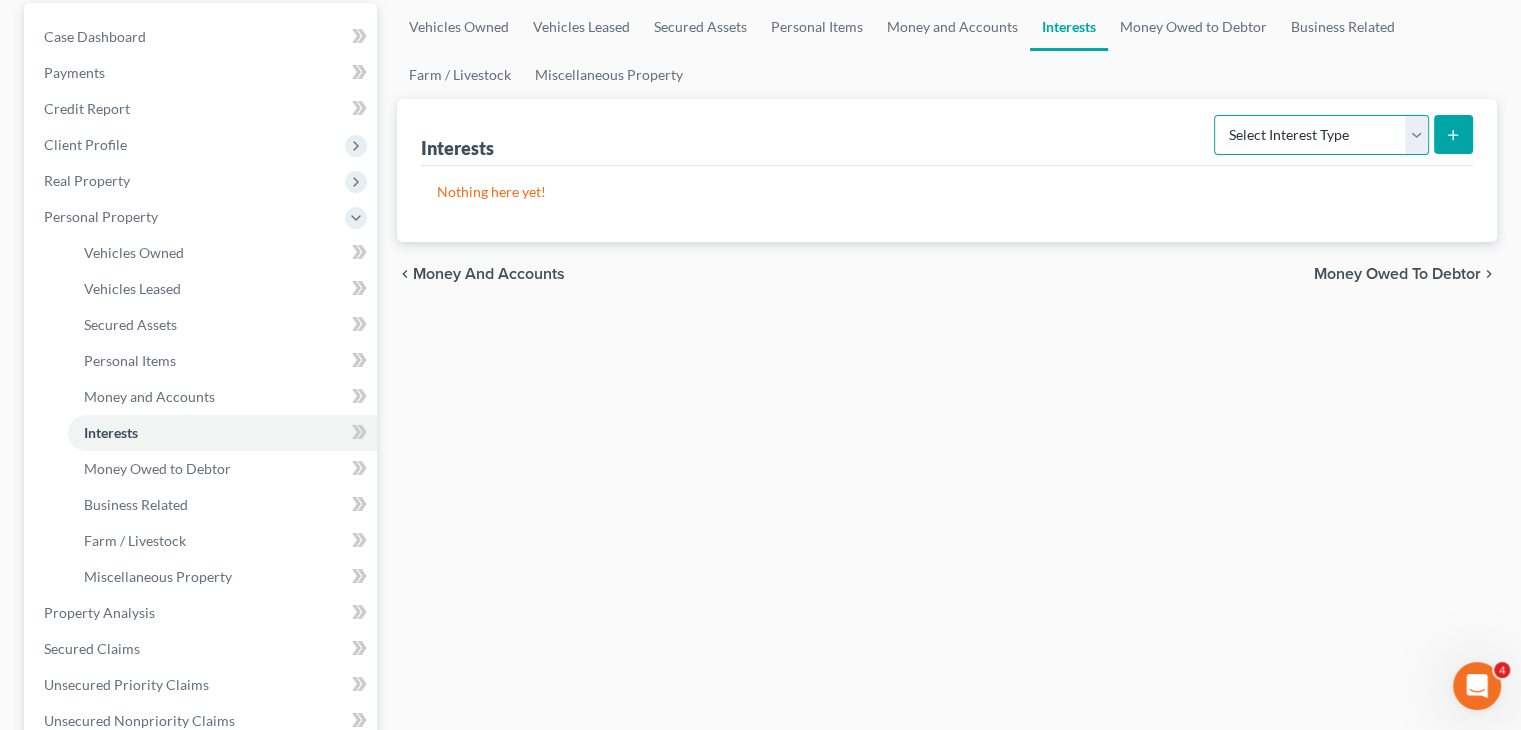 click on "Select Interest Type 401K Annuity Bond Education IRA Government Bond Government Pension Plan Incorporated Business IRA Joint Venture (Active) Joint Venture (Inactive) Keogh Mutual Fund Other Retirement Plan Partnership (Active) Partnership (Inactive) Pension Plan Stock Term Life Insurance Unincorporated Business Whole Life Insurance" at bounding box center (1321, 135) 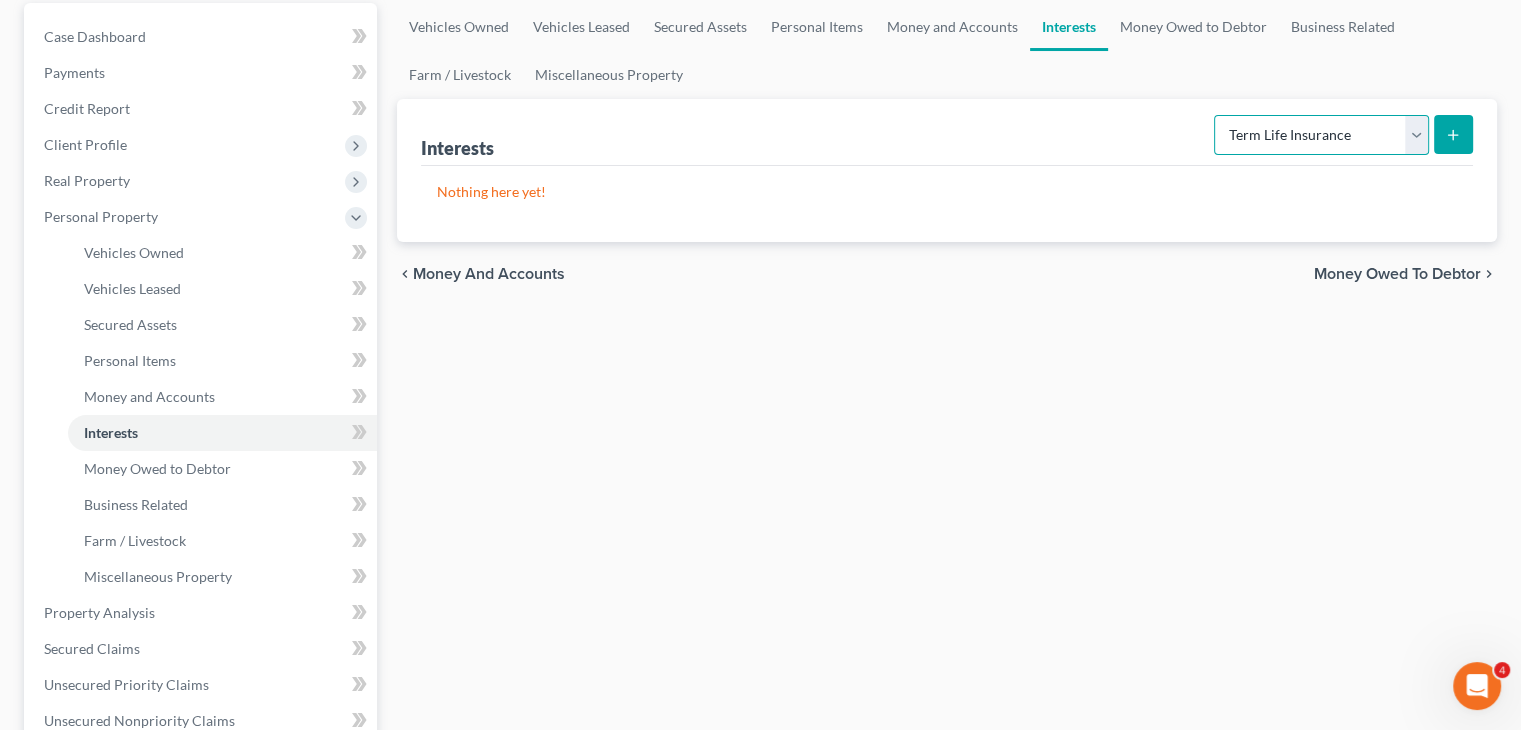click on "Select Interest Type 401K Annuity Bond Education IRA Government Bond Government Pension Plan Incorporated Business IRA Joint Venture (Active) Joint Venture (Inactive) Keogh Mutual Fund Other Retirement Plan Partnership (Active) Partnership (Inactive) Pension Plan Stock Term Life Insurance Unincorporated Business Whole Life Insurance" at bounding box center (1321, 135) 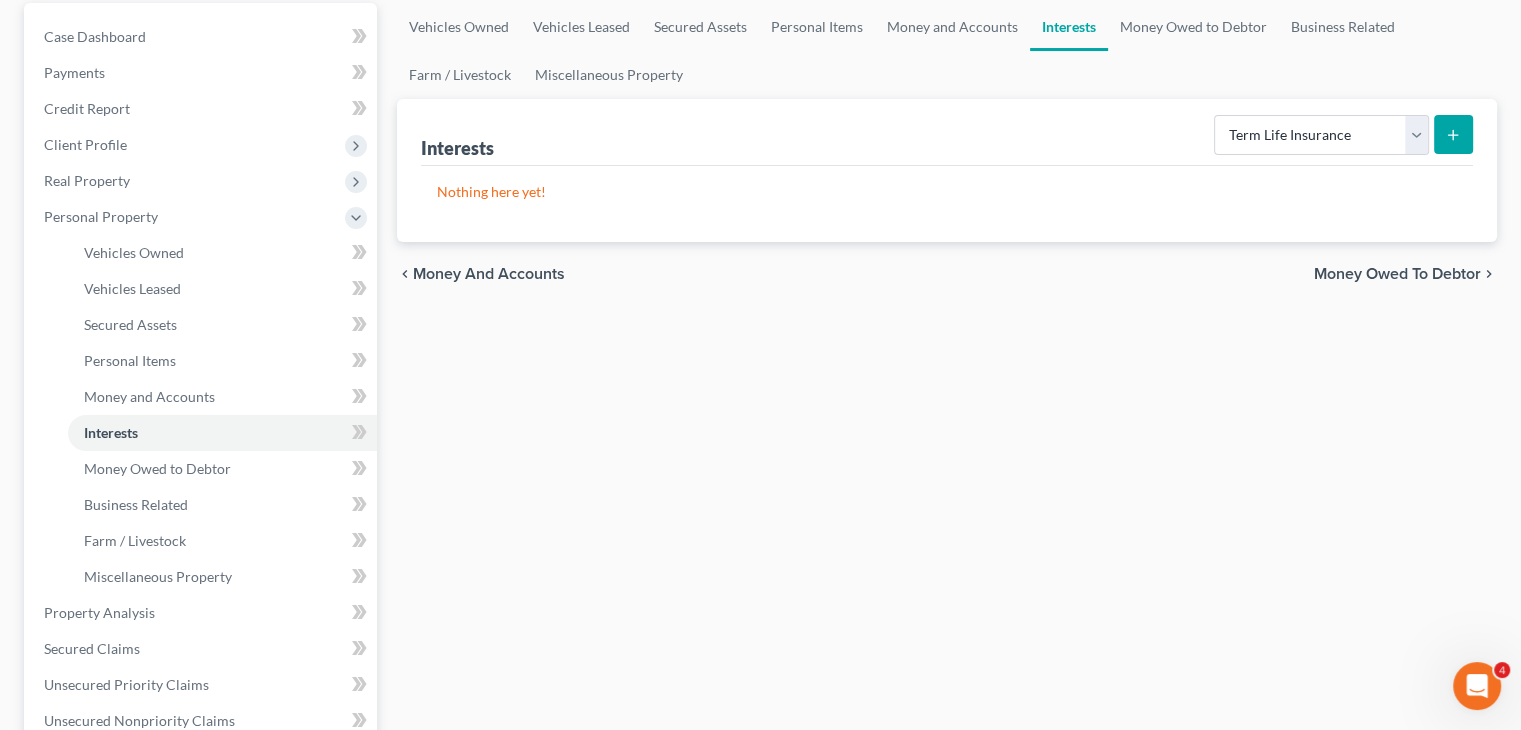 click 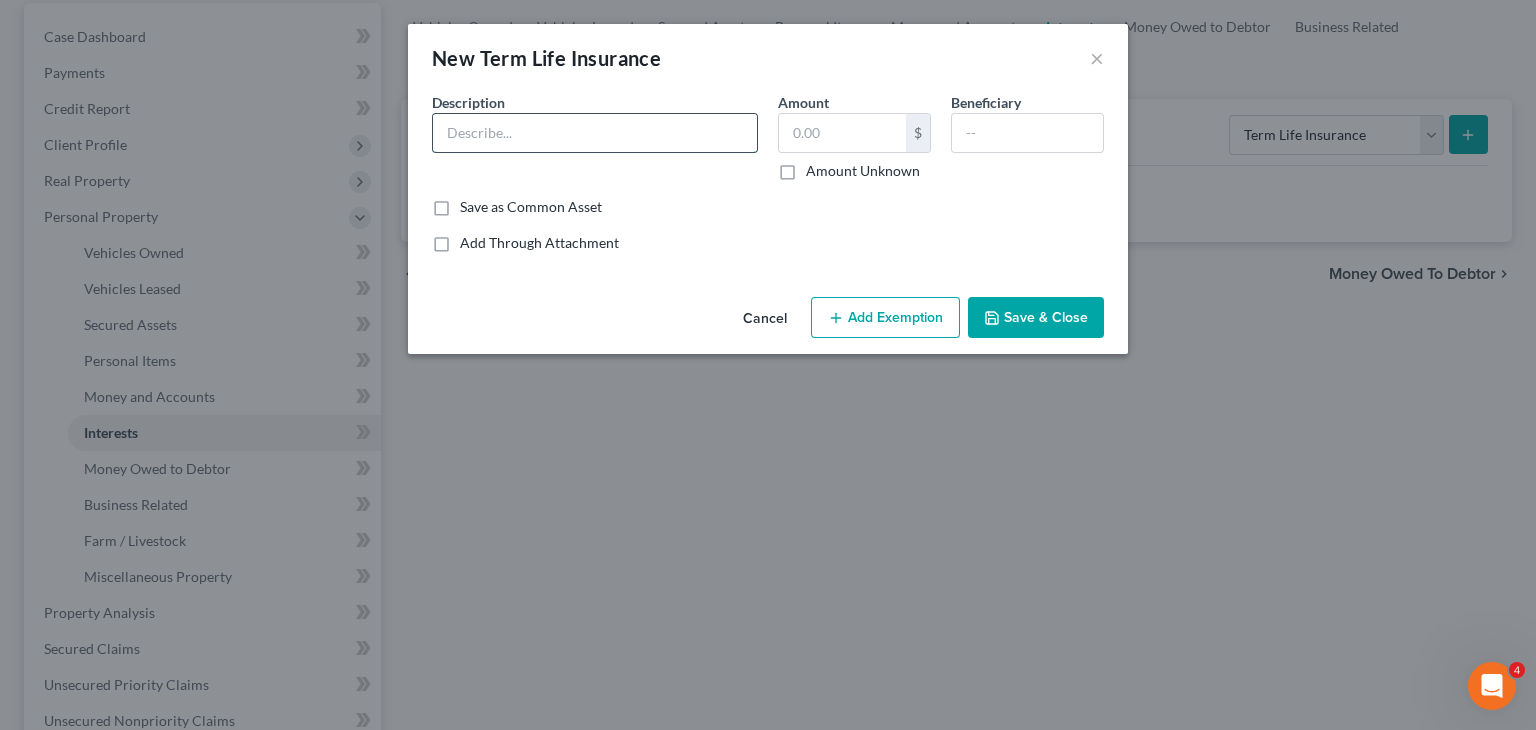 click at bounding box center (595, 133) 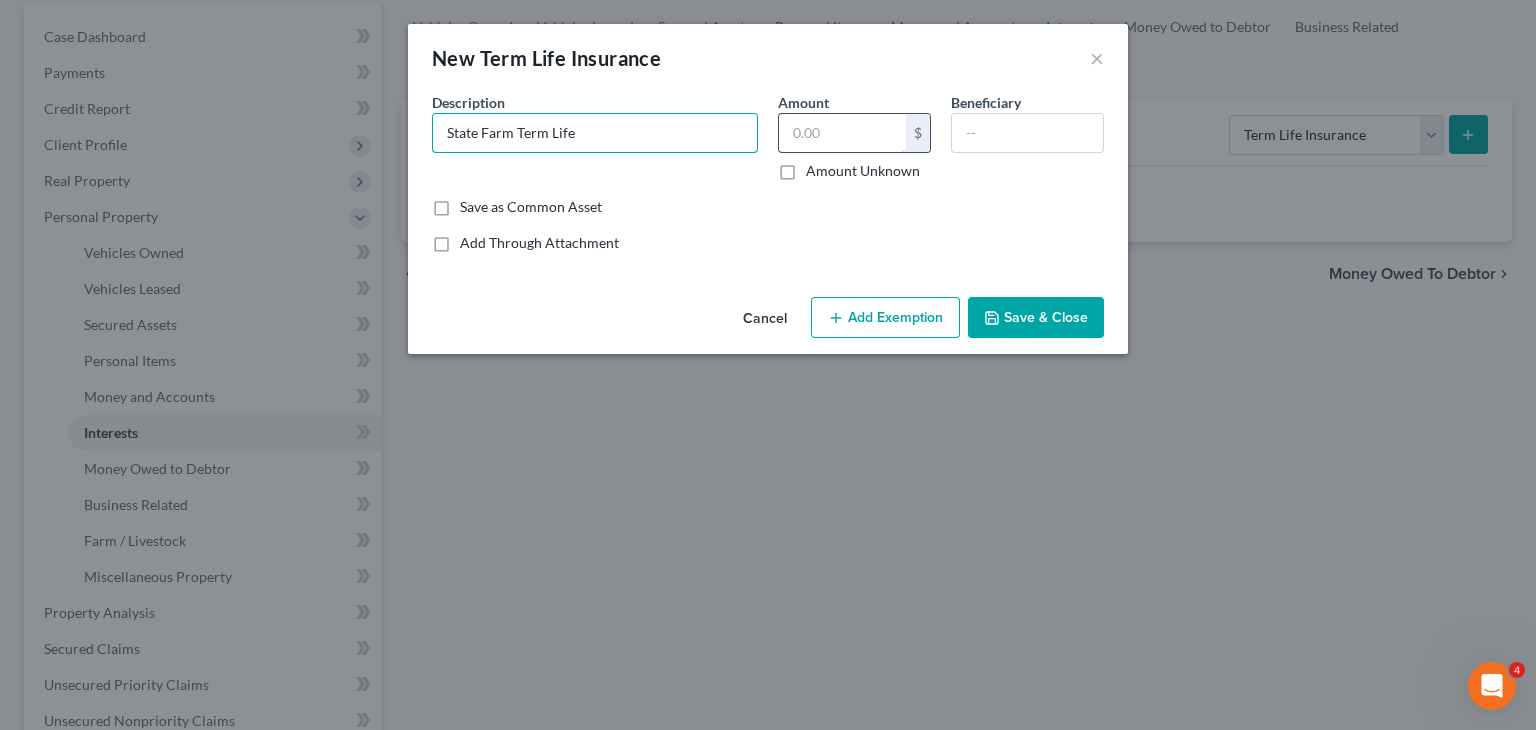 type on "State Farm Term Life" 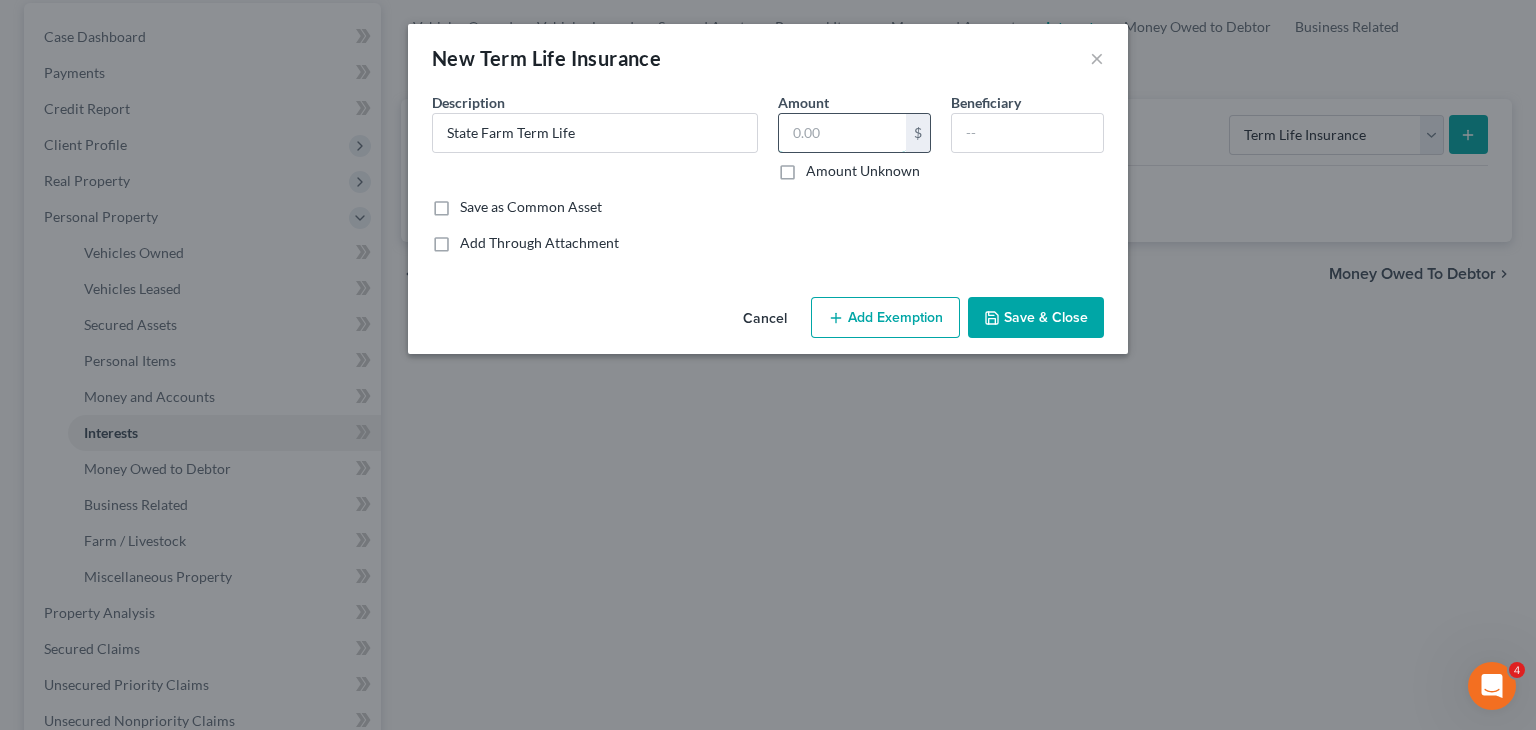 click at bounding box center (842, 133) 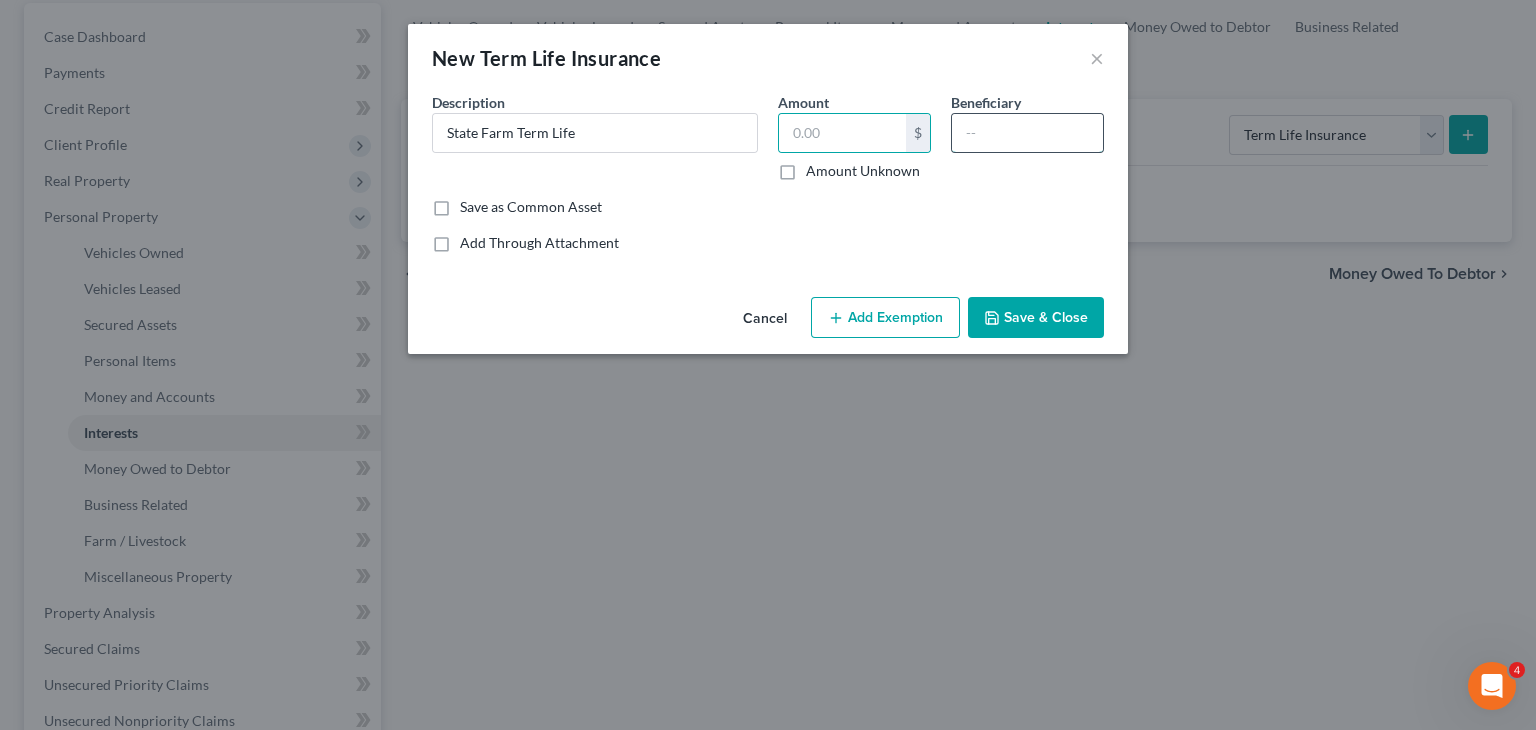 click at bounding box center (1027, 133) 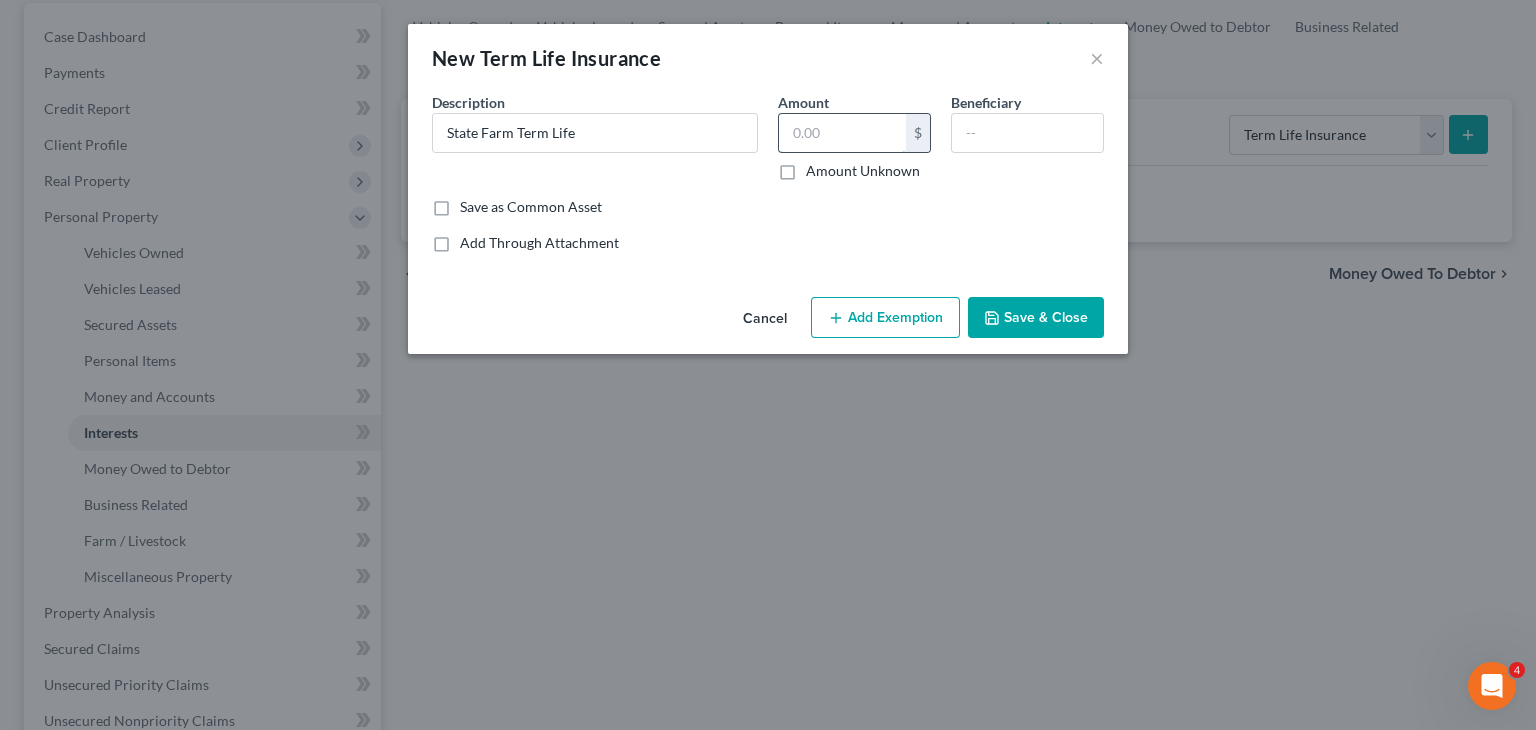click at bounding box center (842, 133) 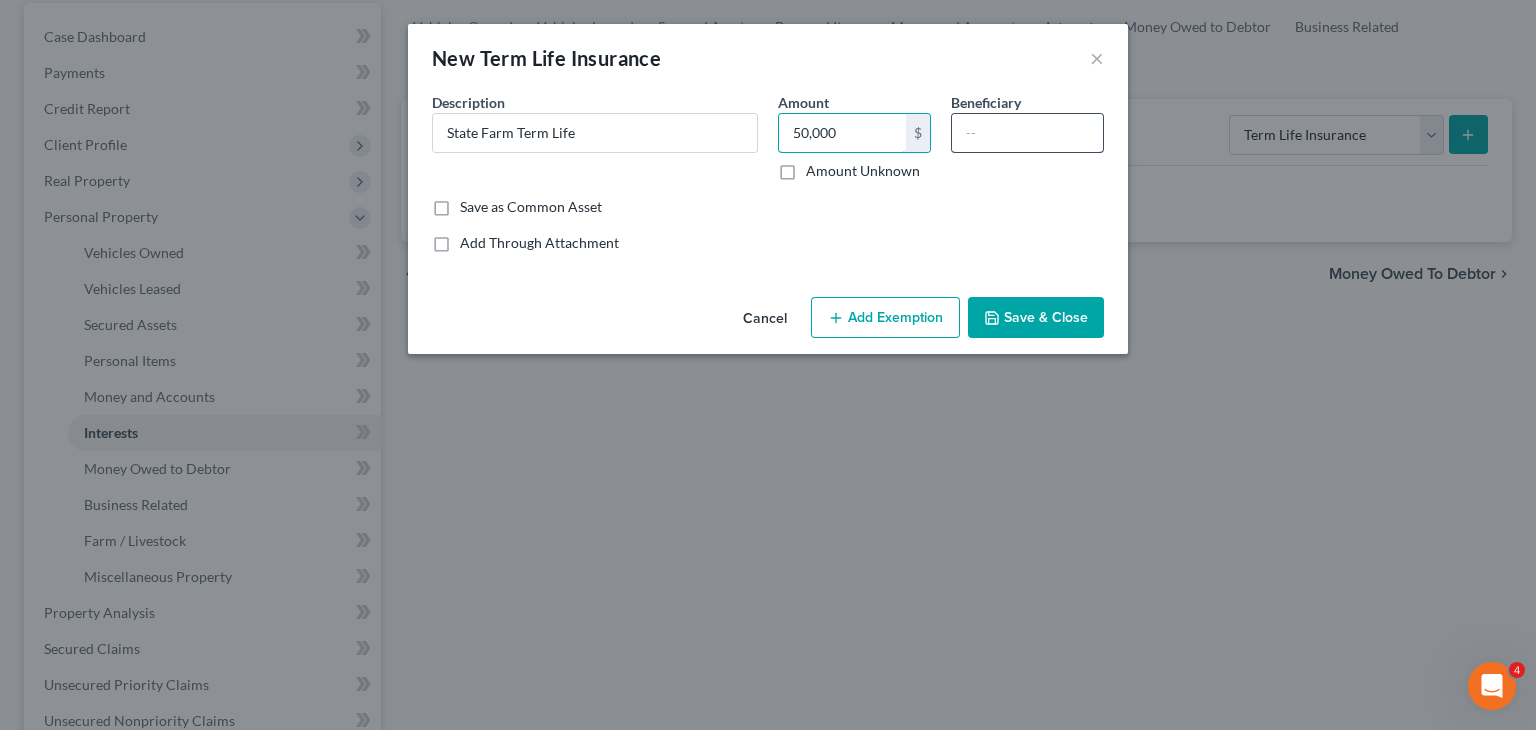 type on "50,000" 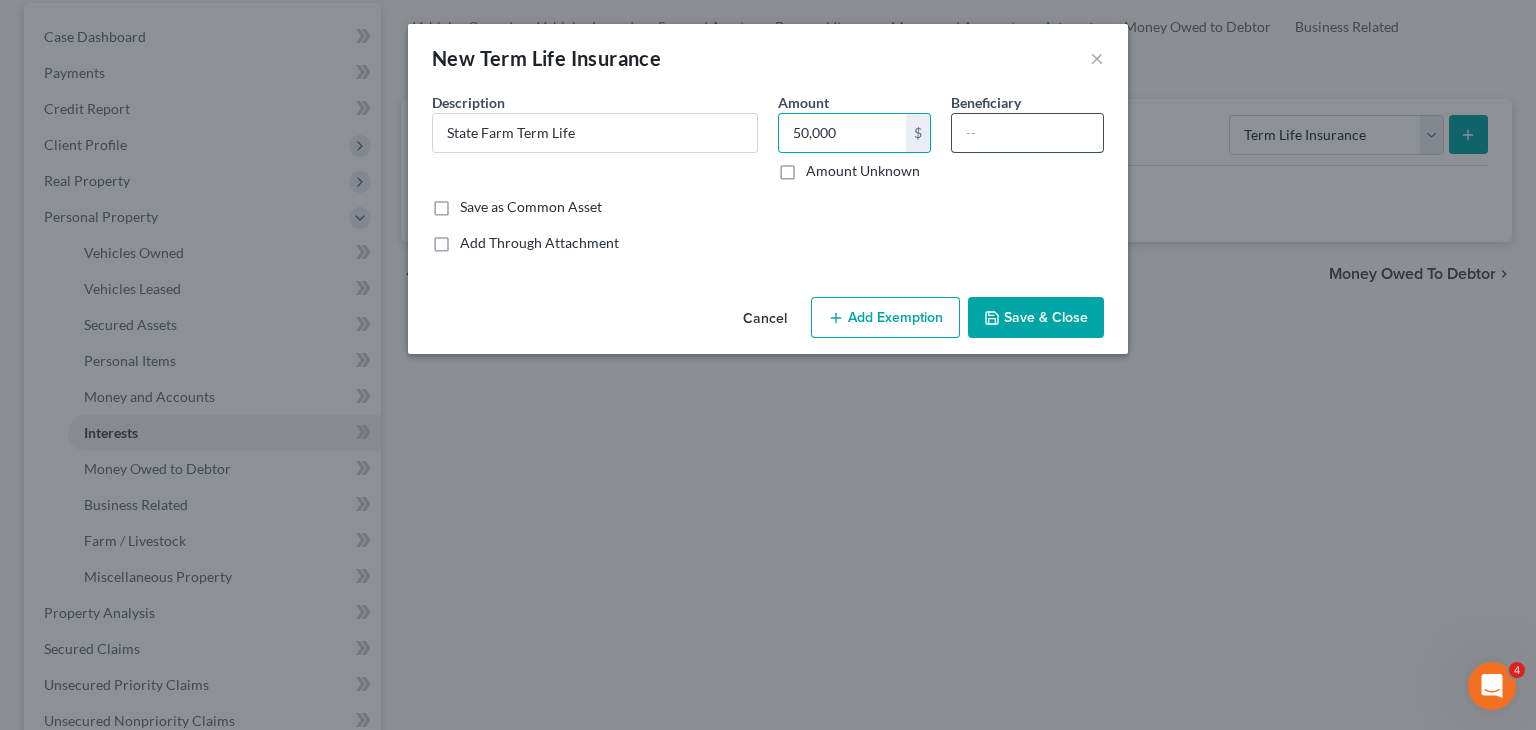 click at bounding box center [1027, 133] 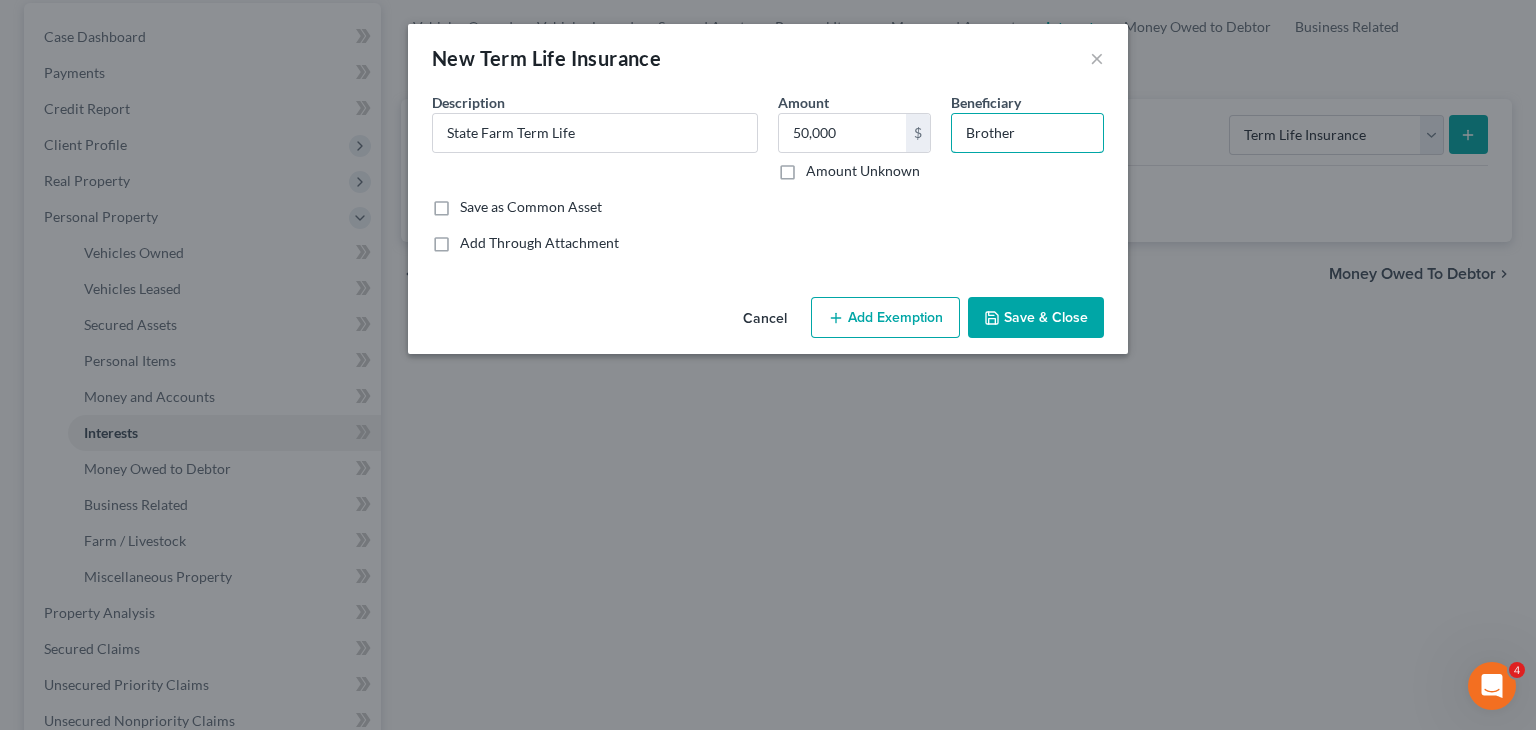 type on "Brother" 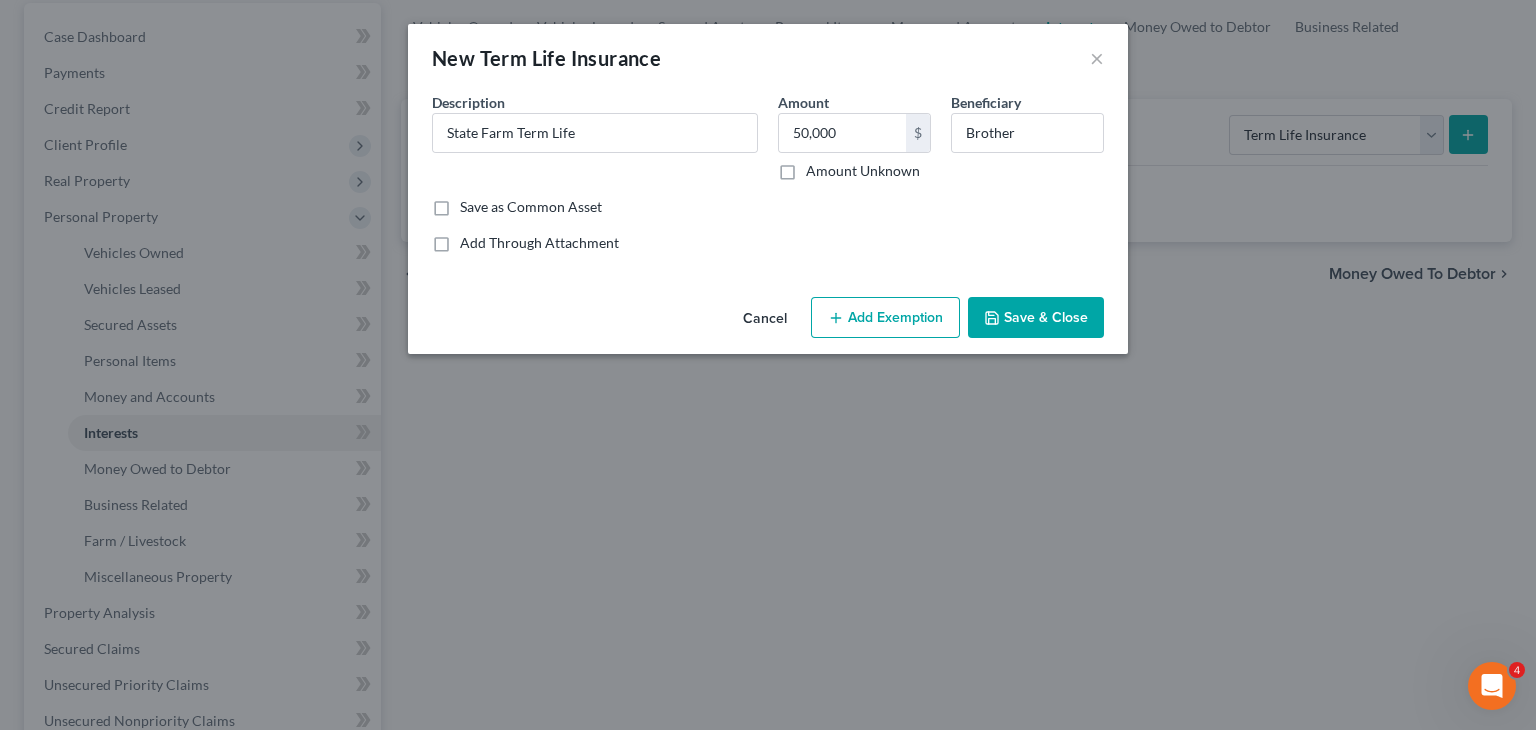 click on "Add Exemption" at bounding box center [885, 318] 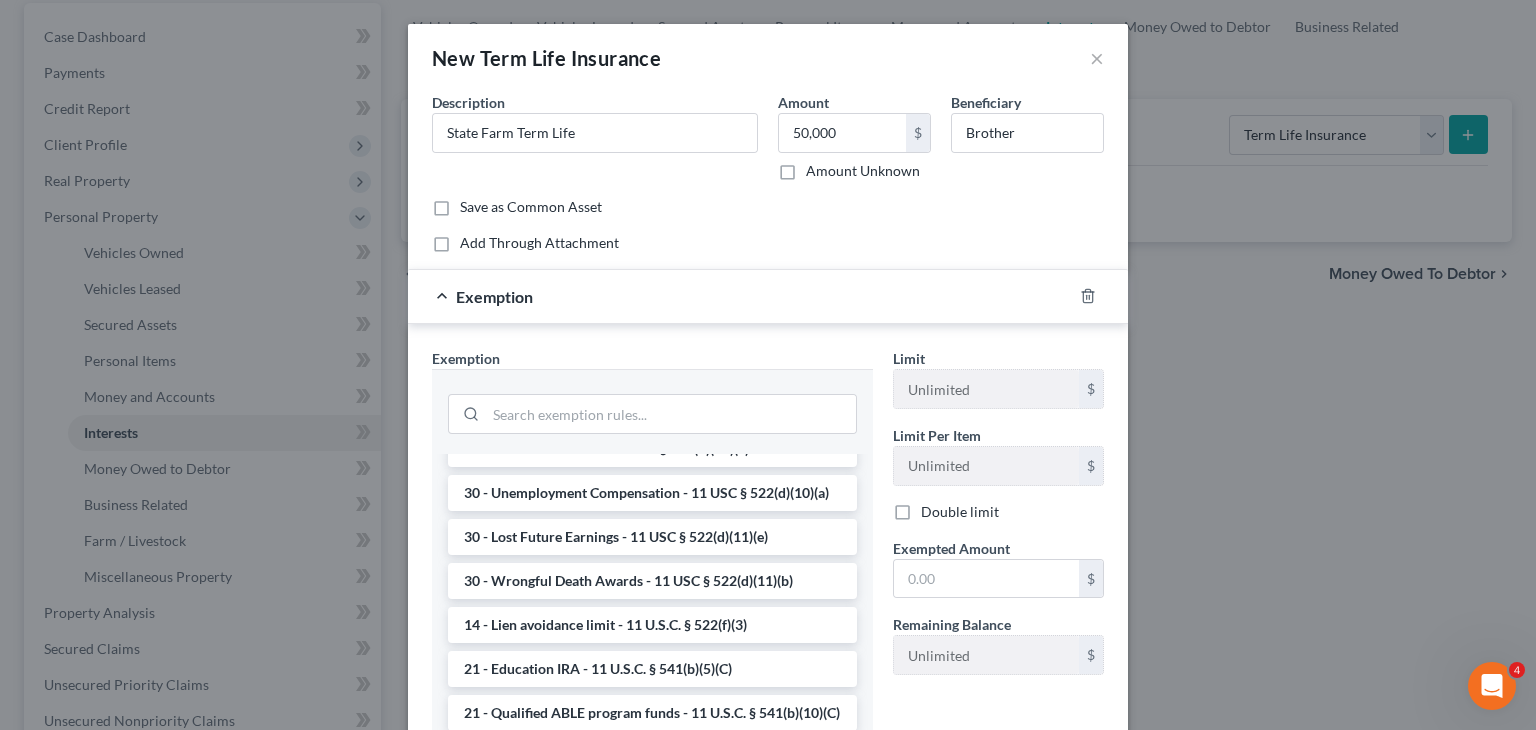 scroll, scrollTop: 68, scrollLeft: 0, axis: vertical 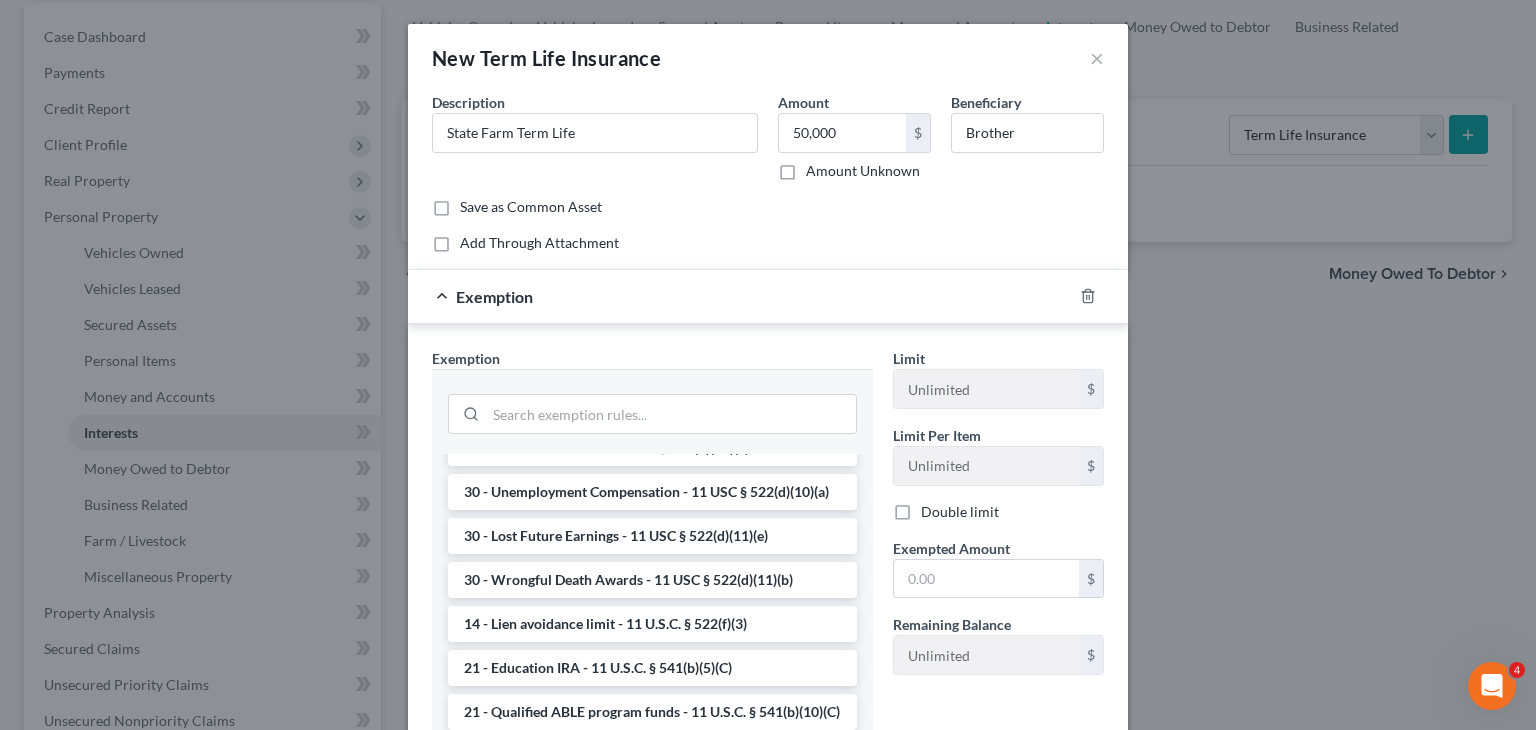 click at bounding box center (652, 411) 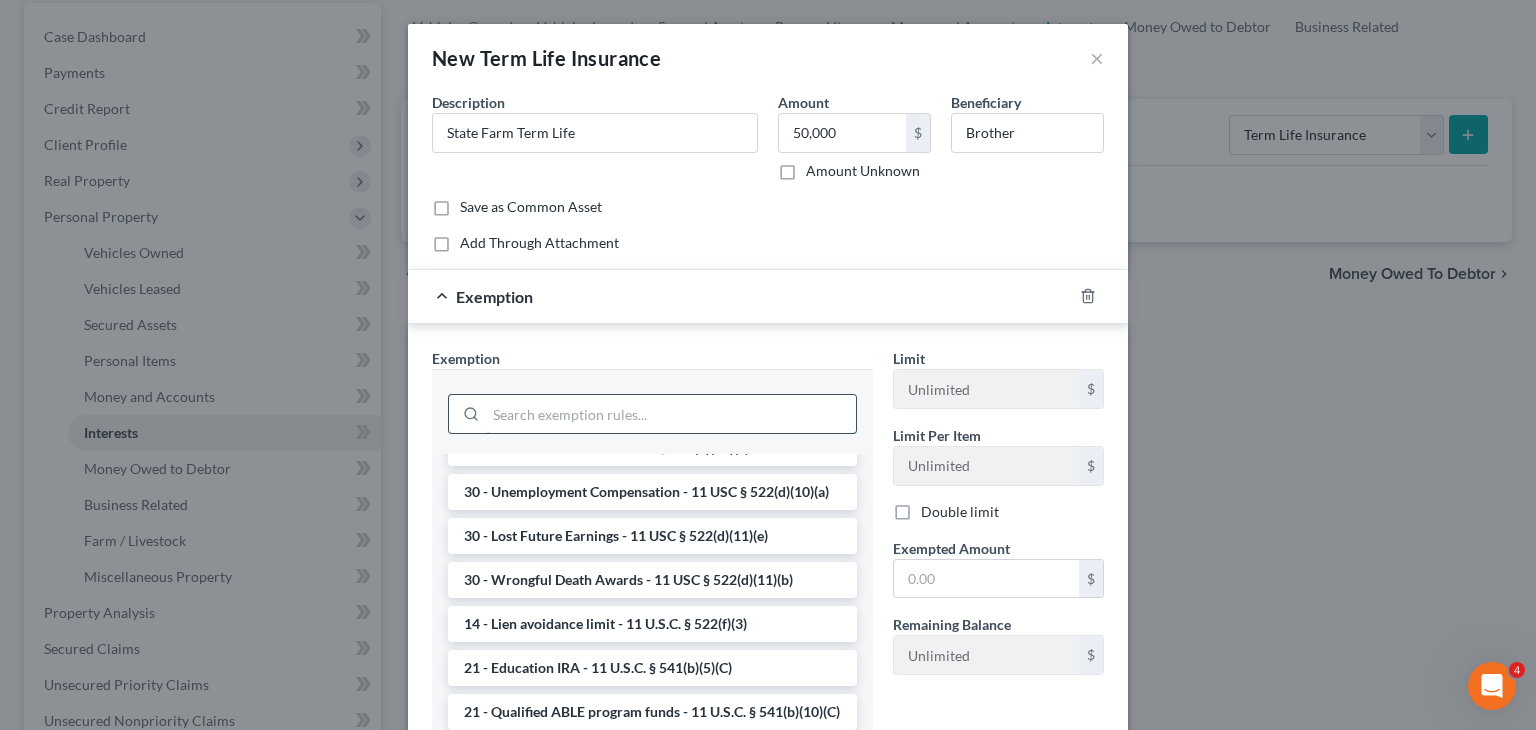 click at bounding box center [671, 414] 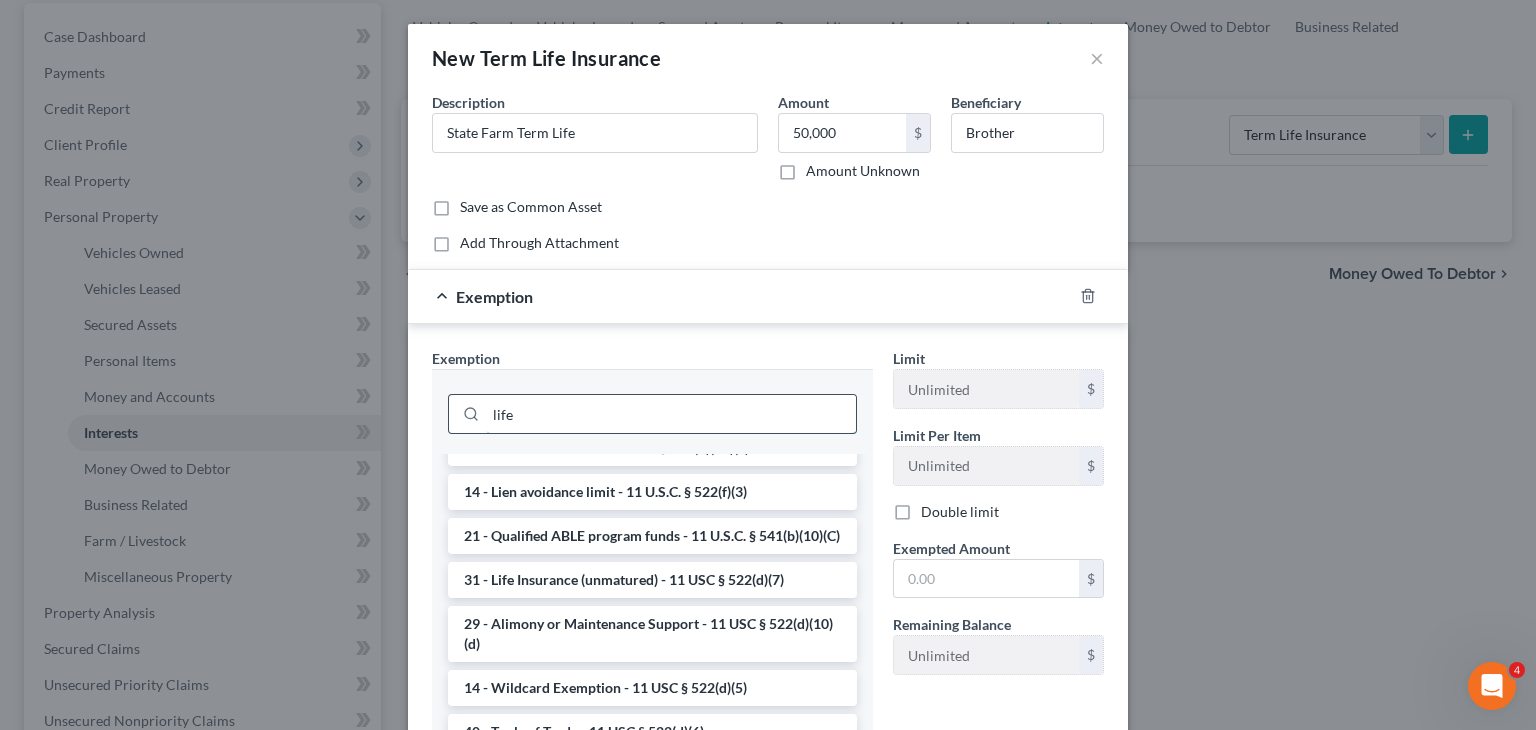 scroll, scrollTop: 0, scrollLeft: 0, axis: both 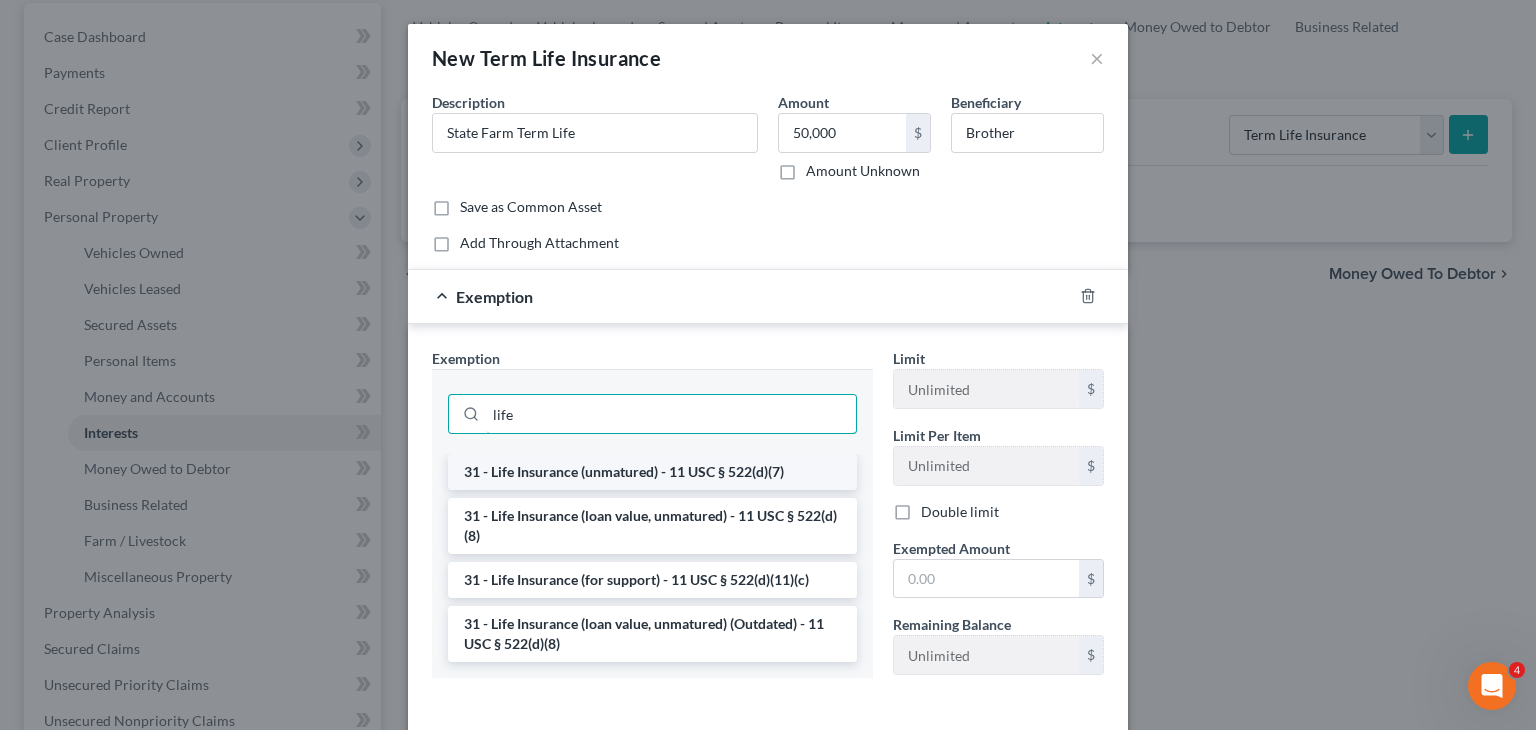 type on "life" 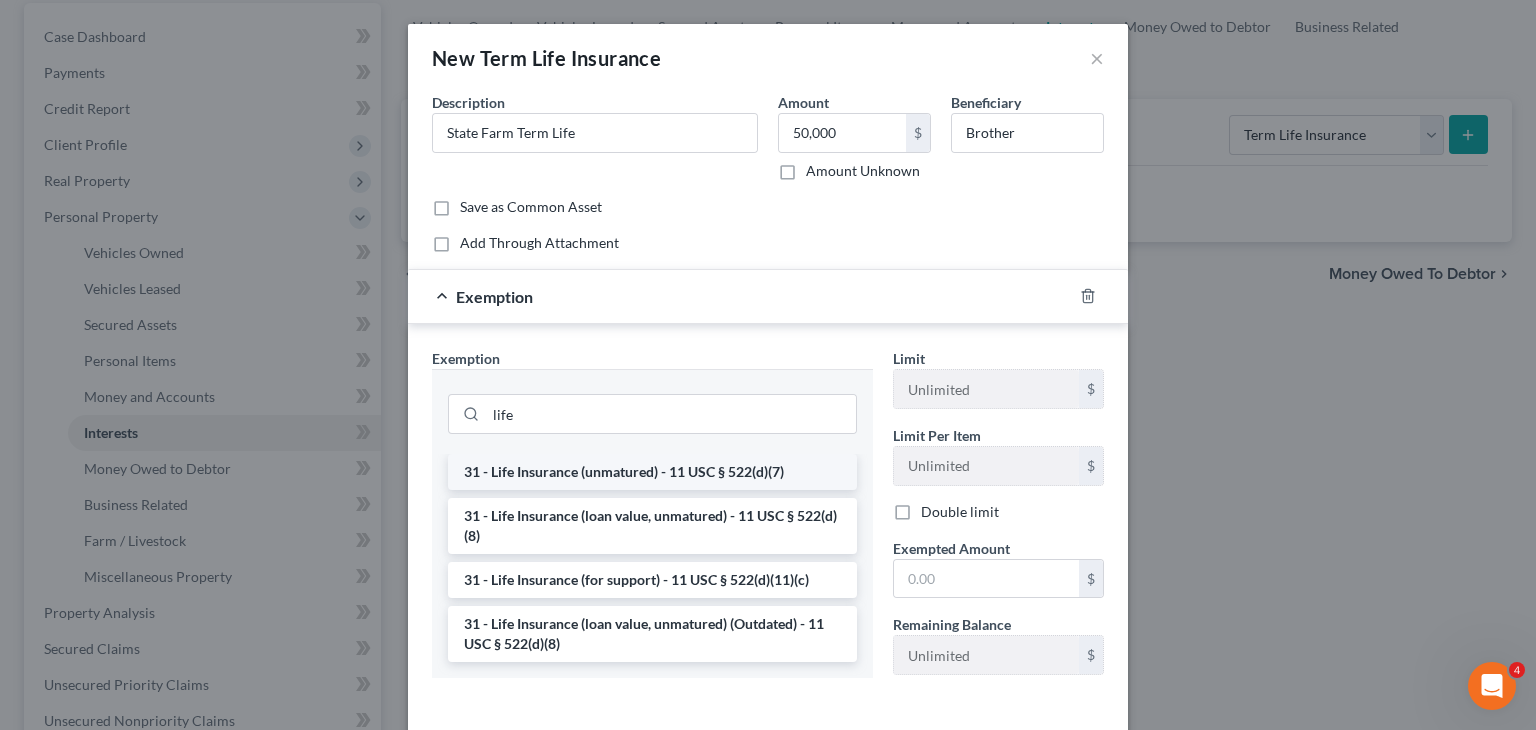 click on "31 - Life Insurance (unmatured) - 11 USC § 522(d)(7)" at bounding box center (652, 472) 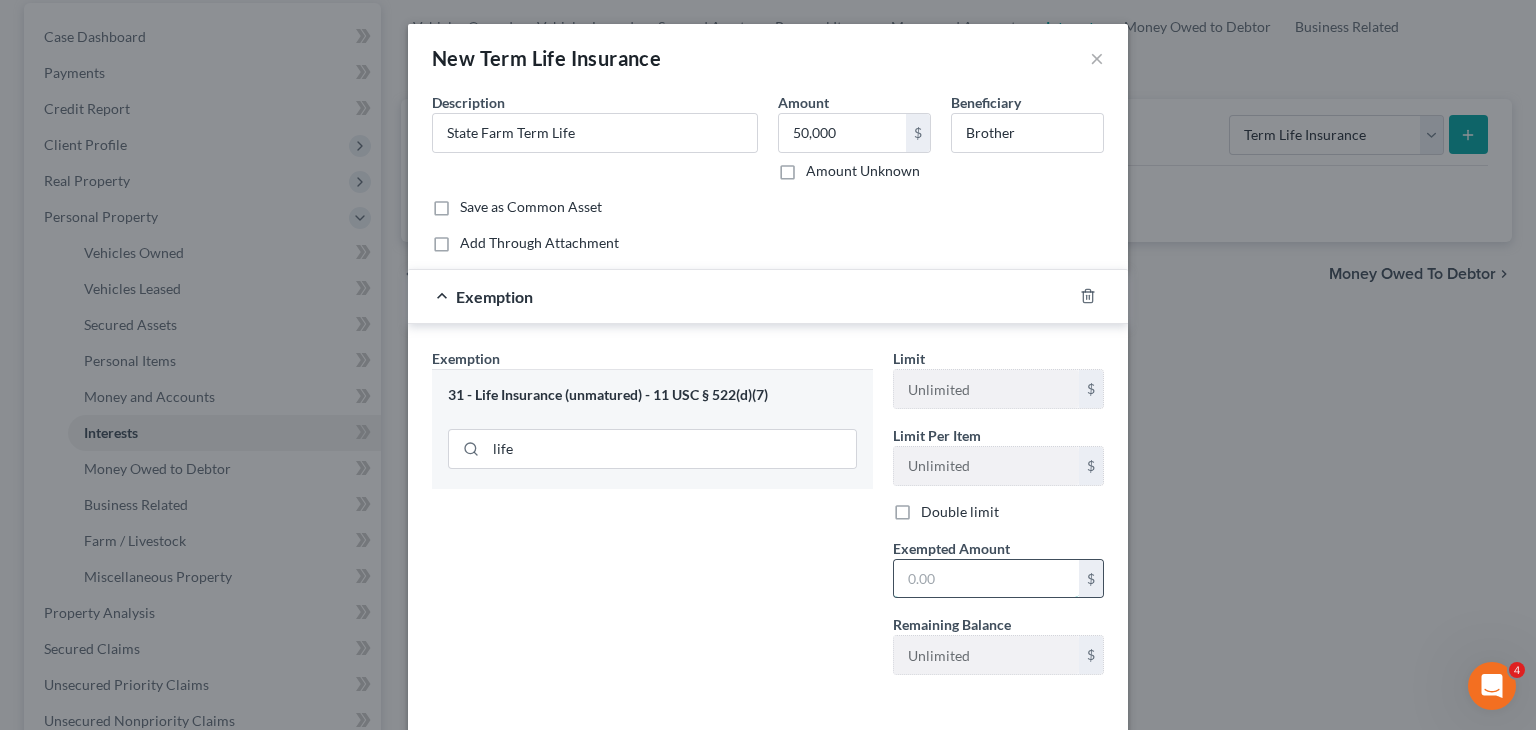 click at bounding box center [986, 579] 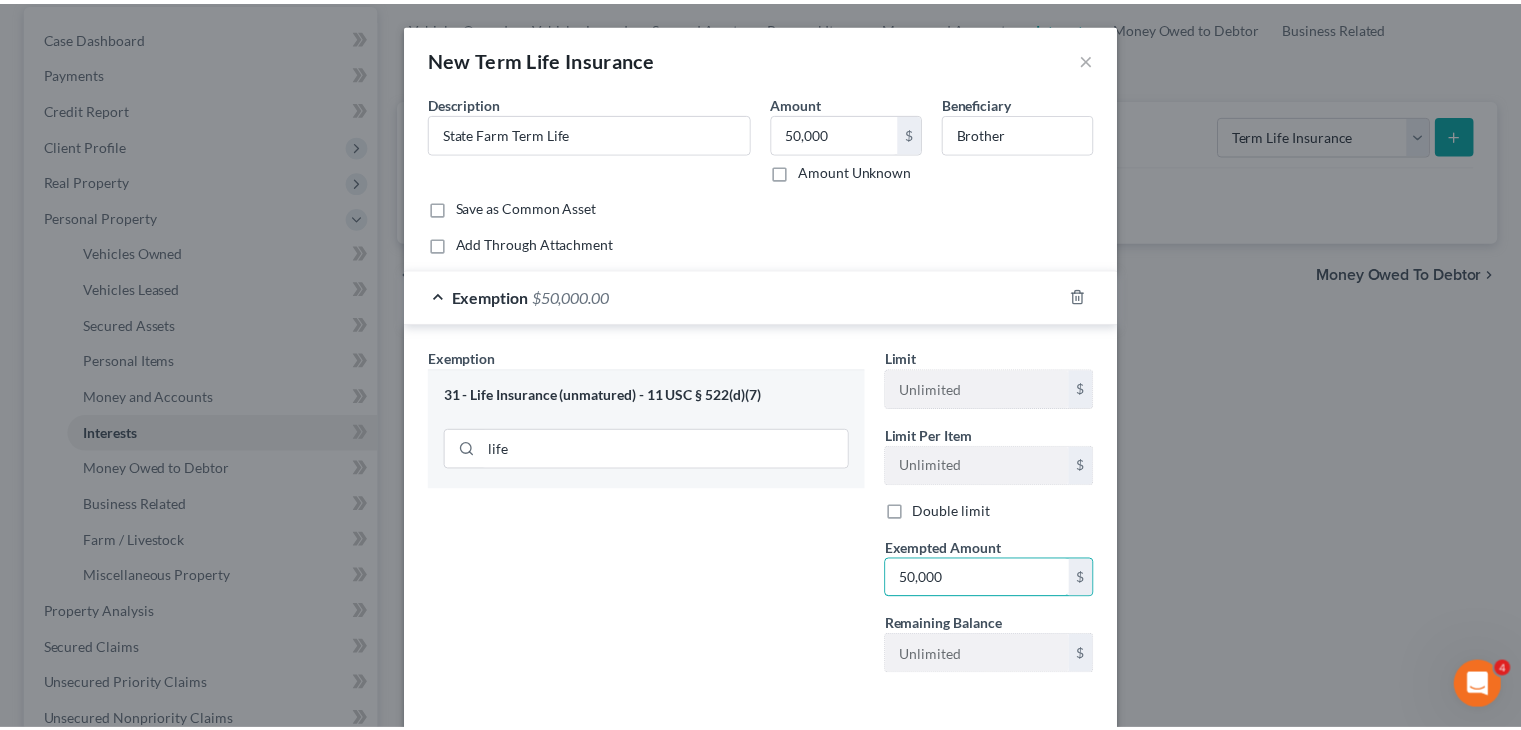 scroll, scrollTop: 85, scrollLeft: 0, axis: vertical 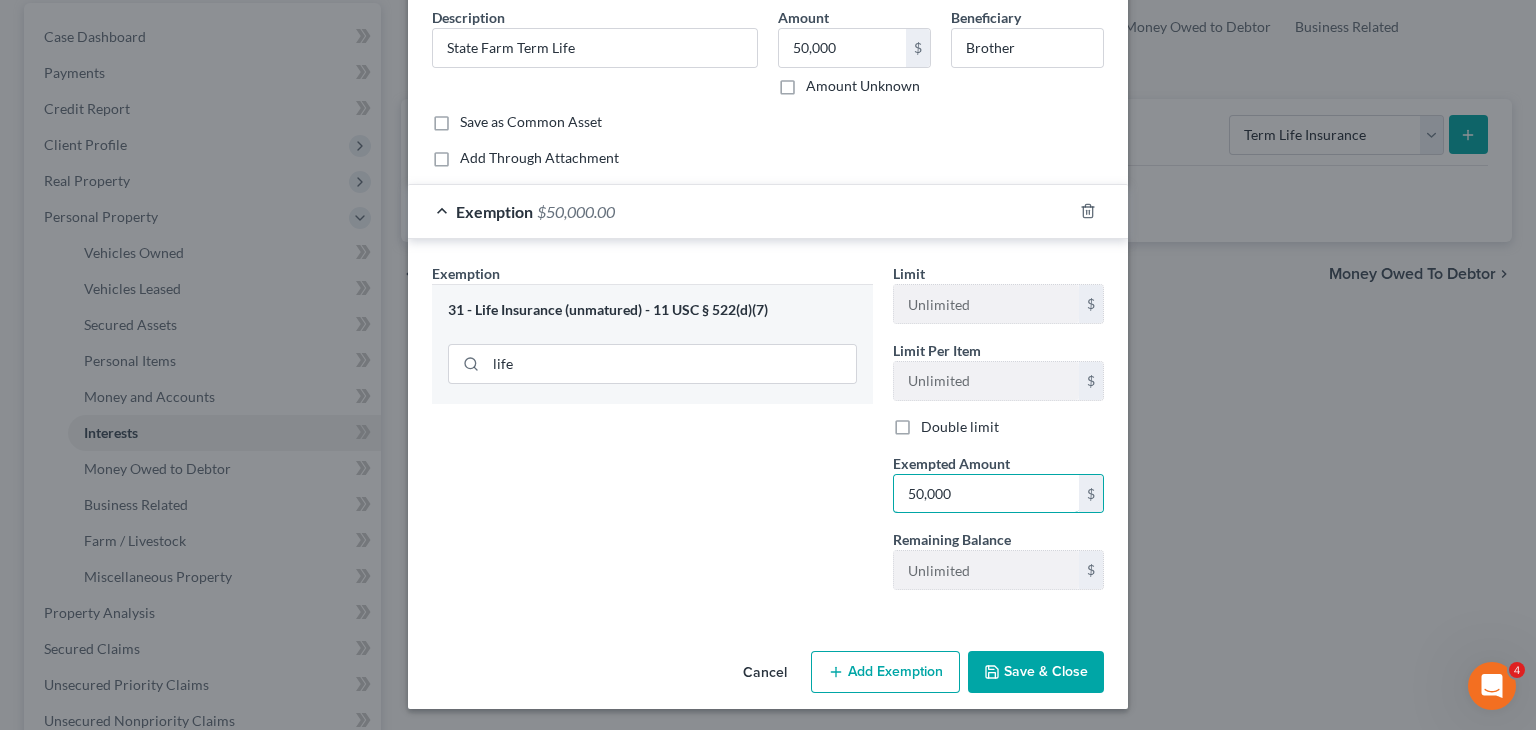 type on "50,000" 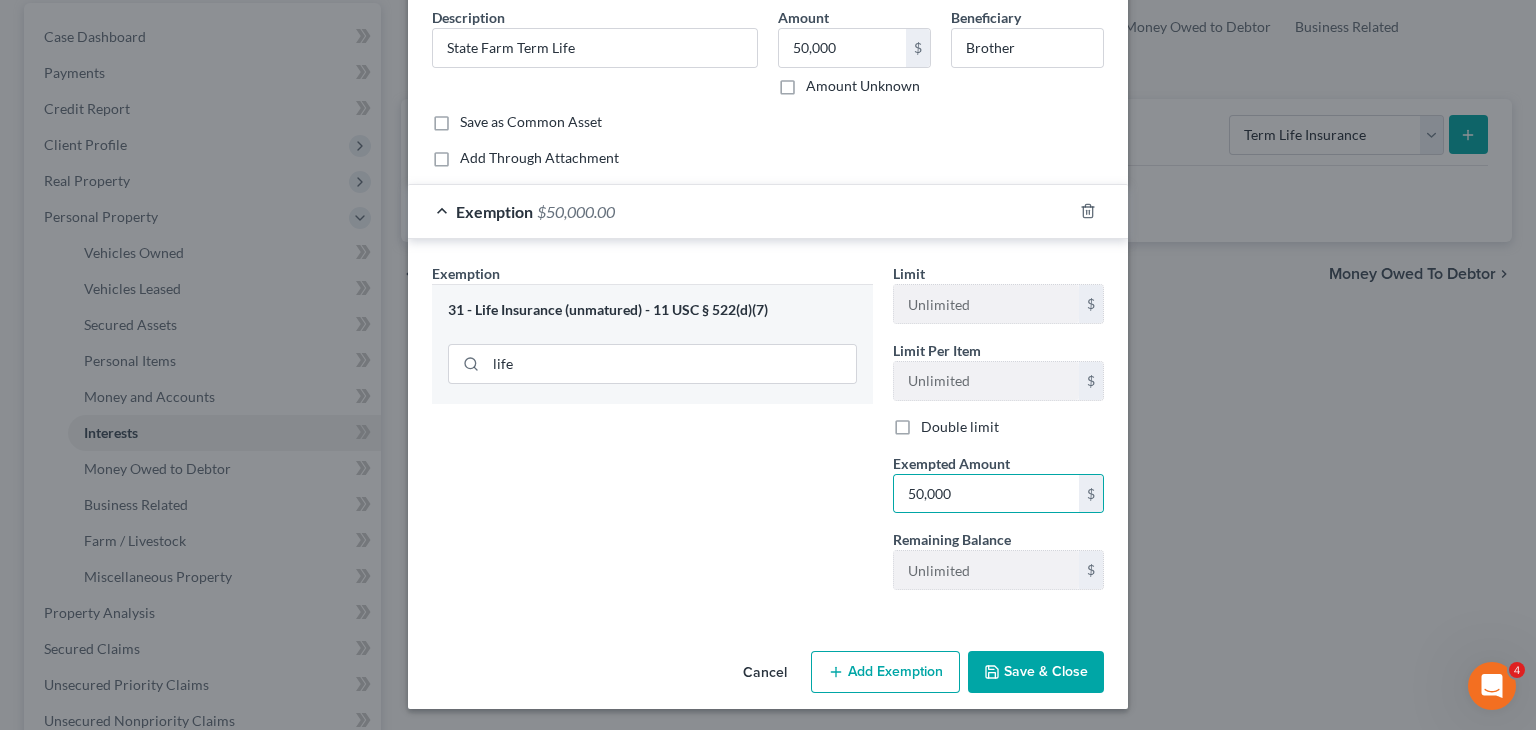 click on "Save & Close" at bounding box center [1036, 672] 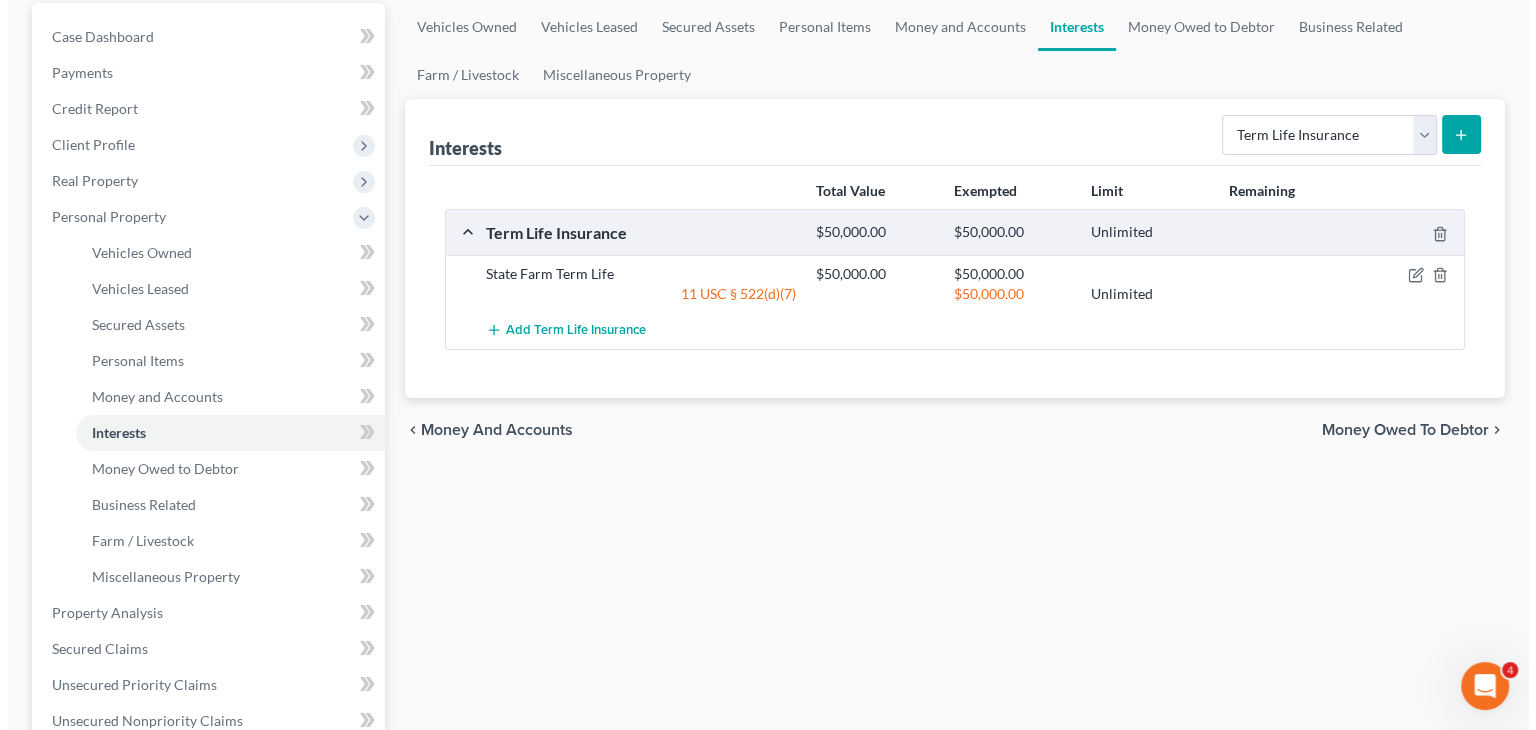 scroll, scrollTop: 0, scrollLeft: 0, axis: both 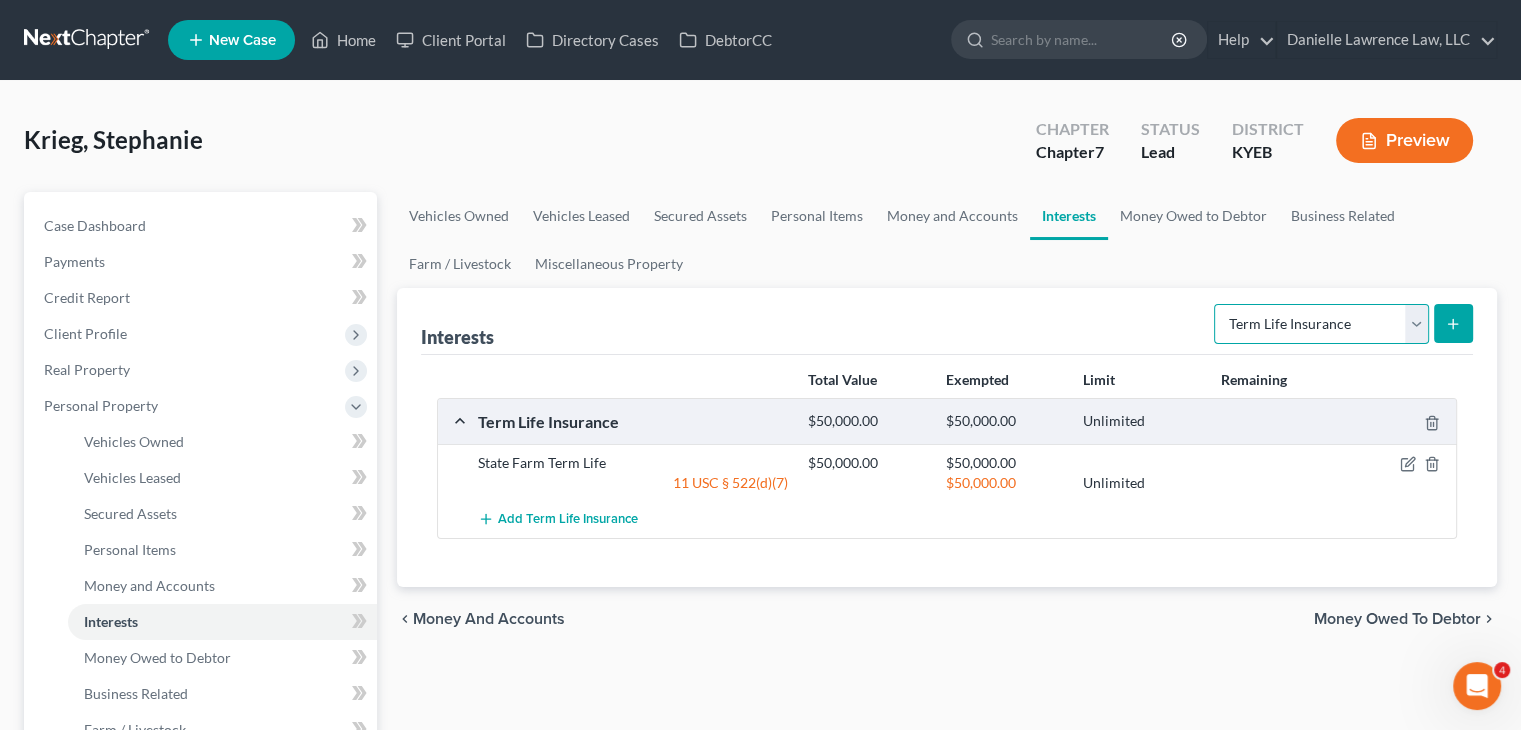 click on "Select Interest Type 401K Annuity Bond Education IRA Government Bond Government Pension Plan Incorporated Business IRA Joint Venture (Active) Joint Venture (Inactive) Keogh Mutual Fund Other Retirement Plan Partnership (Active) Partnership (Inactive) Pension Plan Stock Term Life Insurance Unincorporated Business Whole Life Insurance" at bounding box center (1321, 324) 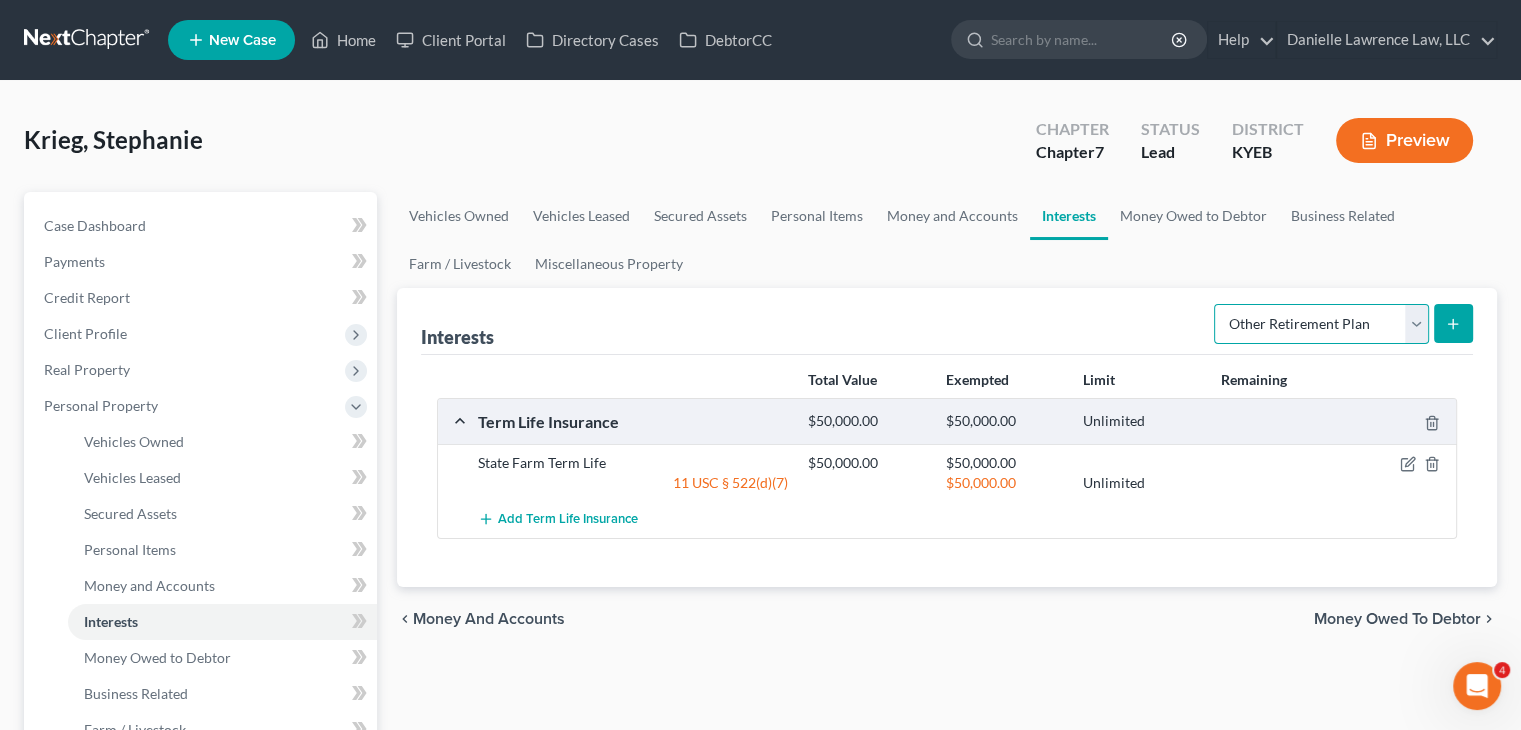 click on "Select Interest Type 401K Annuity Bond Education IRA Government Bond Government Pension Plan Incorporated Business IRA Joint Venture (Active) Joint Venture (Inactive) Keogh Mutual Fund Other Retirement Plan Partnership (Active) Partnership (Inactive) Pension Plan Stock Term Life Insurance Unincorporated Business Whole Life Insurance" at bounding box center (1321, 324) 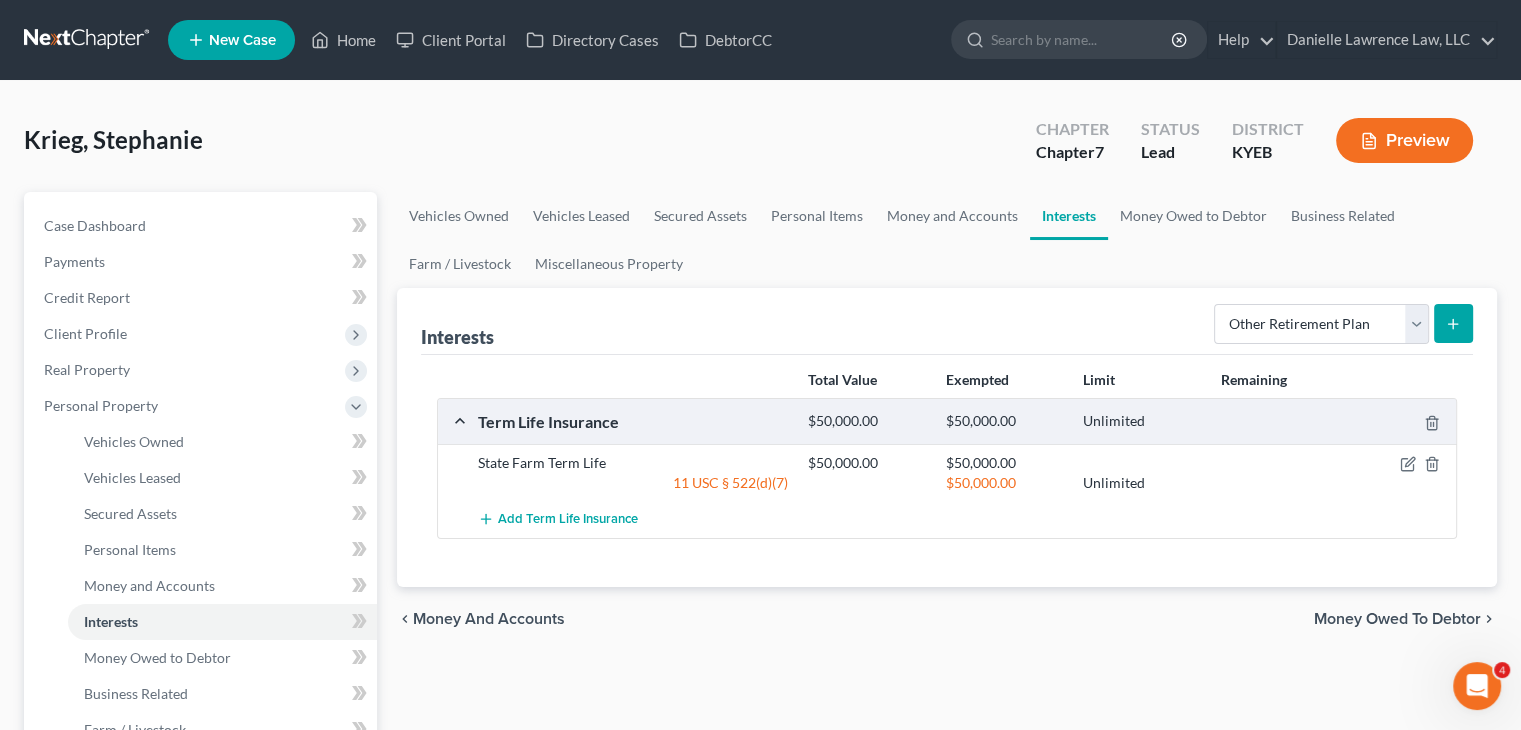 click at bounding box center (1453, 323) 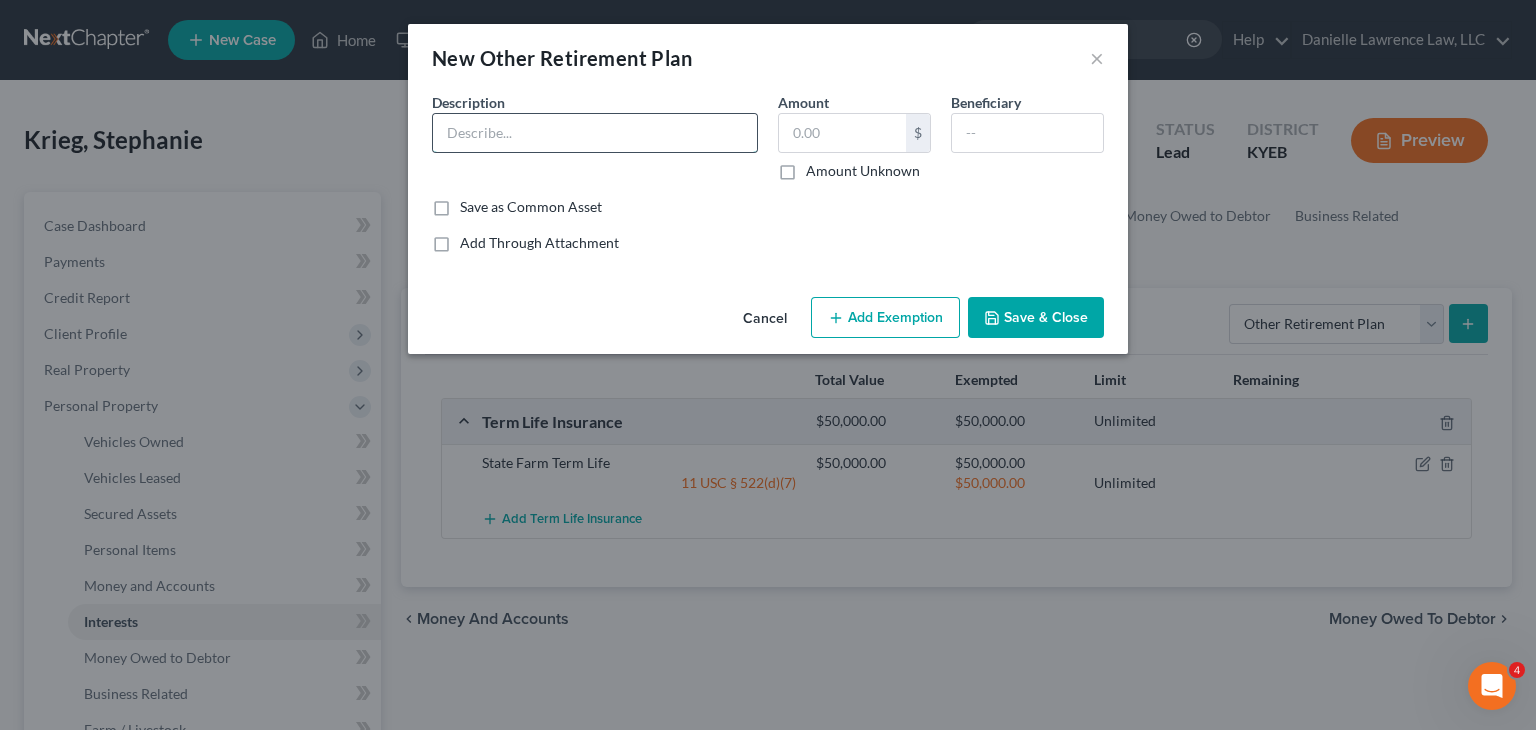 click at bounding box center (595, 133) 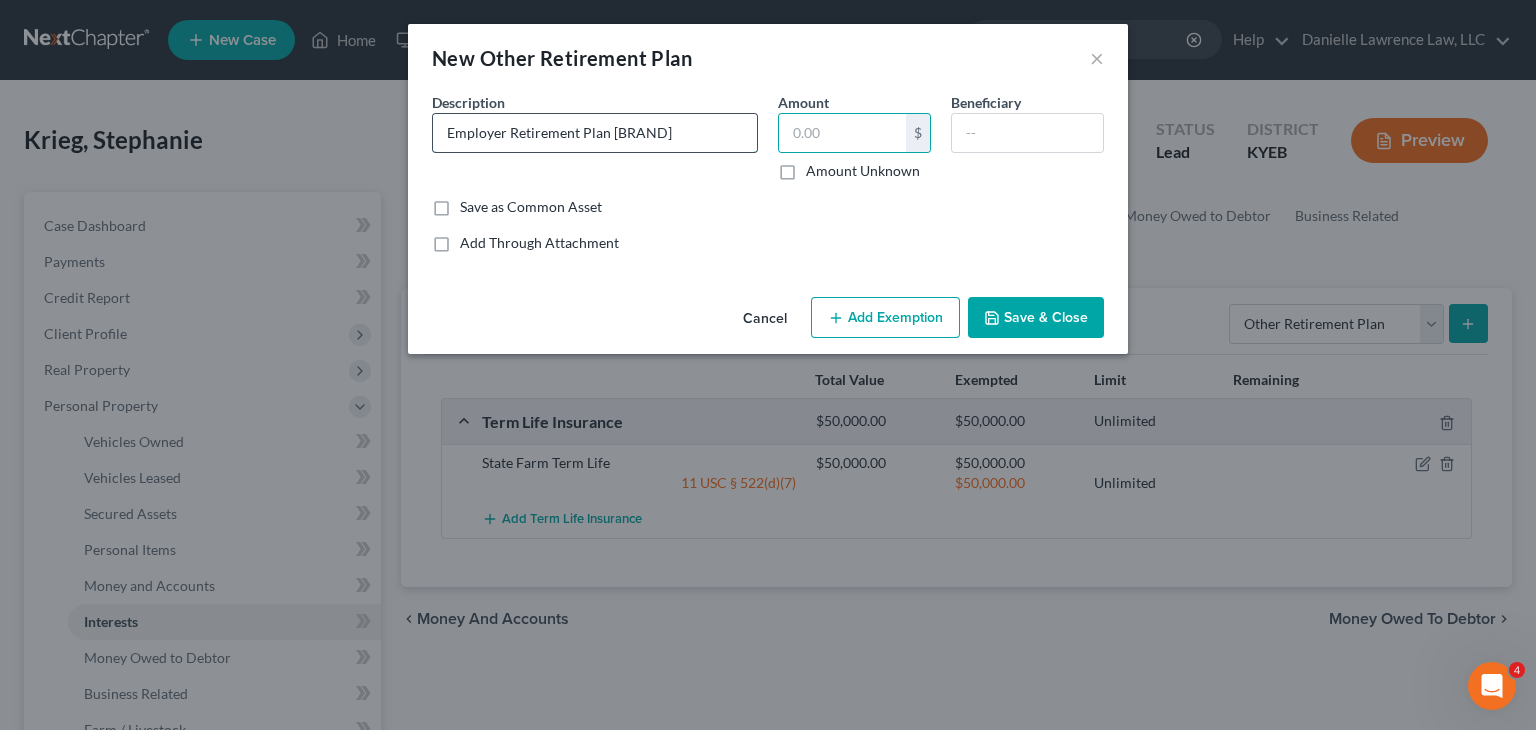 click on "Employer Retirement Plan [BRAND]" at bounding box center (595, 133) 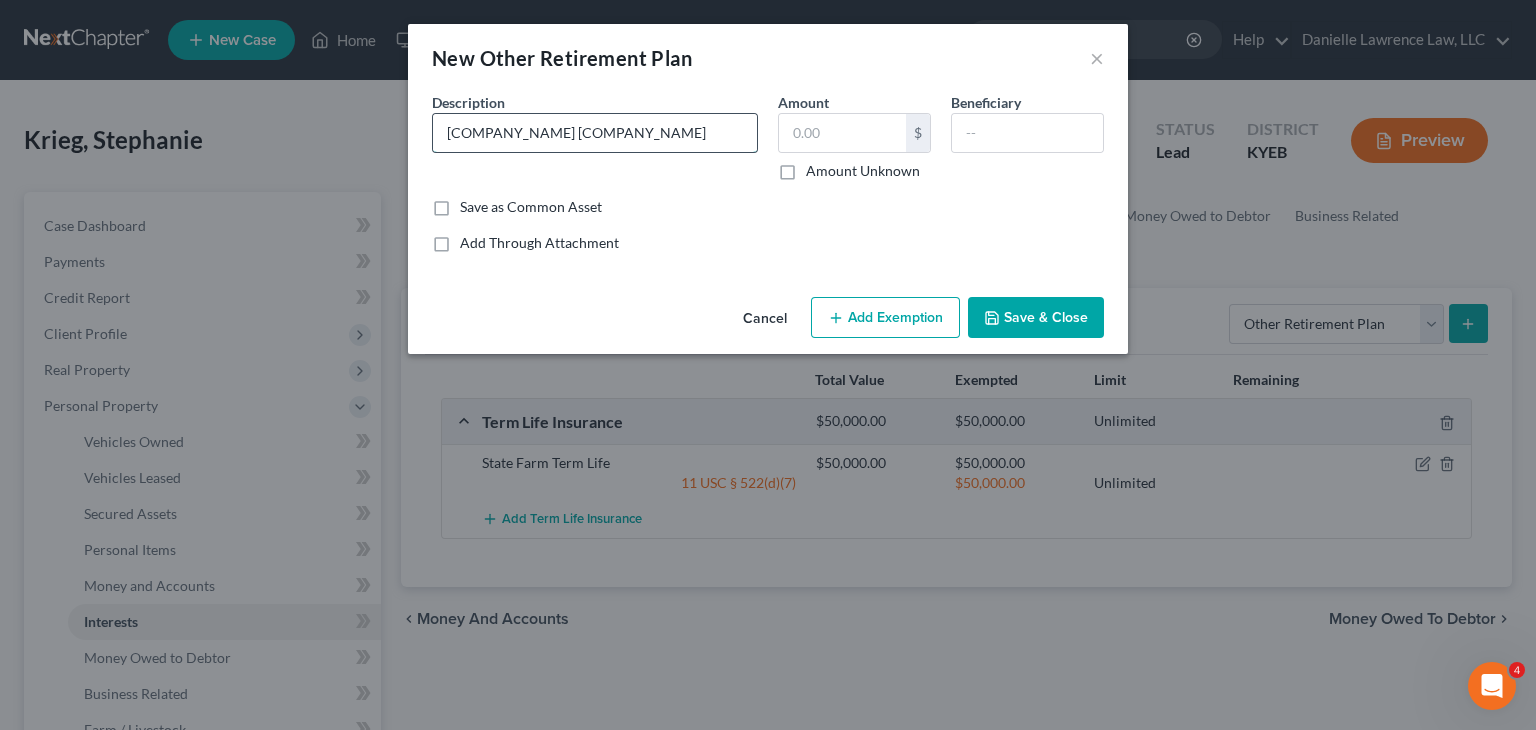 type on "[COMPANY_NAME] [COMPANY_NAME]" 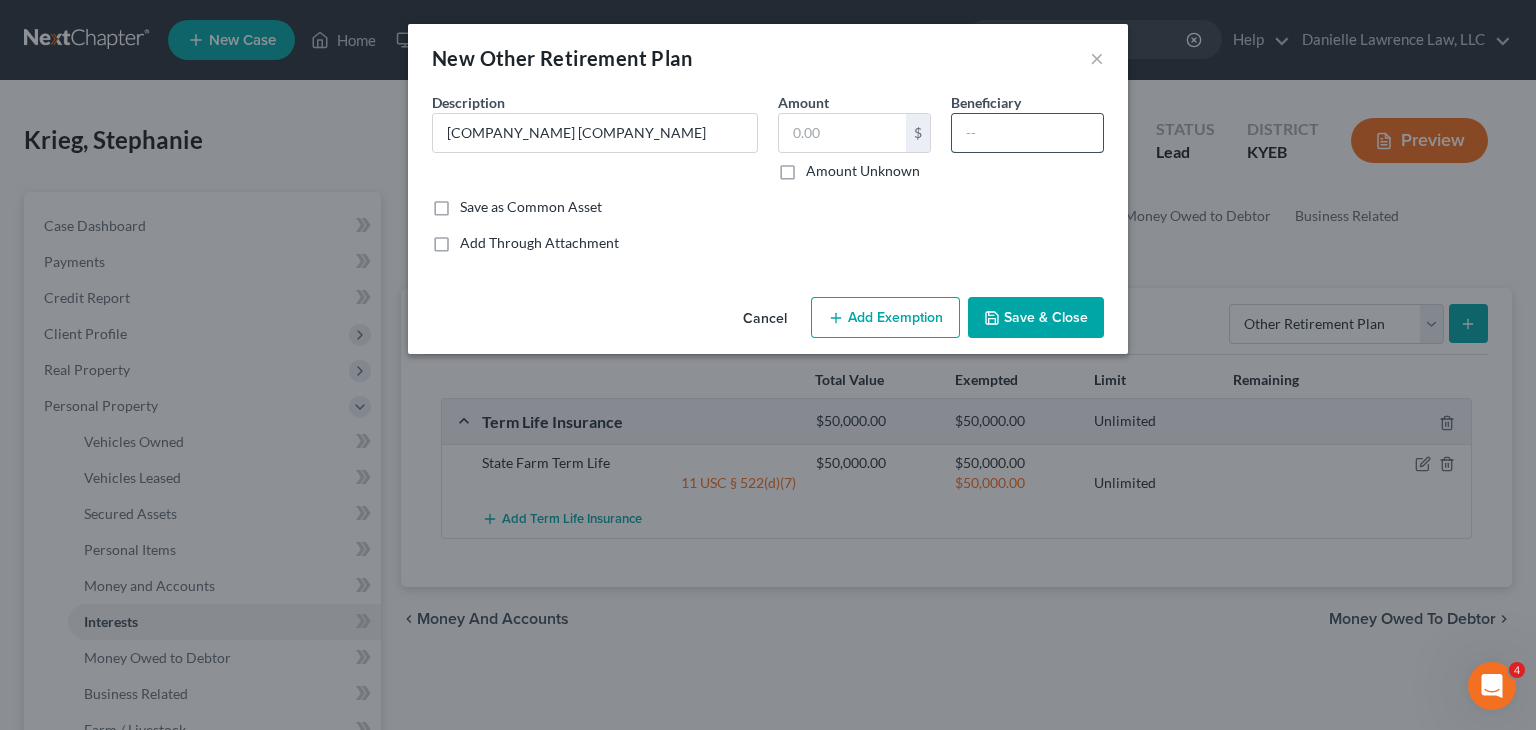 click at bounding box center [1027, 133] 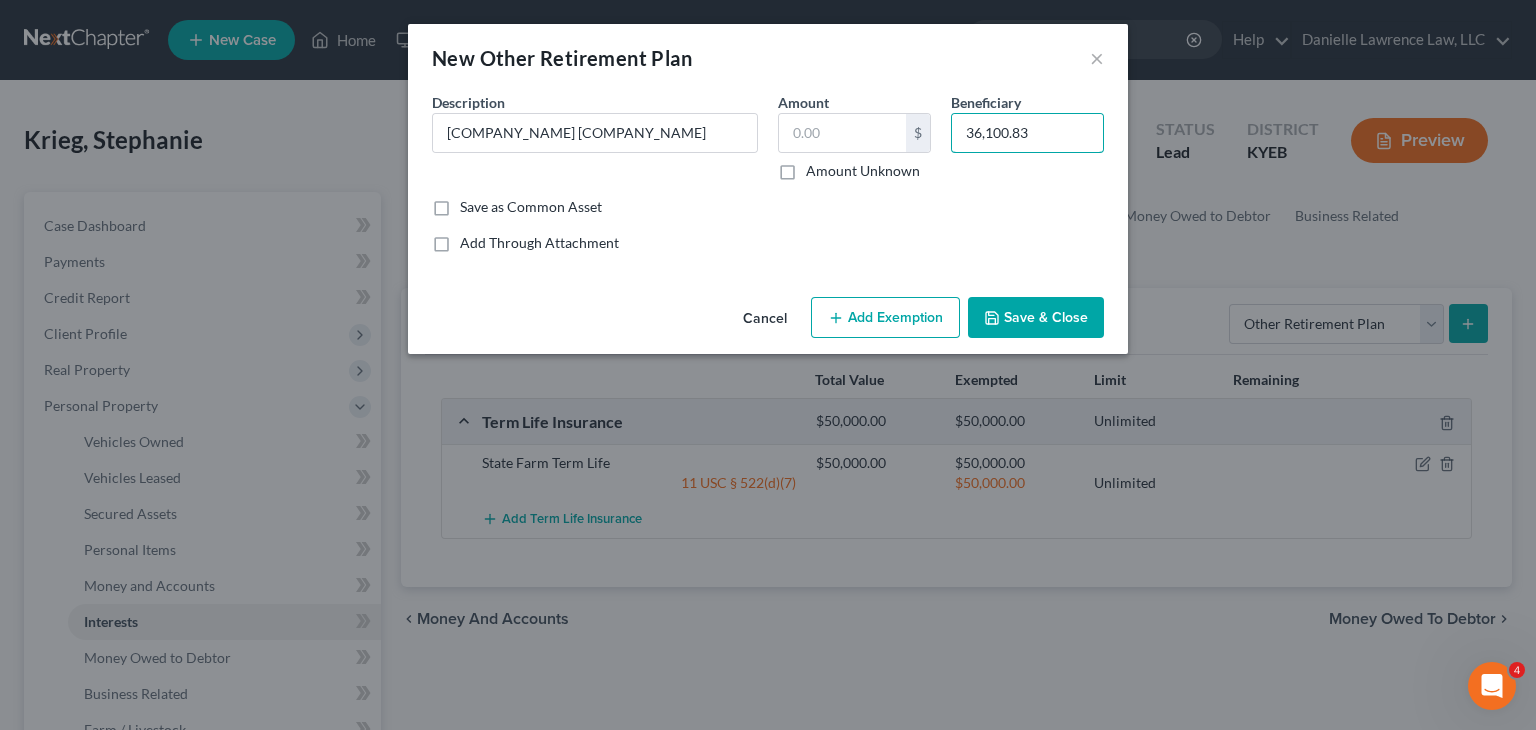 drag, startPoint x: 1049, startPoint y: 135, endPoint x: 933, endPoint y: 154, distance: 117.54574 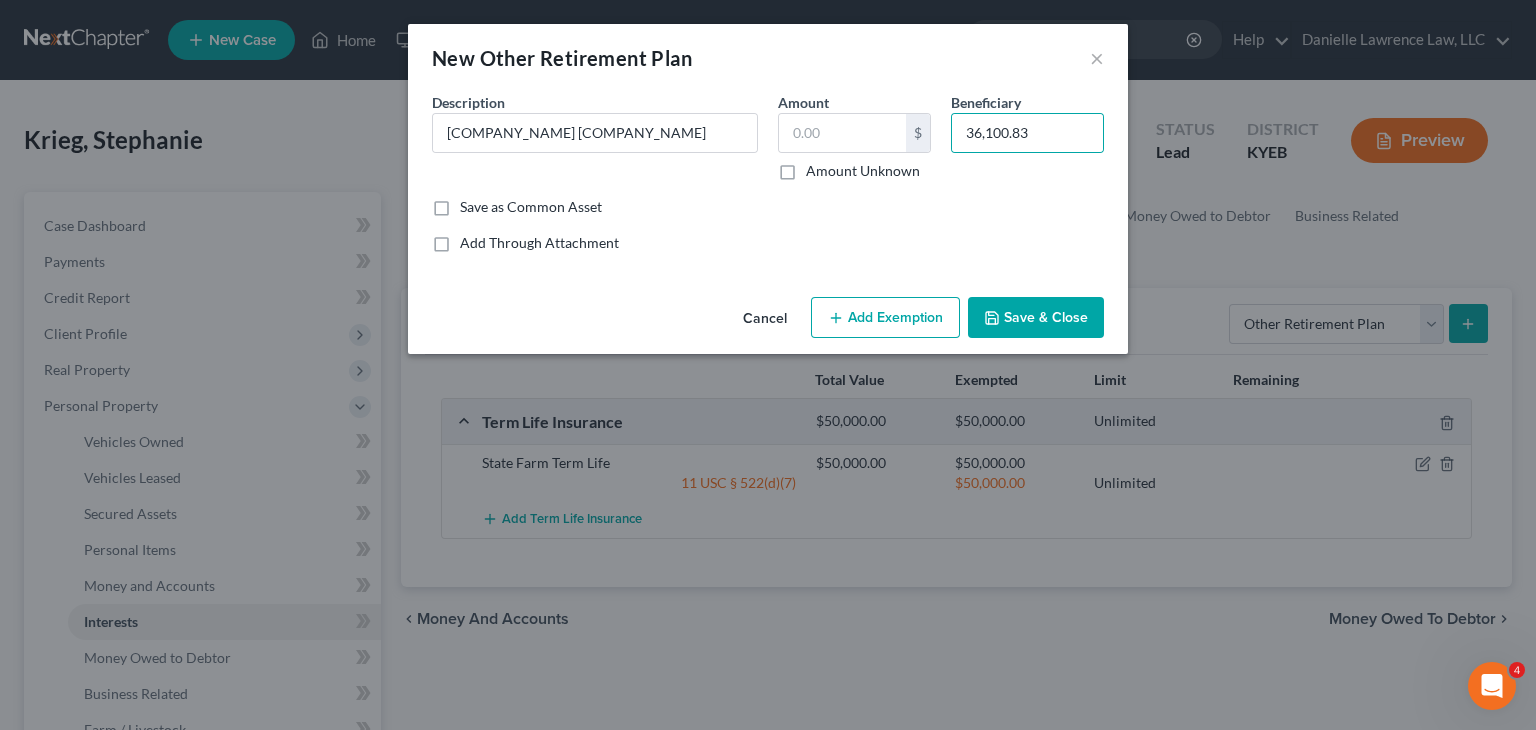 click on "Amount $ Amount Unknown" at bounding box center (854, 136) 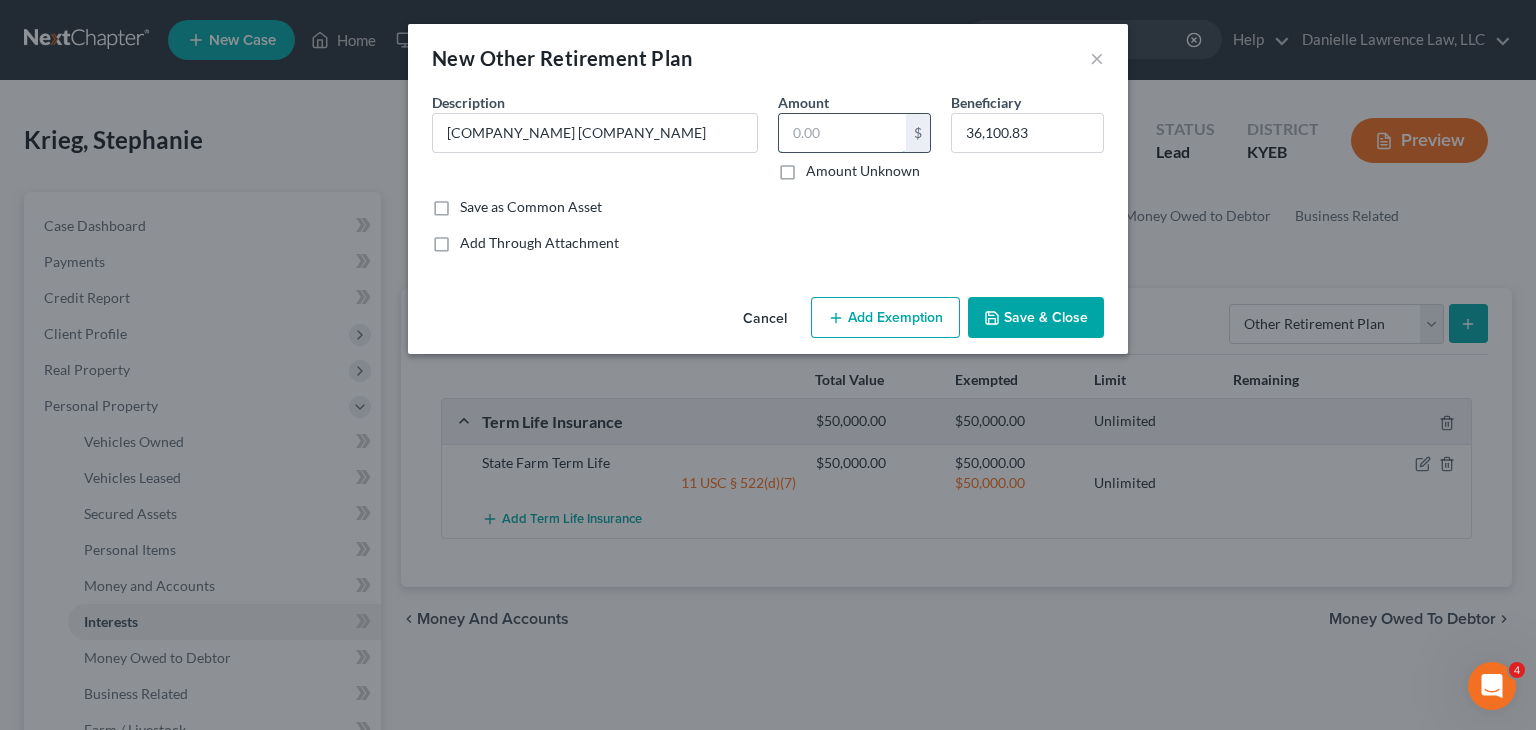 click at bounding box center [842, 133] 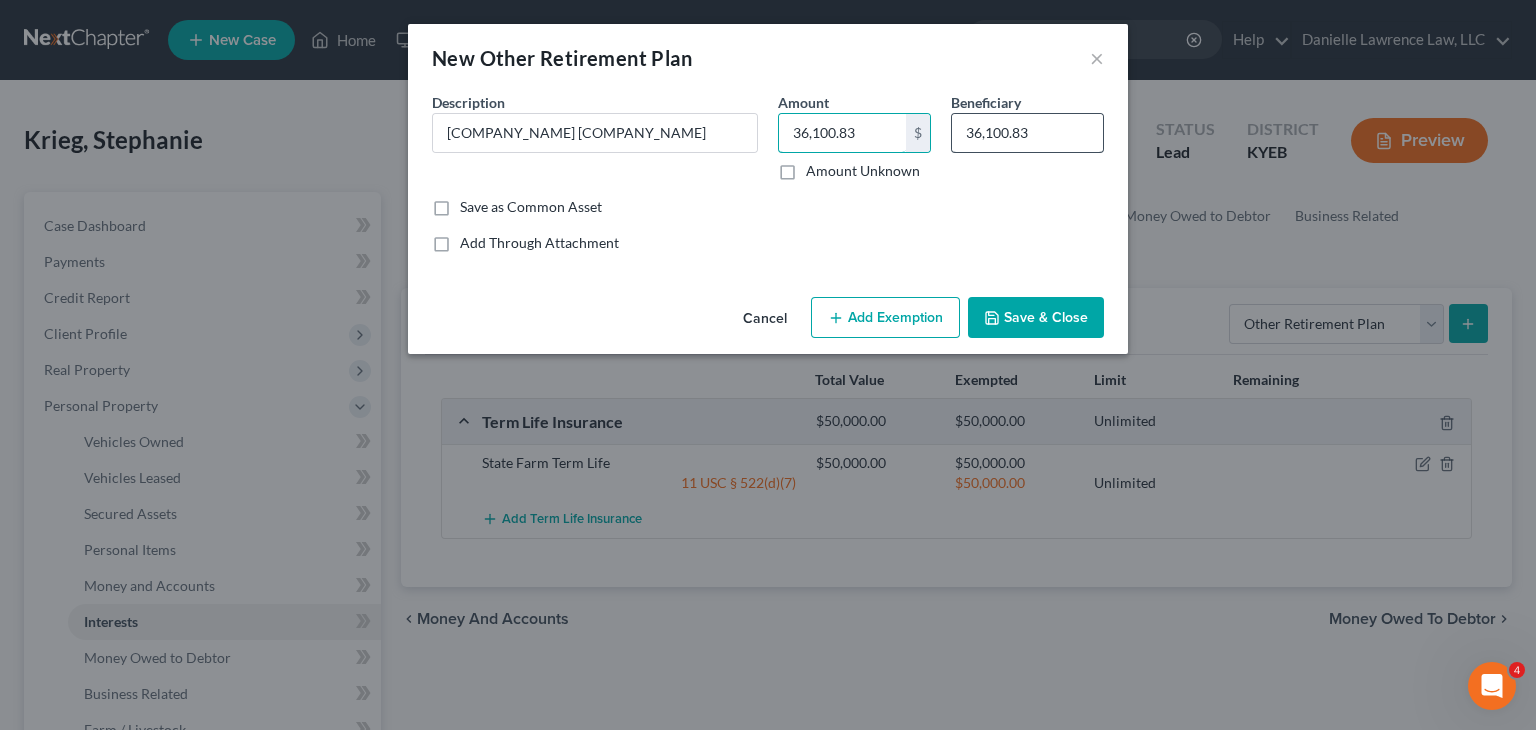 type on "36,100.83" 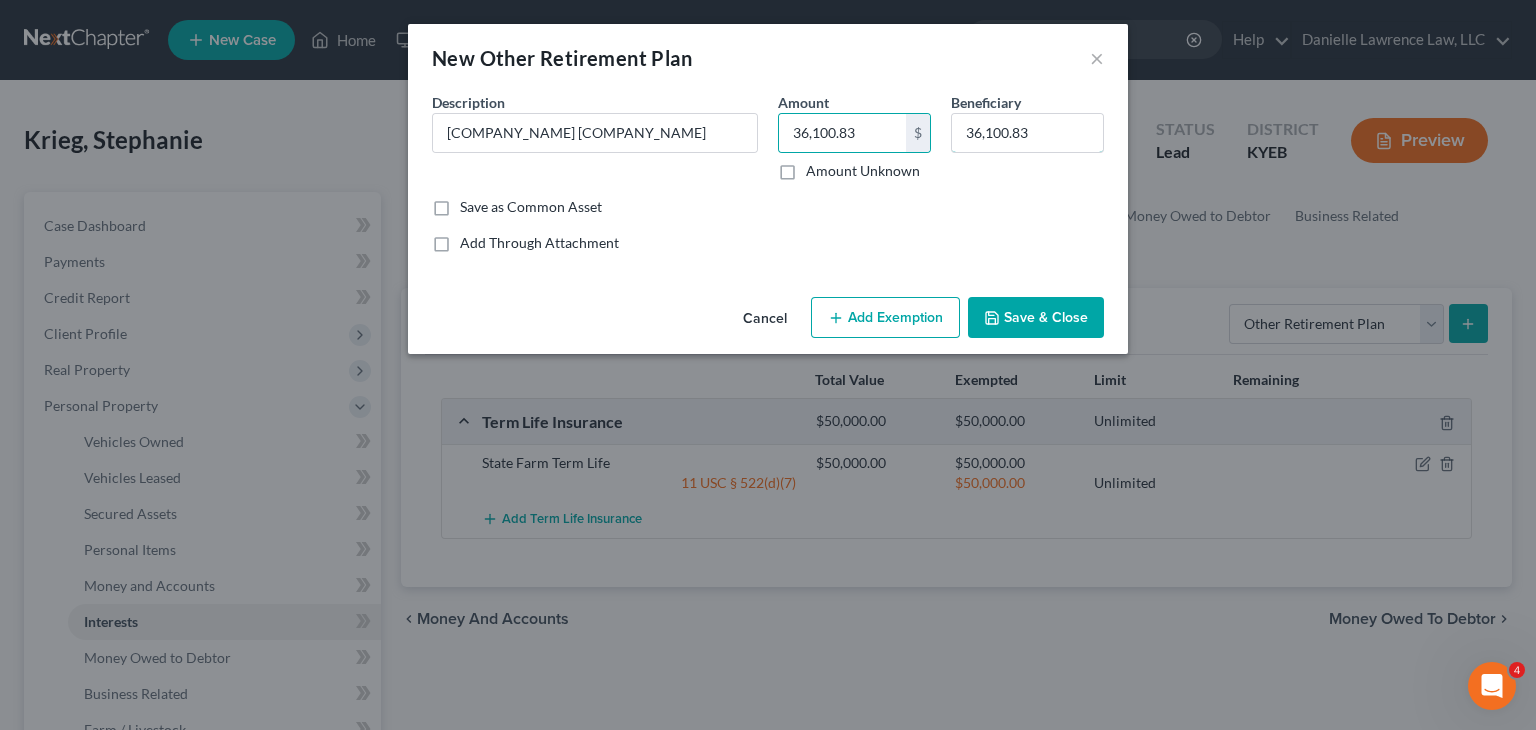 drag, startPoint x: 992, startPoint y: 135, endPoint x: 932, endPoint y: 139, distance: 60.133186 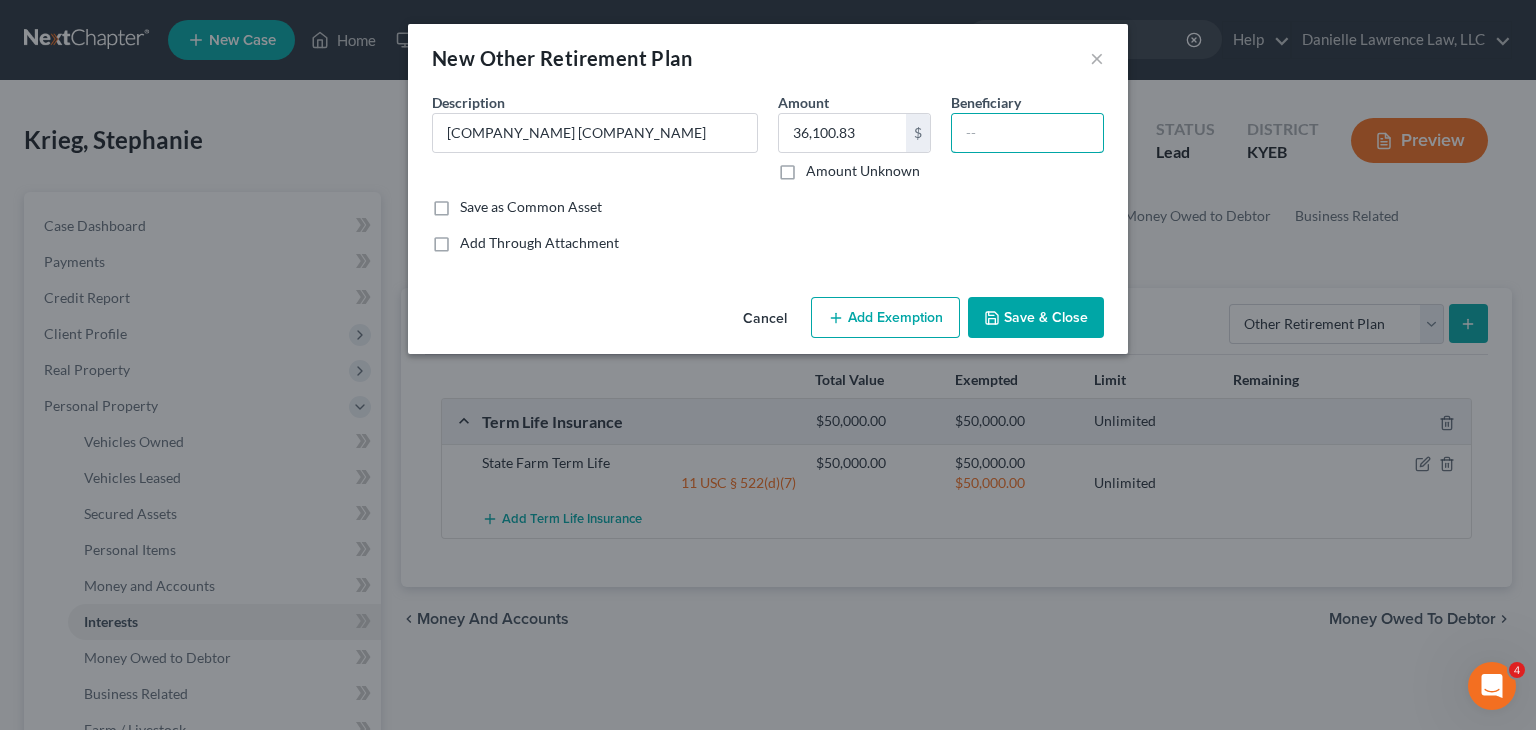 type 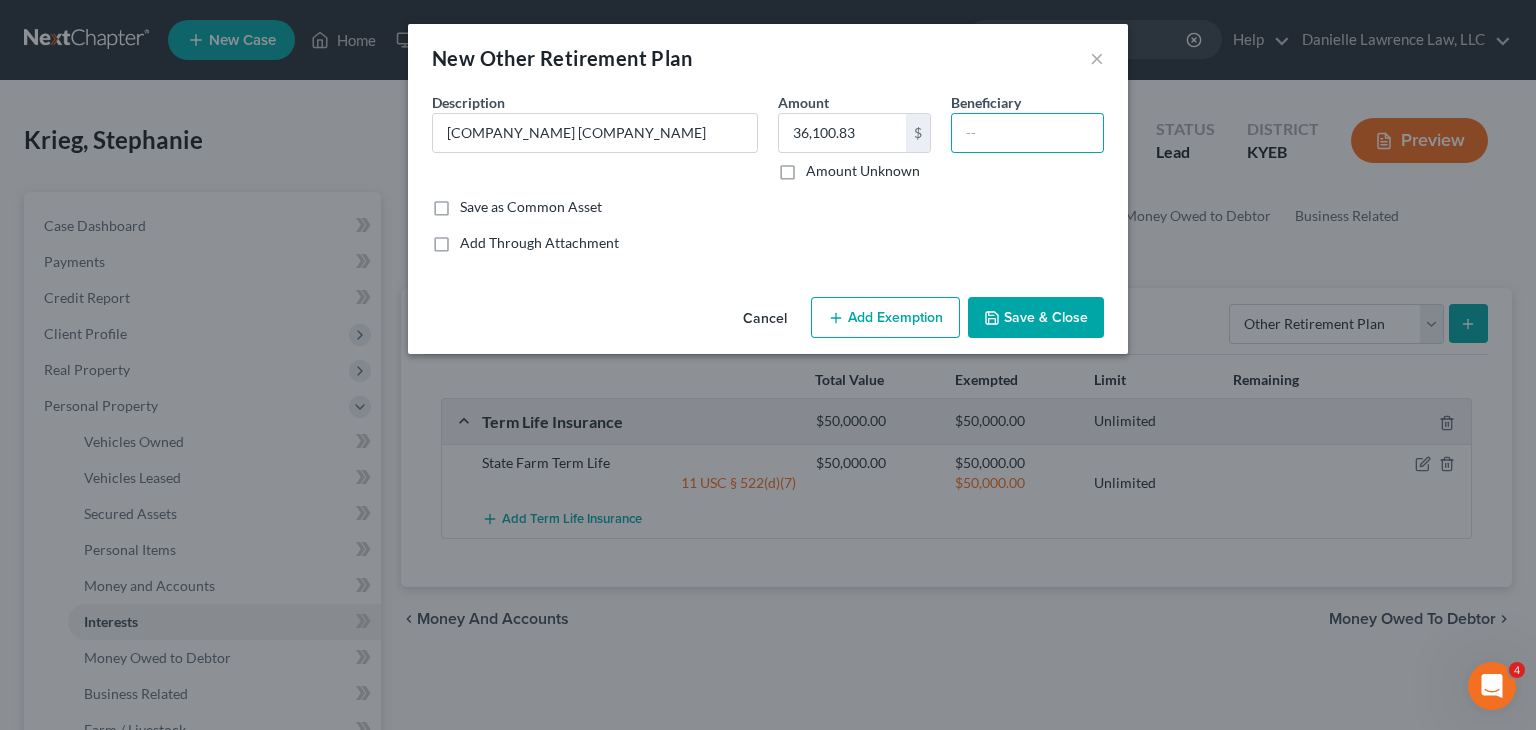 click on "Cancel Add Exemption Save & Close" at bounding box center [768, 322] 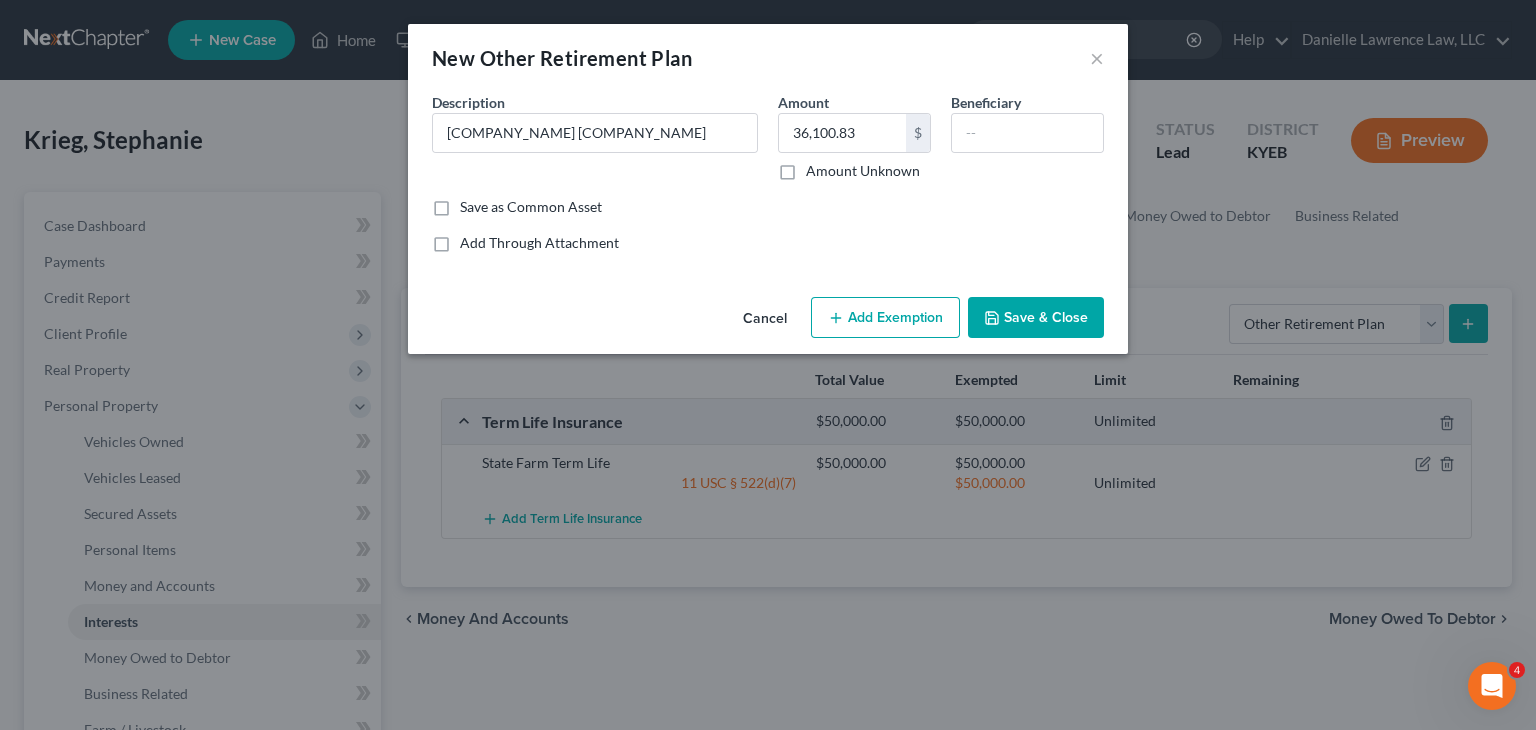 click on "Add Exemption" at bounding box center [885, 318] 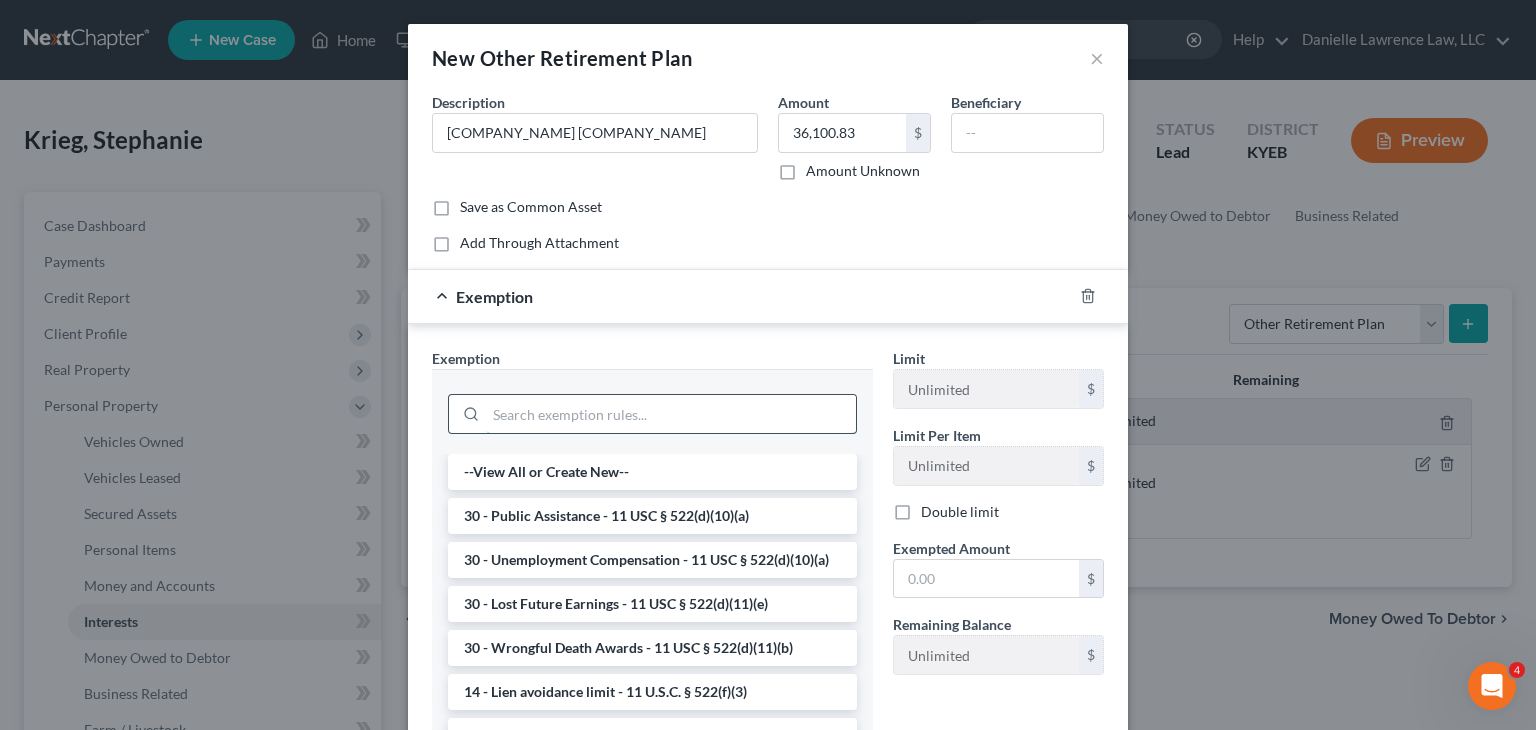 click at bounding box center [671, 414] 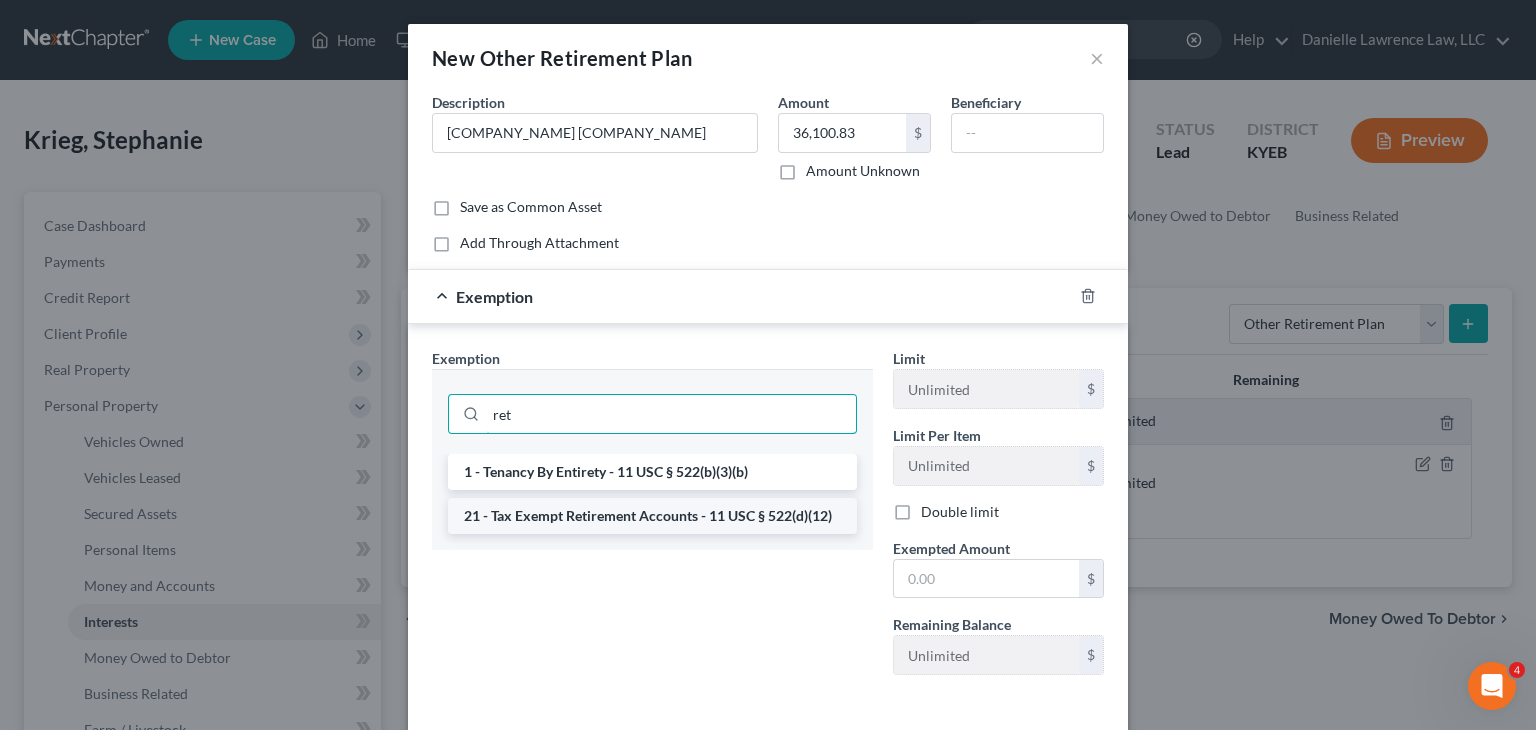 type on "ret" 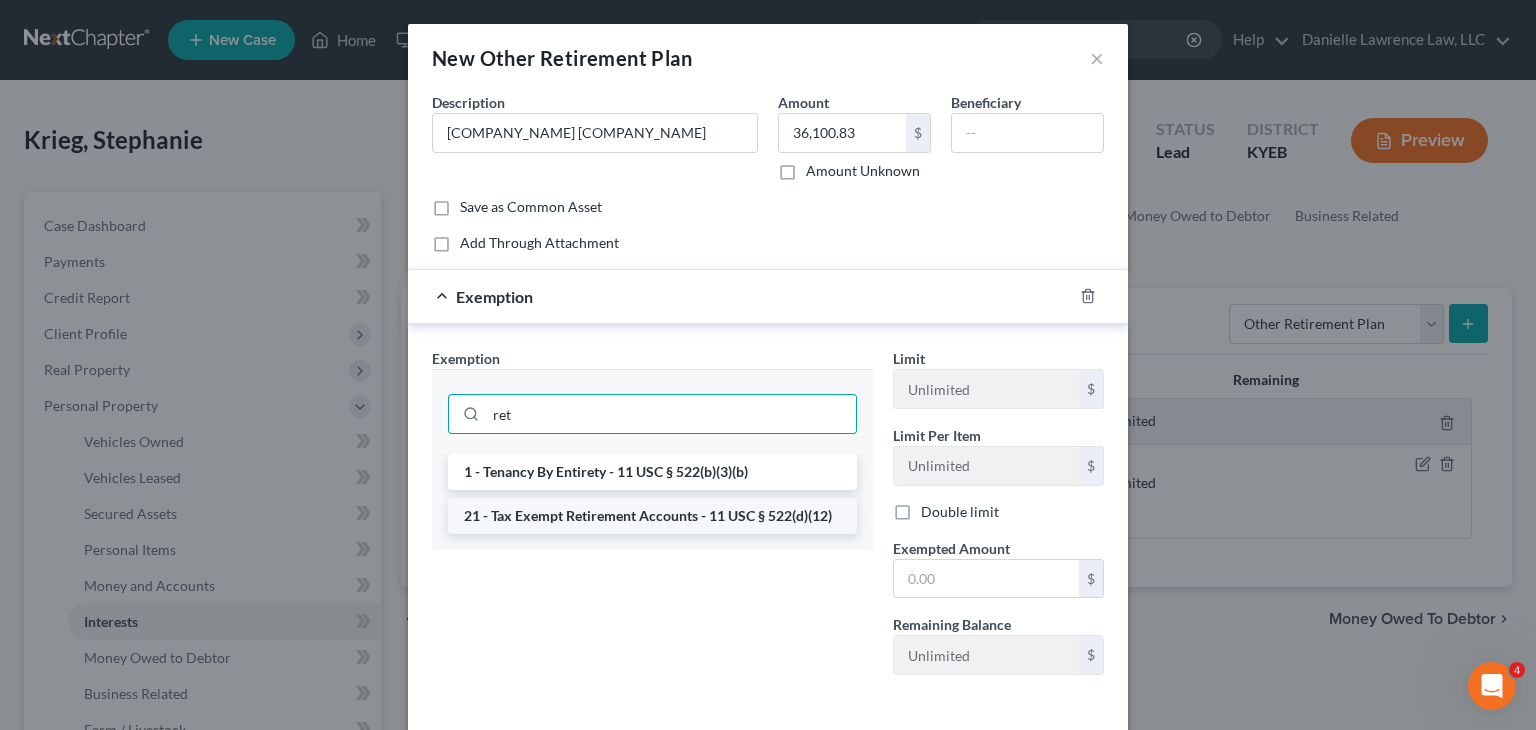 click on "21 - Tax Exempt Retirement Accounts - 11 USC § 522(d)(12)" at bounding box center (652, 516) 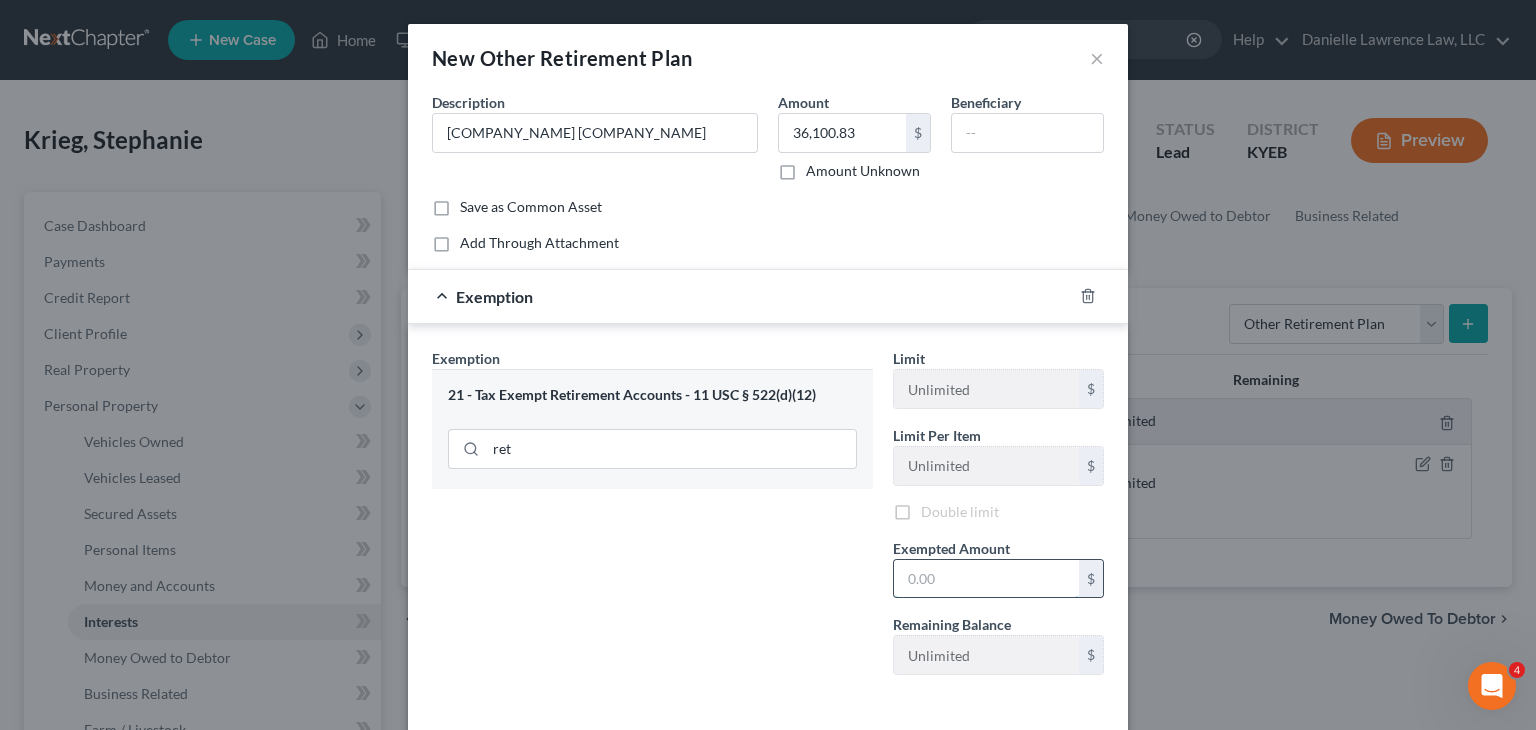 click at bounding box center (986, 579) 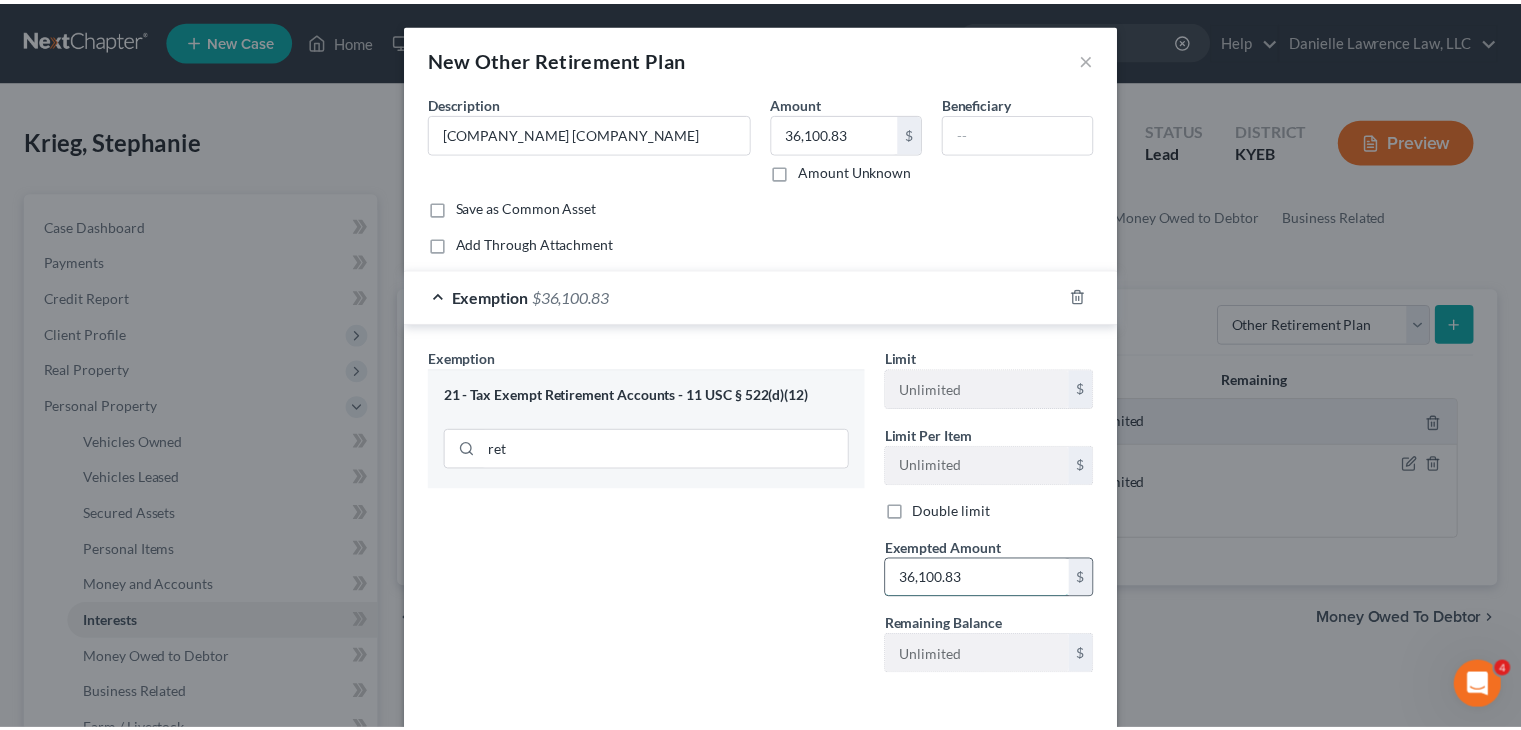 scroll, scrollTop: 85, scrollLeft: 0, axis: vertical 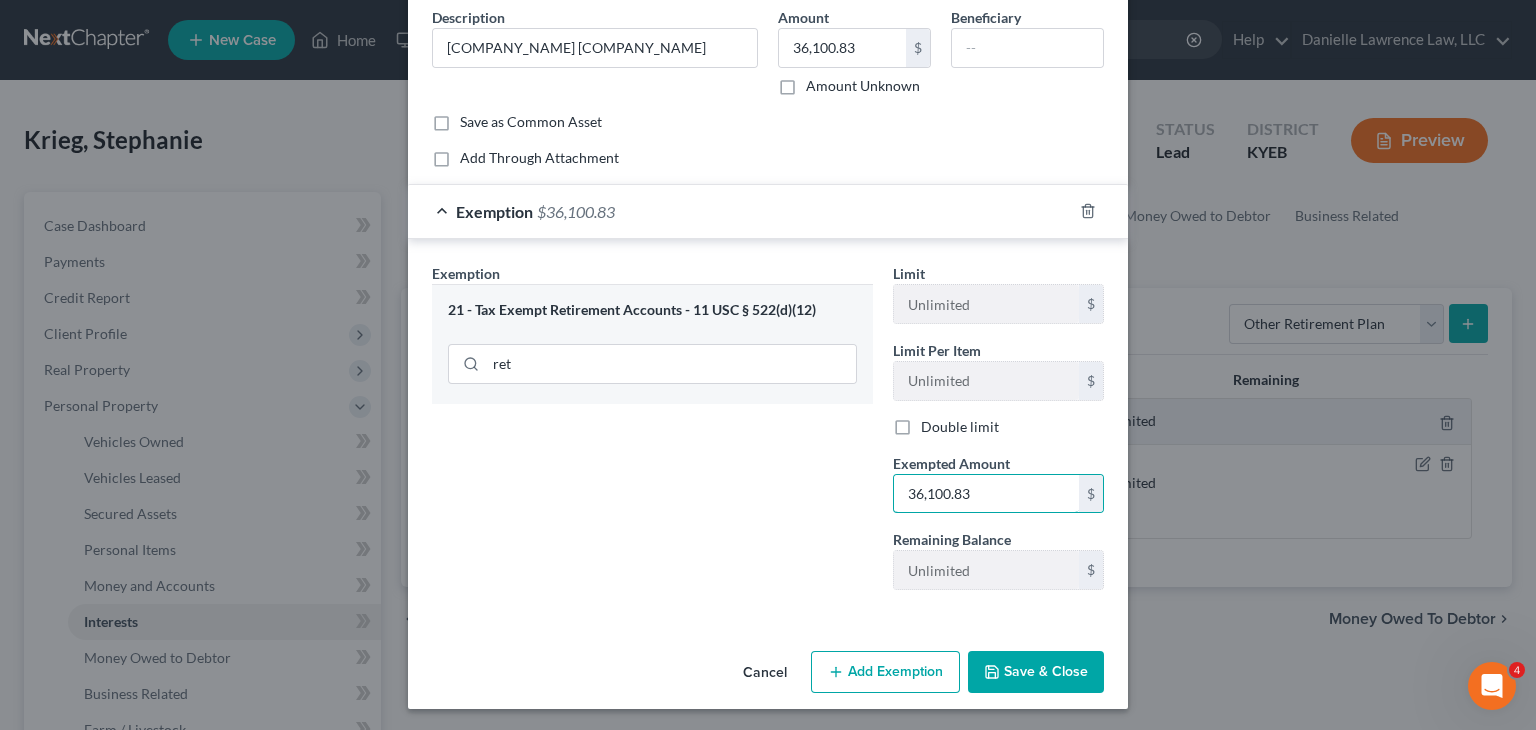 type on "36,100.83" 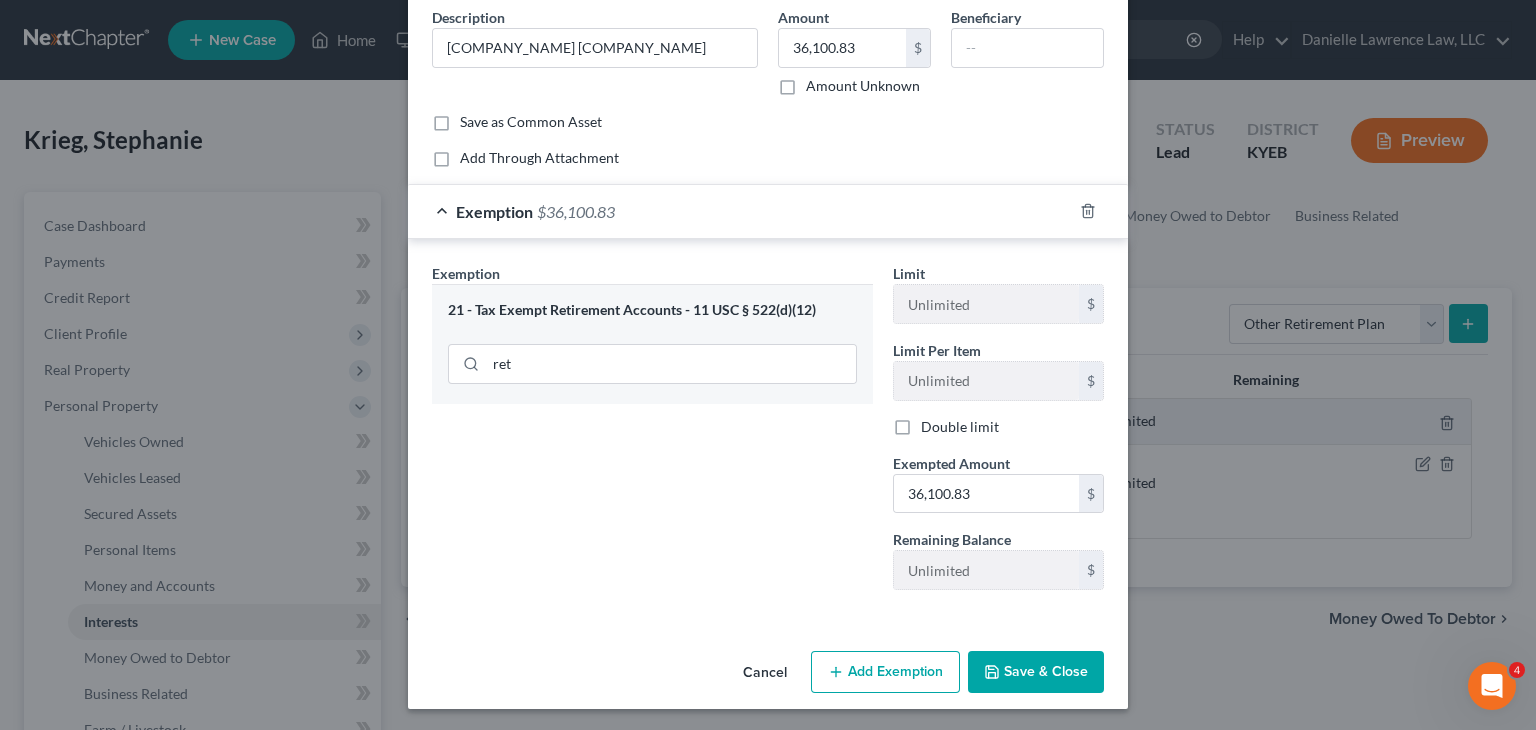 click 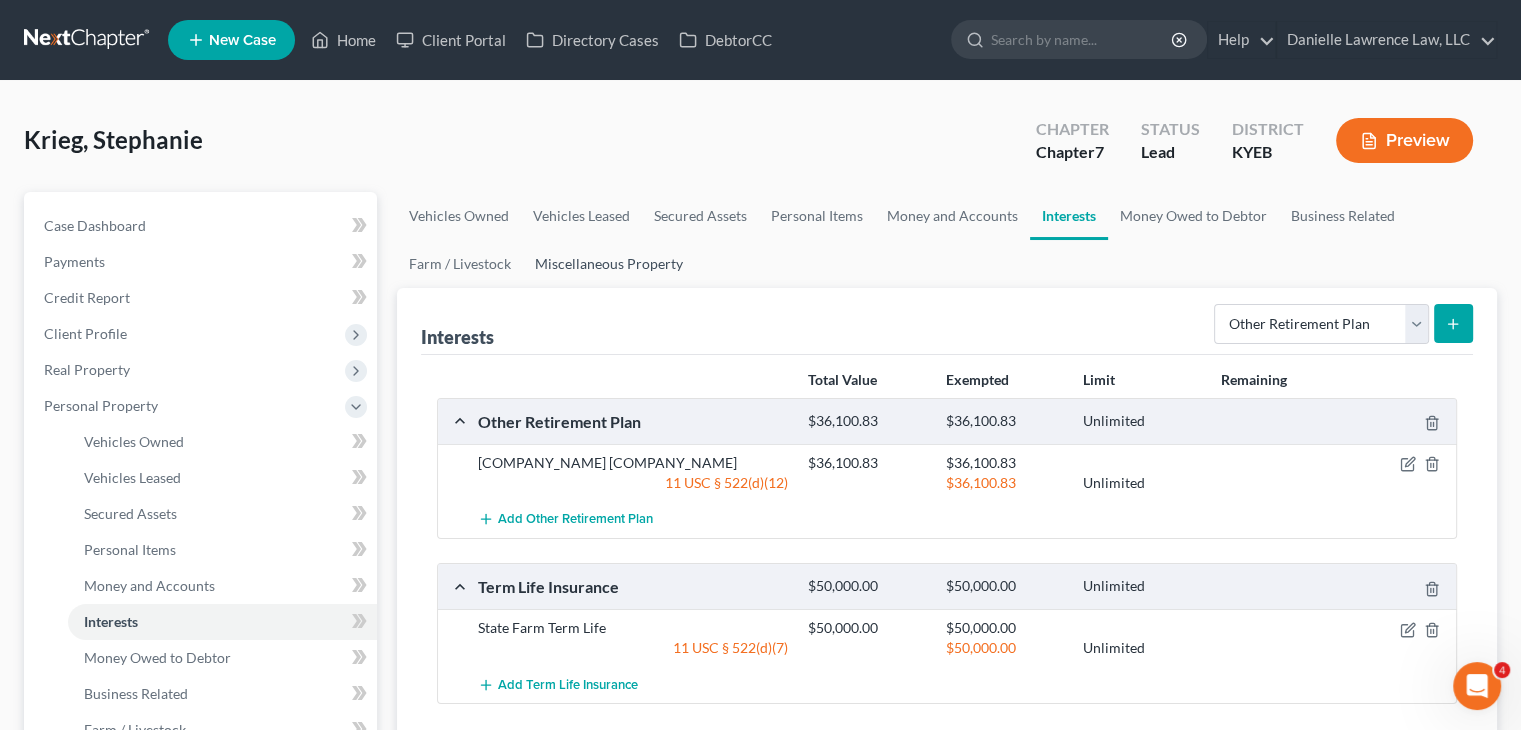 scroll, scrollTop: 0, scrollLeft: 0, axis: both 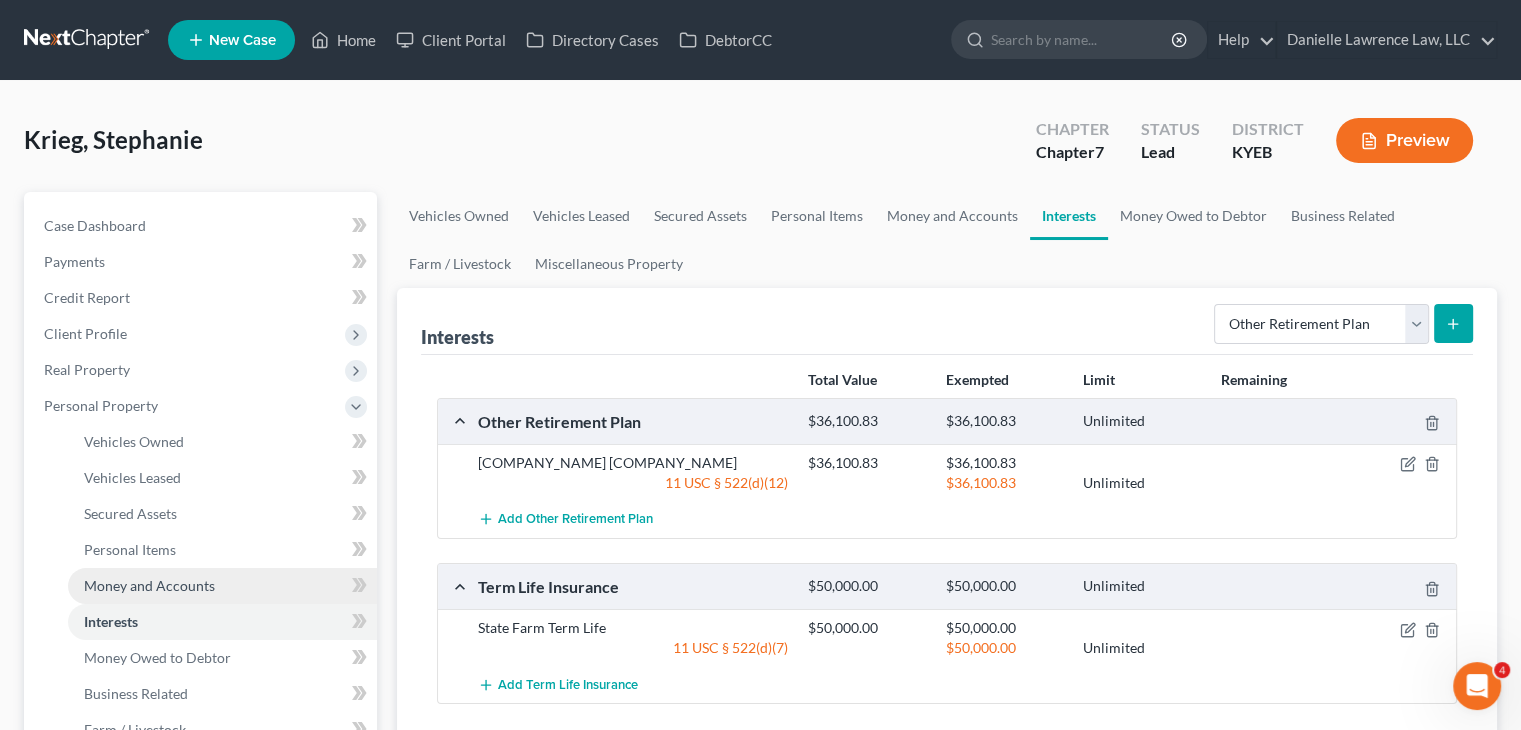 click on "Money and Accounts" at bounding box center [149, 585] 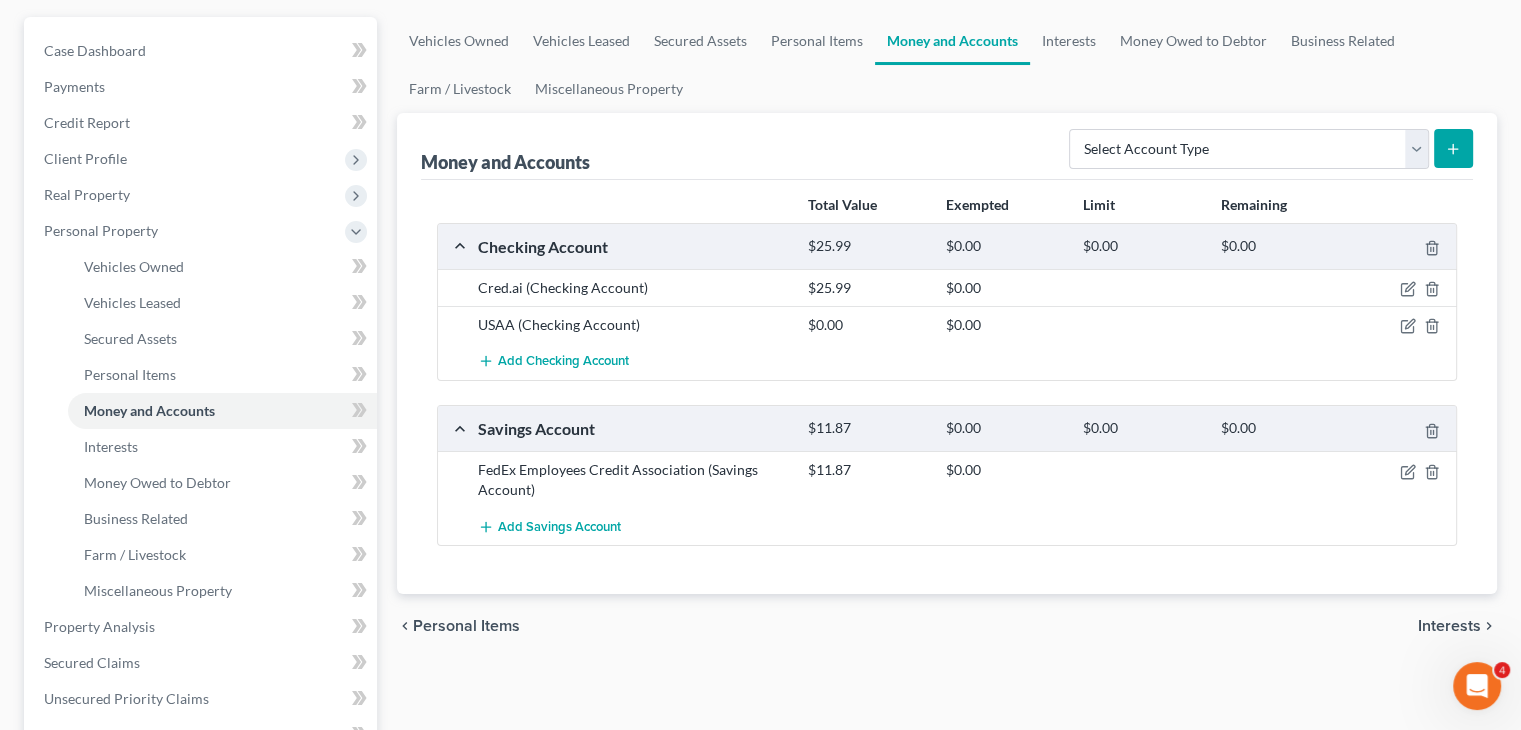 scroll, scrollTop: 173, scrollLeft: 0, axis: vertical 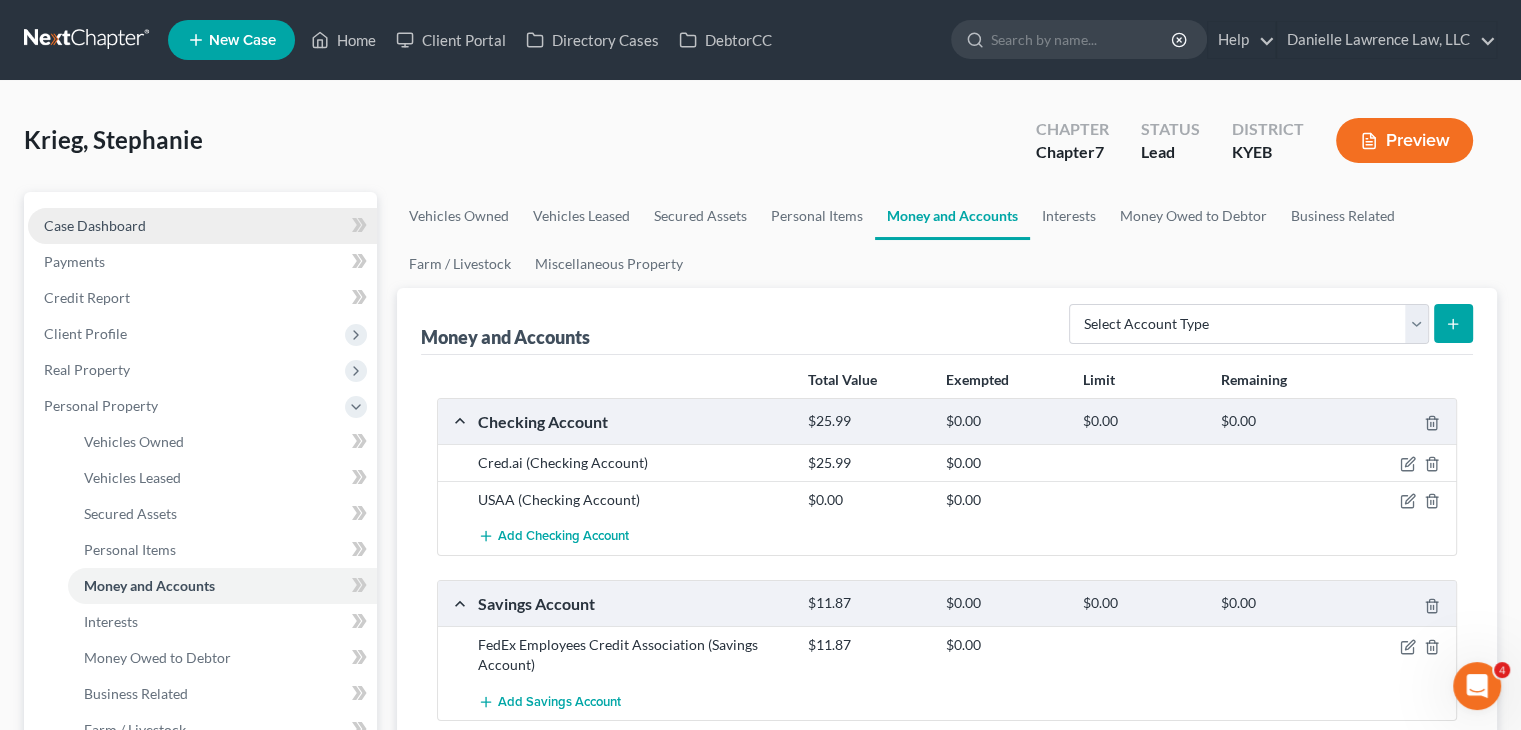 click on "Case Dashboard" at bounding box center (202, 226) 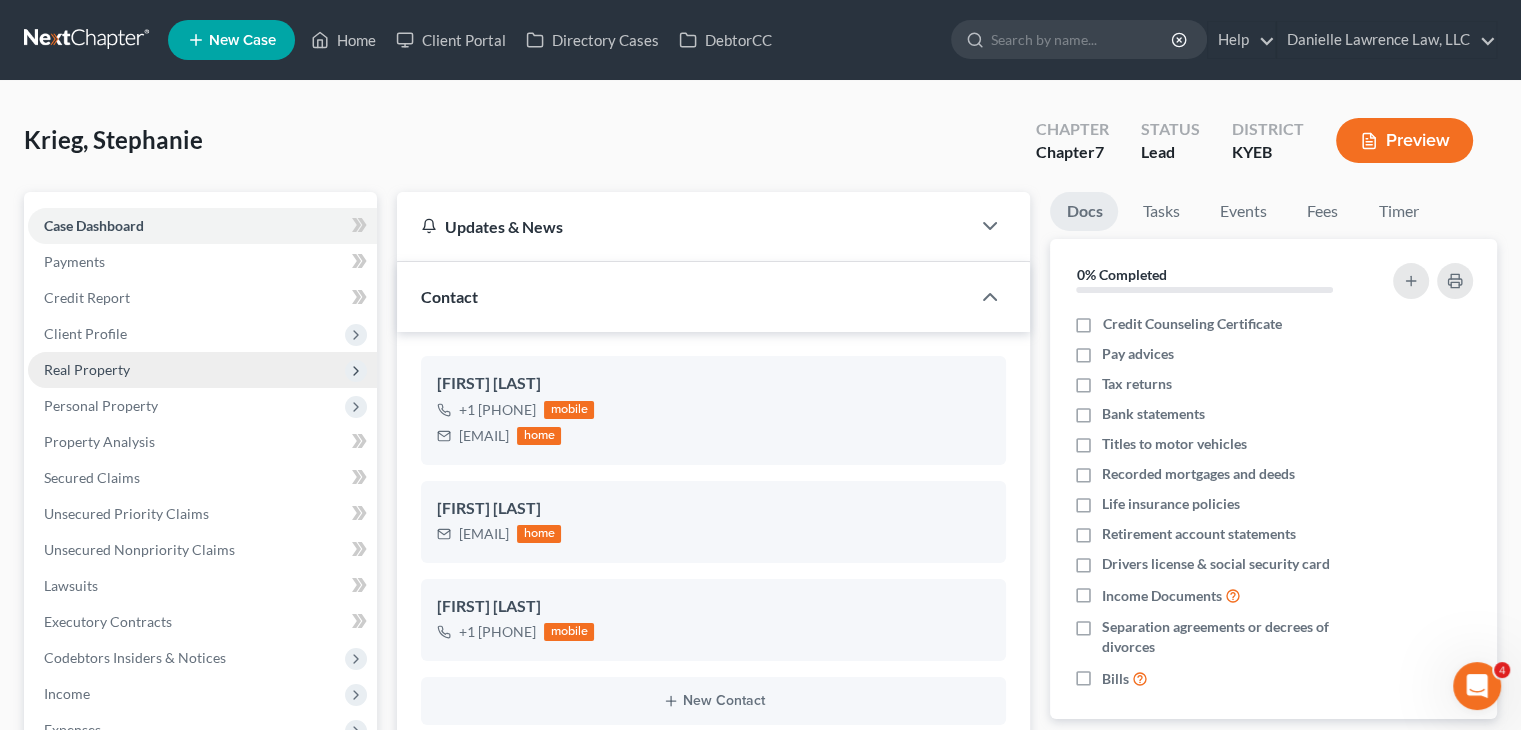 scroll, scrollTop: 24, scrollLeft: 0, axis: vertical 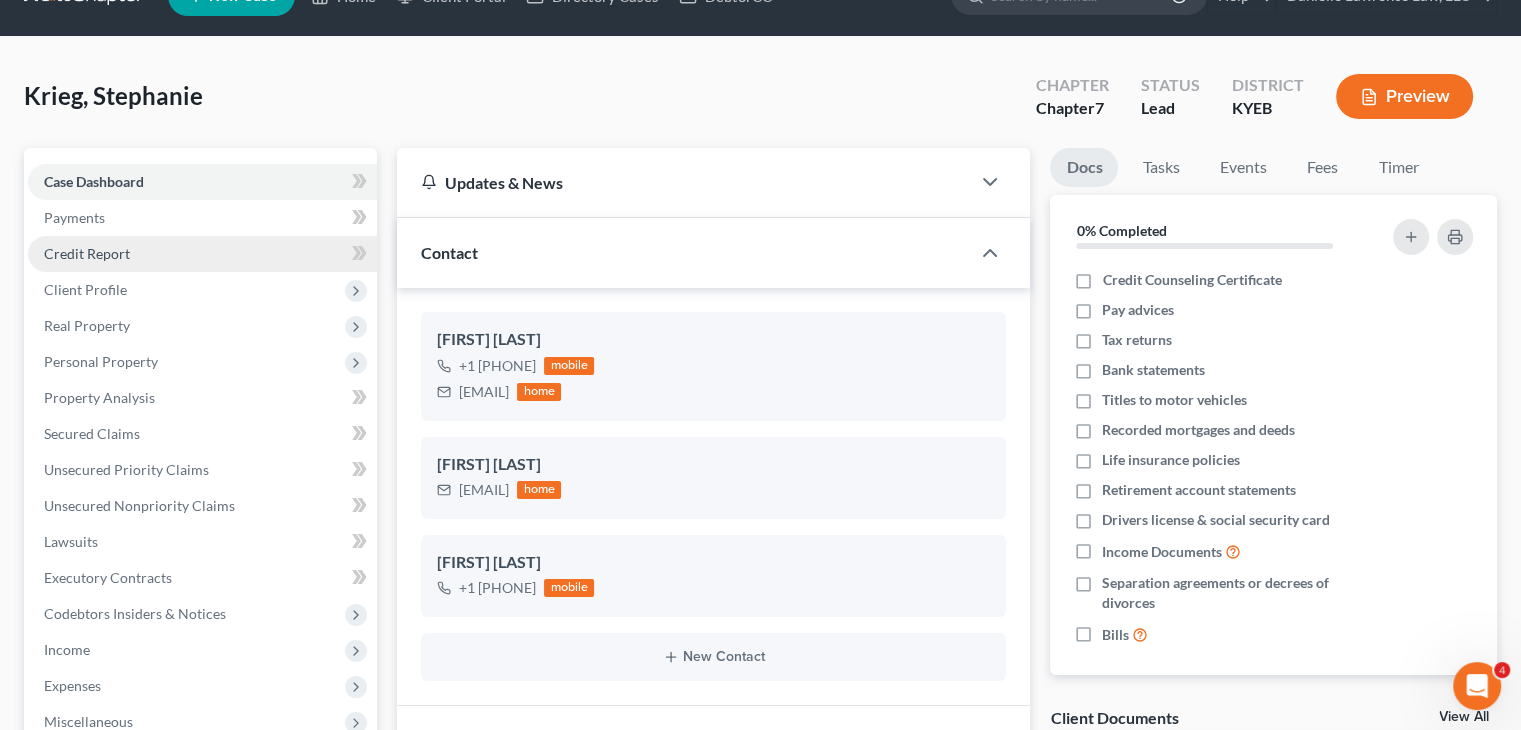 click on "Credit Report" at bounding box center [202, 254] 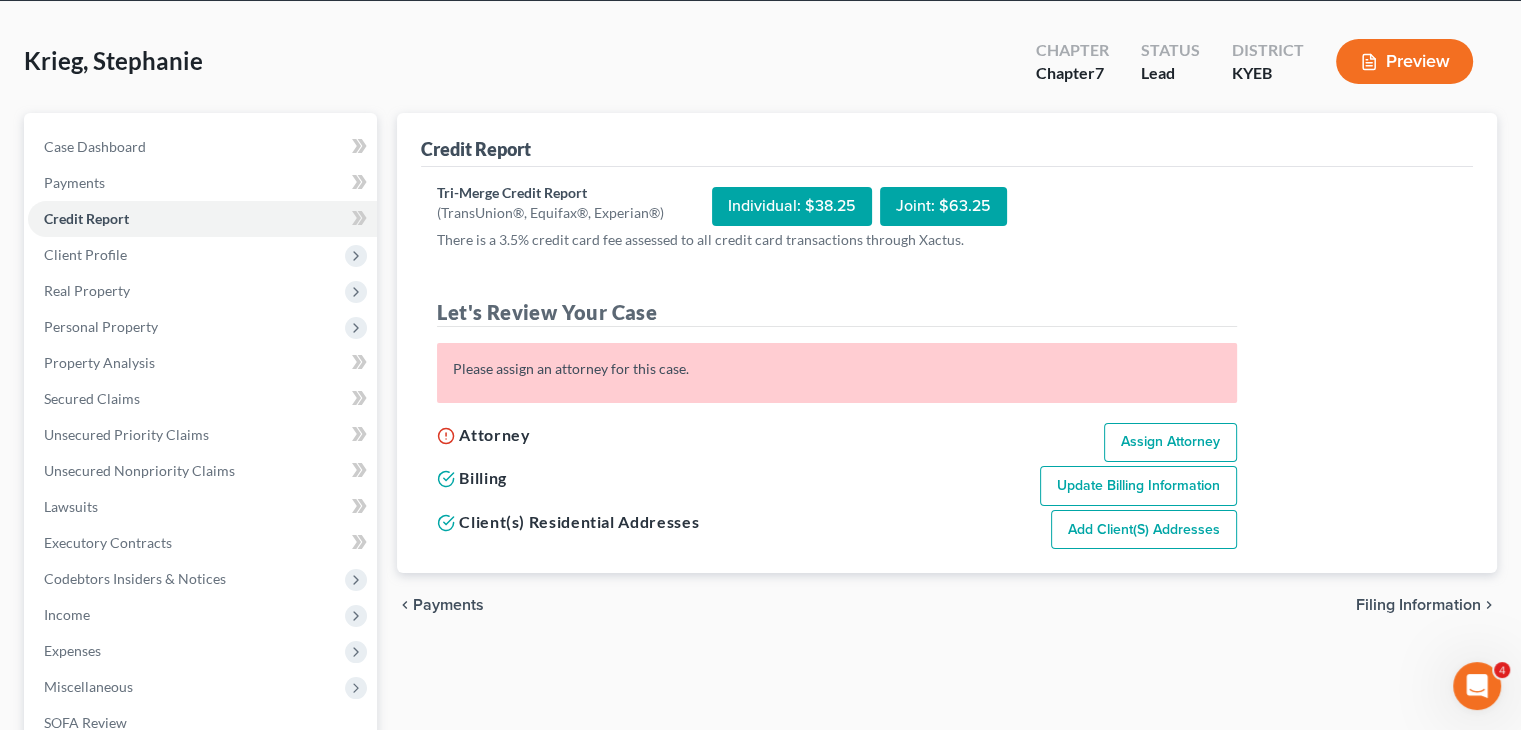 scroll, scrollTop: 84, scrollLeft: 0, axis: vertical 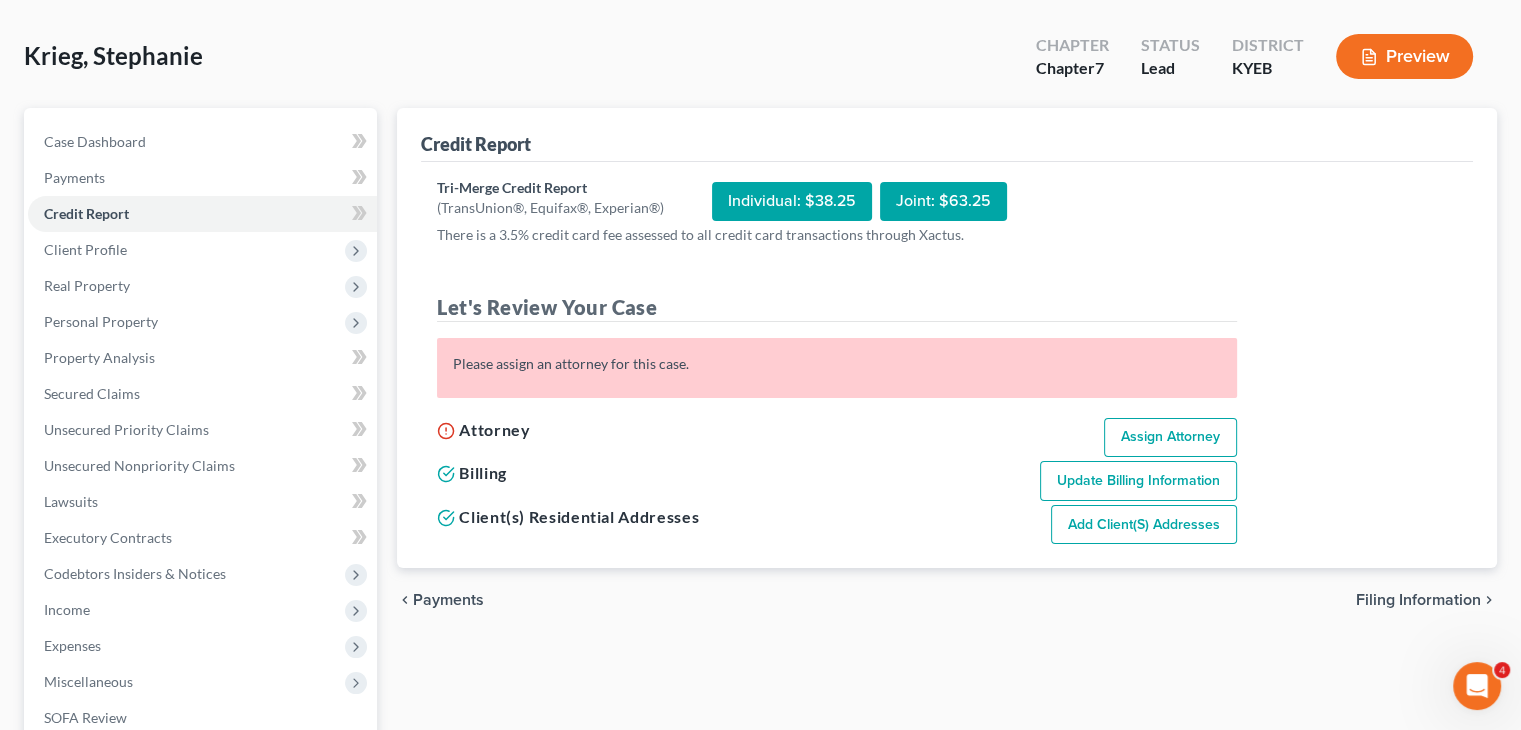 click on "Assign Attorney" at bounding box center (1170, 438) 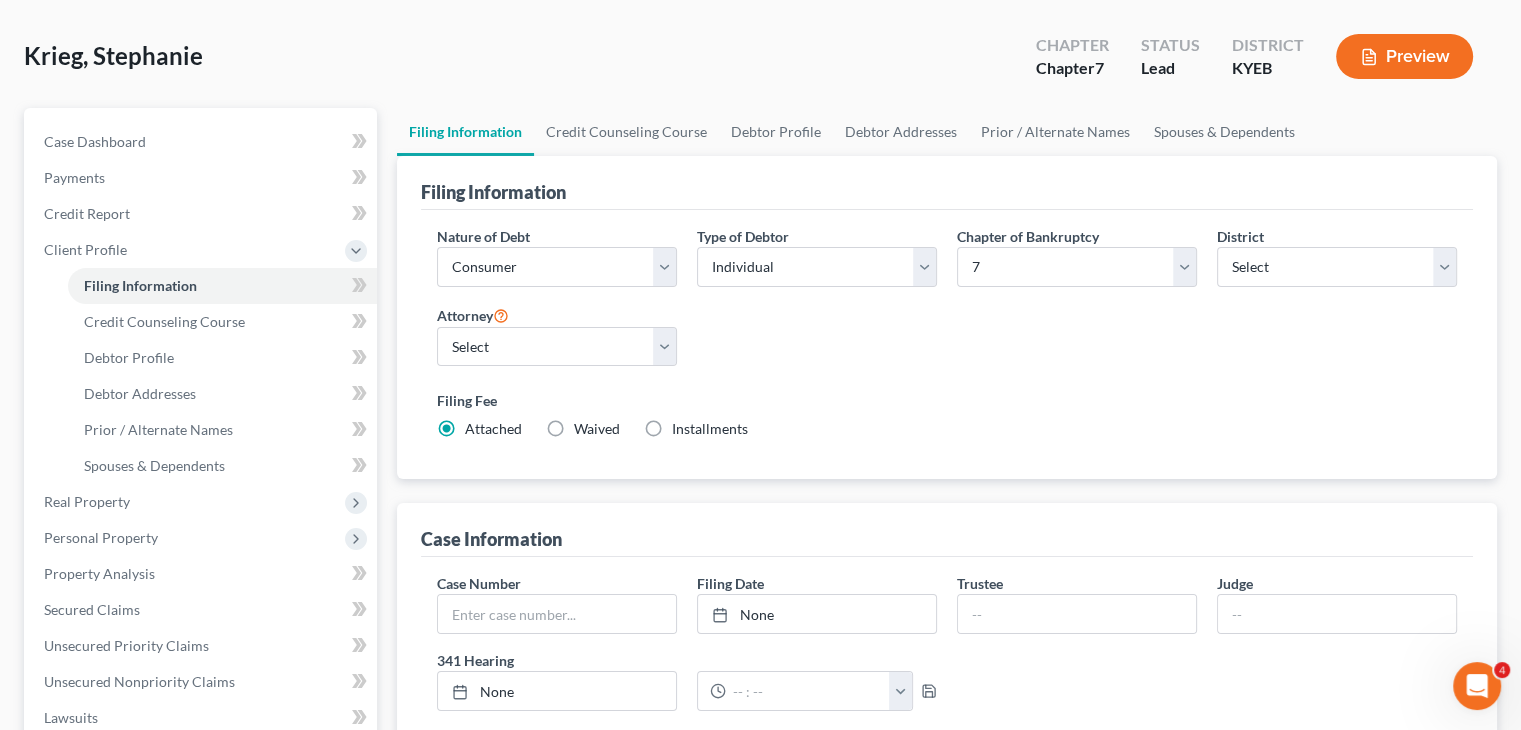 scroll, scrollTop: 0, scrollLeft: 0, axis: both 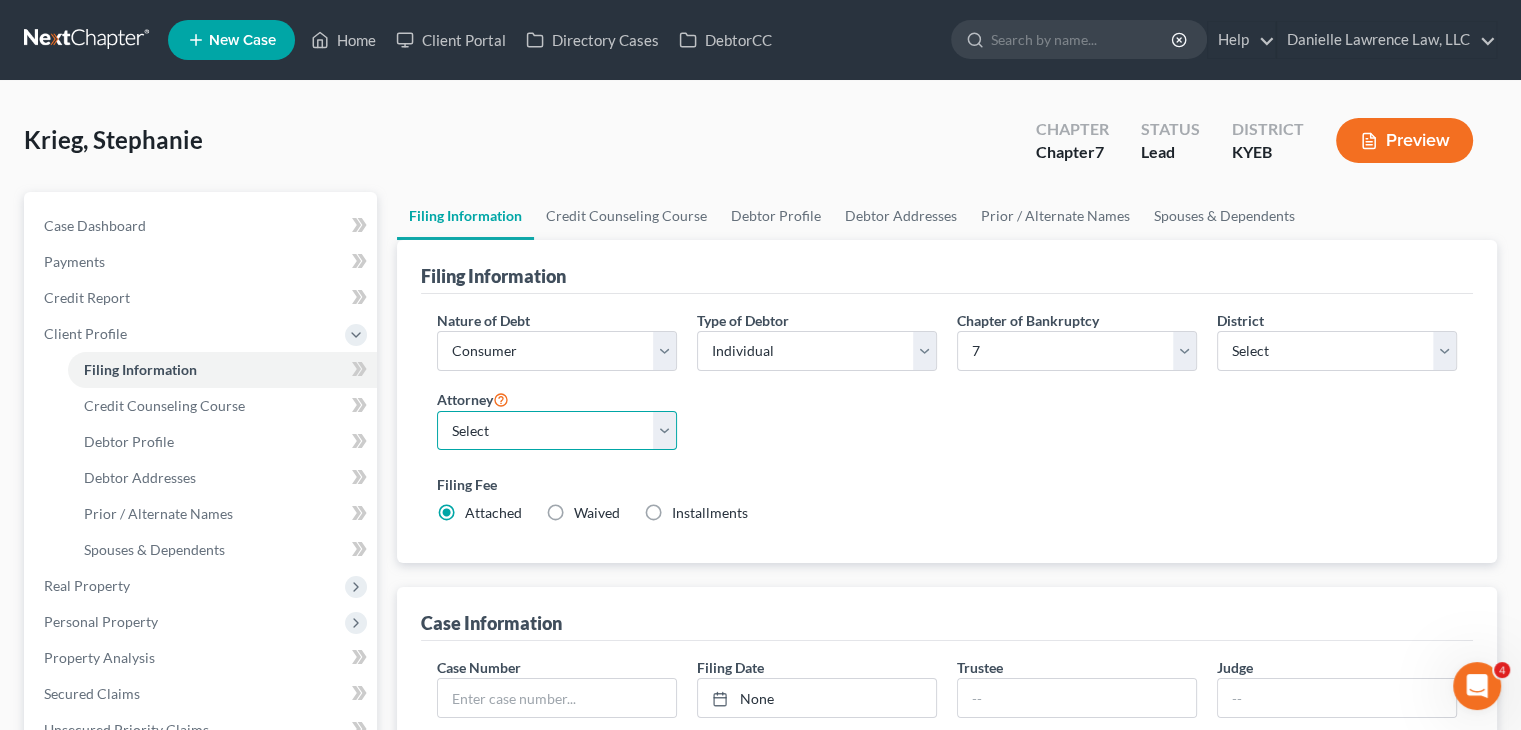 click on "Select [FIRST] [LAST] - [ABBREVIATION] [FIRST] [LAST] - [ABBREVIATION] [FIRST] [LAST] - [ABBREVIATION] [FIRST] [LAST] - [ABBREVIATION]" at bounding box center (557, 431) 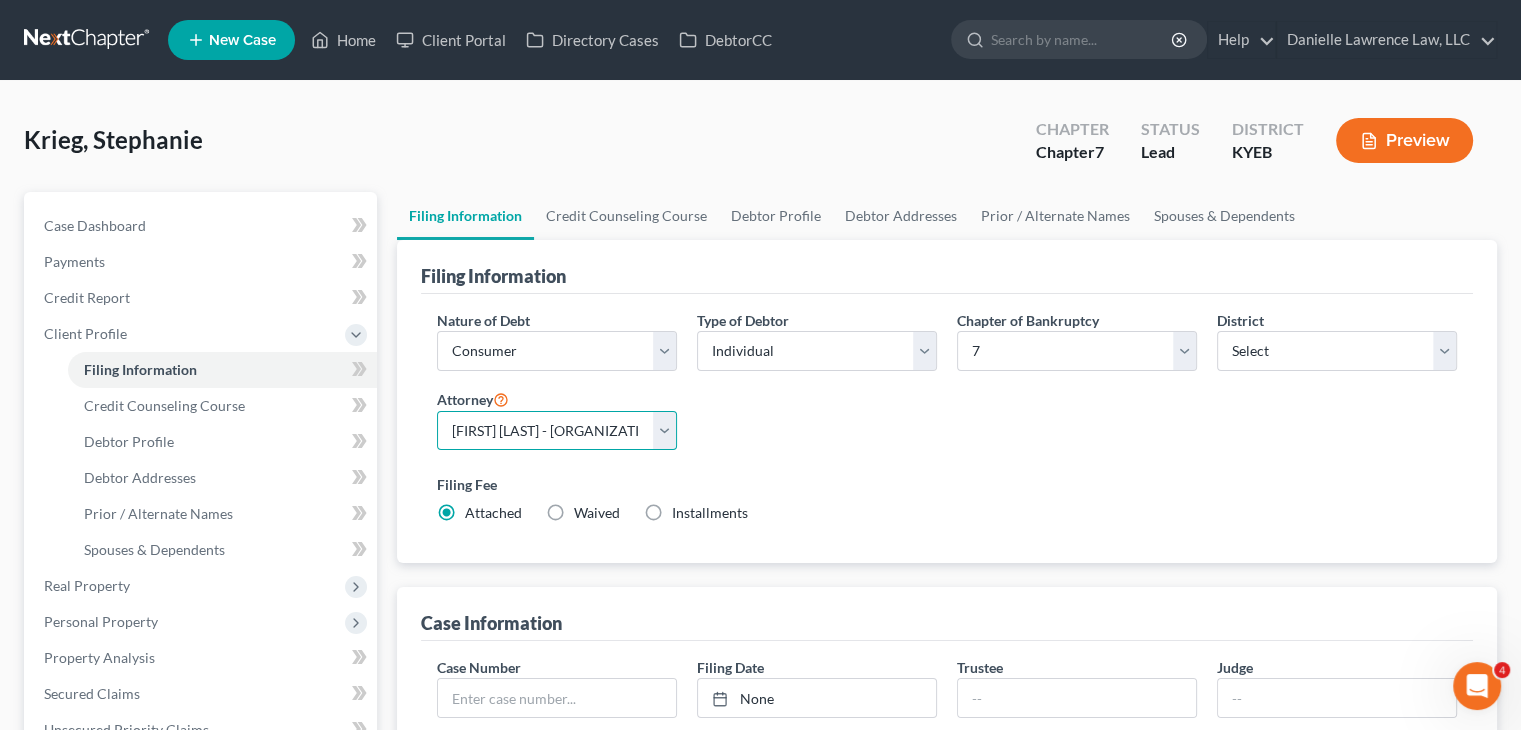 click on "Select [FIRST] [LAST] - [ABBREVIATION] [FIRST] [LAST] - [ABBREVIATION] [FIRST] [LAST] - [ABBREVIATION] [FIRST] [LAST] - [ABBREVIATION]" at bounding box center [557, 431] 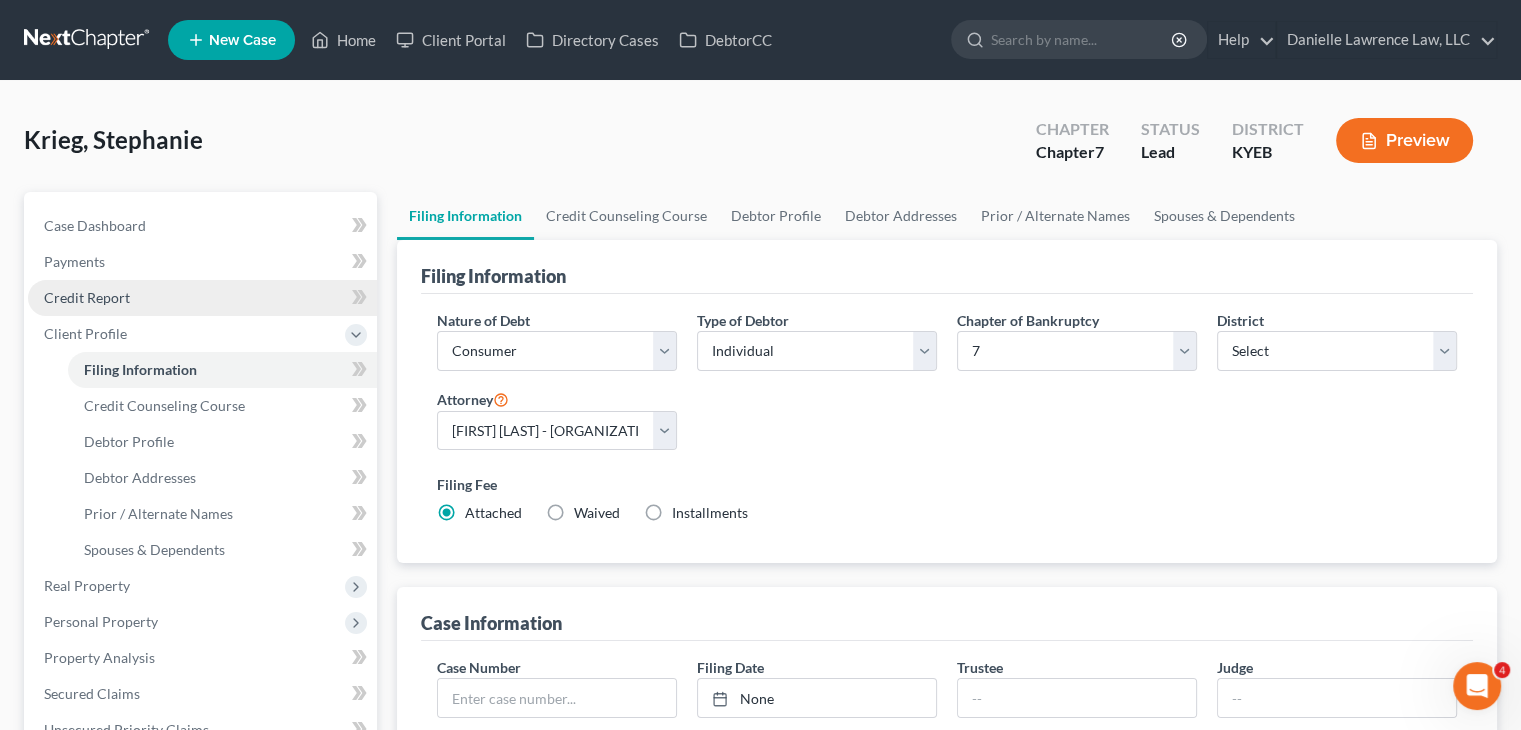 click on "Credit Report" at bounding box center [202, 298] 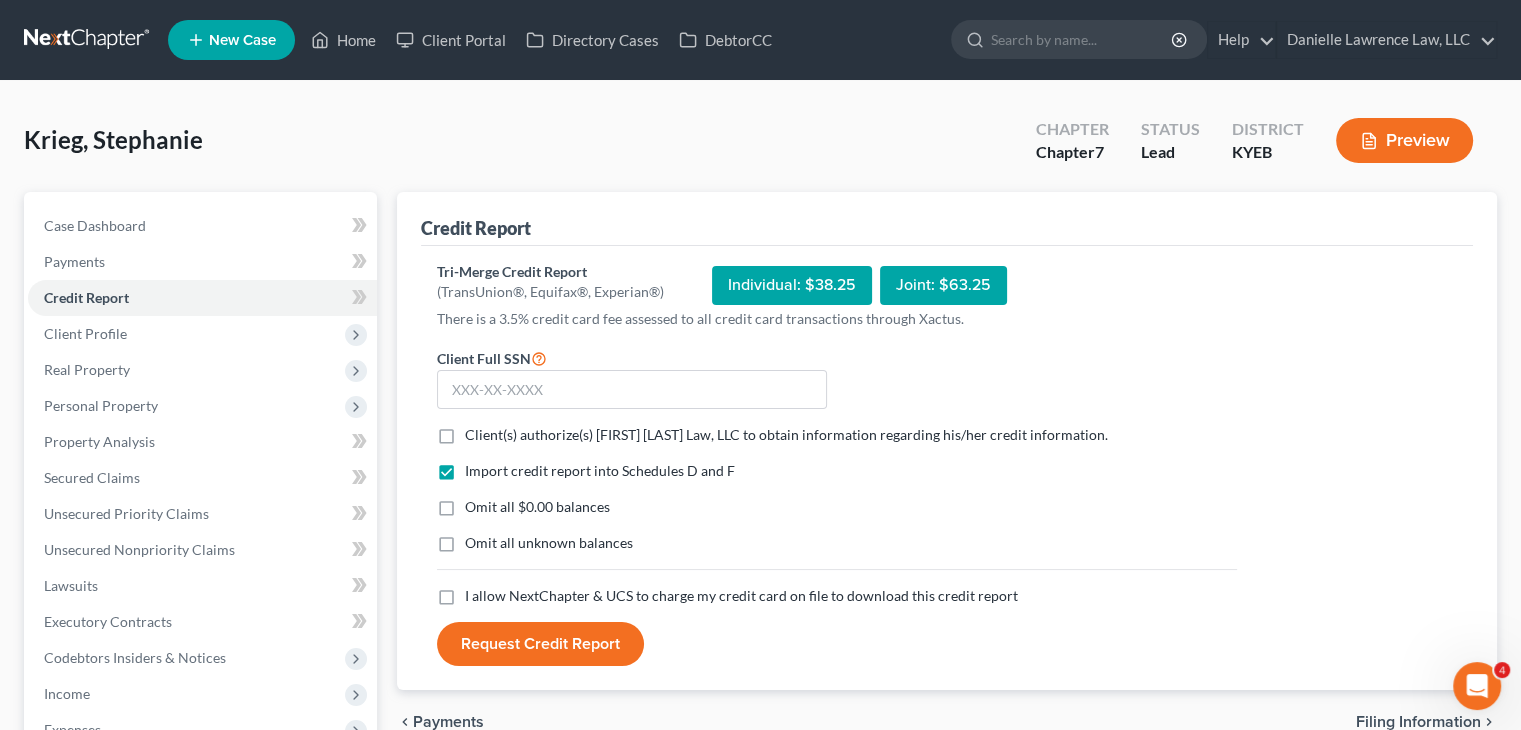 scroll, scrollTop: 109, scrollLeft: 0, axis: vertical 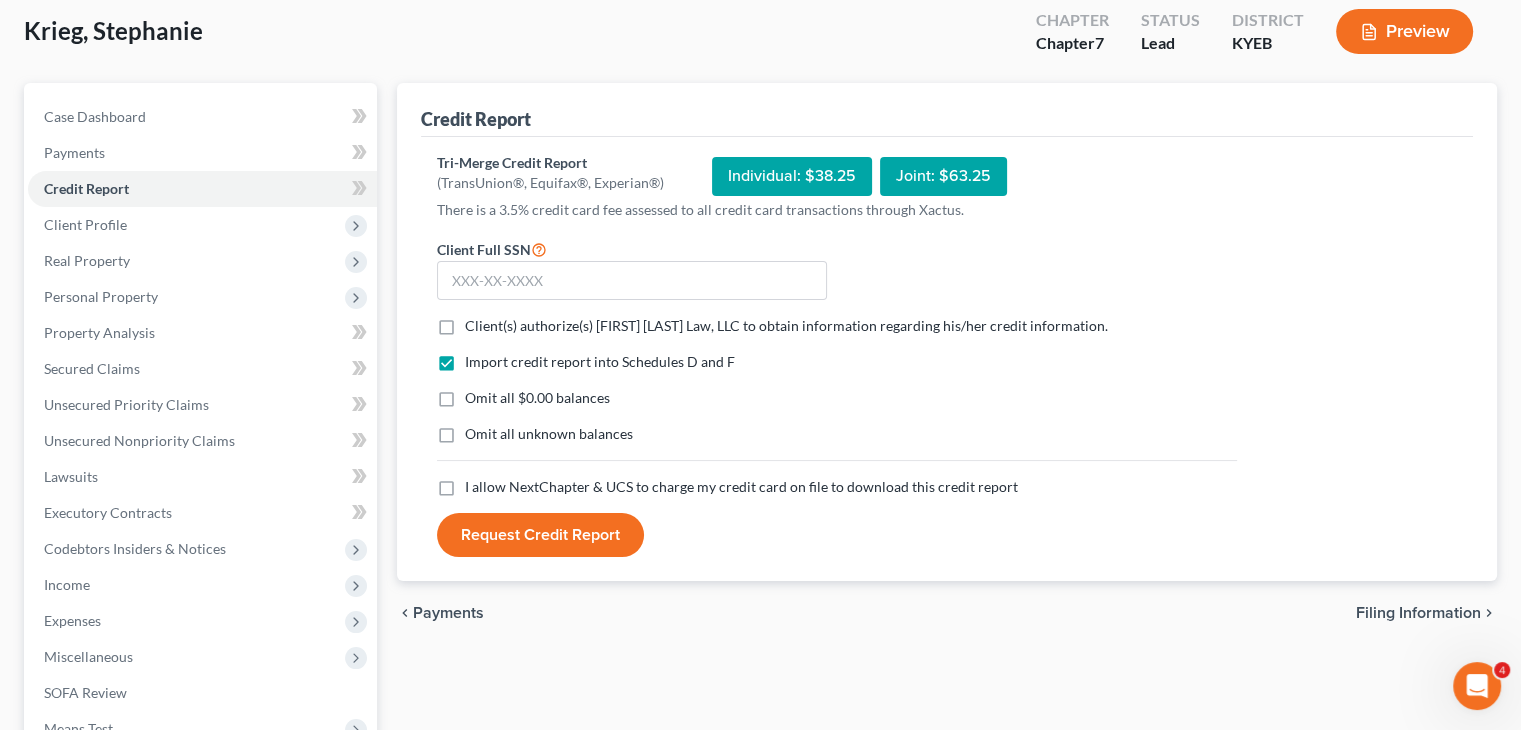 click on "Client(s) authorize(s) [FIRST] [LAST] Law, LLC to obtain information regarding his/her credit information." at bounding box center (786, 325) 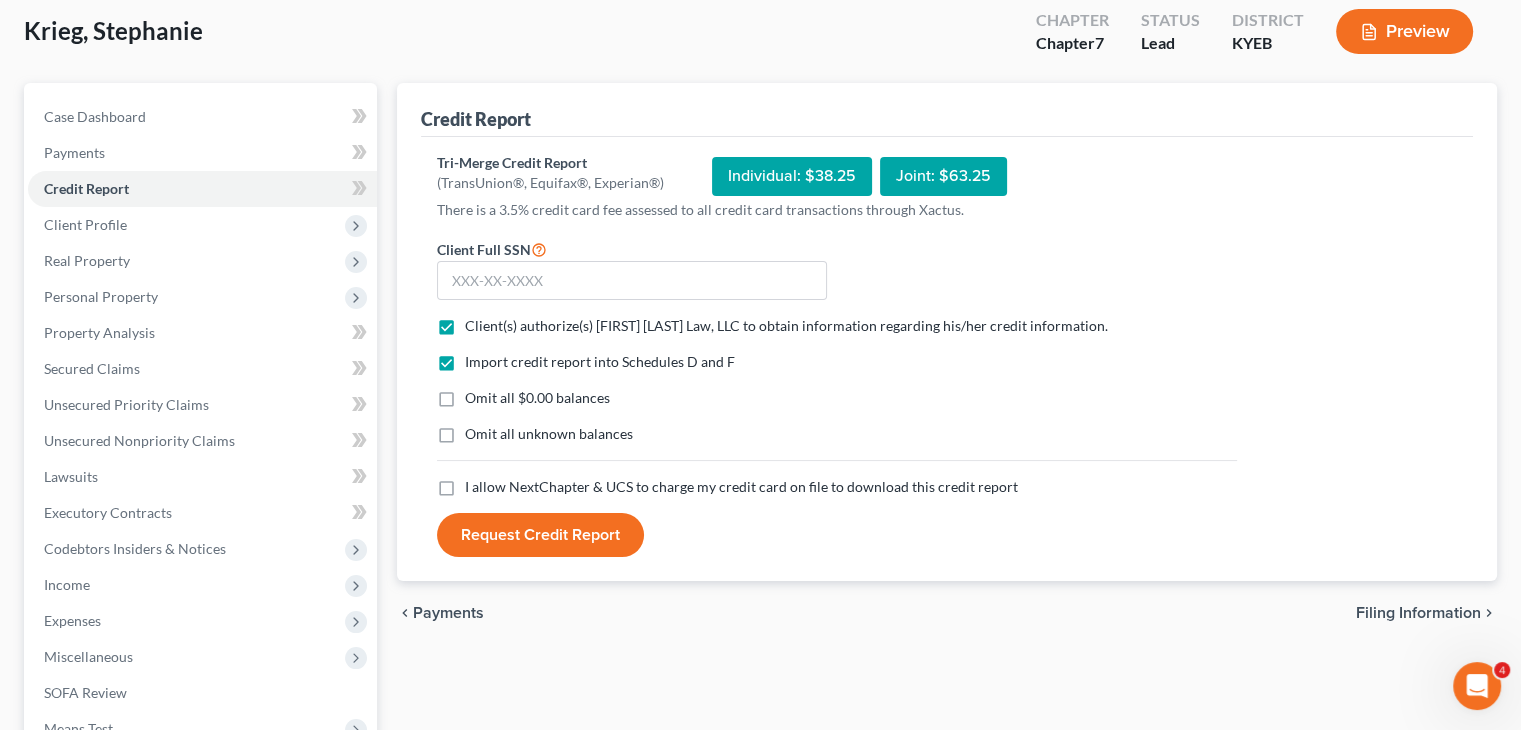 click on "Omit all $0.00 balances" at bounding box center (537, 397) 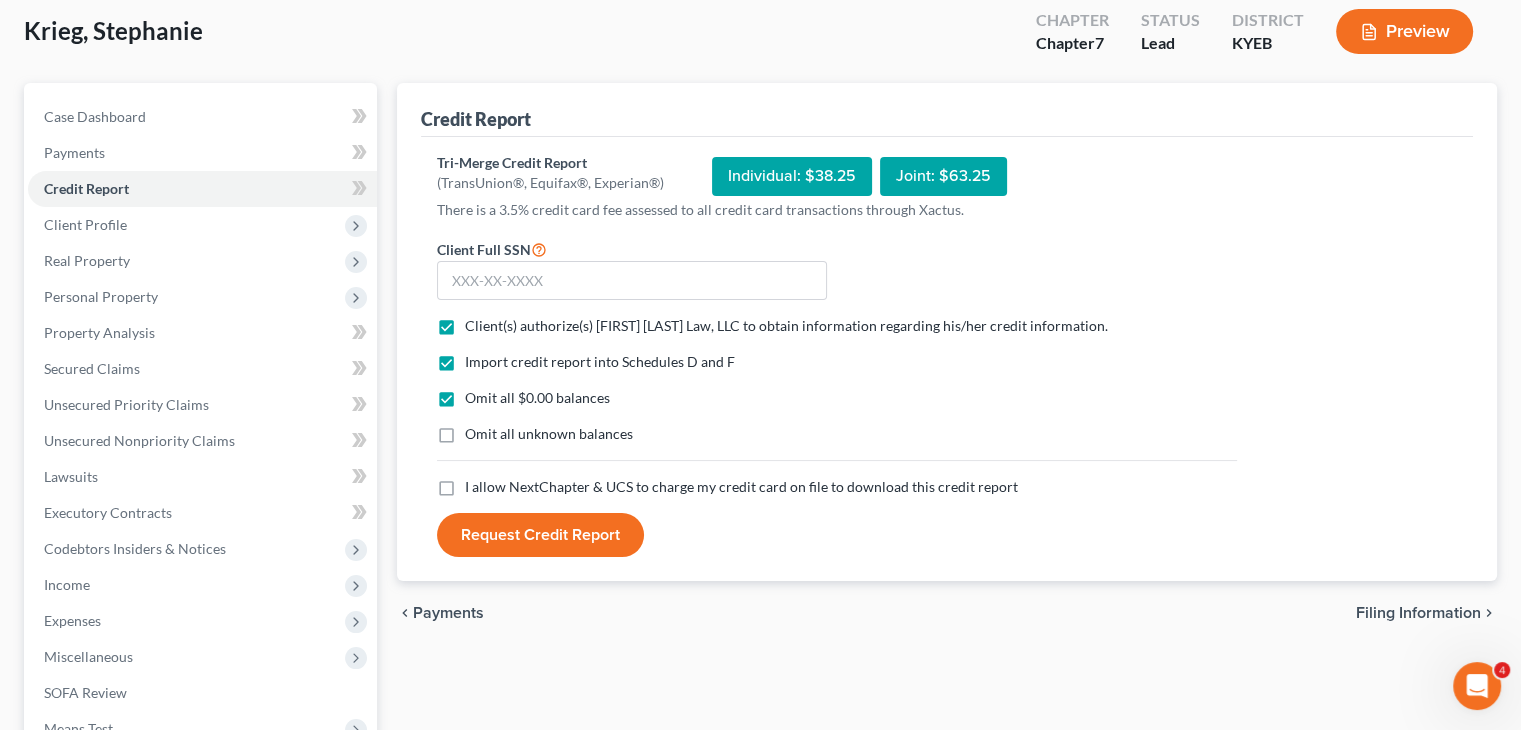 click on "I allow NextChapter & UCS to charge my credit card on file to download this credit report
*" at bounding box center [741, 487] 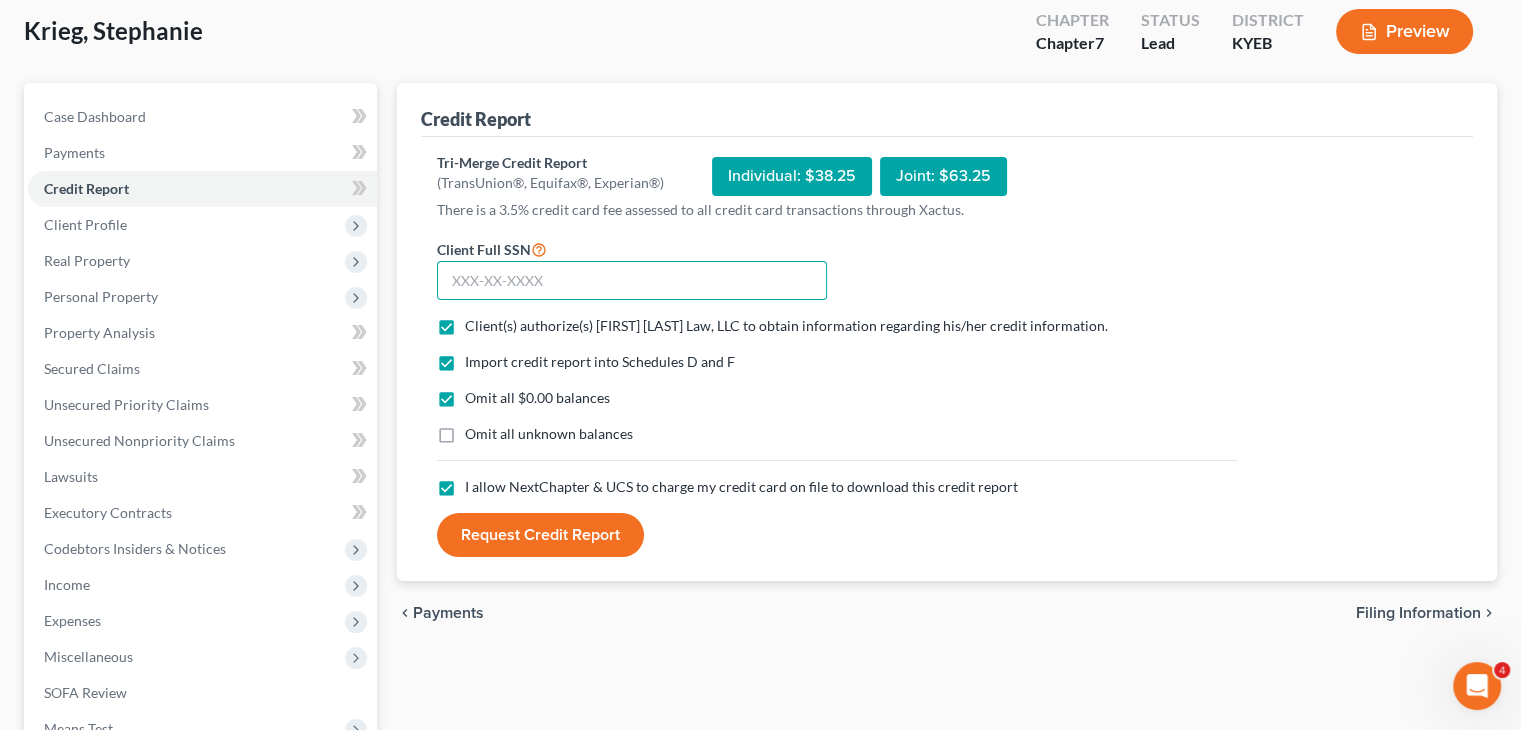 click at bounding box center (632, 281) 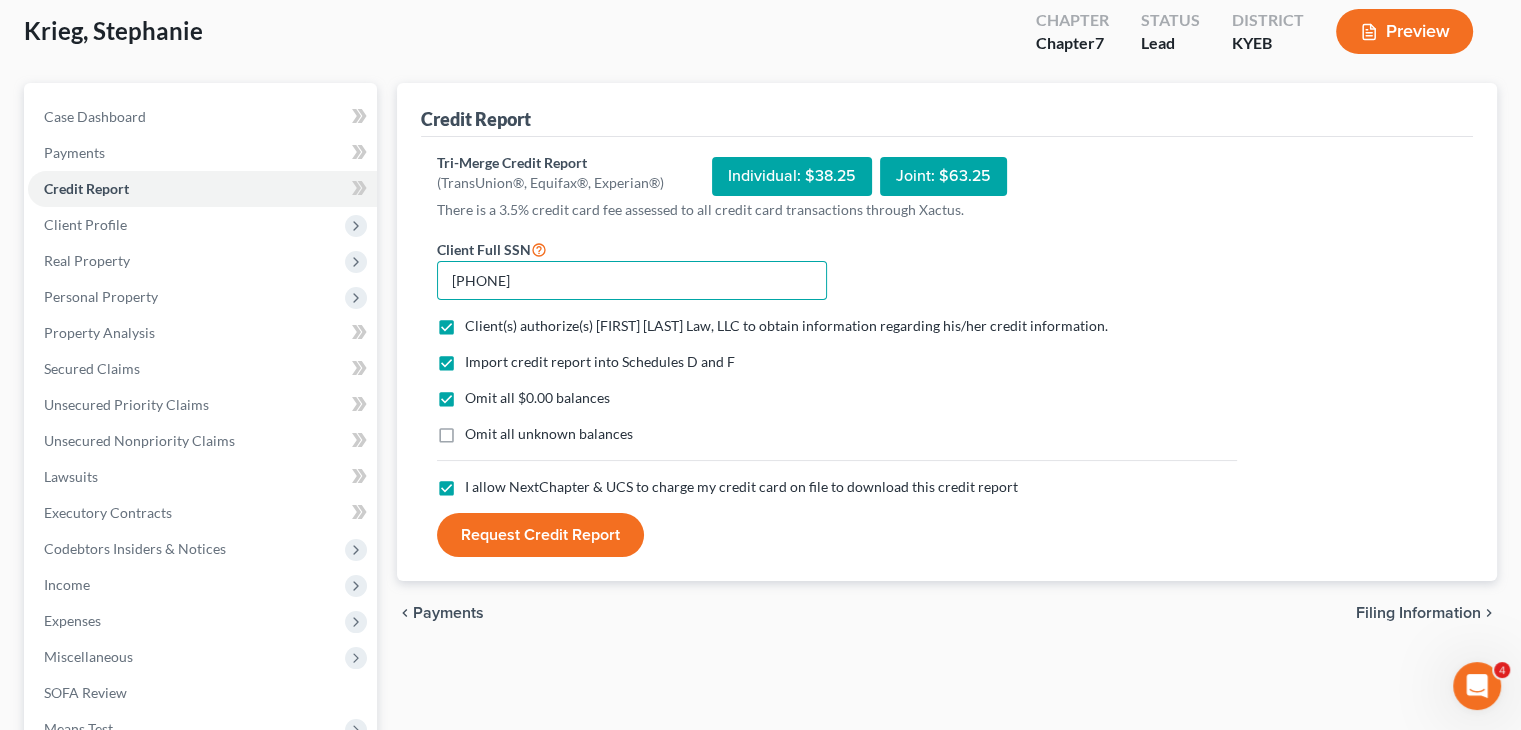 type on "[PHONE]" 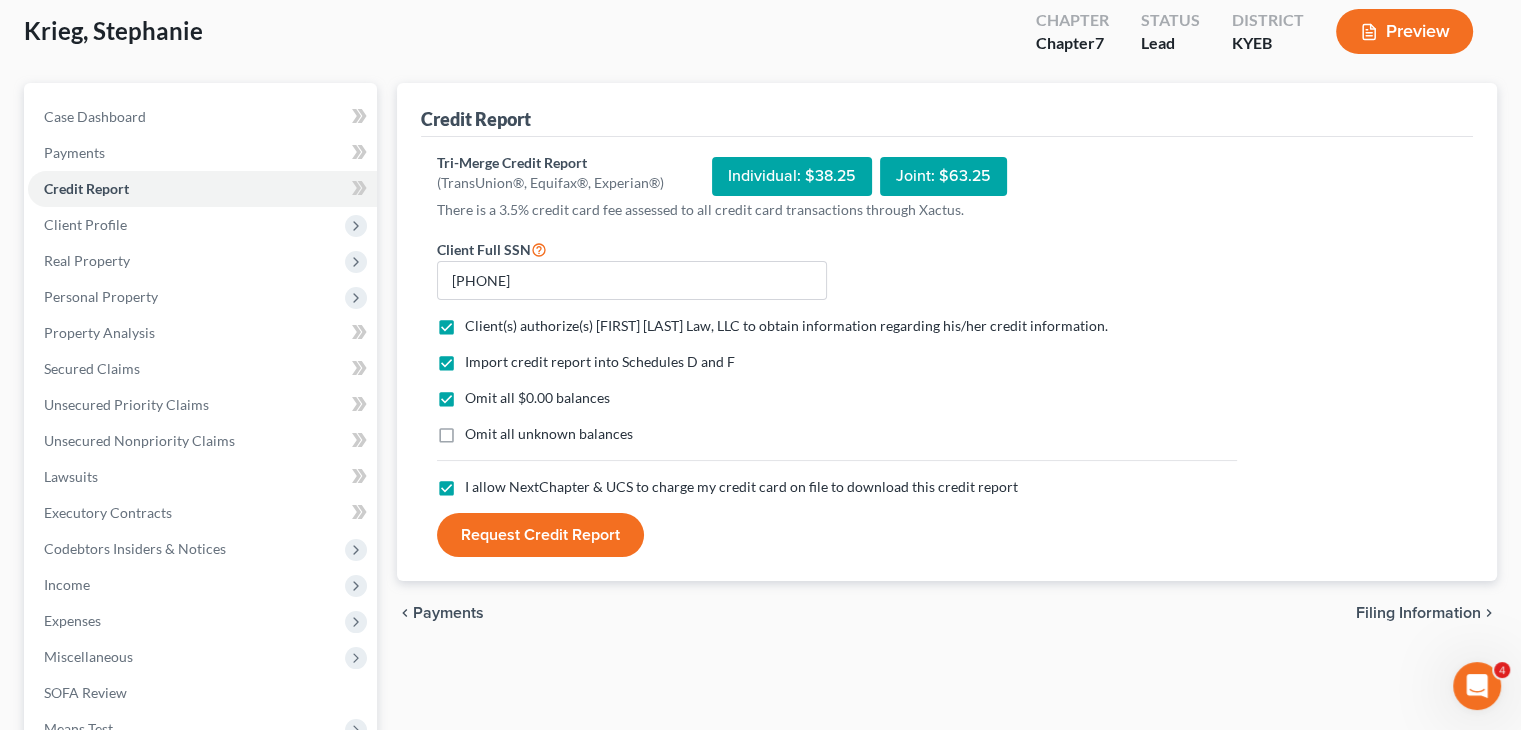 click on "Request Credit Report" at bounding box center (540, 535) 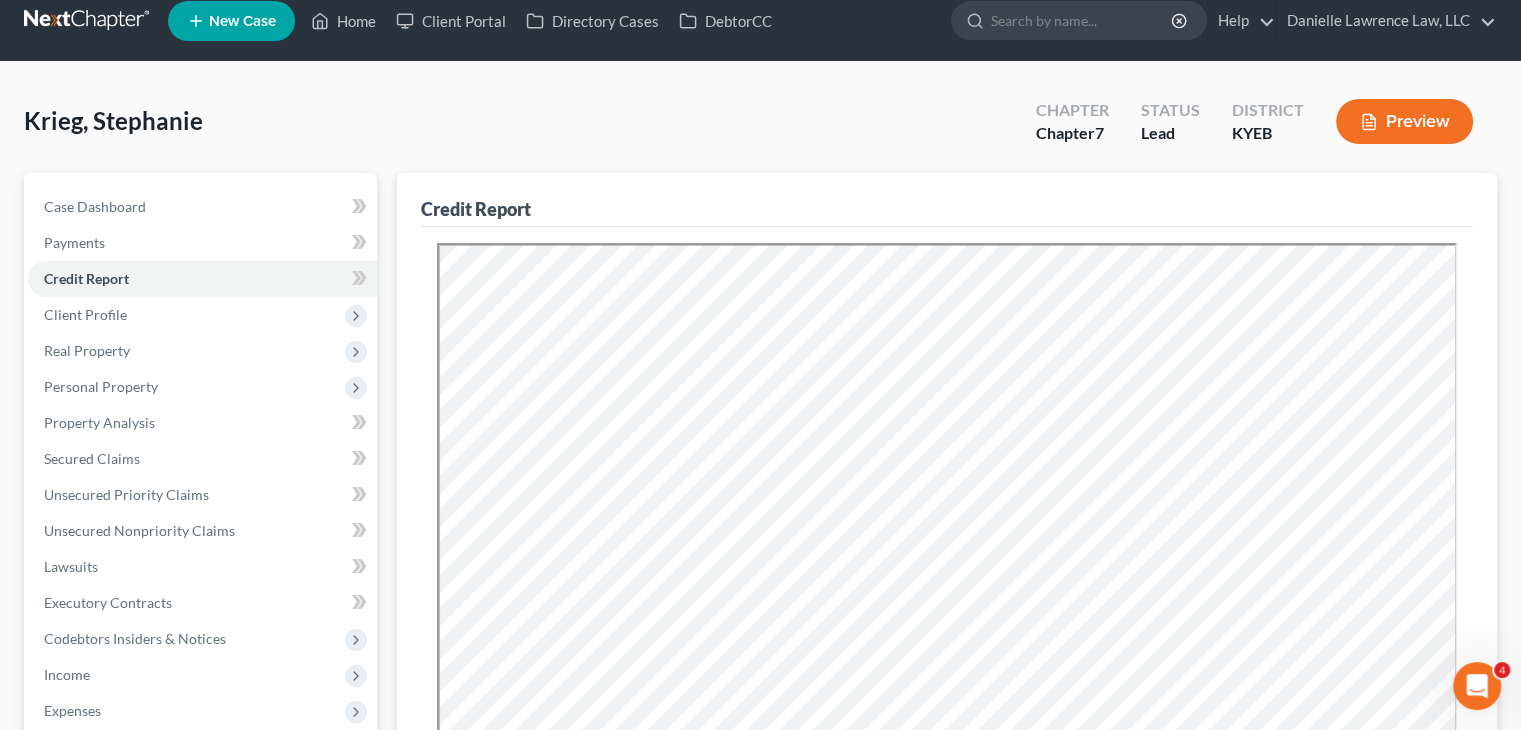 scroll, scrollTop: 0, scrollLeft: 0, axis: both 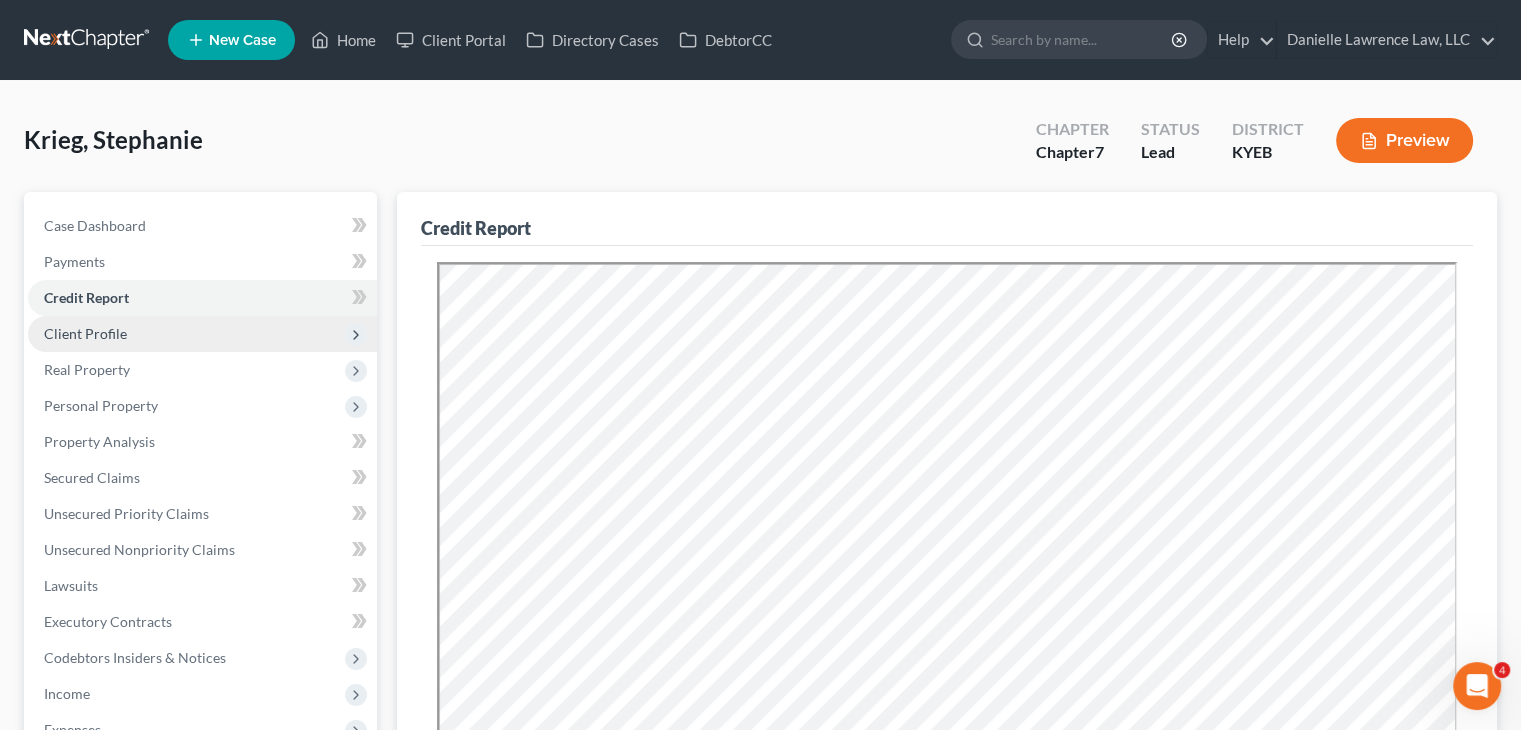 click on "Client Profile" at bounding box center [202, 334] 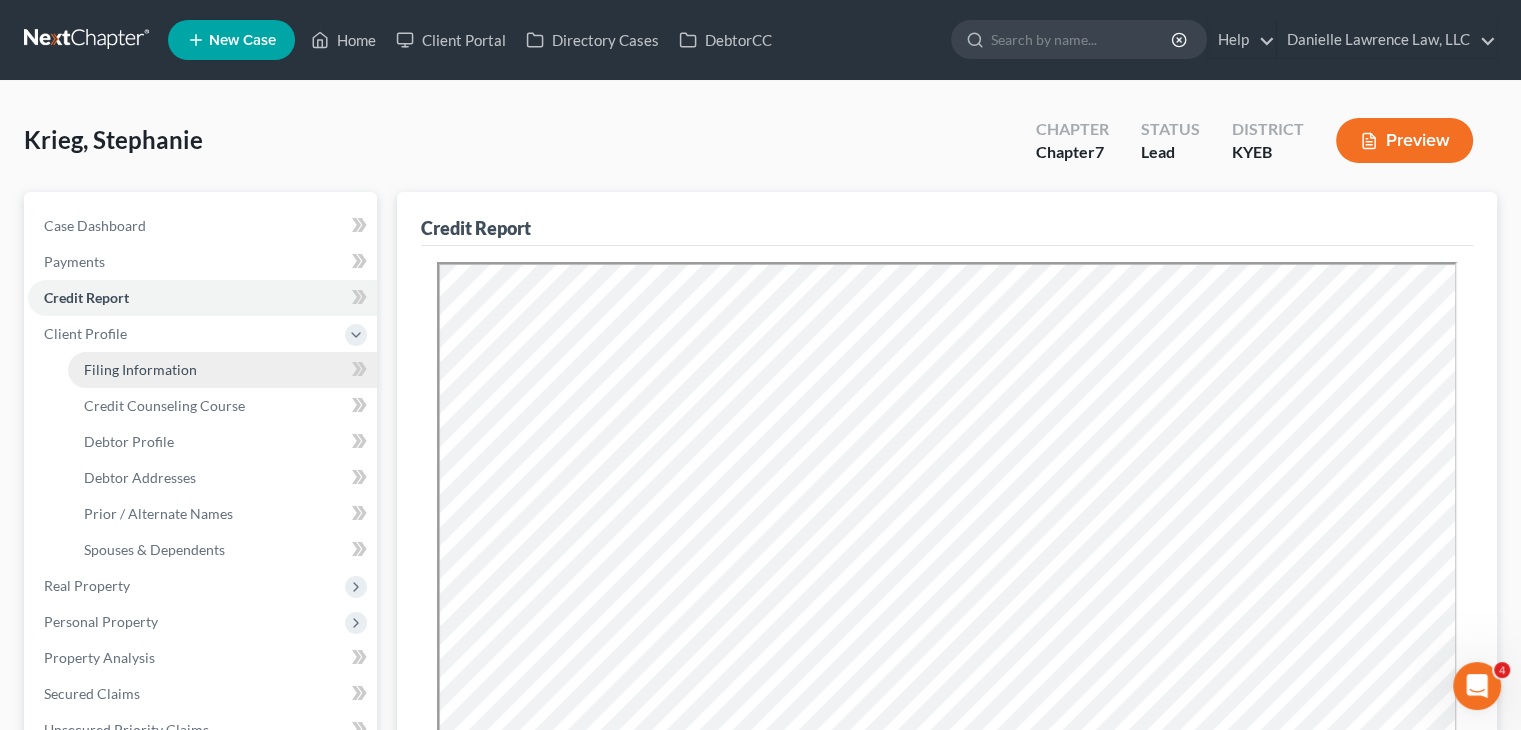 click on "Filing Information" at bounding box center (140, 369) 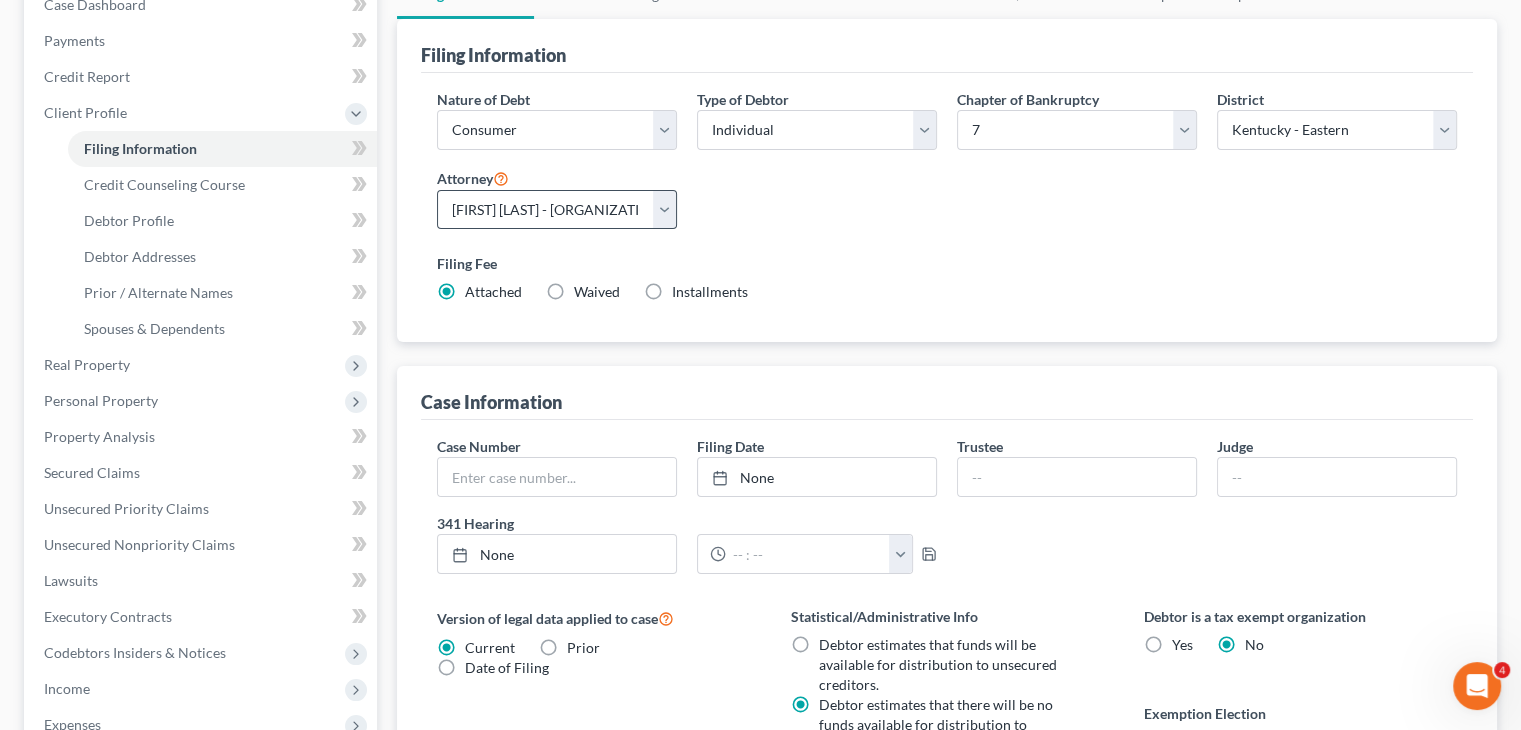 scroll, scrollTop: 225, scrollLeft: 0, axis: vertical 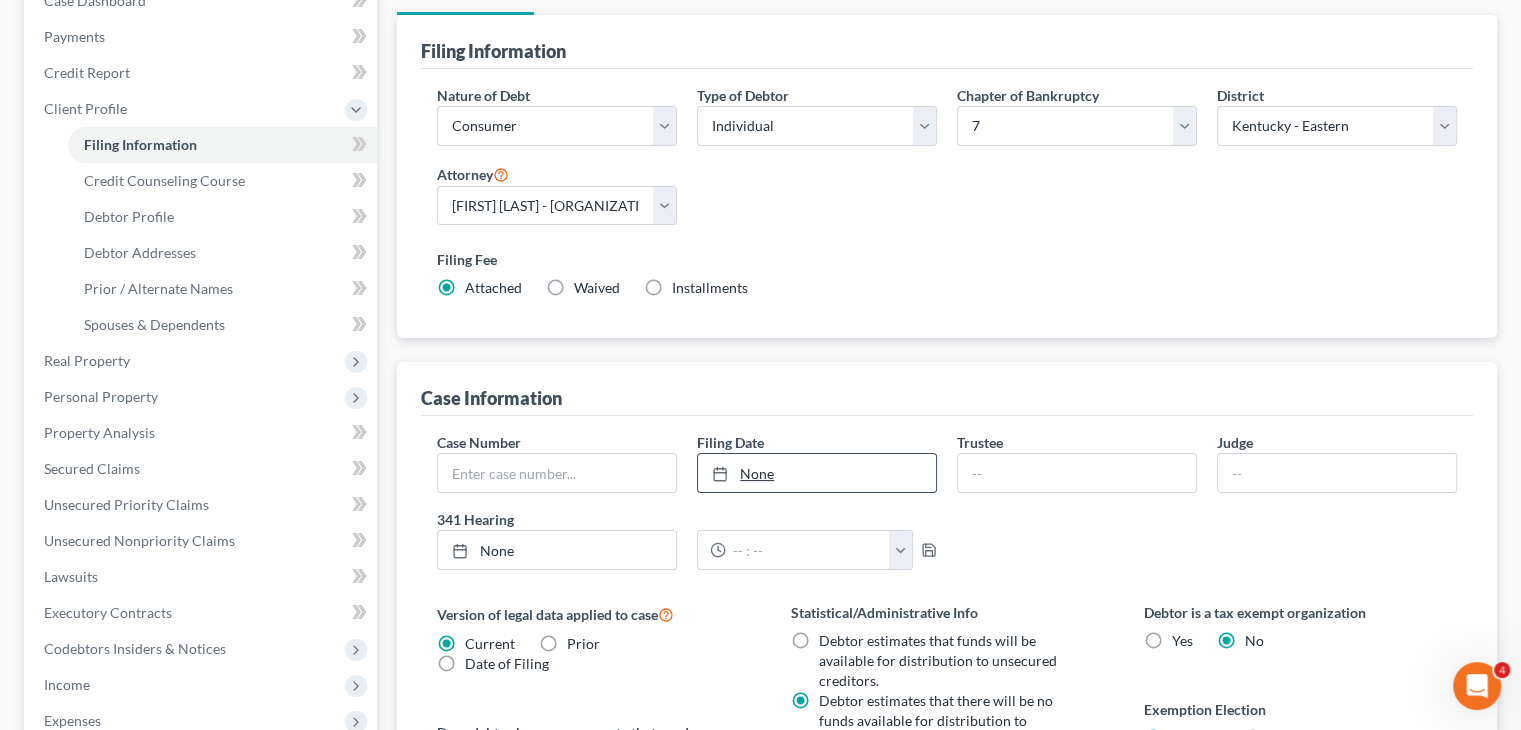 click on "None" at bounding box center [817, 473] 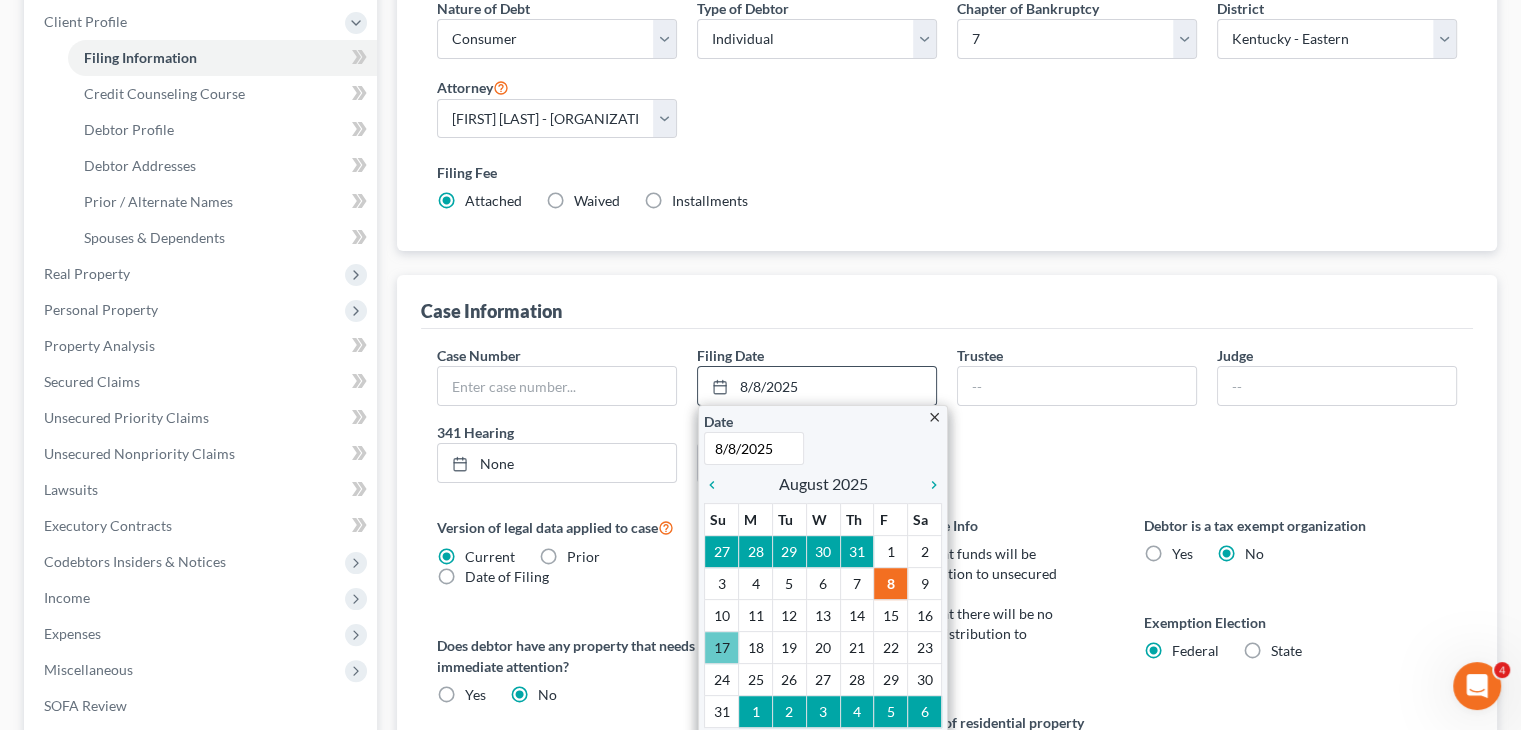 scroll, scrollTop: 312, scrollLeft: 0, axis: vertical 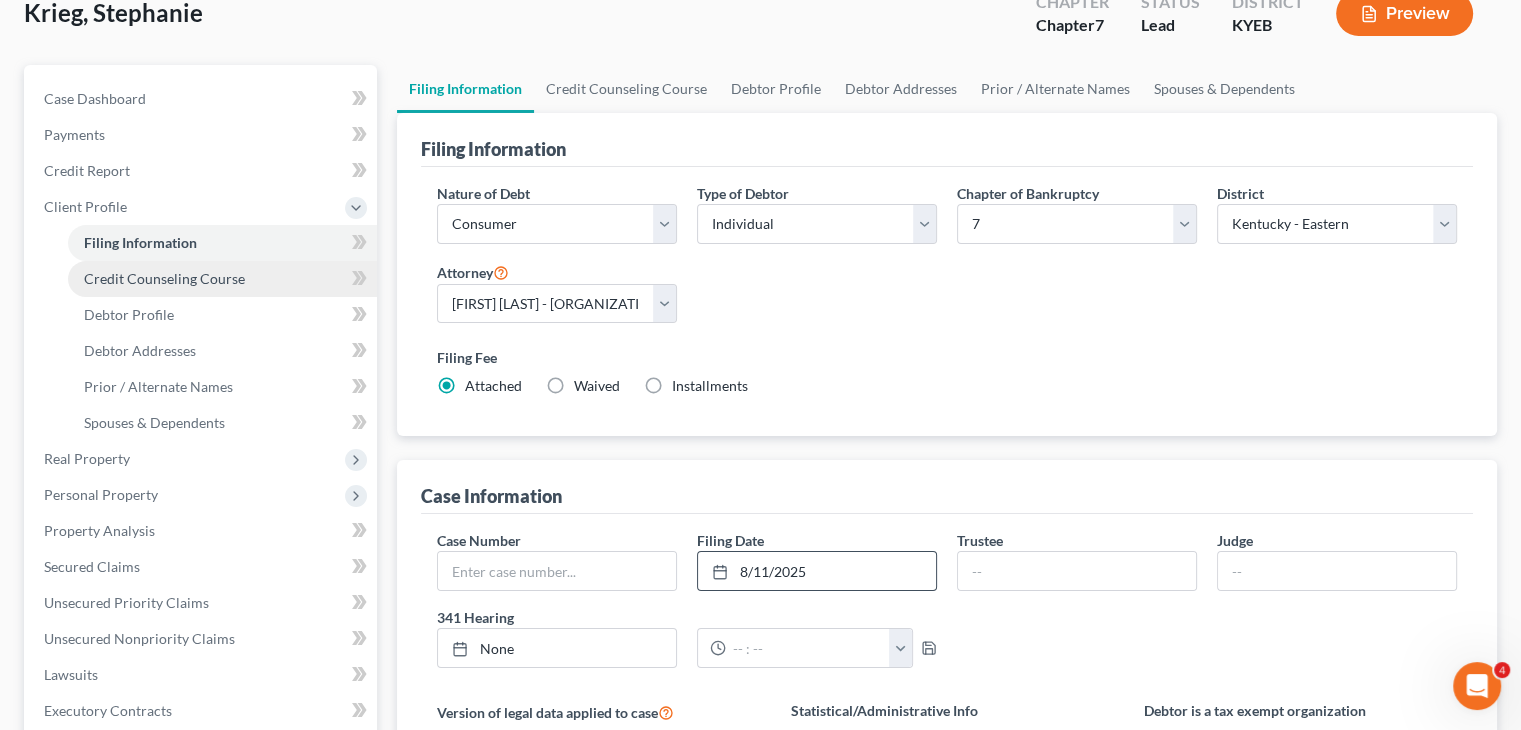 click on "Credit Counseling Course" at bounding box center [222, 279] 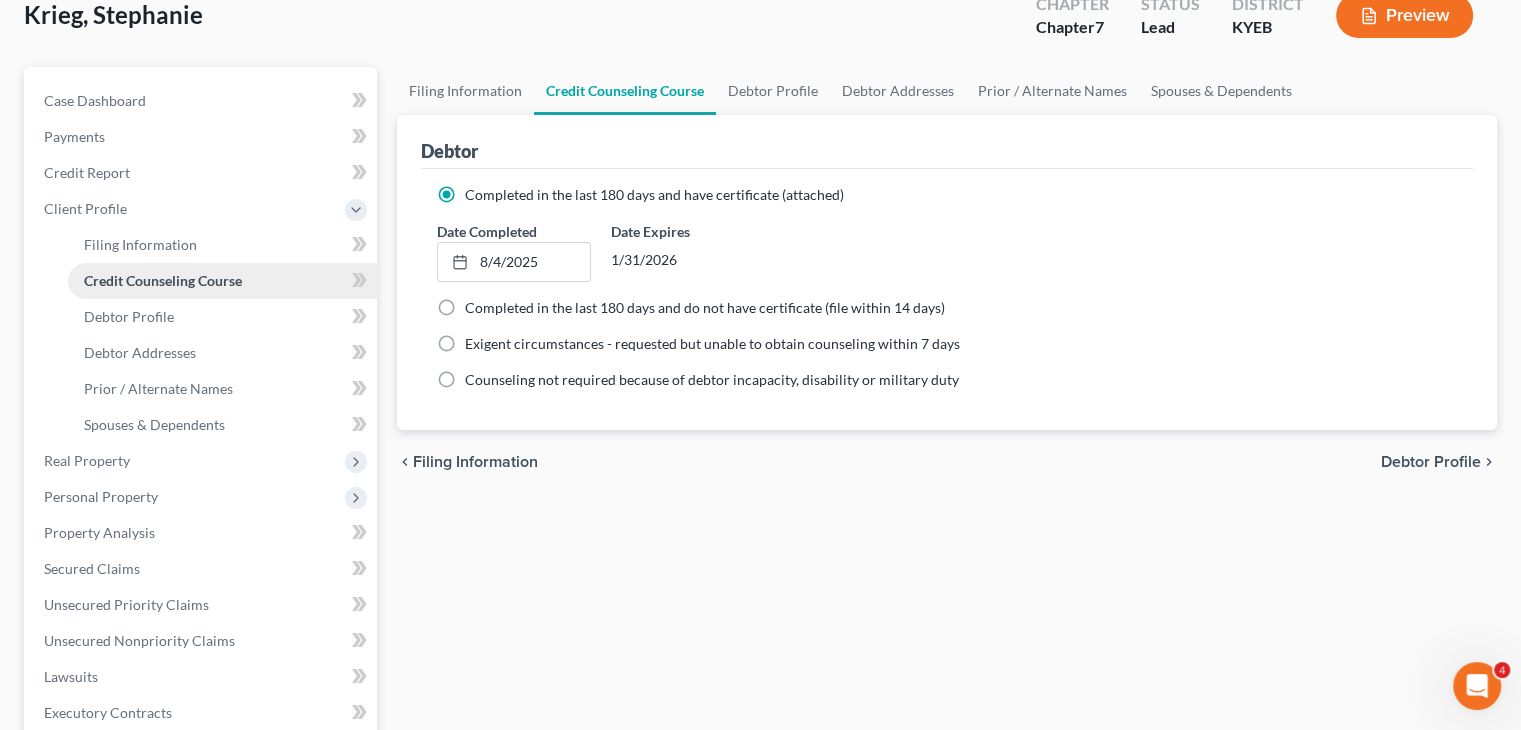 scroll, scrollTop: 0, scrollLeft: 0, axis: both 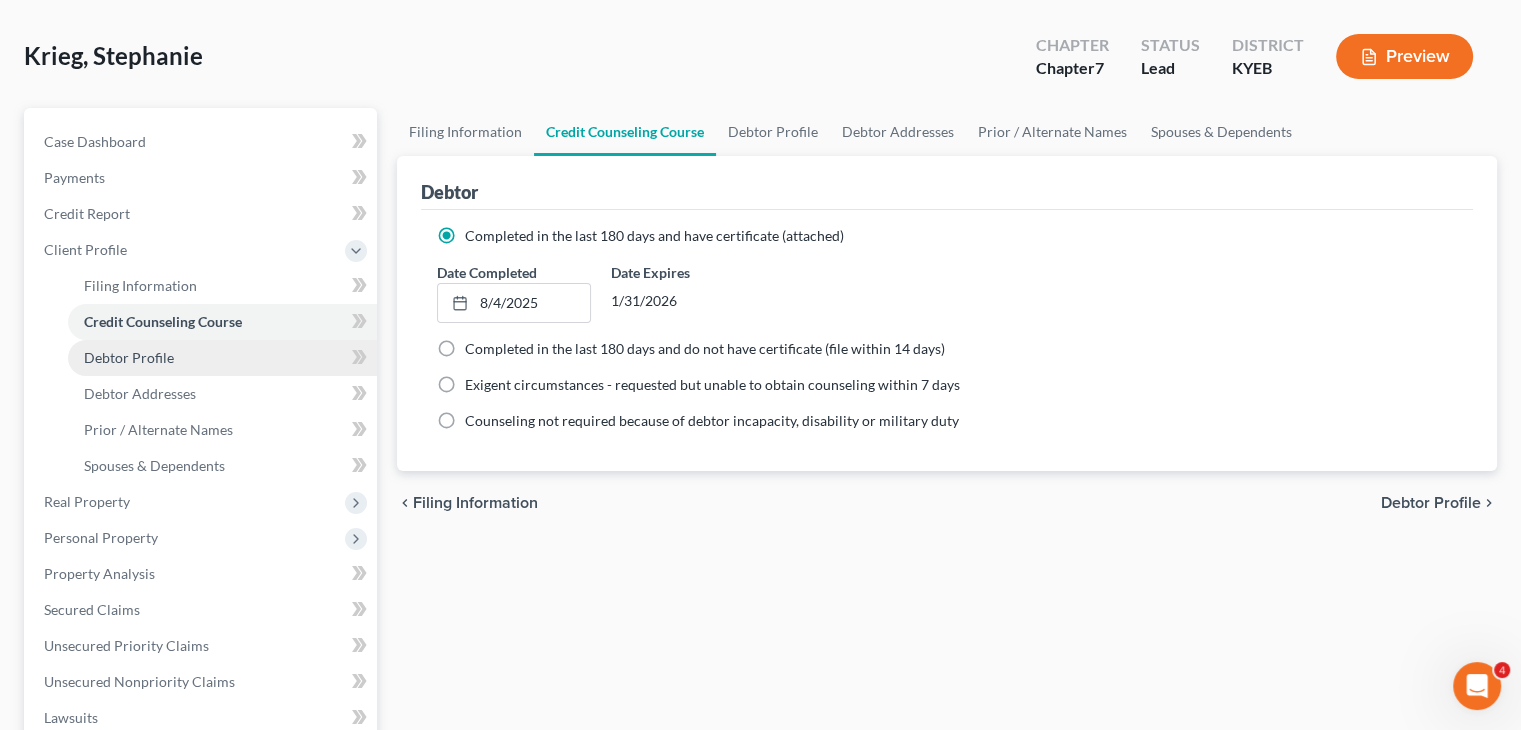 click on "Debtor Profile" at bounding box center [222, 358] 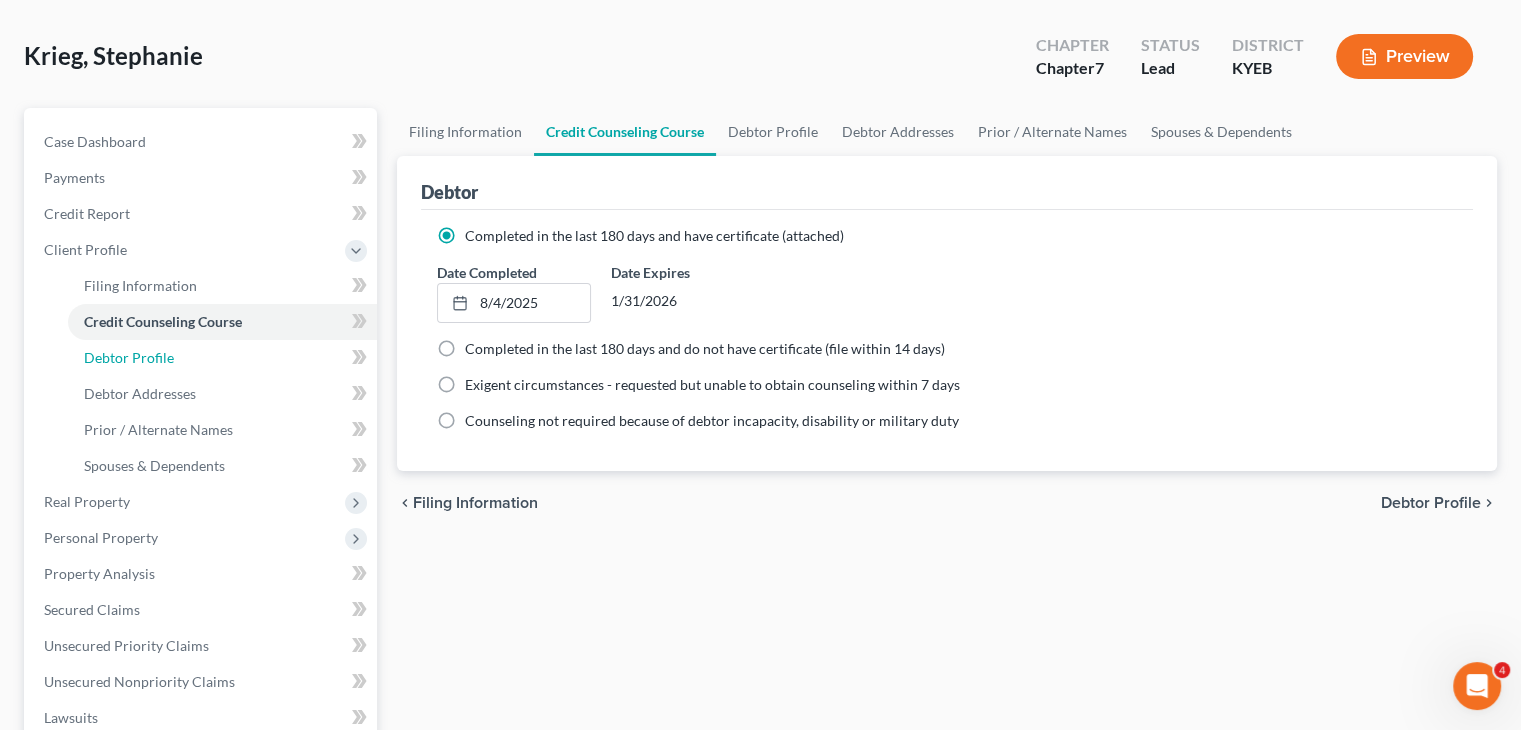 select on "0" 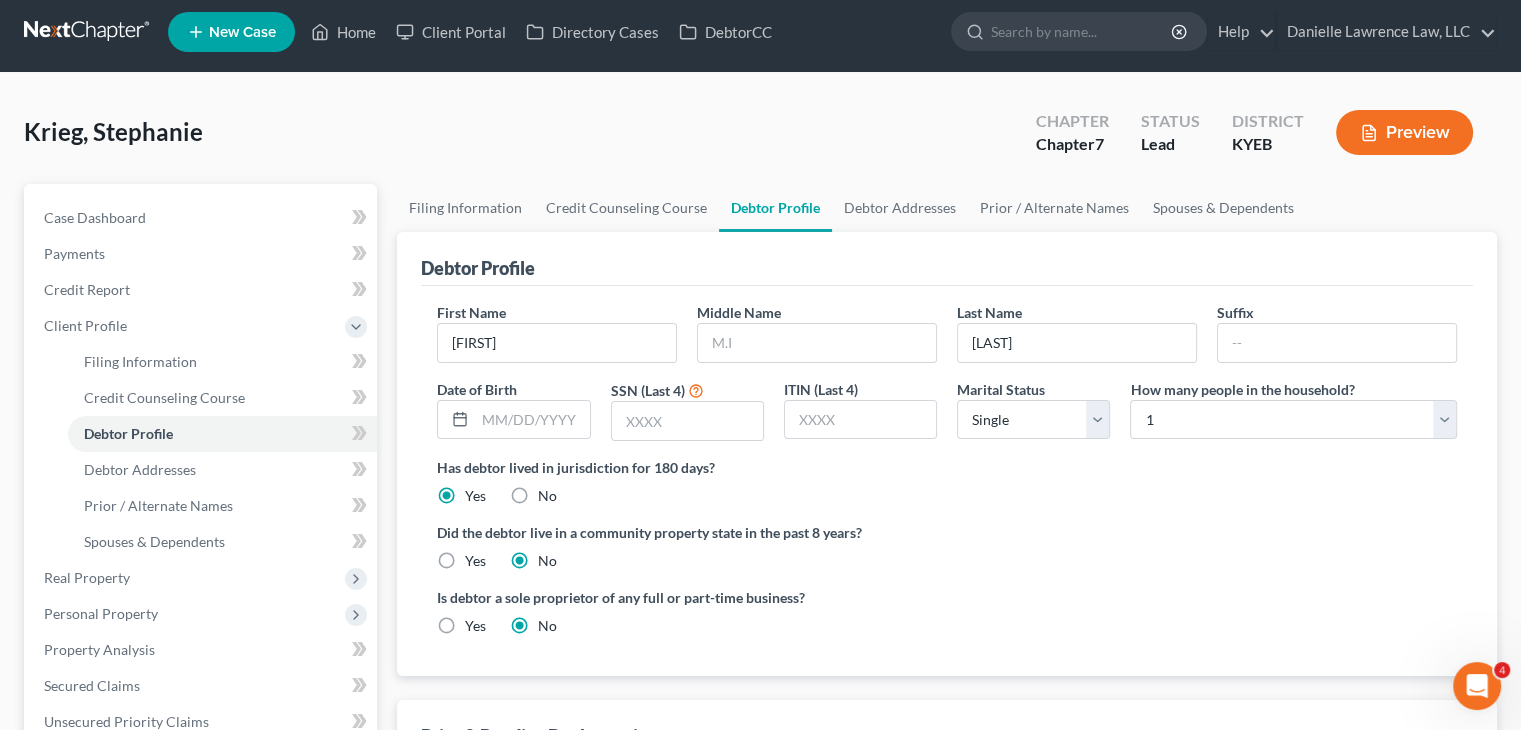 scroll, scrollTop: 0, scrollLeft: 0, axis: both 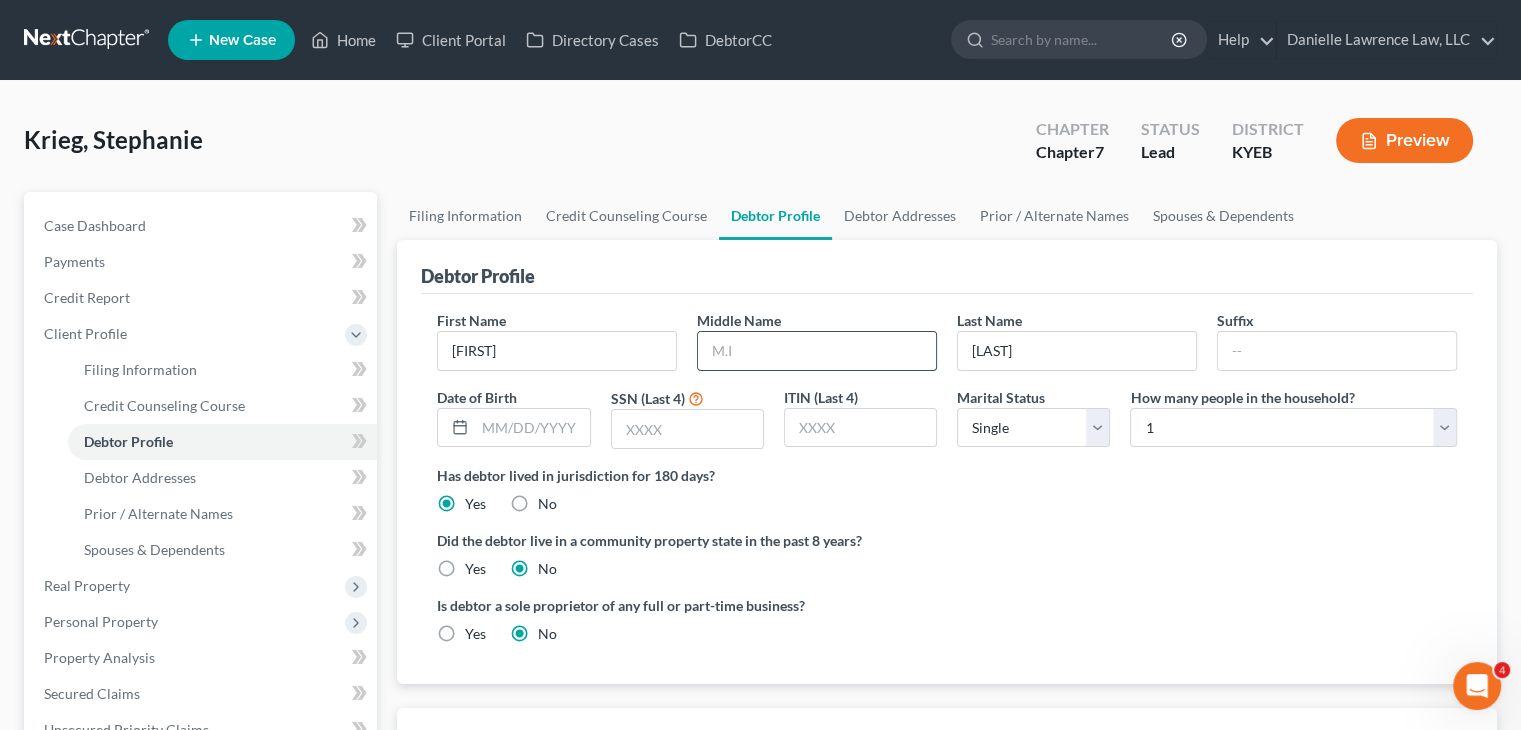click at bounding box center [817, 351] 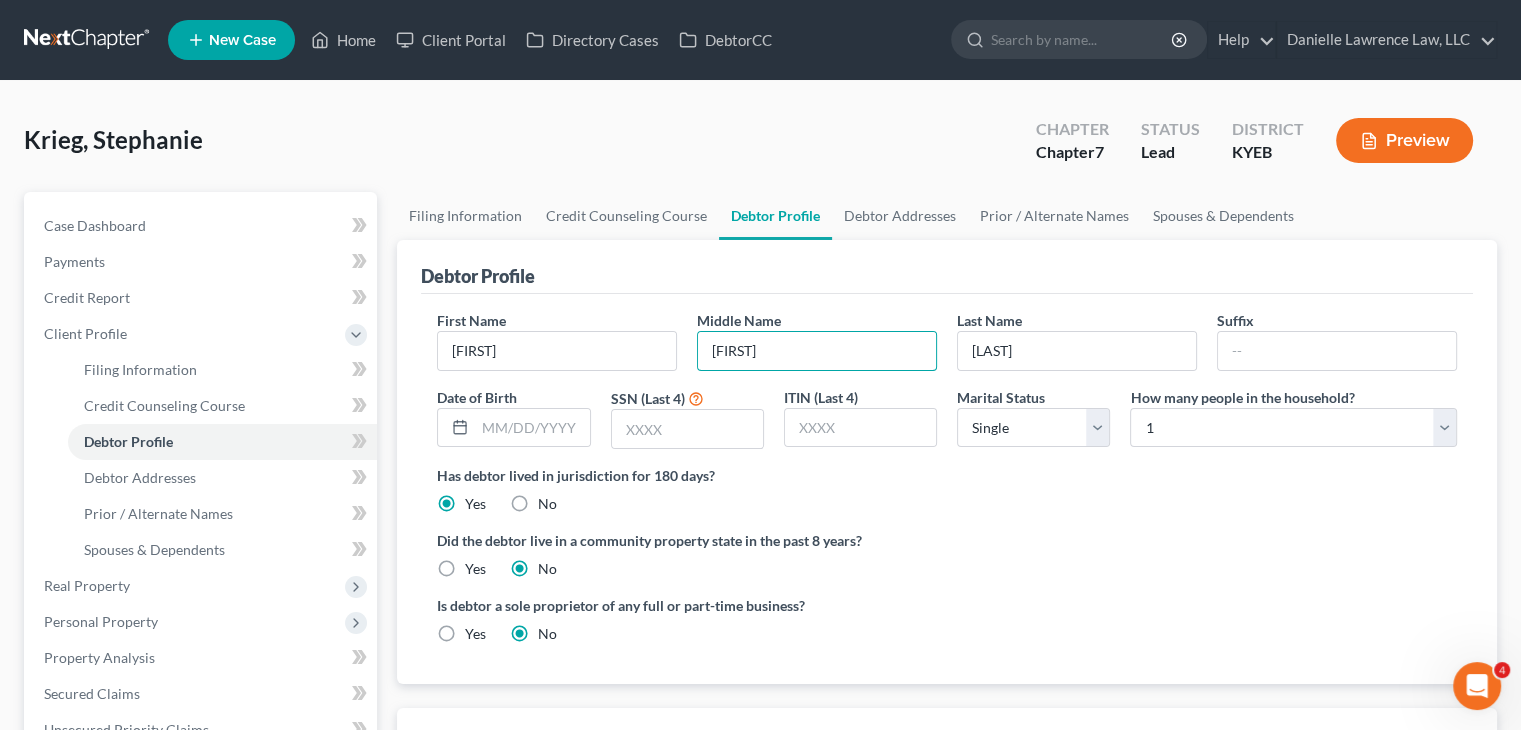 type on "[FIRST]" 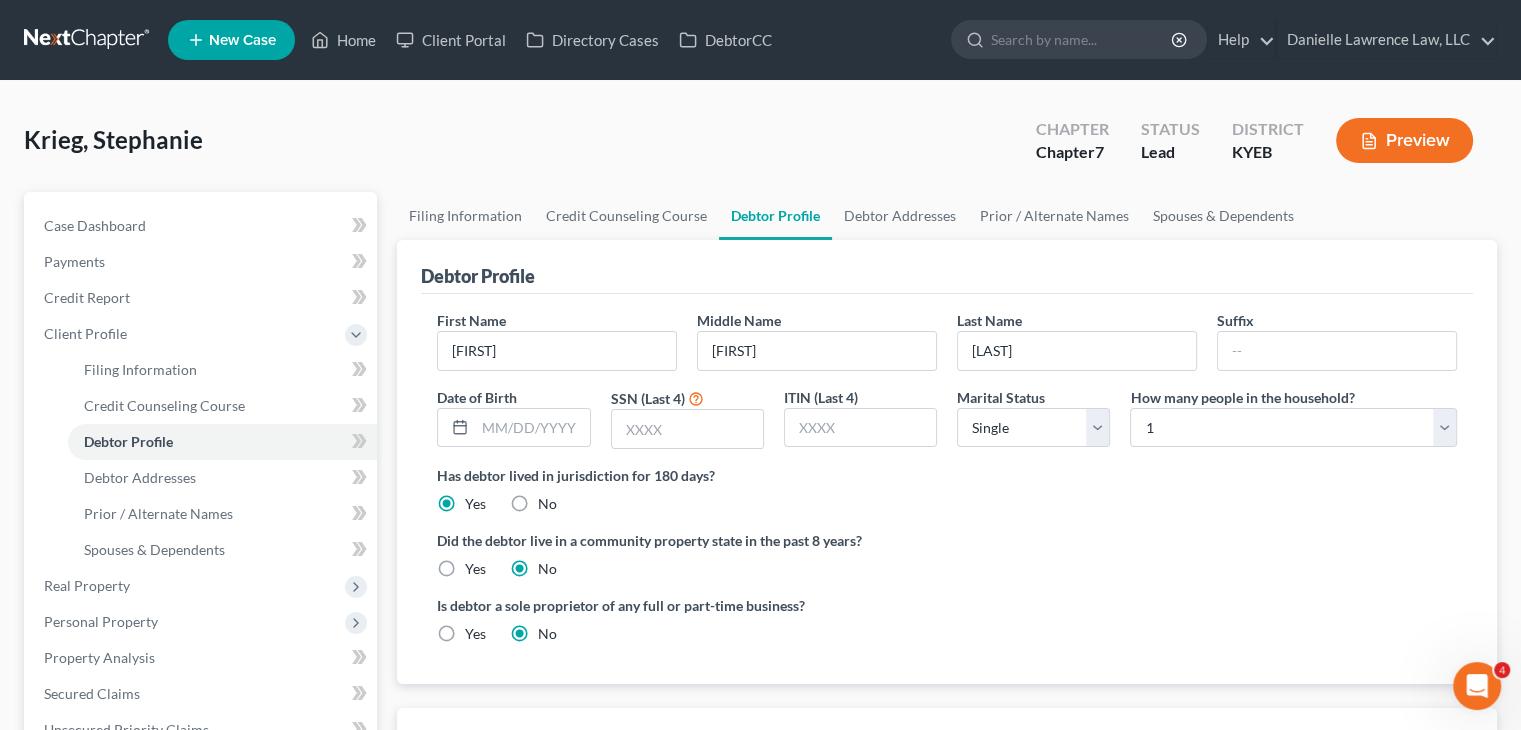 click on "First Name [FIRST] Middle Name [MIDDLE] Last Name [LAST] Suffix Date of Birth         SSN (Last 4)   ITIN (Last 4) Marital Status Select Single Married Separated Divorced Widowed How many people in the household? Select 1 2 3 4 5 6 7 8 9 10 11 12 13 14 15 16 17 18 19 20 Is debtor deceased? Yes No Has debtor lived in jurisdiction for 180 days? Yes No Debtor must reside in jurisdiction for 180 prior to filing bankruptcy pursuant to U.S.C. 11 28 USC § 1408.   More Info Explain: Did the debtor live in a community property state in the past 8 years? Yes No Is debtor a sole proprietor of any full or part-time business? Yes No" at bounding box center [947, 485] 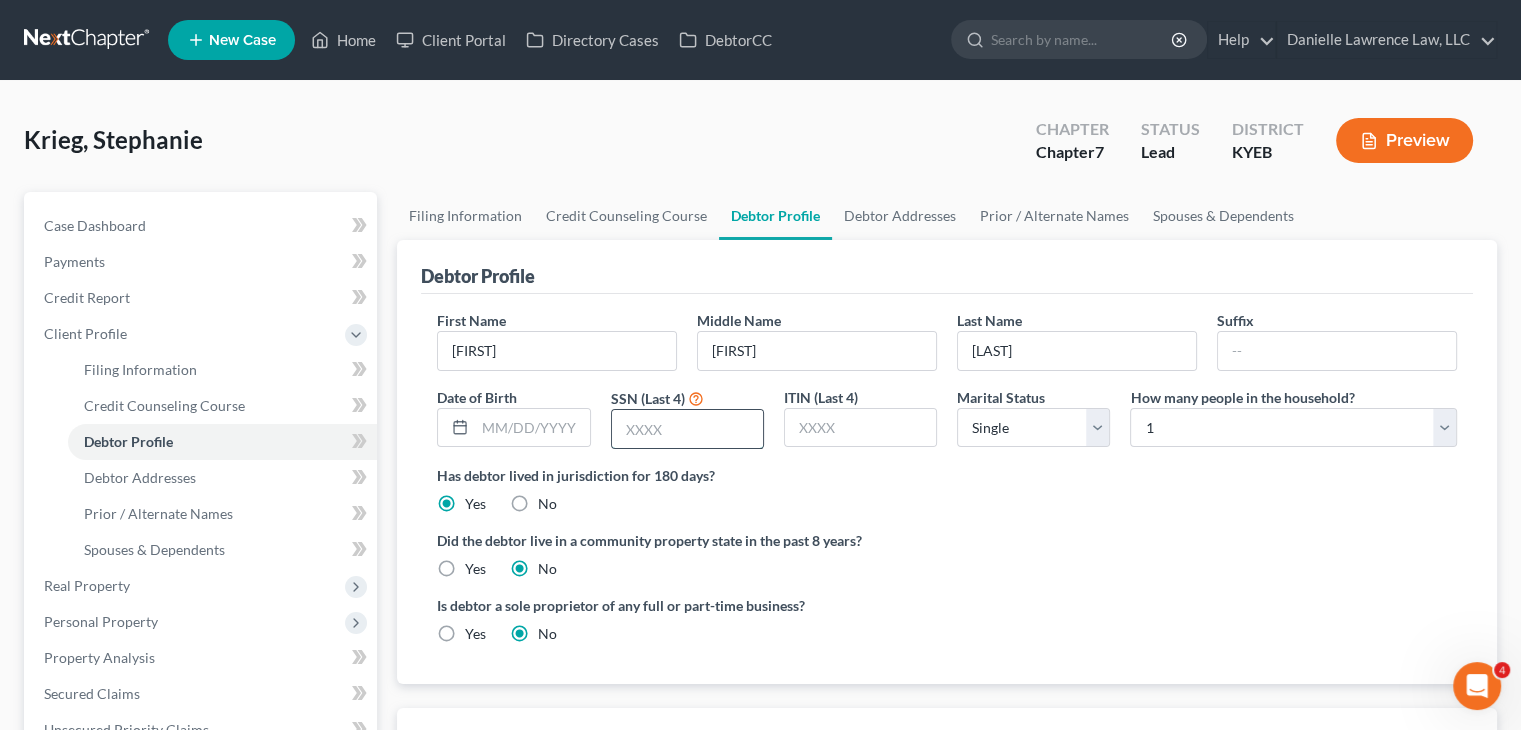 click at bounding box center [687, 429] 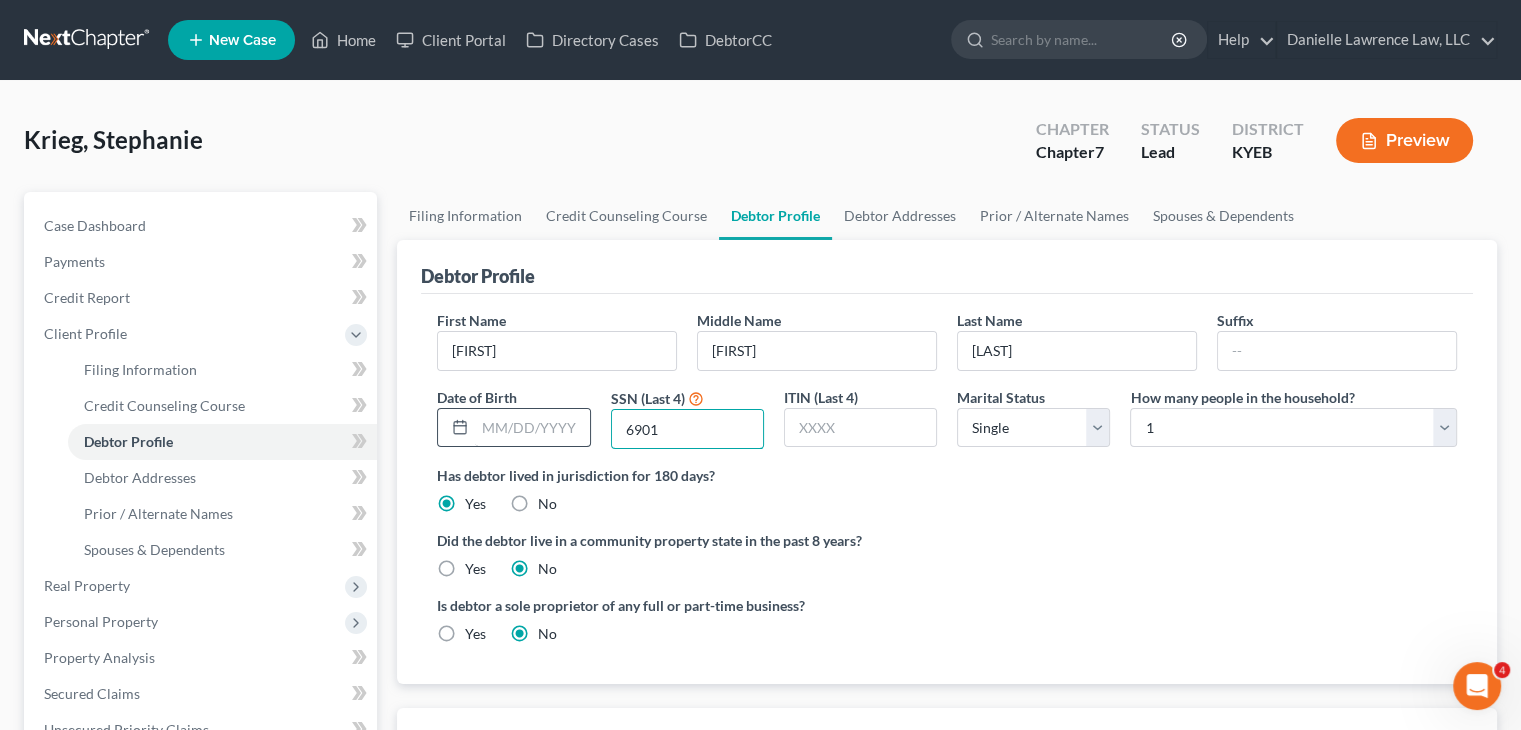 type on "6901" 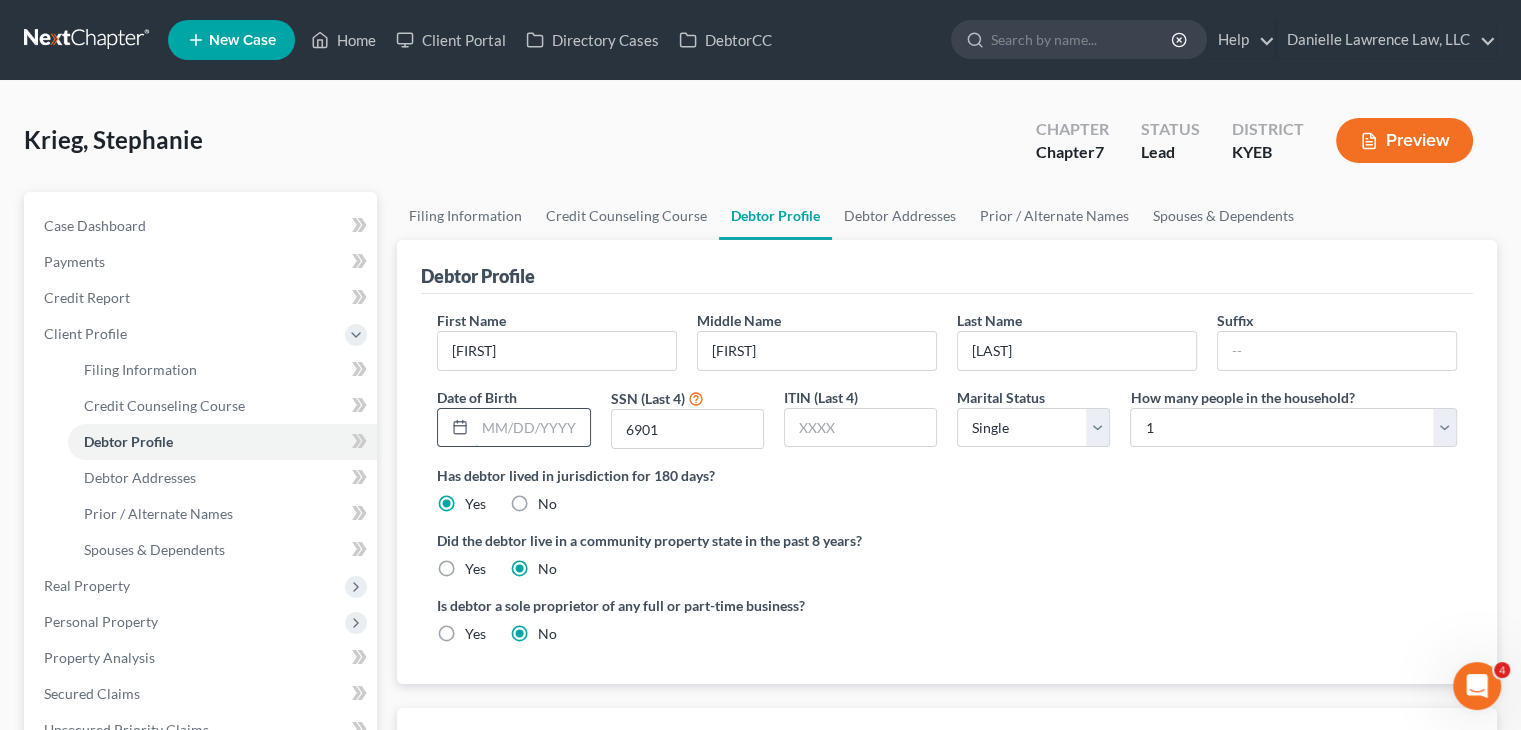click at bounding box center (532, 428) 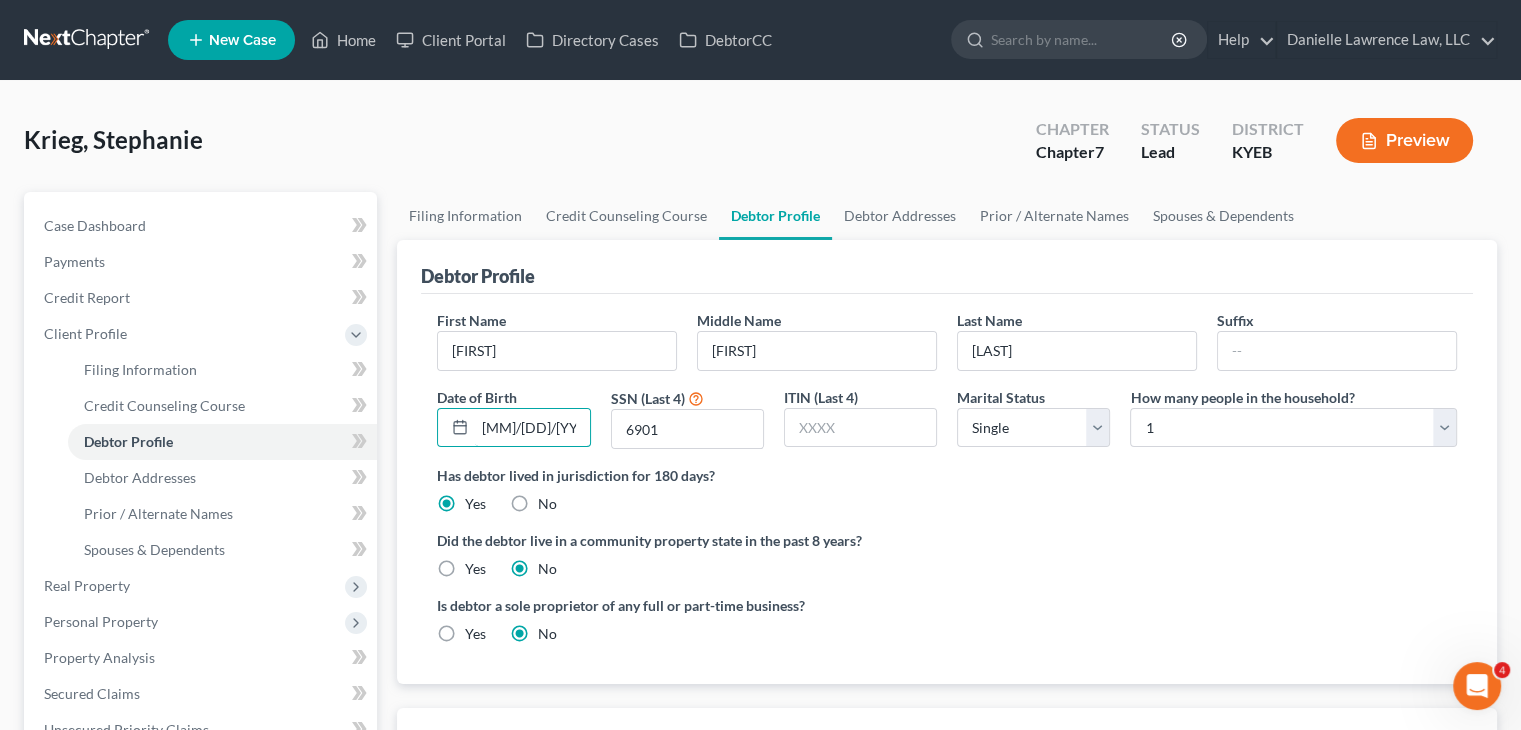 type on "[MM]/[DD]/[YYYY]" 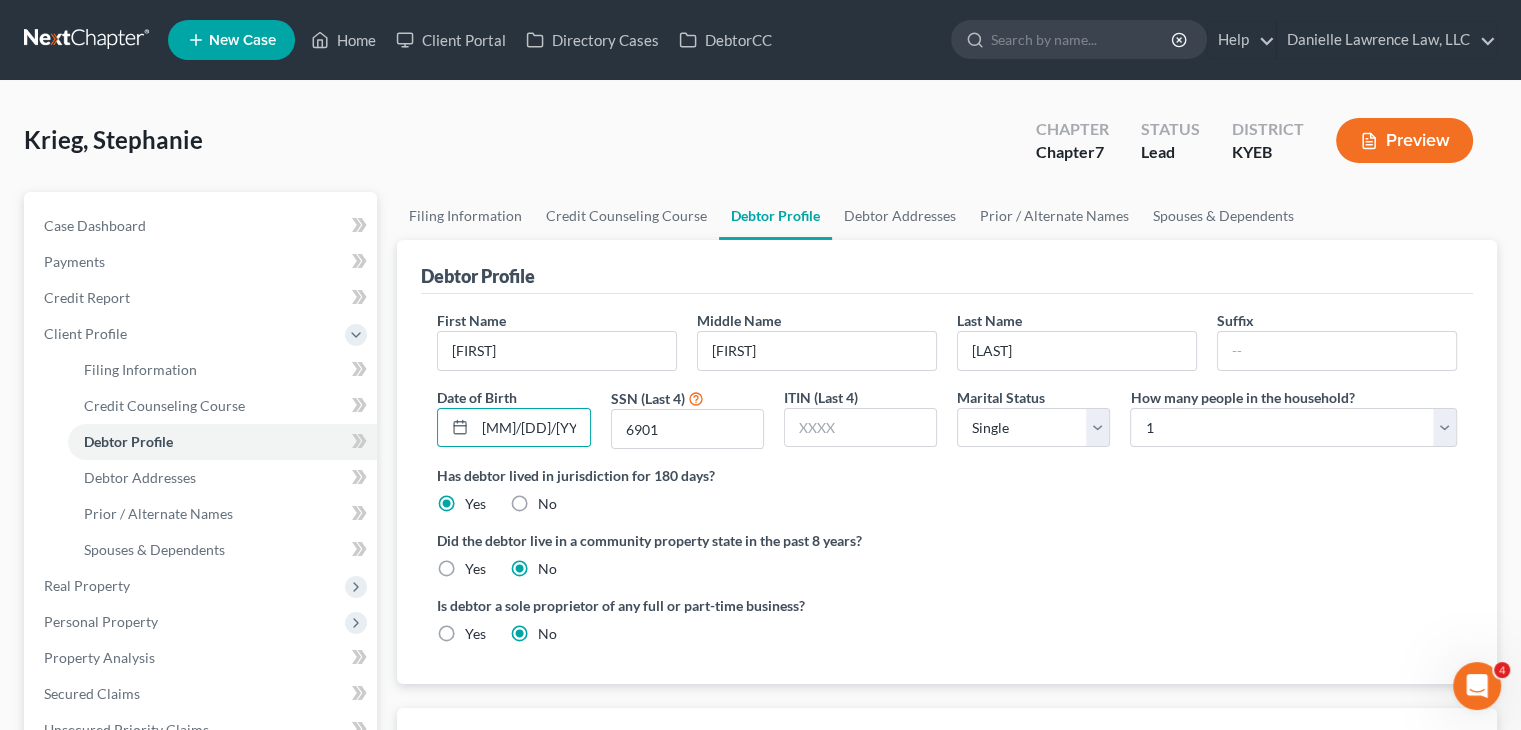 click on "Did the debtor live in a community property state in the past 8 years? Yes No" at bounding box center (947, 554) 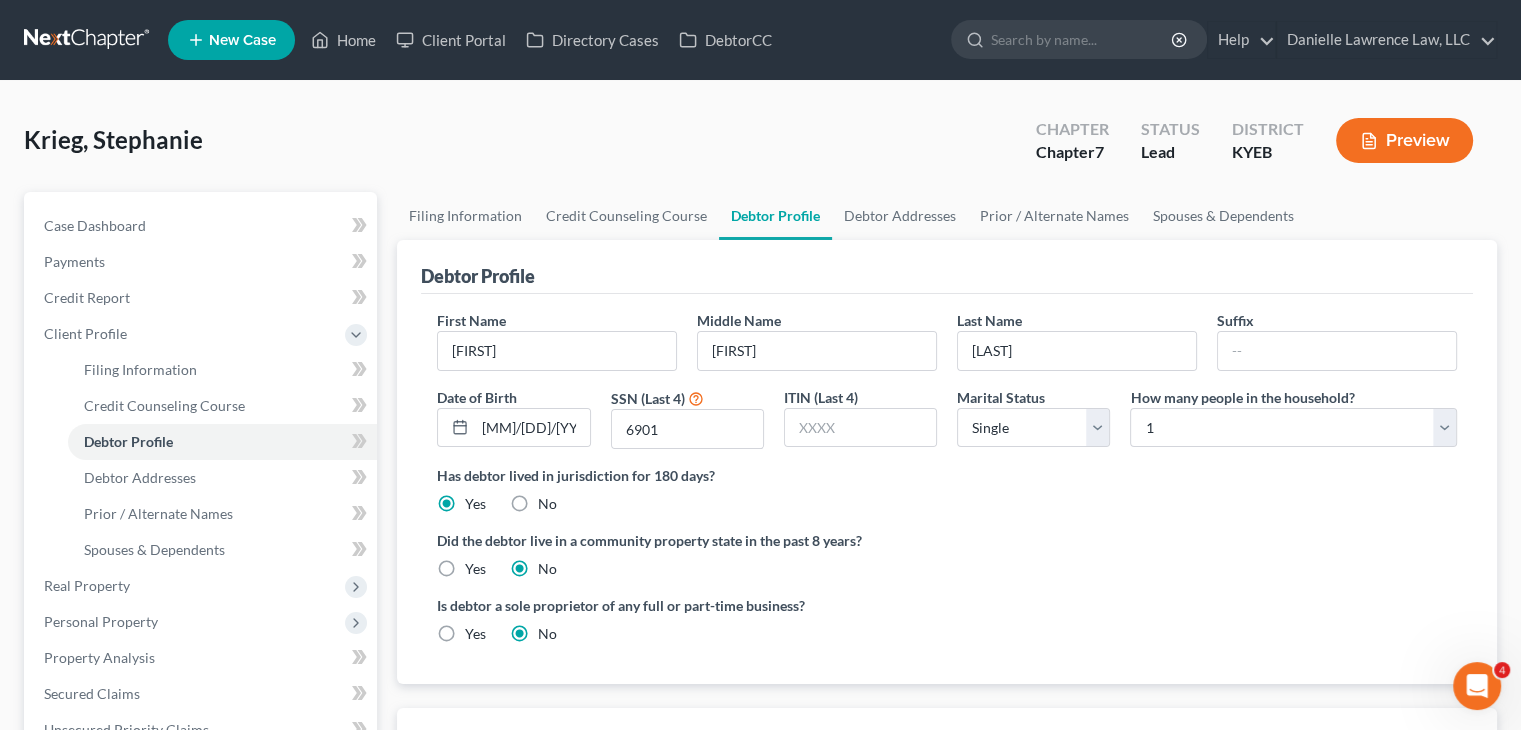 scroll, scrollTop: 145, scrollLeft: 0, axis: vertical 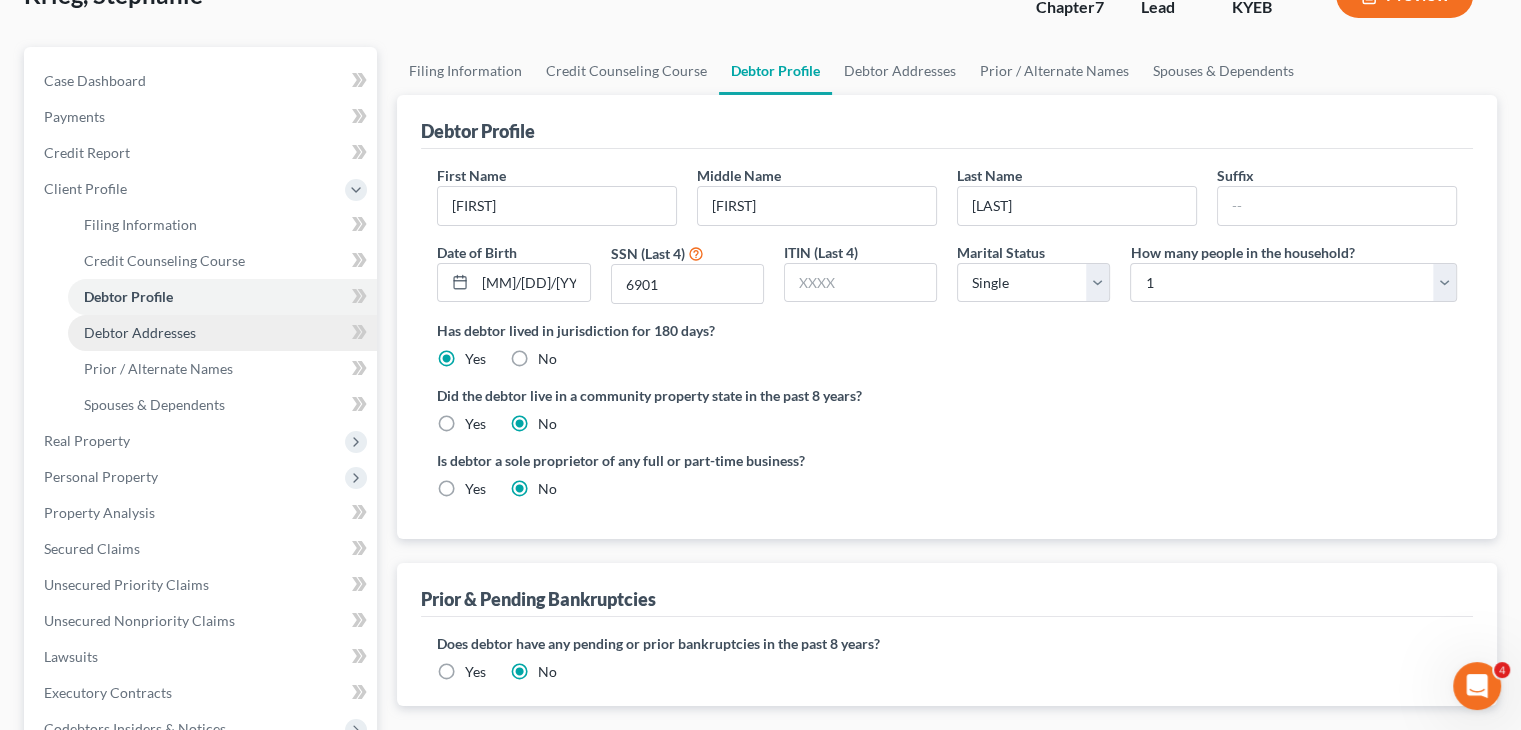 click on "Debtor Addresses" at bounding box center (222, 333) 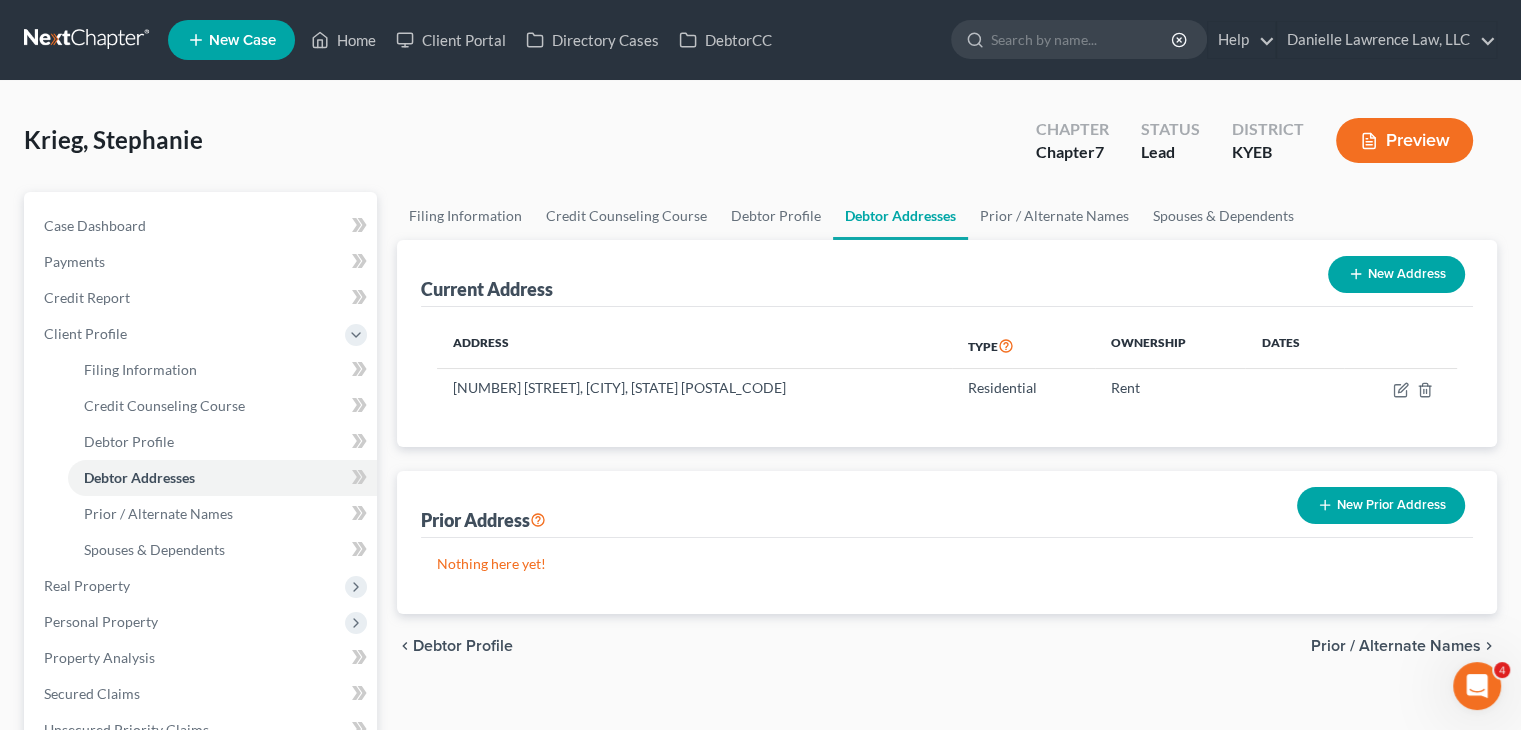 scroll, scrollTop: 20, scrollLeft: 0, axis: vertical 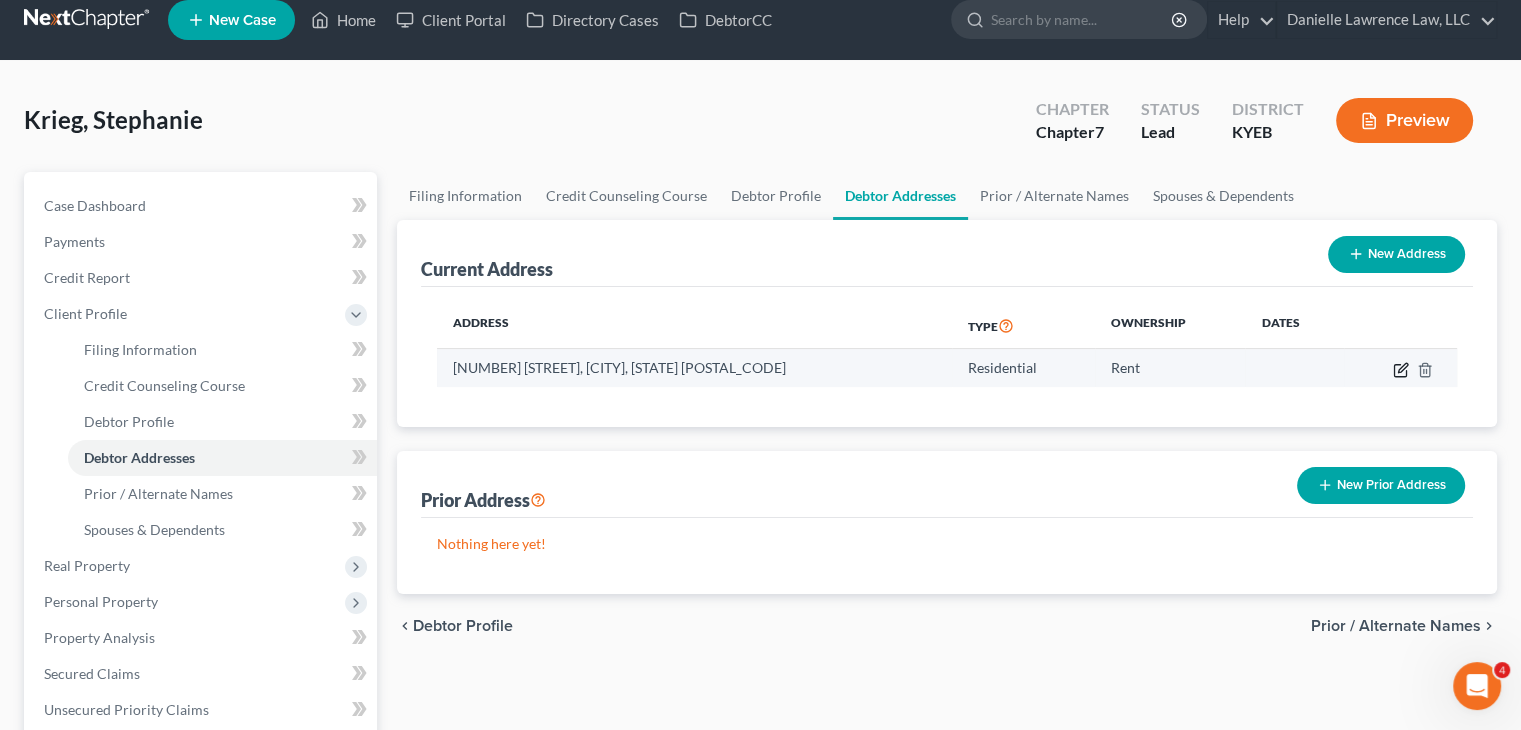 click 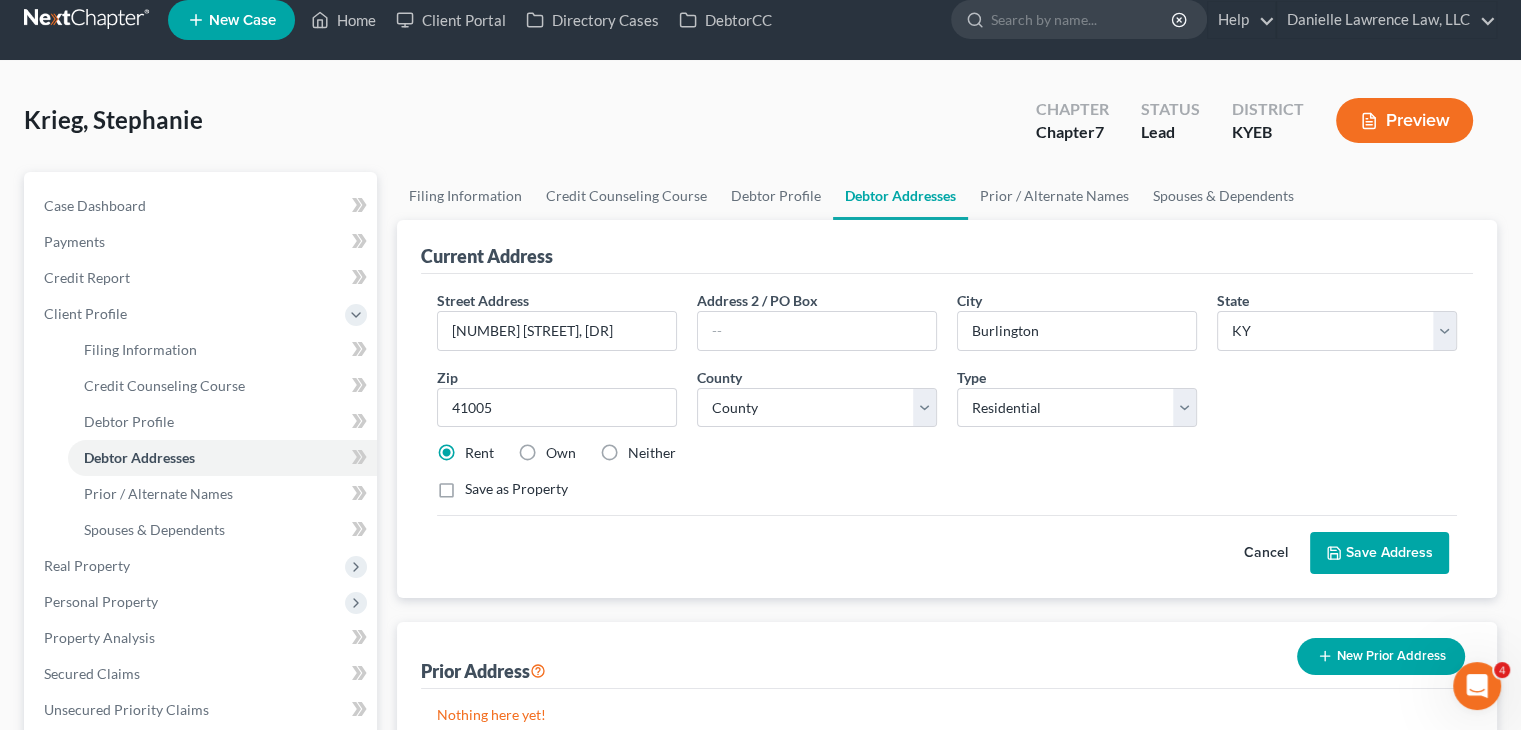 click on "Save Address" at bounding box center (1379, 553) 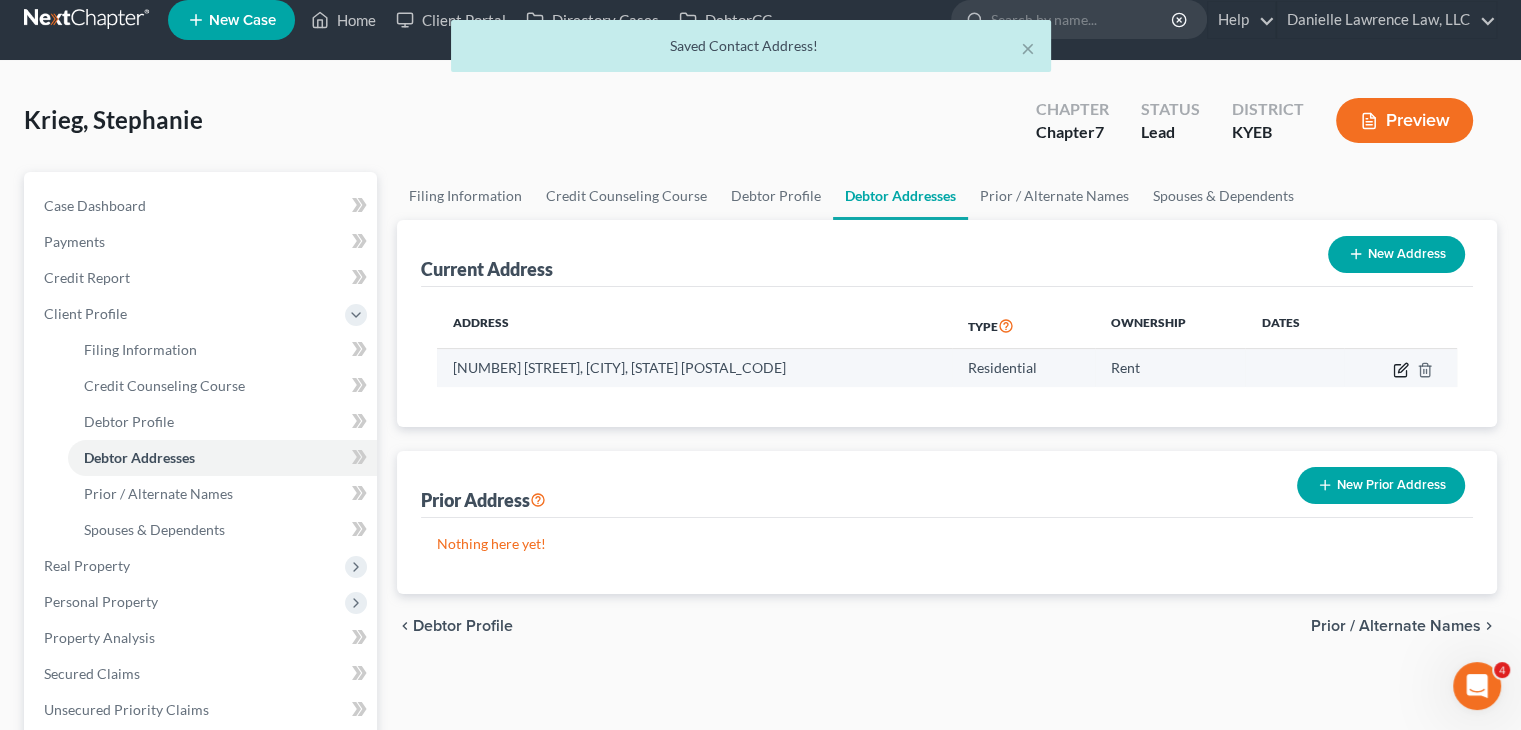 click 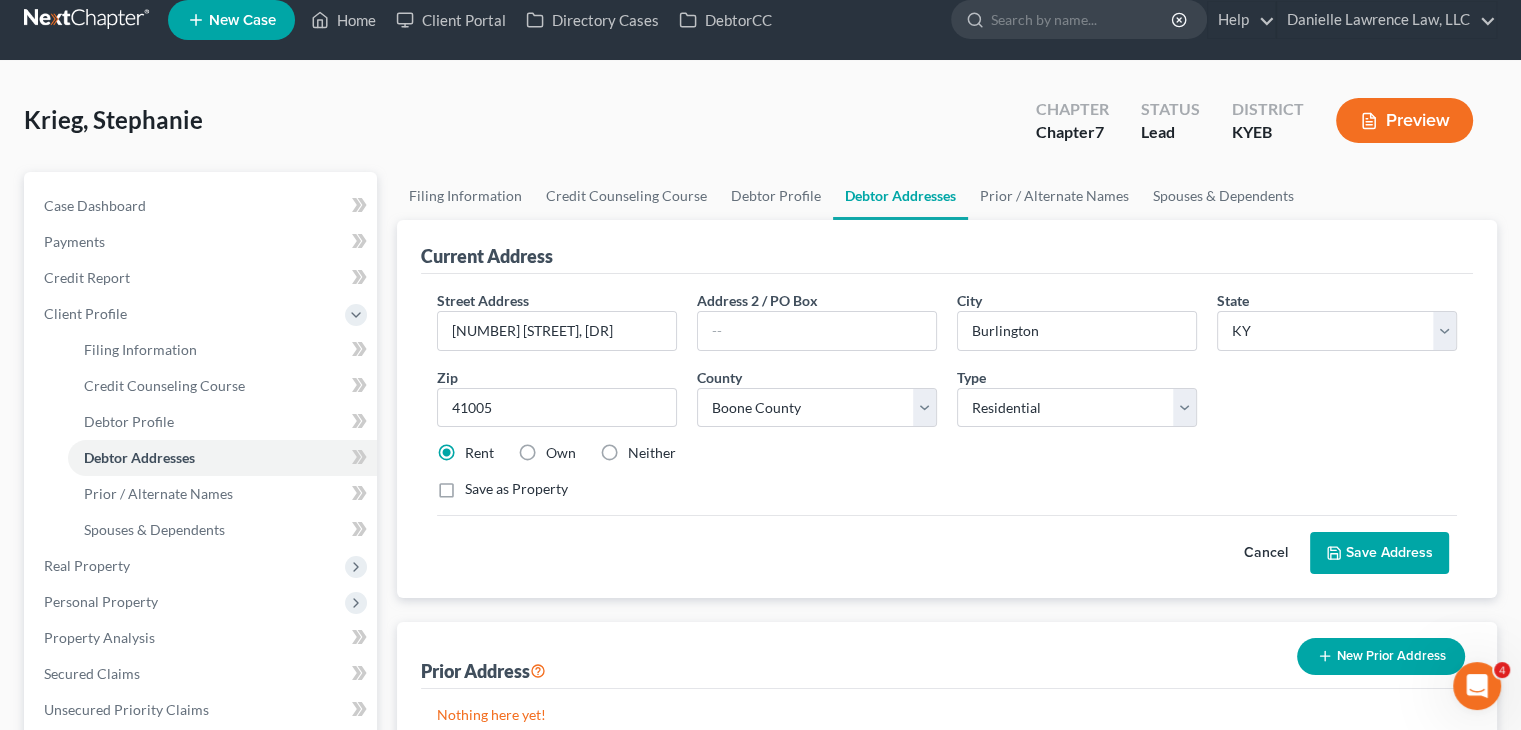 click on "Save Address" at bounding box center [1379, 553] 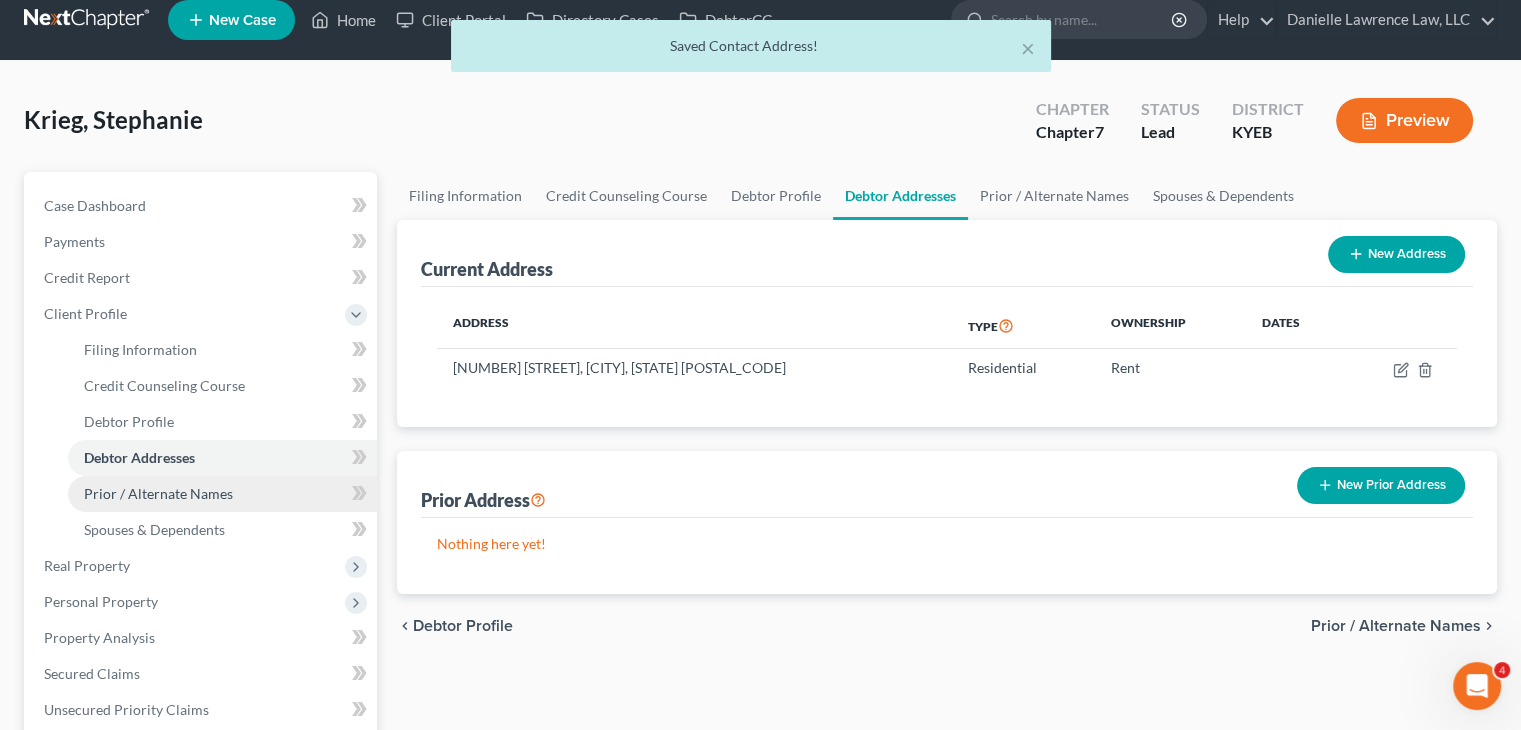 click on "Prior / Alternate Names" at bounding box center [158, 493] 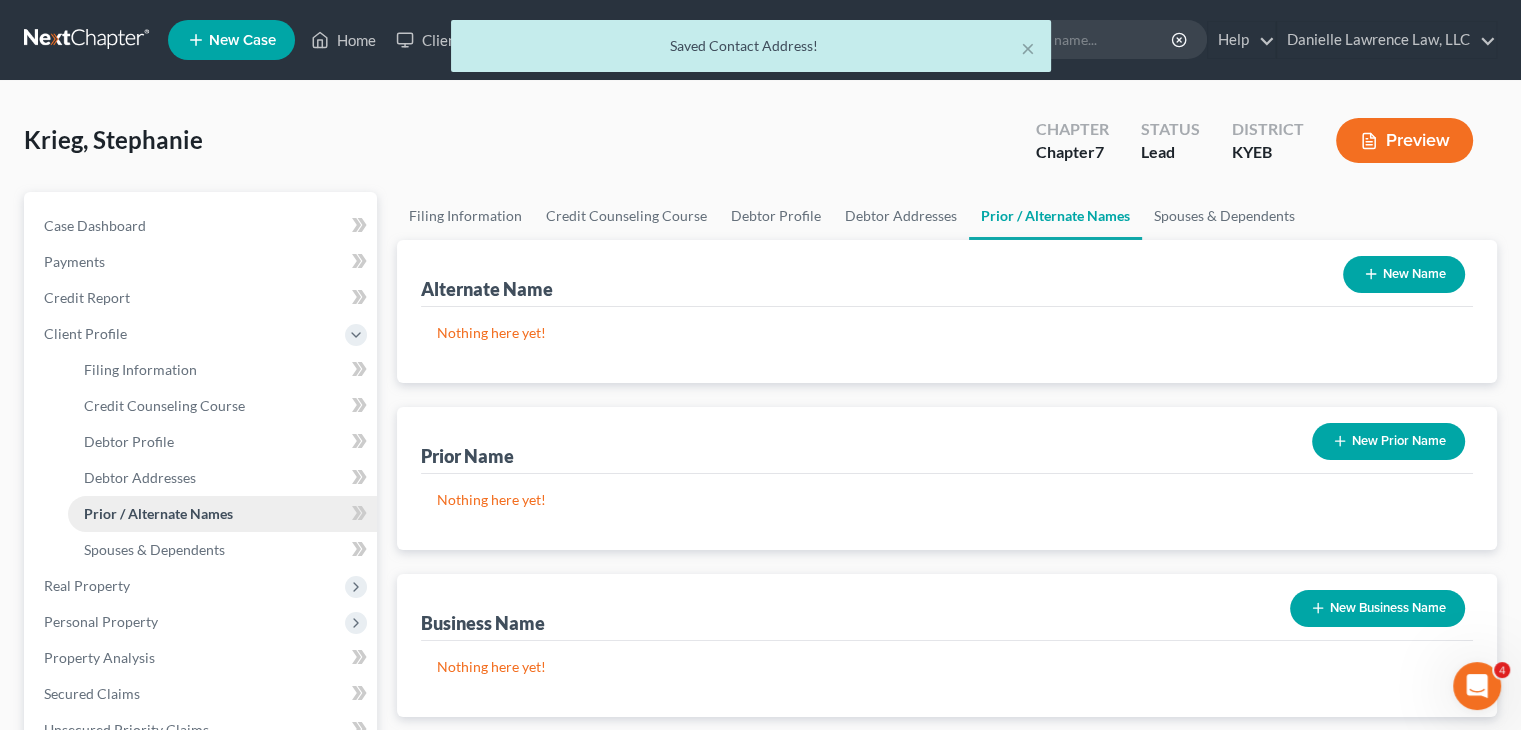 scroll, scrollTop: 104, scrollLeft: 0, axis: vertical 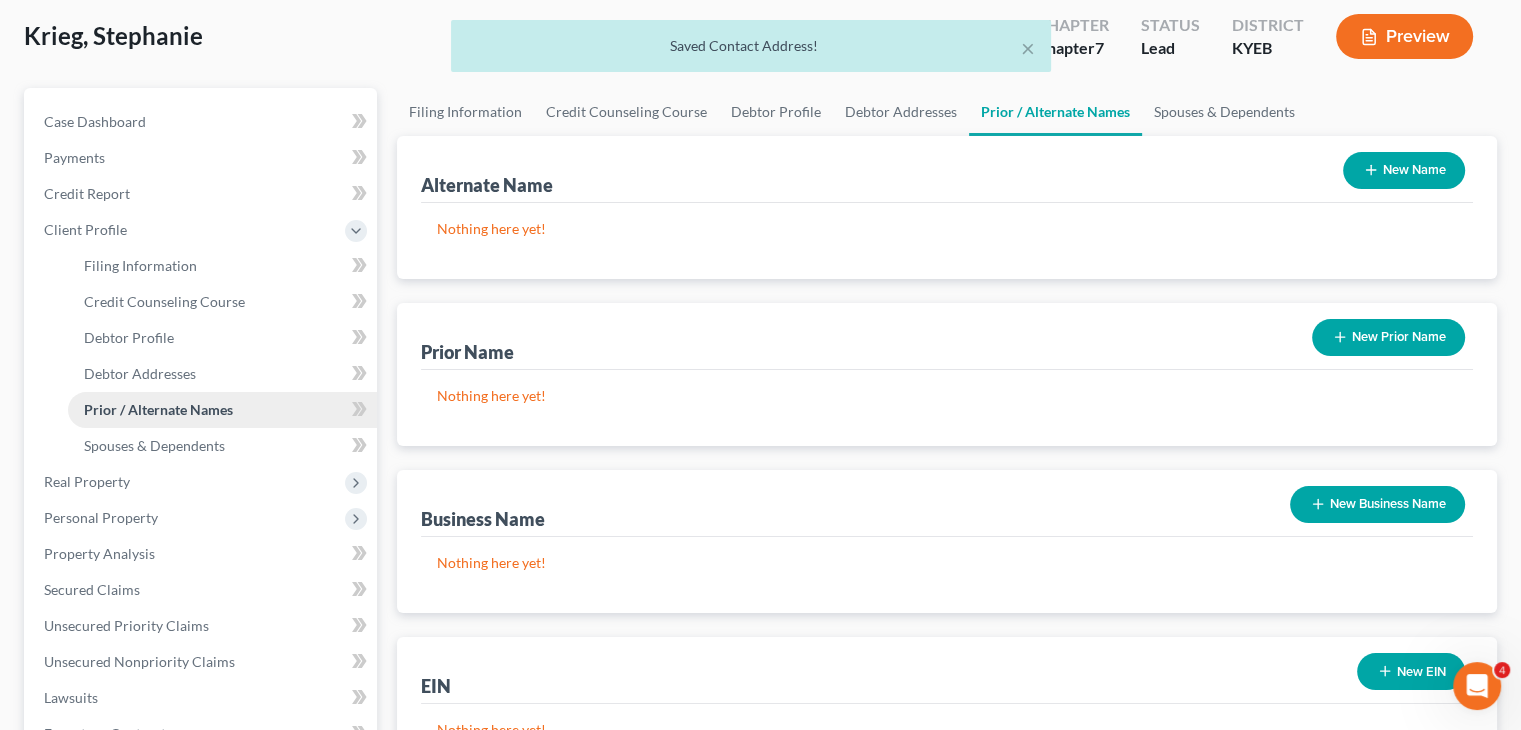 click on "Prior / Alternate Names" at bounding box center (222, 410) 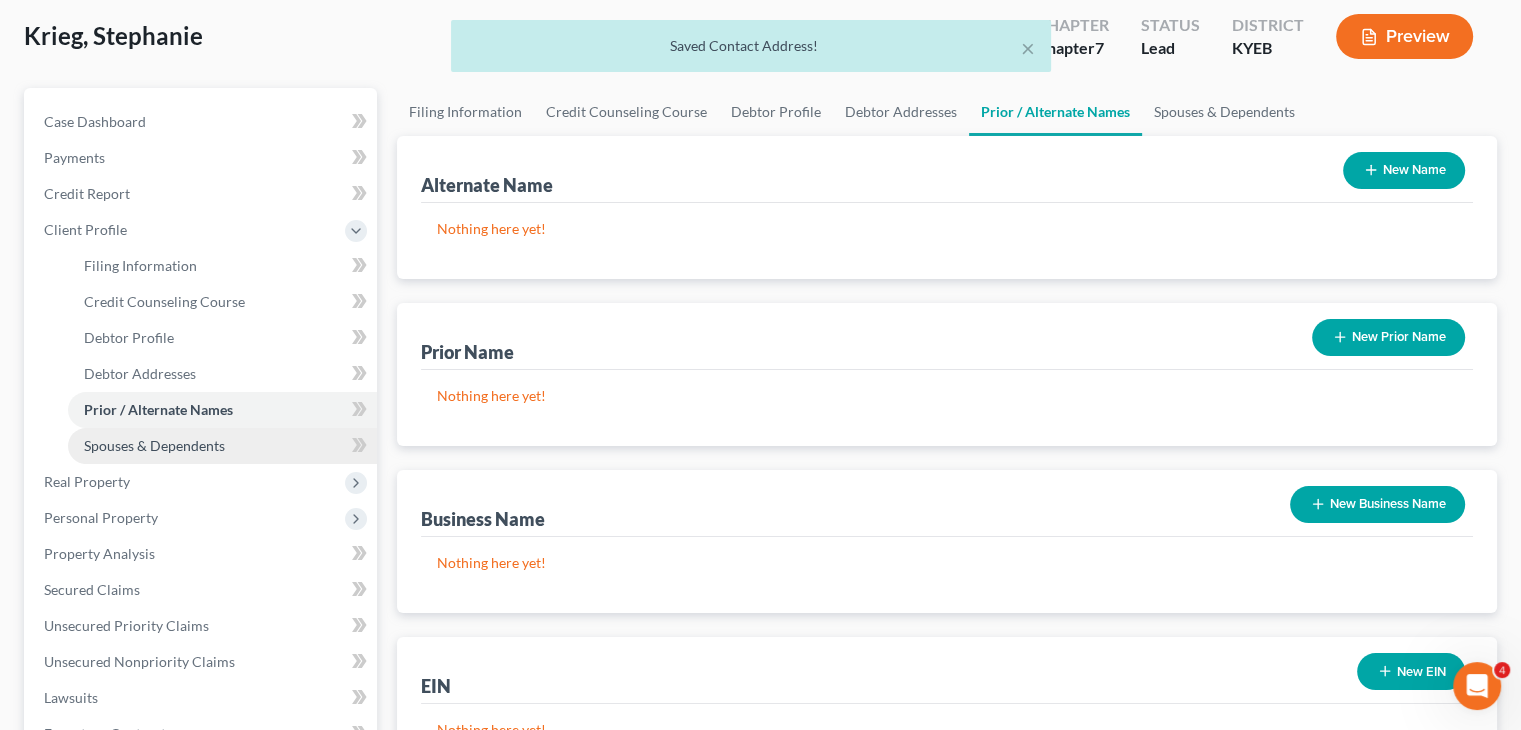 click on "Spouses & Dependents" at bounding box center (154, 445) 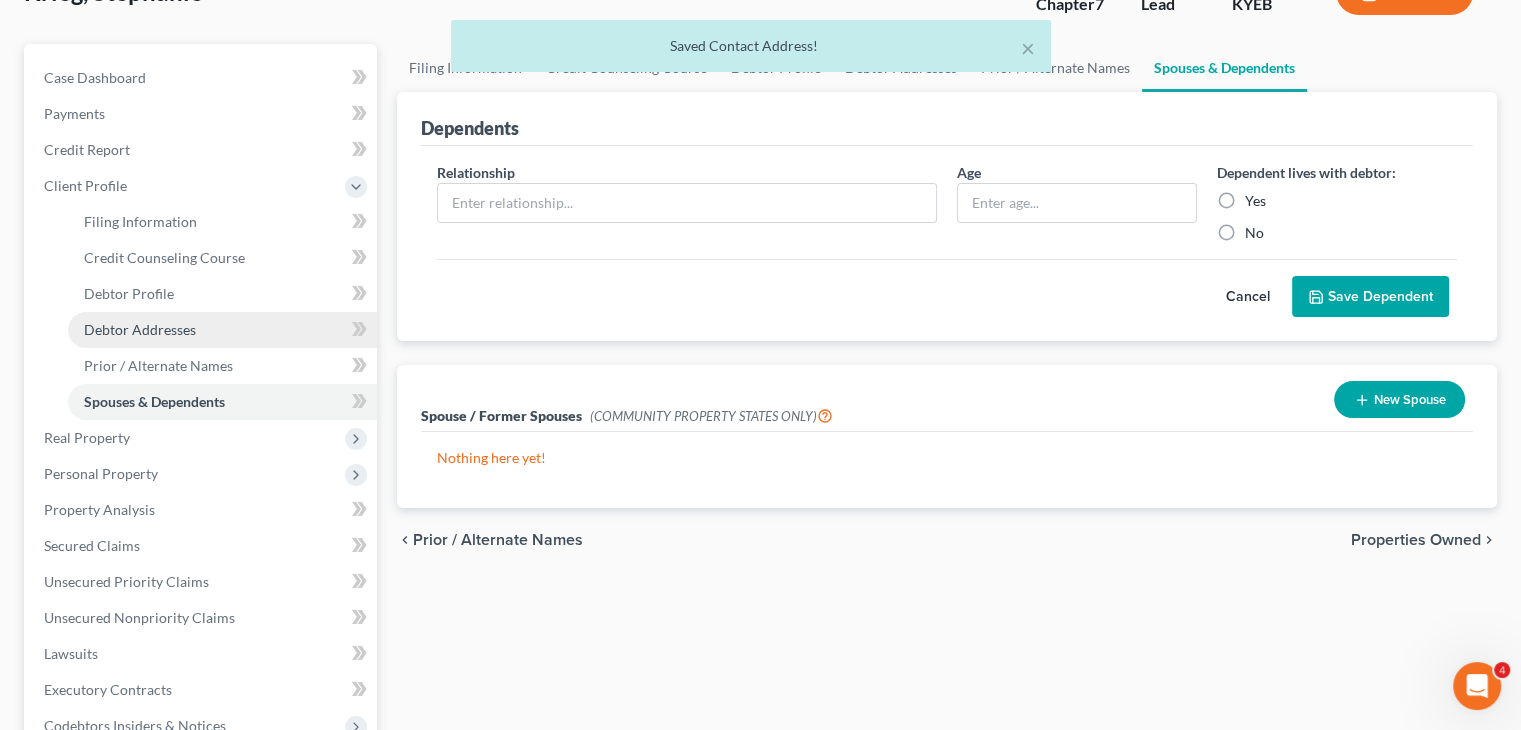 scroll, scrollTop: 151, scrollLeft: 0, axis: vertical 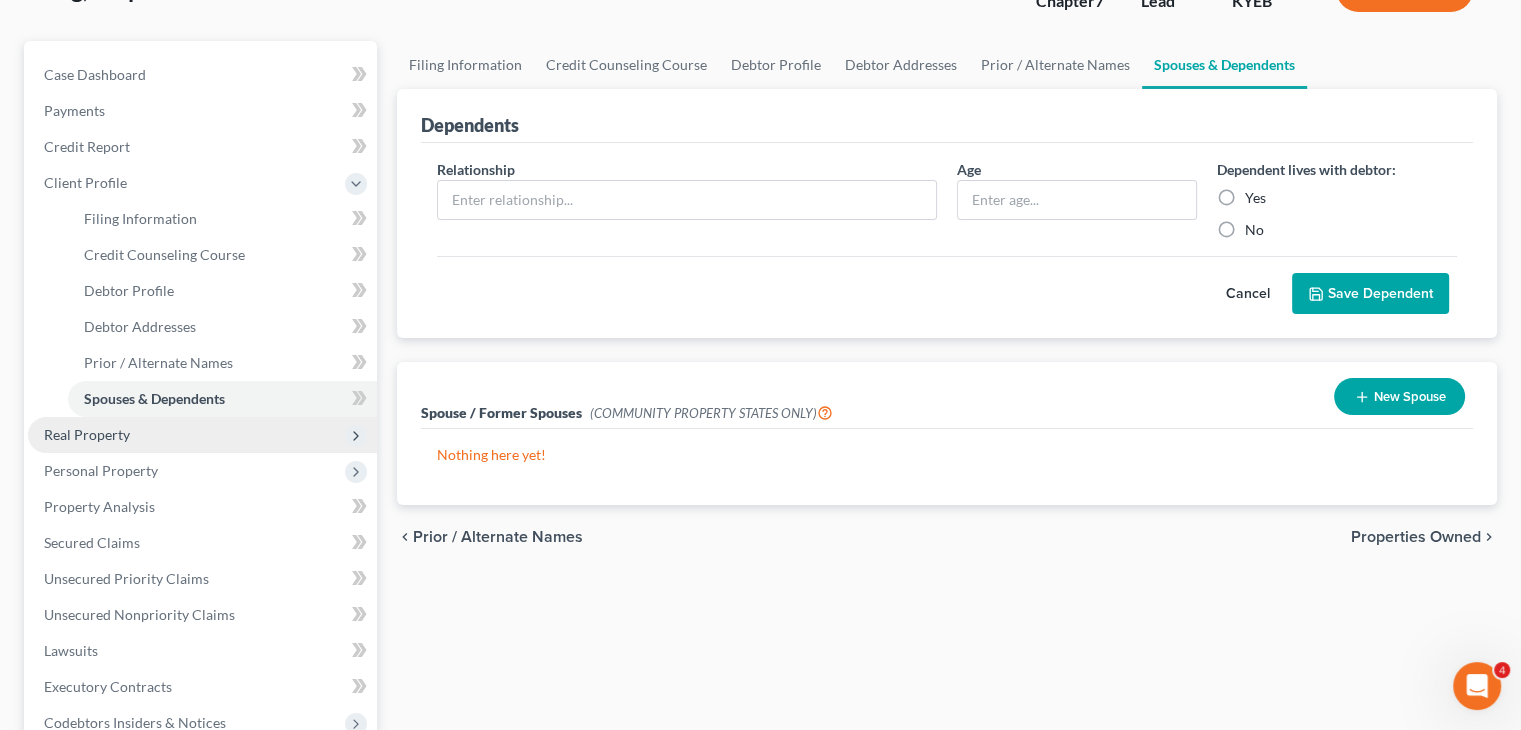 click on "Real Property" at bounding box center [202, 435] 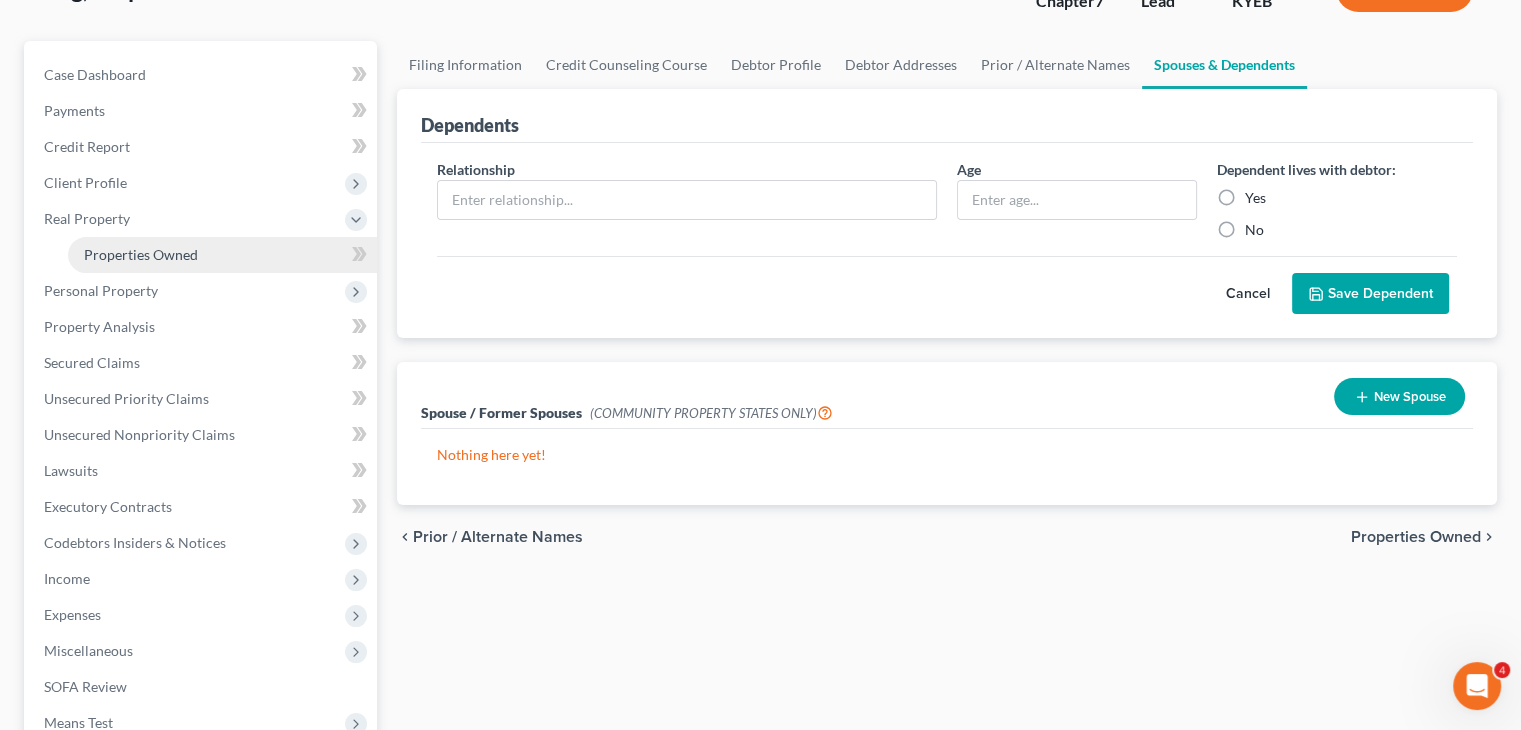 click on "Properties Owned" at bounding box center [141, 254] 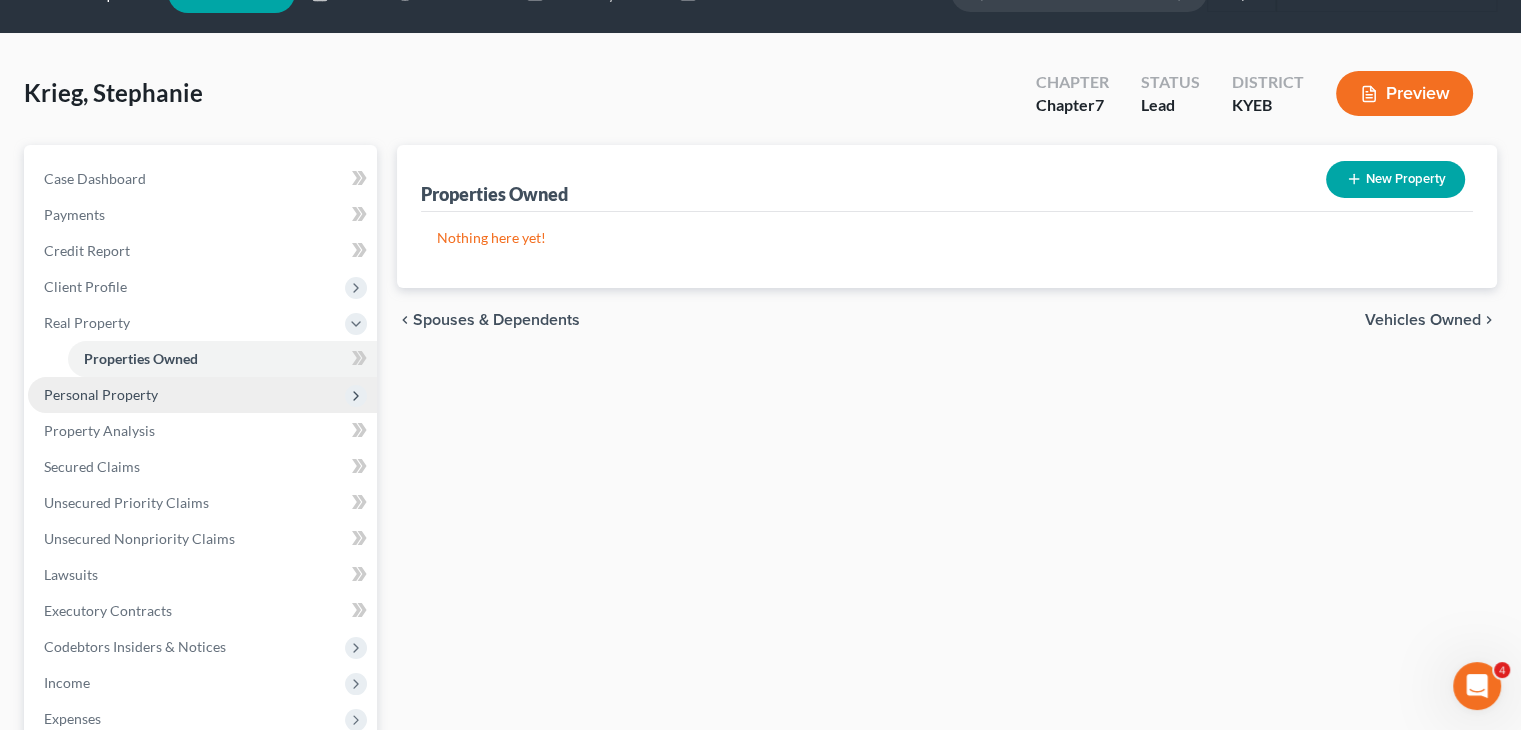 scroll, scrollTop: 48, scrollLeft: 0, axis: vertical 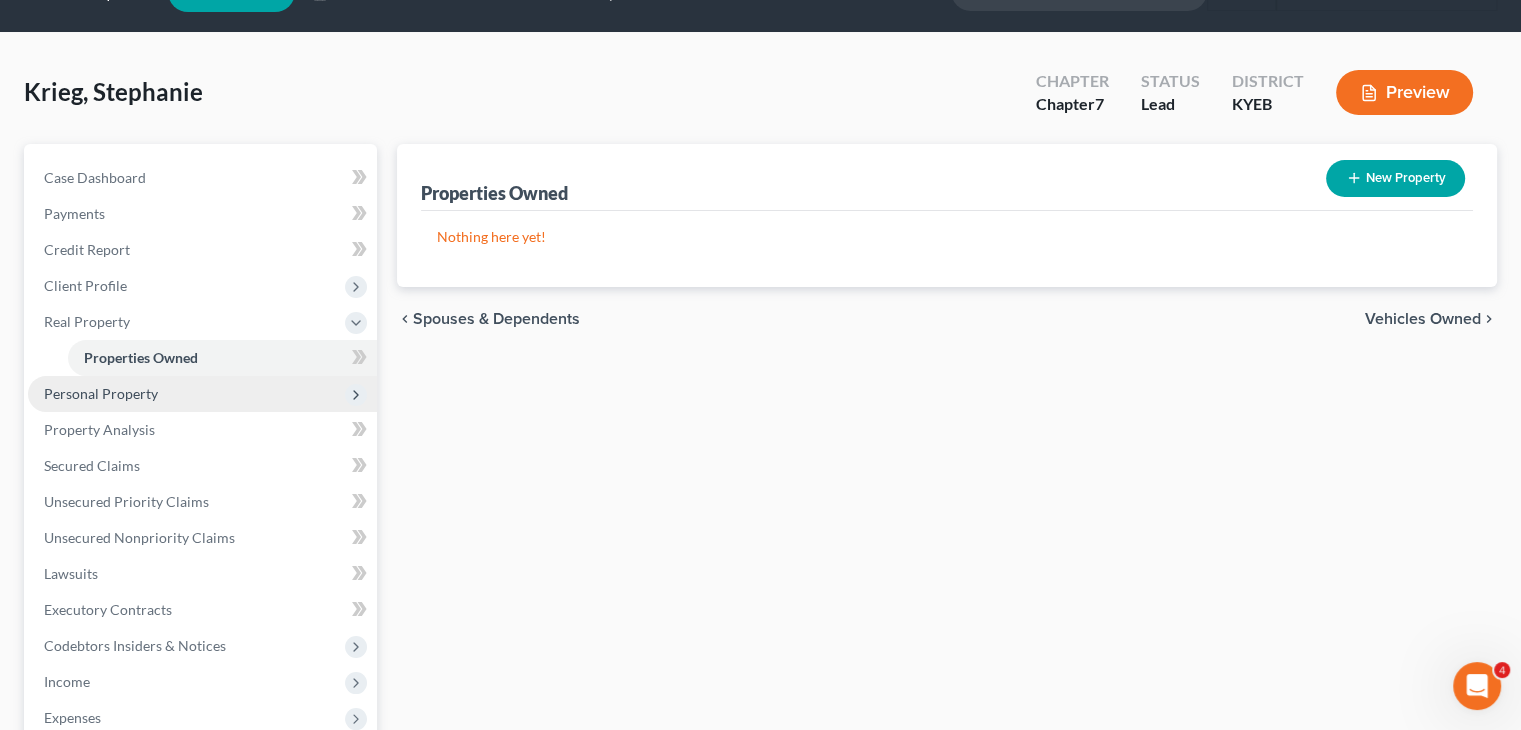 click on "Personal Property" at bounding box center [202, 394] 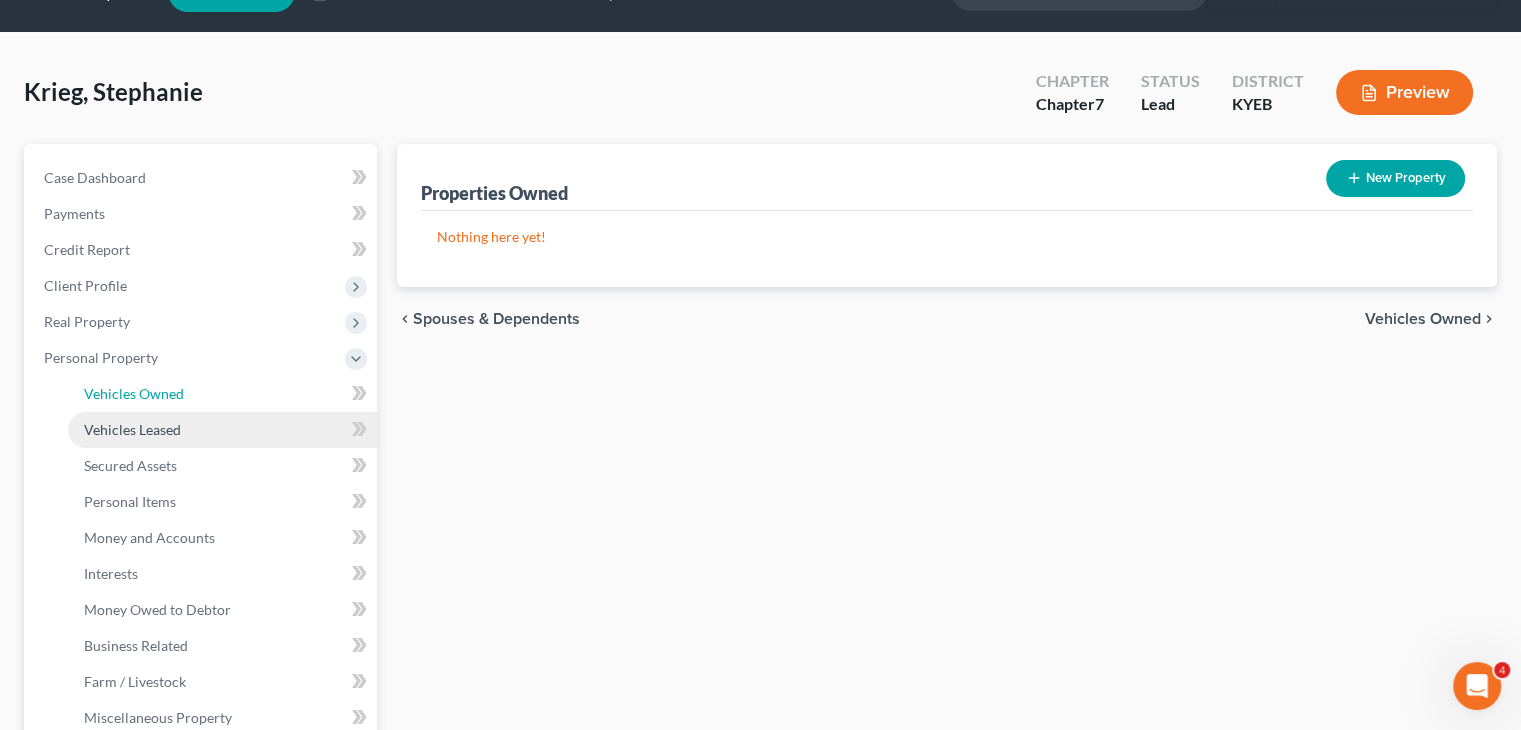 click on "Vehicles Owned" at bounding box center [134, 393] 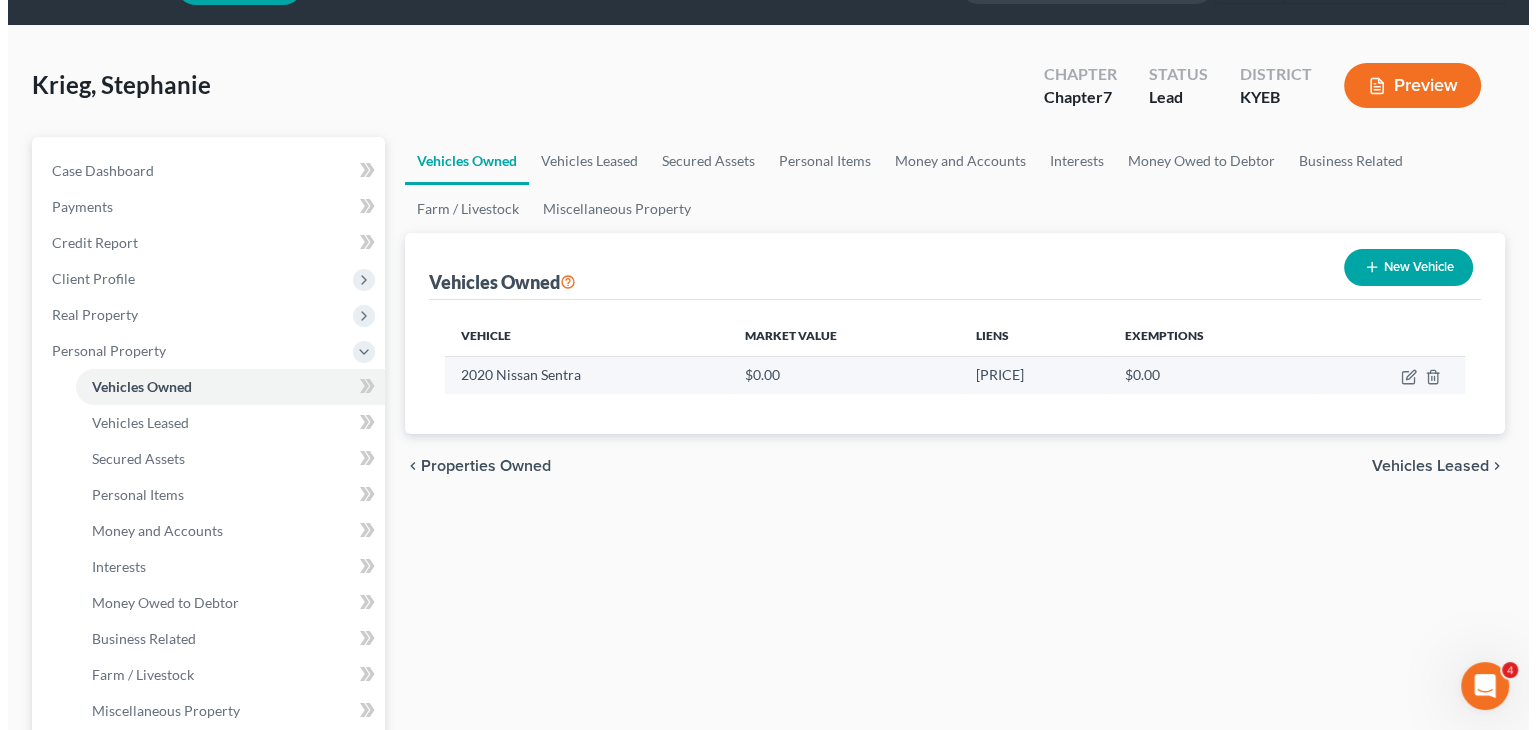 scroll, scrollTop: 56, scrollLeft: 0, axis: vertical 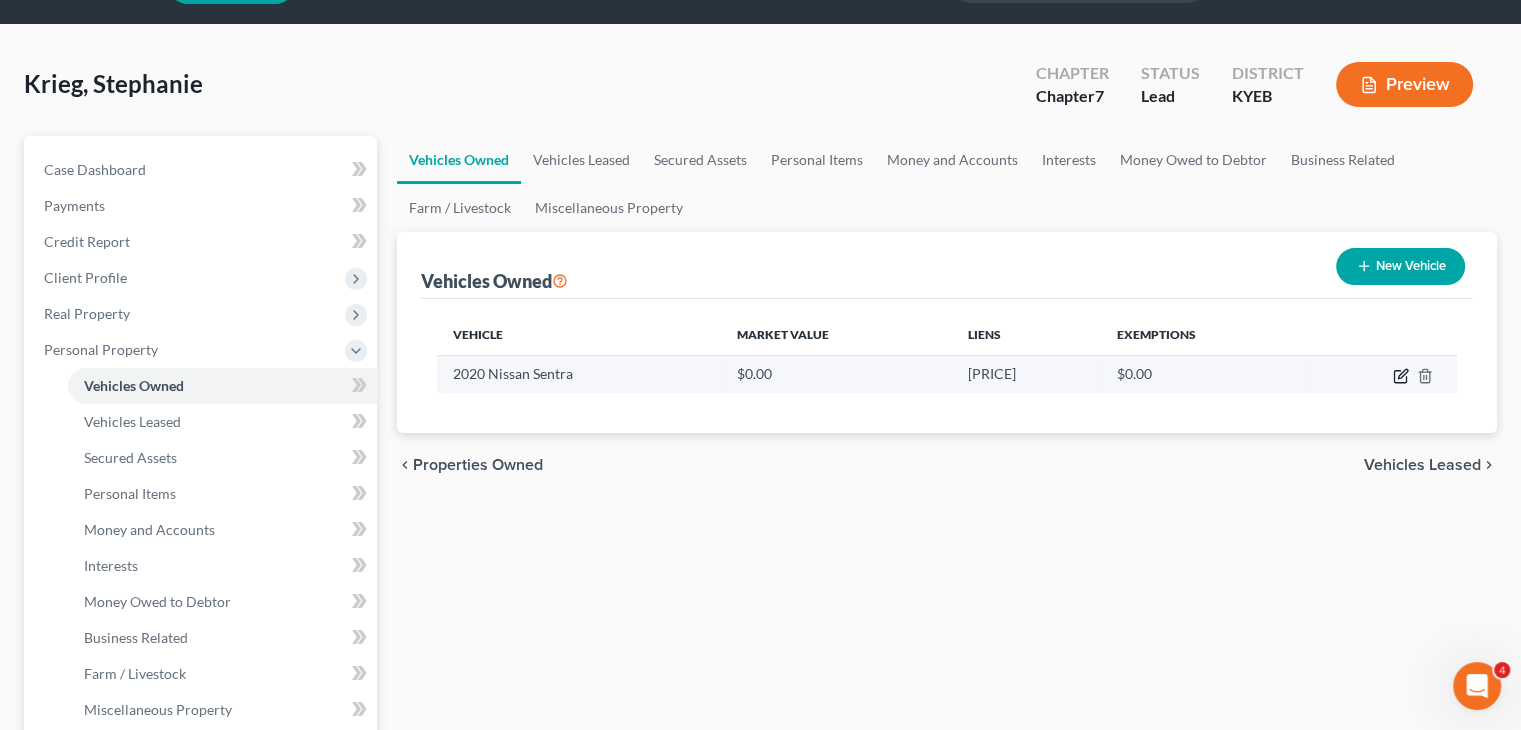 click 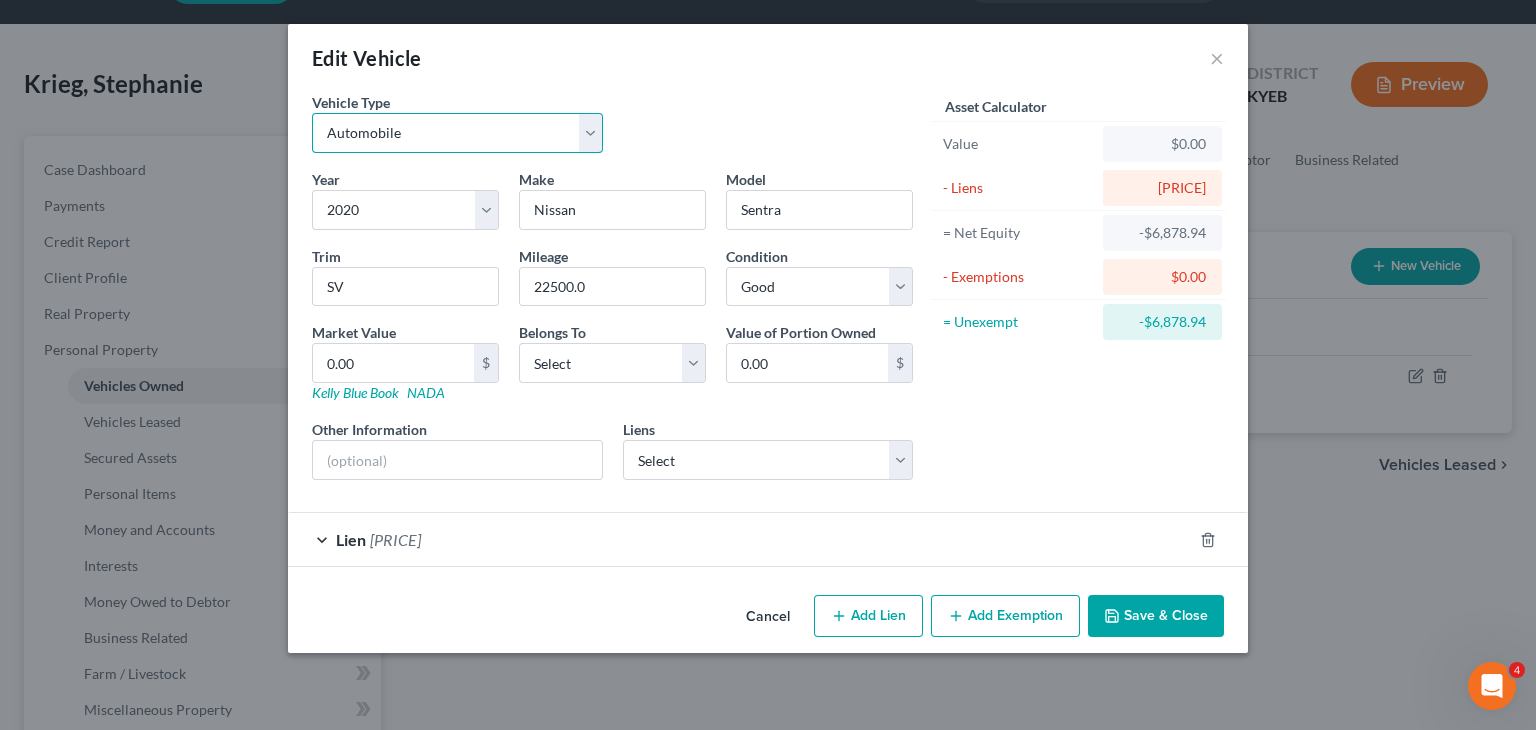 click on "Select Automobile Truck Trailer Watercraft Aircraft Motor Home Atv Other Vehicle" at bounding box center [457, 133] 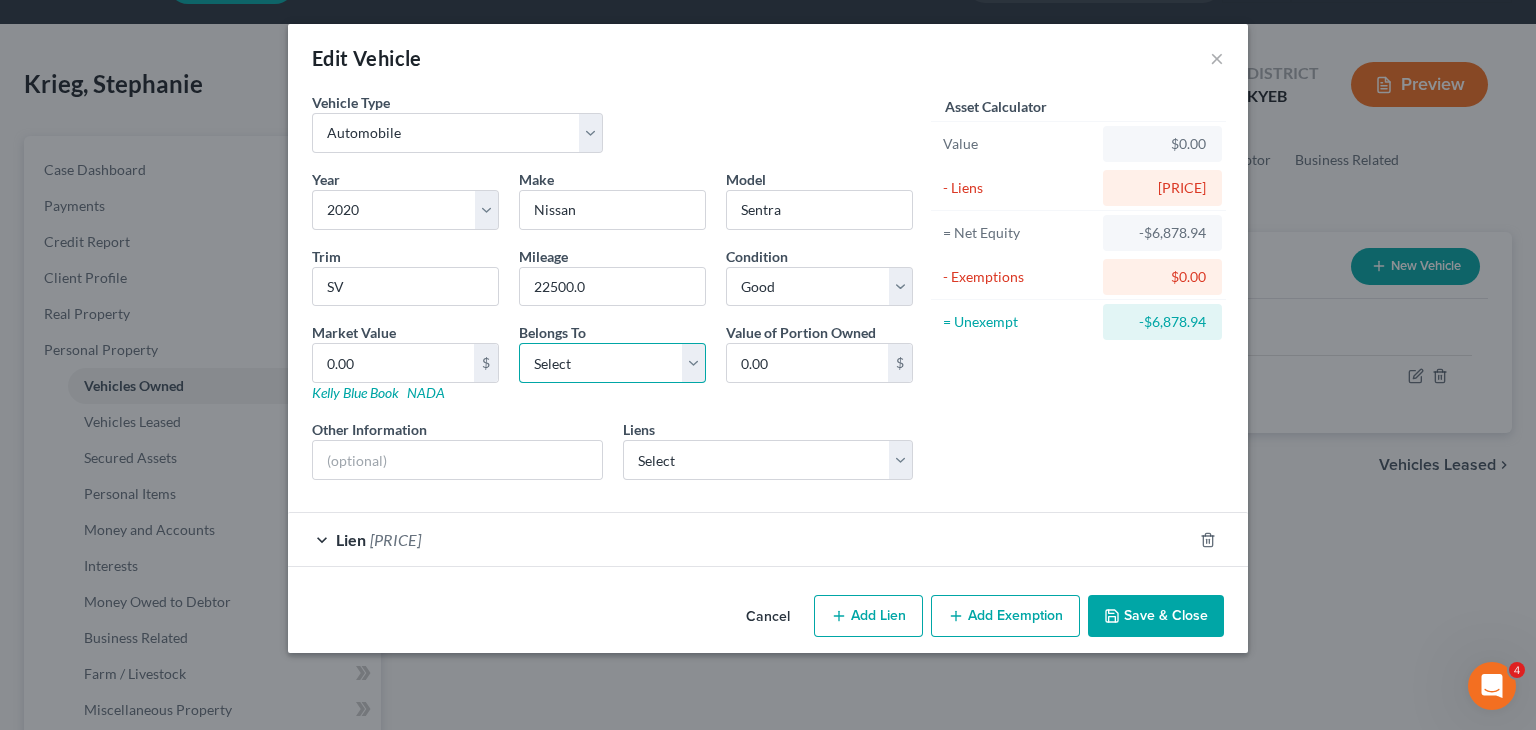 click on "Select Debtor 1 Only Debtor 2 Only Debtor 1 And Debtor 2 Only At Least One Of The Debtors And Another Community Property" at bounding box center (612, 363) 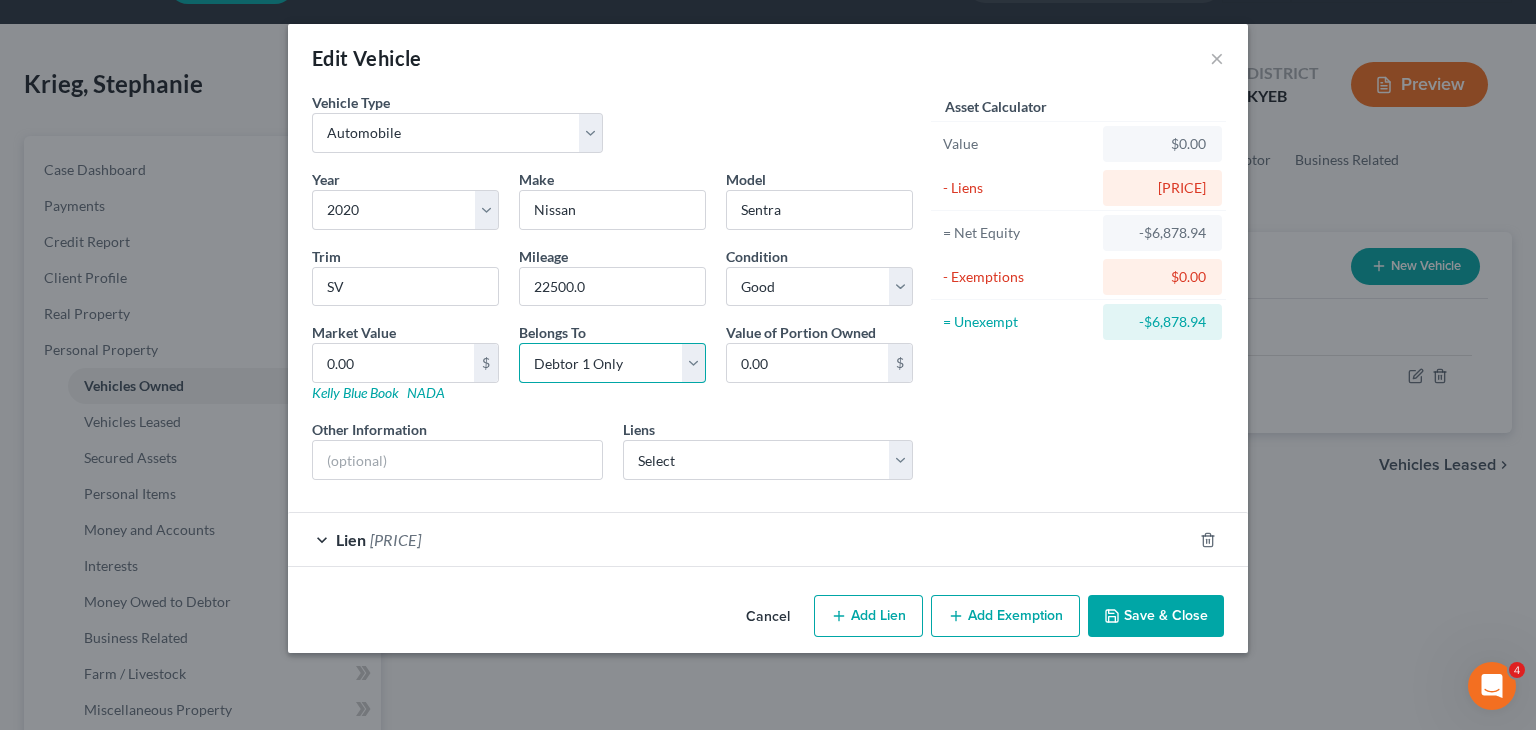 click on "Select Debtor 1 Only Debtor 2 Only Debtor 1 And Debtor 2 Only At Least One Of The Debtors And Another Community Property" at bounding box center [612, 363] 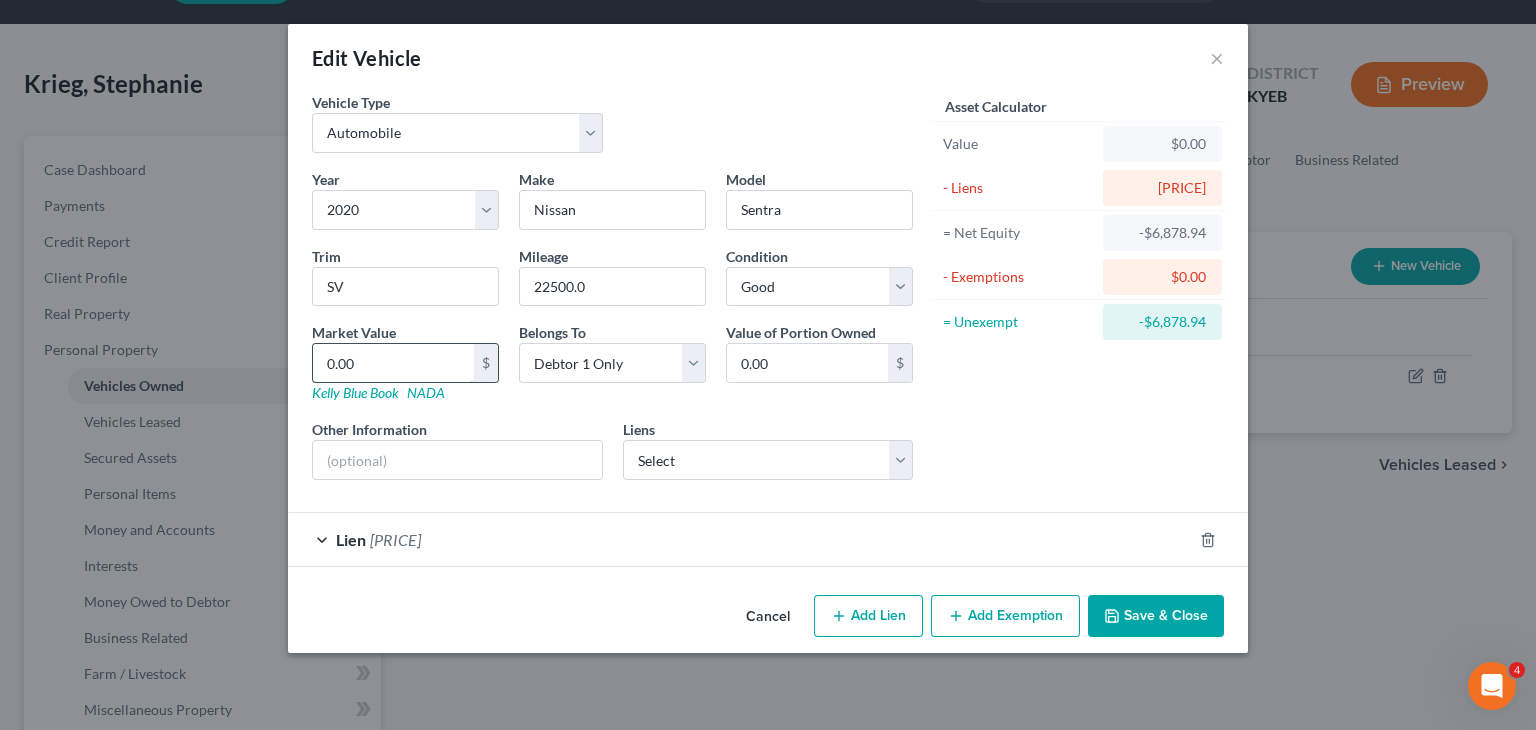 click on "0.00" at bounding box center [393, 363] 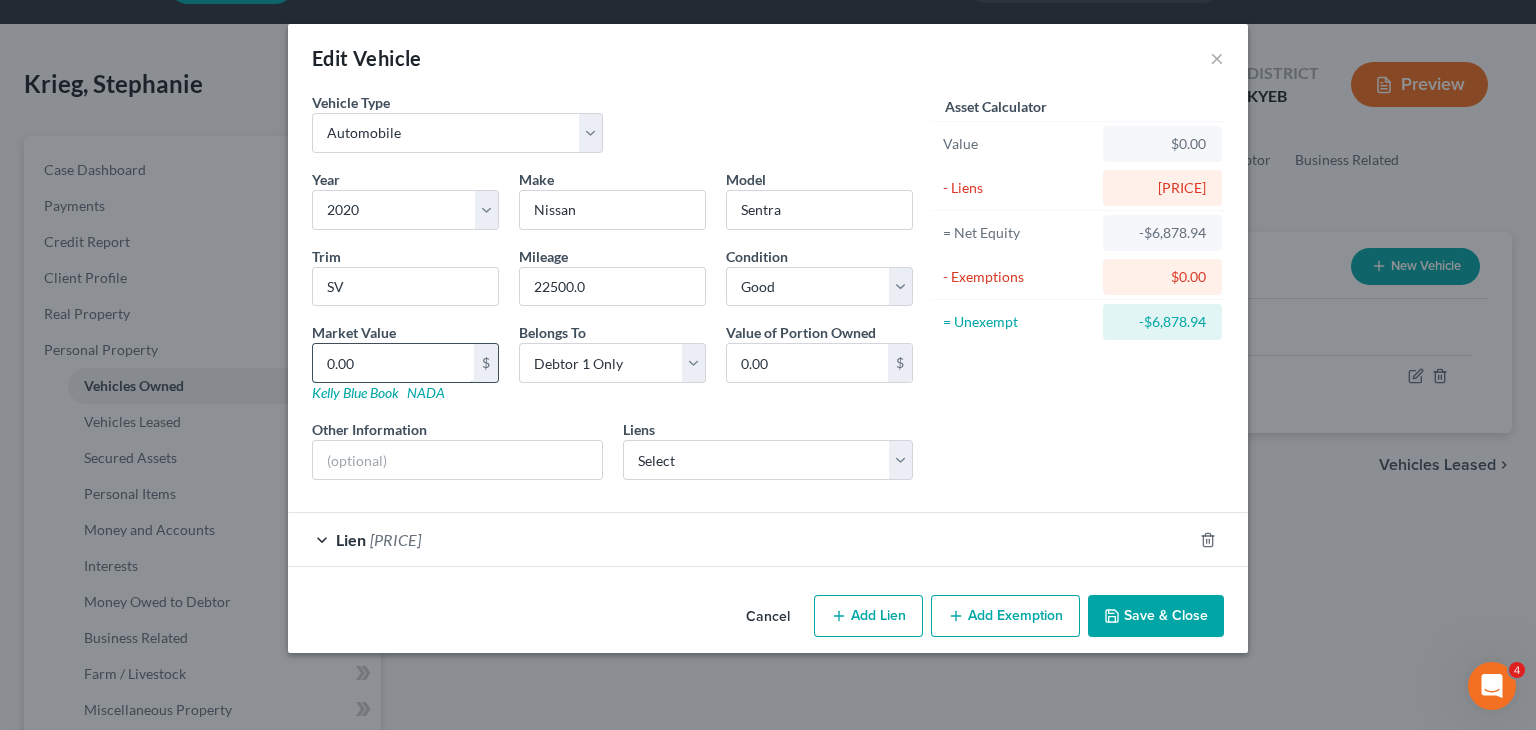 type on "1" 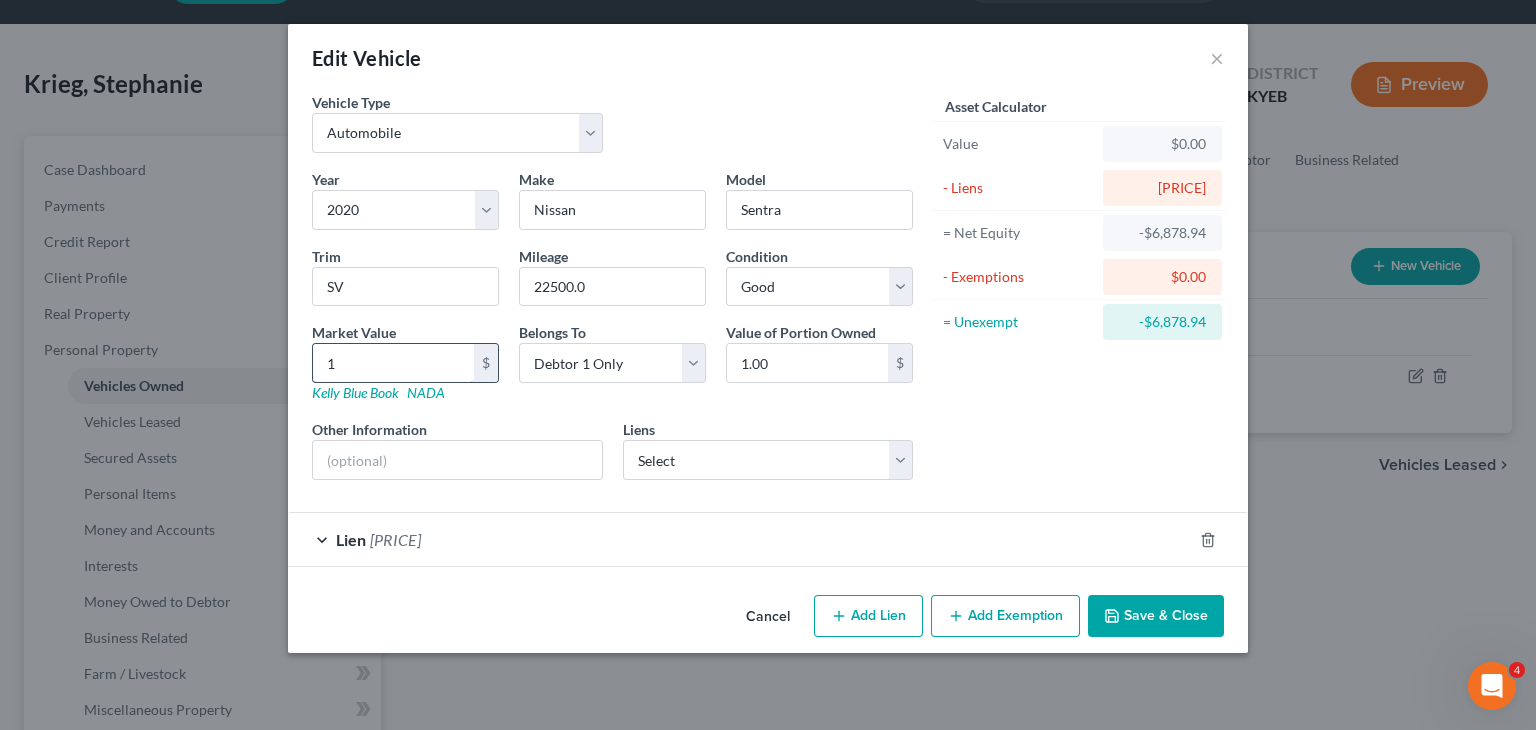 type on "12" 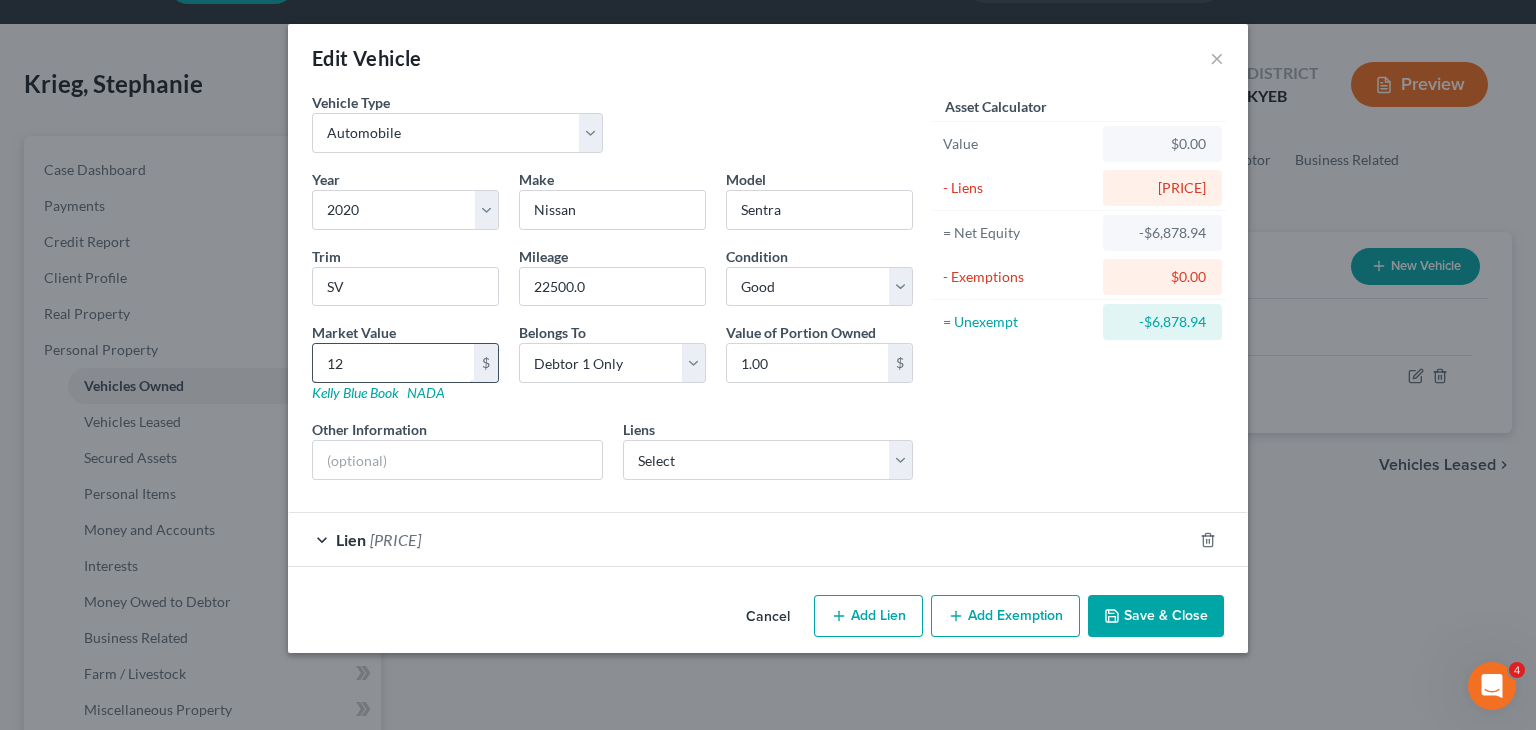 type on "12.00" 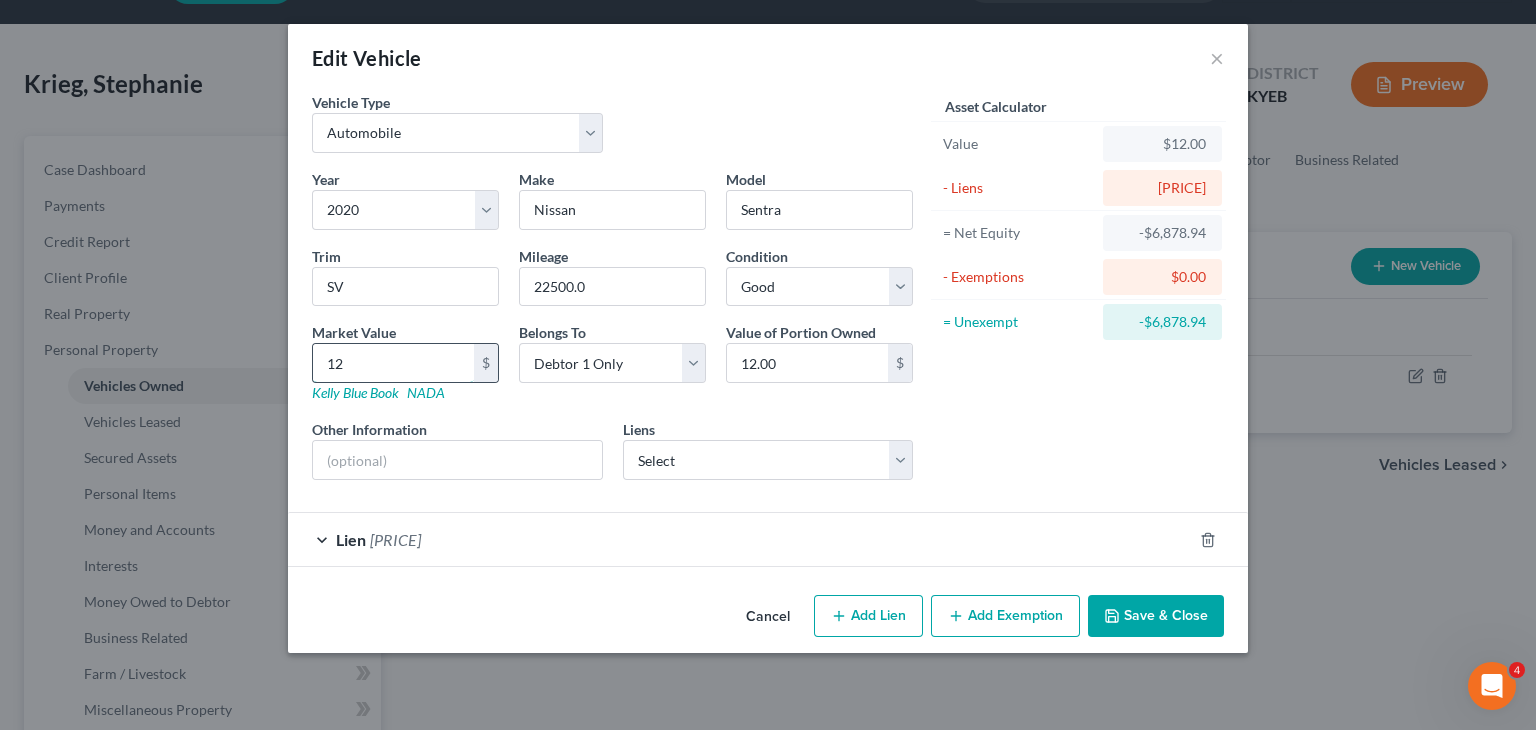 type on "120" 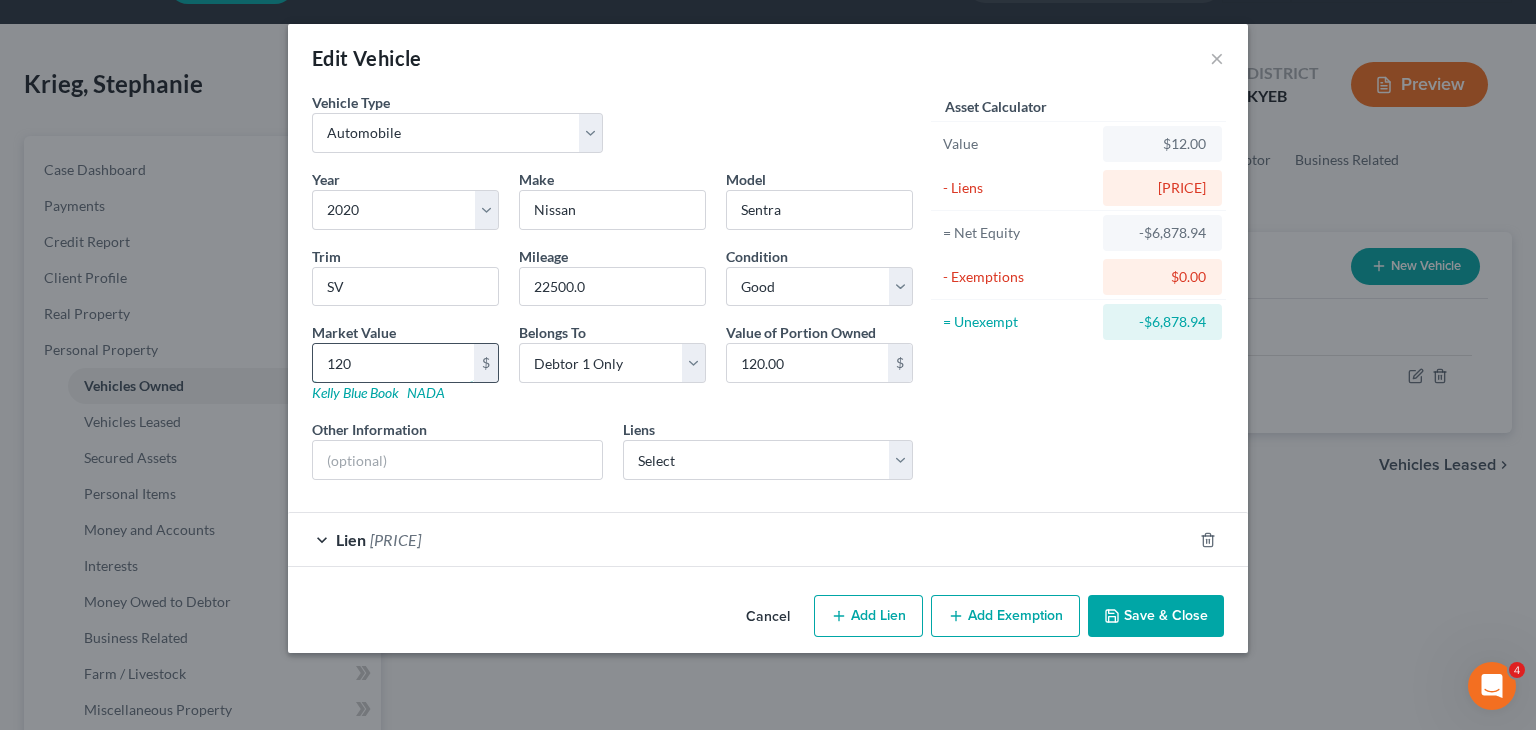 type on "1200" 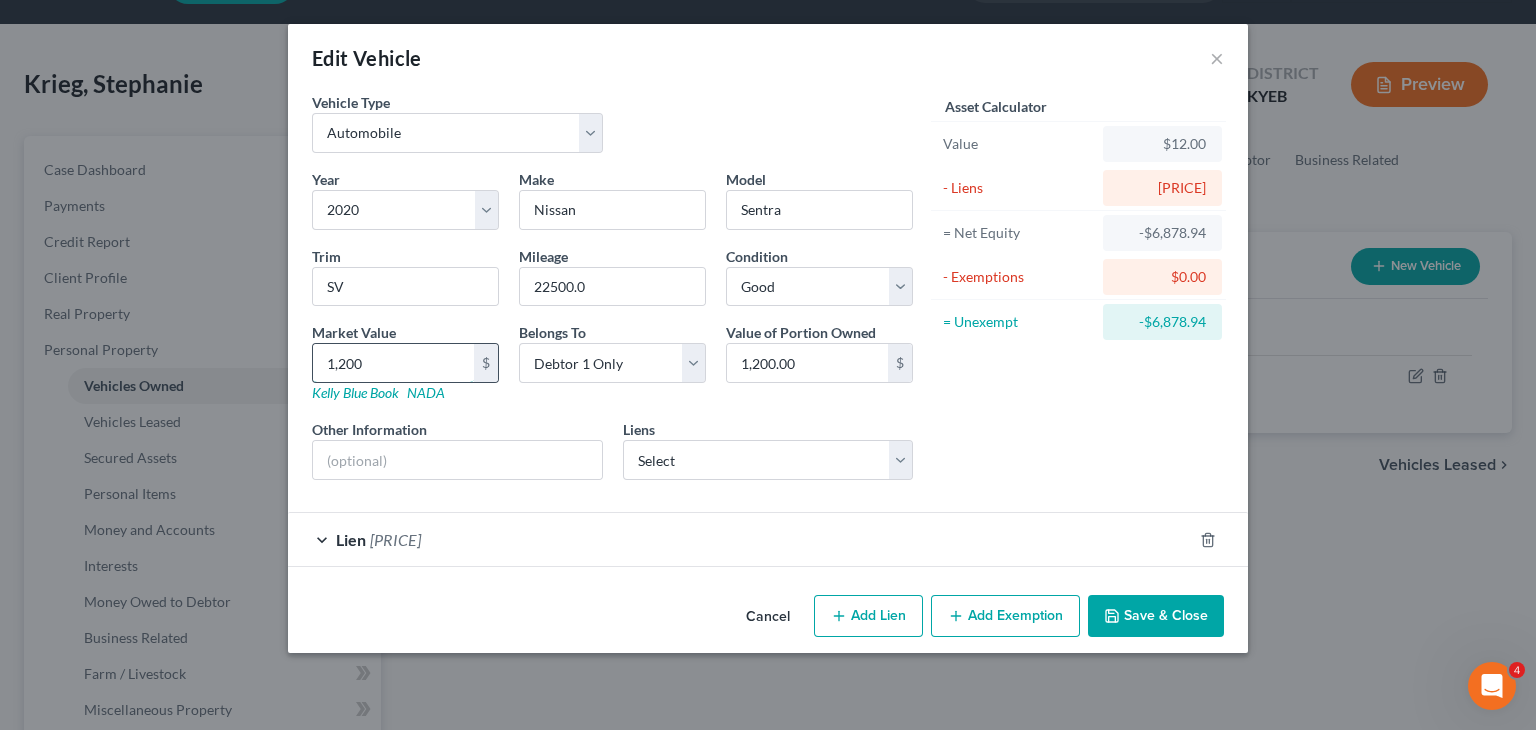 type on "1,2000" 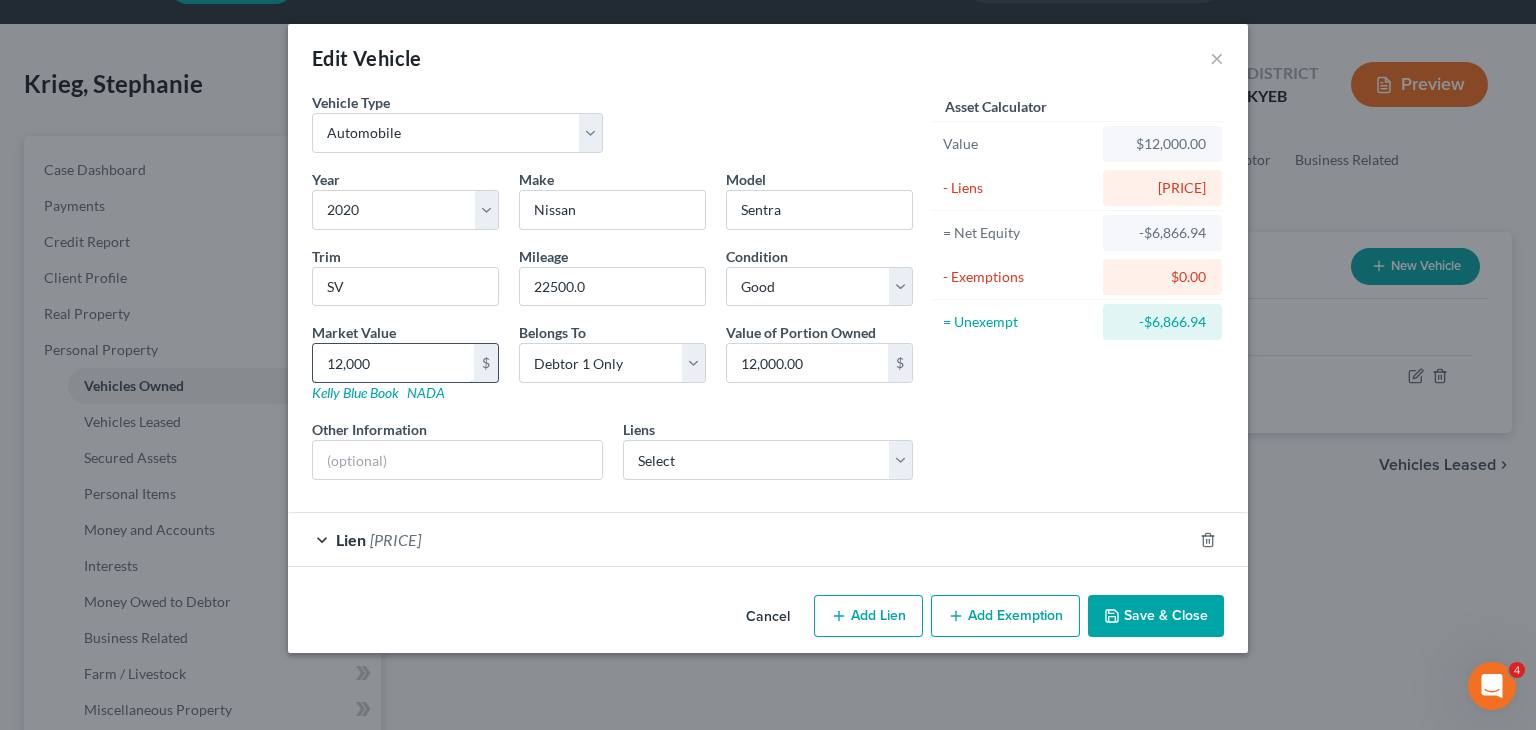 type on "12,00" 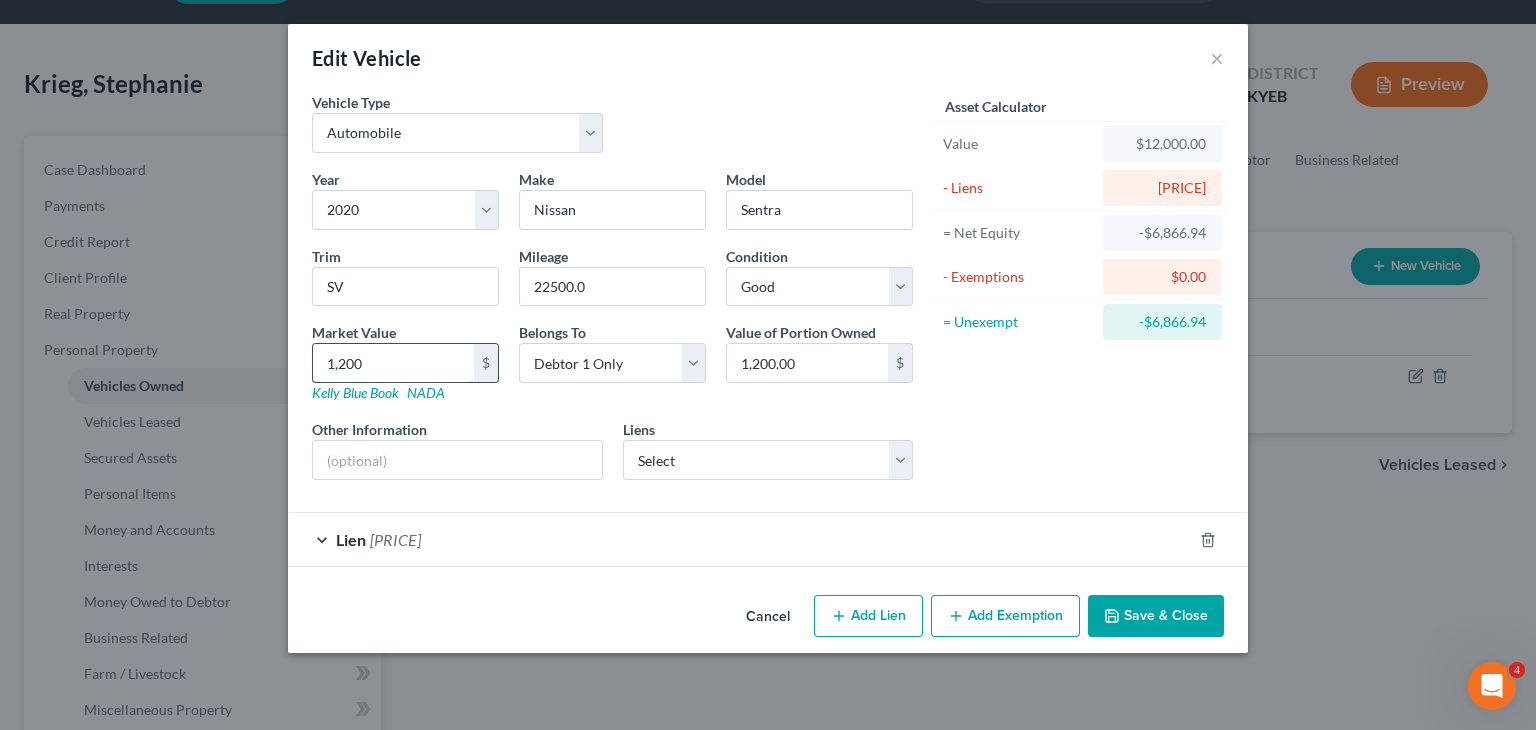type on "1,20" 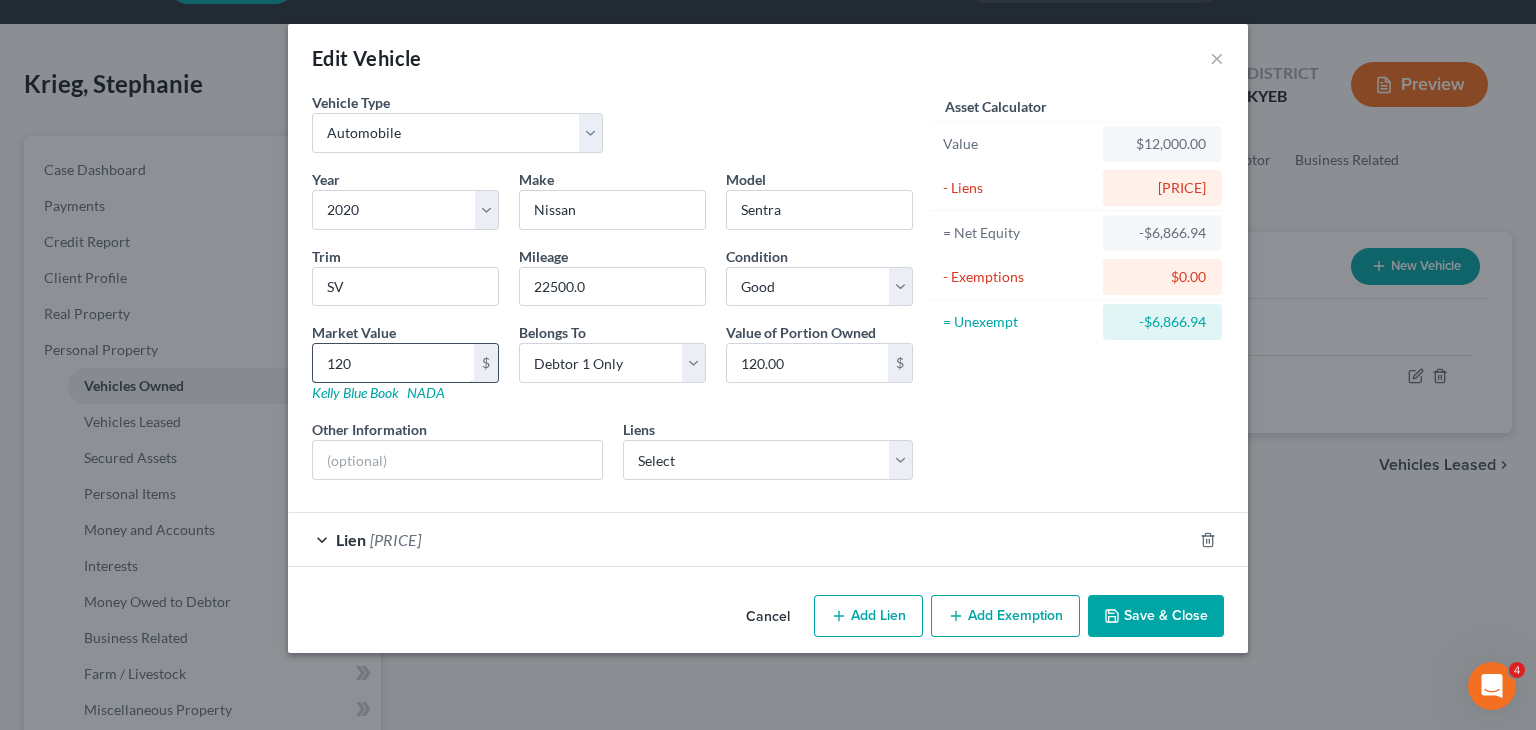 type on "12" 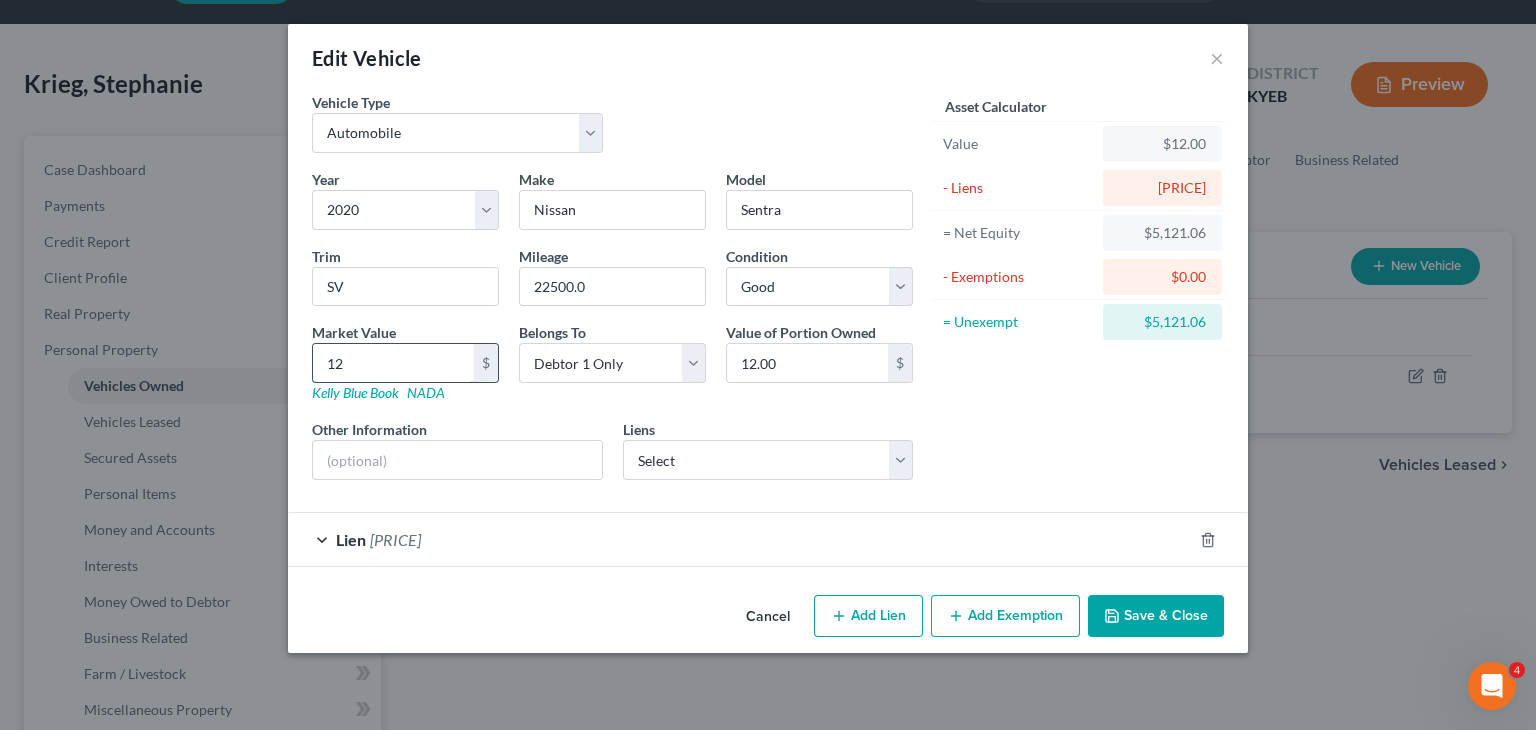 type on "121" 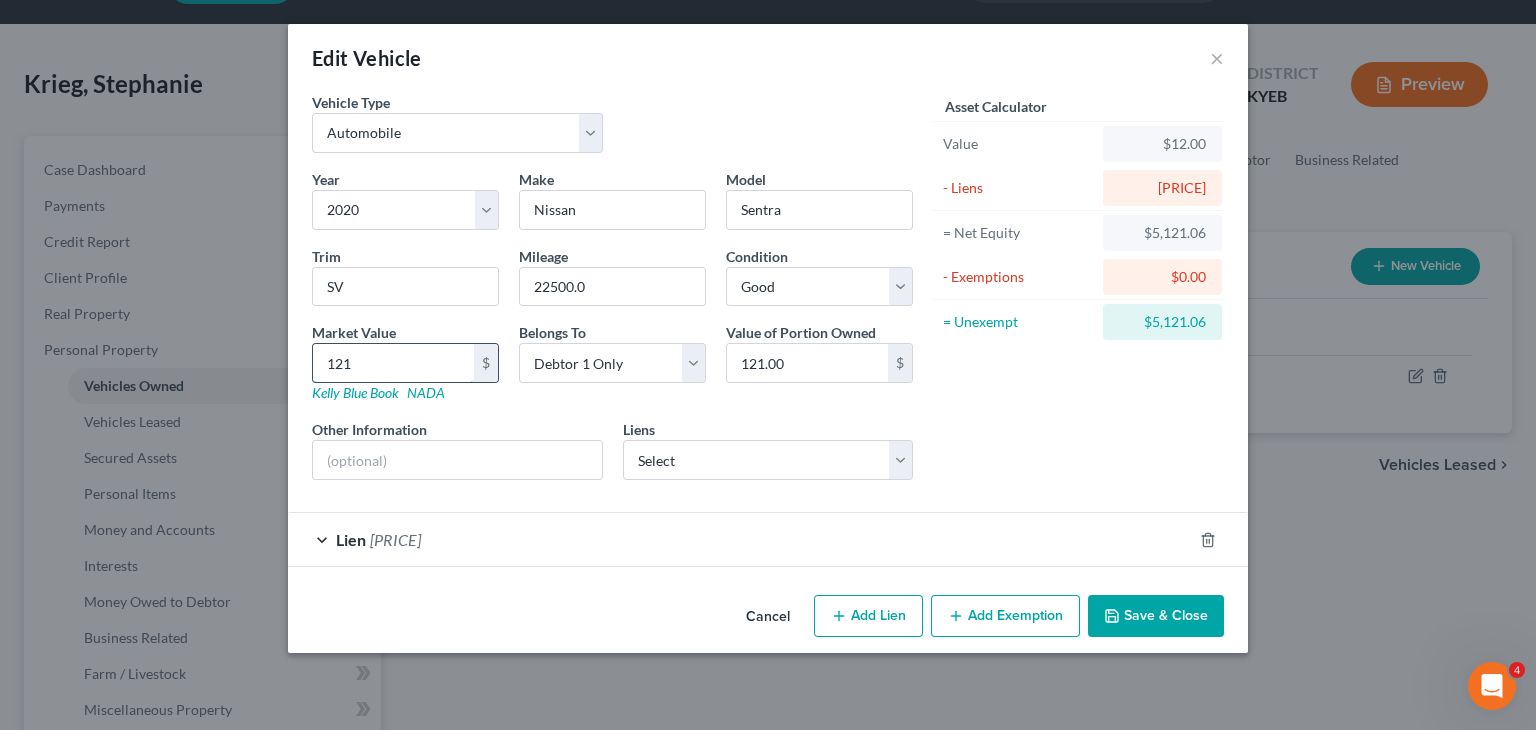 type on "1219" 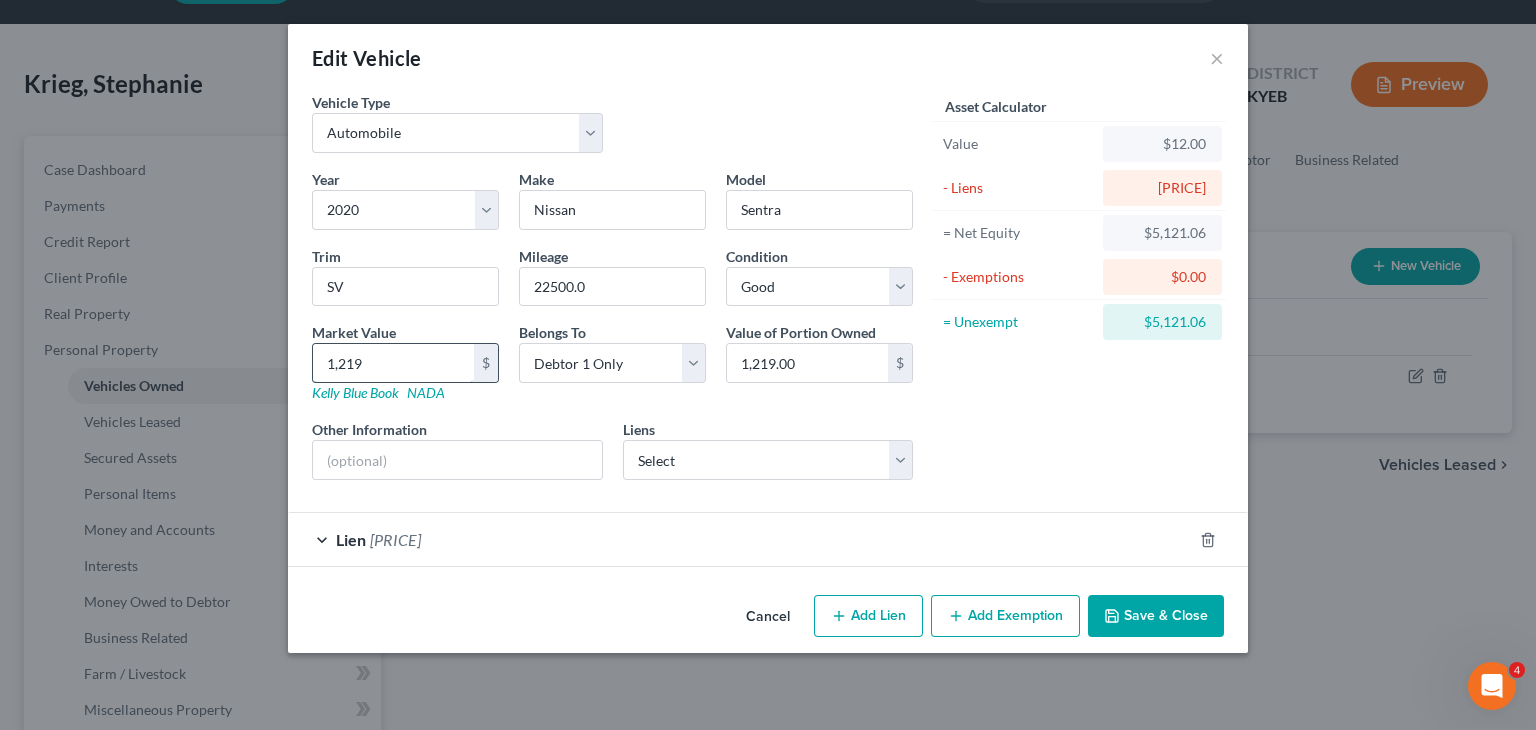type on "[NUMBER]" 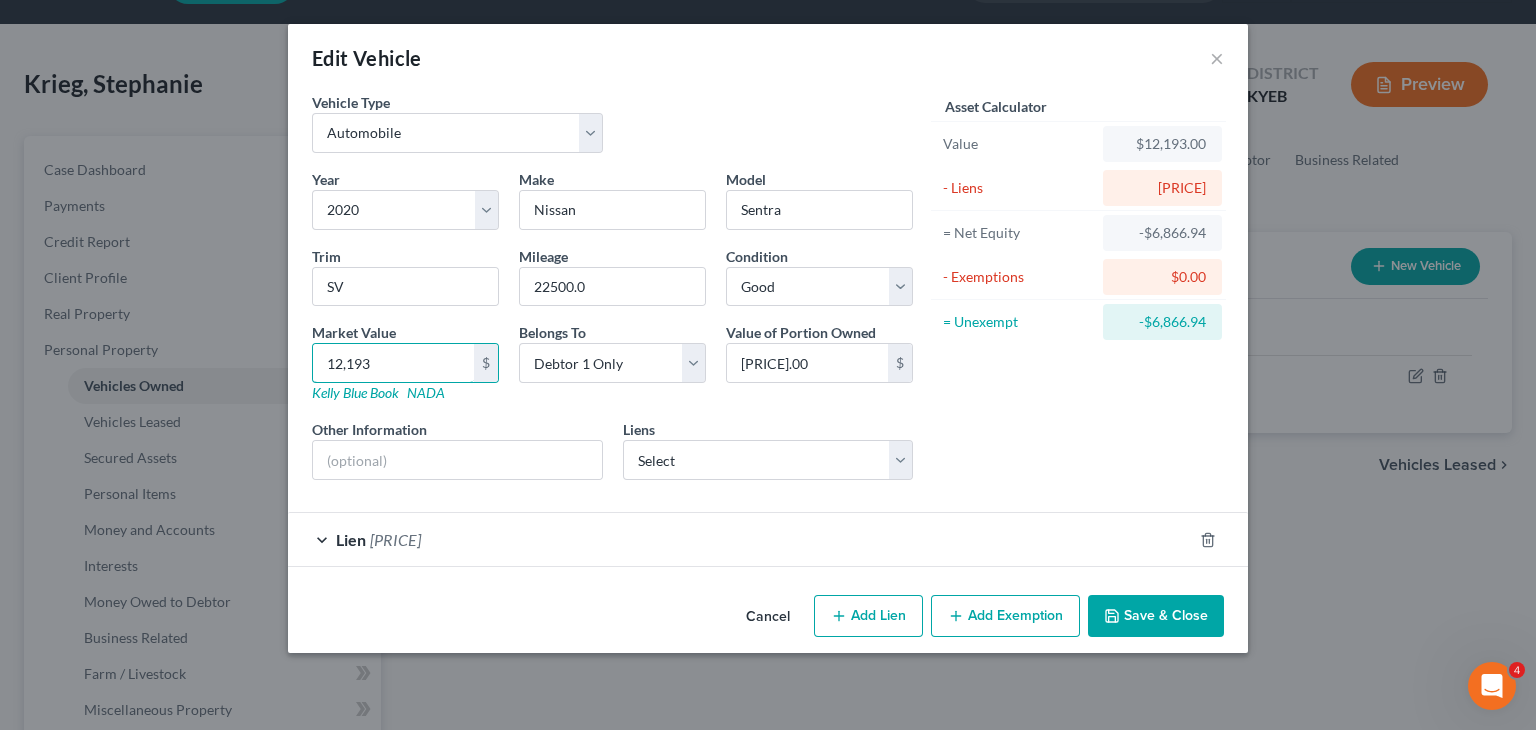 type on "12,193" 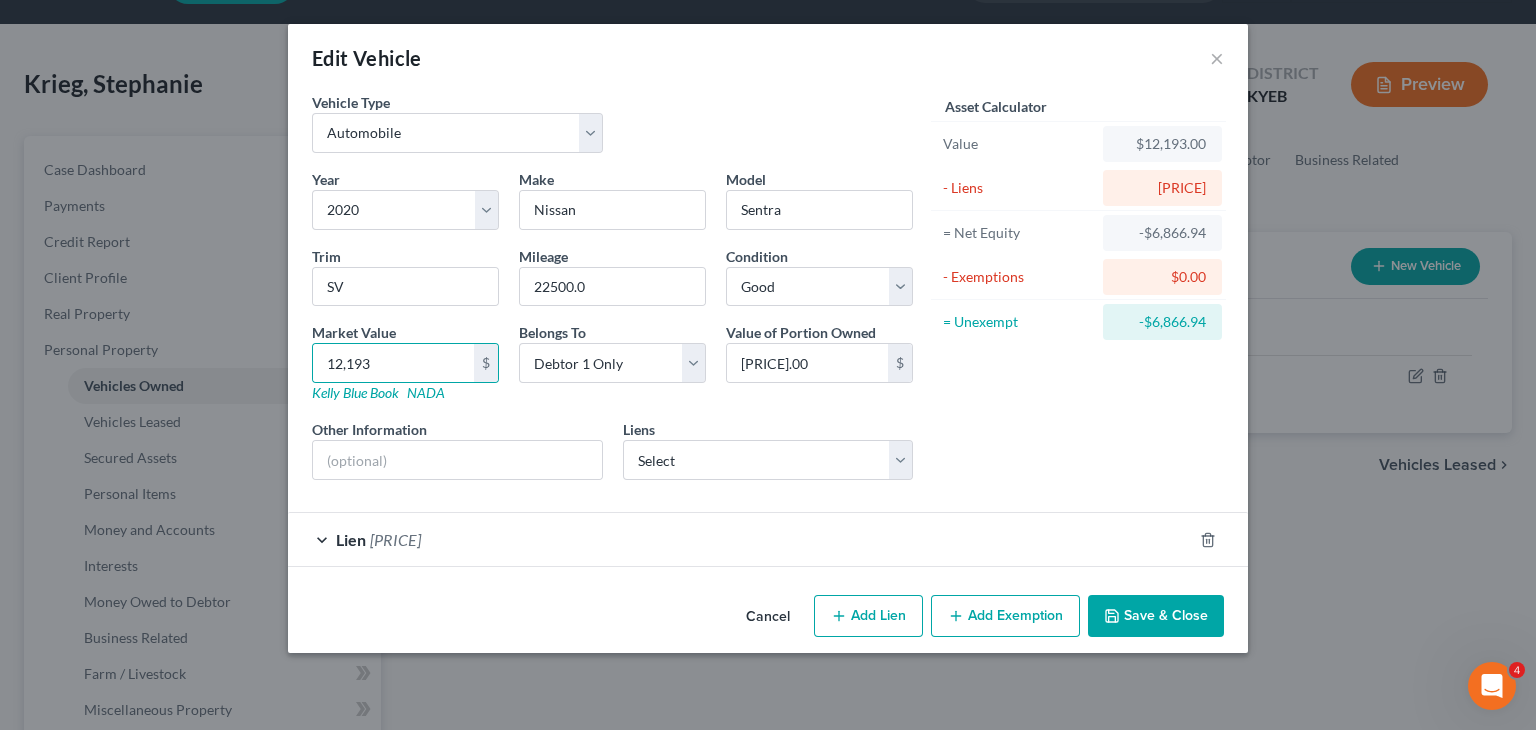 click on "Vehicle Type Select Automobile Truck Trailer Watercraft Aircraft Motor Home Atv Other Vehicle Year Select 2026 2025 2024 2023 2022 2021 2020 2019 2018 2017 2016 2015 2014 2013 2012 2011 2010 2009 2008 2007 2006 2005 2004 2003 2002 2001 2000 1999 1998 1997 1996 1995 1994 1993 1992 1991 1990 1989 1988 1987 1986 1985 1984 1983 1982 1981 1980 1979 1978 1977 1976 1975 1974 1973 1972 1971 1970 1969 1968 1967 1966 1965 1964 1963 1962 1961 1960 1959 1958 1957 1956 1955 1954 1953 1952 1951 1950 1949 1948 1947 1946 1945 1944 1943 1942 1941 1940 1939 1938 1937 1936 1935 1934 1933 1932 1931 1930 1929 1928 1927 1926 1925 1924 1923 1922 1921 1920 1919 1918 1917 1916 1915 1914 1913 1912 1911 1910 1909 1908 1907 1906 1905 1904 1903 1902 1901
Make
*
Nissan Model Sentra Trim SV Mileage 22500.0 Condition Select Excellent Very Good Good Fair Poor Market Value 12,193 $ Kelly Blue Book NADA
Belongs To
*
Select Debtor 1 Only Debtor 2 Only Debtor 1 And Debtor 2 Only At Least One Of The Debtors And Another Community Property Value of Portion Owned 12,193.00 $ Other Information
Liens
Select" at bounding box center [612, 332] 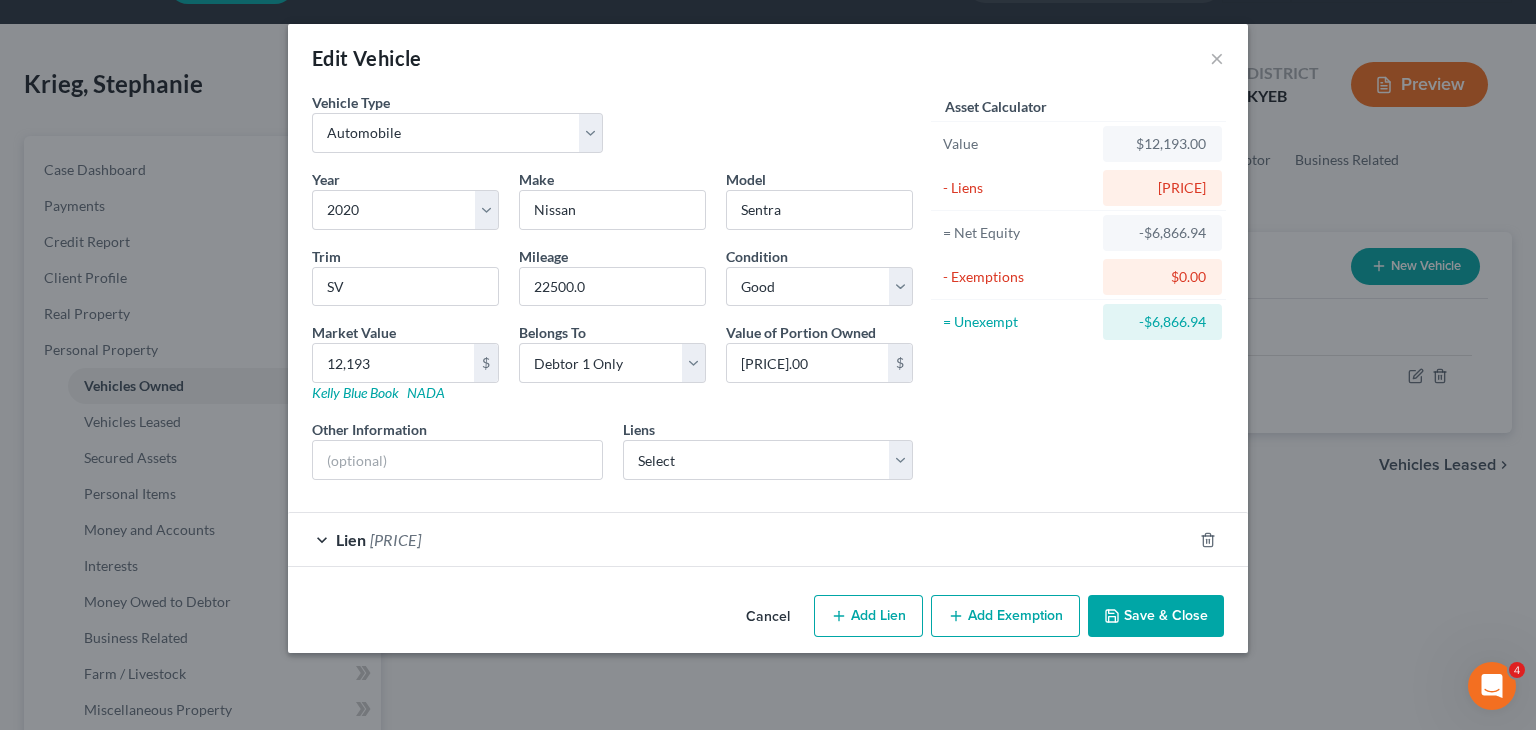 click on "Add Exemption" at bounding box center (1005, 616) 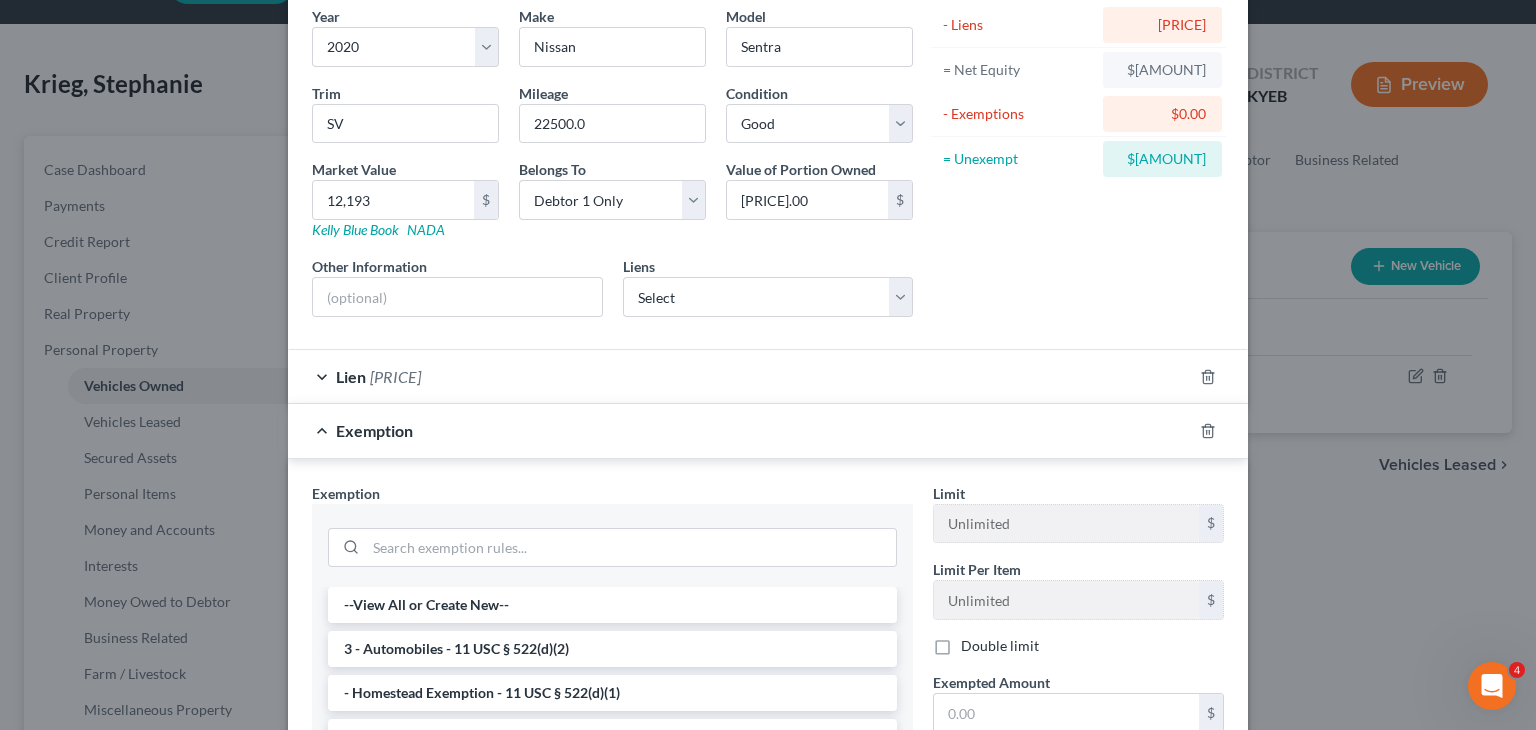 scroll, scrollTop: 164, scrollLeft: 0, axis: vertical 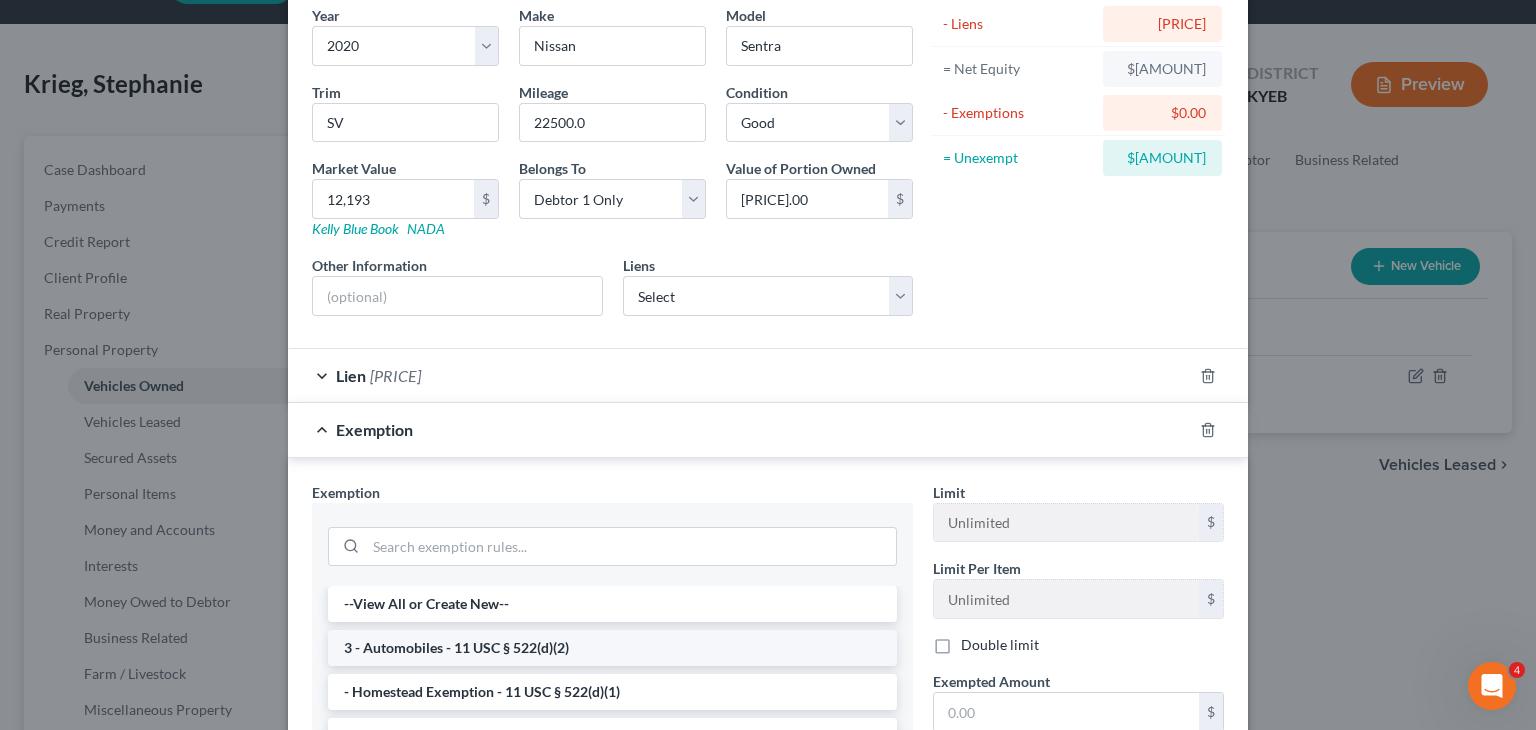 click on "3 - Automobiles - 11 USC § 522(d)(2)" at bounding box center [612, 648] 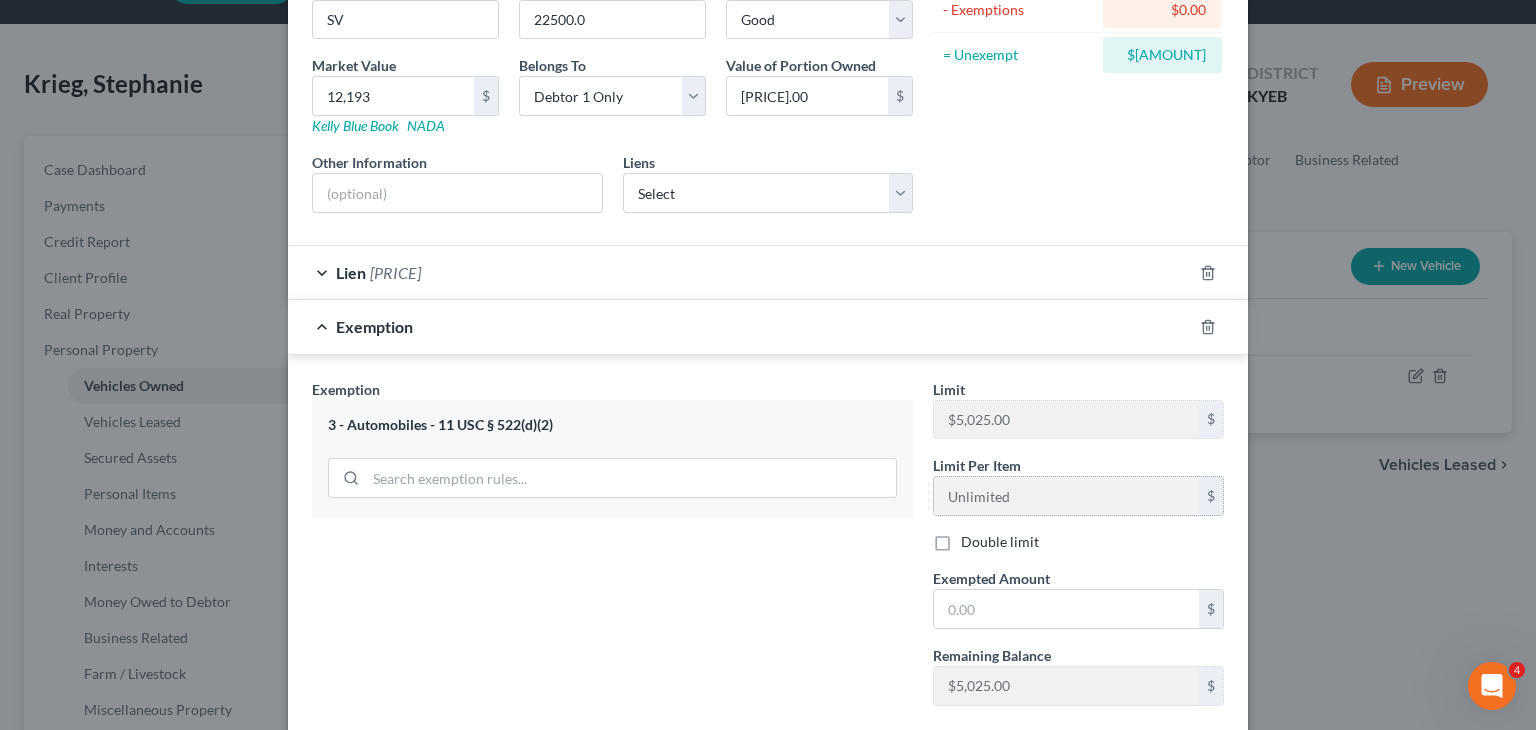 scroll, scrollTop: 268, scrollLeft: 0, axis: vertical 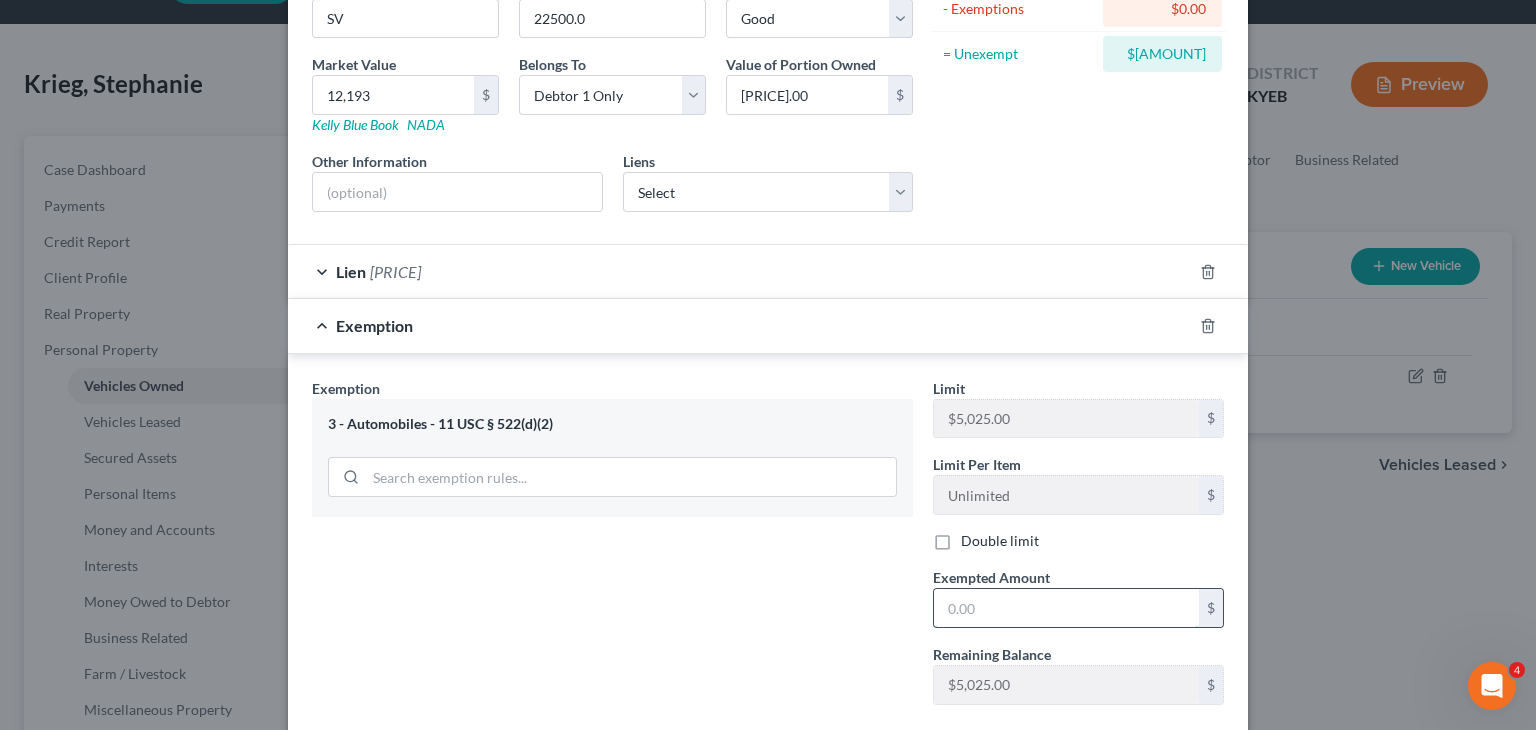 click at bounding box center [1066, 608] 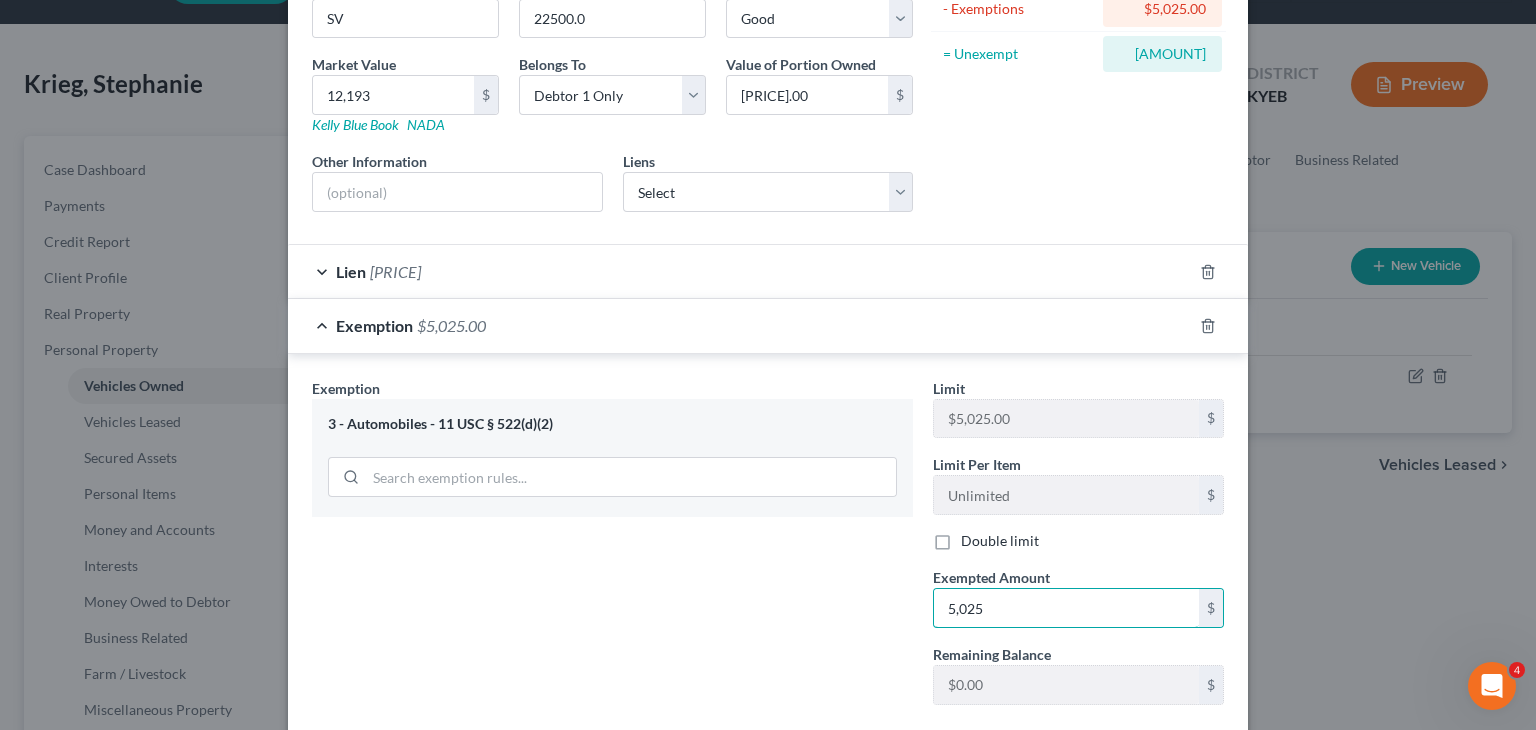 scroll, scrollTop: 381, scrollLeft: 0, axis: vertical 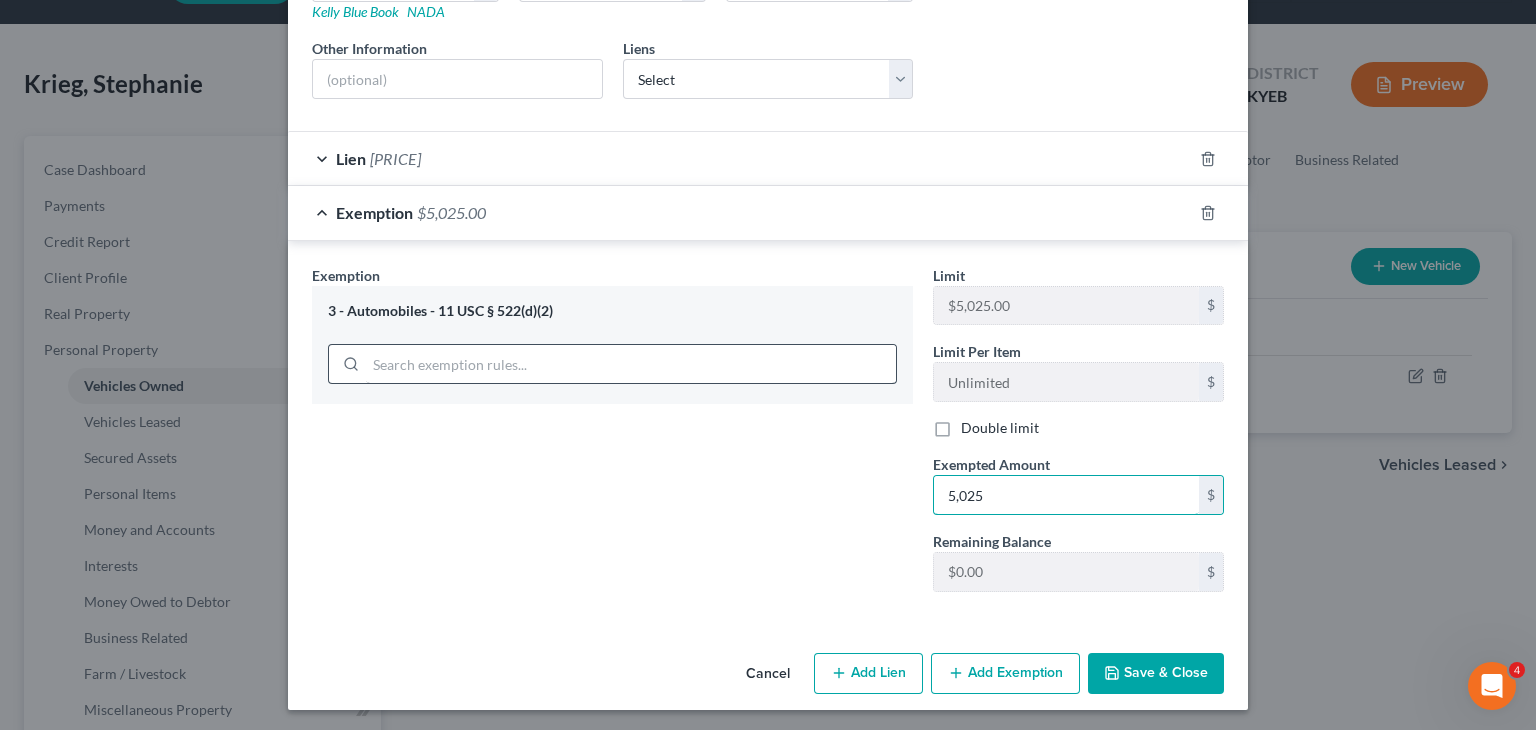 type on "5,025" 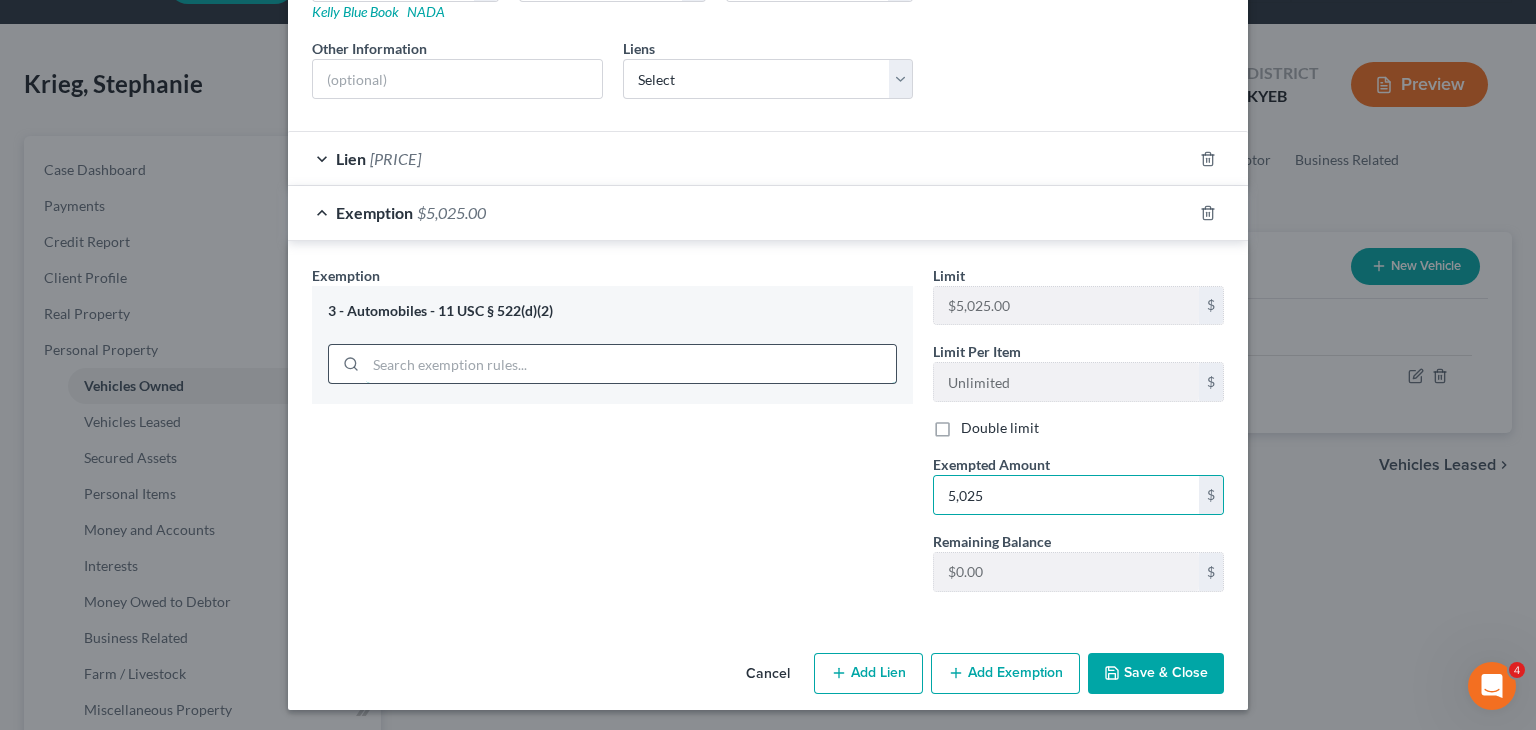 click at bounding box center (631, 364) 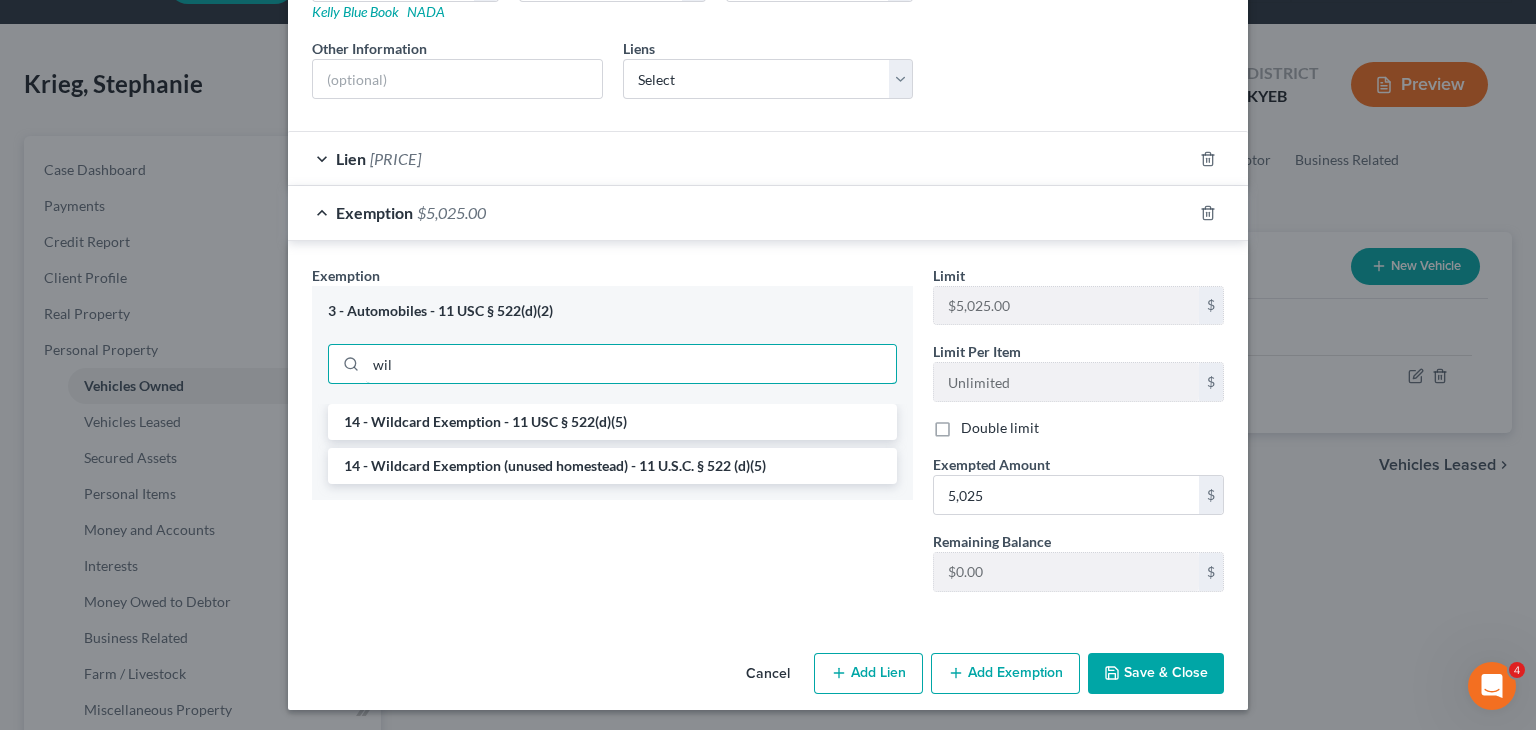 type on "wil" 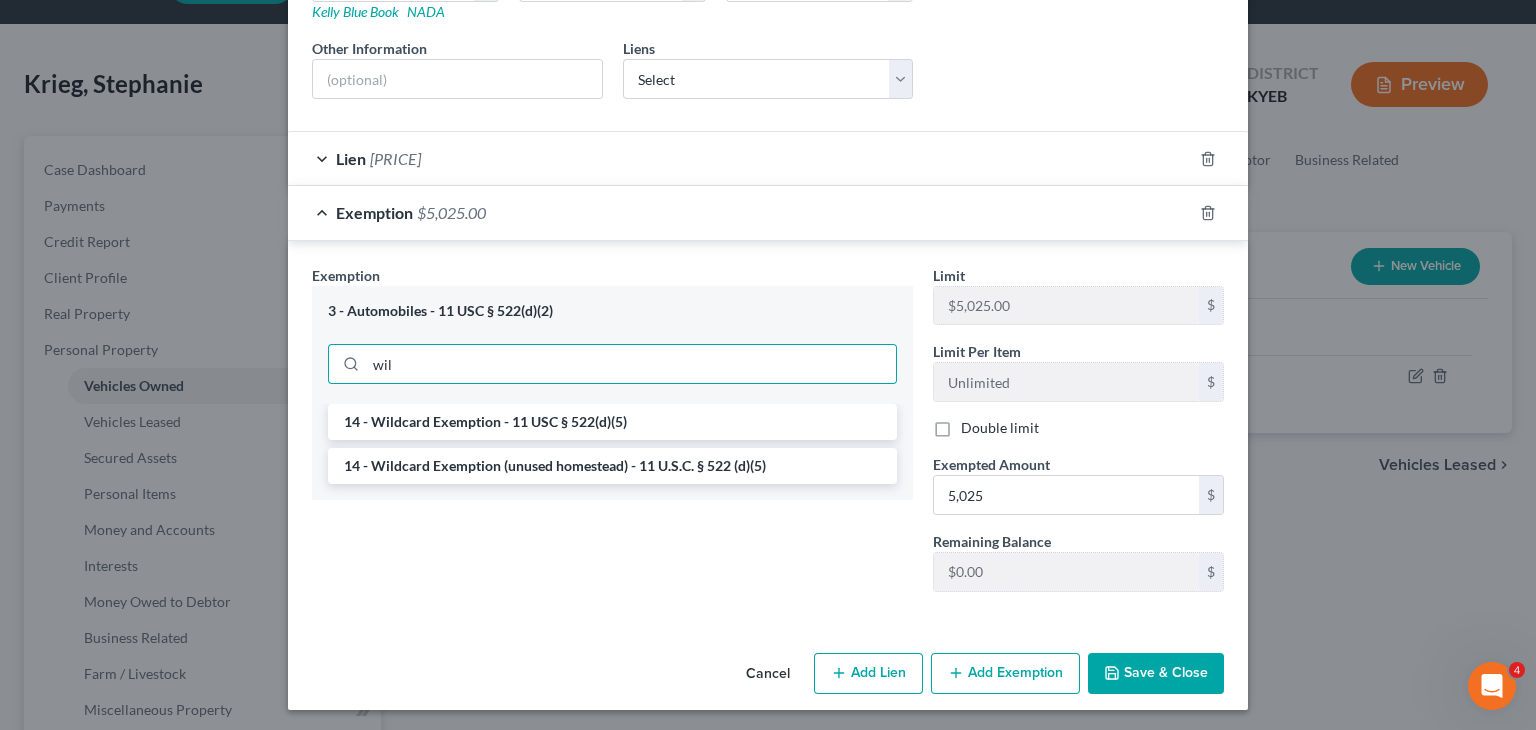 click on "Exemption Set must be selected for CA.
Exemption
*
3 - Automobiles - 11 USC § 522(d)(2)         wil 14 - Wildcard Exemption - 11 USC § 522(d)(5) 14 - Wildcard Exemption (unused homestead) - 11 U.S.C. § 522 (d)(5) Limit     $5,025.00 $ Limit Per Item Unlimited $ Double limit
Exempted Amount
*
5,025 $ Remaining Balance $5,025.00 $" at bounding box center (768, 433) 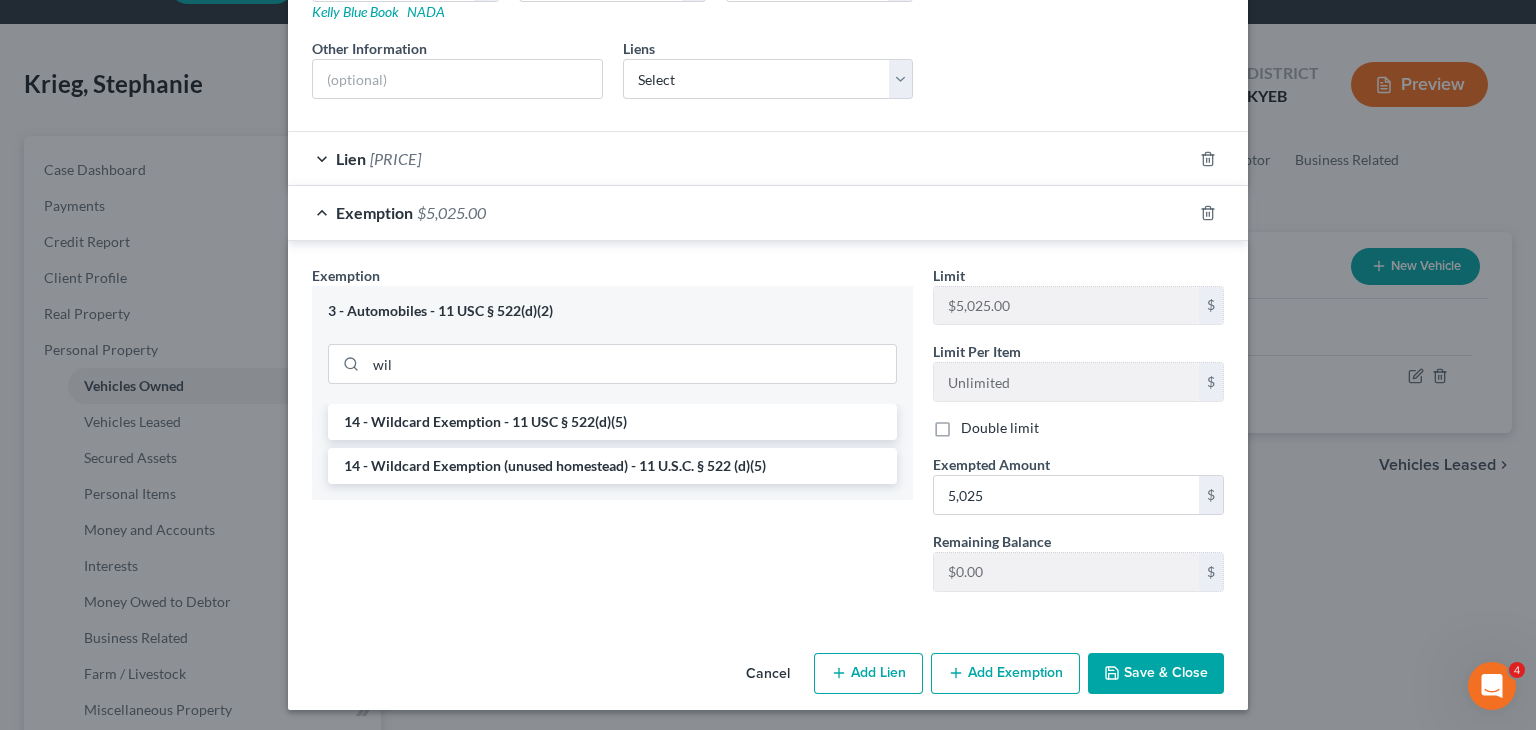 click on "Exemption Set must be selected for CA.
Exemption
*
3 - Automobiles - 11 USC § 522(d)(2)         wil 14 - Wildcard Exemption - 11 USC § 522(d)(5) 14 - Wildcard Exemption (unused homestead) - 11 U.S.C. § 522 (d)(5) Limit     $5,025.00 $ Limit Per Item Unlimited $ Double limit
Exempted Amount
*
5,025 $ Remaining Balance $5,025.00 $" at bounding box center (768, 433) 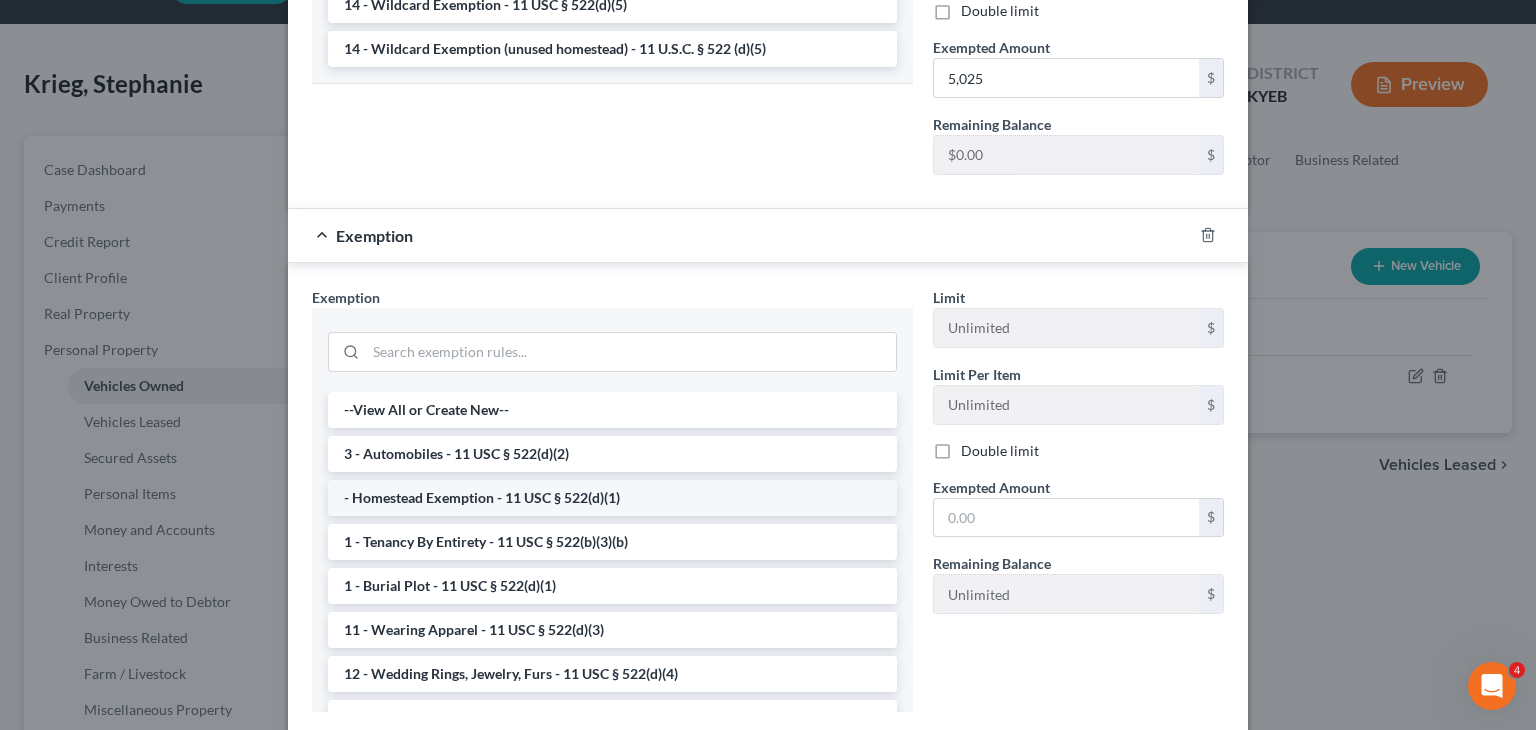 scroll, scrollTop: 808, scrollLeft: 0, axis: vertical 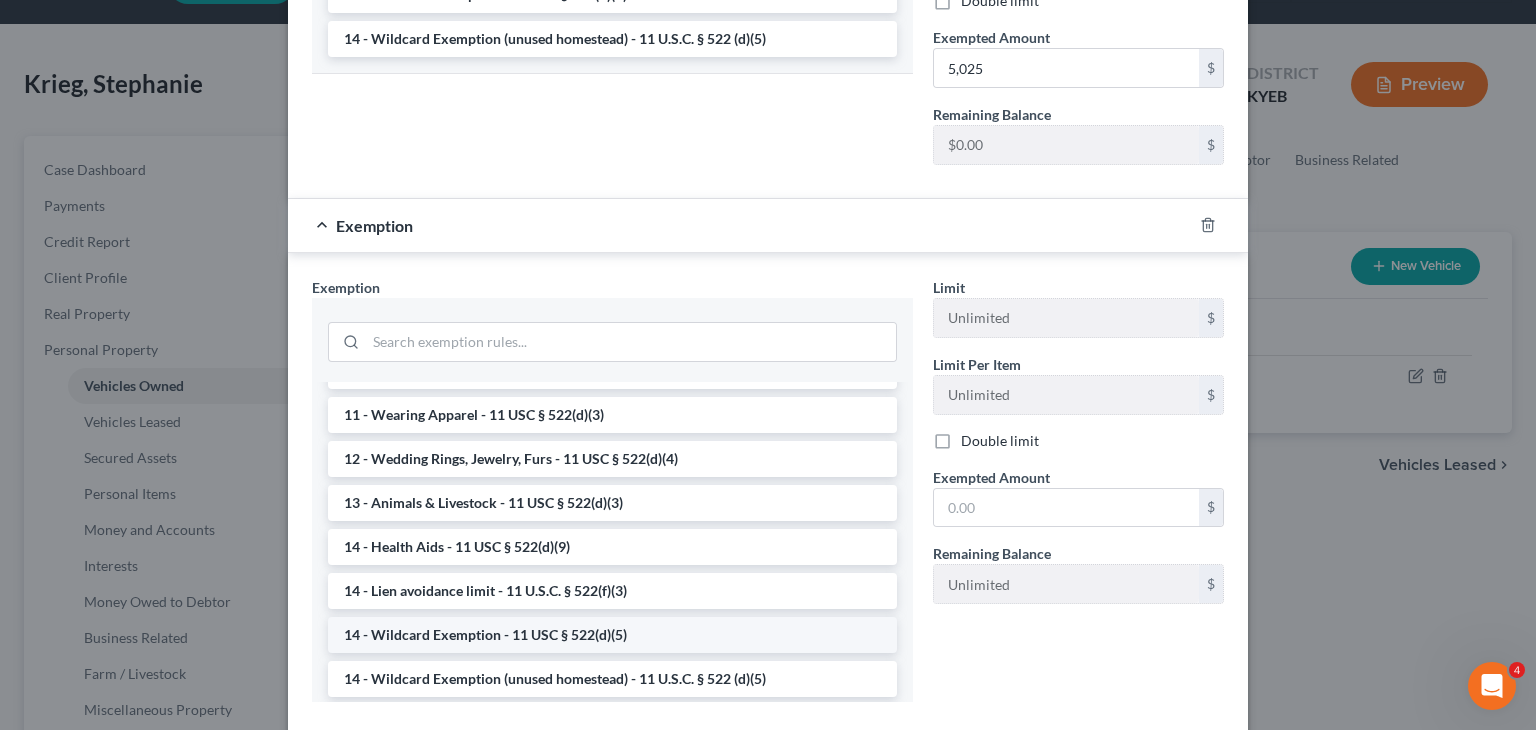click on "14 - Wildcard Exemption - 11 USC § 522(d)(5)" at bounding box center [612, 635] 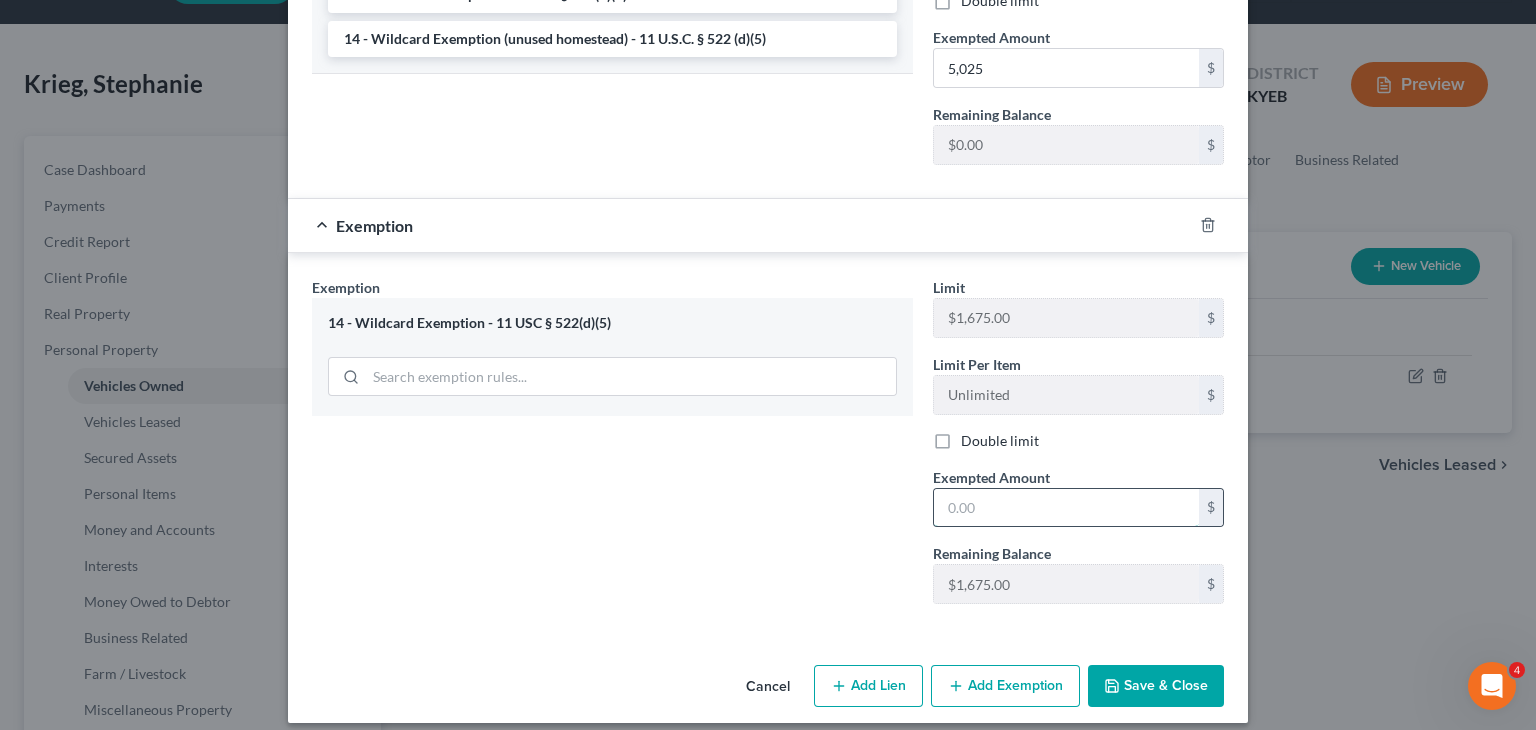 click at bounding box center [1066, 508] 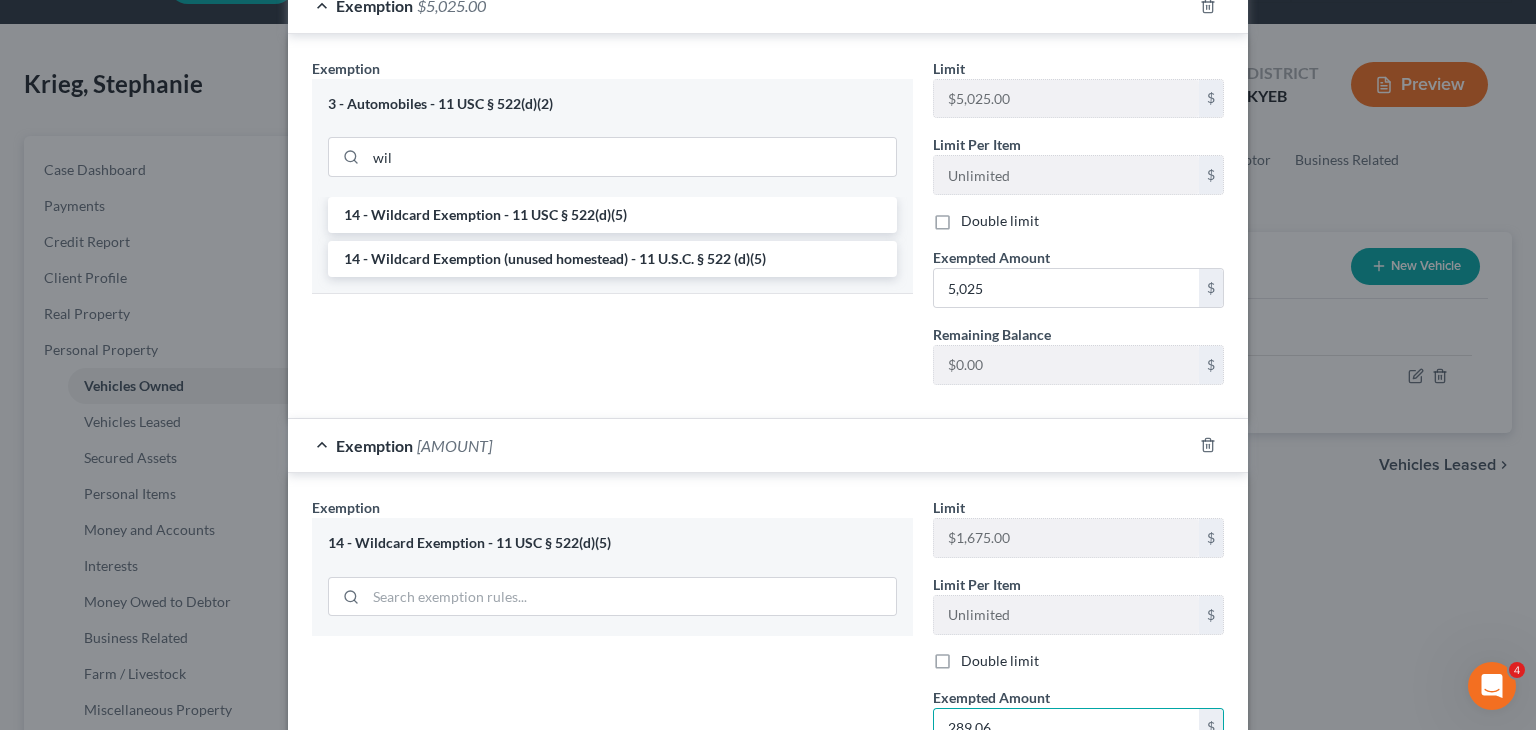 scroll, scrollTop: 819, scrollLeft: 0, axis: vertical 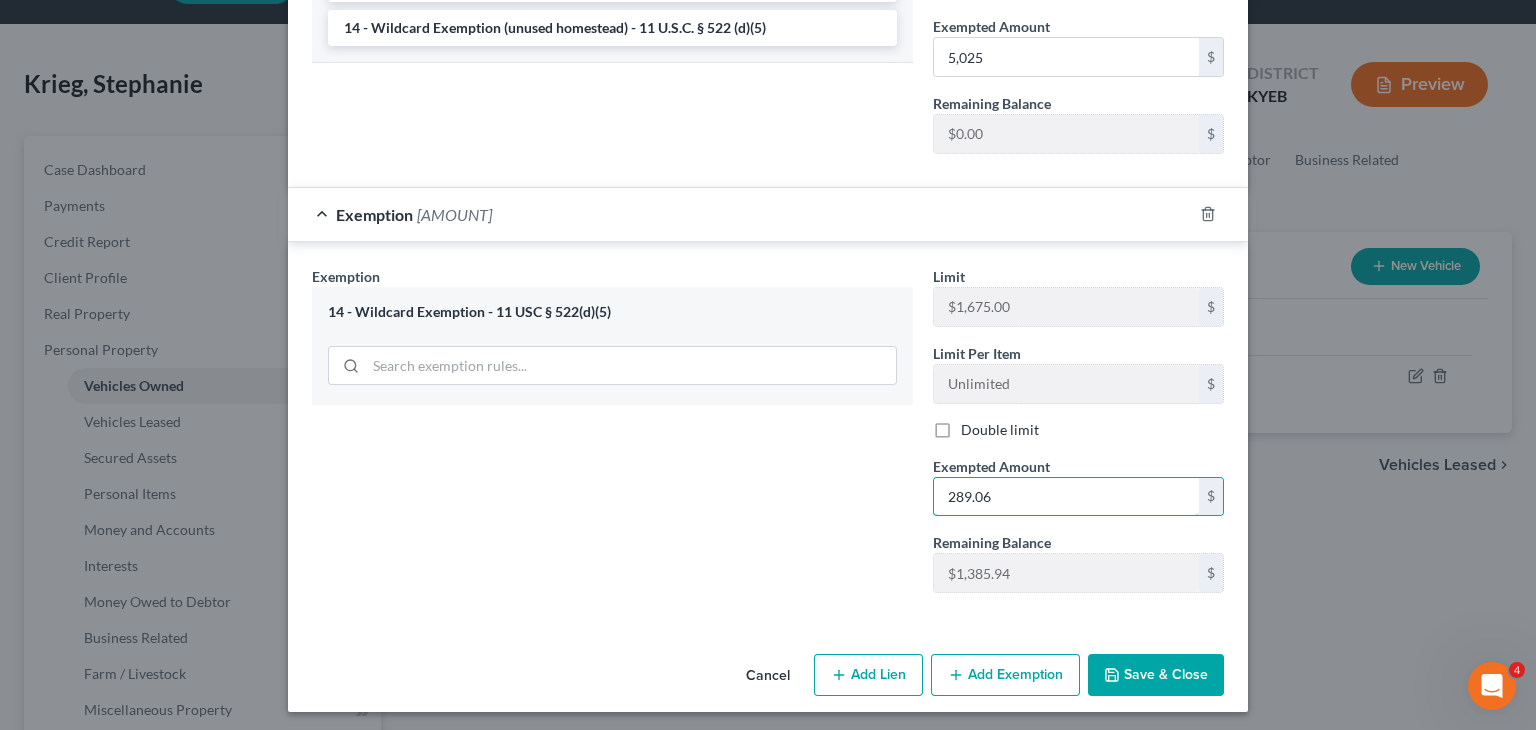 type on "289.06" 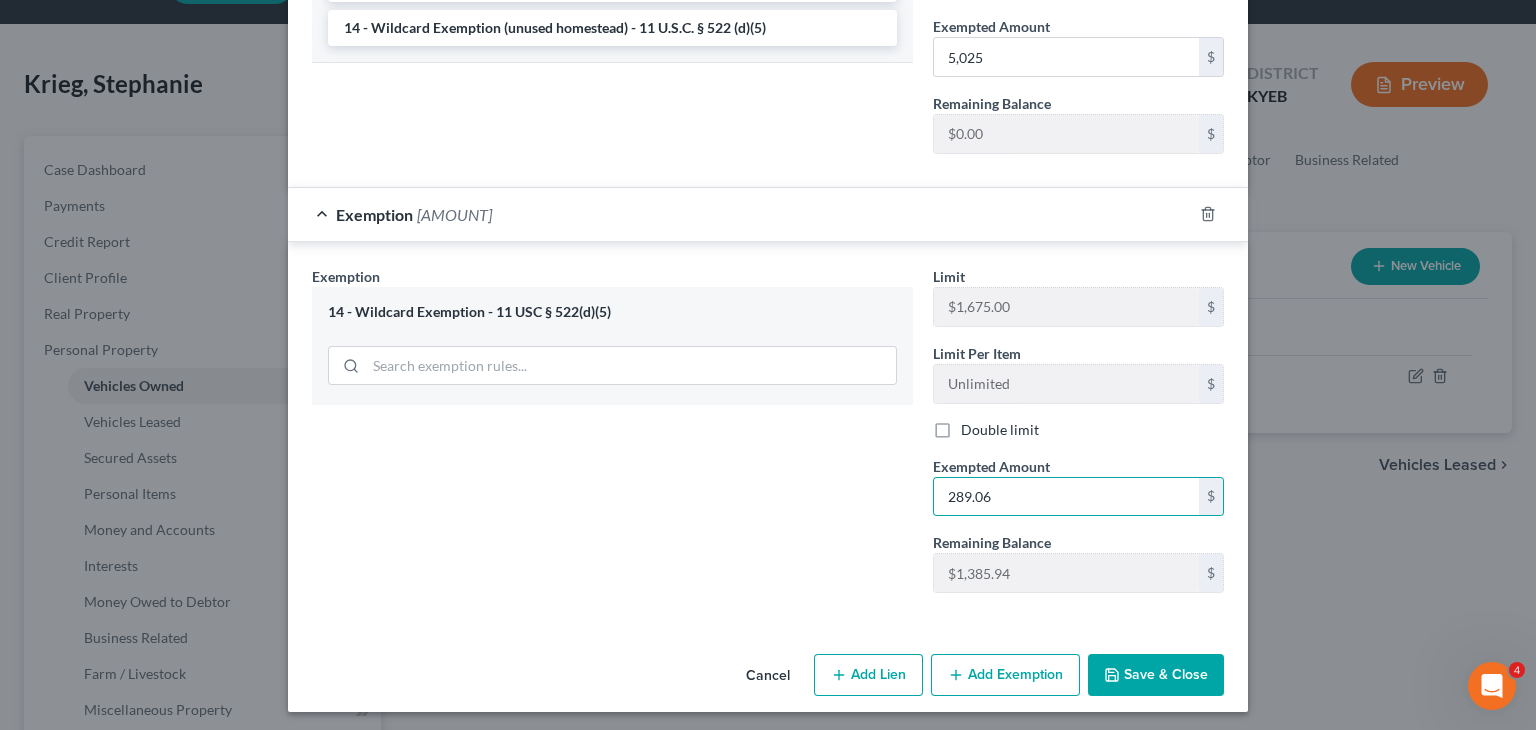 click on "Save & Close" at bounding box center [1156, 675] 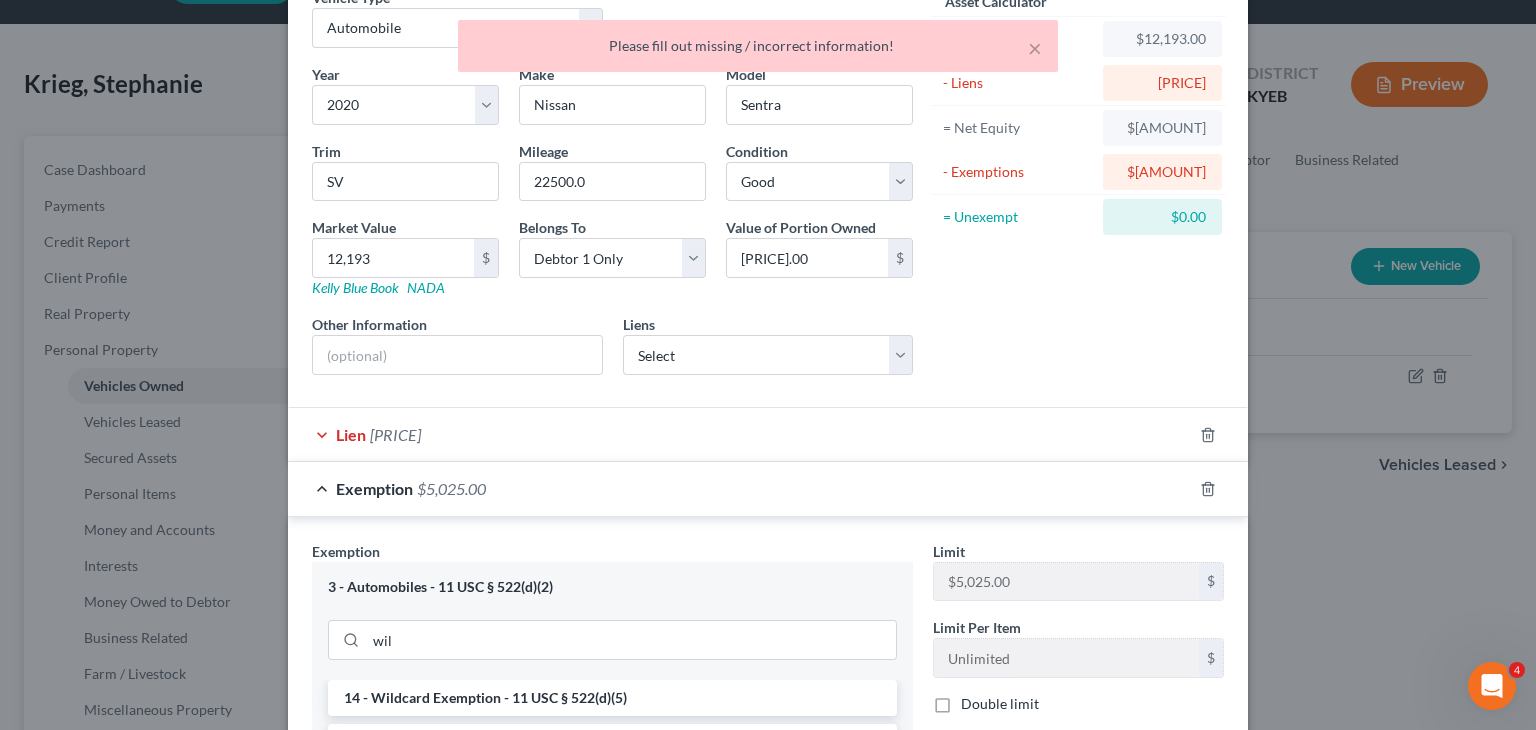 scroll, scrollTop: 108, scrollLeft: 0, axis: vertical 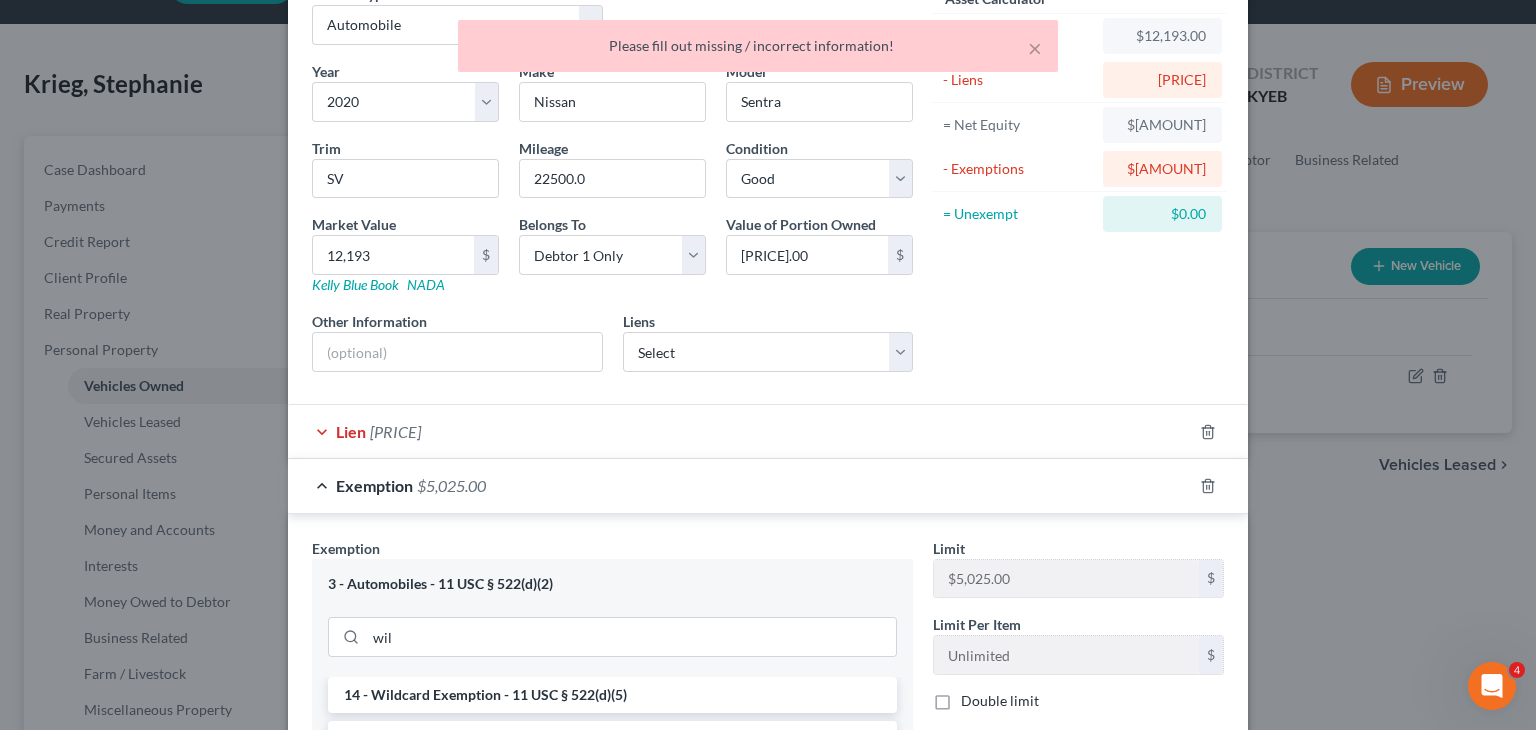 click on "Exemption $5,025.00" at bounding box center (740, 485) 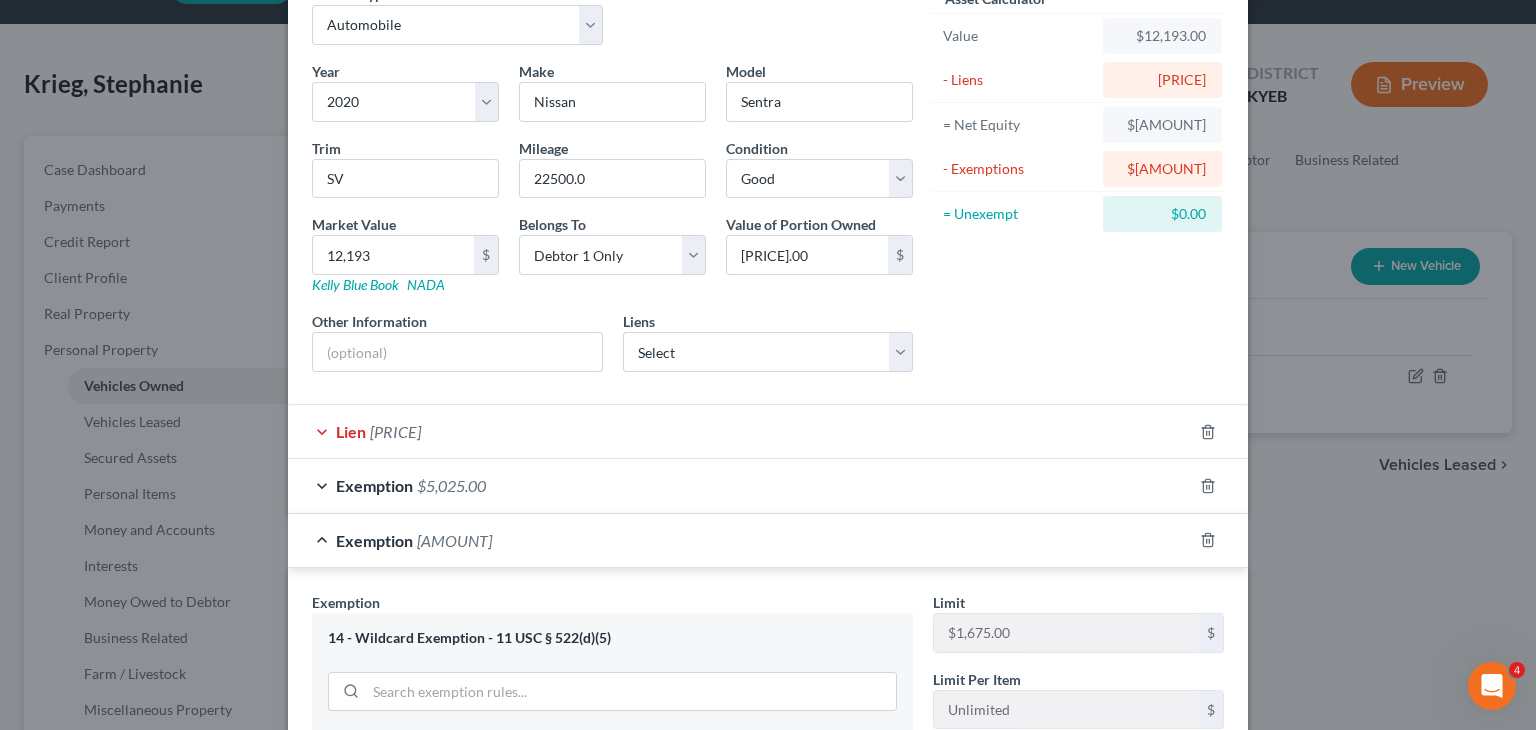 click on "Lien [AMOUNT]" at bounding box center [740, 431] 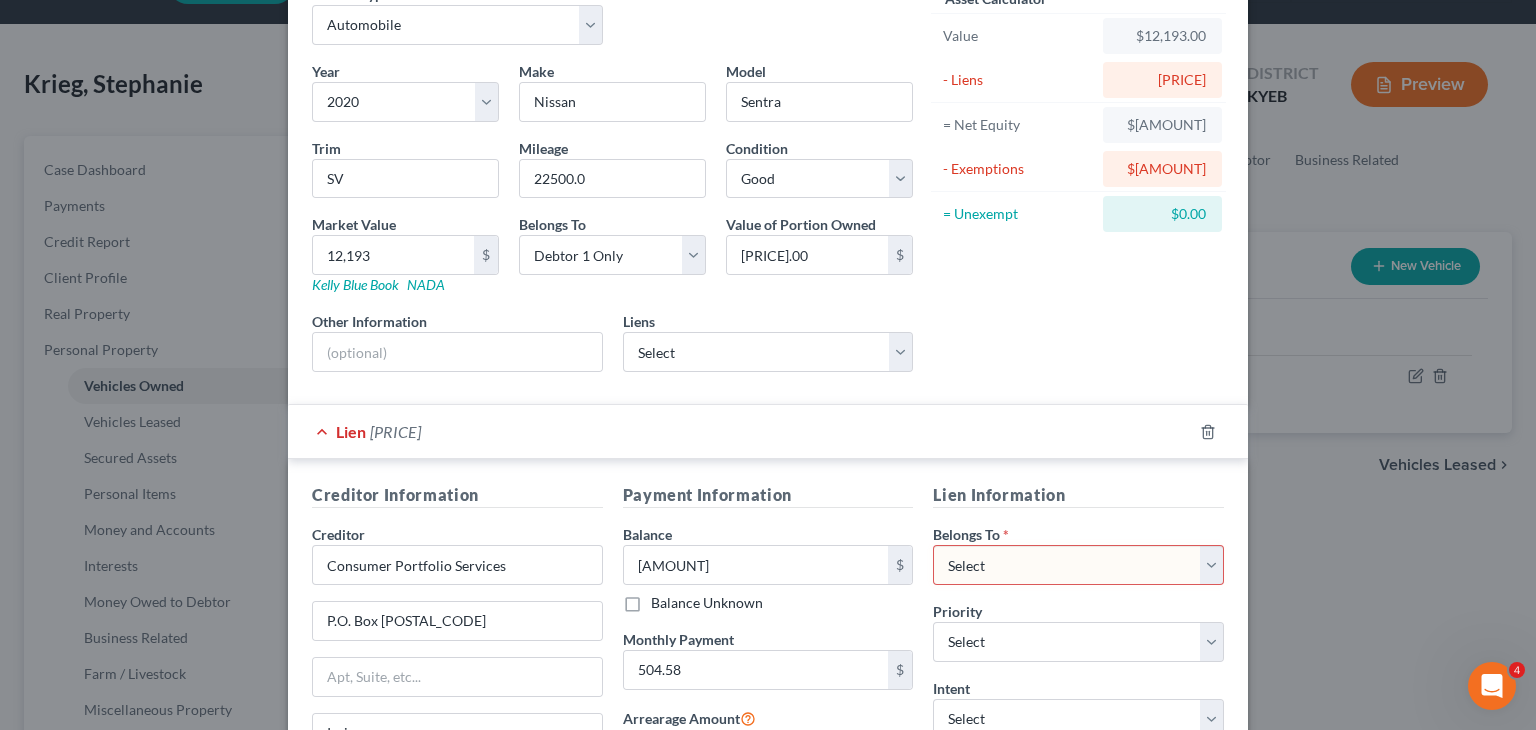 scroll, scrollTop: 257, scrollLeft: 0, axis: vertical 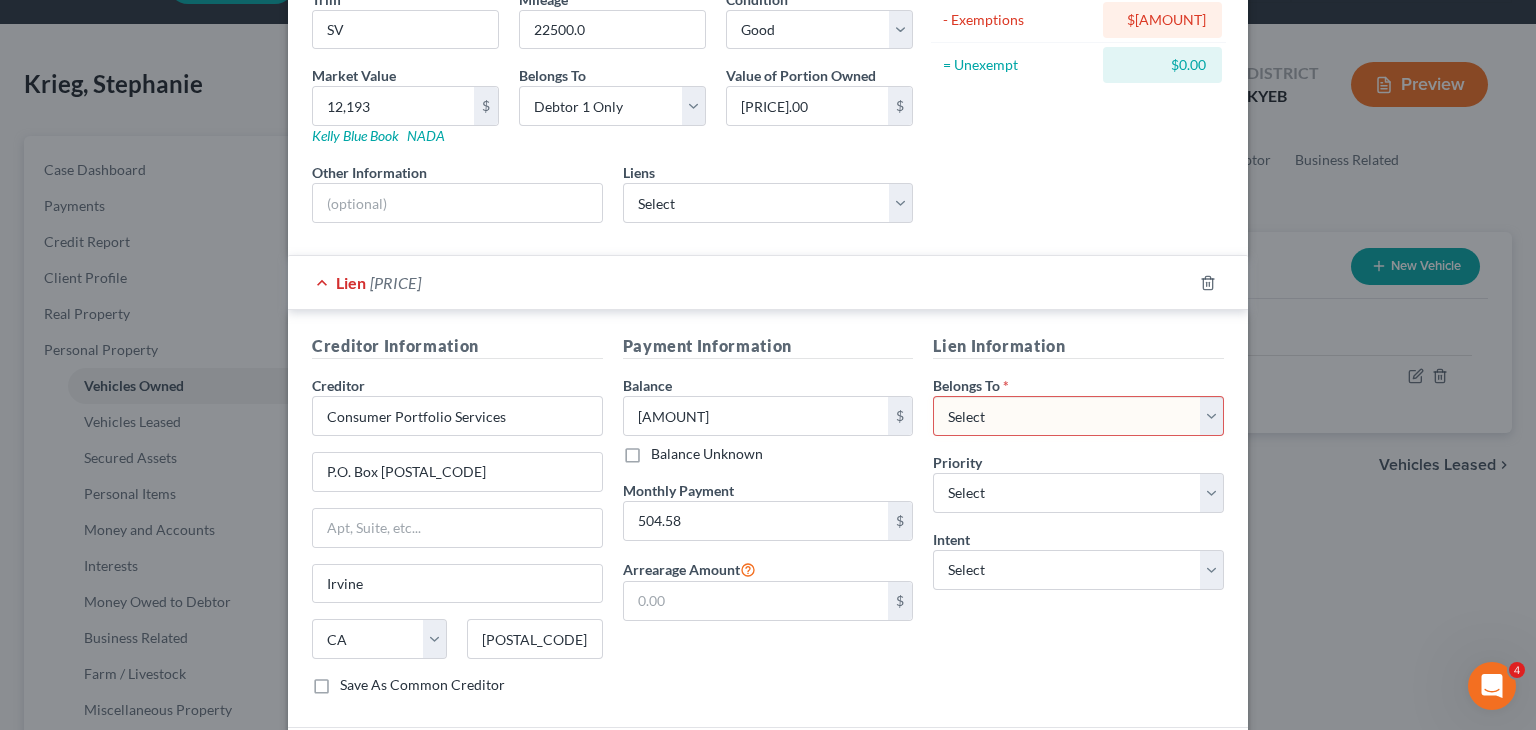 click on "Select Debtor 1 Only Debtor 2 Only Debtor 1 And Debtor 2 Only At Least One Of The Debtors And Another Community Property" at bounding box center [1078, 416] 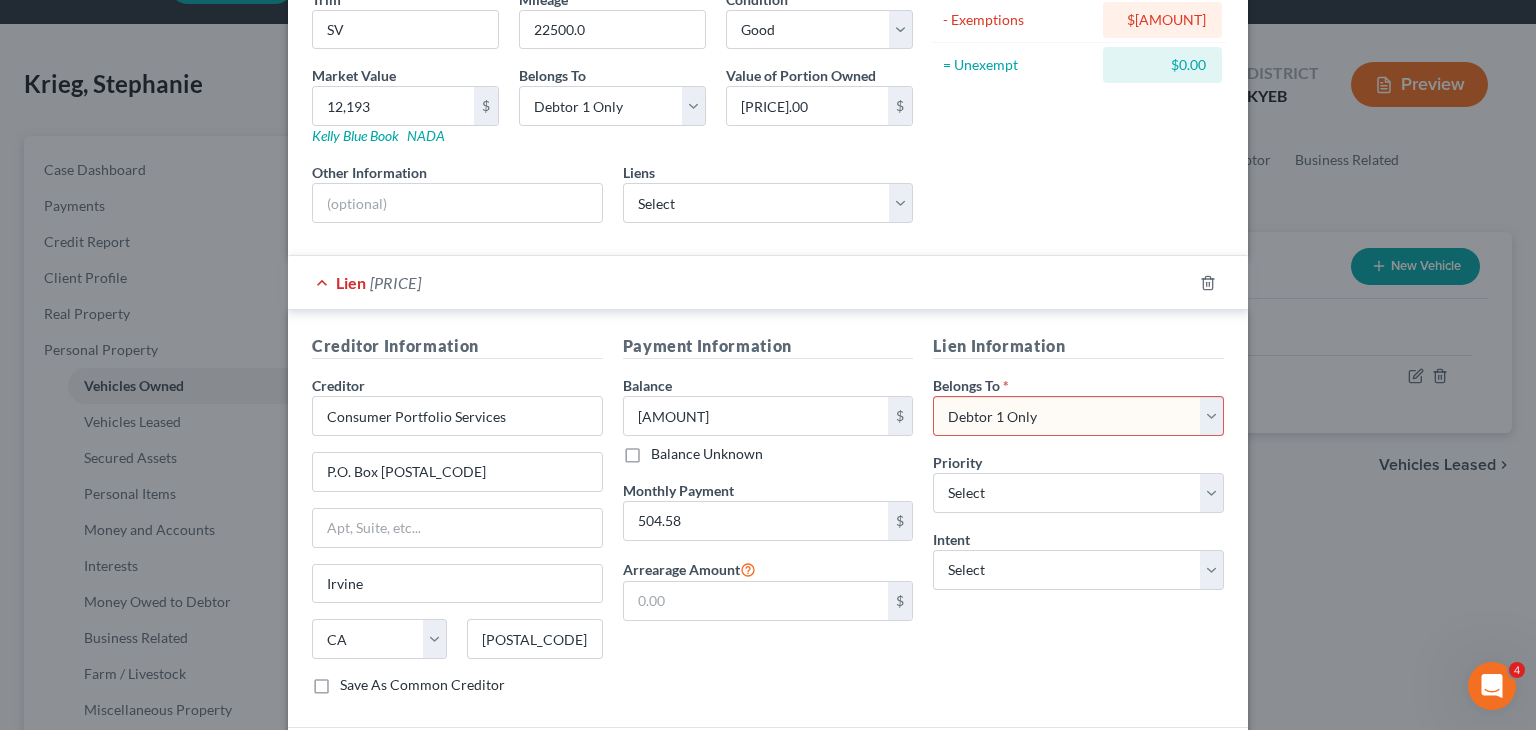 click on "Select Debtor 1 Only Debtor 2 Only Debtor 1 And Debtor 2 Only At Least One Of The Debtors And Another Community Property" at bounding box center (1078, 416) 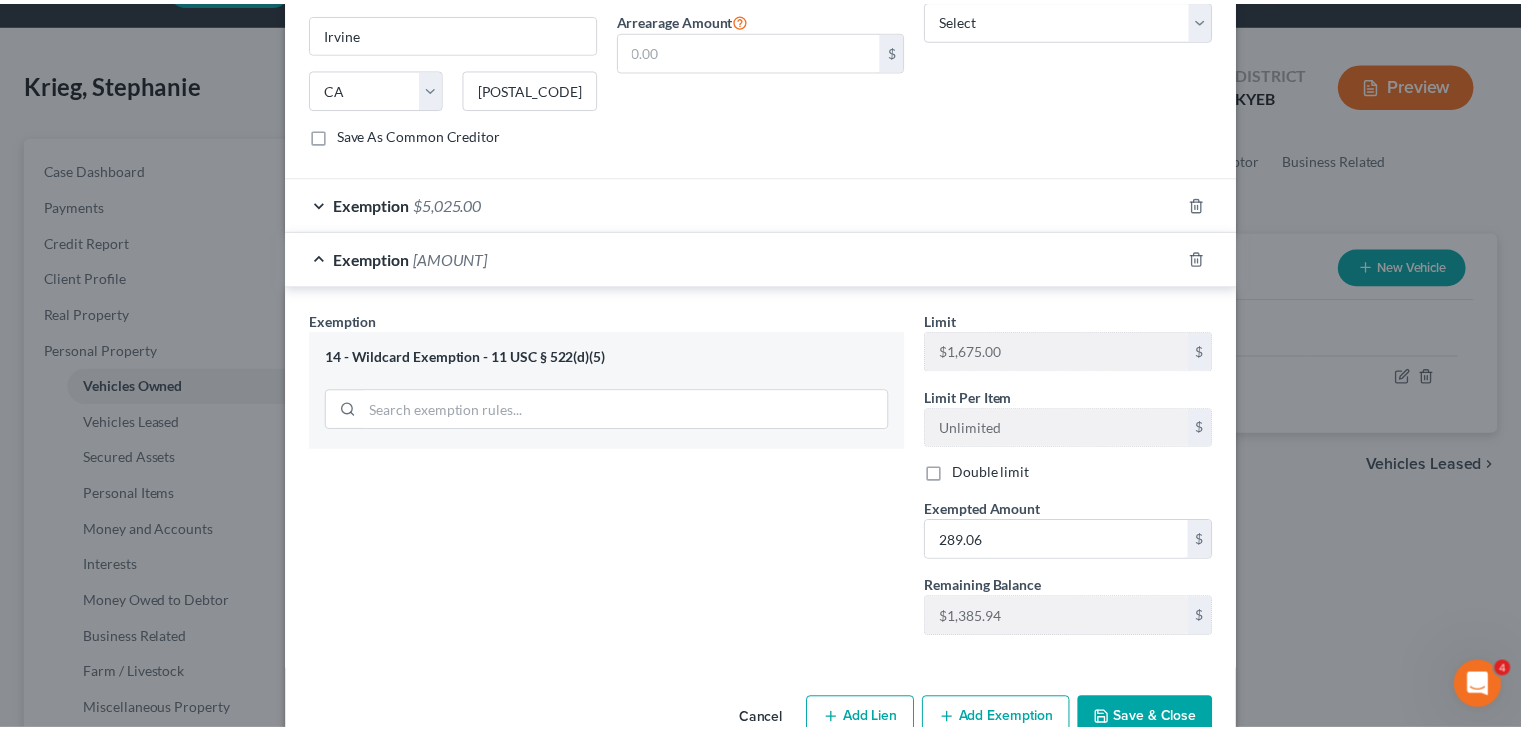 scroll, scrollTop: 851, scrollLeft: 0, axis: vertical 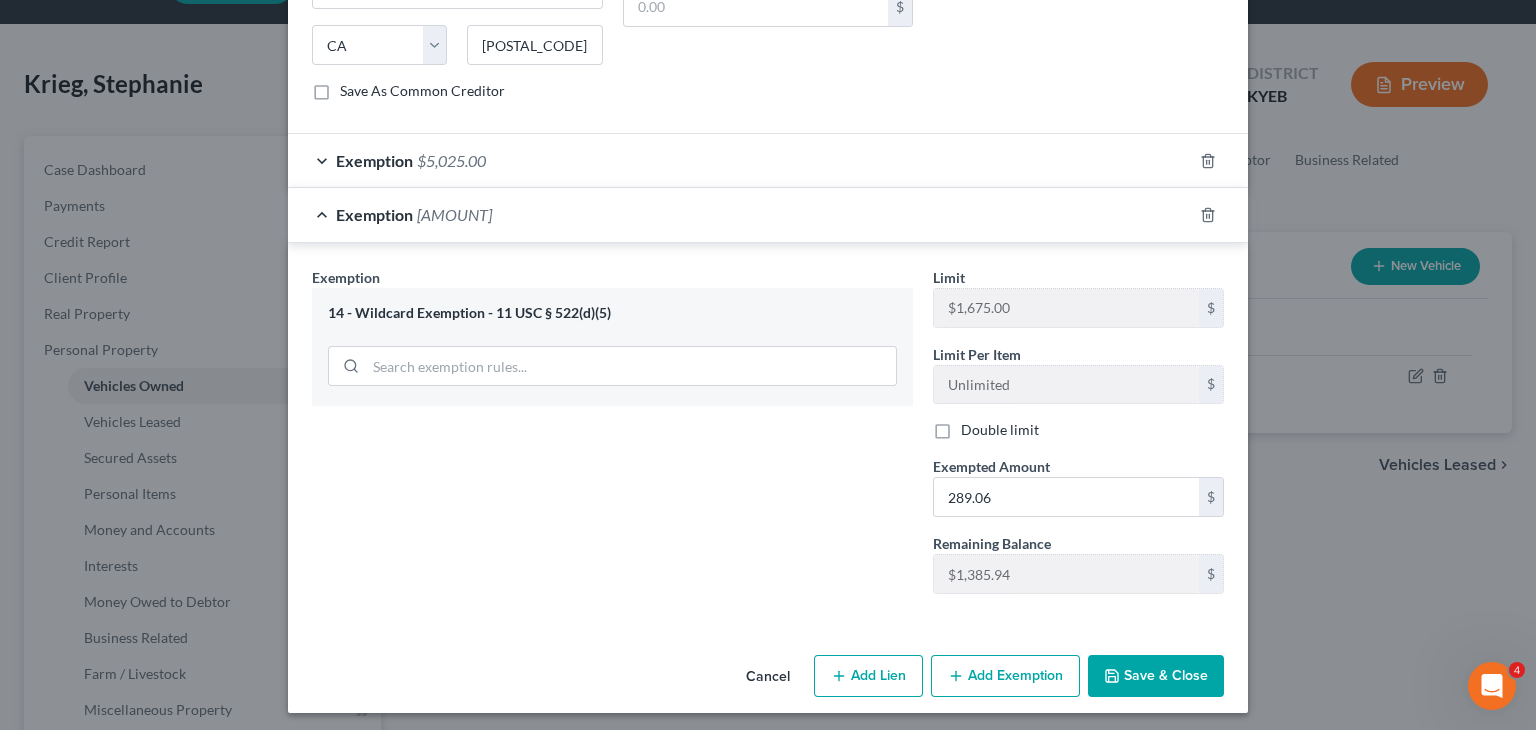 click on "Save & Close" at bounding box center (1156, 676) 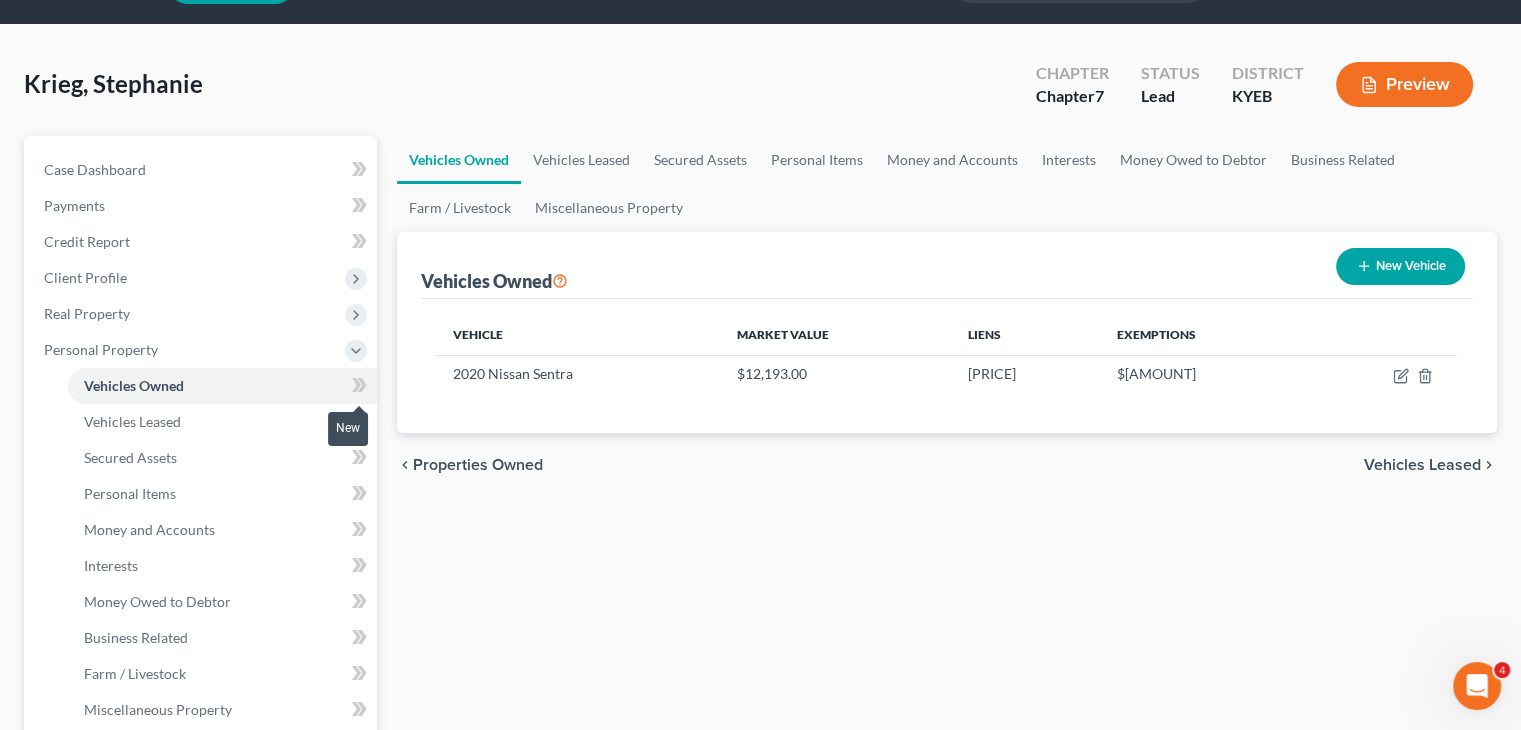 click 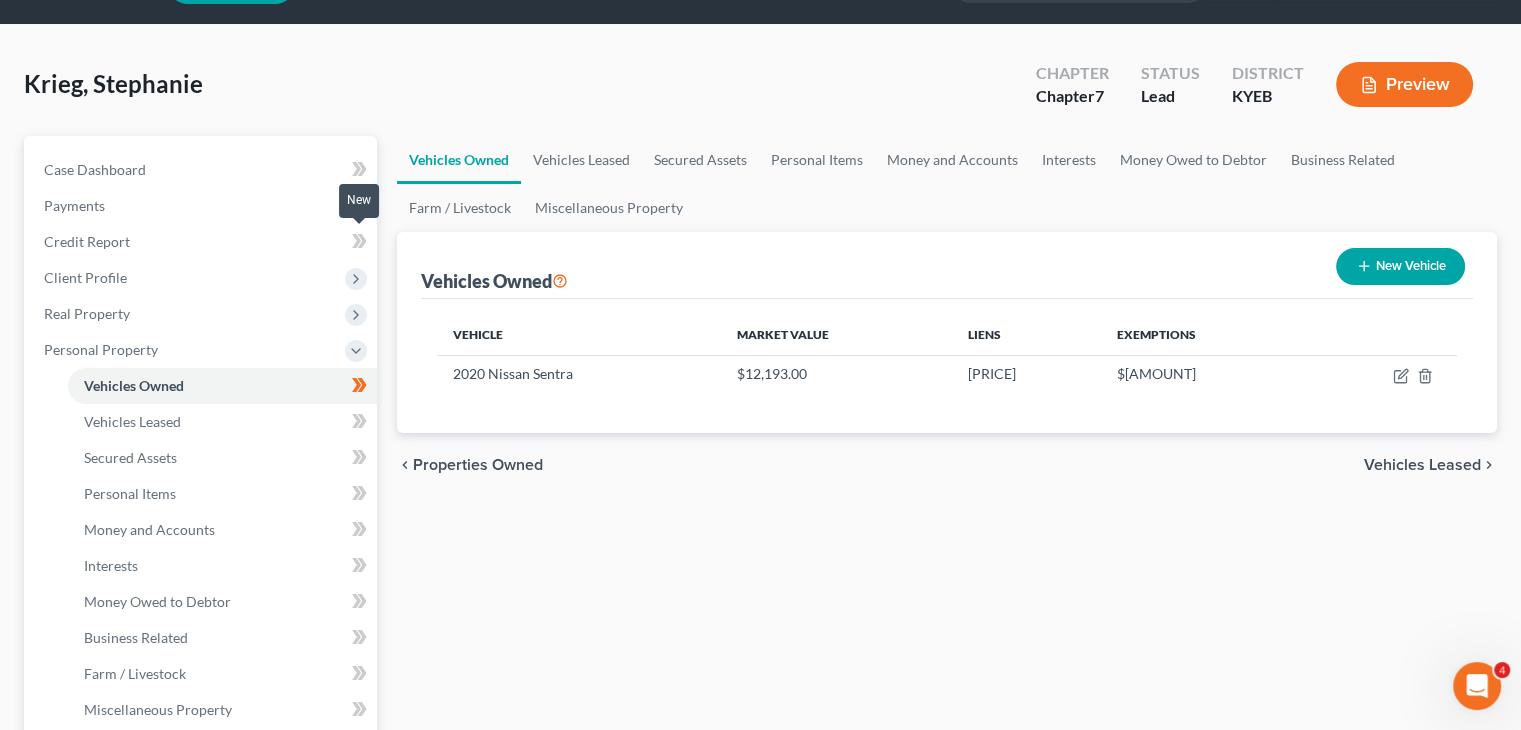 click 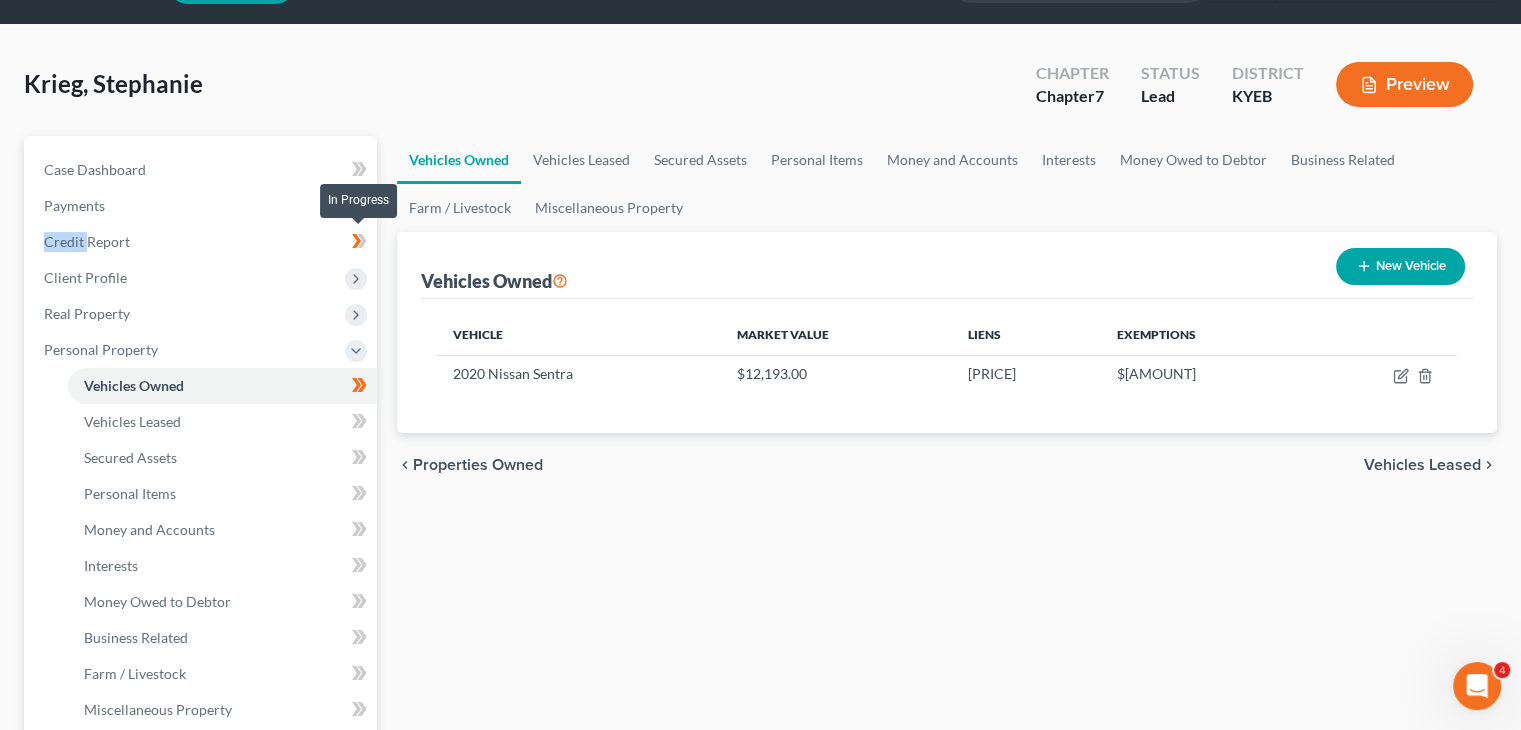 click 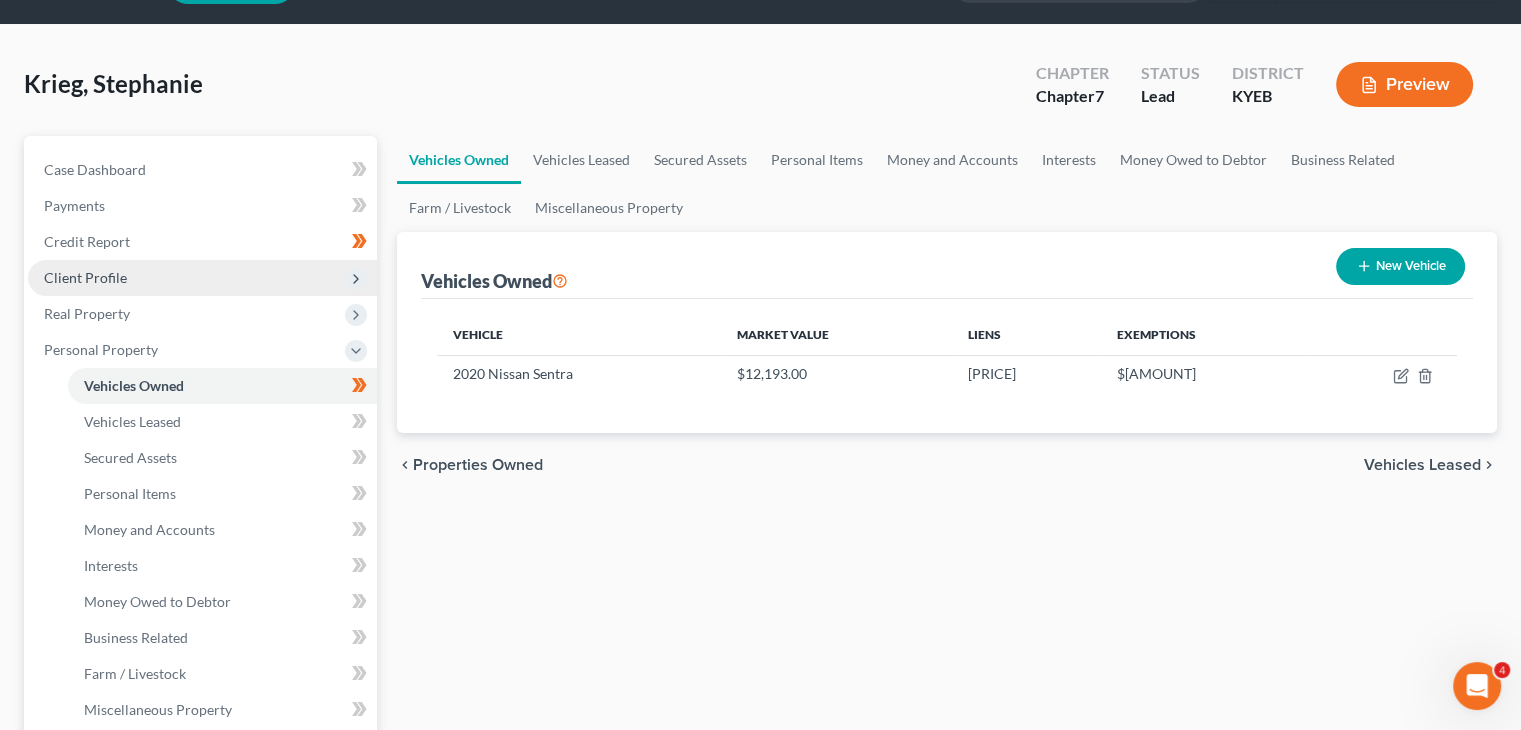 click on "Client Profile" at bounding box center (202, 278) 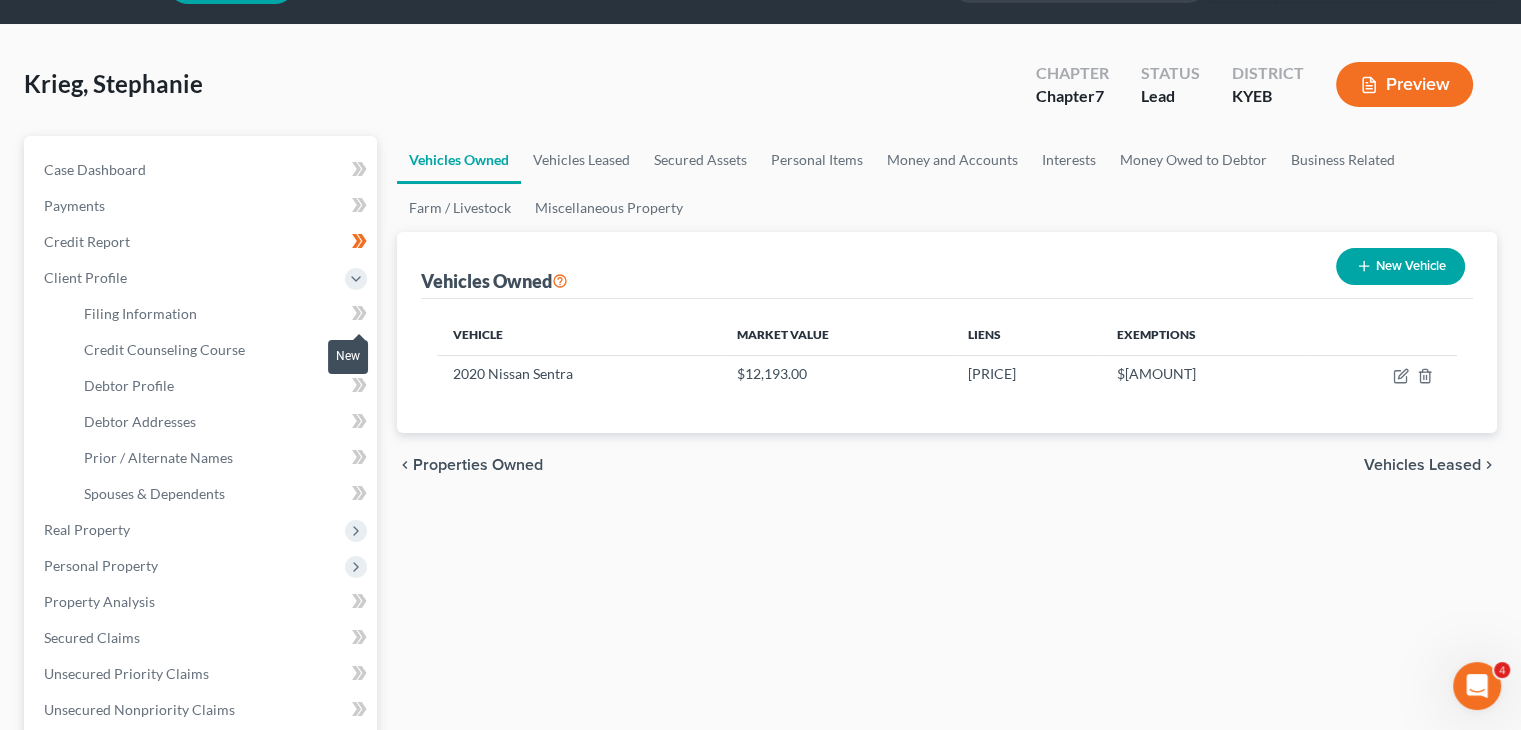 click 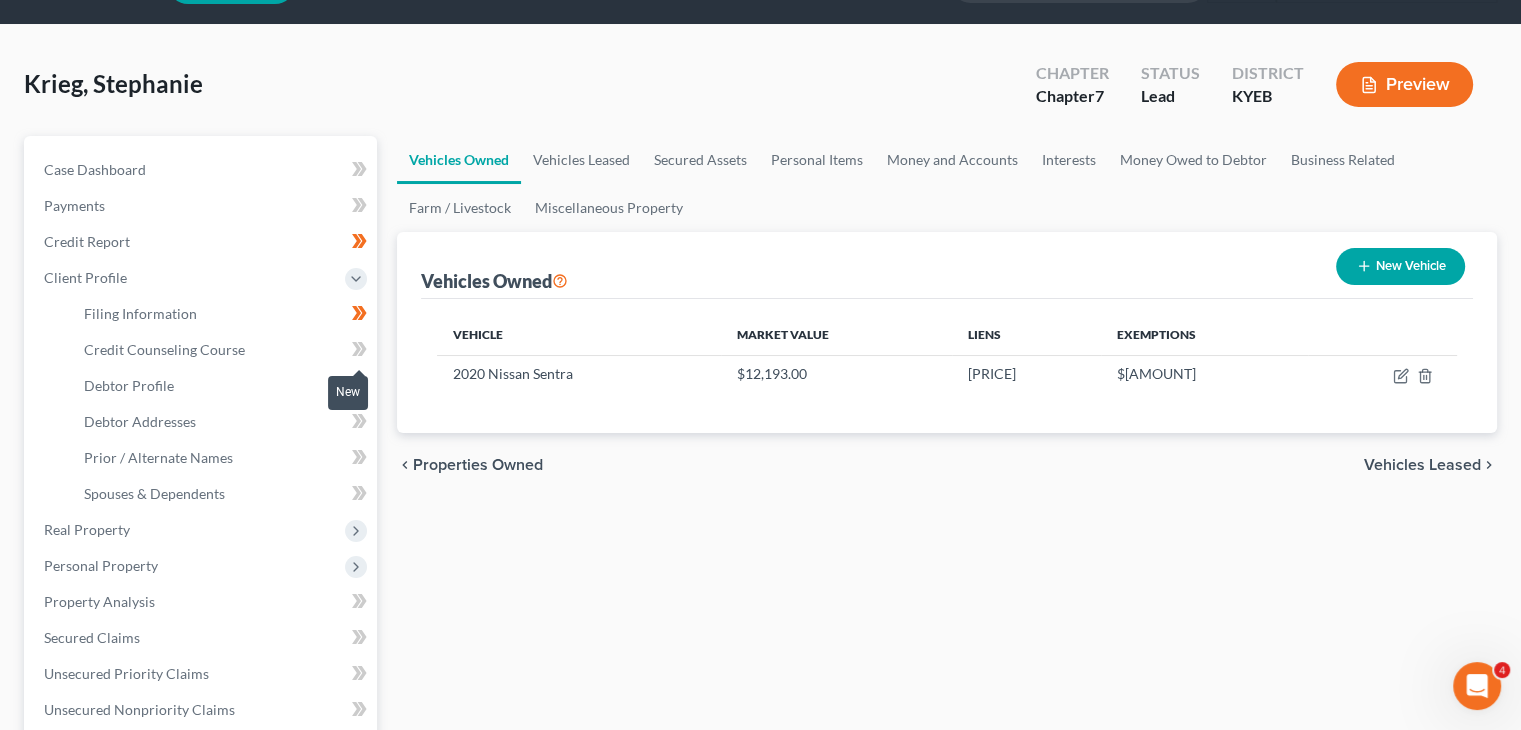 click 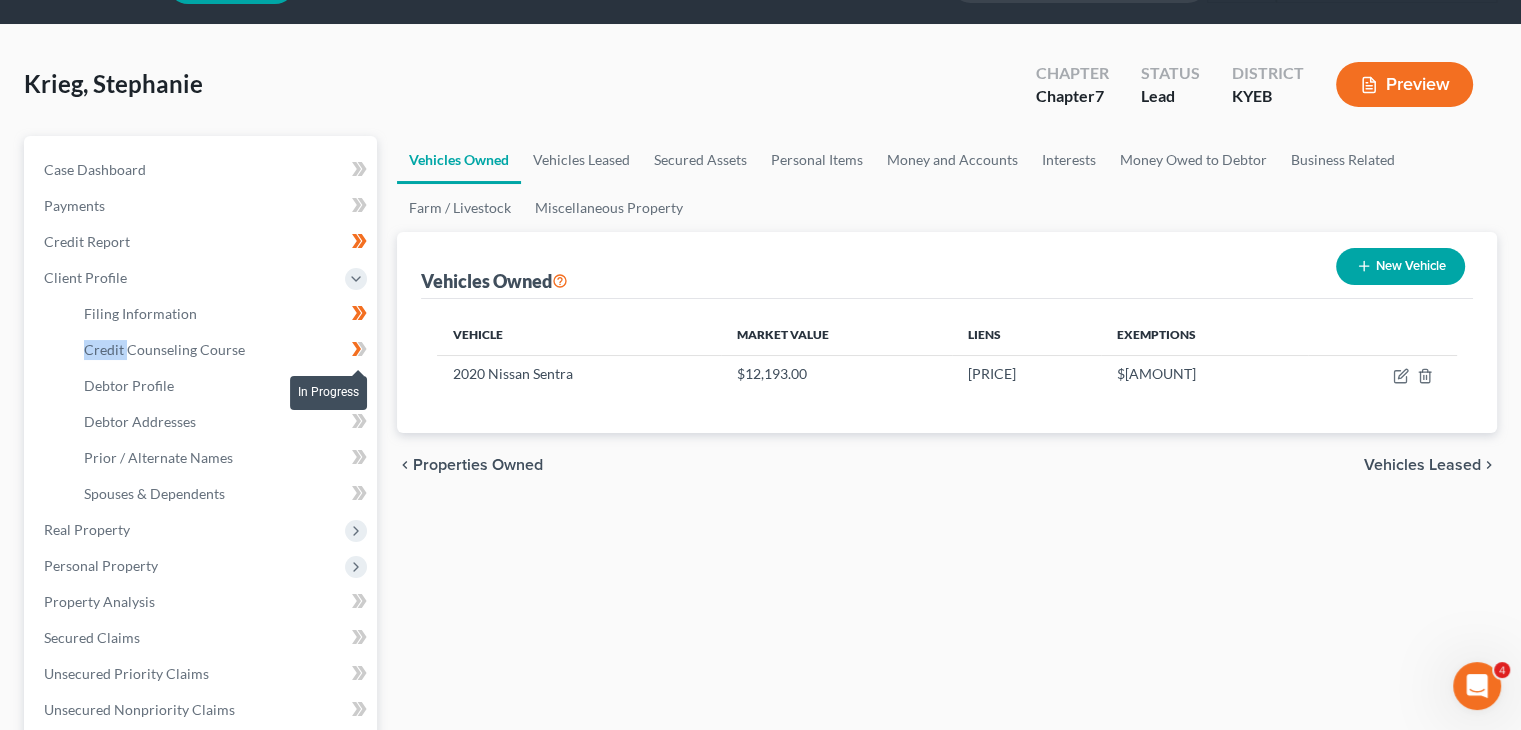 click 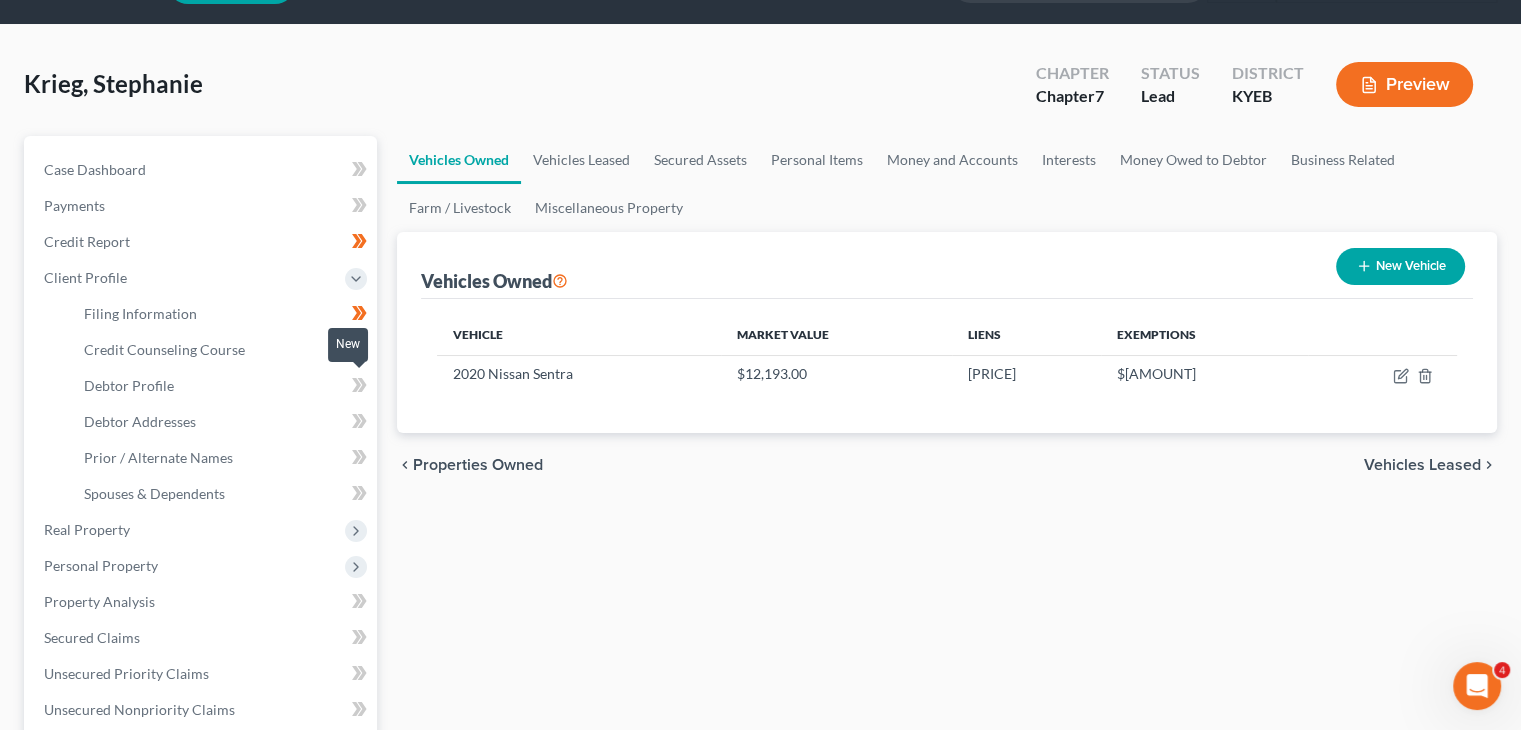 click 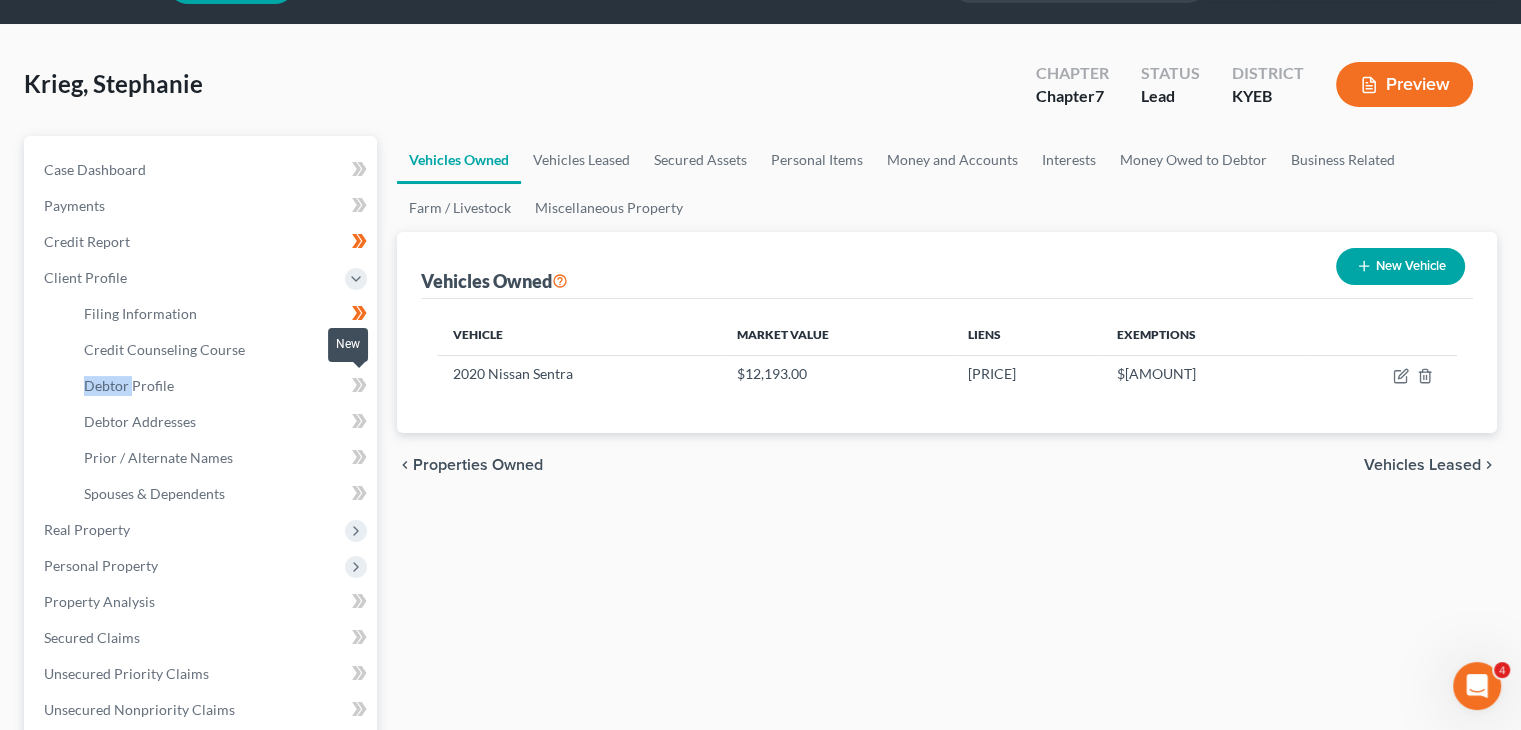 click 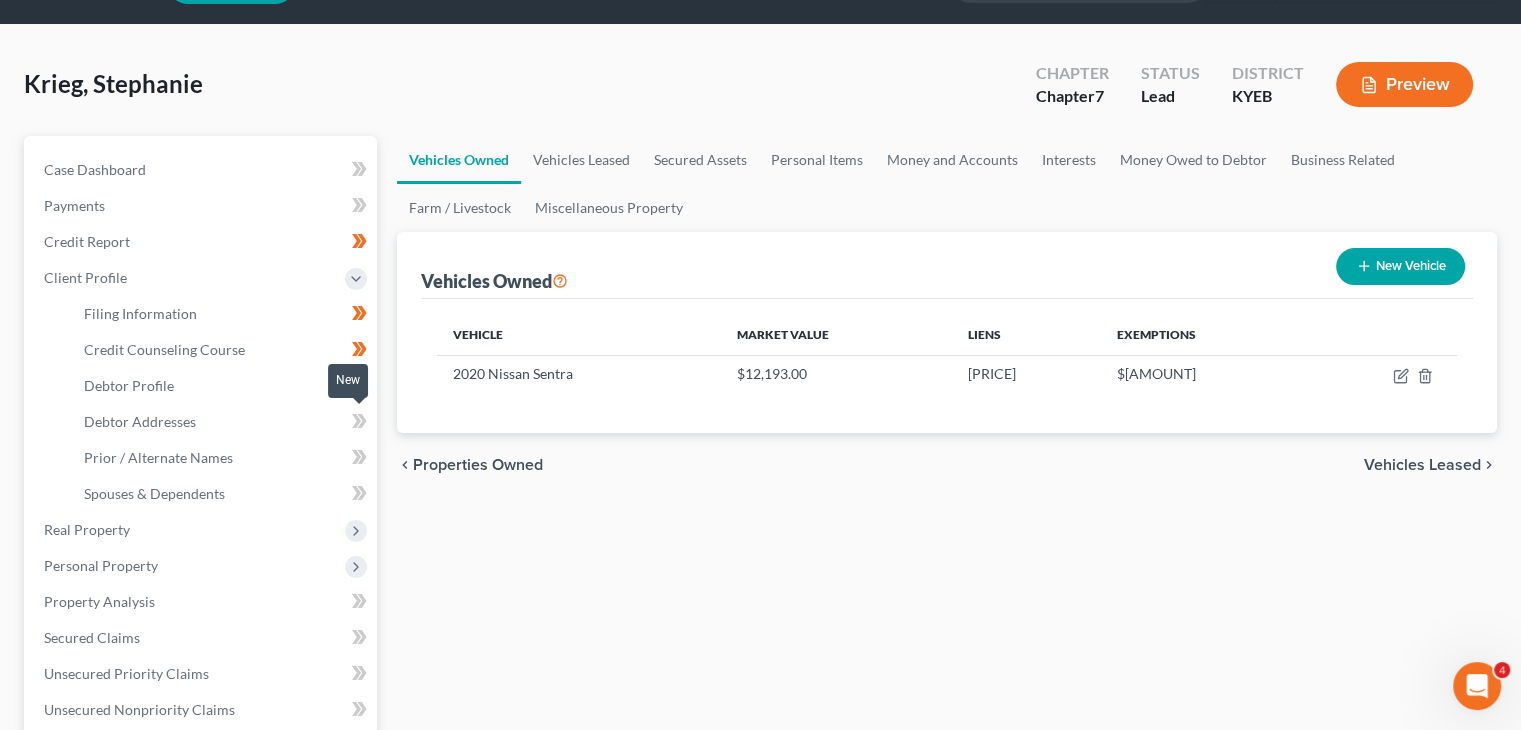 click 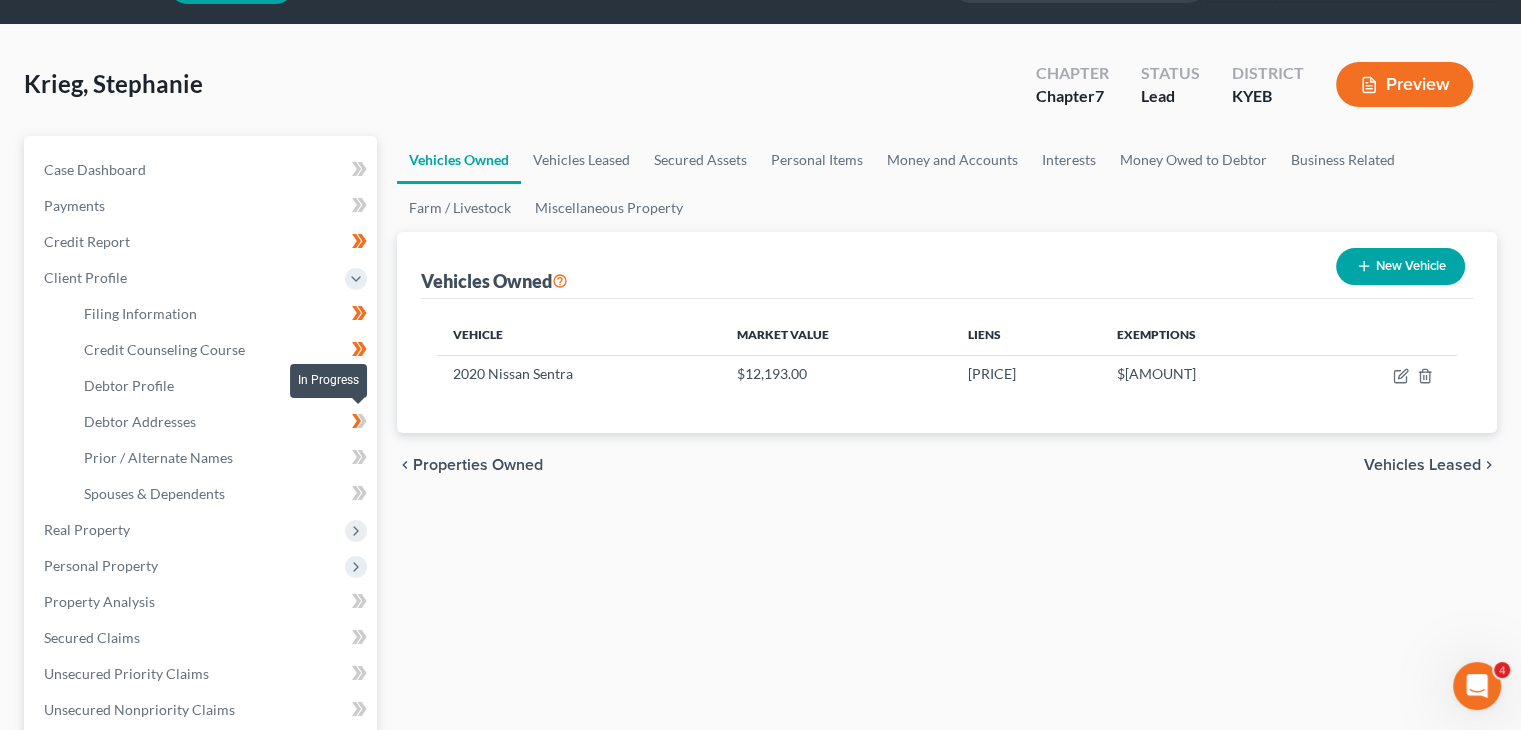 click 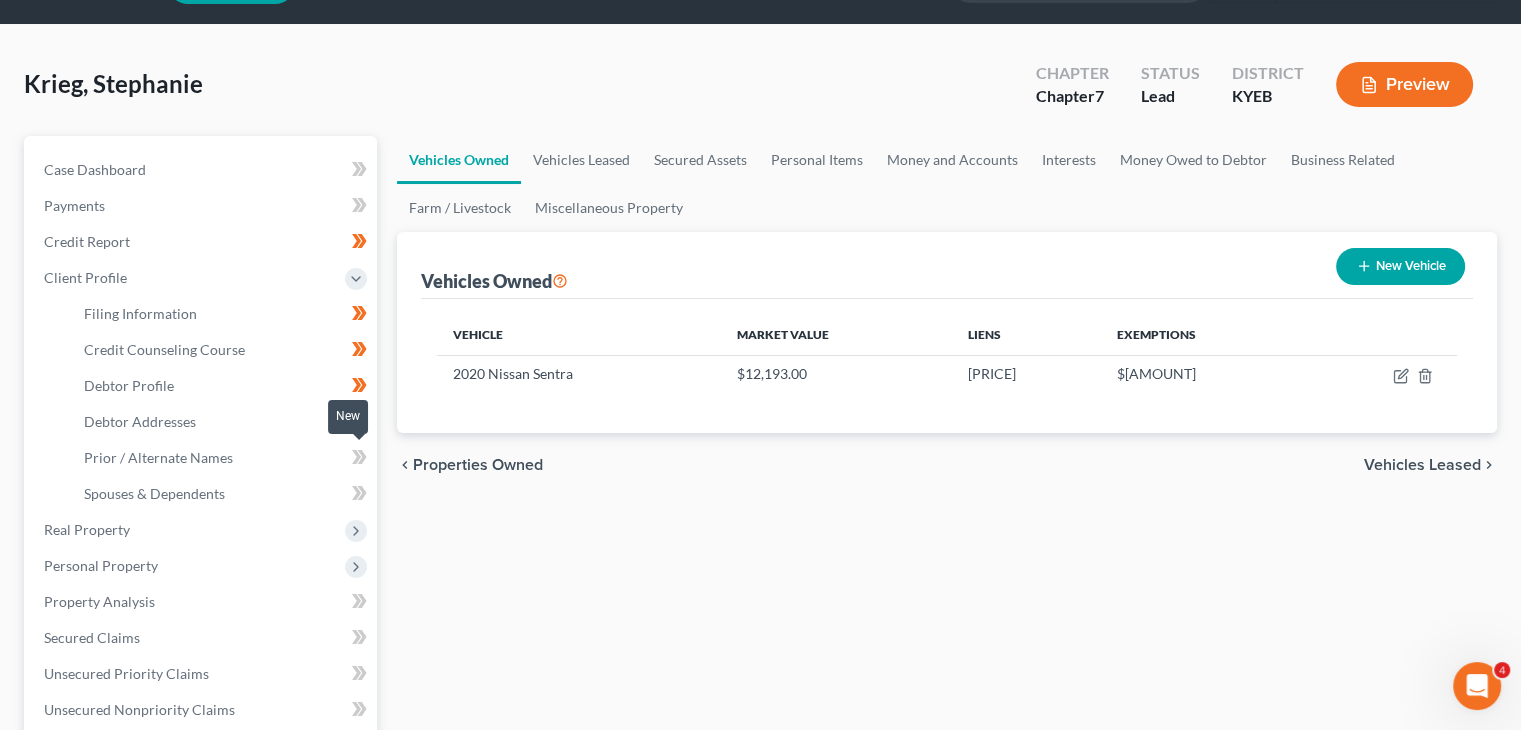 click 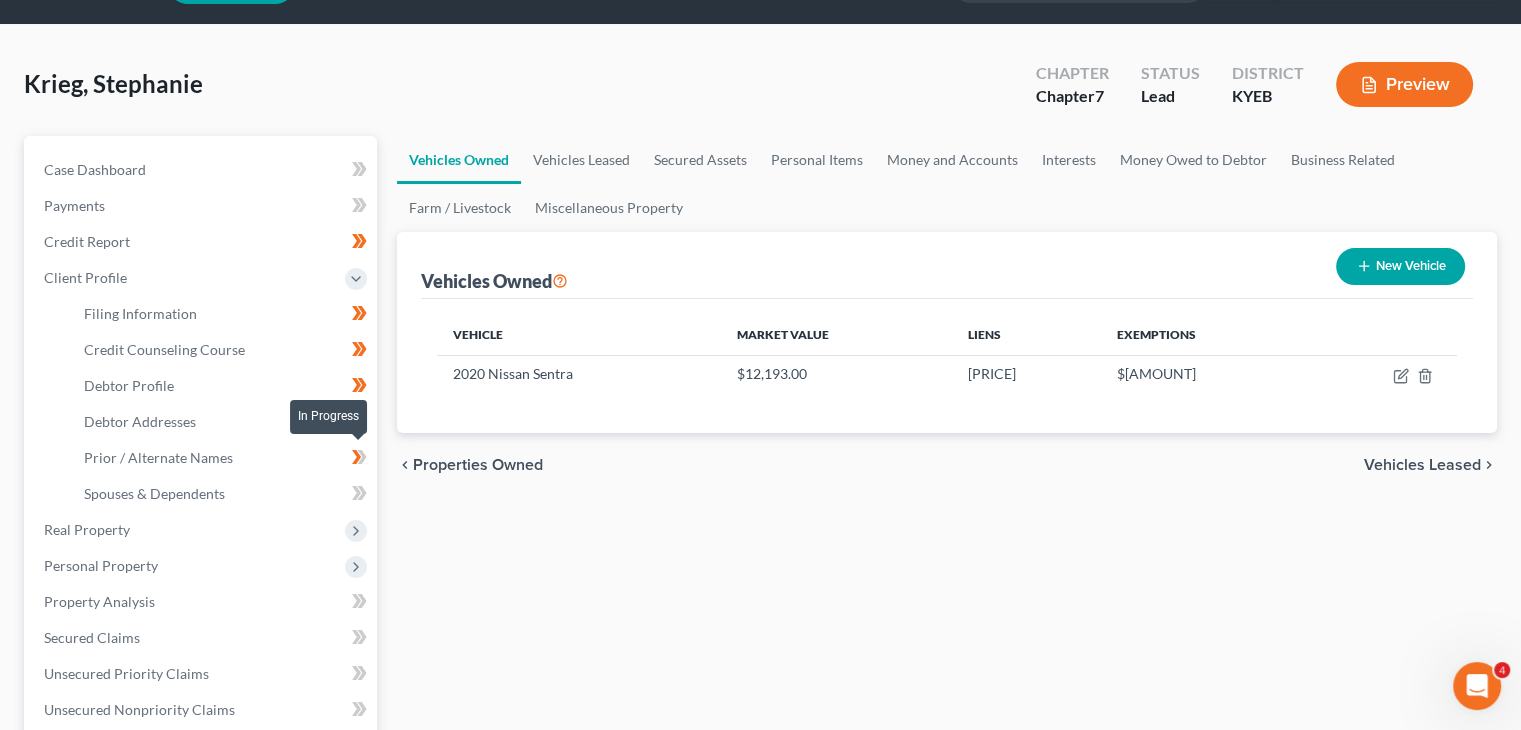click 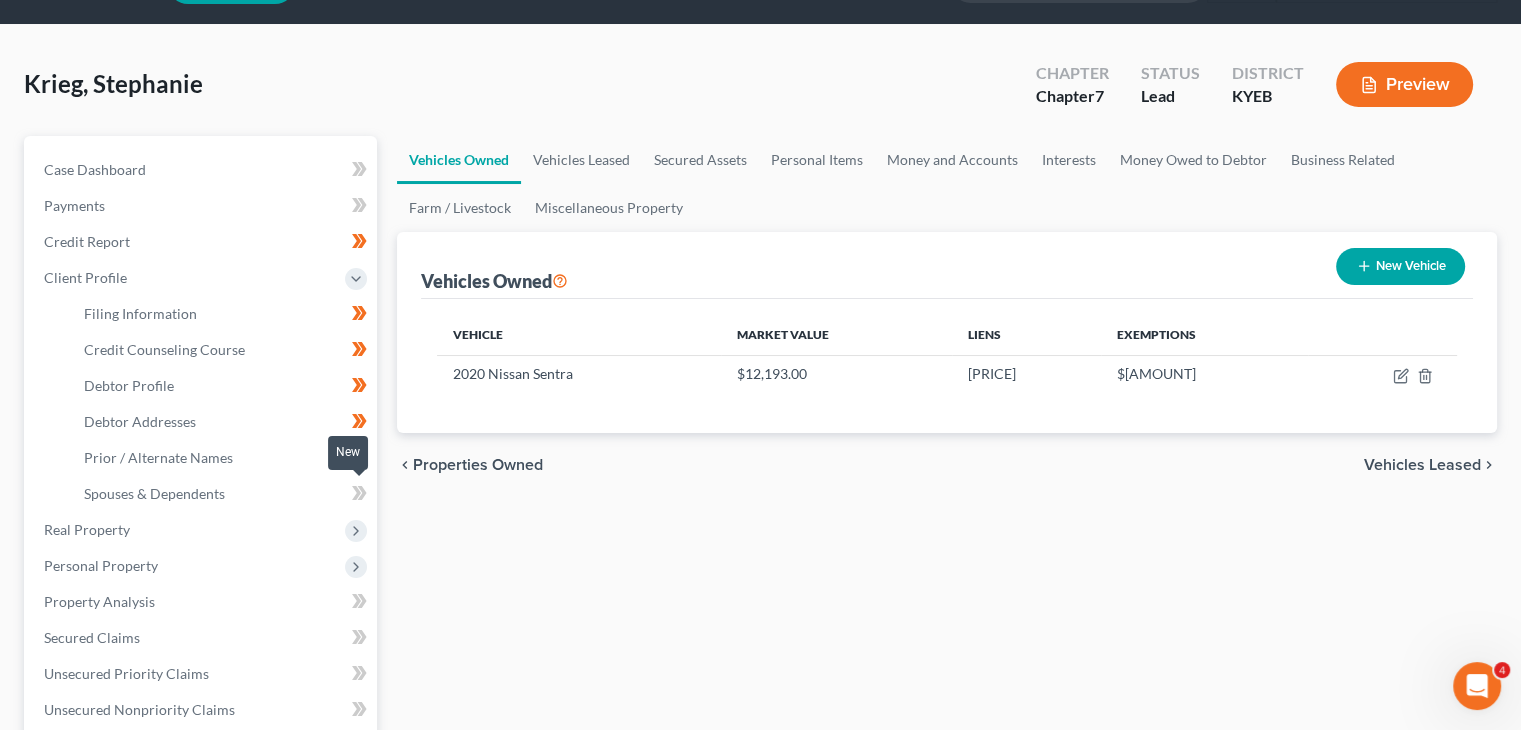 click 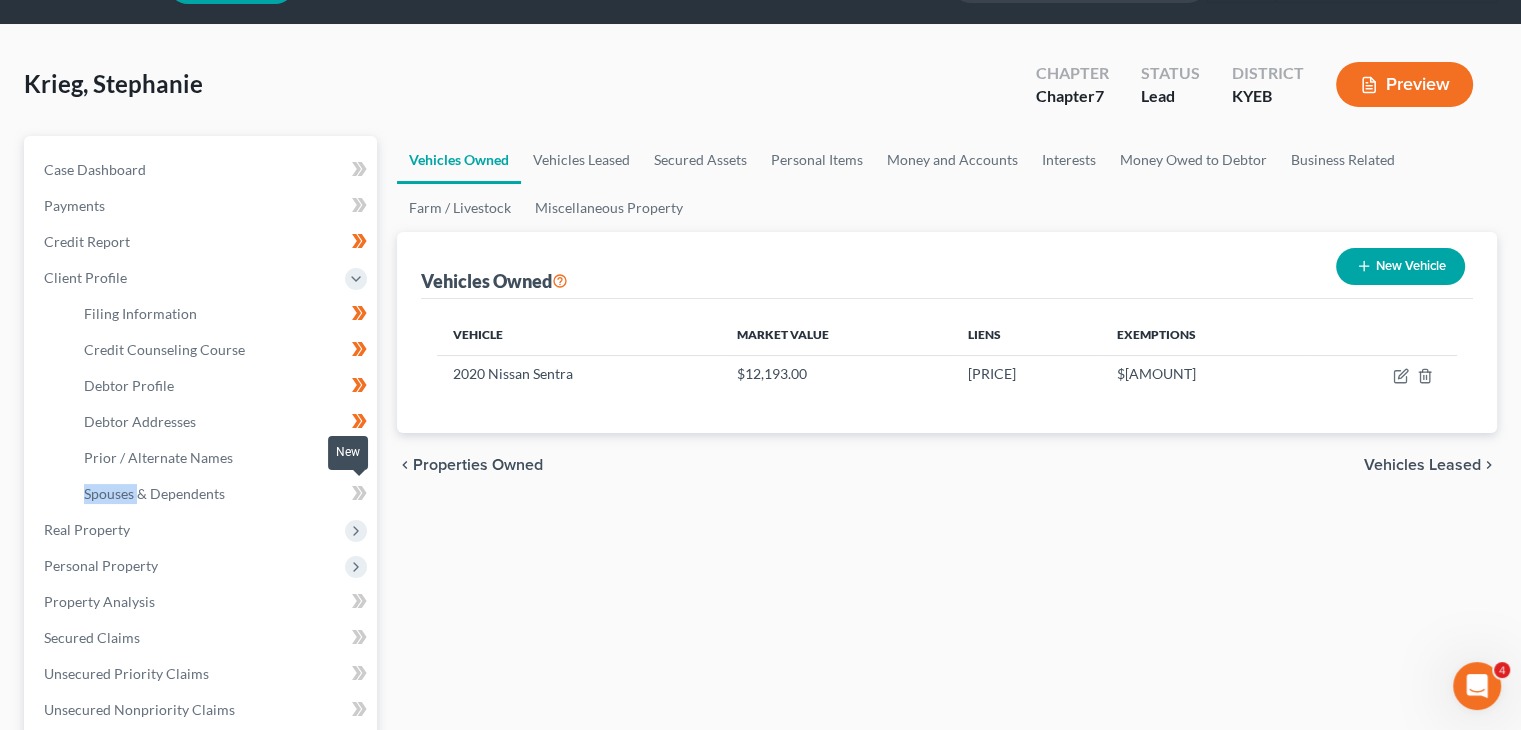 click 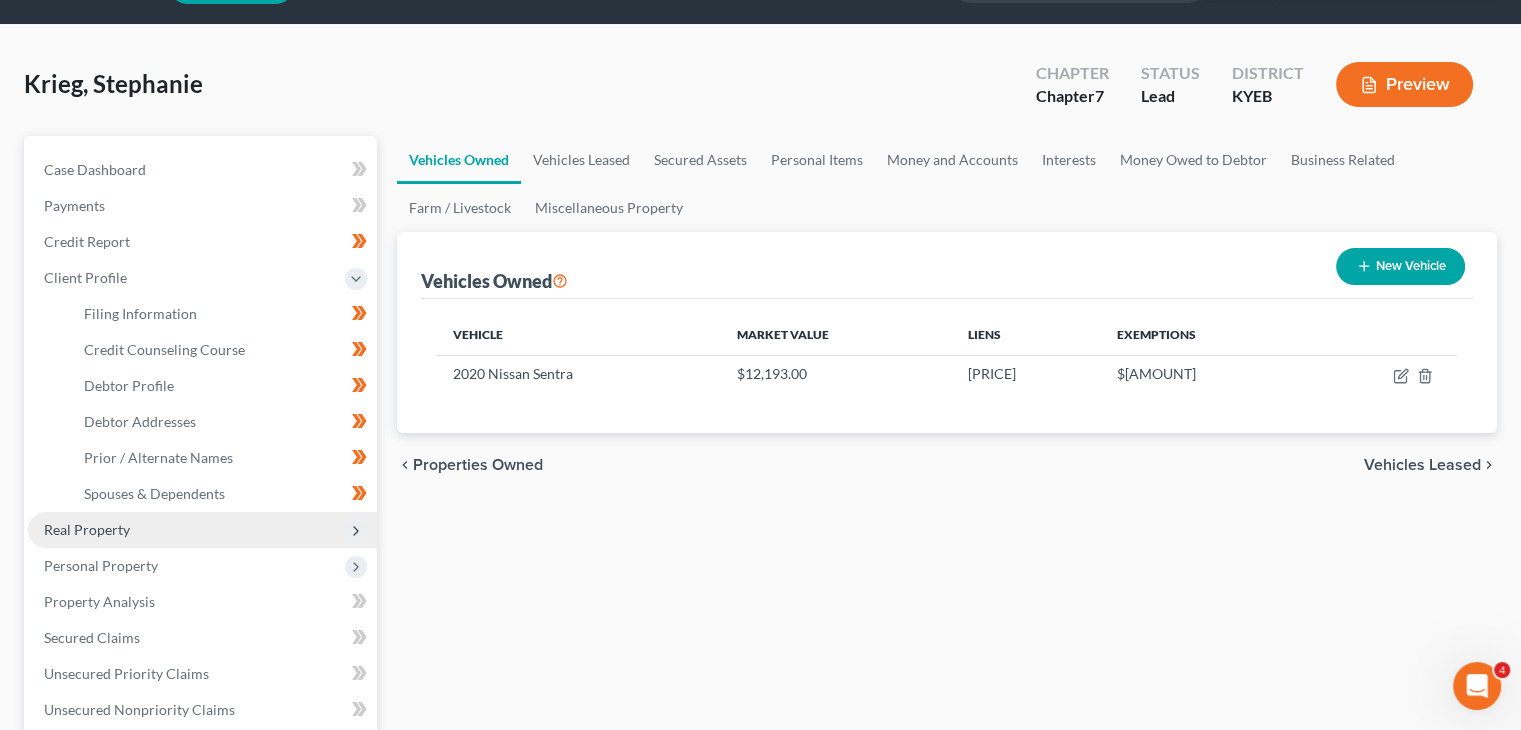 click at bounding box center [356, 531] 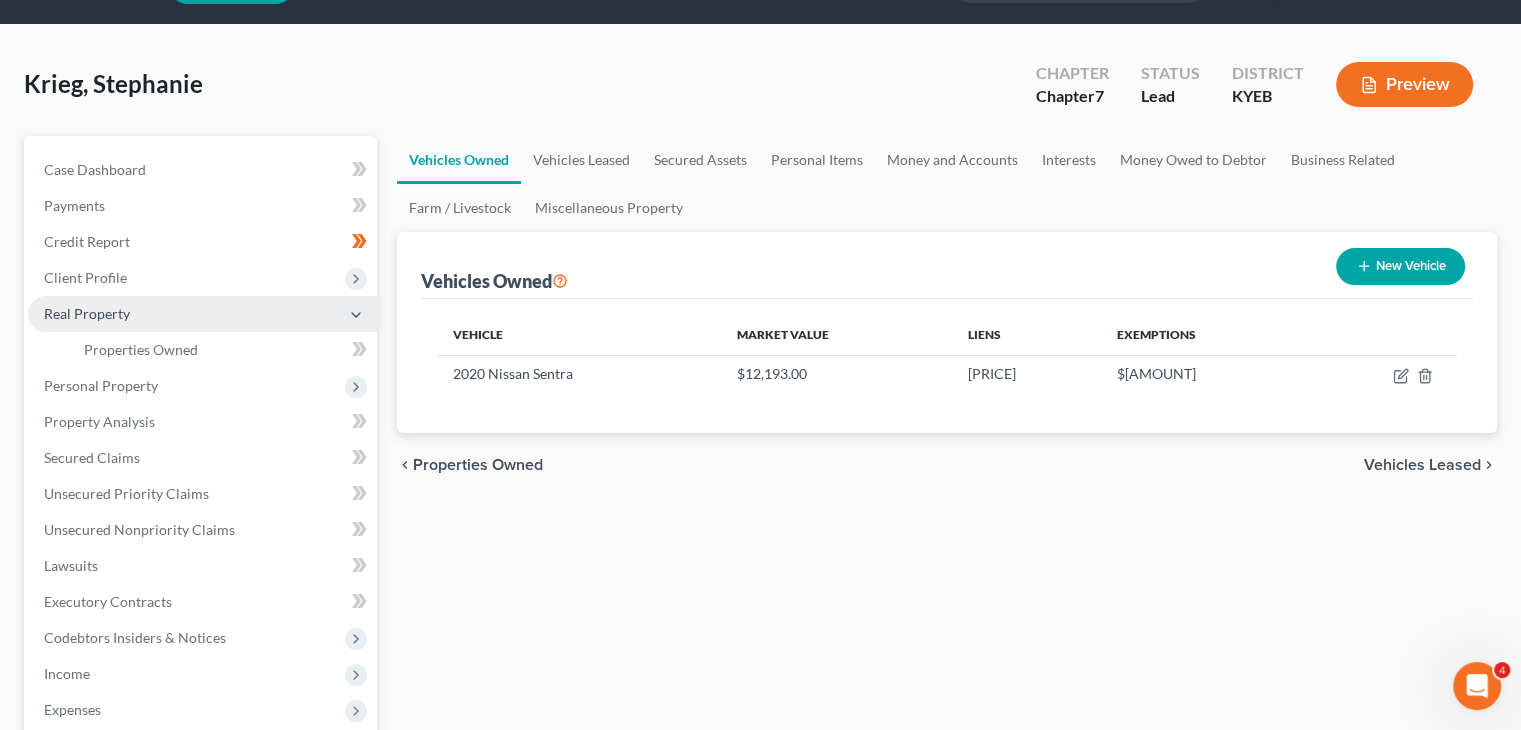 scroll, scrollTop: 100, scrollLeft: 0, axis: vertical 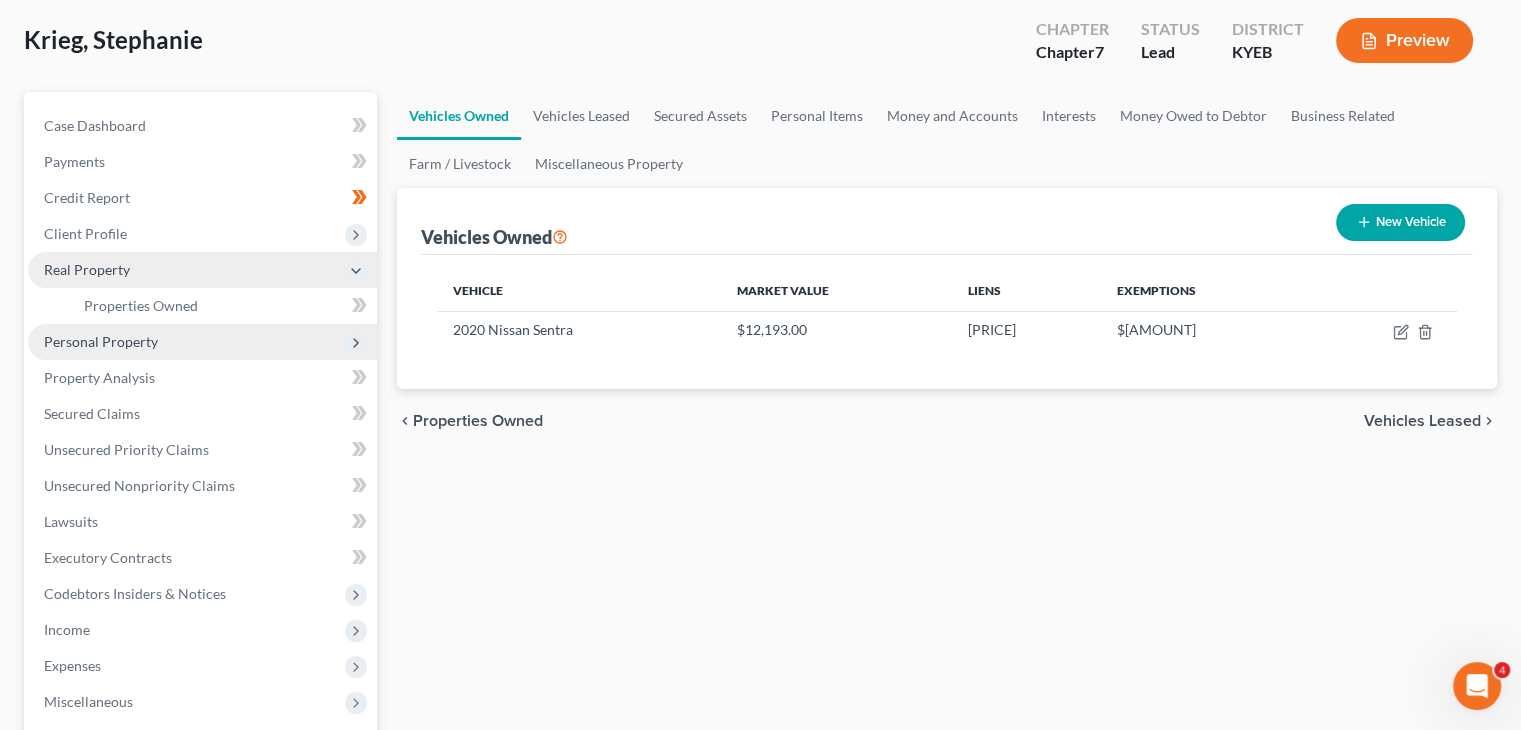 click on "Personal Property" at bounding box center [202, 342] 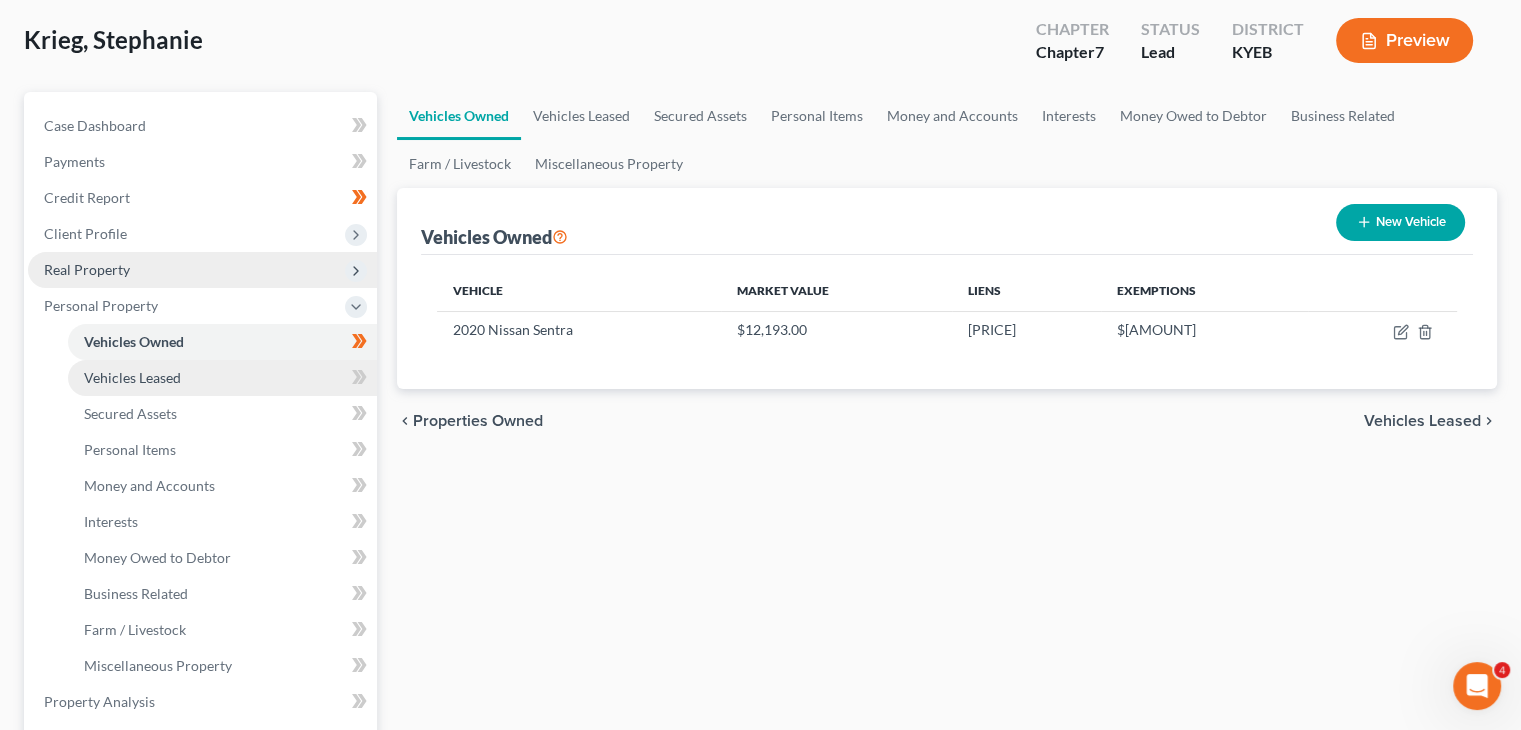 click on "Vehicles Leased" at bounding box center (222, 378) 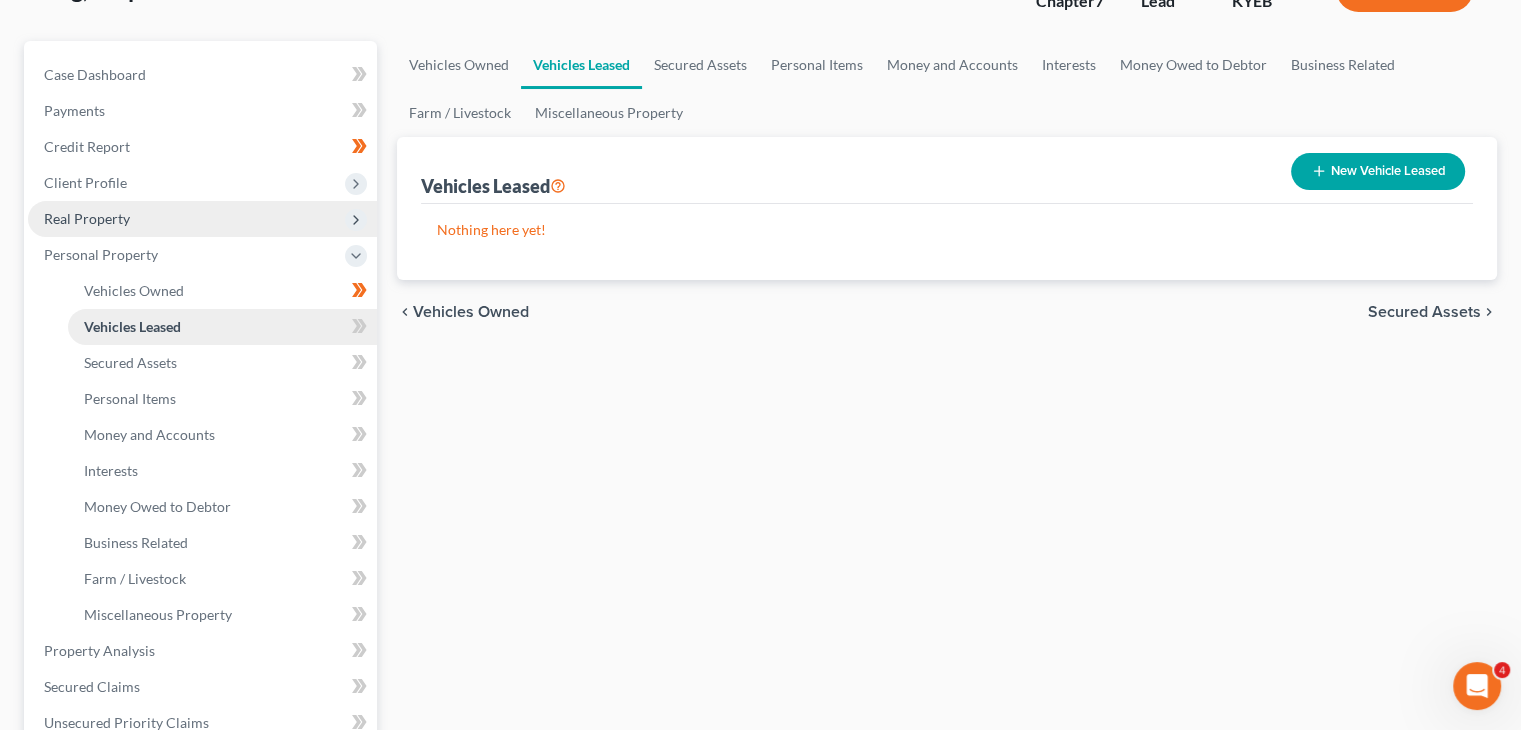 scroll, scrollTop: 152, scrollLeft: 0, axis: vertical 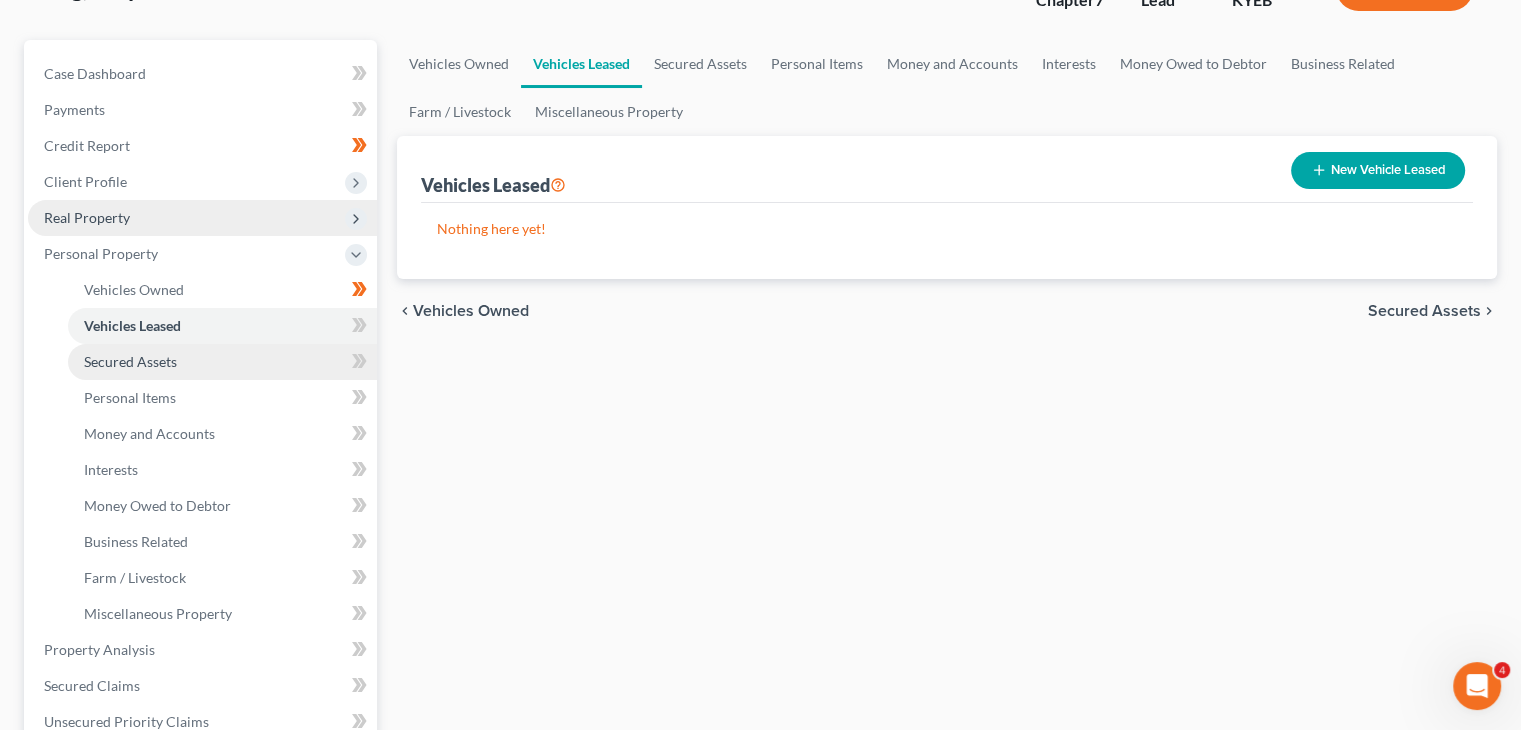 click on "Secured Assets" at bounding box center (222, 362) 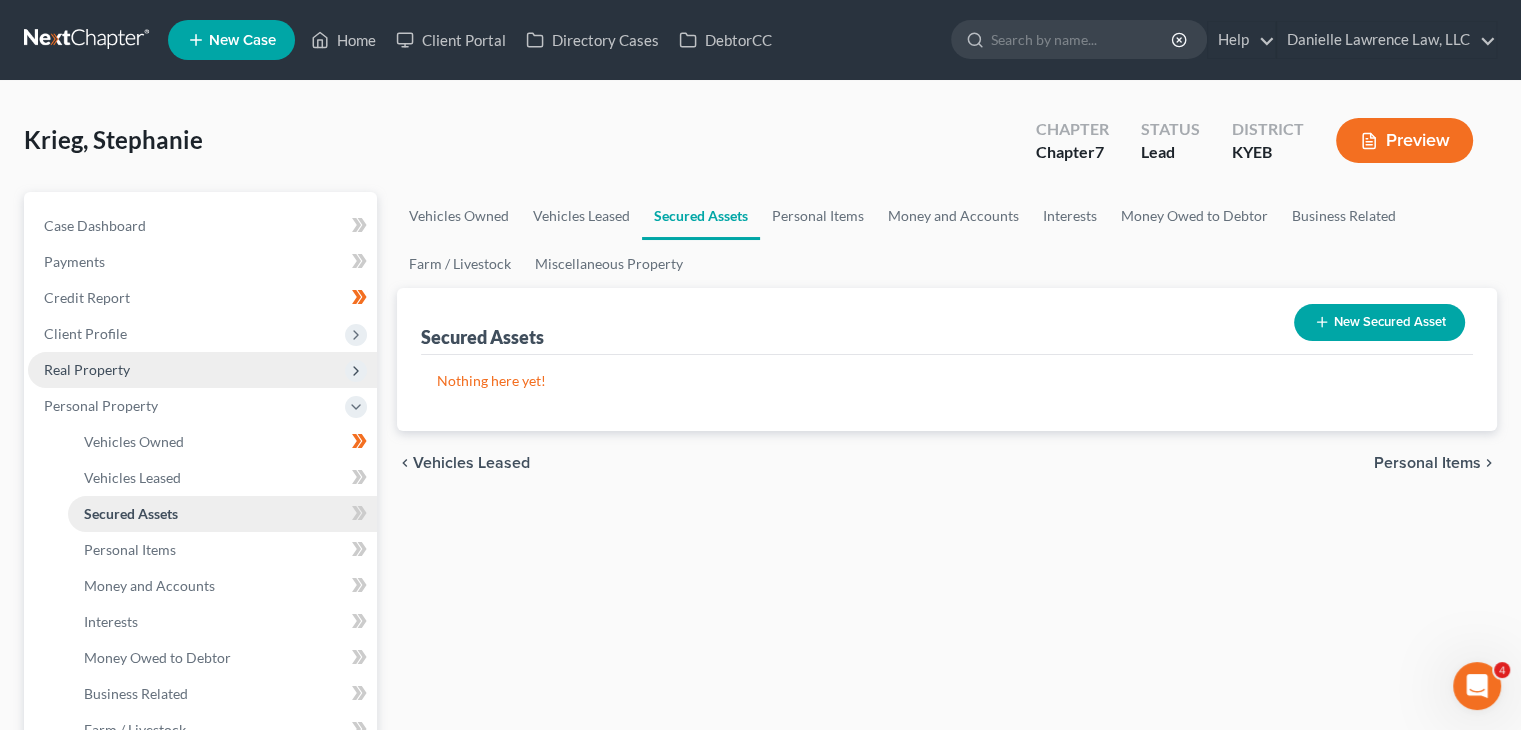 scroll, scrollTop: 84, scrollLeft: 0, axis: vertical 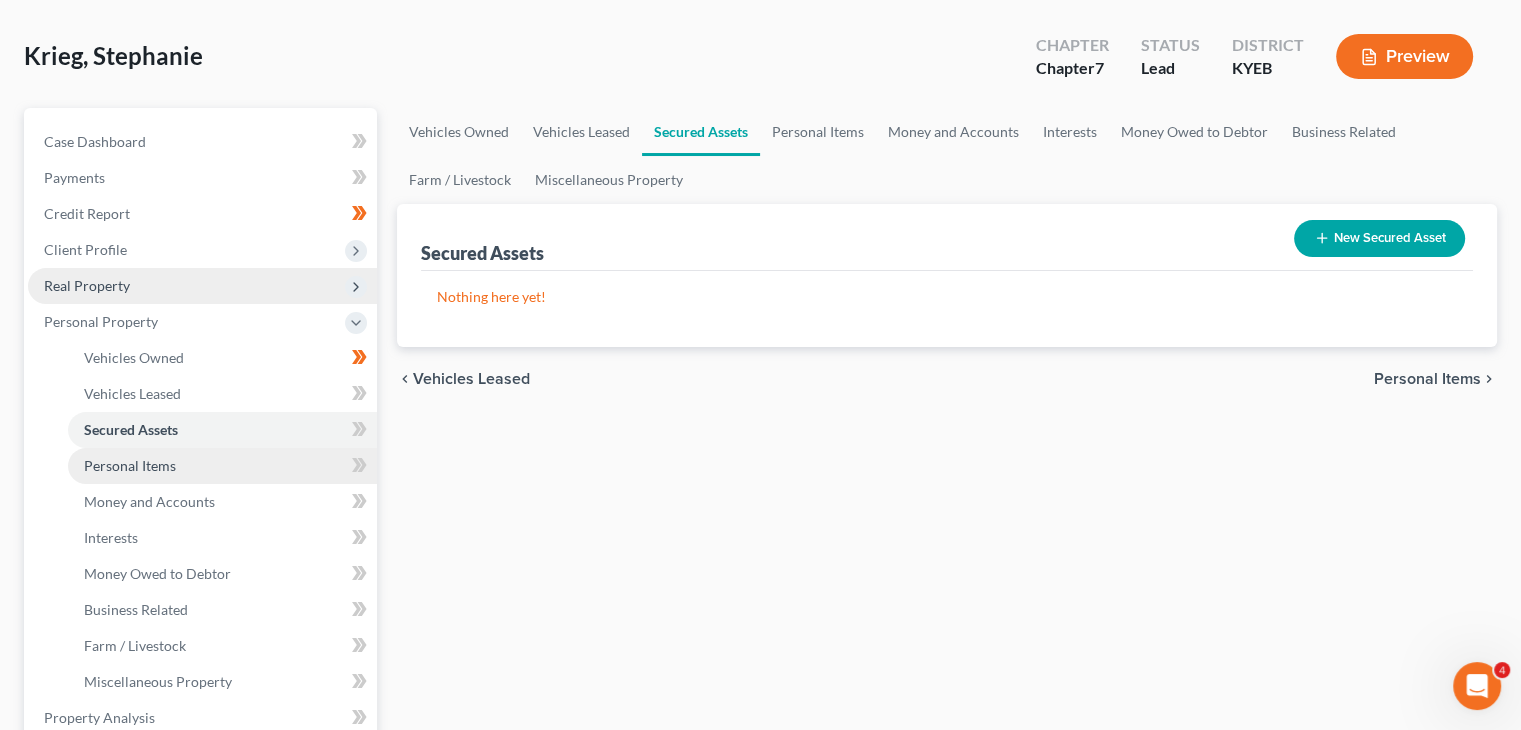 click on "Personal Items" at bounding box center (130, 465) 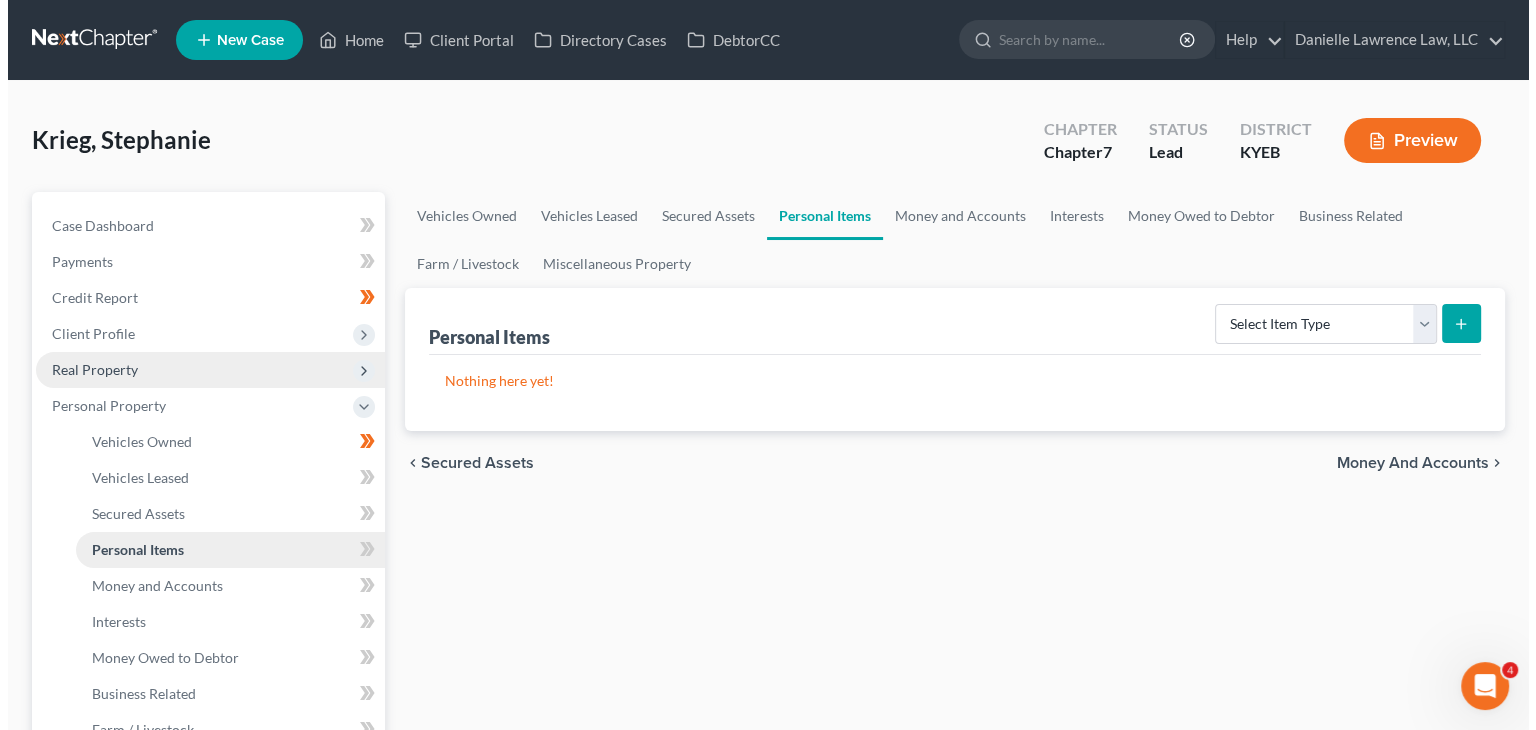 scroll, scrollTop: 156, scrollLeft: 0, axis: vertical 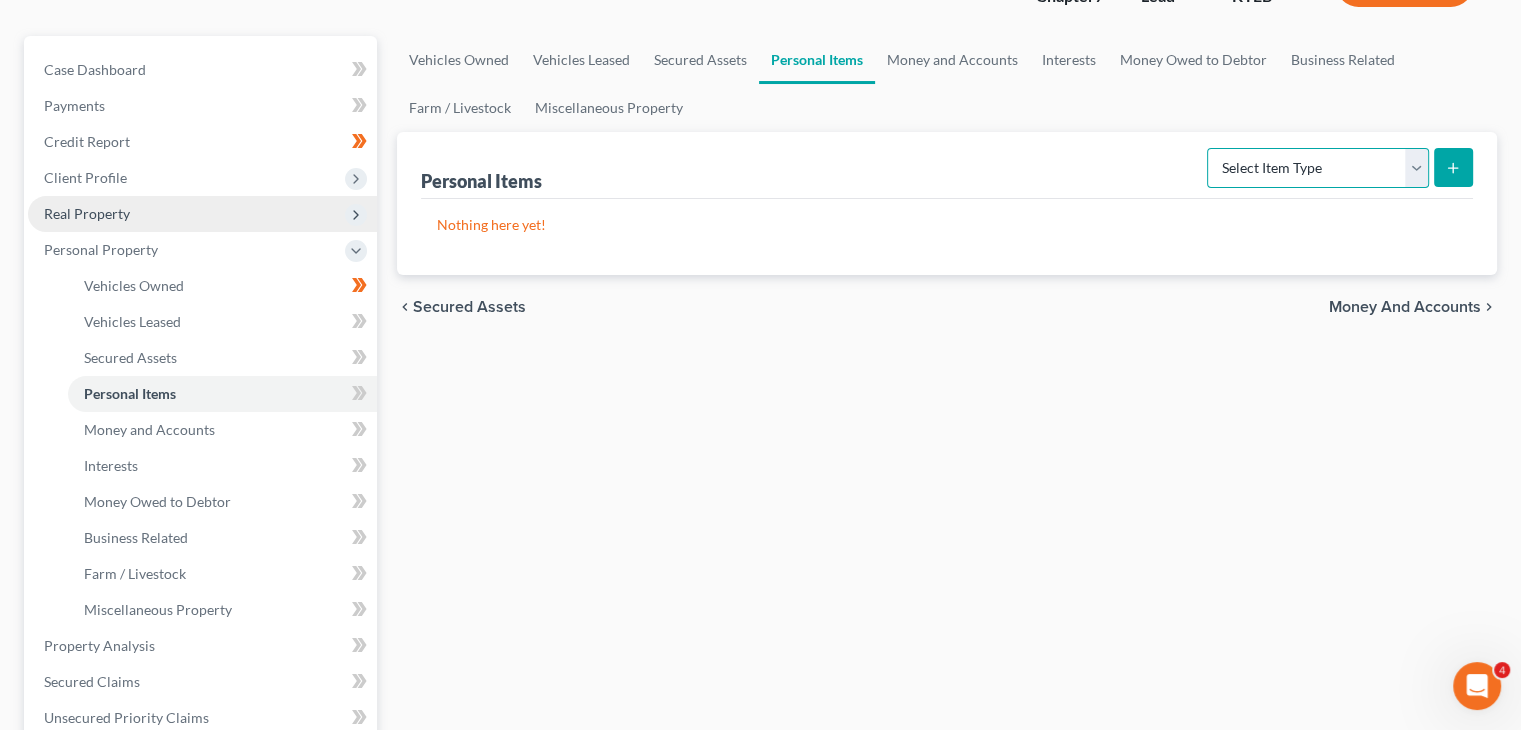 click on "Select Item Type Clothing Collectibles Of Value Electronics Firearms Household Goods Jewelry Other Pet(s) Sports & Hobby Equipment" at bounding box center [1318, 168] 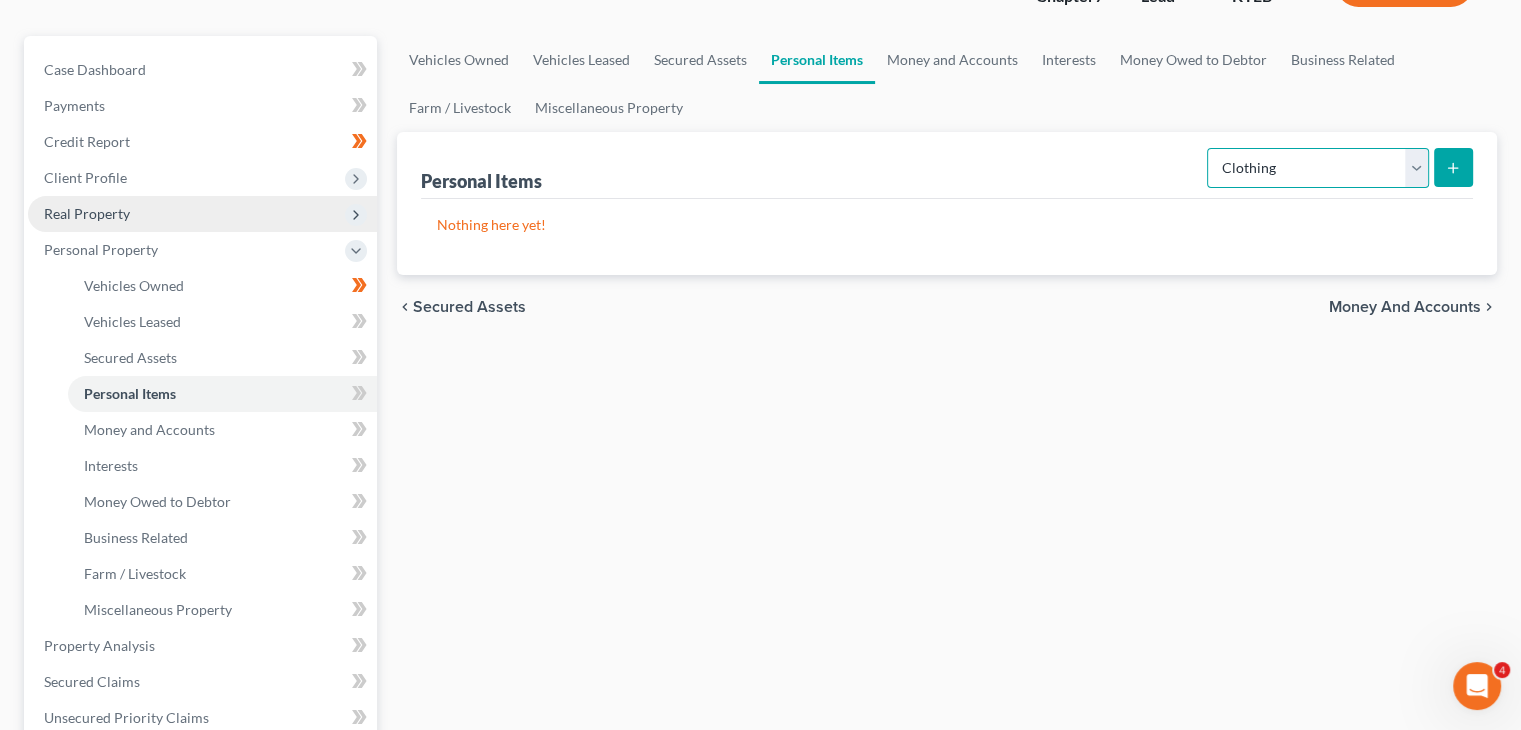 click on "Select Item Type Clothing Collectibles Of Value Electronics Firearms Household Goods Jewelry Other Pet(s) Sports & Hobby Equipment" at bounding box center (1318, 168) 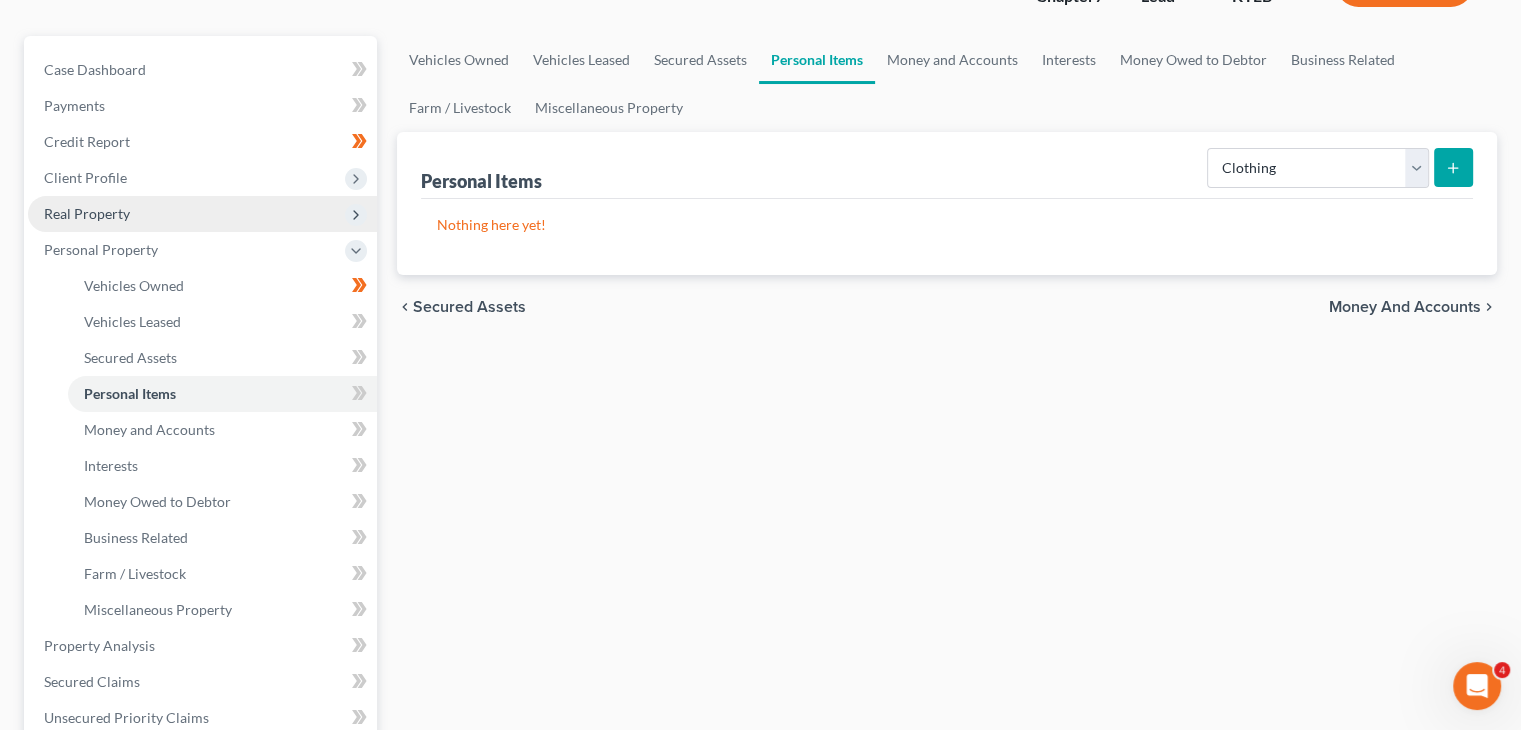 click at bounding box center [1453, 167] 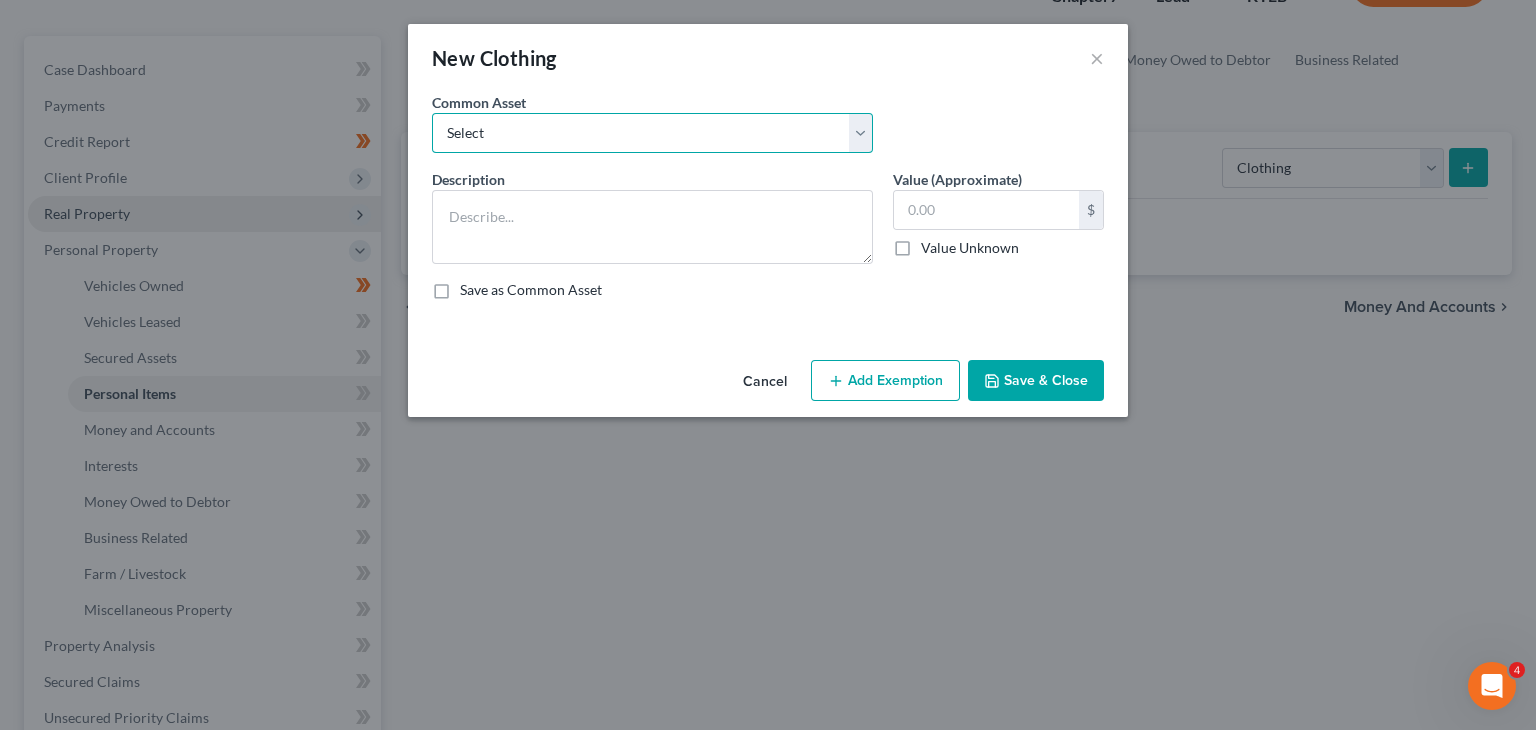 click on "Select Clothing" at bounding box center (652, 133) 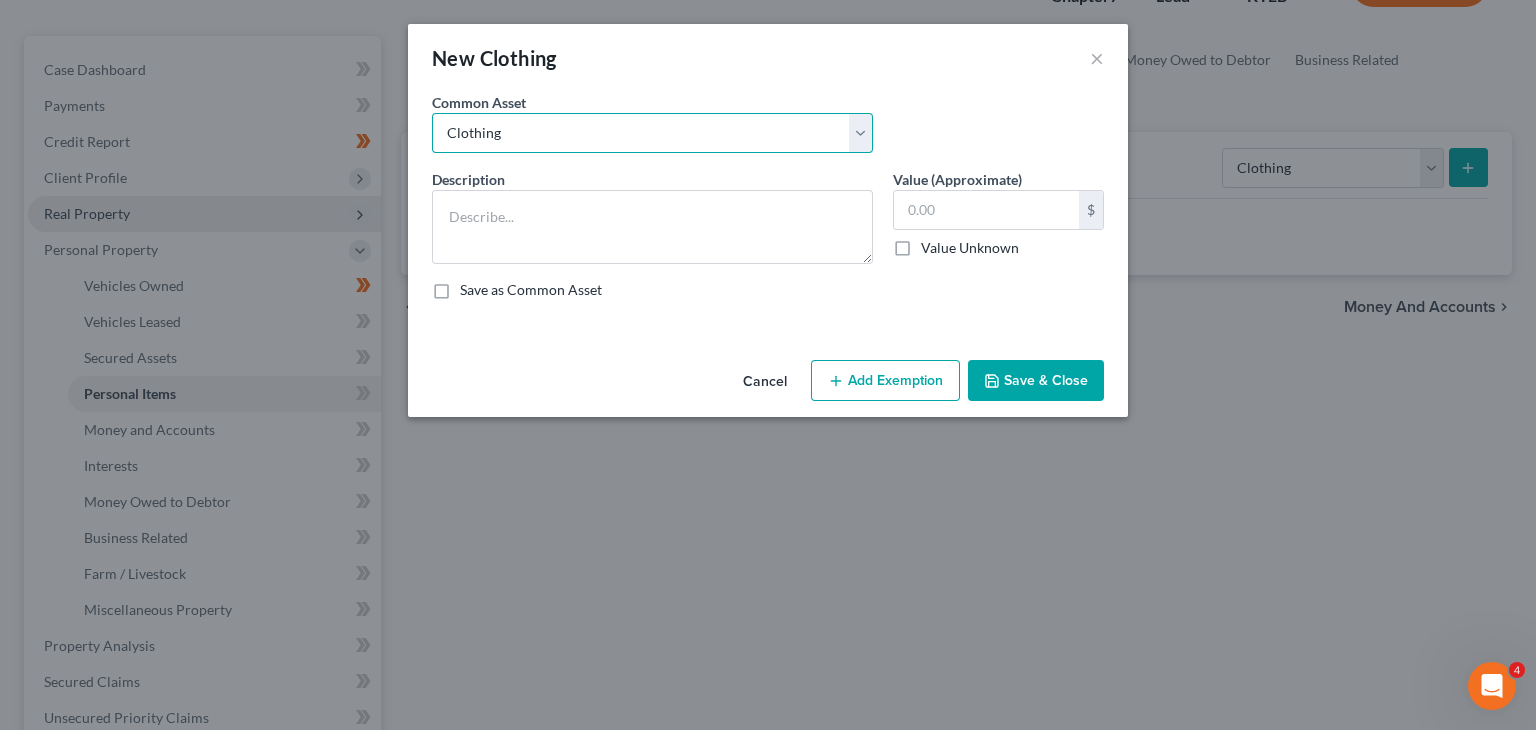 click on "Select Clothing" at bounding box center [652, 133] 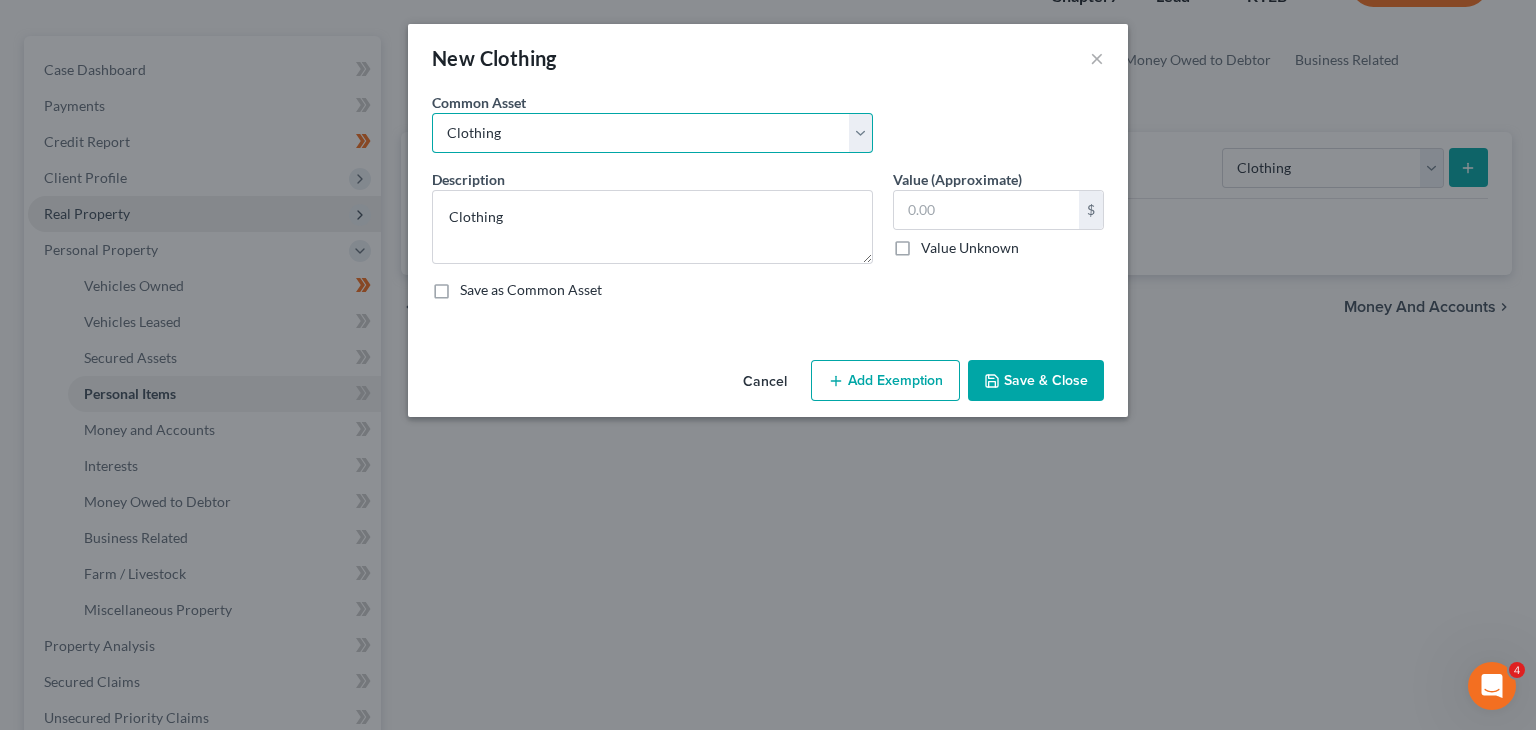 type on "200.00" 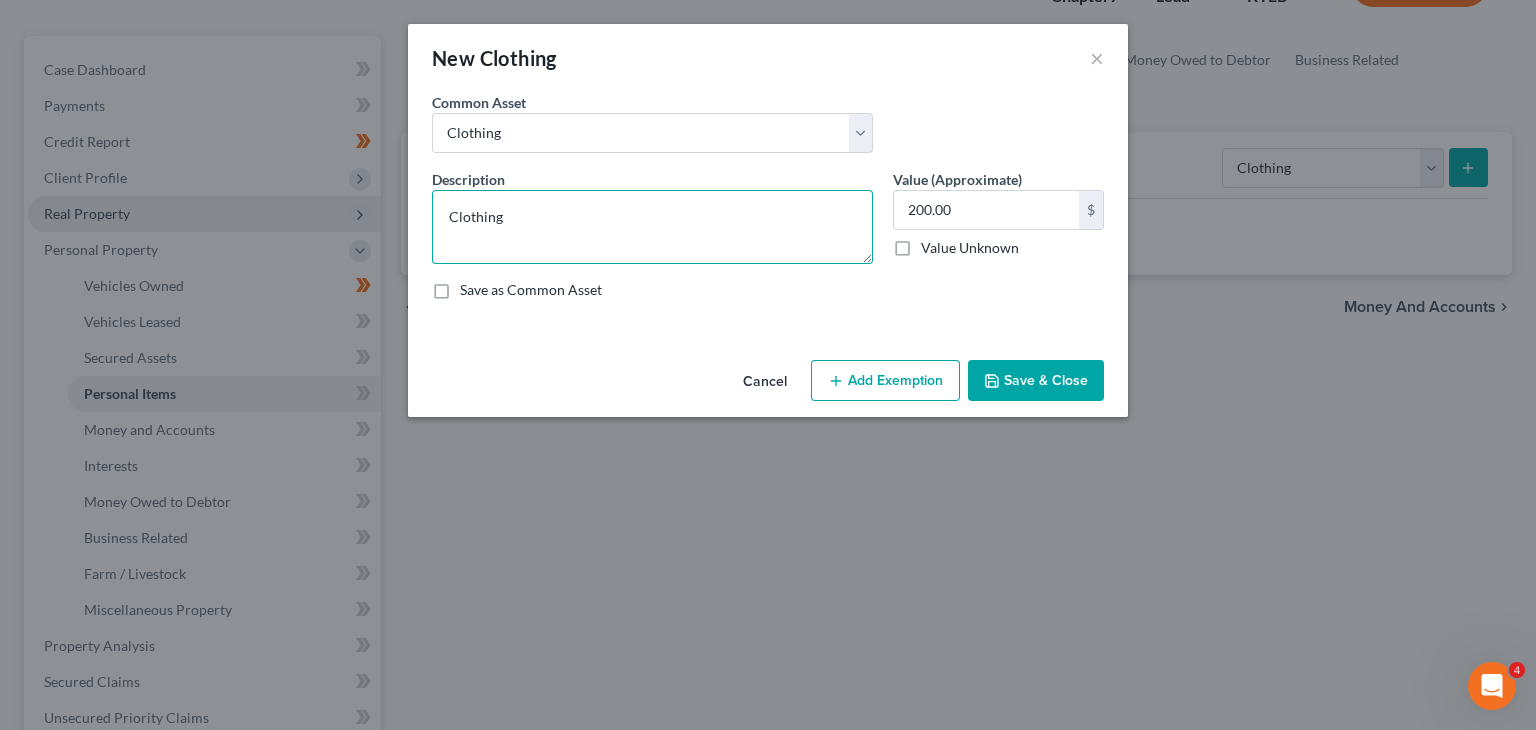 click on "Clothing" at bounding box center [652, 227] 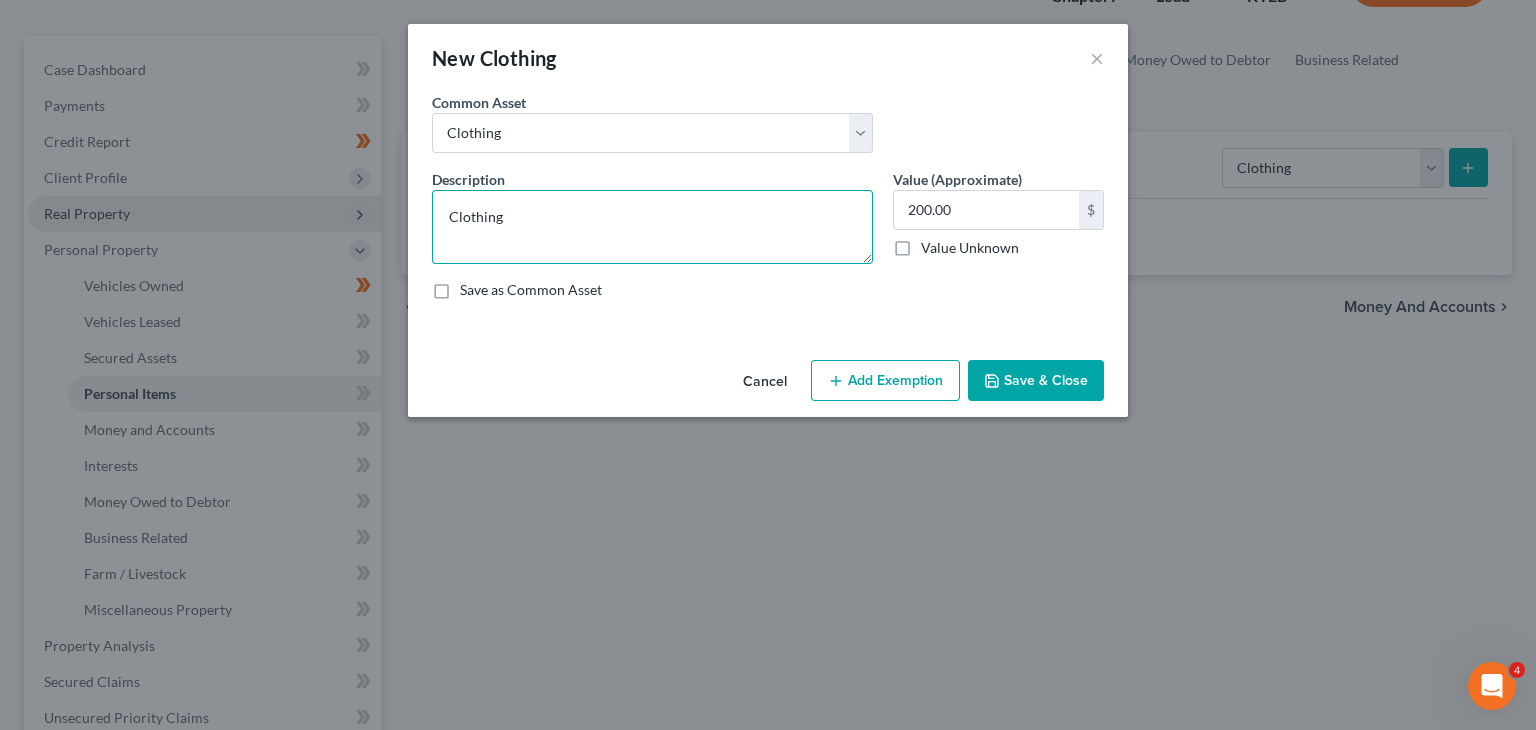click on "Clothing" at bounding box center (652, 227) 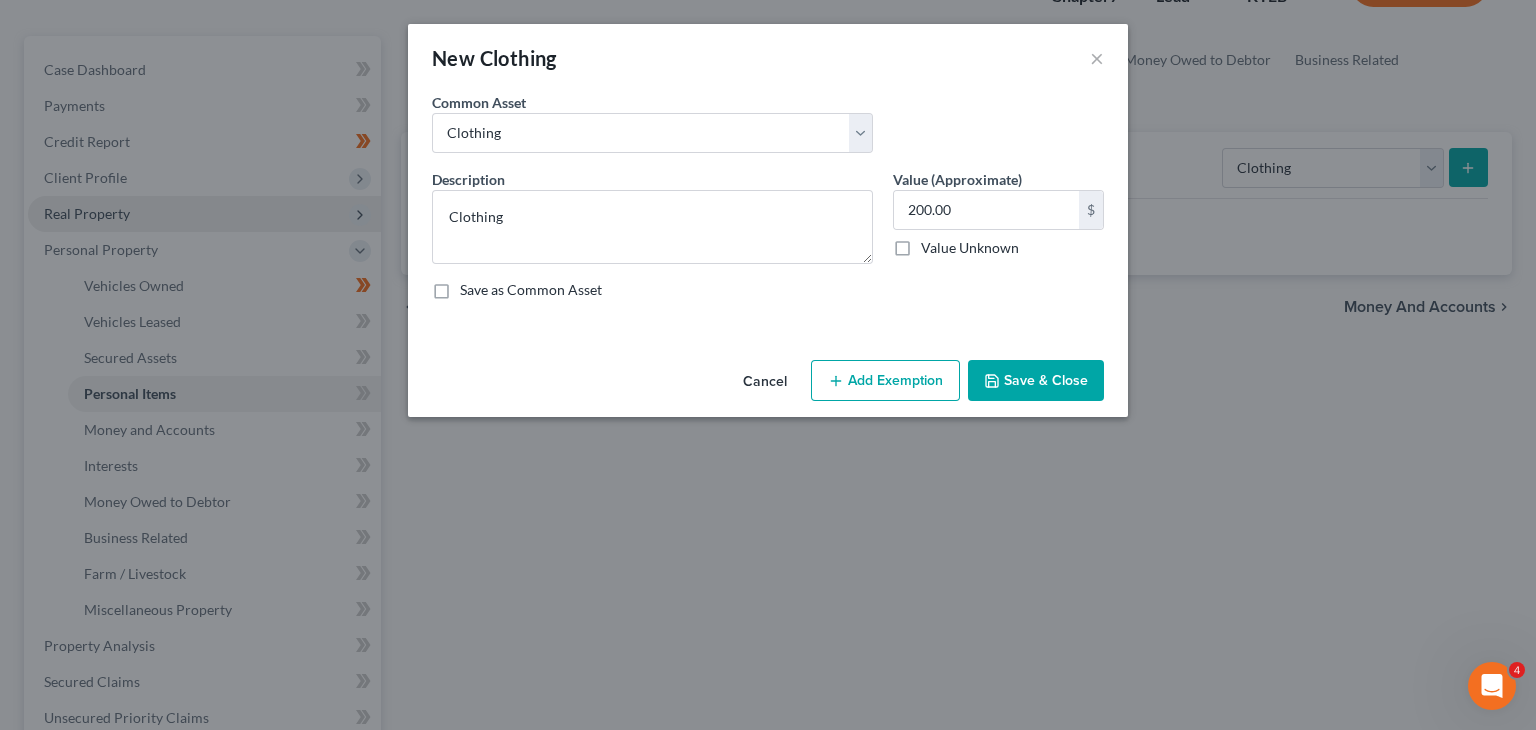 click on "Add Exemption" at bounding box center (885, 381) 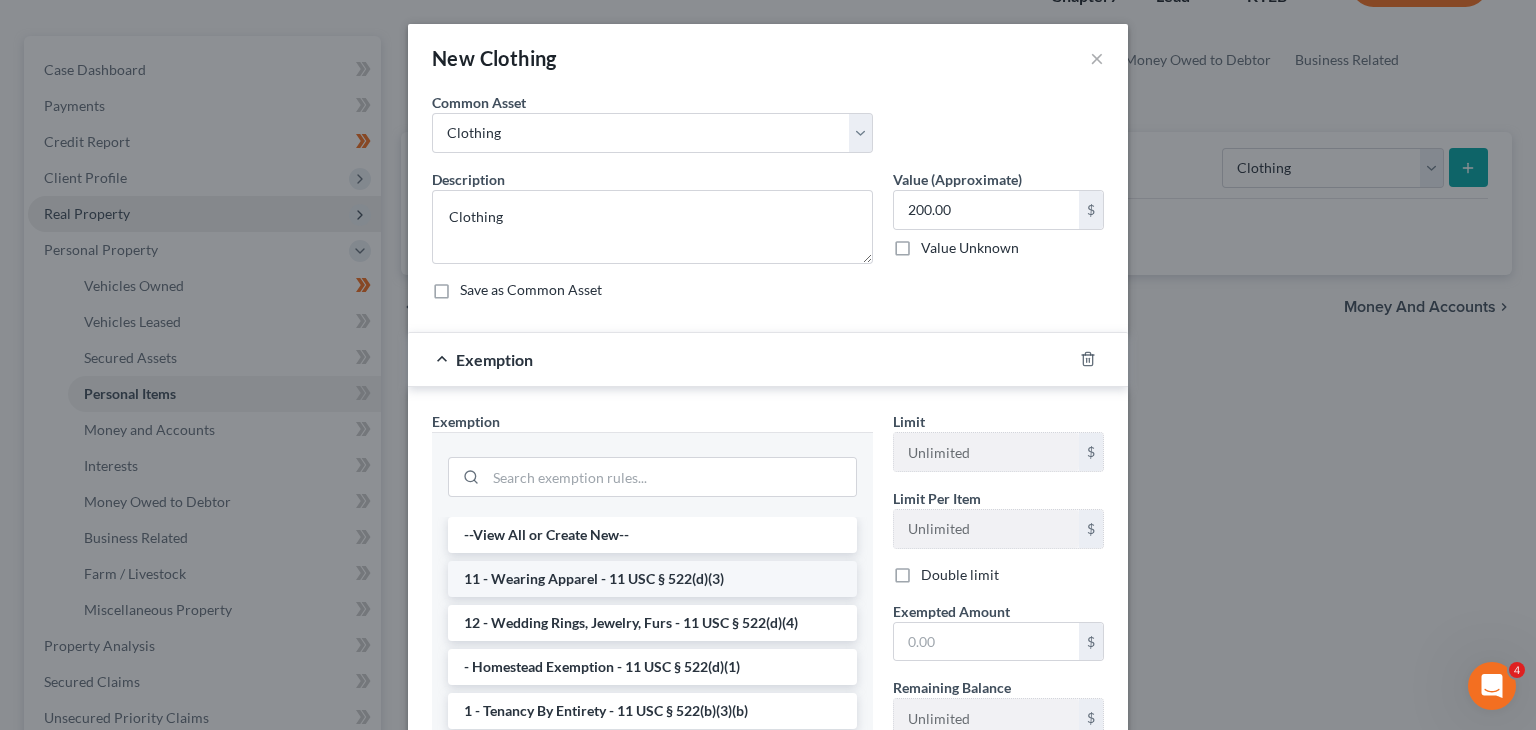 click on "11 - Wearing Apparel - 11 USC § 522(d)(3)" at bounding box center [652, 579] 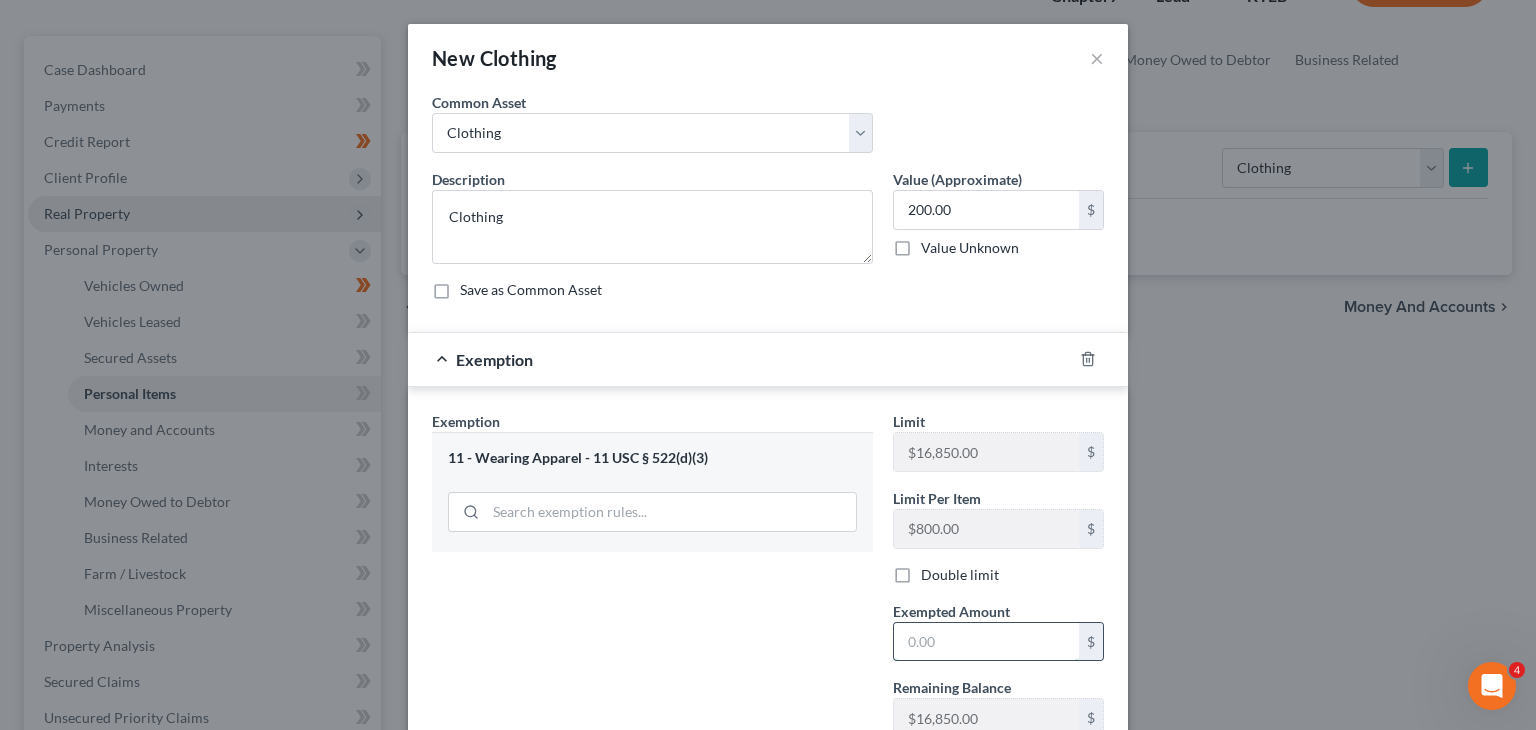 click at bounding box center [986, 642] 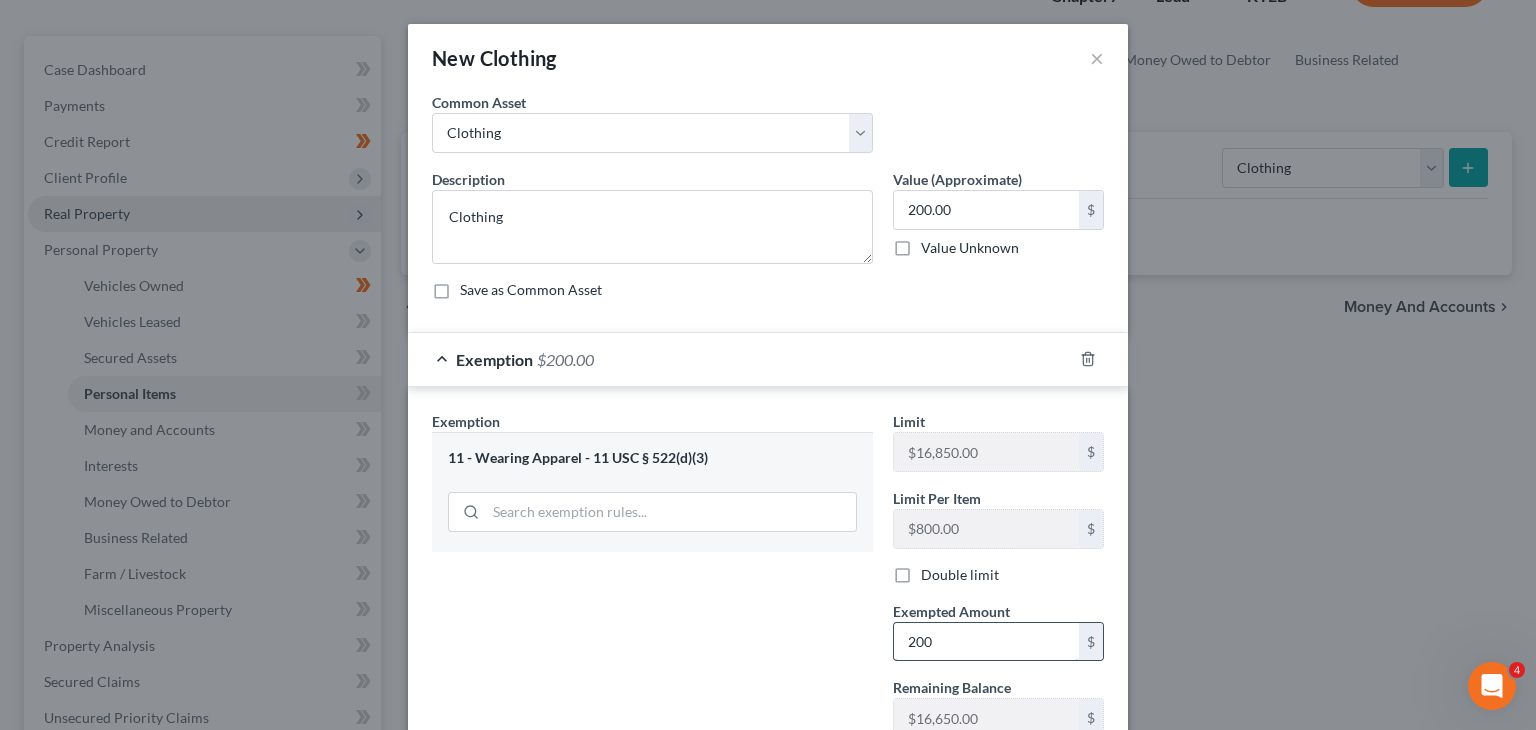 scroll, scrollTop: 148, scrollLeft: 0, axis: vertical 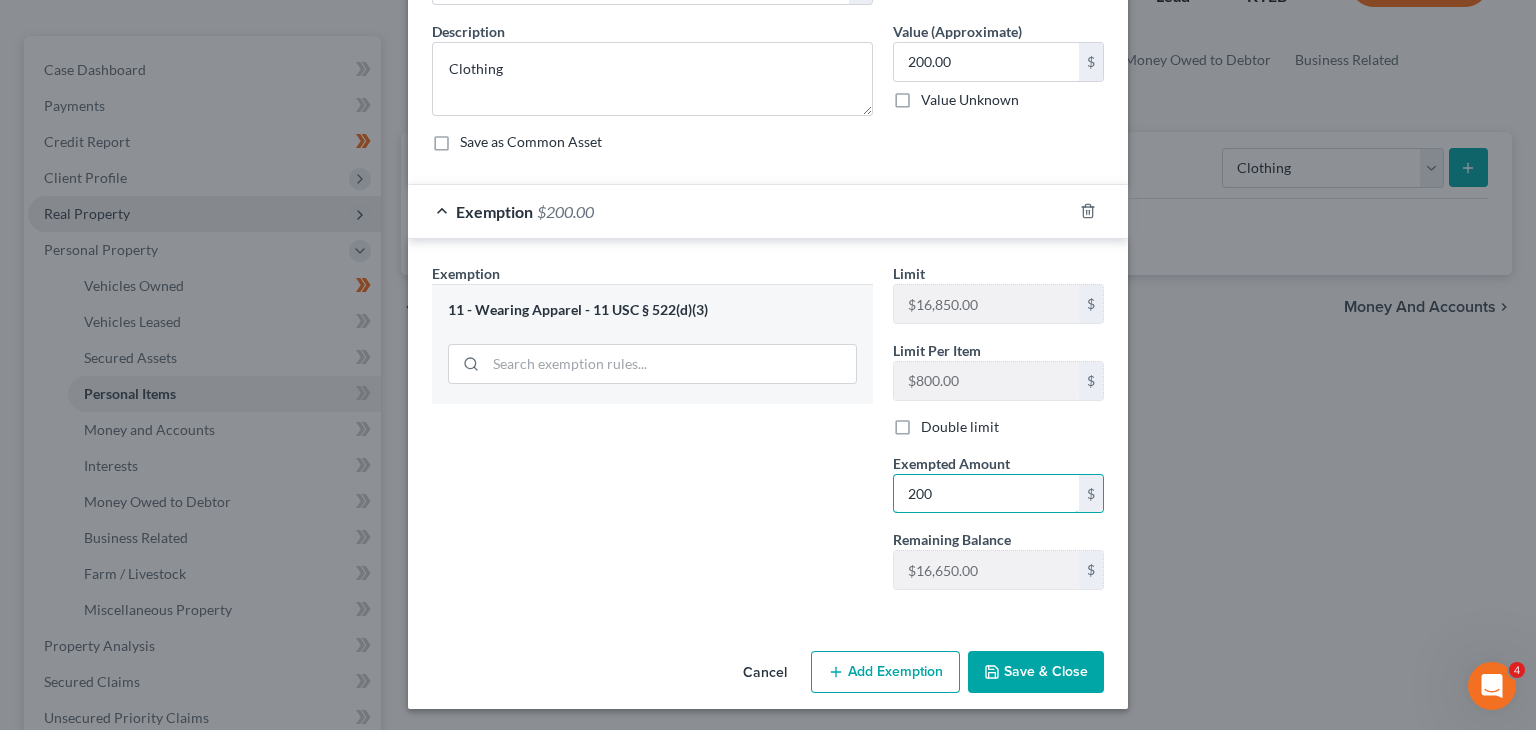 type on "200" 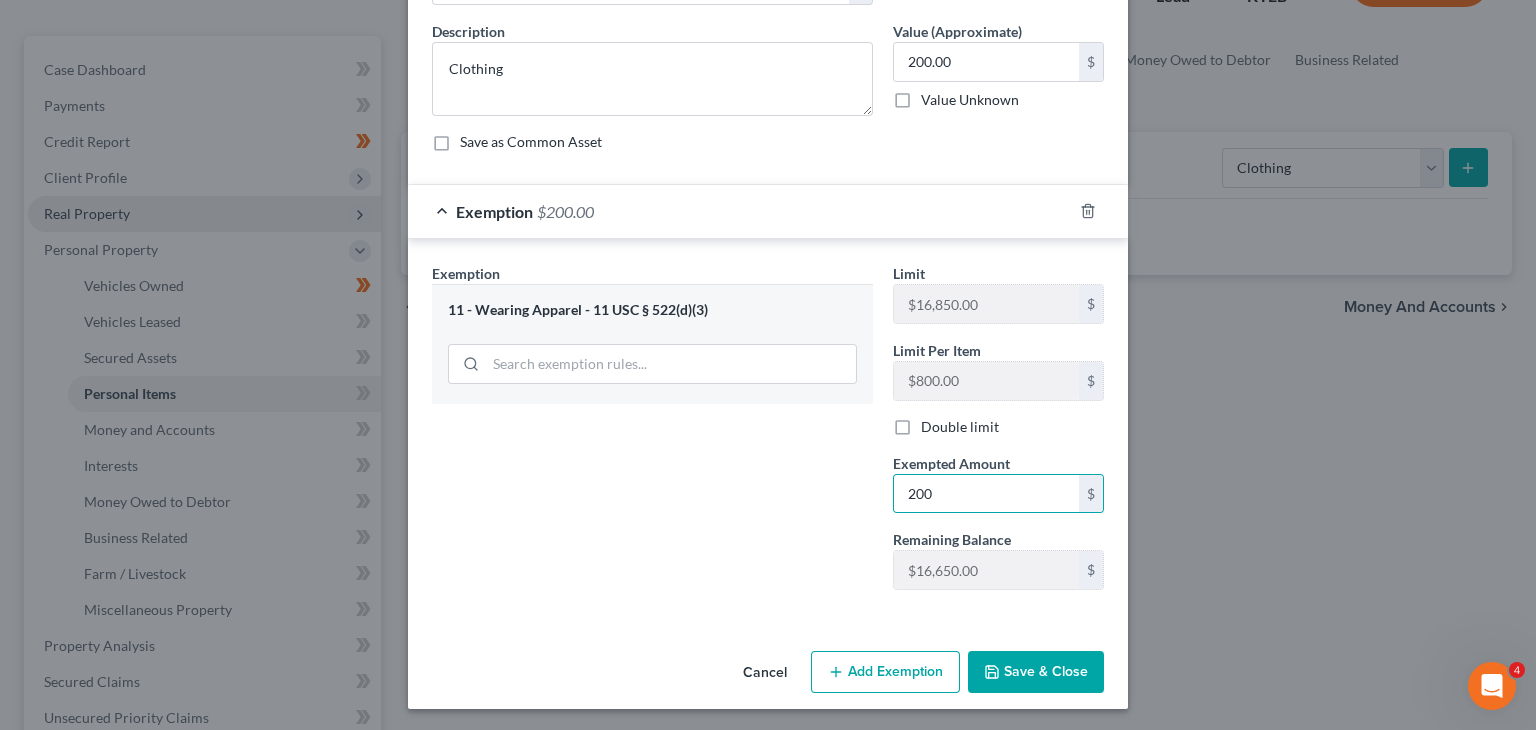 click 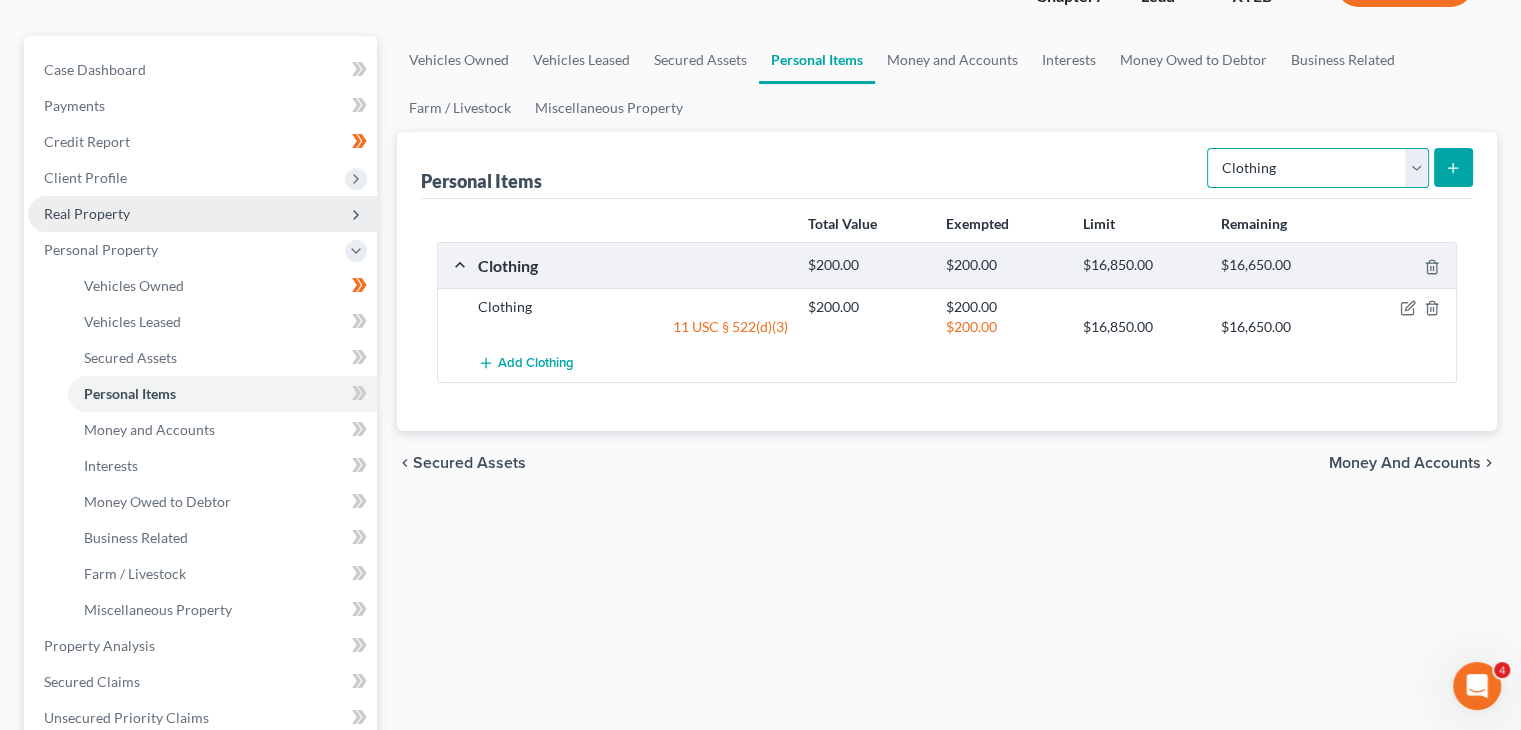 drag, startPoint x: 1419, startPoint y: 169, endPoint x: 1385, endPoint y: 171, distance: 34.058773 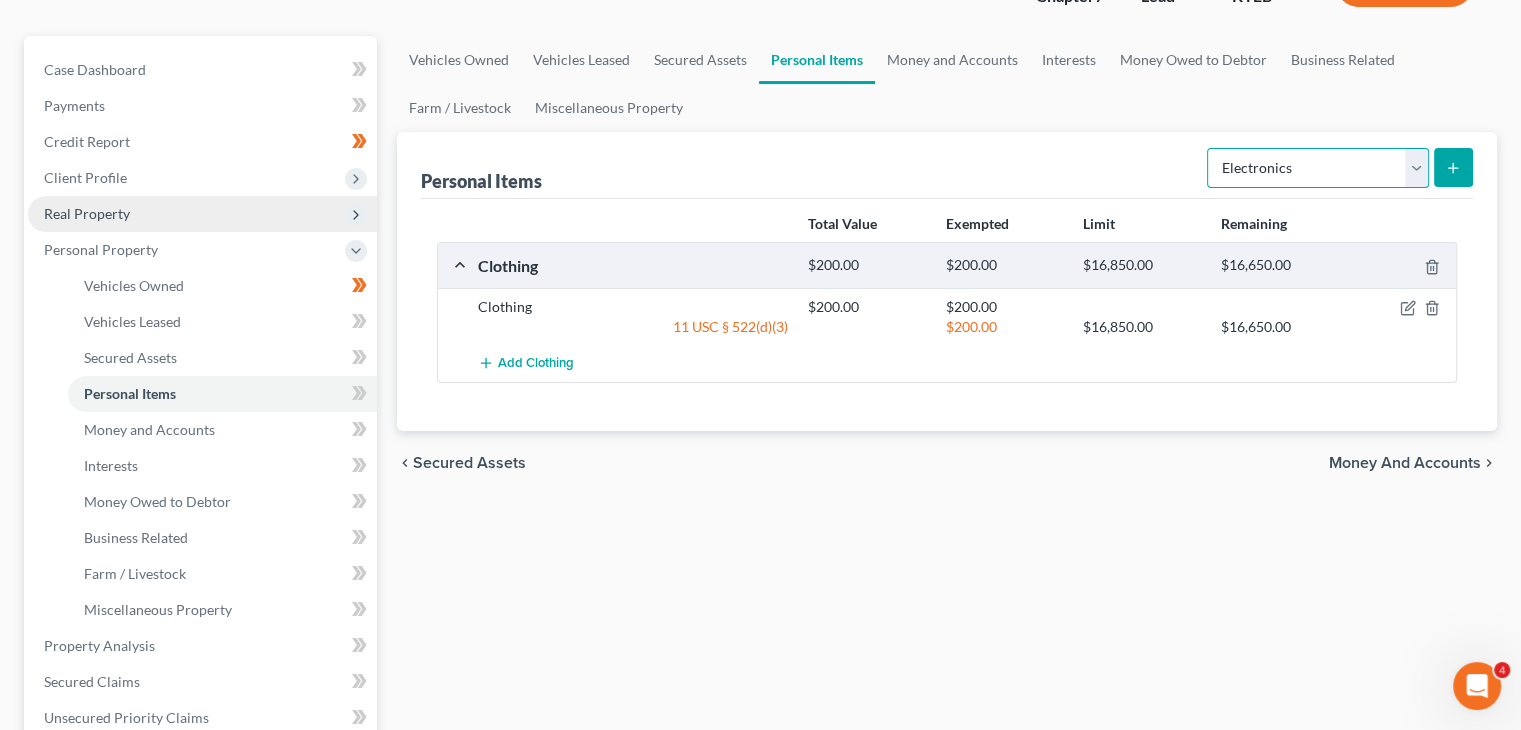 click on "Select Item Type Clothing Collectibles Of Value Electronics Firearms Household Goods Jewelry Other Pet(s) Sports & Hobby Equipment" at bounding box center [1318, 168] 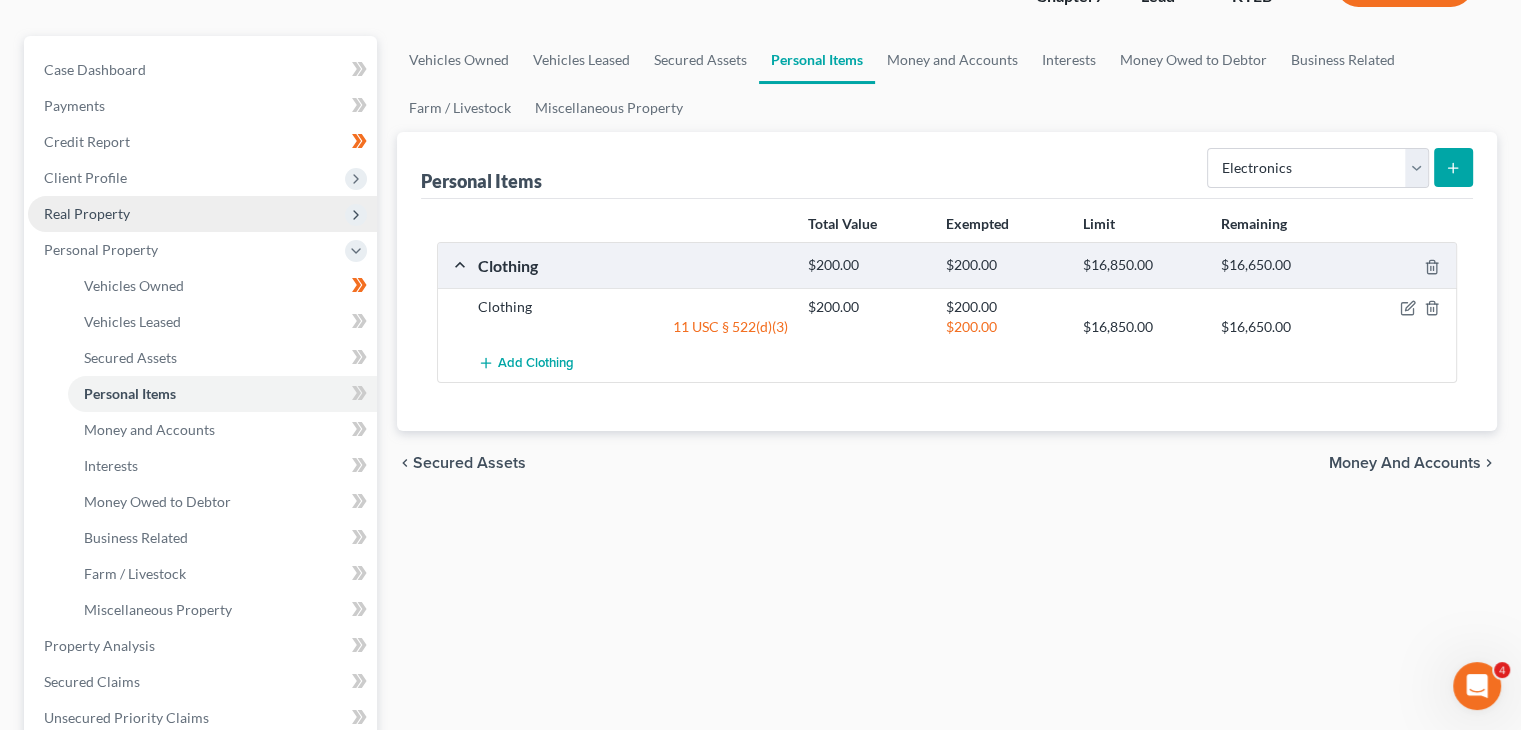 click at bounding box center (1453, 167) 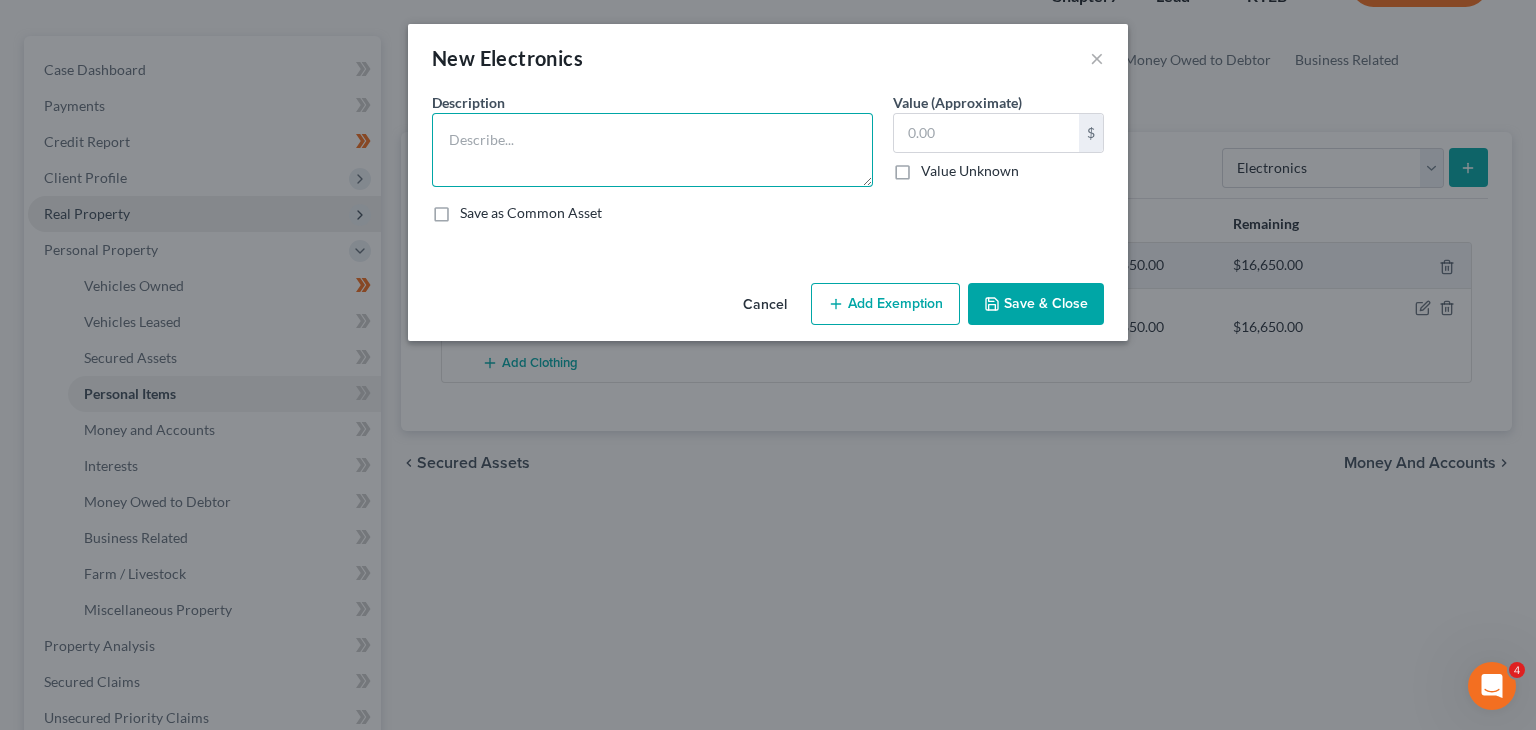 click at bounding box center (652, 150) 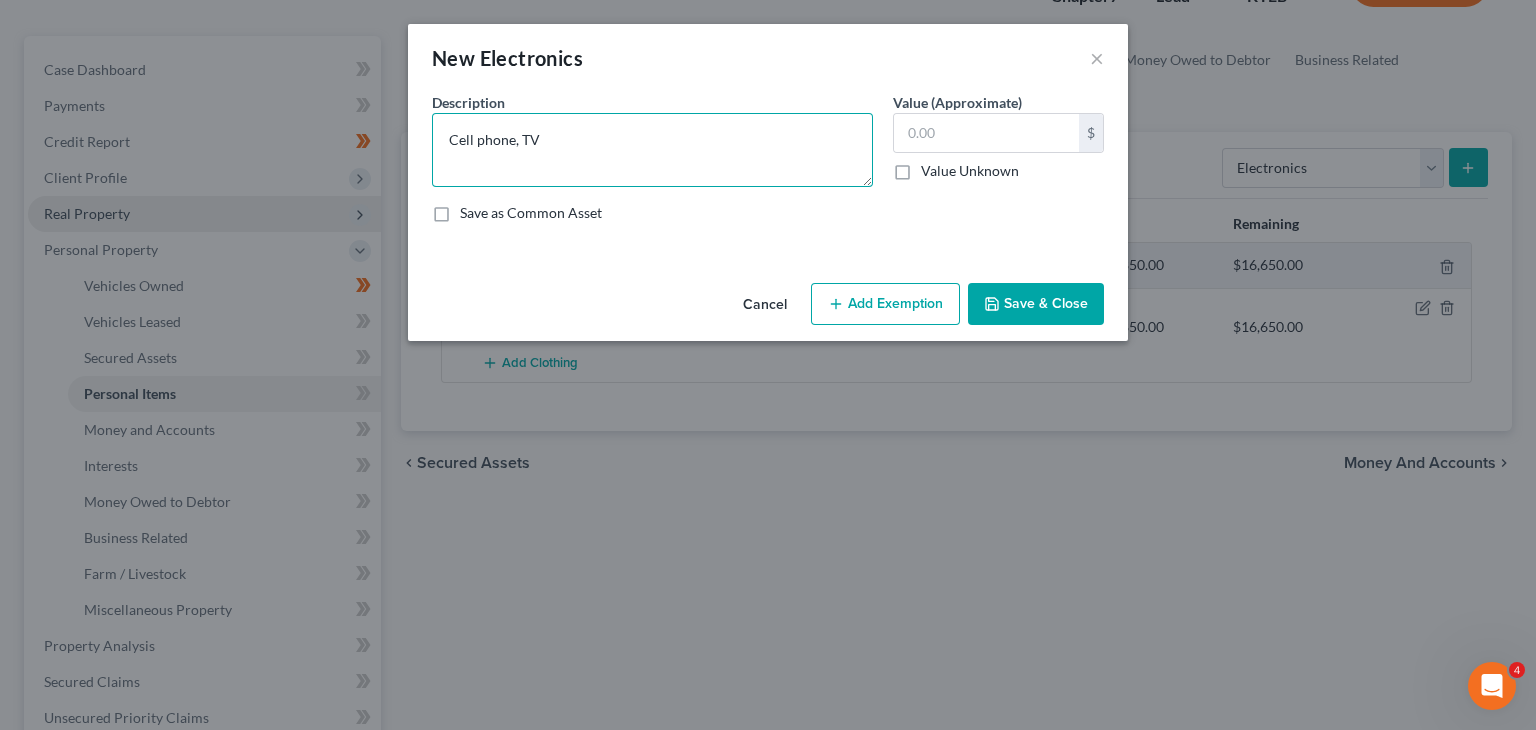 type on "Cell phone, TV" 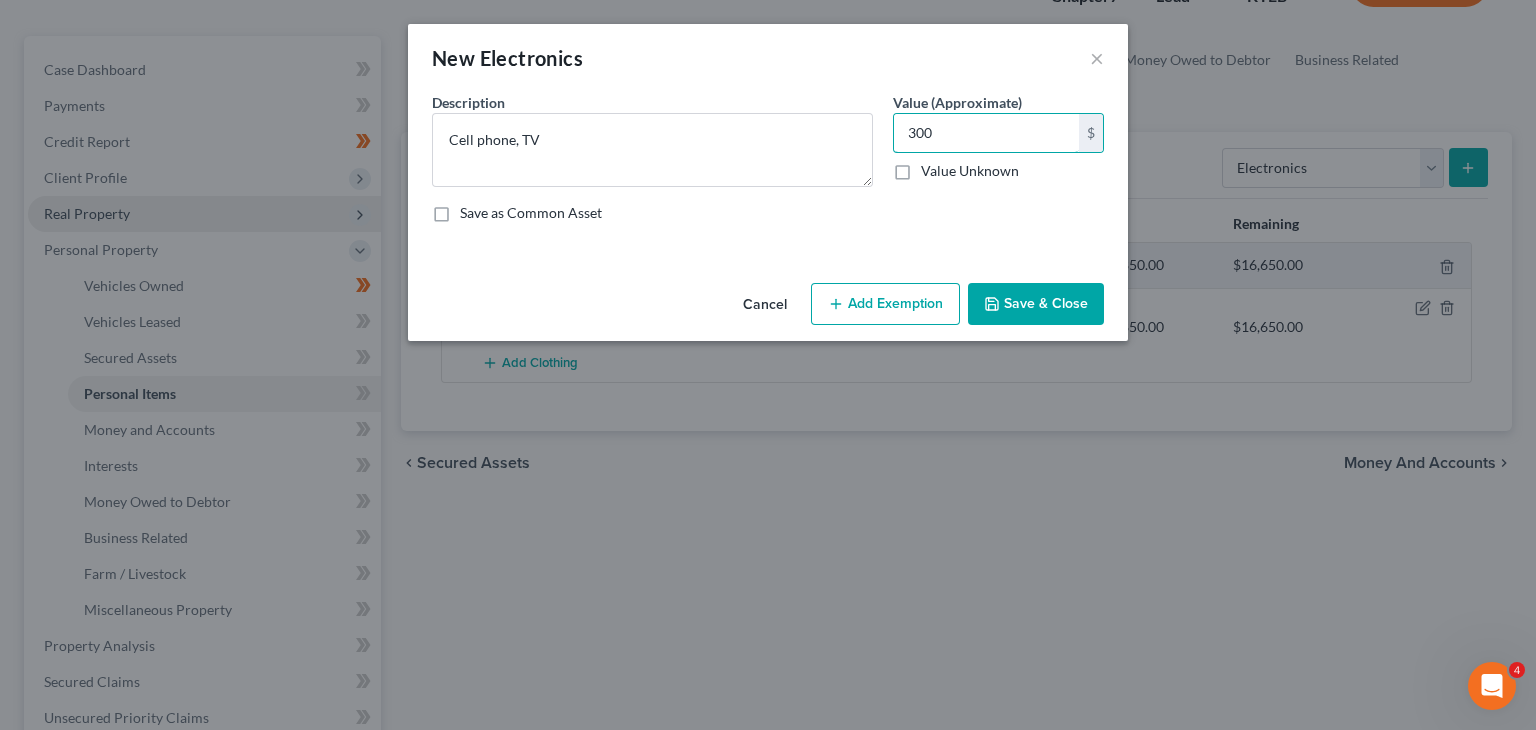 type on "300" 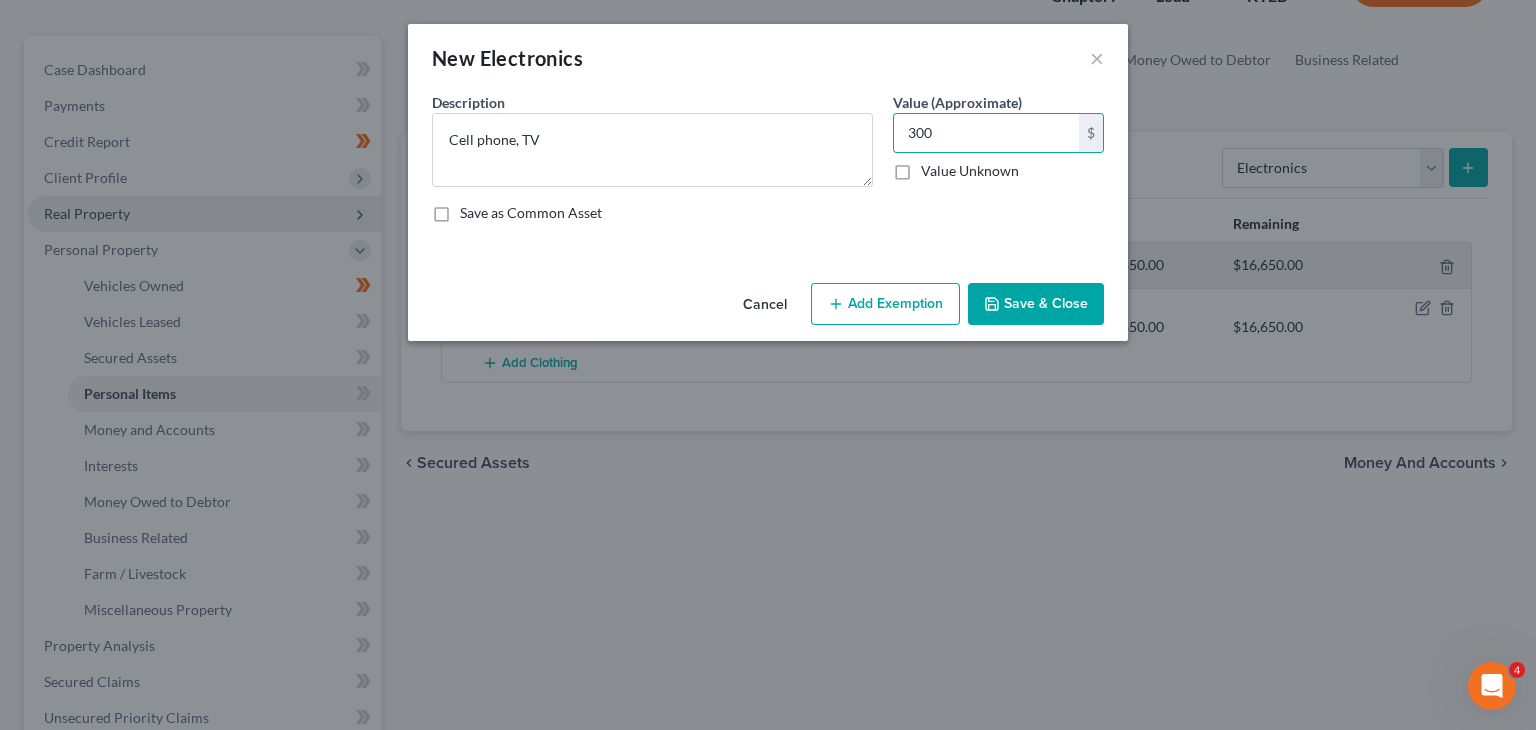click on "Add Exemption" at bounding box center (885, 304) 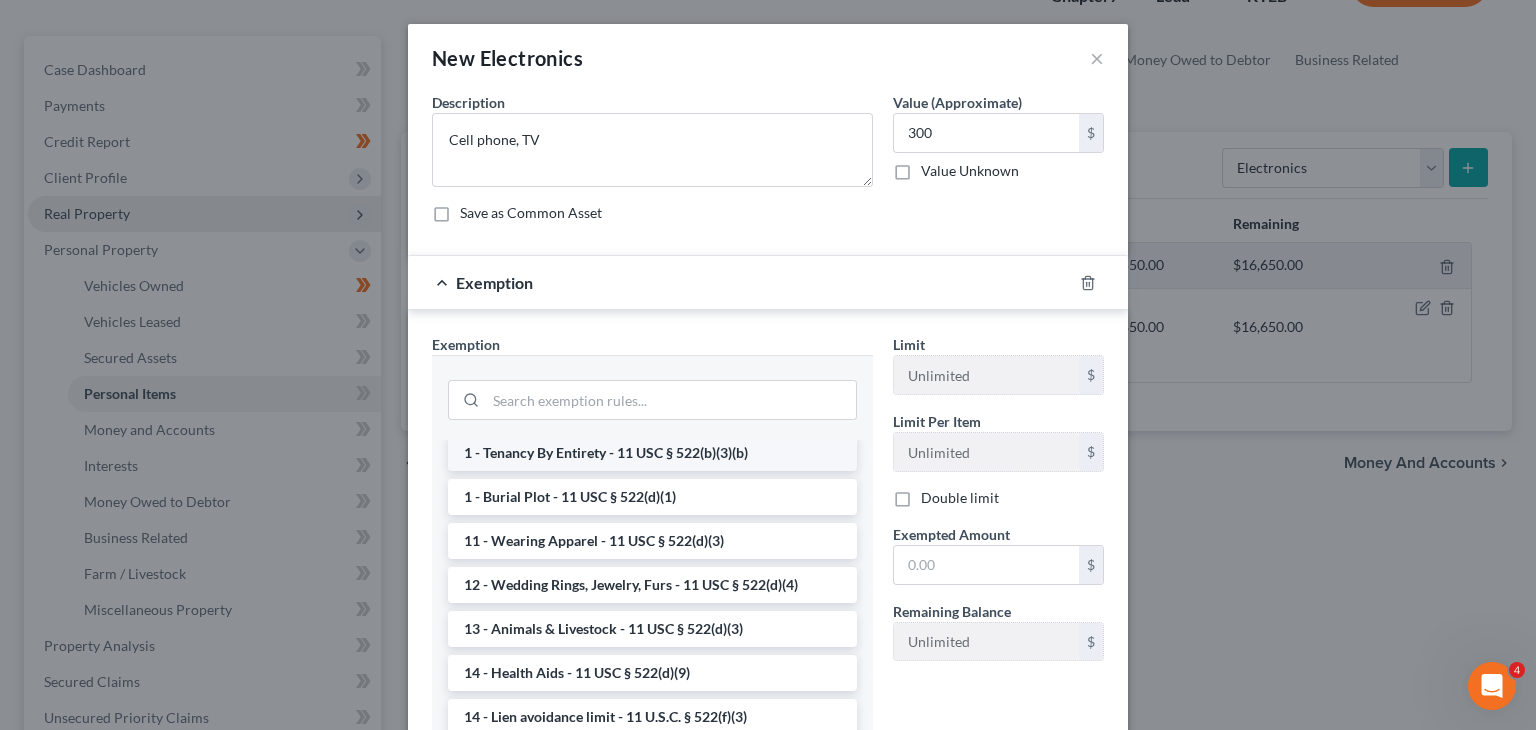 scroll, scrollTop: 105, scrollLeft: 0, axis: vertical 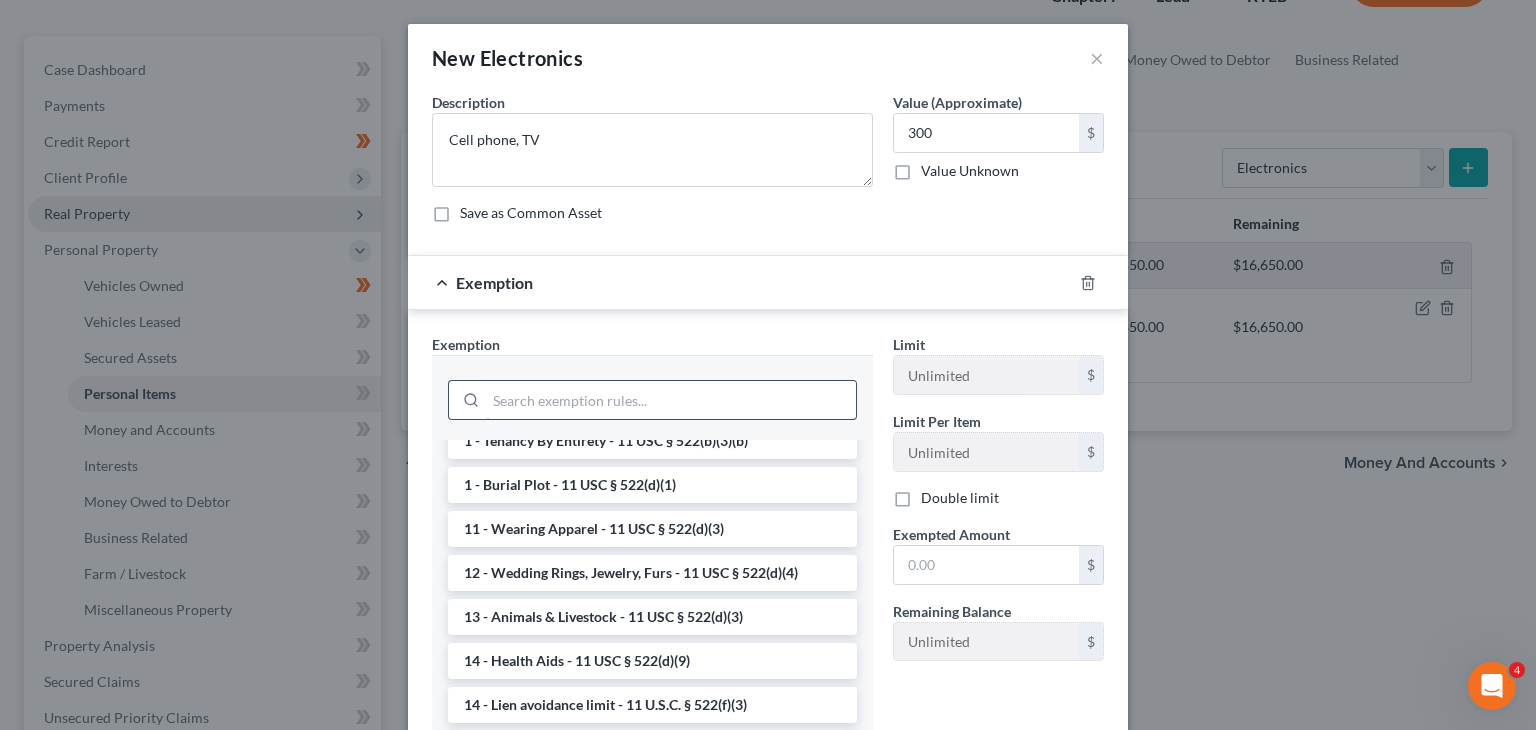 click at bounding box center (671, 400) 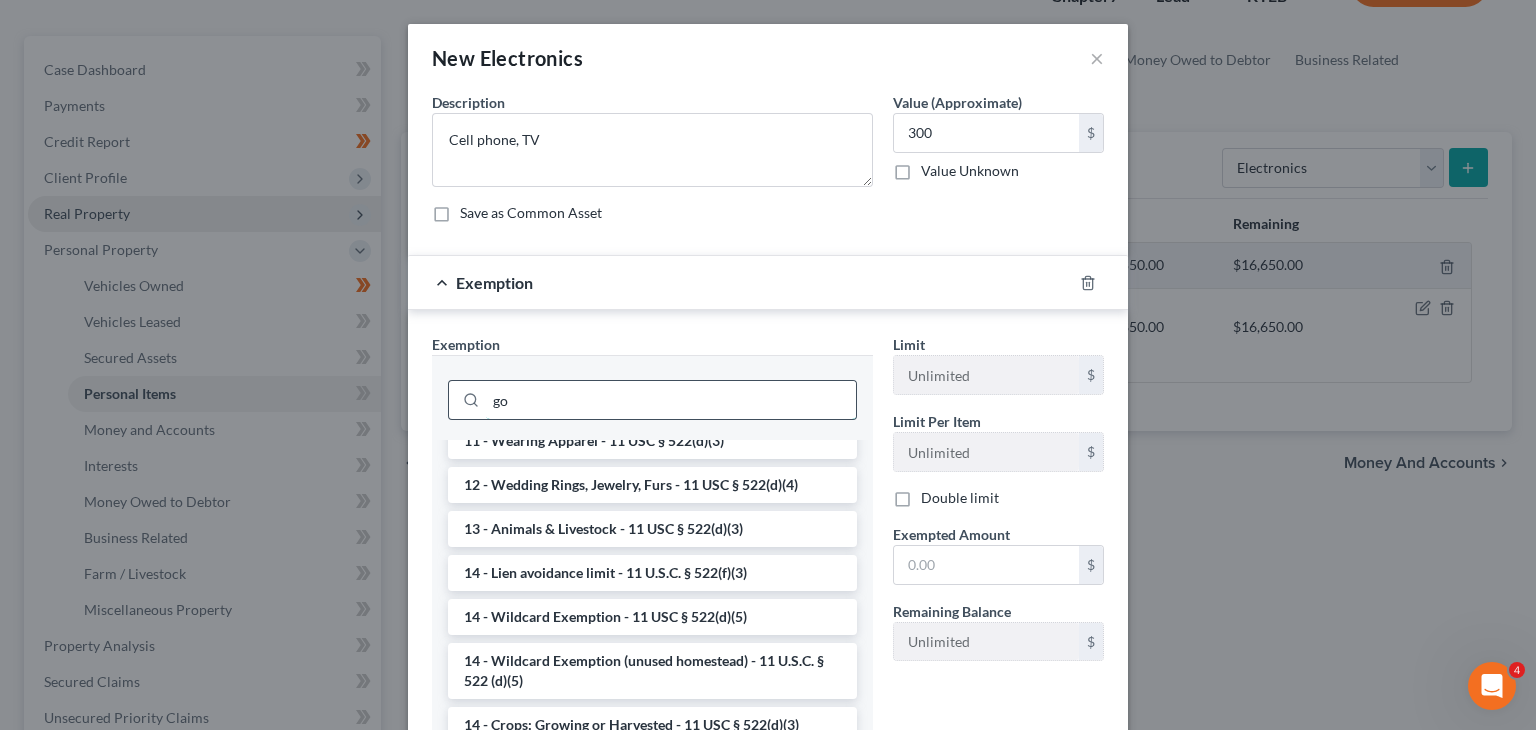 scroll, scrollTop: 0, scrollLeft: 0, axis: both 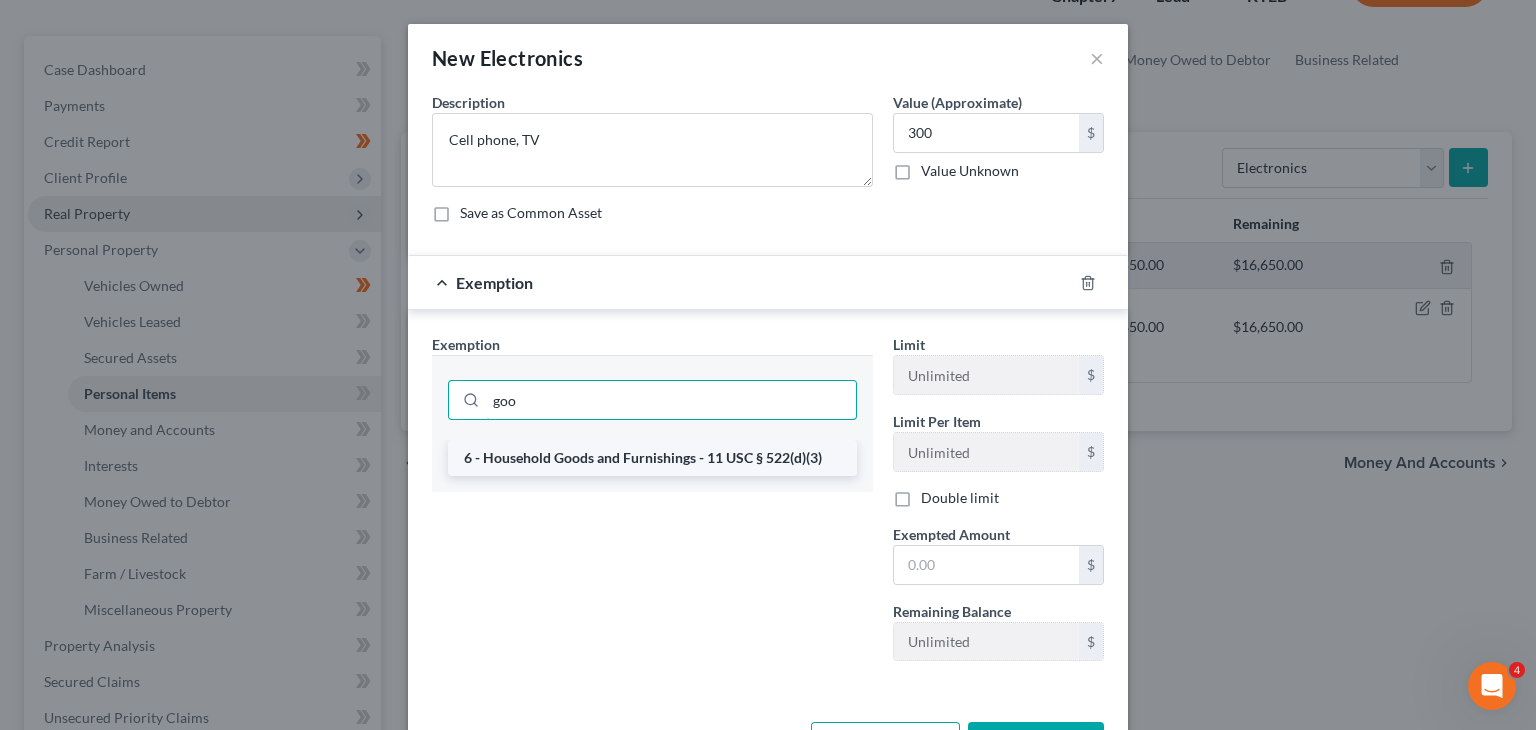 type on "goo" 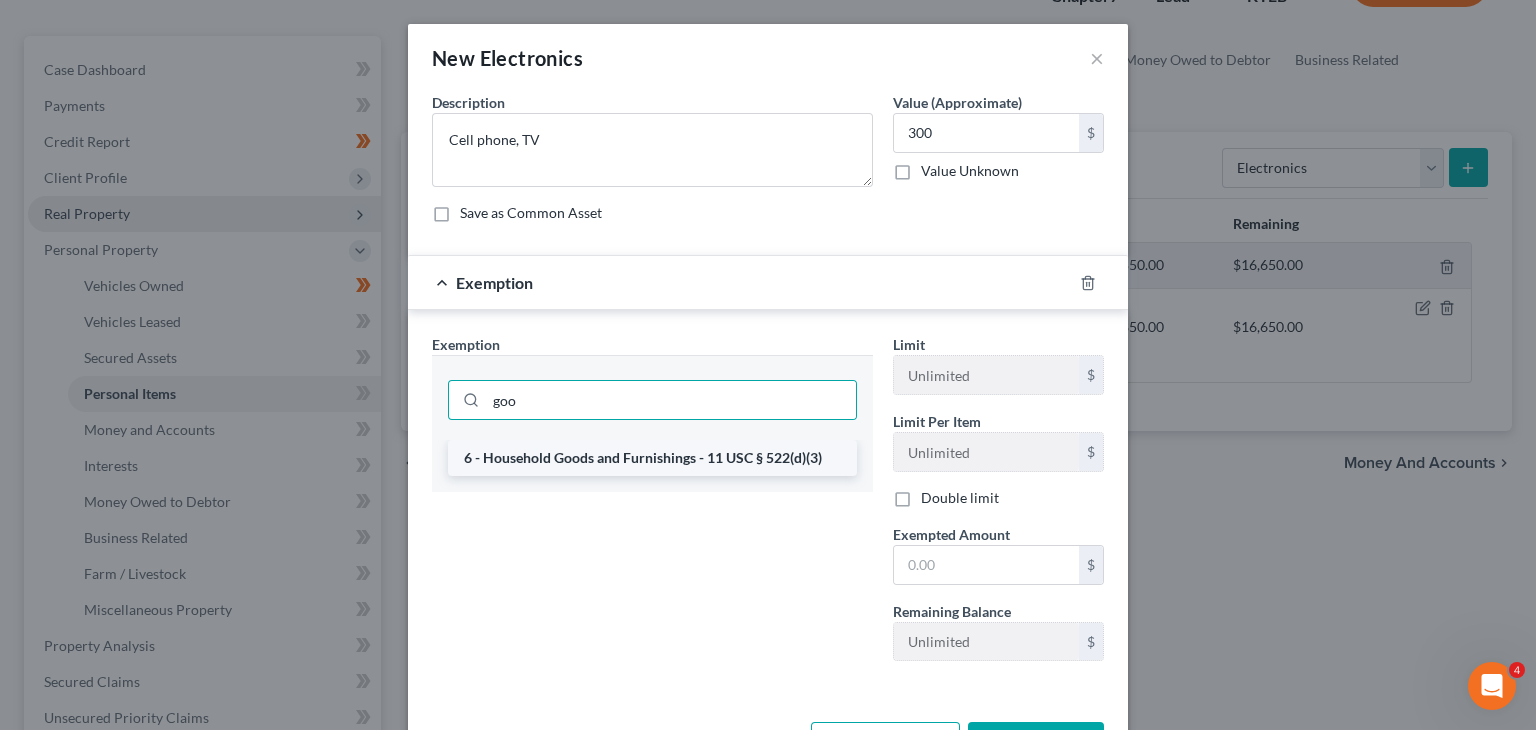 click on "6 - Household Goods and Furnishings - 11 USC § 522(d)(3)" at bounding box center (652, 458) 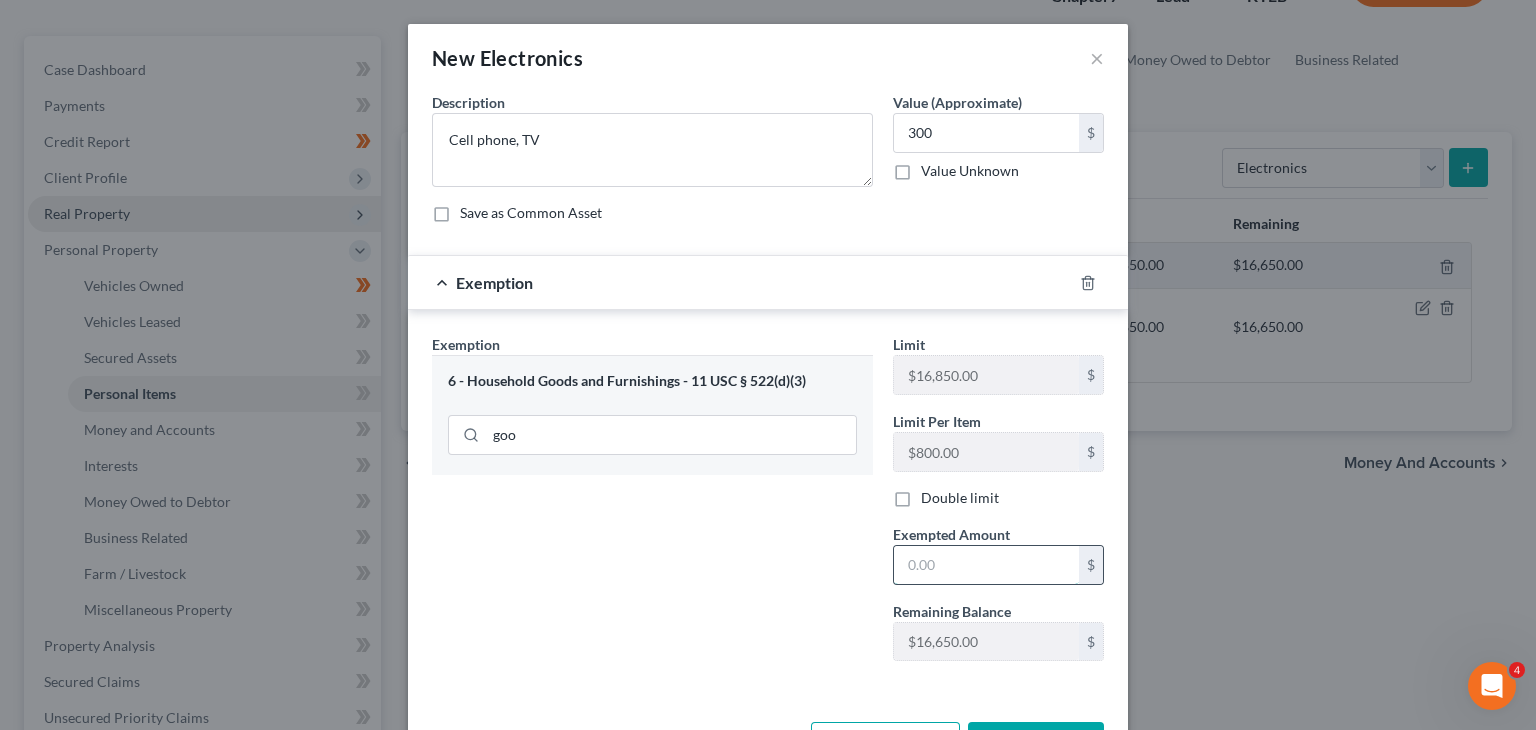 click at bounding box center [986, 565] 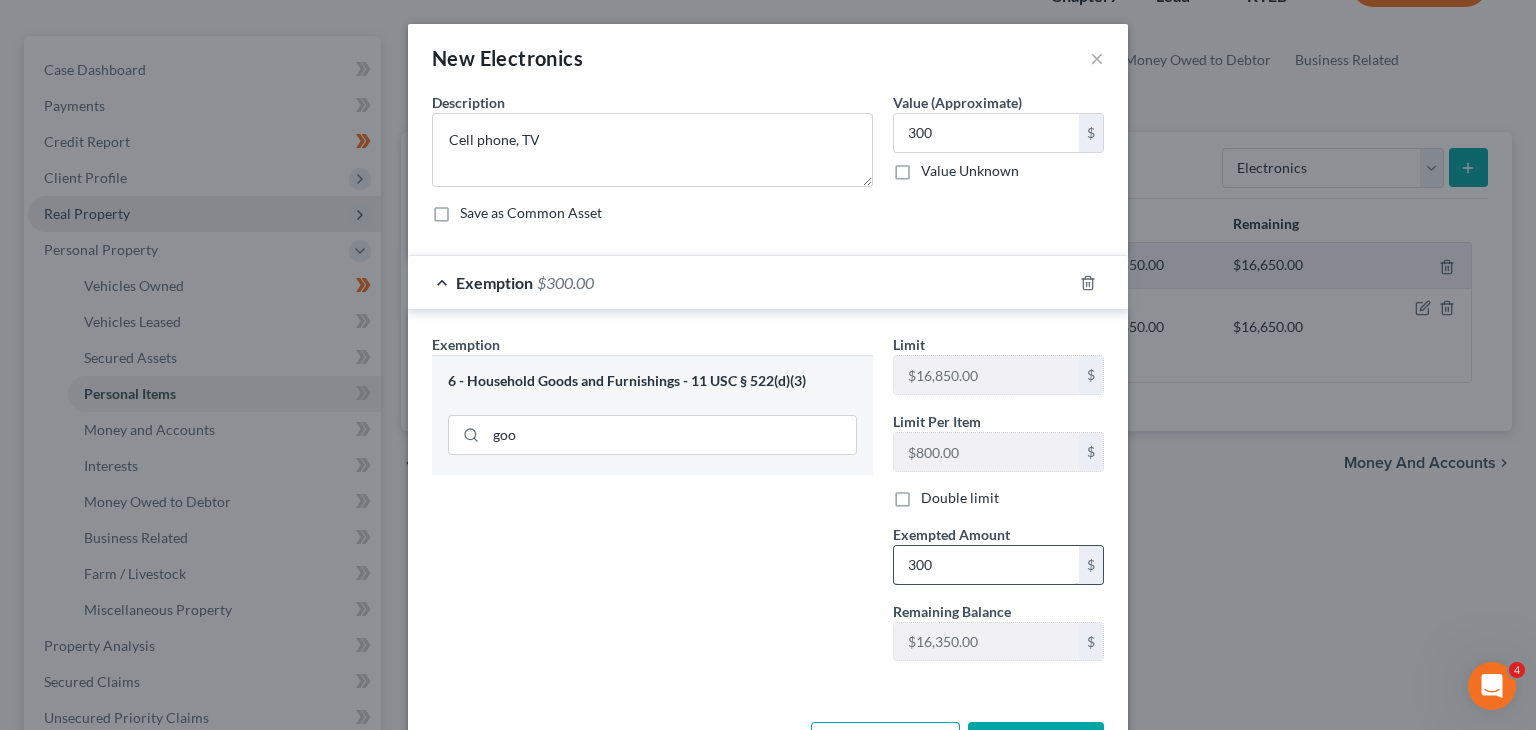 scroll, scrollTop: 72, scrollLeft: 0, axis: vertical 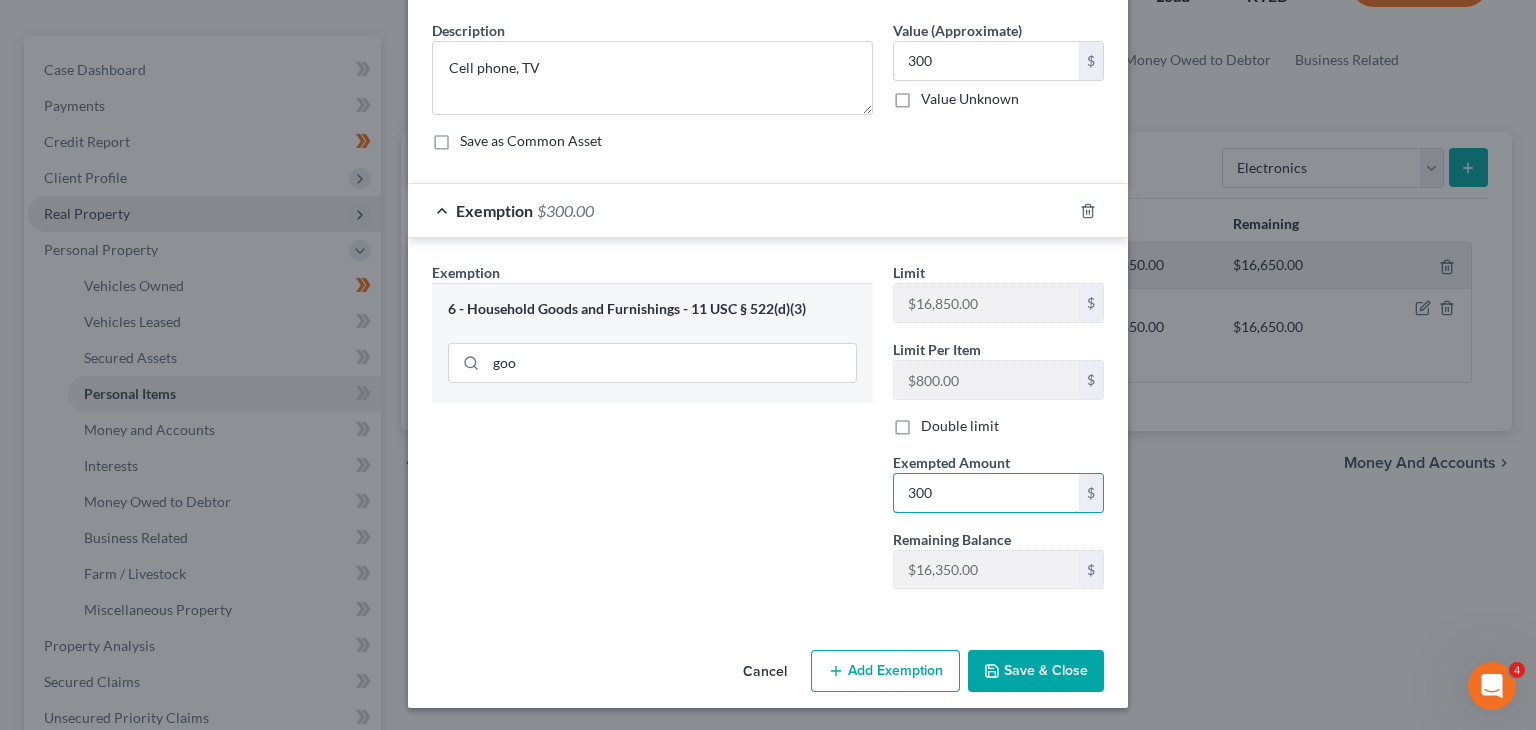 type on "300" 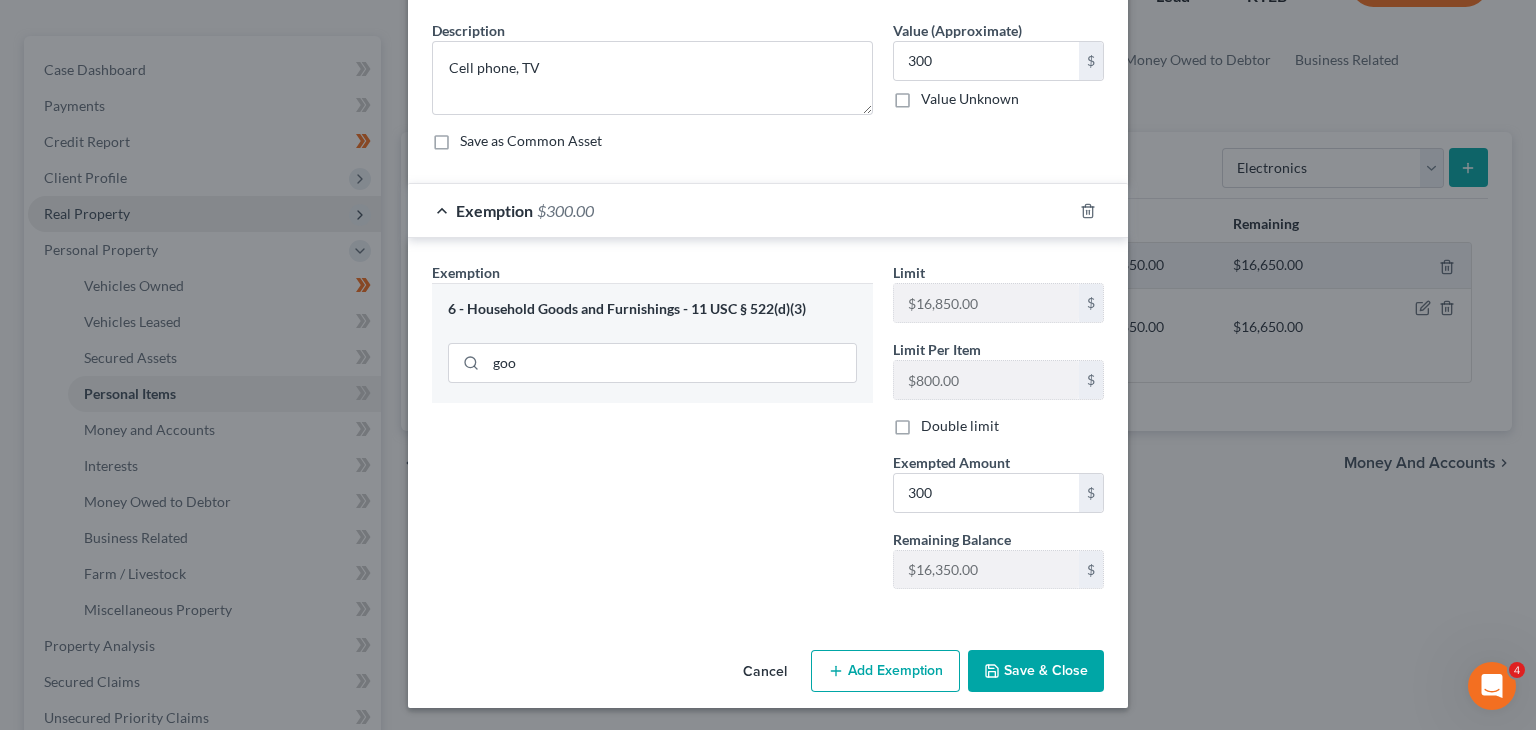 click on "Save & Close" at bounding box center [1036, 671] 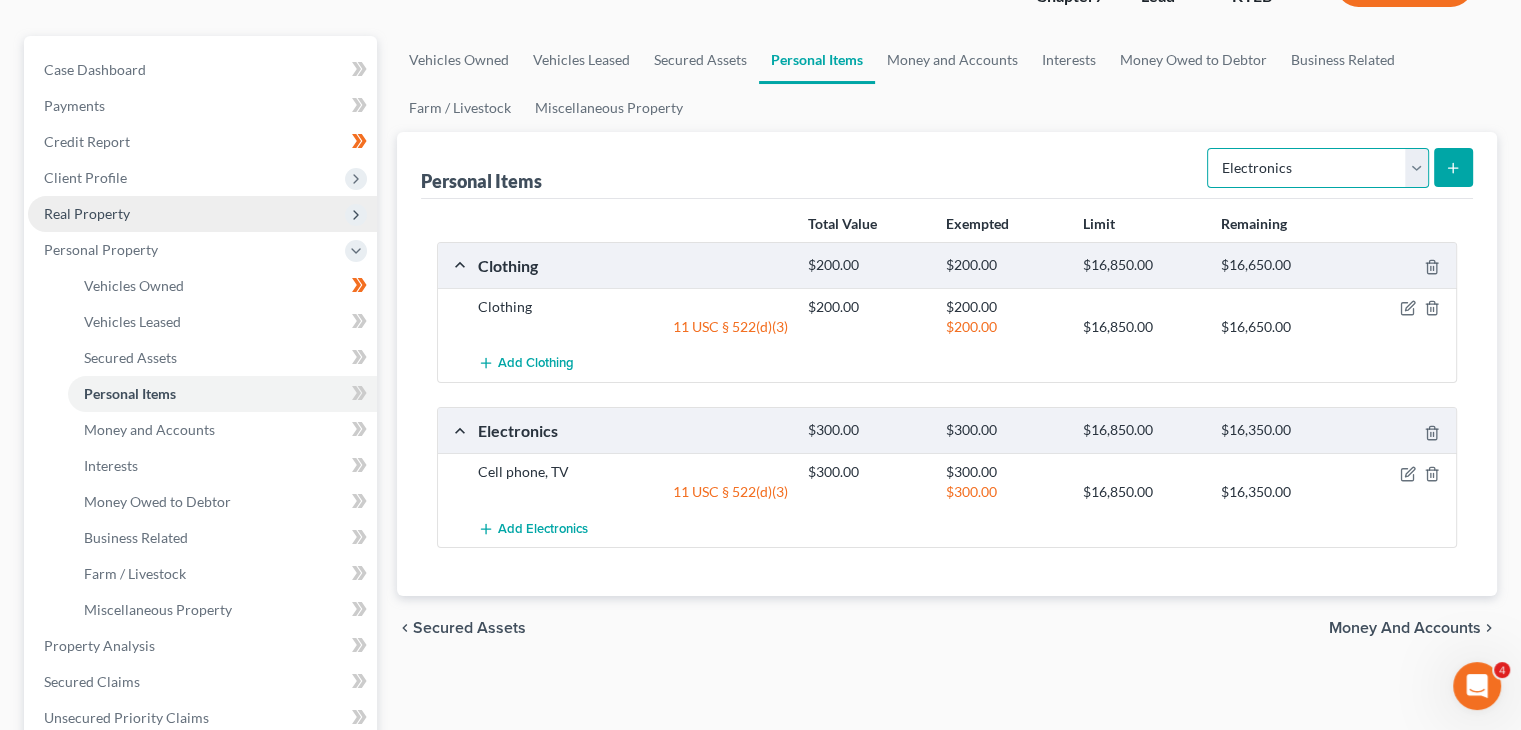 click on "Select Item Type Clothing Collectibles Of Value Electronics Firearms Household Goods Jewelry Other Pet(s) Sports & Hobby Equipment" at bounding box center (1318, 168) 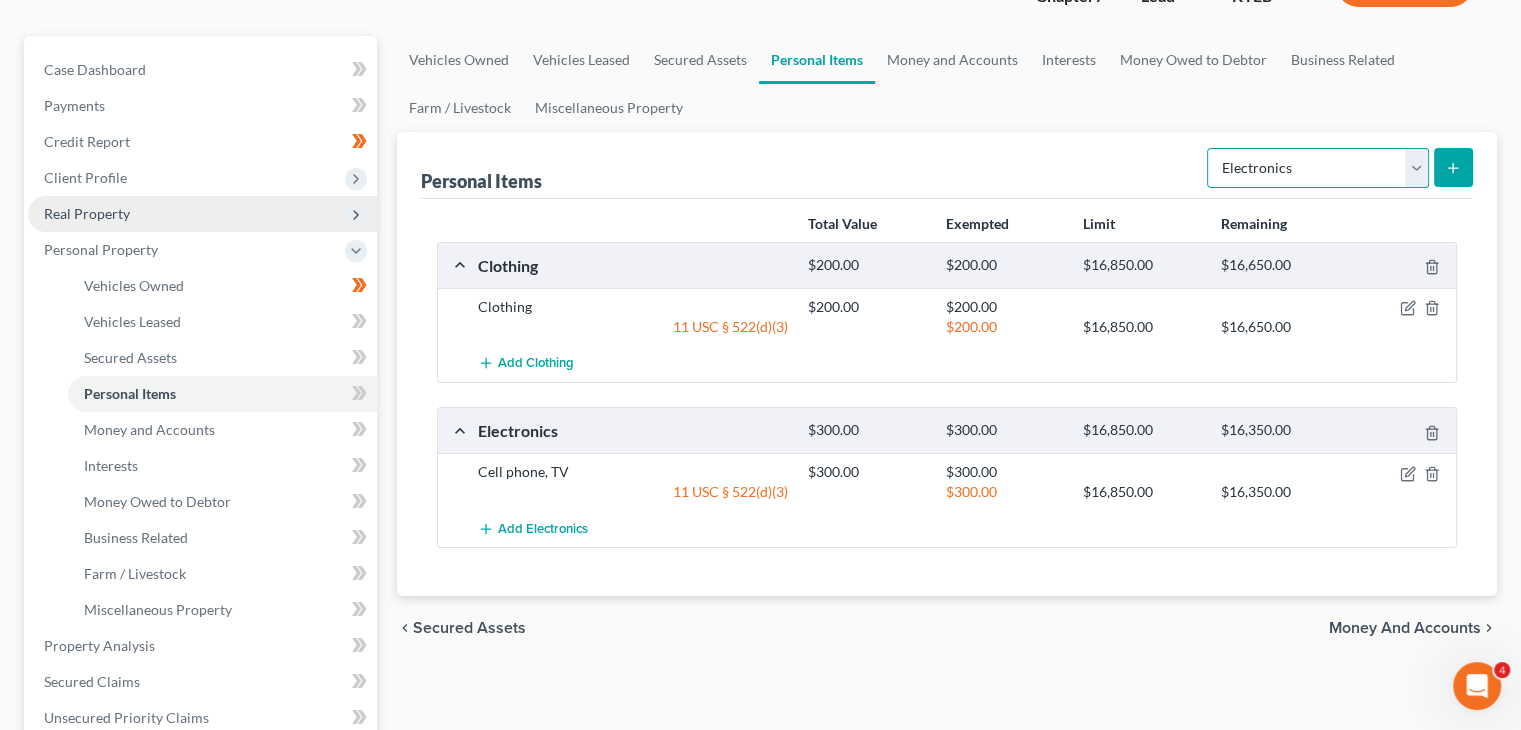 select on "household_goods" 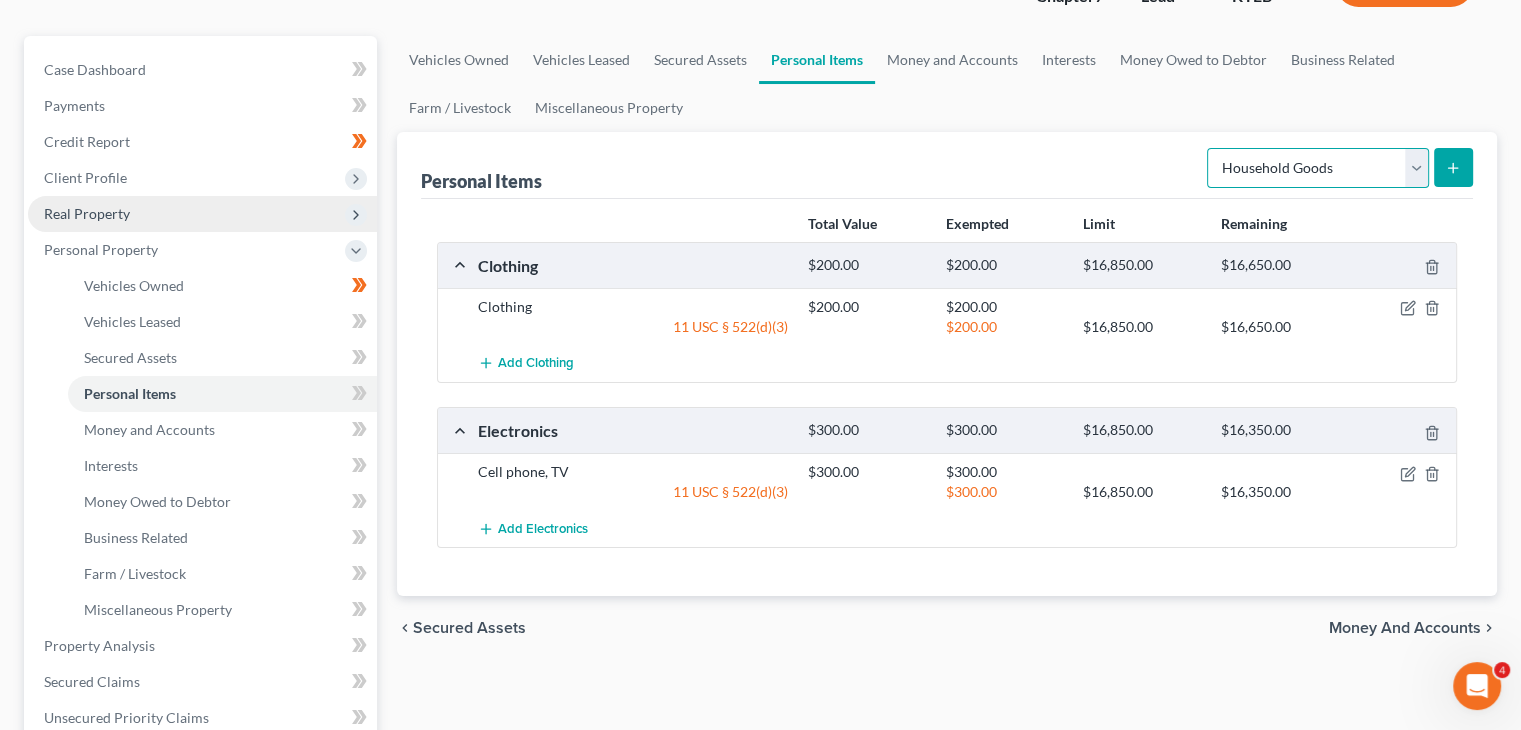 click on "Select Item Type Clothing Collectibles Of Value Electronics Firearms Household Goods Jewelry Other Pet(s) Sports & Hobby Equipment" at bounding box center [1318, 168] 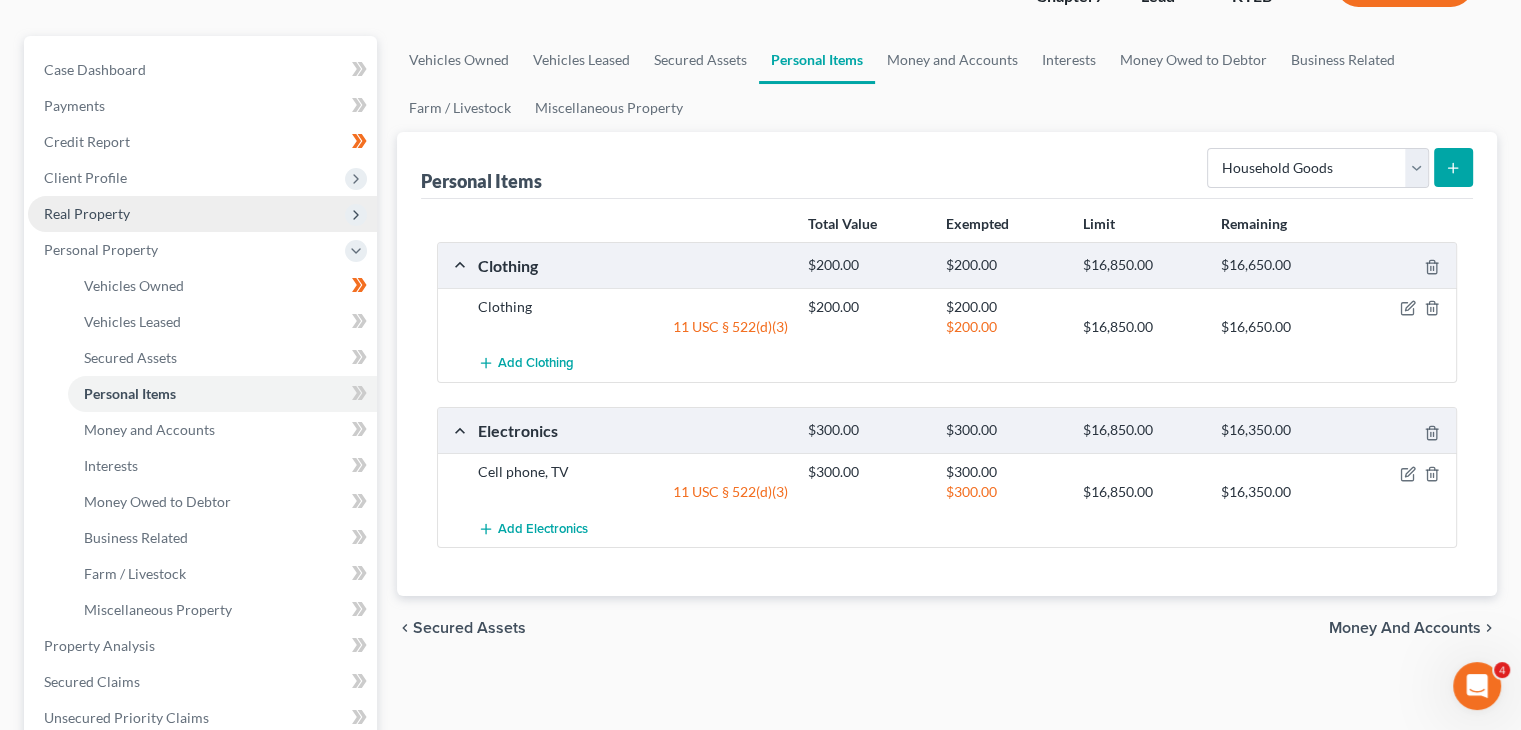 click at bounding box center [1453, 167] 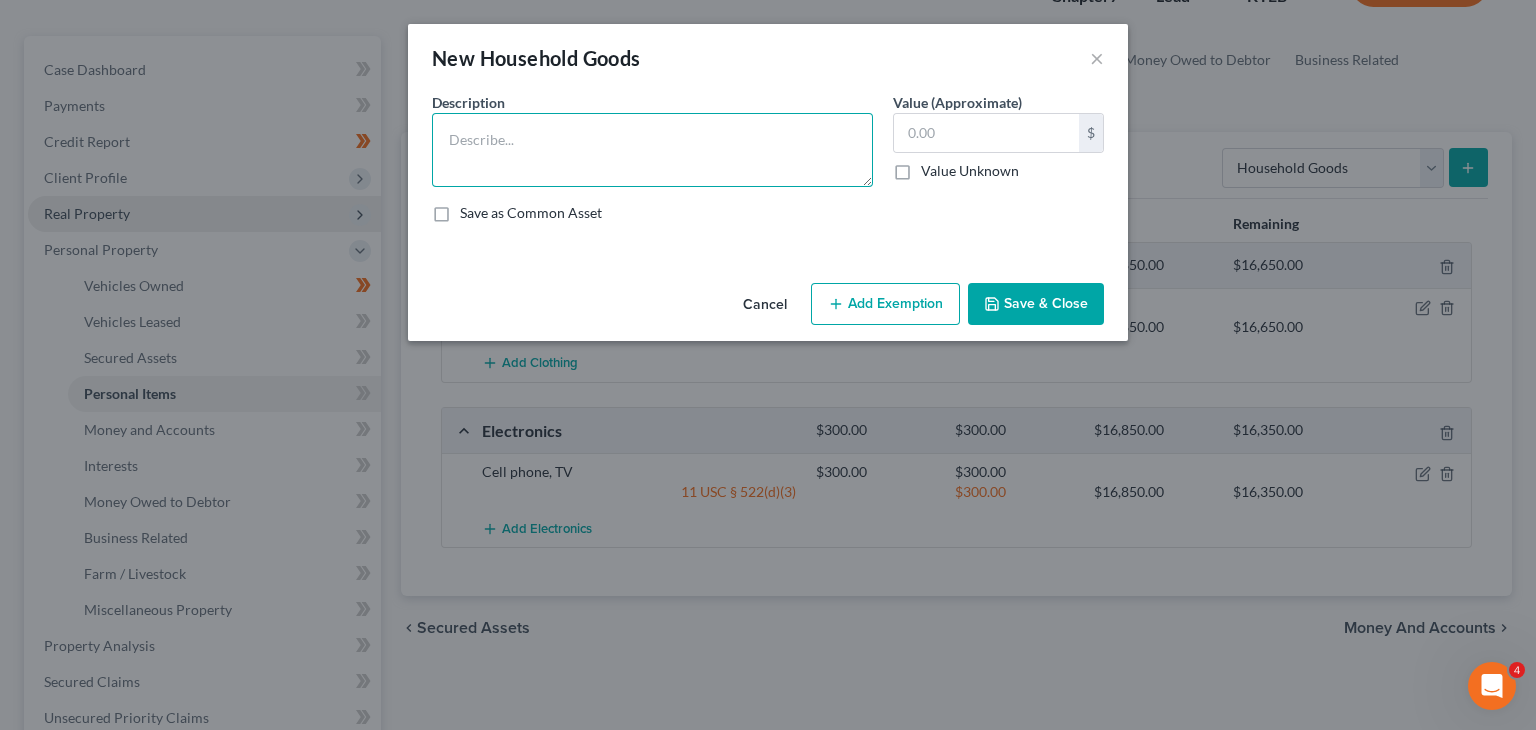 click at bounding box center [652, 150] 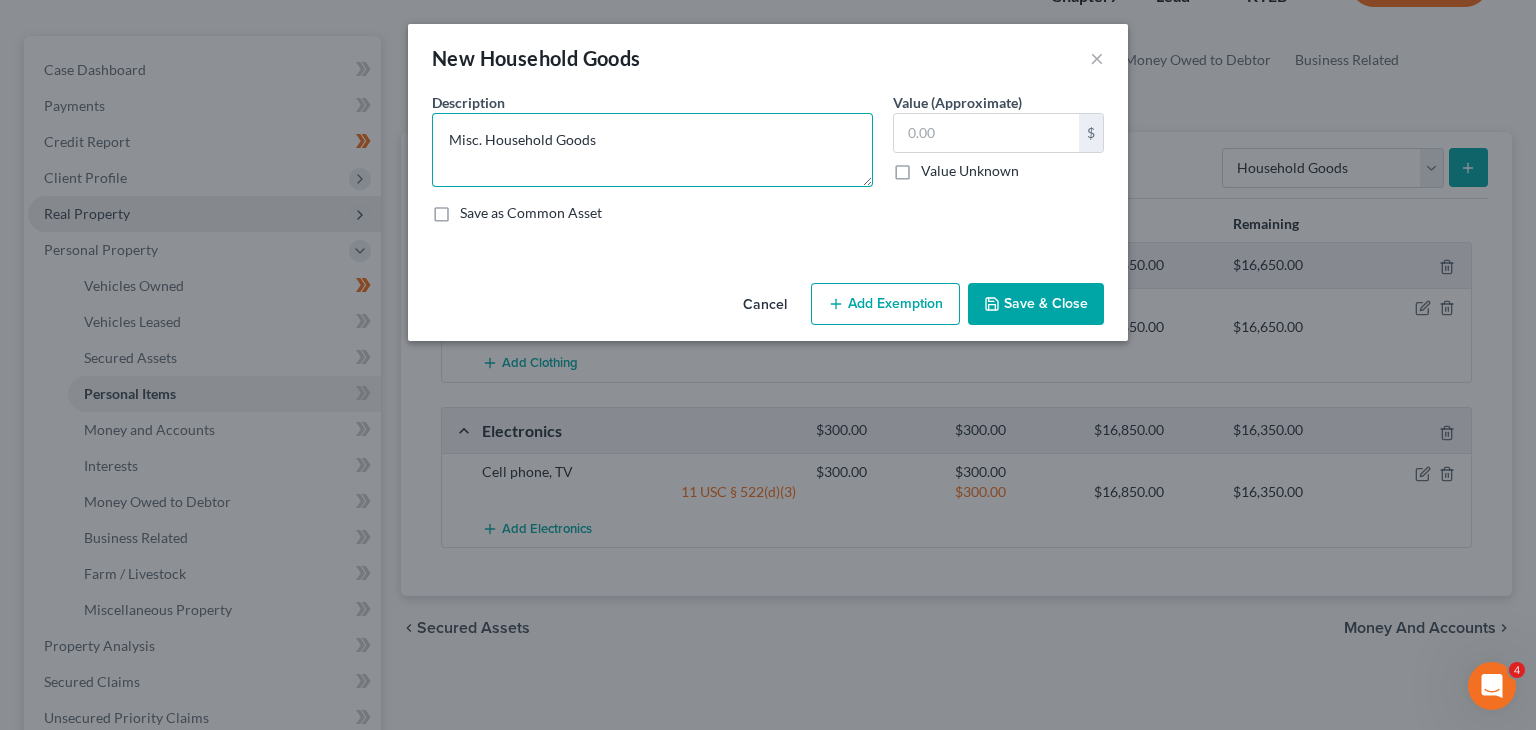 type on "Misc. Household Goods" 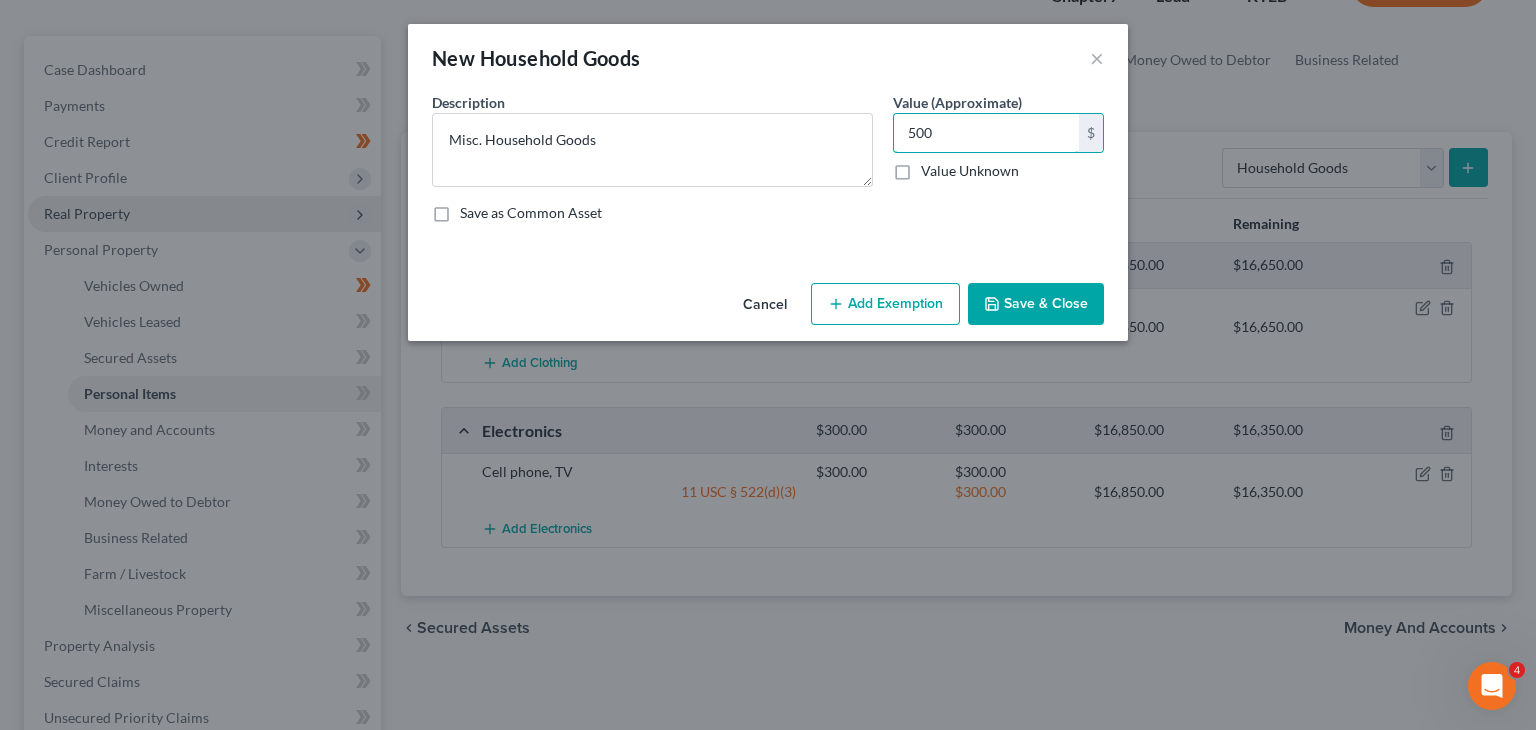 type on "500" 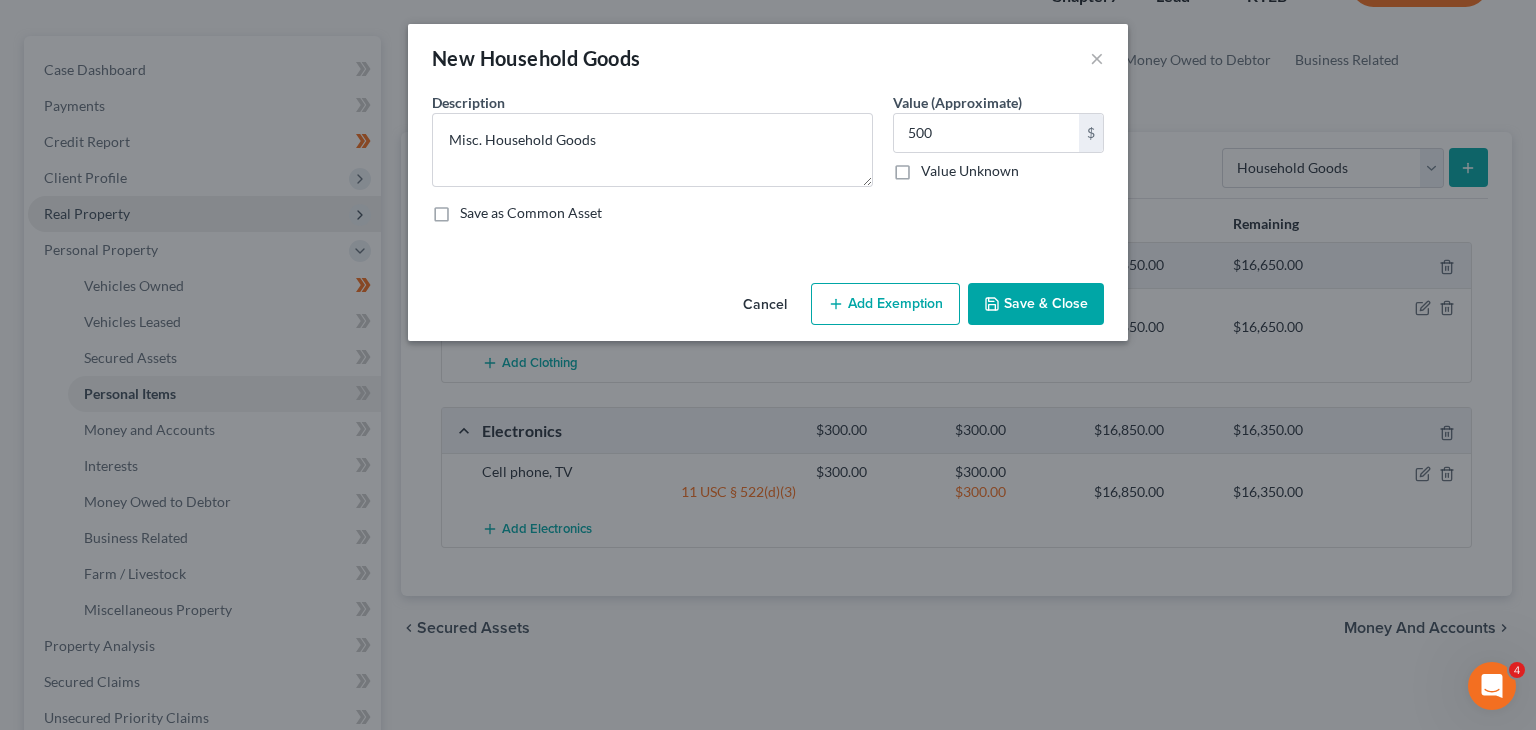 click on "Add Exemption" at bounding box center [885, 304] 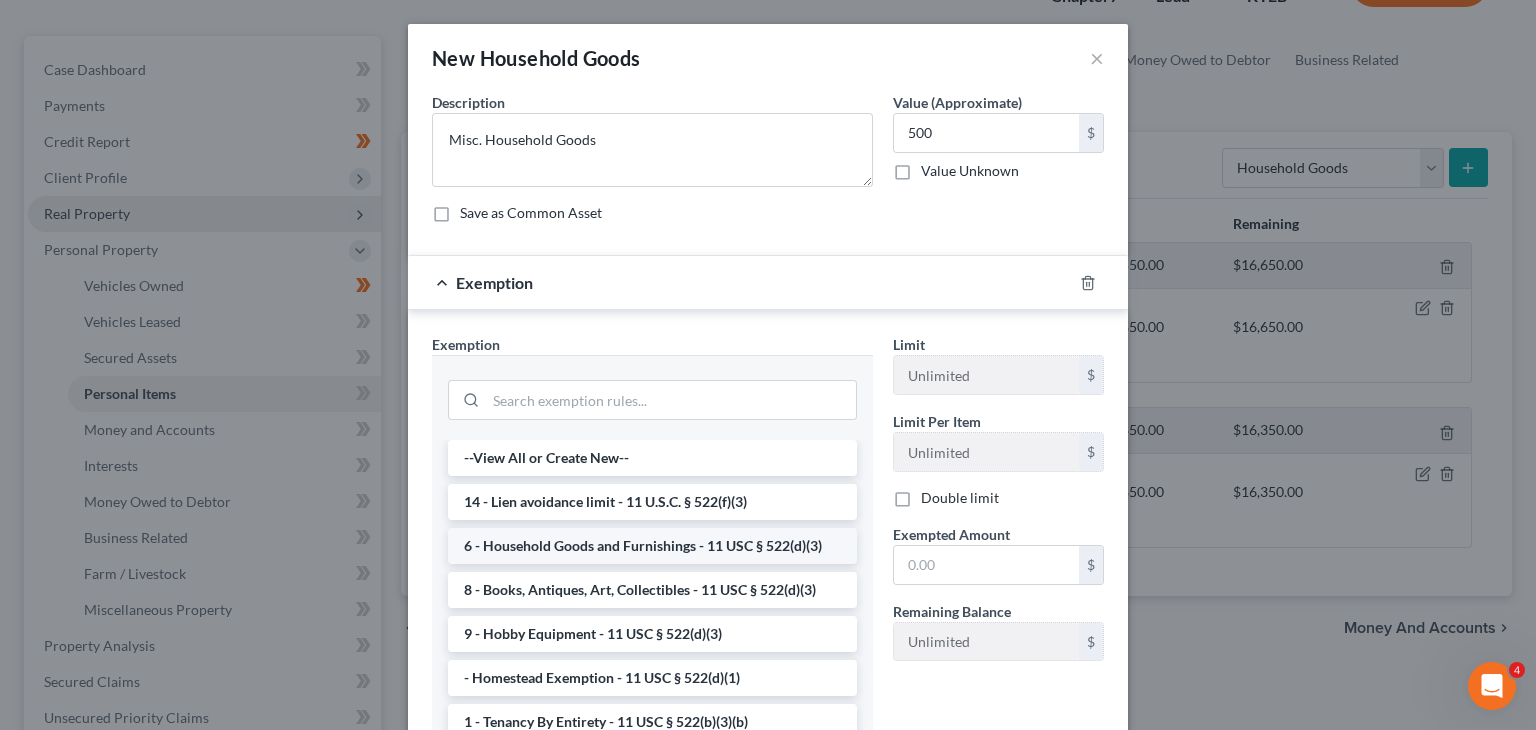 click on "6 - Household Goods and Furnishings - 11 USC § 522(d)(3)" at bounding box center (652, 546) 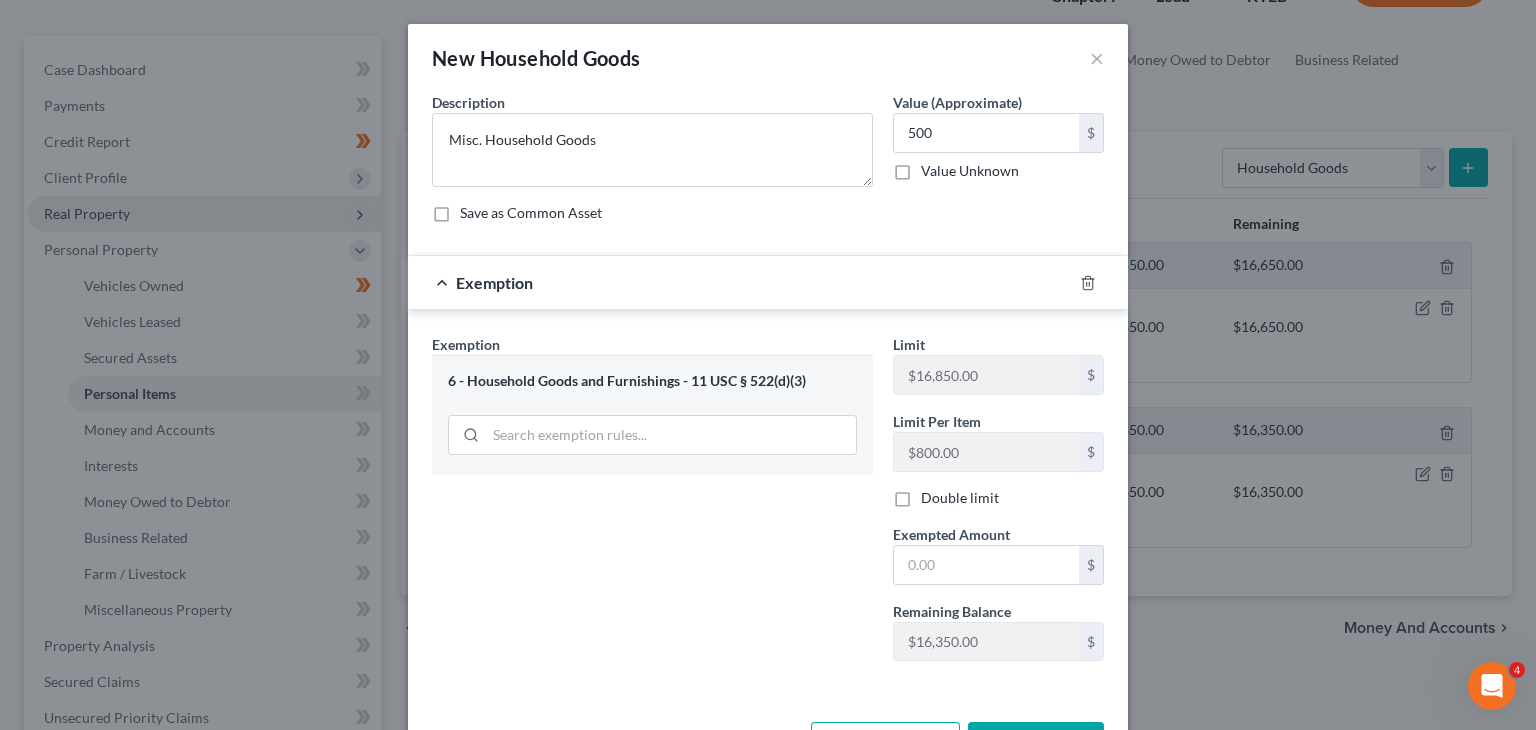 click on "Limit     $[AMOUNT] $ Limit Per Item $[AMOUNT] $ Double limit
Exempted Amount
*
$ Remaining Balance $[AMOUNT] $" at bounding box center (998, 505) 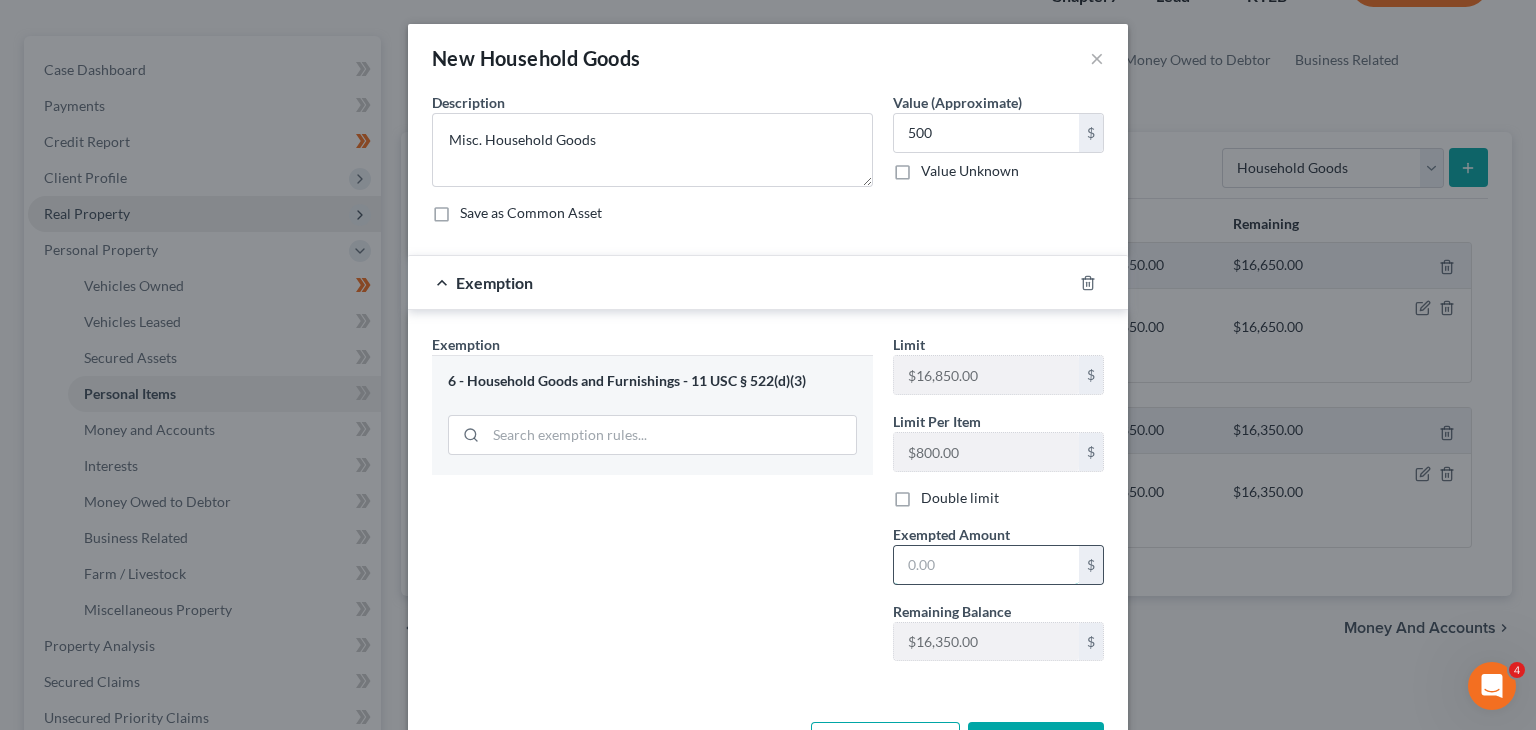 click at bounding box center (986, 565) 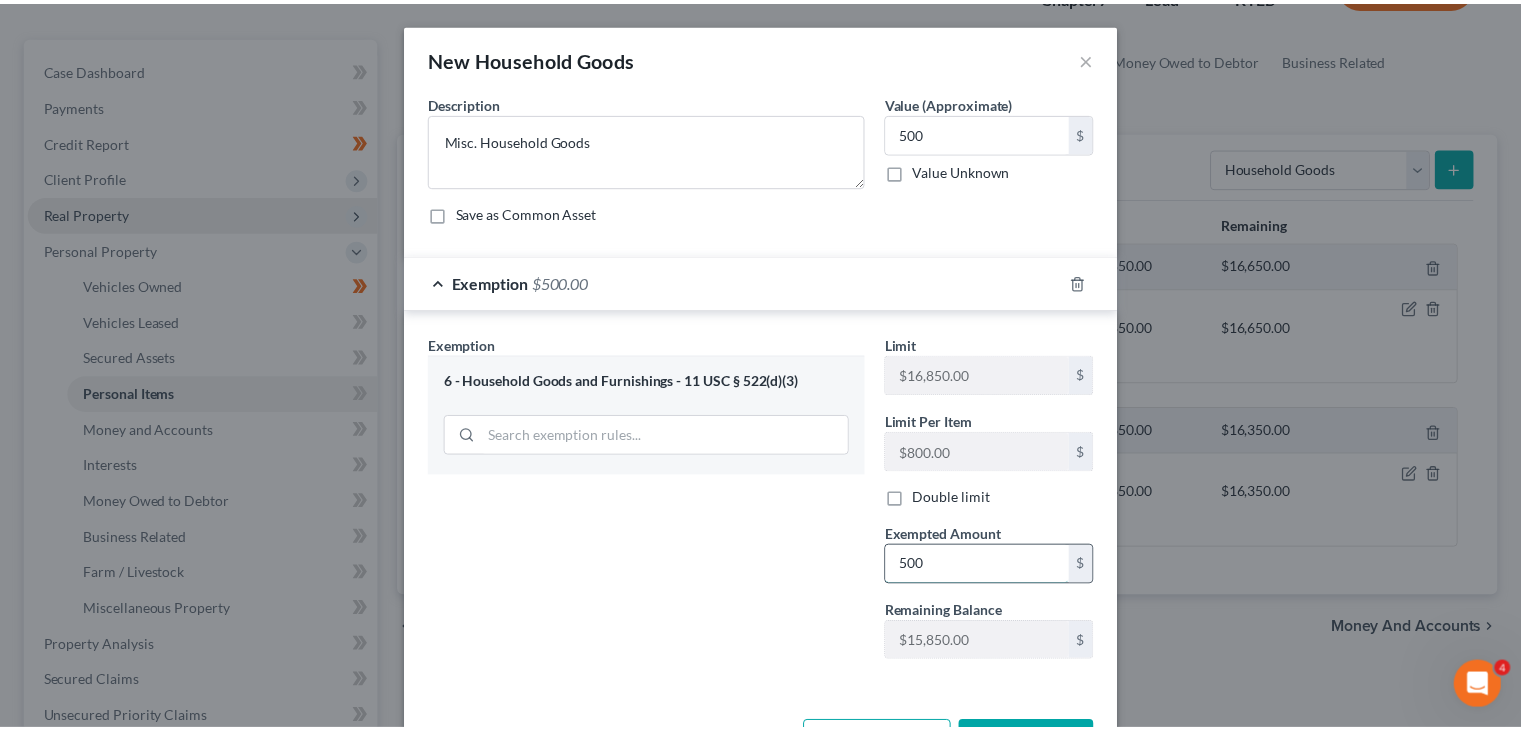 scroll, scrollTop: 72, scrollLeft: 0, axis: vertical 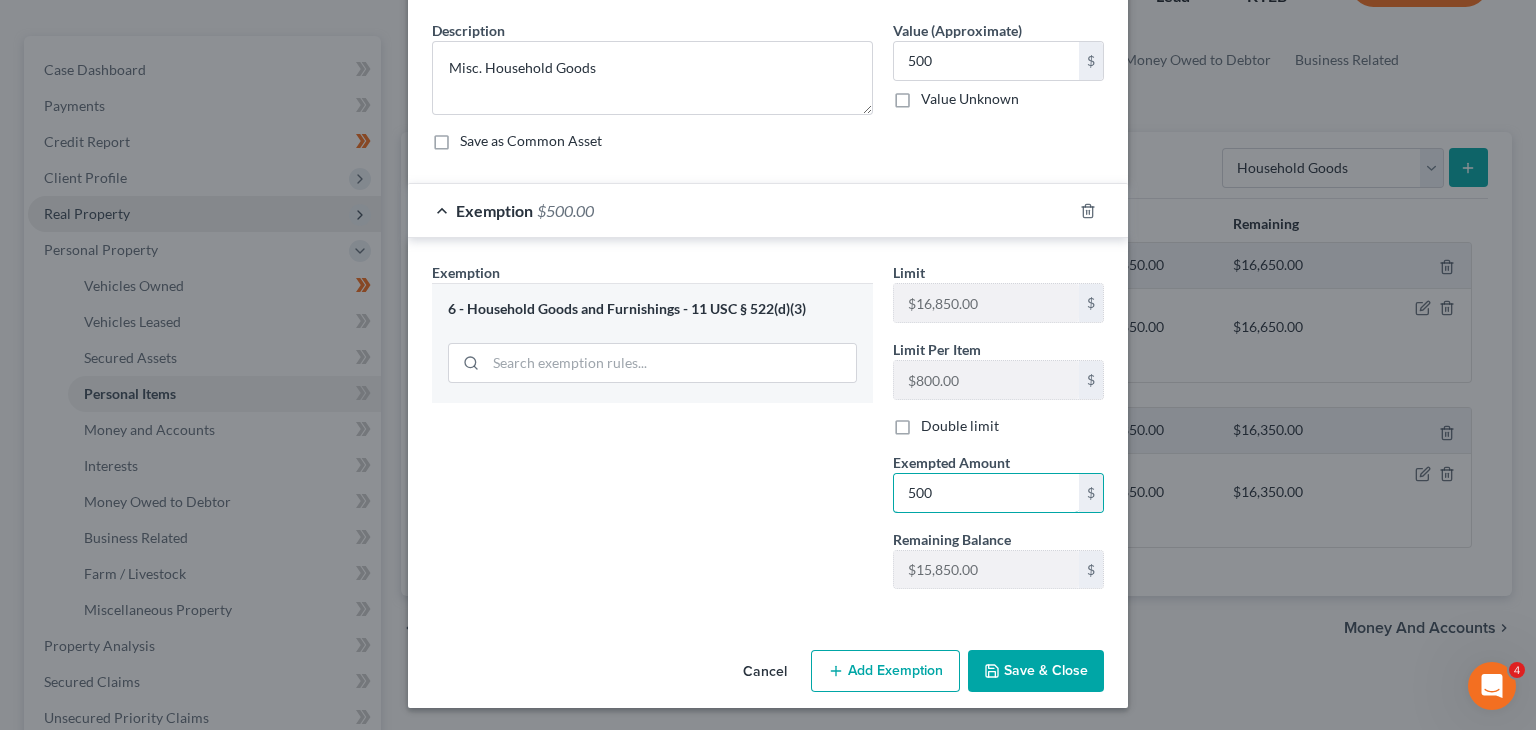 type on "500" 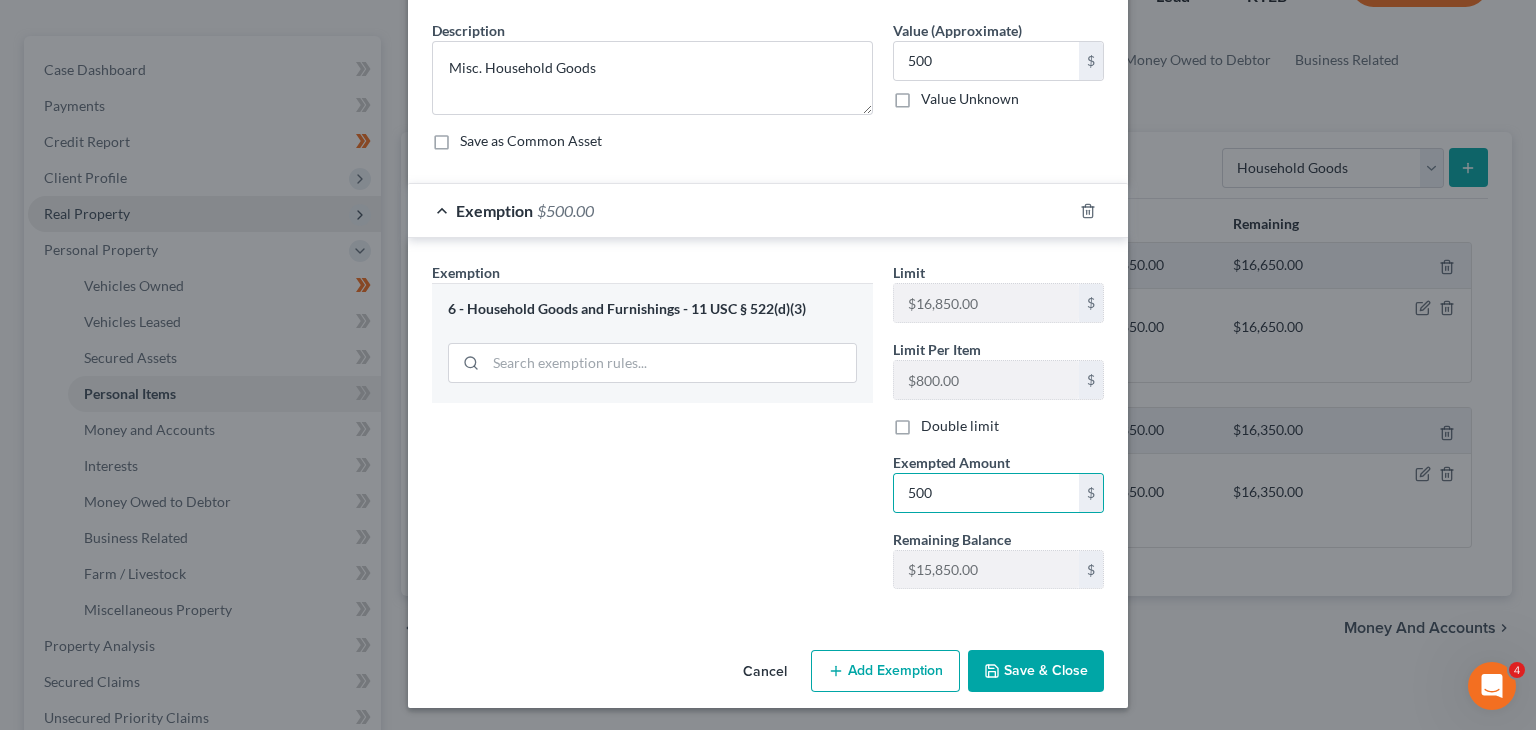 click on "Save & Close" at bounding box center [1036, 671] 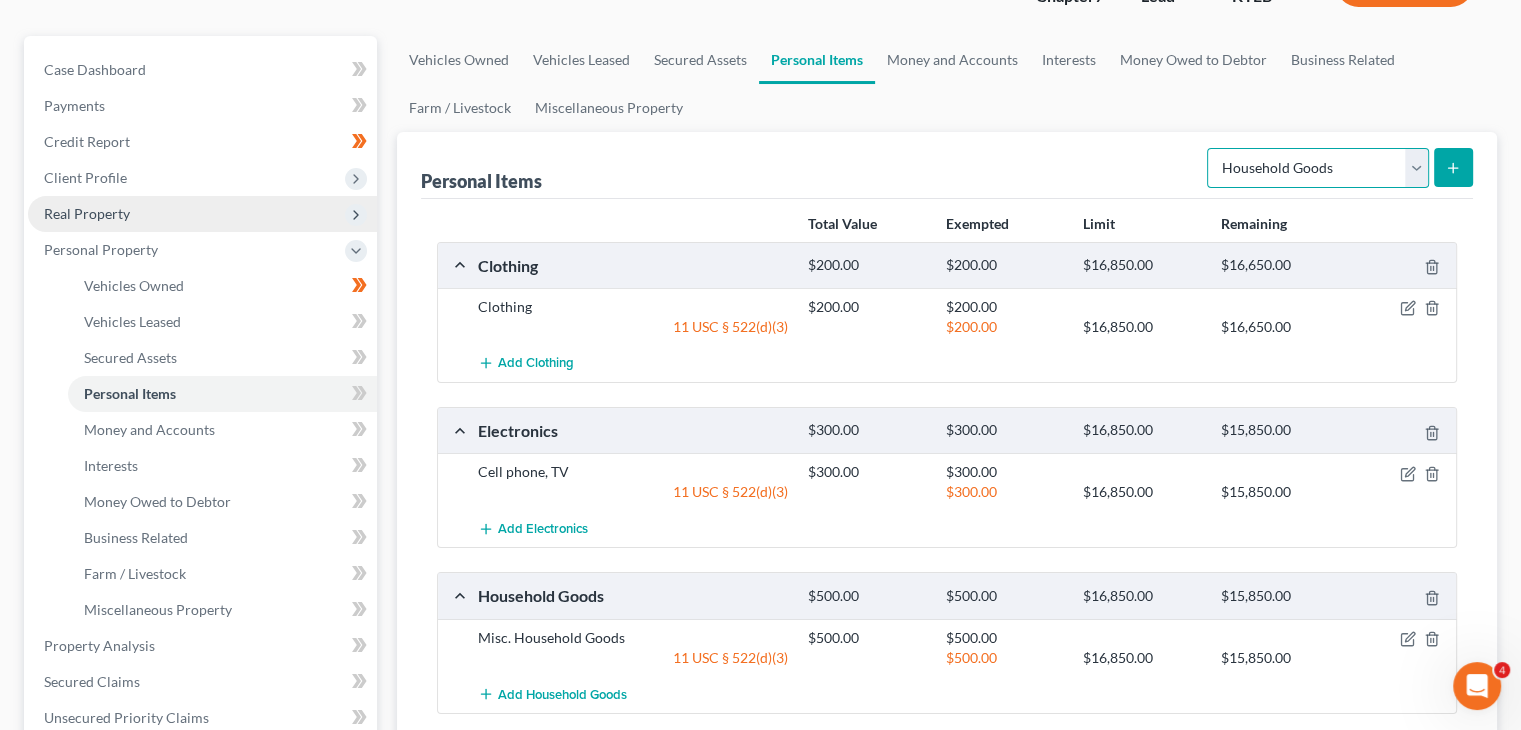 click on "Select Item Type Clothing Collectibles Of Value Electronics Firearms Household Goods Jewelry Other Pet(s) Sports & Hobby Equipment" at bounding box center (1318, 168) 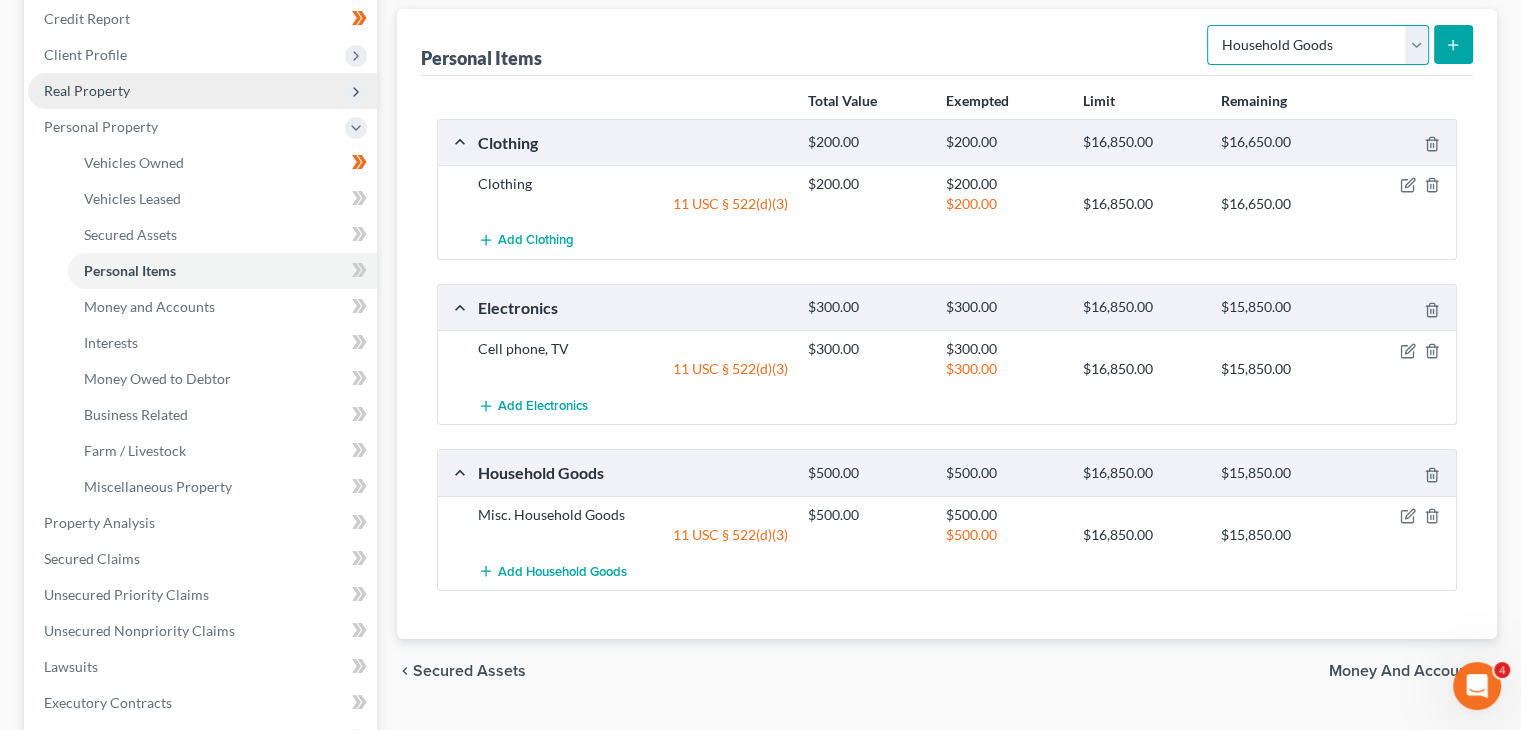 scroll, scrollTop: 316, scrollLeft: 0, axis: vertical 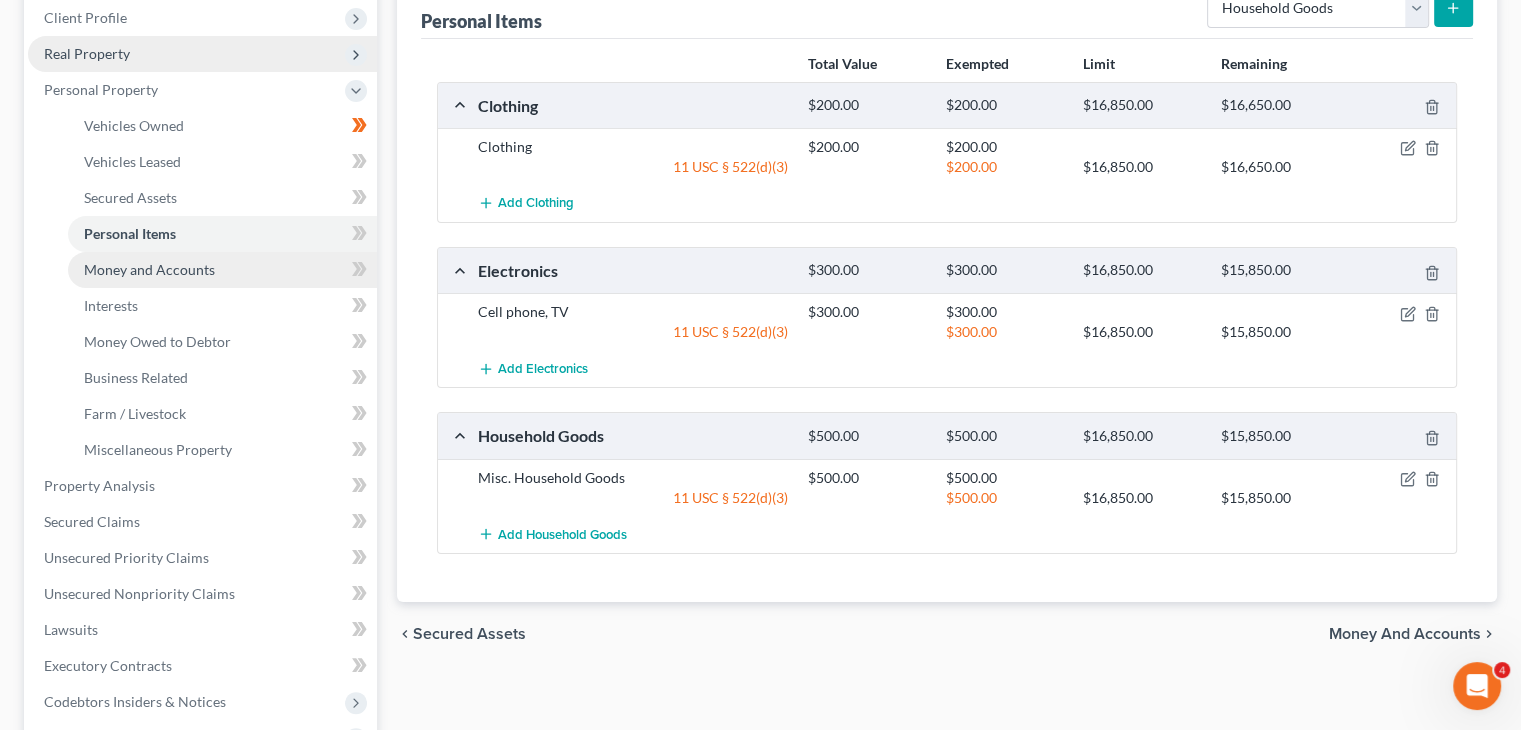 click on "Money and Accounts" at bounding box center (222, 270) 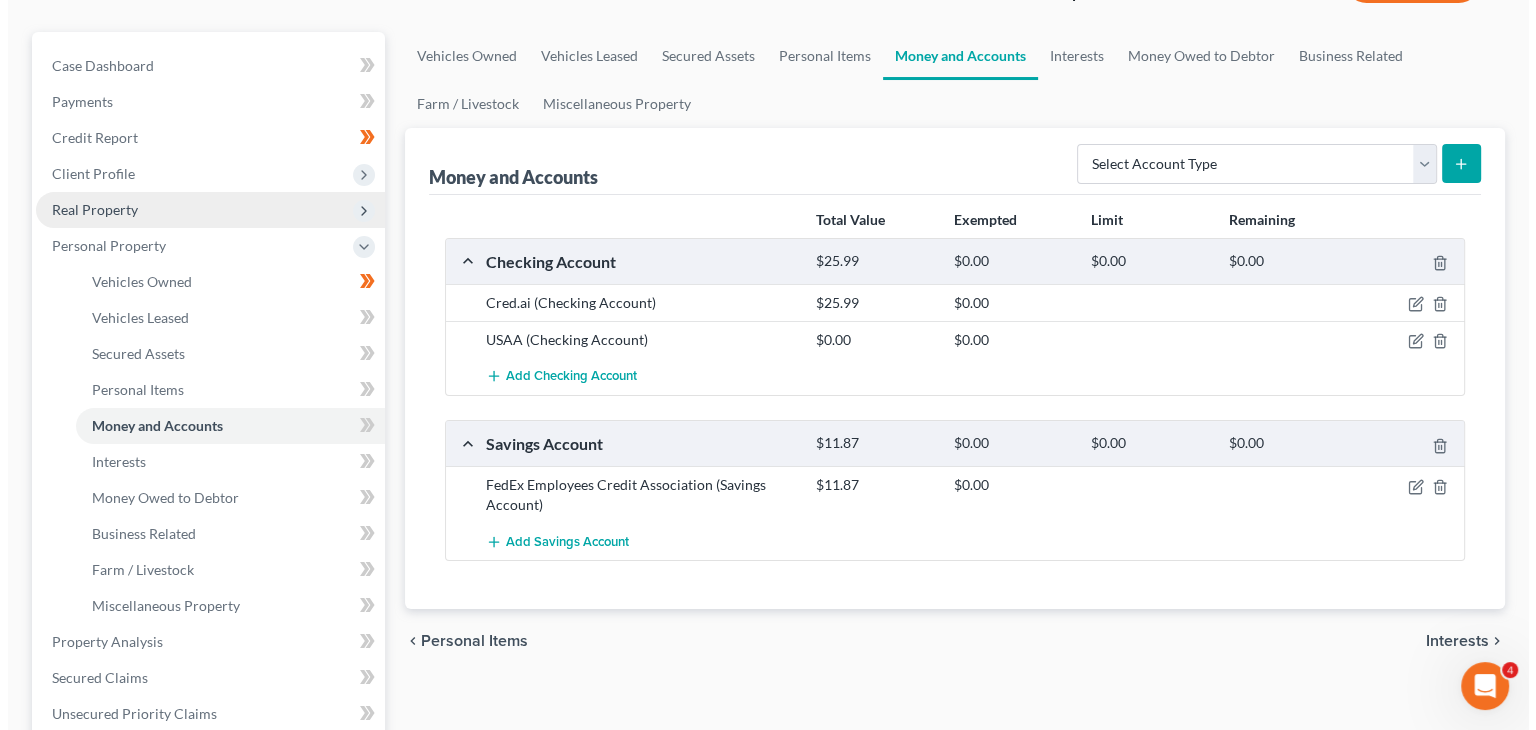 scroll, scrollTop: 195, scrollLeft: 0, axis: vertical 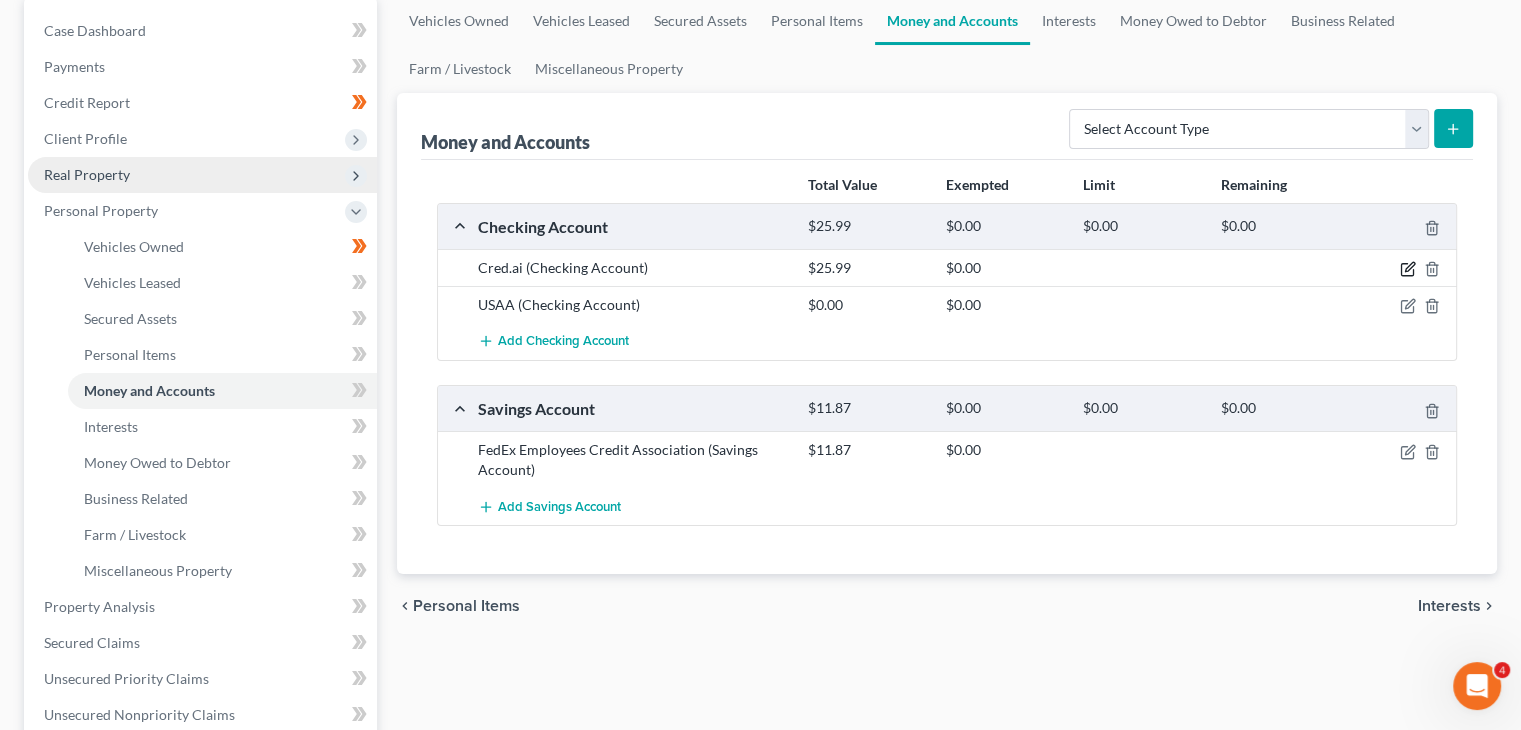 drag, startPoint x: 1410, startPoint y: 264, endPoint x: 1197, endPoint y: 301, distance: 216.18973 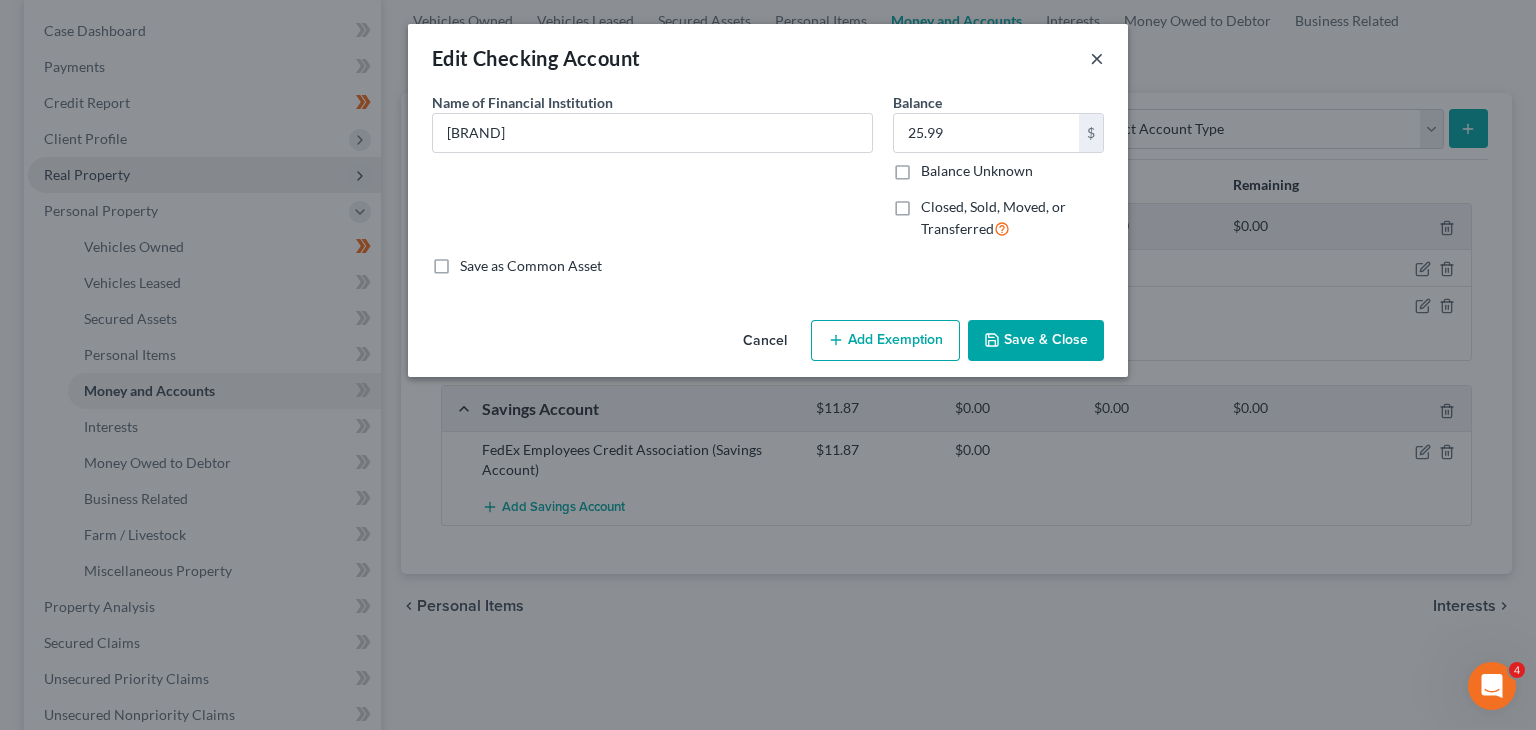 click on "×" at bounding box center [1097, 58] 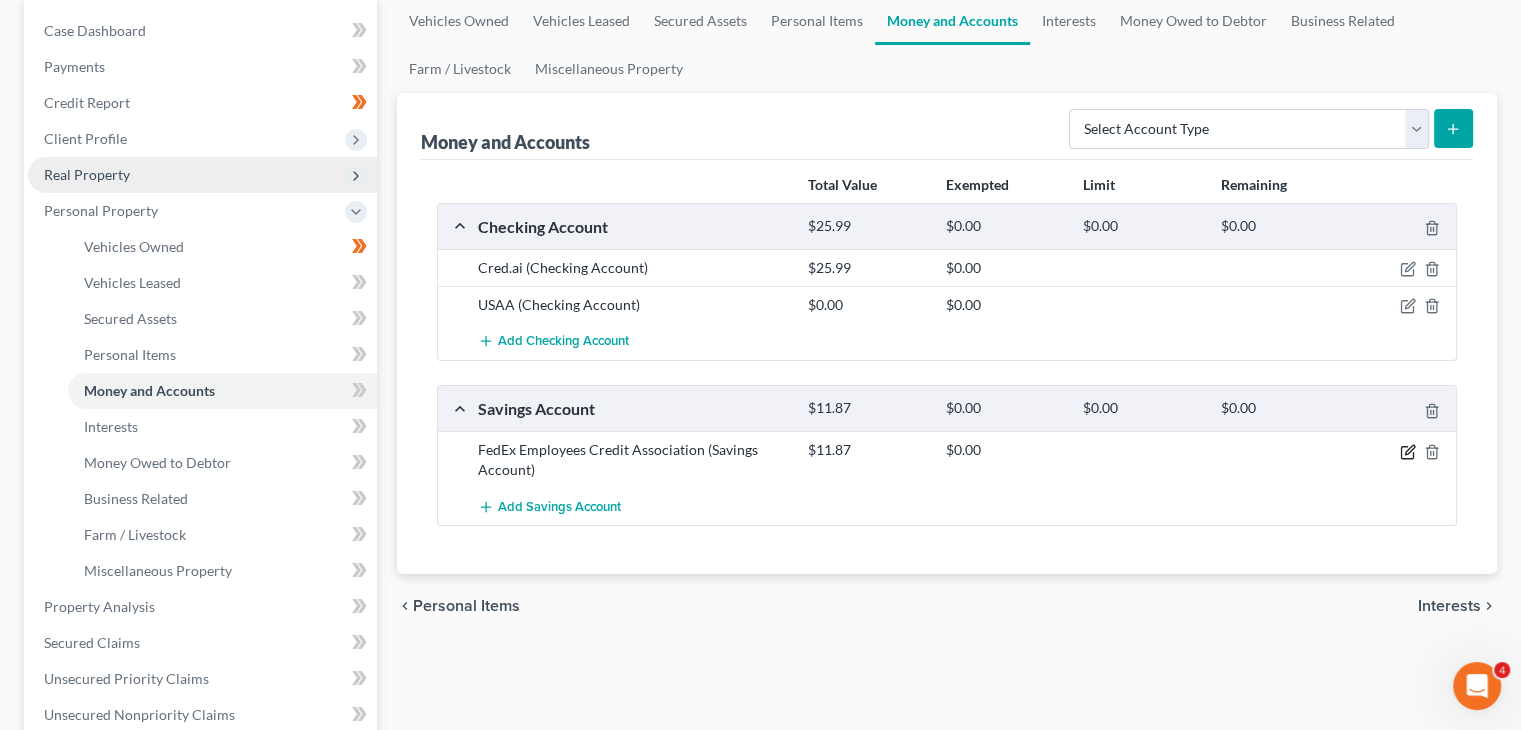 click 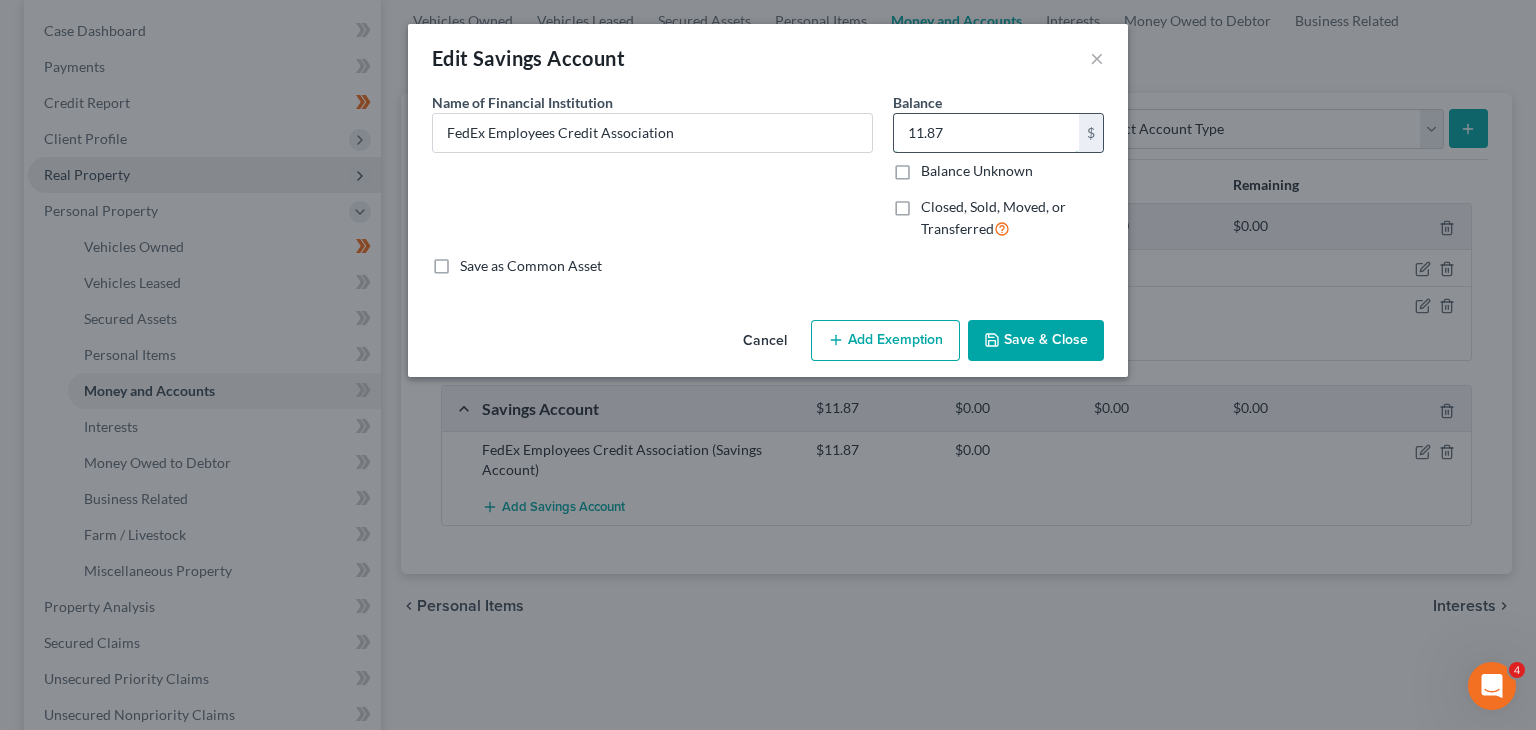 type 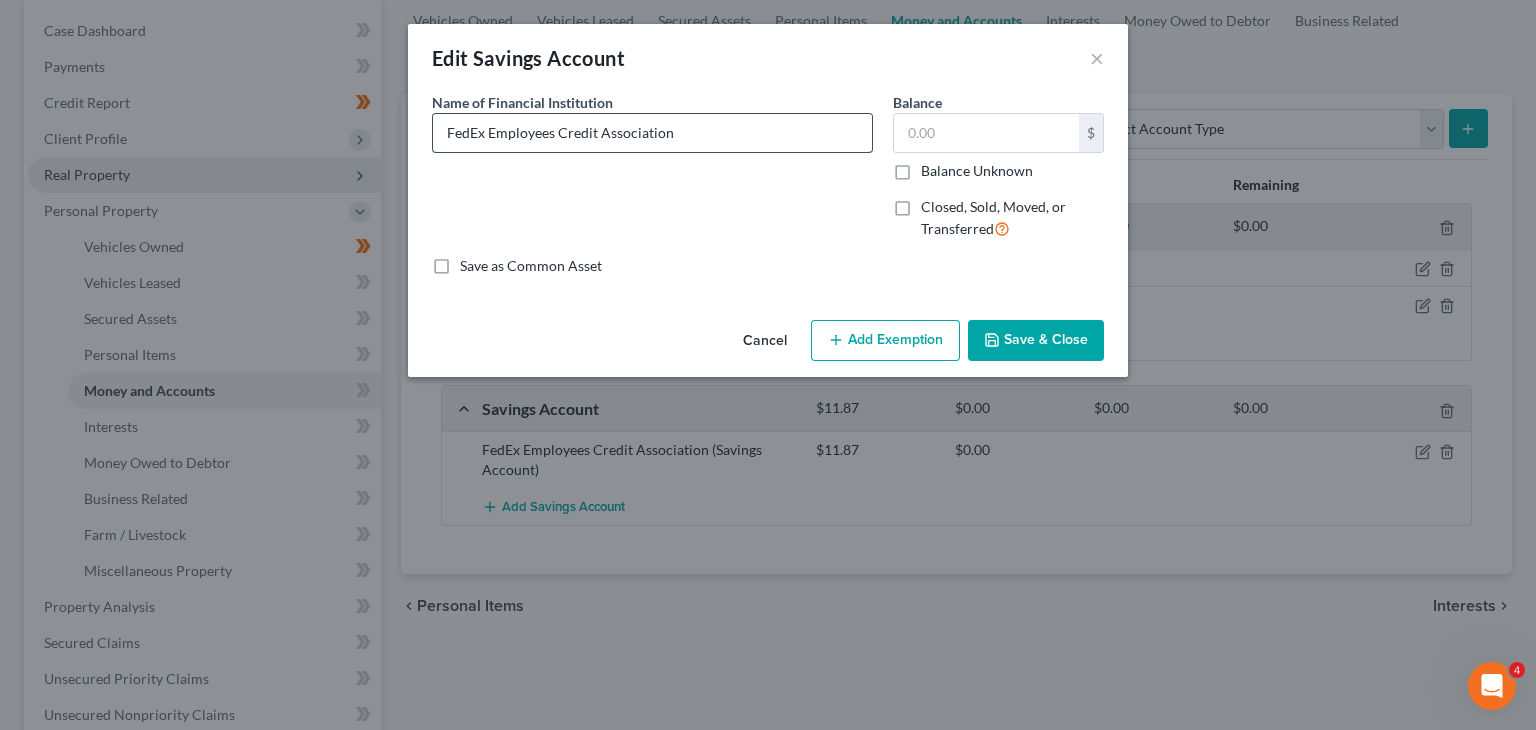 type on "FedEx Employees Credit Association" 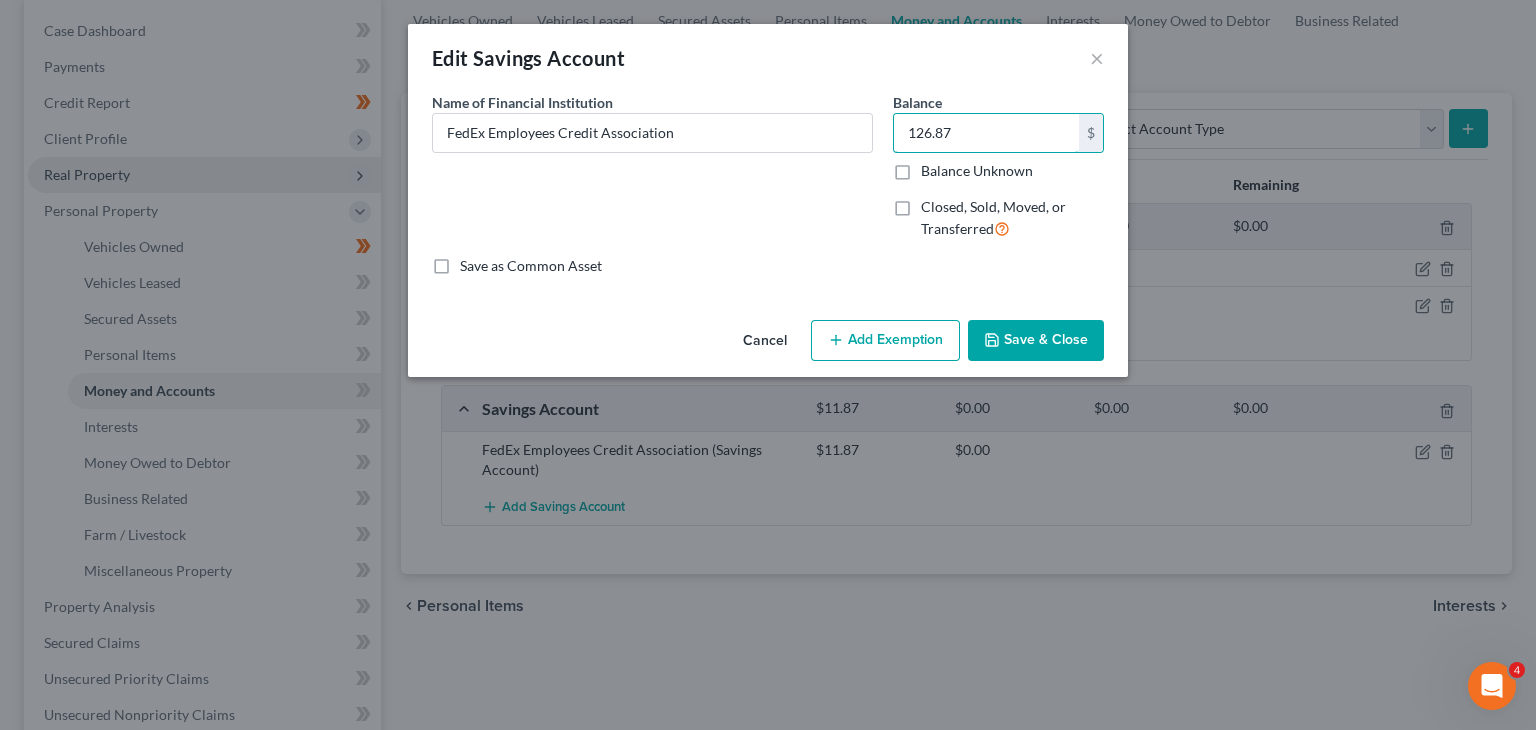 type on "126.87" 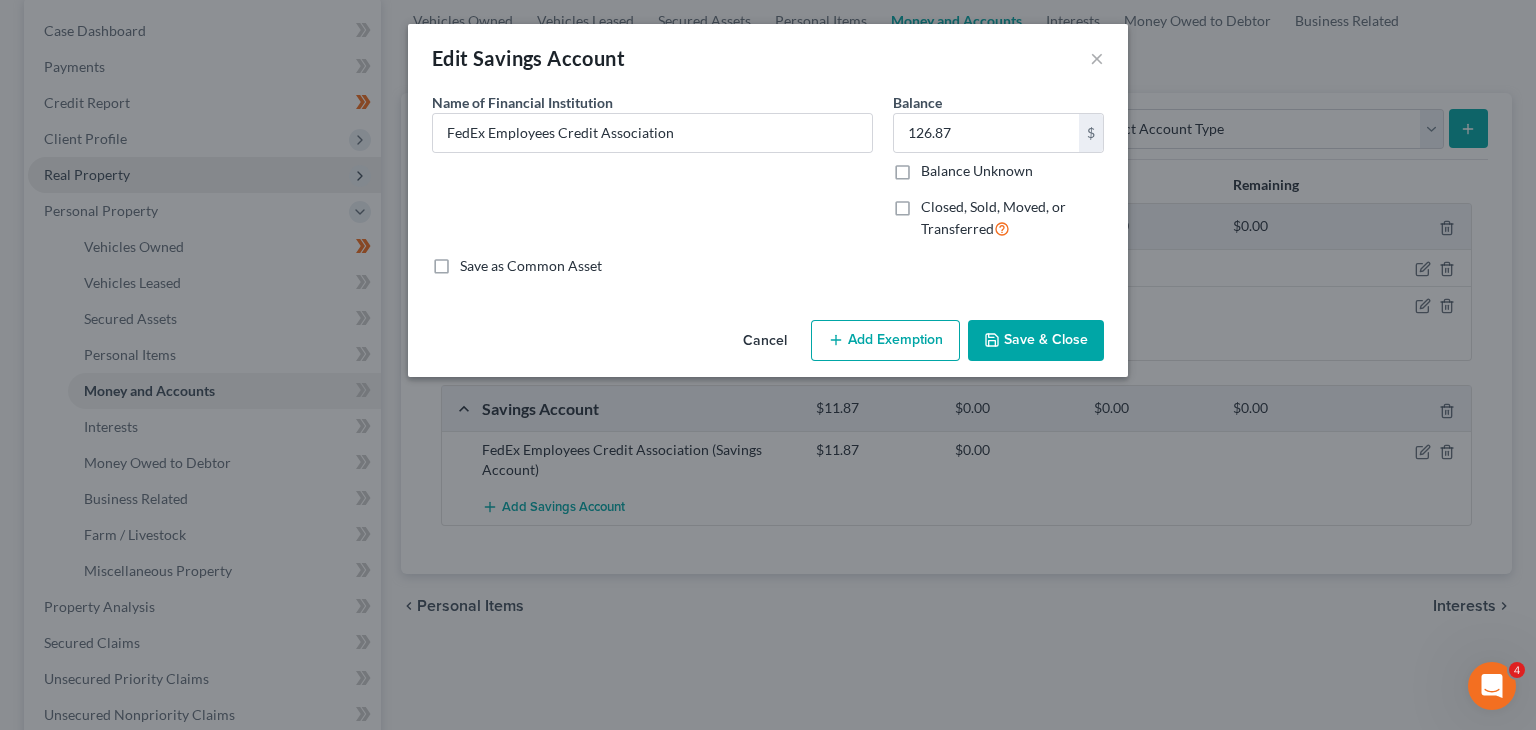 click on "Add Exemption" at bounding box center (885, 341) 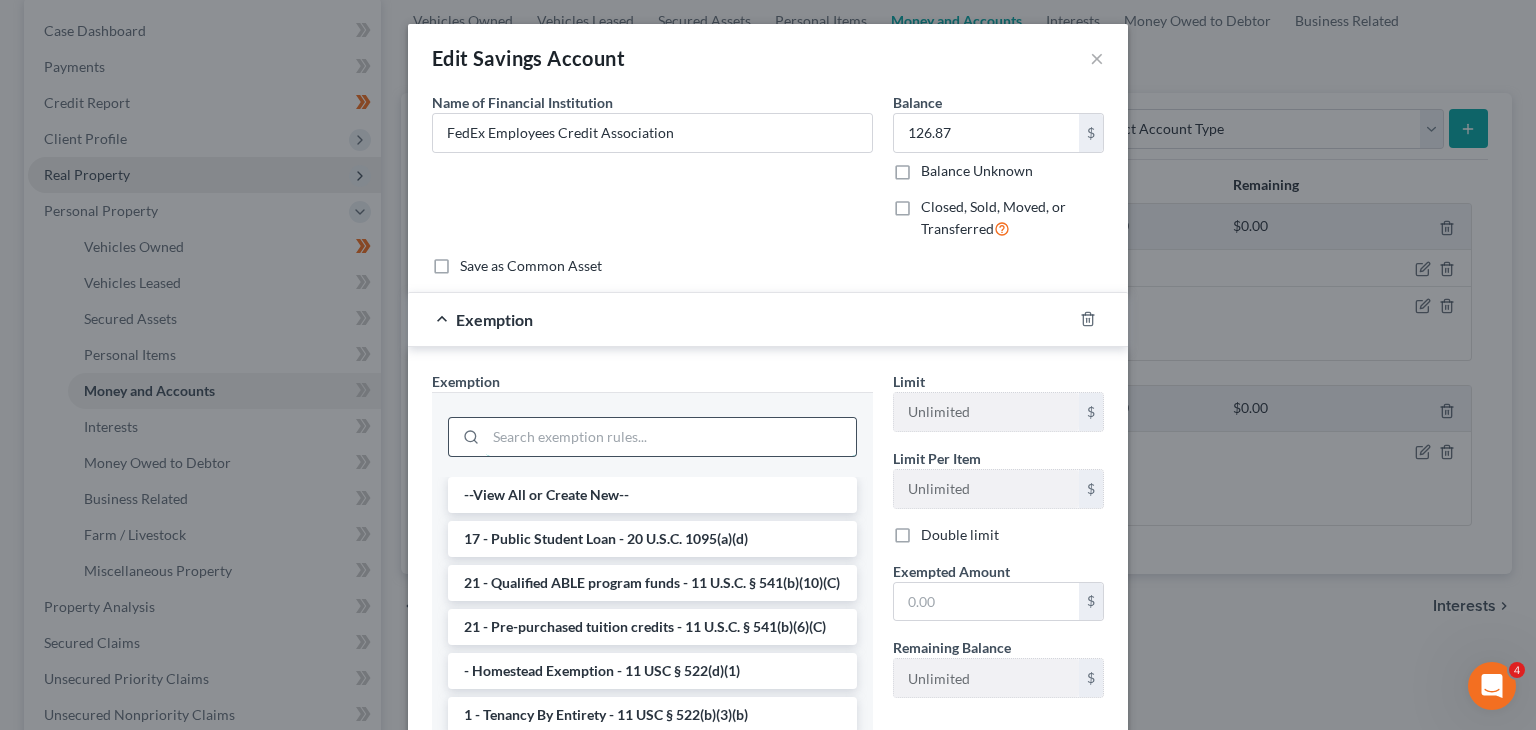 click at bounding box center [671, 437] 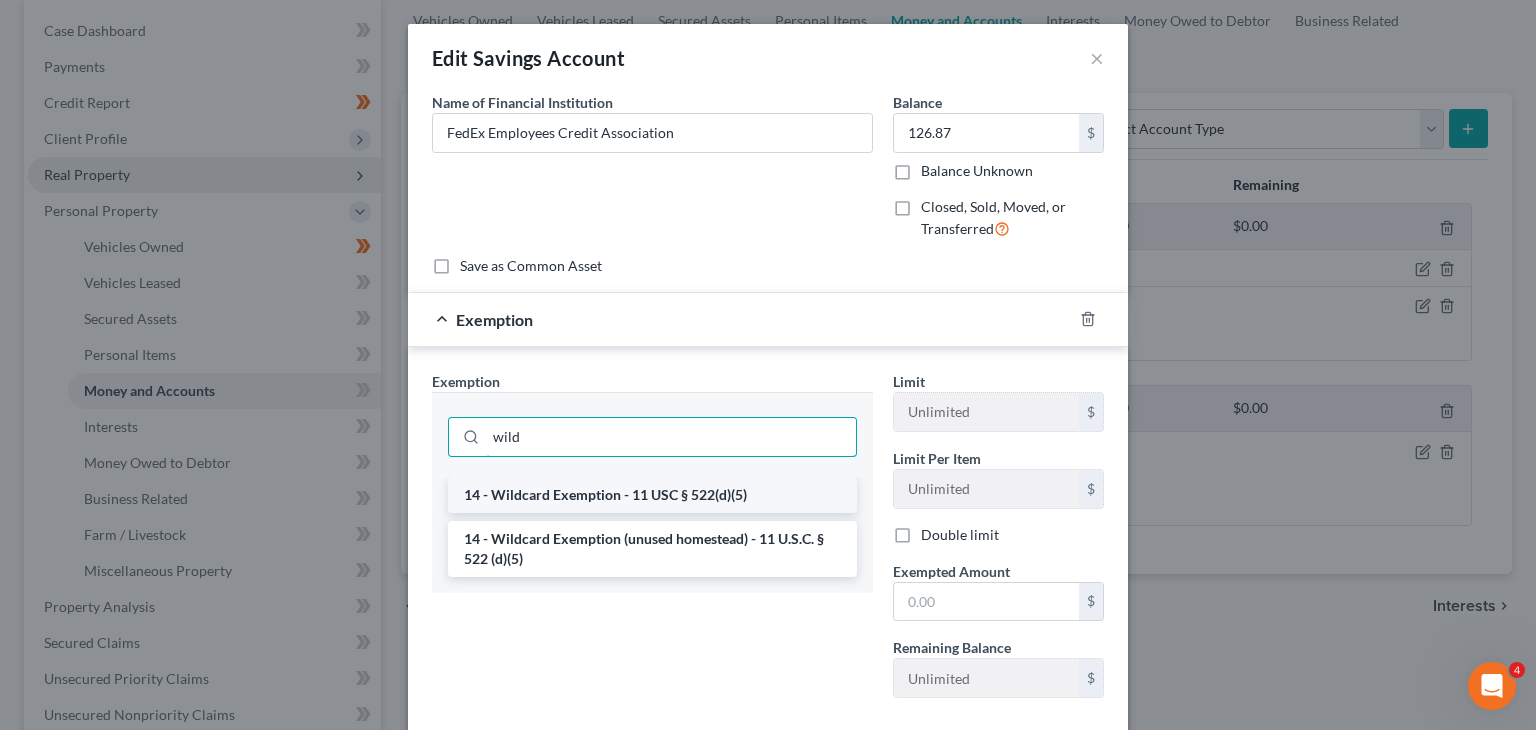 type on "wild" 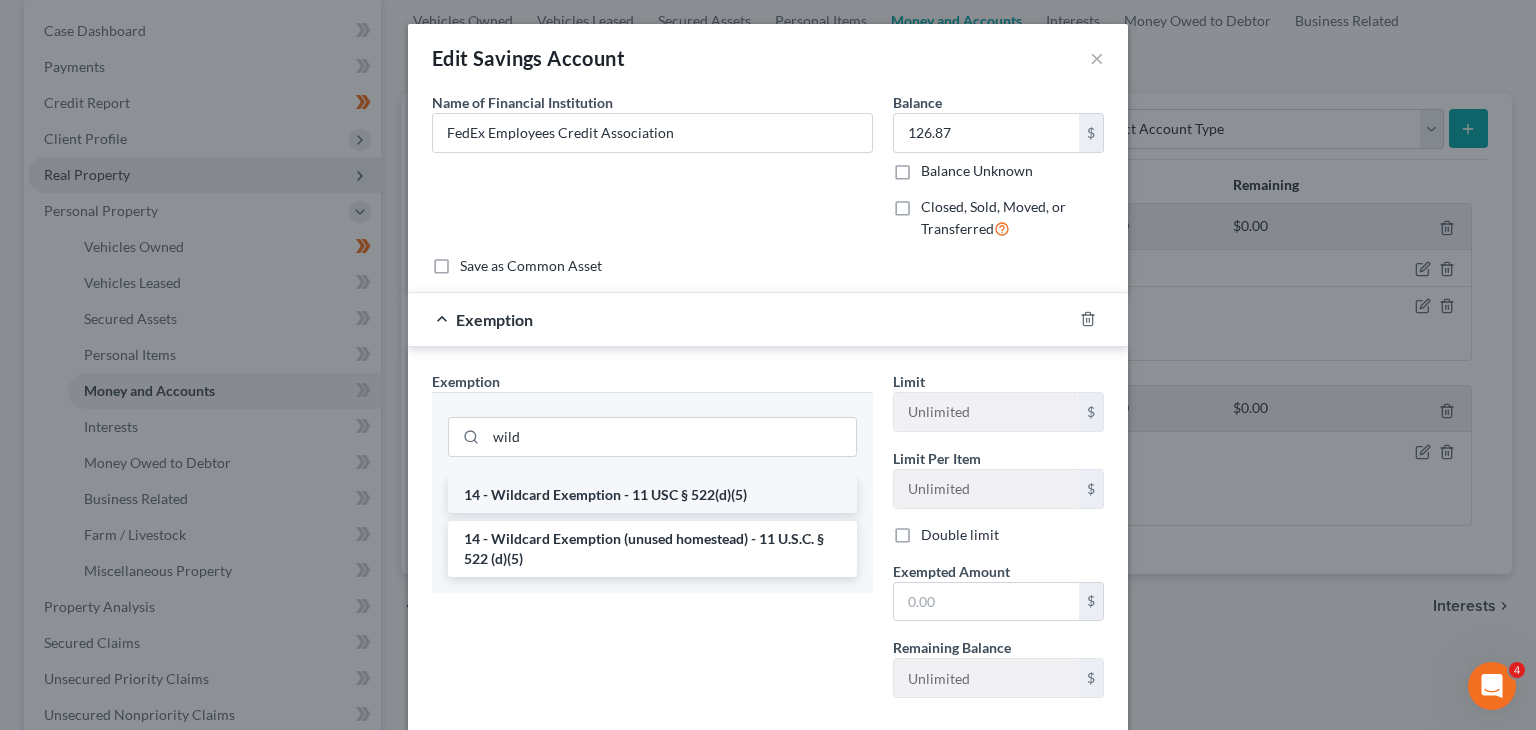 click on "14 - Wildcard Exemption - 11 USC § 522(d)(5)" at bounding box center (652, 495) 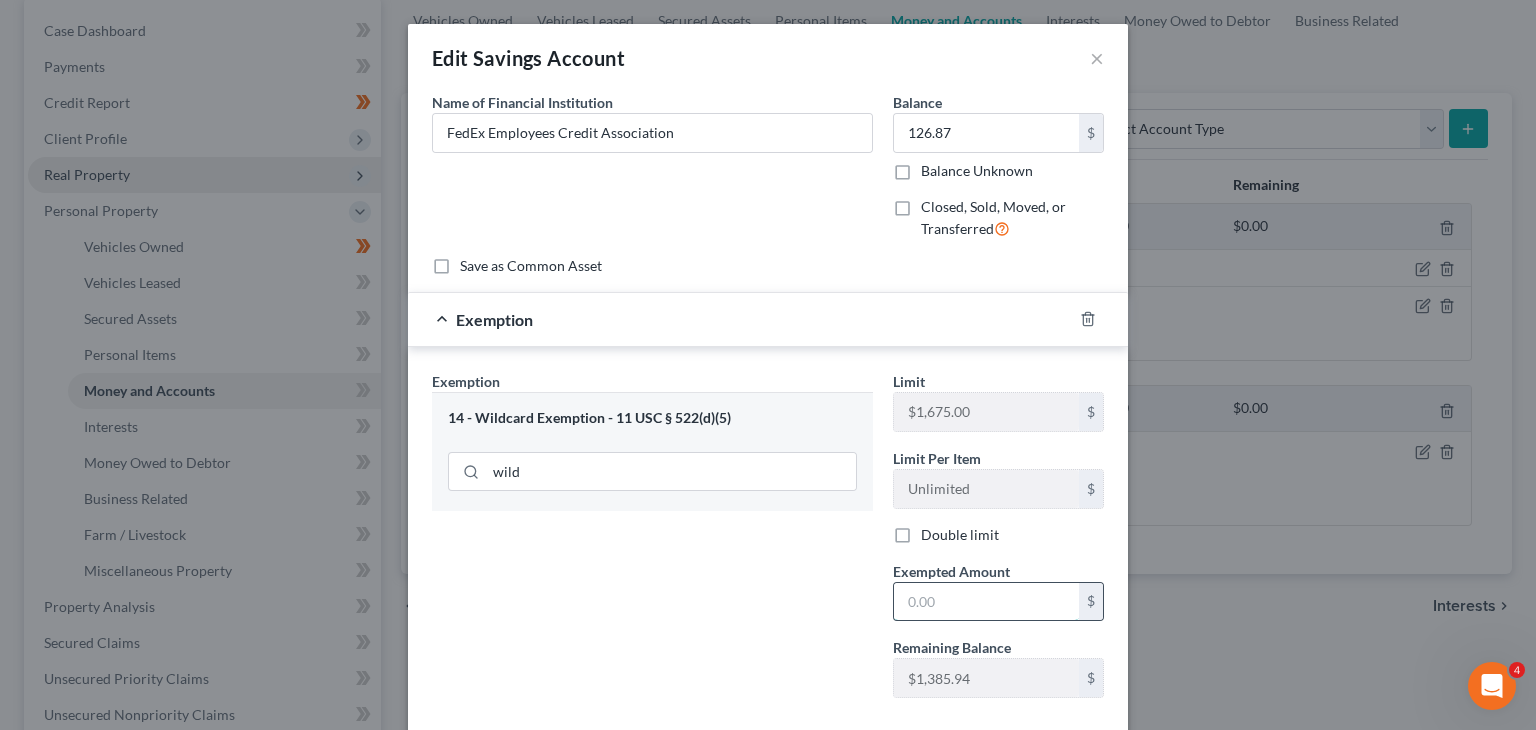 click at bounding box center [986, 602] 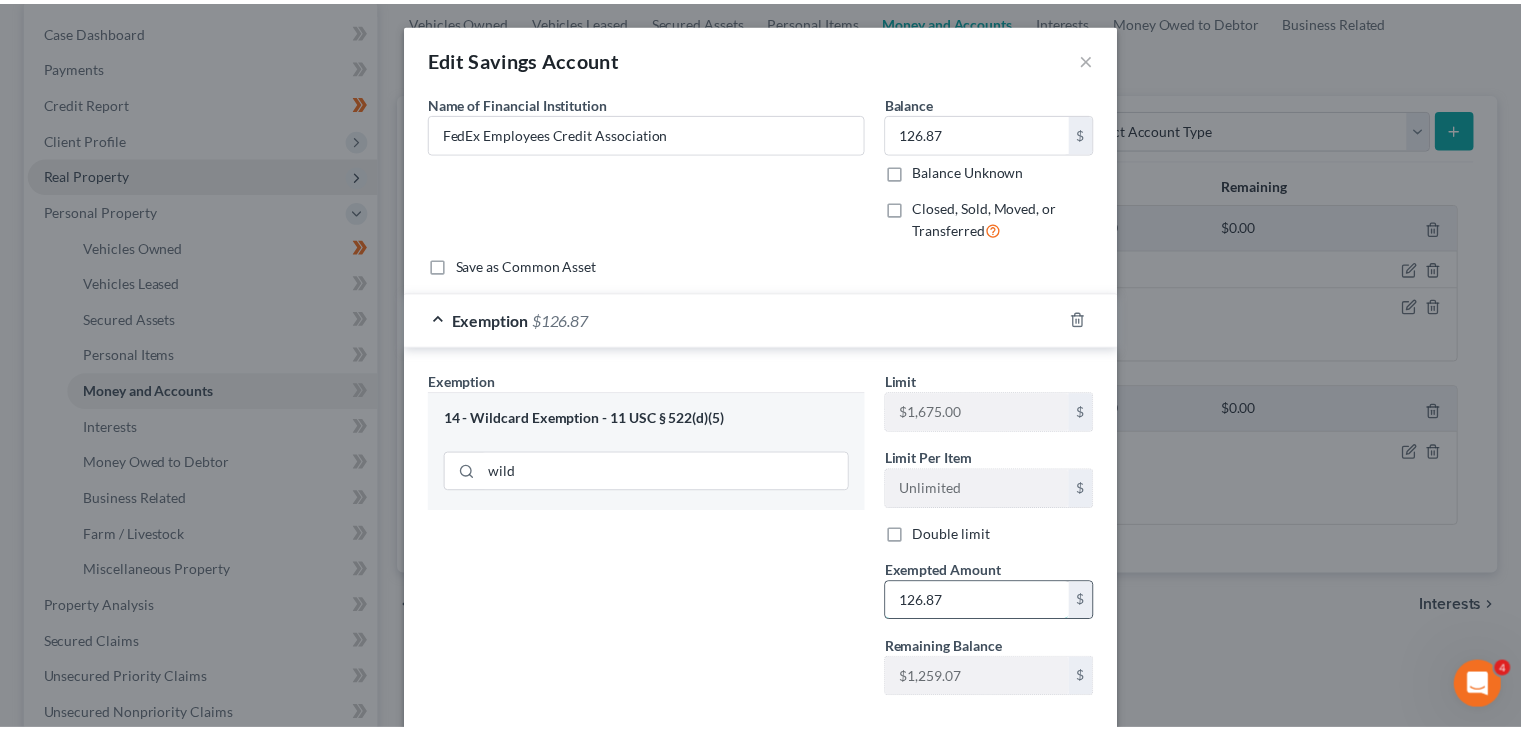 scroll, scrollTop: 108, scrollLeft: 0, axis: vertical 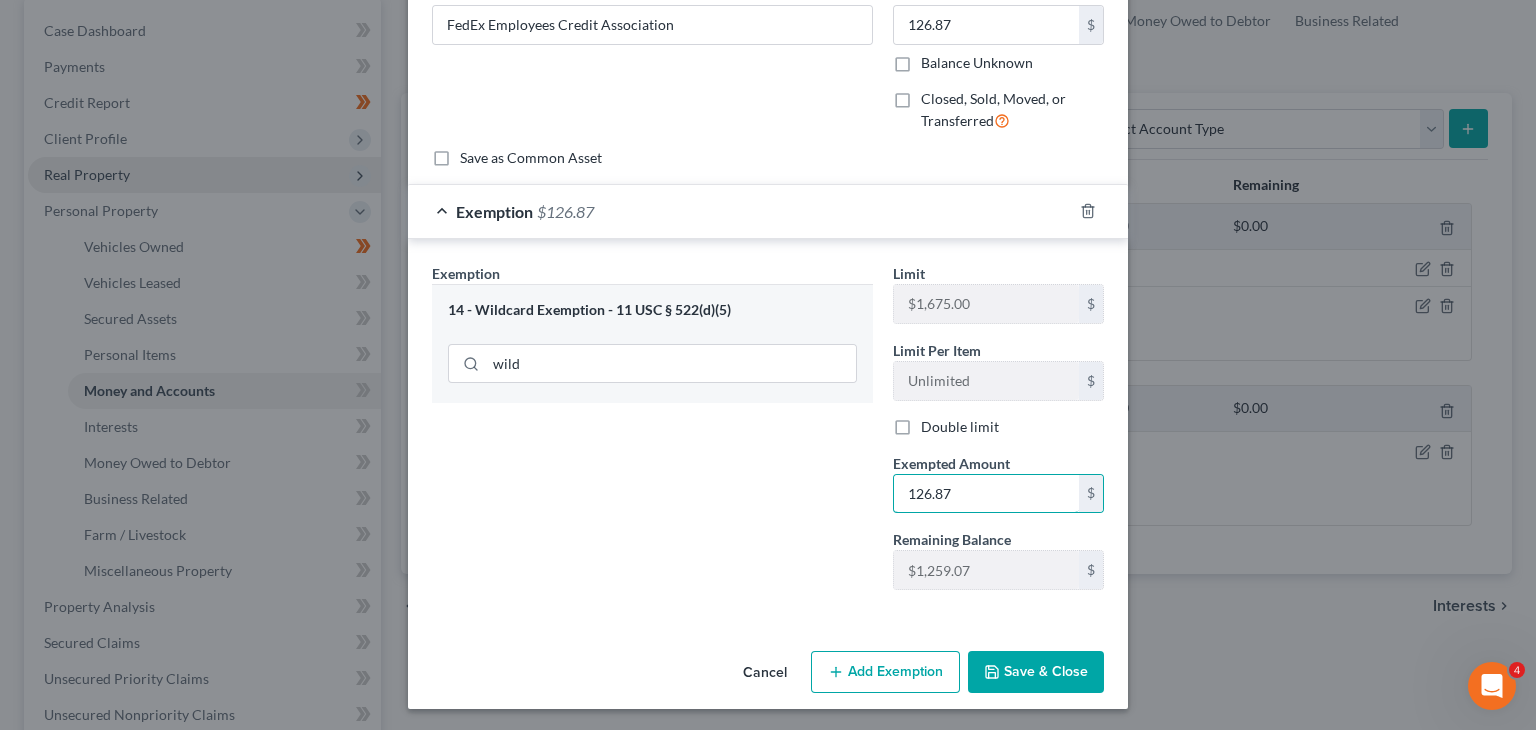type on "126.87" 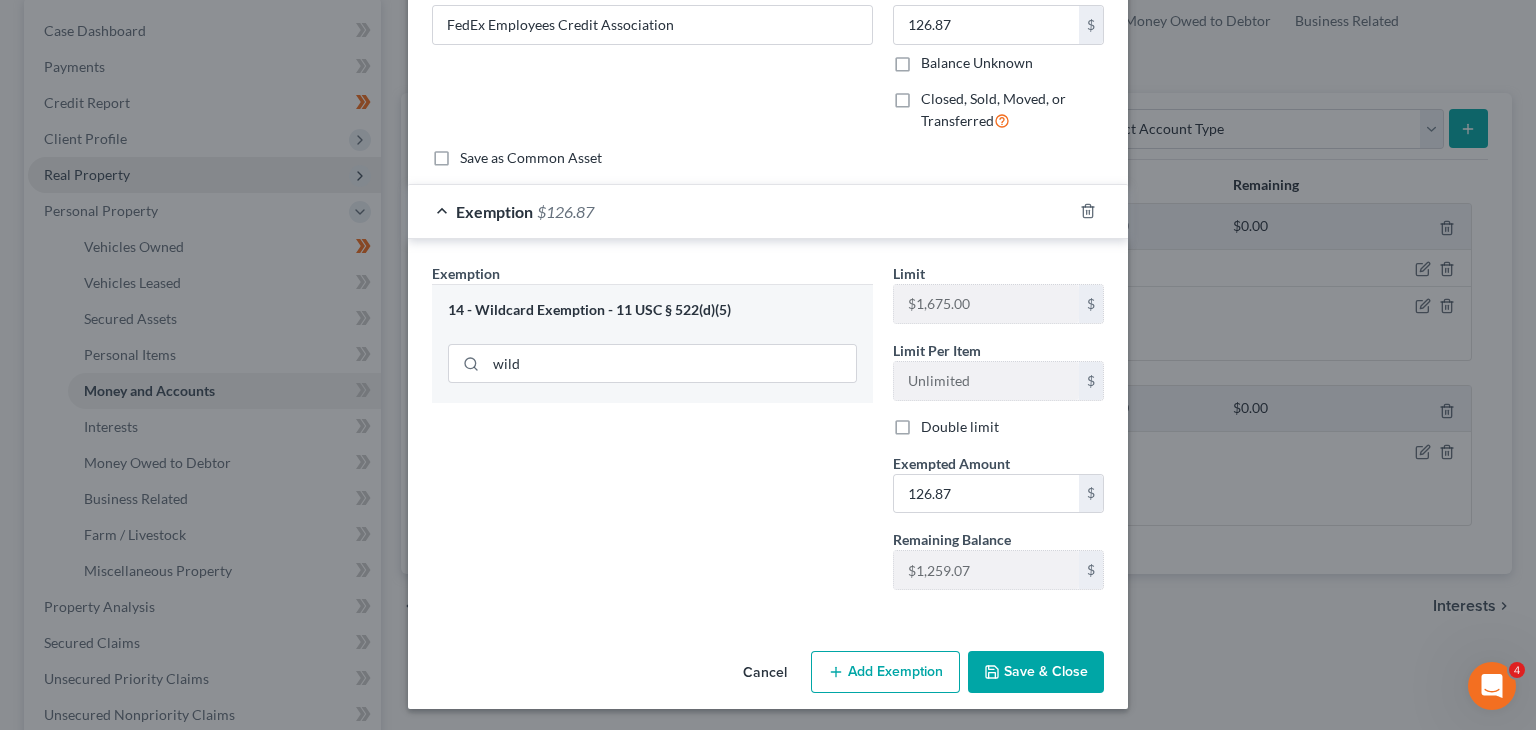 click on "Save & Close" at bounding box center [1036, 672] 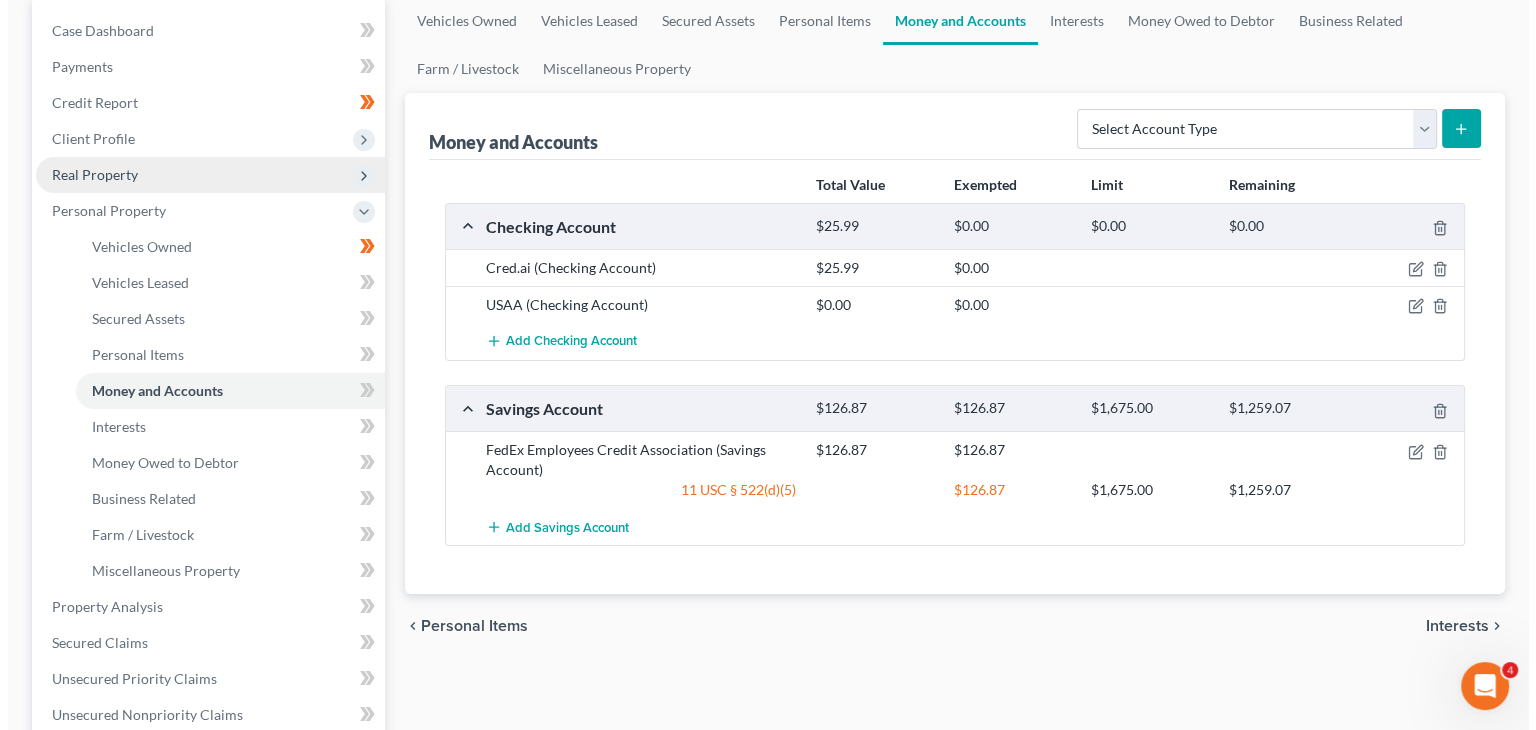 scroll, scrollTop: 233, scrollLeft: 0, axis: vertical 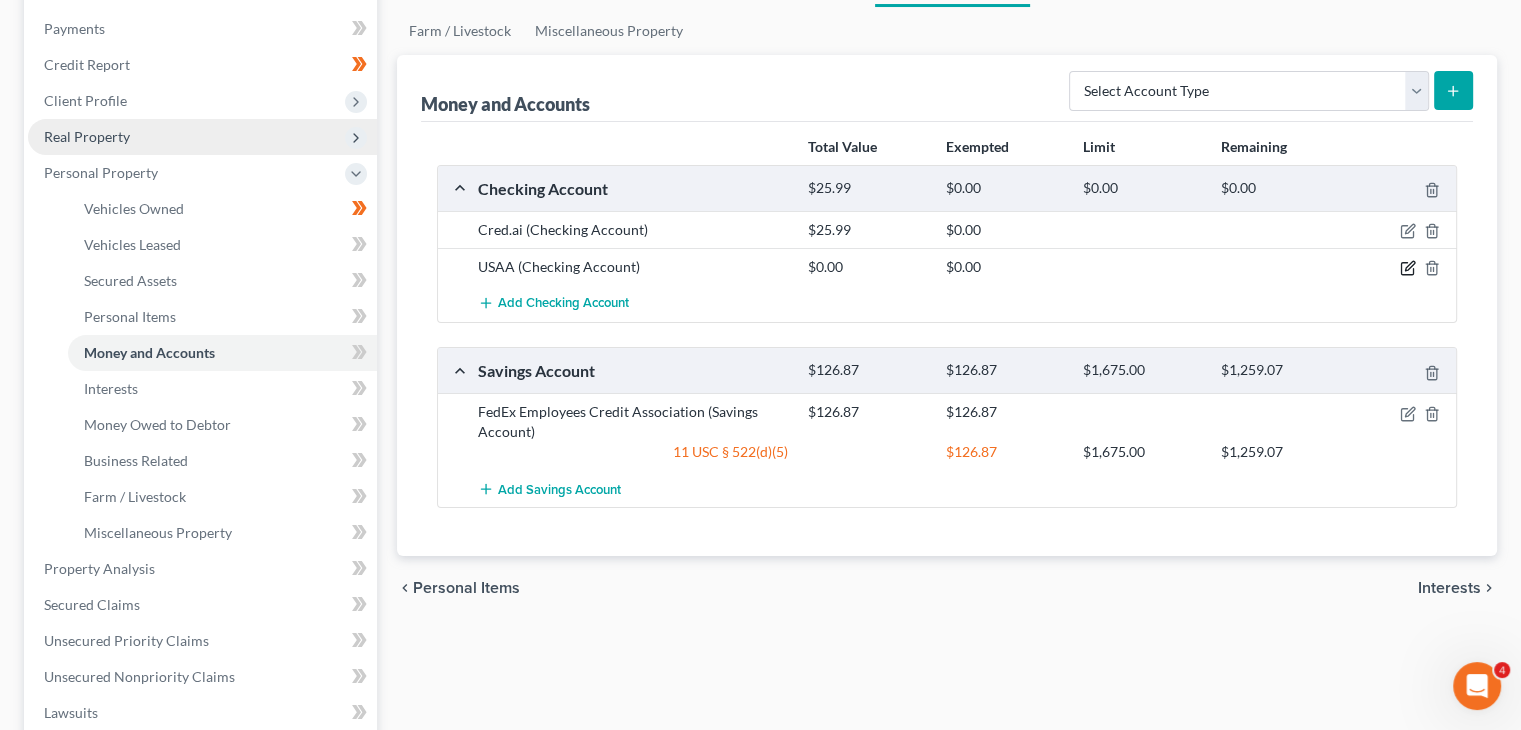 click 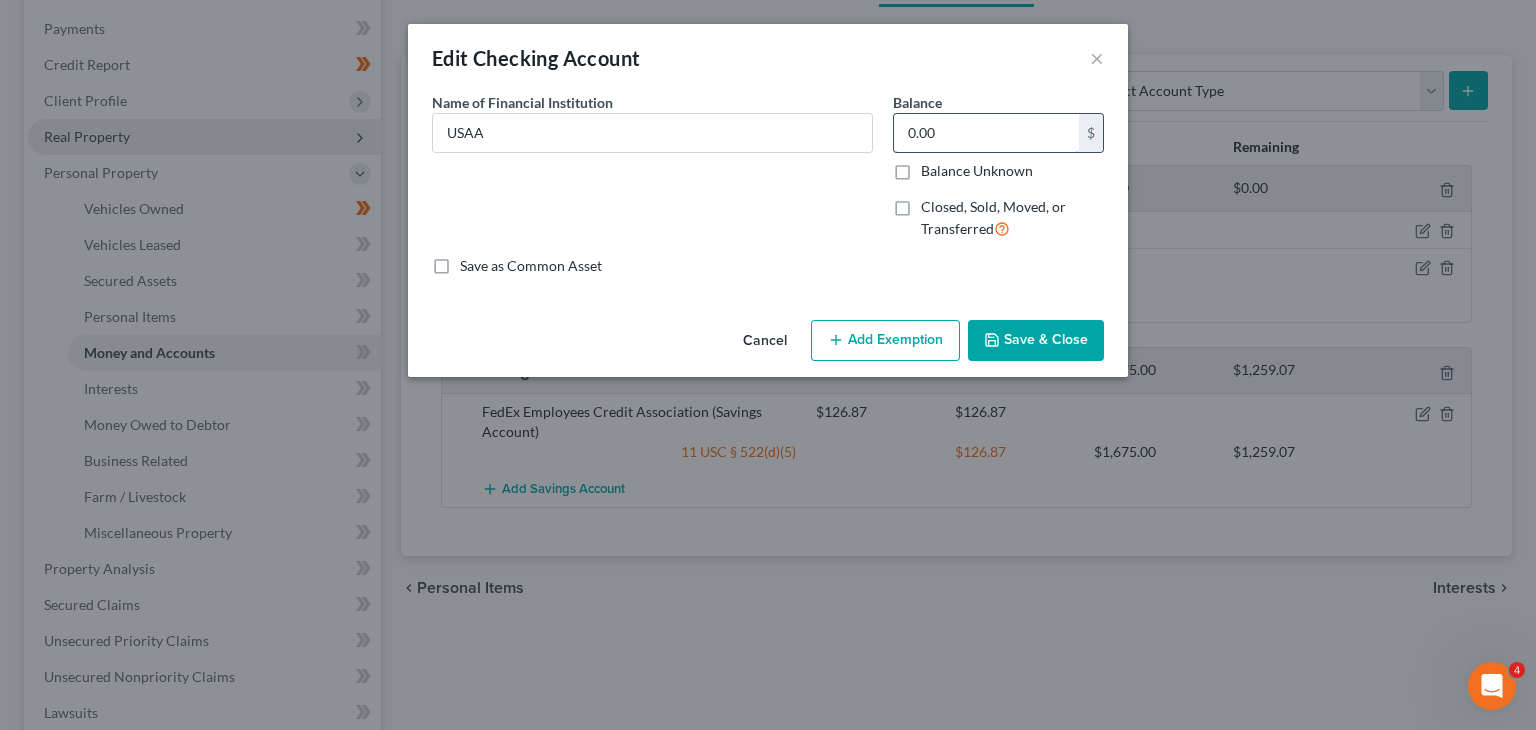 click on "0.00" at bounding box center (986, 133) 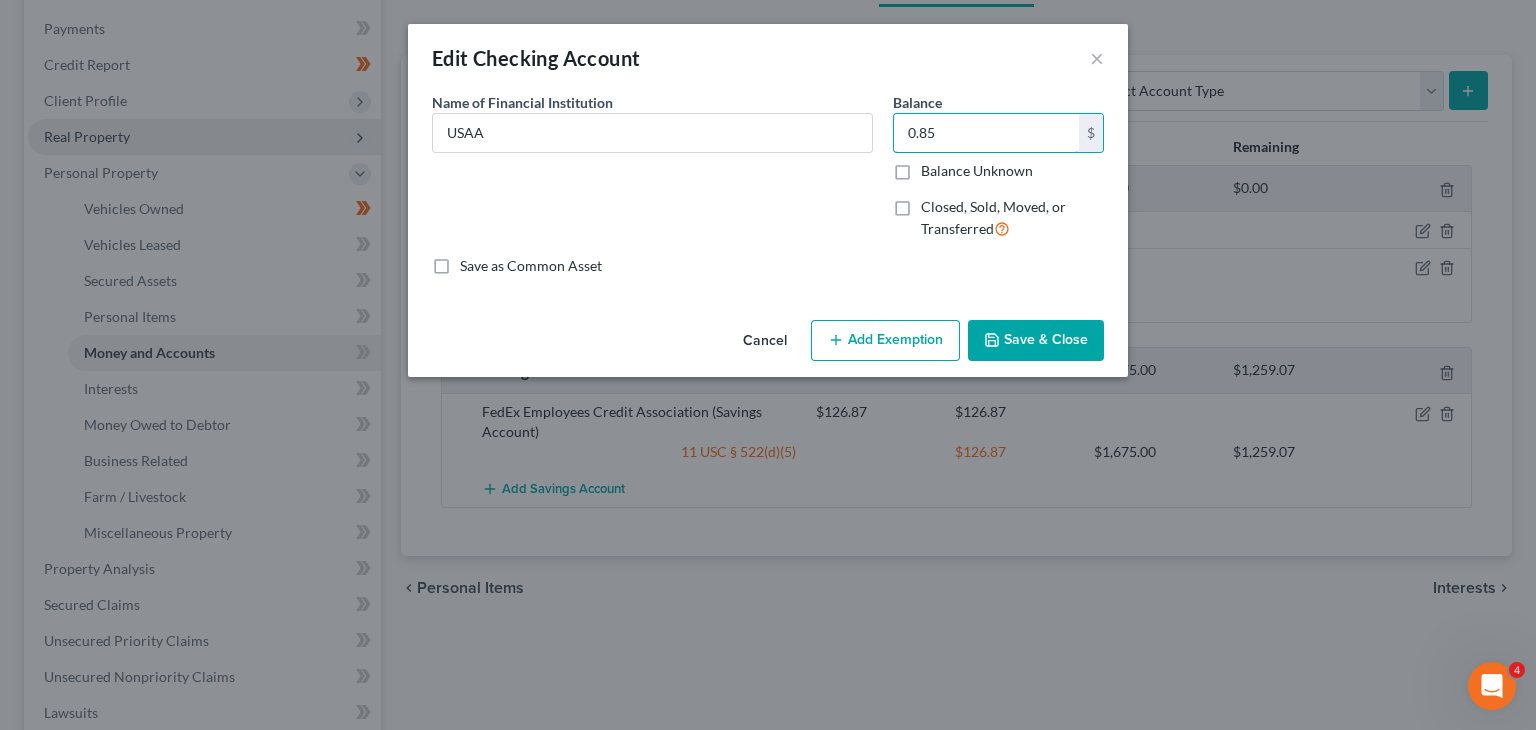 type on "0.85" 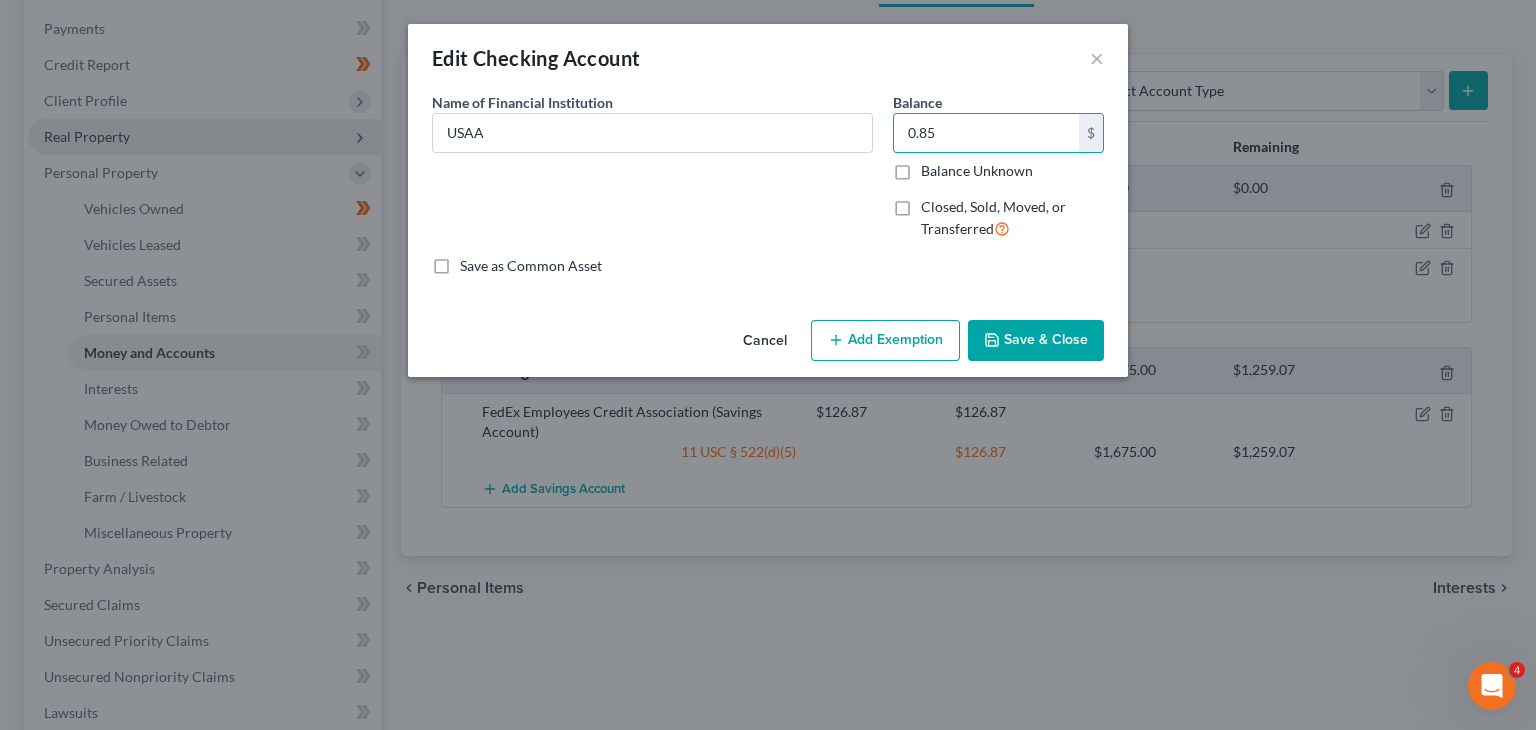 click on "Save & Close" at bounding box center [1036, 341] 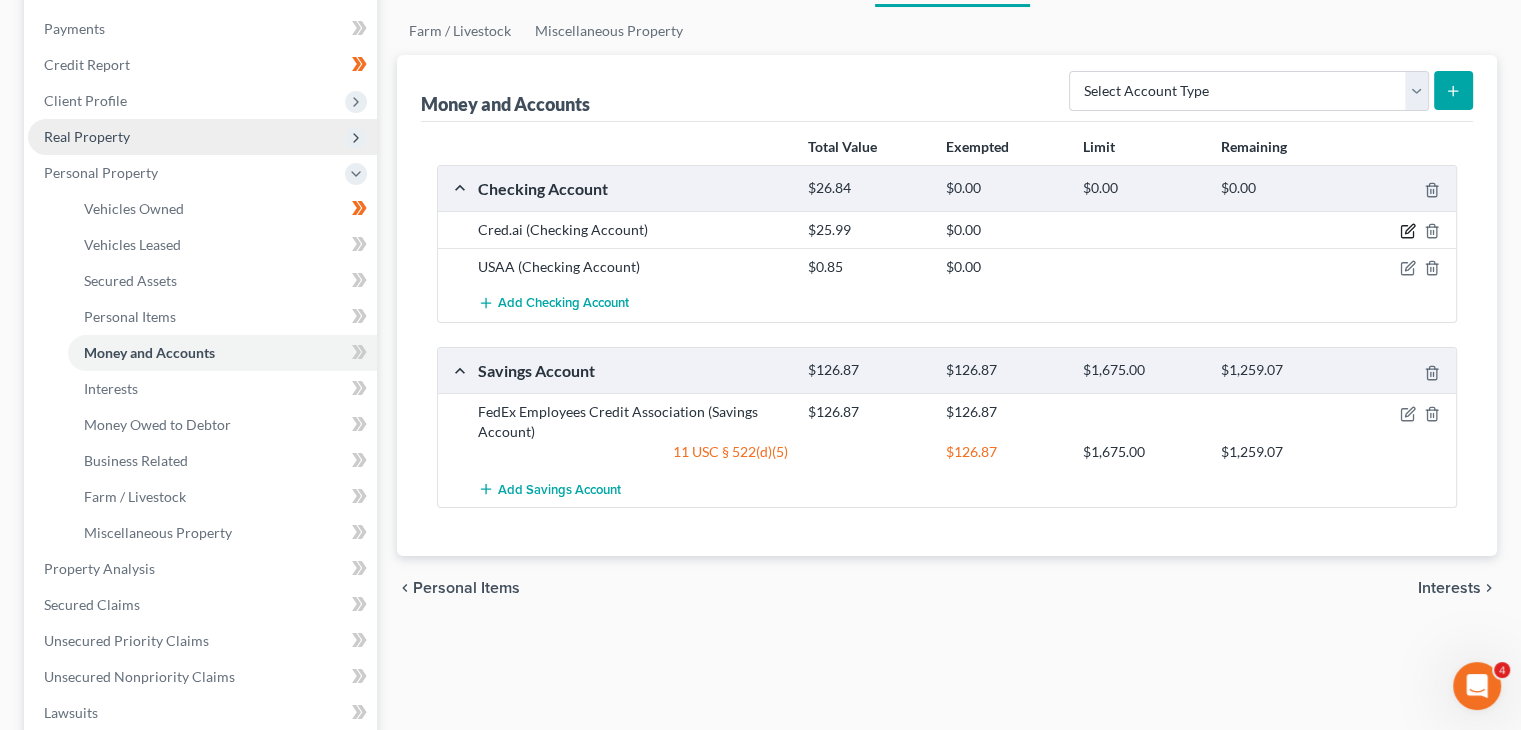 click 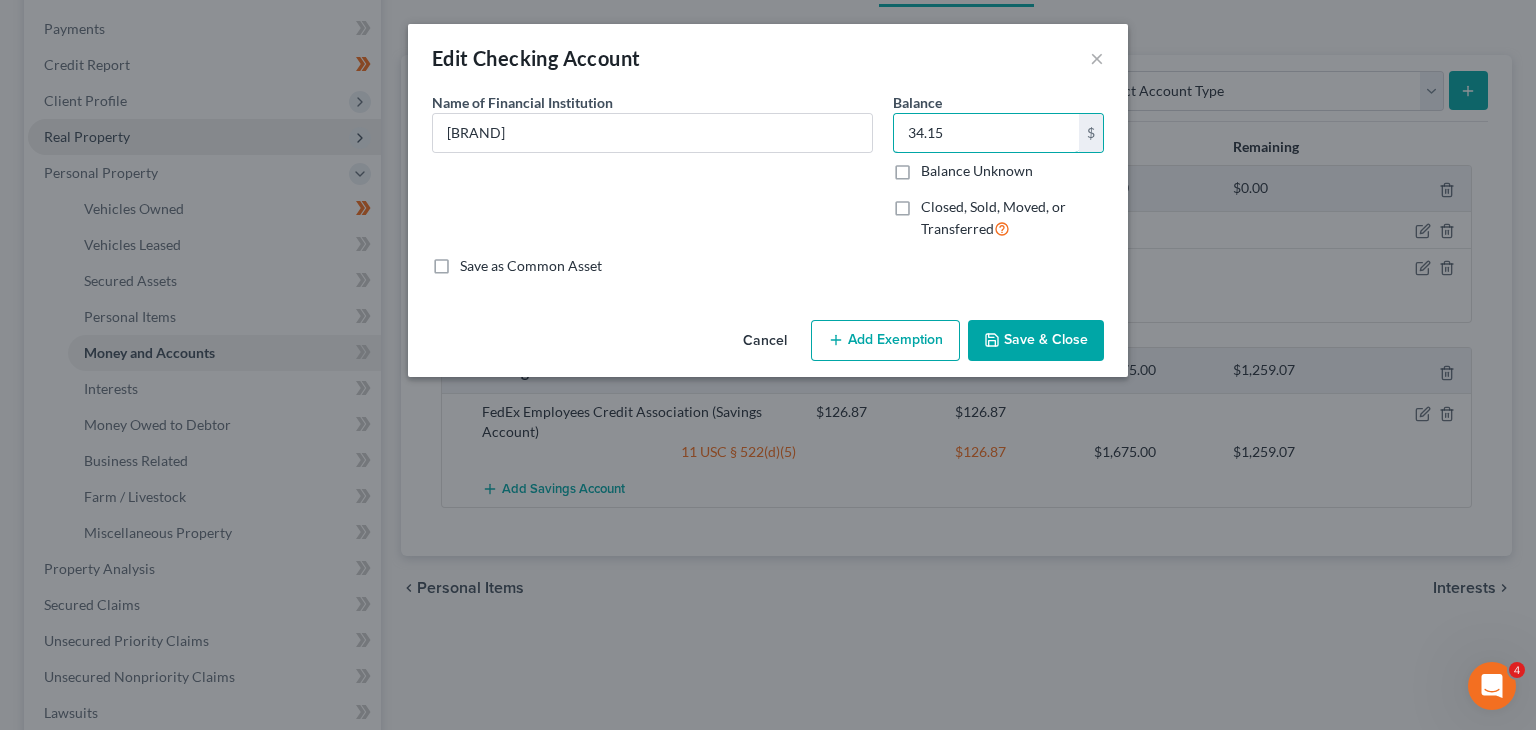 type on "34.15" 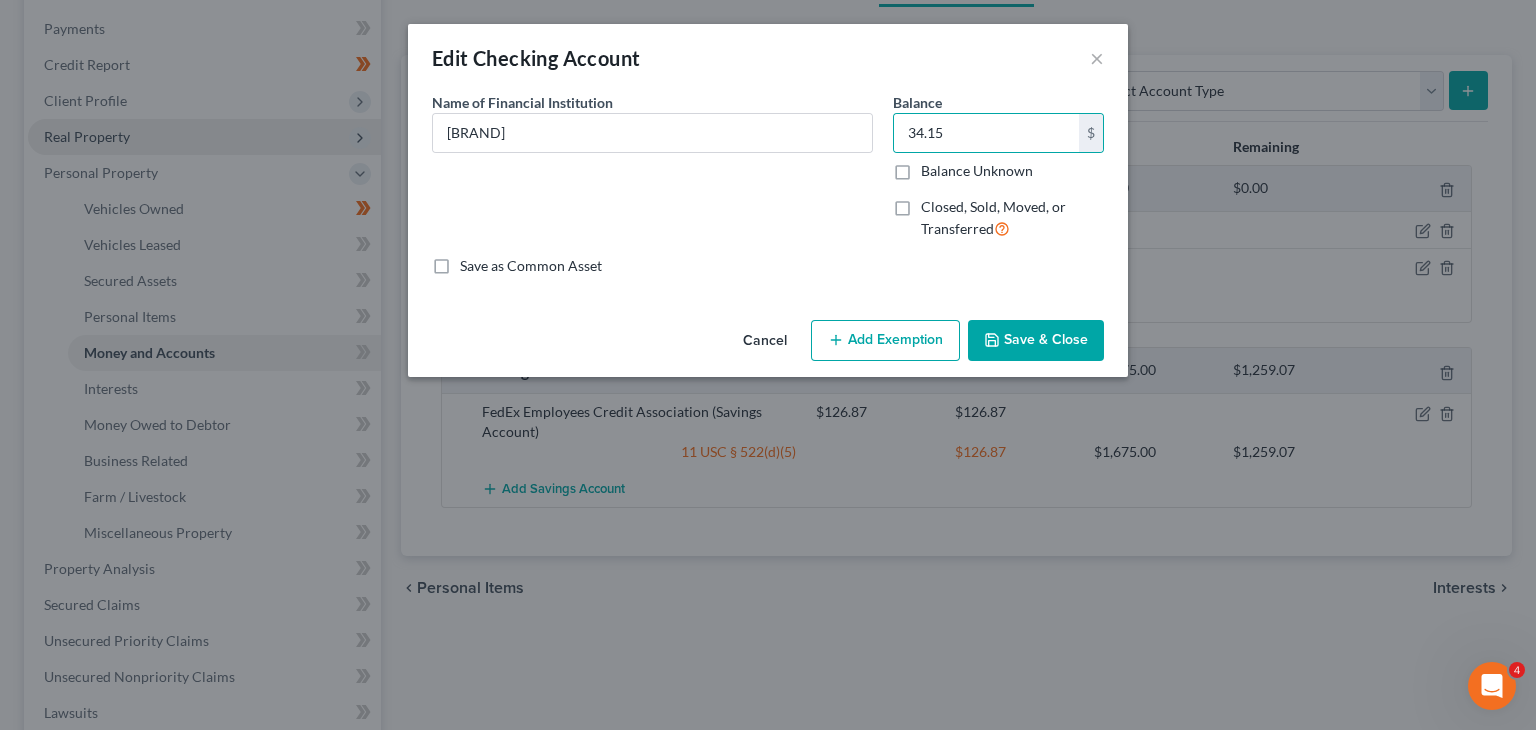 click on "Add Exemption" at bounding box center (885, 341) 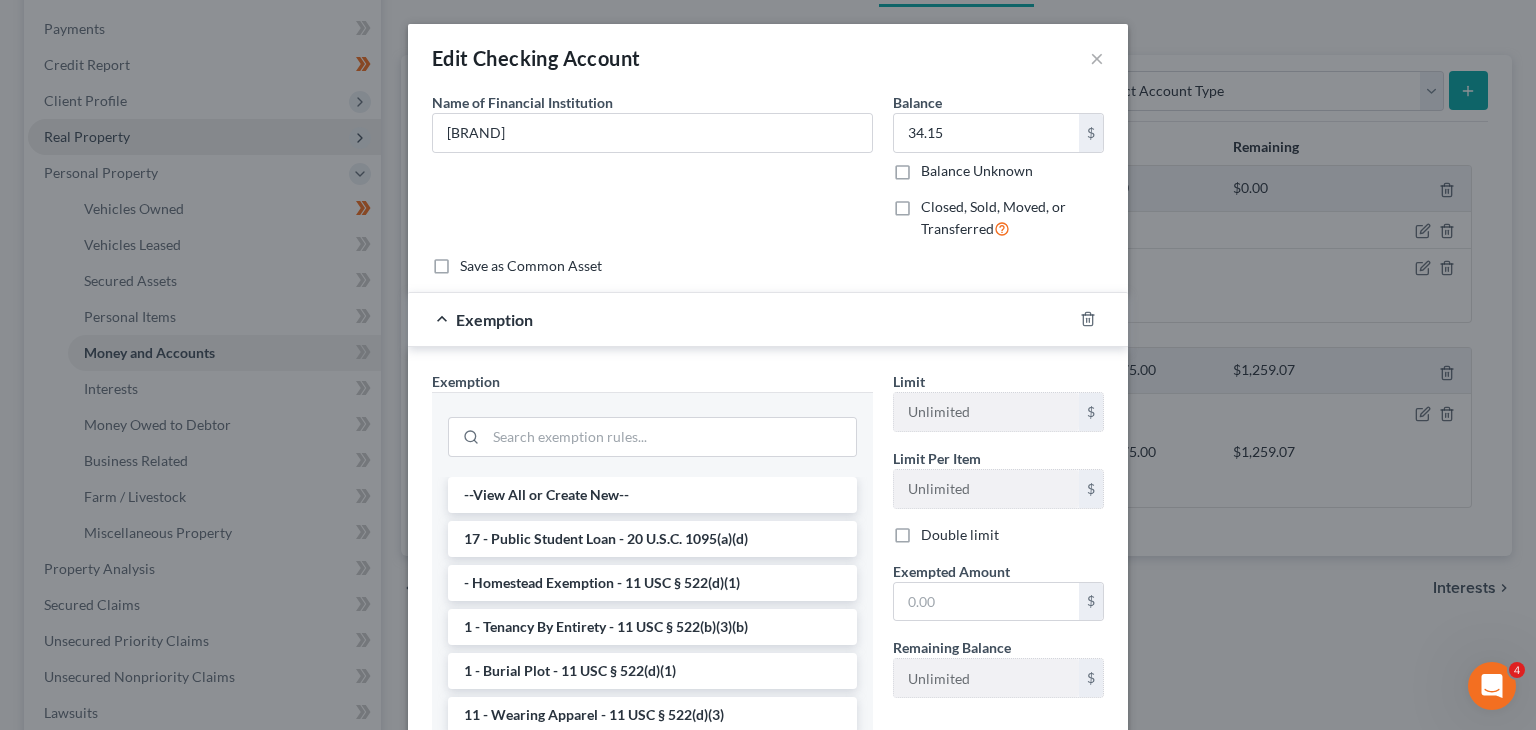scroll, scrollTop: 208, scrollLeft: 0, axis: vertical 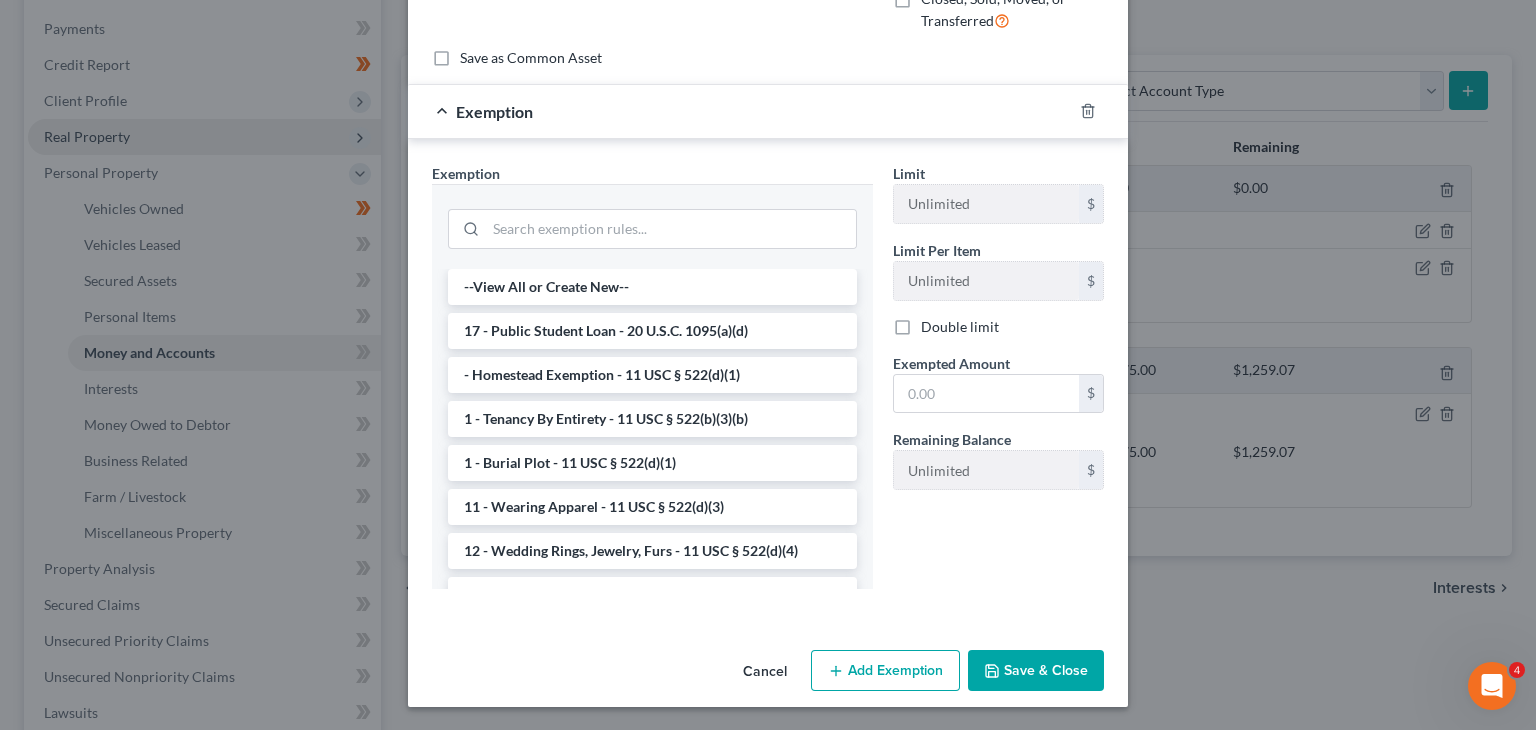click on "Save & Close" at bounding box center [1036, 671] 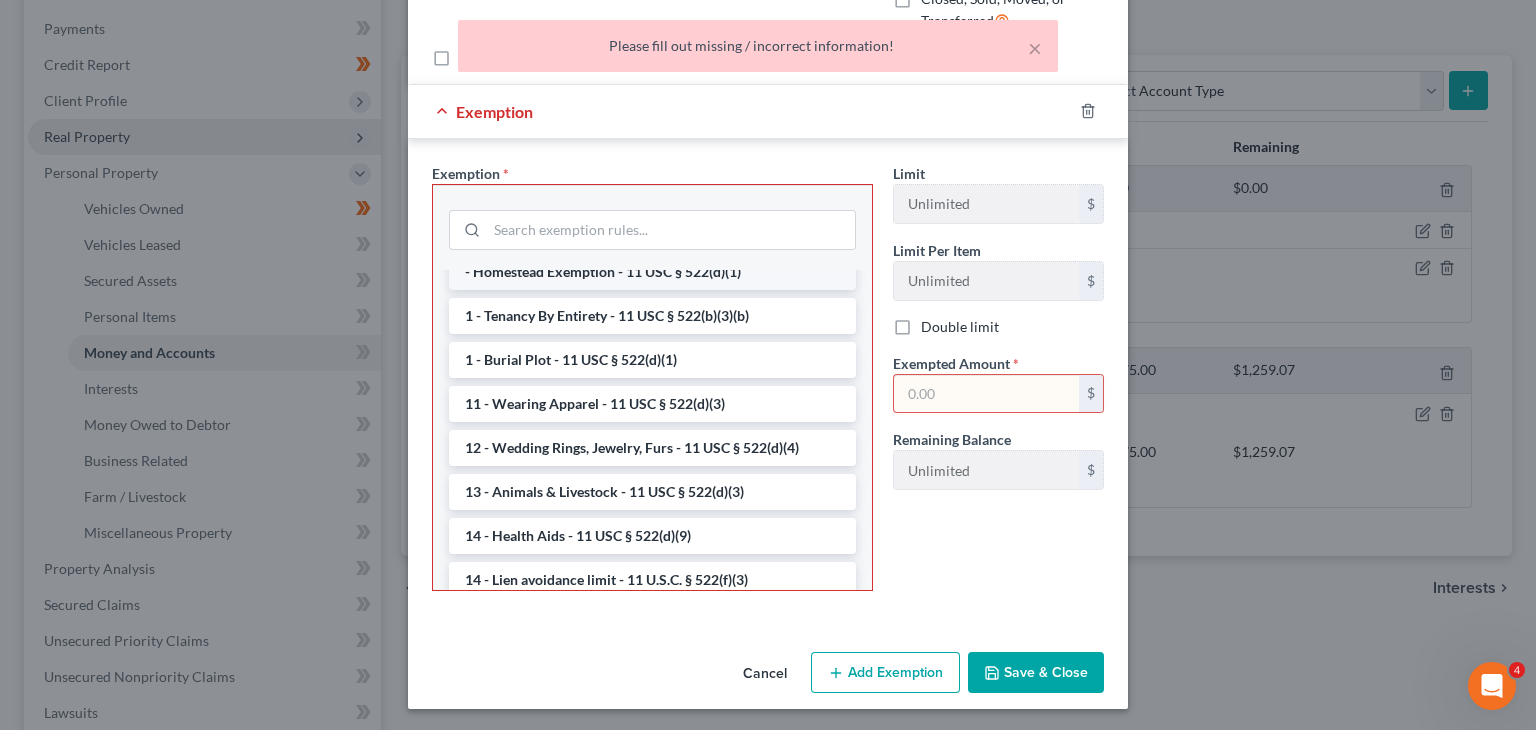 scroll, scrollTop: 0, scrollLeft: 0, axis: both 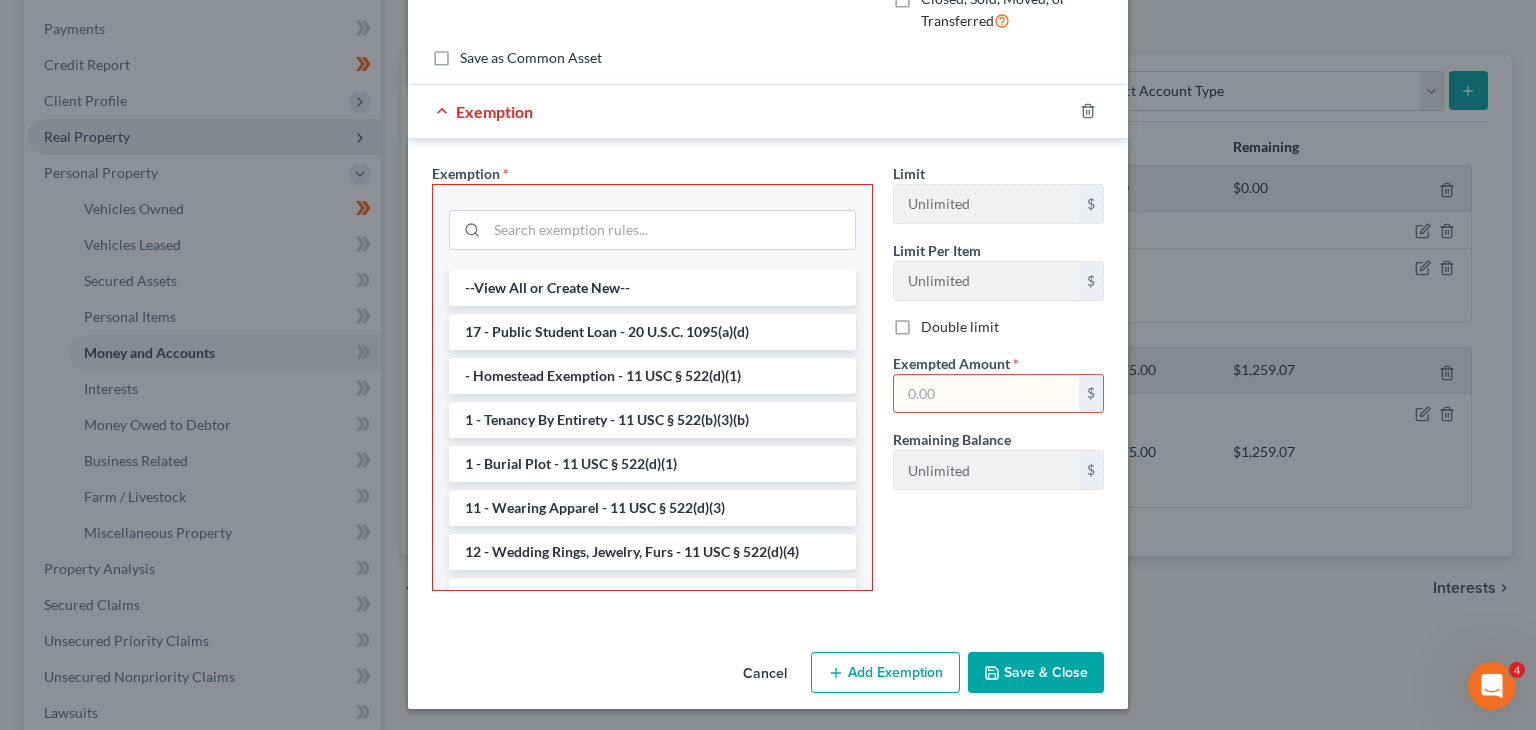 click at bounding box center (986, 394) 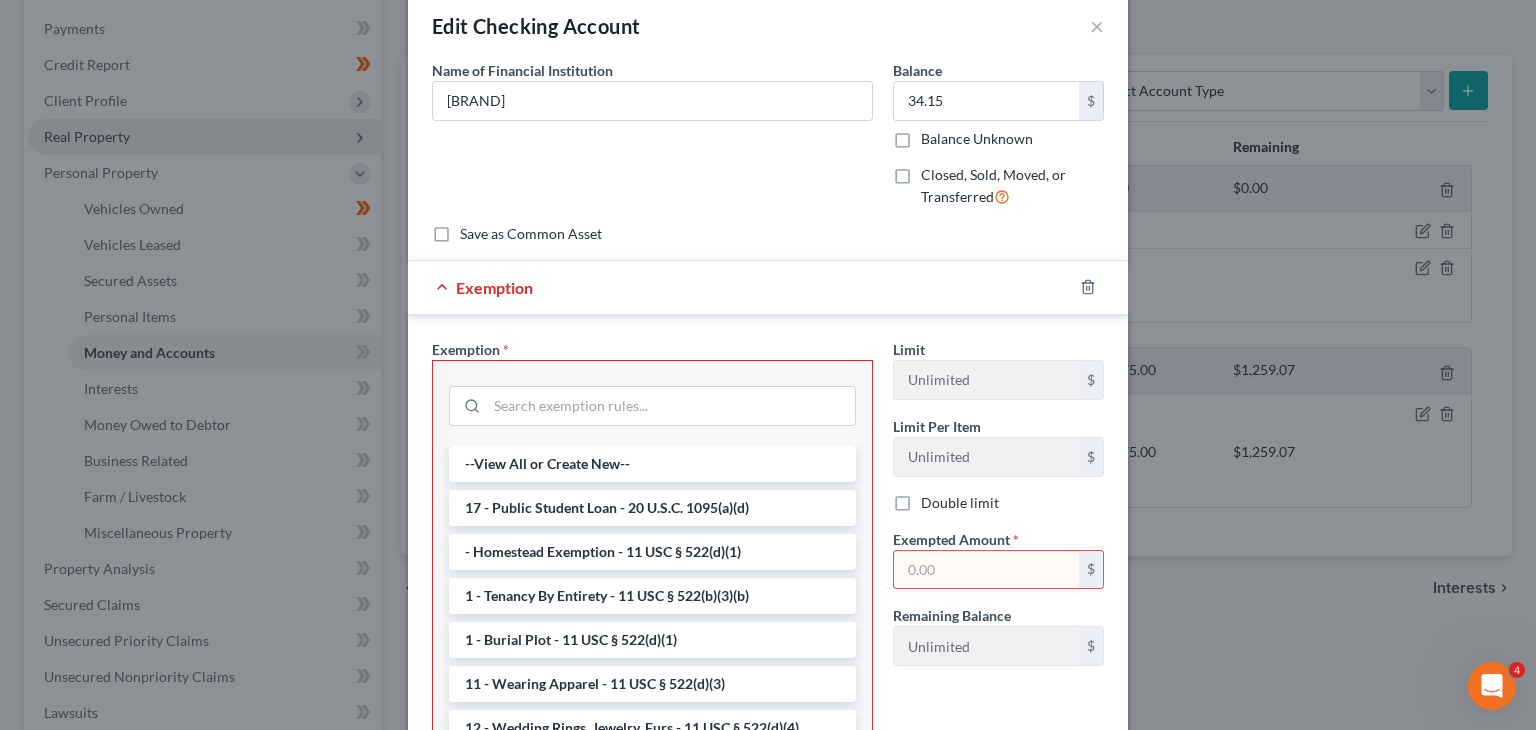 scroll, scrollTop: 209, scrollLeft: 0, axis: vertical 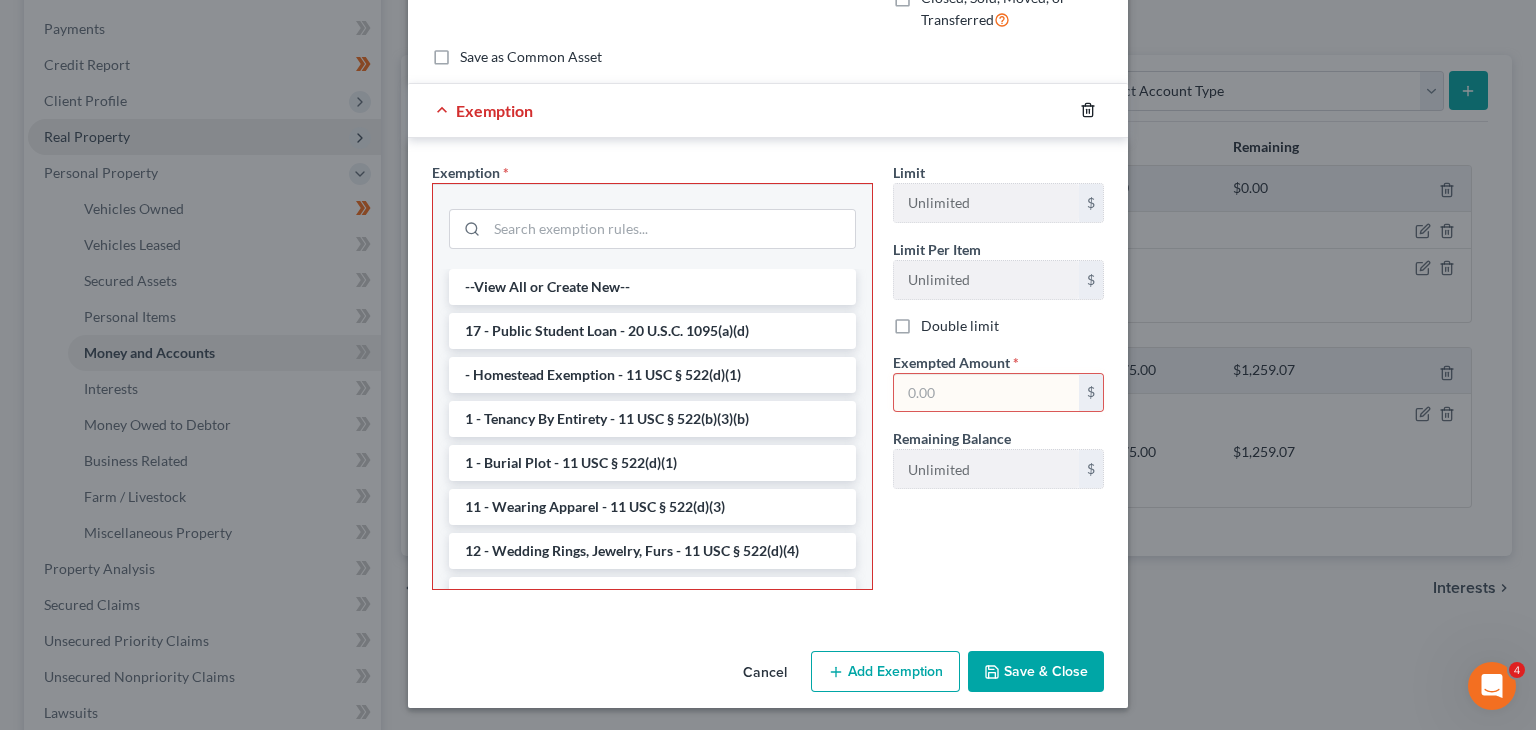 click 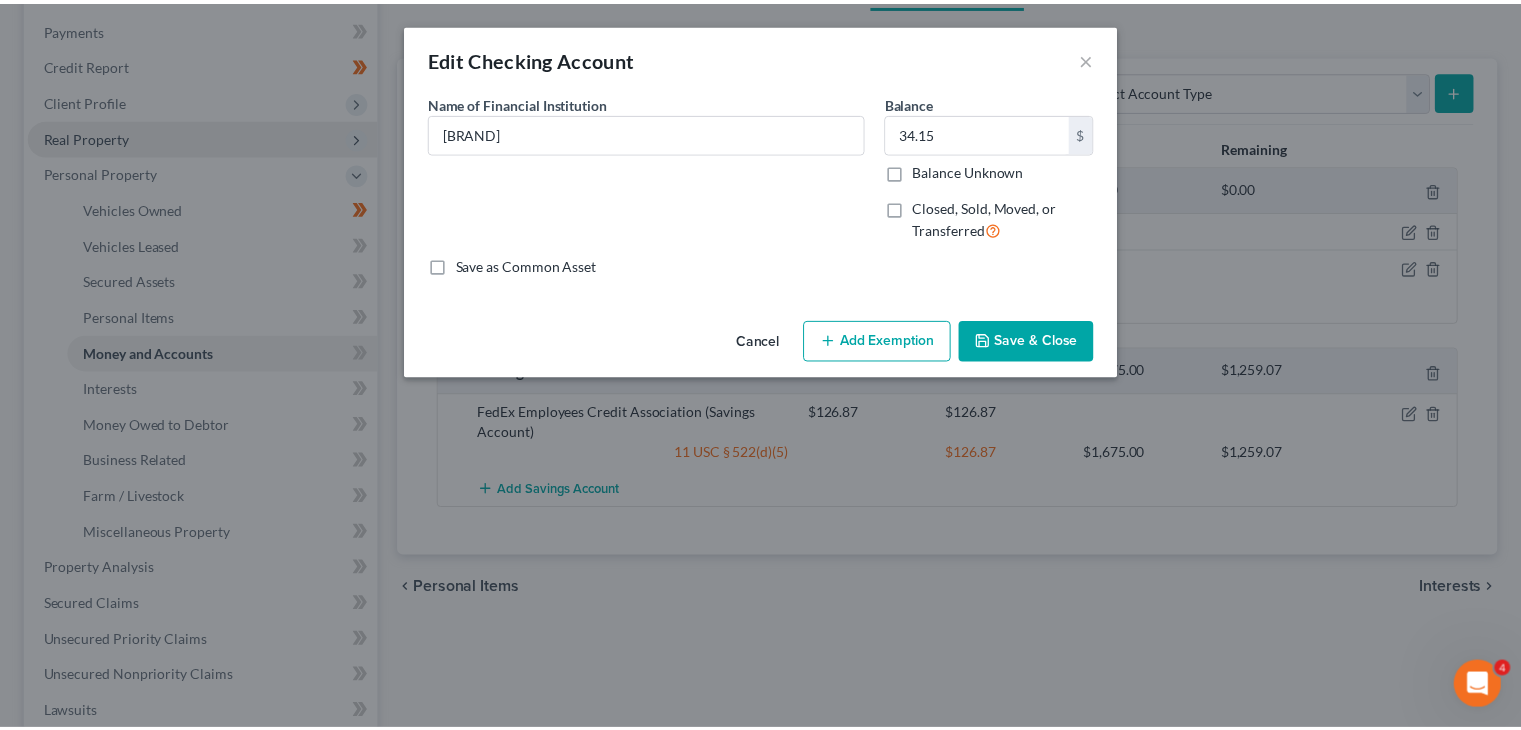 scroll, scrollTop: 0, scrollLeft: 0, axis: both 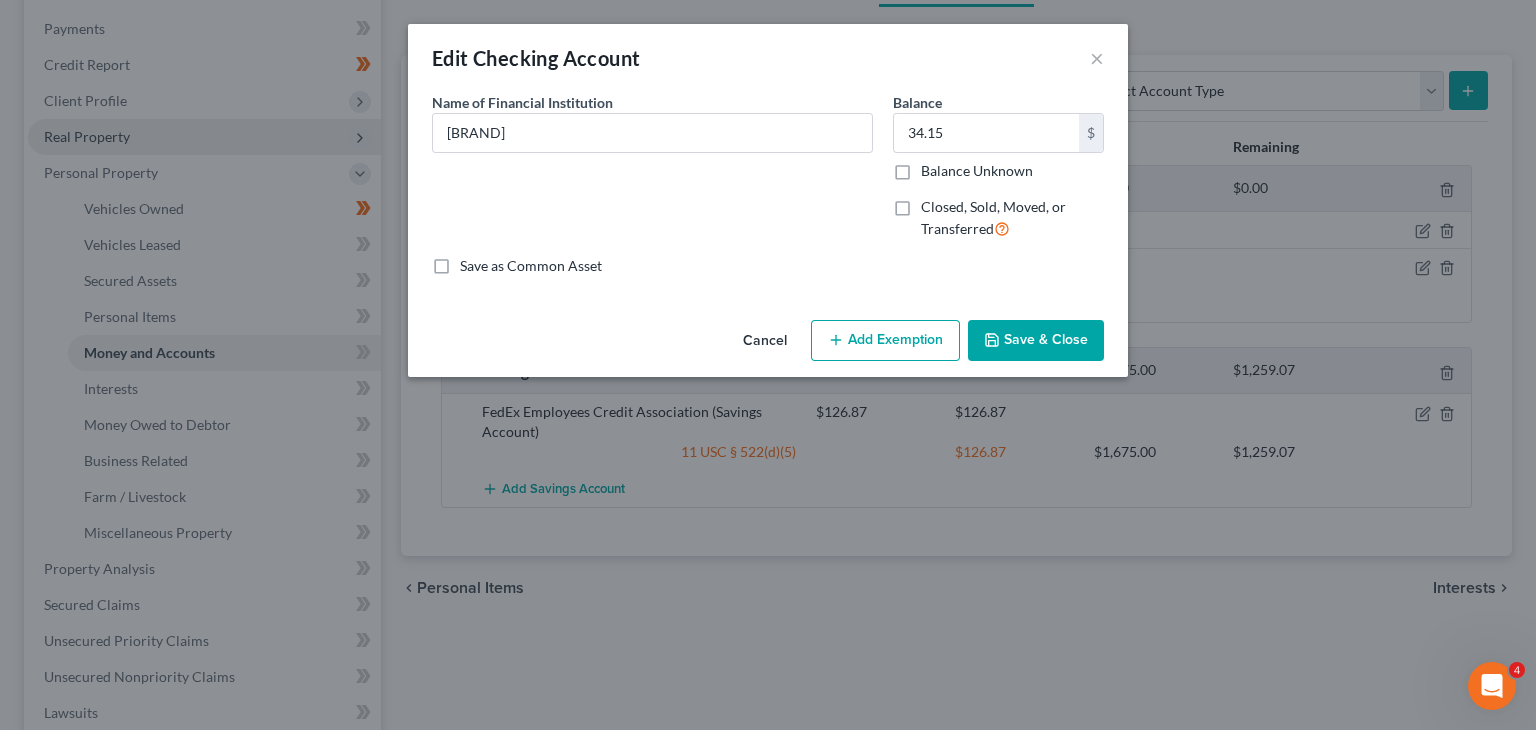 click on "Save & Close" at bounding box center (1036, 341) 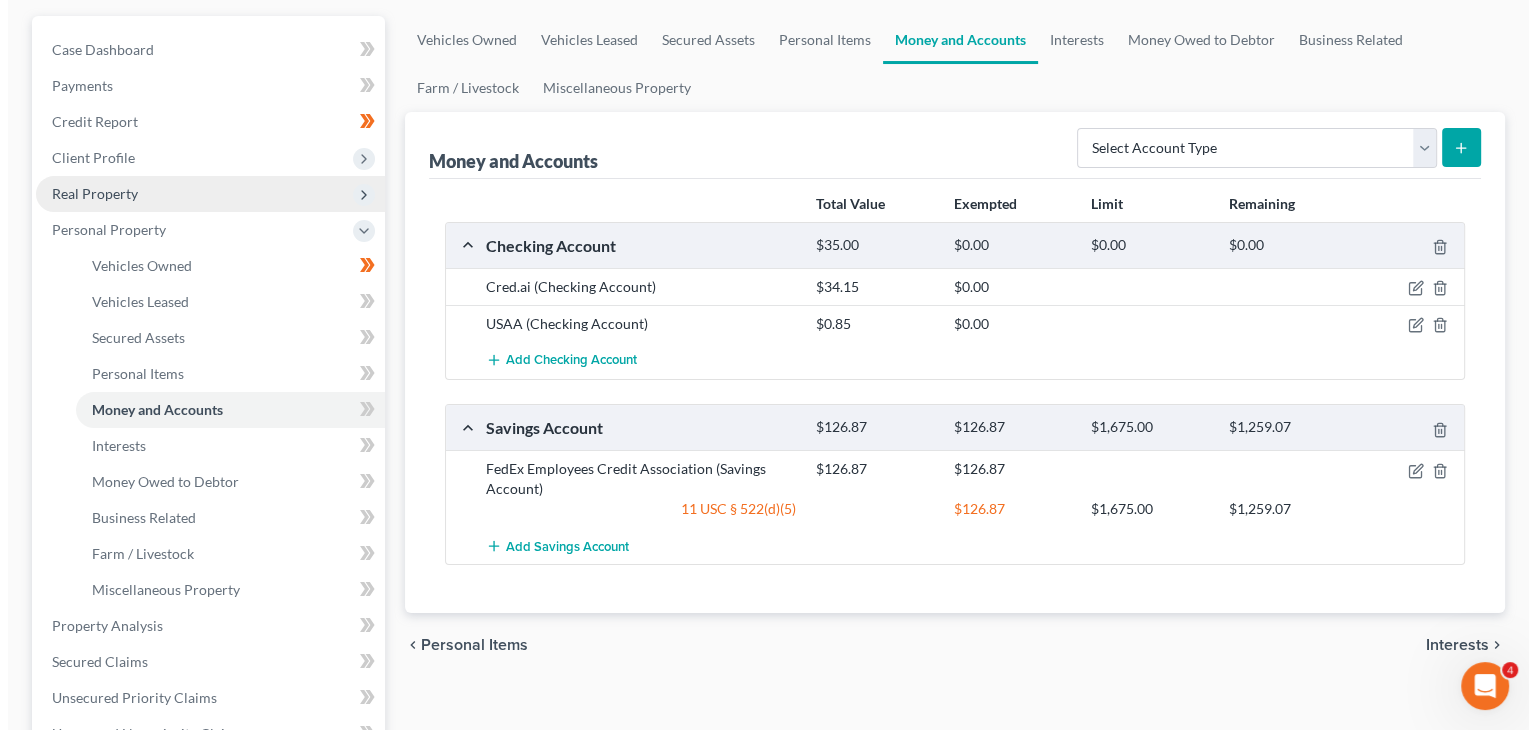 scroll, scrollTop: 156, scrollLeft: 0, axis: vertical 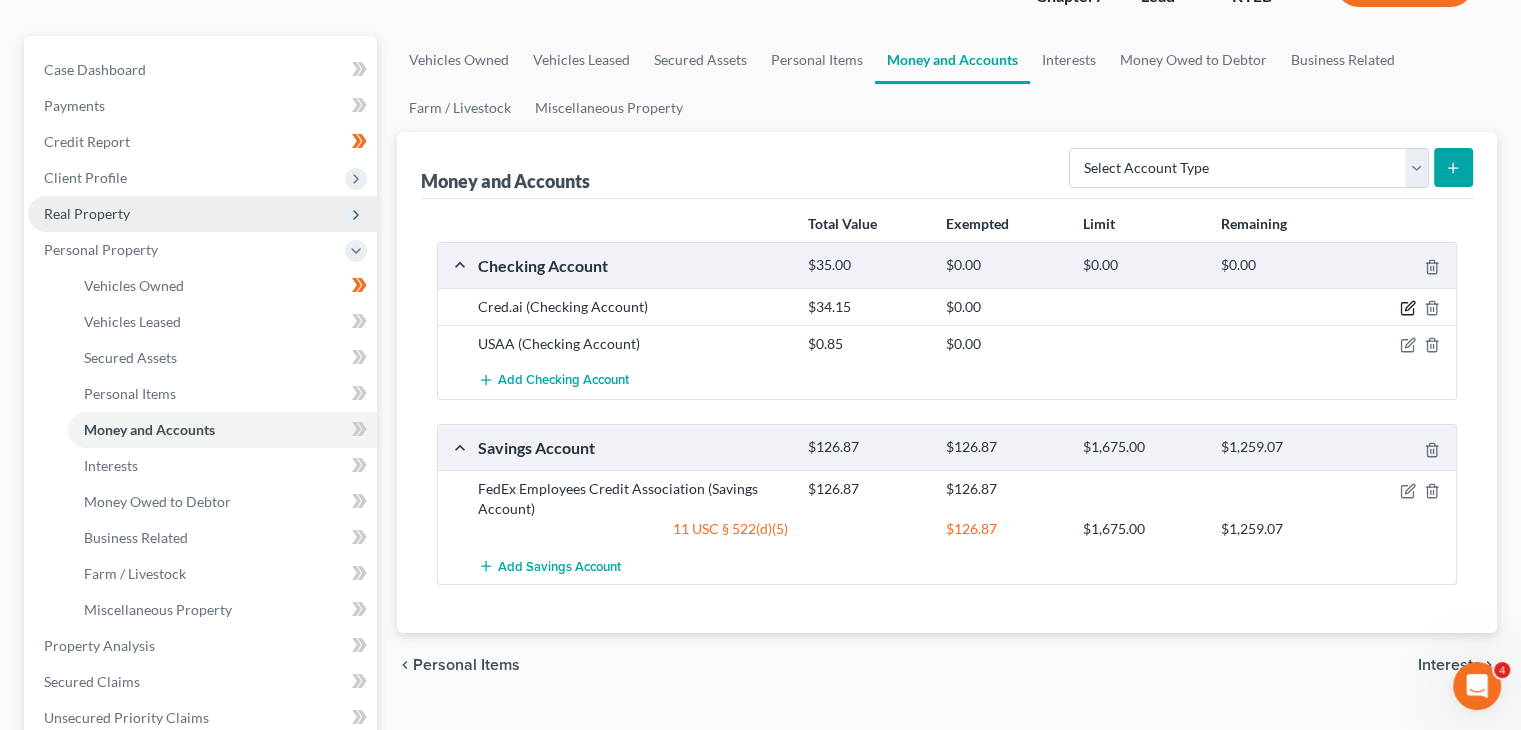 click 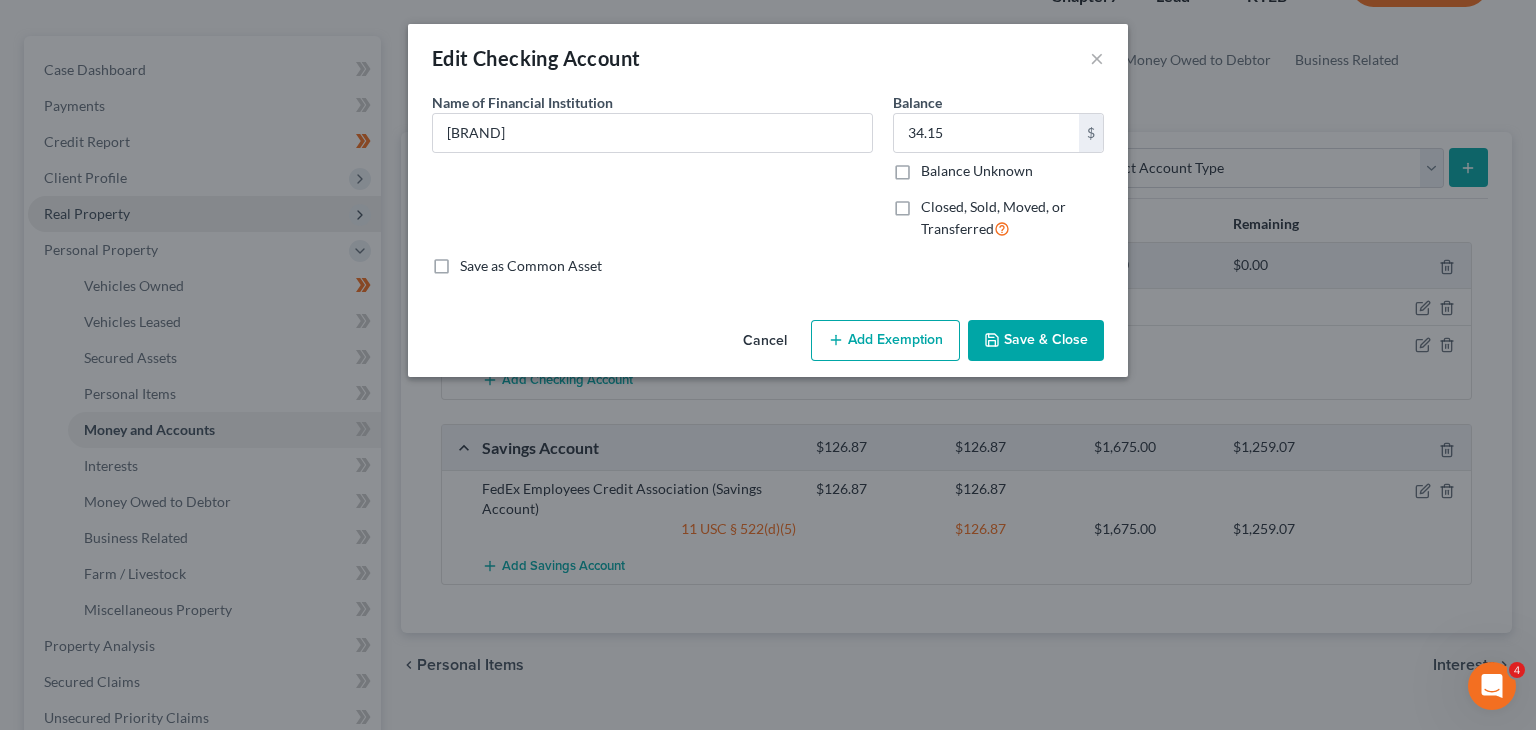 click on "Add Exemption" at bounding box center (885, 341) 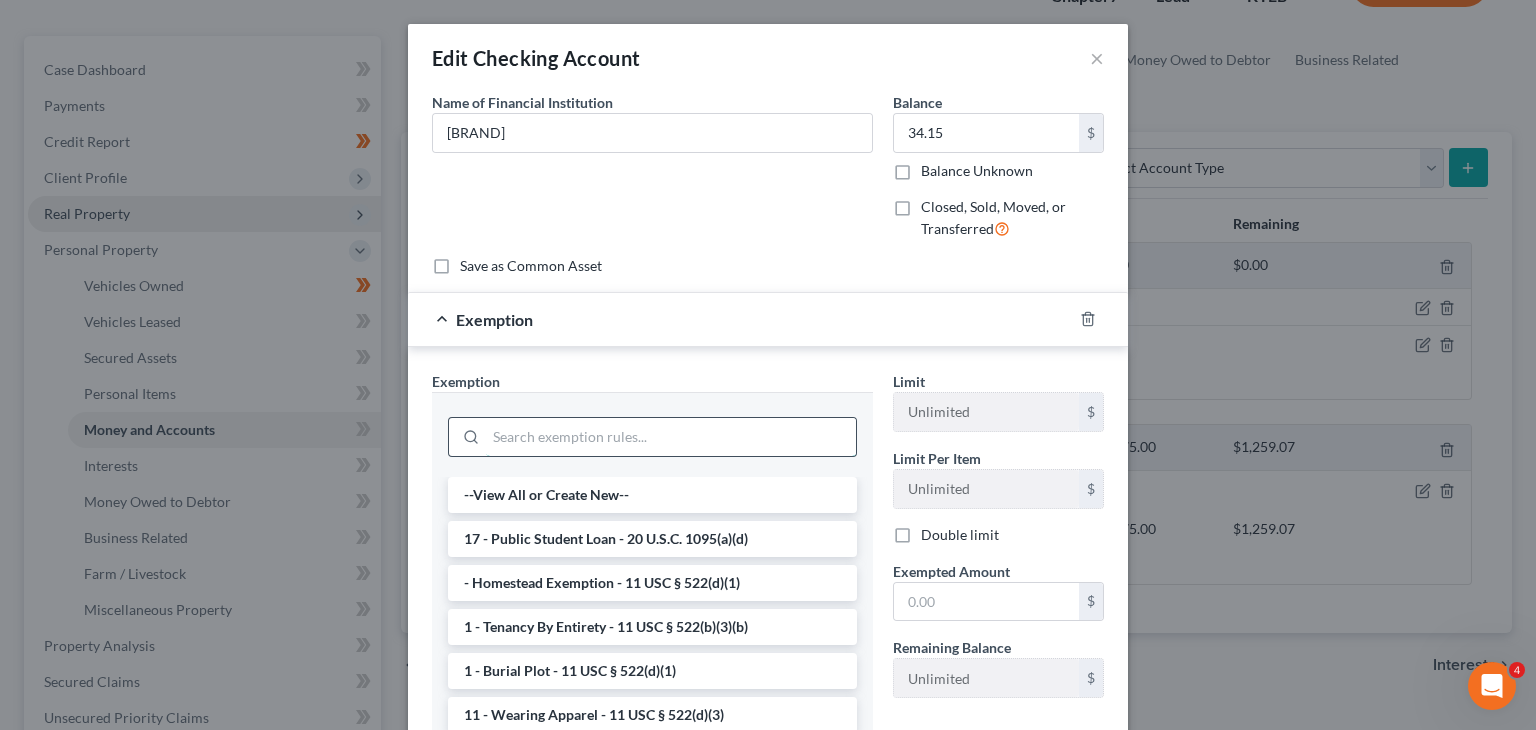 click at bounding box center (671, 437) 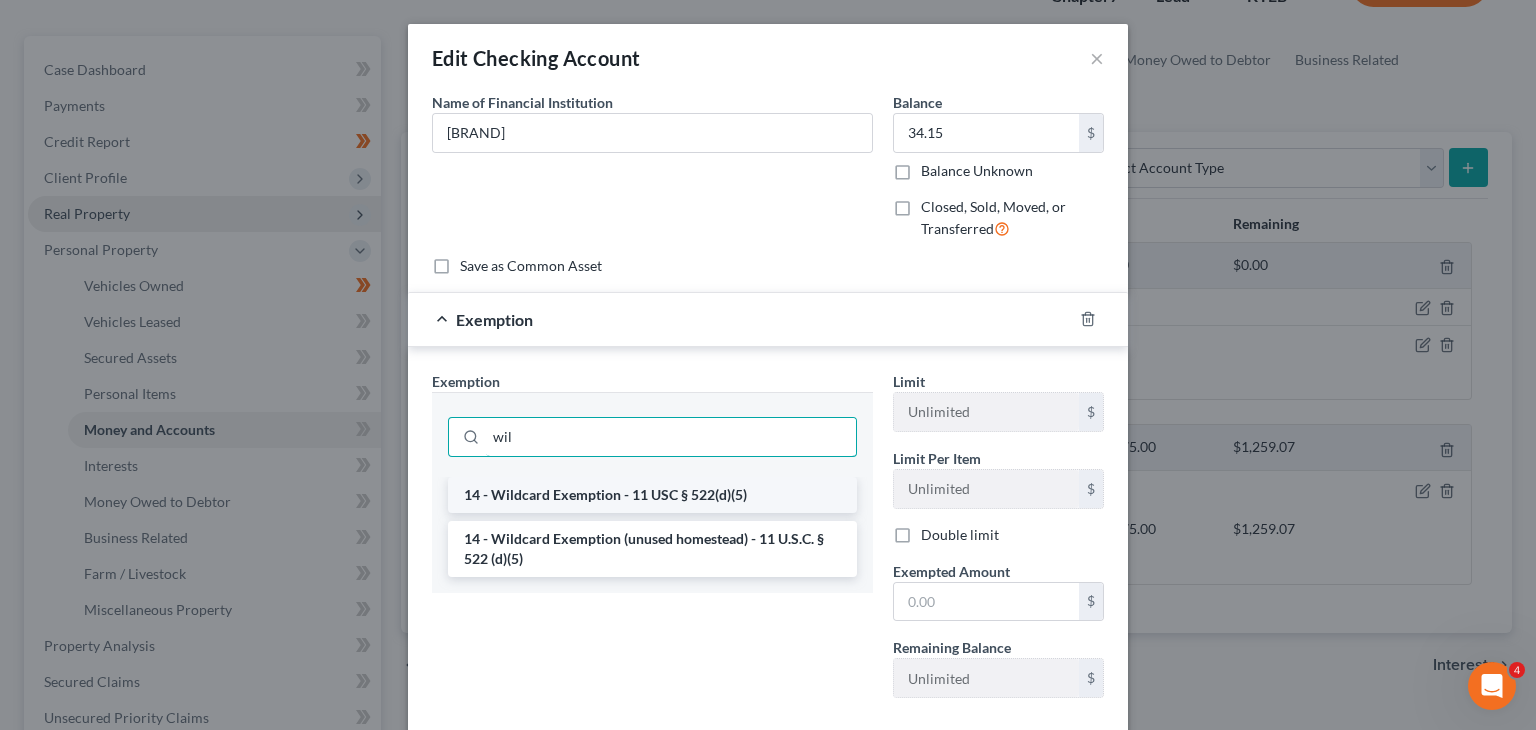 type on "wil" 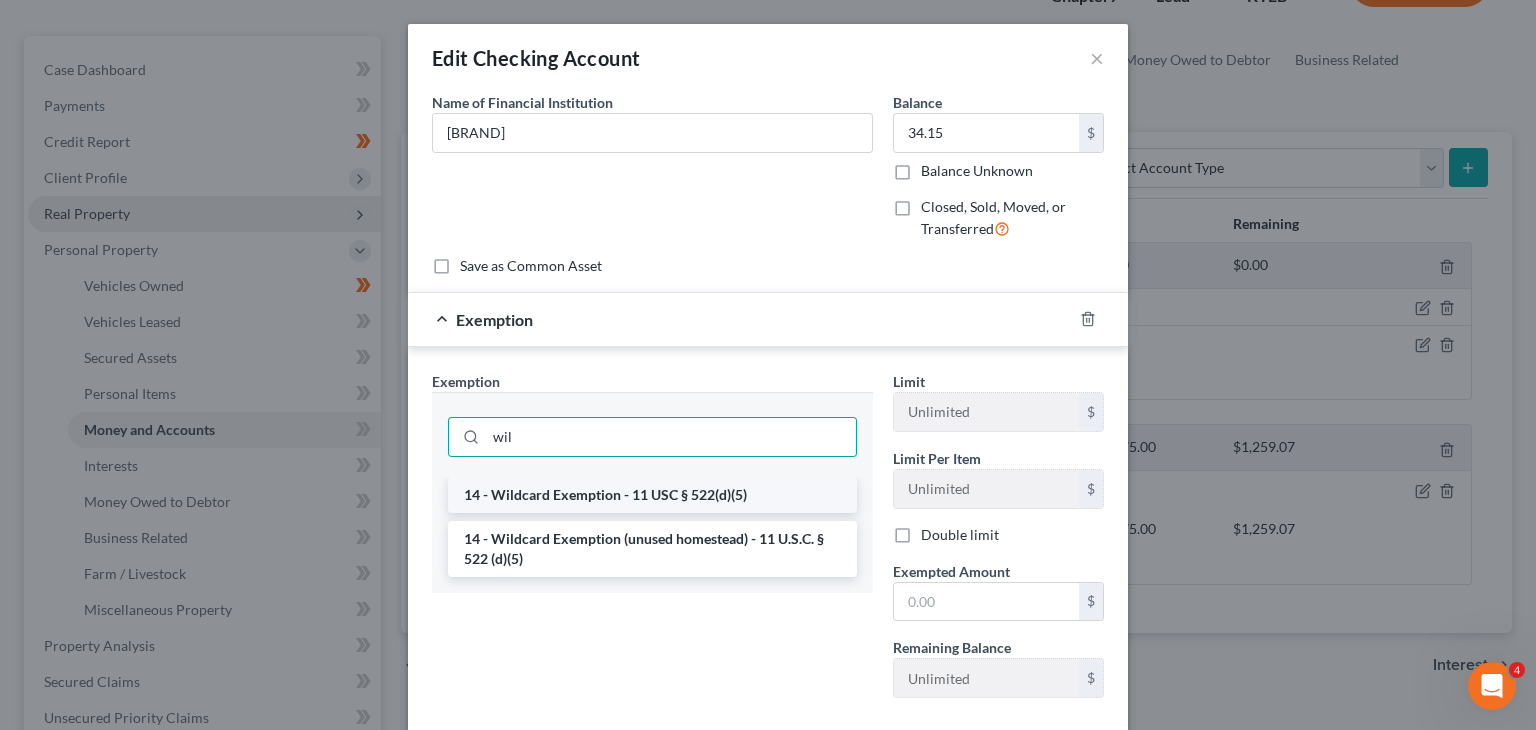 click on "14 - Wildcard Exemption - 11 USC § 522(d)(5)" at bounding box center [652, 495] 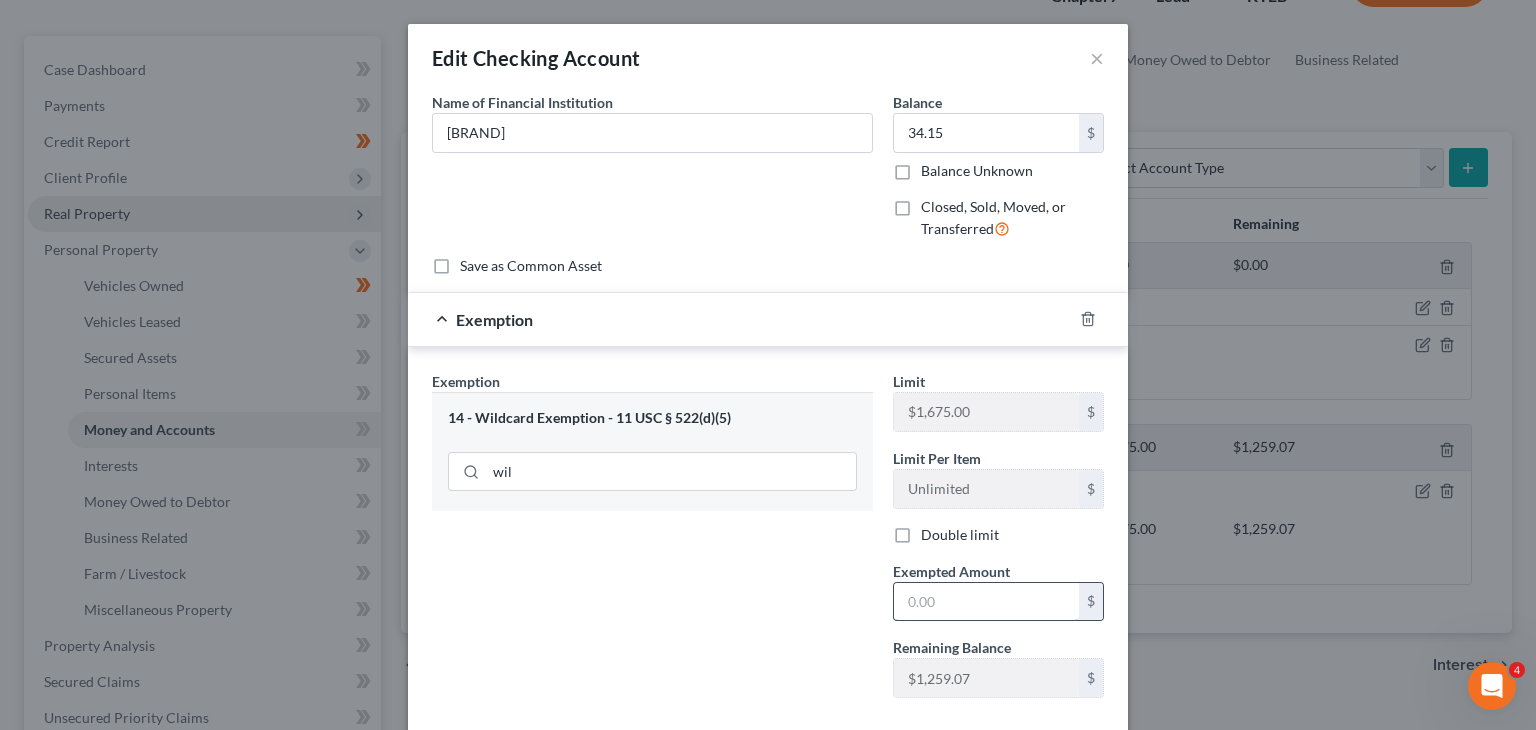 click at bounding box center (986, 602) 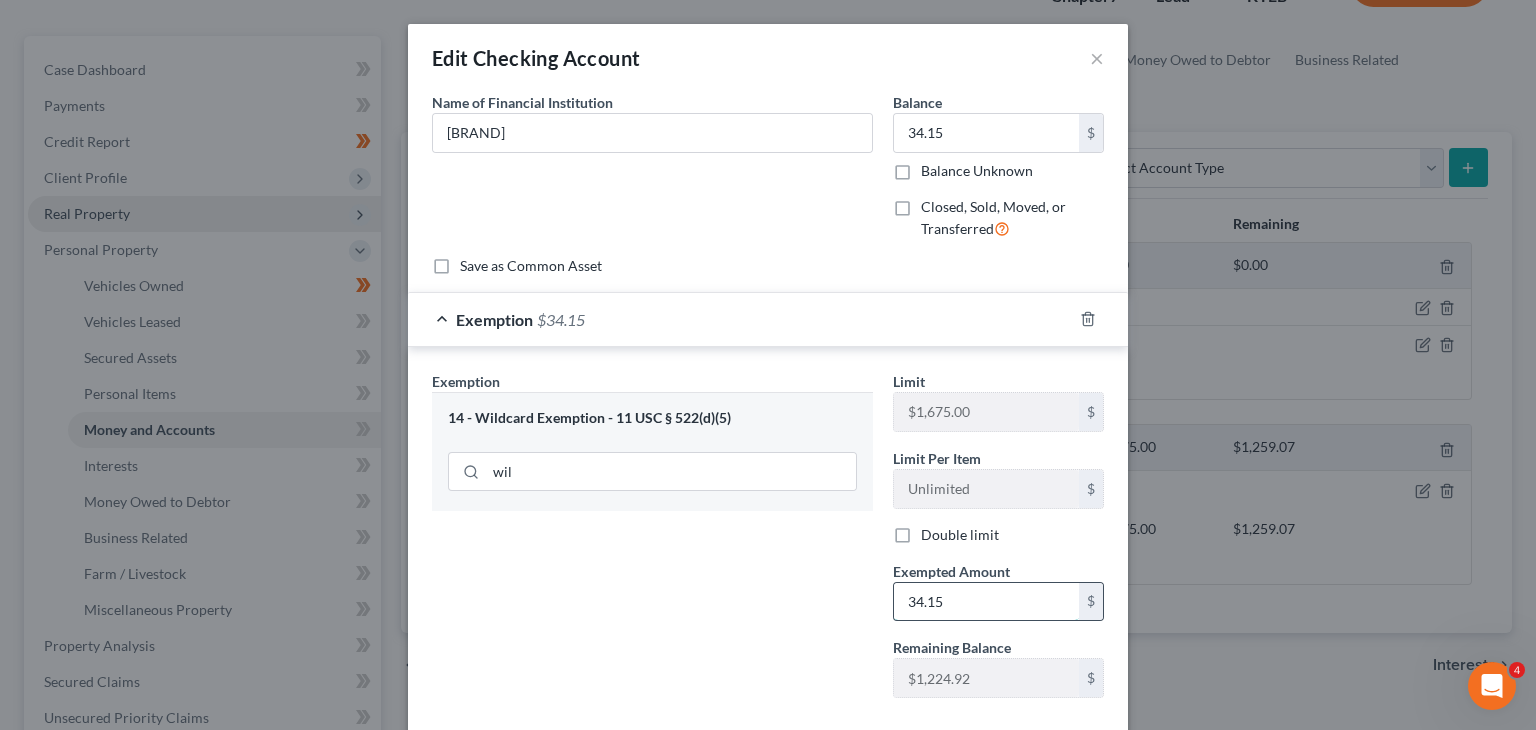 scroll, scrollTop: 108, scrollLeft: 0, axis: vertical 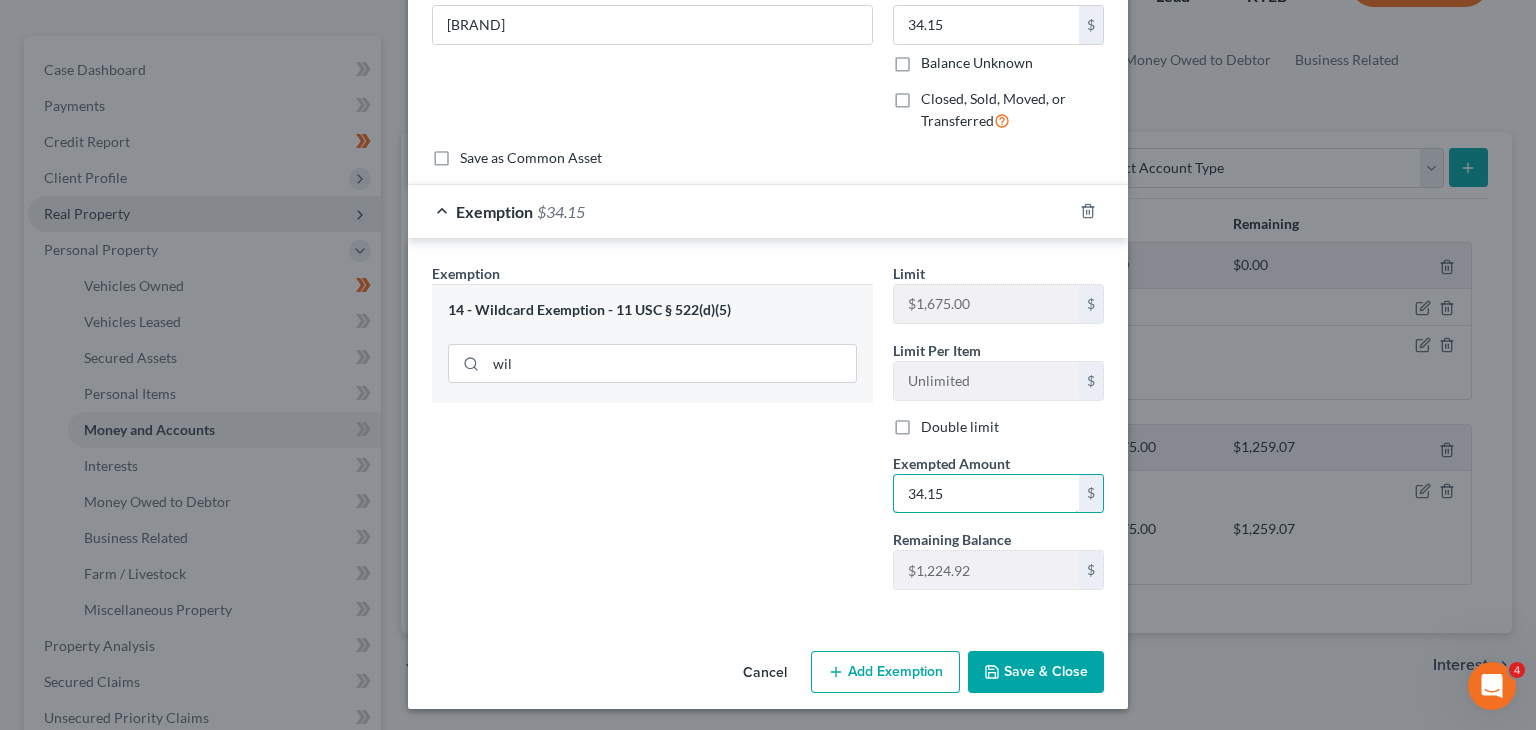 type on "34.15" 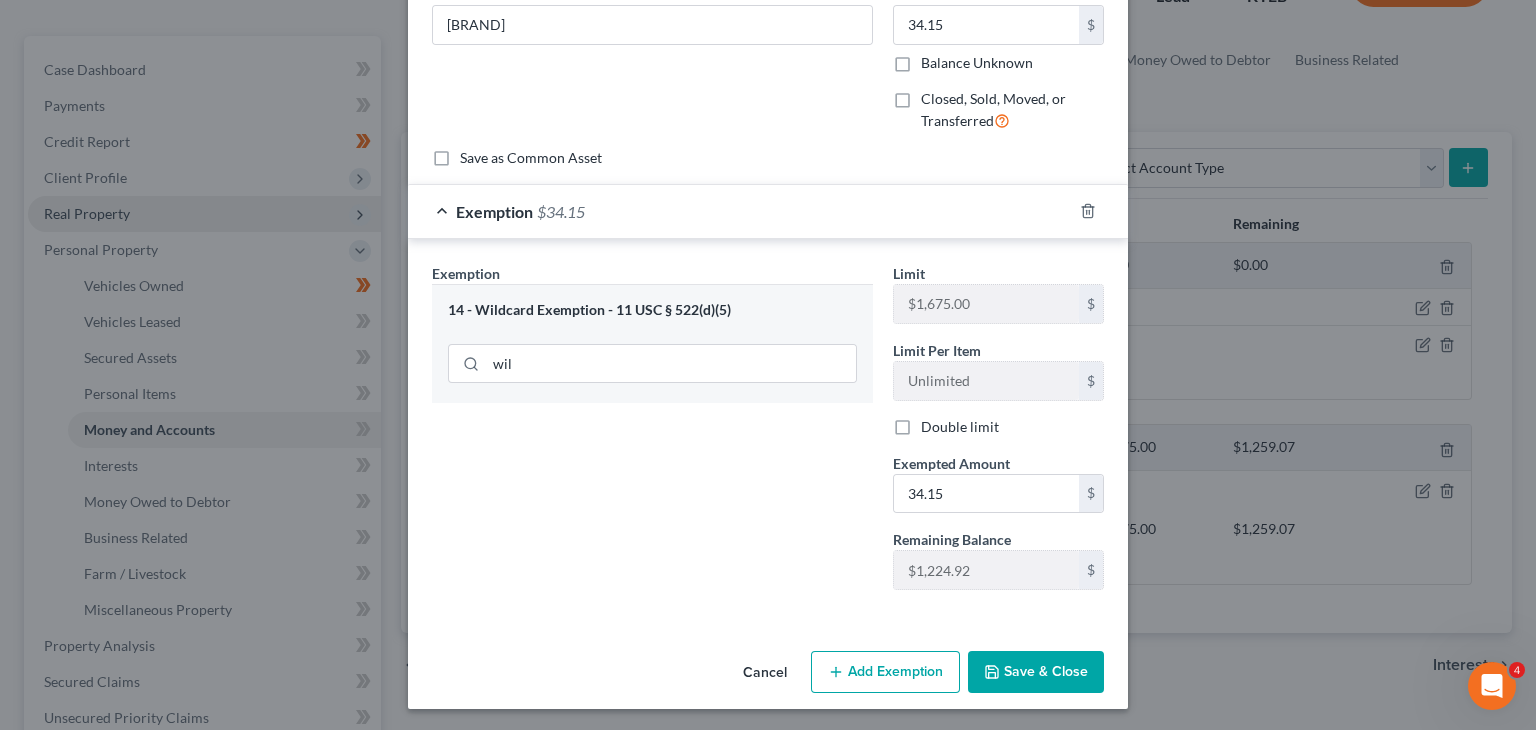 click on "Cancel Add Exemption Save & Close" at bounding box center (768, 676) 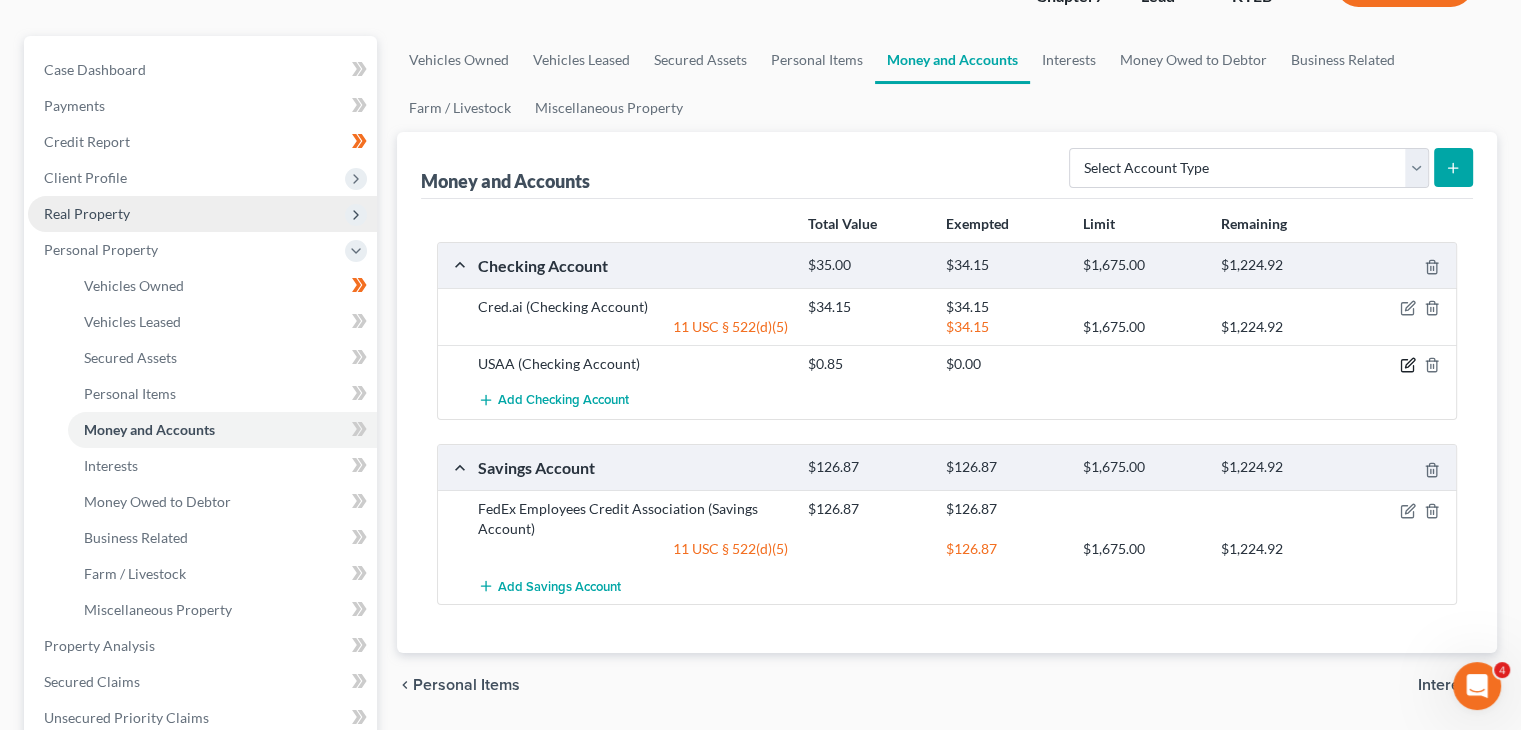 click 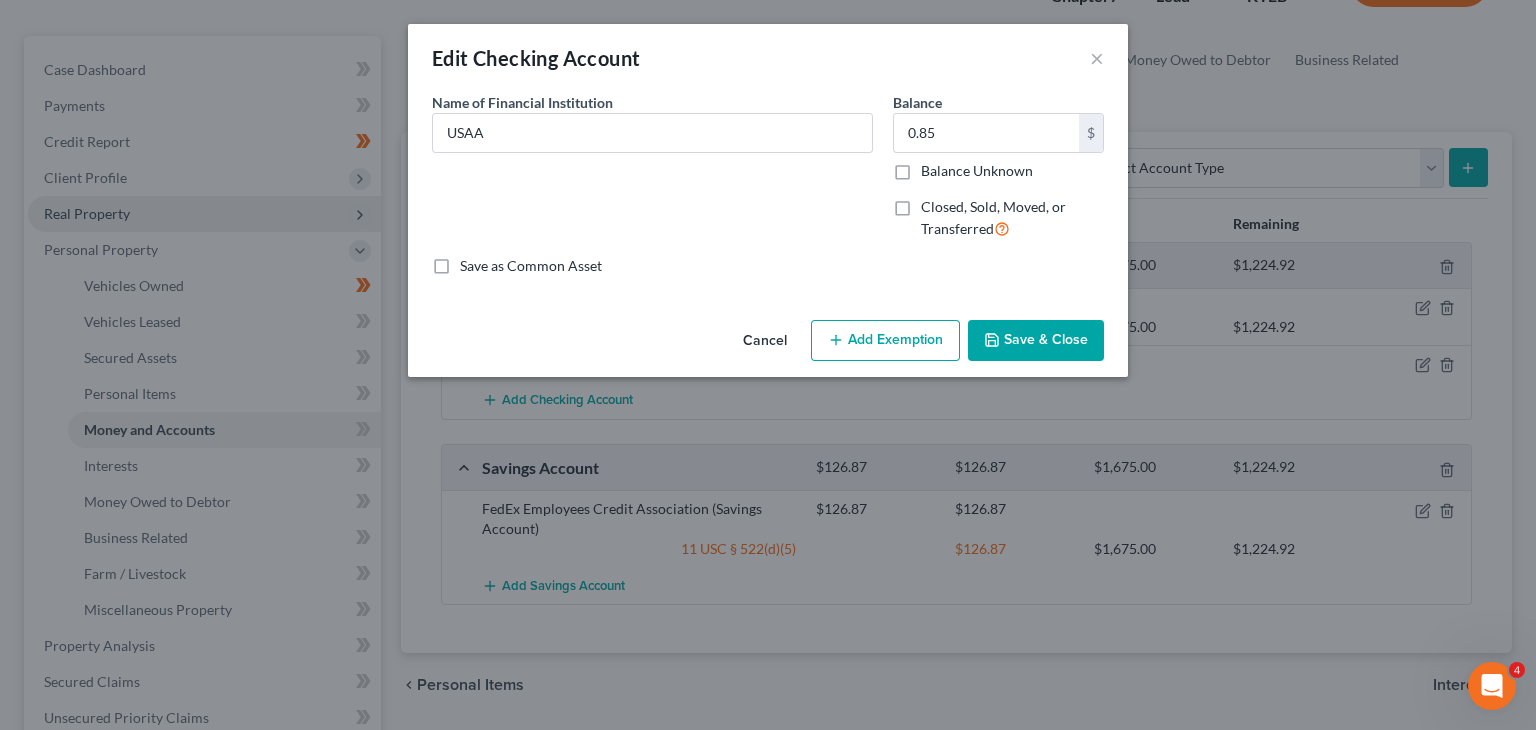 click on "Add Exemption" at bounding box center (885, 341) 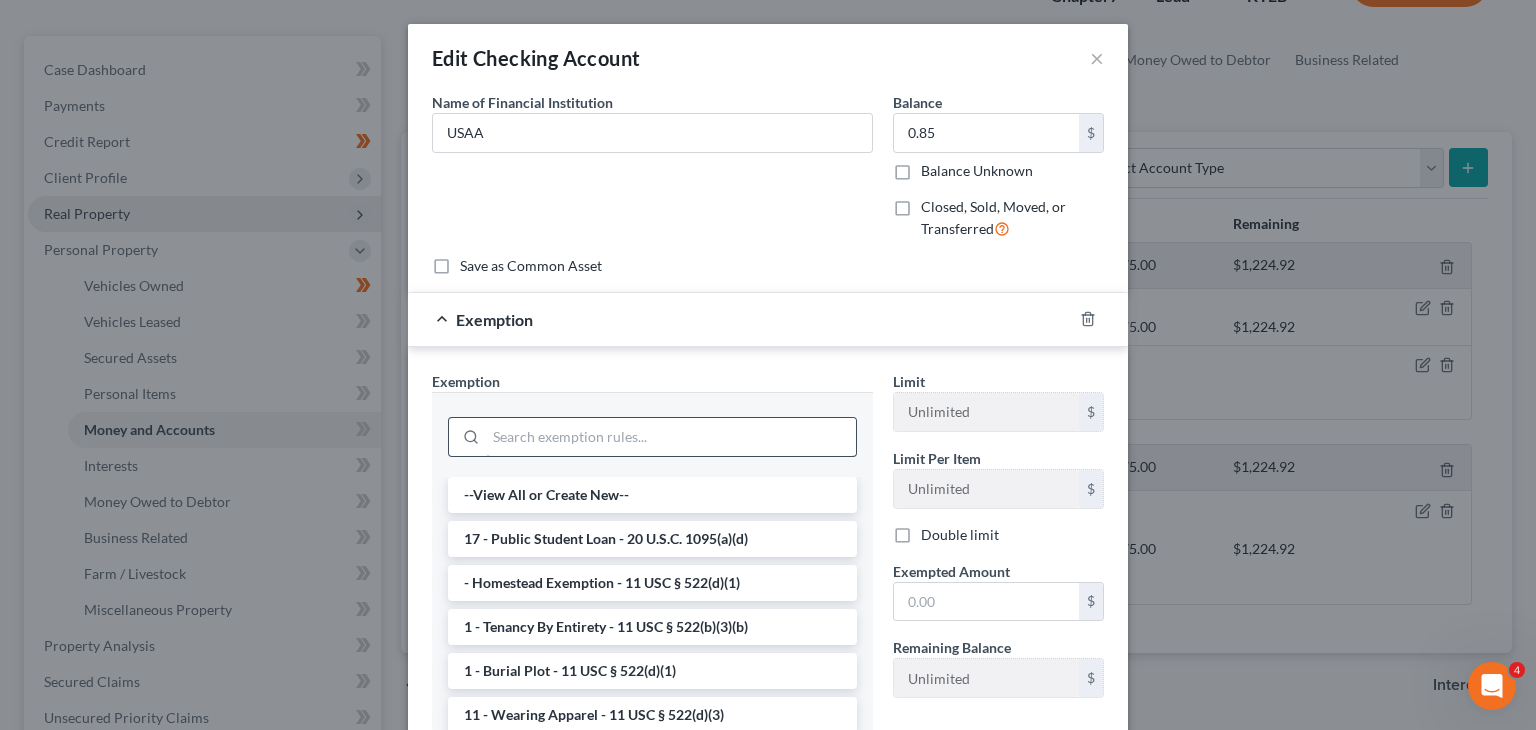 click at bounding box center [671, 437] 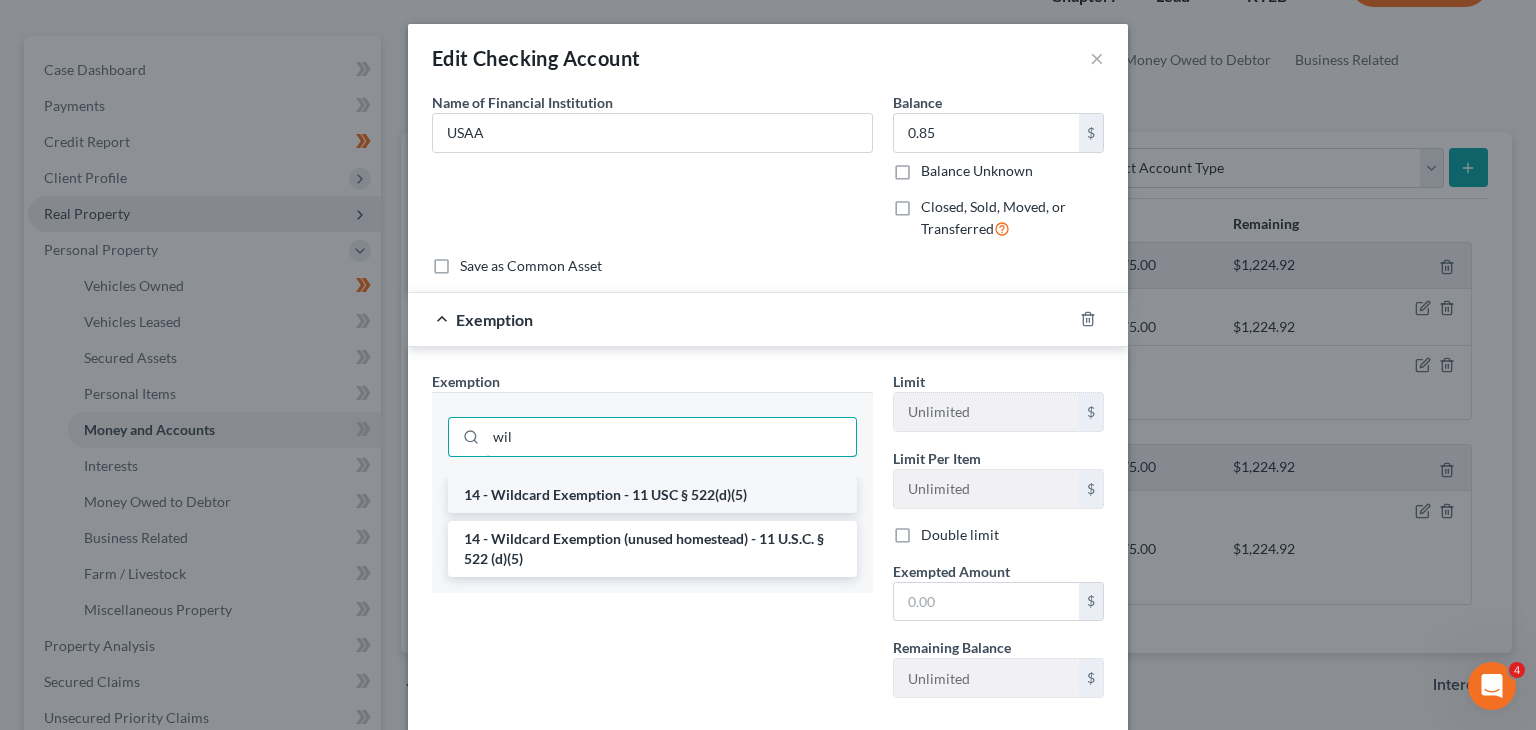 type on "wil" 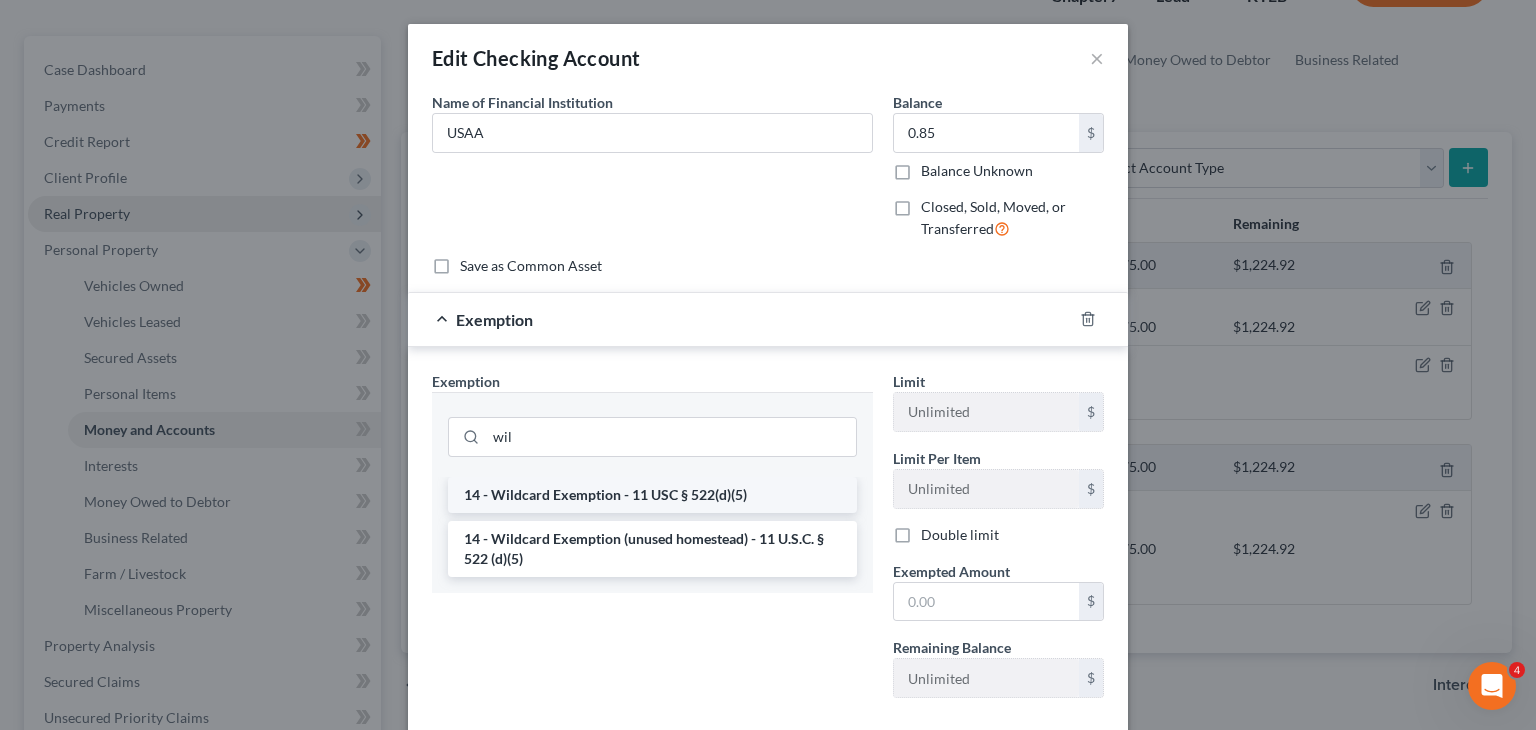 click on "14 - Wildcard Exemption - 11 USC § 522(d)(5)" at bounding box center [652, 495] 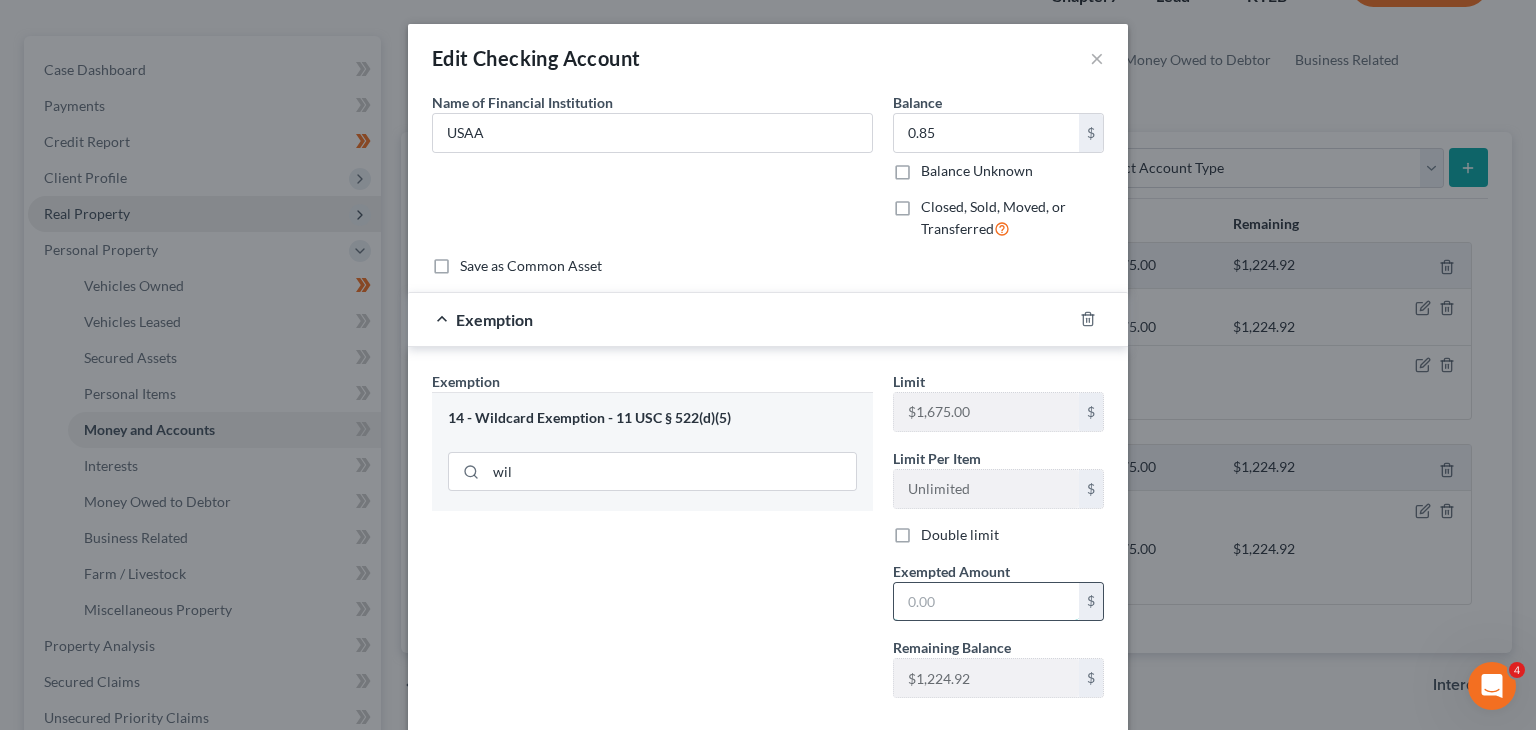 click at bounding box center [986, 602] 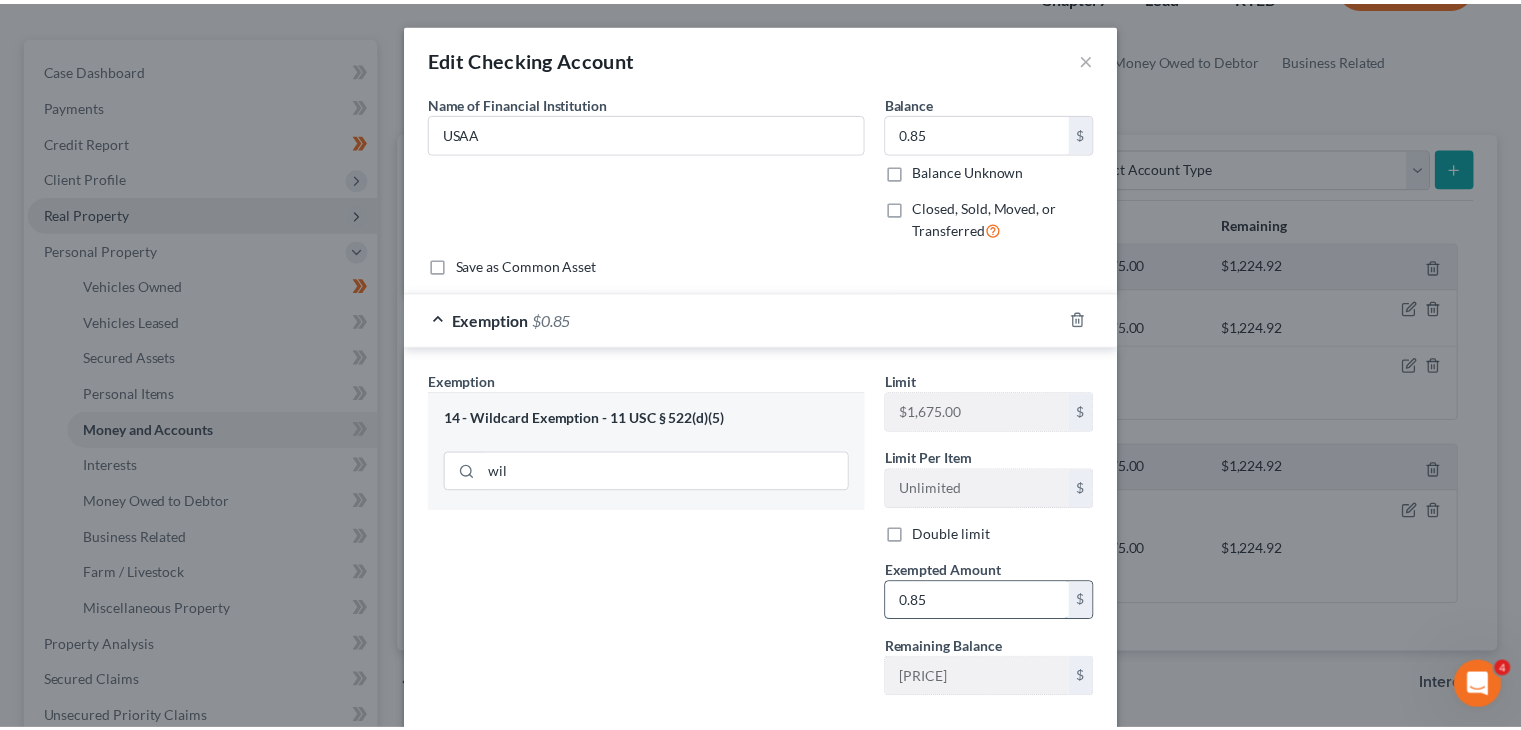 scroll, scrollTop: 108, scrollLeft: 0, axis: vertical 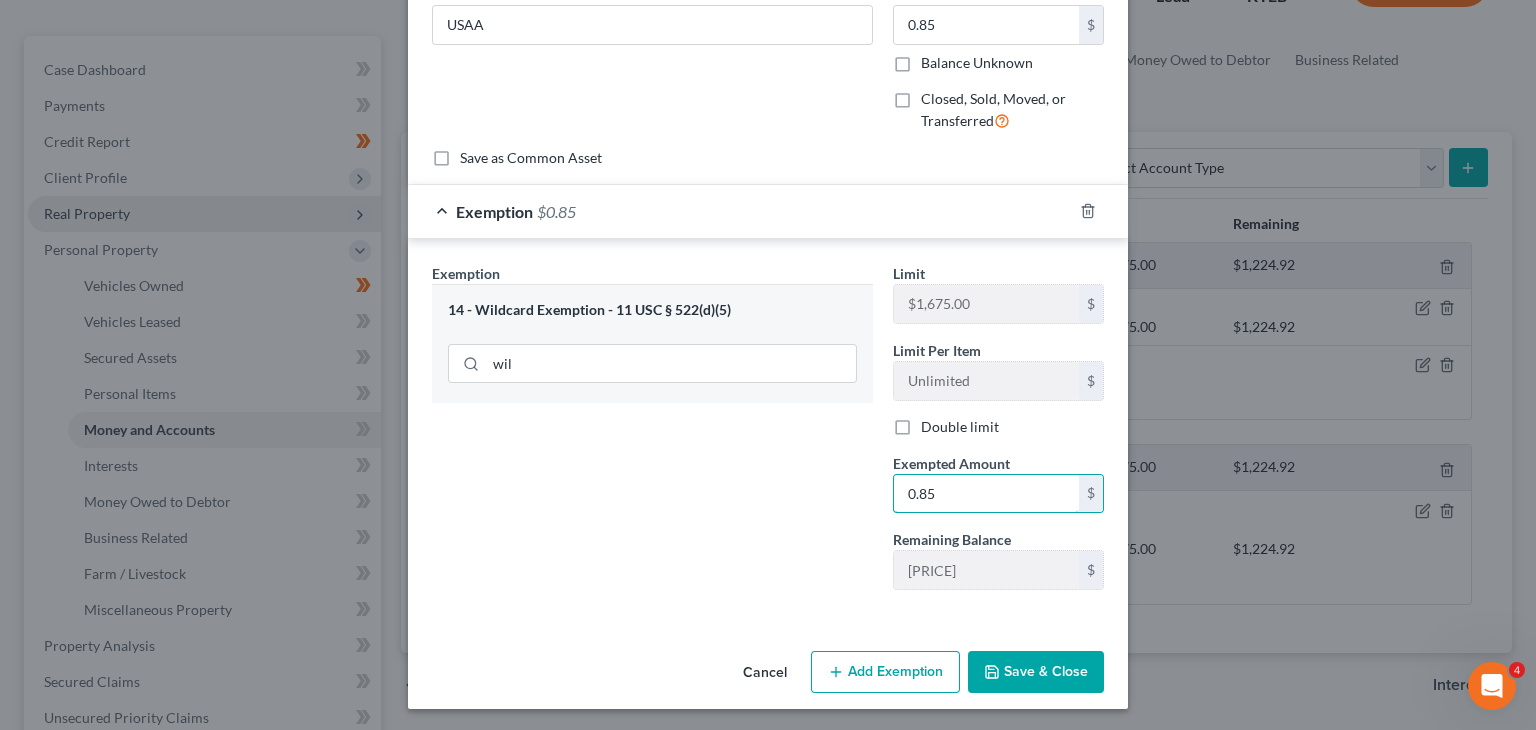 type on "0.85" 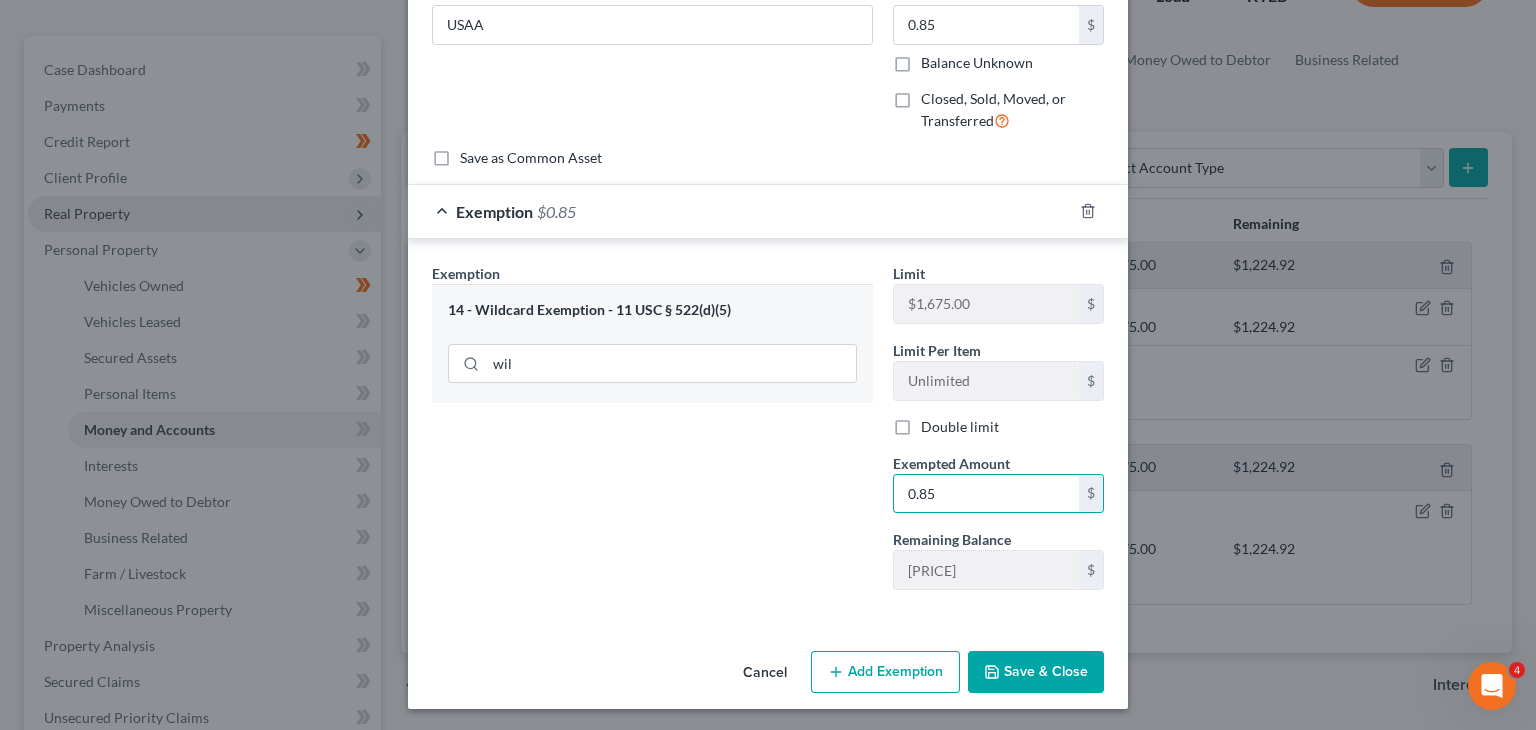 click on "Save & Close" at bounding box center [1036, 672] 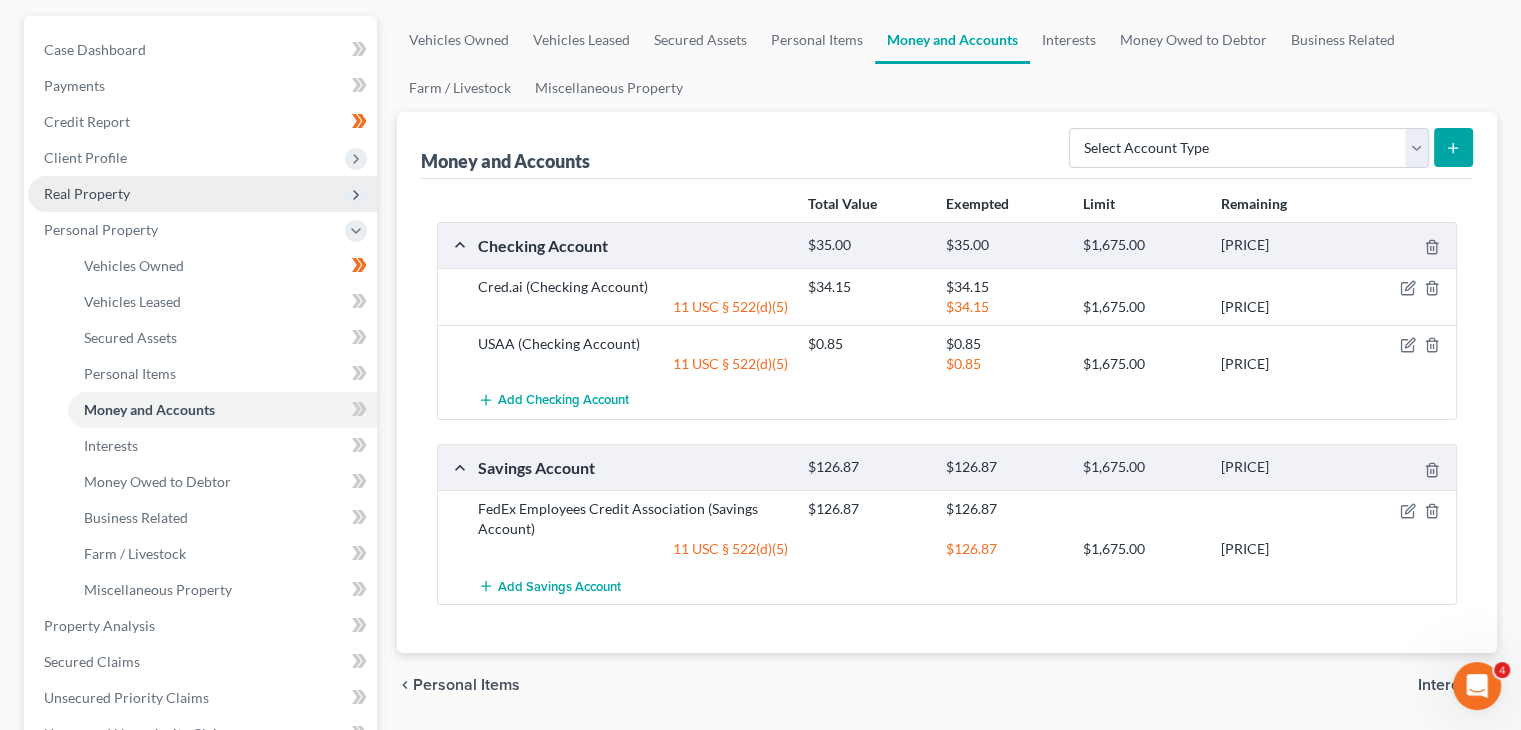 scroll, scrollTop: 173, scrollLeft: 0, axis: vertical 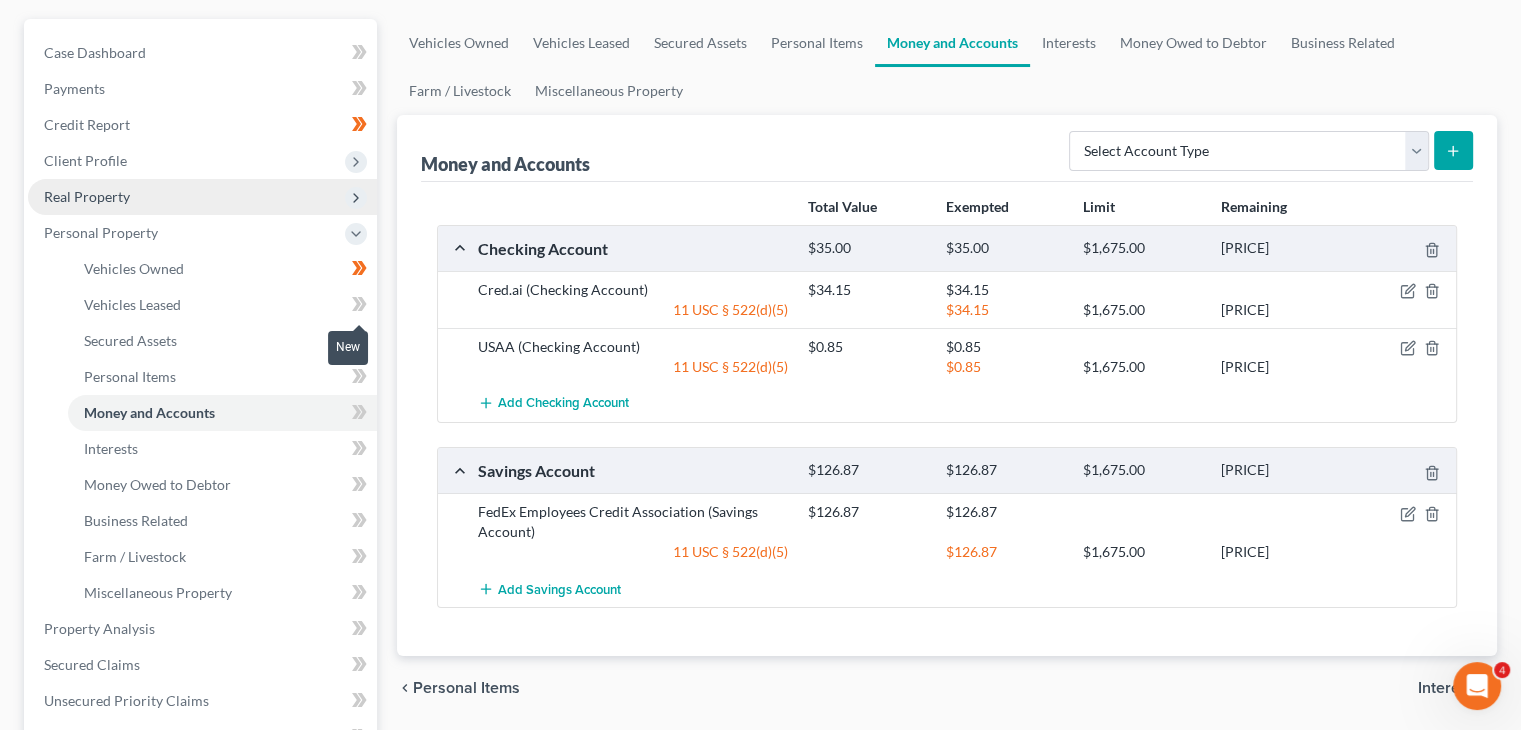 click 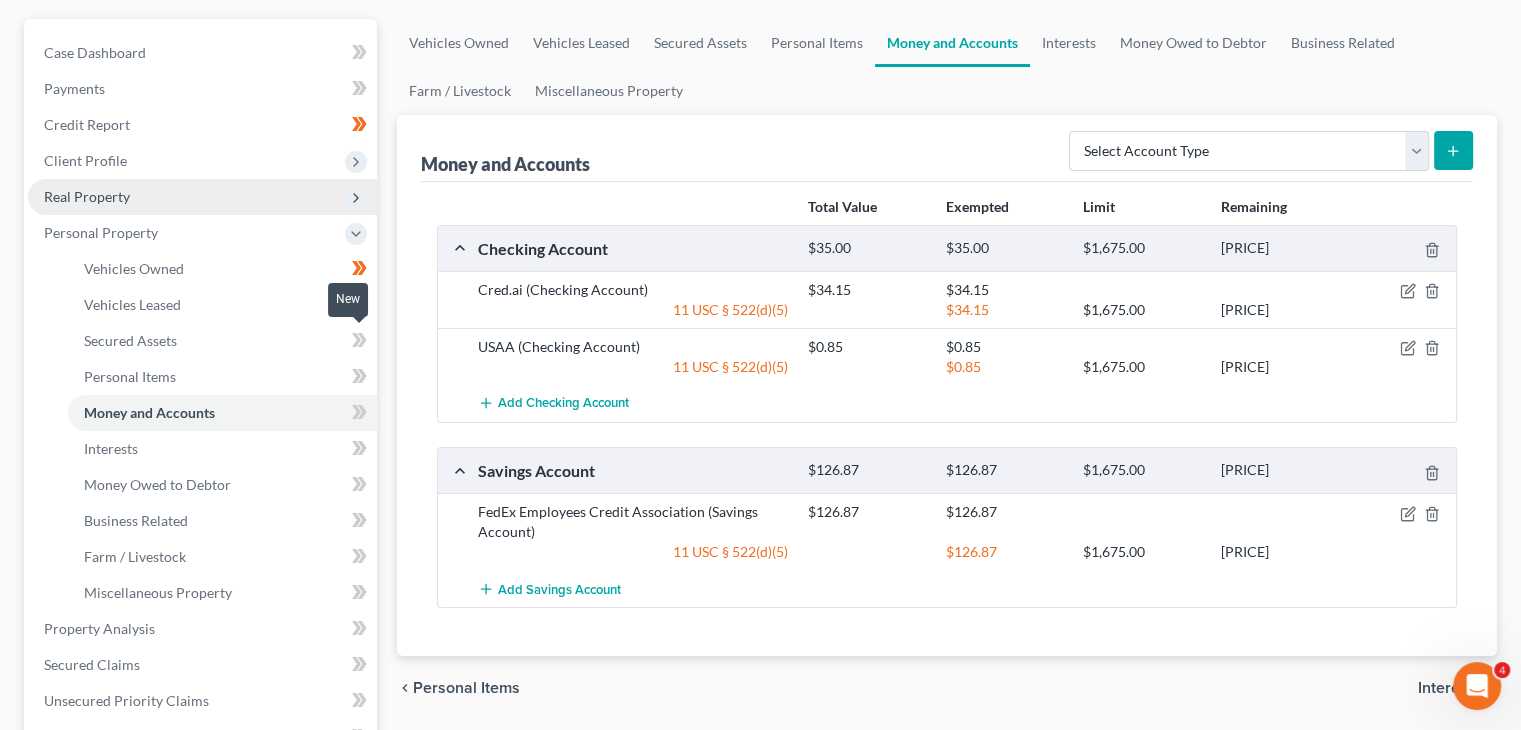 click 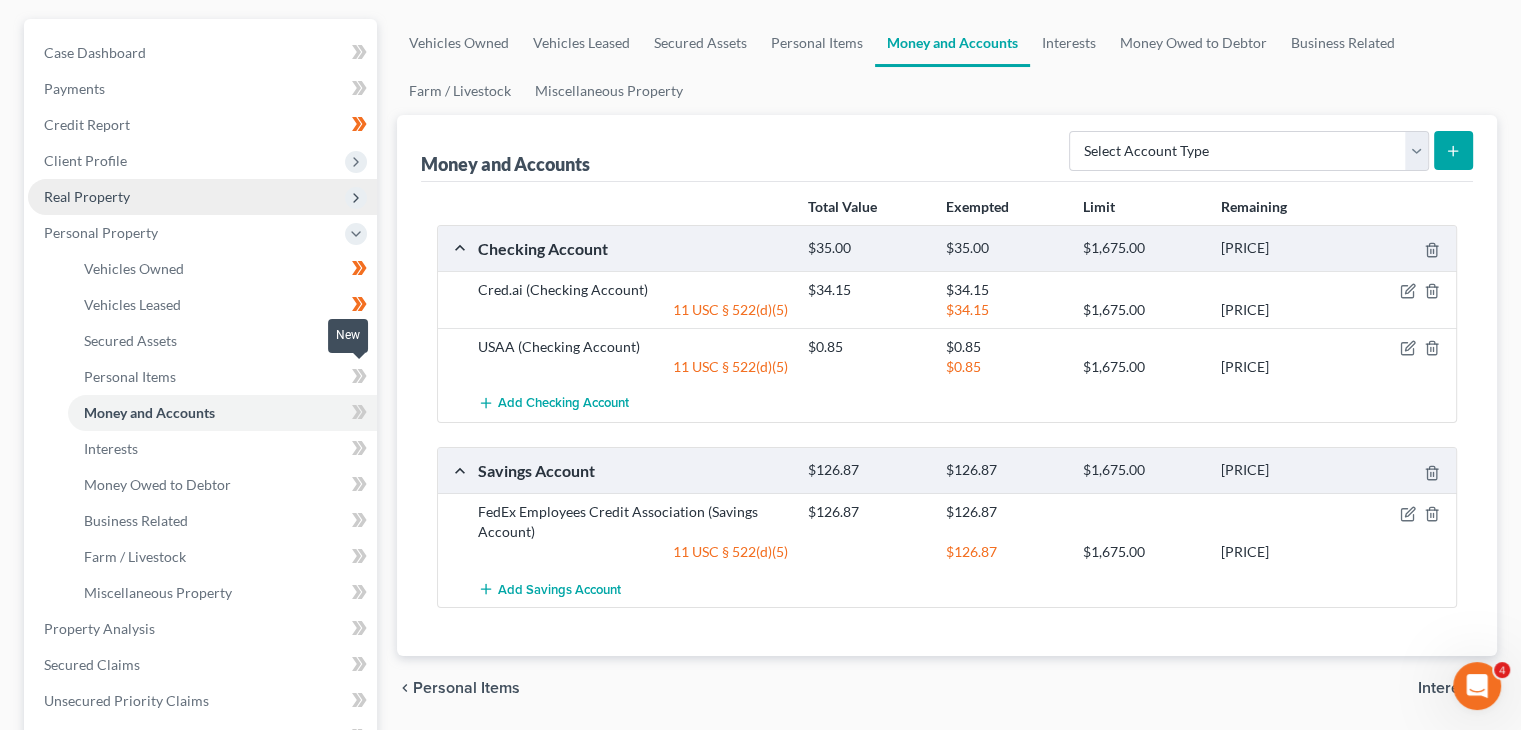 click 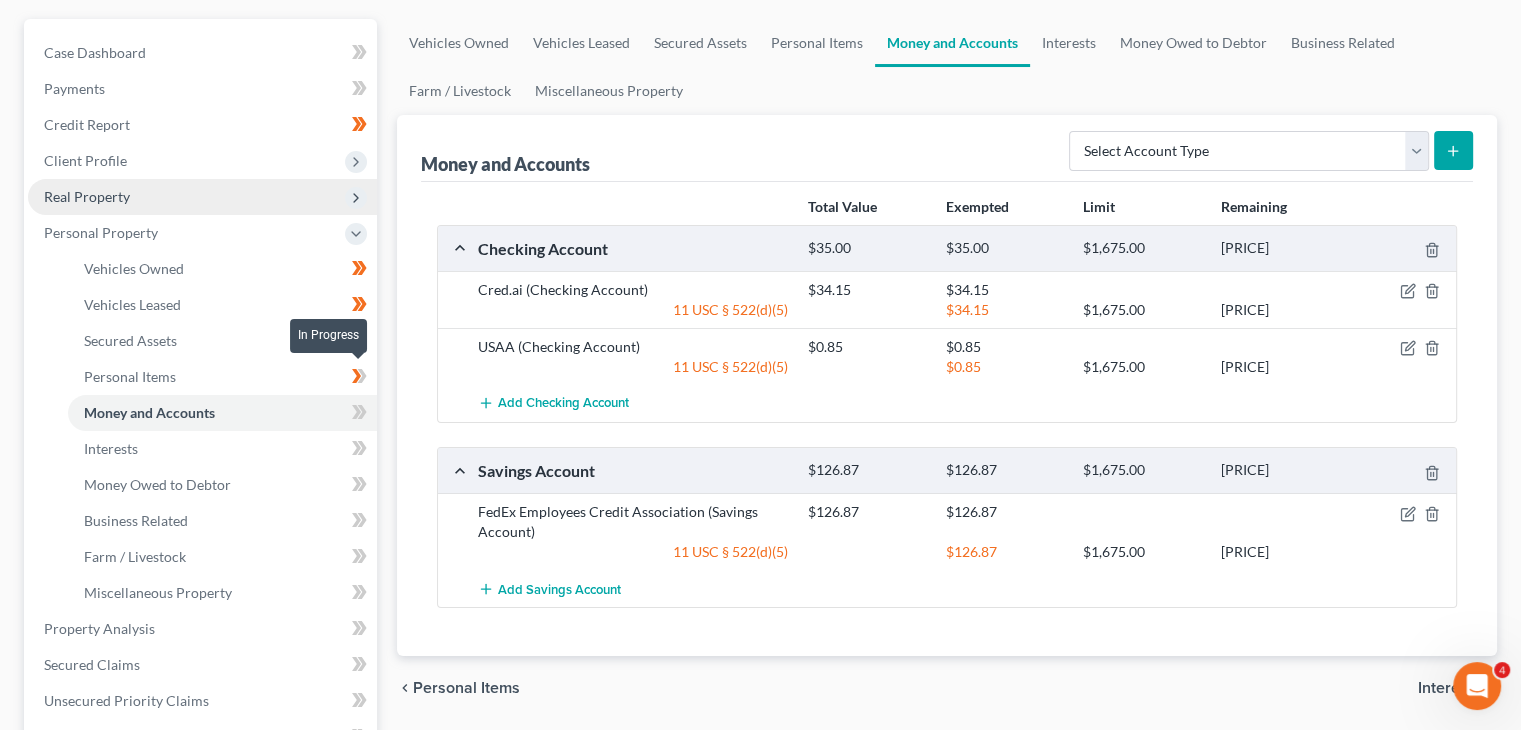 click 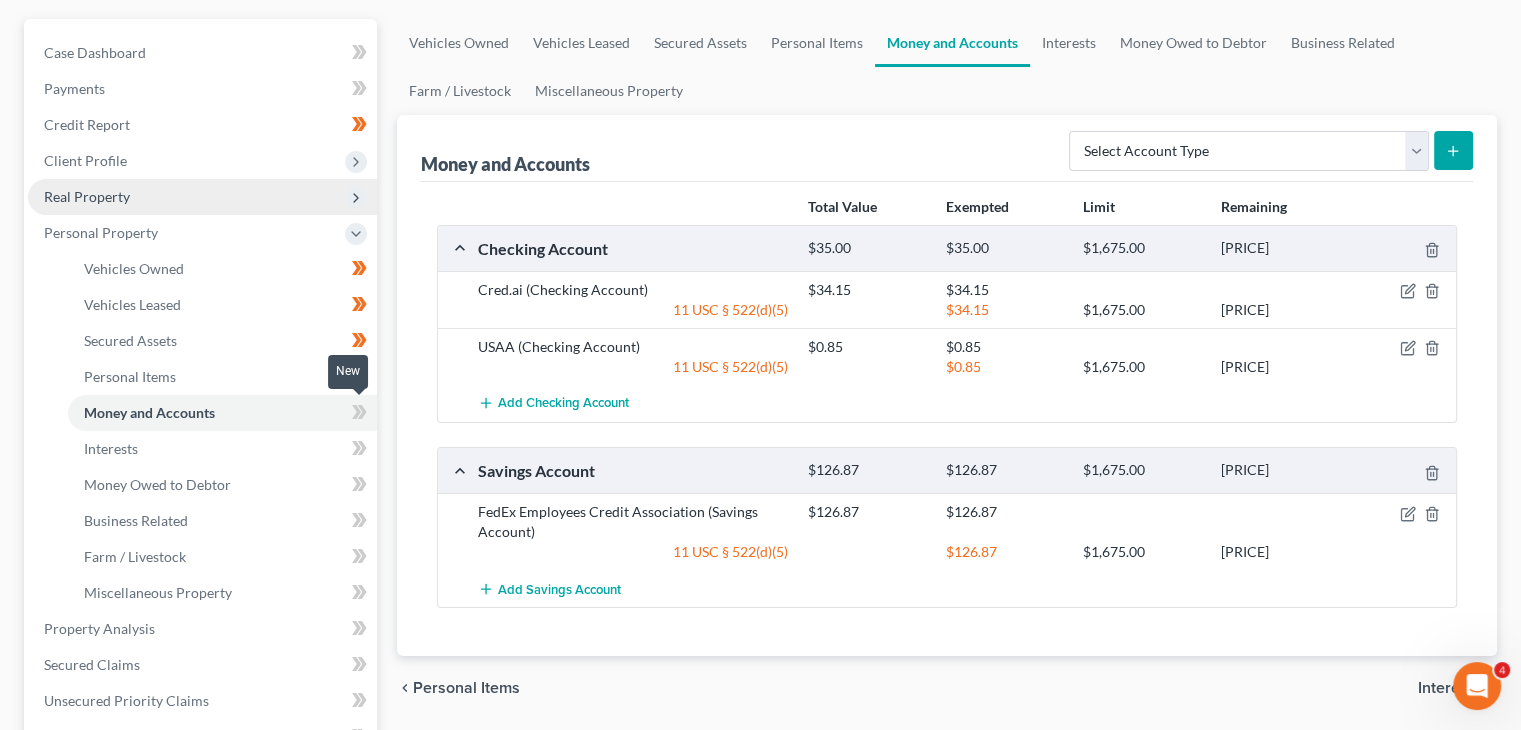 click 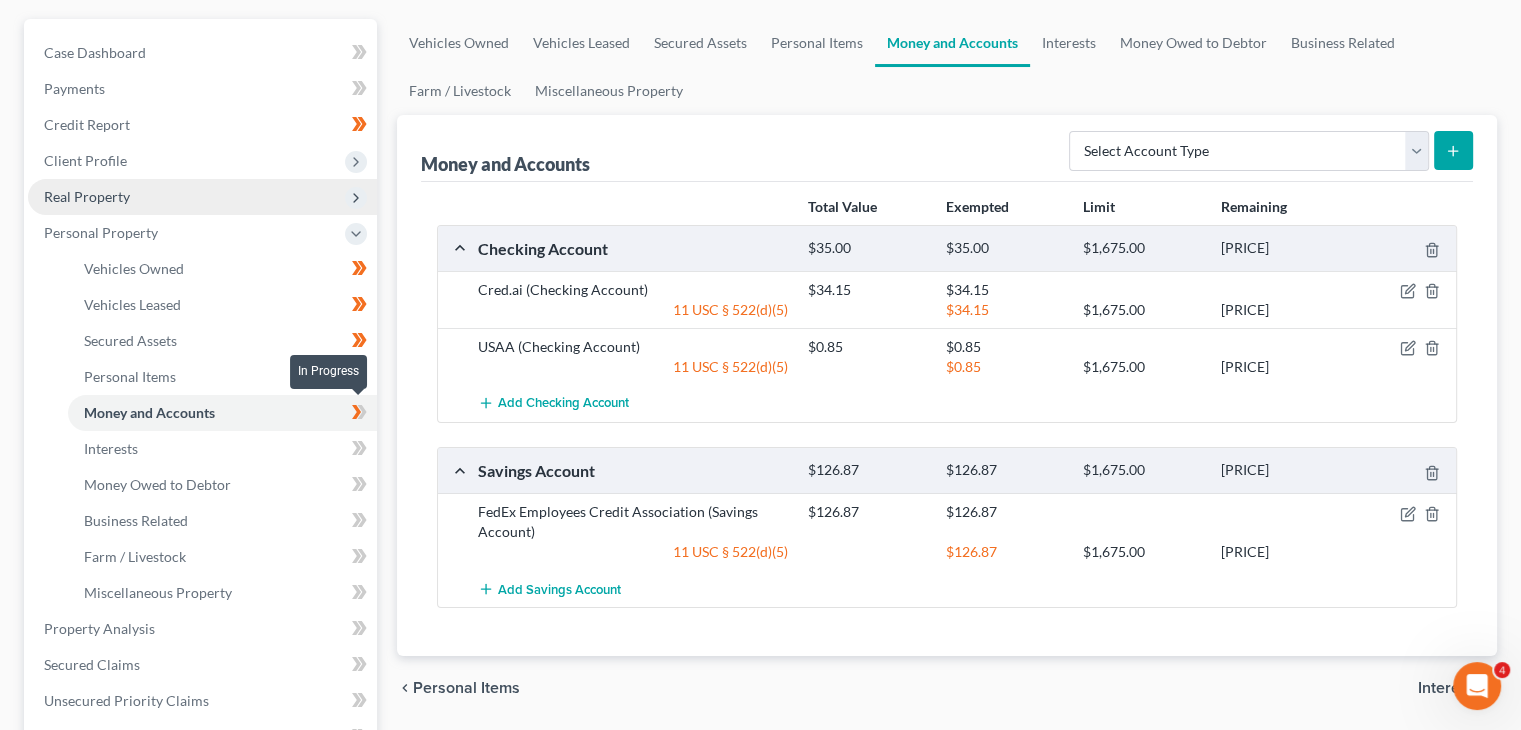 click 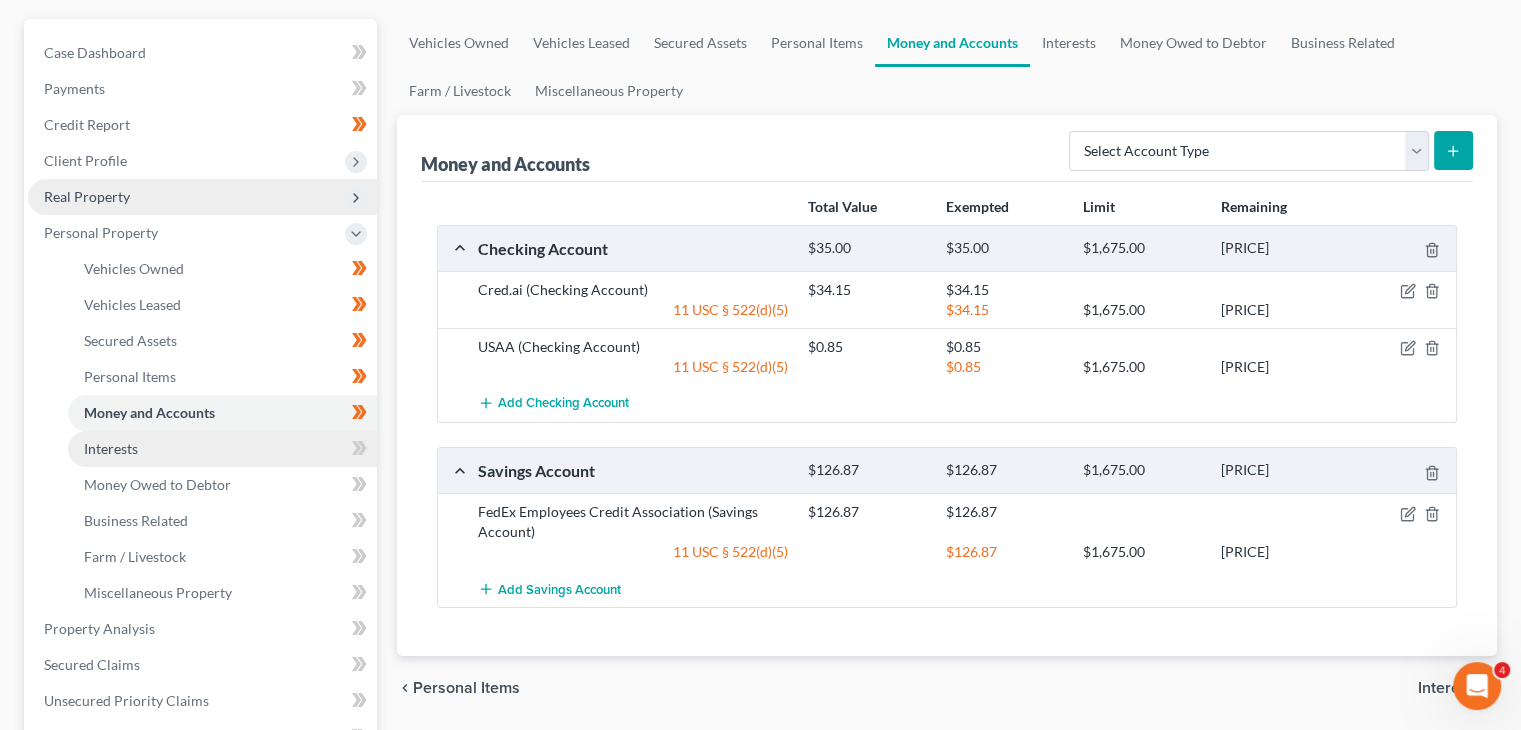 click on "Interests" at bounding box center (222, 449) 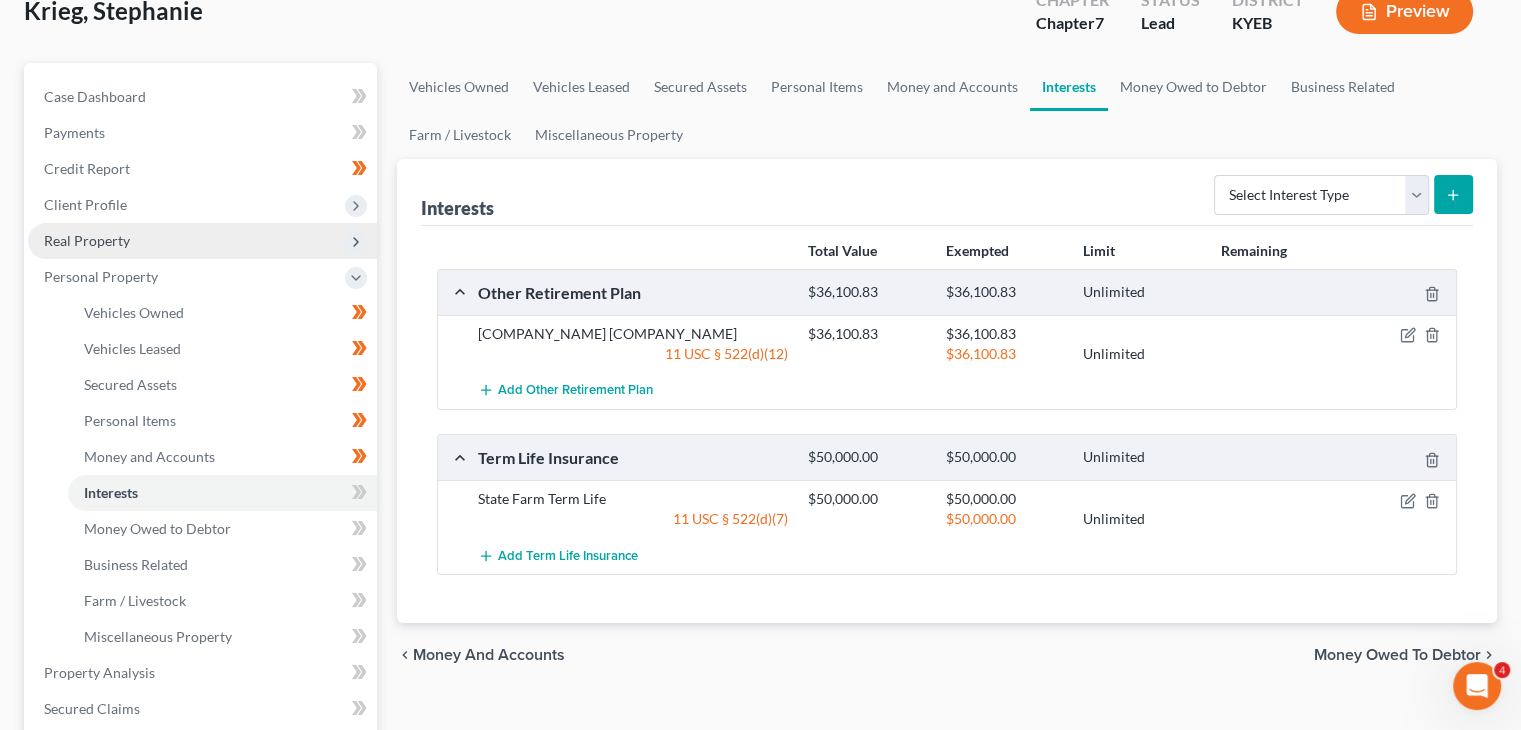 scroll, scrollTop: 228, scrollLeft: 0, axis: vertical 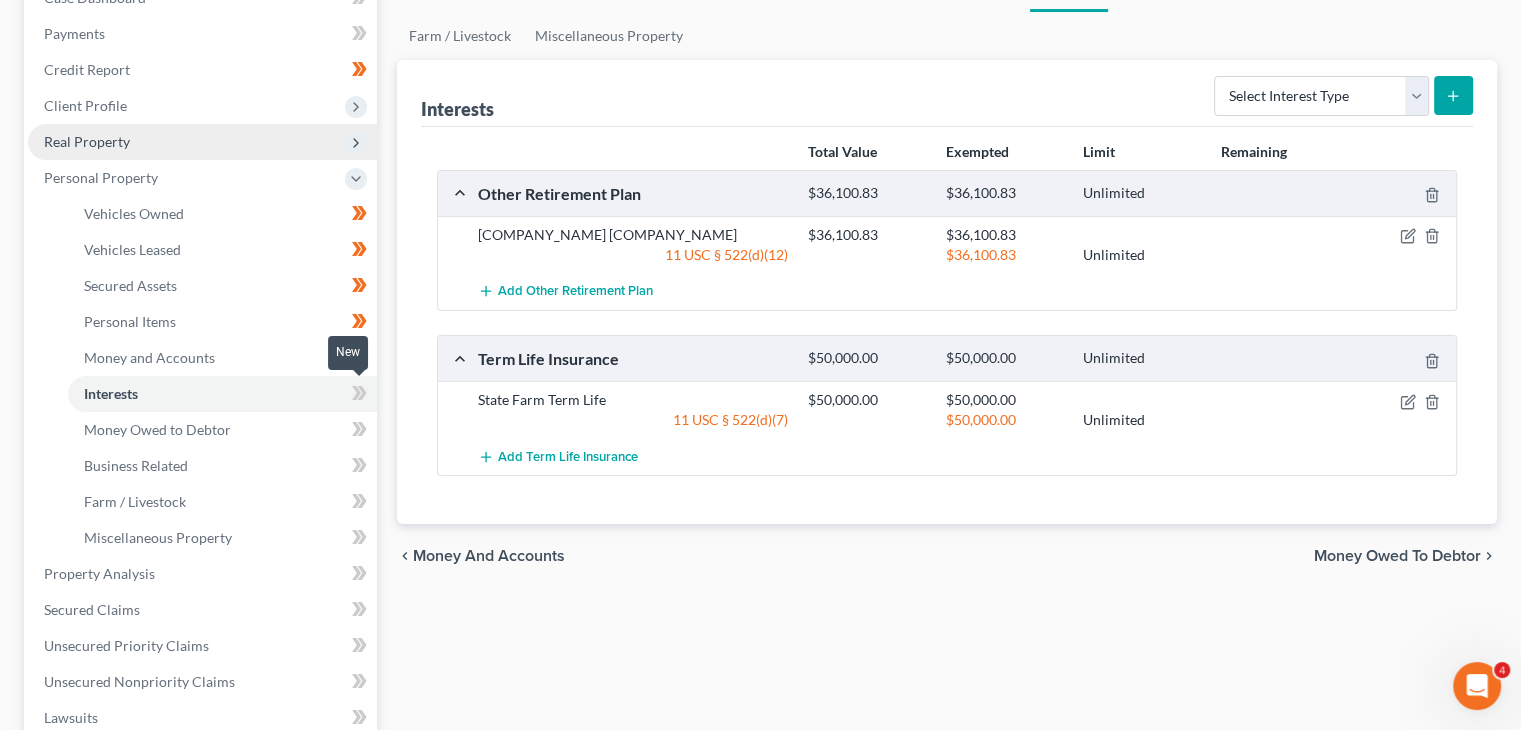click 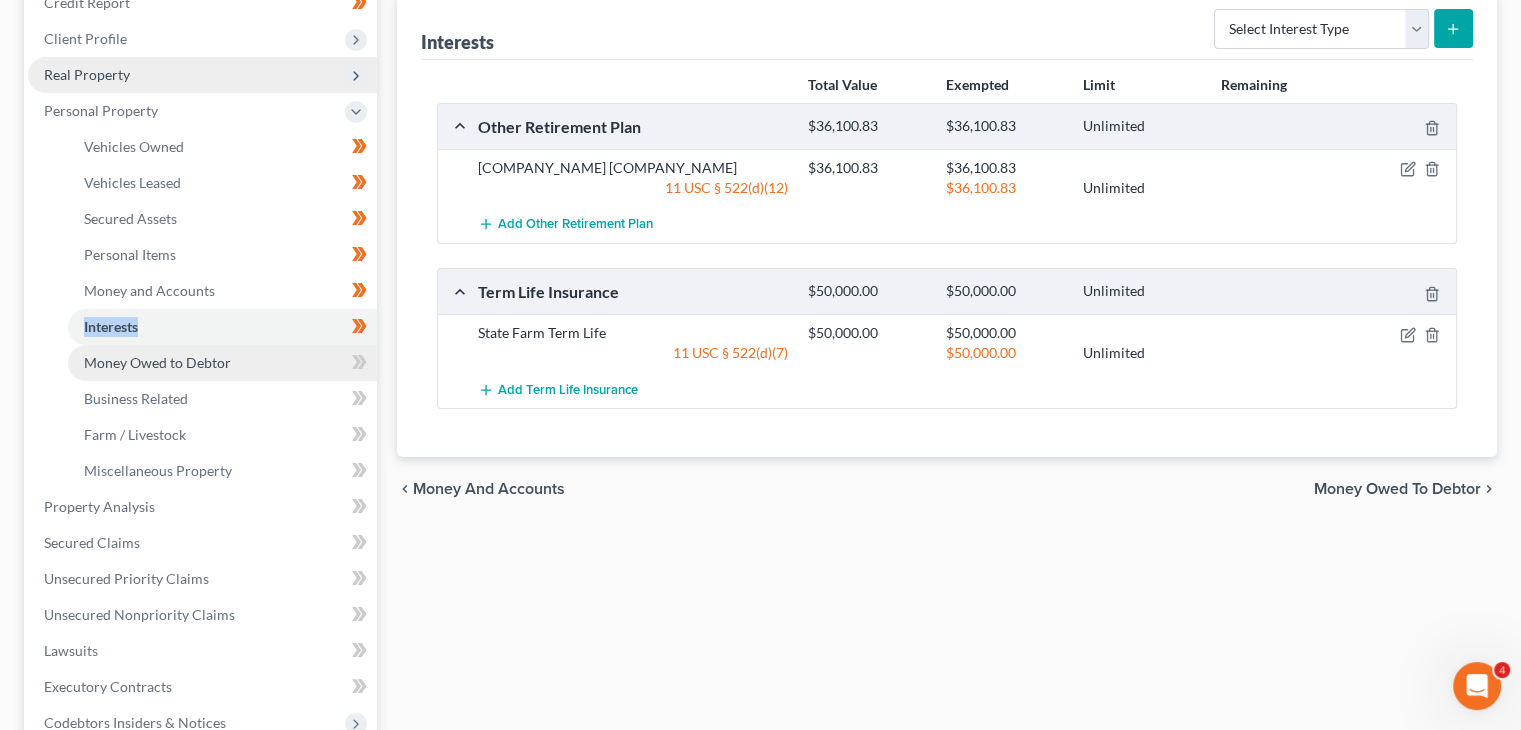 click on "Money Owed to Debtor" at bounding box center [157, 362] 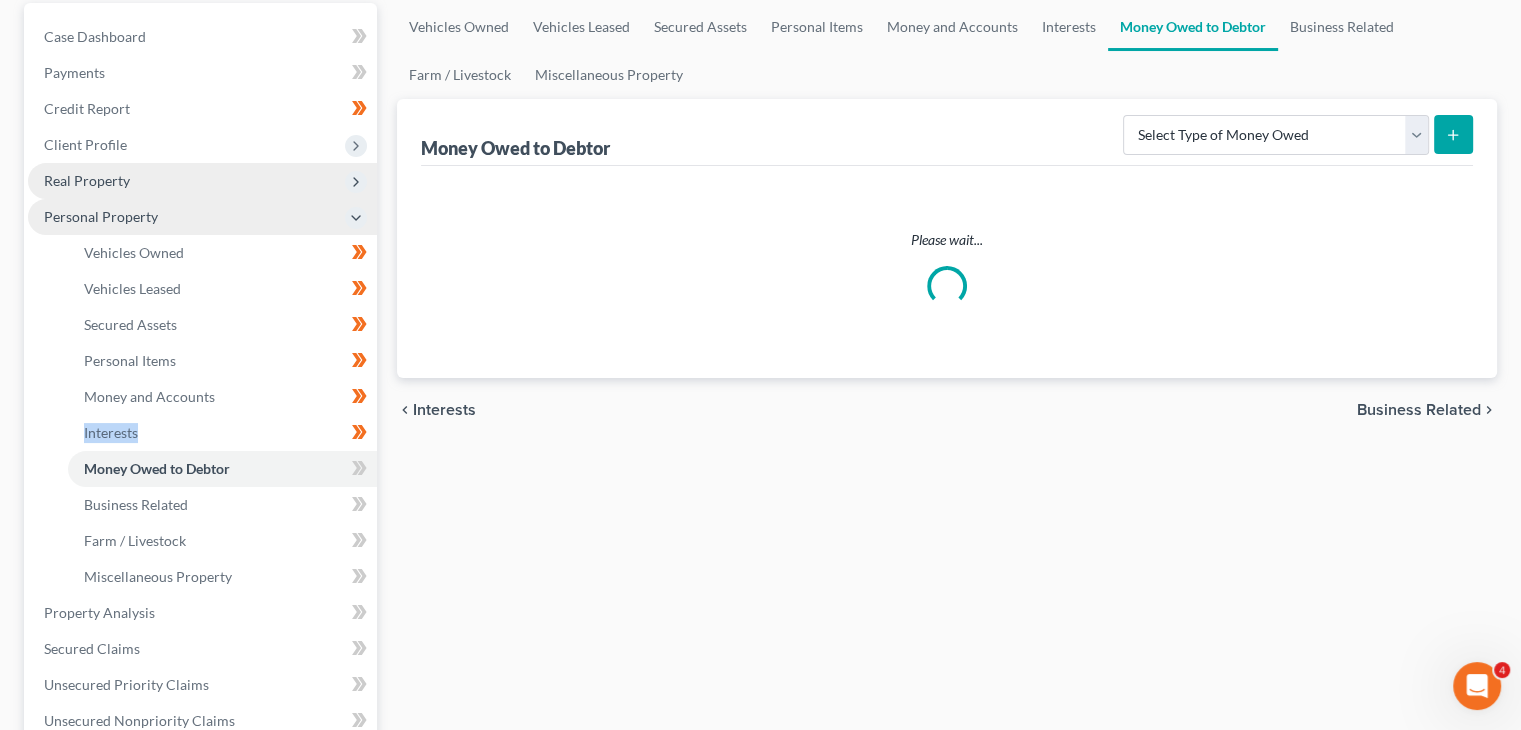 scroll, scrollTop: 0, scrollLeft: 0, axis: both 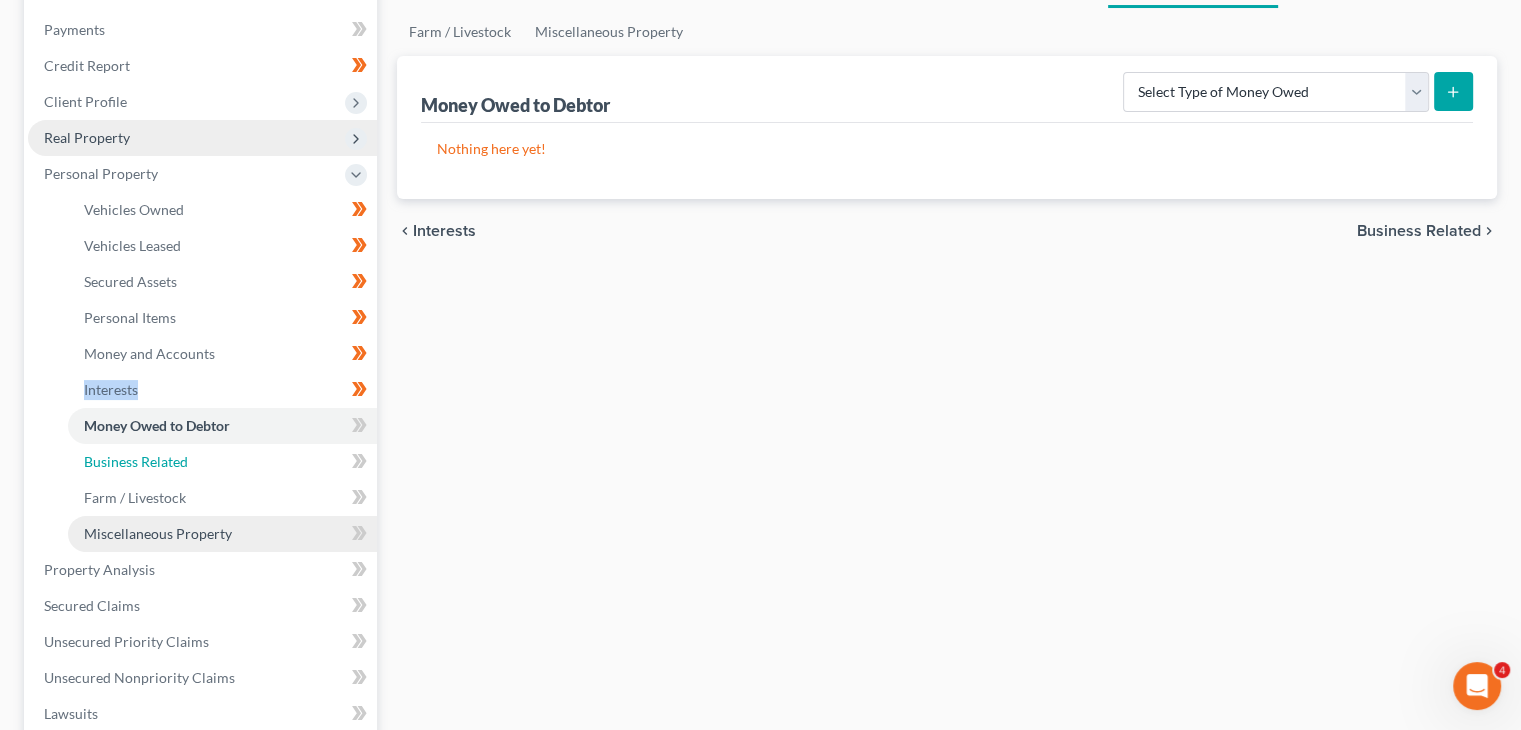 click on "Business Related" at bounding box center [222, 462] 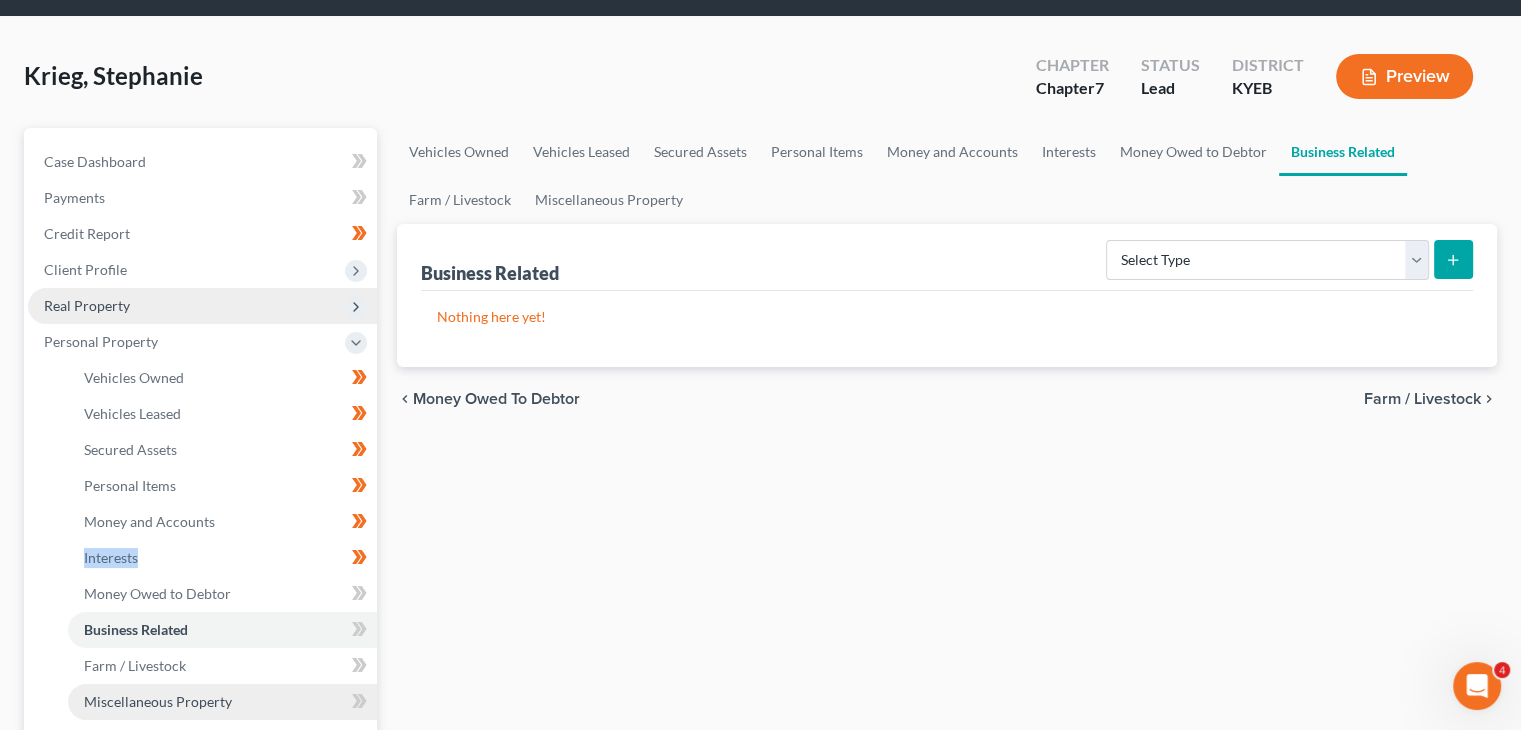 scroll, scrollTop: 91, scrollLeft: 0, axis: vertical 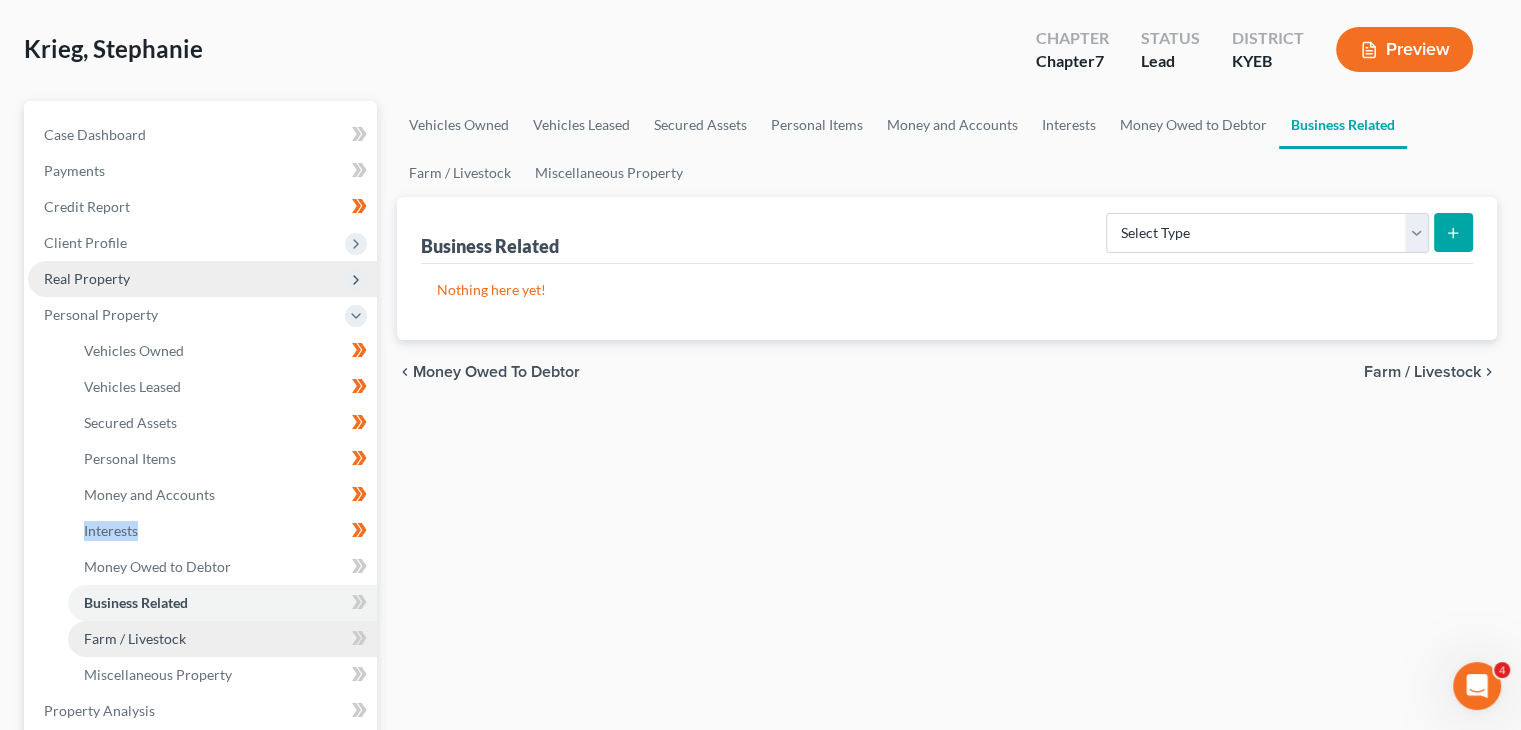 click on "Farm / Livestock" at bounding box center (135, 638) 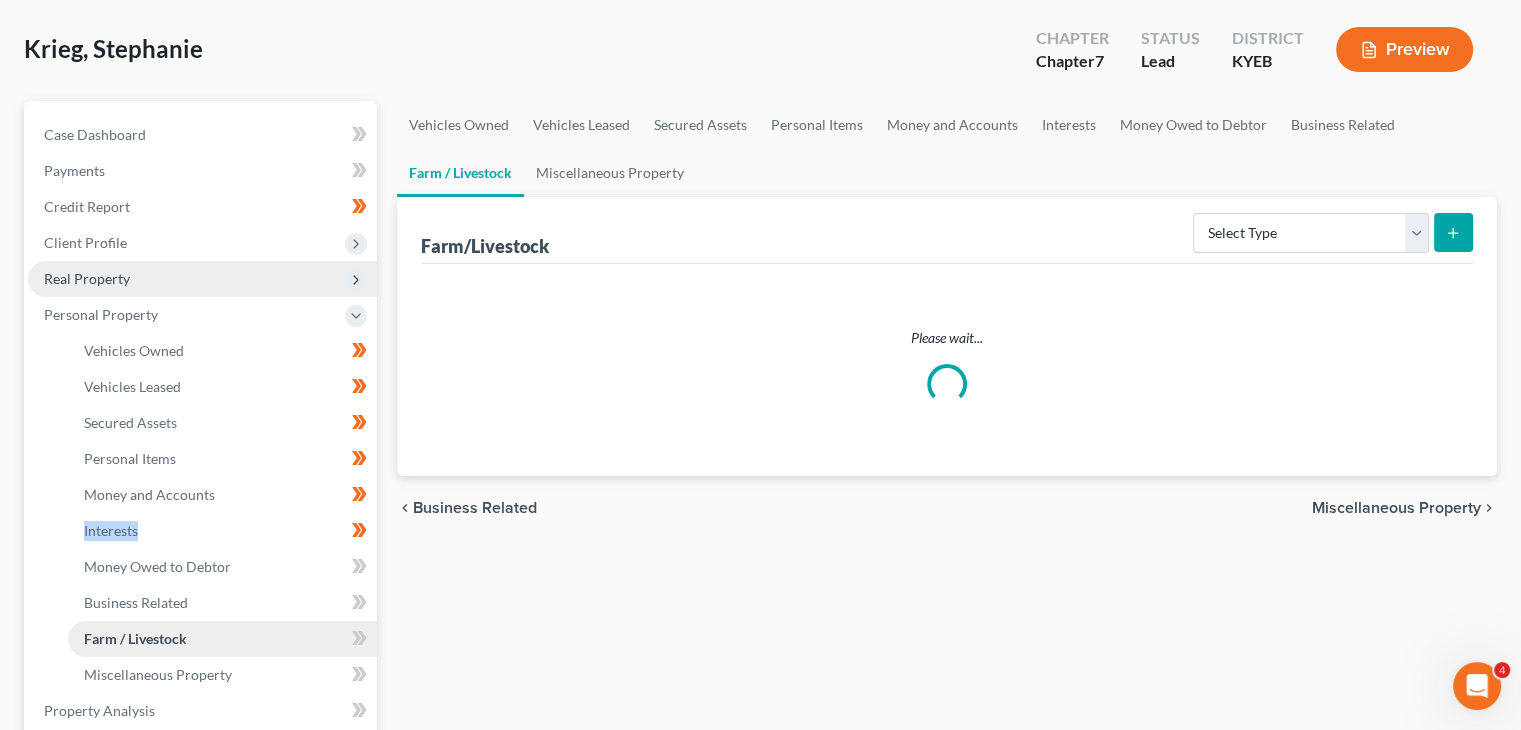 scroll, scrollTop: 0, scrollLeft: 0, axis: both 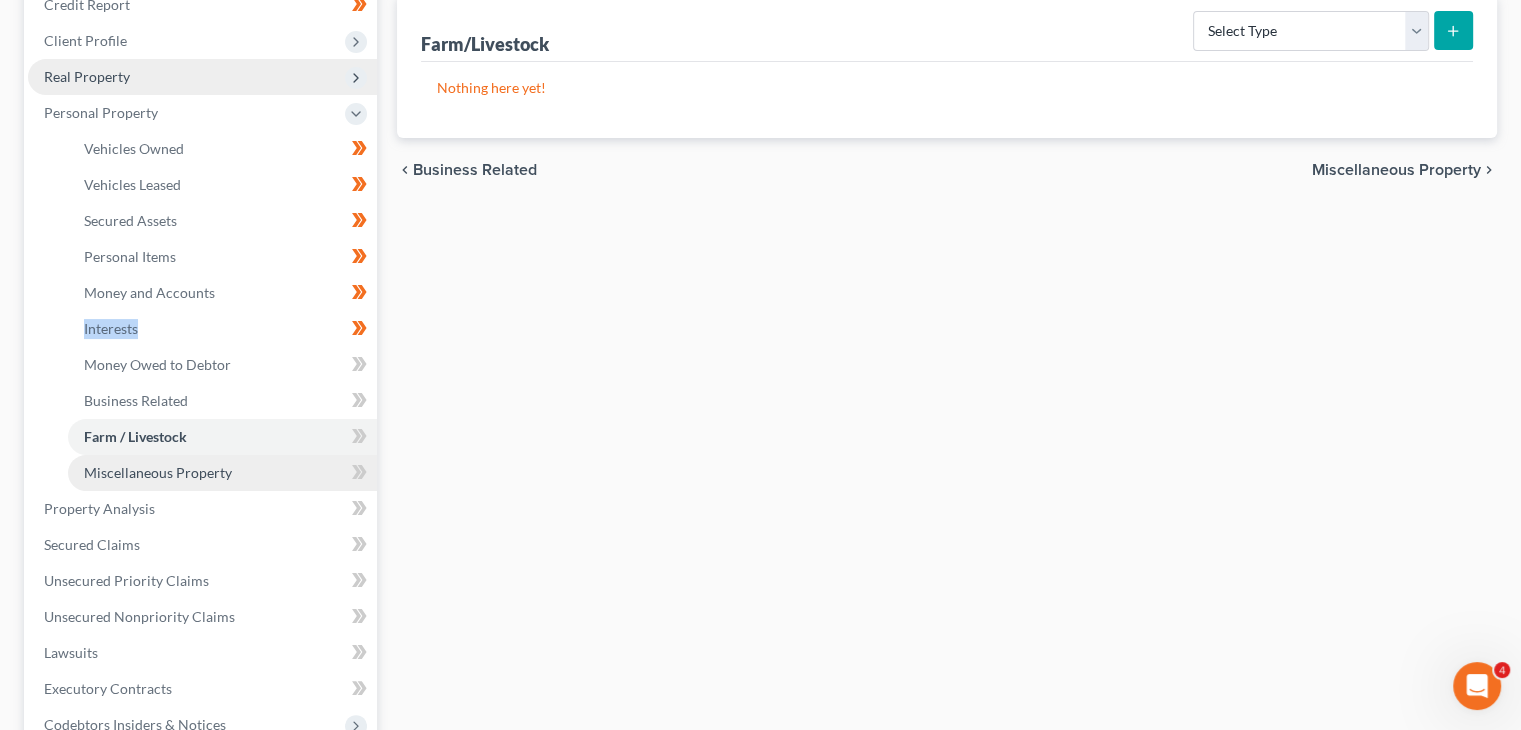 click on "Miscellaneous Property" at bounding box center (158, 472) 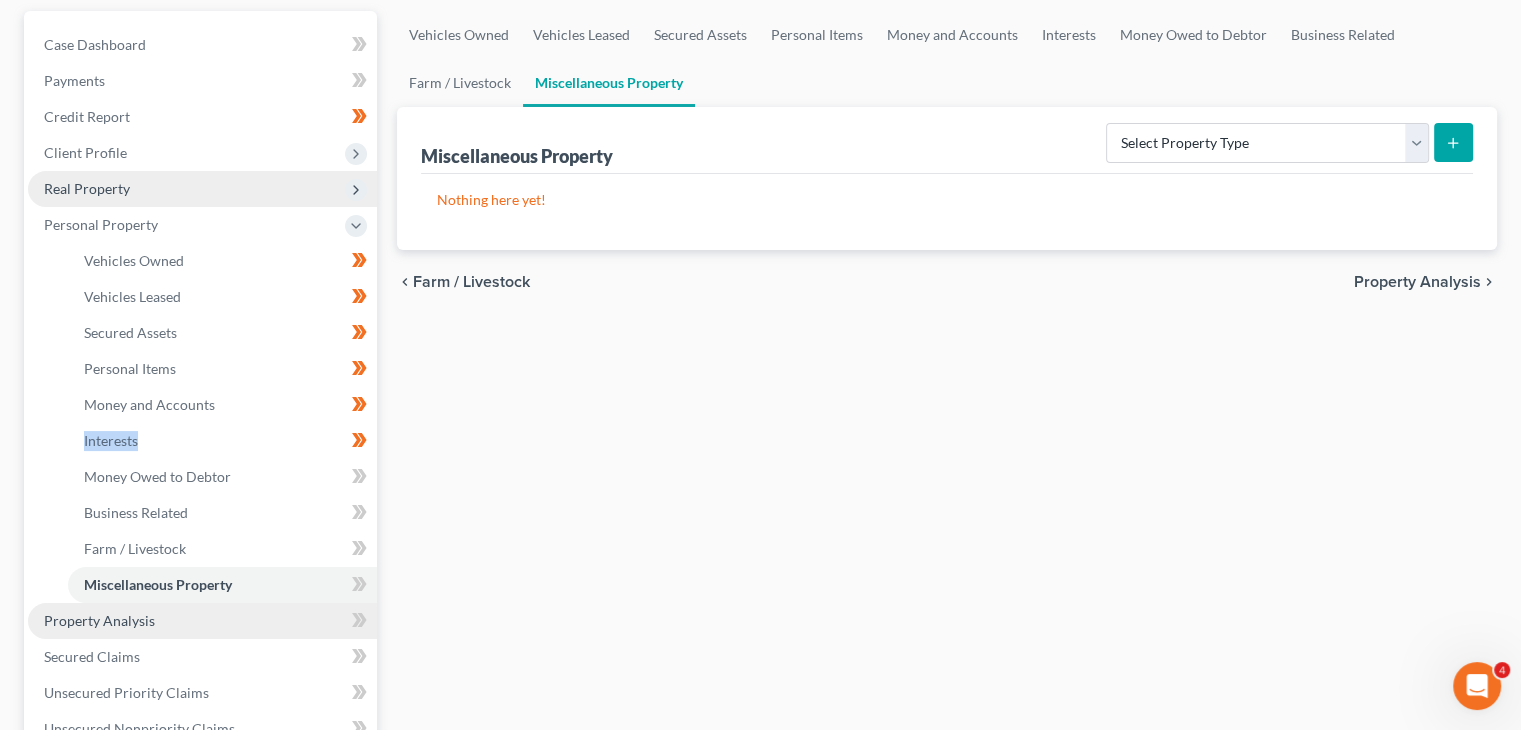 scroll, scrollTop: 195, scrollLeft: 0, axis: vertical 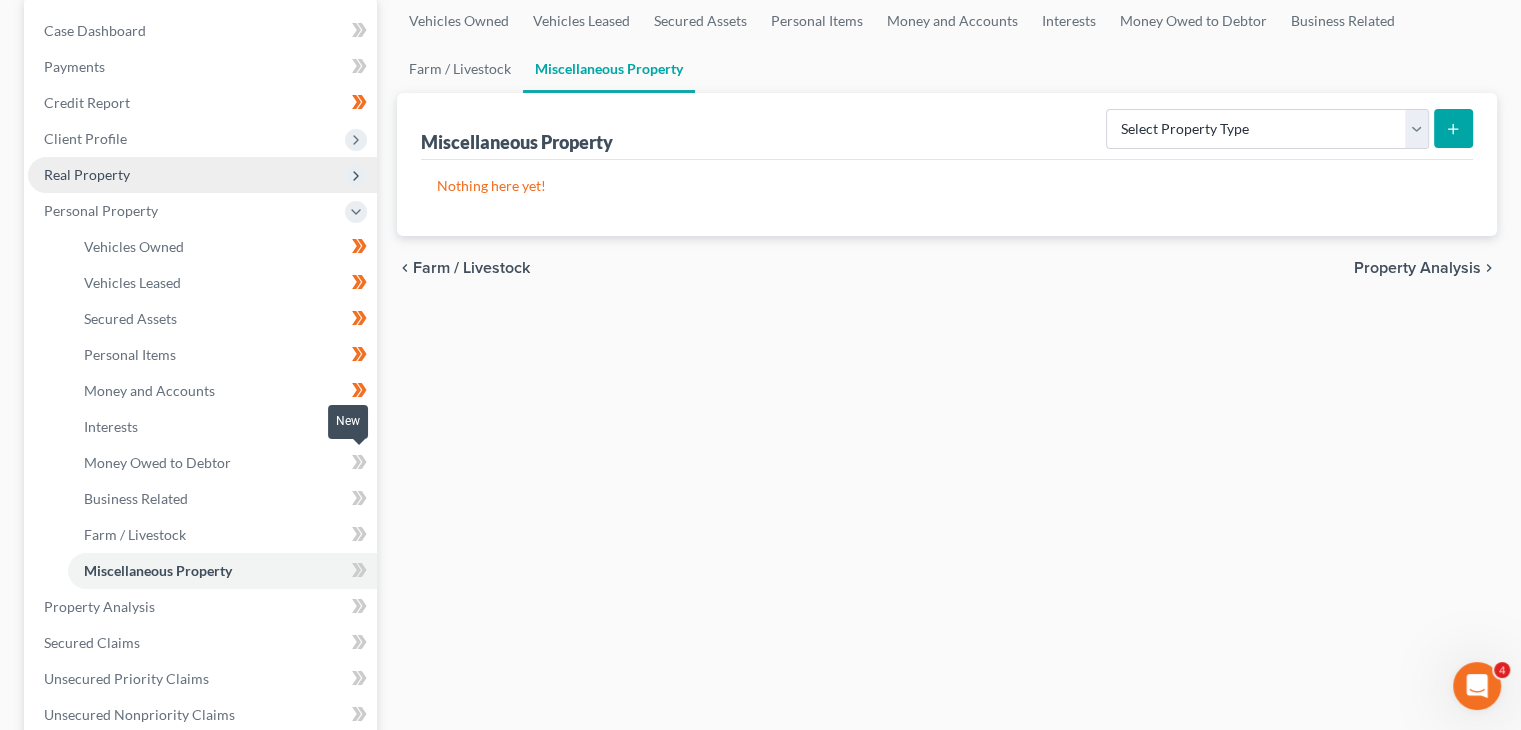 click 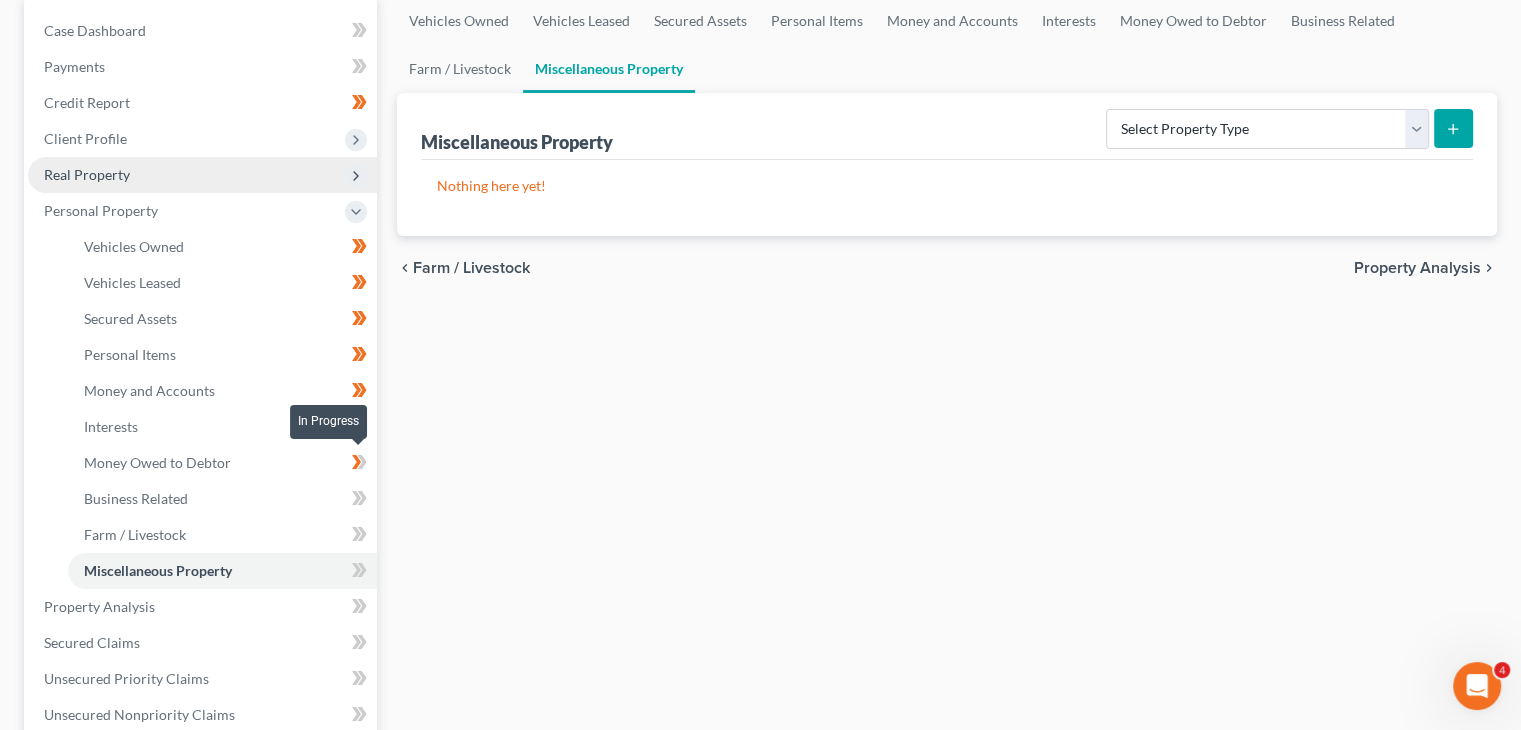 click 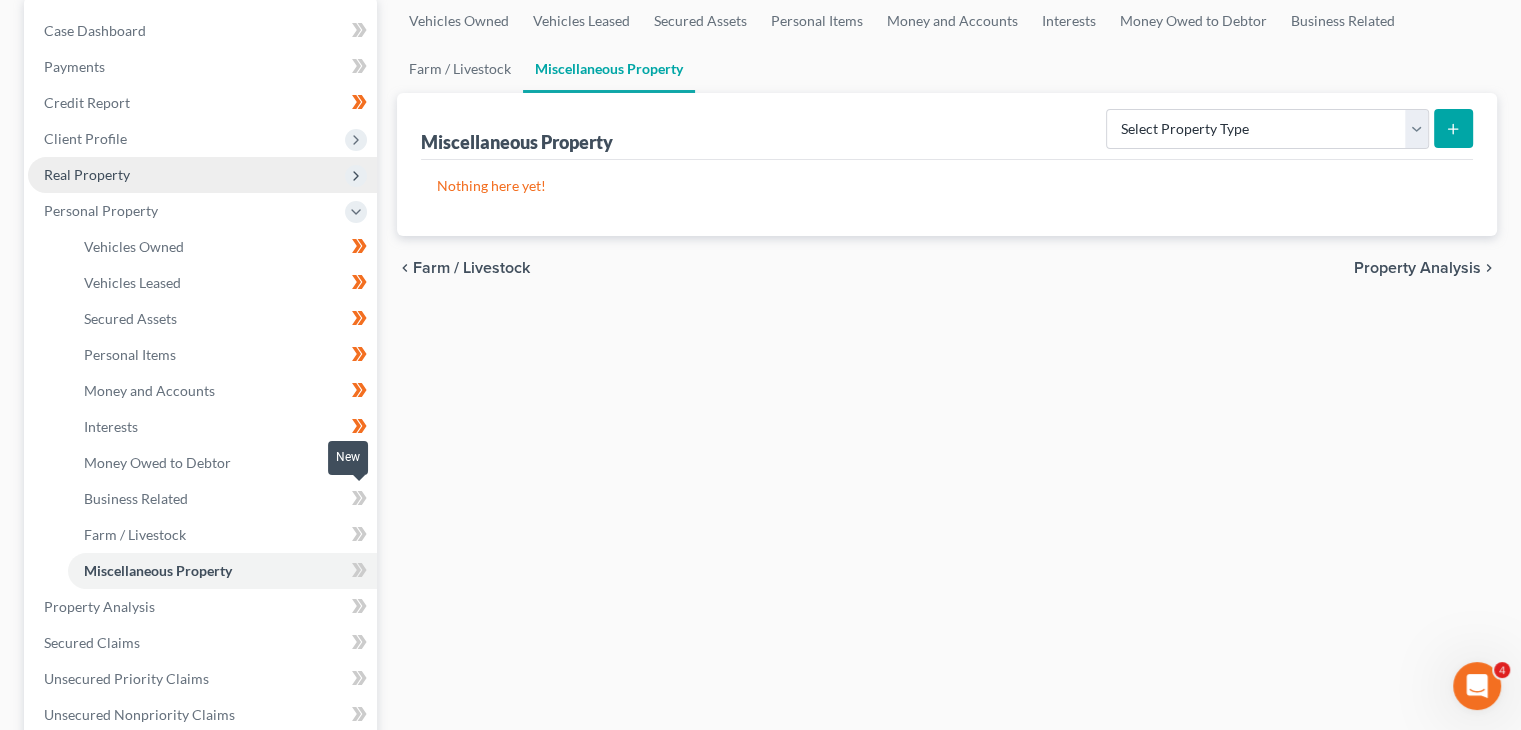 click 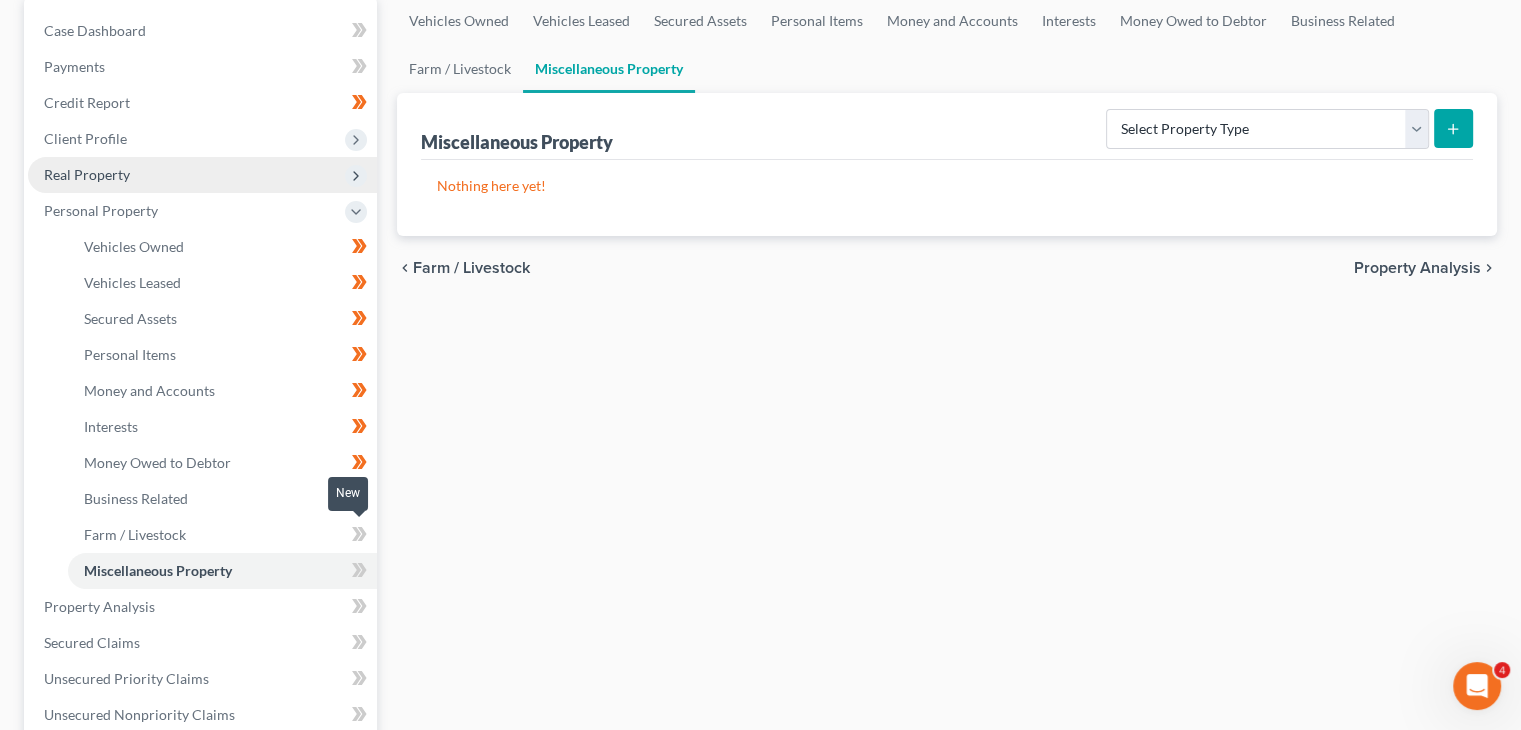 click 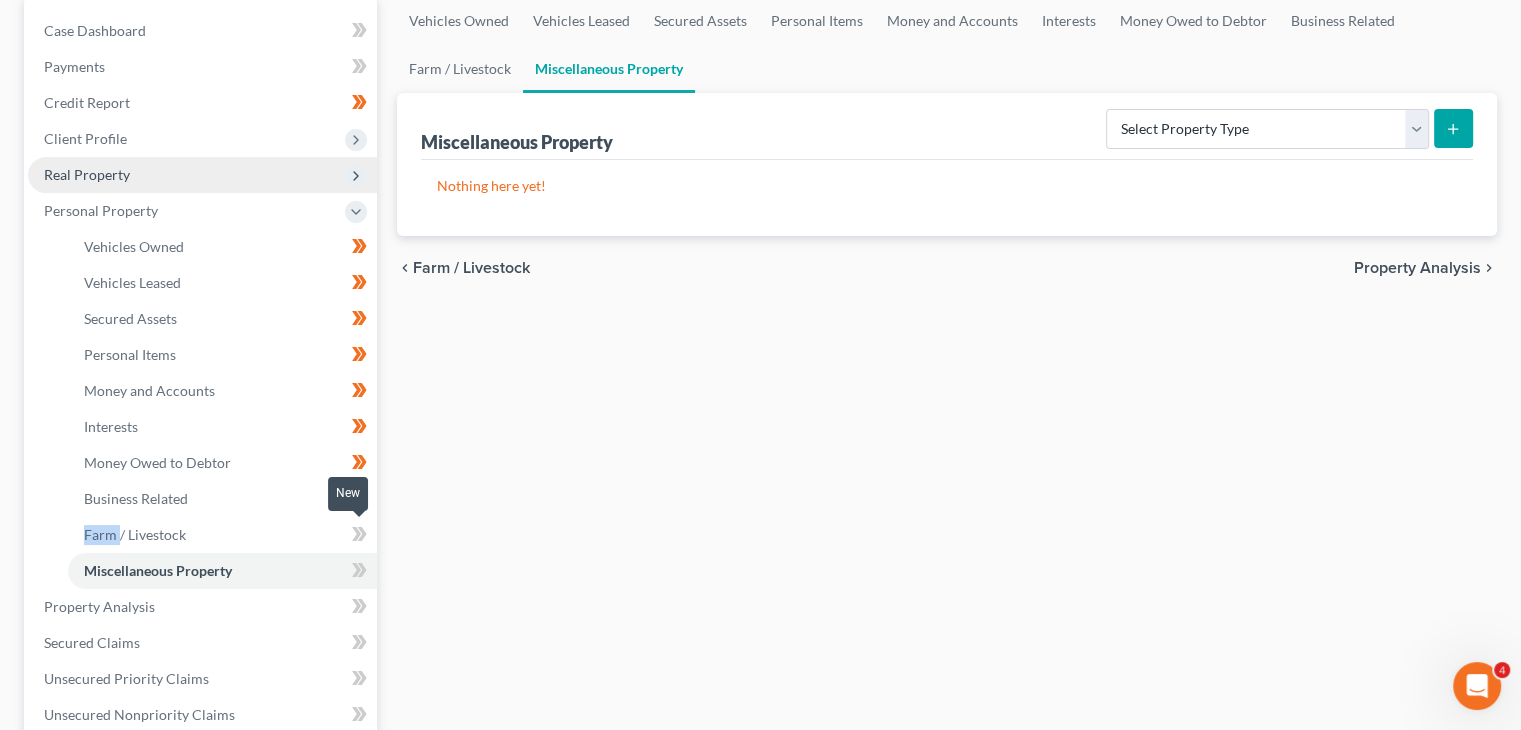 click 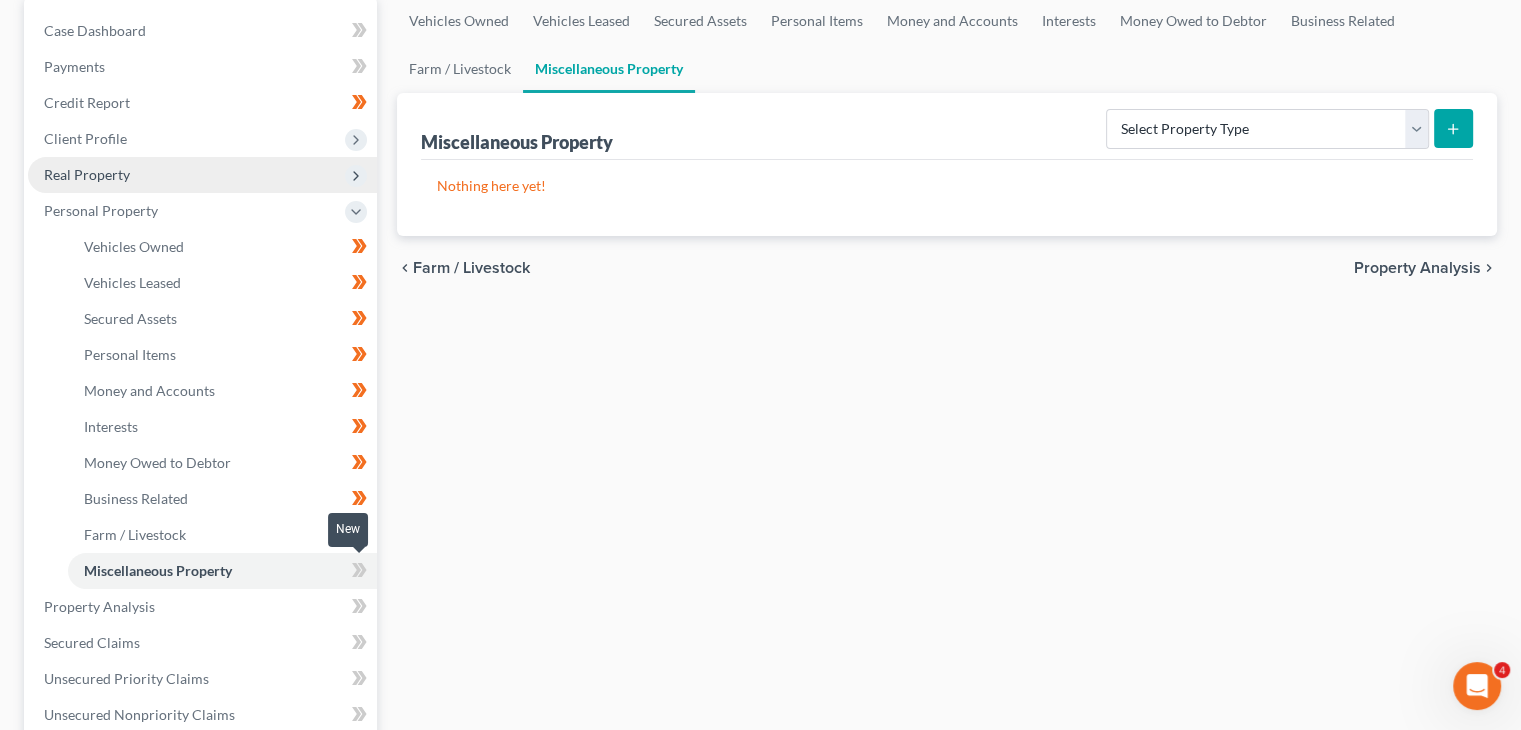 click 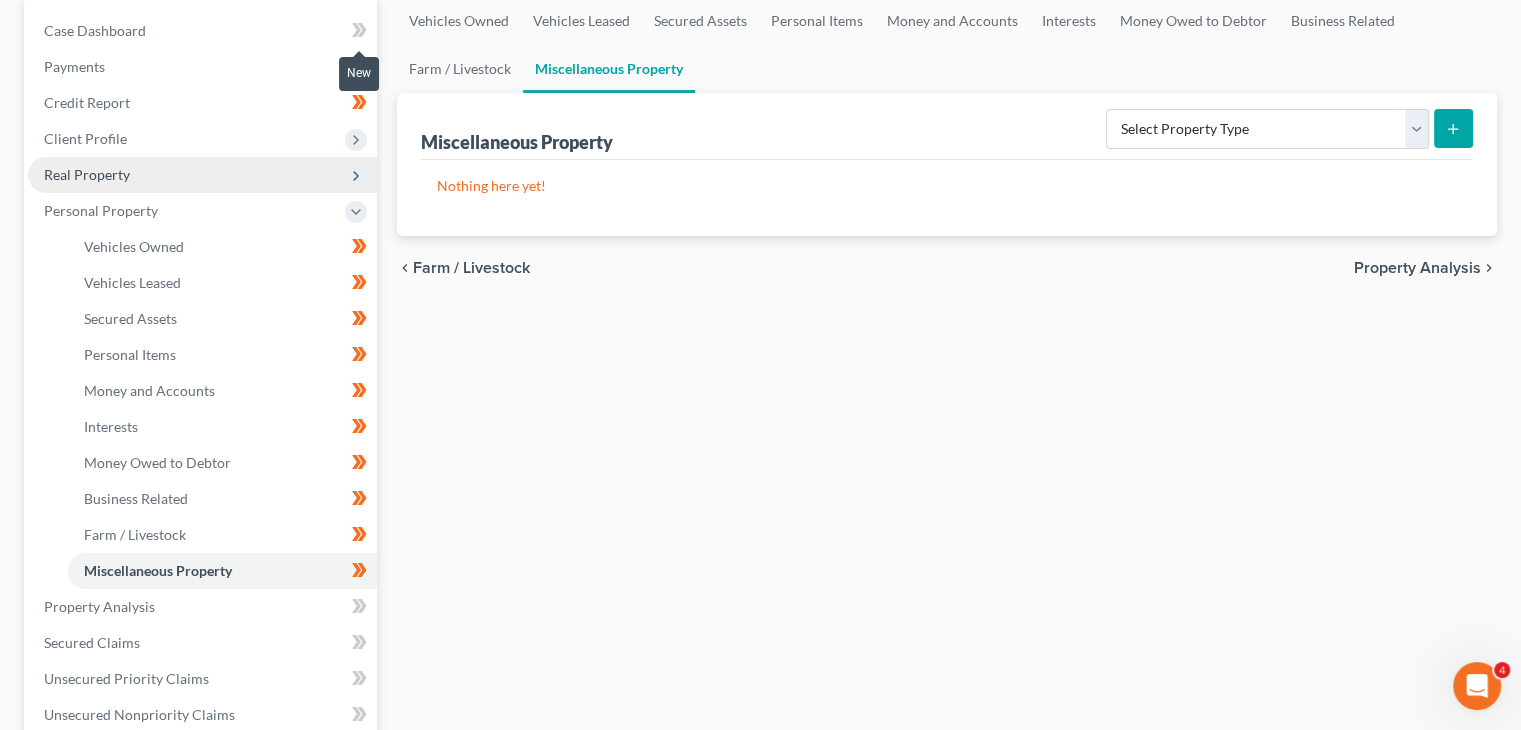 click 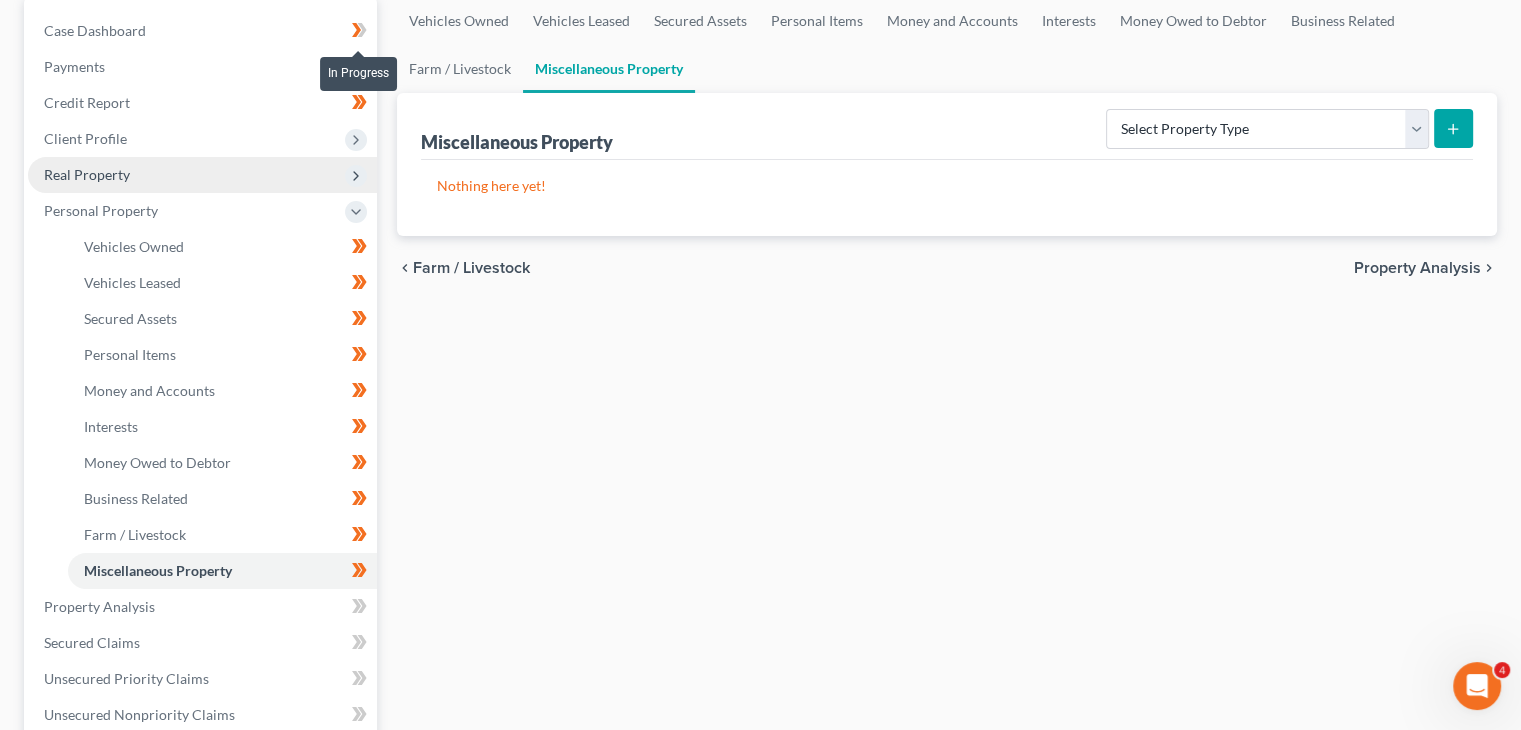 click 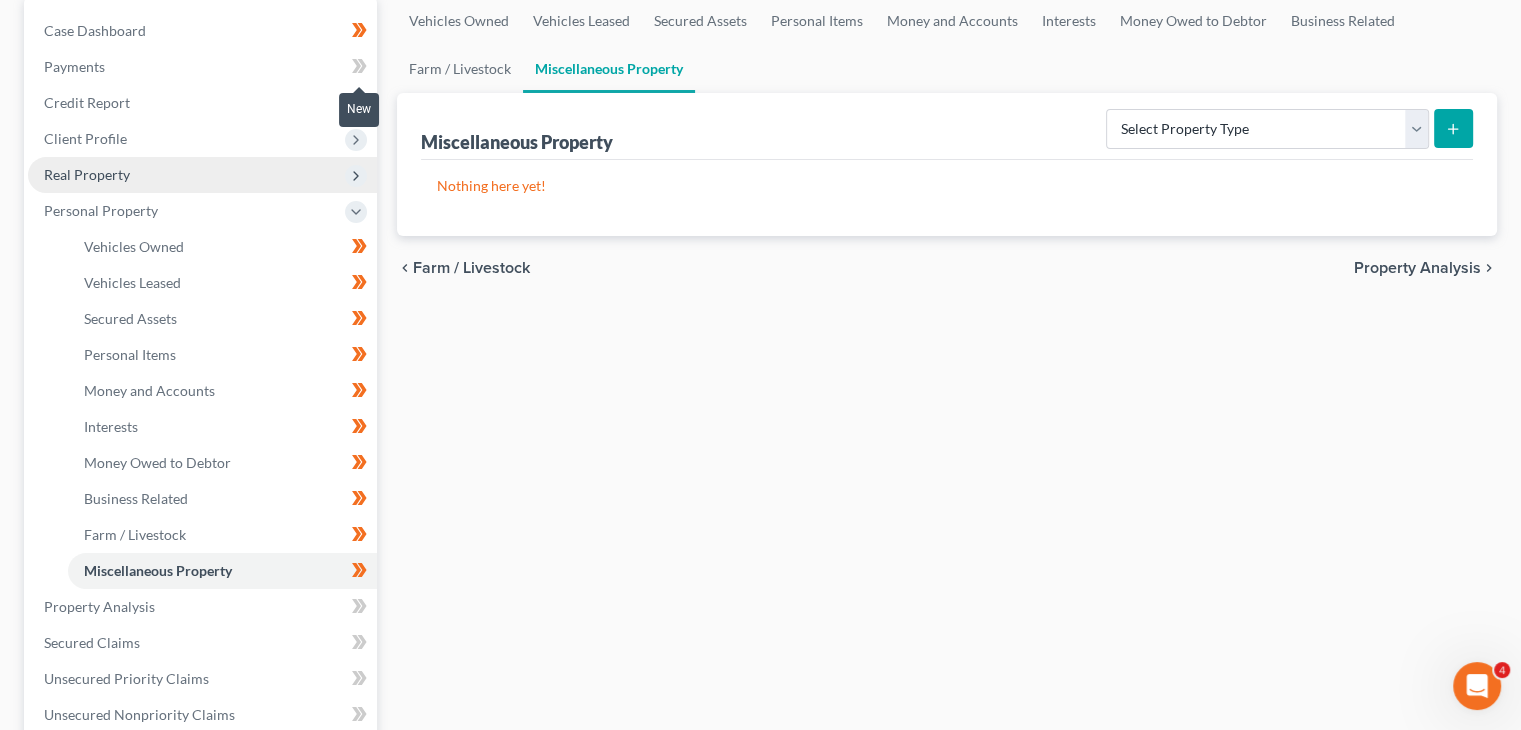 click 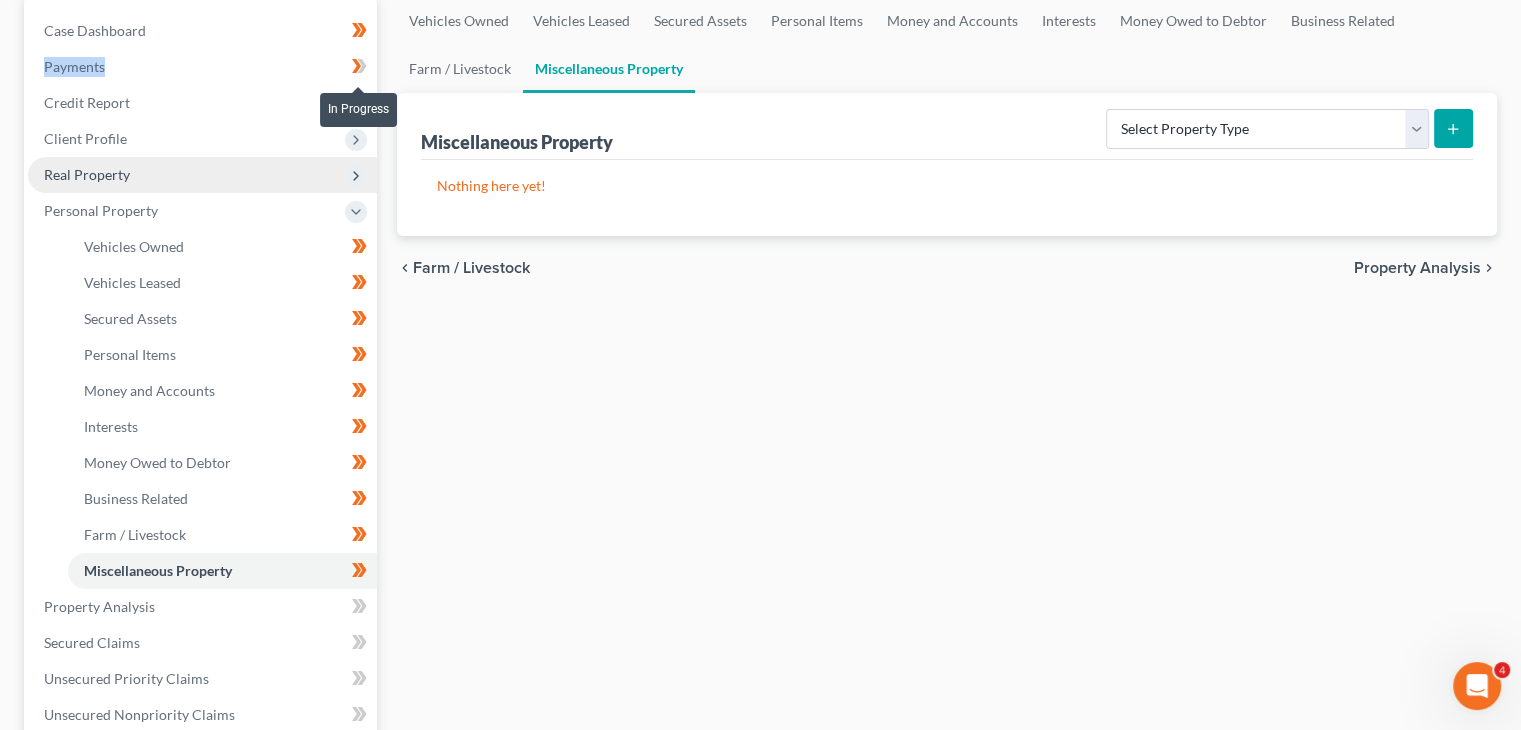 click 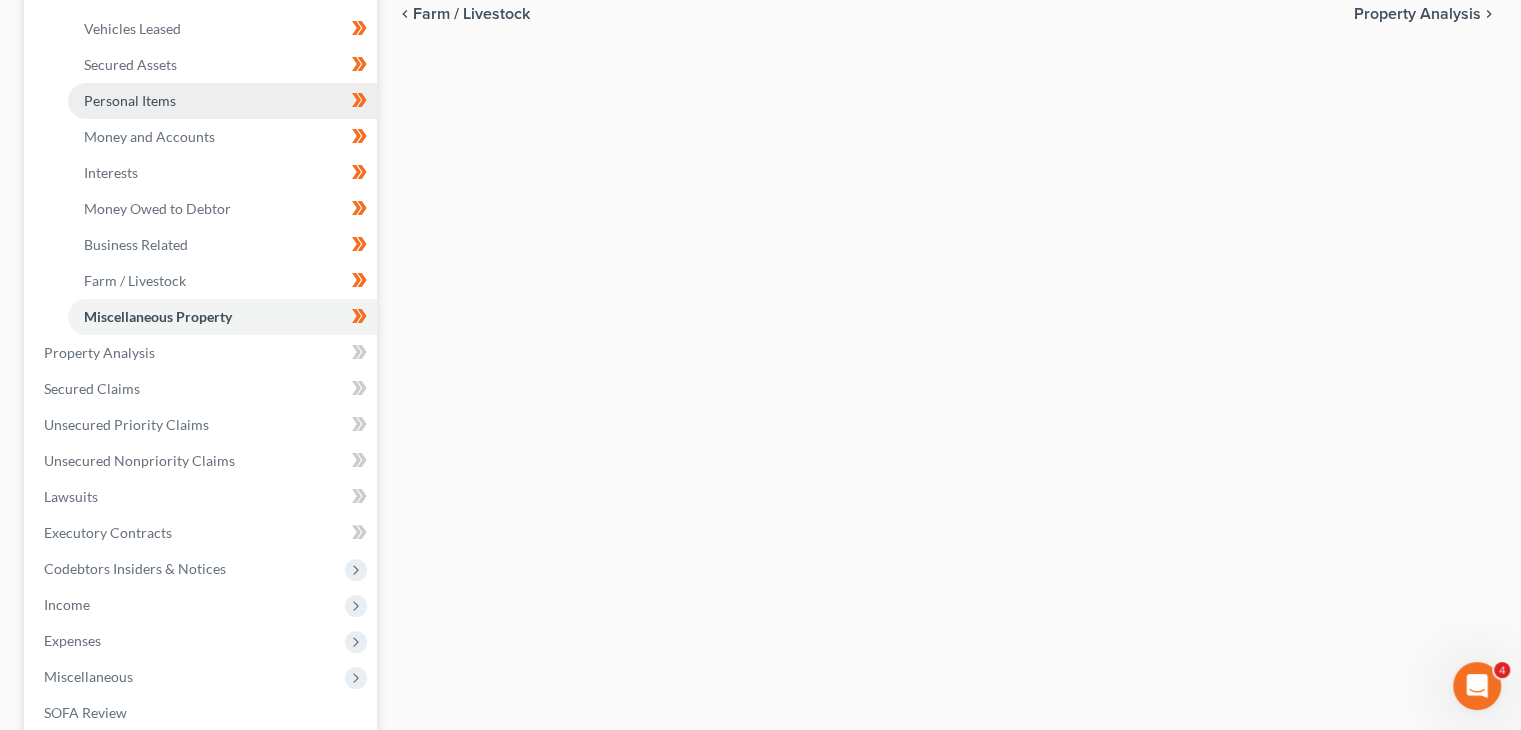 scroll, scrollTop: 564, scrollLeft: 0, axis: vertical 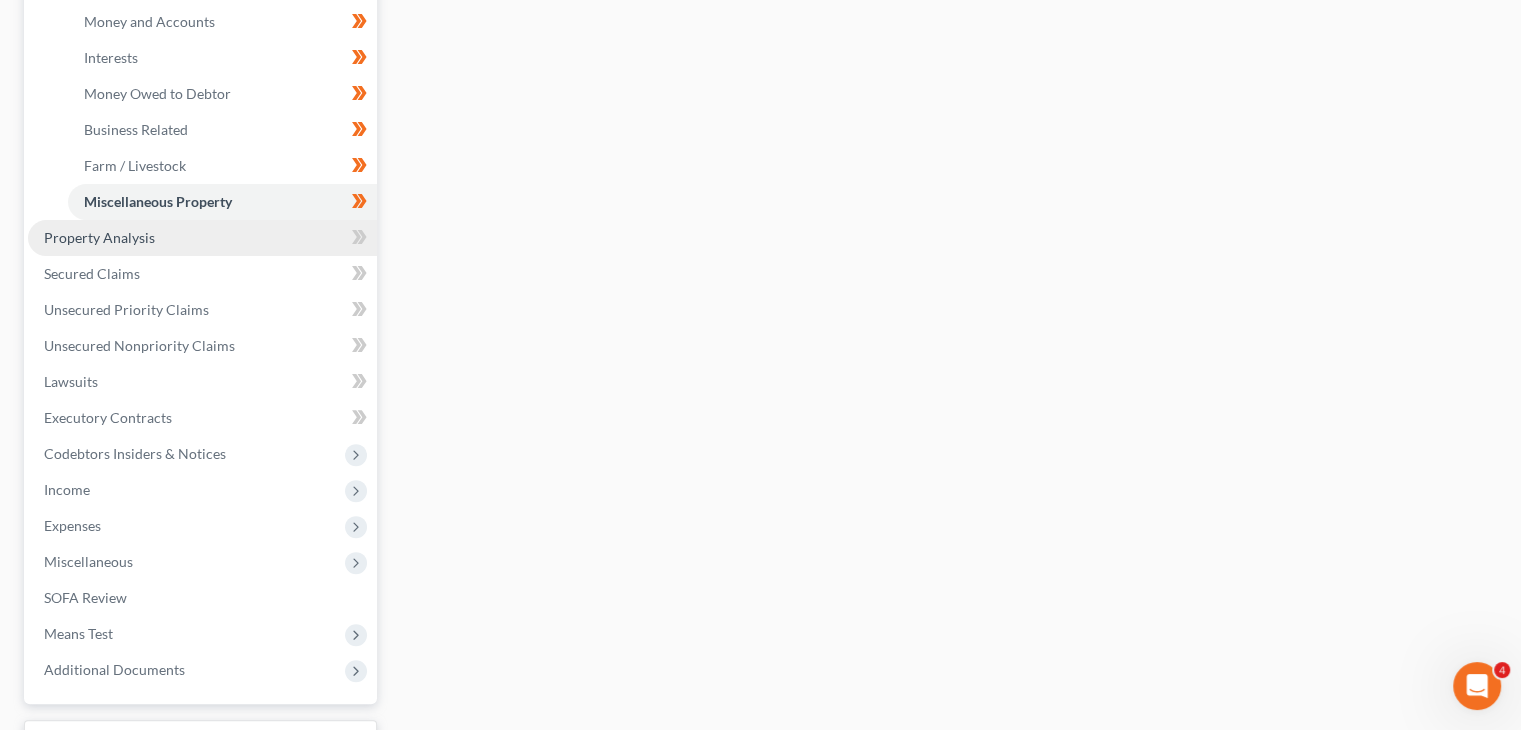 click on "Property Analysis" at bounding box center (202, 238) 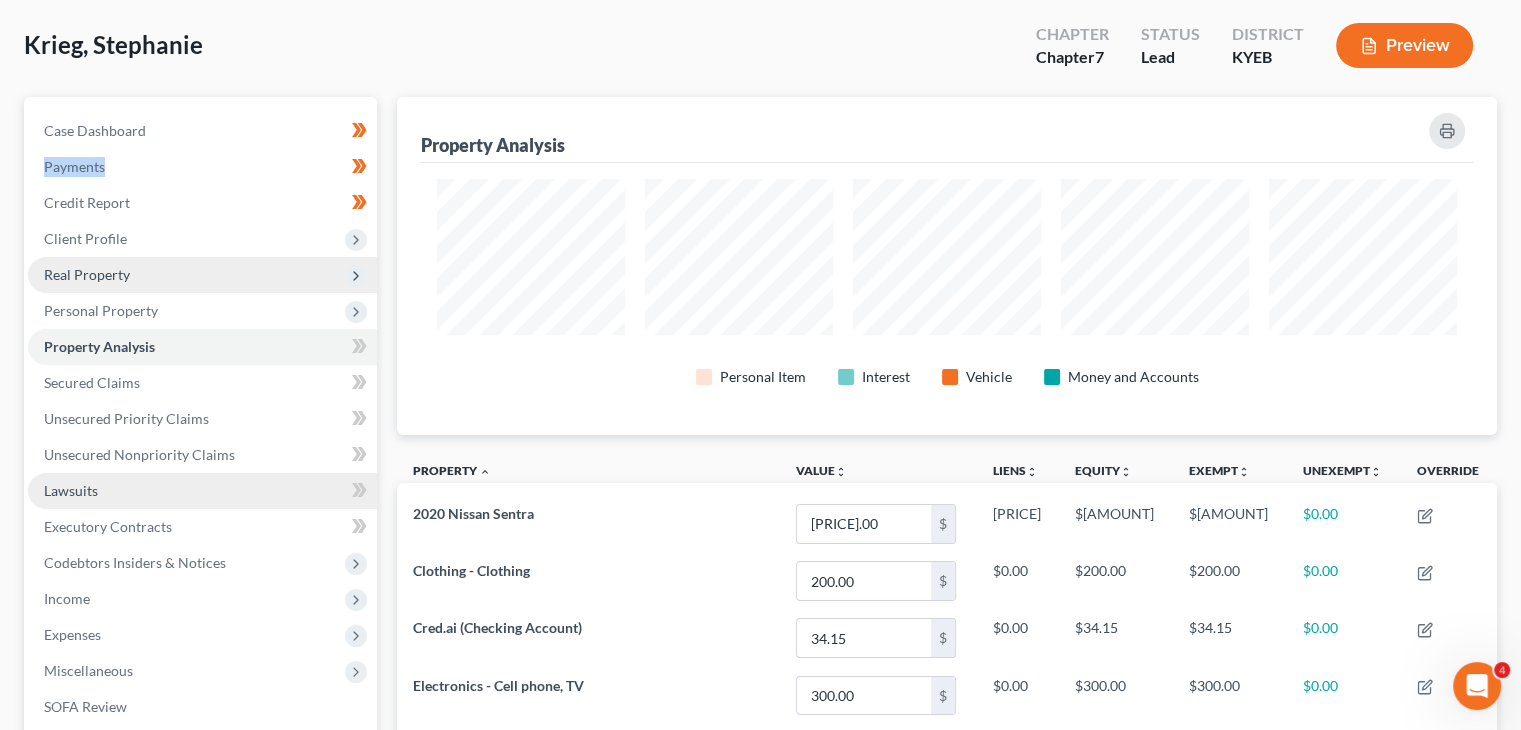 scroll, scrollTop: 0, scrollLeft: 0, axis: both 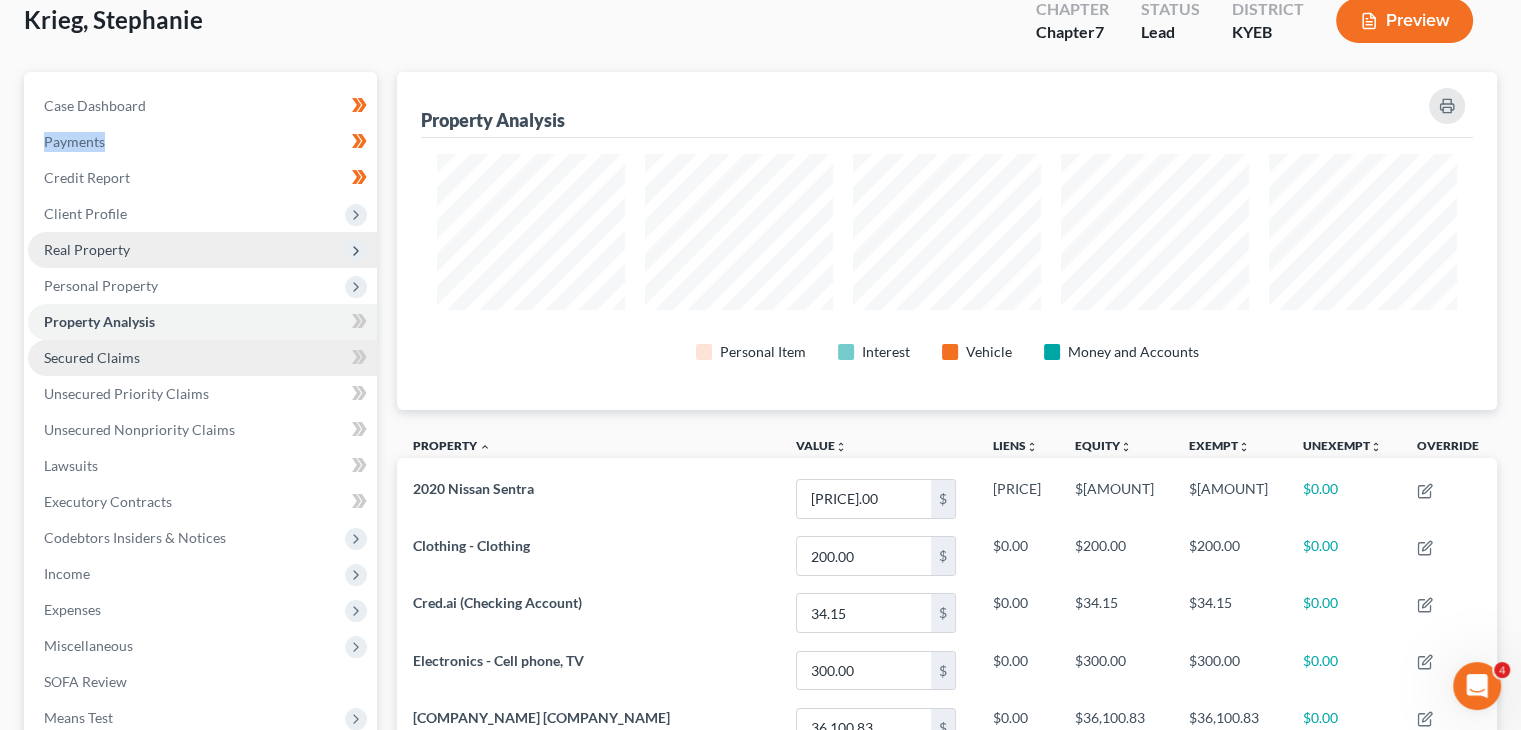 click on "Secured Claims" at bounding box center [202, 358] 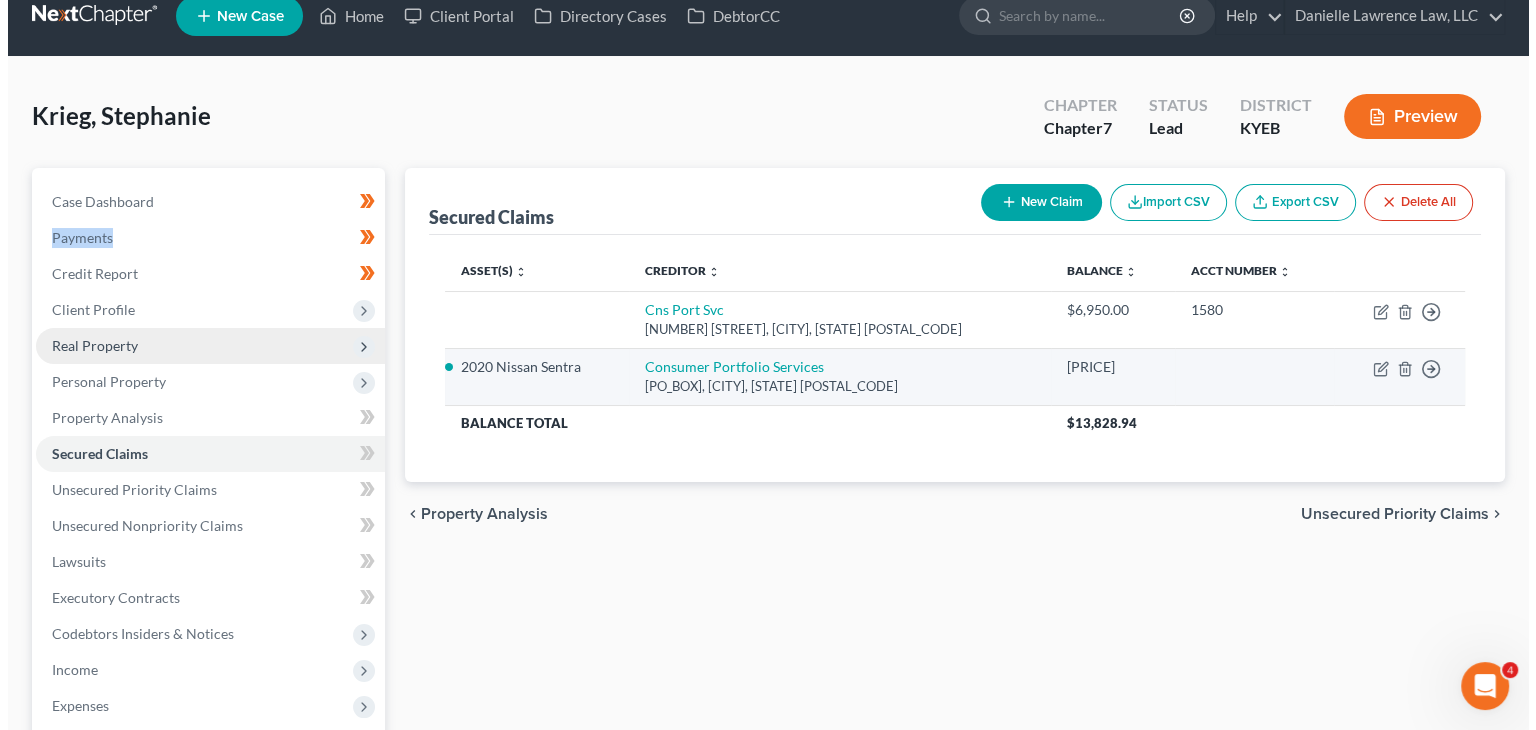 scroll, scrollTop: 23, scrollLeft: 0, axis: vertical 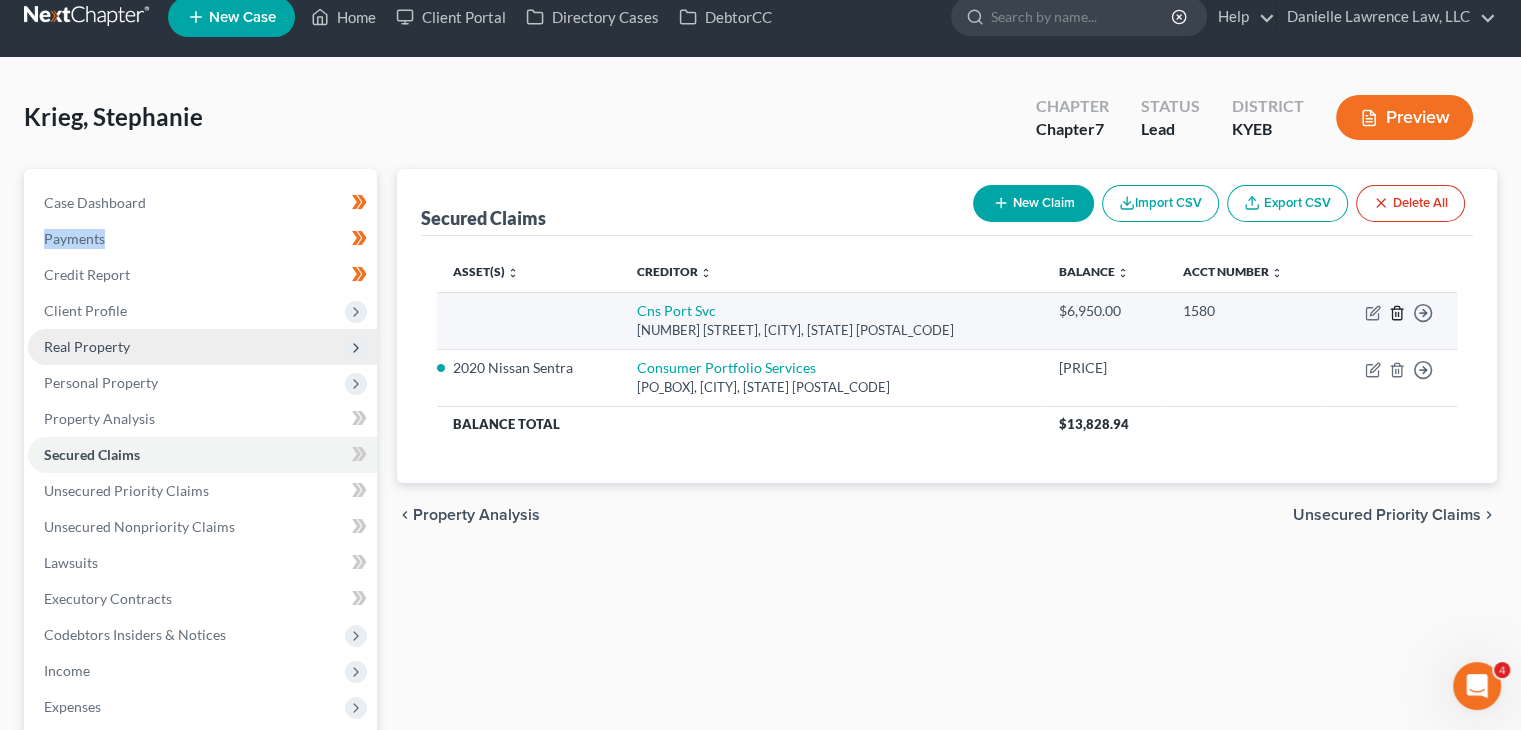 click 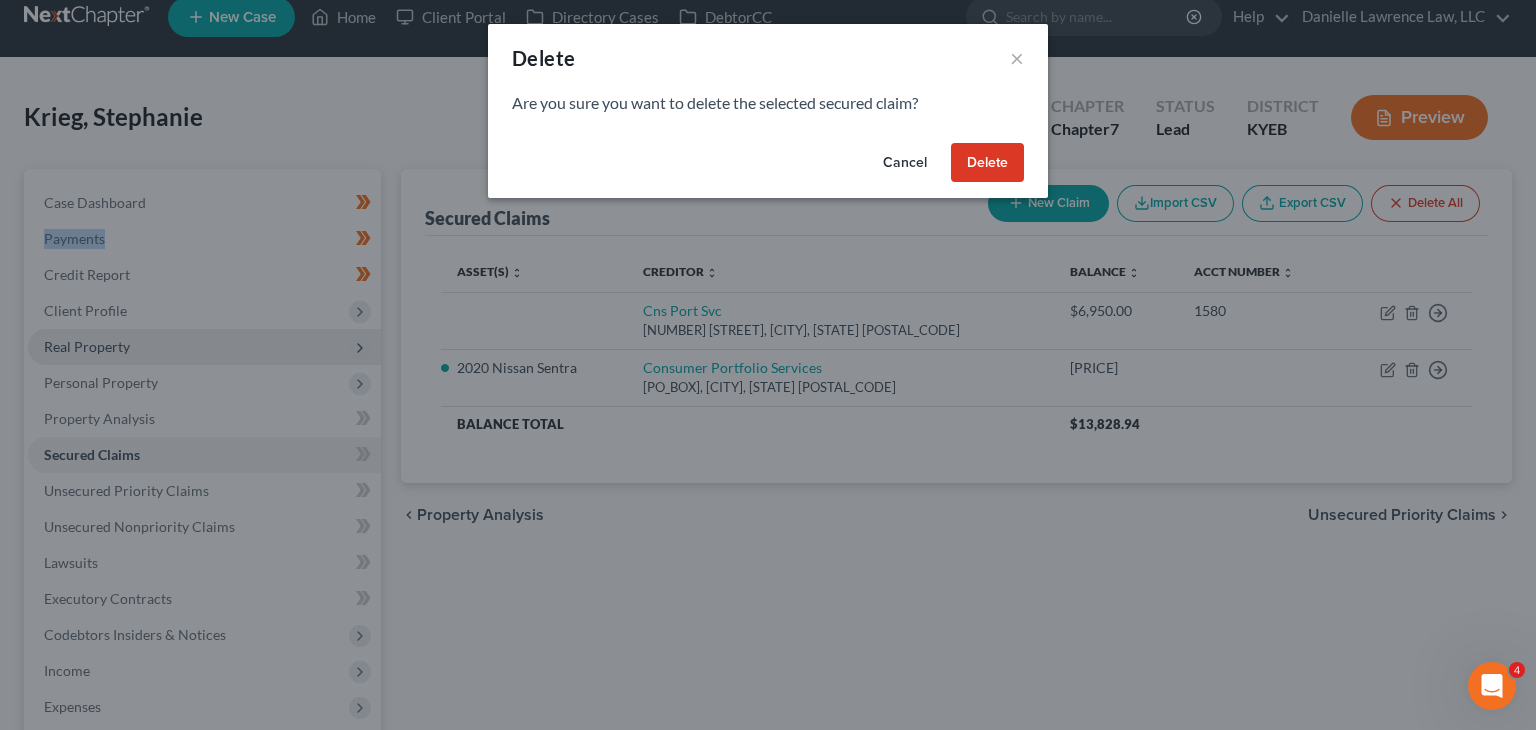 click on "Delete" at bounding box center (987, 163) 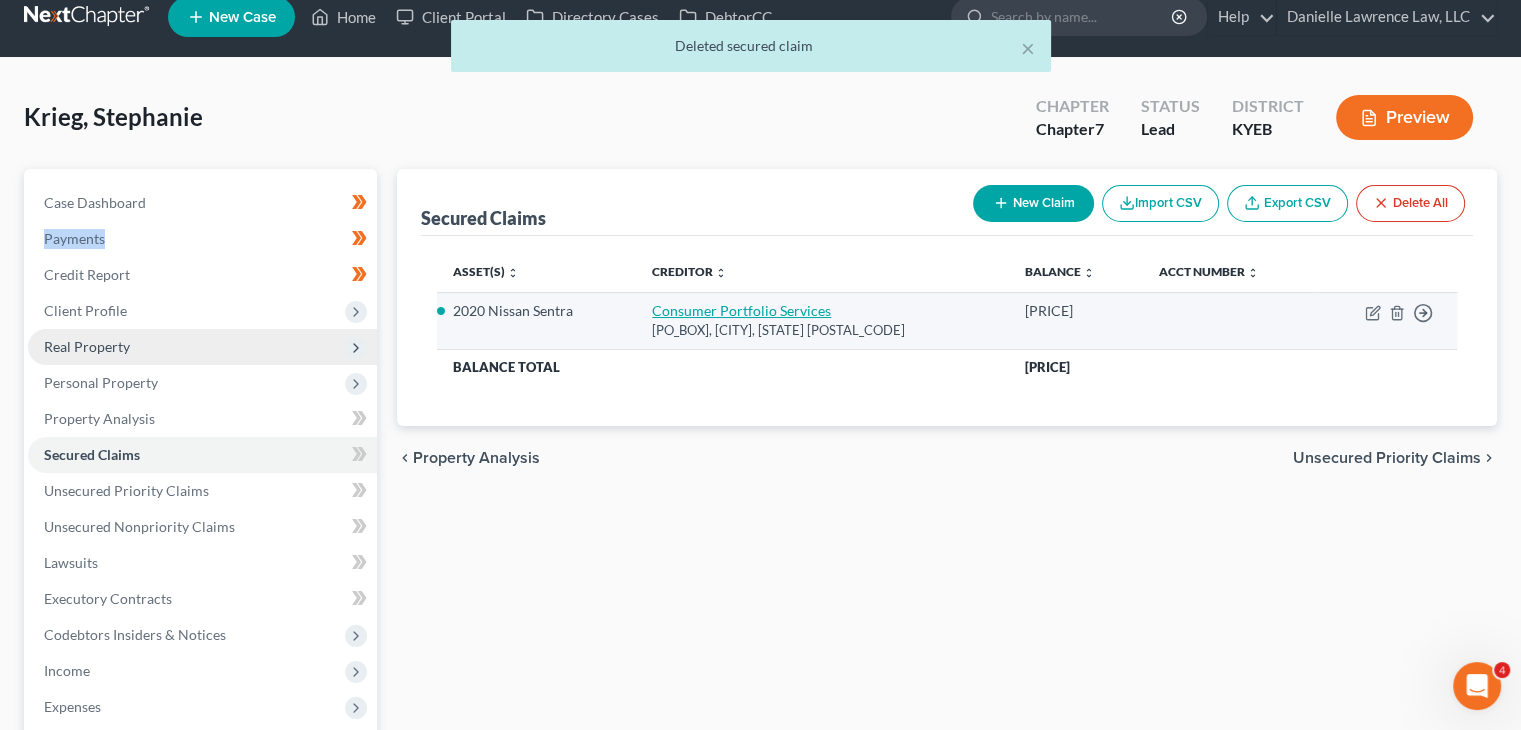click on "Consumer Portfolio Services" at bounding box center (741, 310) 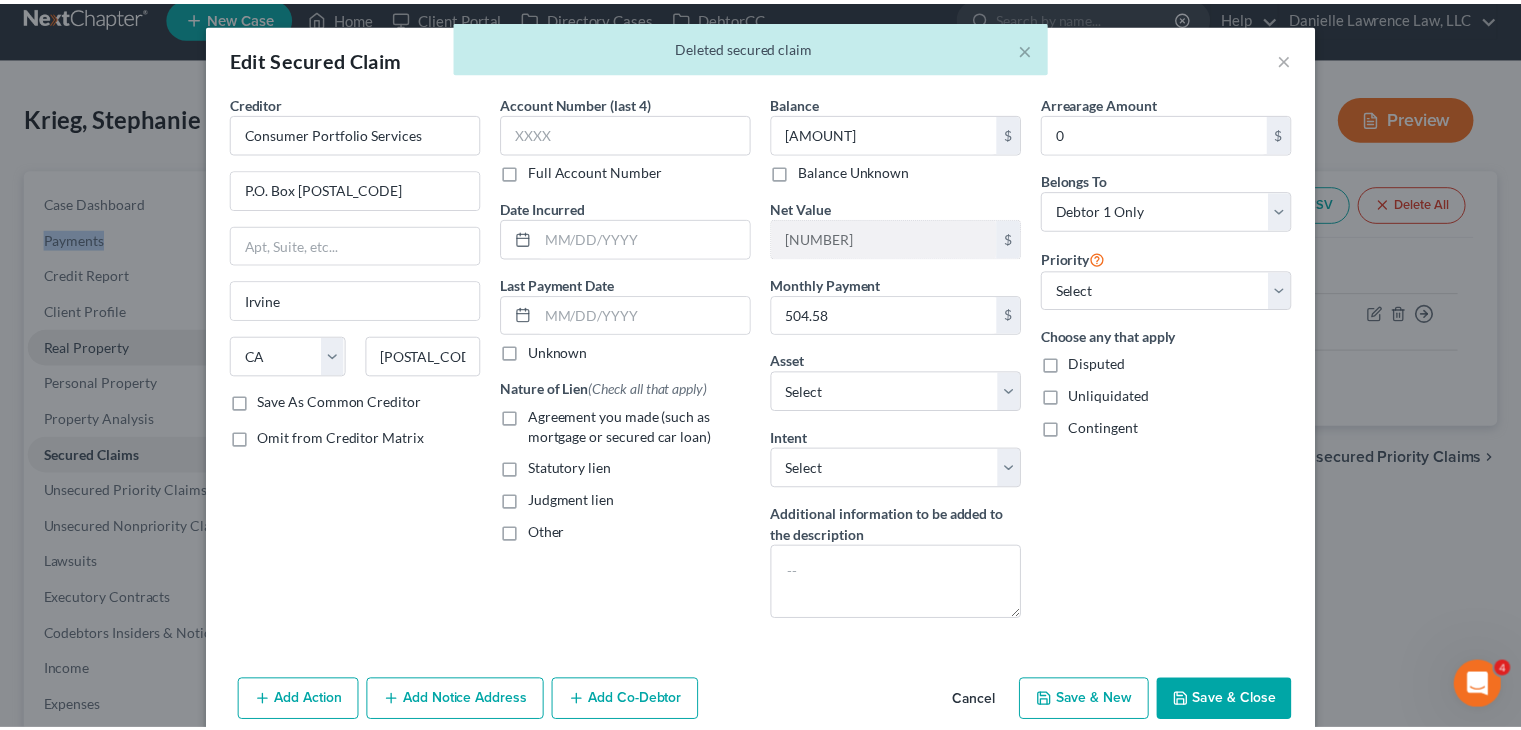 scroll, scrollTop: 45, scrollLeft: 0, axis: vertical 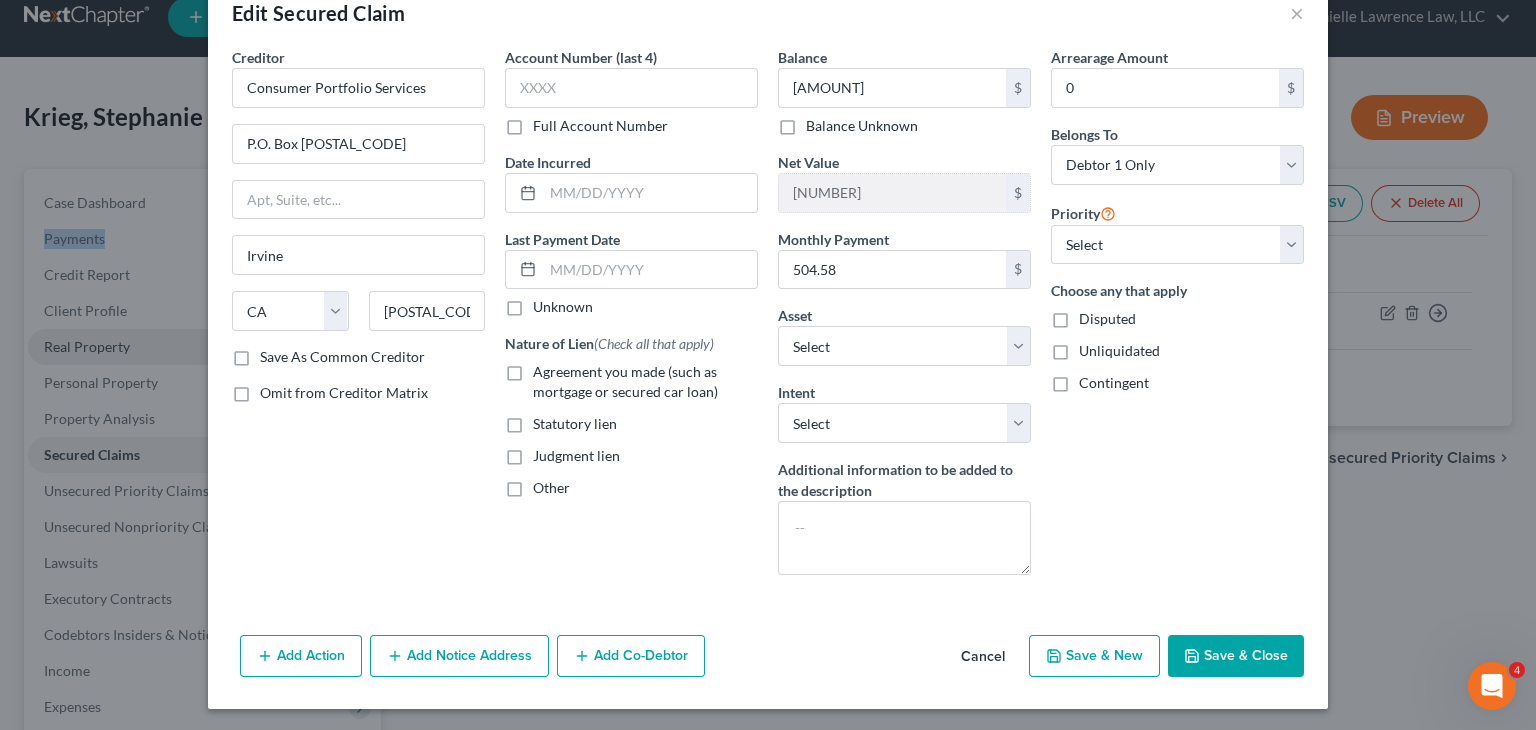 click on "Save & Close" at bounding box center (1236, 656) 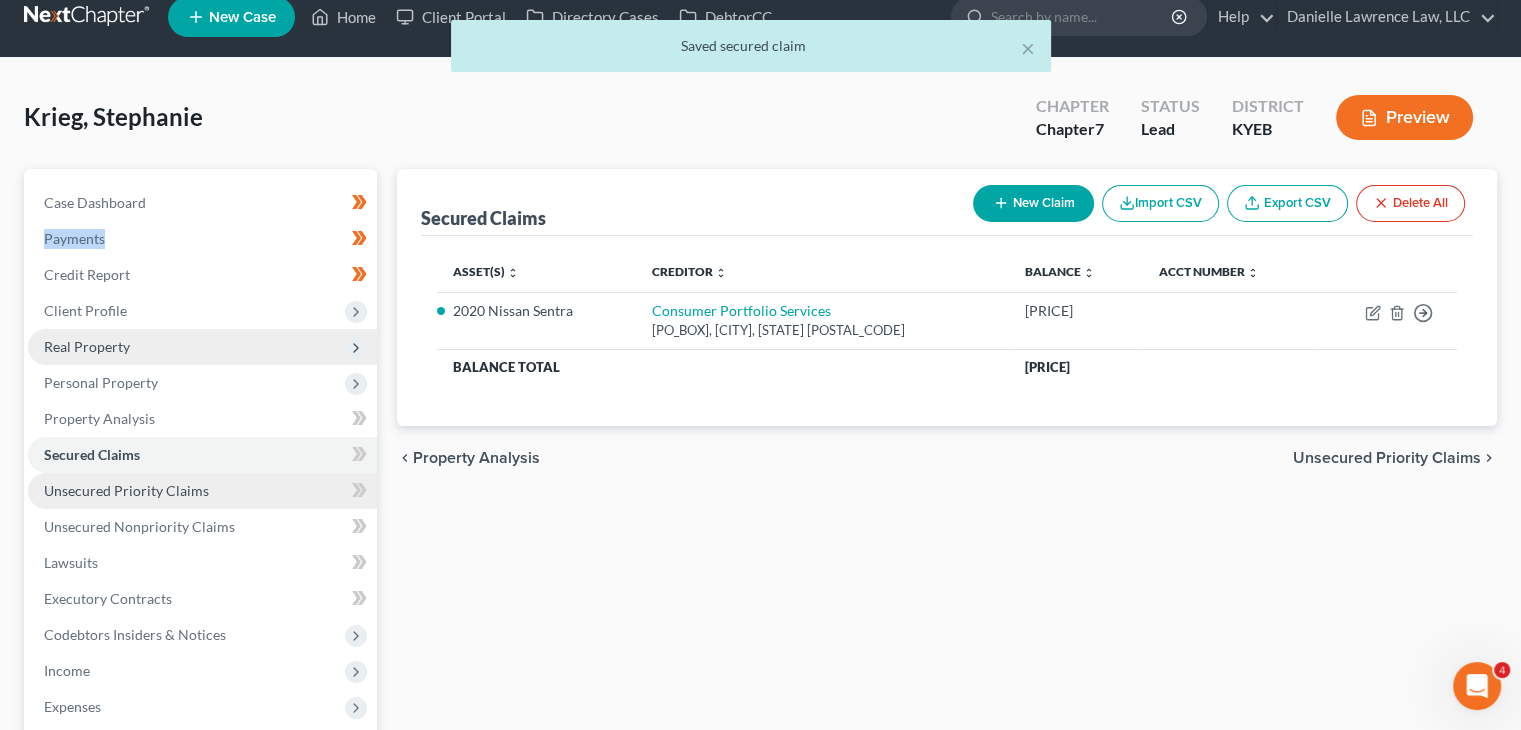 click on "Unsecured Priority Claims" at bounding box center [126, 490] 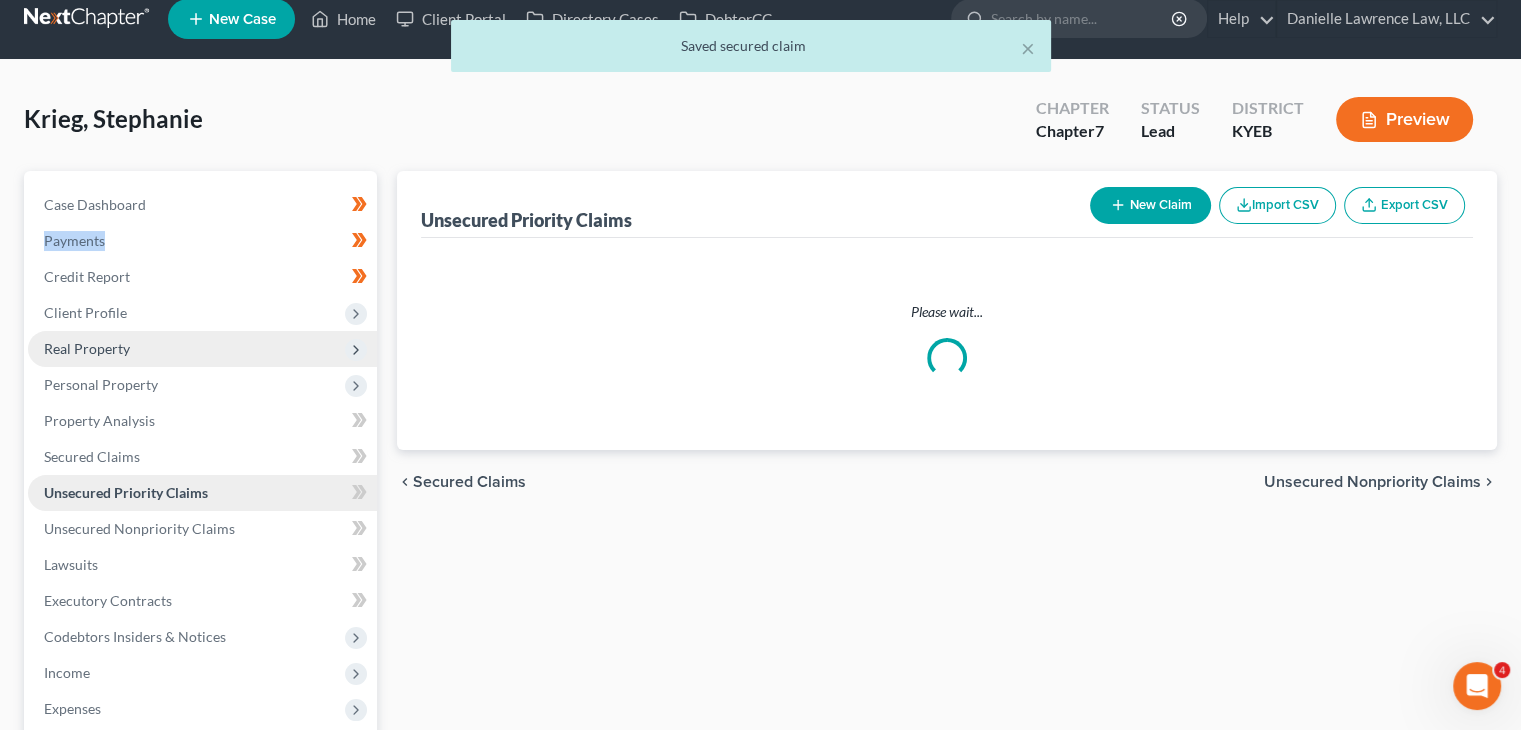 scroll, scrollTop: 0, scrollLeft: 0, axis: both 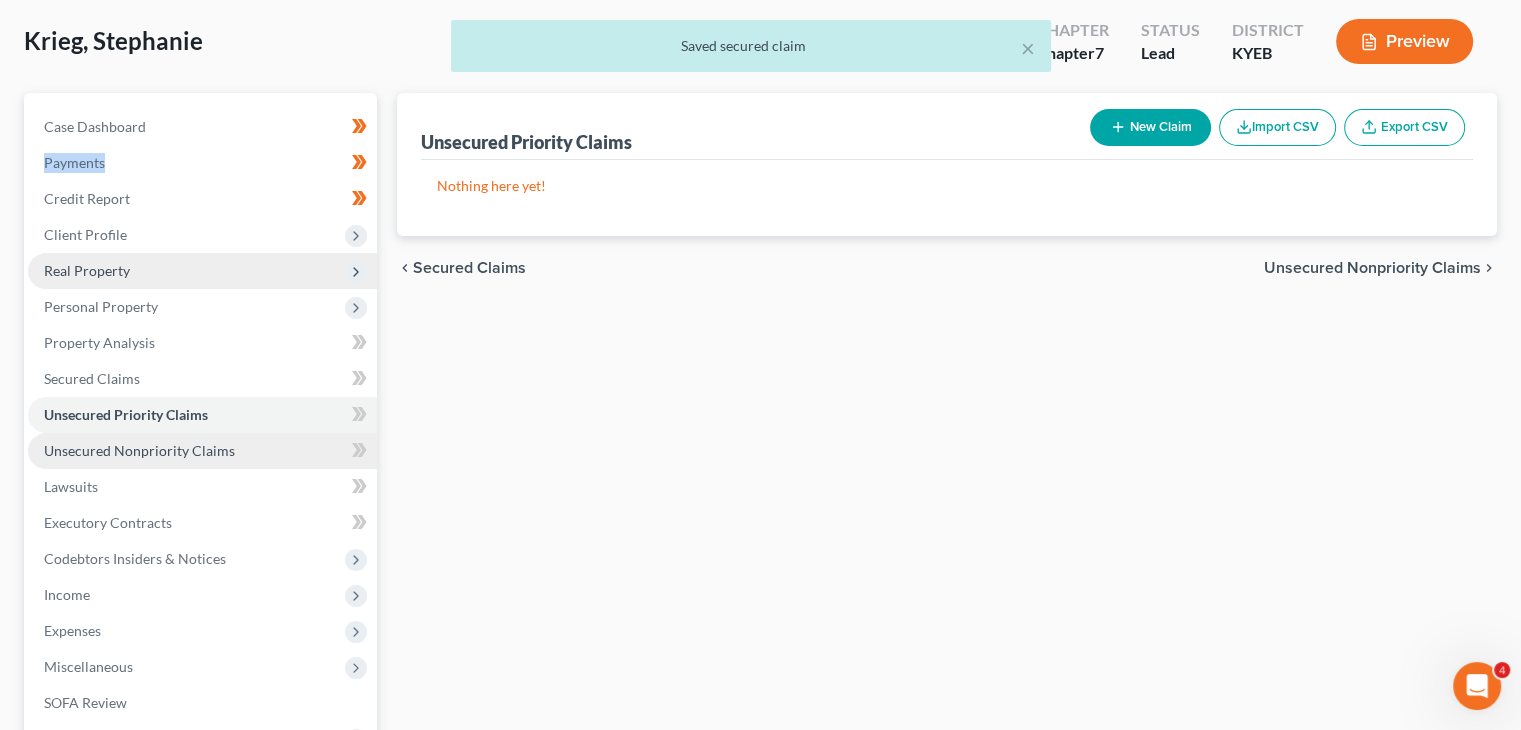 click on "Unsecured Nonpriority Claims" at bounding box center [202, 451] 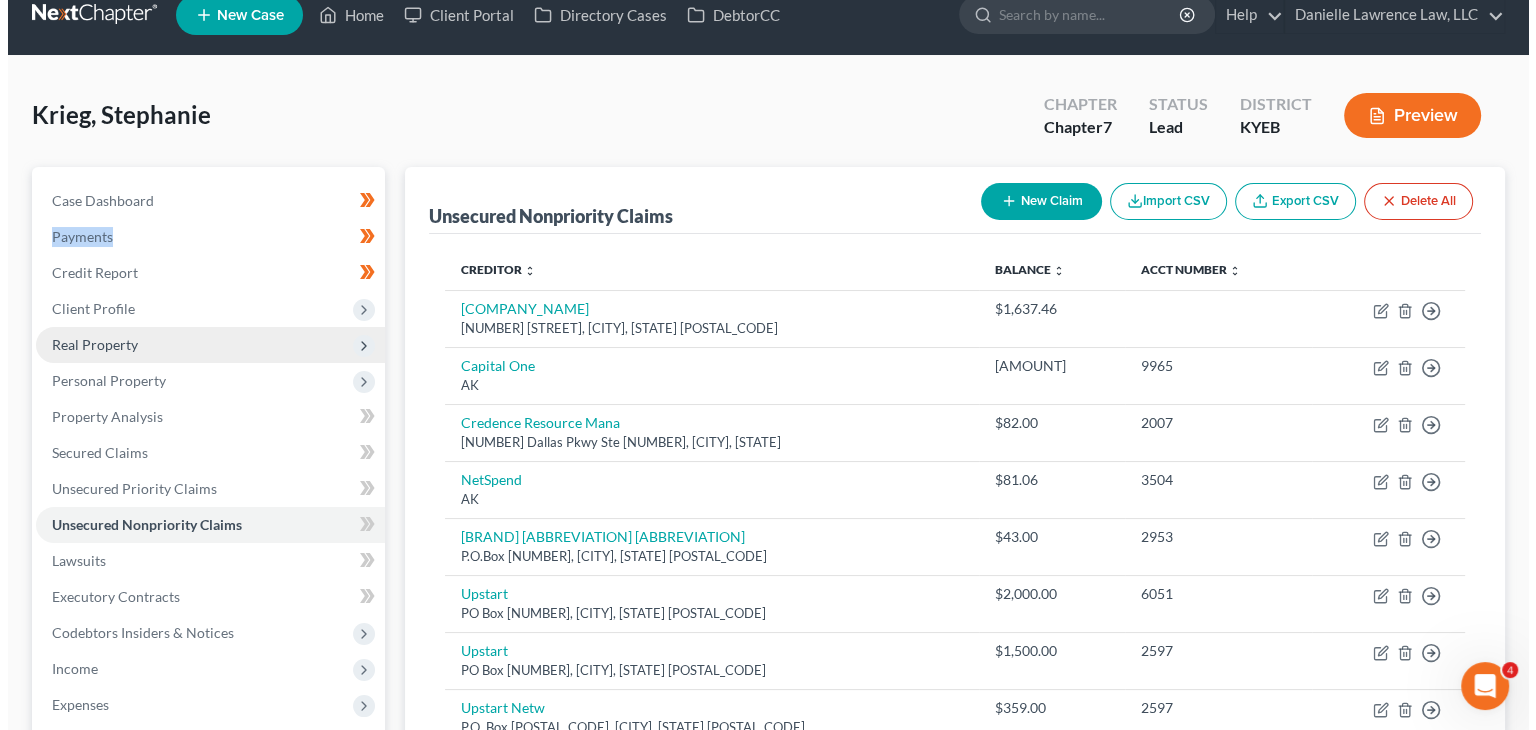 scroll, scrollTop: 44, scrollLeft: 0, axis: vertical 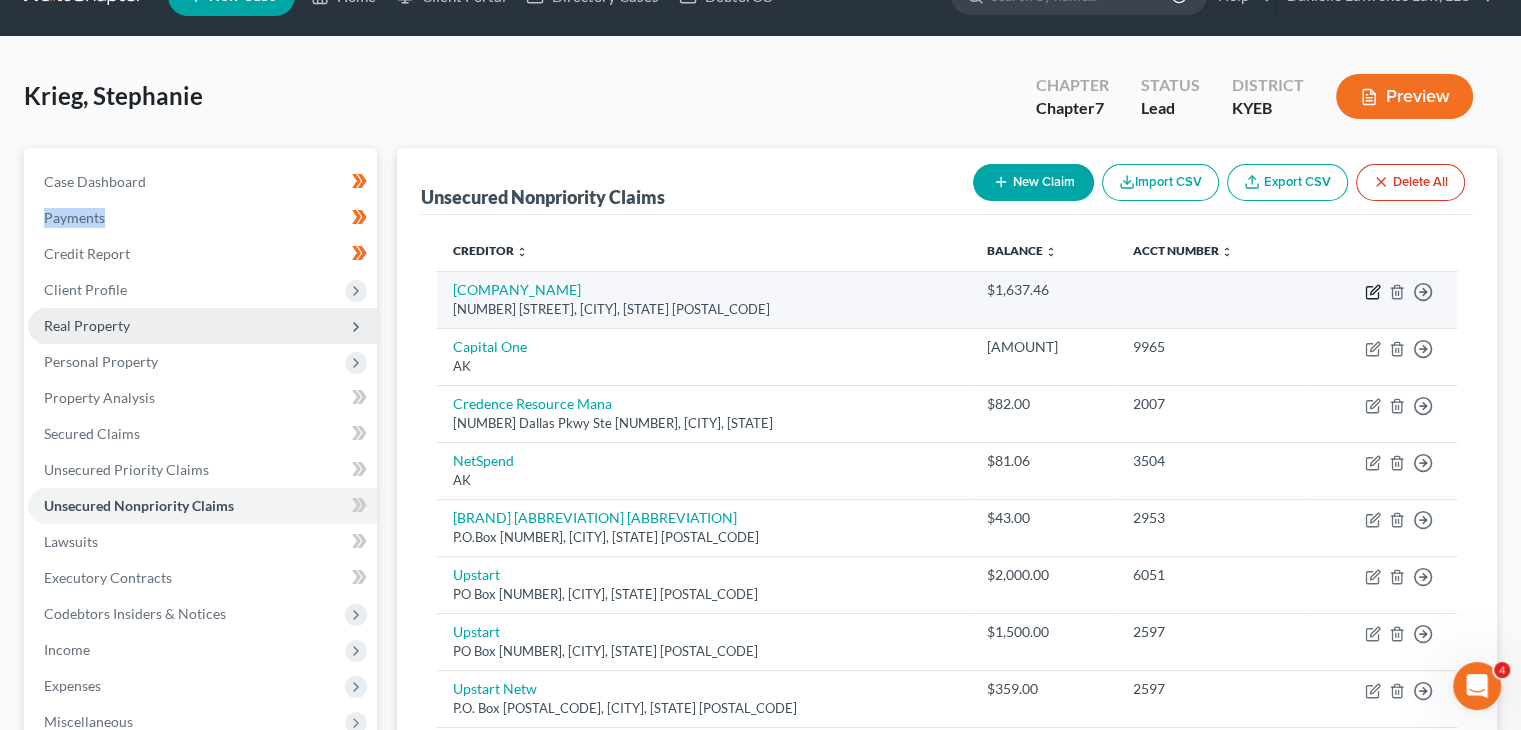 click 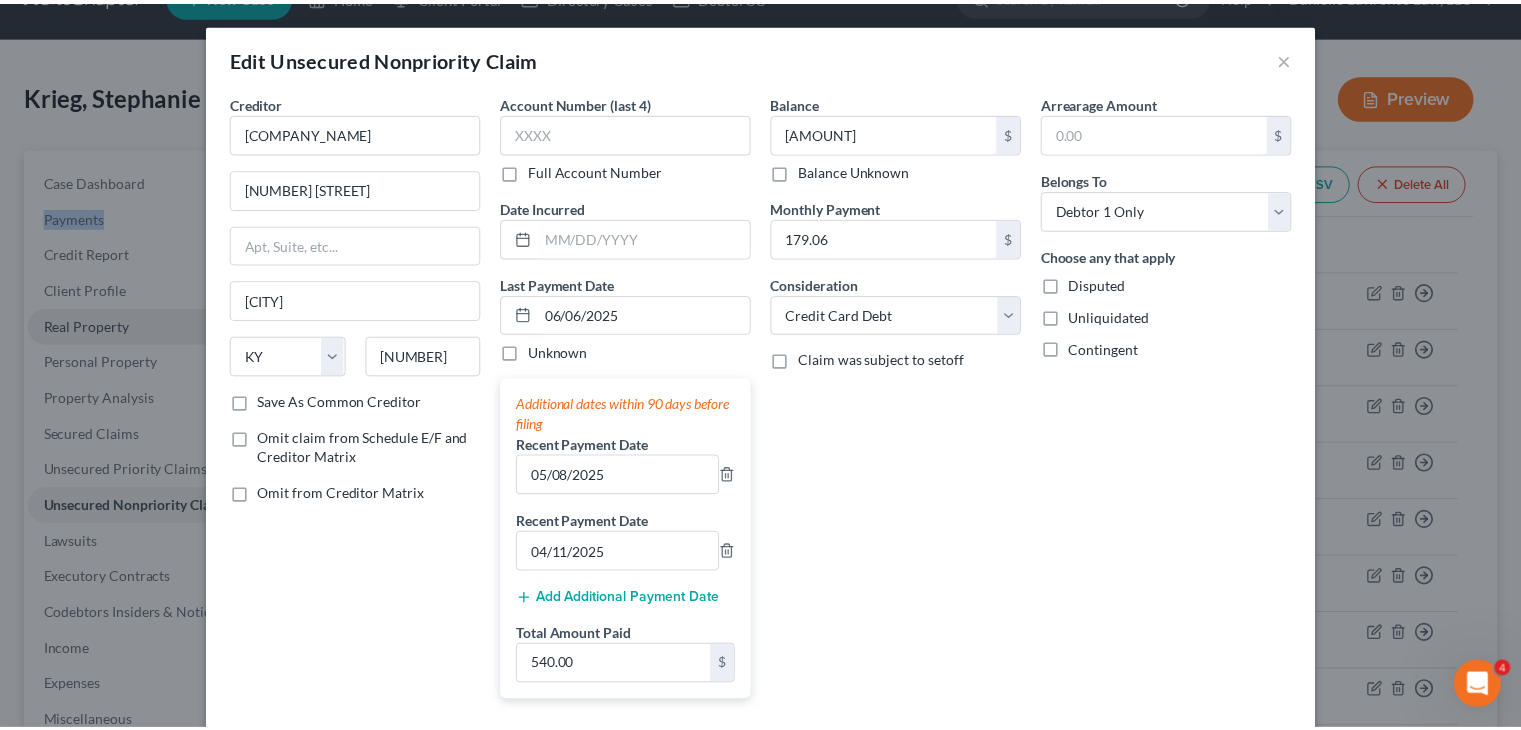 scroll, scrollTop: 168, scrollLeft: 0, axis: vertical 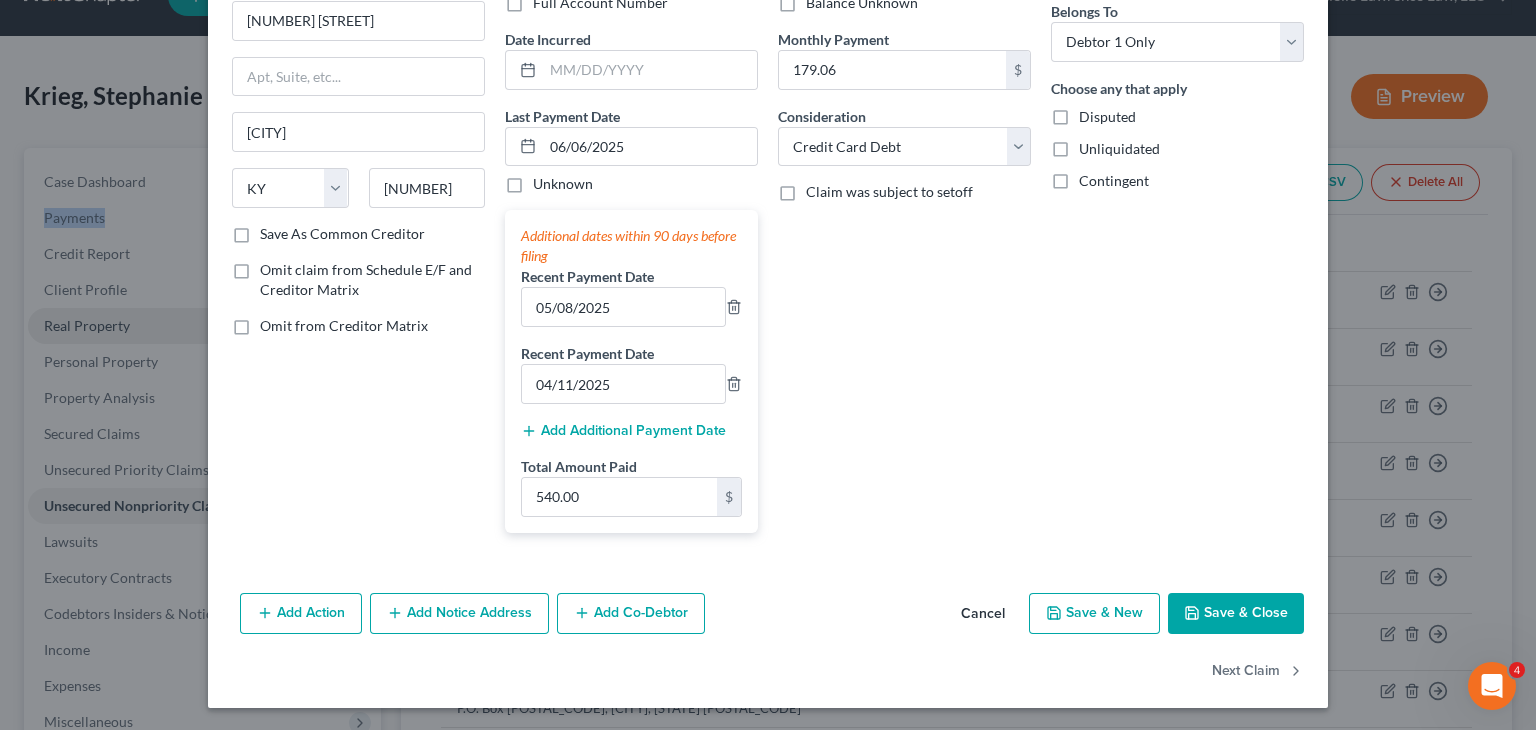 click on "Save & Close" at bounding box center (1236, 614) 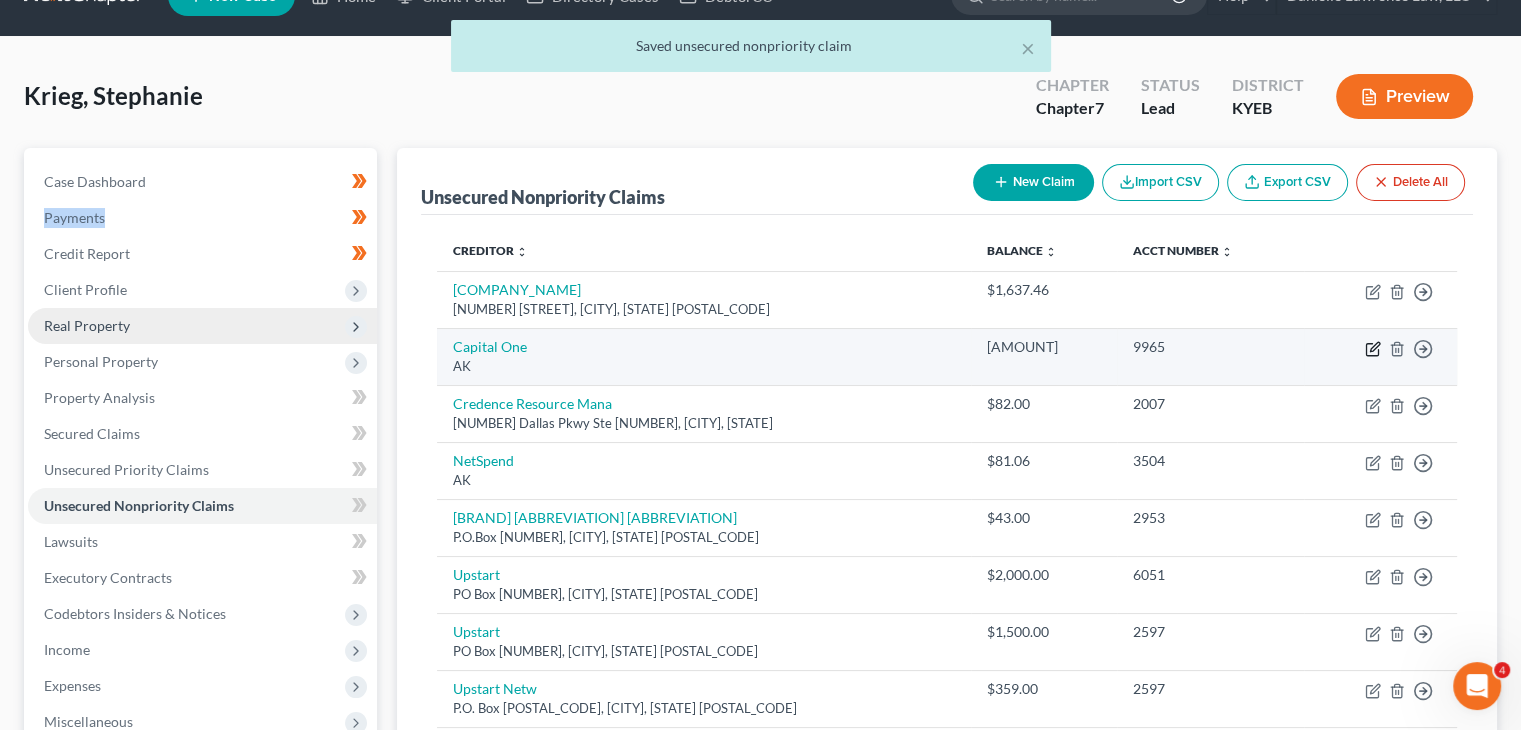 click 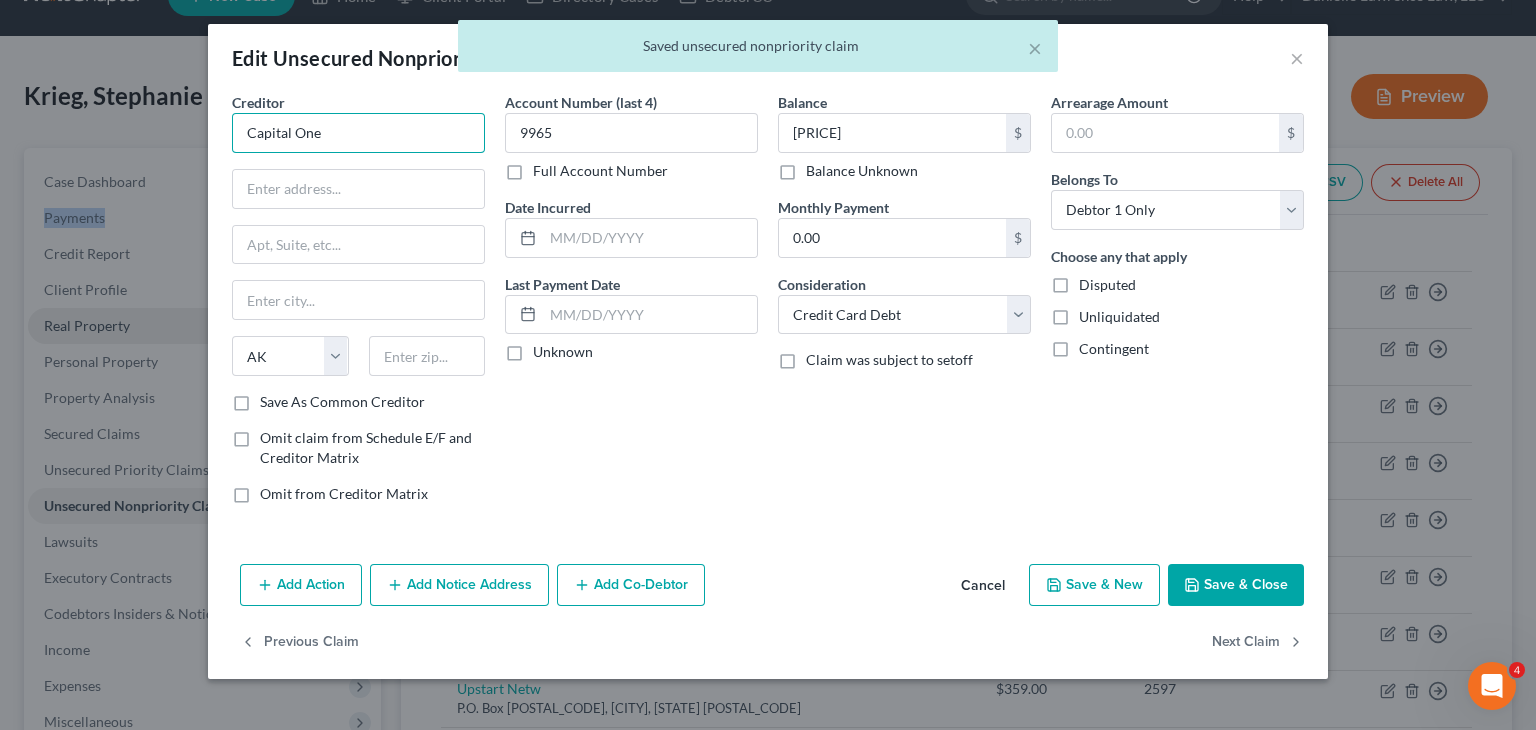 click on "Capital One" at bounding box center (358, 133) 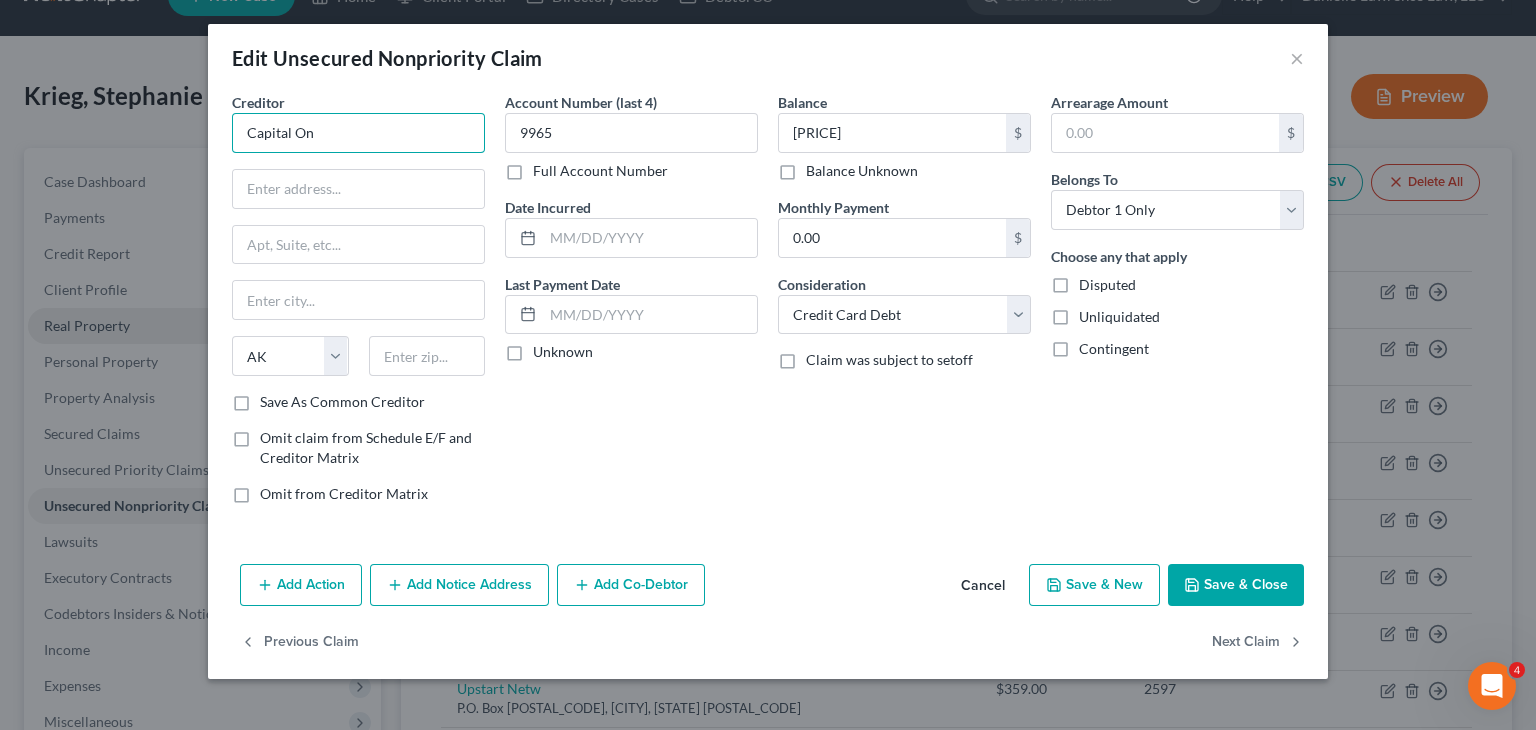 type on "Capital One" 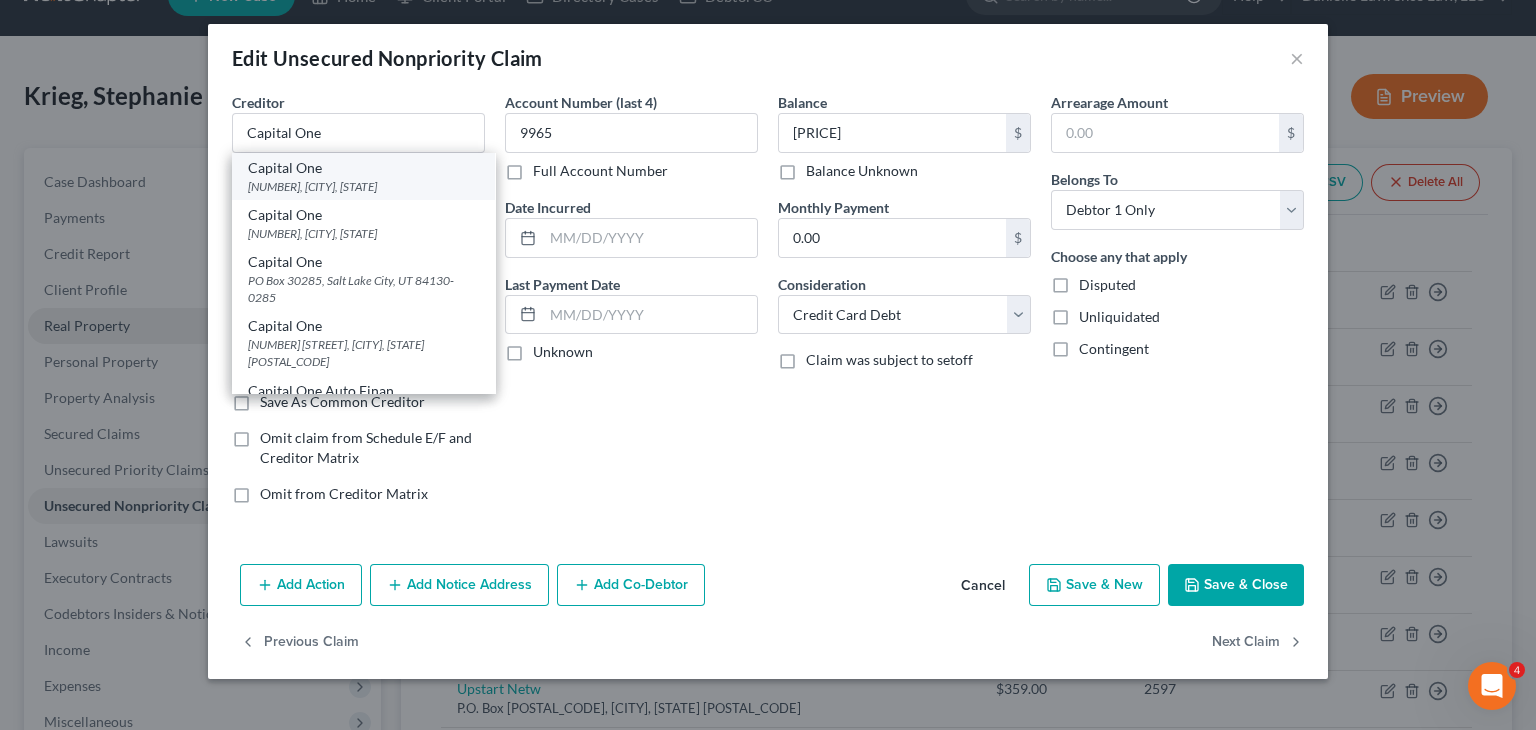 click on "Capital One" at bounding box center [363, 168] 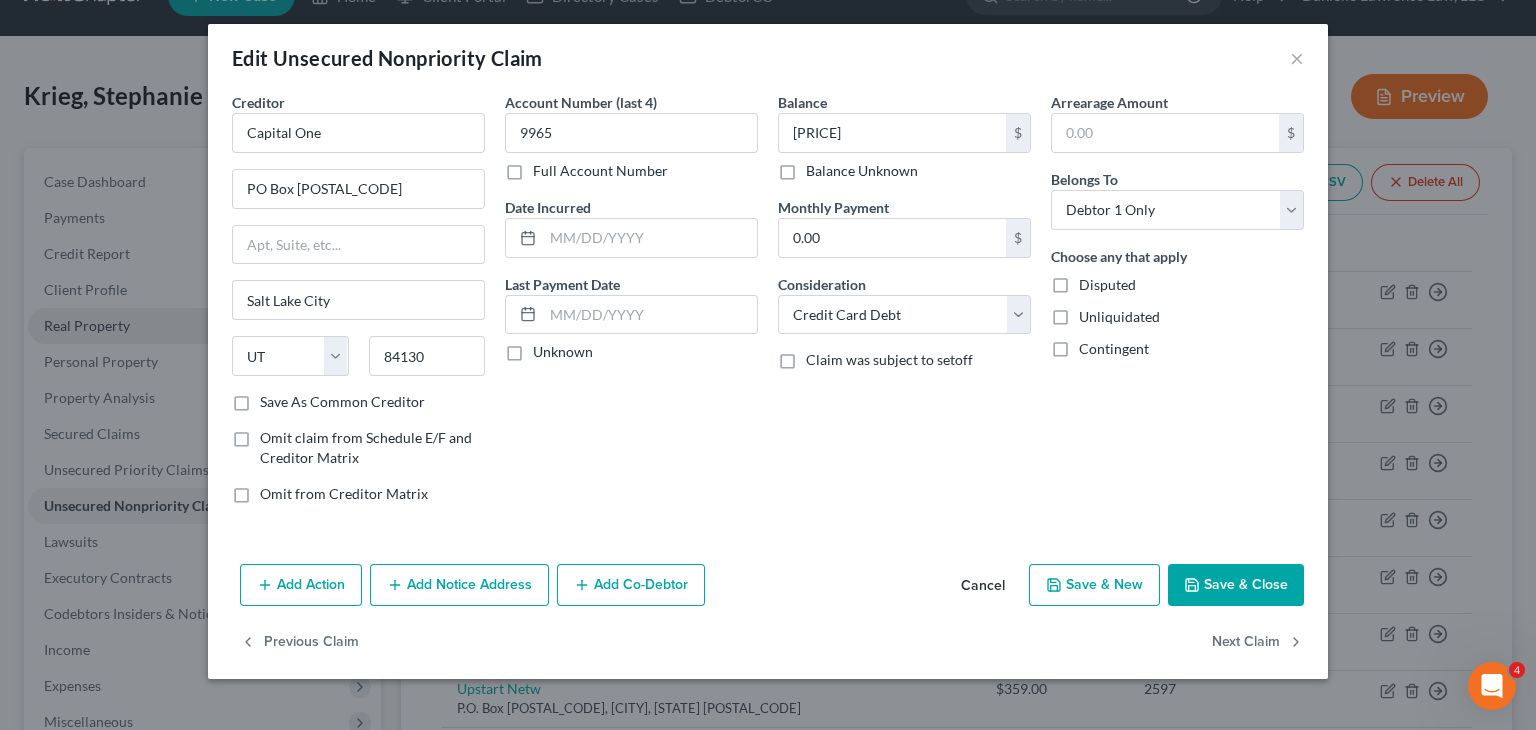 click on "Save & Close" at bounding box center [1236, 585] 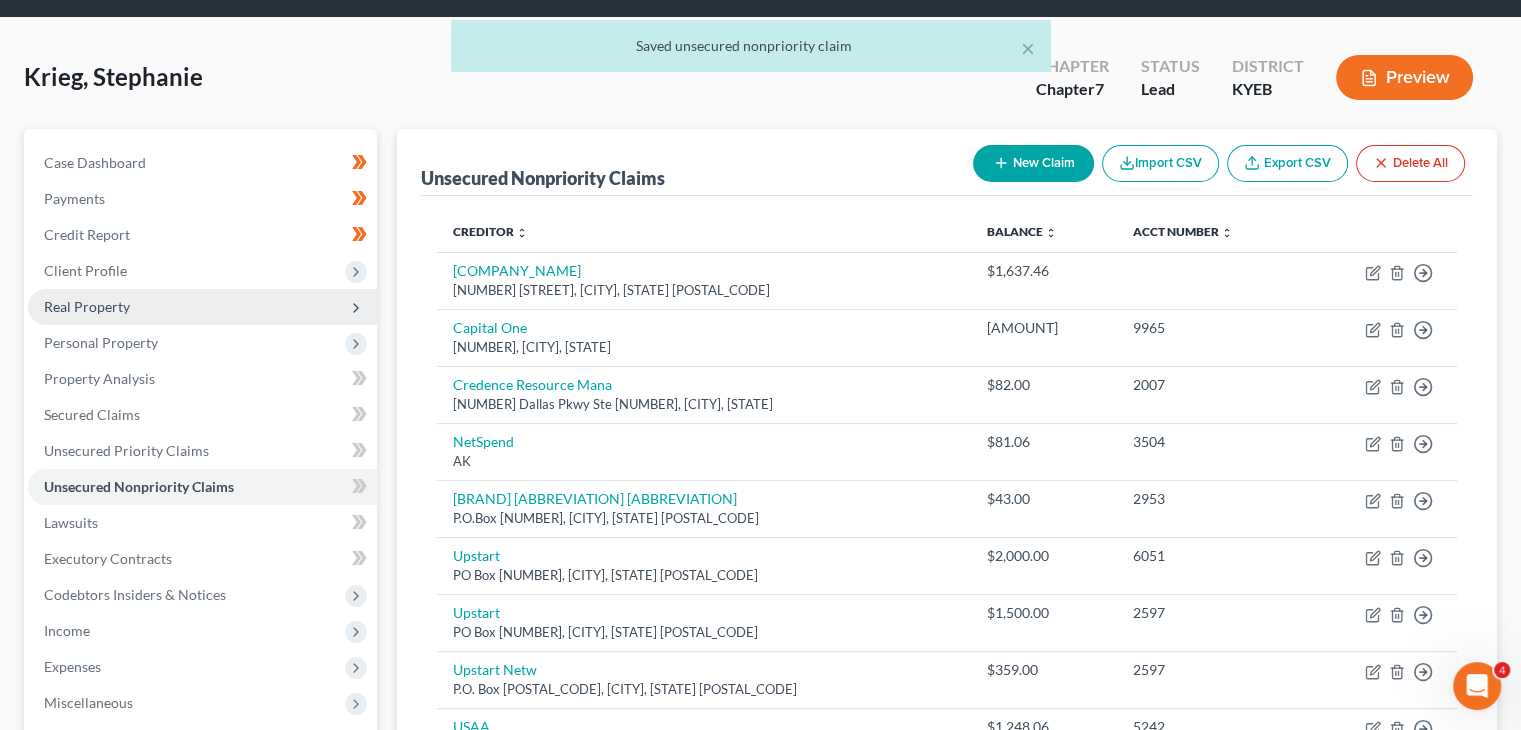 scroll, scrollTop: 127, scrollLeft: 0, axis: vertical 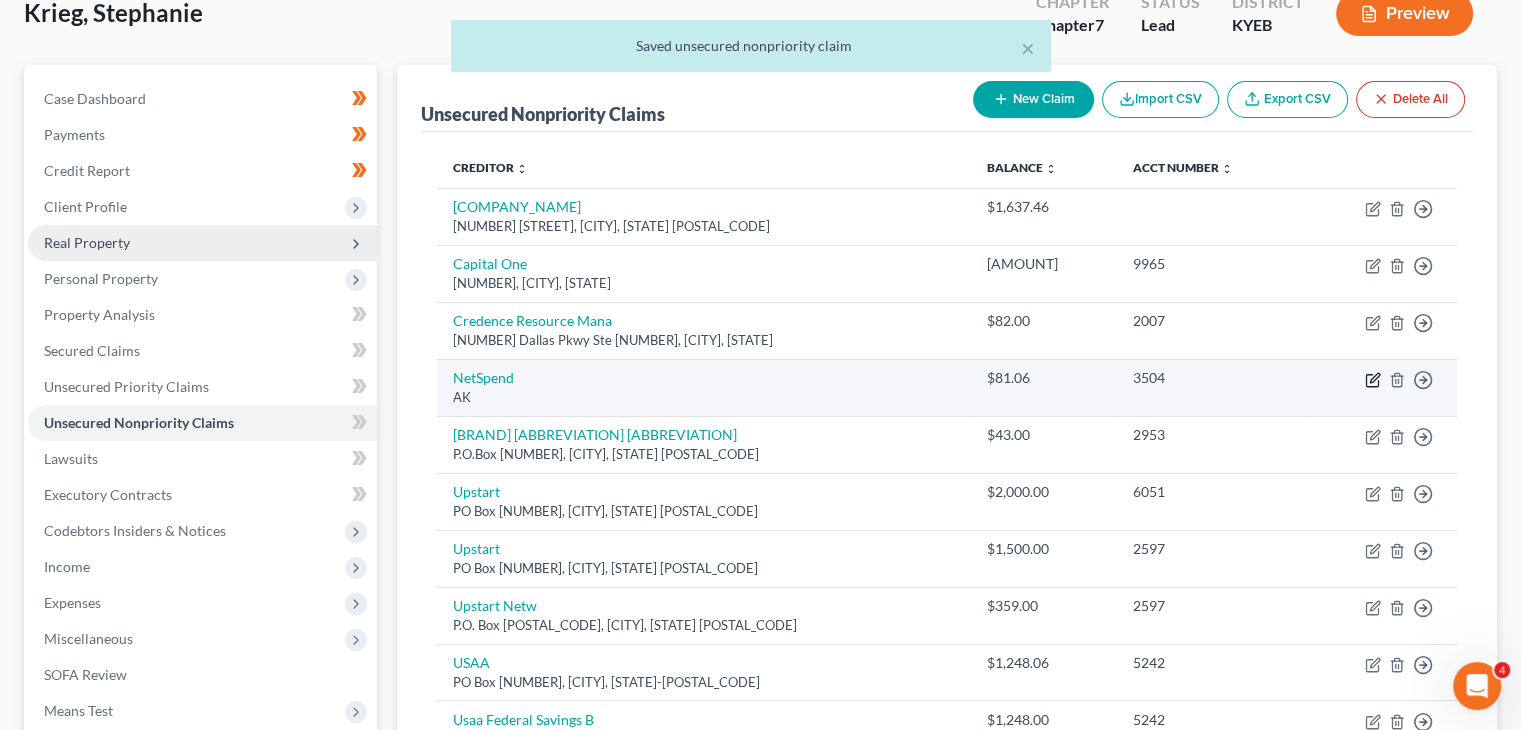 click 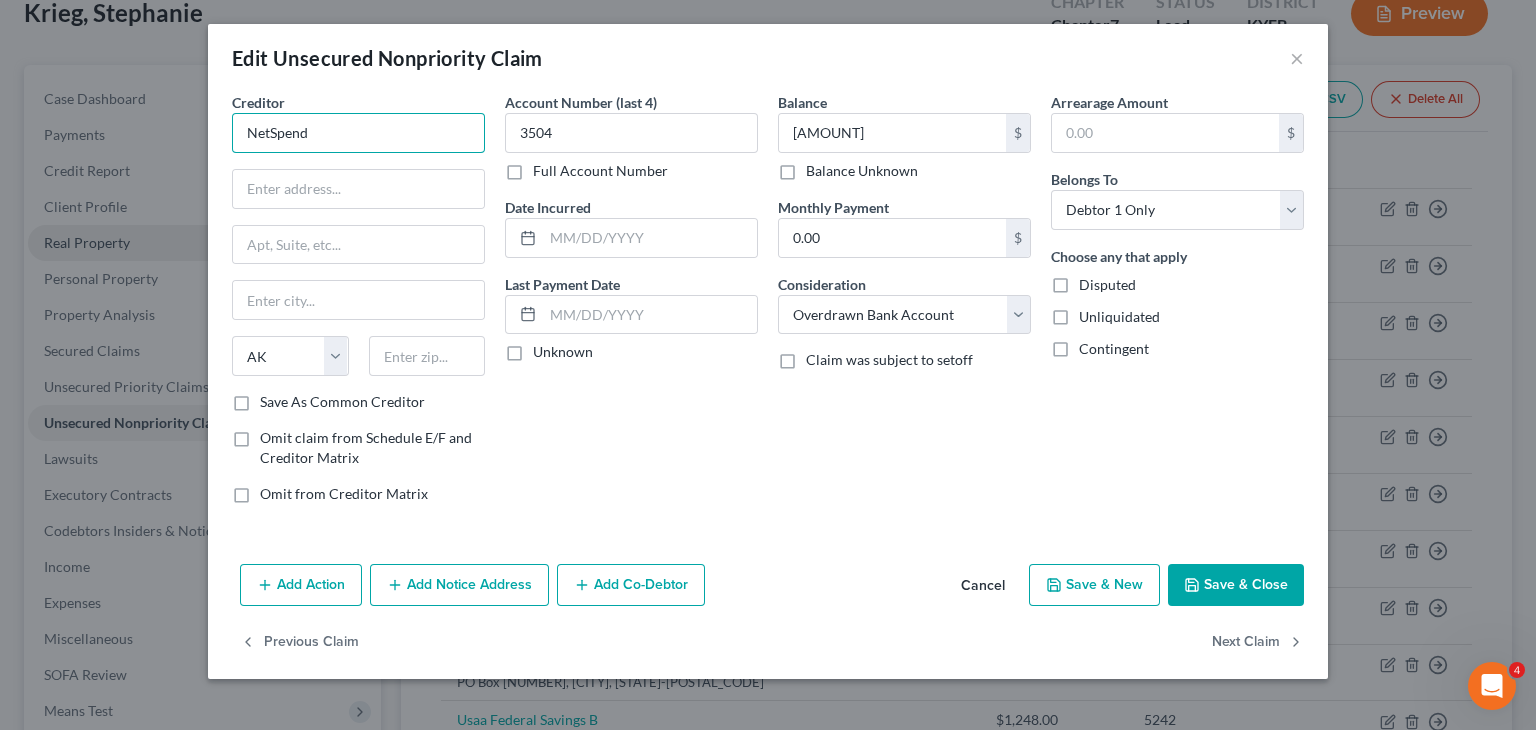 drag, startPoint x: 323, startPoint y: 135, endPoint x: 214, endPoint y: 137, distance: 109.01835 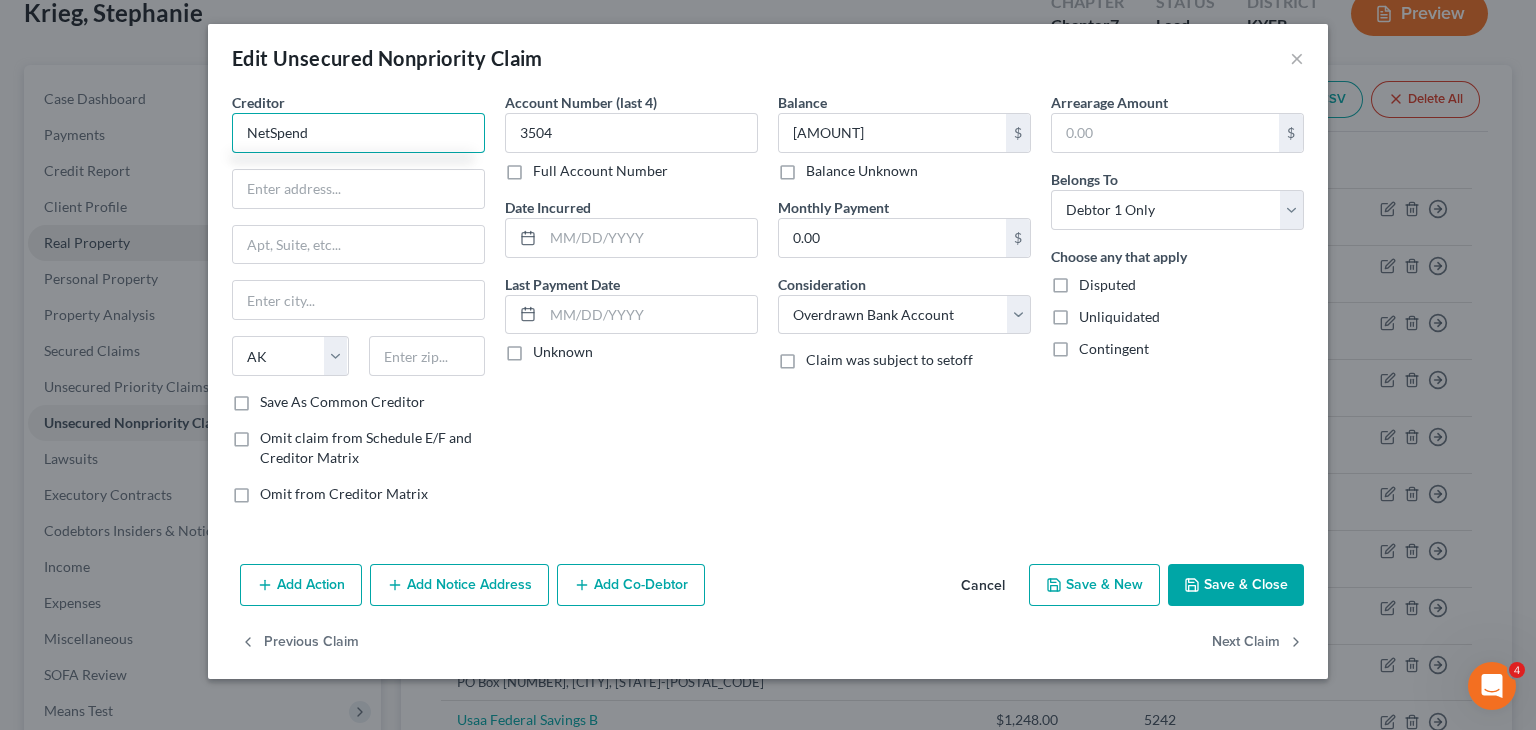 type on "NetSpend" 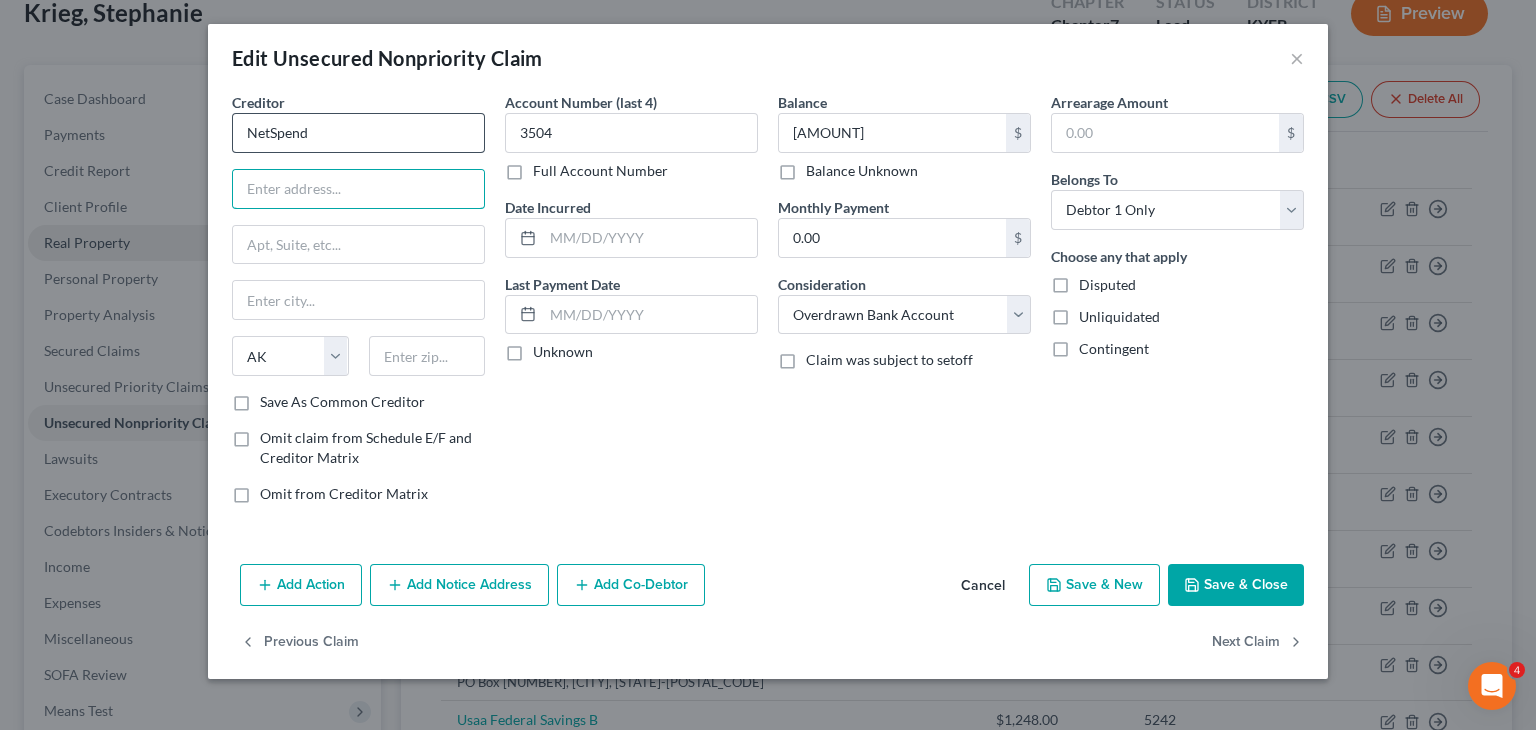 paste on "PO Box [NUMBER]" 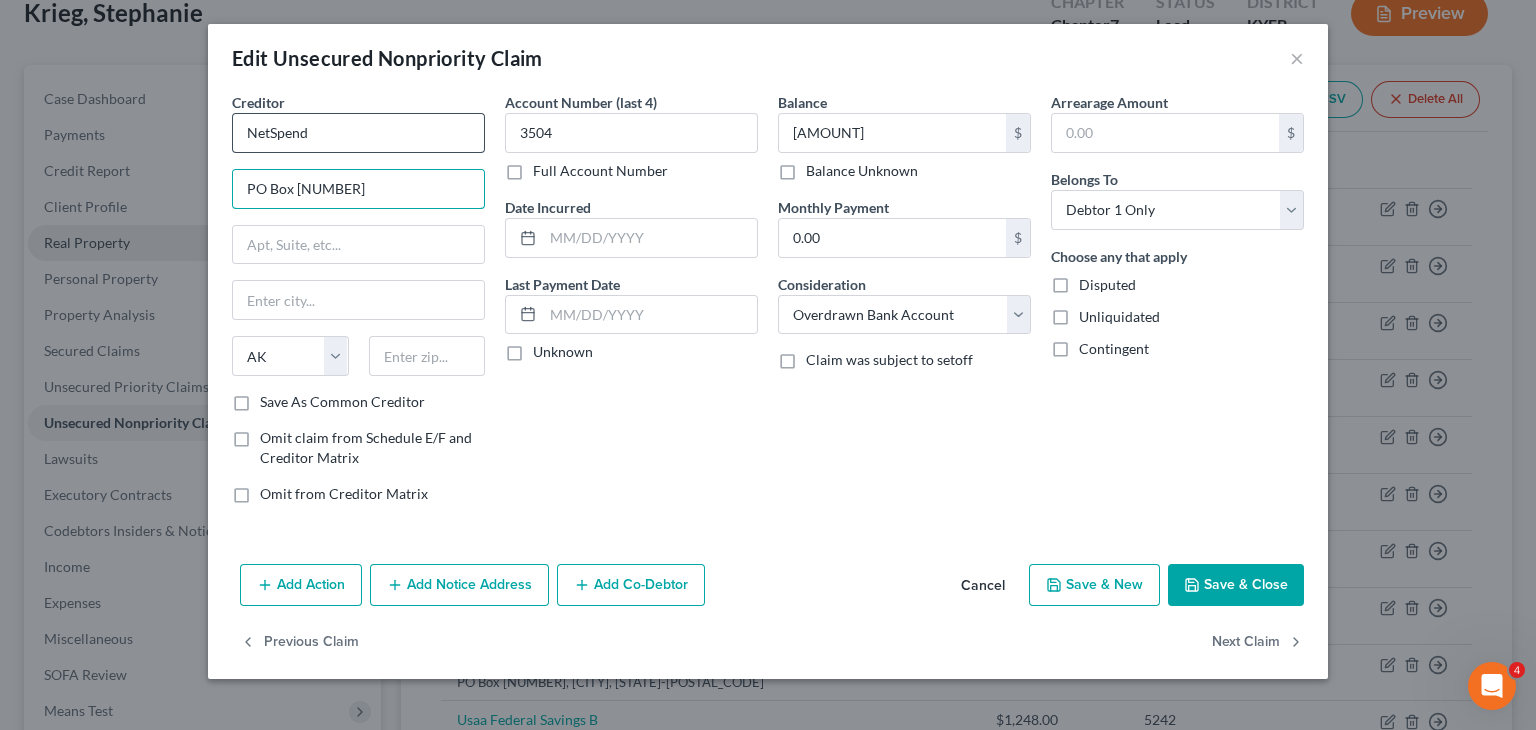 type on "PO Box [NUMBER]" 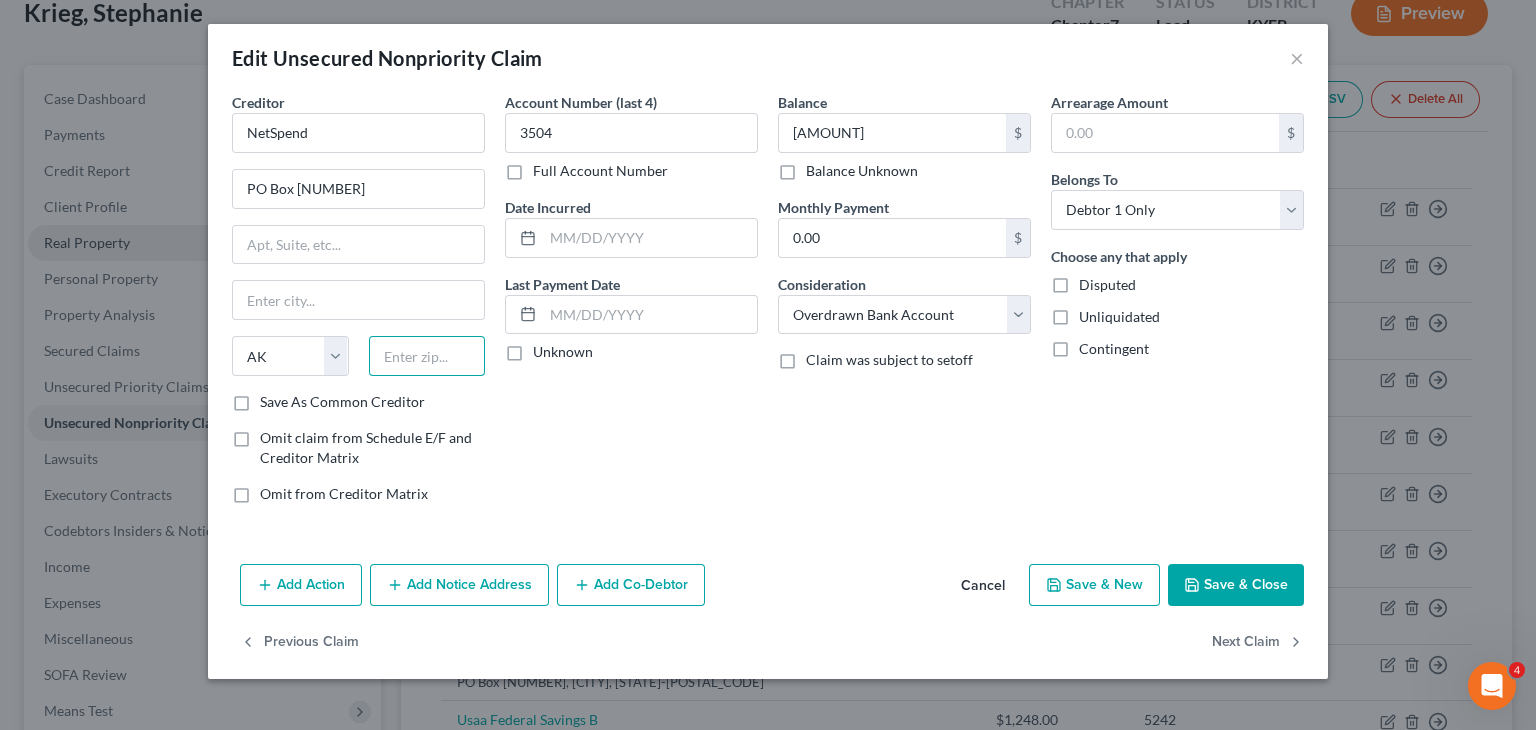 click at bounding box center [427, 356] 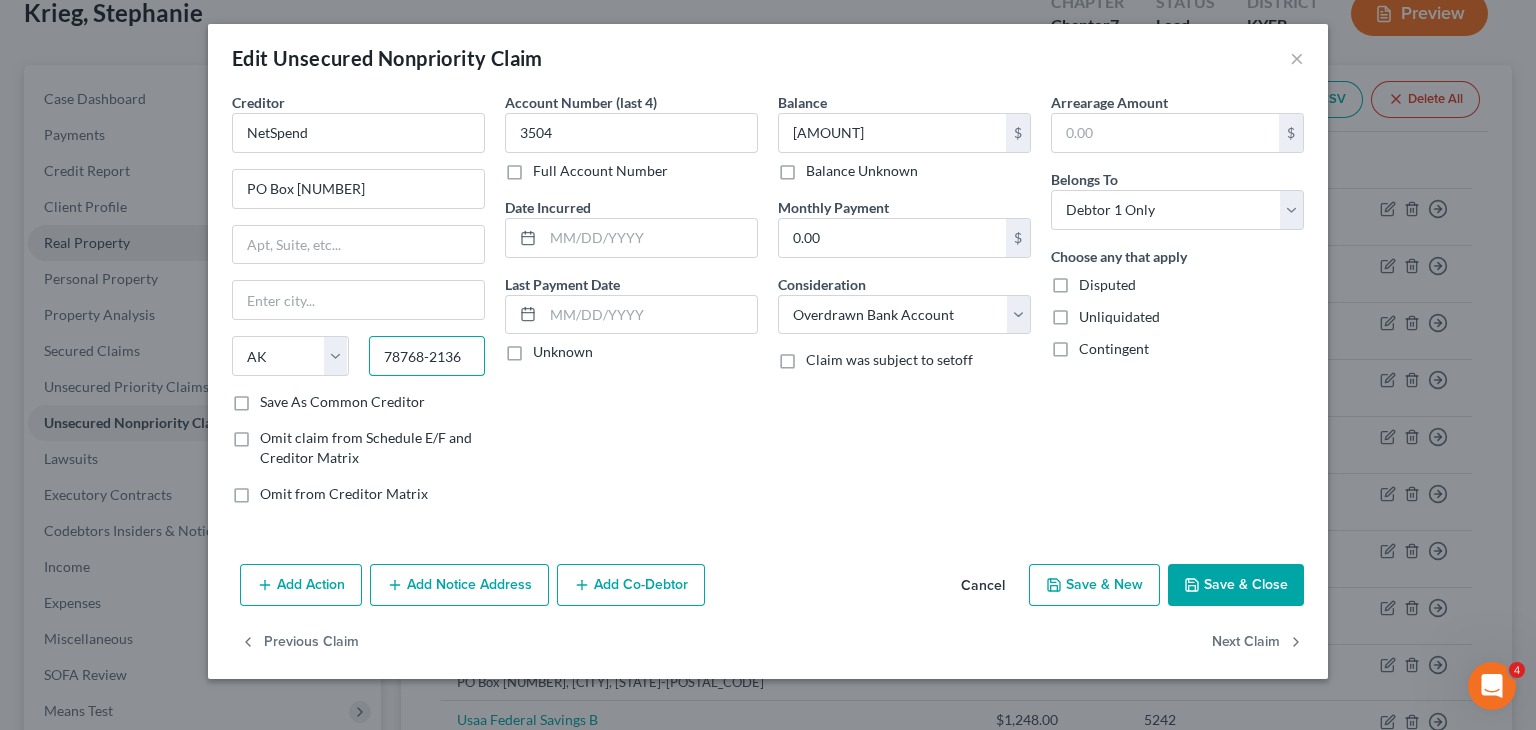 drag, startPoint x: 467, startPoint y: 358, endPoint x: 427, endPoint y: 361, distance: 40.112343 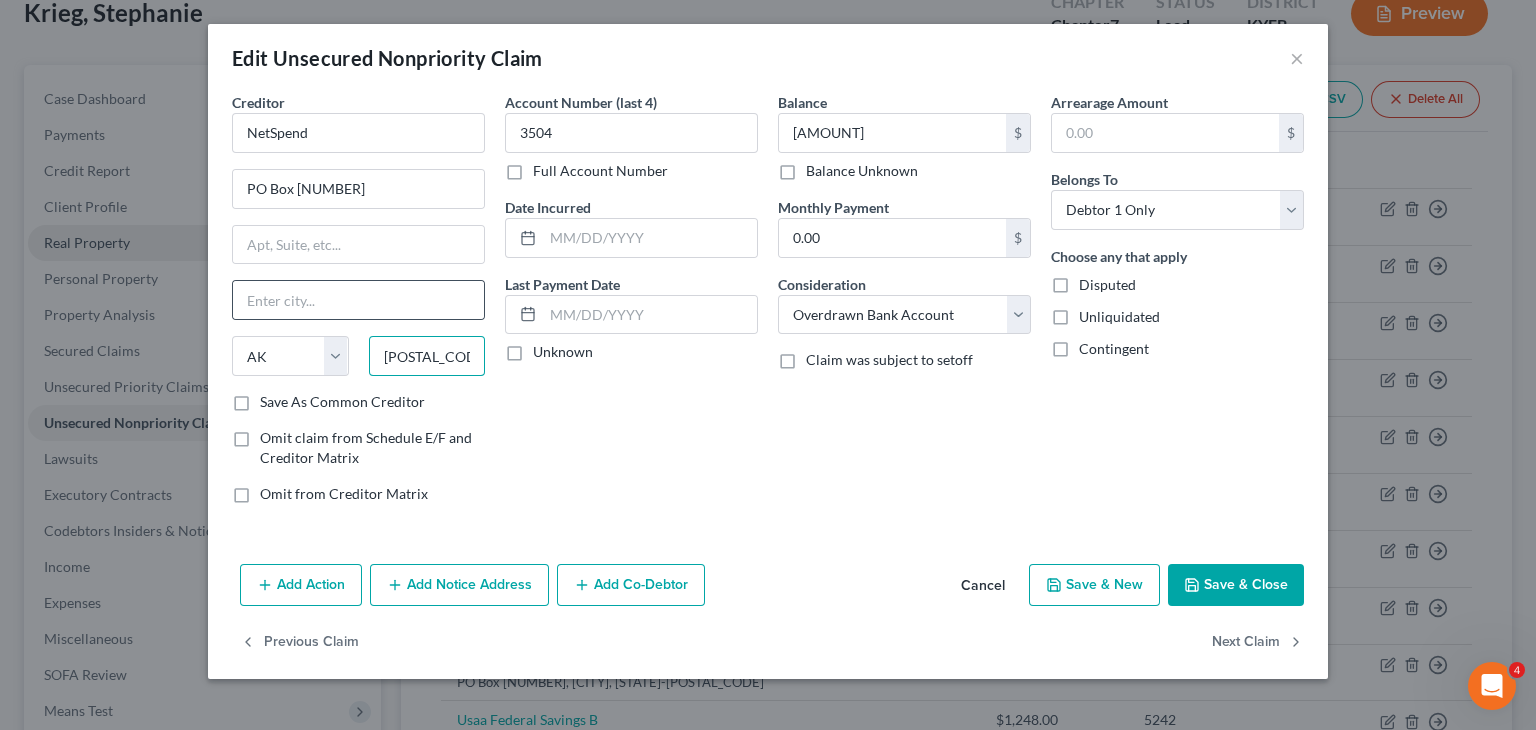 type on "[POSTAL_CODE]" 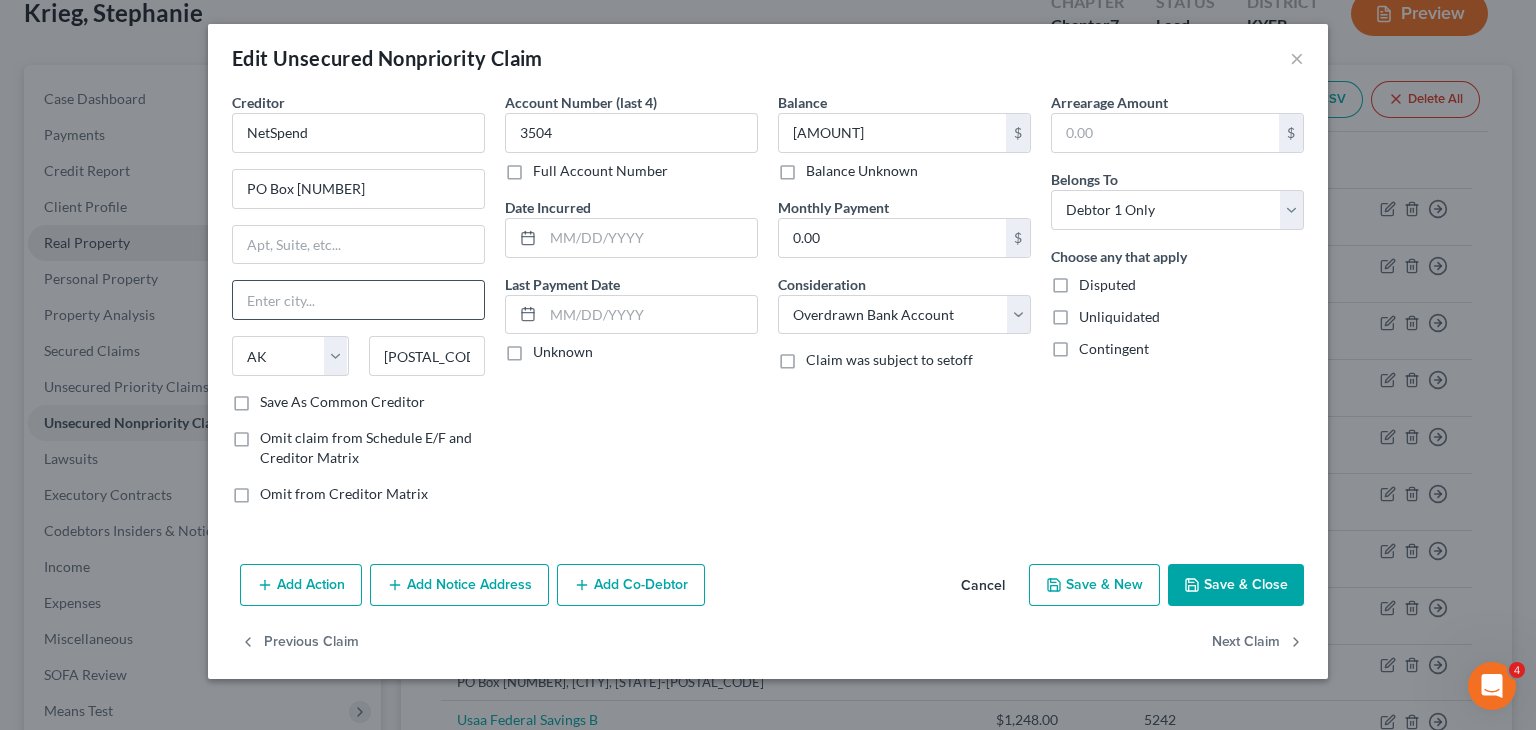 click at bounding box center (358, 300) 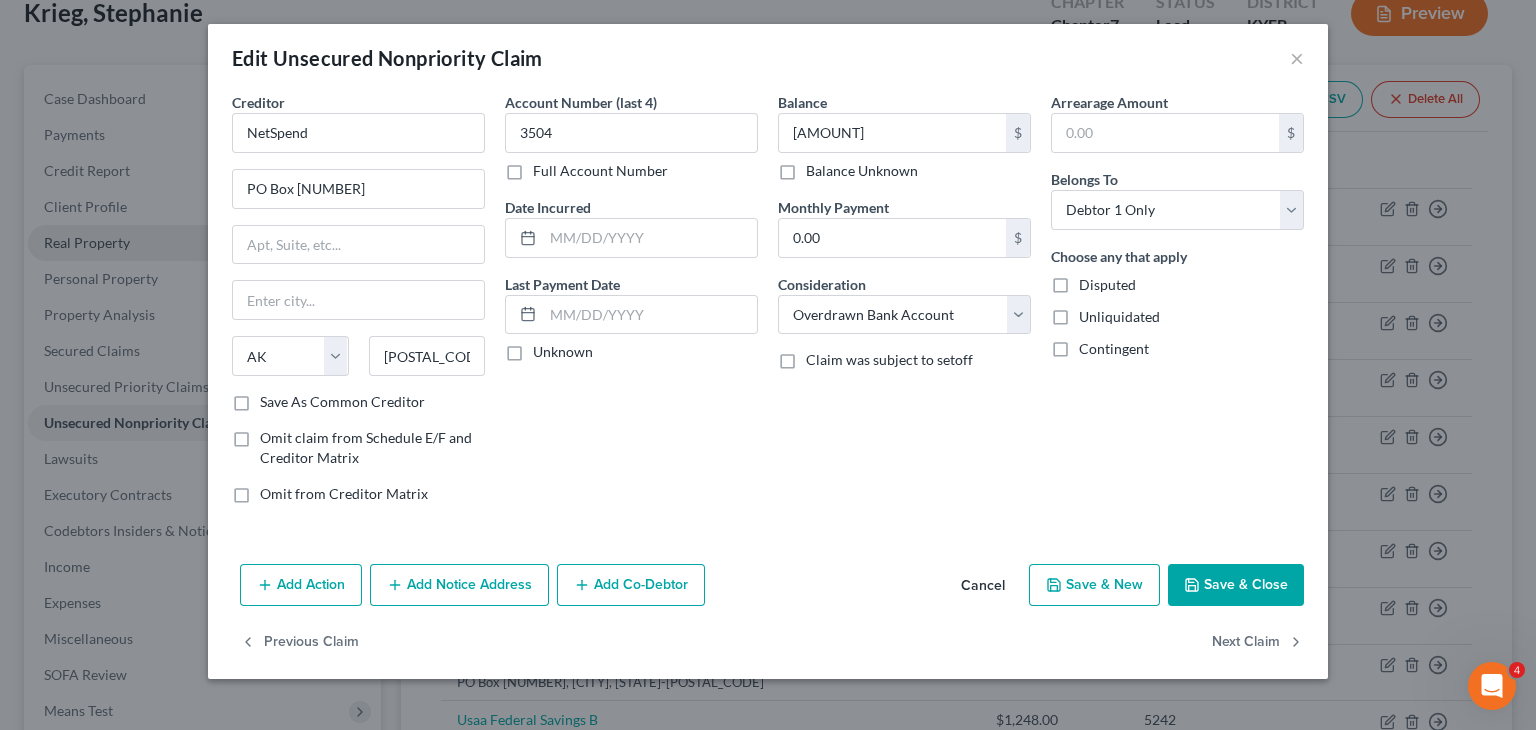 type on "Austin" 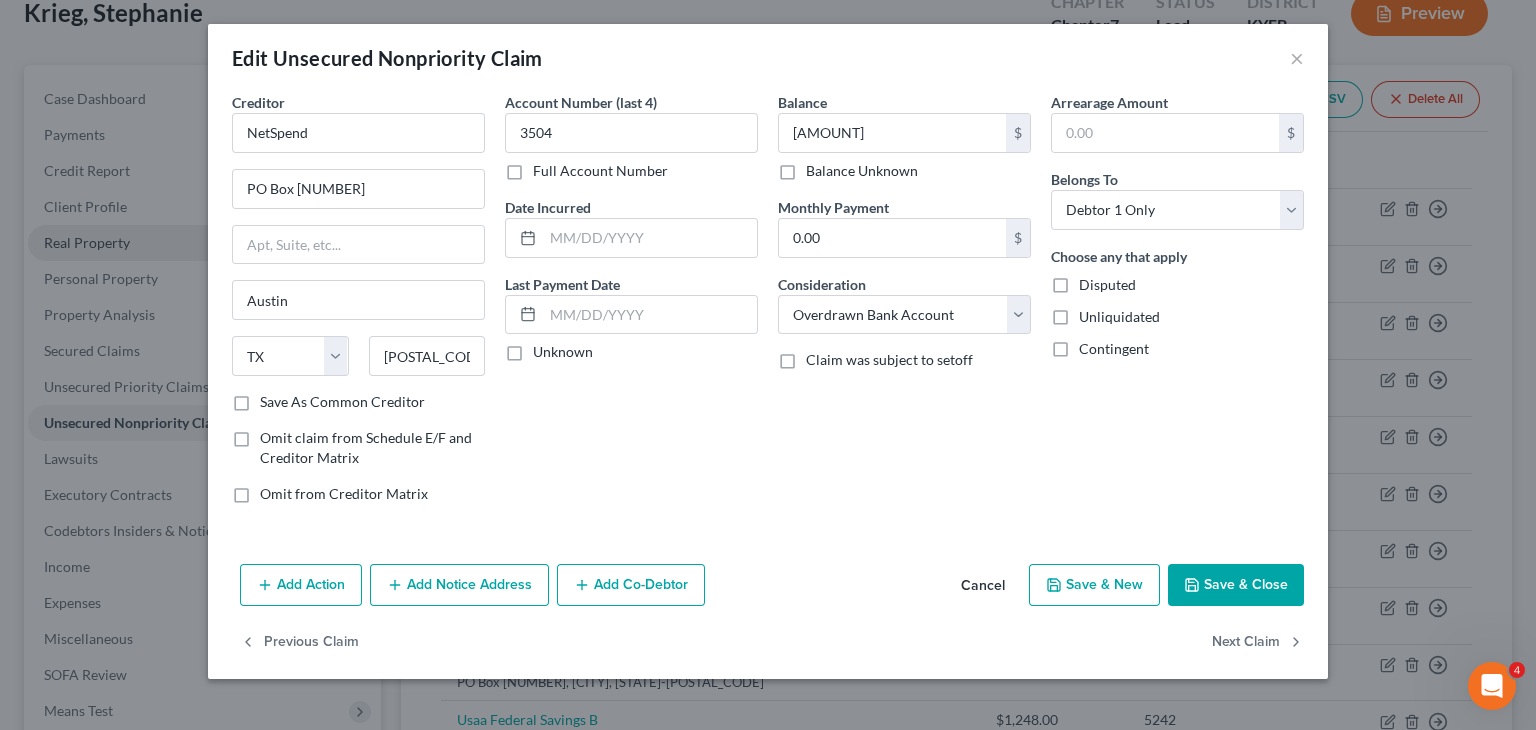 click on "Account Number (last 4)
[NUMBER]
Full Account Number
Date Incurred         Last Payment Date         Unknown" at bounding box center (631, 306) 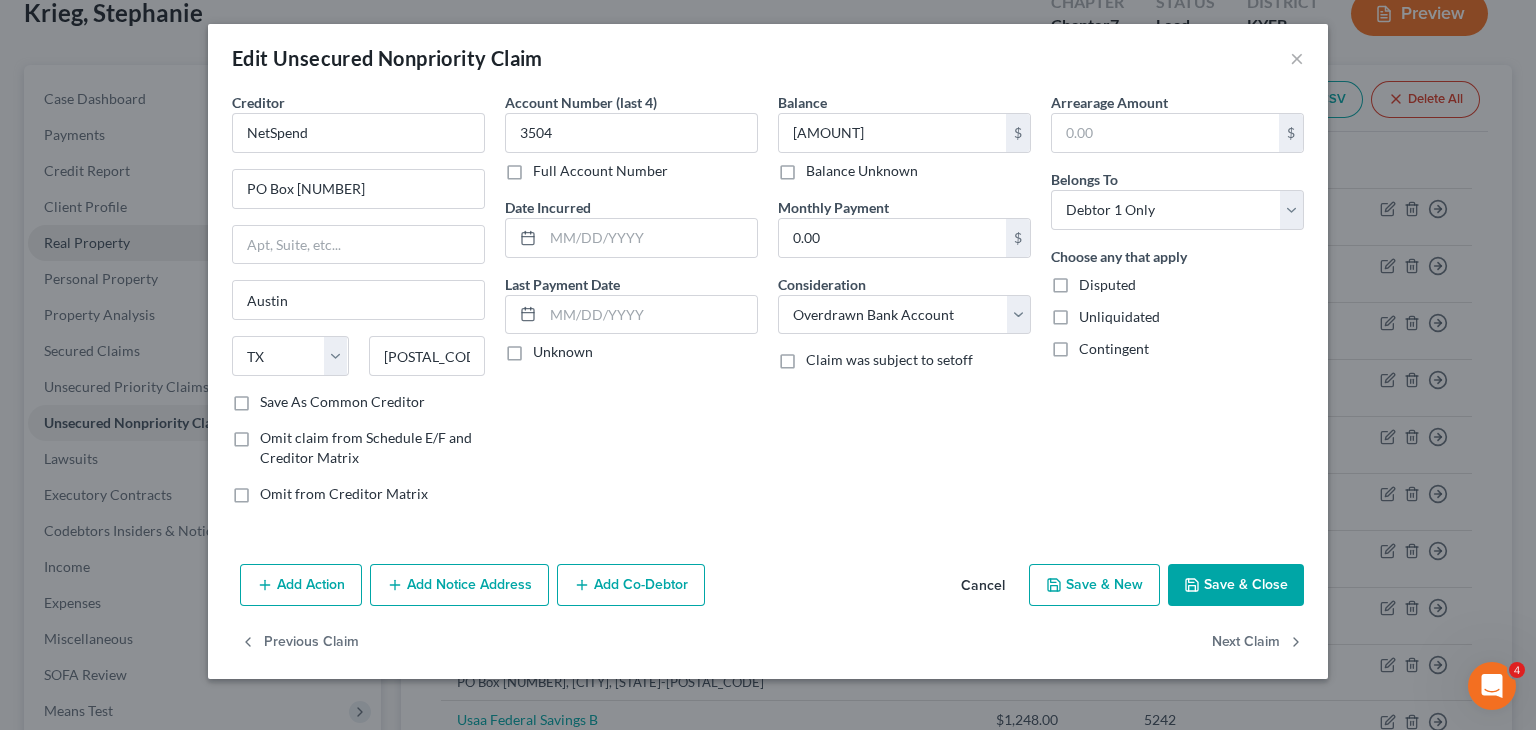 click on "Save & Close" at bounding box center (1236, 585) 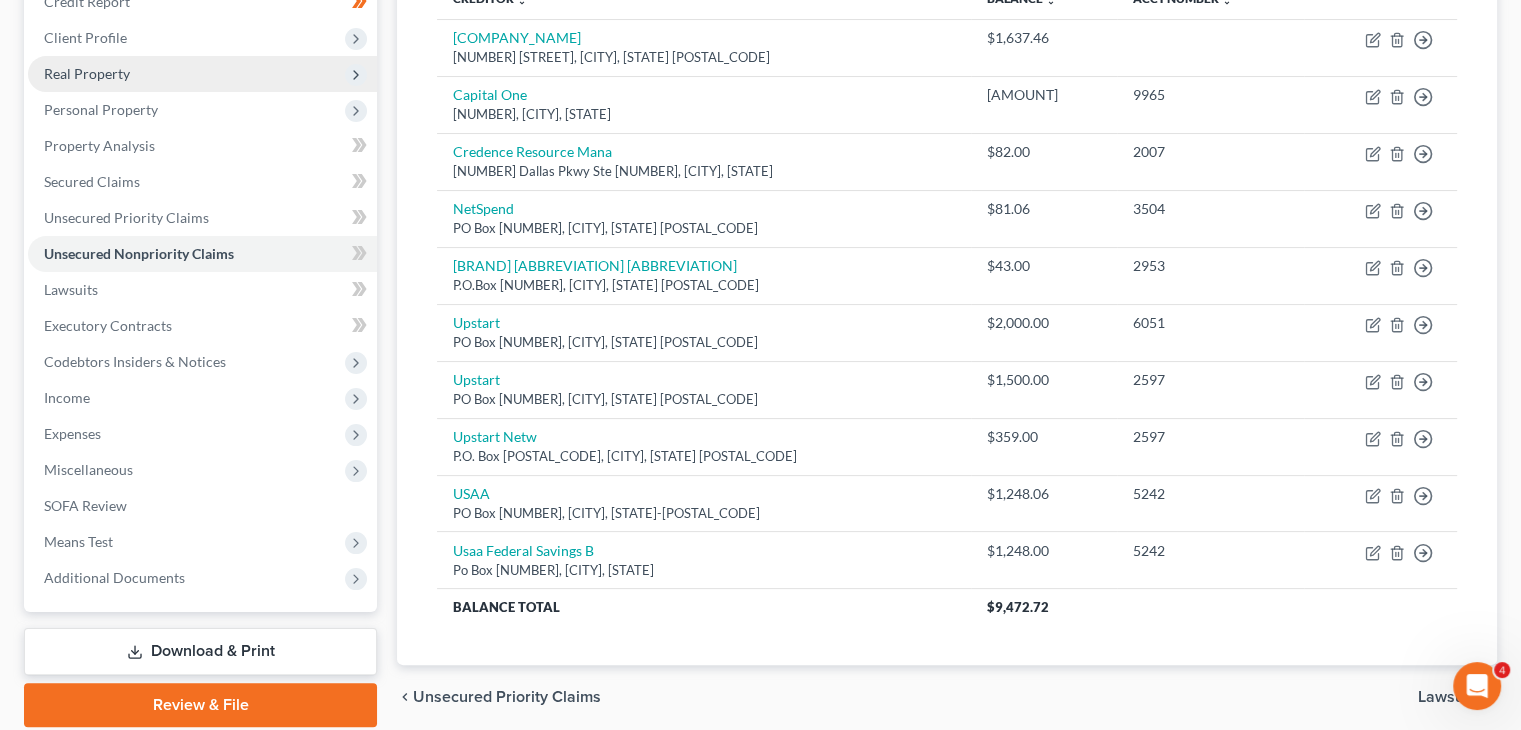 scroll, scrollTop: 305, scrollLeft: 0, axis: vertical 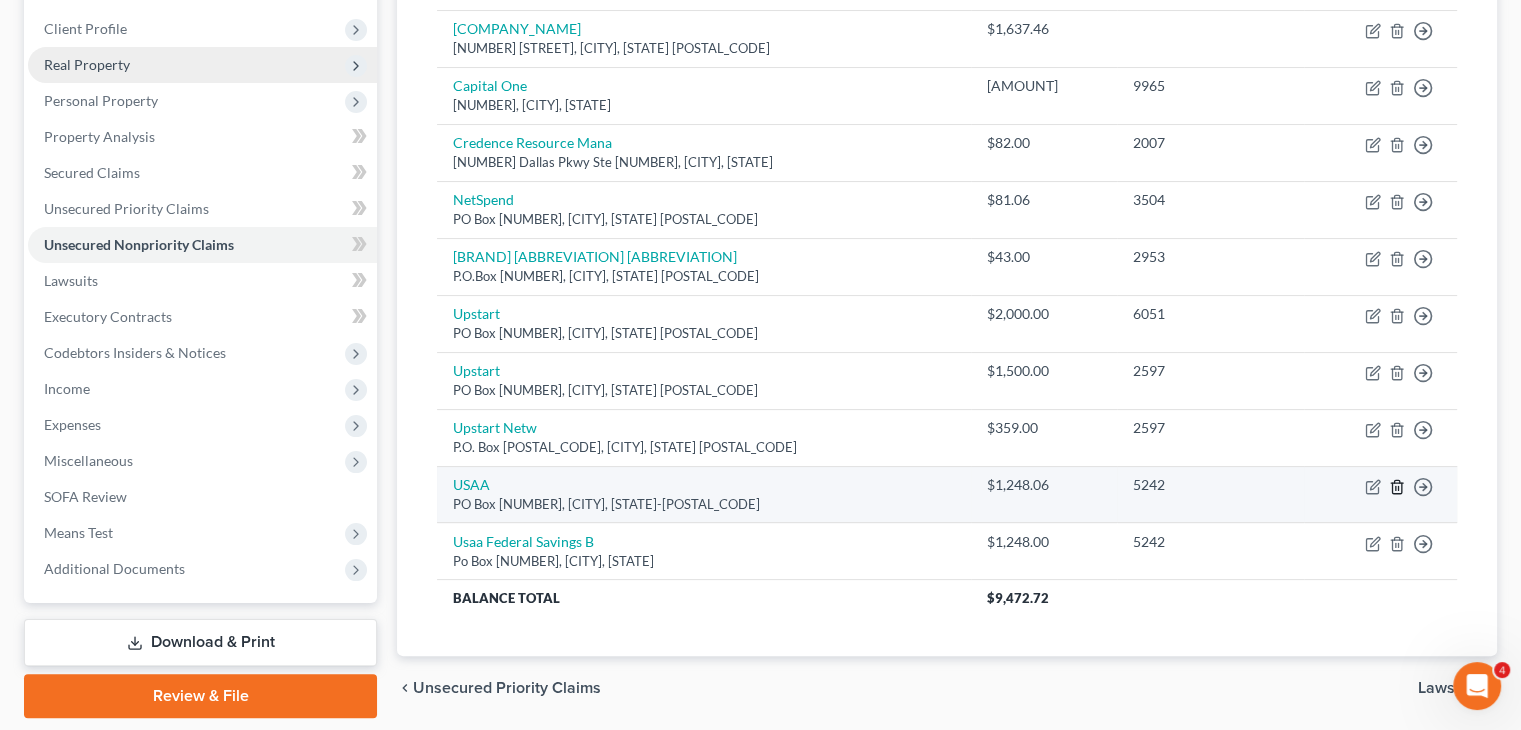 click 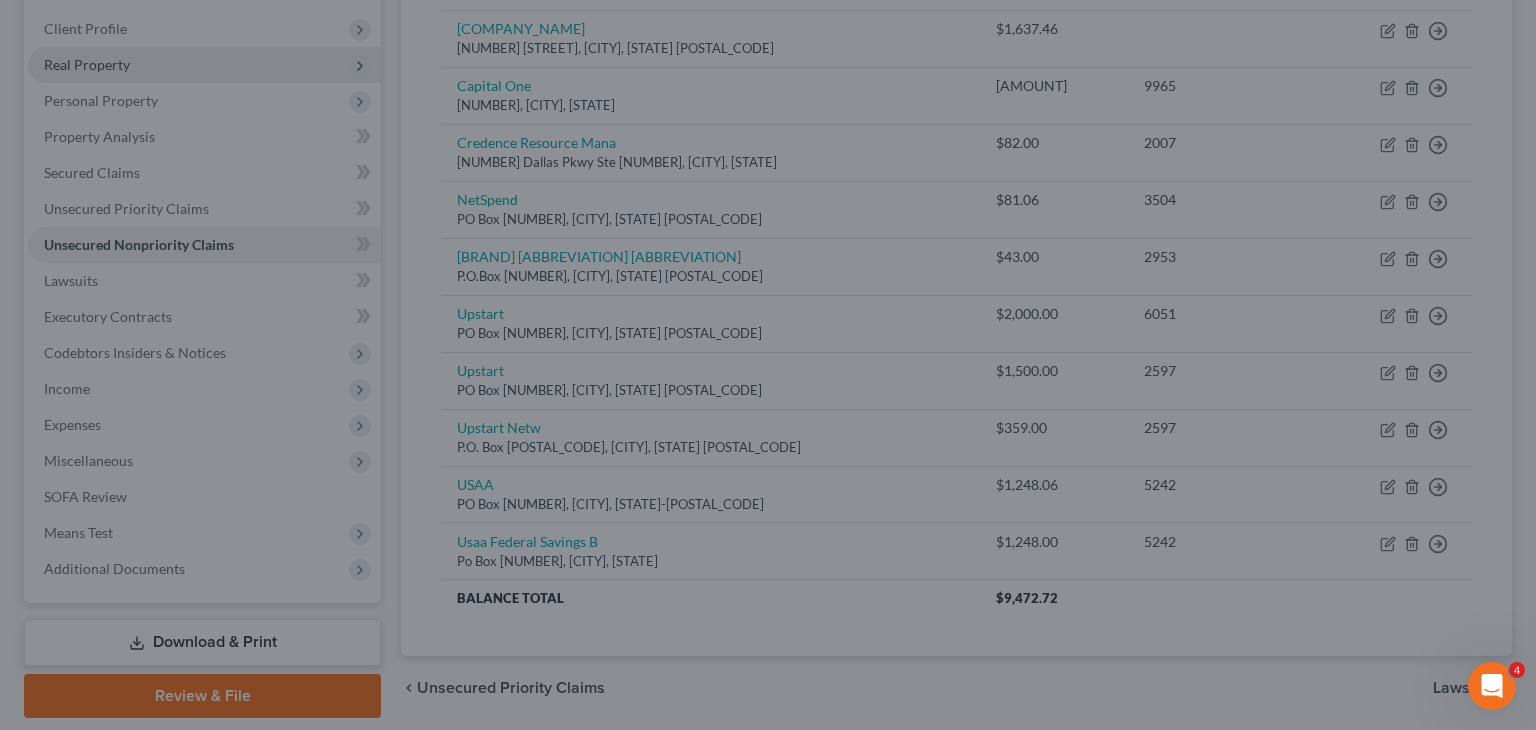 drag, startPoint x: 1306, startPoint y: 460, endPoint x: 883, endPoint y: 173, distance: 511.17316 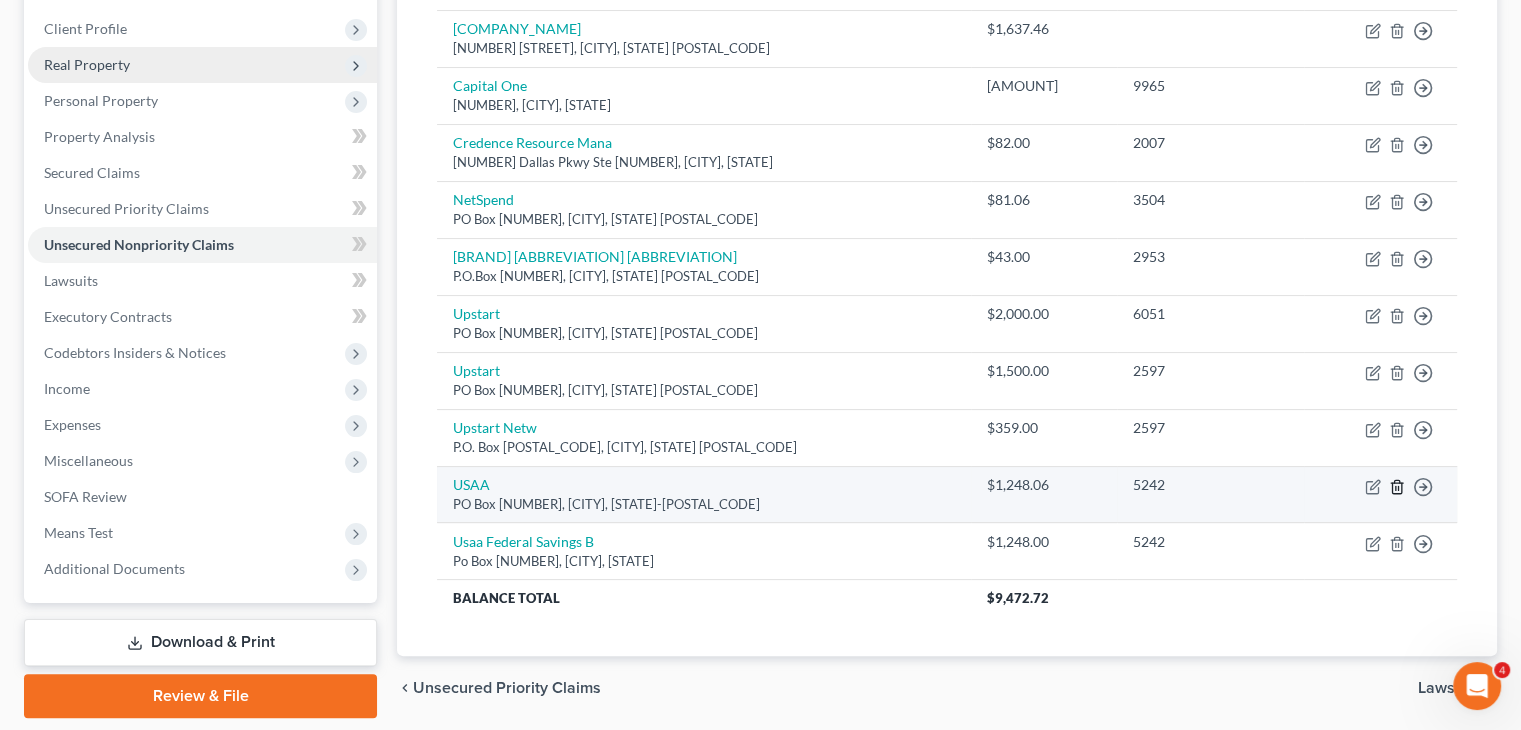 click 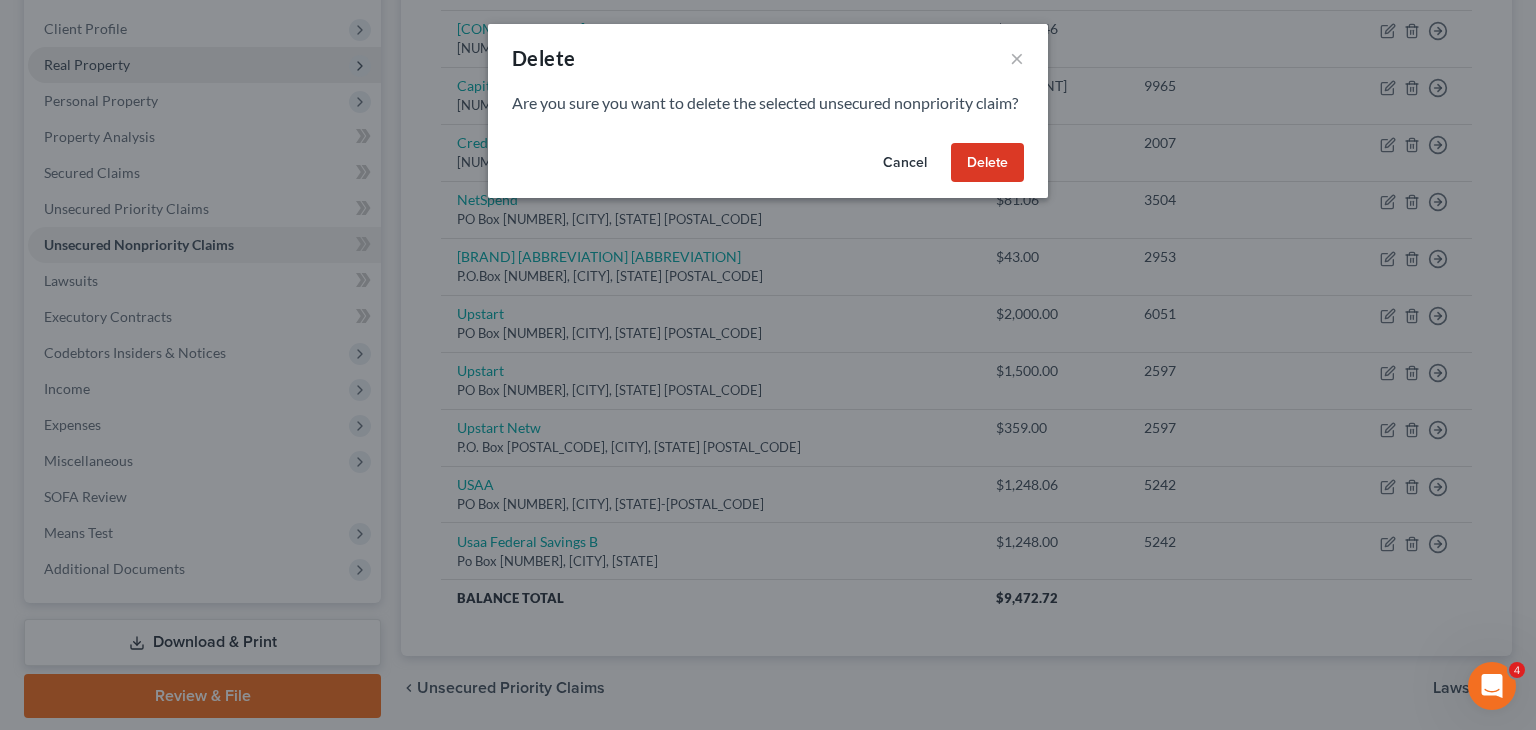 click on "Delete" at bounding box center [987, 163] 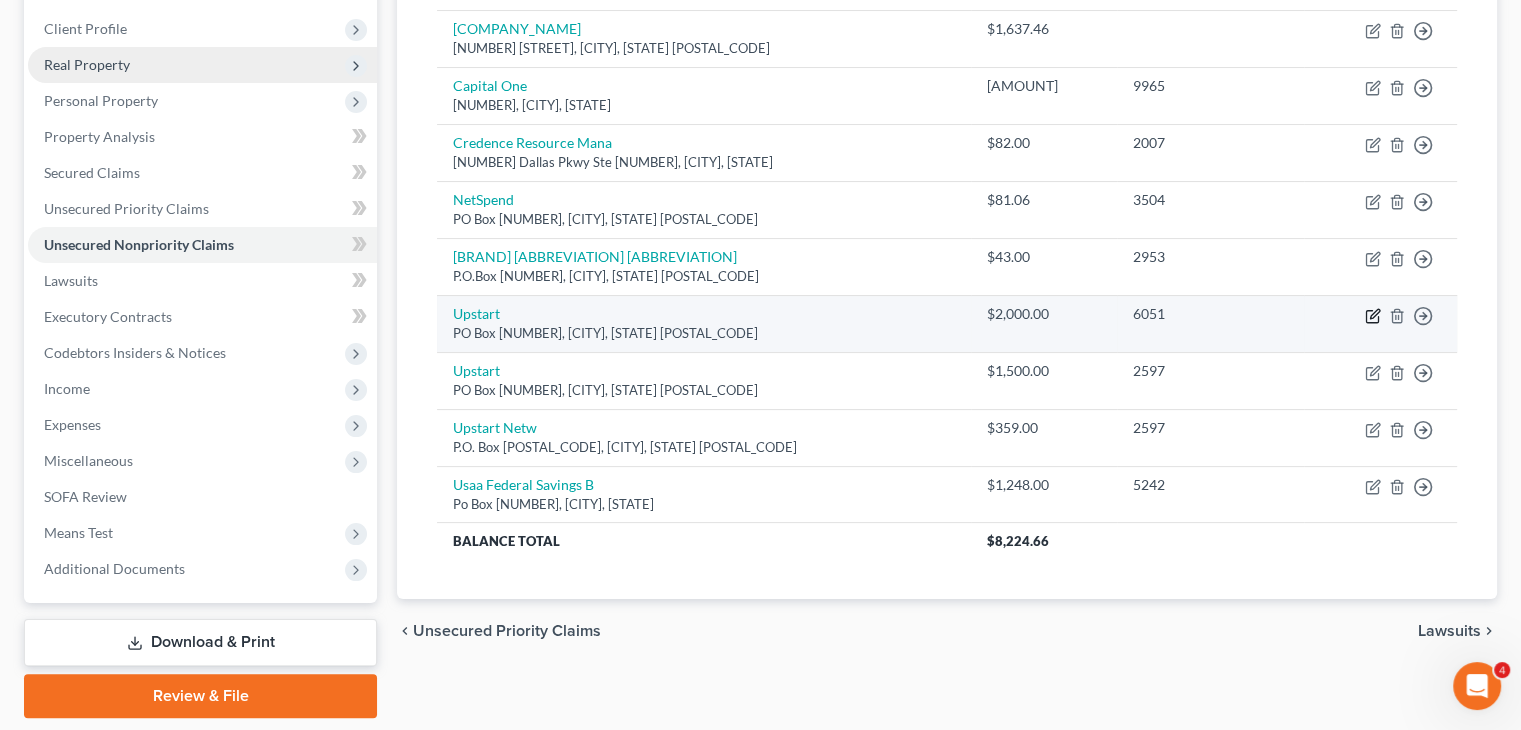 click 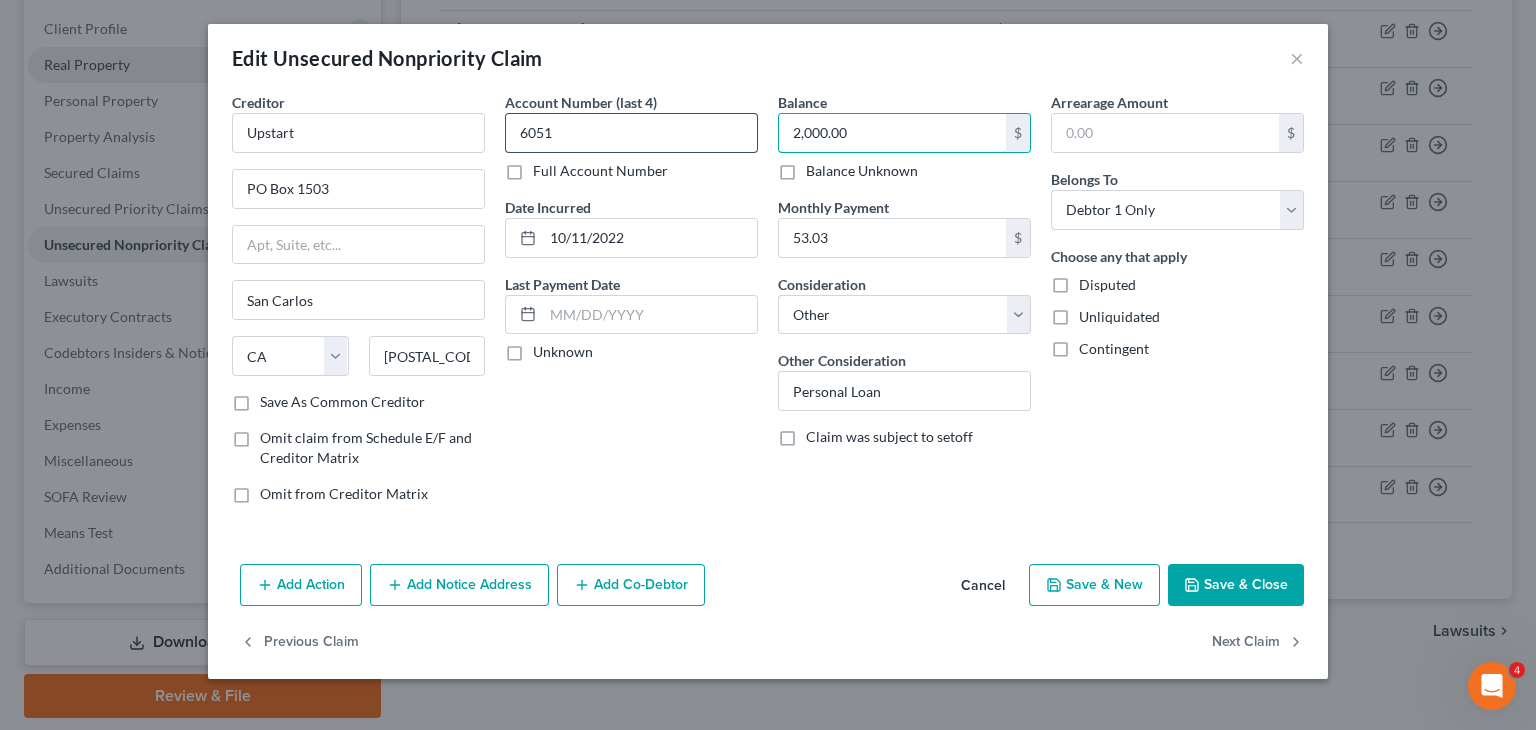 type 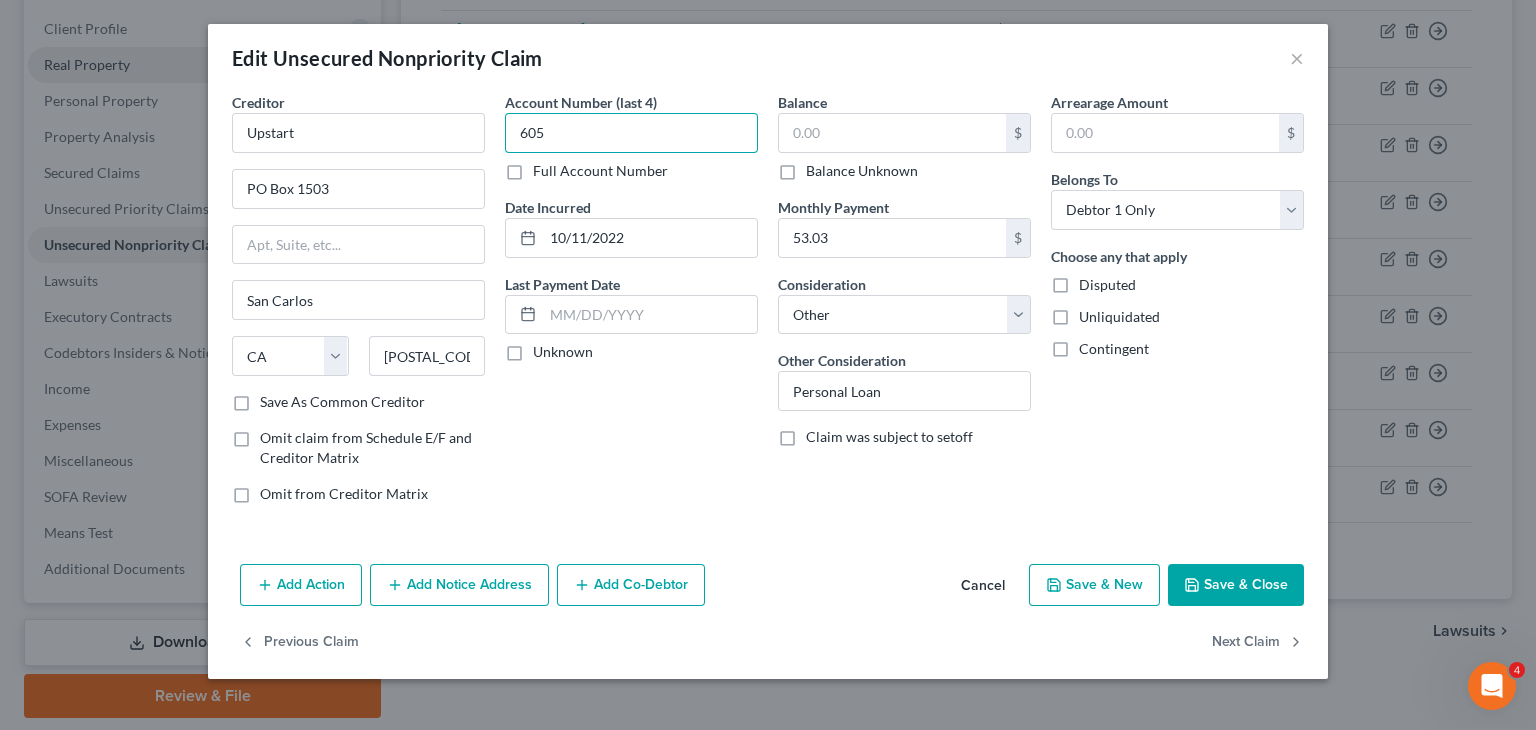 type on "605" 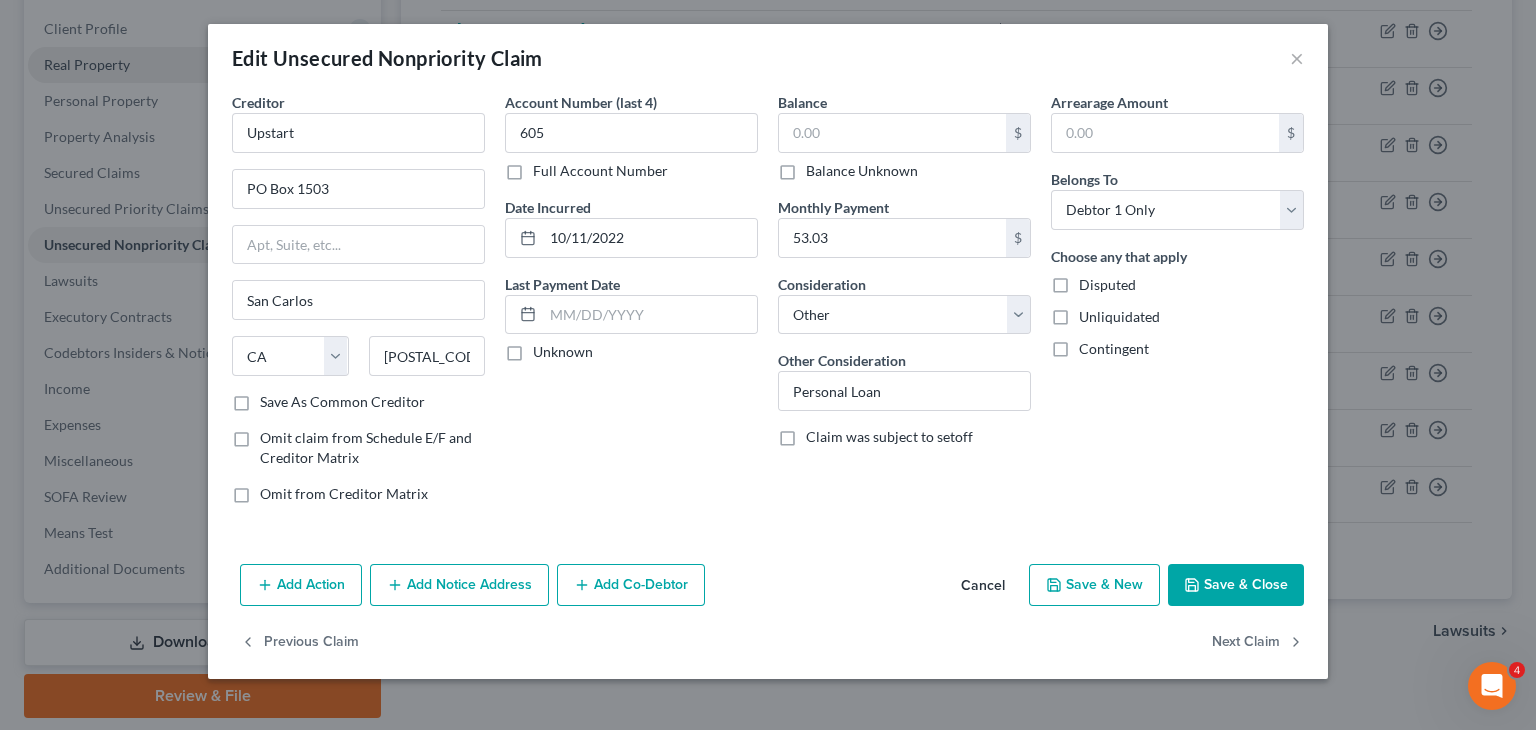 click on "Cancel" at bounding box center [983, 586] 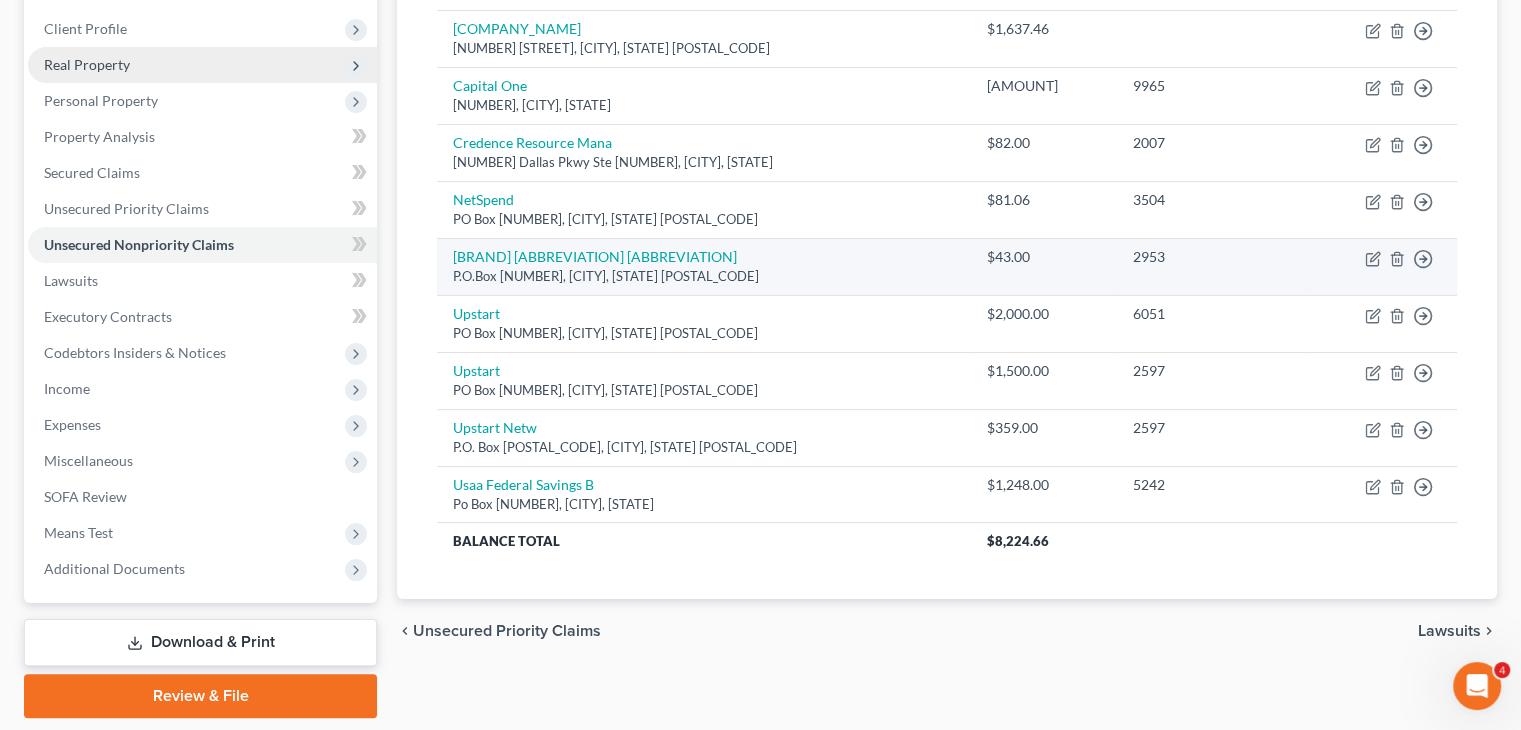 scroll, scrollTop: 288, scrollLeft: 0, axis: vertical 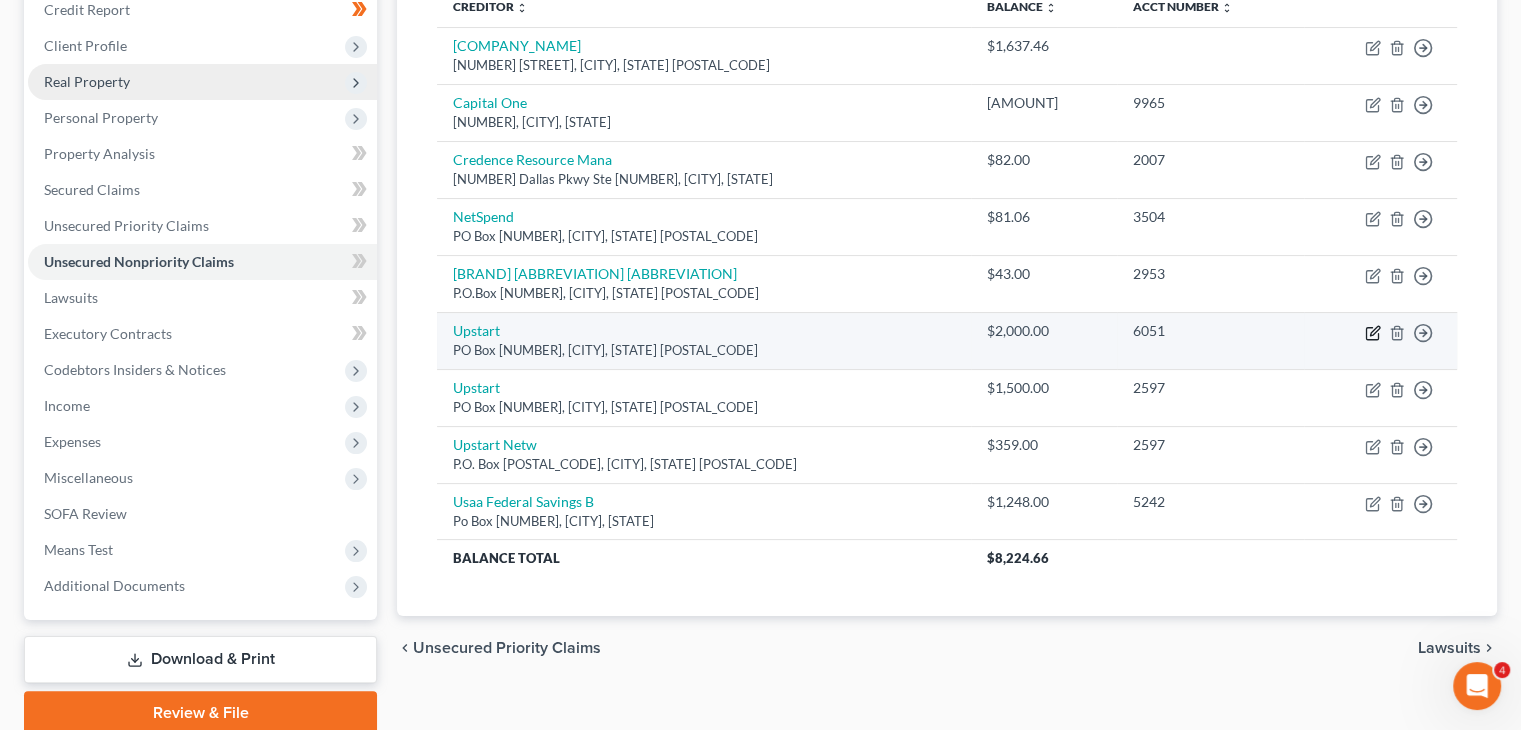 click 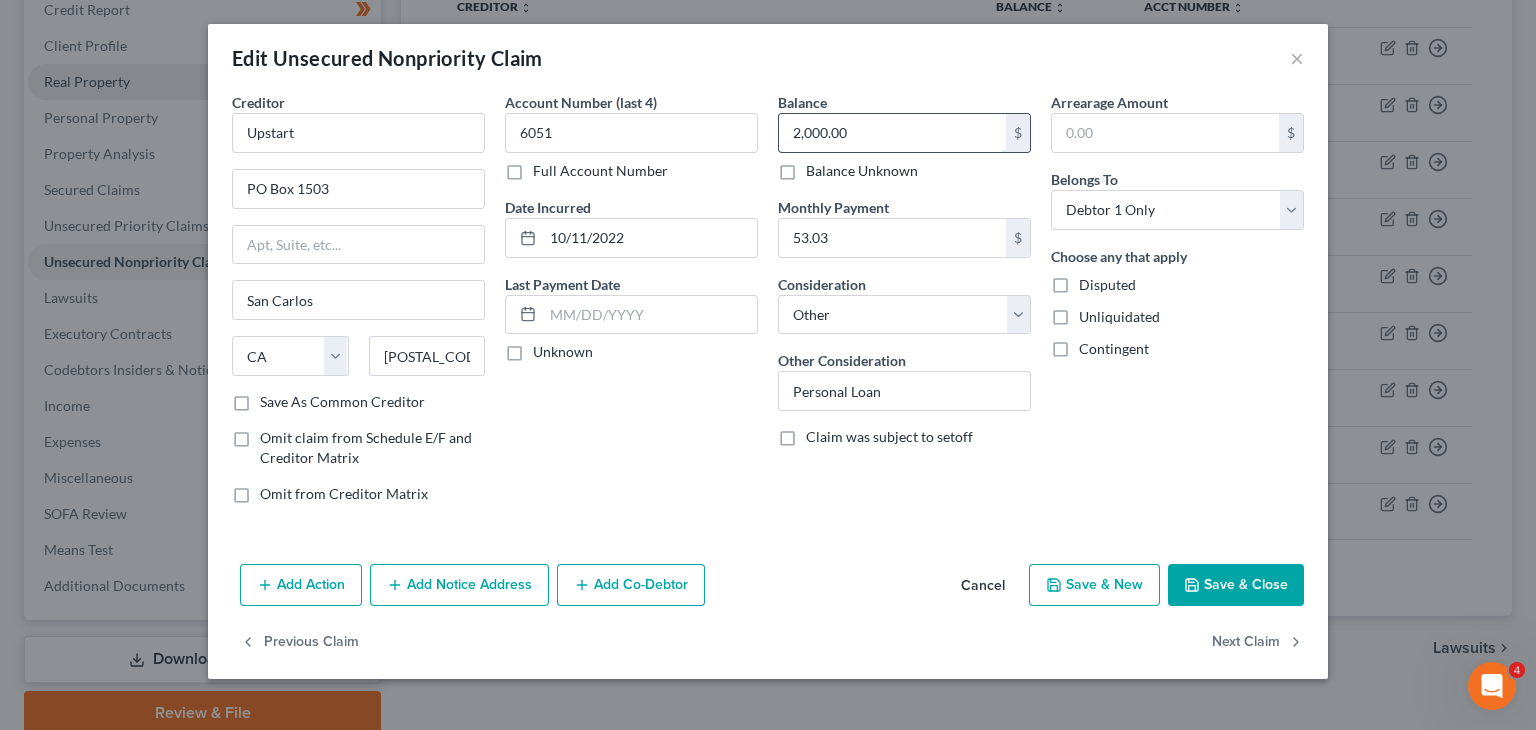 click on "2,000.00" at bounding box center [892, 133] 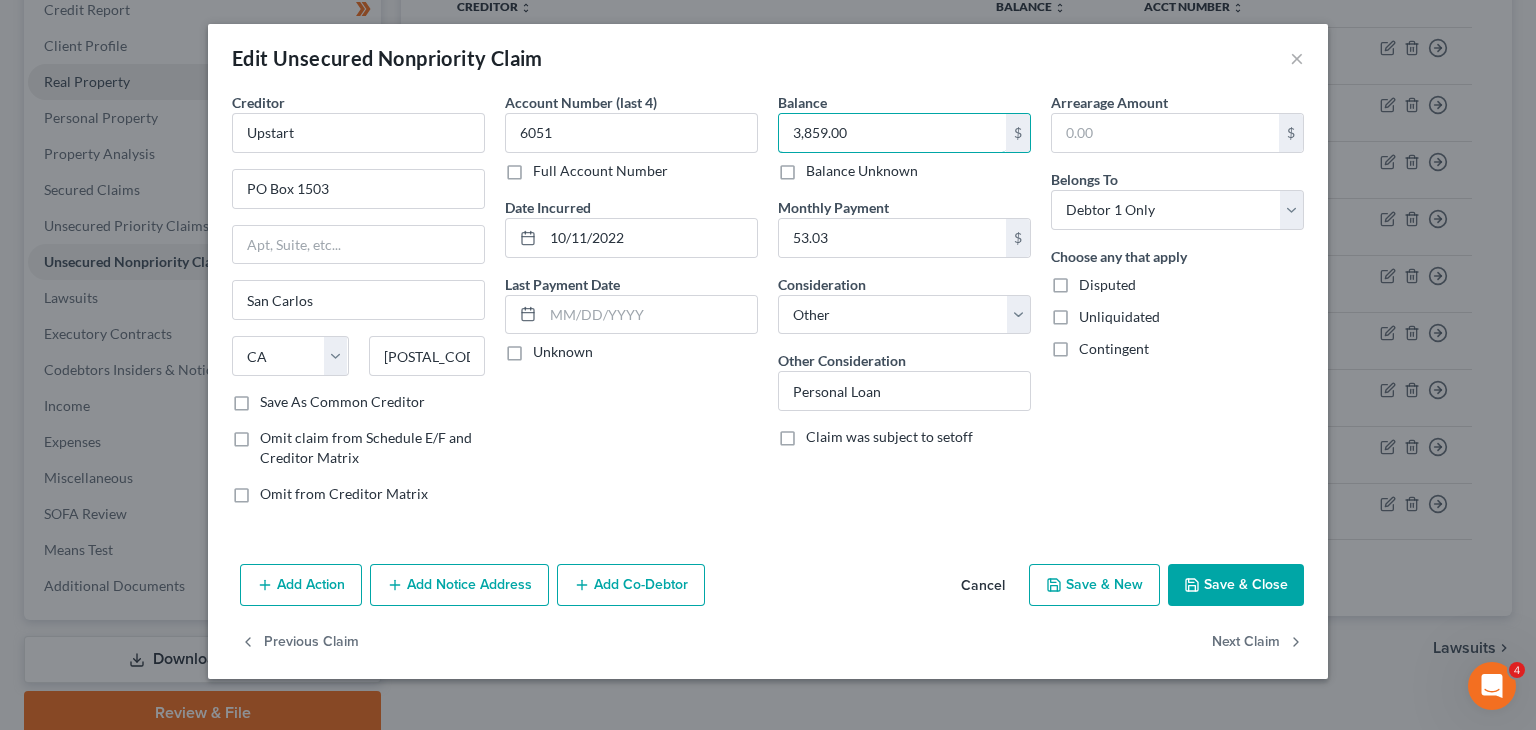 type on "3,859.00" 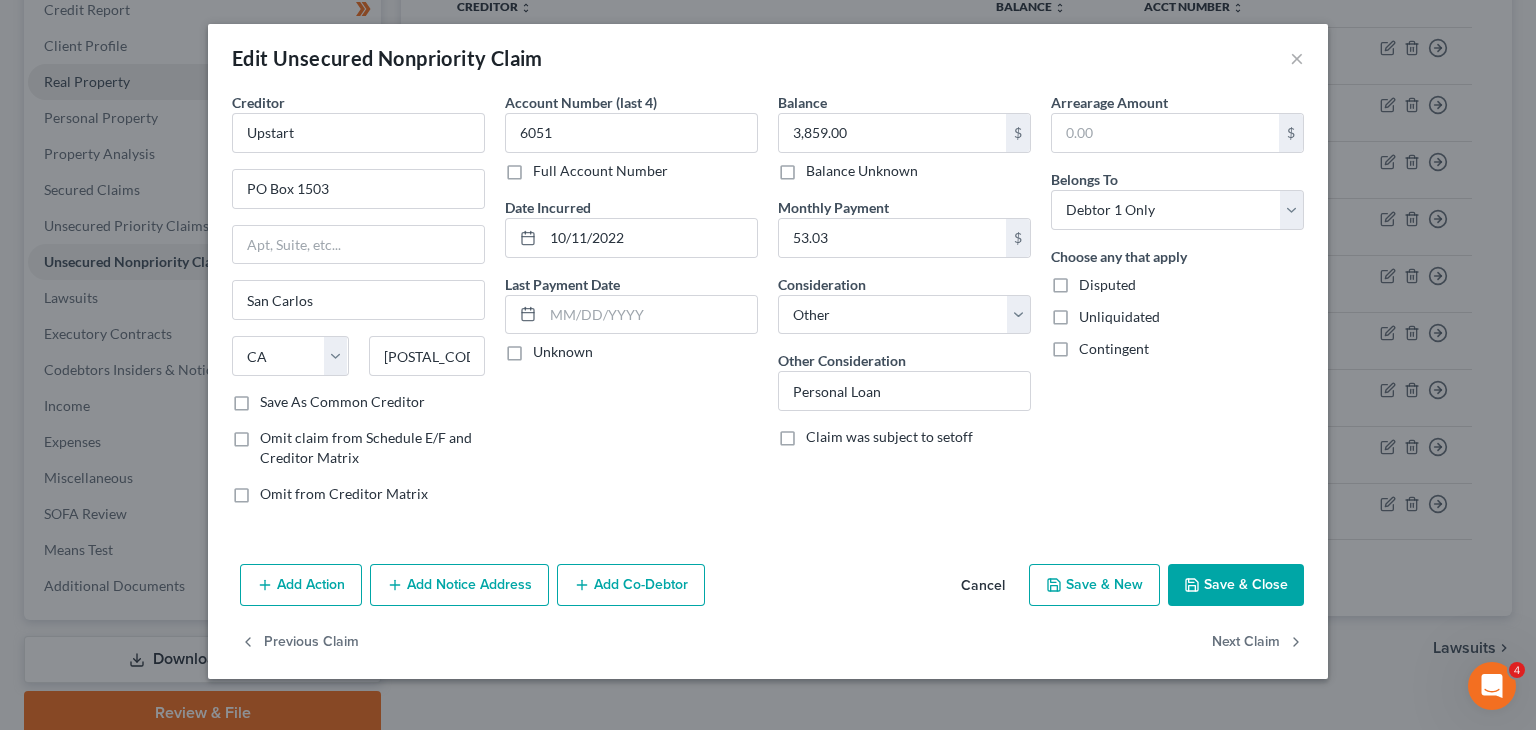 click on "Save & Close" at bounding box center [1236, 585] 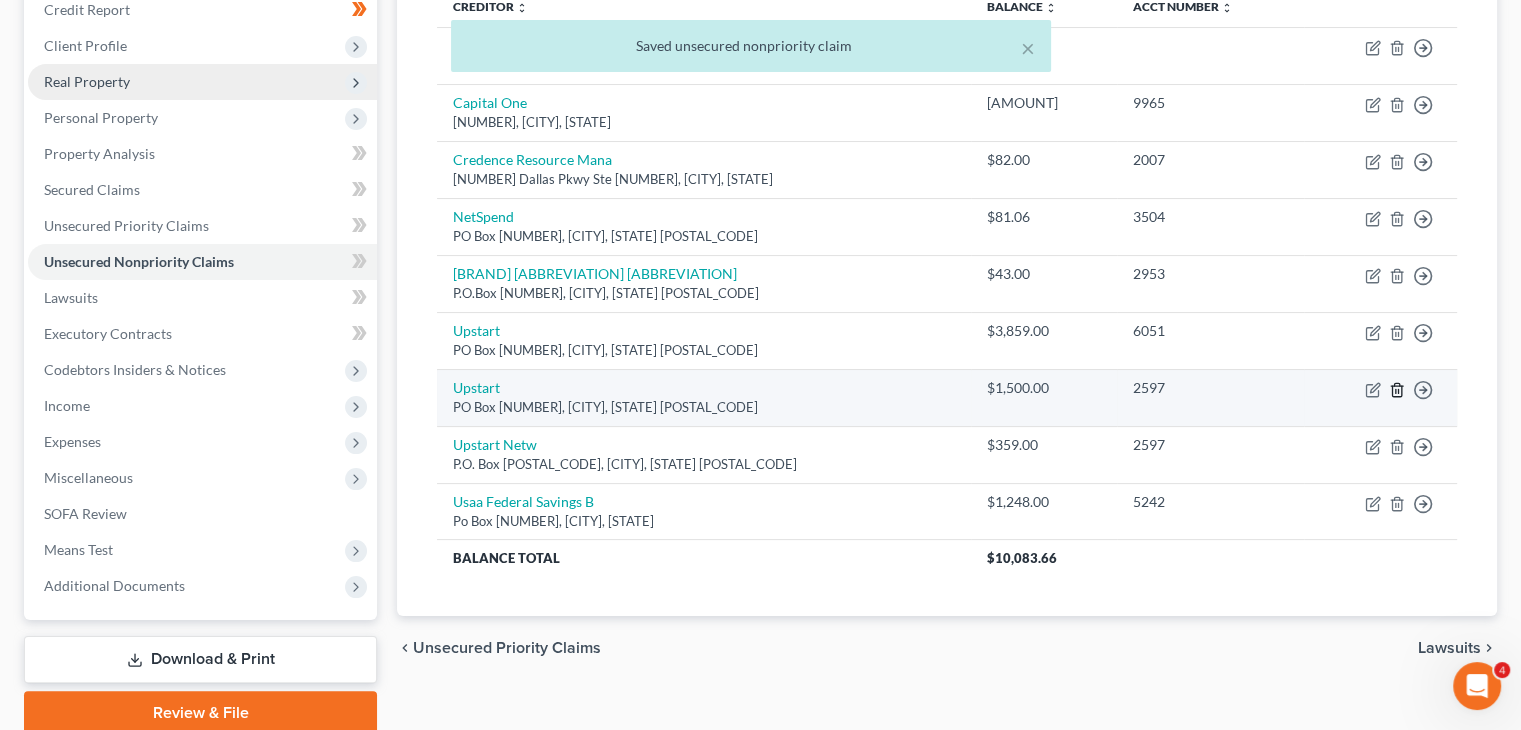 click 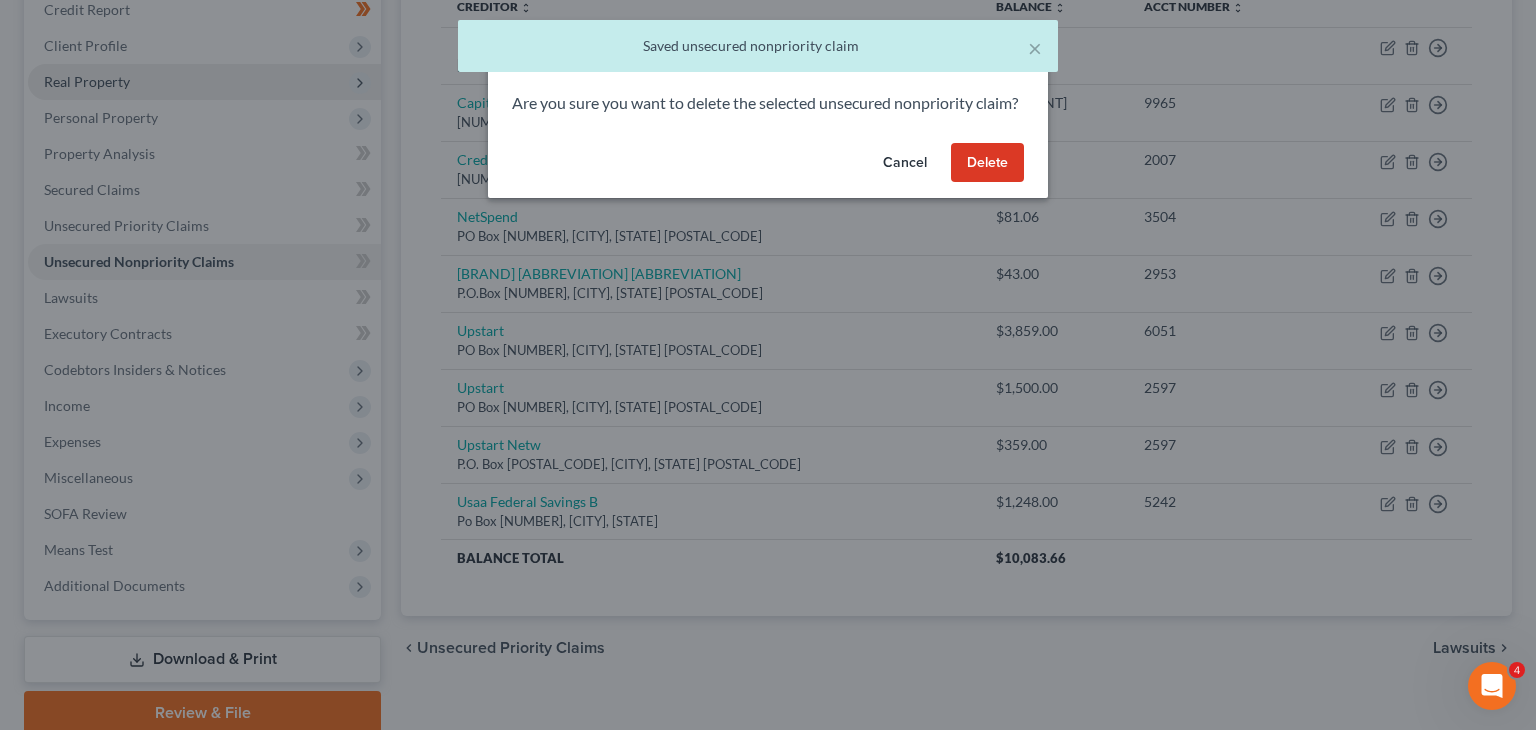 click on "Delete" at bounding box center (987, 163) 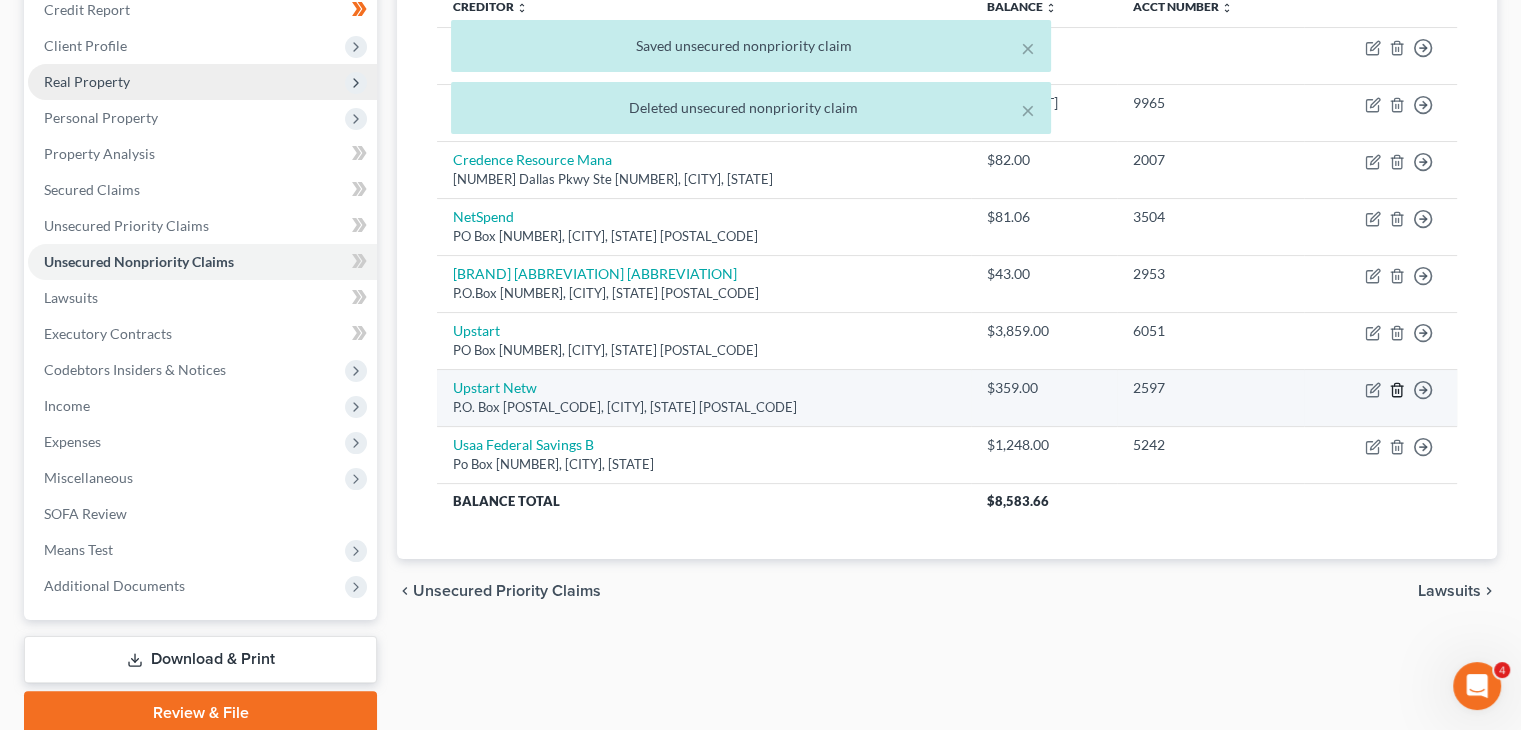 click 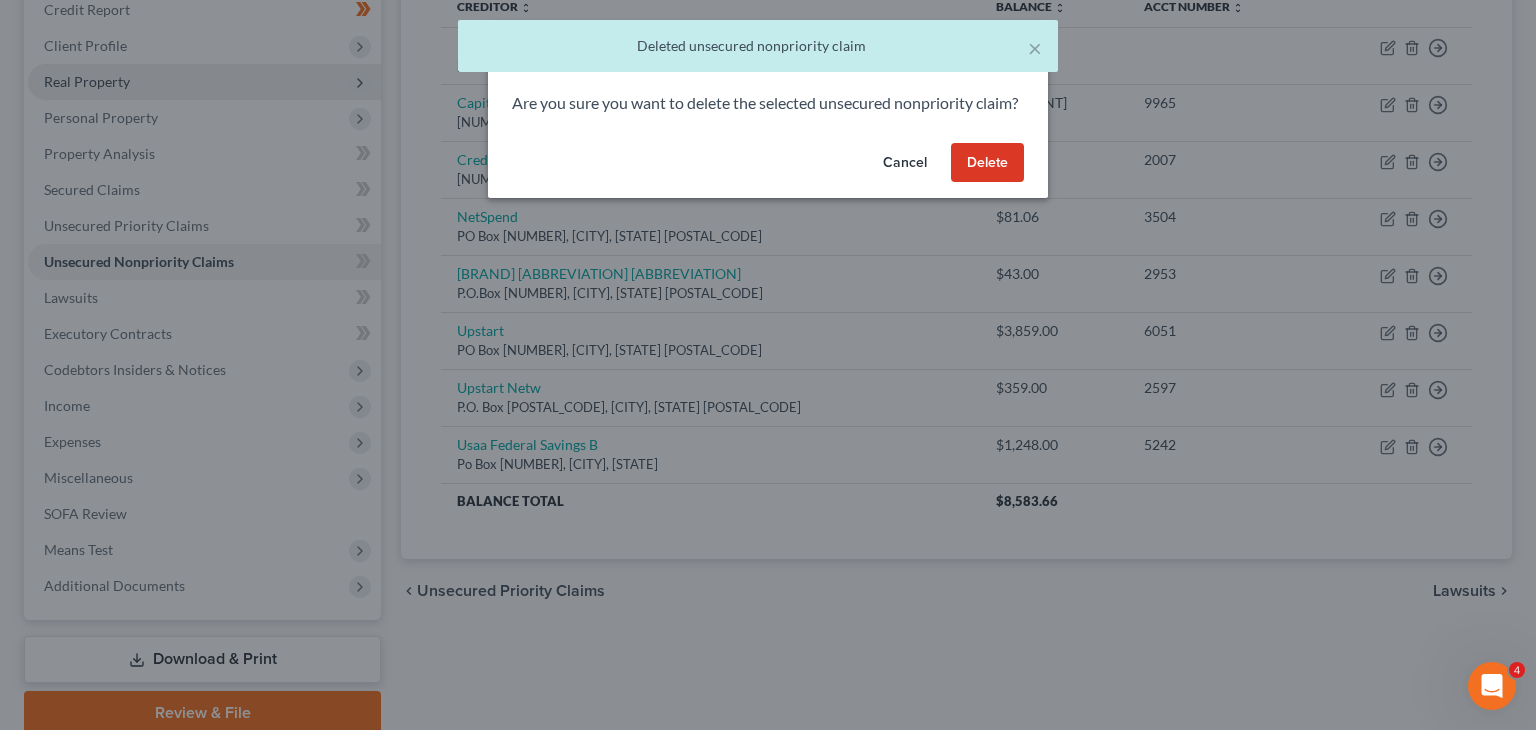 click on "Delete" at bounding box center (987, 163) 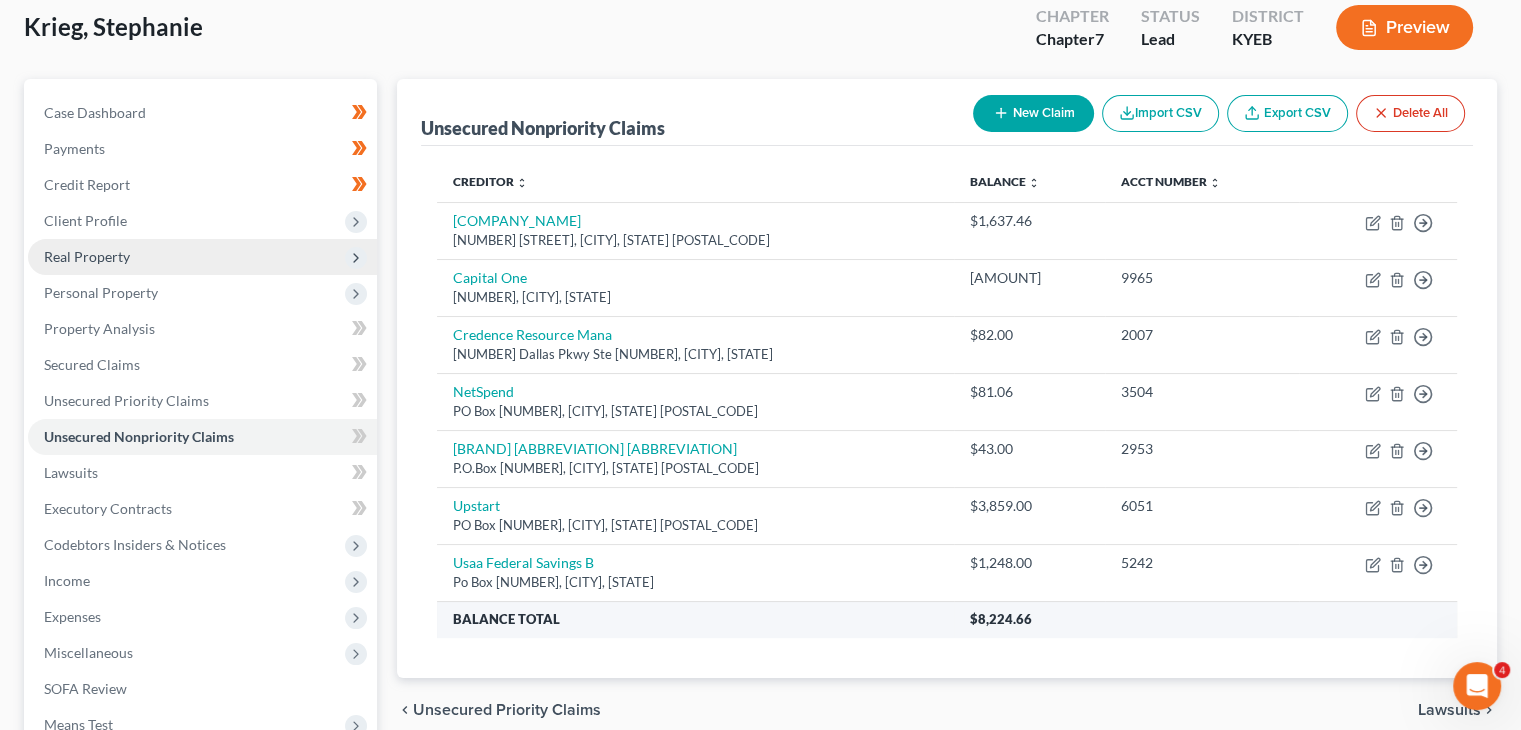 scroll, scrollTop: 225, scrollLeft: 0, axis: vertical 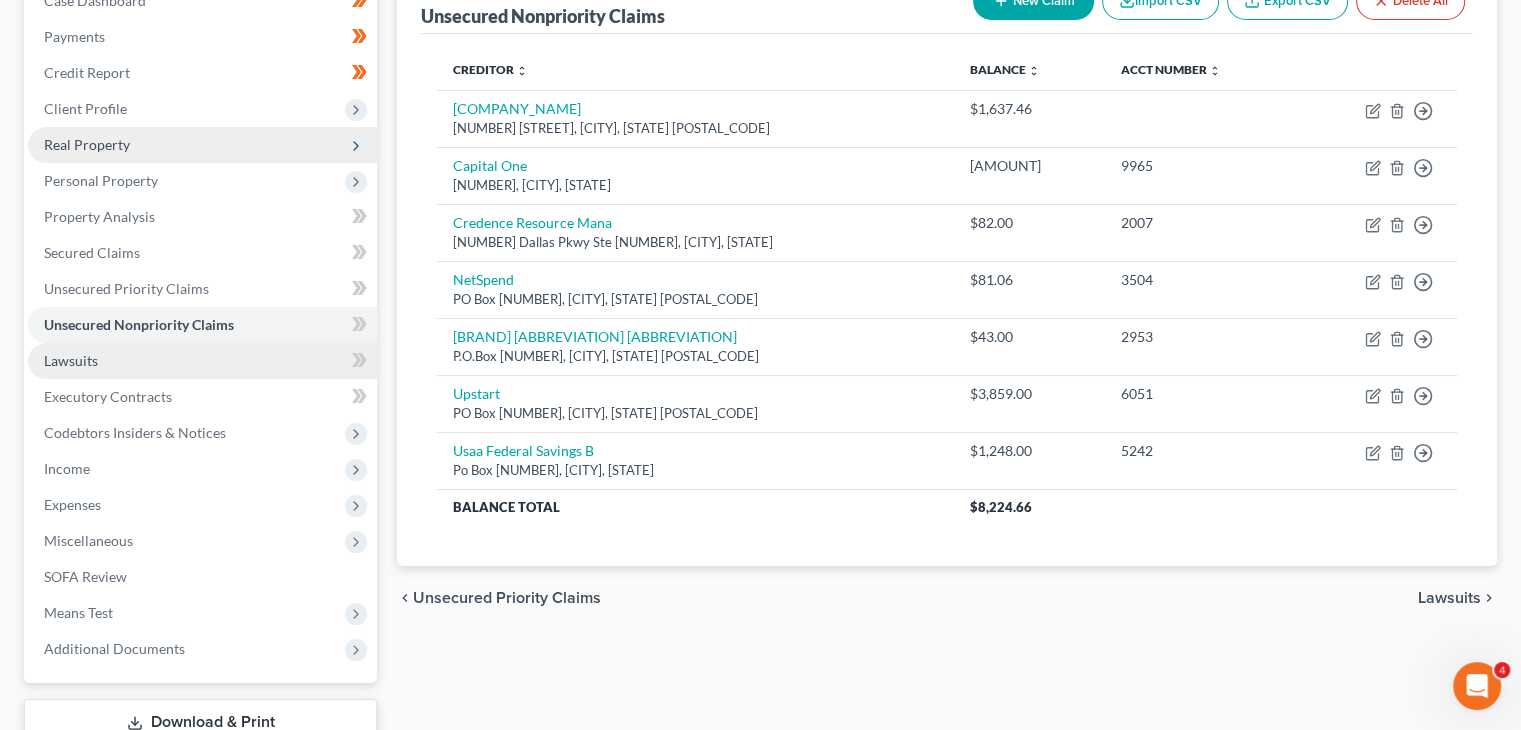click on "Lawsuits" at bounding box center [202, 361] 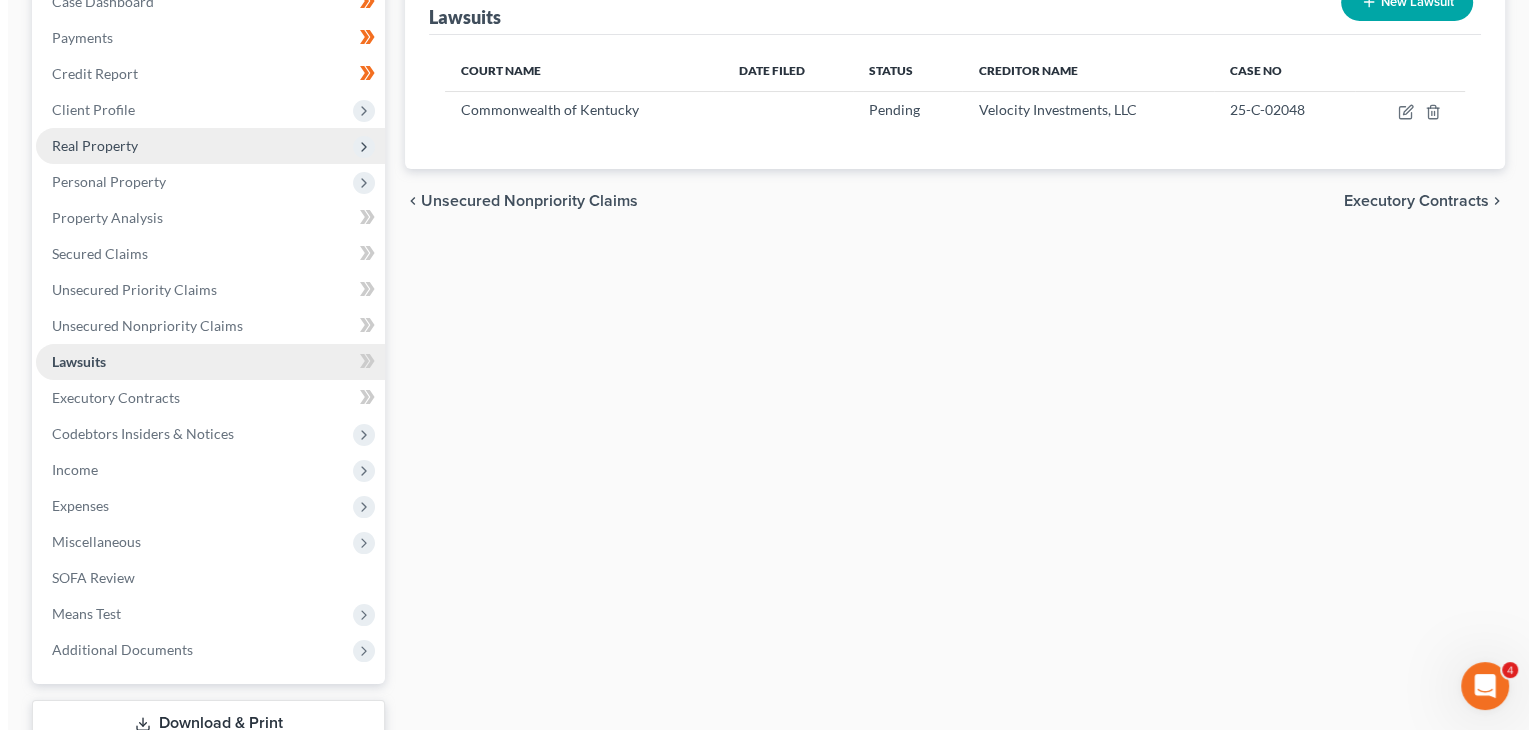 scroll, scrollTop: 0, scrollLeft: 0, axis: both 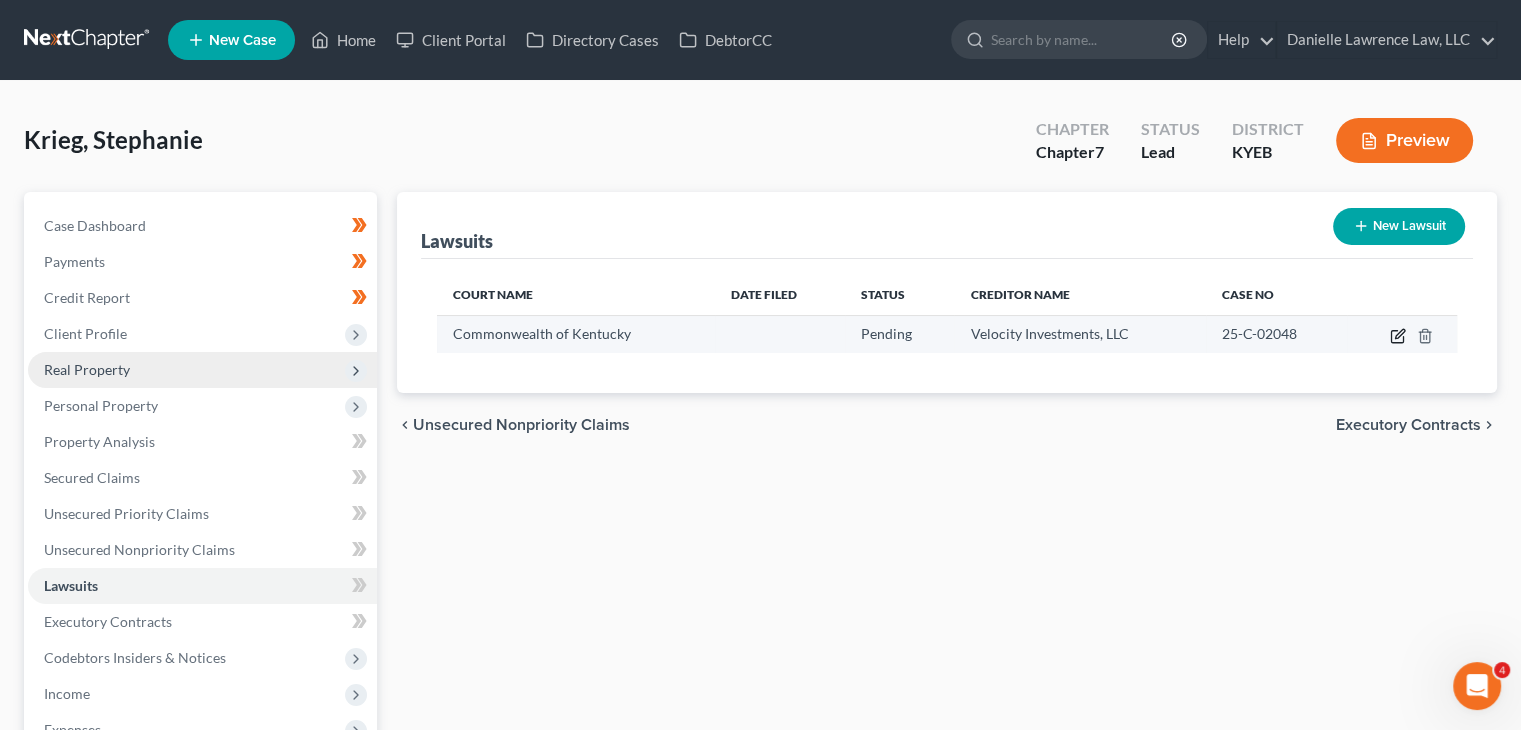 click 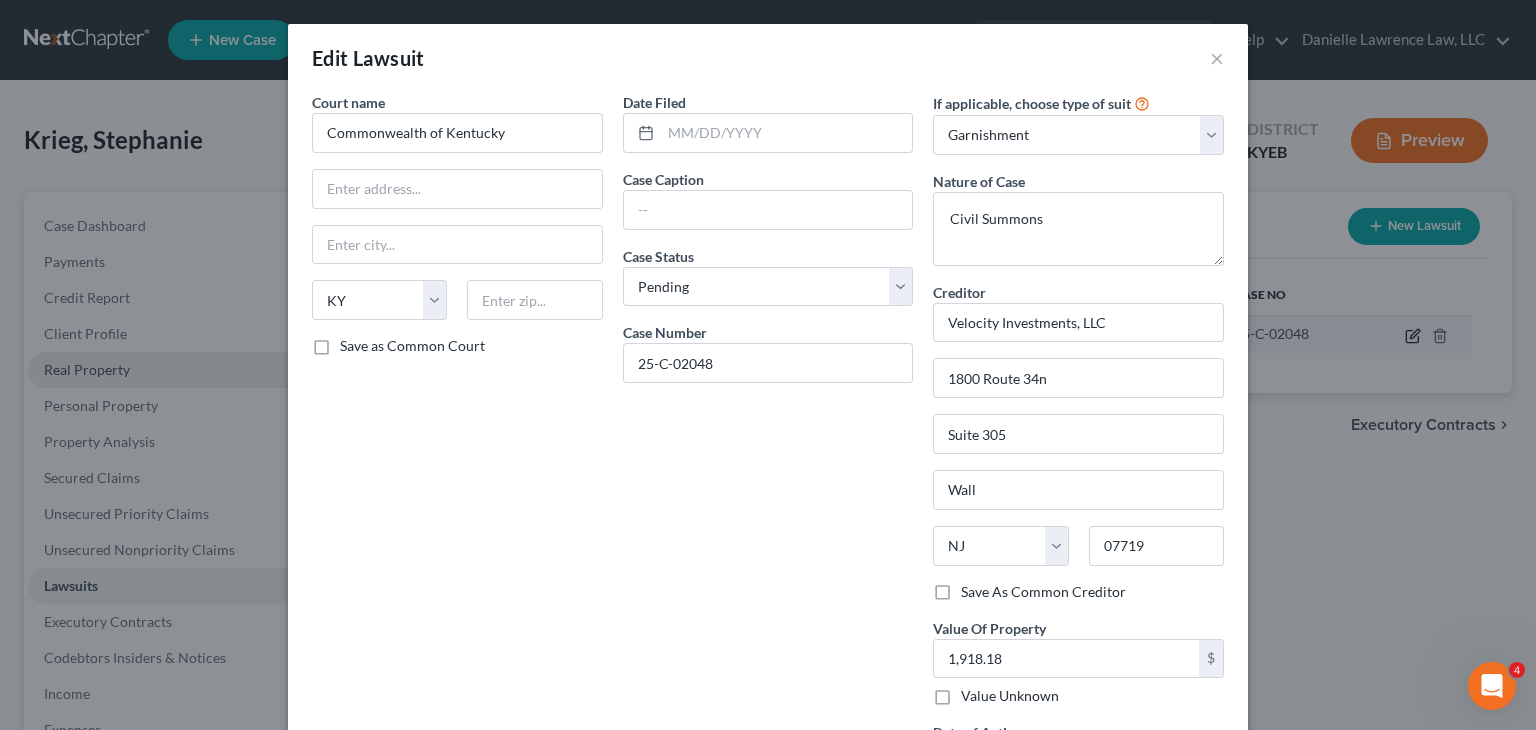 scroll, scrollTop: 0, scrollLeft: 0, axis: both 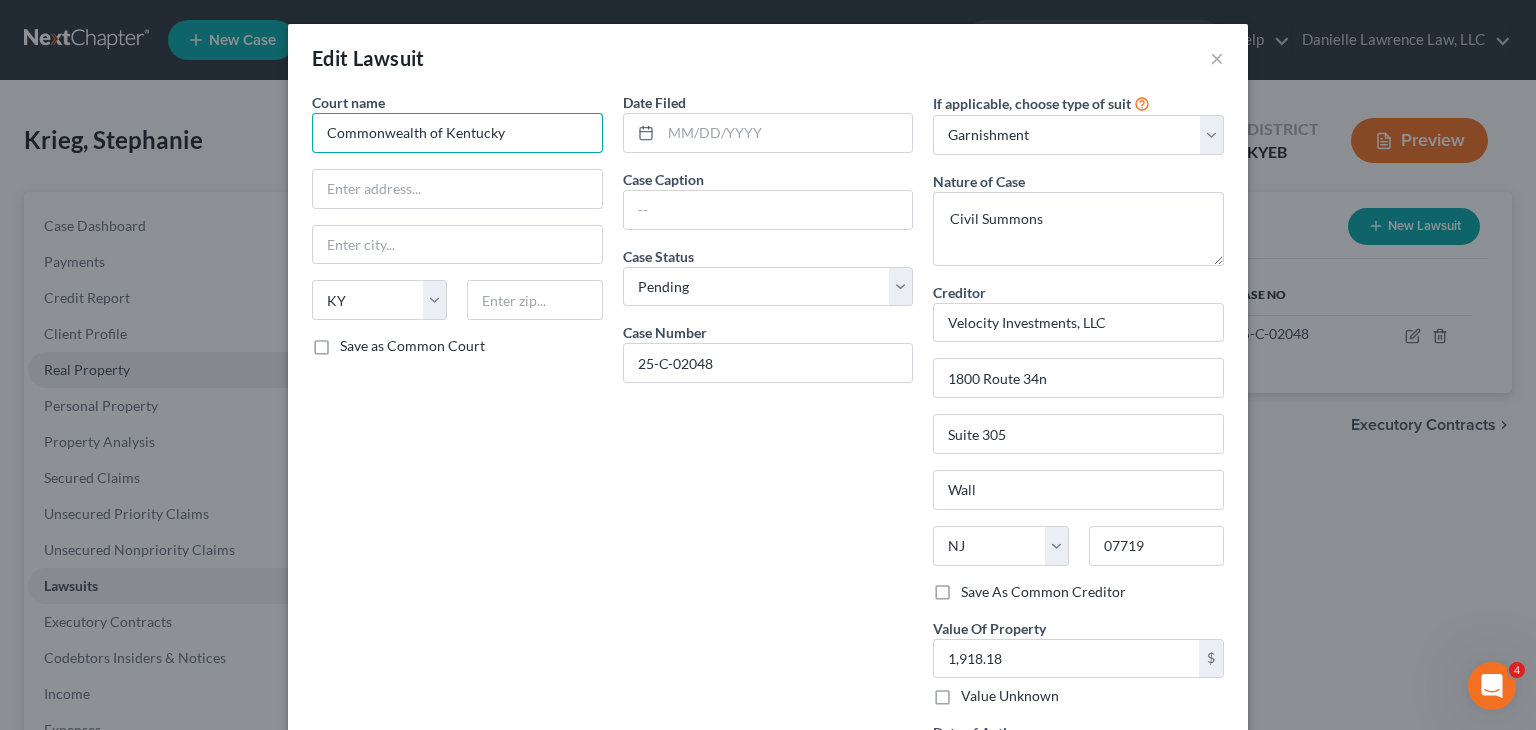 click on "Commonwealth of Kentucky" at bounding box center (457, 133) 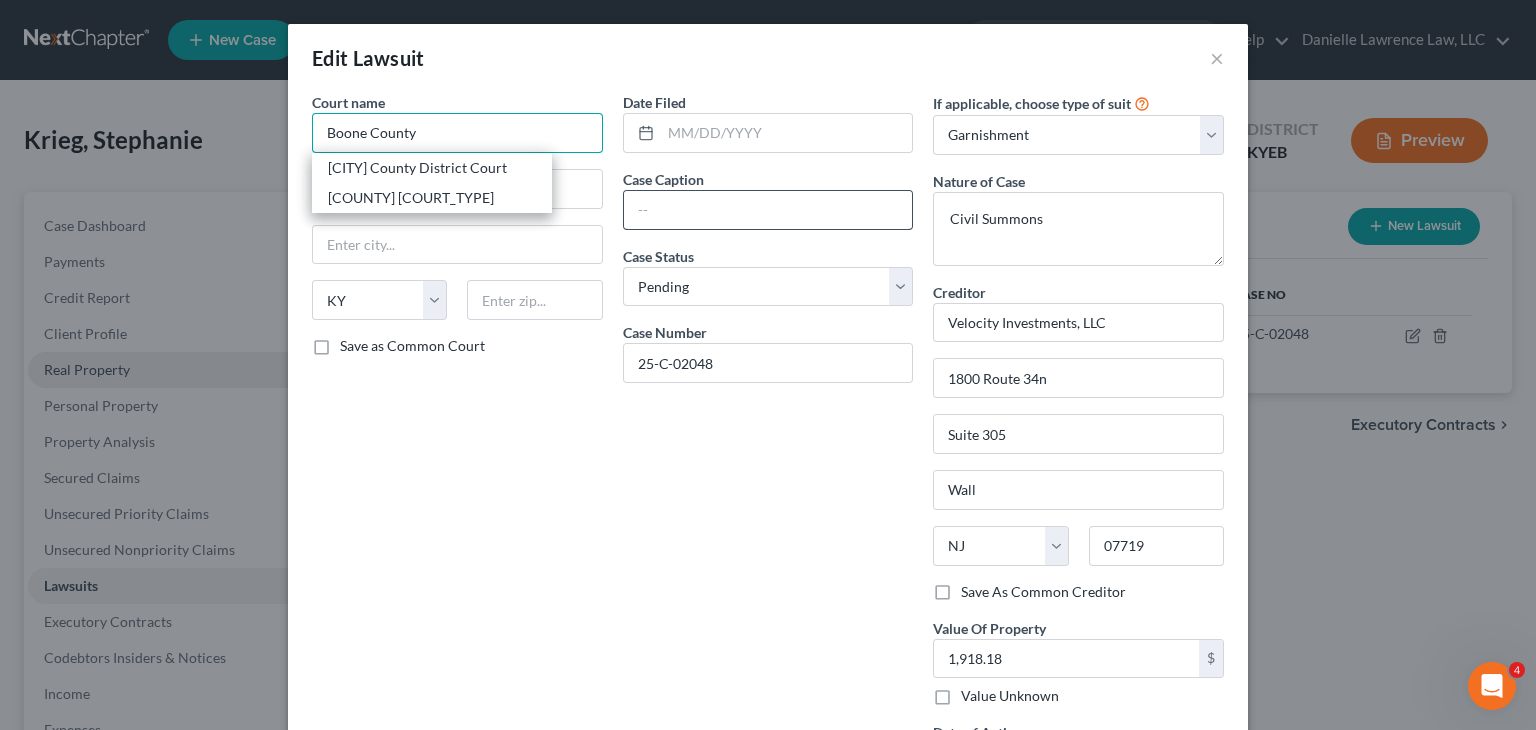 type on "Boone County" 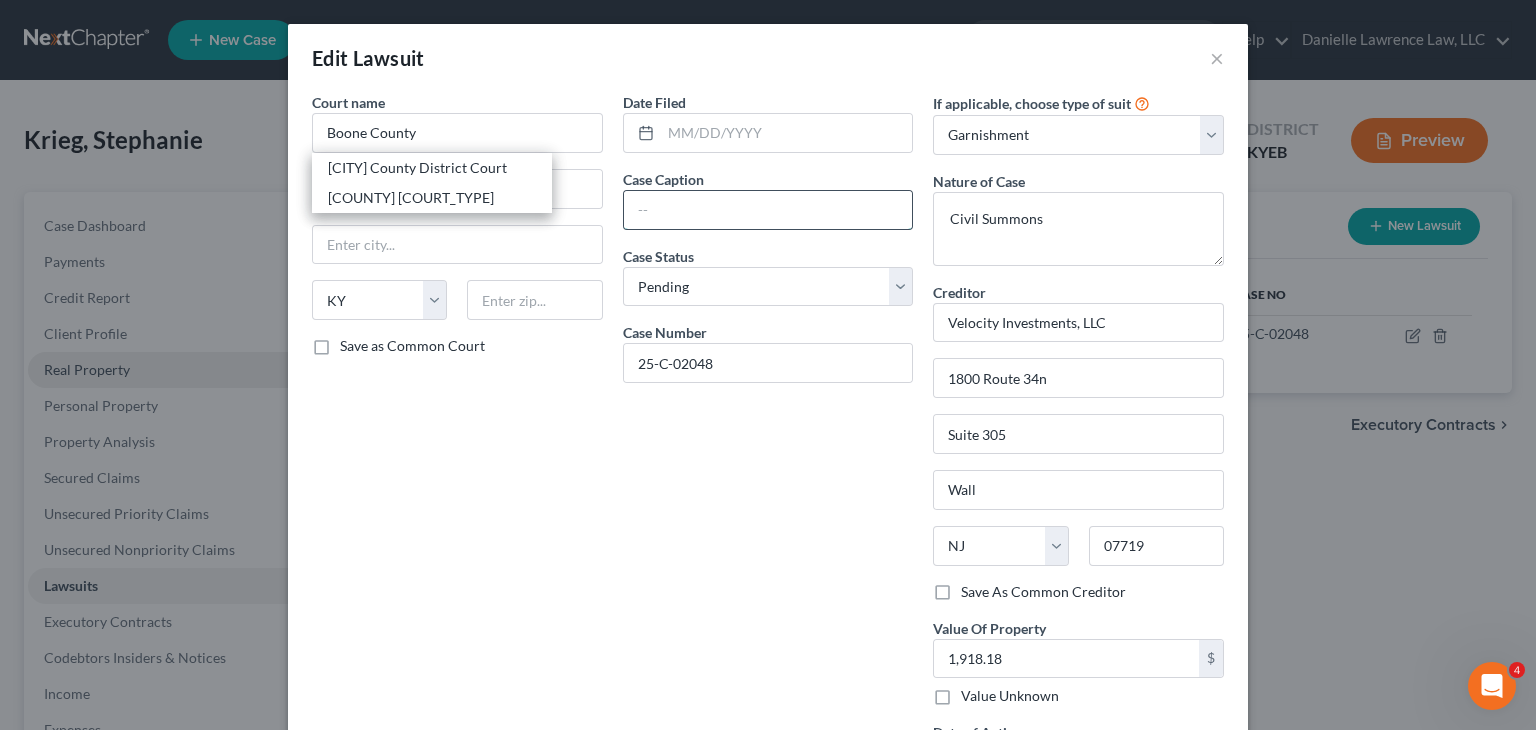 click at bounding box center [768, 210] 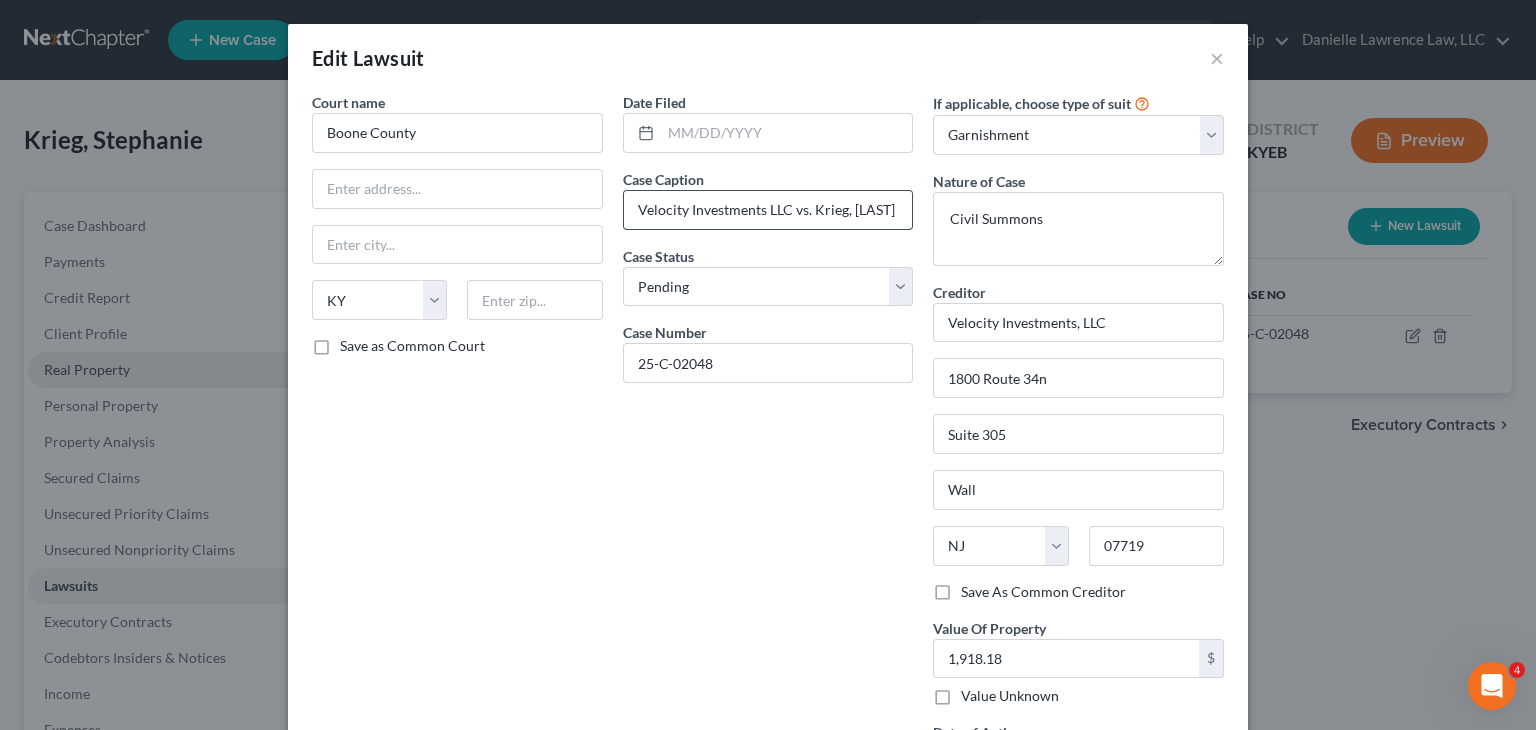 scroll, scrollTop: 0, scrollLeft: 15, axis: horizontal 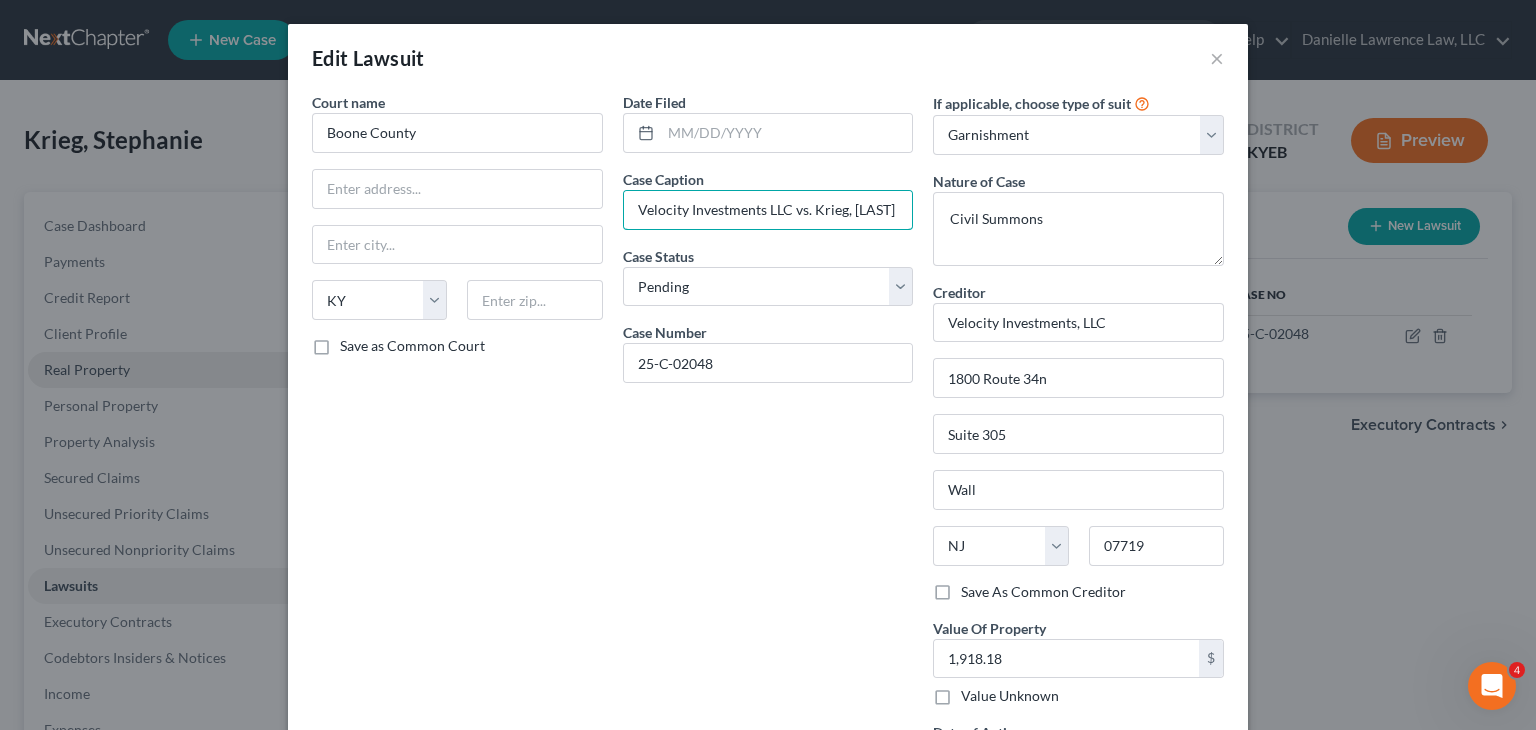 type on "Velocity Investments LLC vs. Krieg, [LAST]" 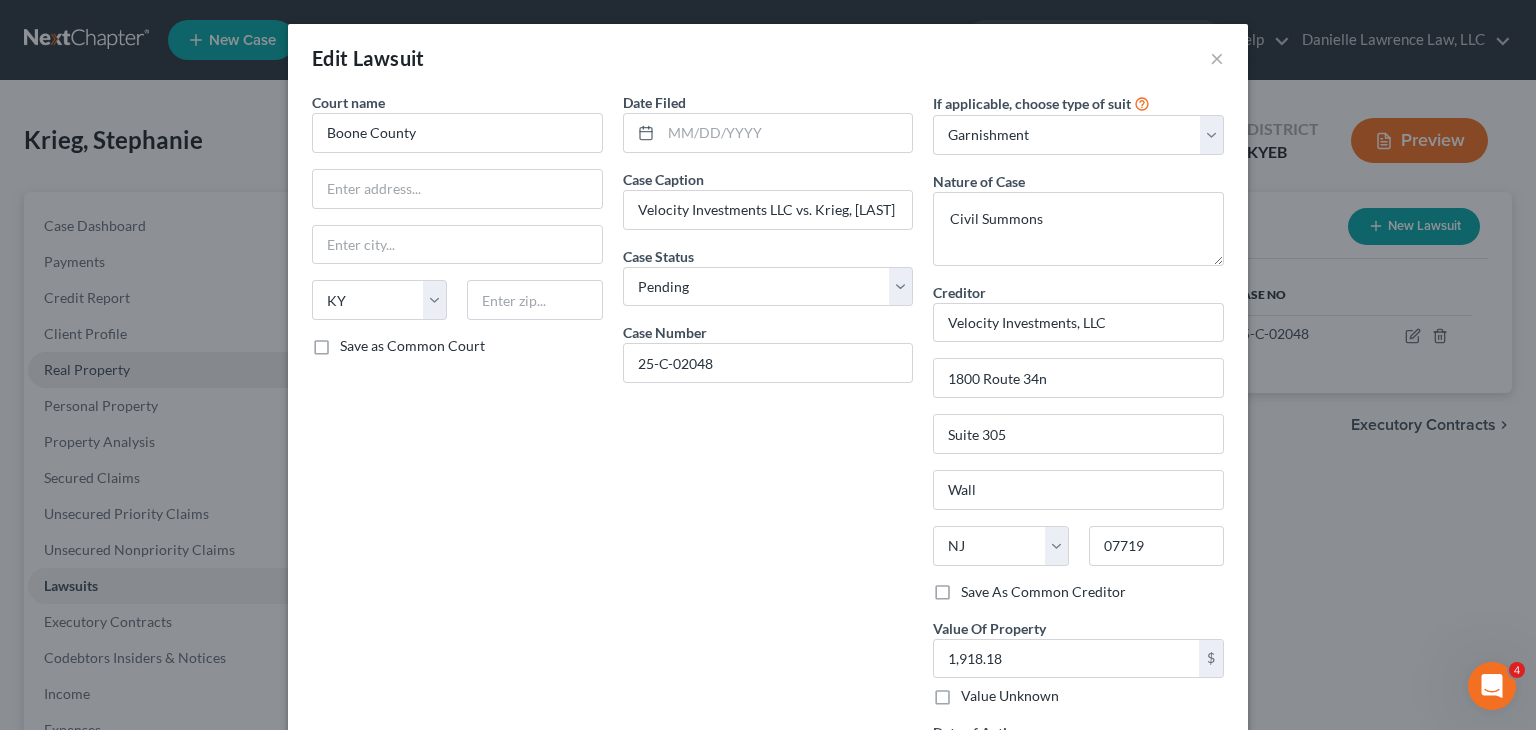 scroll, scrollTop: 0, scrollLeft: 0, axis: both 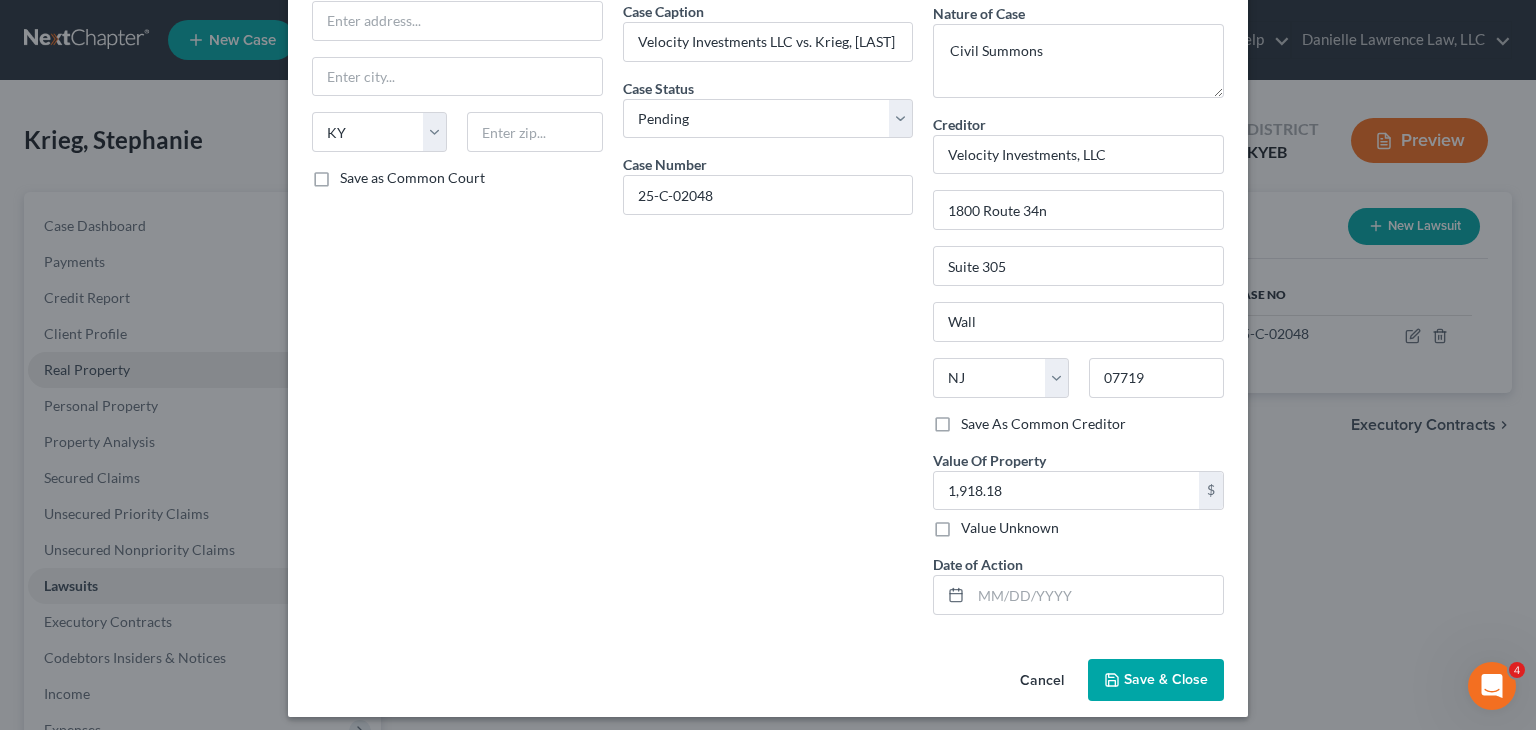 click on "Save & Close" at bounding box center [1156, 680] 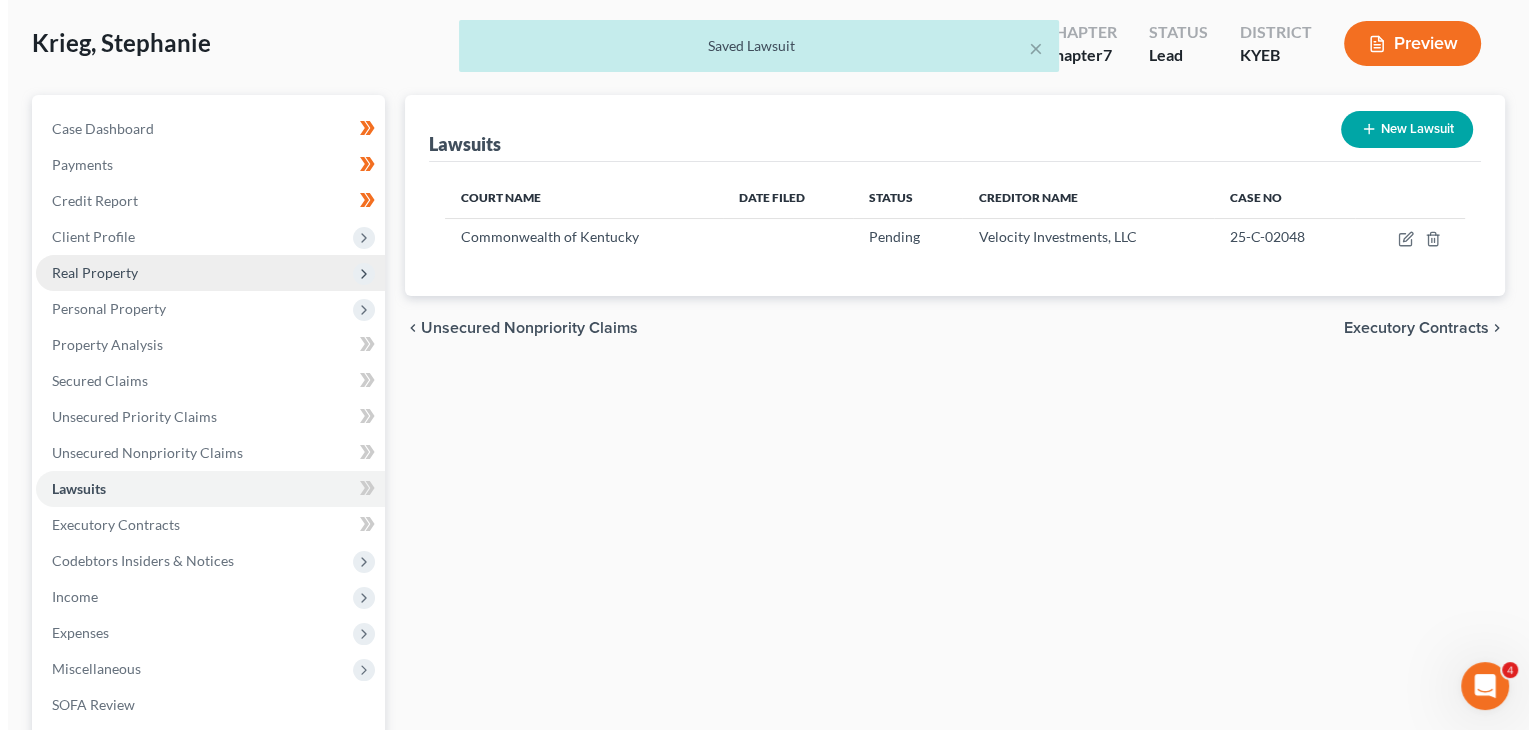 scroll, scrollTop: 212, scrollLeft: 0, axis: vertical 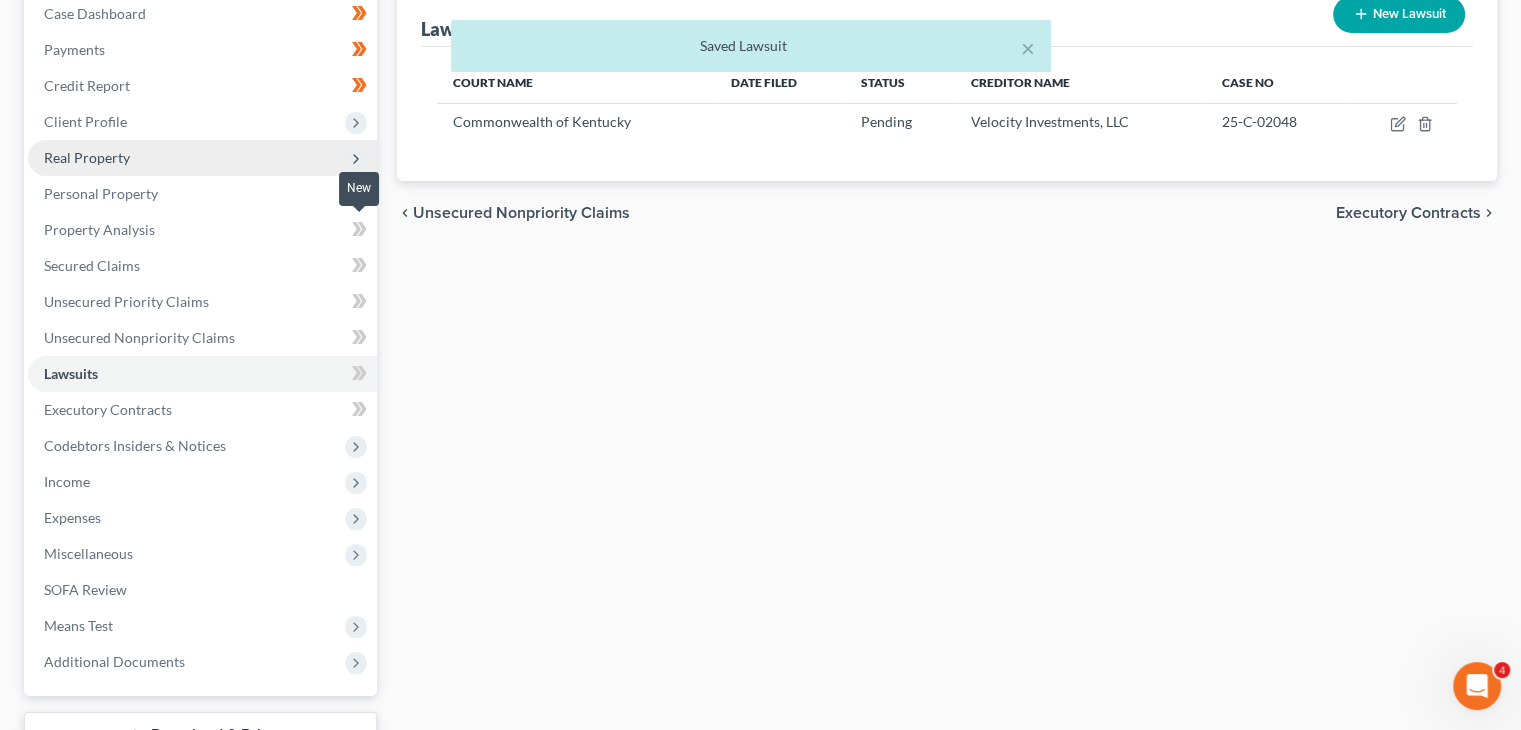 click 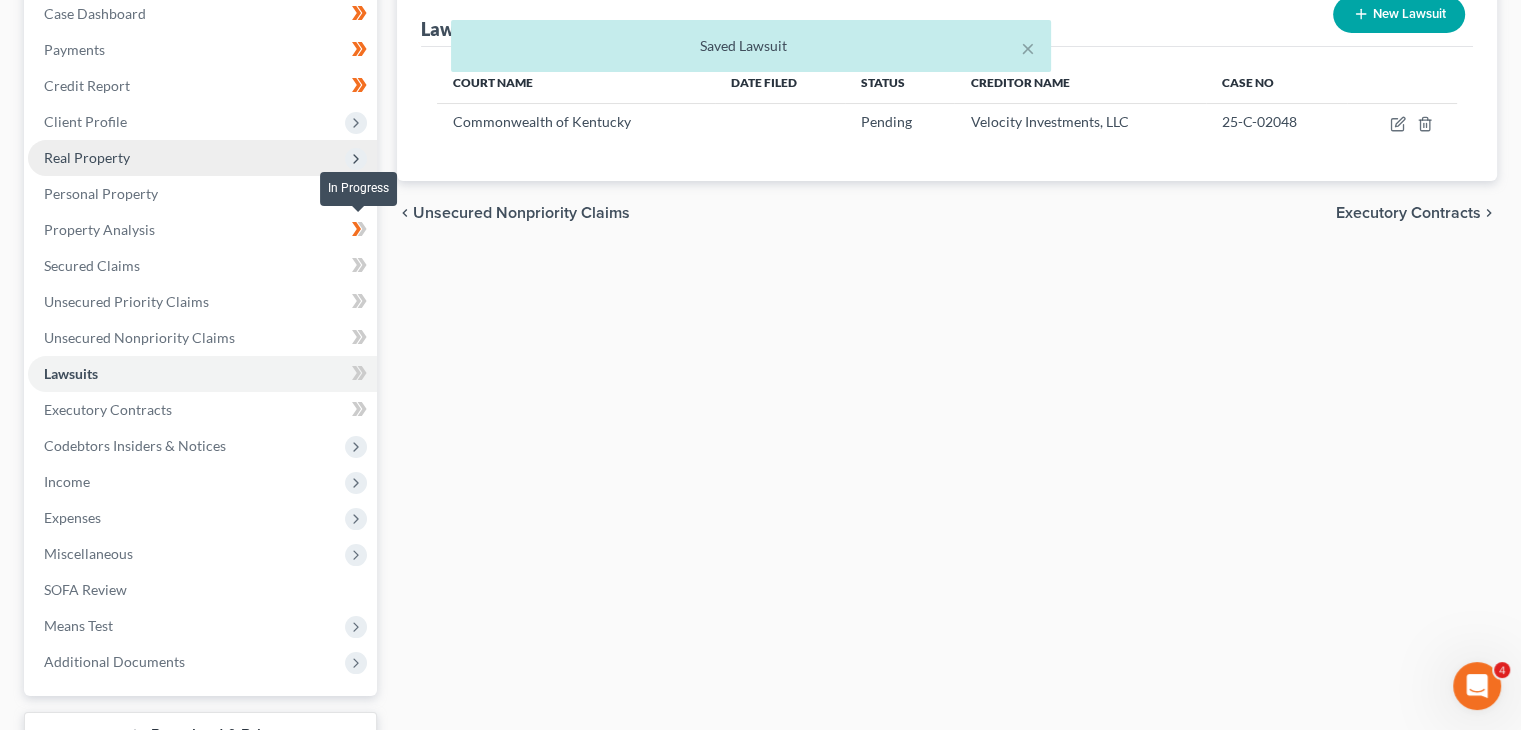 click 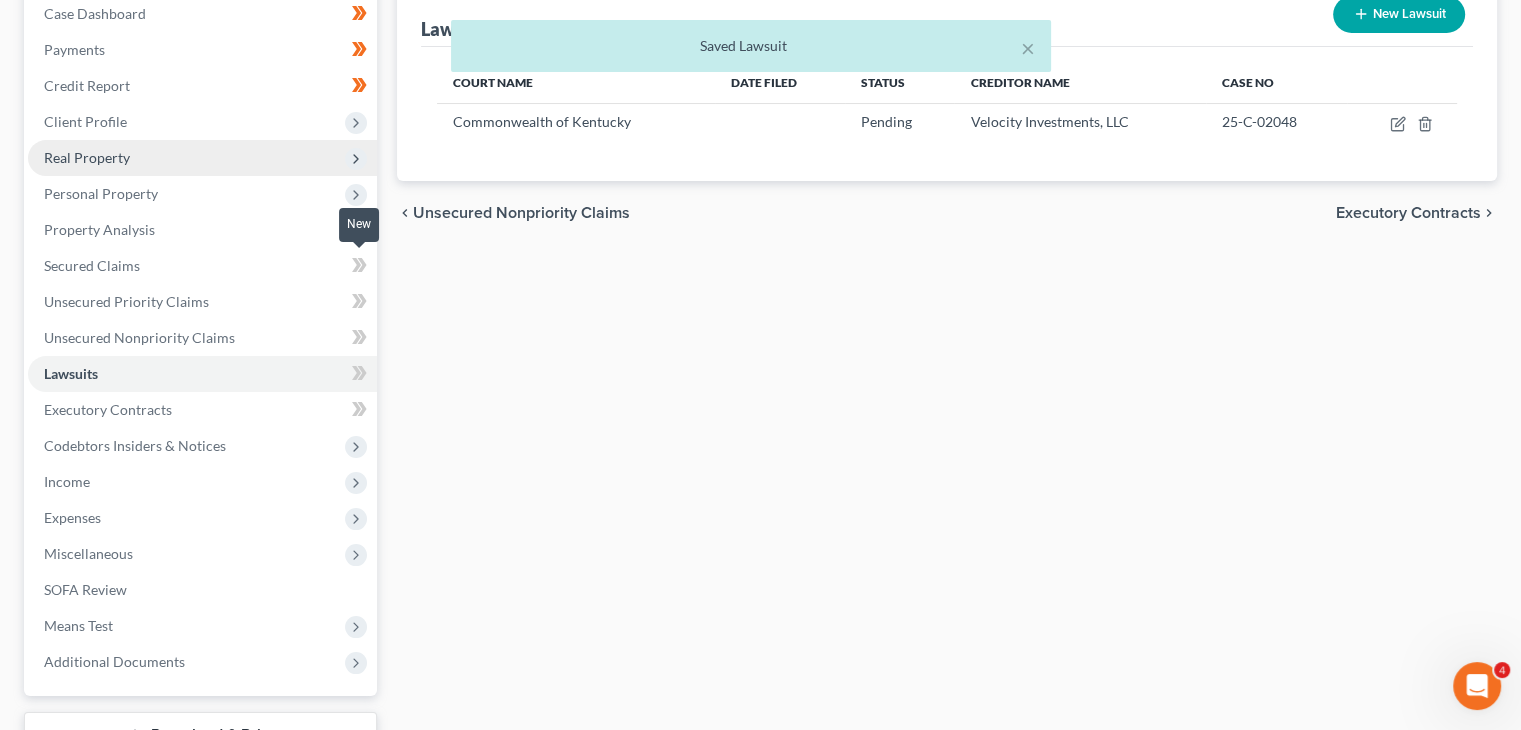click 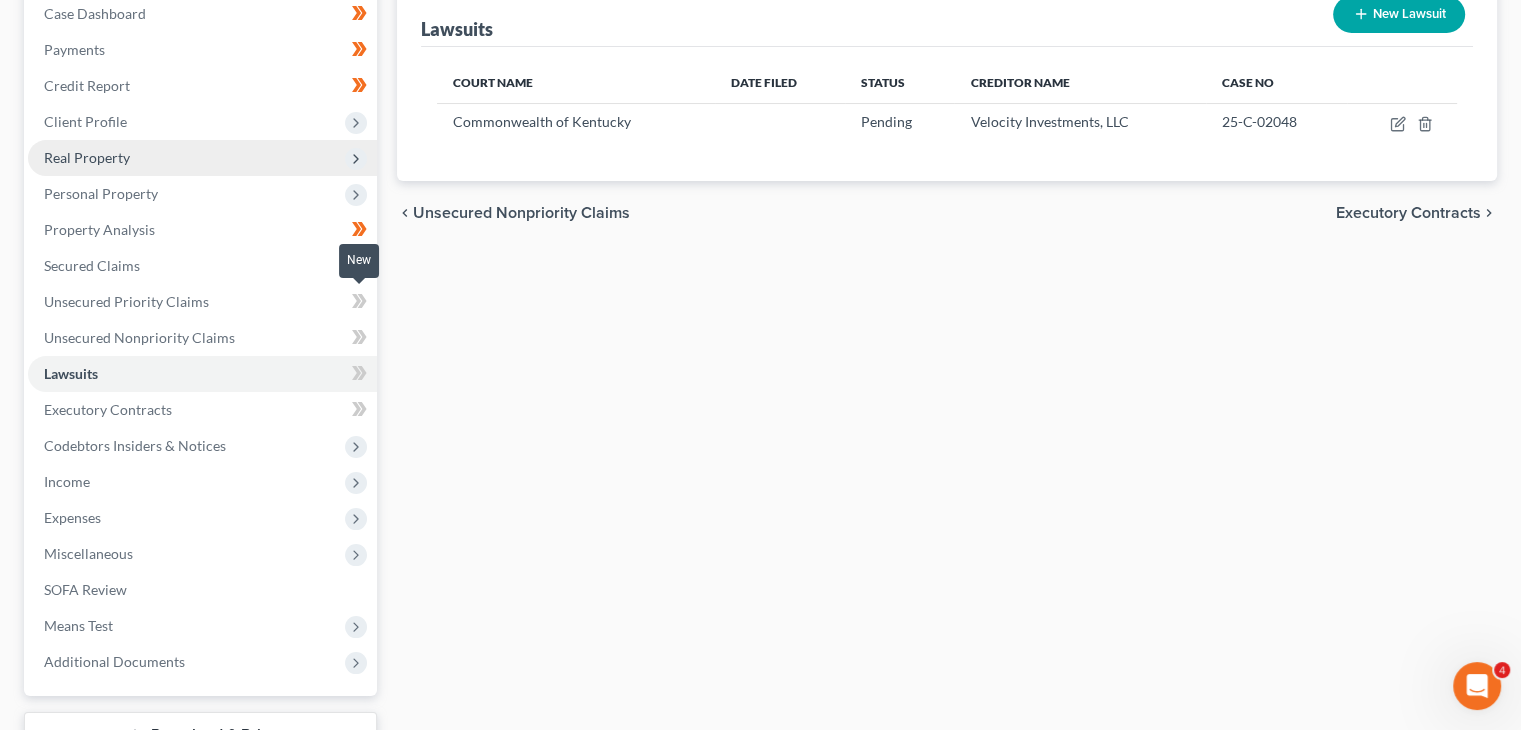 click 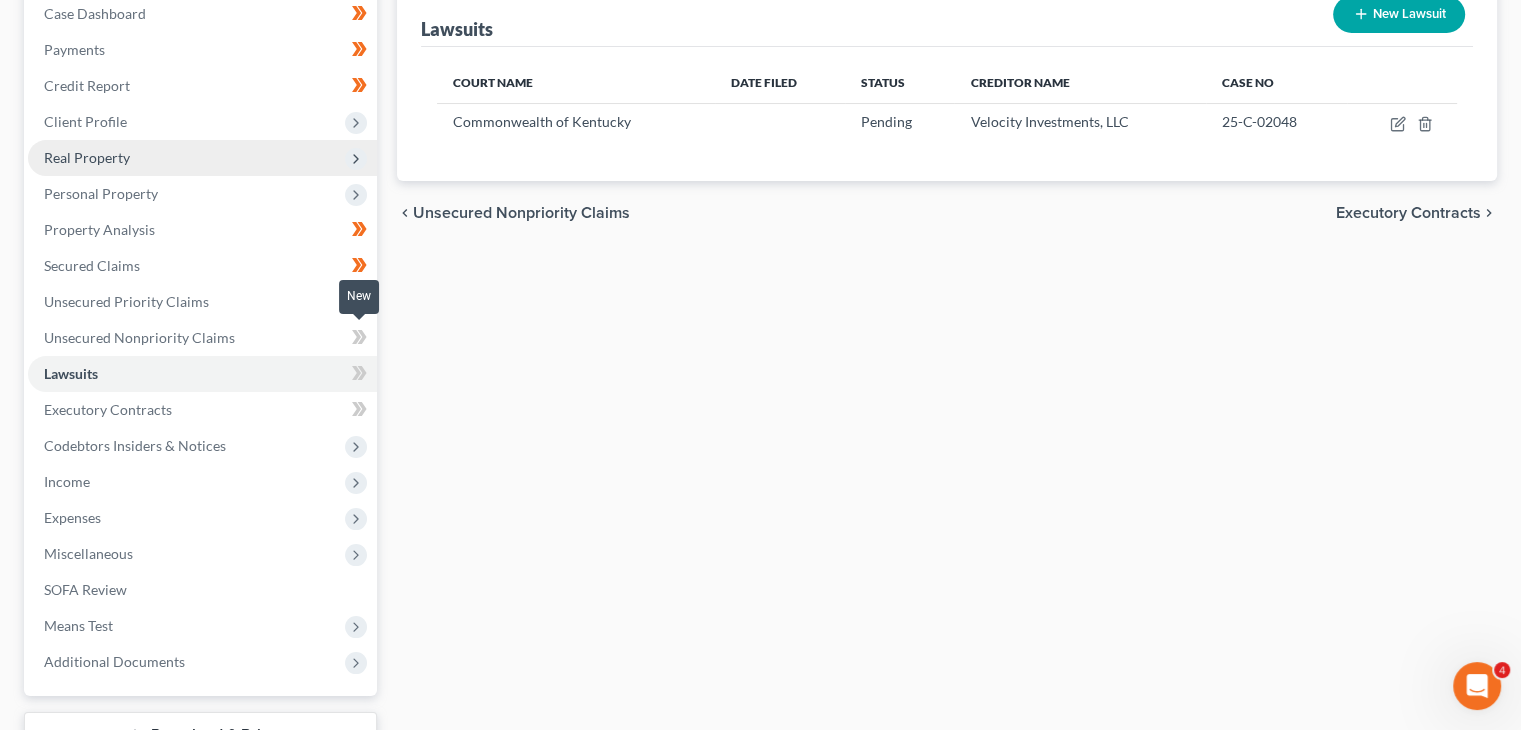 click 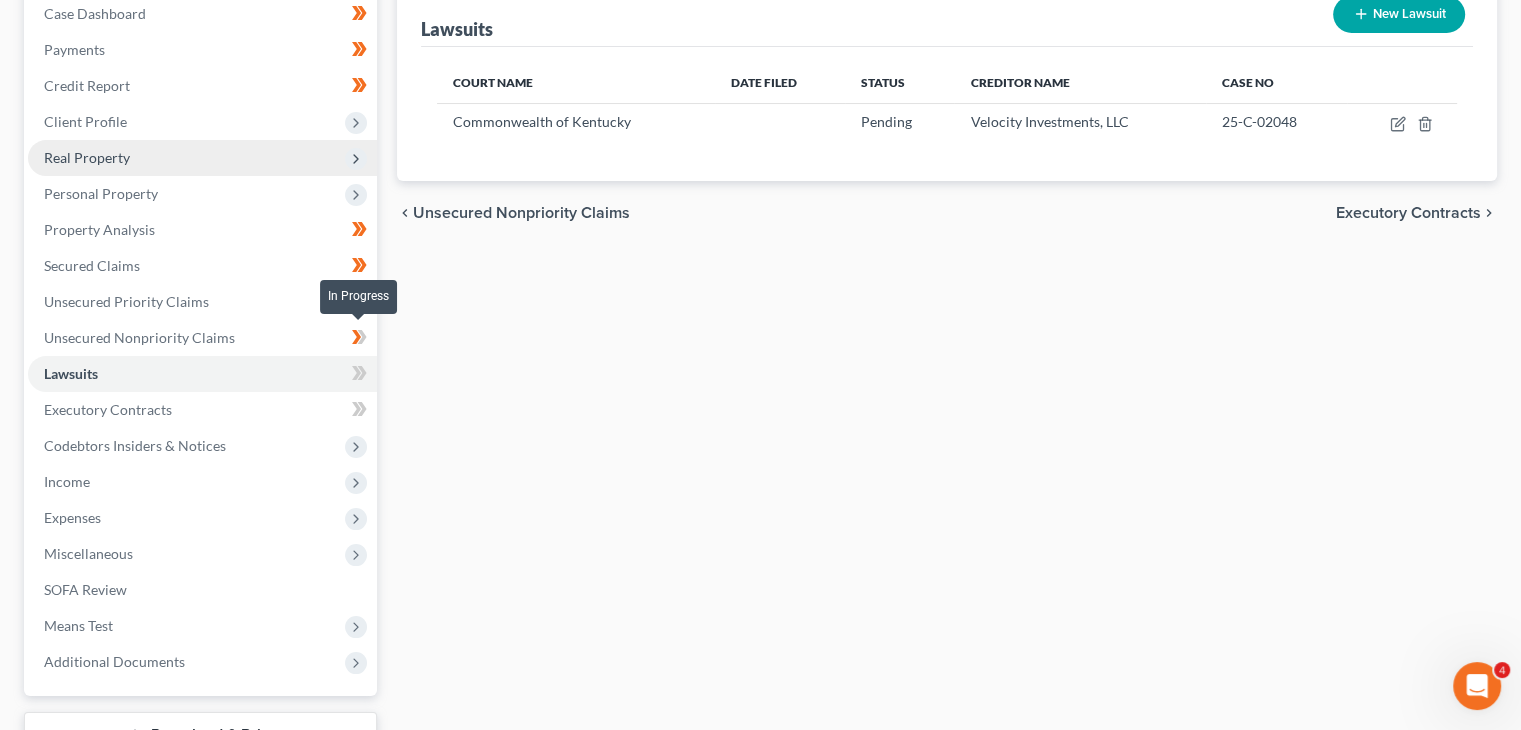 click 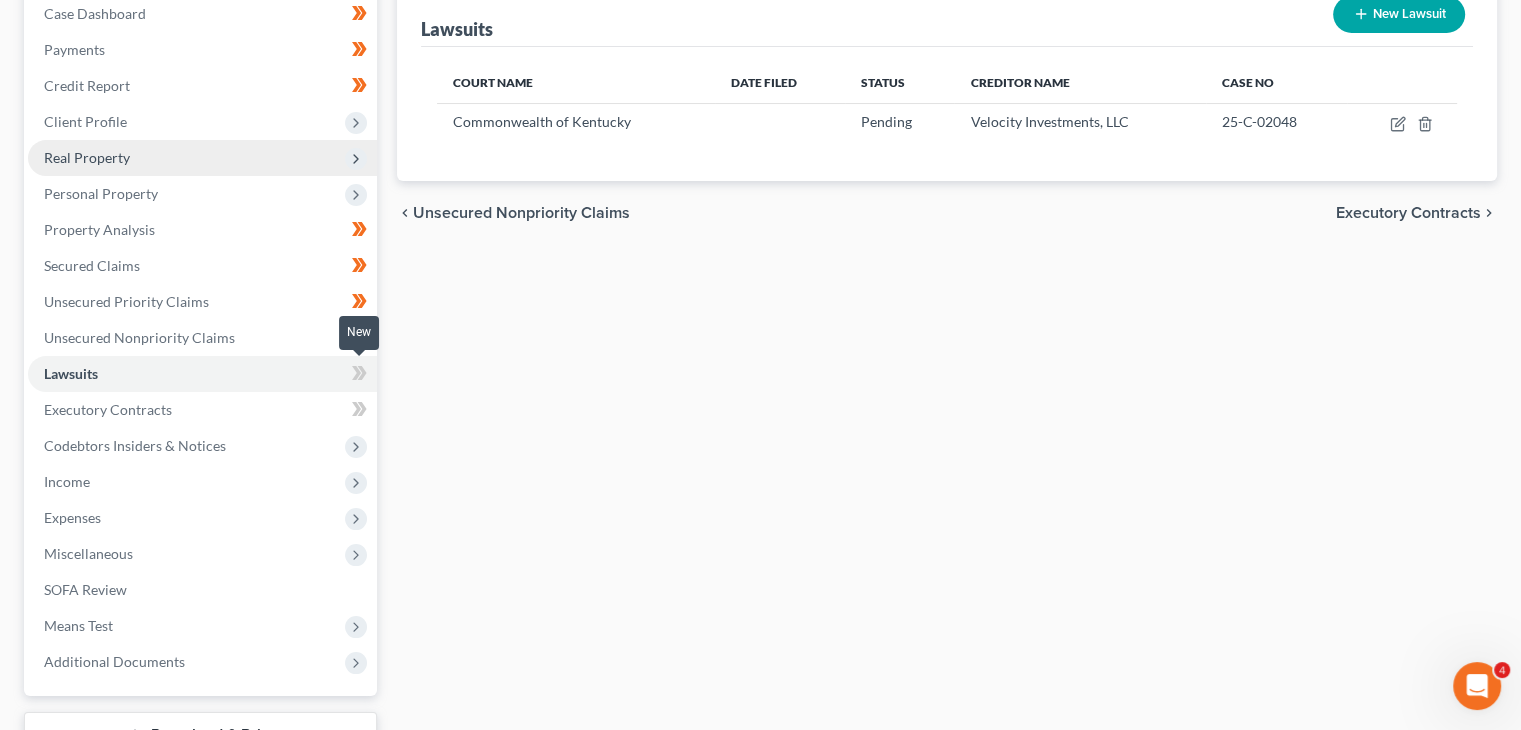 click 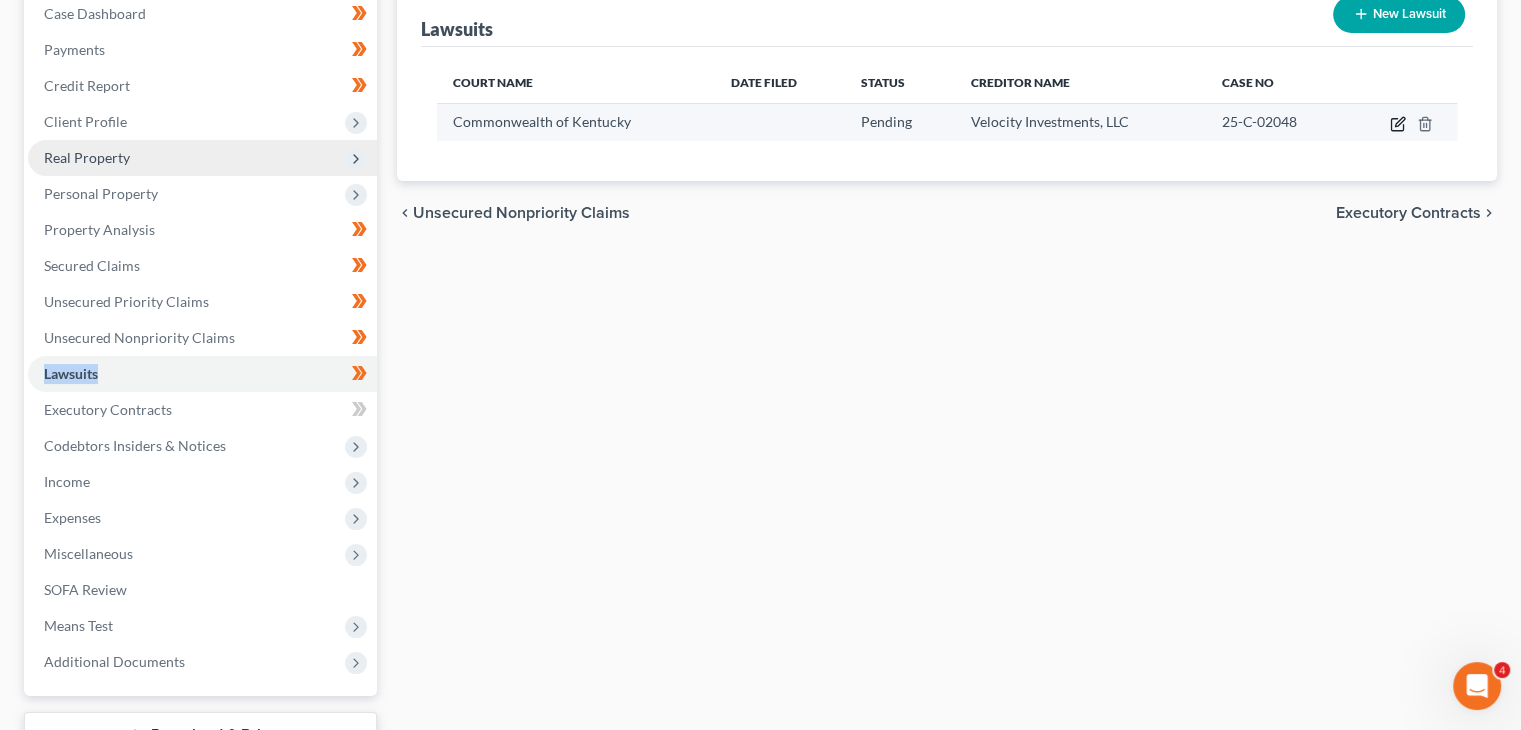 click 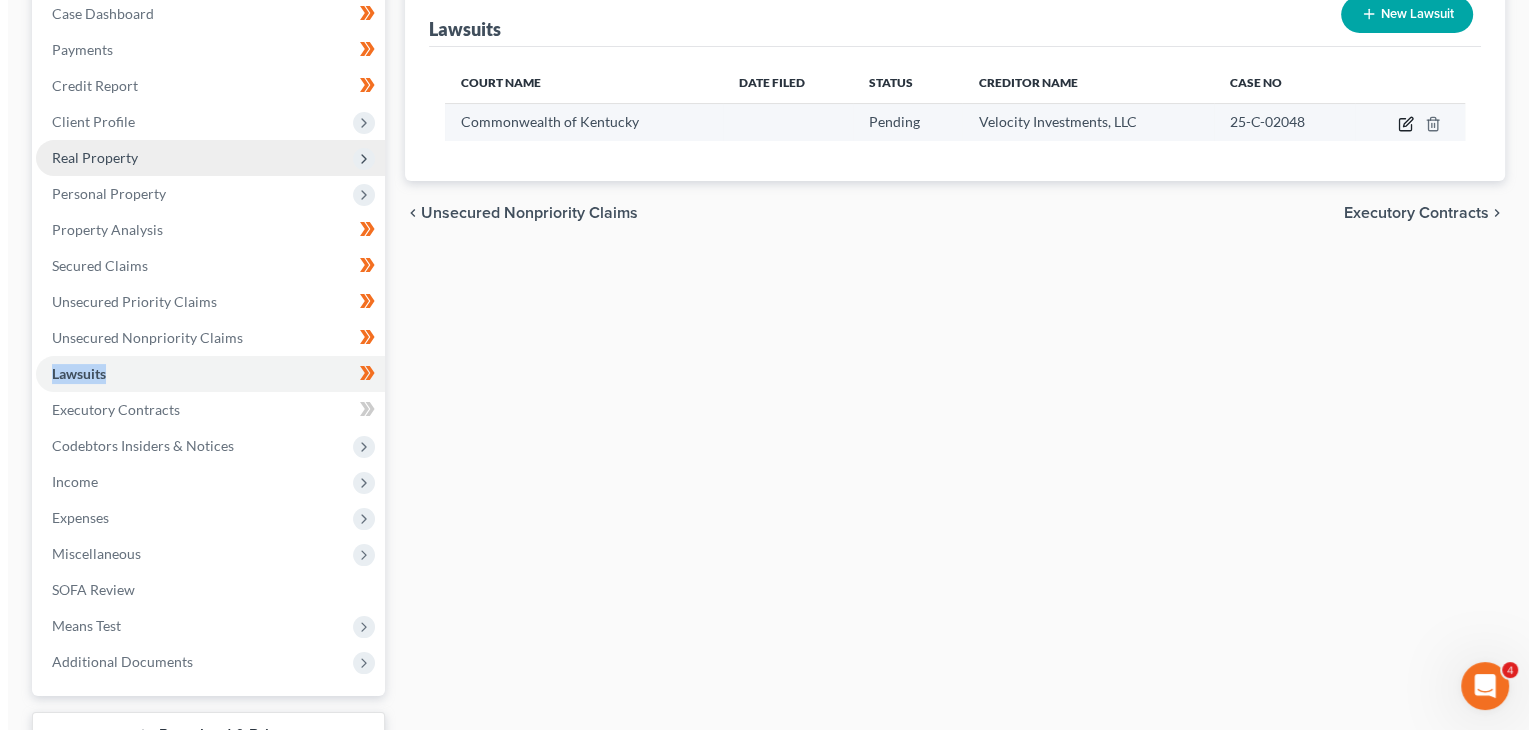 select on "18" 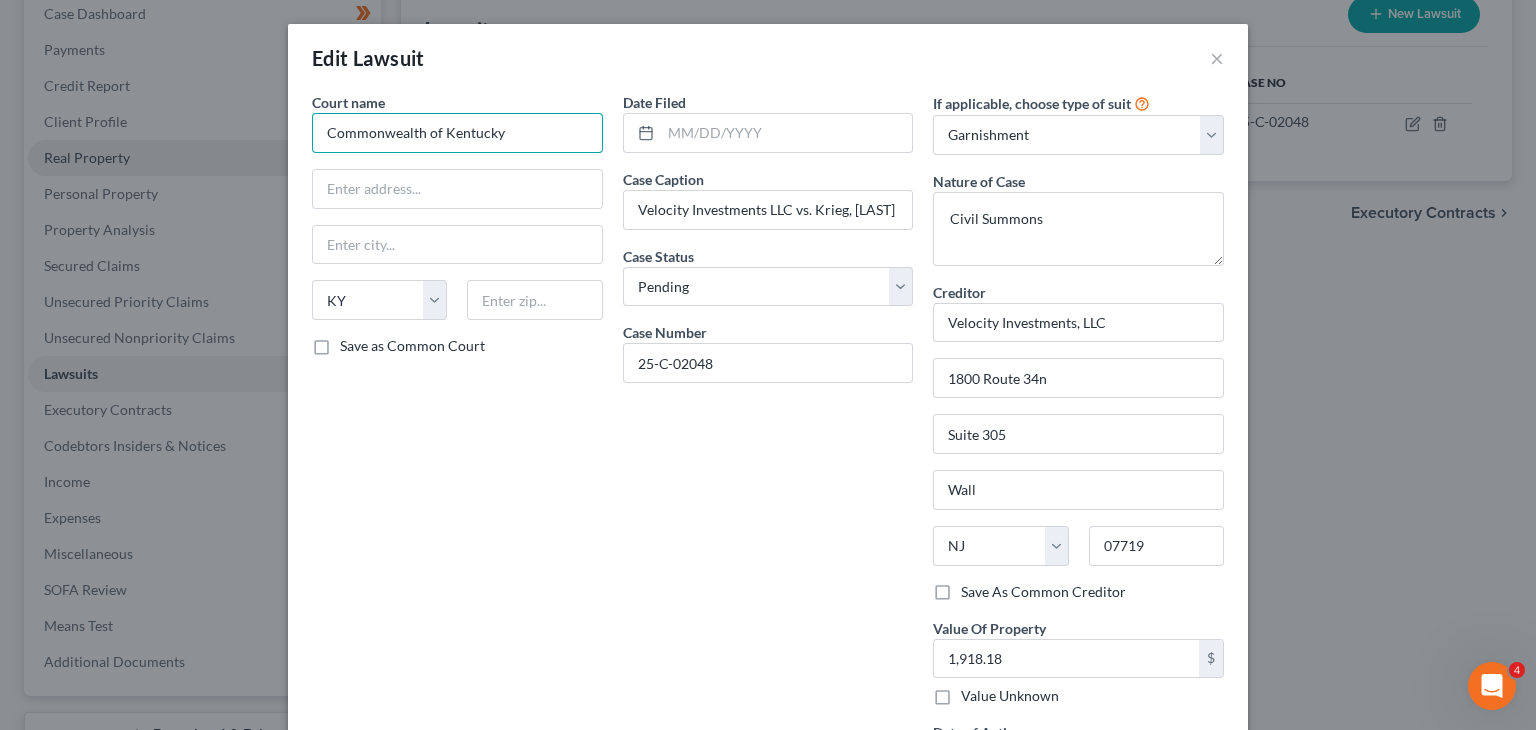 drag, startPoint x: 510, startPoint y: 140, endPoint x: 312, endPoint y: 164, distance: 199.44925 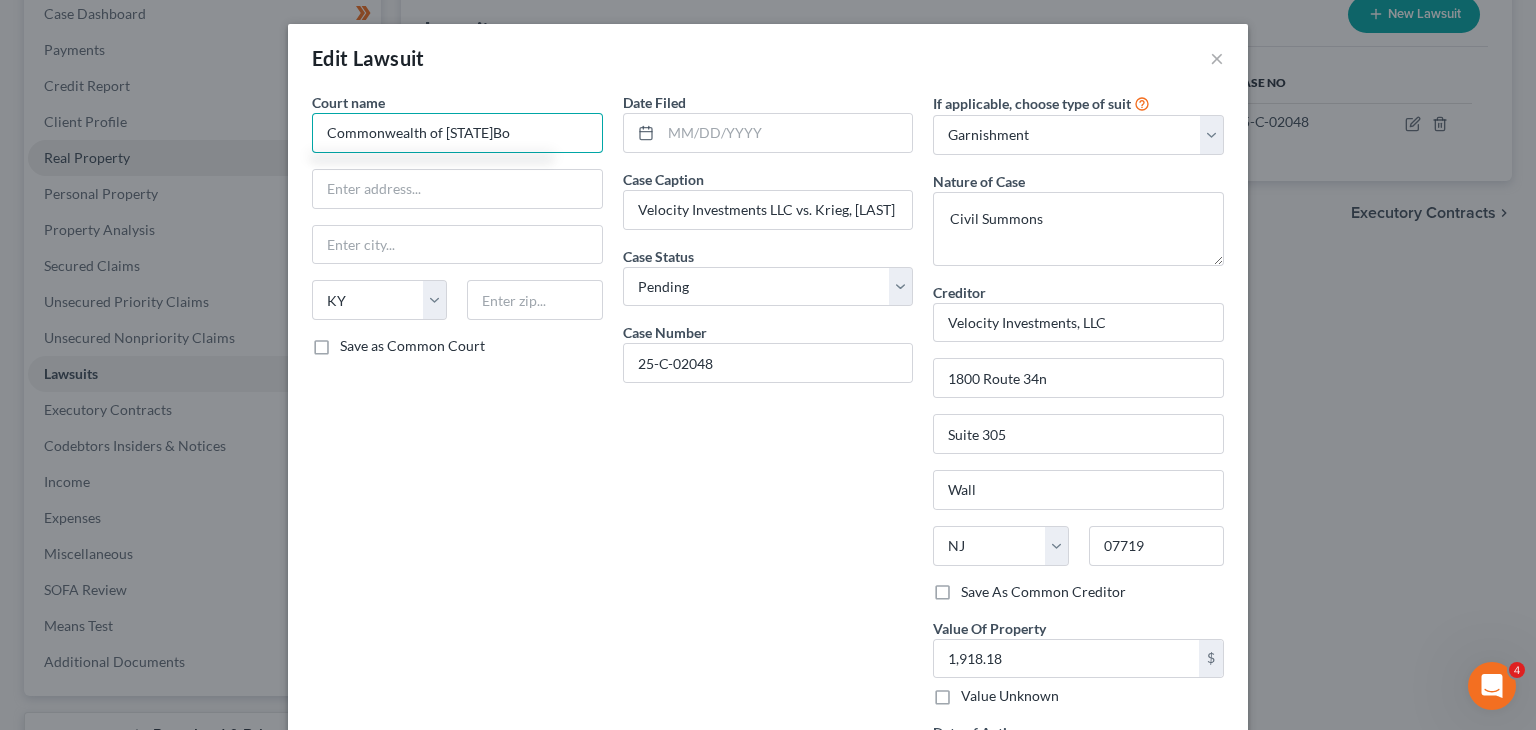 click on "Commonwealth of KentuckyBo                      State AL AK AR AZ CA CO CT DE DC FL GA GU HI ID IL IN IA KS KY LA ME MD MA MI MN MS MO MT NC ND NE NV NH WI WY Save as Common Court" at bounding box center (457, 445) 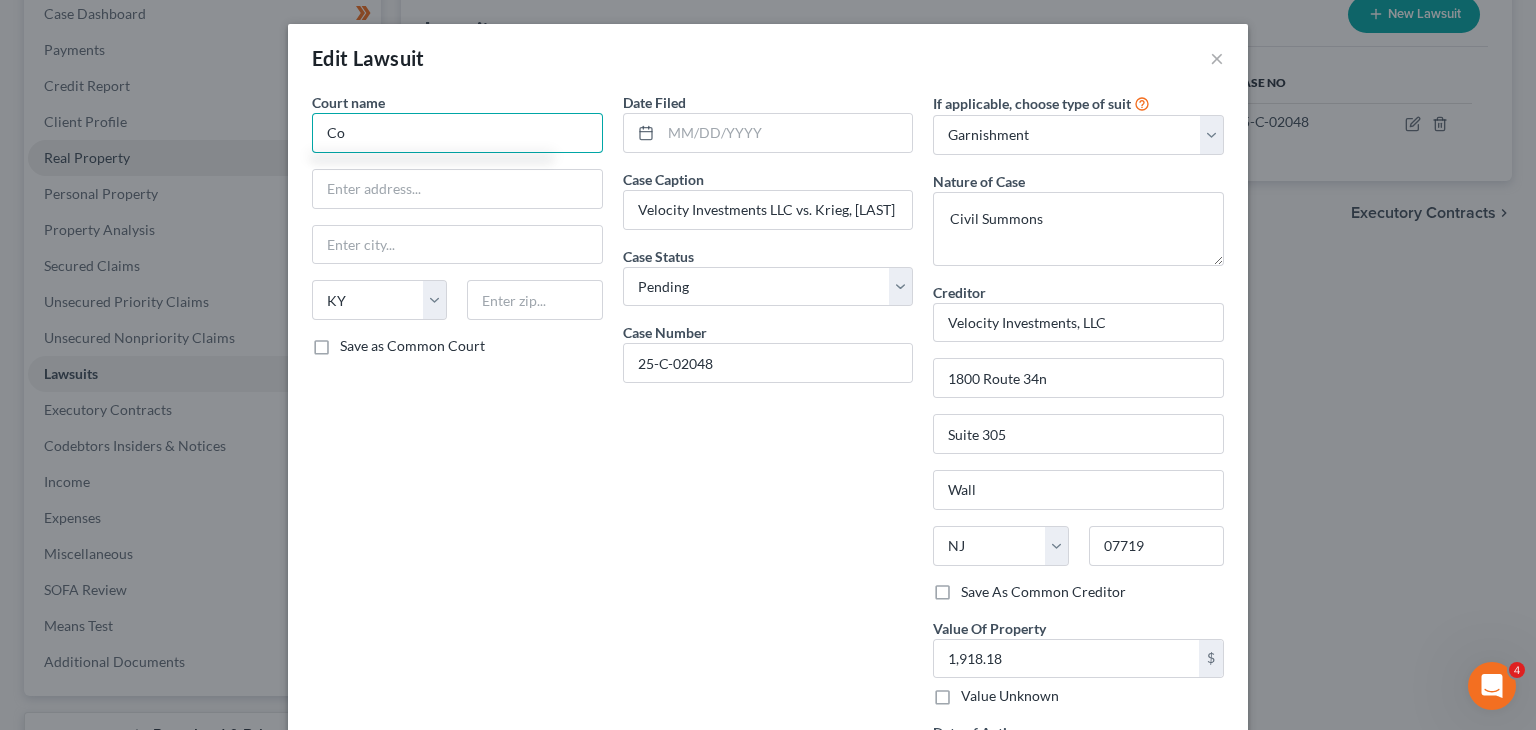 type on "C" 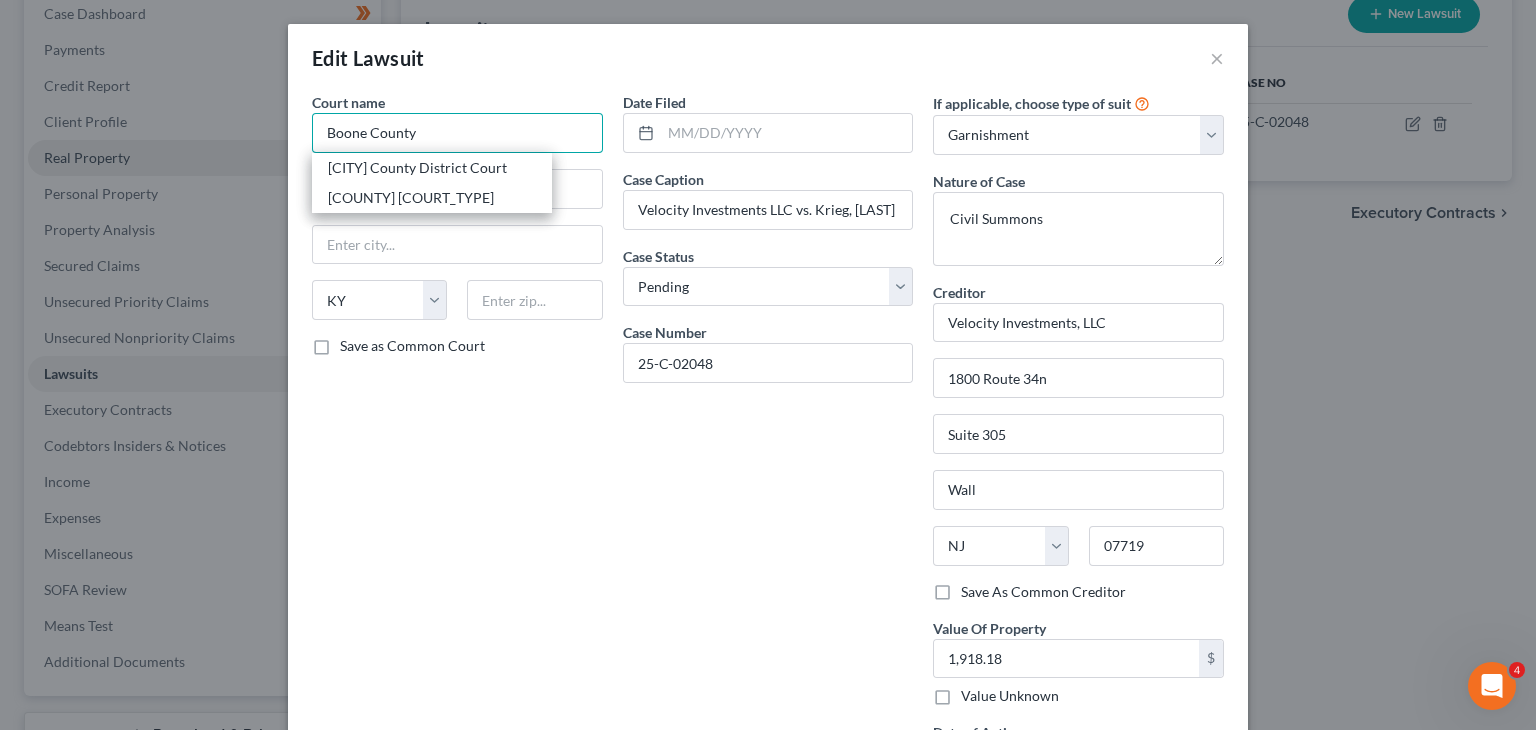 scroll, scrollTop: 52, scrollLeft: 0, axis: vertical 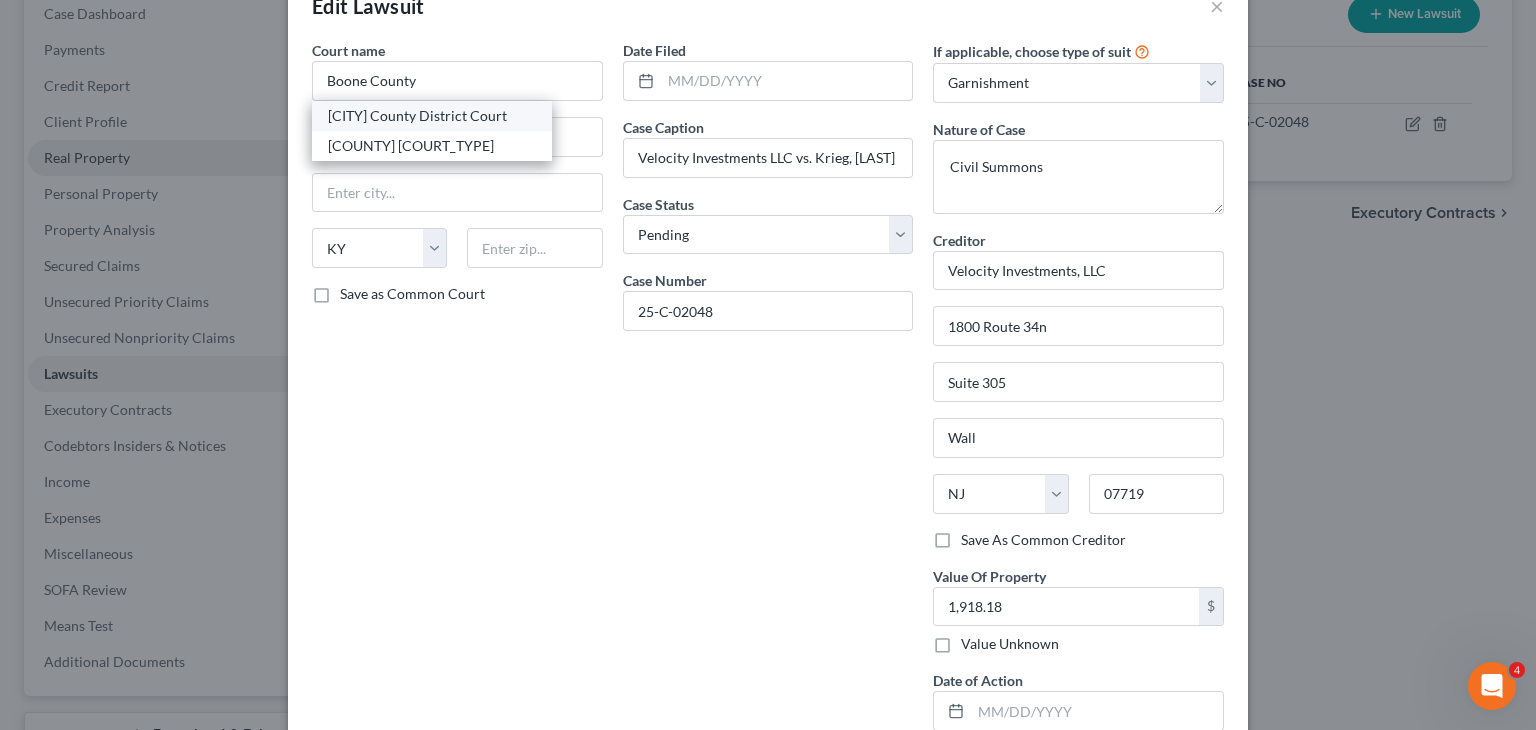 click on "[CITY] County District Court" at bounding box center [432, 116] 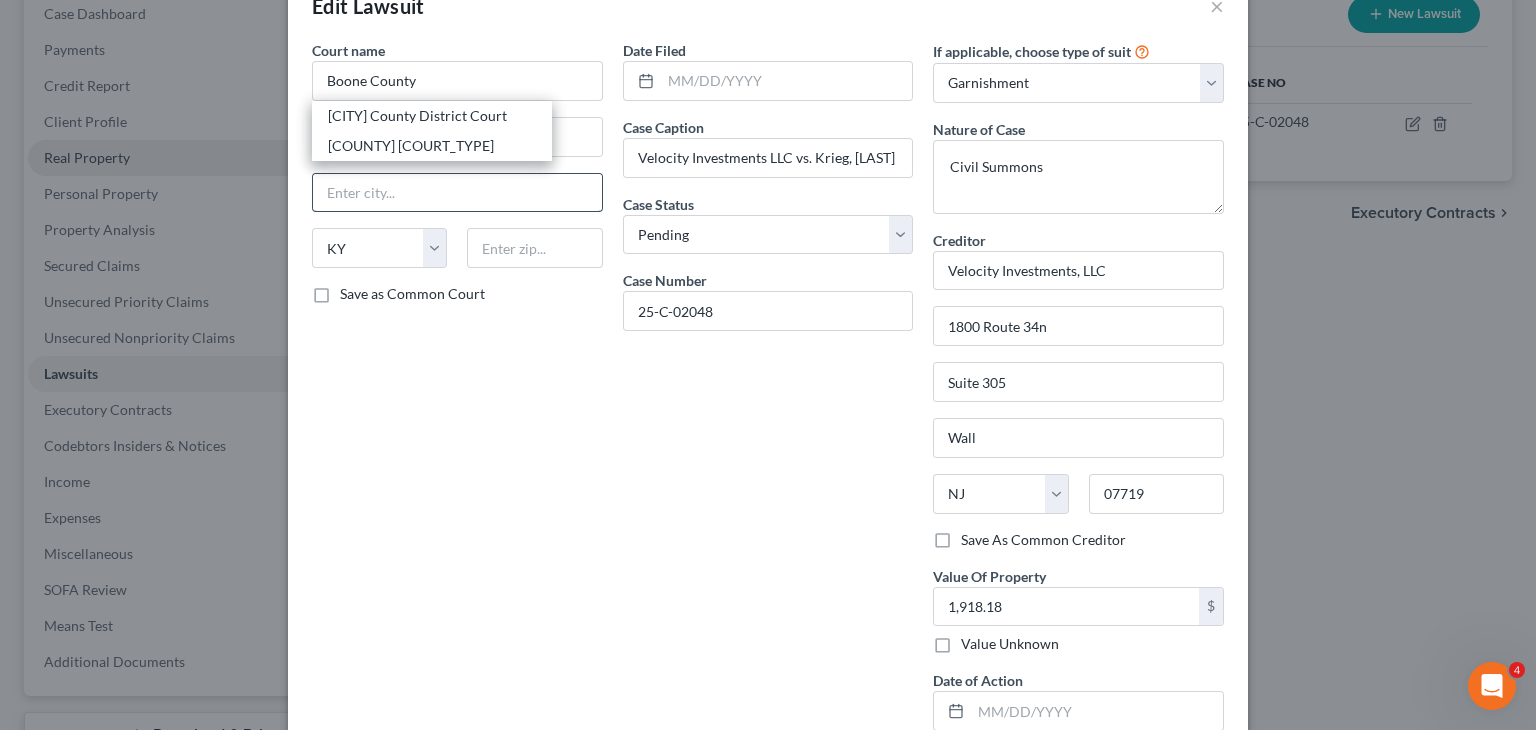 type on "[CITY] County District Court" 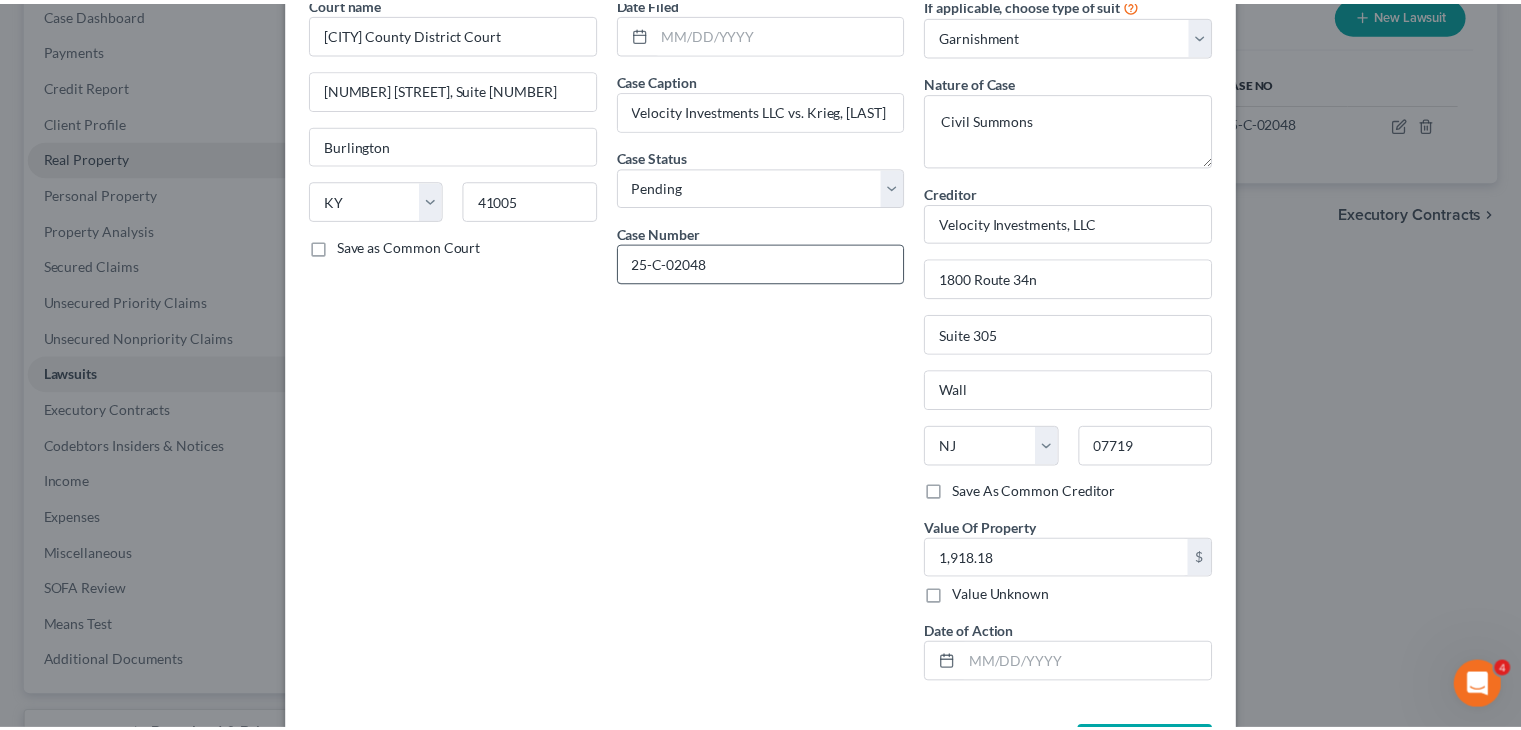 scroll, scrollTop: 176, scrollLeft: 0, axis: vertical 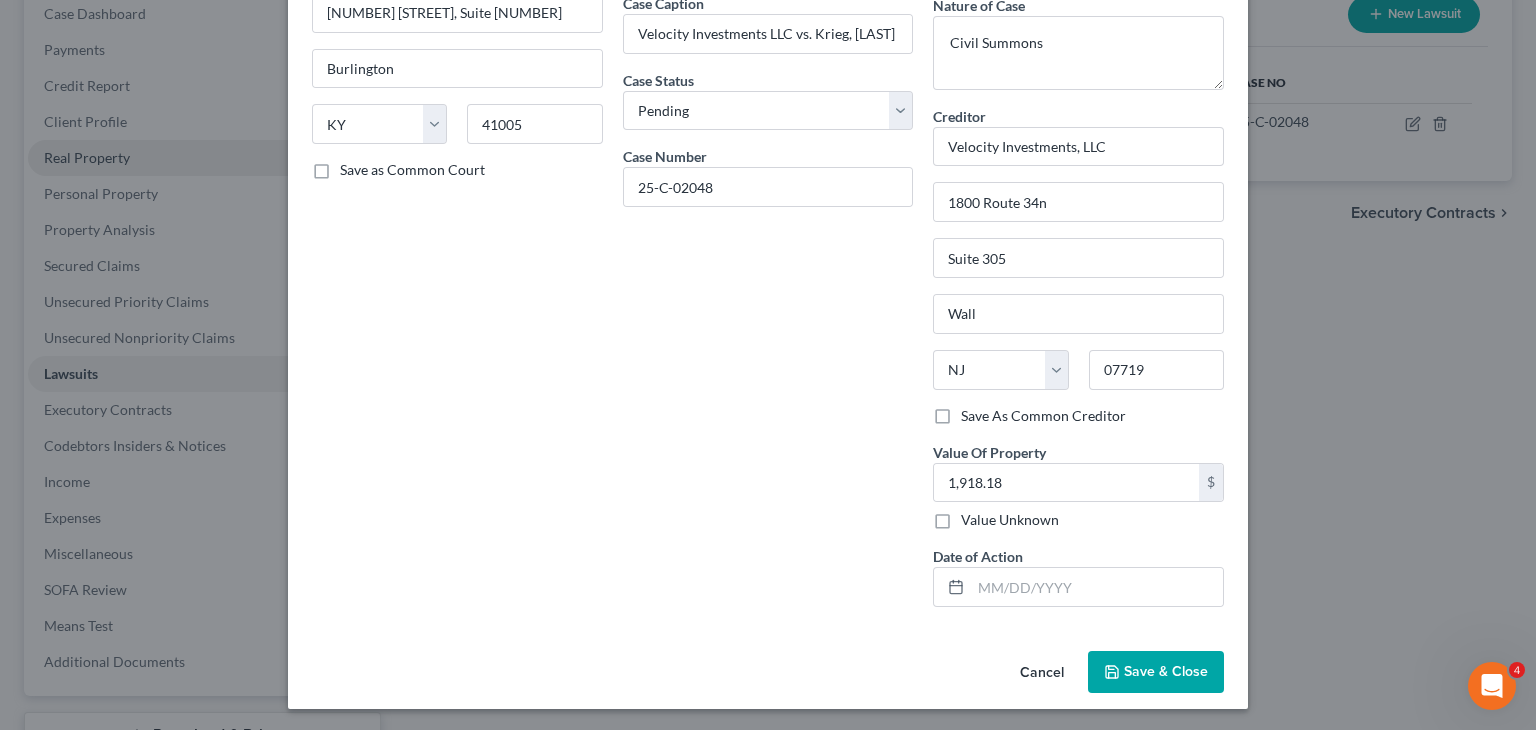 click 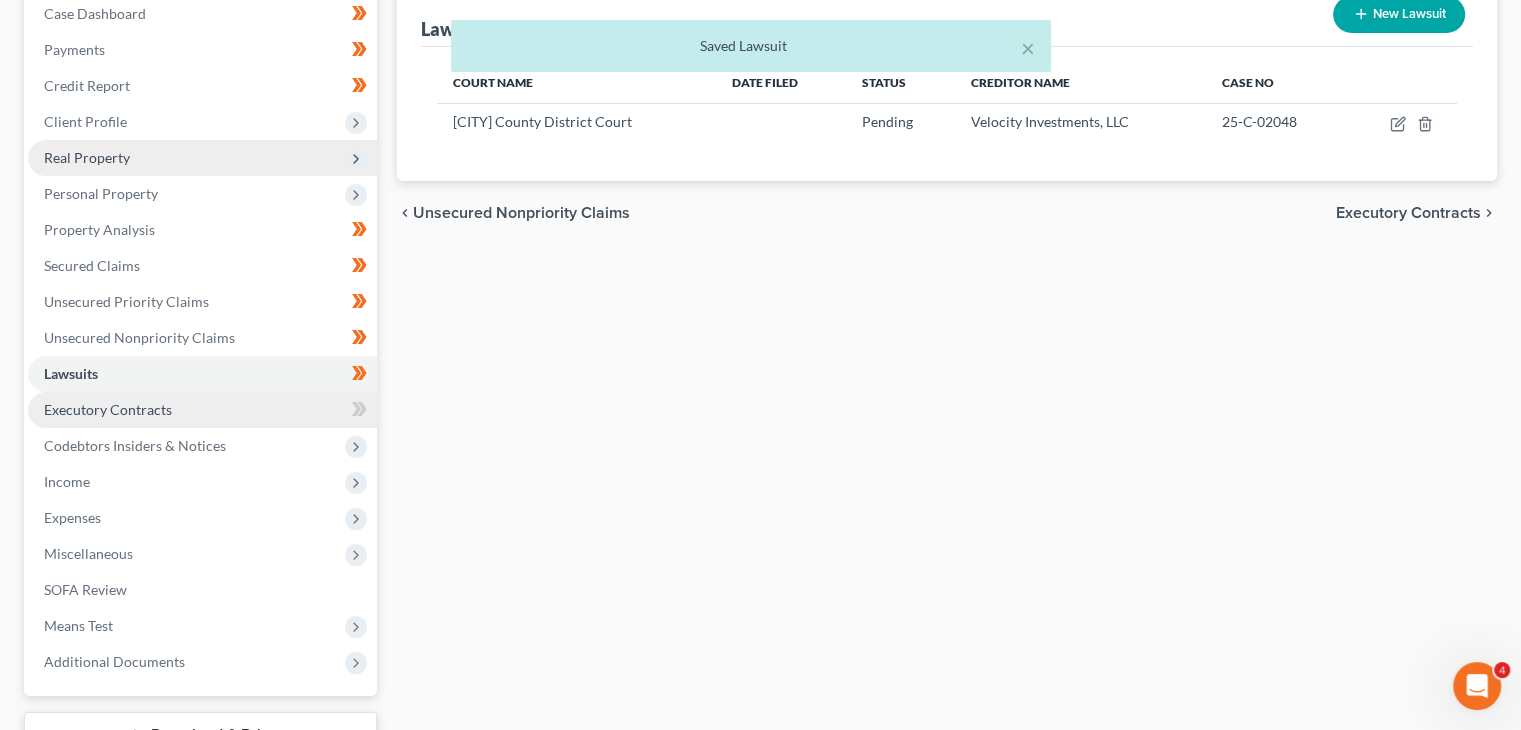 scroll, scrollTop: 240, scrollLeft: 0, axis: vertical 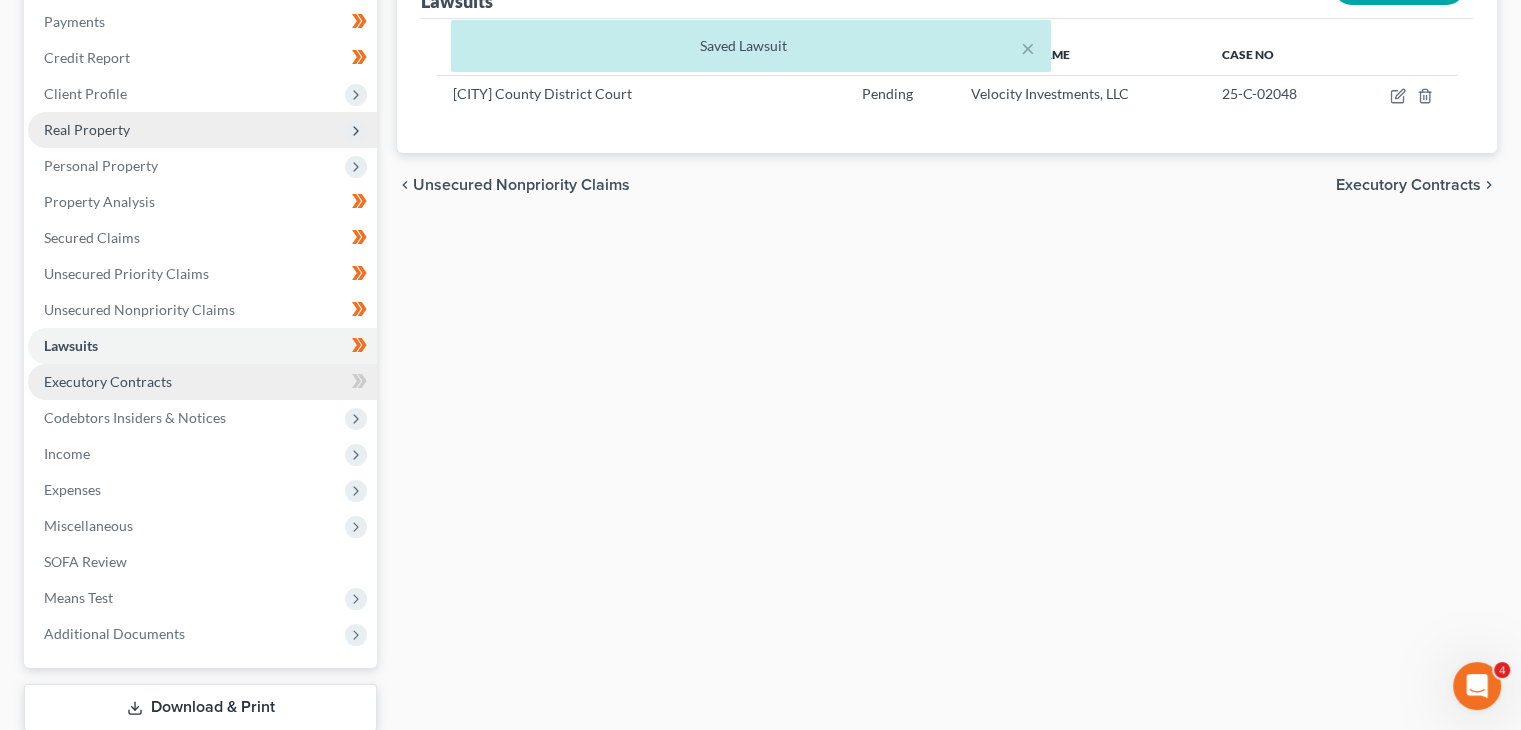 click on "Executory Contracts" at bounding box center [202, 382] 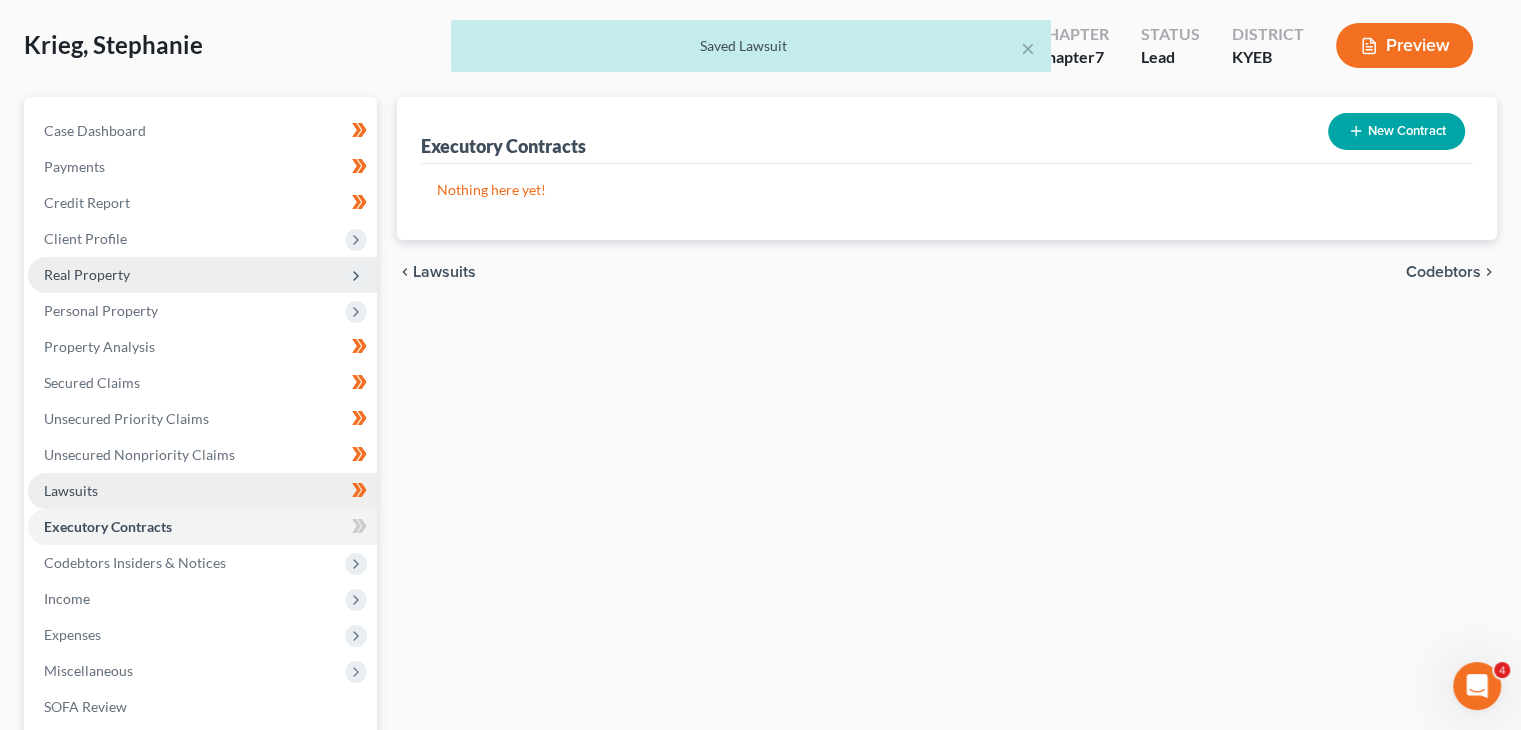scroll, scrollTop: 96, scrollLeft: 0, axis: vertical 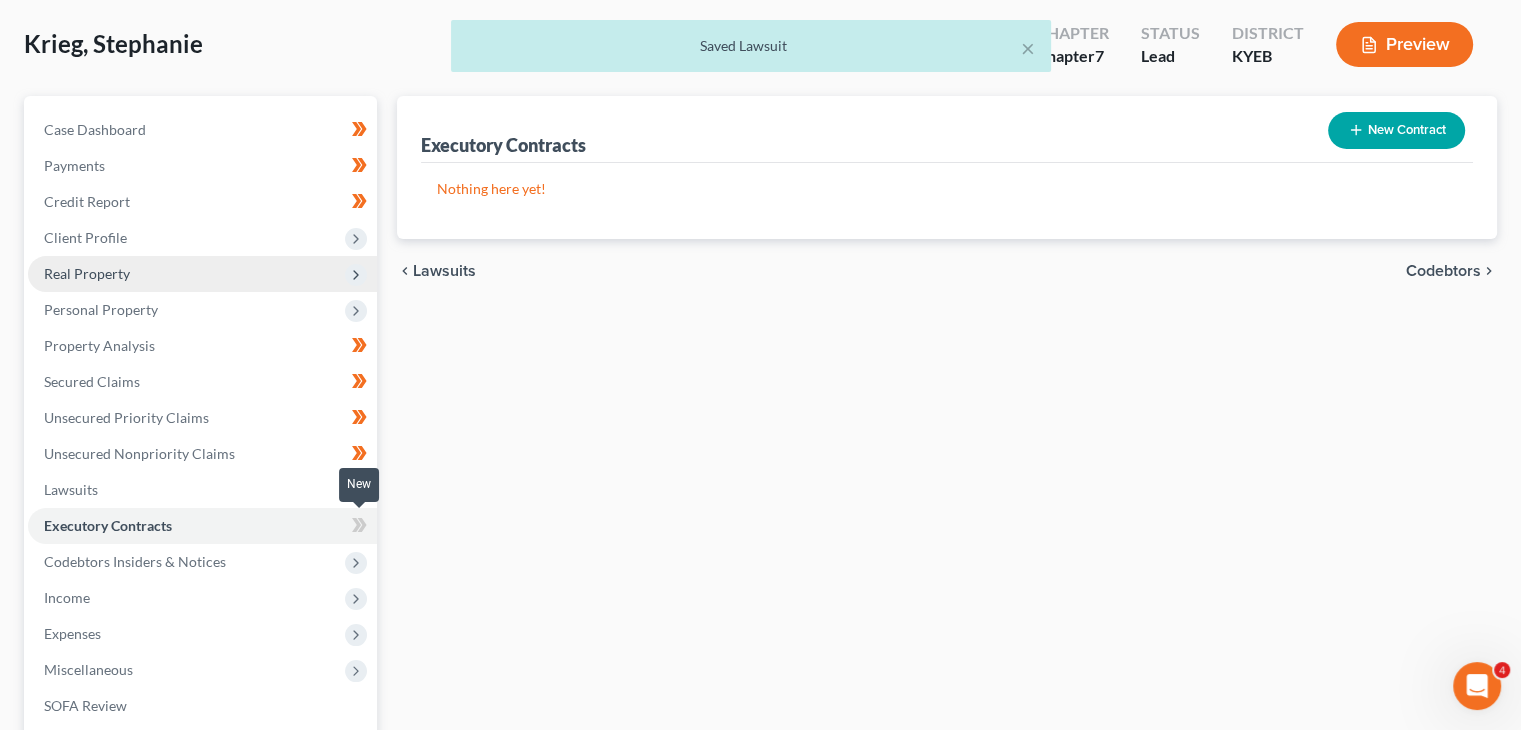 click 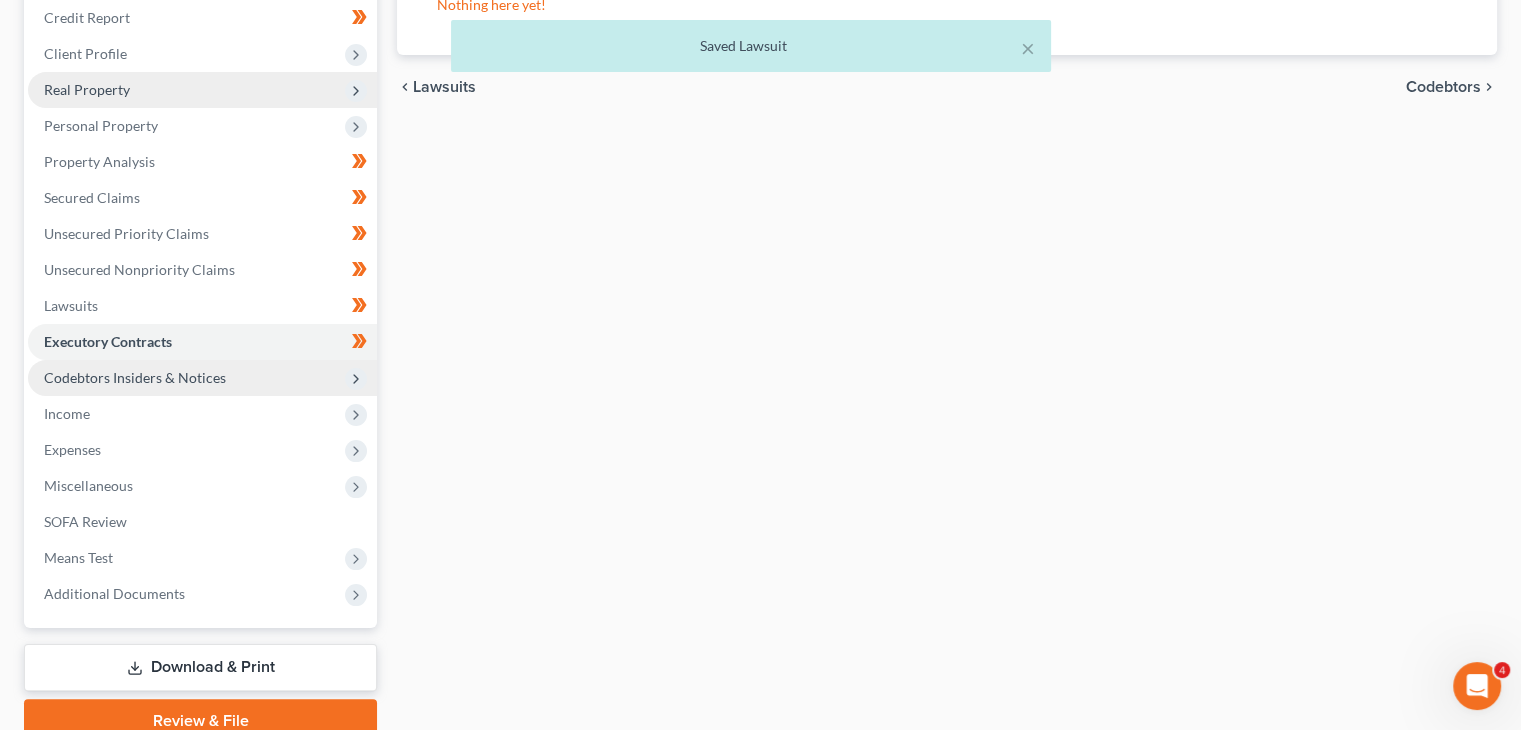 click on "Codebtors Insiders & Notices" at bounding box center (202, 378) 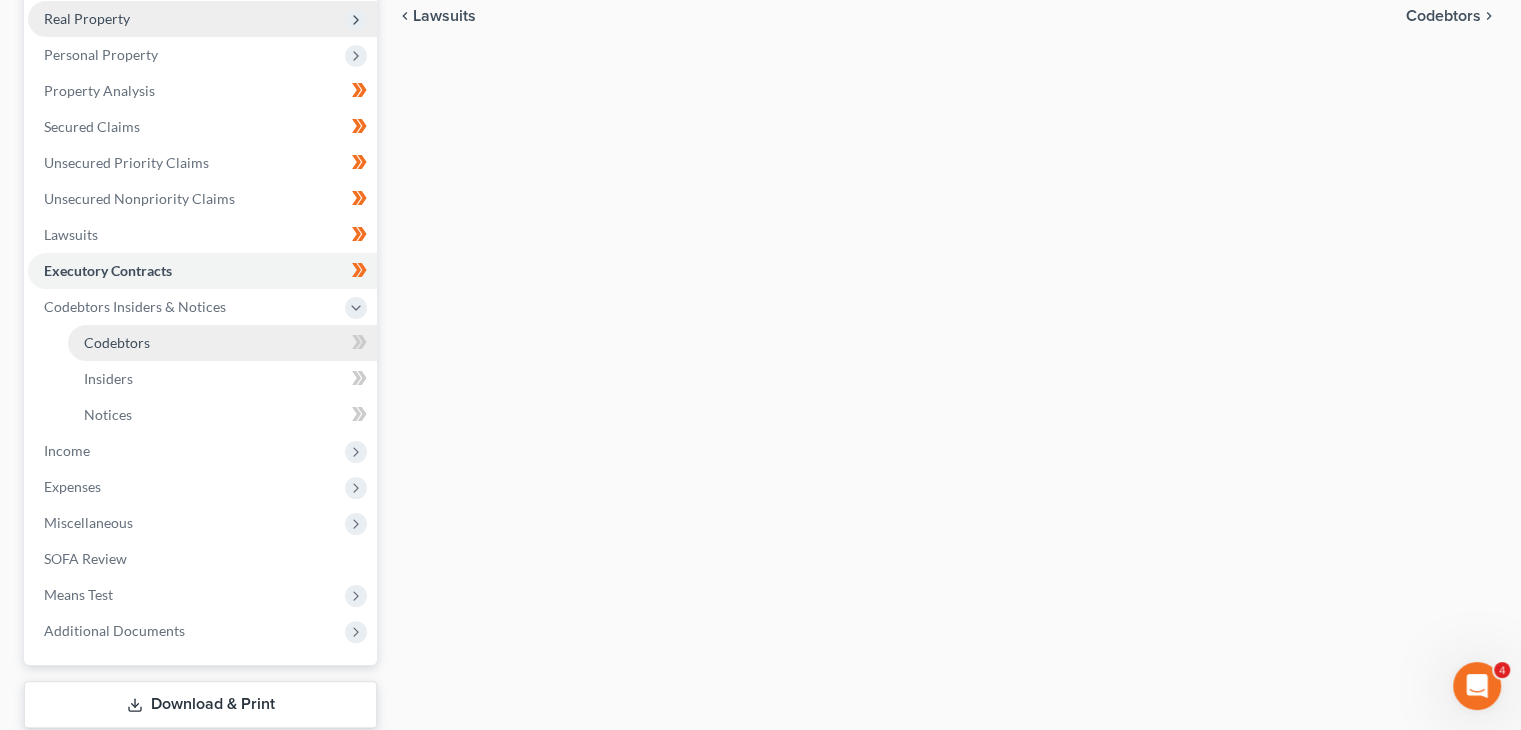 click on "Codebtors" at bounding box center [222, 343] 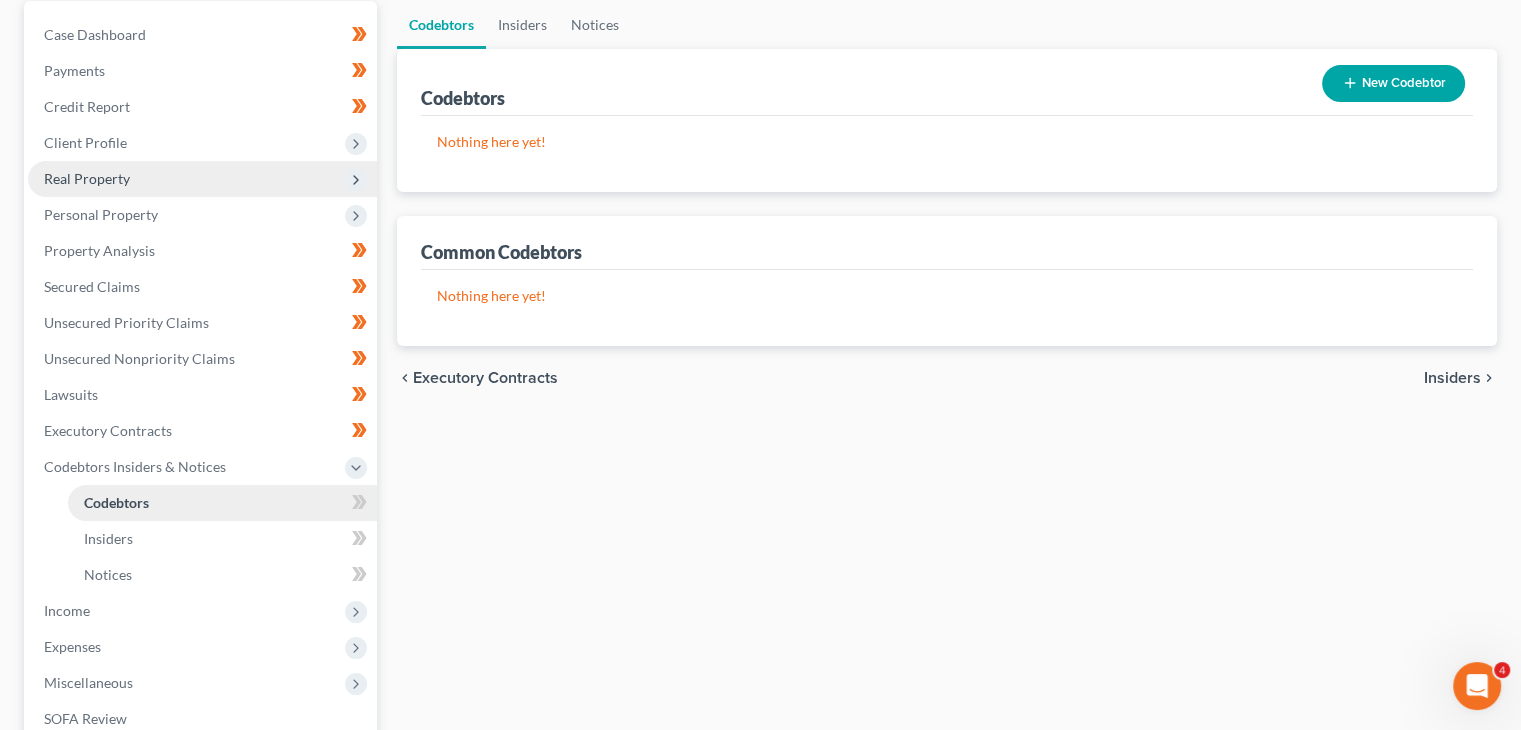 scroll, scrollTop: 192, scrollLeft: 0, axis: vertical 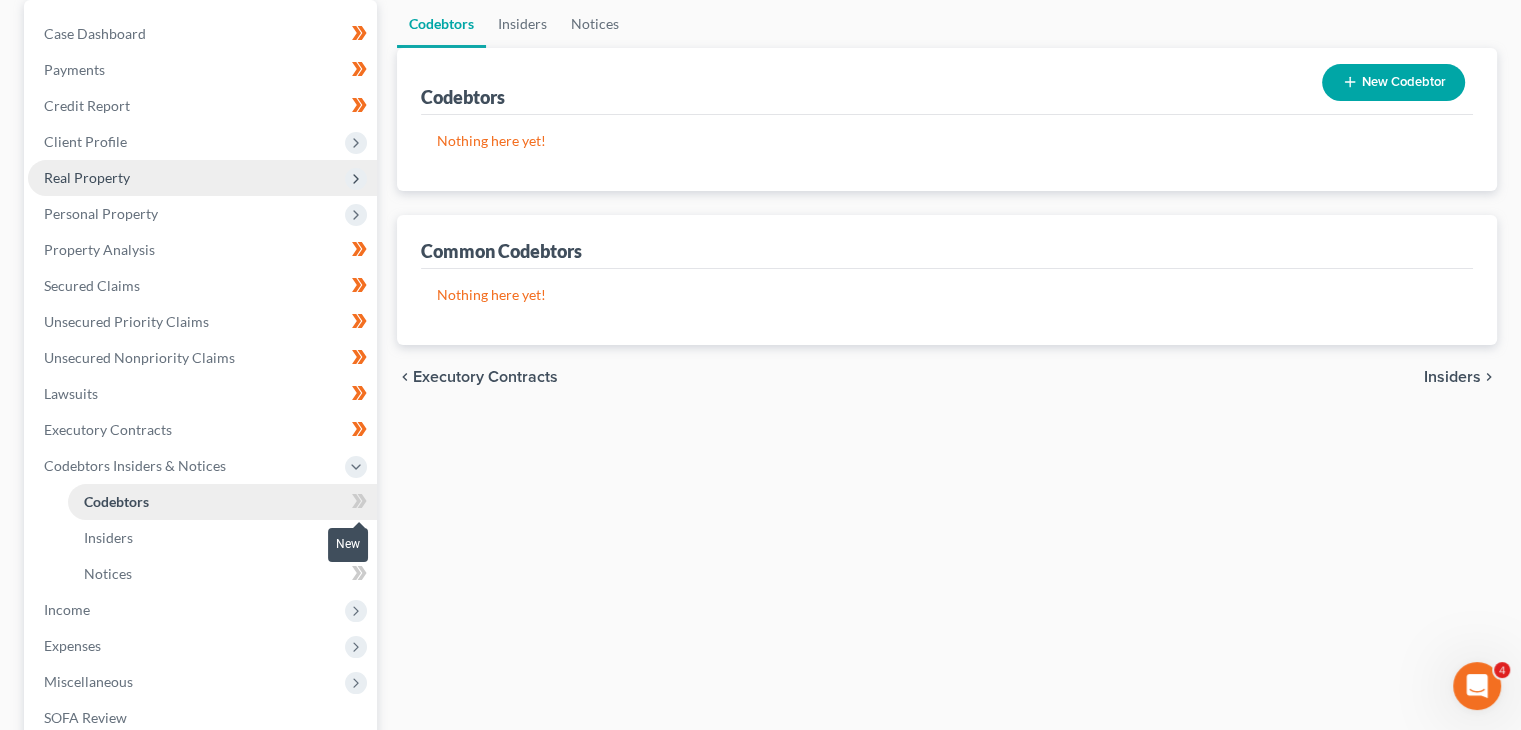 click at bounding box center (359, 504) 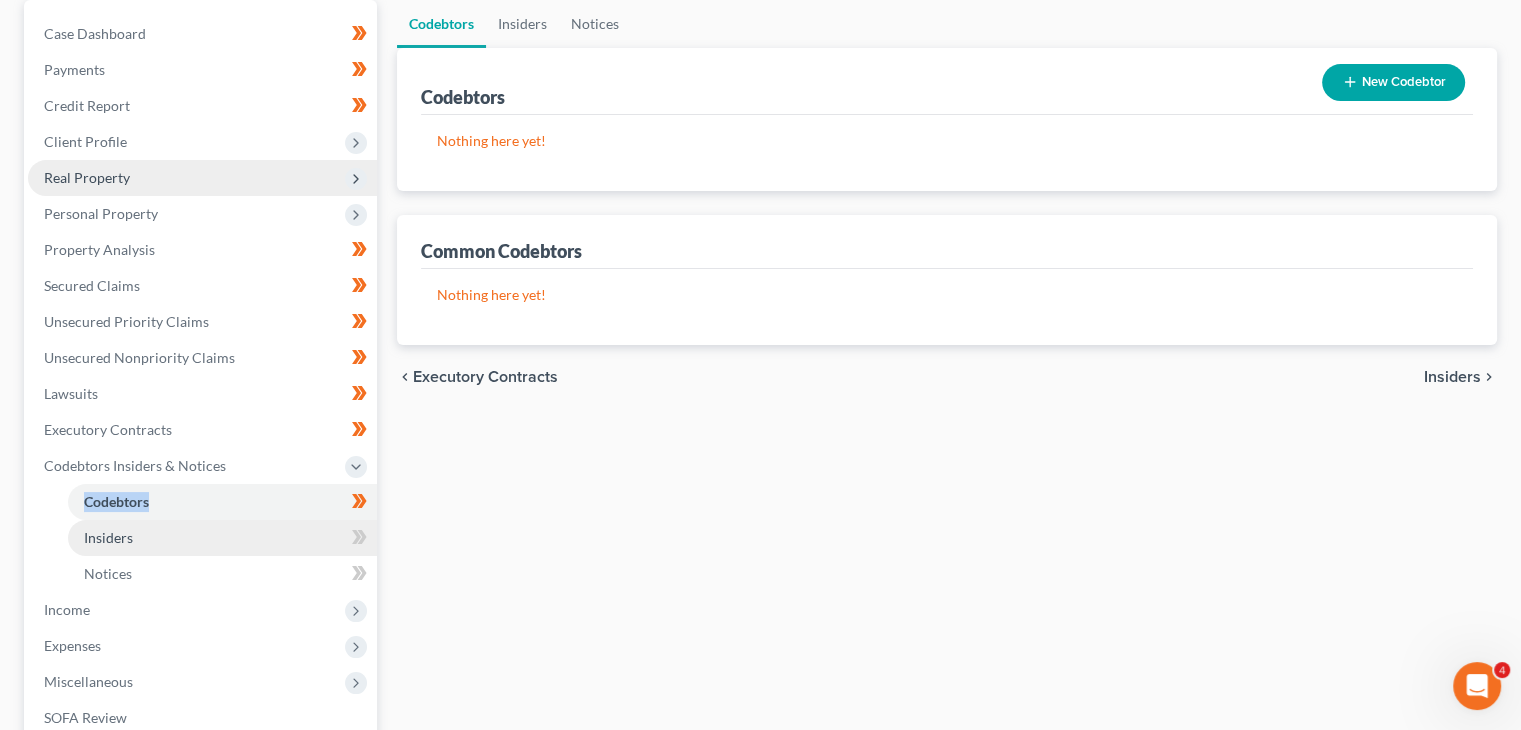 click on "Insiders" at bounding box center [222, 538] 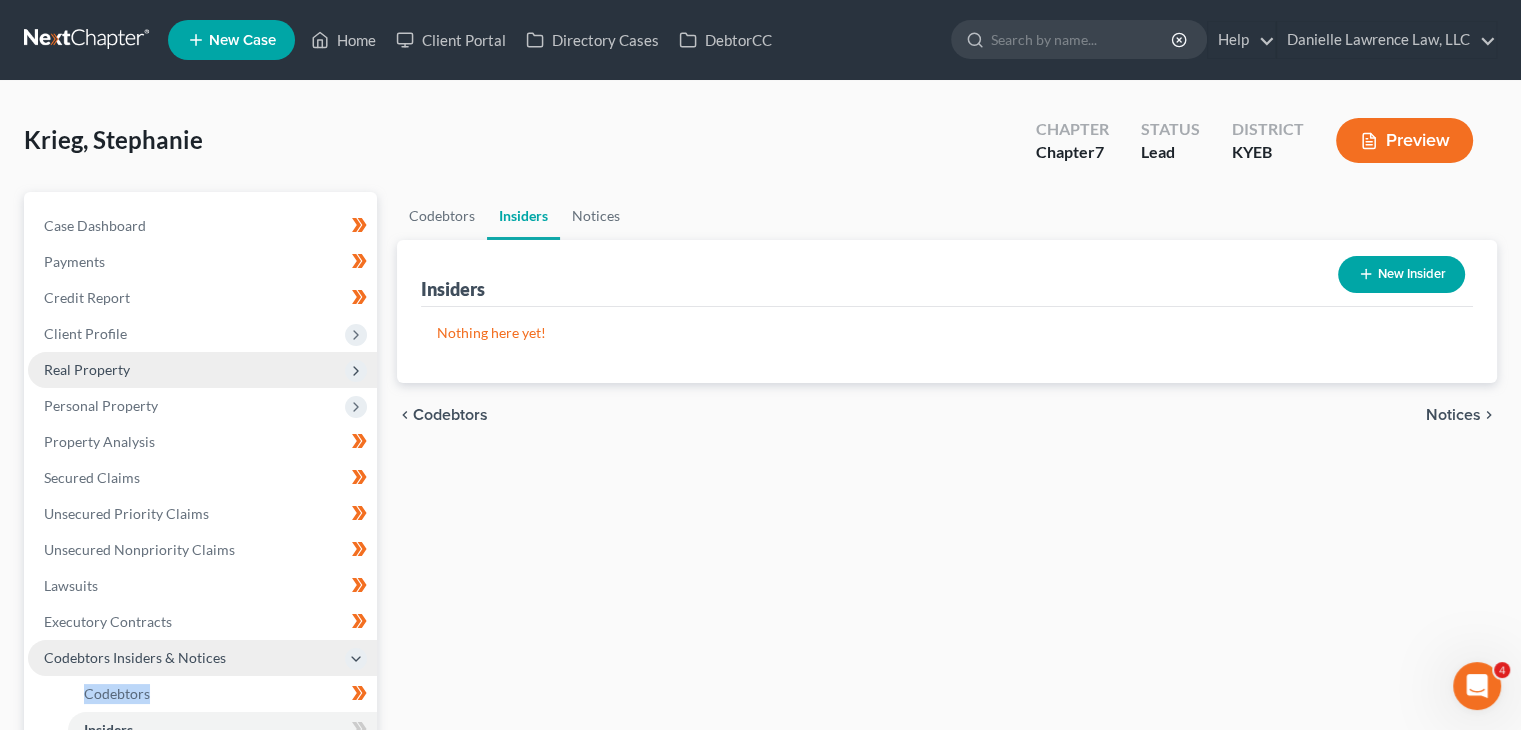 scroll, scrollTop: 201, scrollLeft: 0, axis: vertical 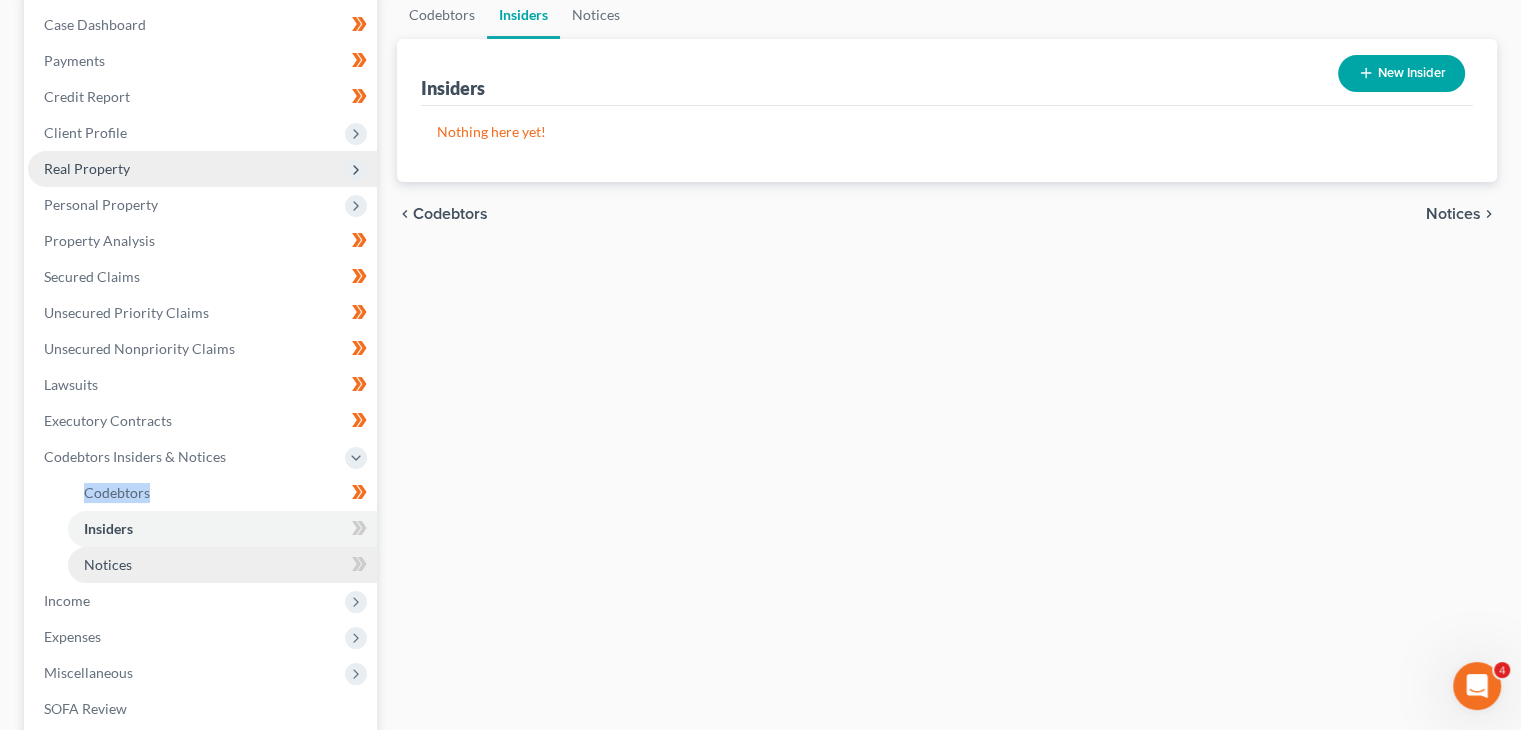 click on "Notices" at bounding box center [222, 565] 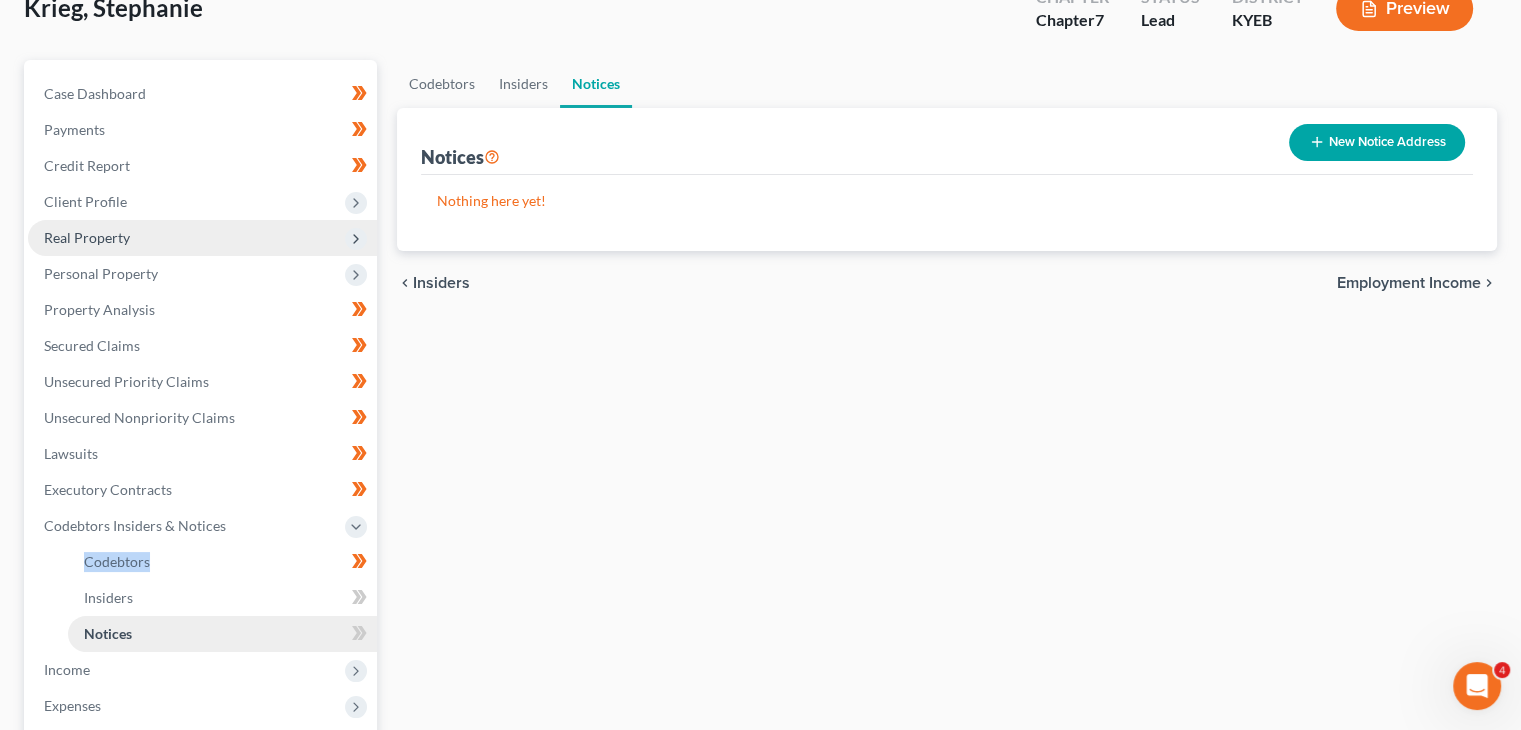 scroll, scrollTop: 133, scrollLeft: 0, axis: vertical 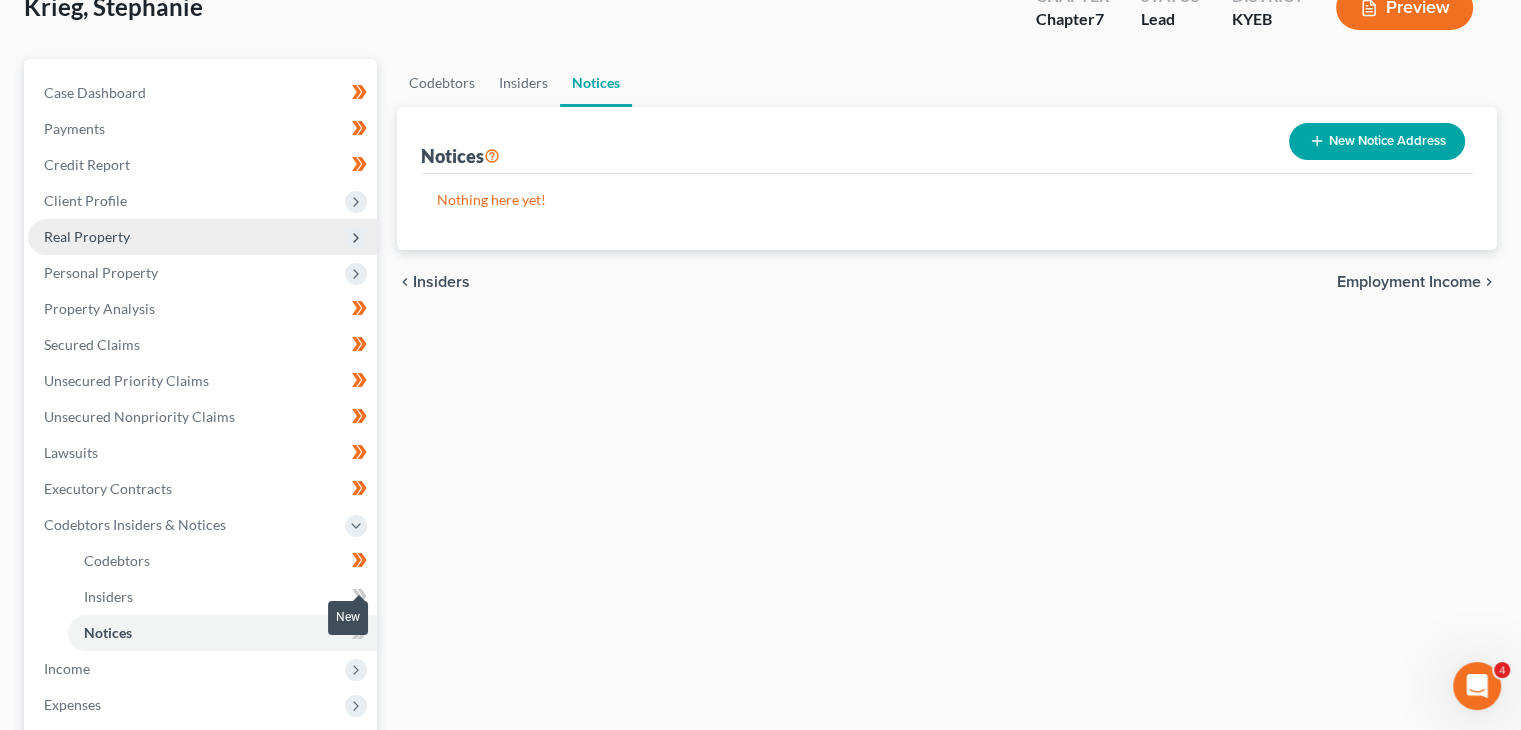 click 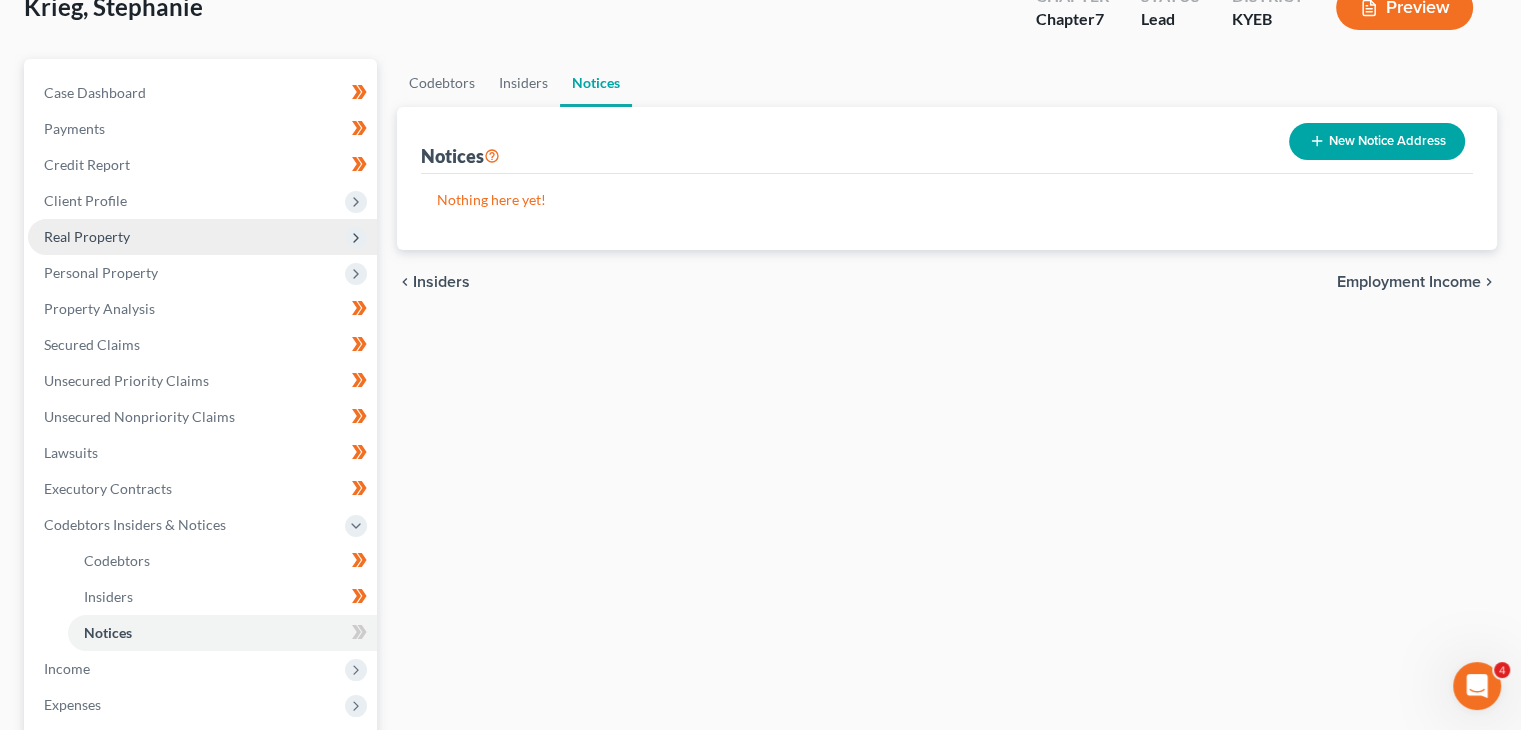 click 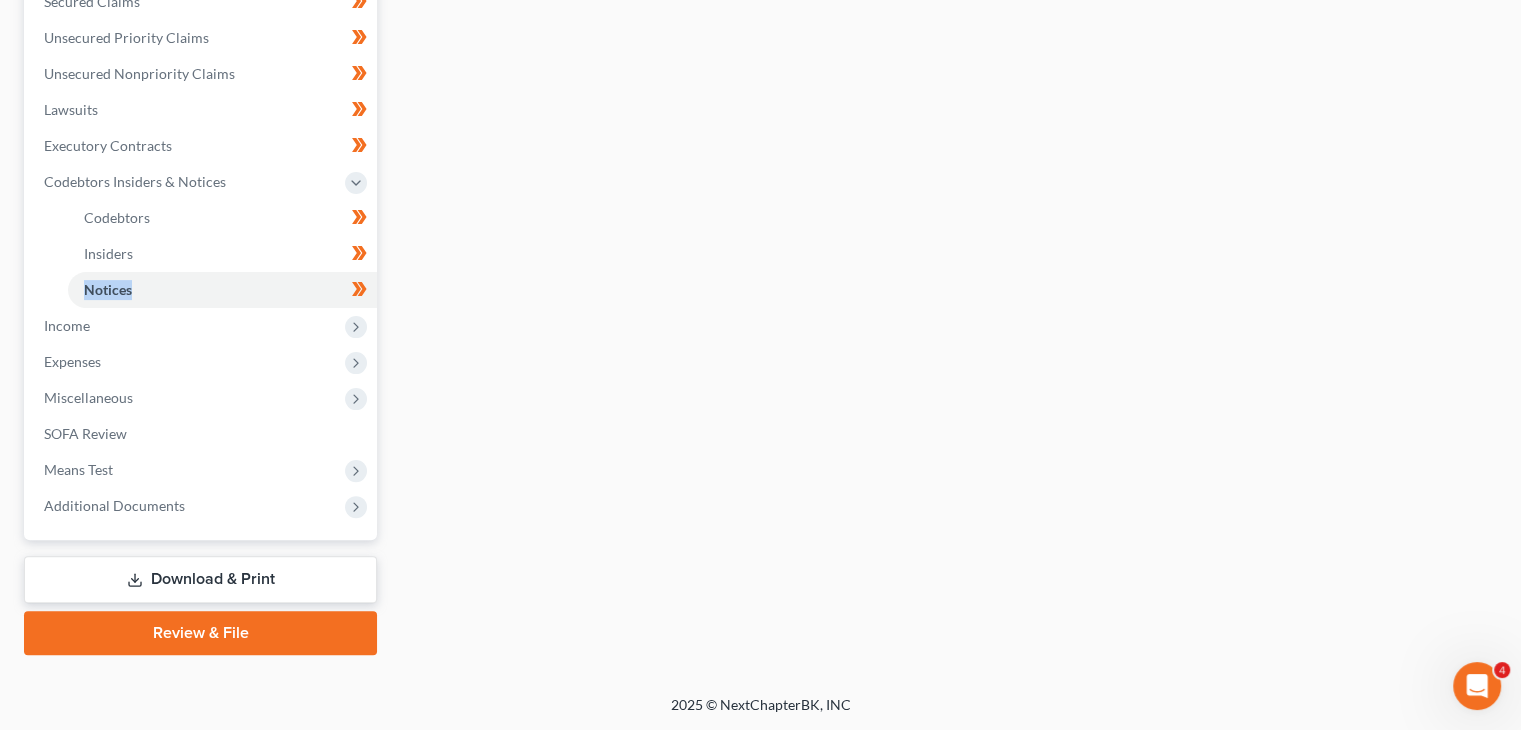 scroll, scrollTop: 475, scrollLeft: 0, axis: vertical 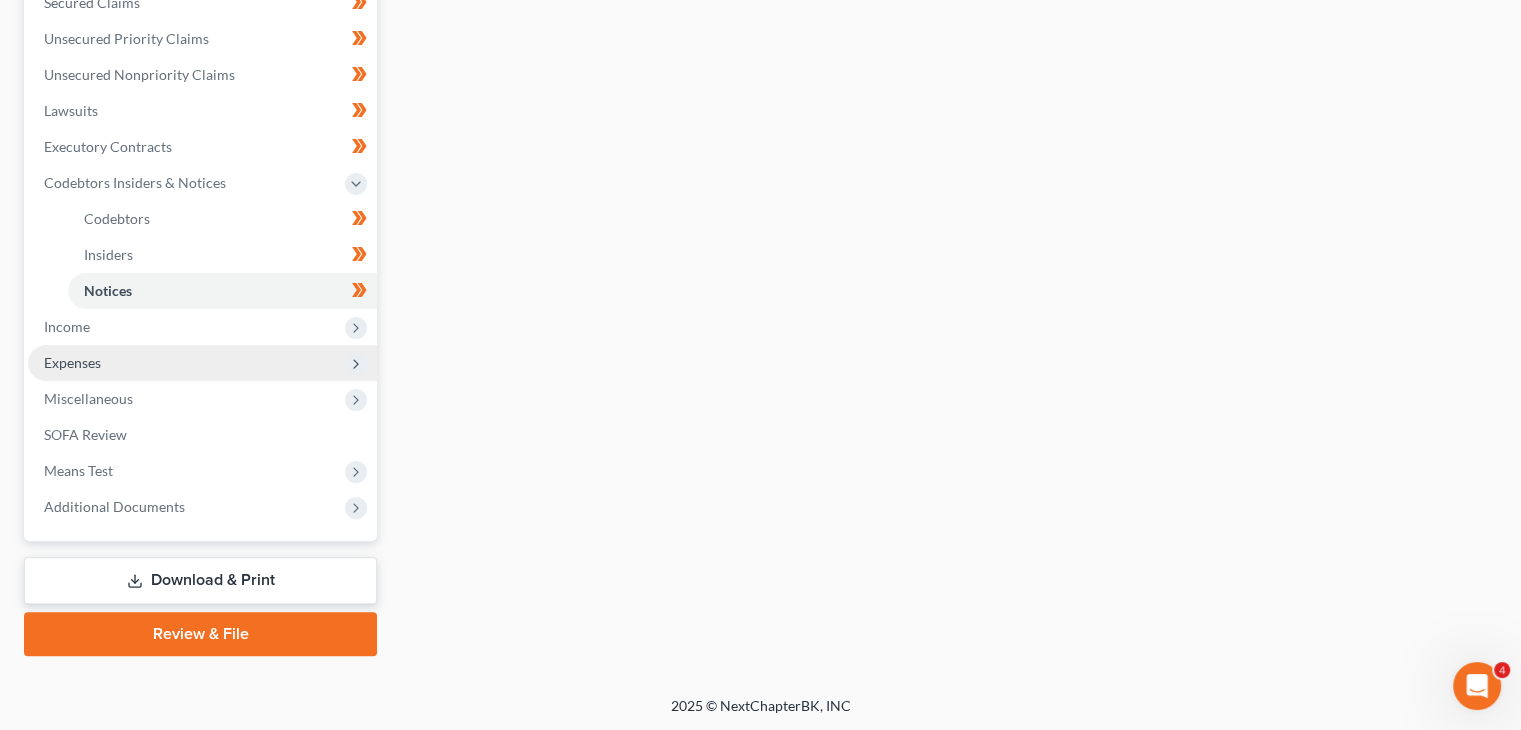 click on "Expenses" at bounding box center (202, 363) 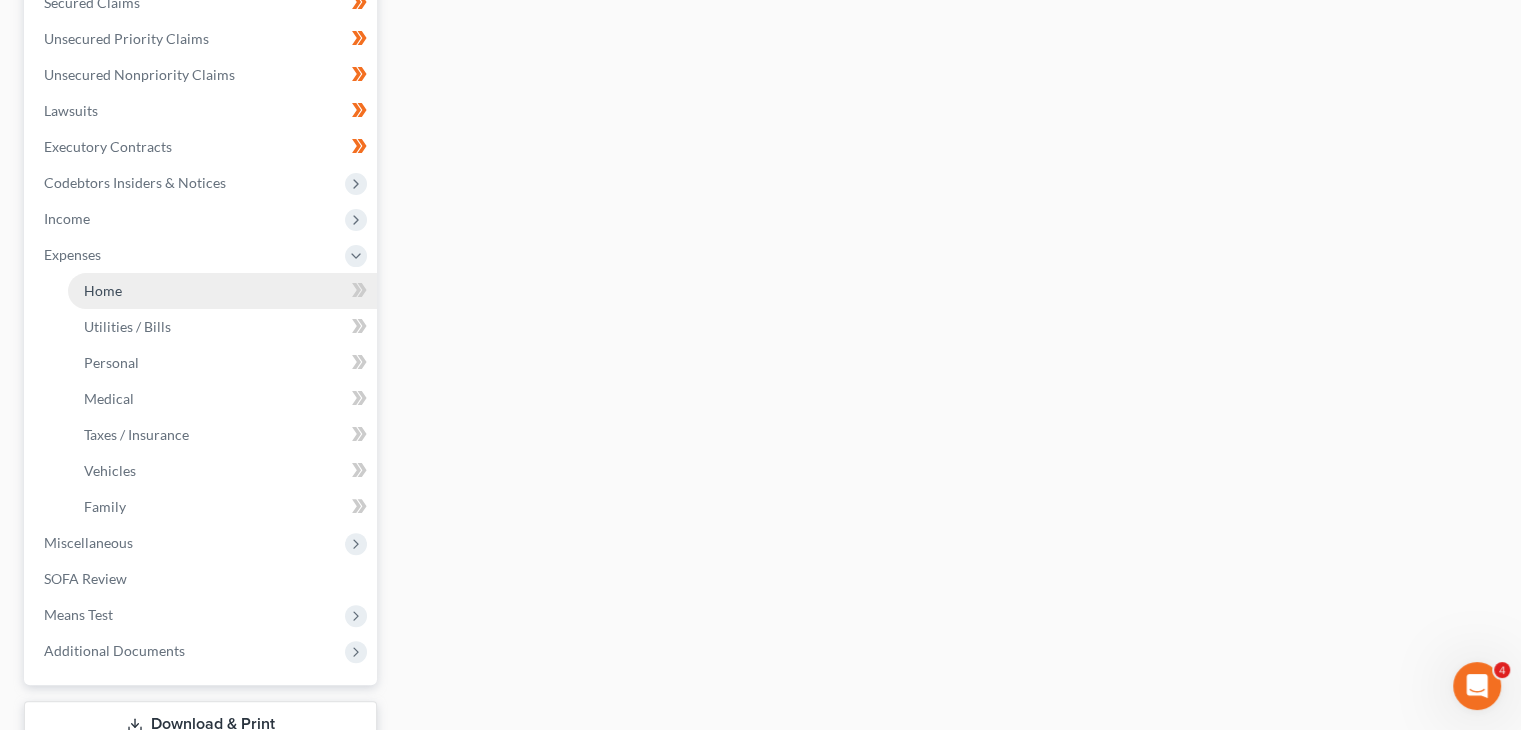 click on "Home" at bounding box center (103, 290) 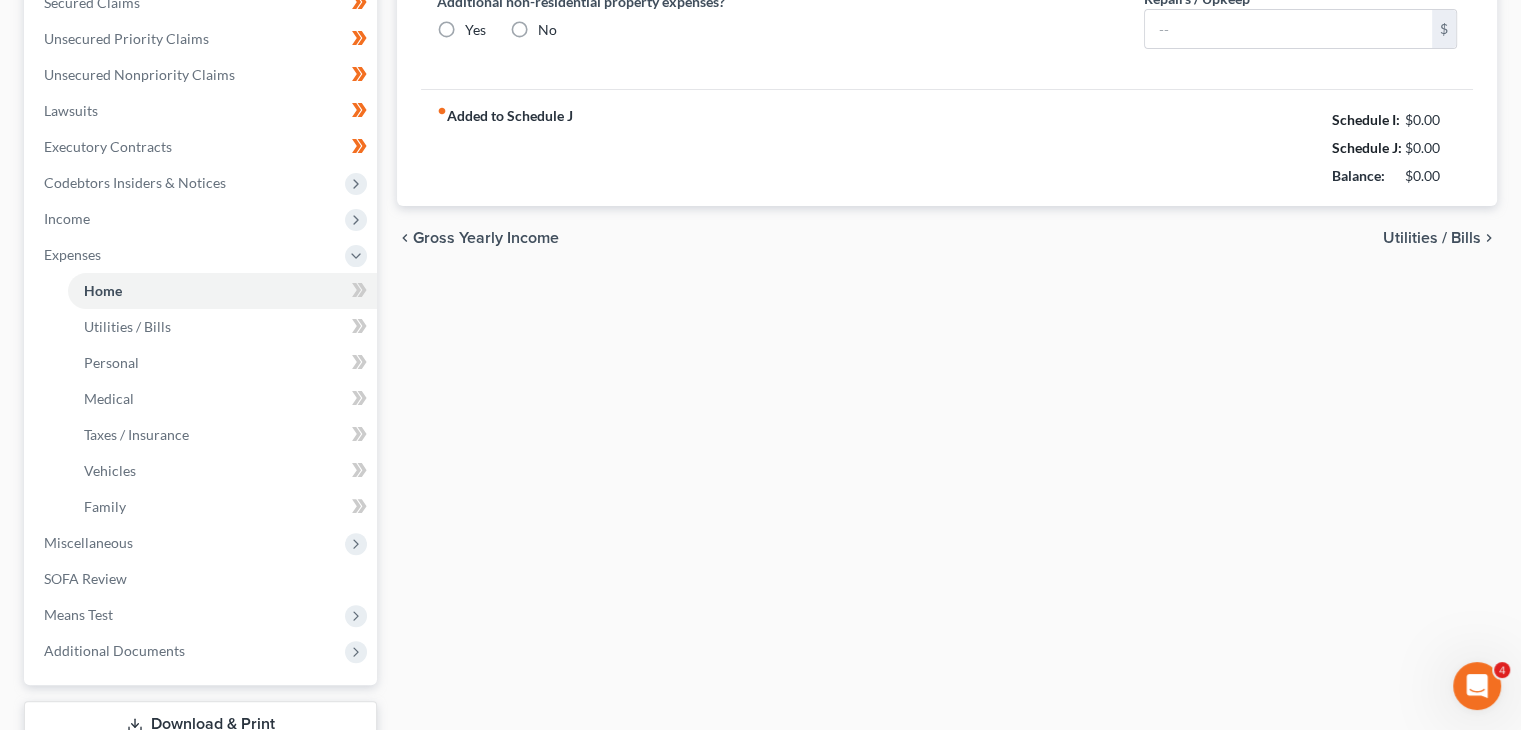 type on "750.00" 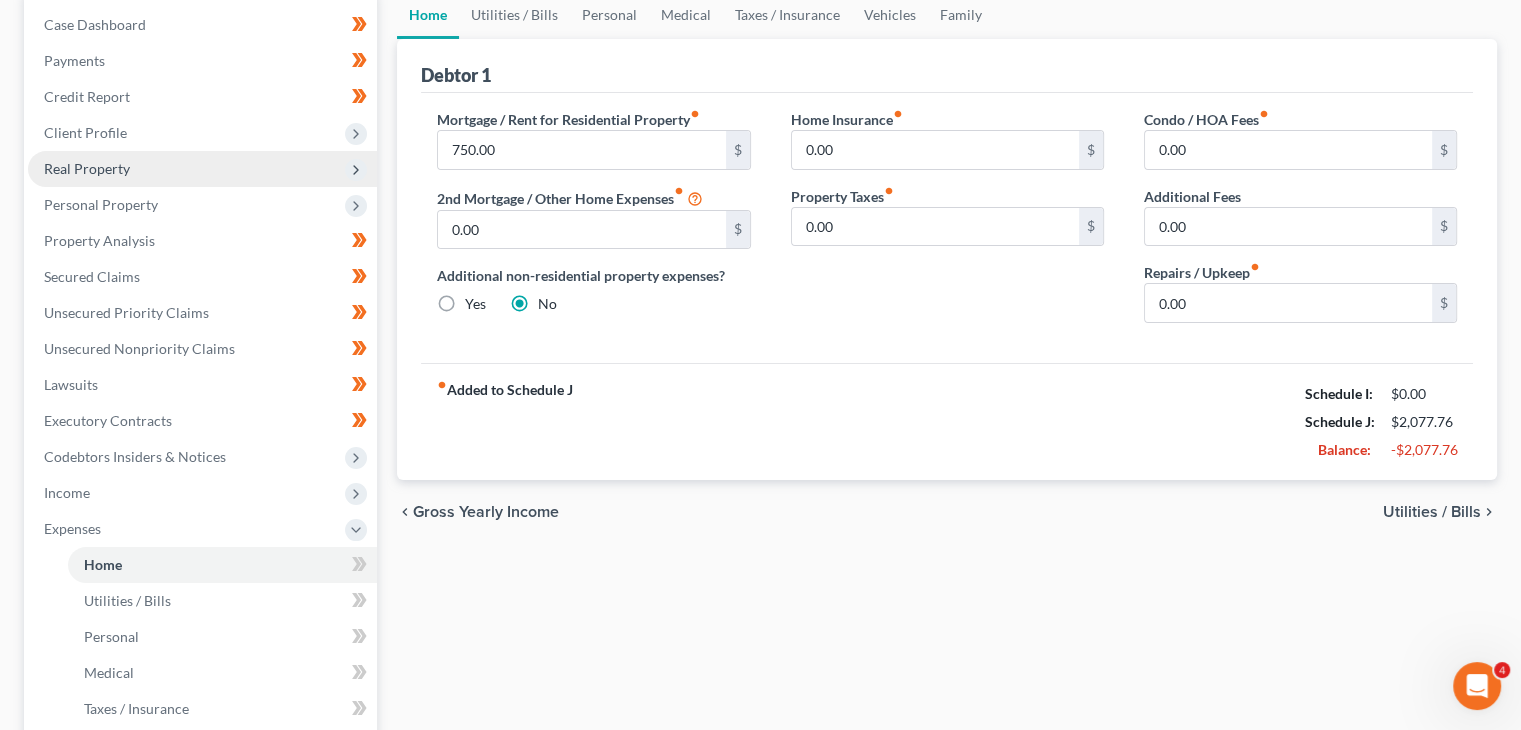 scroll, scrollTop: 208, scrollLeft: 0, axis: vertical 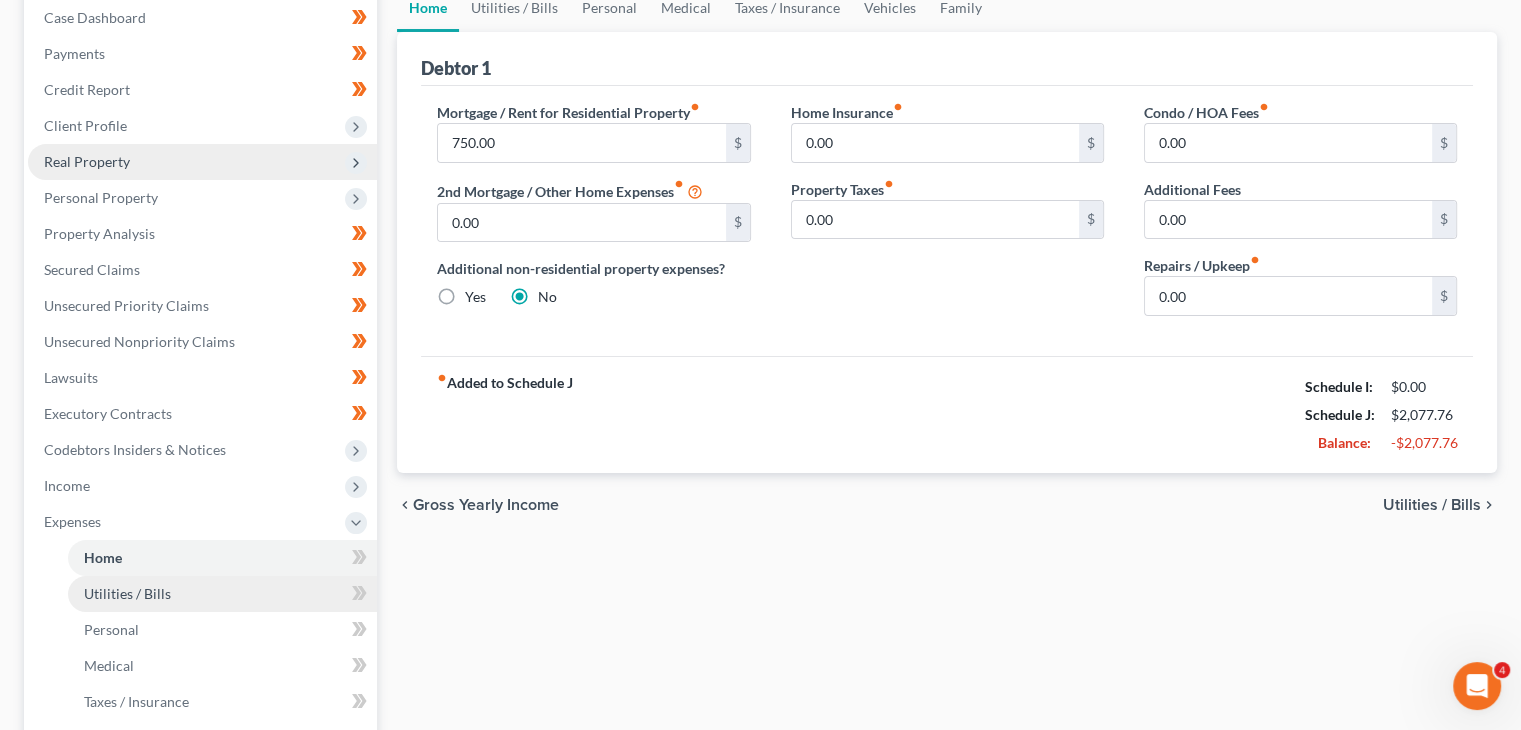 click on "Utilities / Bills" at bounding box center [222, 594] 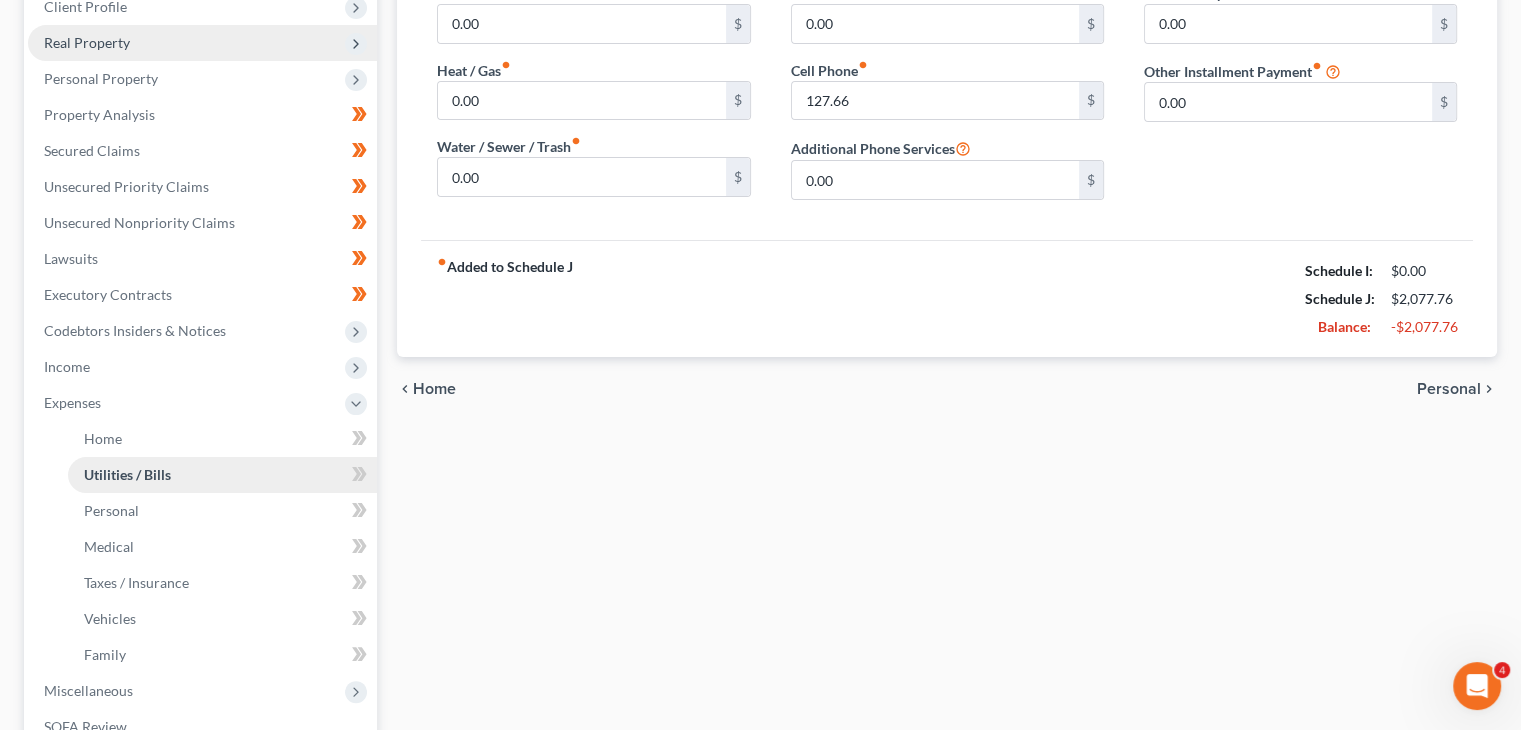 scroll, scrollTop: 483, scrollLeft: 0, axis: vertical 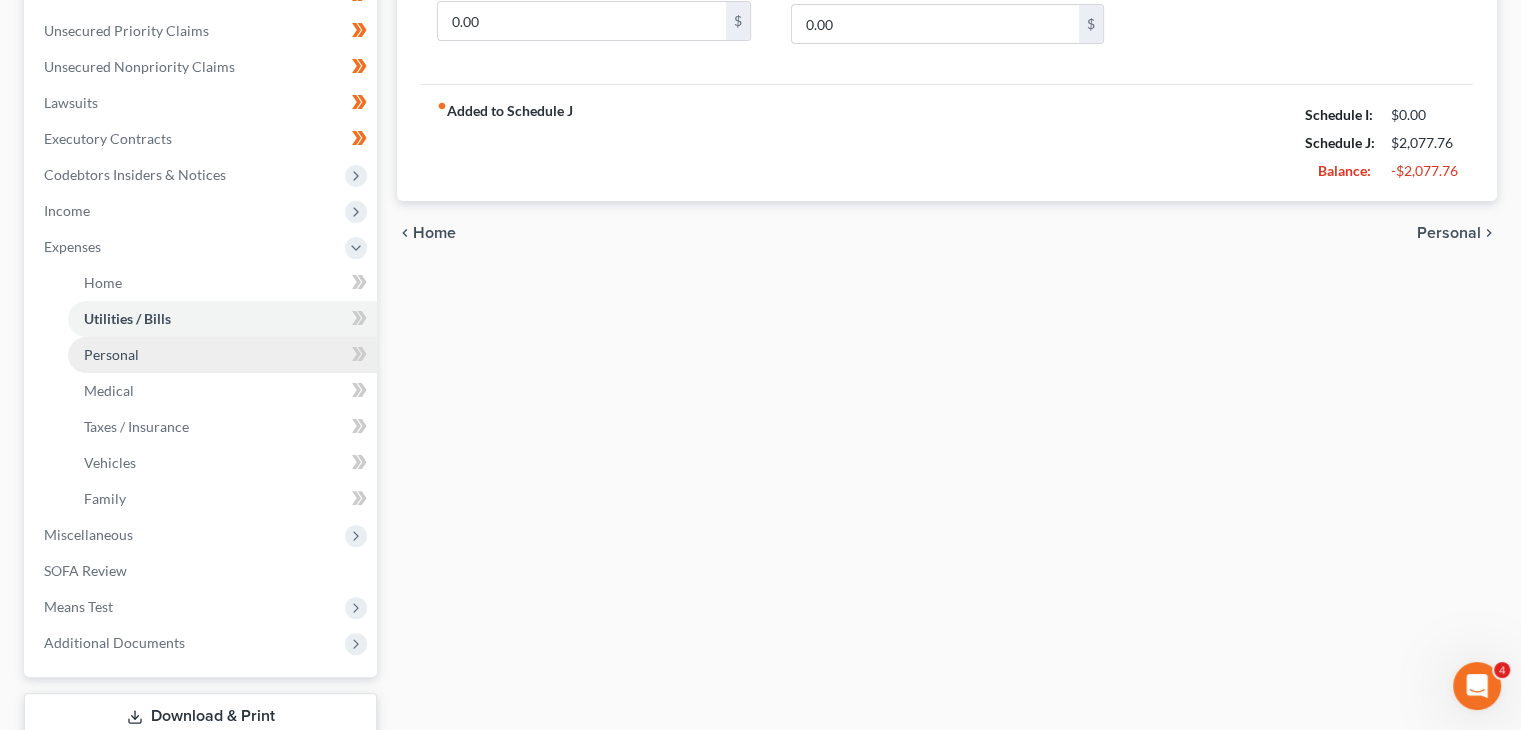 click on "Personal" at bounding box center (222, 355) 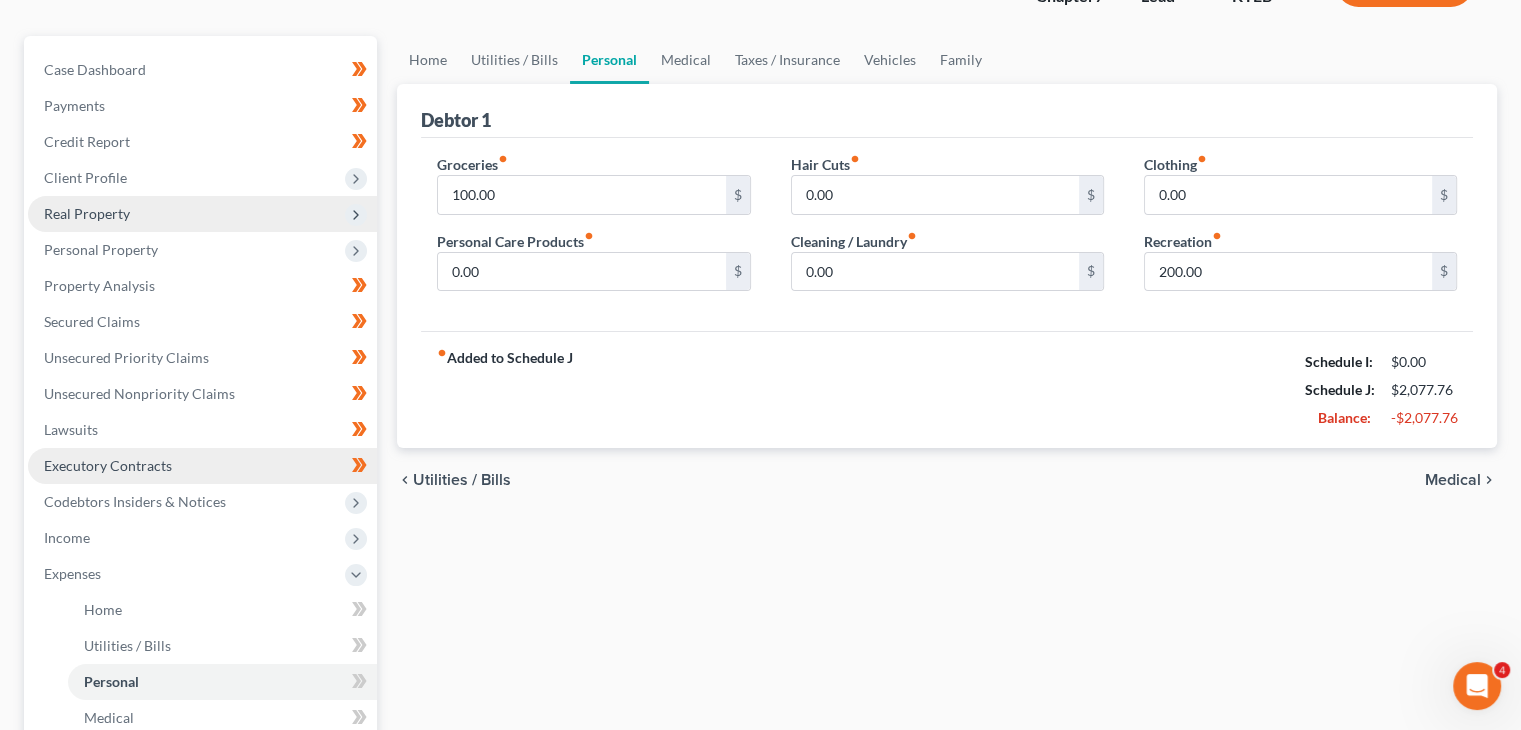 scroll, scrollTop: 332, scrollLeft: 0, axis: vertical 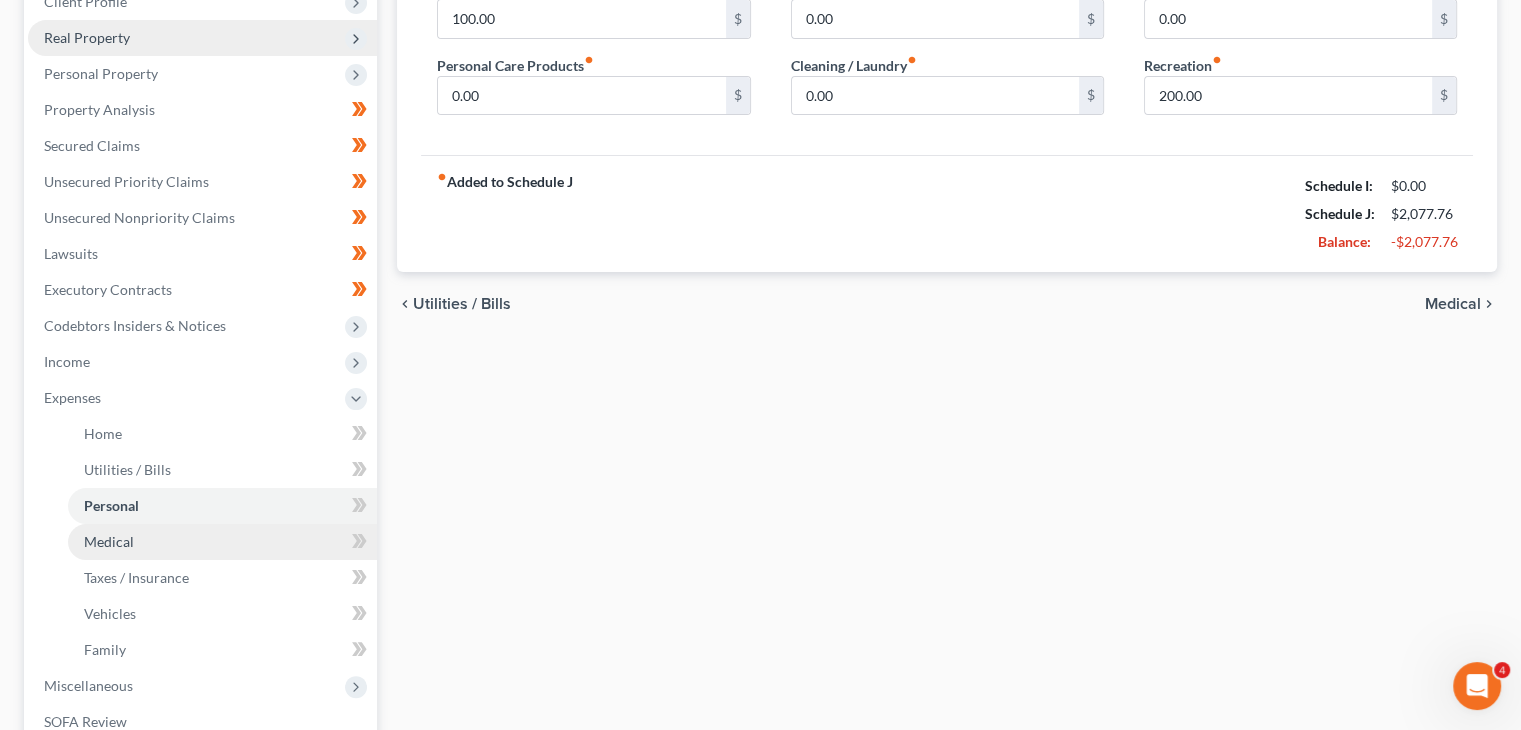 click on "Medical" at bounding box center [222, 542] 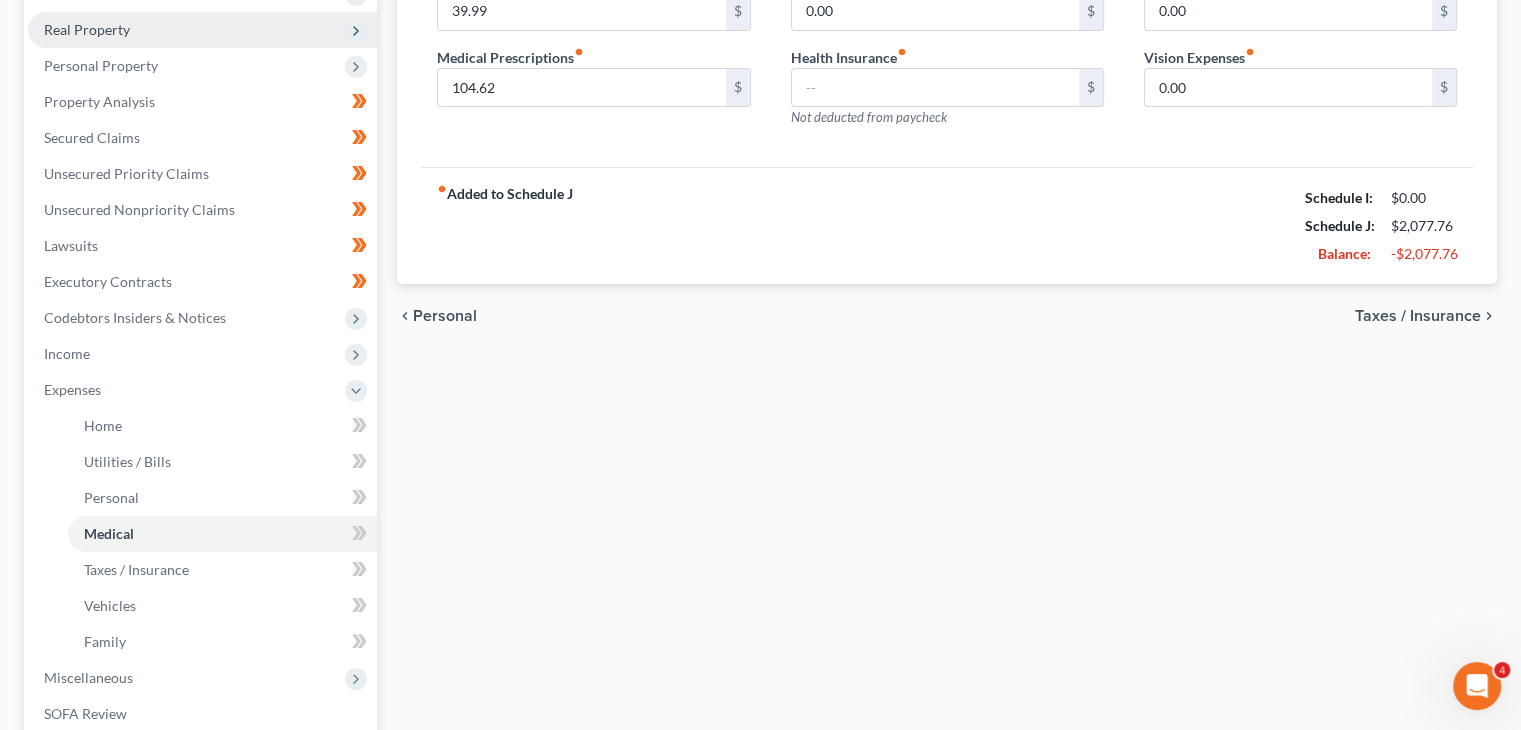 scroll, scrollTop: 348, scrollLeft: 0, axis: vertical 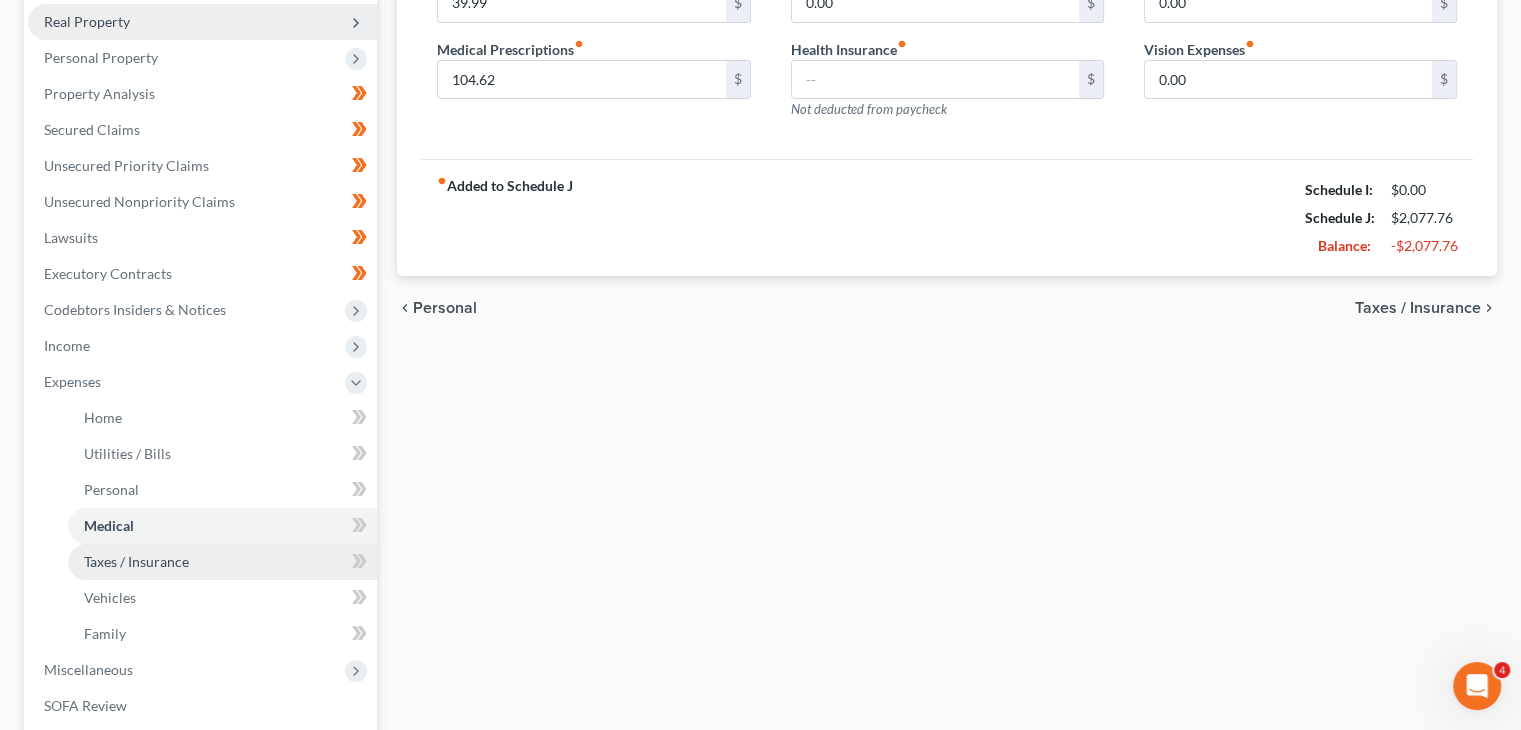 click on "Taxes / Insurance" at bounding box center (222, 562) 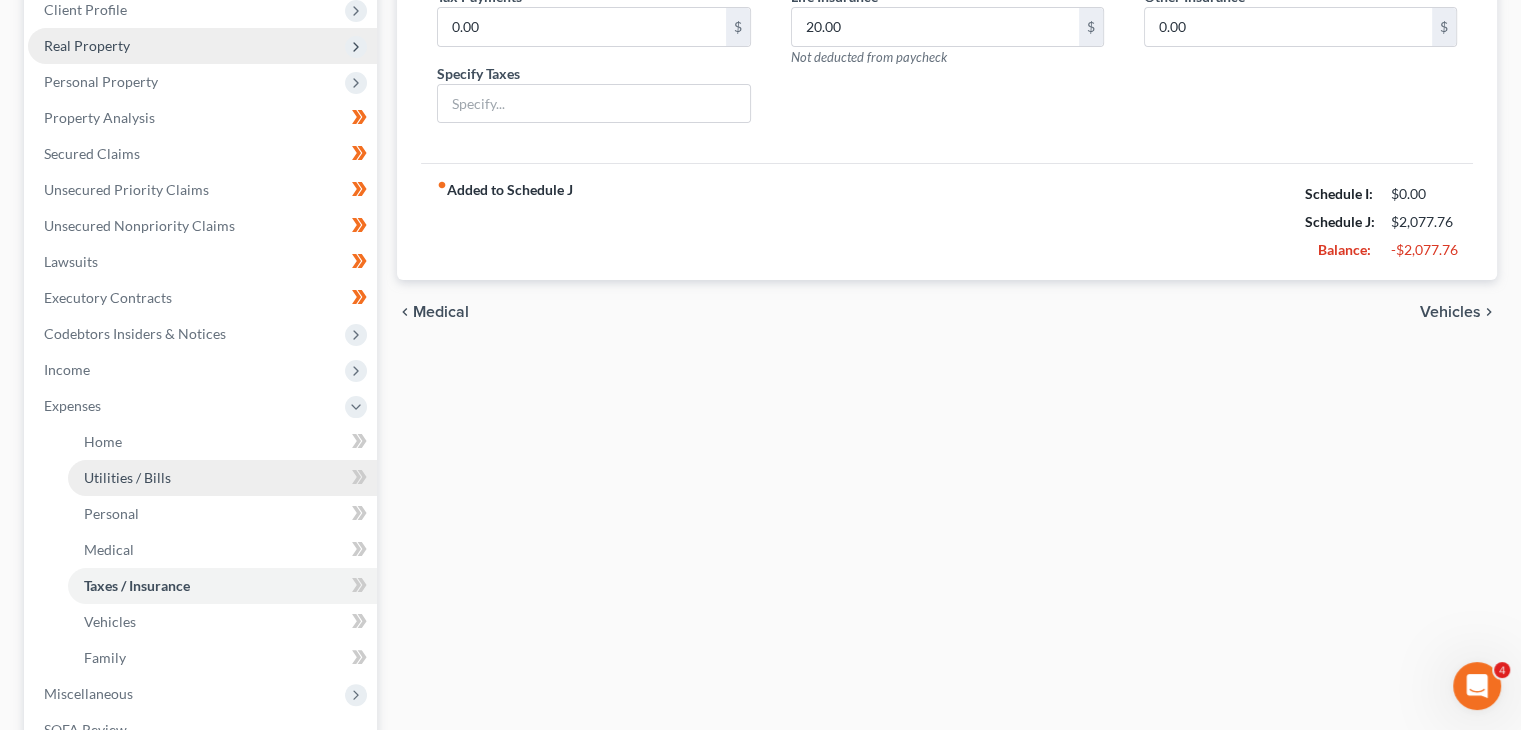 scroll, scrollTop: 325, scrollLeft: 0, axis: vertical 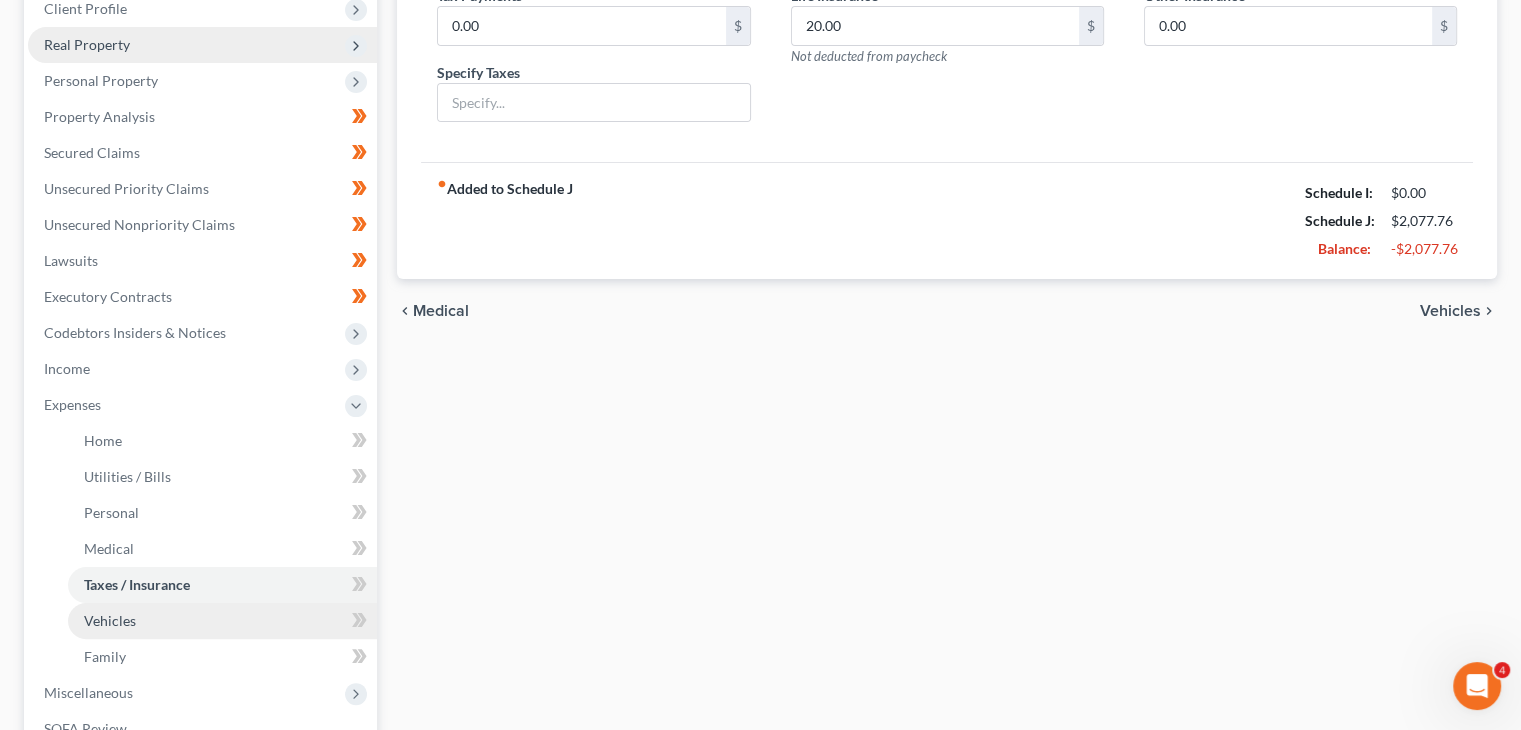 click on "Vehicles" at bounding box center [222, 621] 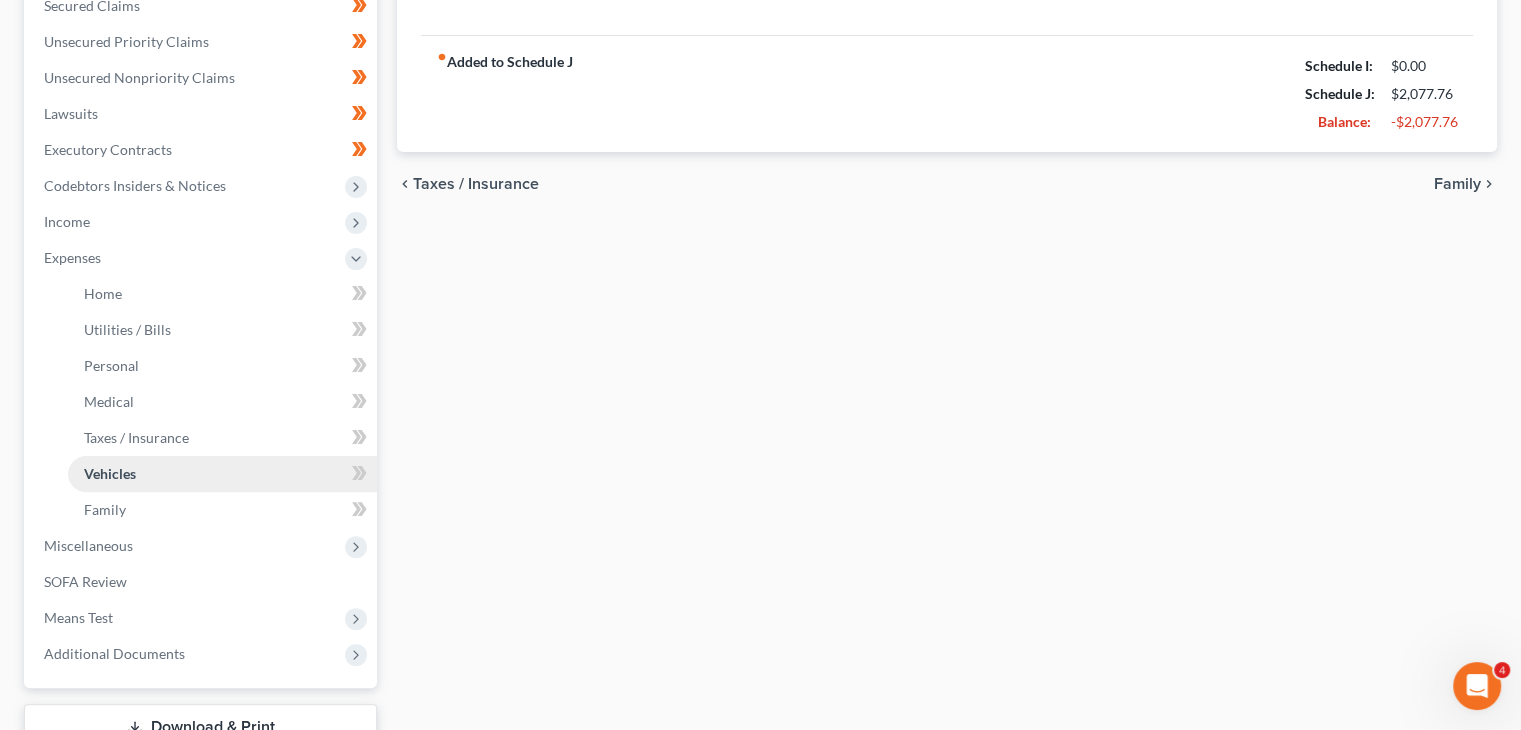 scroll, scrollTop: 504, scrollLeft: 0, axis: vertical 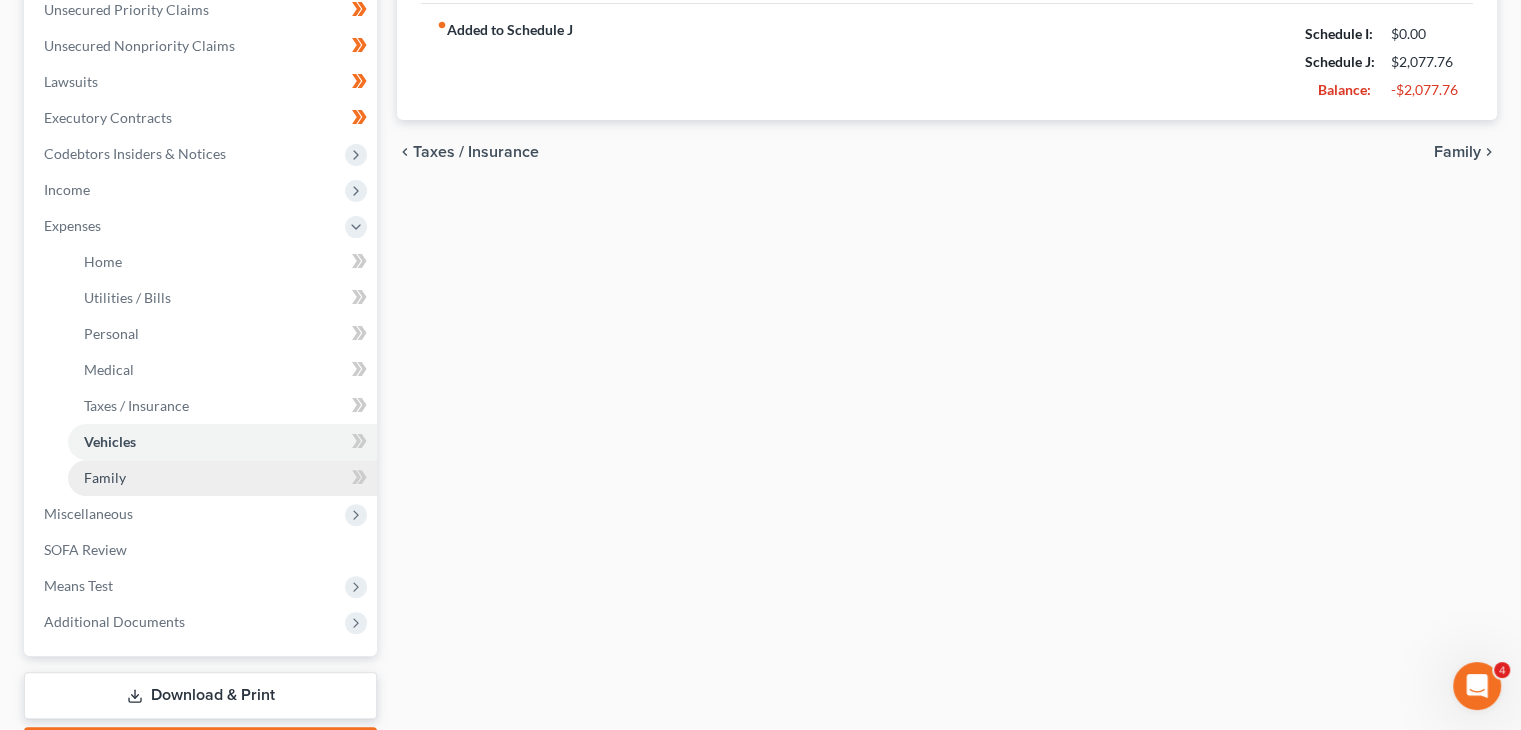 click on "Family" at bounding box center (222, 478) 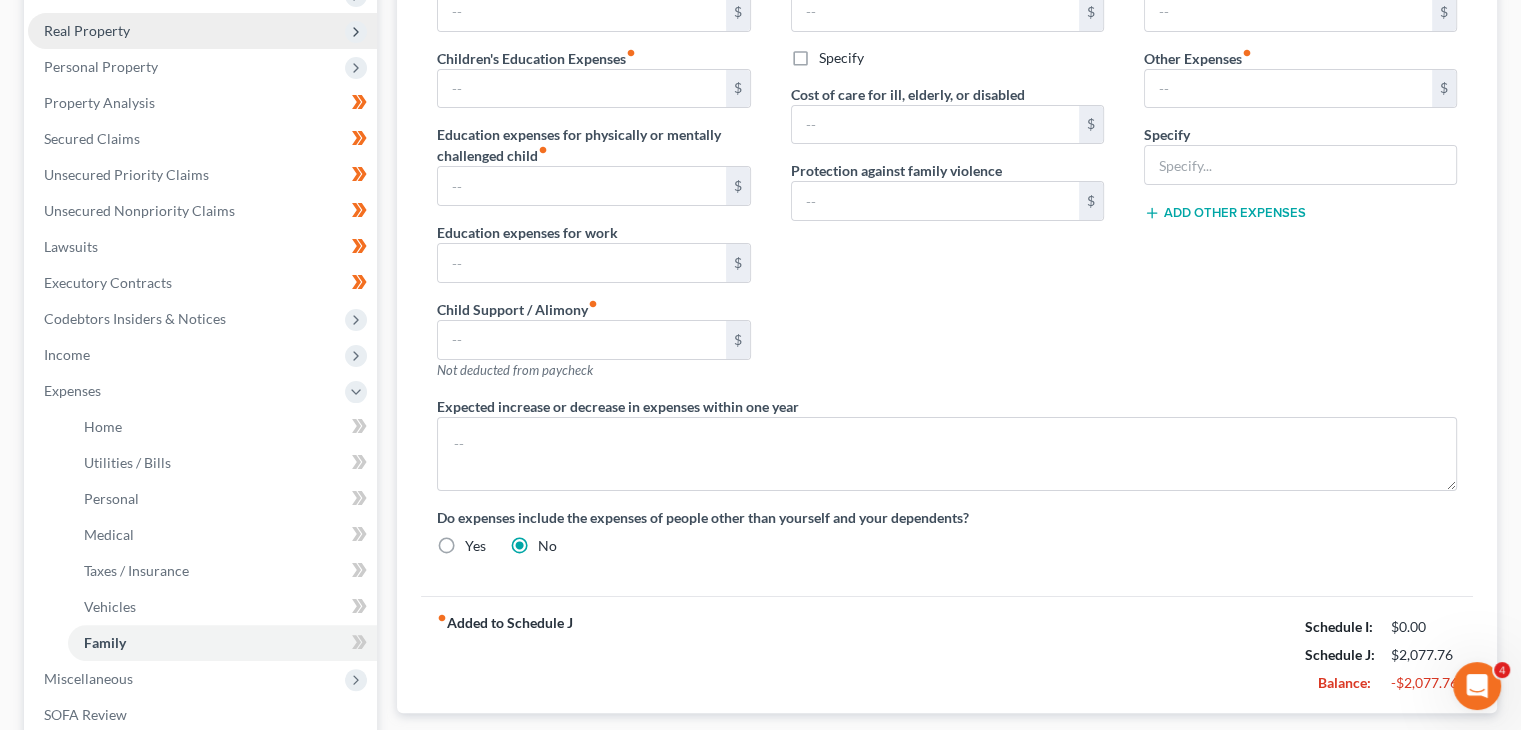 scroll, scrollTop: 620, scrollLeft: 0, axis: vertical 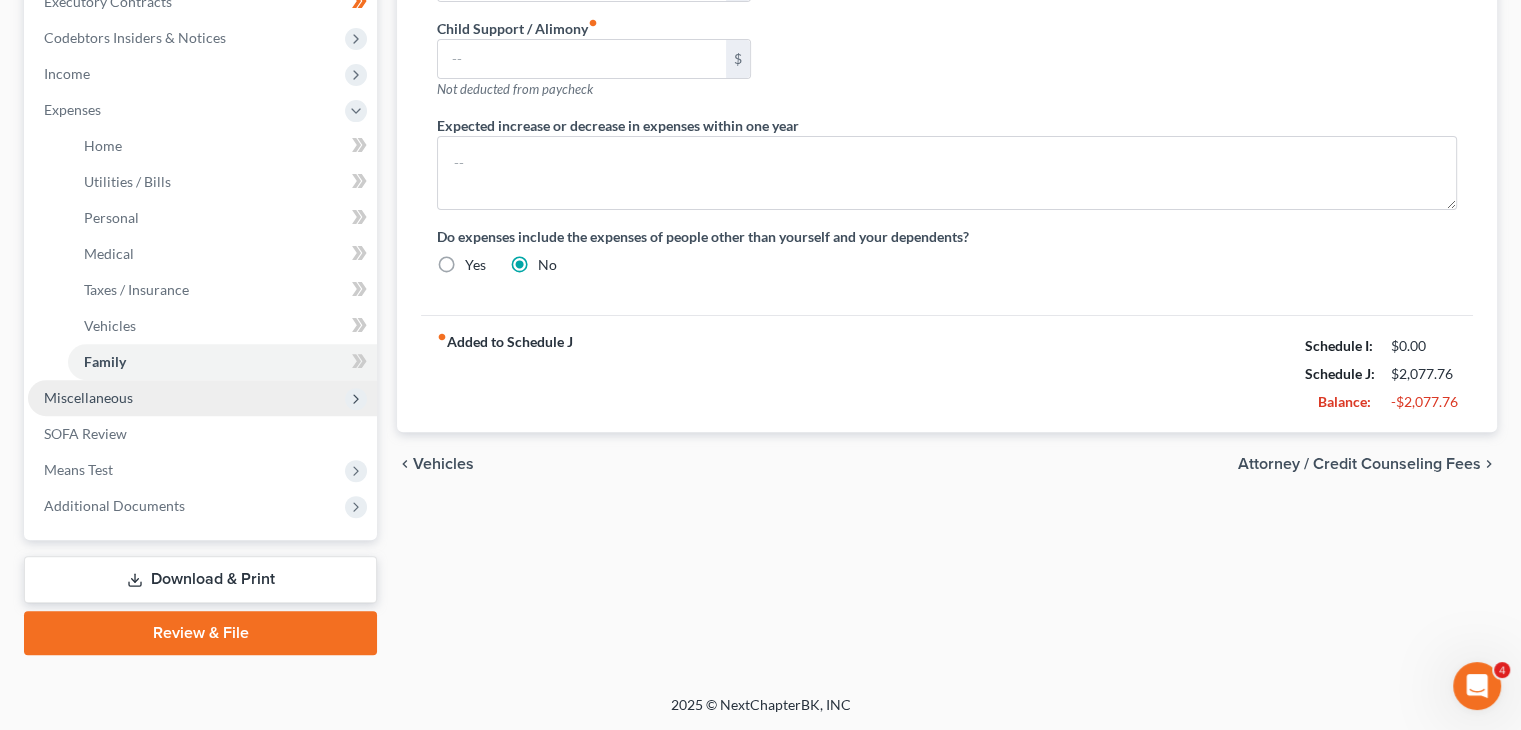 click on "Miscellaneous" at bounding box center (202, 398) 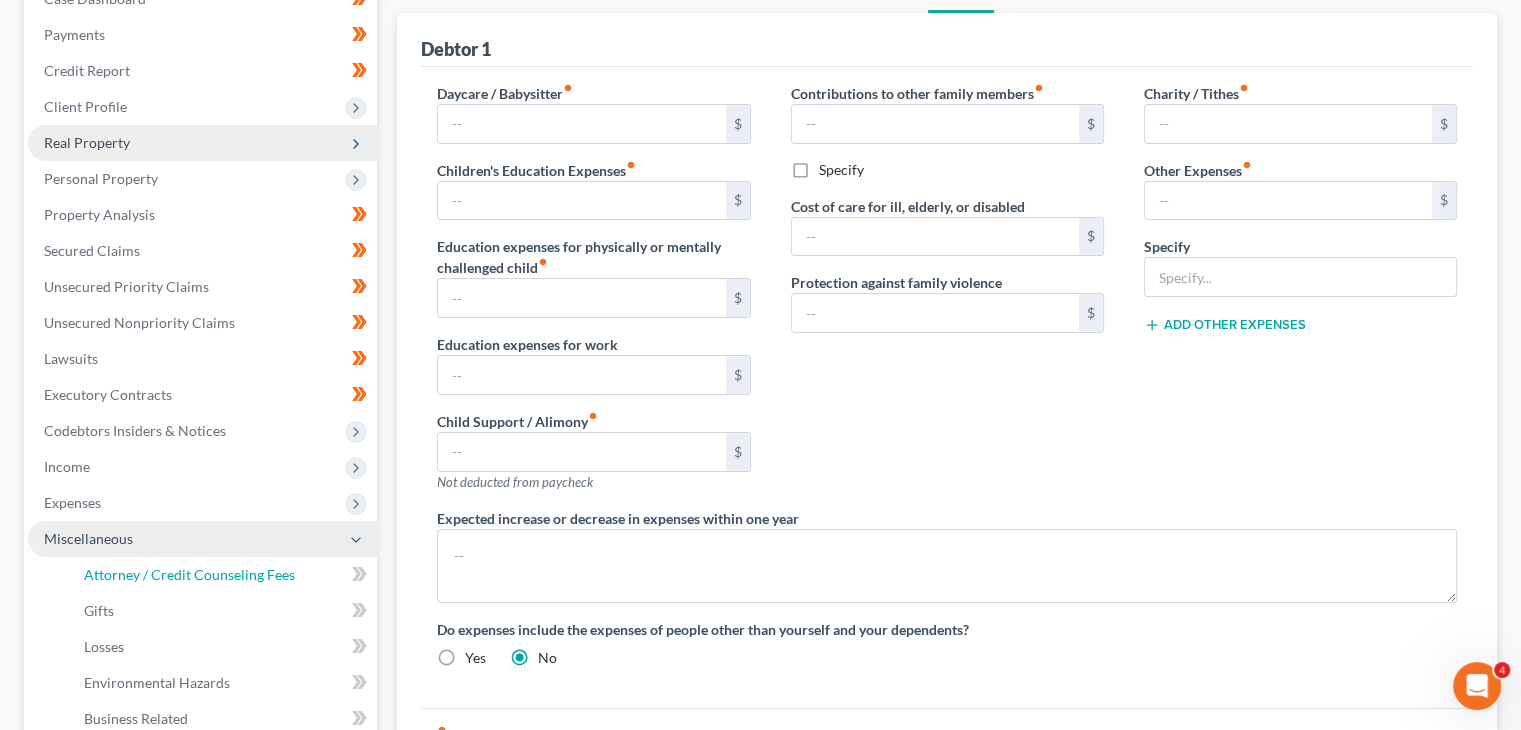 click on "Attorney / Credit Counseling Fees" at bounding box center (222, 575) 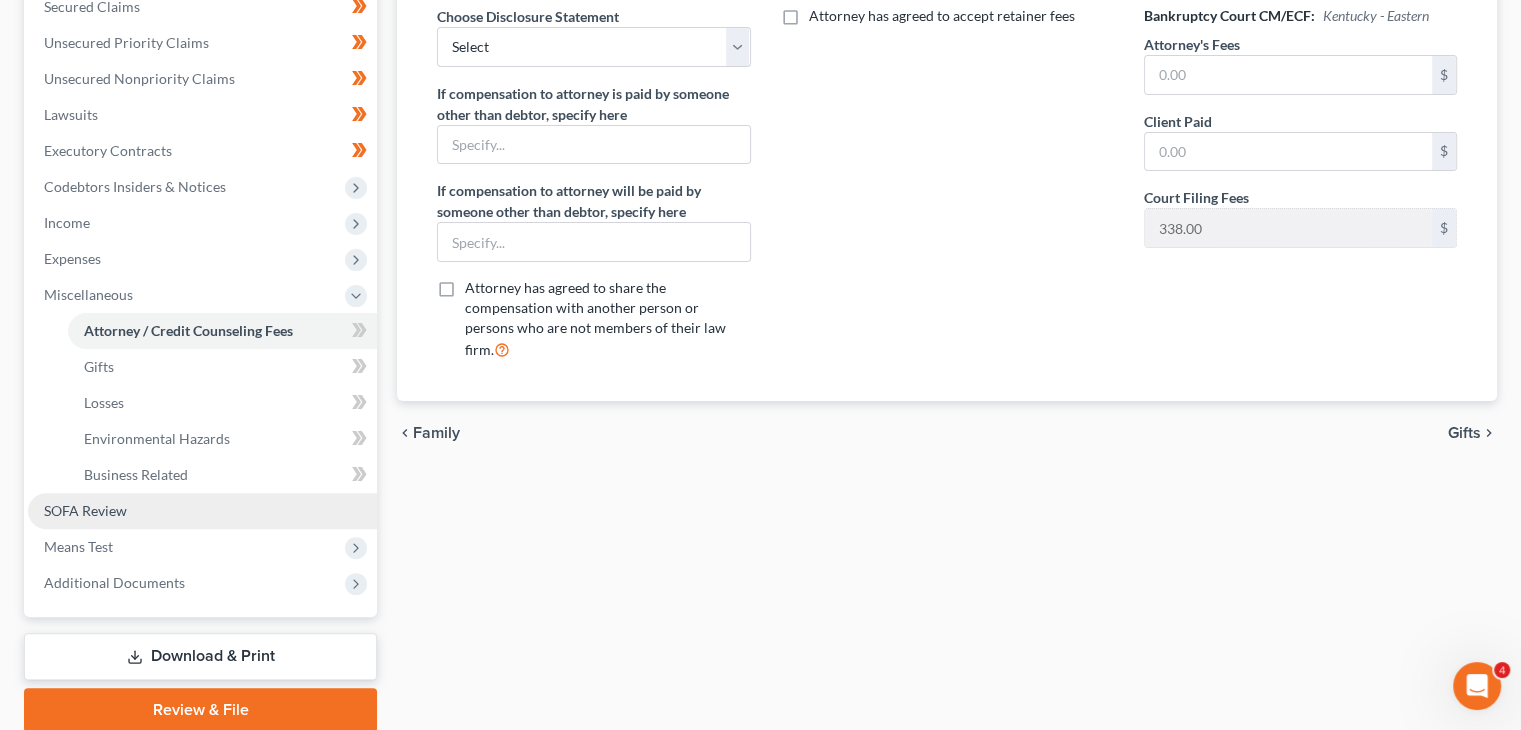 click on "SOFA Review" at bounding box center [85, 510] 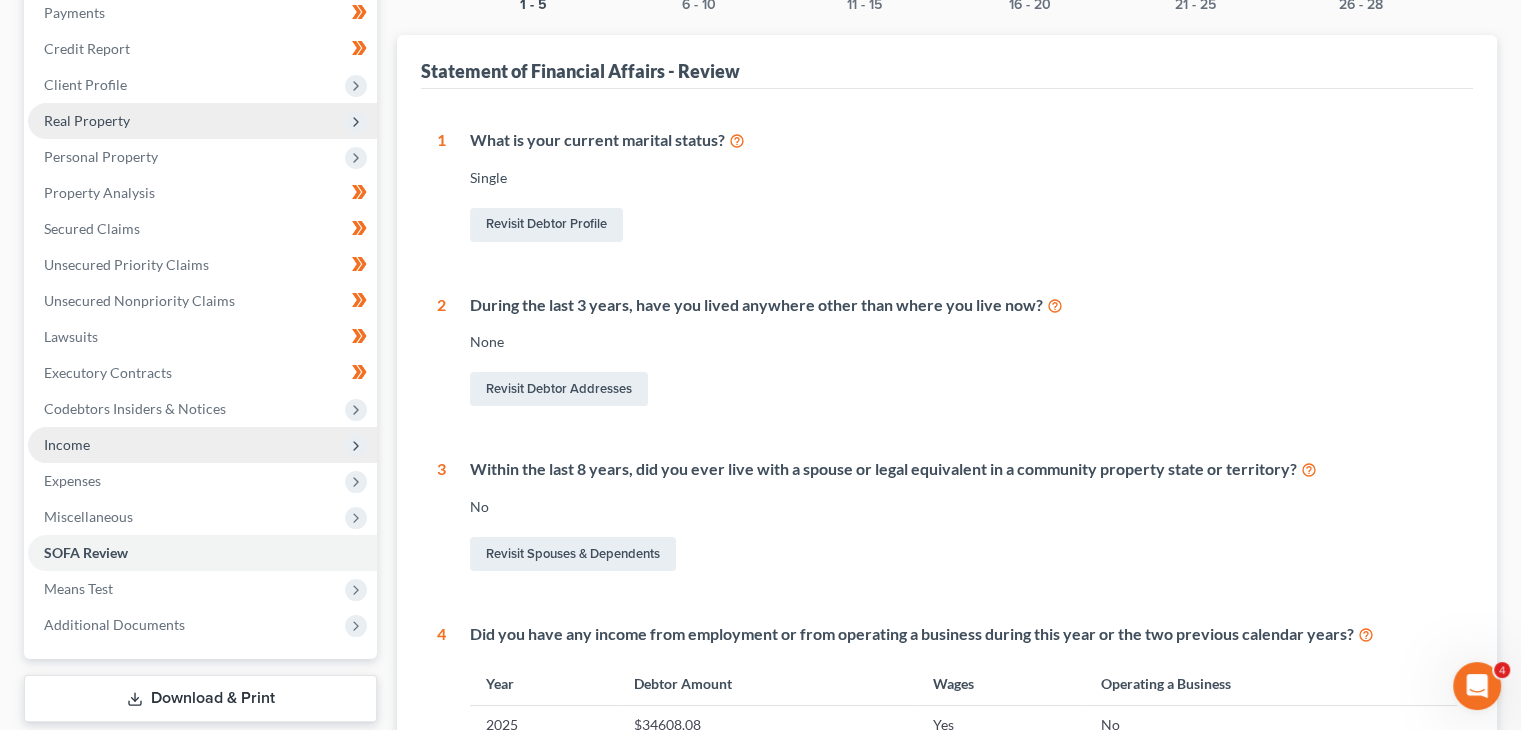 click on "Income" at bounding box center (67, 444) 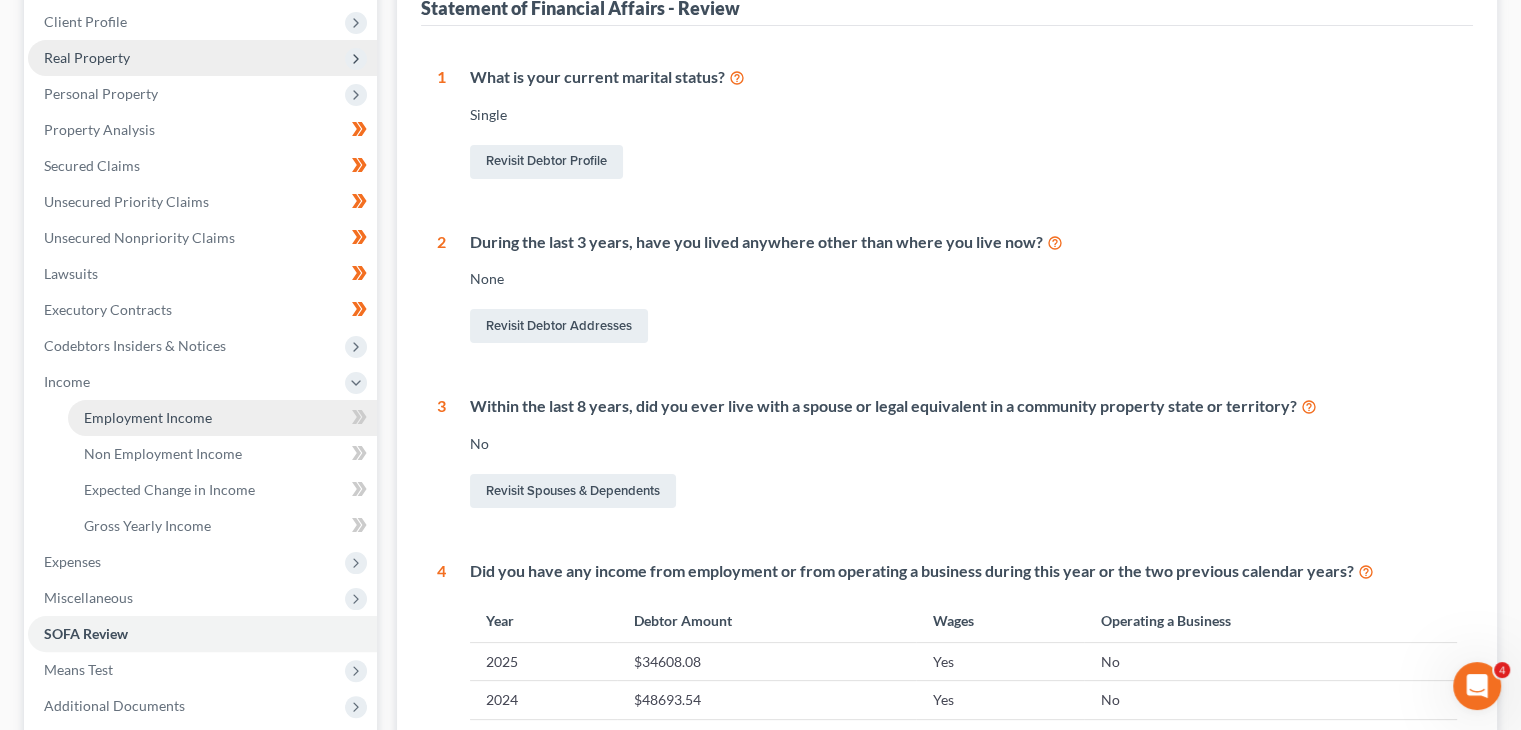 click on "Employment Income" at bounding box center [222, 418] 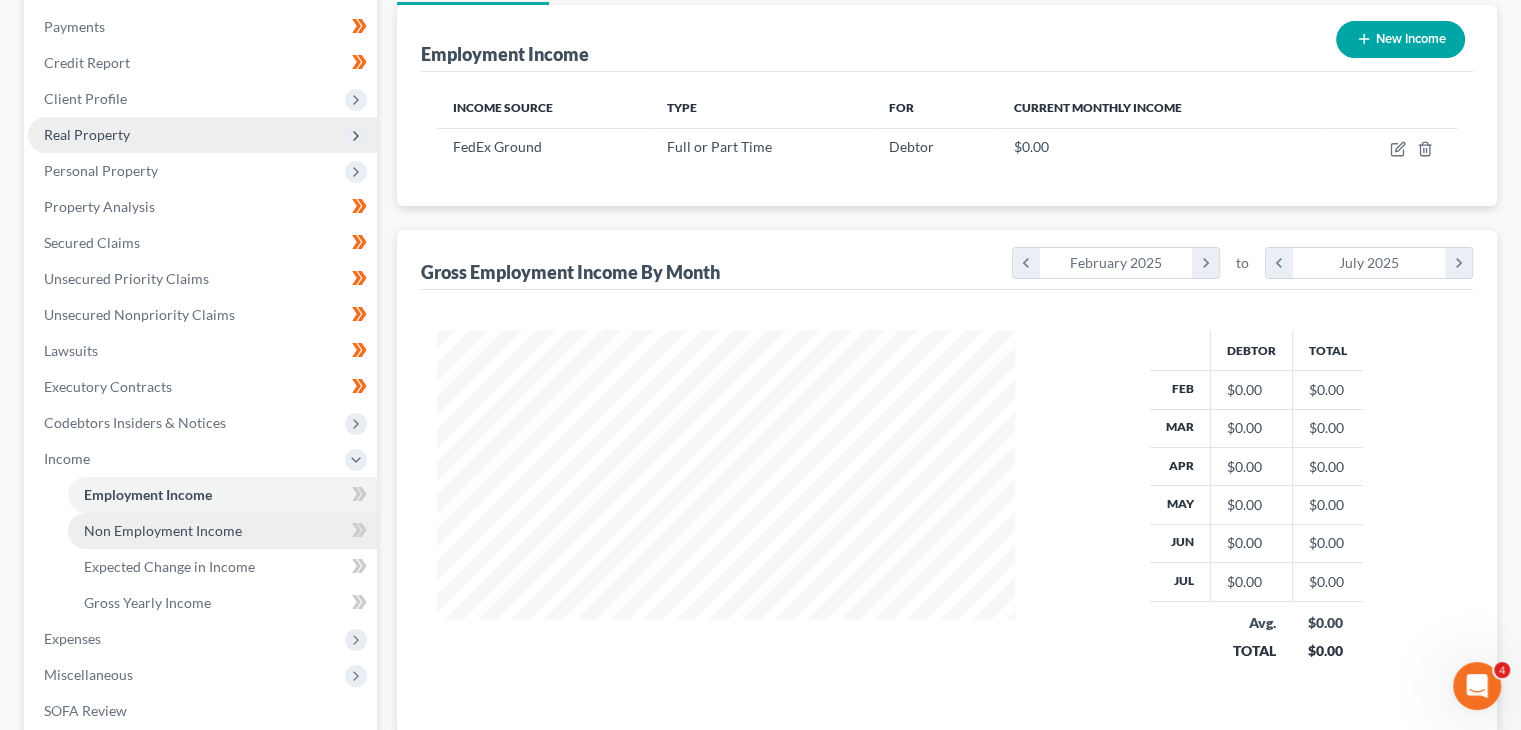 click on "Non Employment Income" at bounding box center [163, 530] 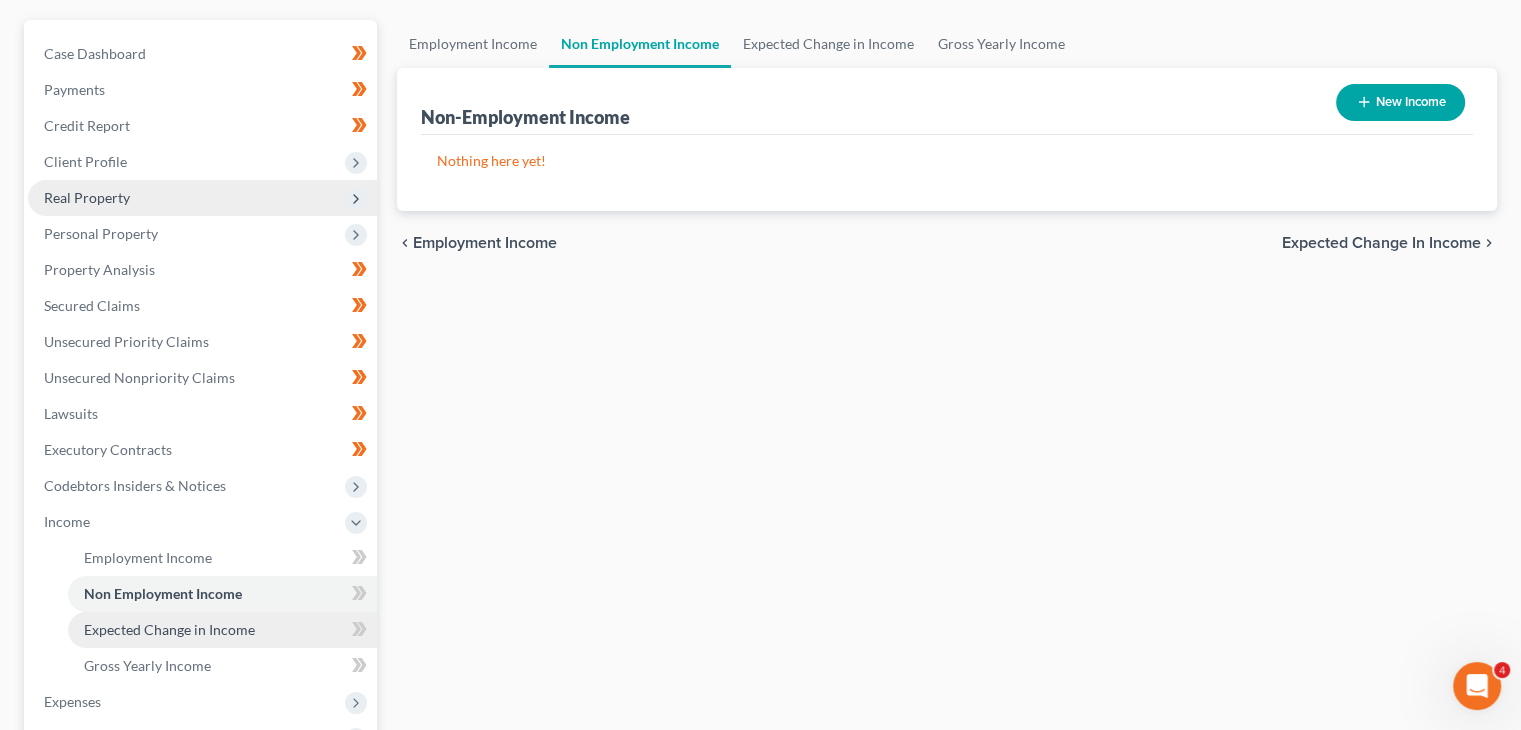 click on "Expected Change in Income" at bounding box center (222, 630) 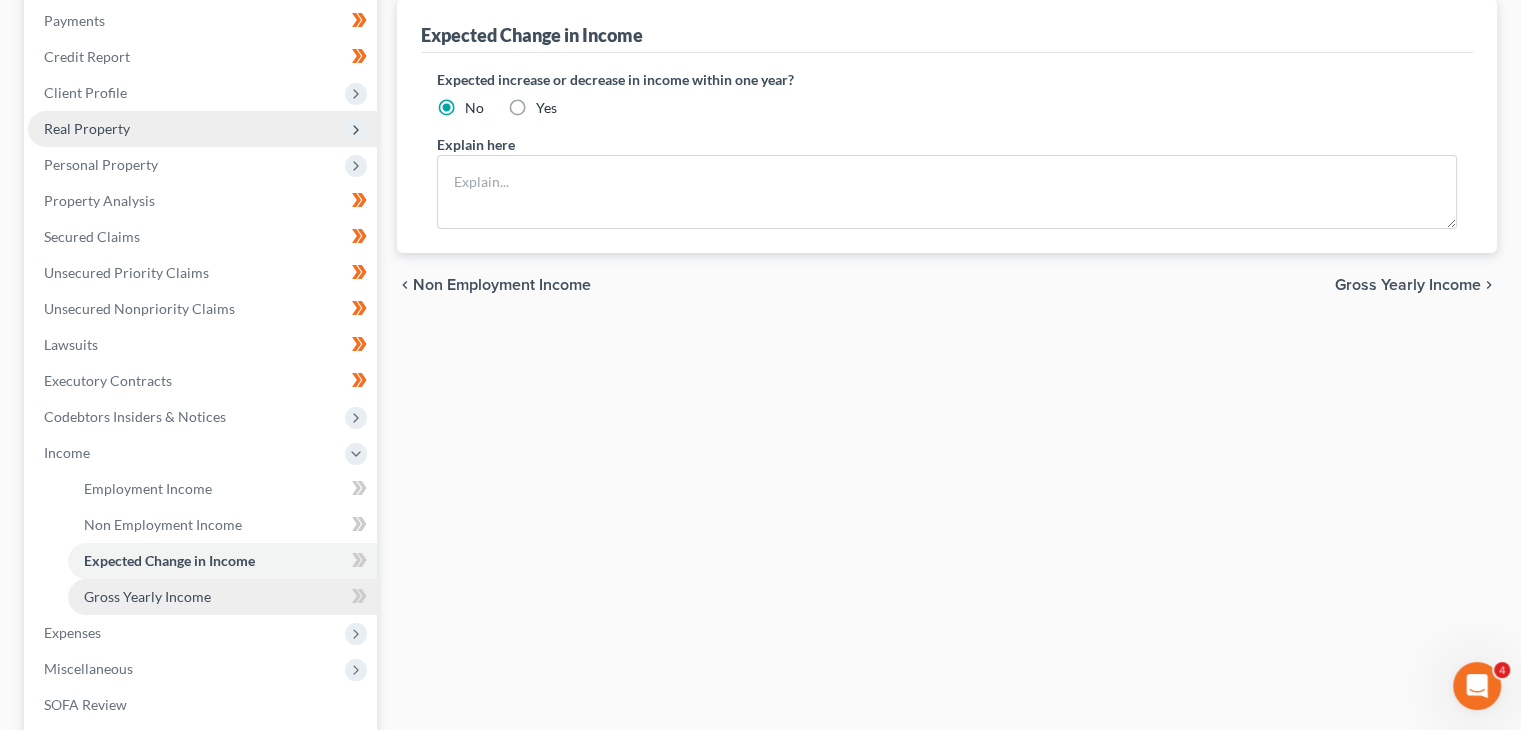 click on "Gross Yearly Income" at bounding box center (222, 597) 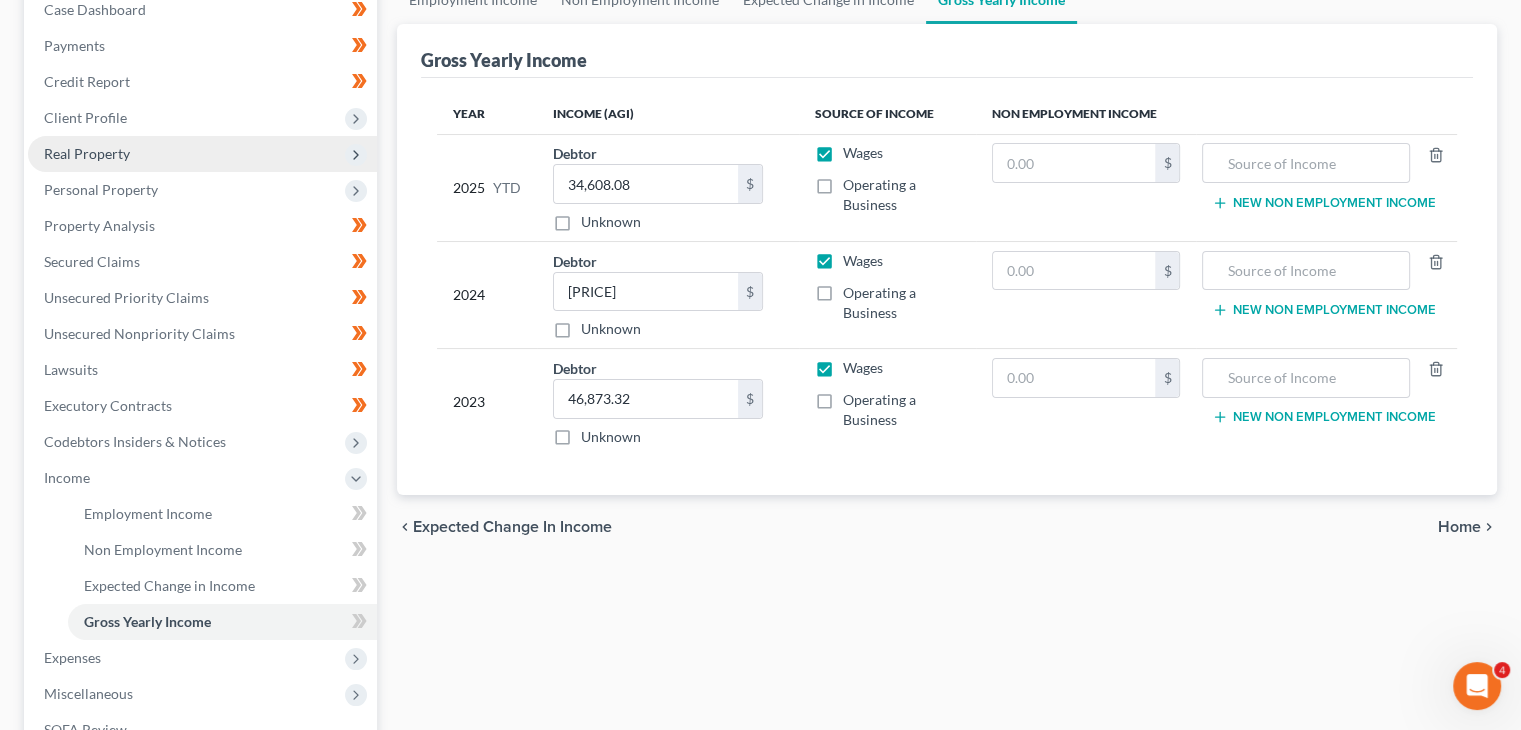 scroll, scrollTop: 217, scrollLeft: 0, axis: vertical 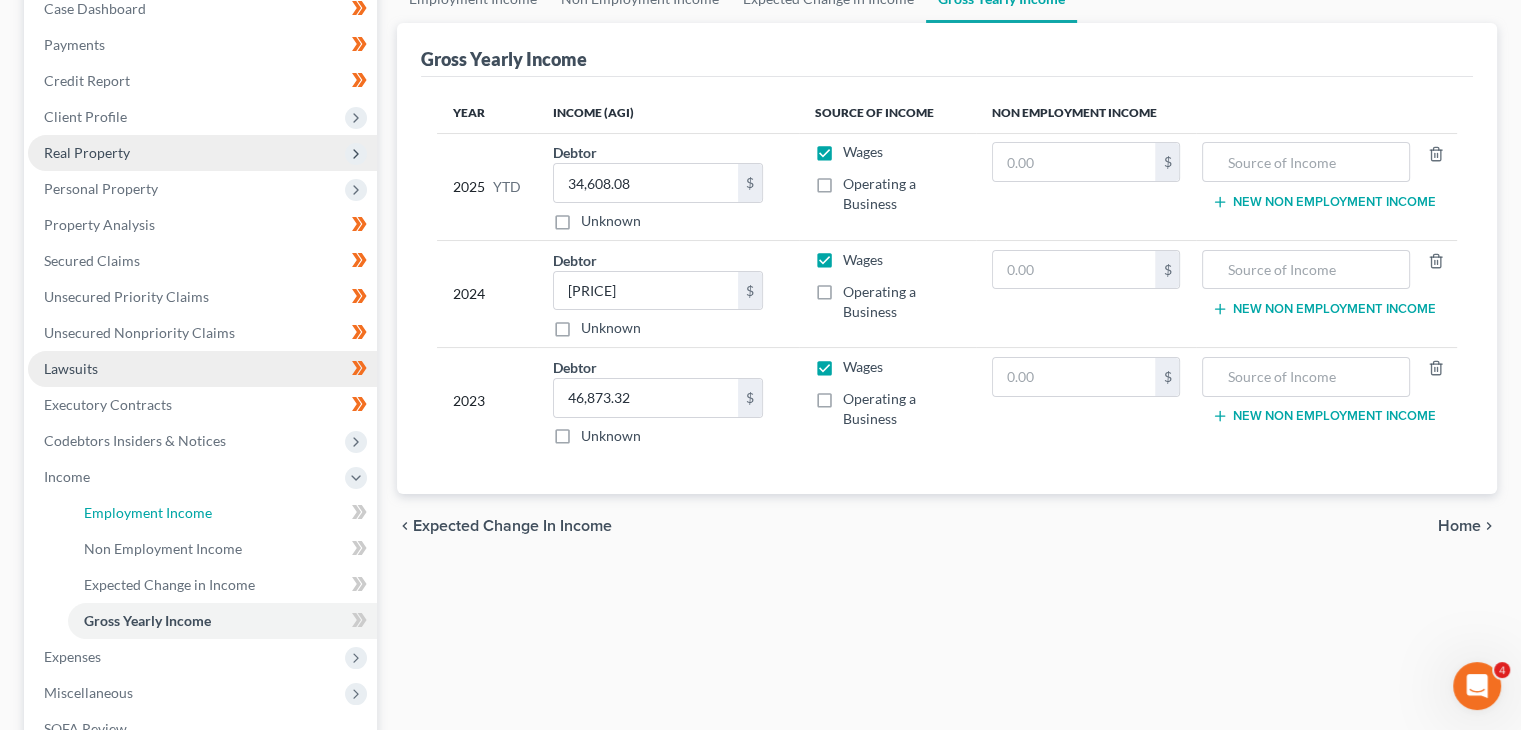 click on "Employment Income" at bounding box center (148, 512) 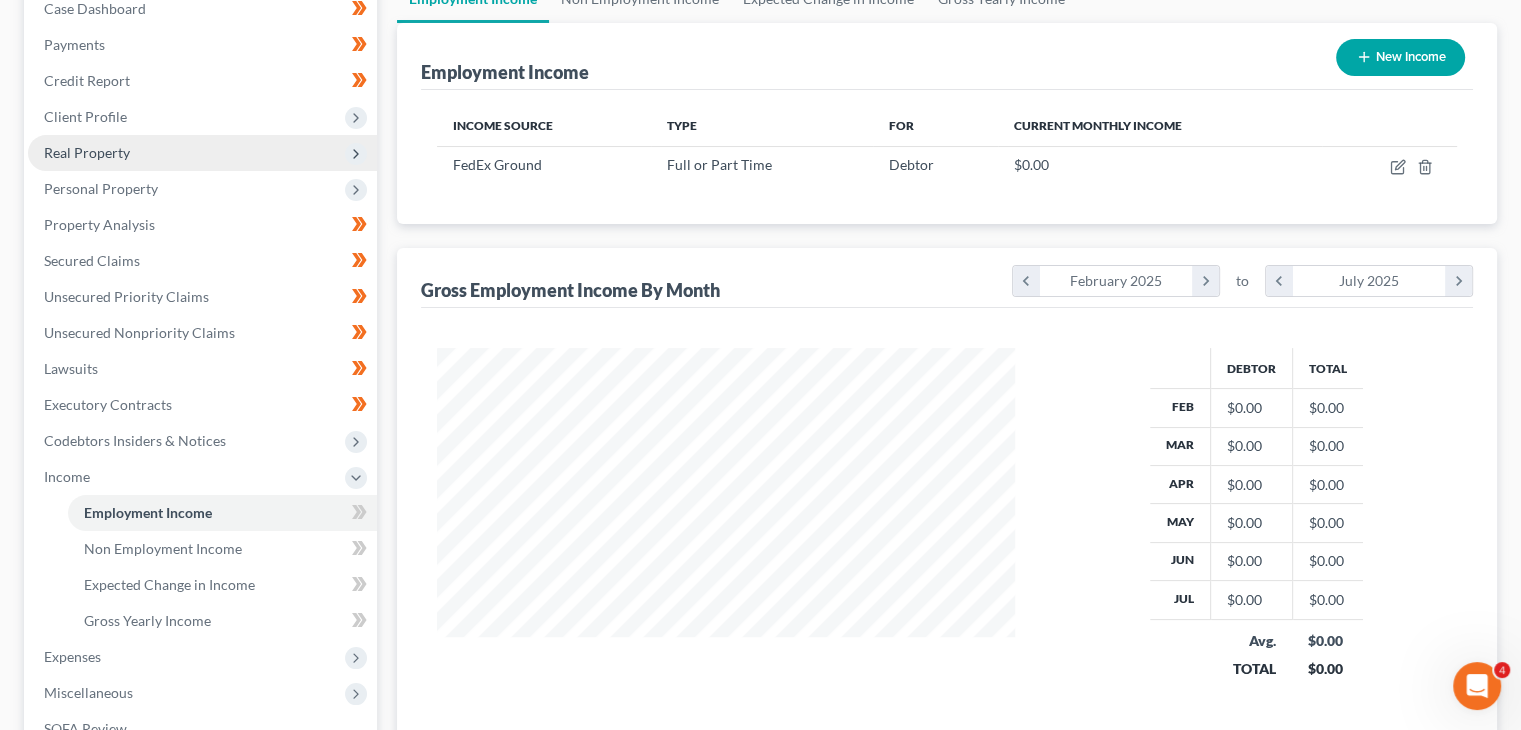 scroll, scrollTop: 0, scrollLeft: 0, axis: both 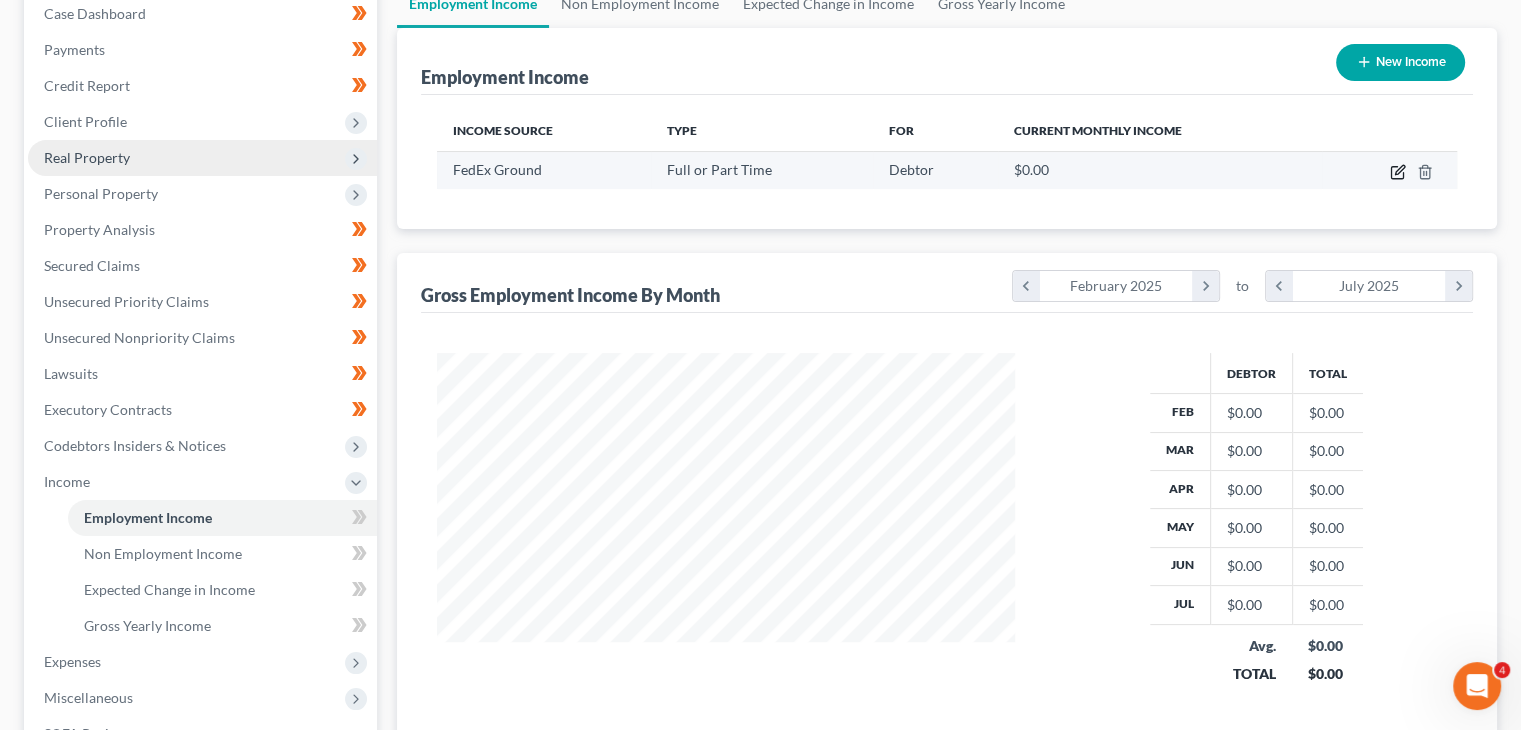 click 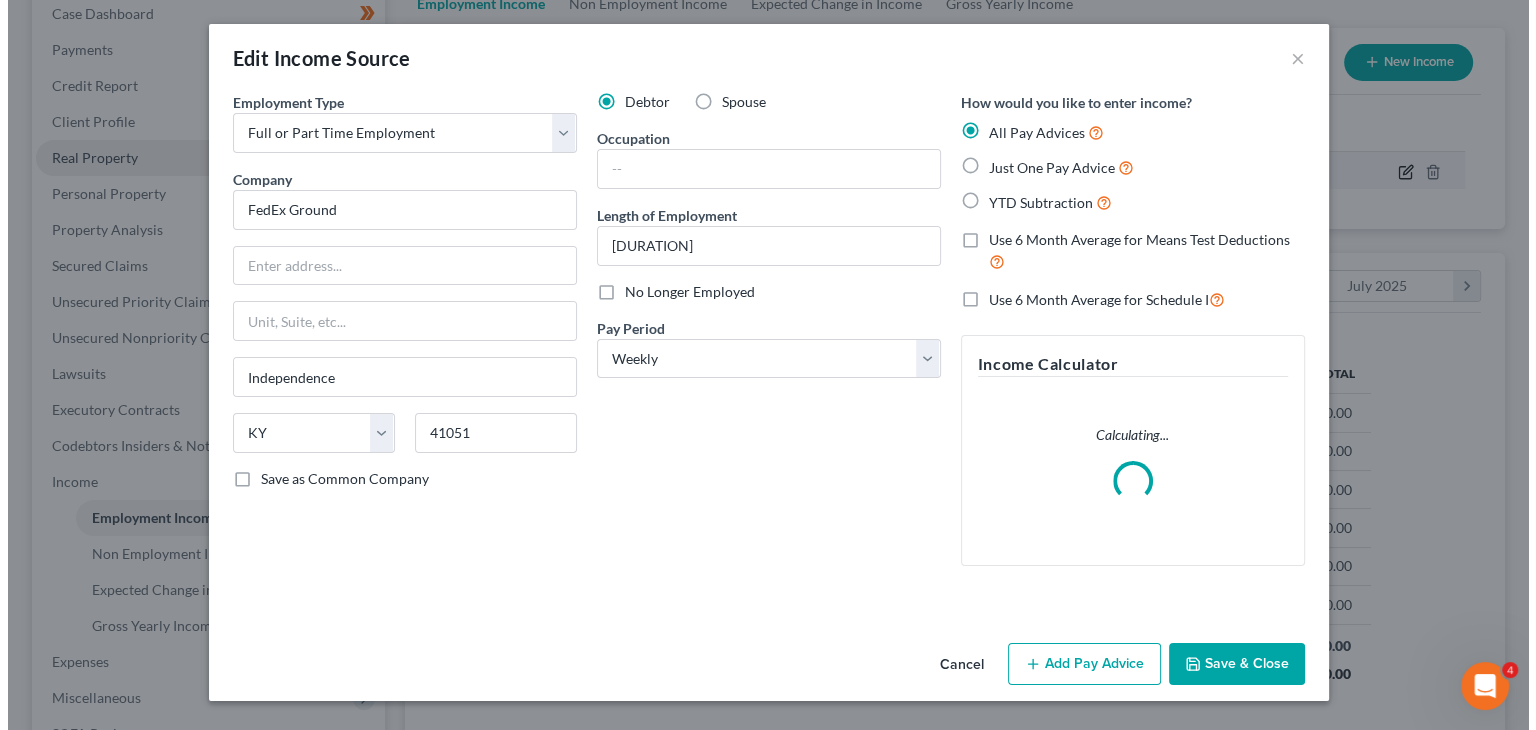 scroll, scrollTop: 999643, scrollLeft: 999375, axis: both 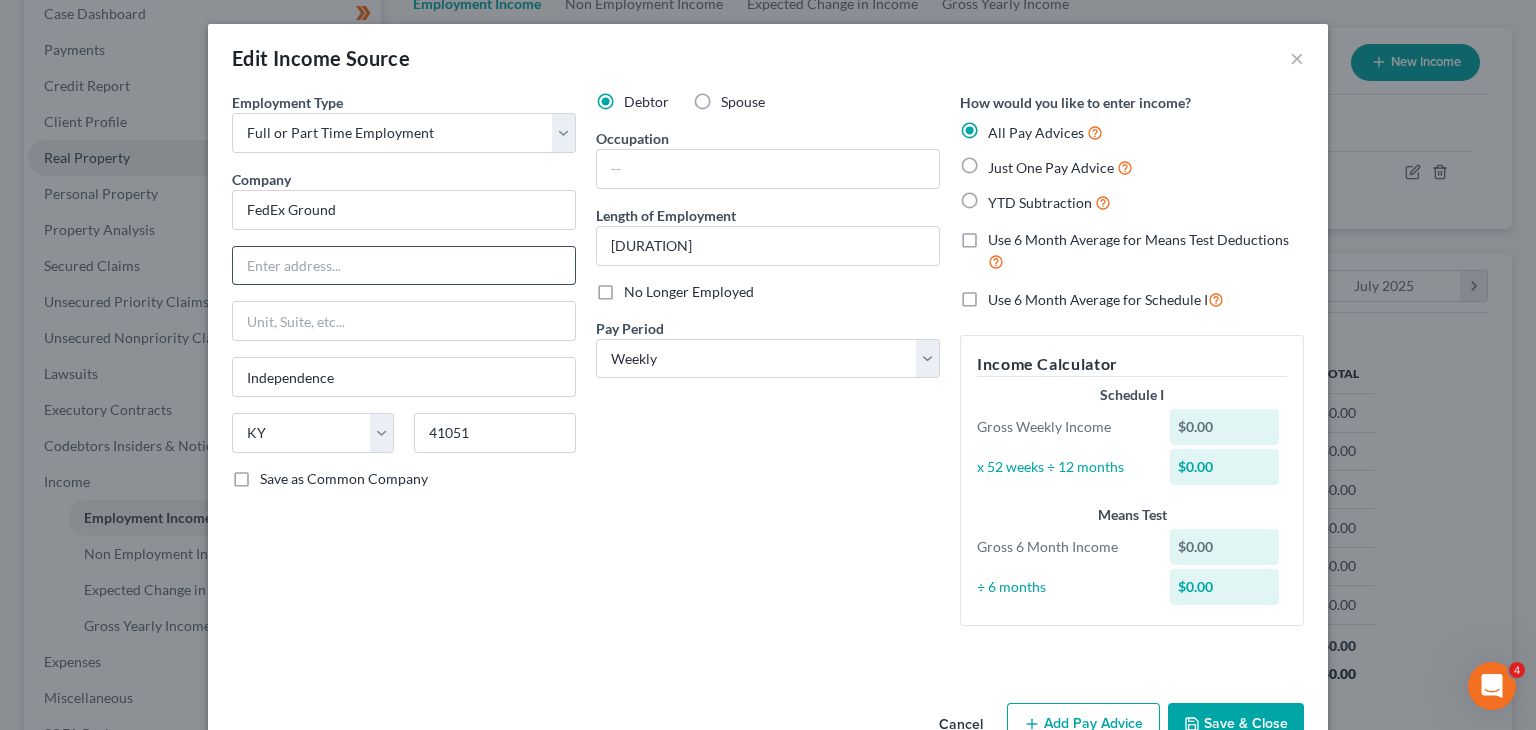 click at bounding box center (404, 266) 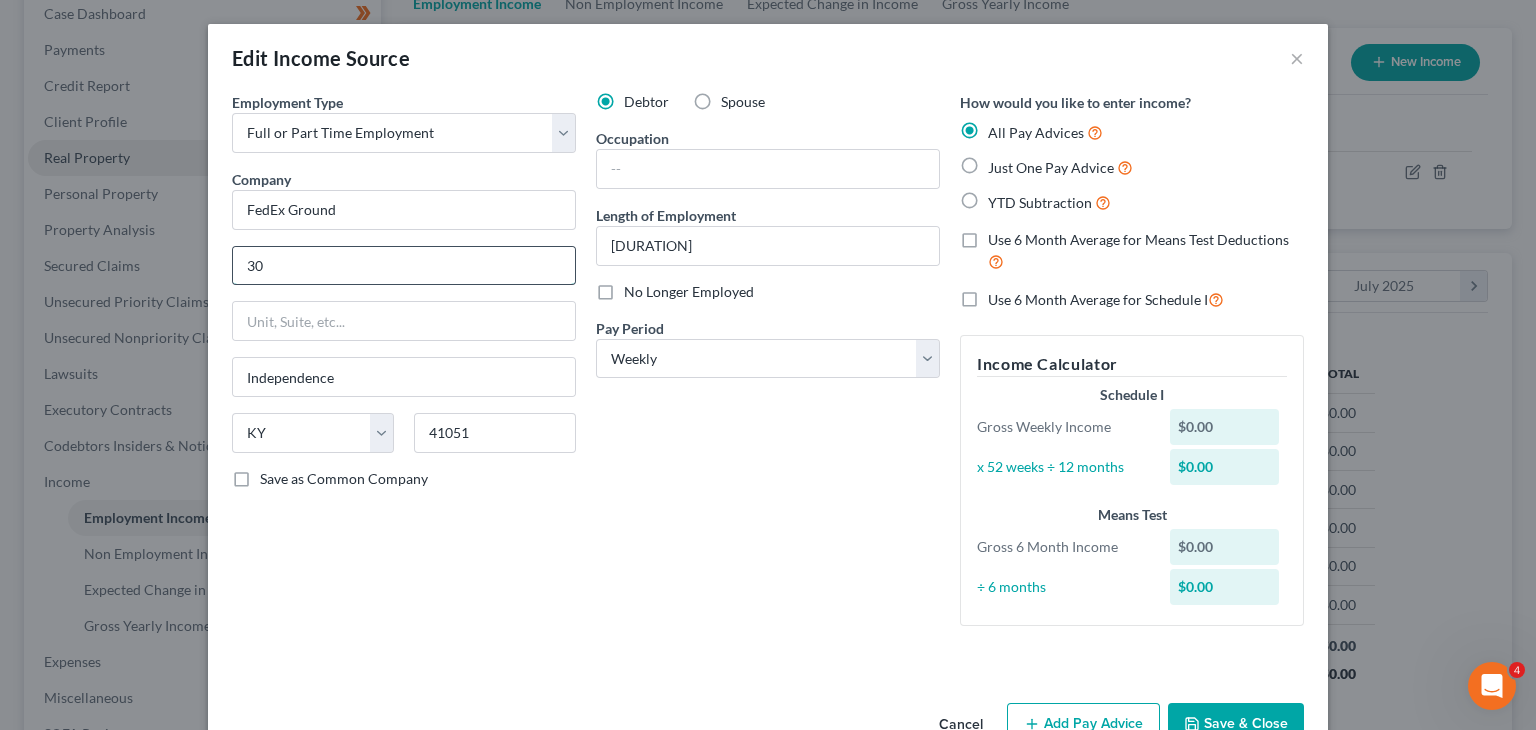 click on "30" at bounding box center (404, 266) 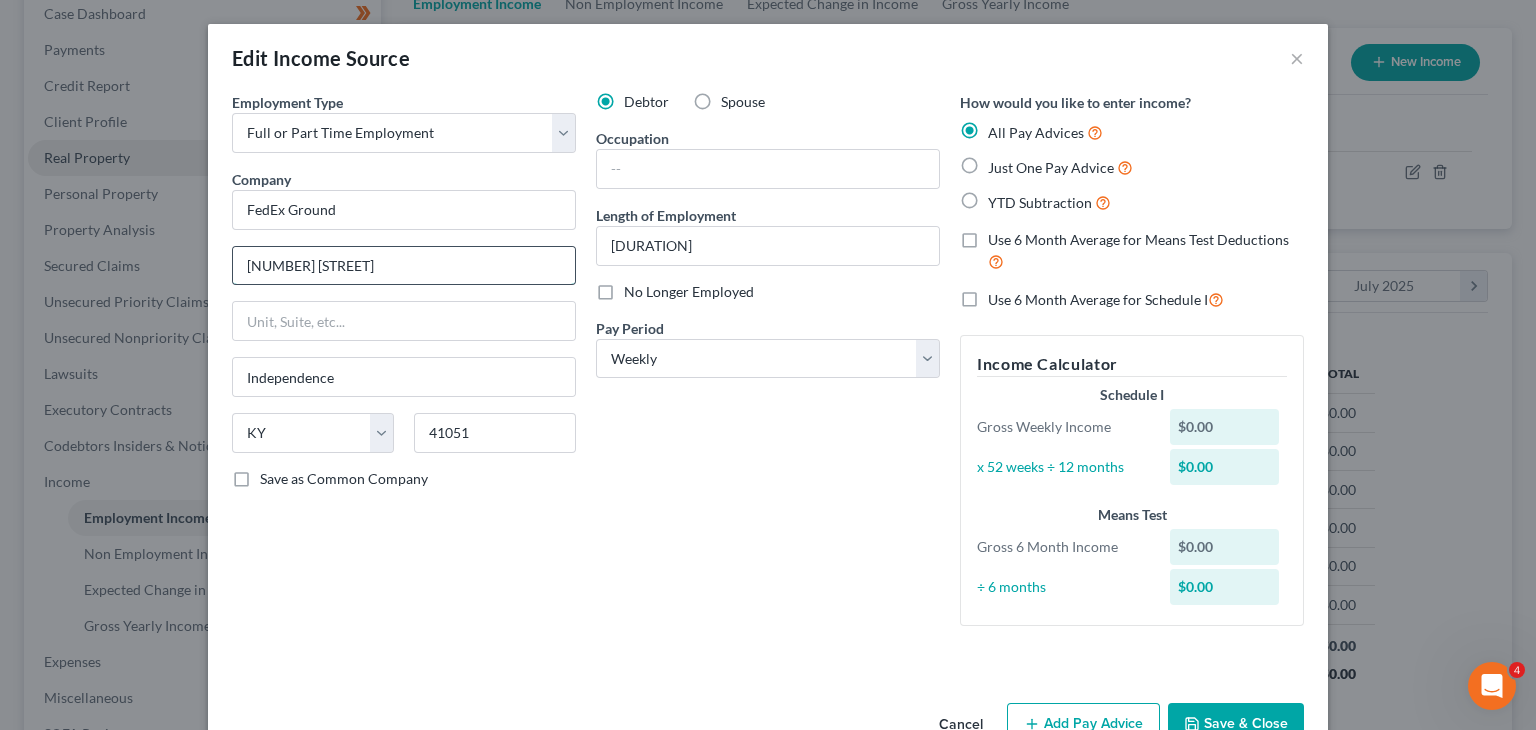 type on "[NUMBER] [STREET]" 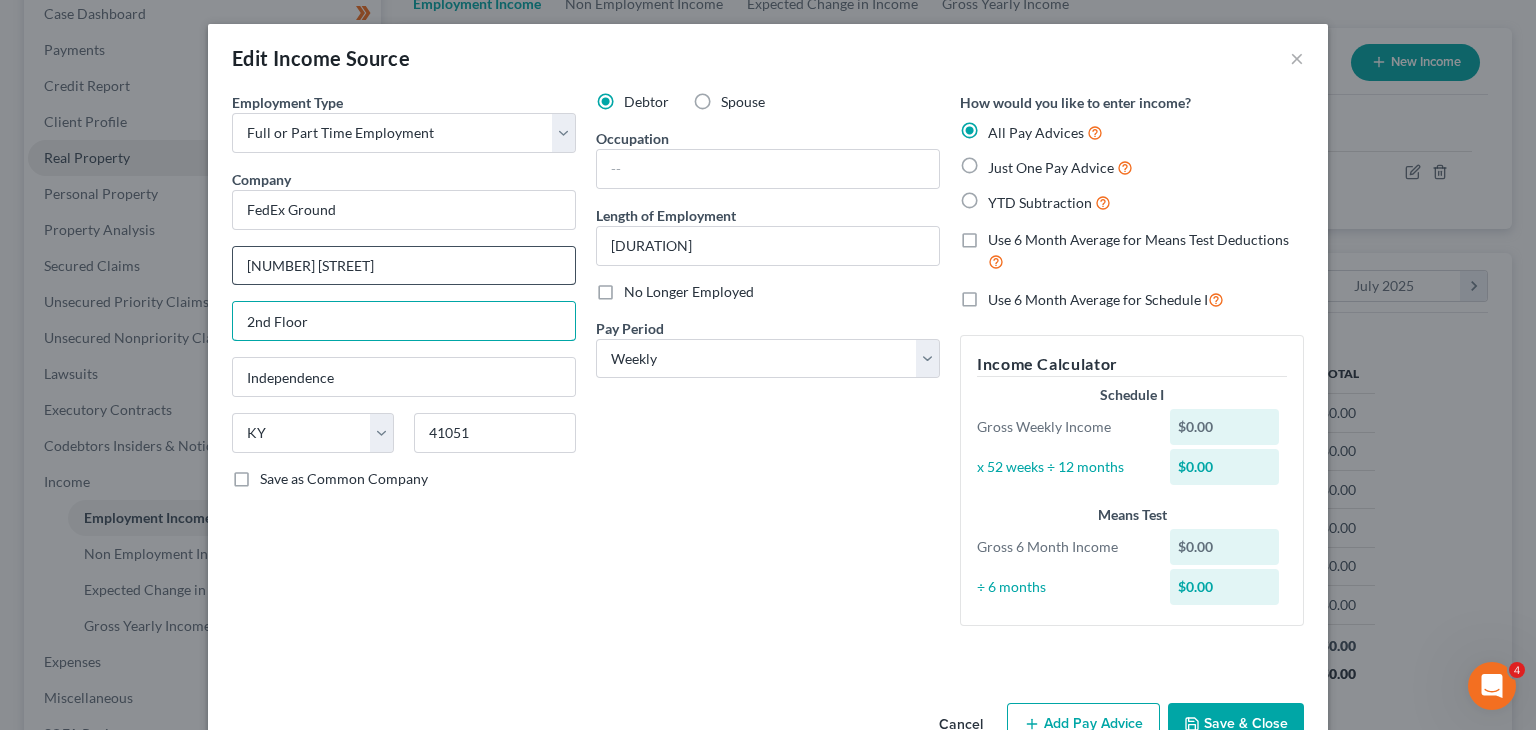 type on "2nd Floor" 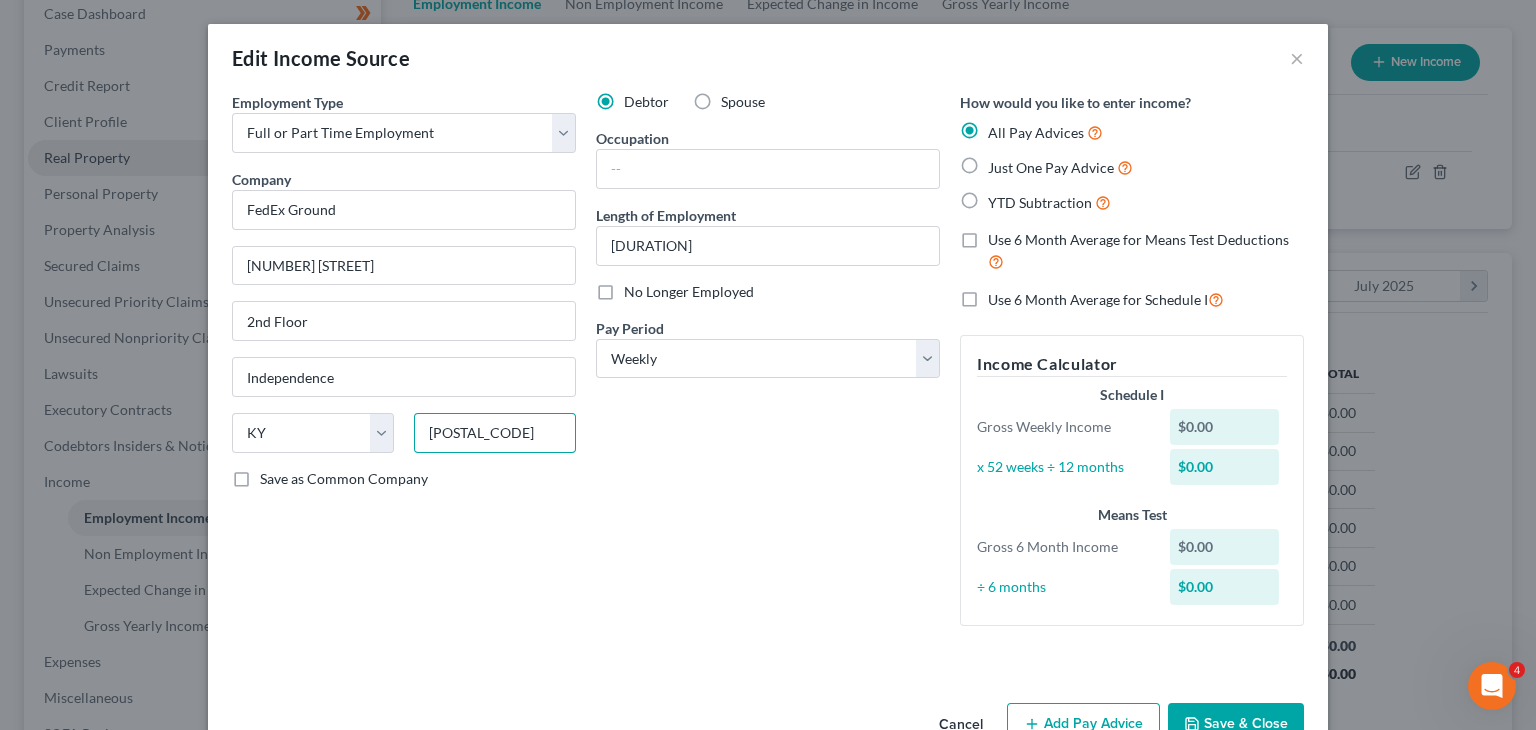type on "[POSTAL_CODE]" 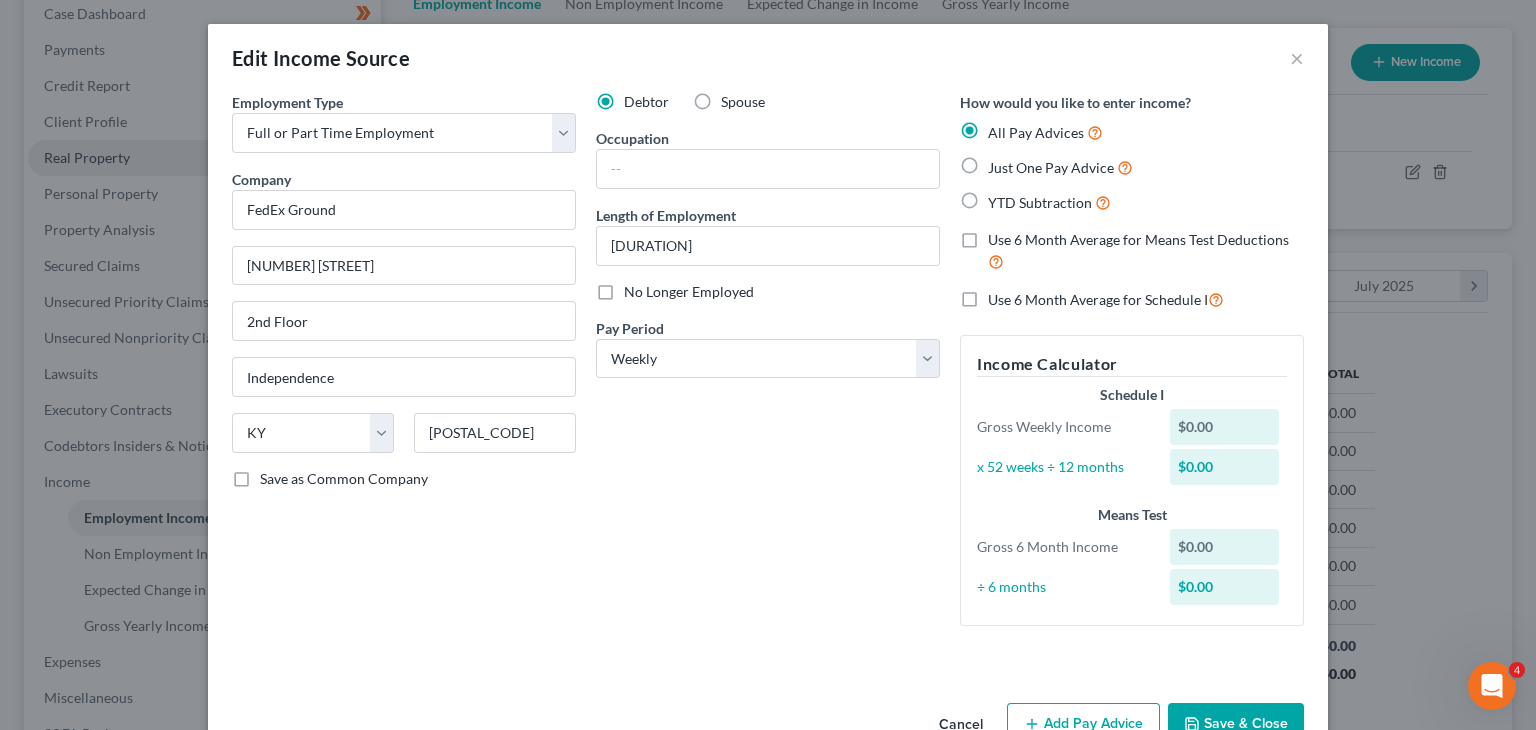 click on "Debtor Spouse Occupation Length of Employment 6 Years and 9 Months No Longer Employed
Pay Period
*
Select Monthly Twice Monthly Every Other Week Weekly" at bounding box center (768, 367) 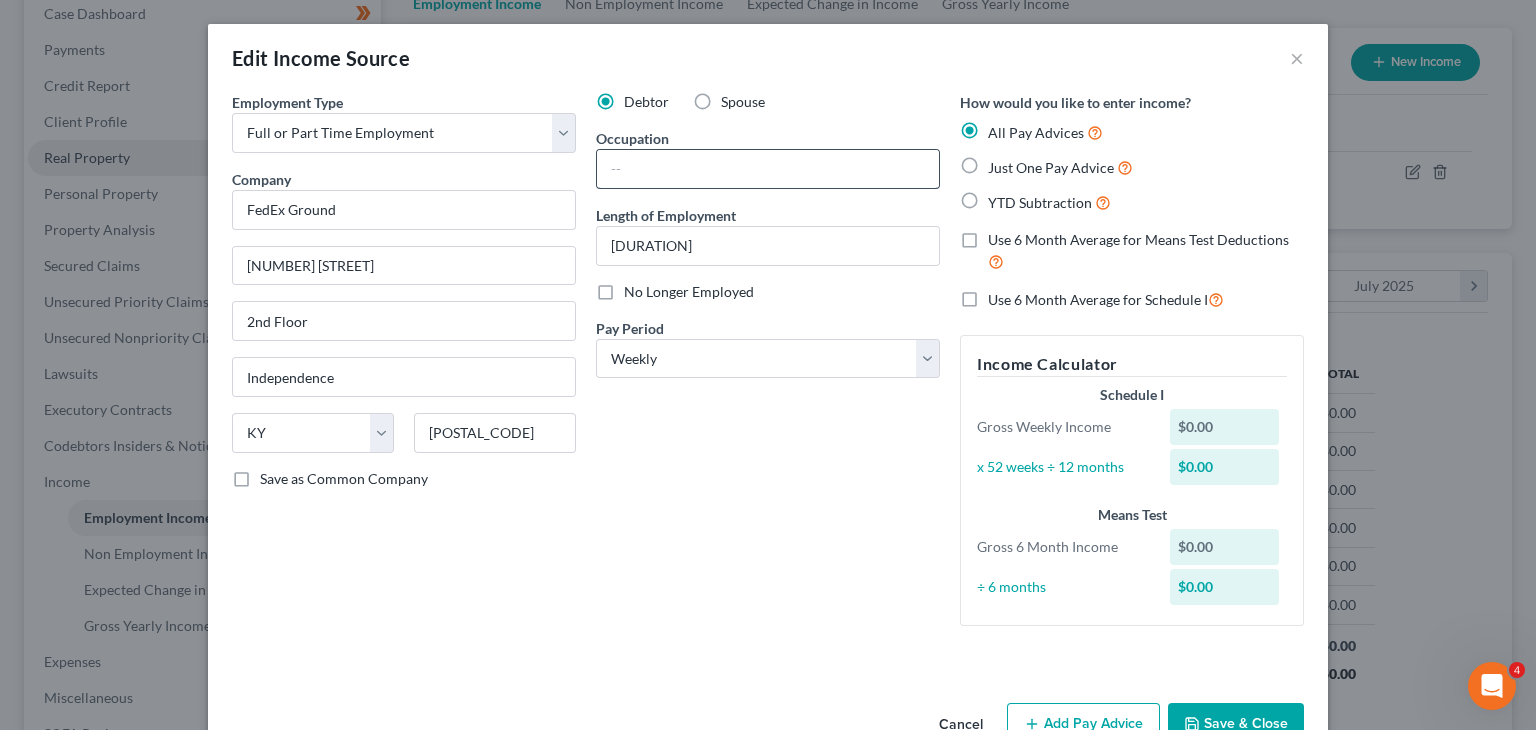 type on "Collierville" 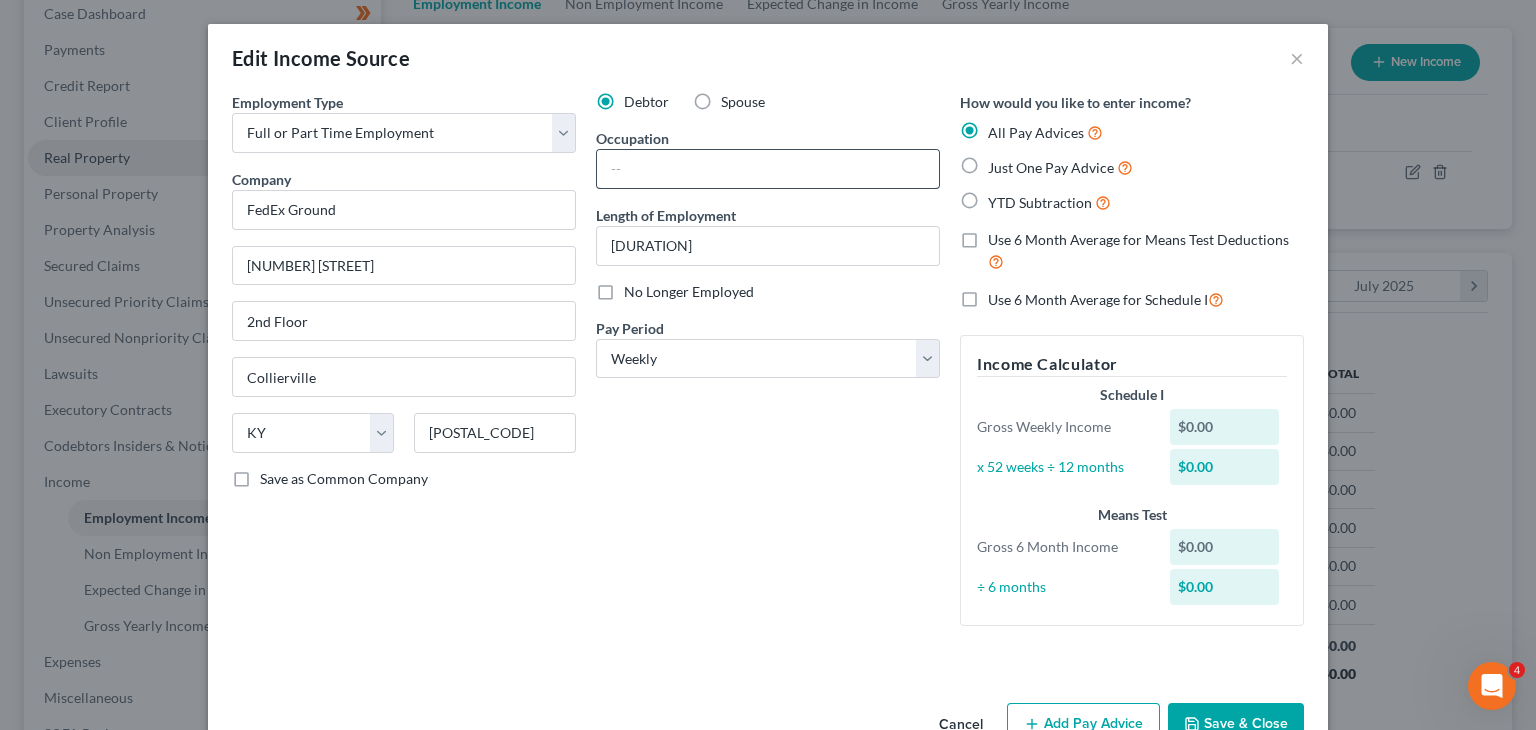 select on "44" 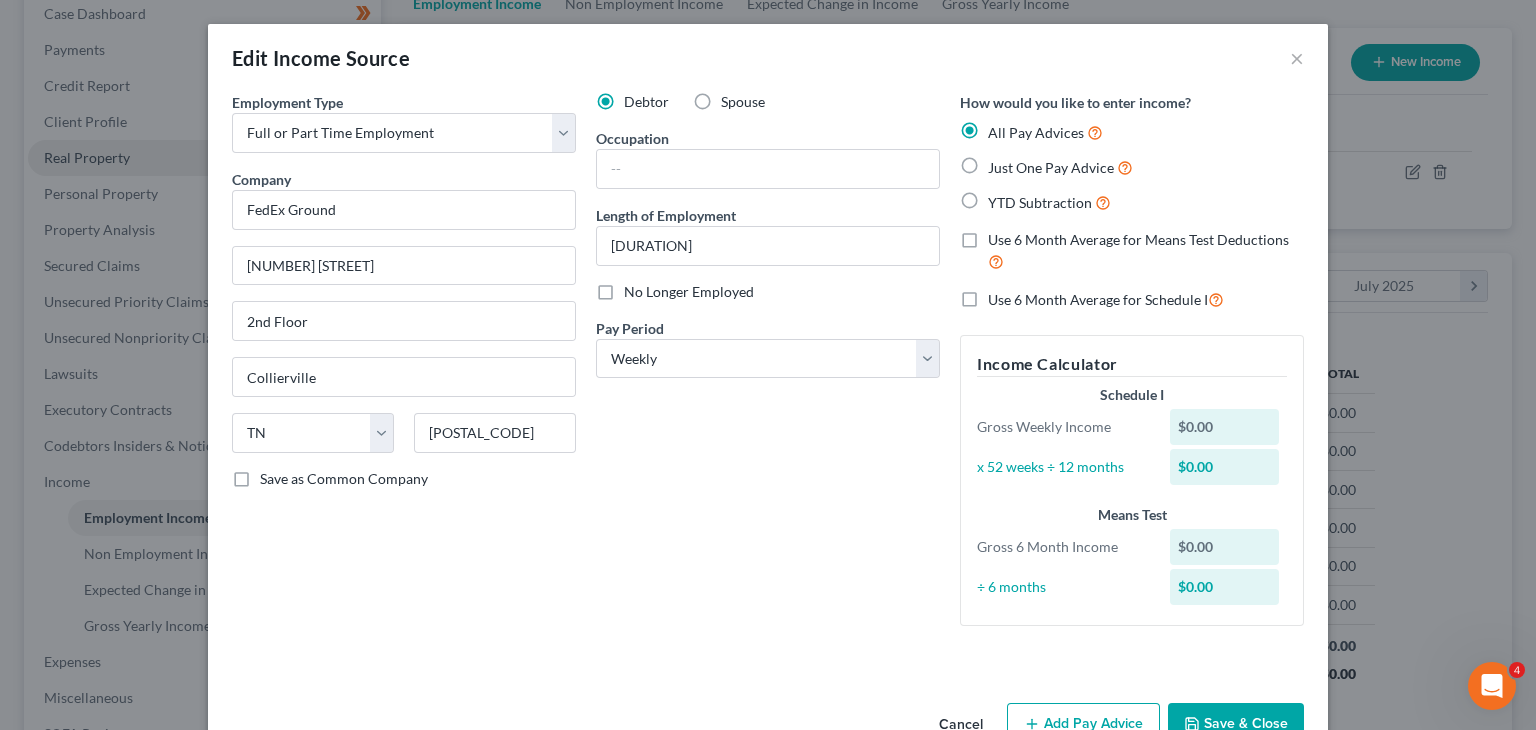 scroll, scrollTop: 54, scrollLeft: 0, axis: vertical 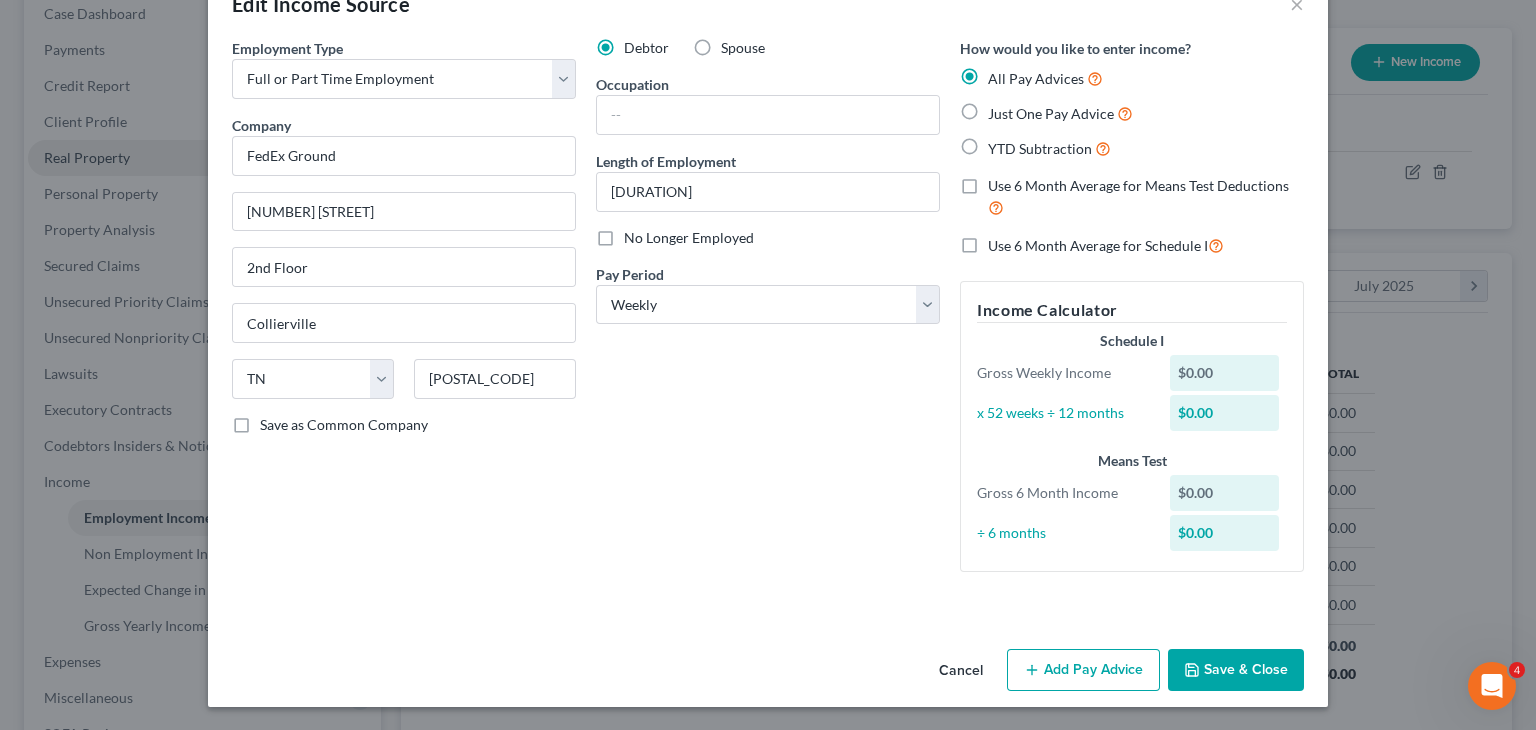 click on "Add Pay Advice" at bounding box center (1083, 670) 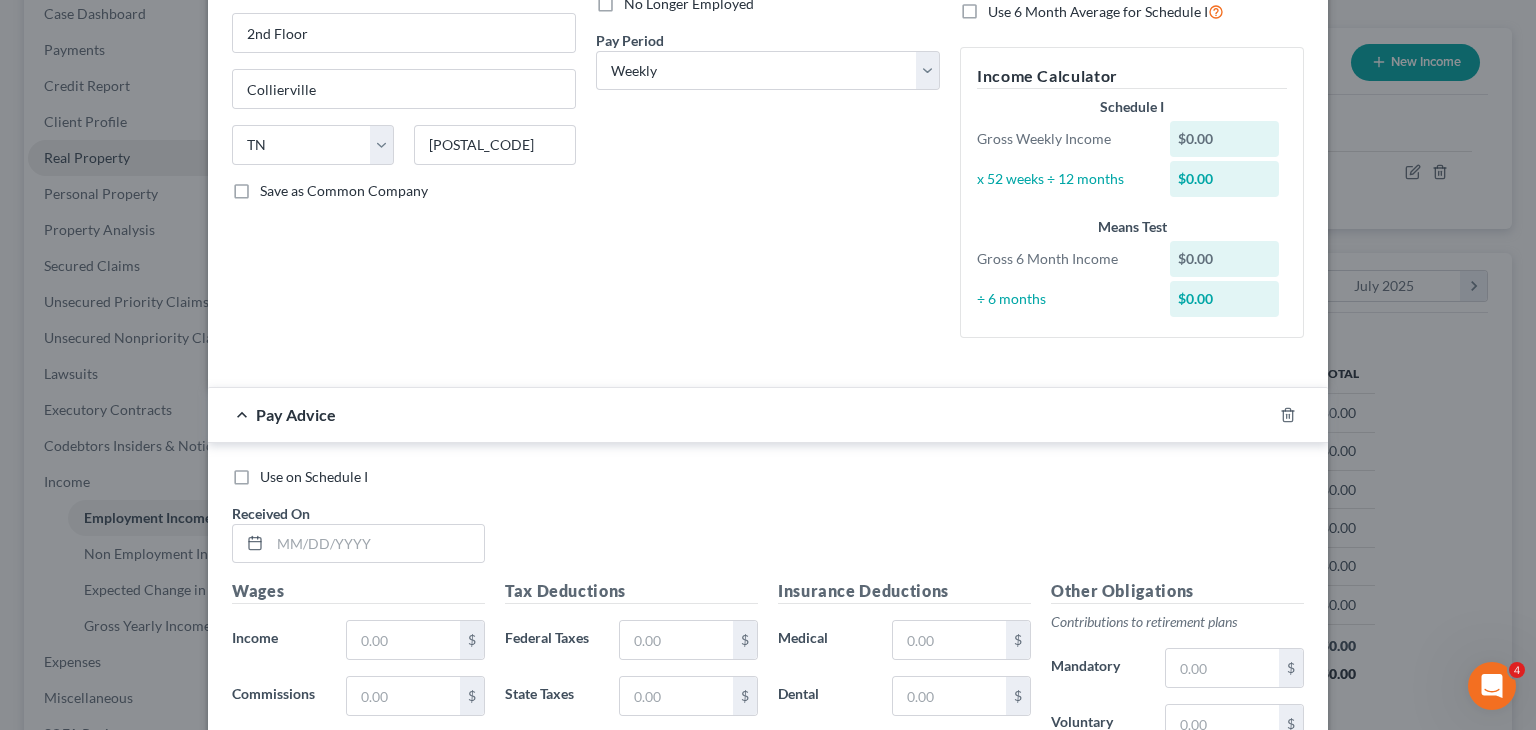 scroll, scrollTop: 408, scrollLeft: 0, axis: vertical 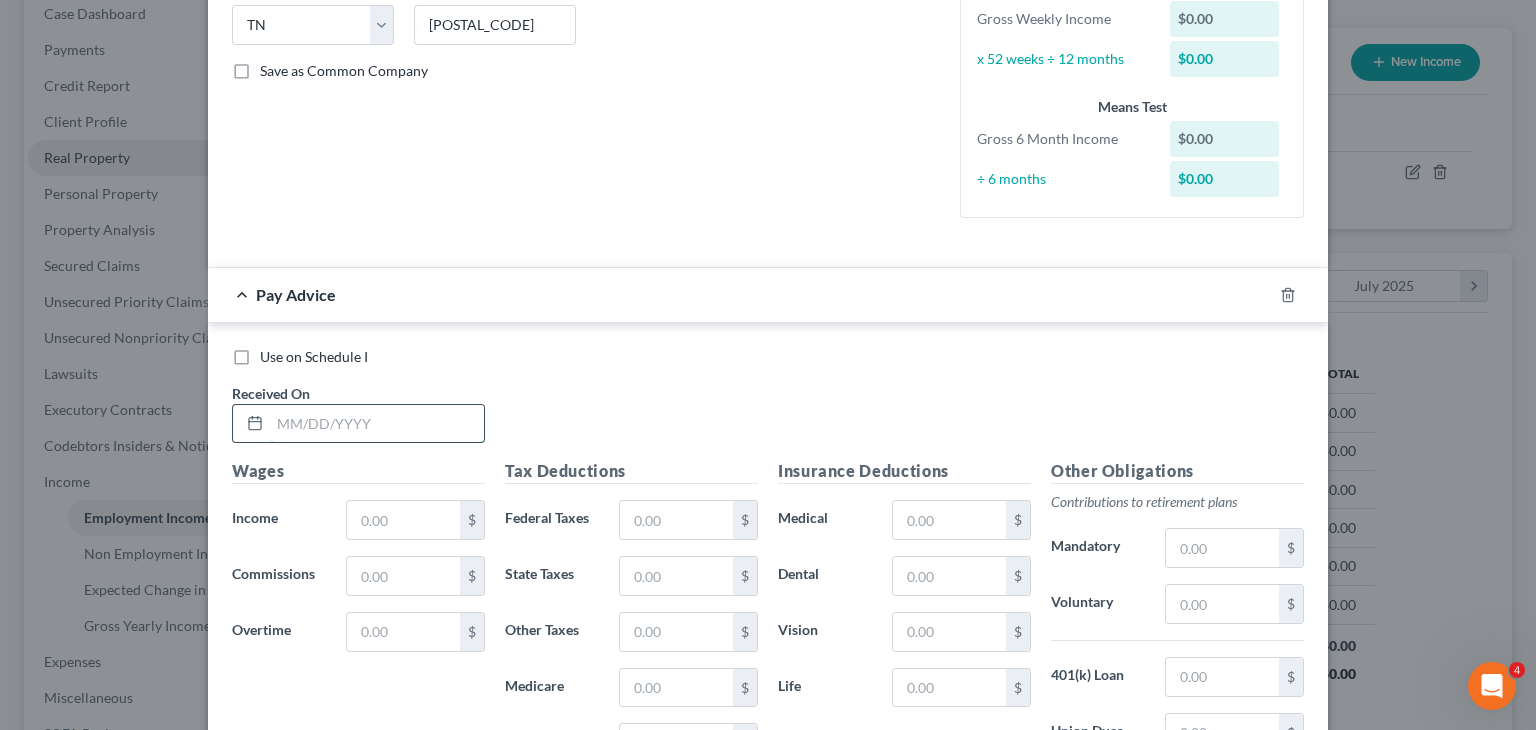 click at bounding box center [377, 424] 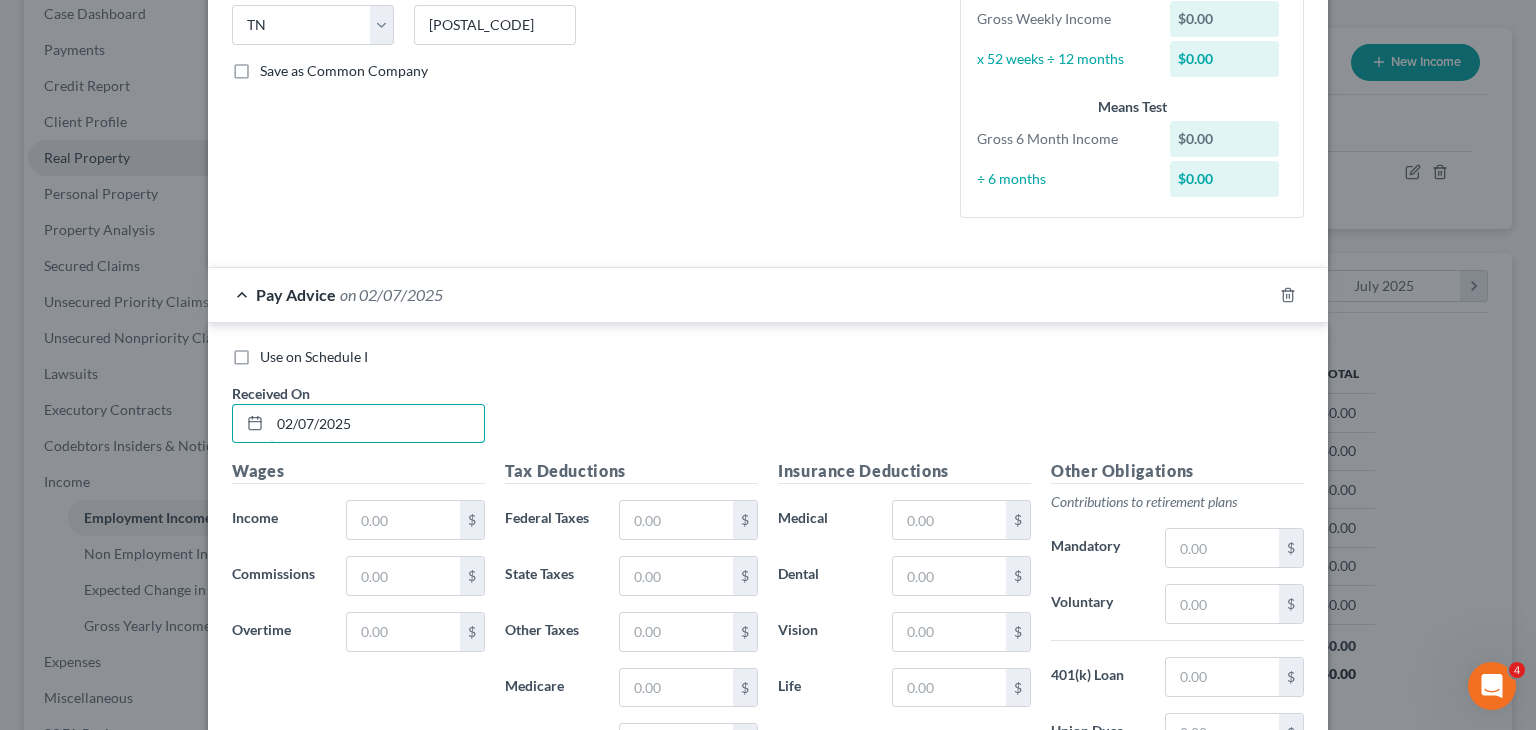 type on "02/07/2025" 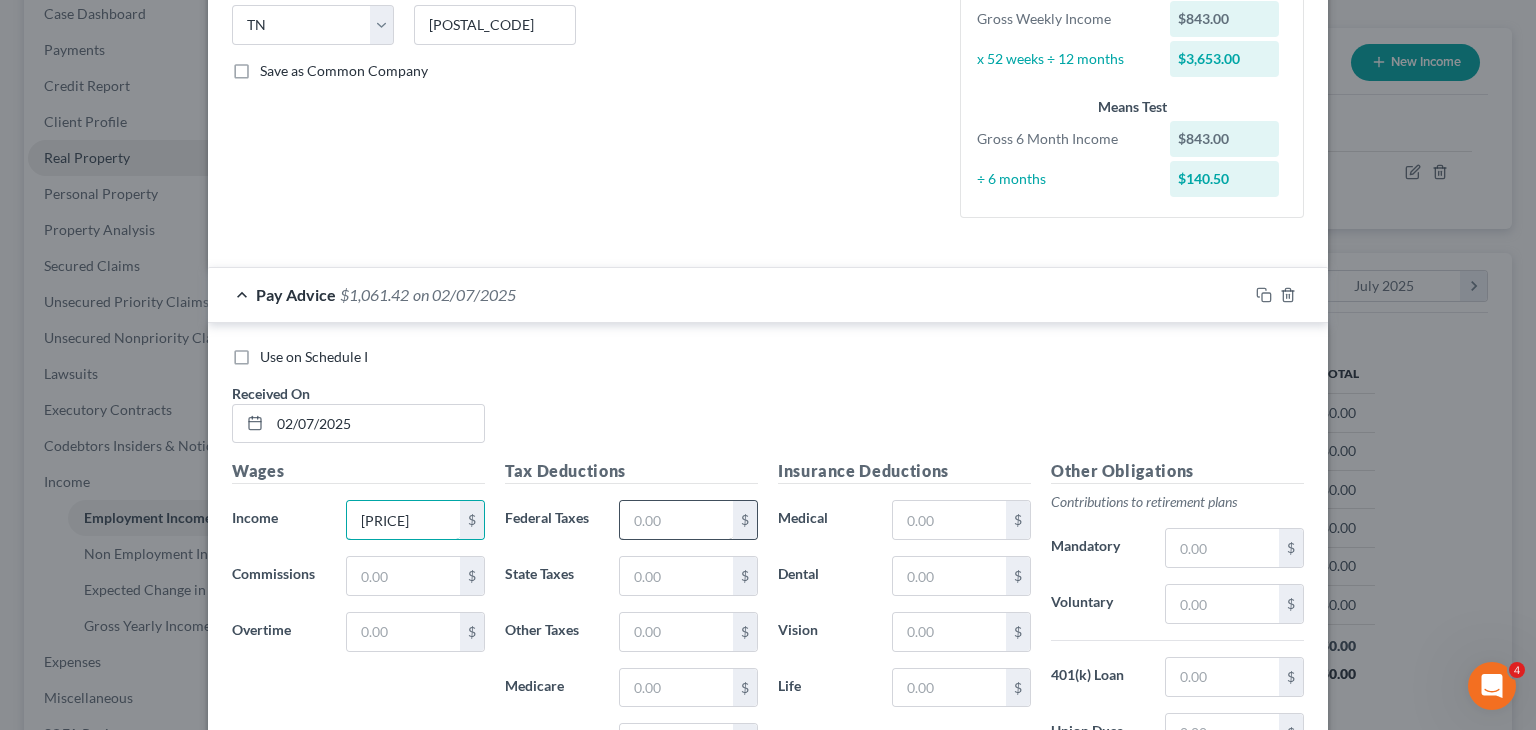 type on "[PRICE]" 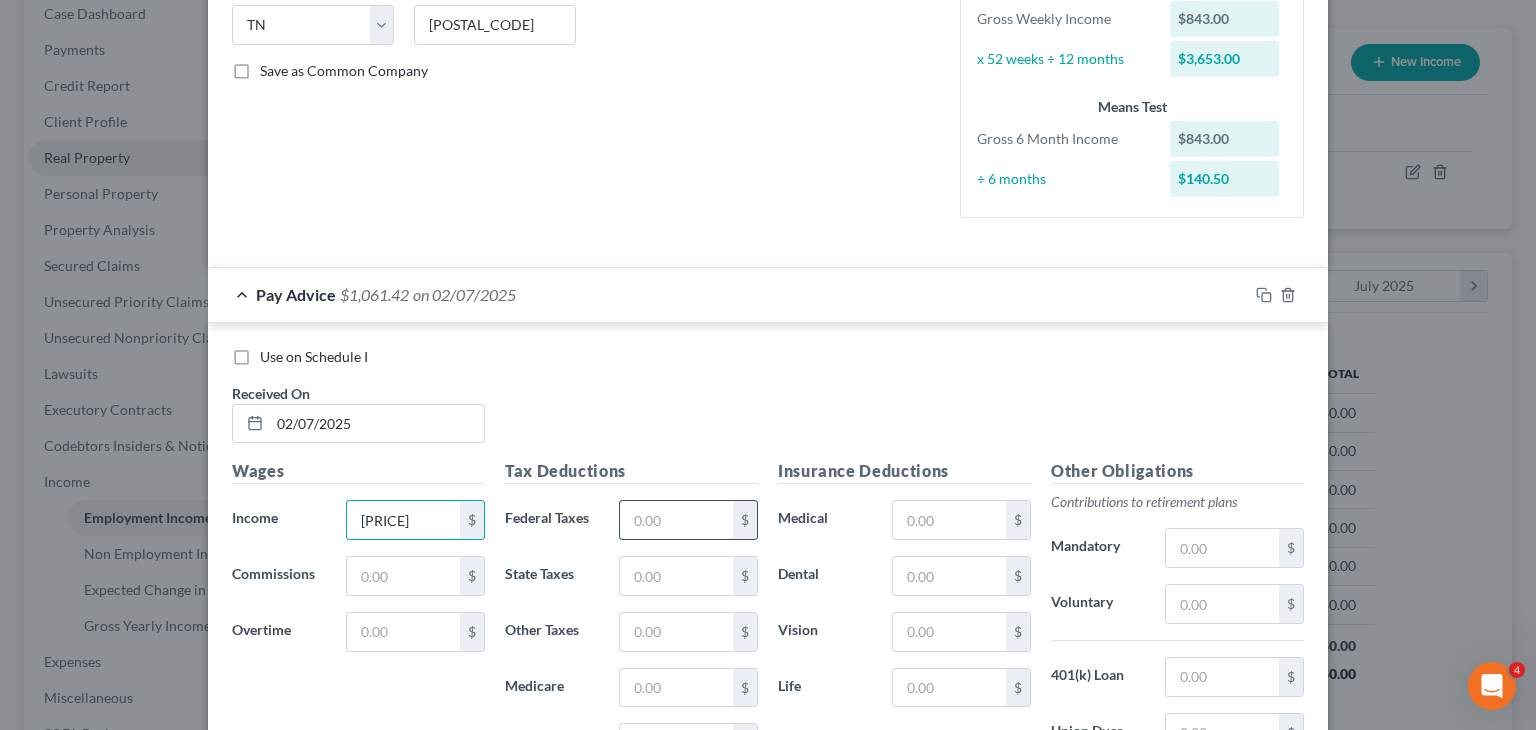 click at bounding box center (676, 520) 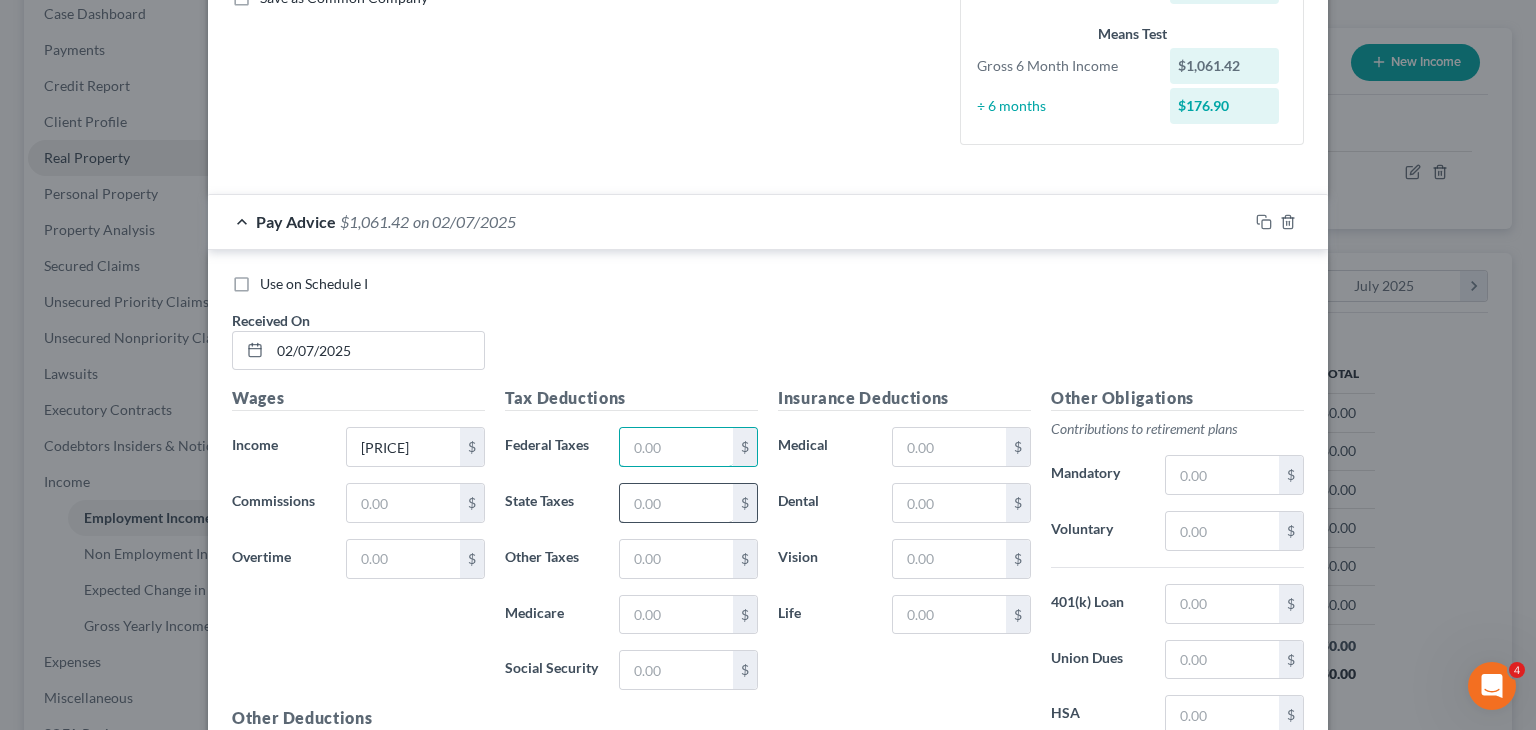 scroll, scrollTop: 480, scrollLeft: 0, axis: vertical 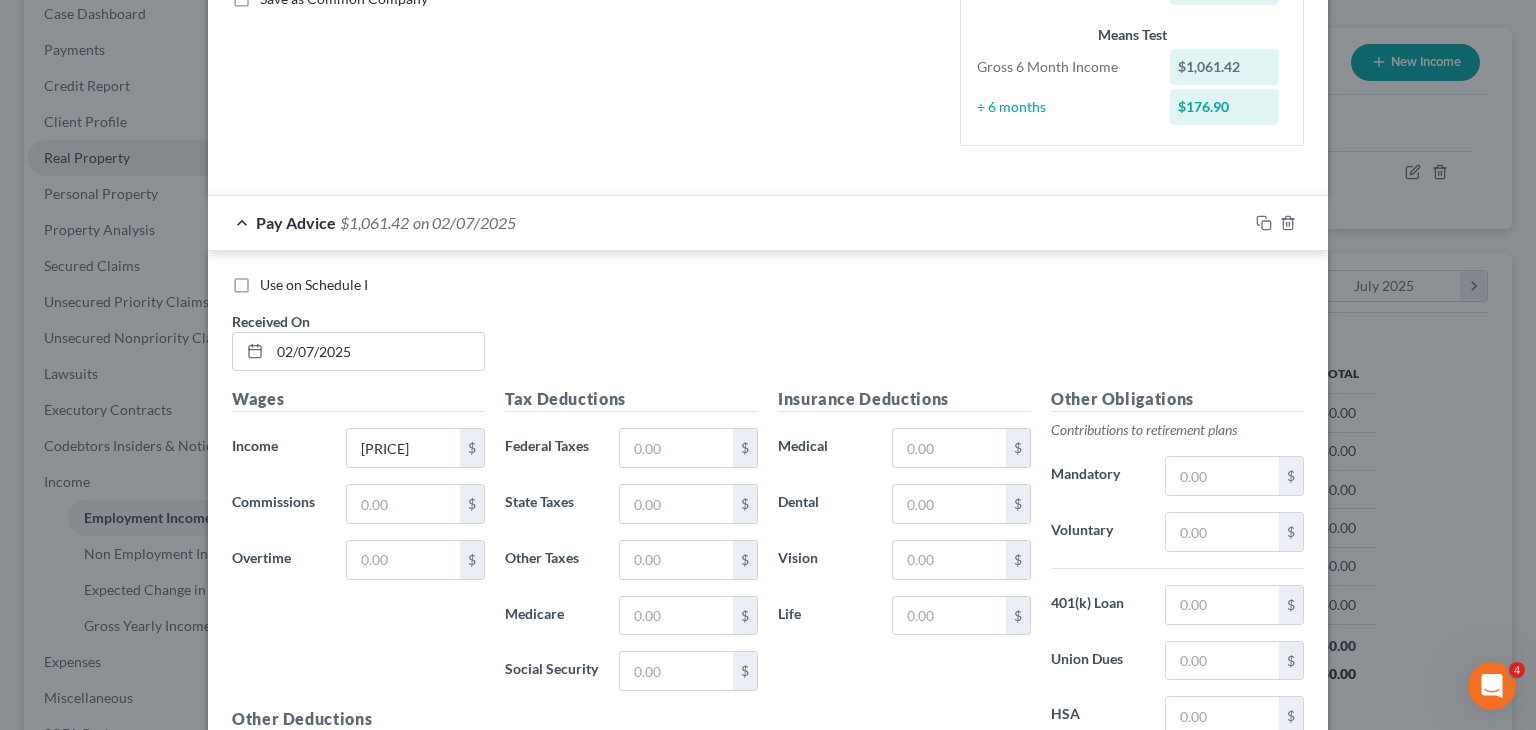 click on "Tax Deductions Federal Taxes $ State Taxes $ Other Taxes $ Medicare $ Social Security $" at bounding box center (631, 547) 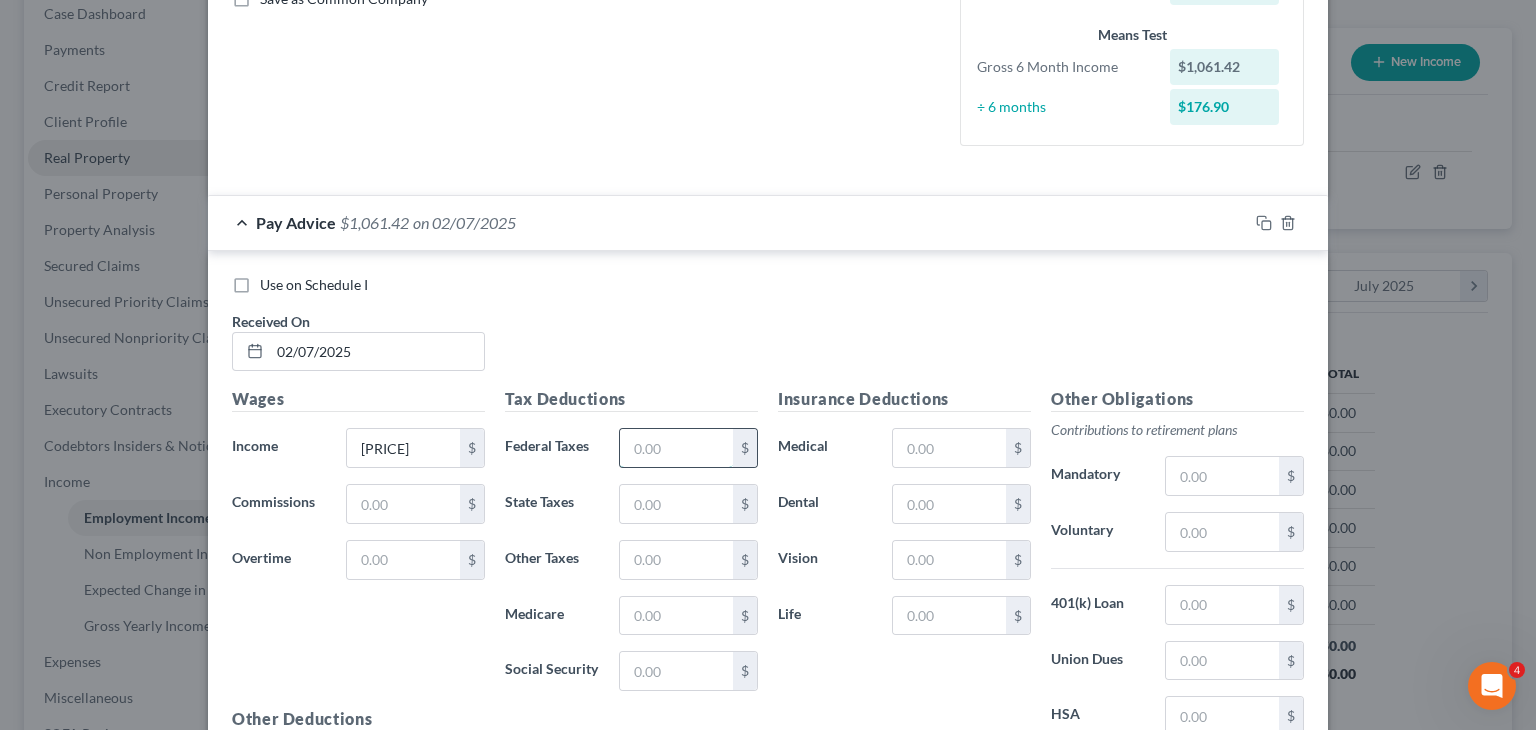 click at bounding box center (676, 448) 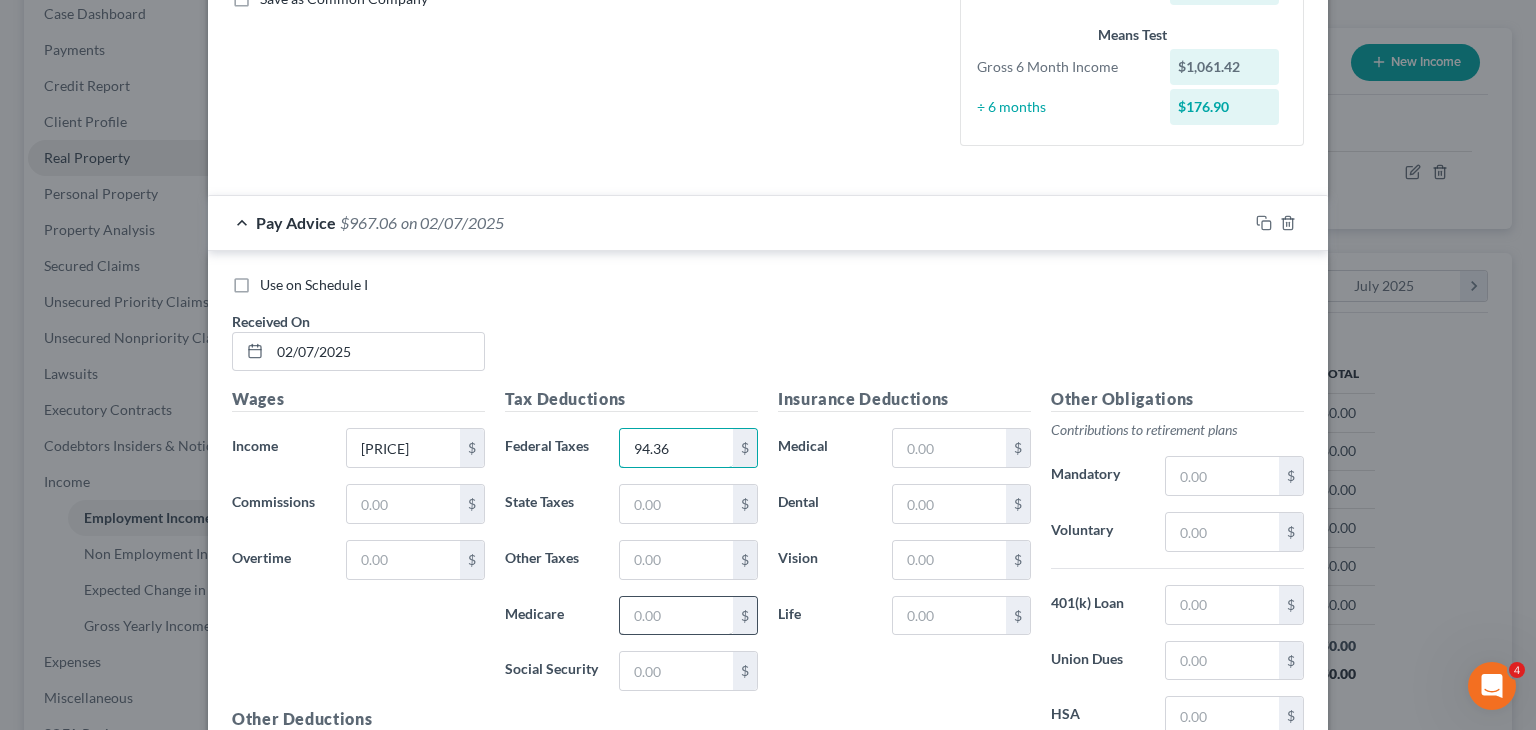 type on "94.36" 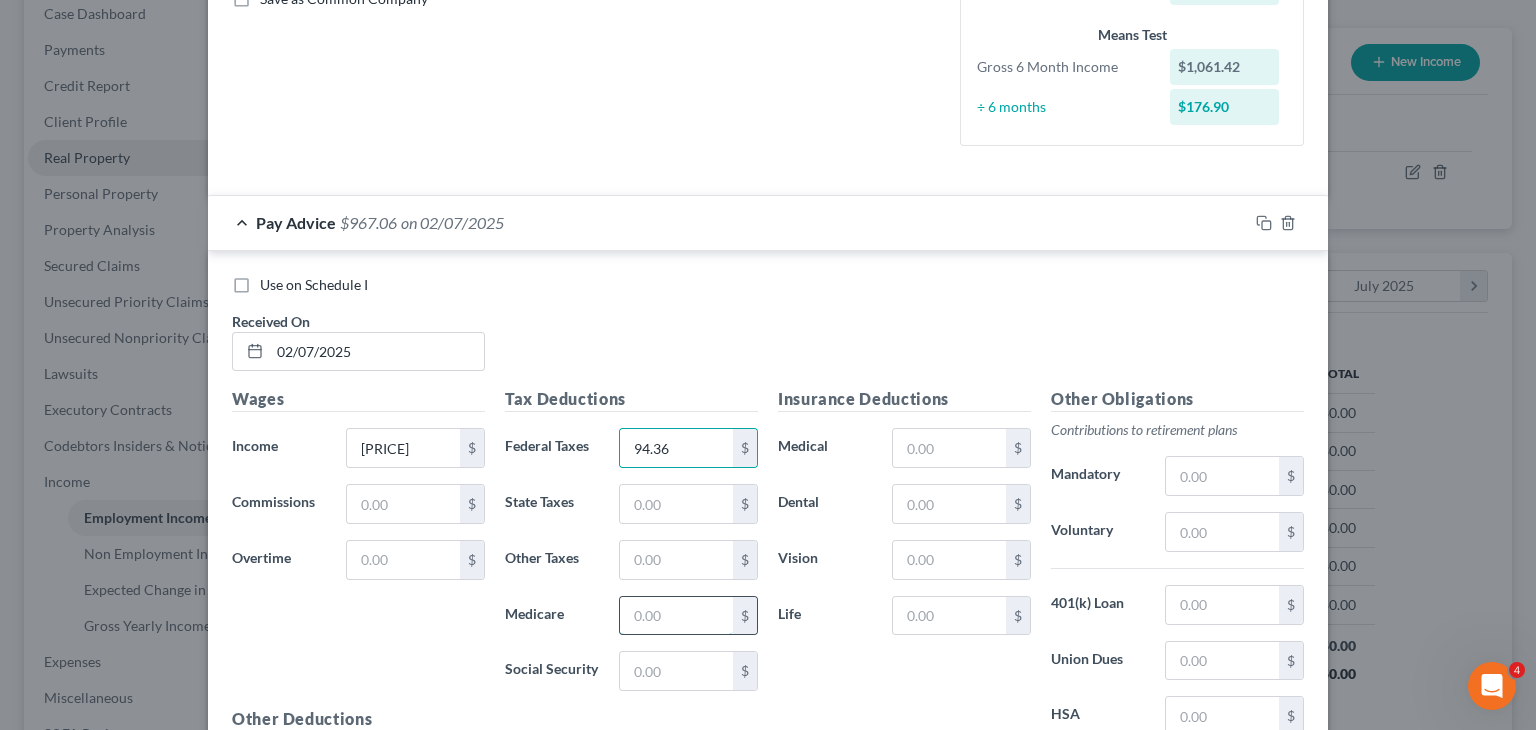 click at bounding box center [676, 616] 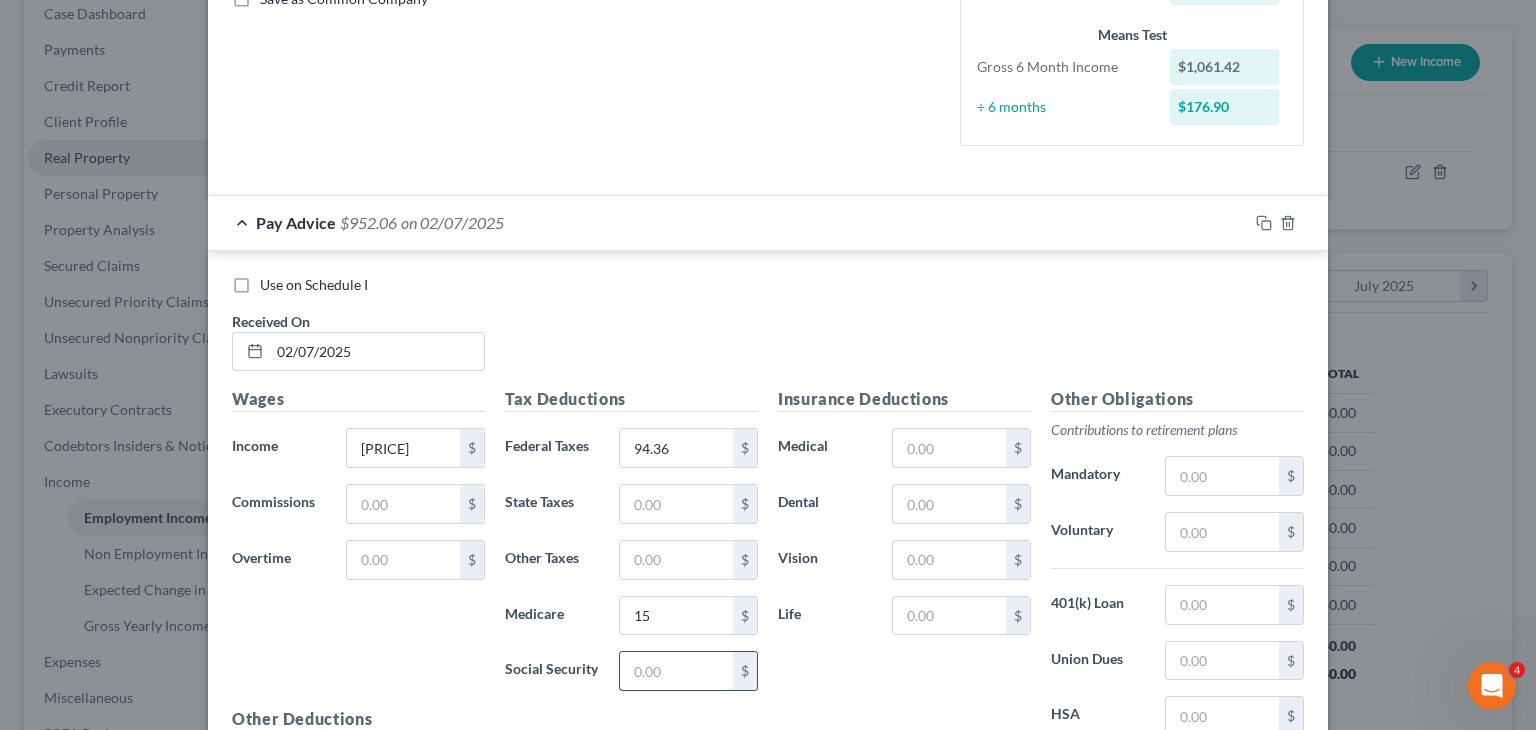 drag, startPoint x: 657, startPoint y: 648, endPoint x: 659, endPoint y: 663, distance: 15.132746 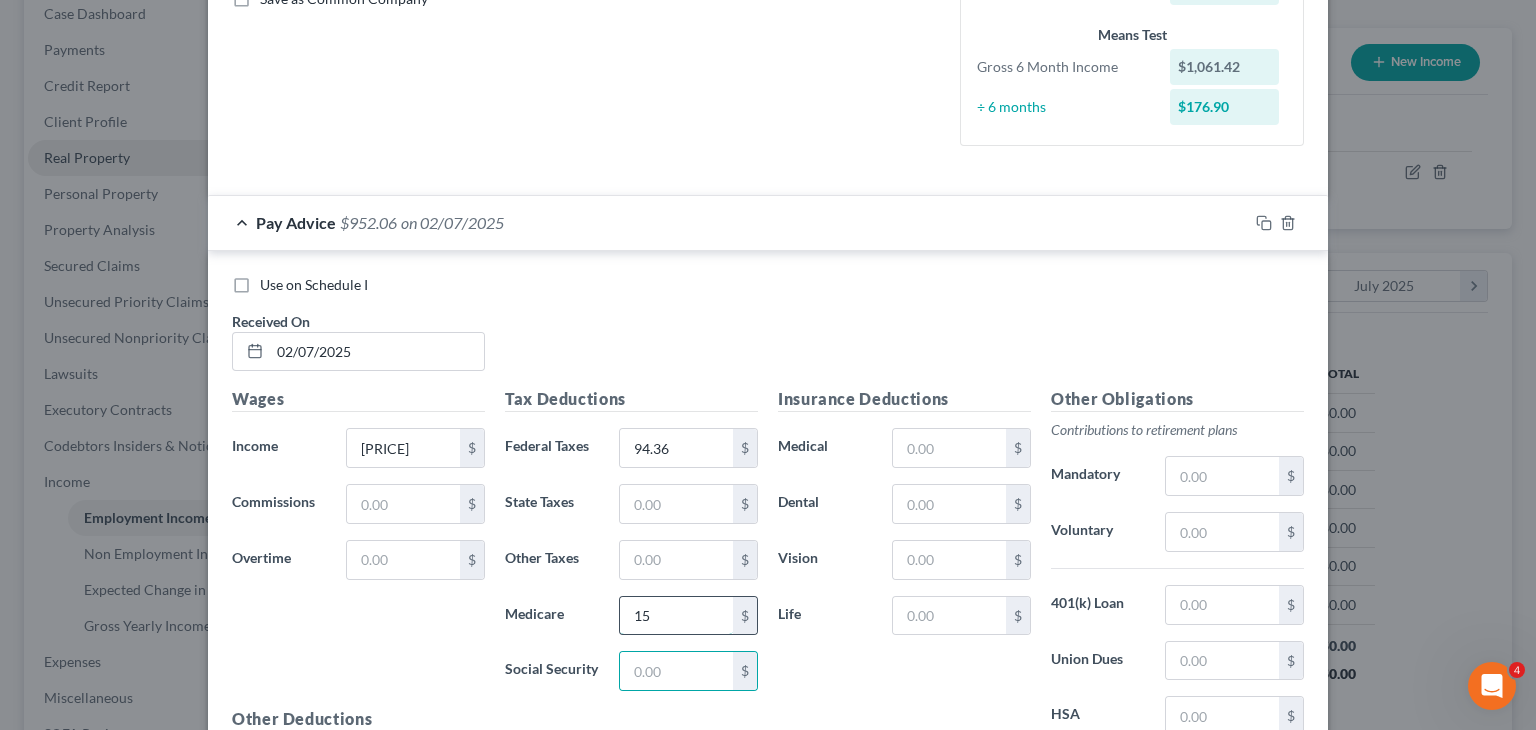click on "15" at bounding box center [676, 616] 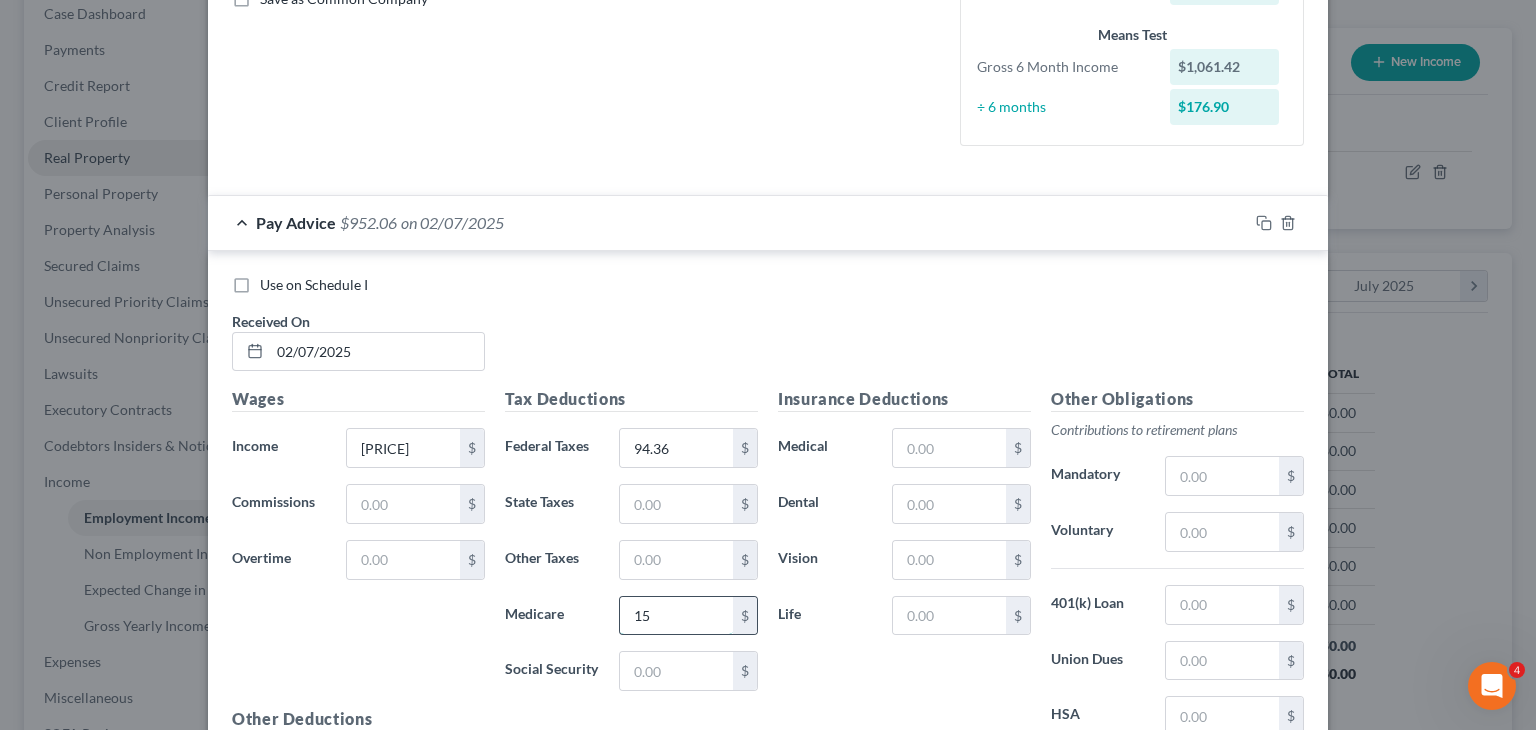 click on "15" at bounding box center [676, 616] 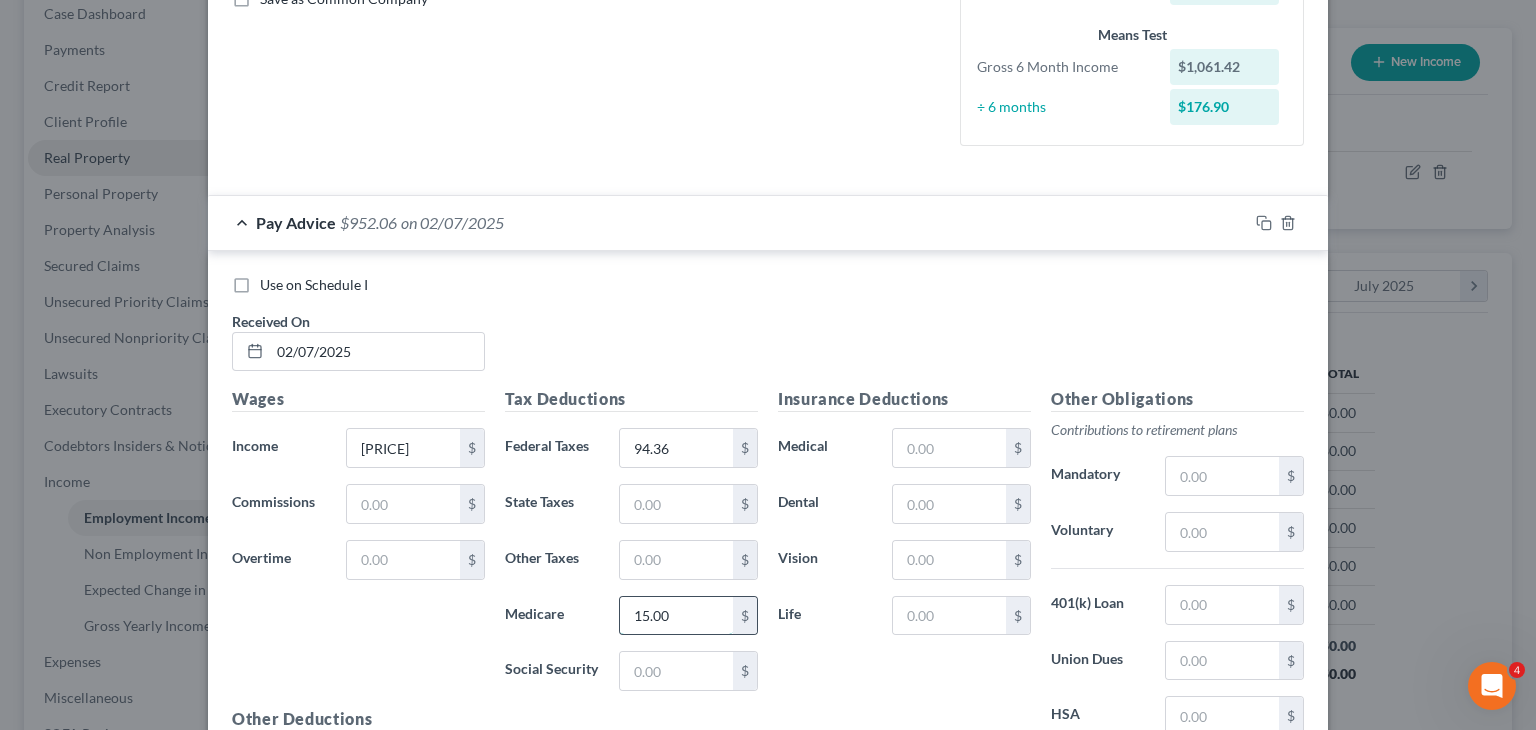 type on "15.00" 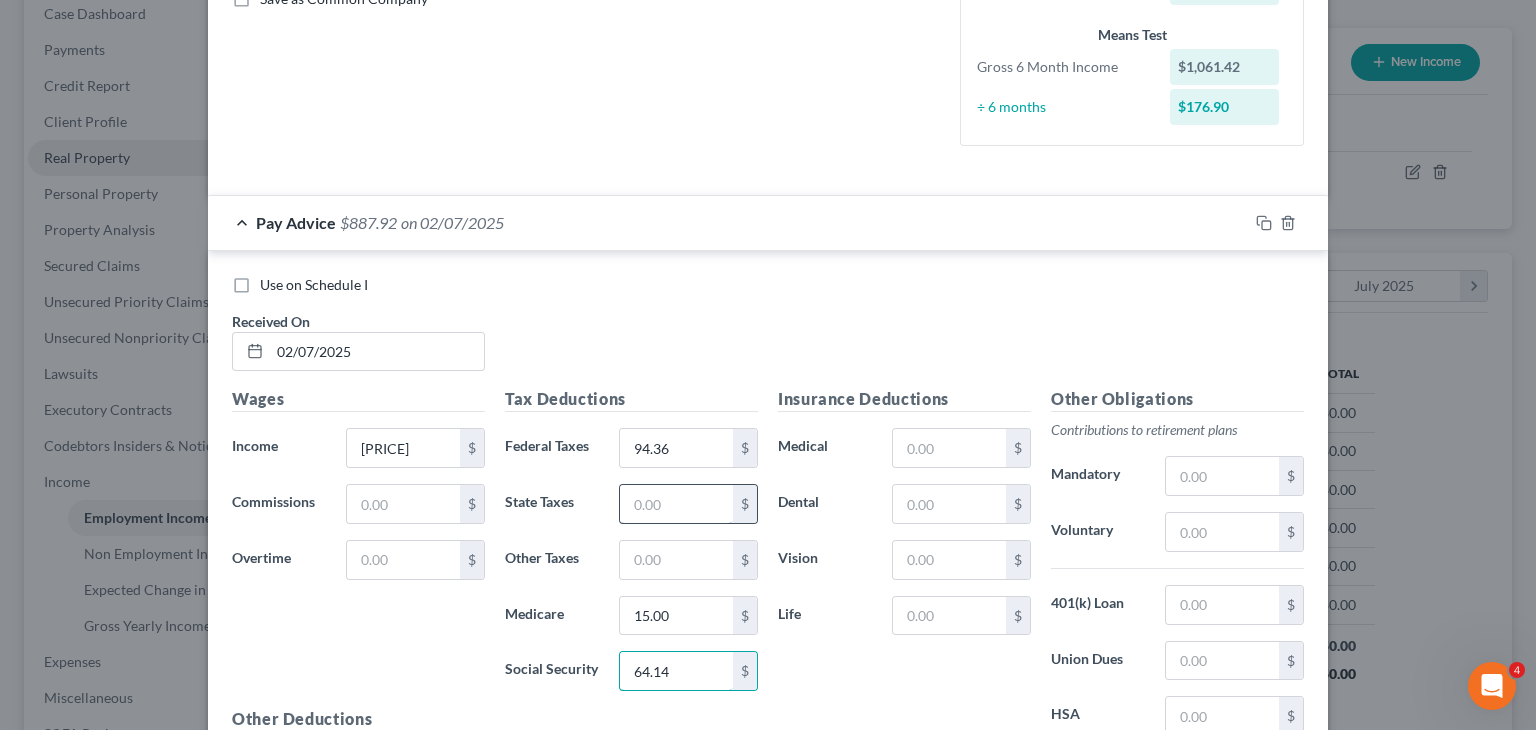 type on "64.14" 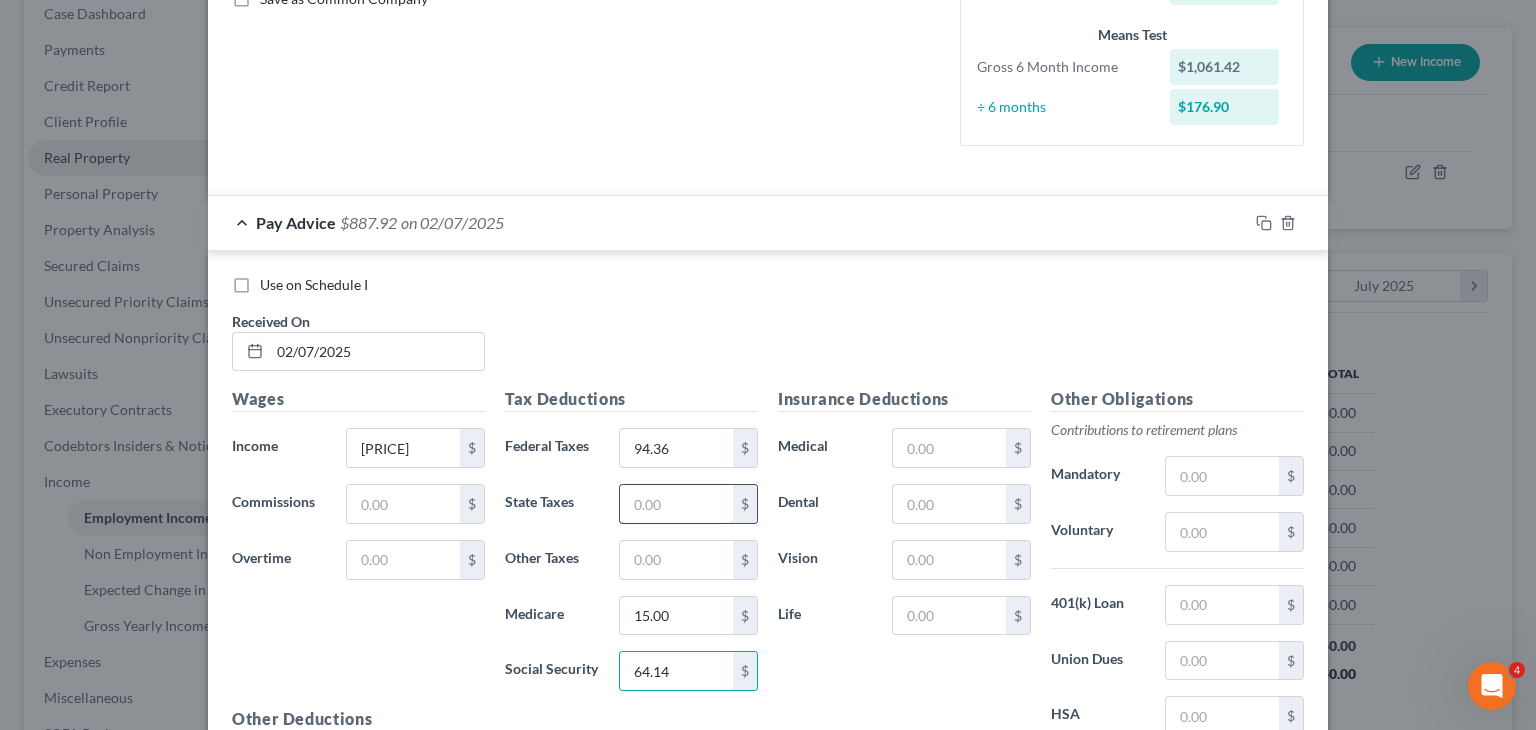 click at bounding box center (676, 504) 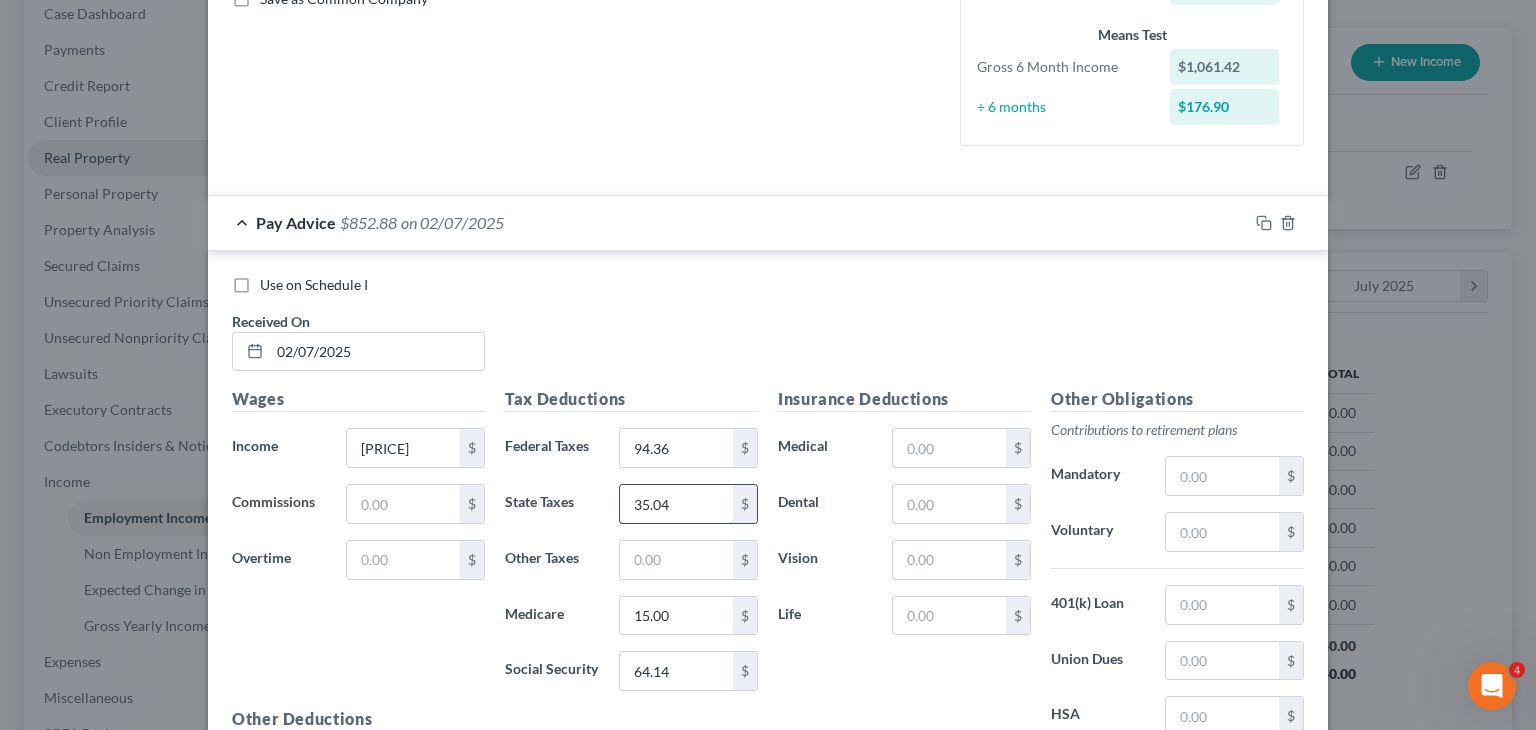 type on "35.04" 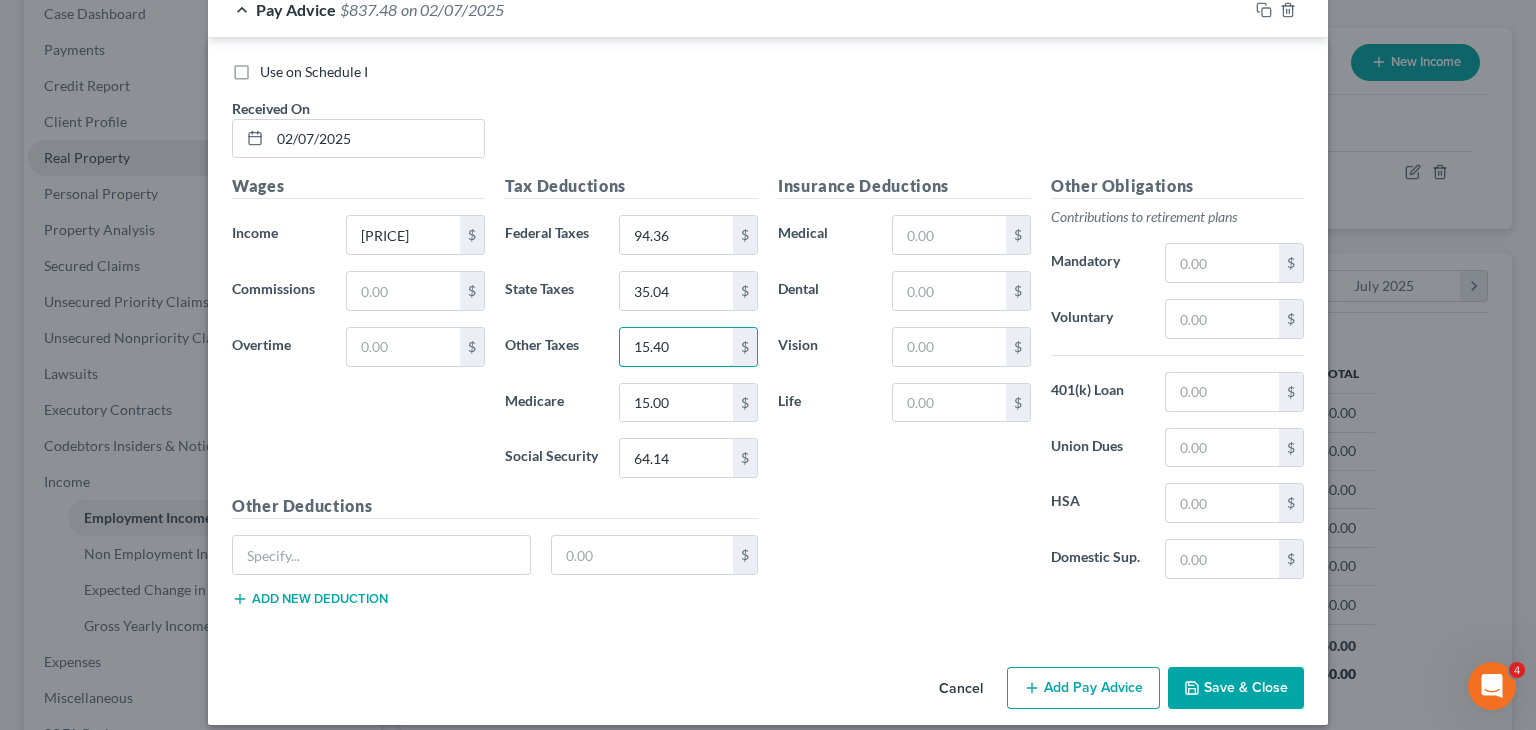 scroll, scrollTop: 694, scrollLeft: 0, axis: vertical 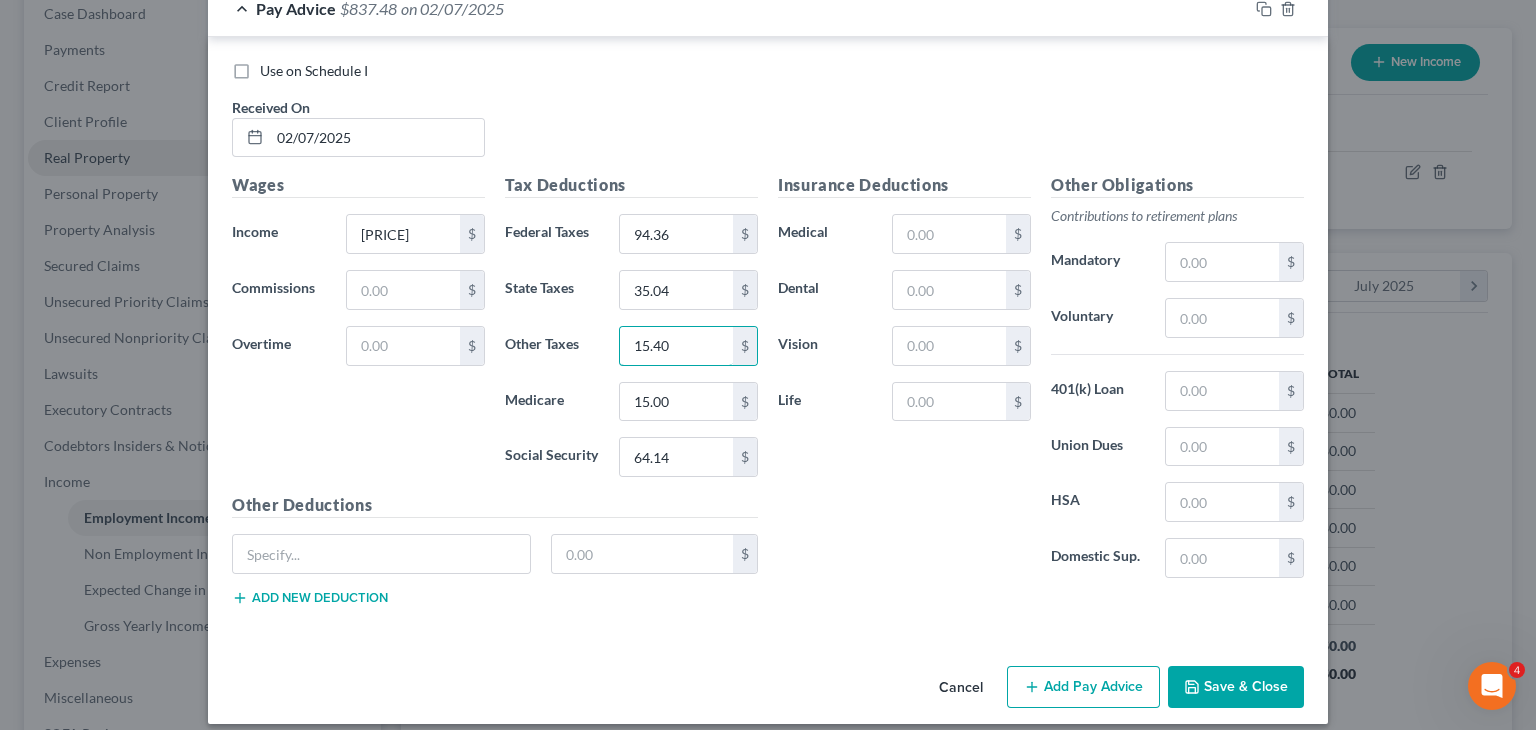 type on "15.40" 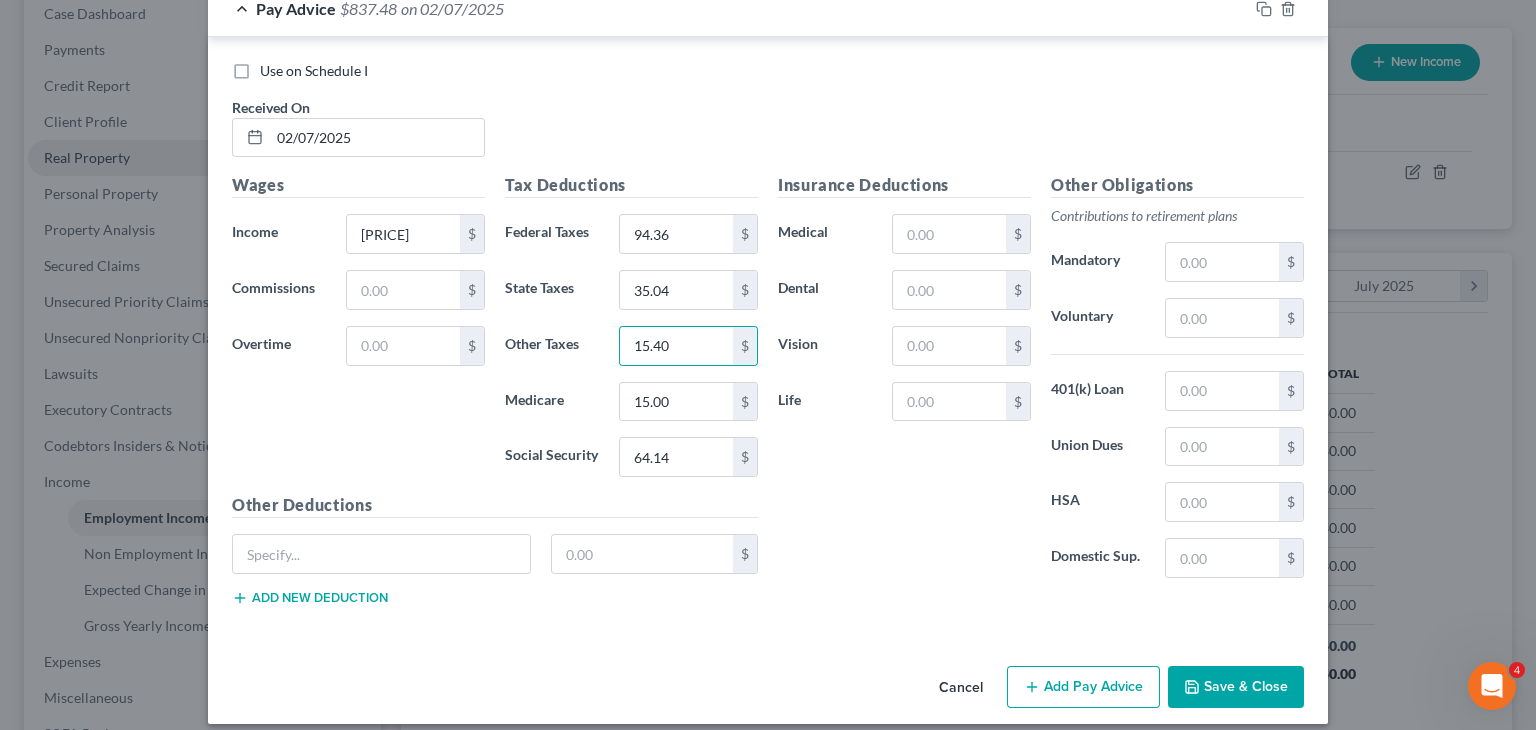 click on "Insurance Deductions Medical $ Dental $ Vision $ Life $" at bounding box center (904, 383) 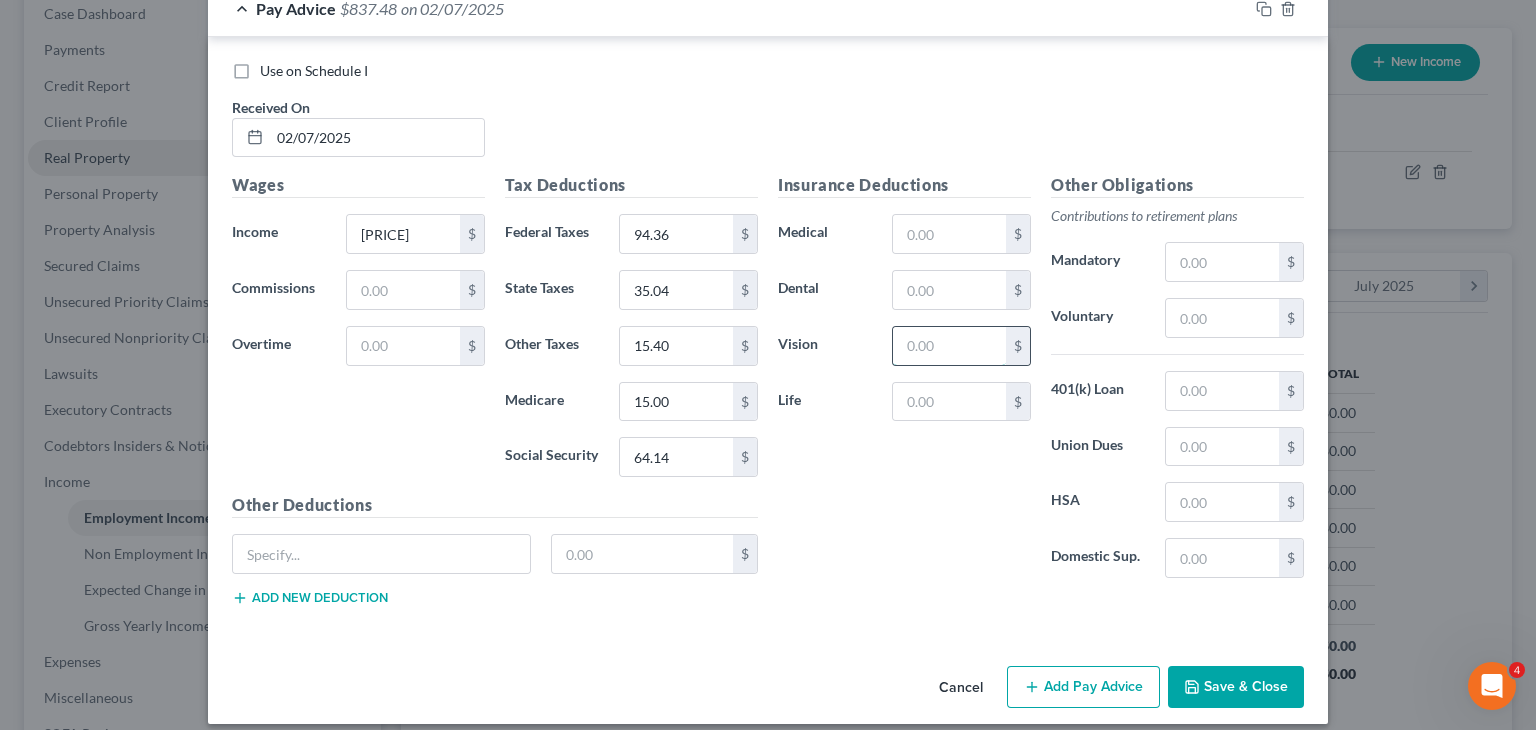 click at bounding box center (949, 346) 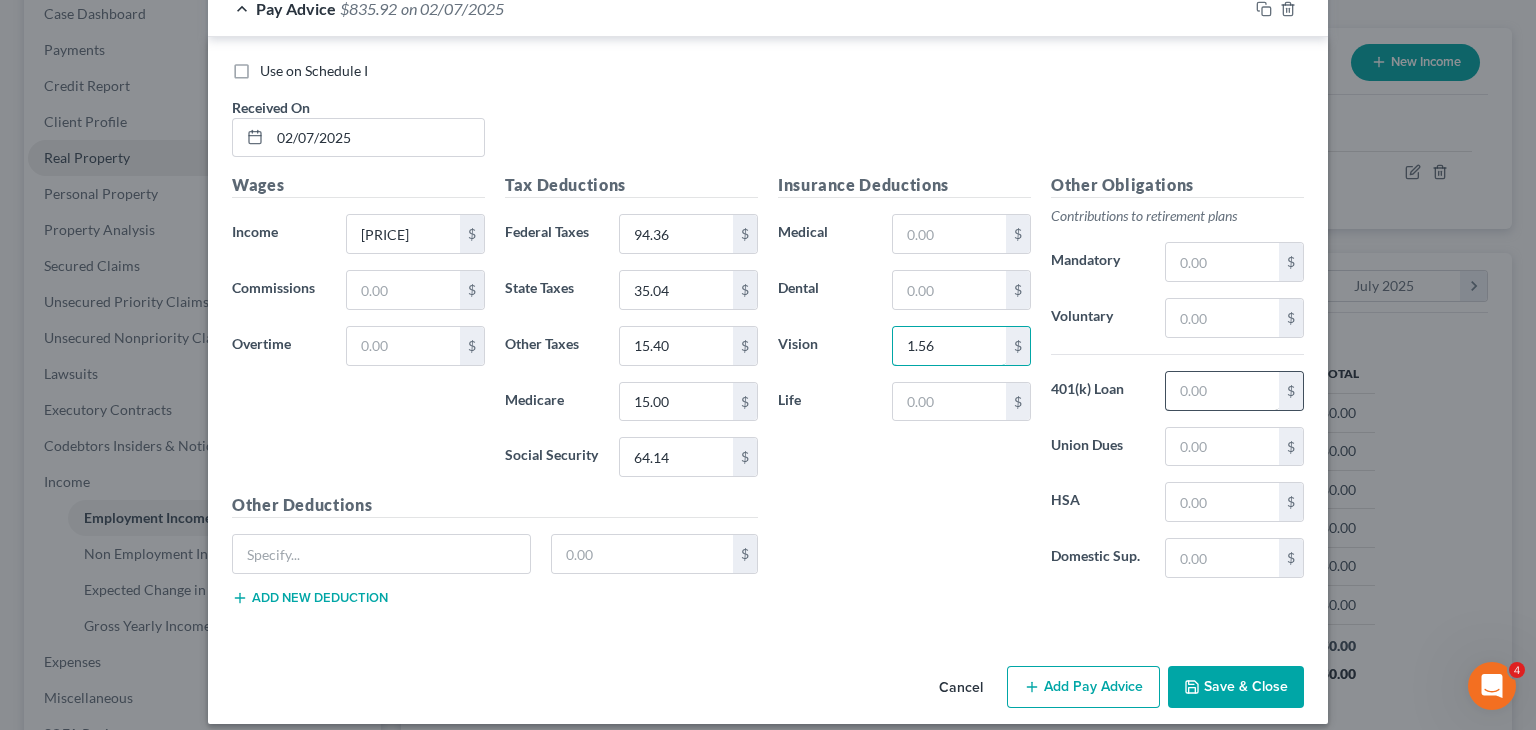 type on "1.56" 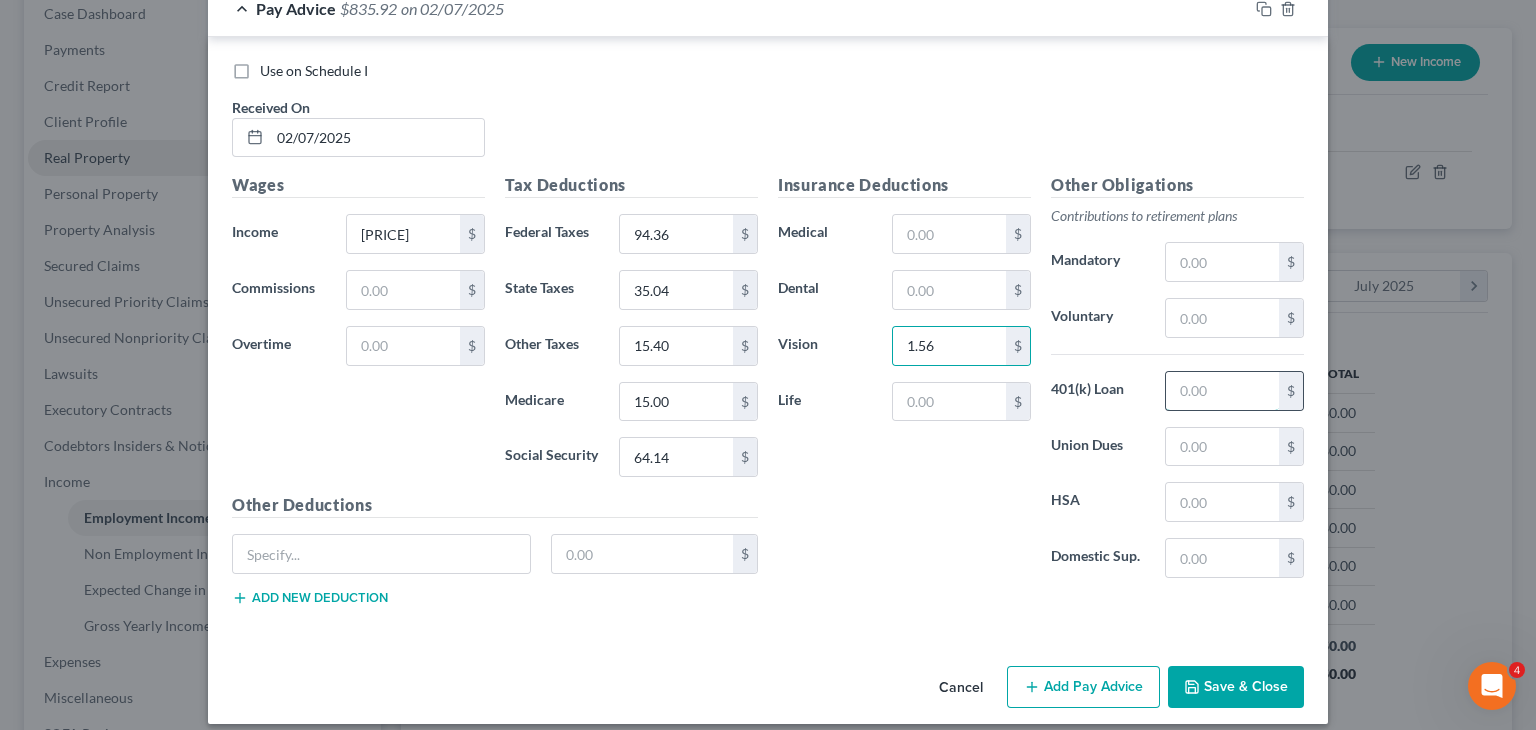 click at bounding box center [1222, 391] 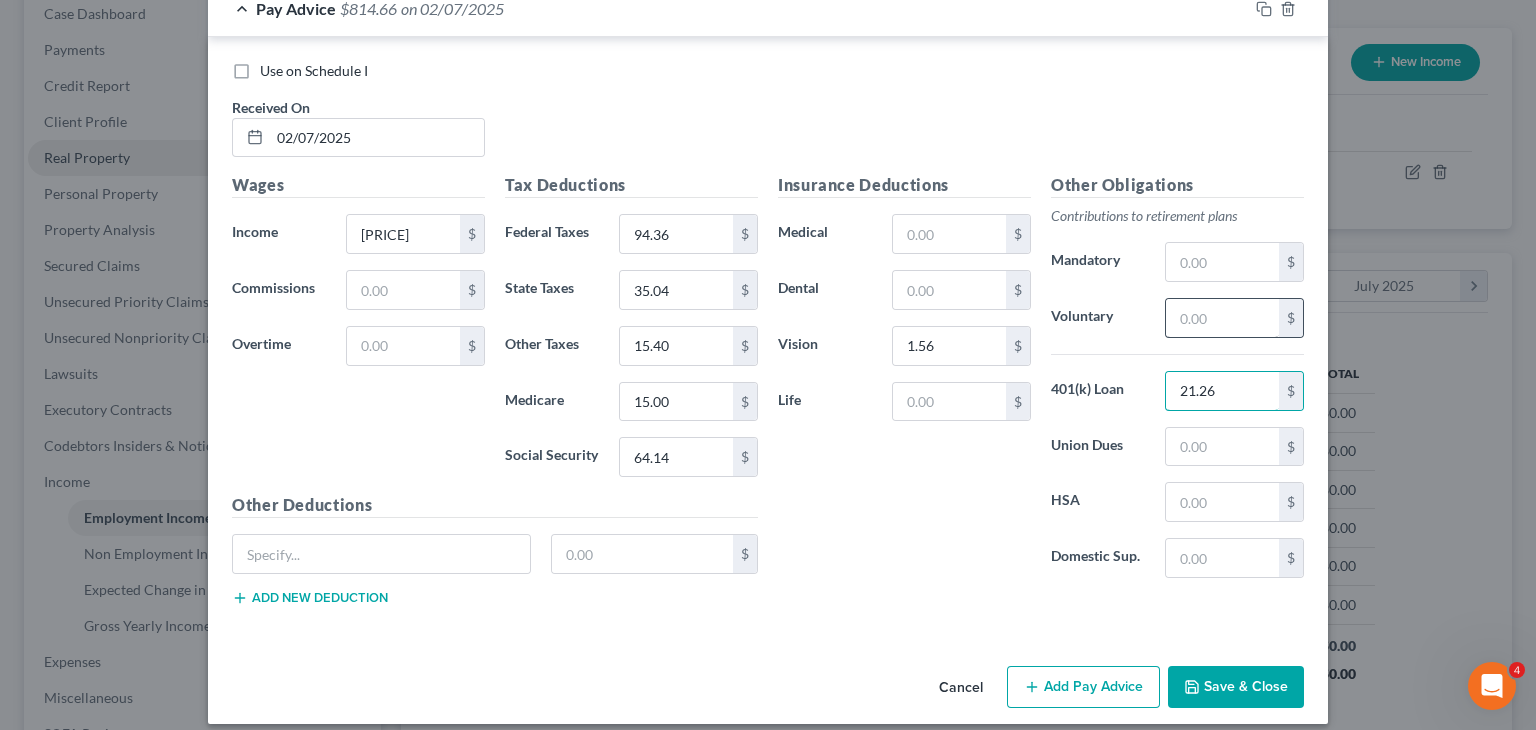 type on "21.26" 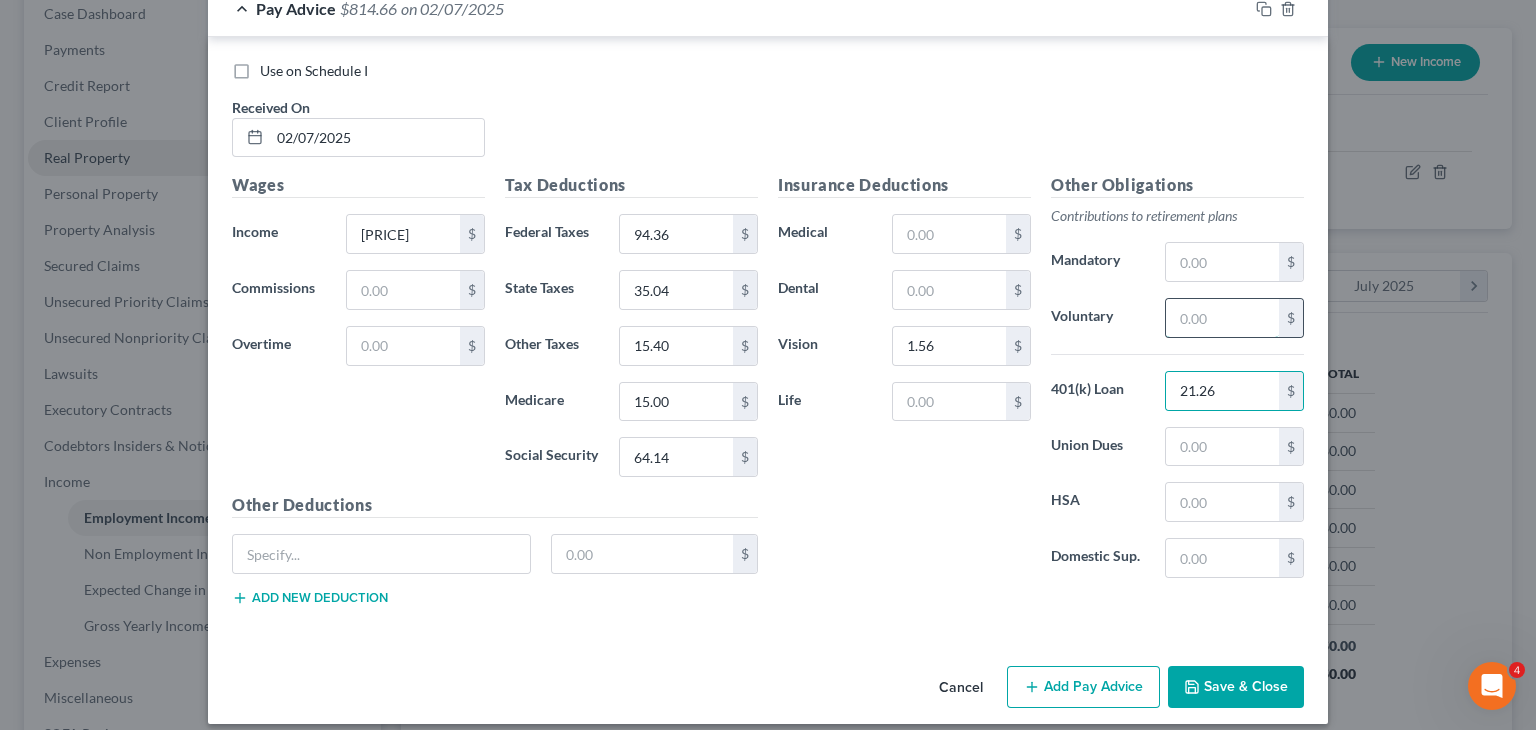 click at bounding box center [1222, 318] 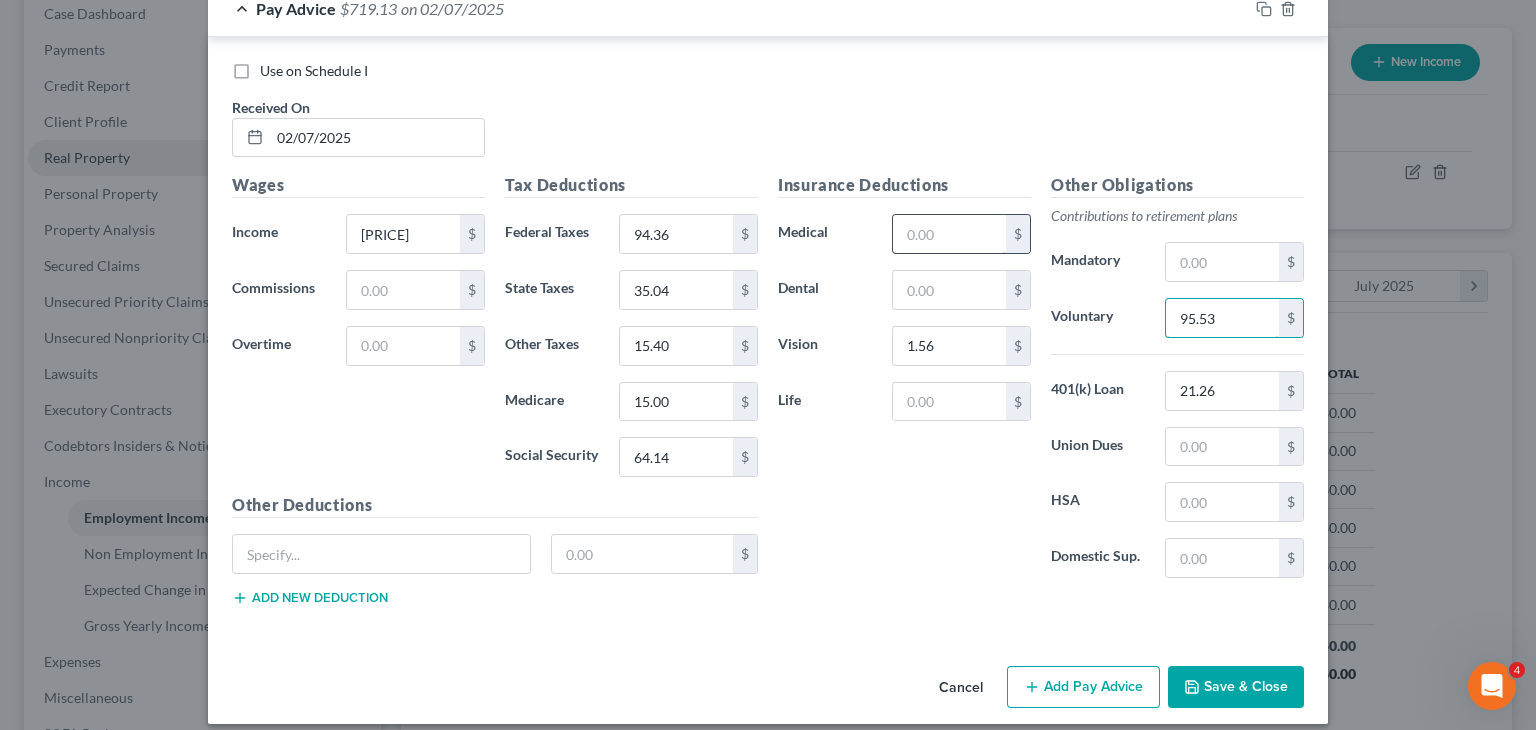 type on "95.53" 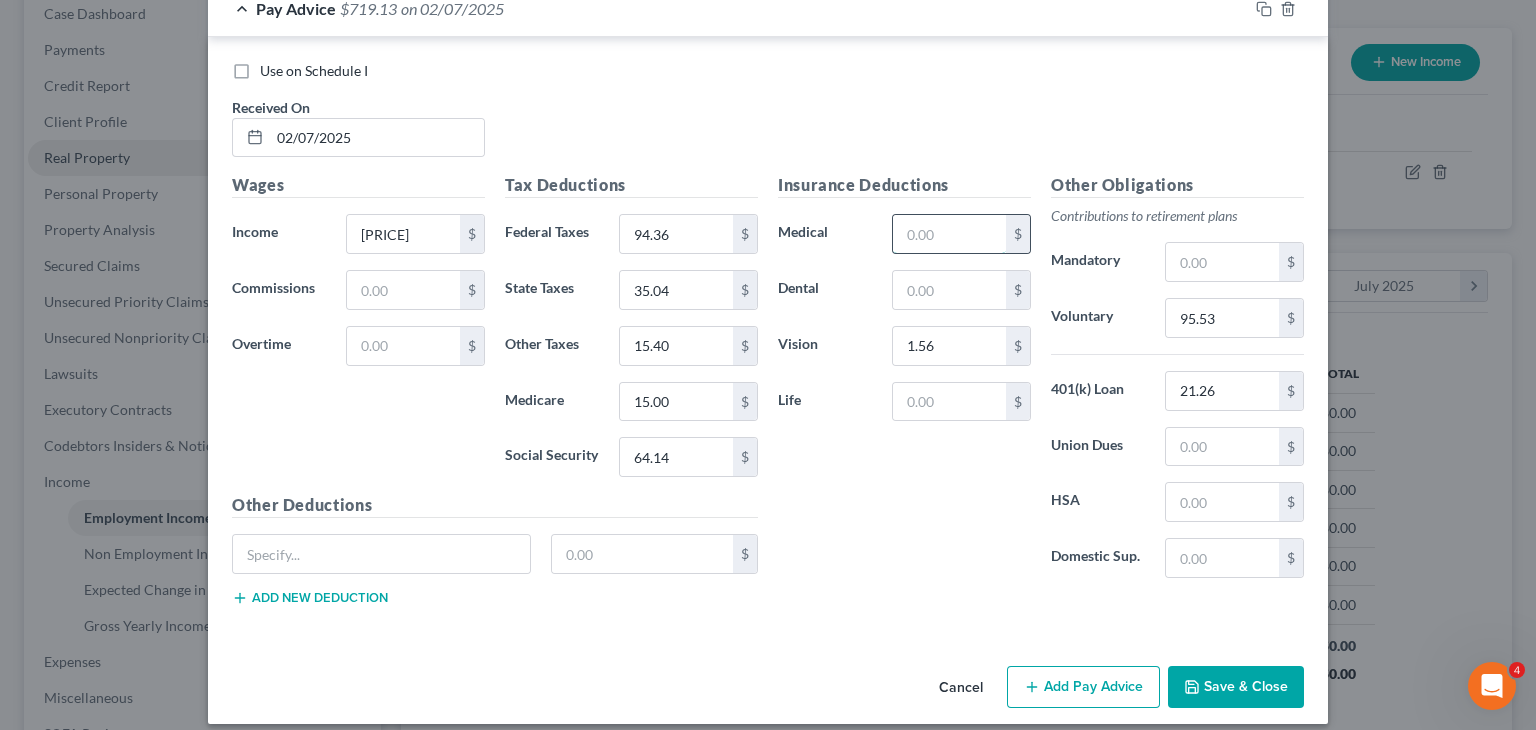 click at bounding box center [949, 234] 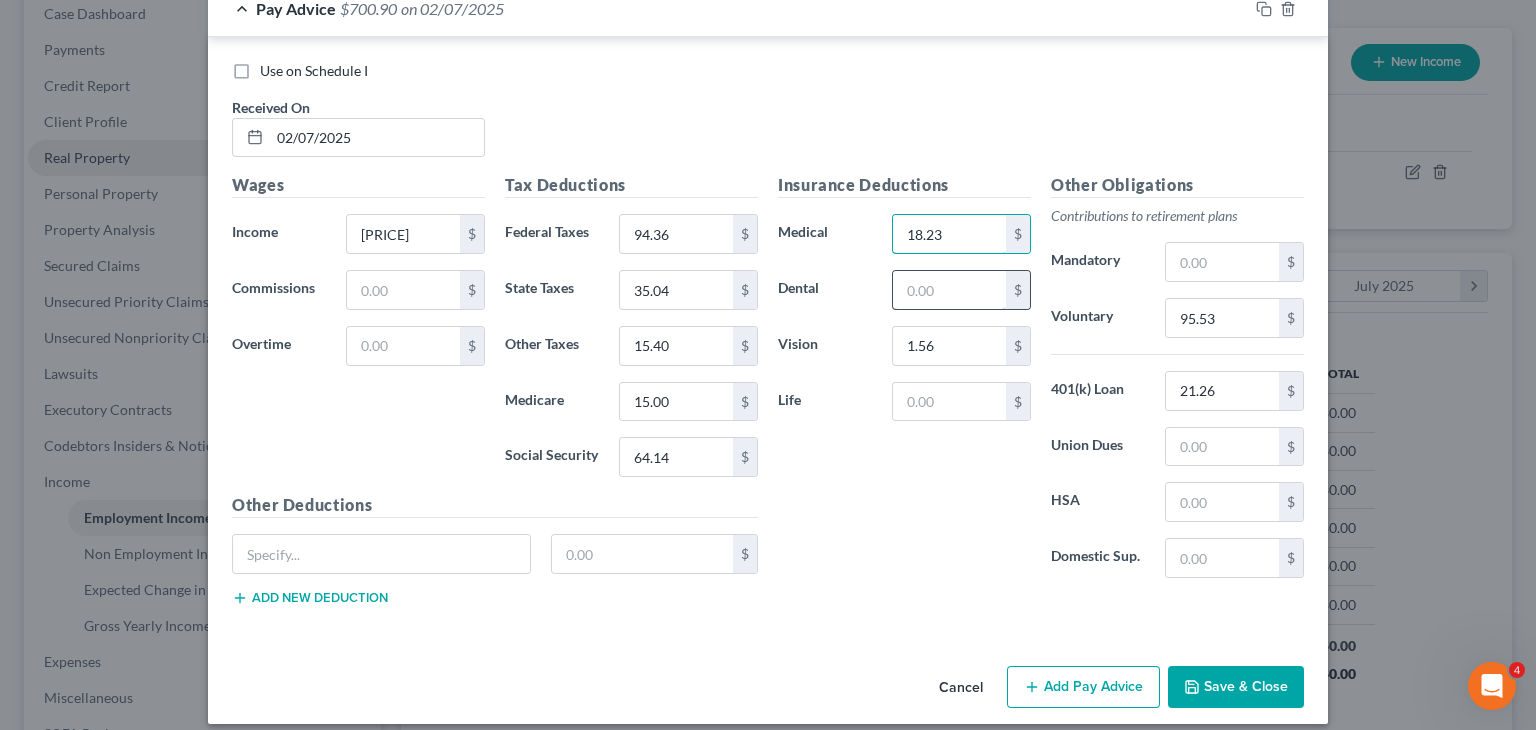type on "18.23" 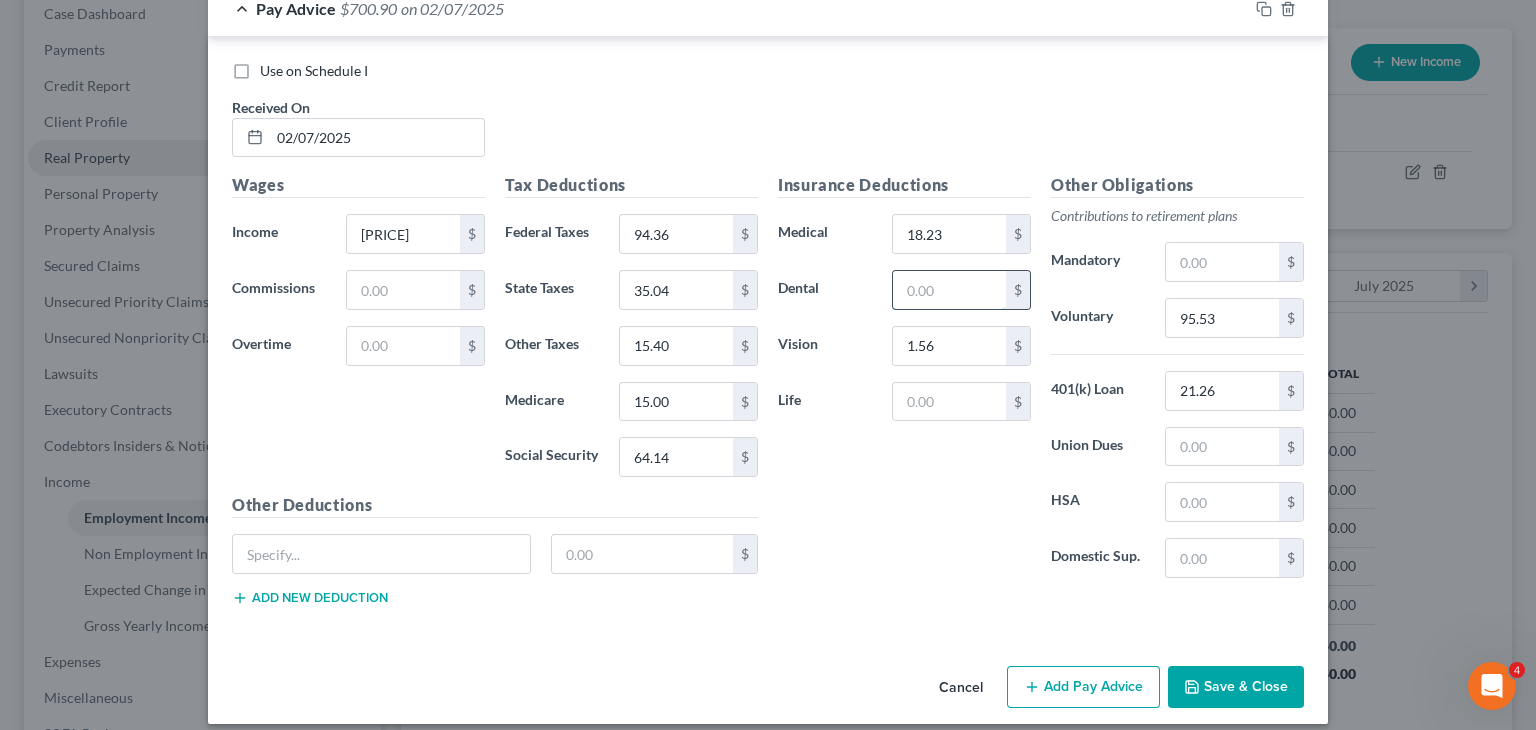 click at bounding box center (949, 290) 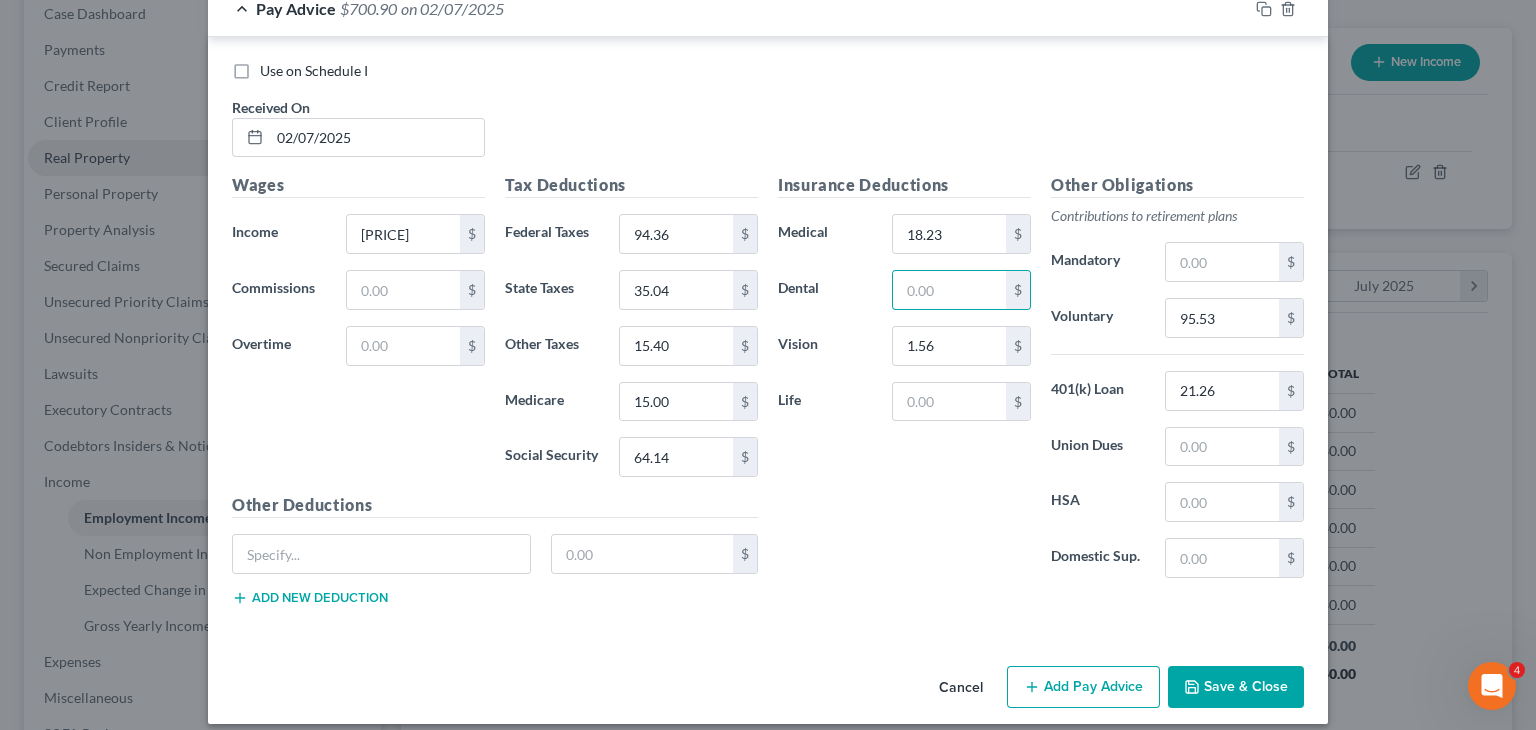 click on "Insurance Deductions Medical 18.23 $ Dental $ Vision 1.56 $ Life $" at bounding box center (904, 383) 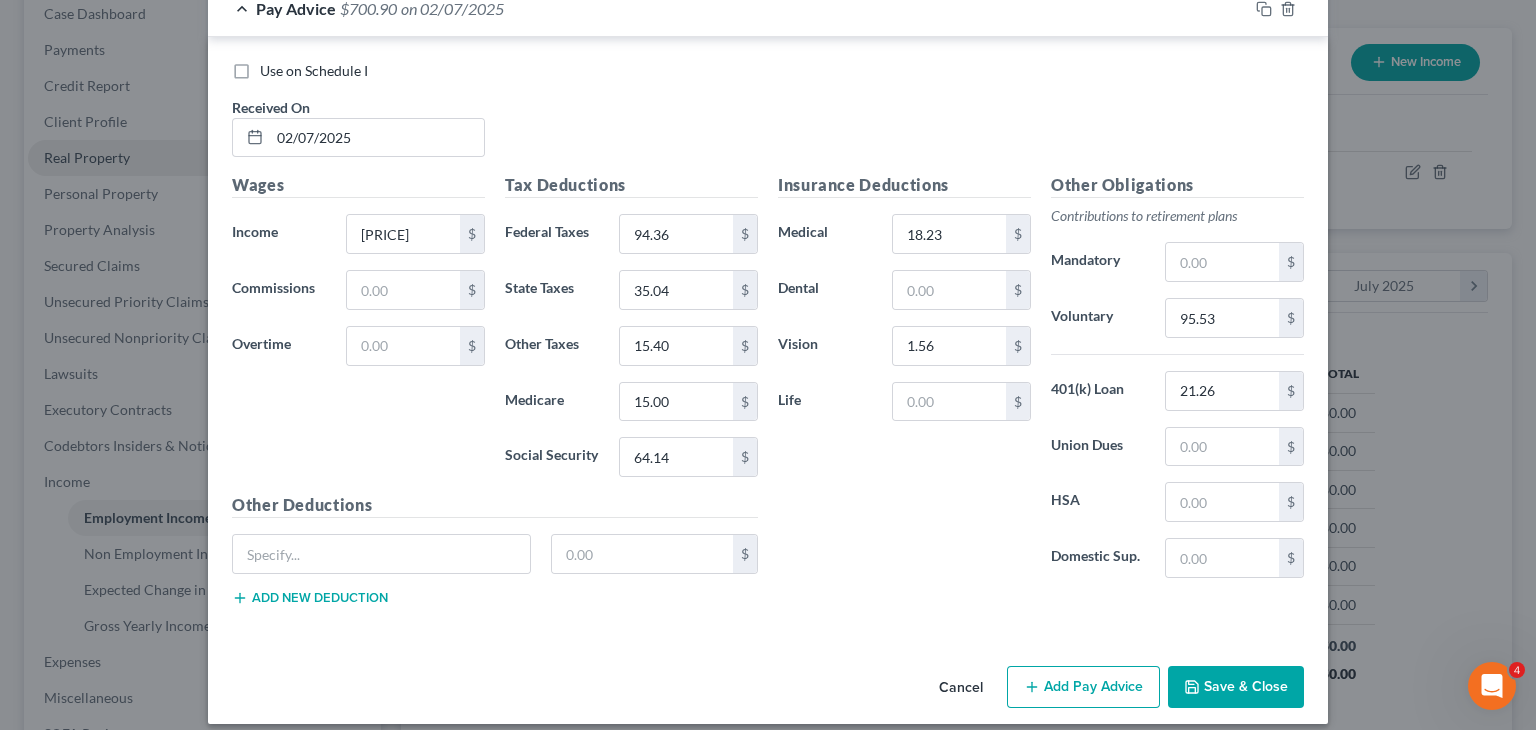 scroll, scrollTop: 677, scrollLeft: 0, axis: vertical 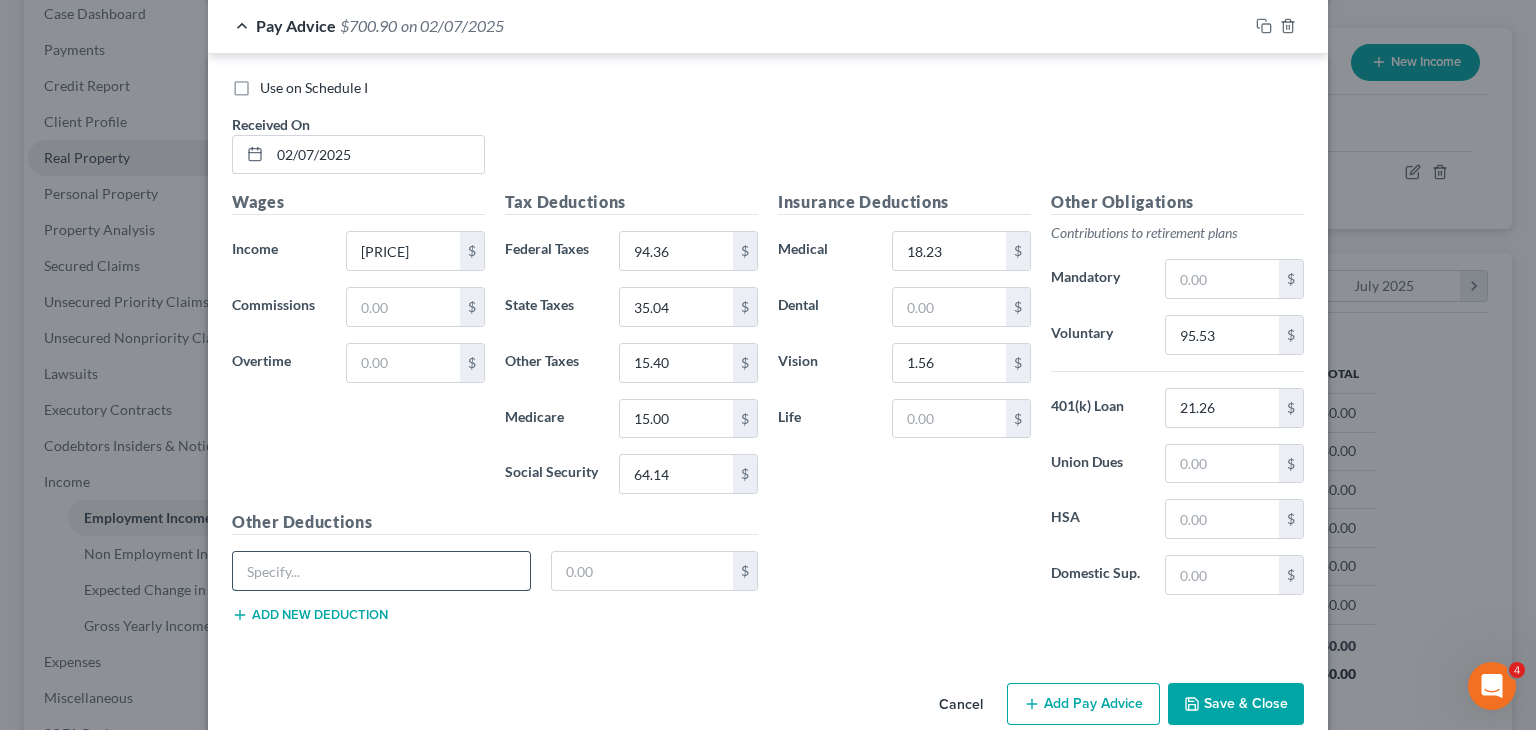 click at bounding box center (381, 571) 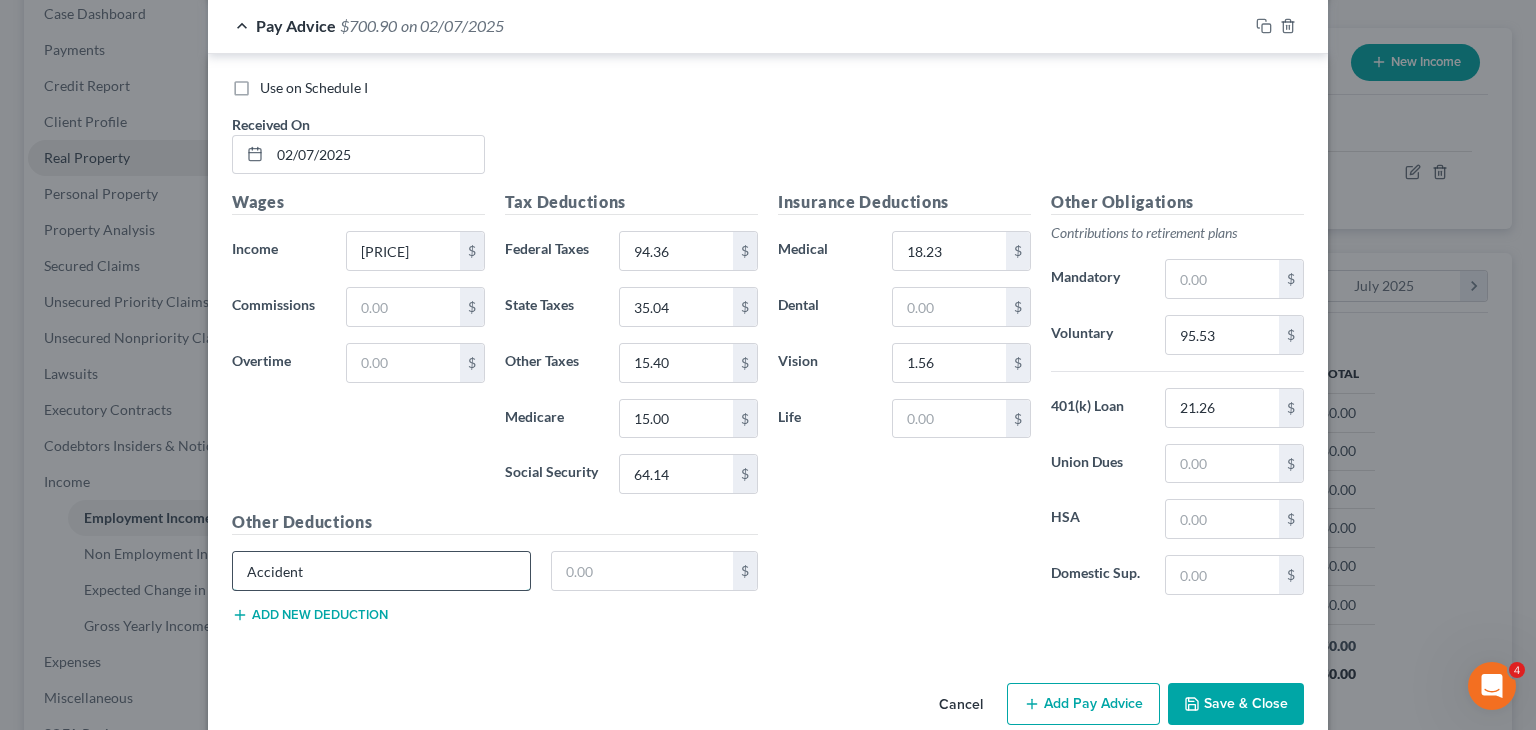 type on "Accident" 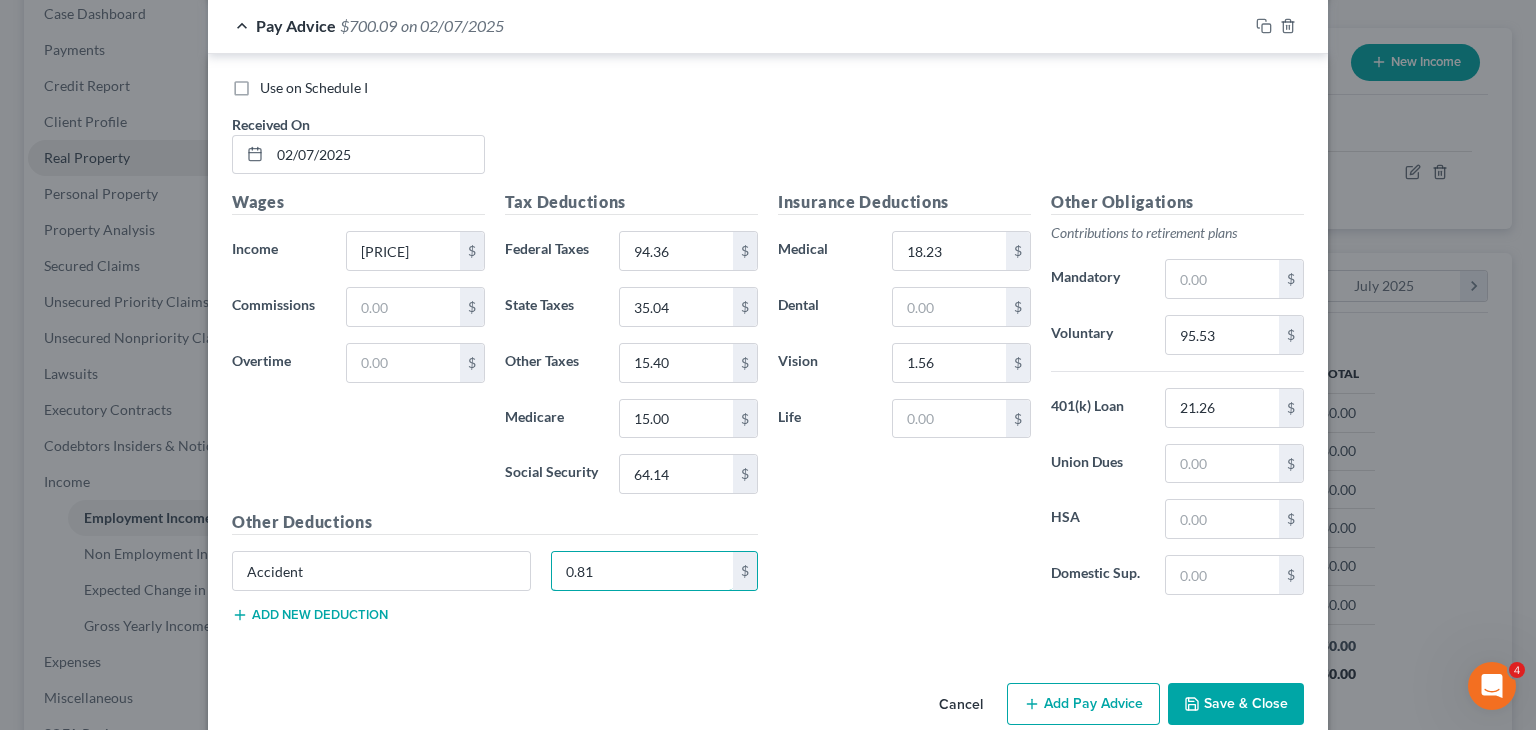 scroll, scrollTop: 708, scrollLeft: 0, axis: vertical 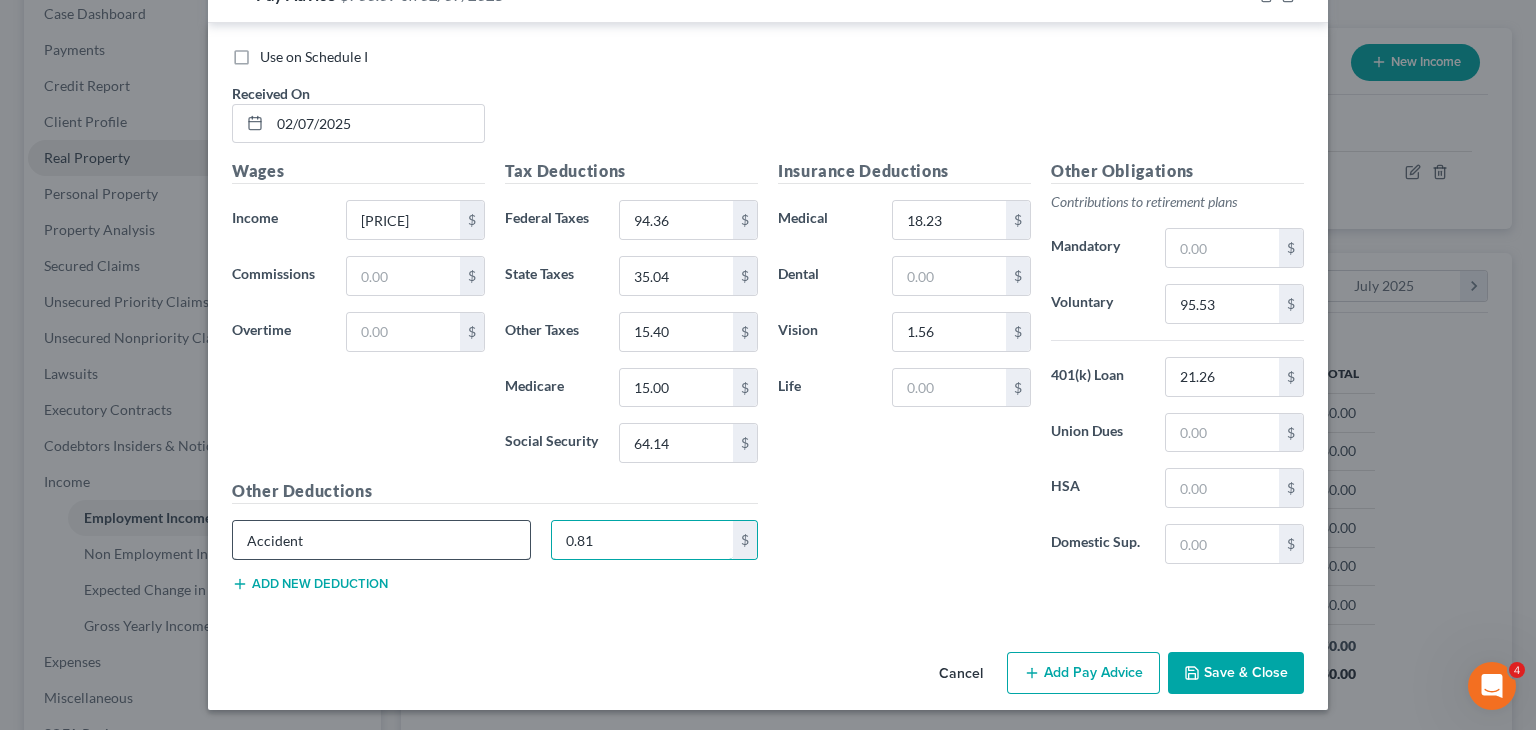 type on "0.81" 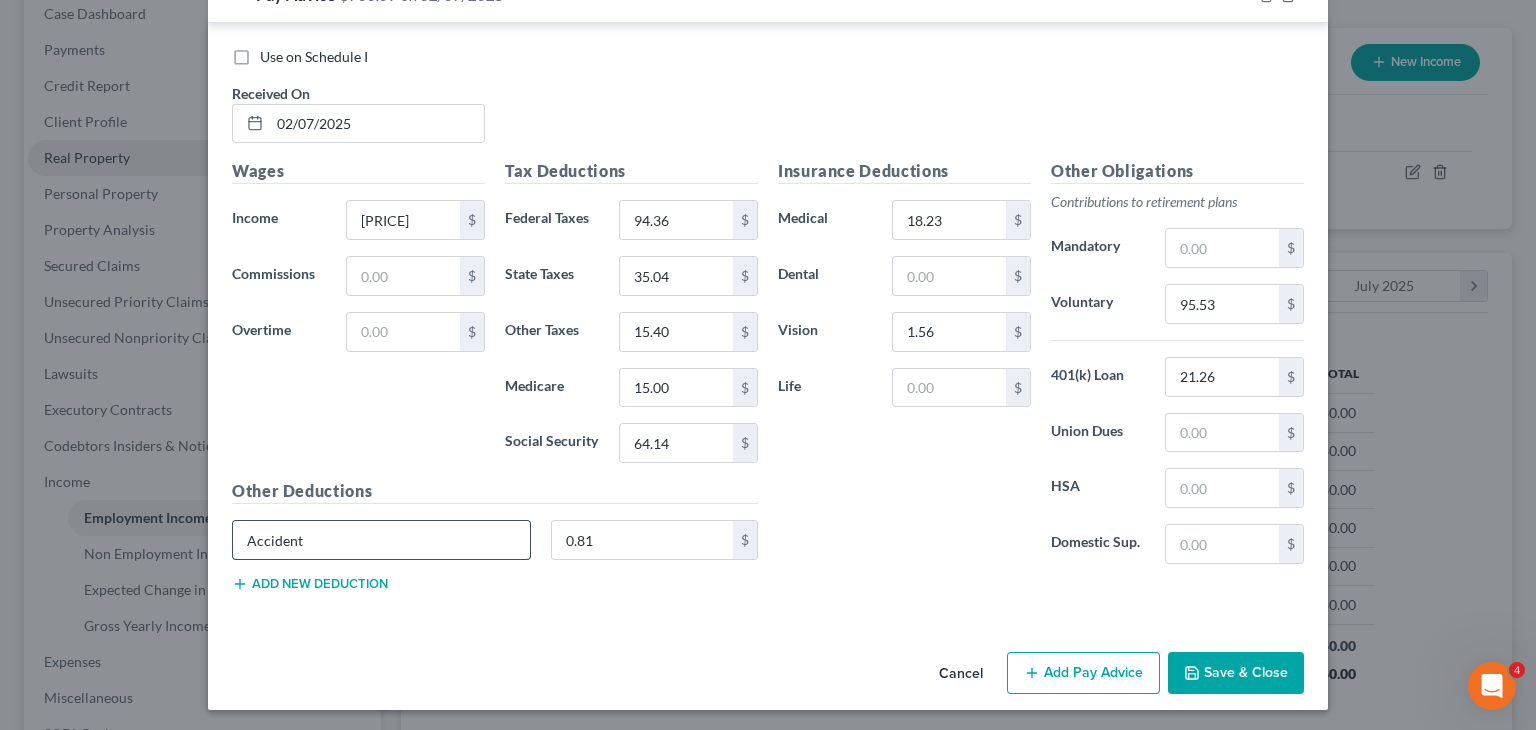 drag, startPoint x: 348, startPoint y: 536, endPoint x: 228, endPoint y: 529, distance: 120.203995 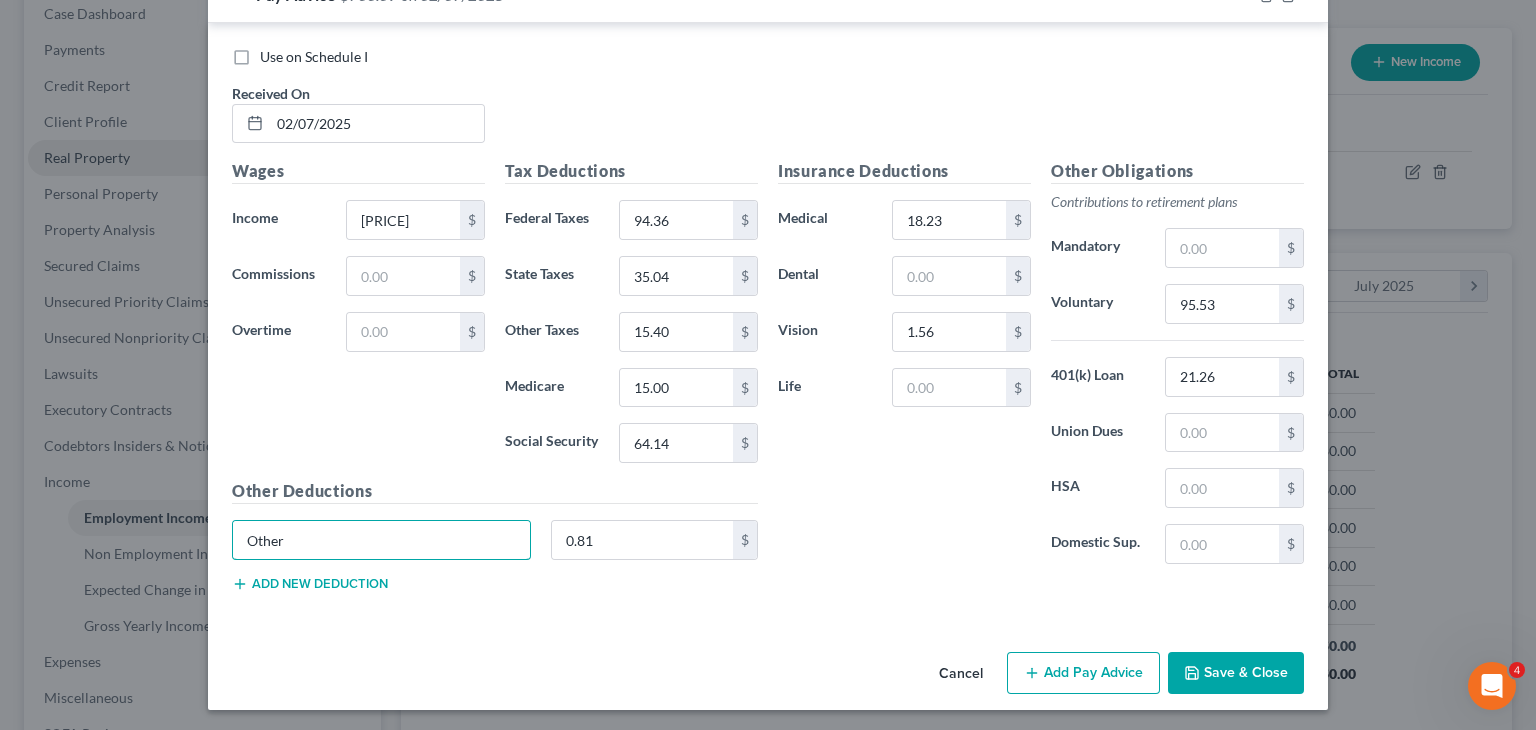drag, startPoint x: 506, startPoint y: 553, endPoint x: 187, endPoint y: 545, distance: 319.1003 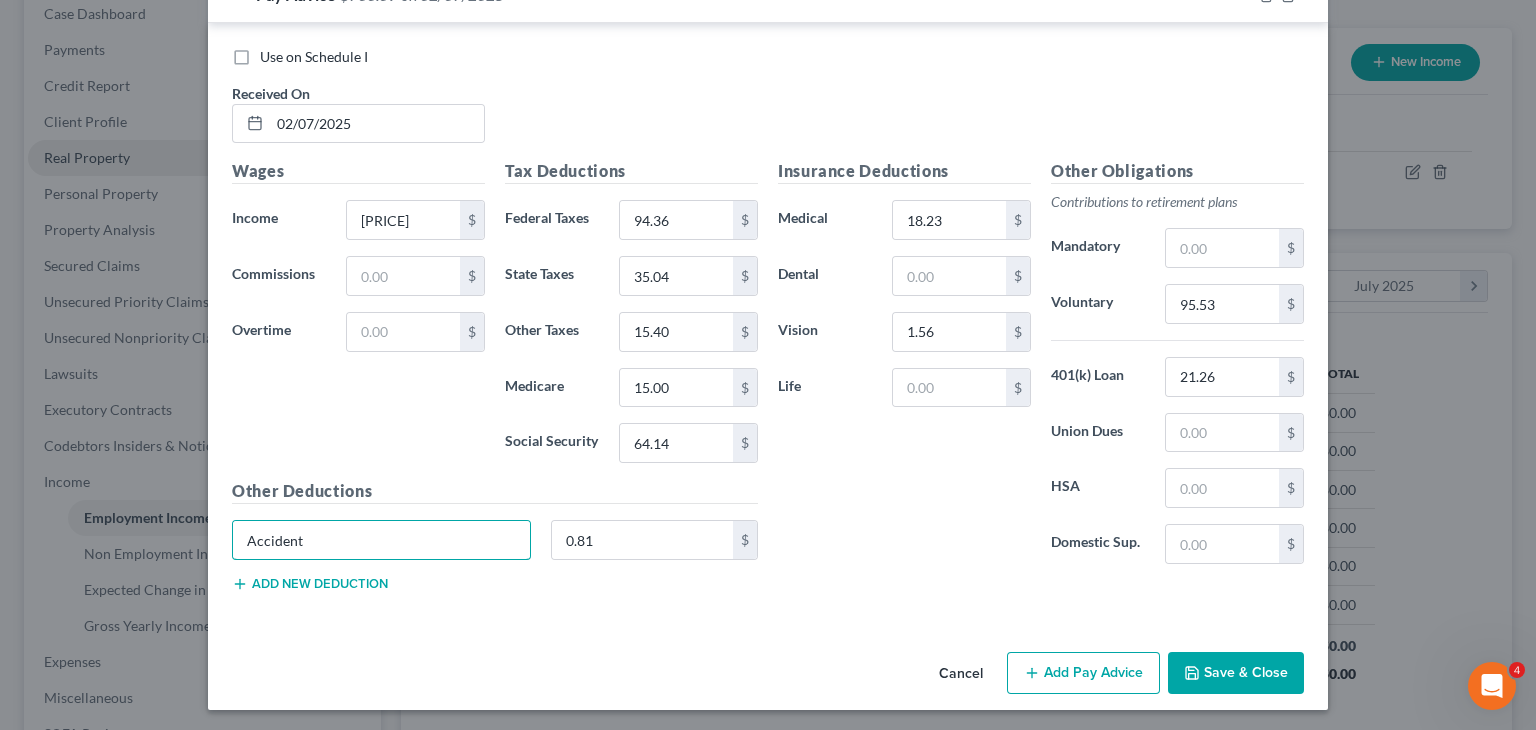 type on "Accident" 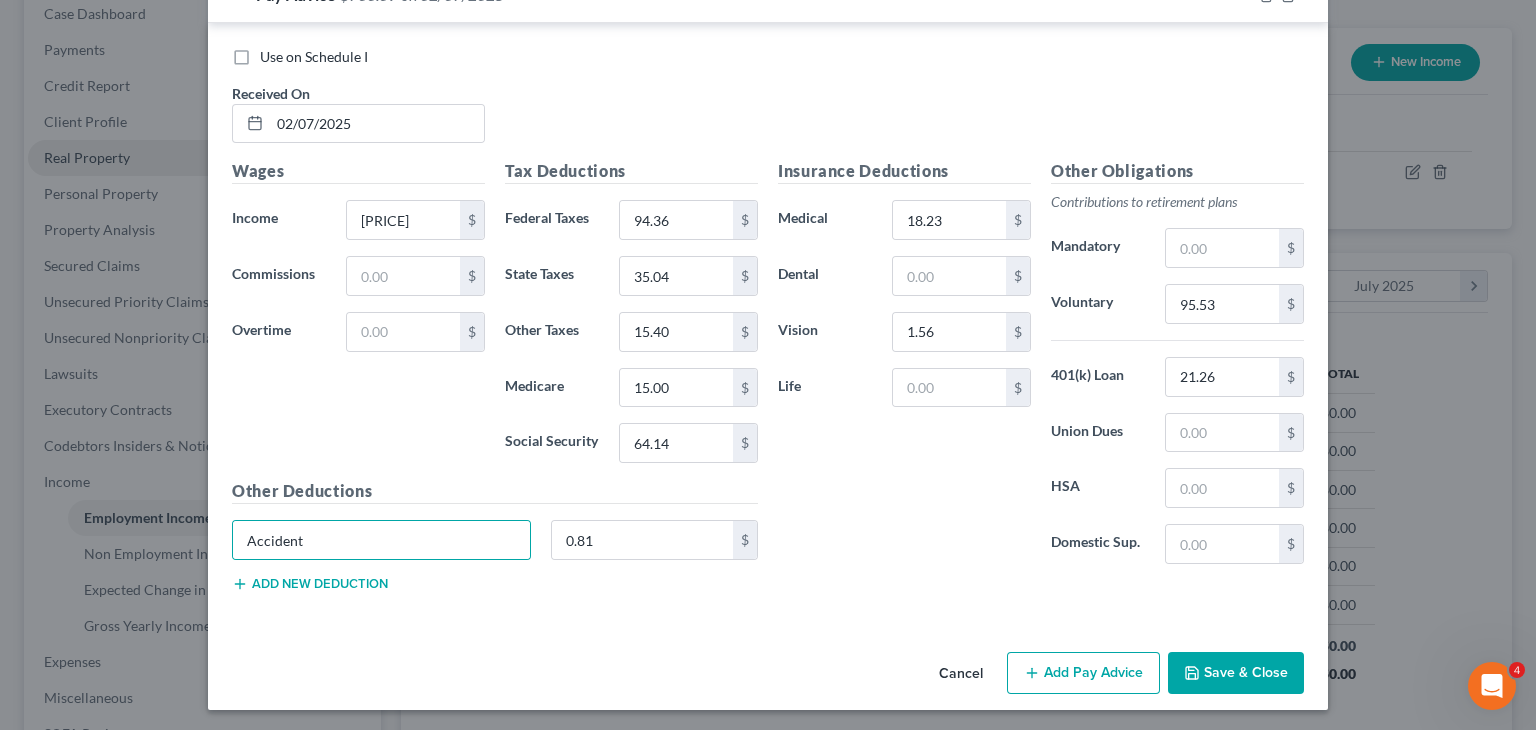 click on "Add new deduction" at bounding box center [310, 584] 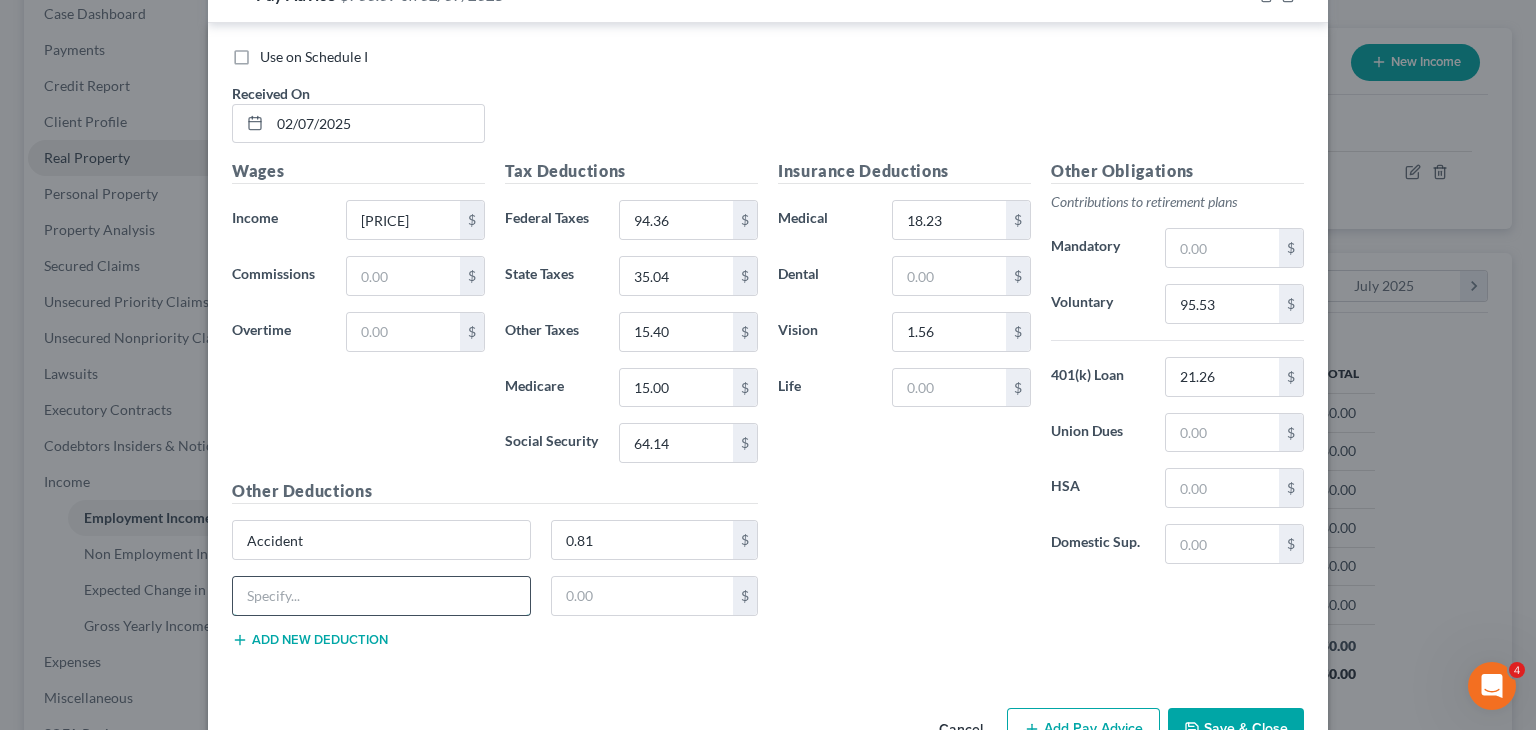 click at bounding box center [381, 596] 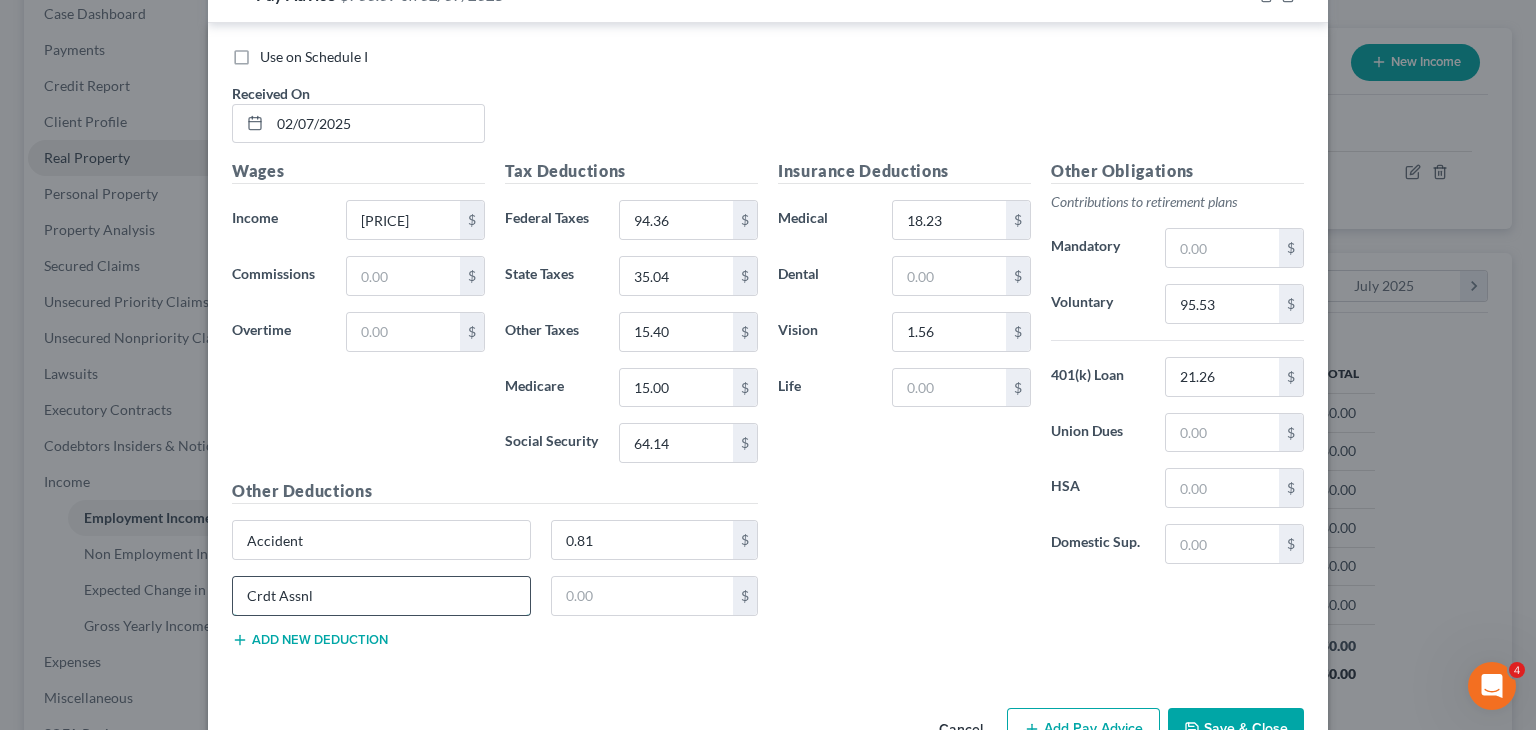 type on "Crdt Assnl" 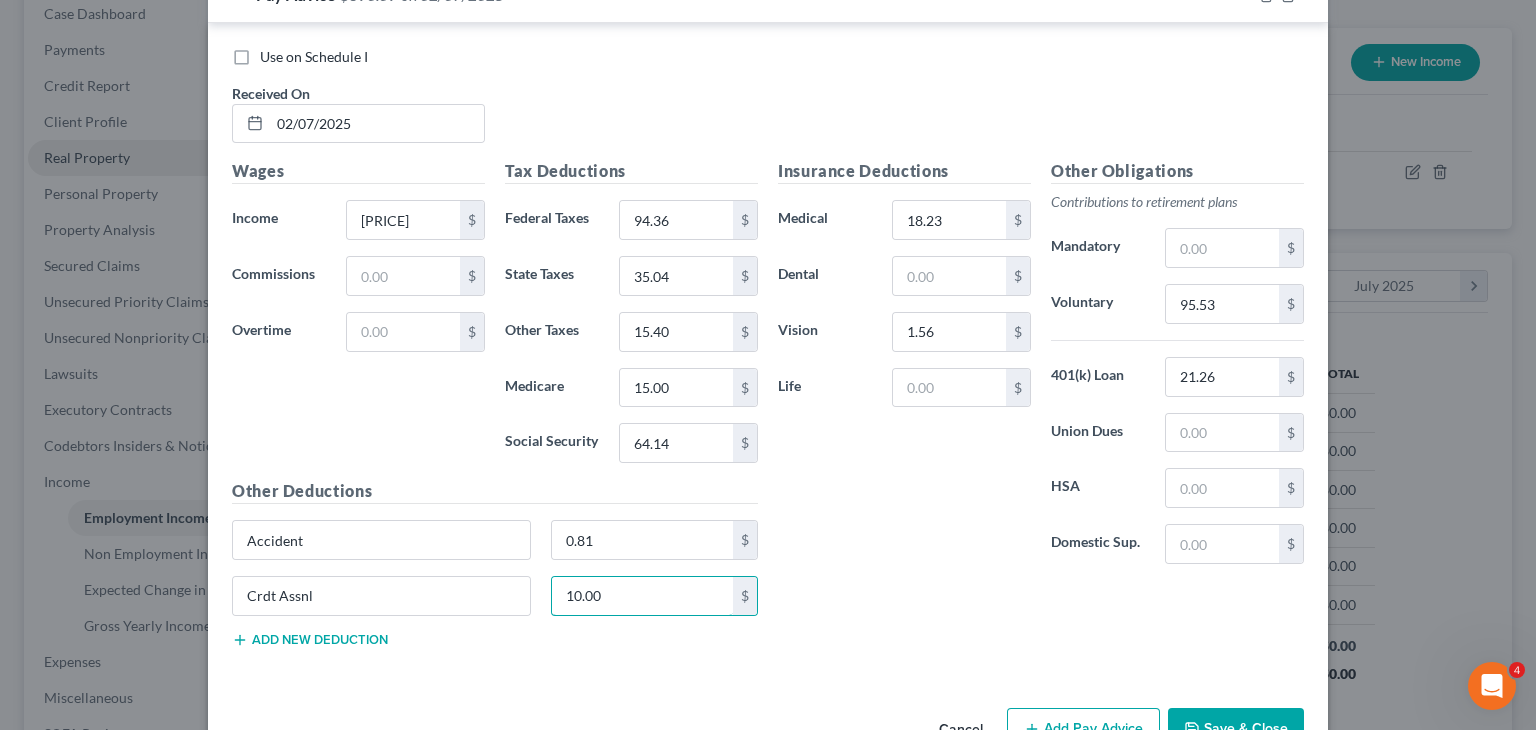 type on "10.00" 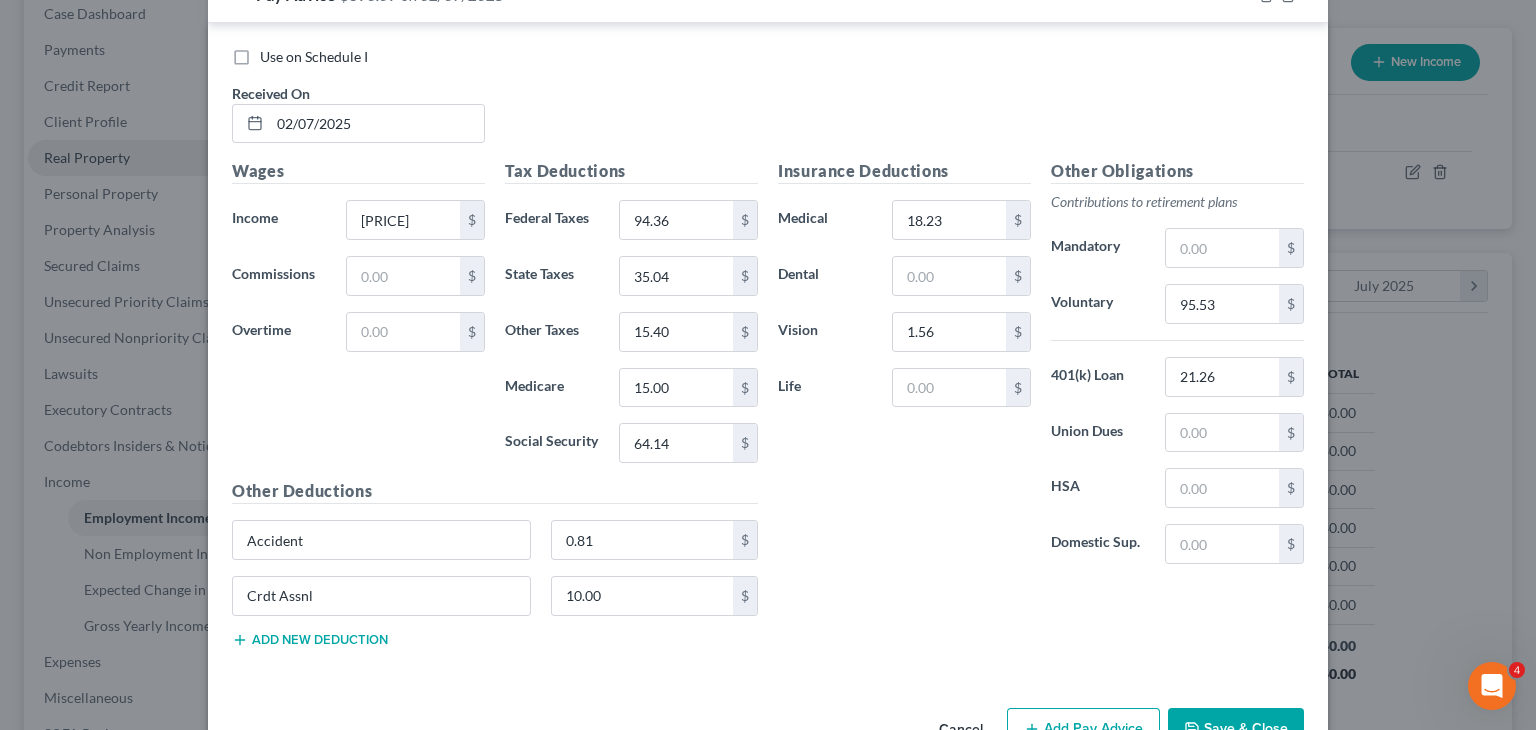 click on "Add new deduction" at bounding box center [310, 640] 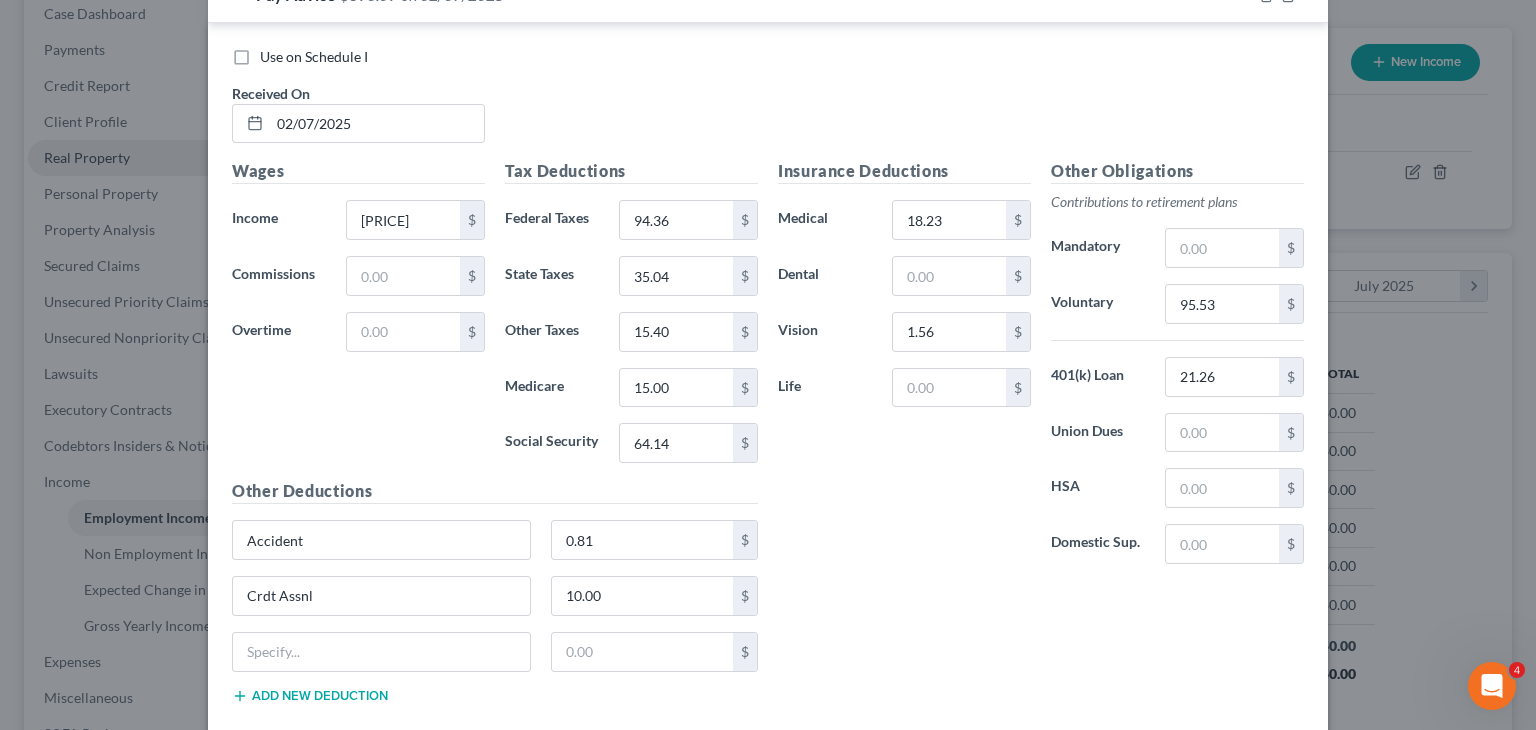 scroll, scrollTop: 818, scrollLeft: 0, axis: vertical 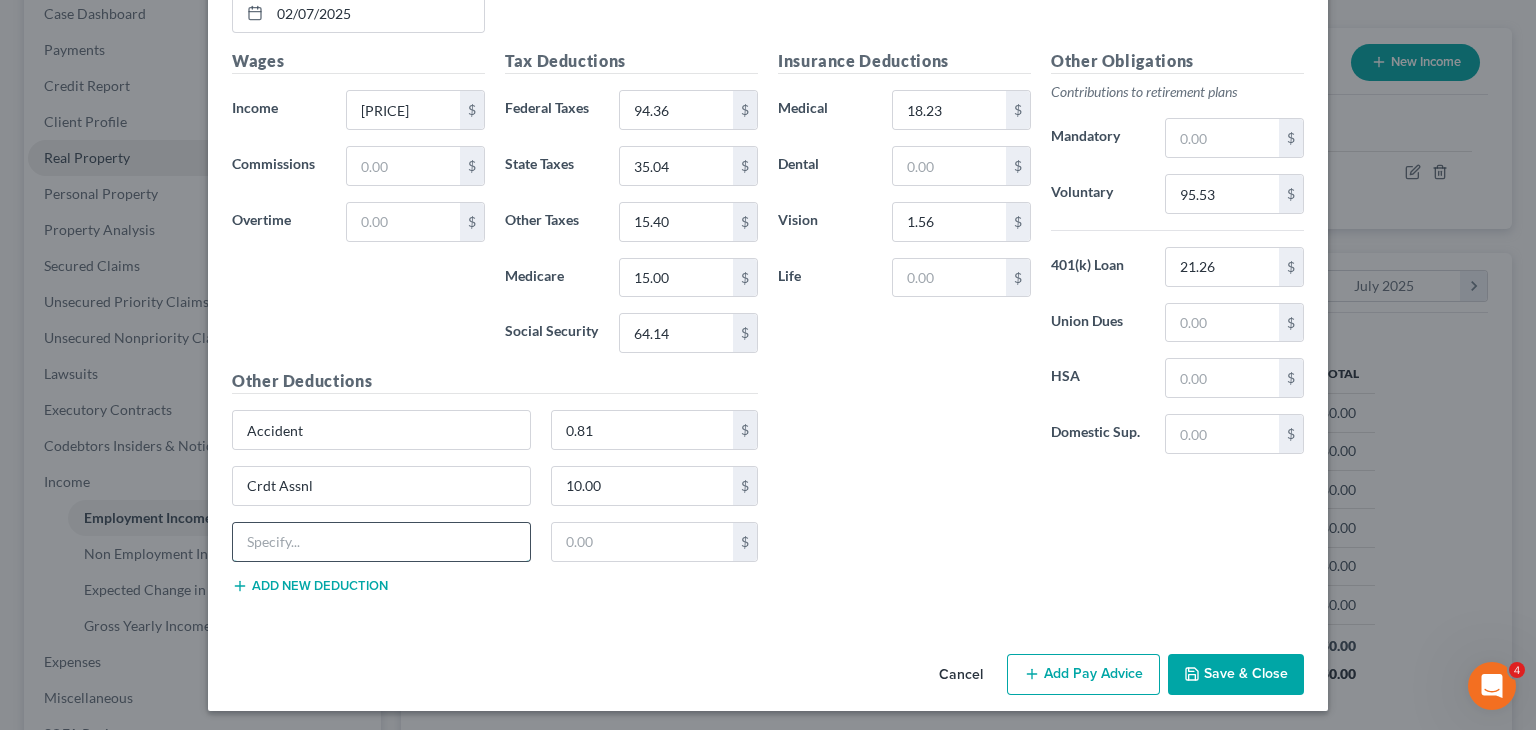 click at bounding box center (381, 542) 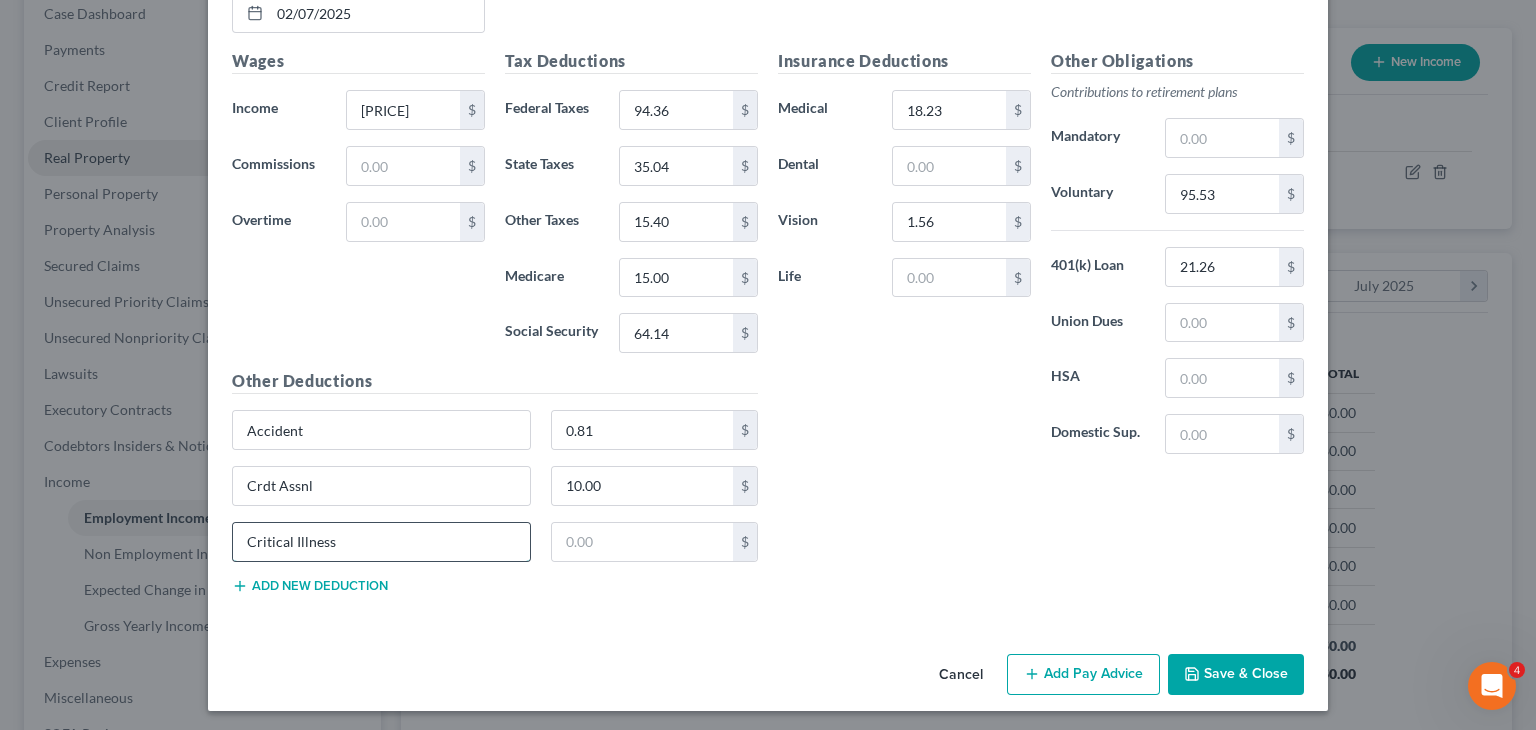 type on "Critical Illness" 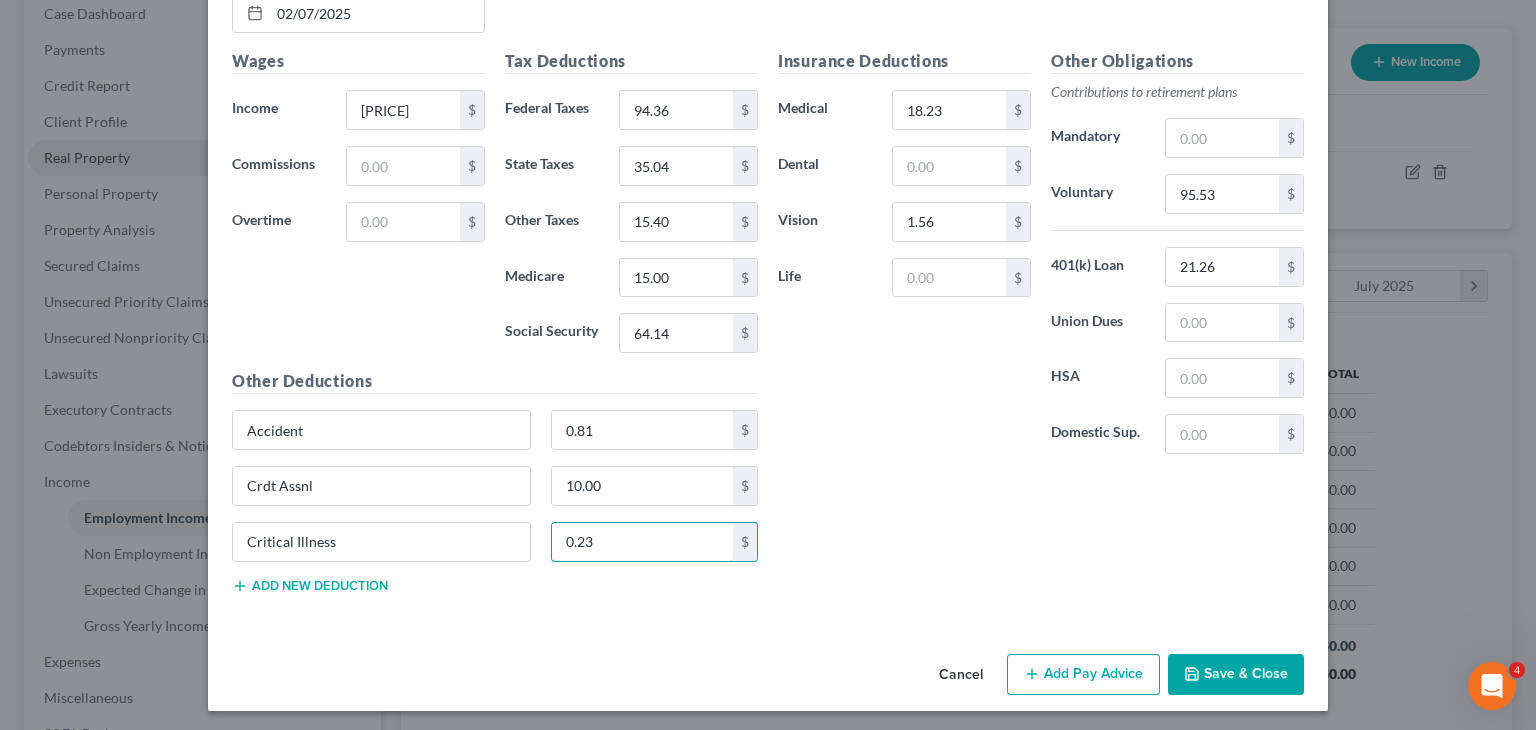 type on "0.23" 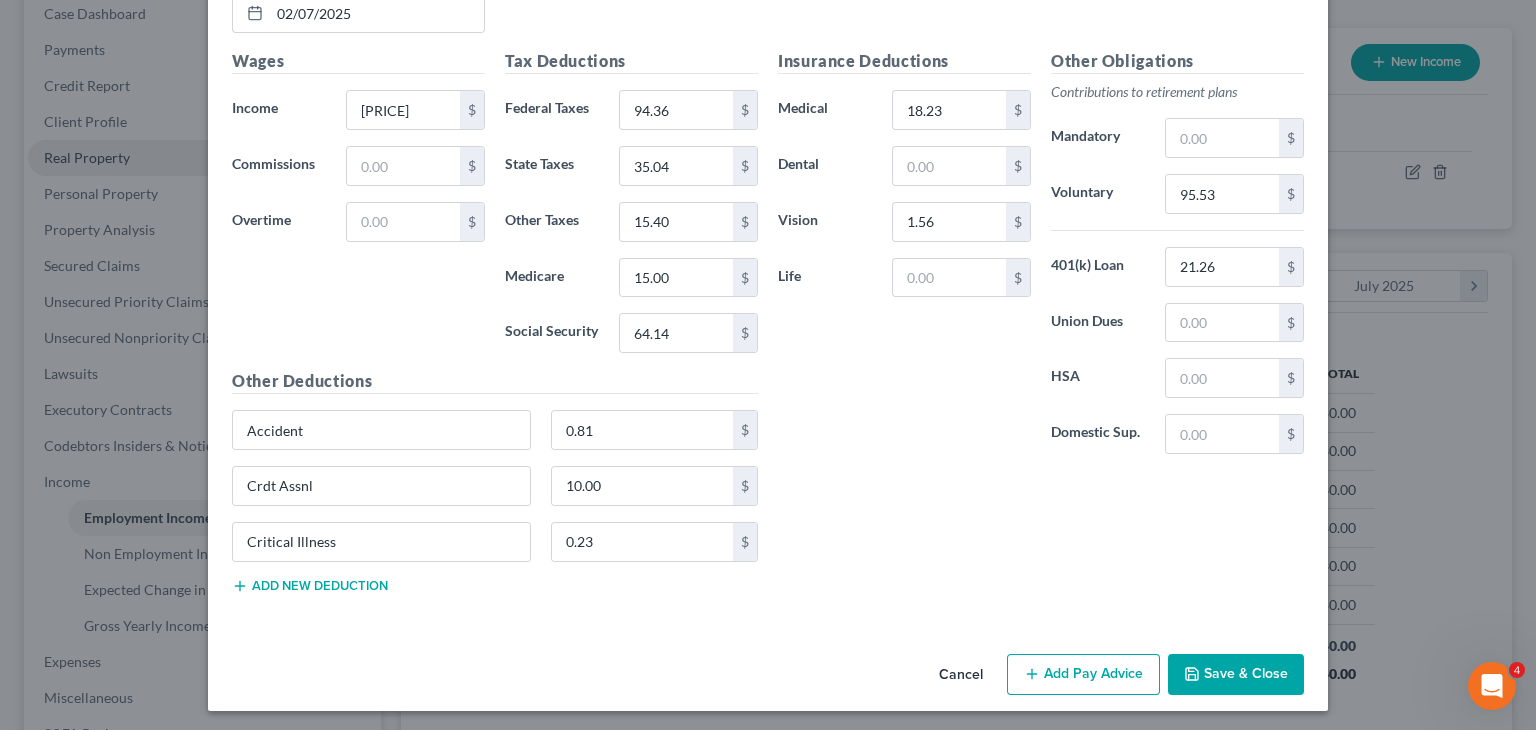 click on "Critical Illness [AMOUNT] [CURRENCY]" at bounding box center [495, 550] 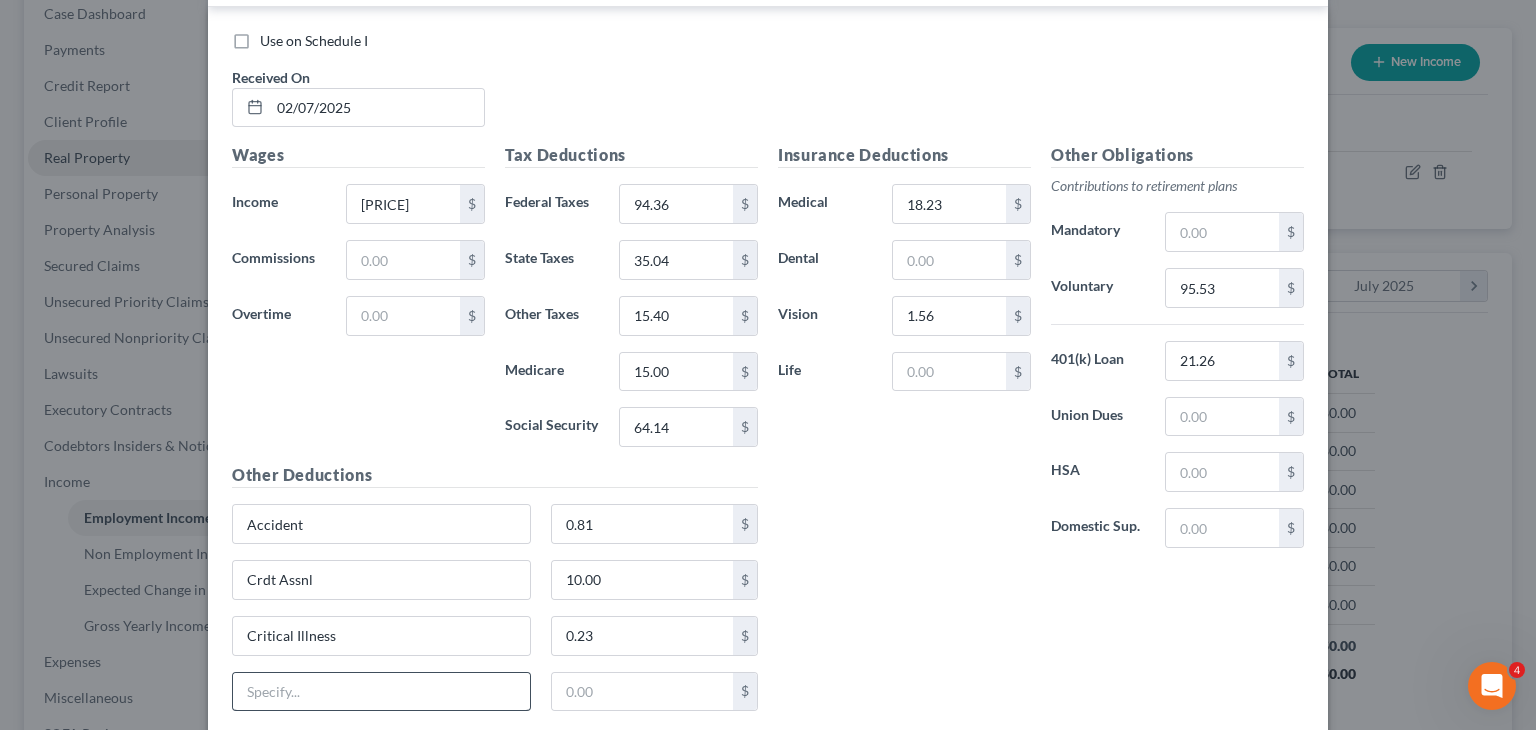 scroll, scrollTop: 749, scrollLeft: 0, axis: vertical 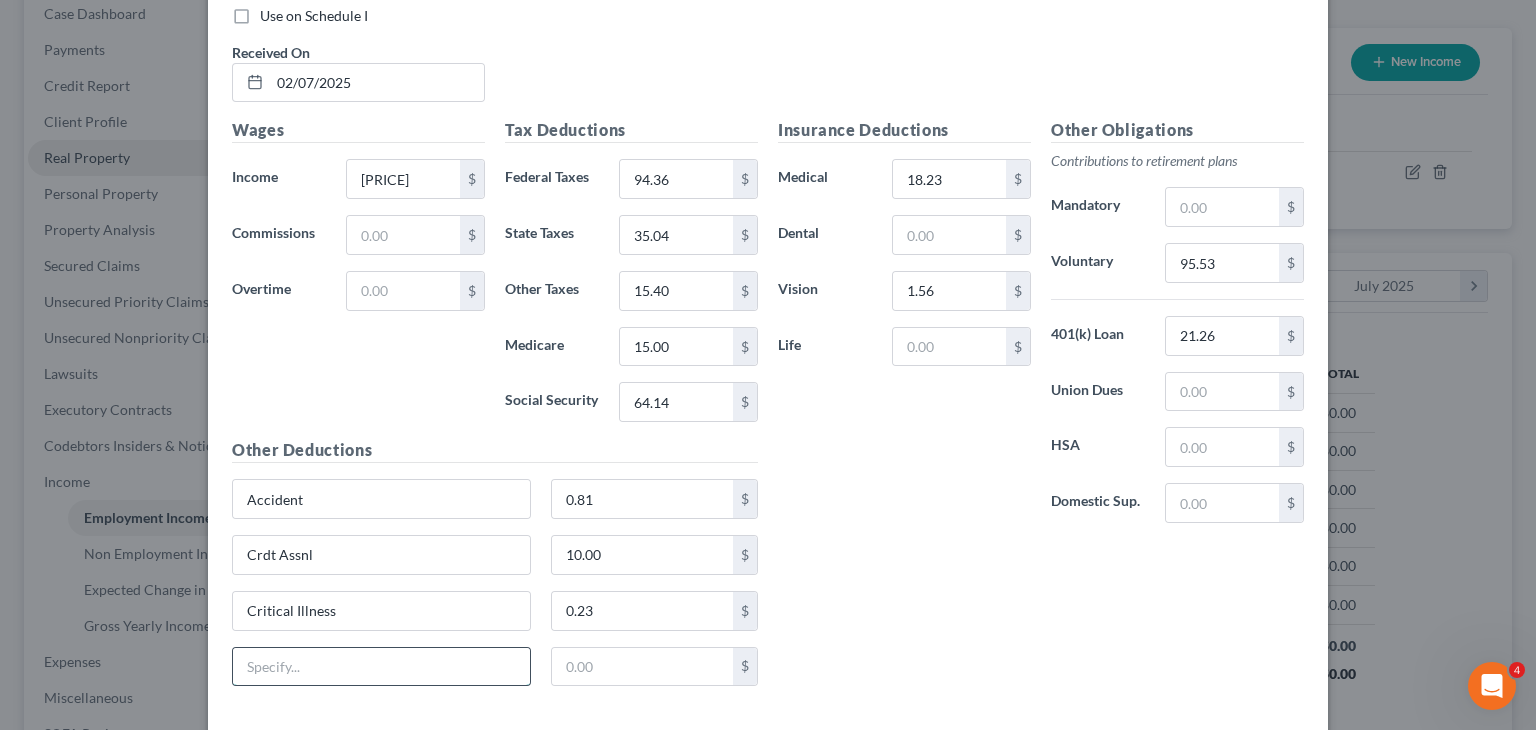 click at bounding box center [381, 667] 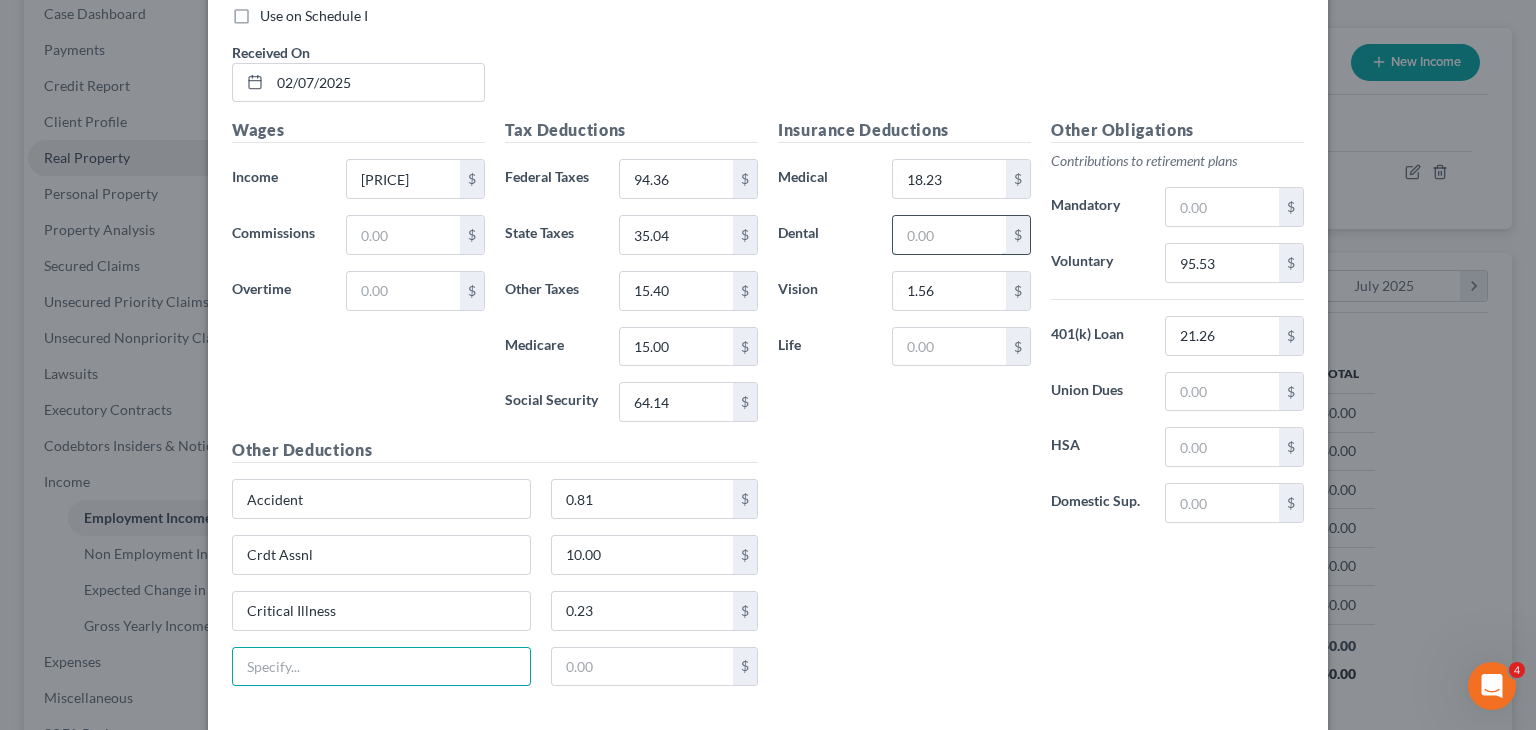 click at bounding box center (949, 235) 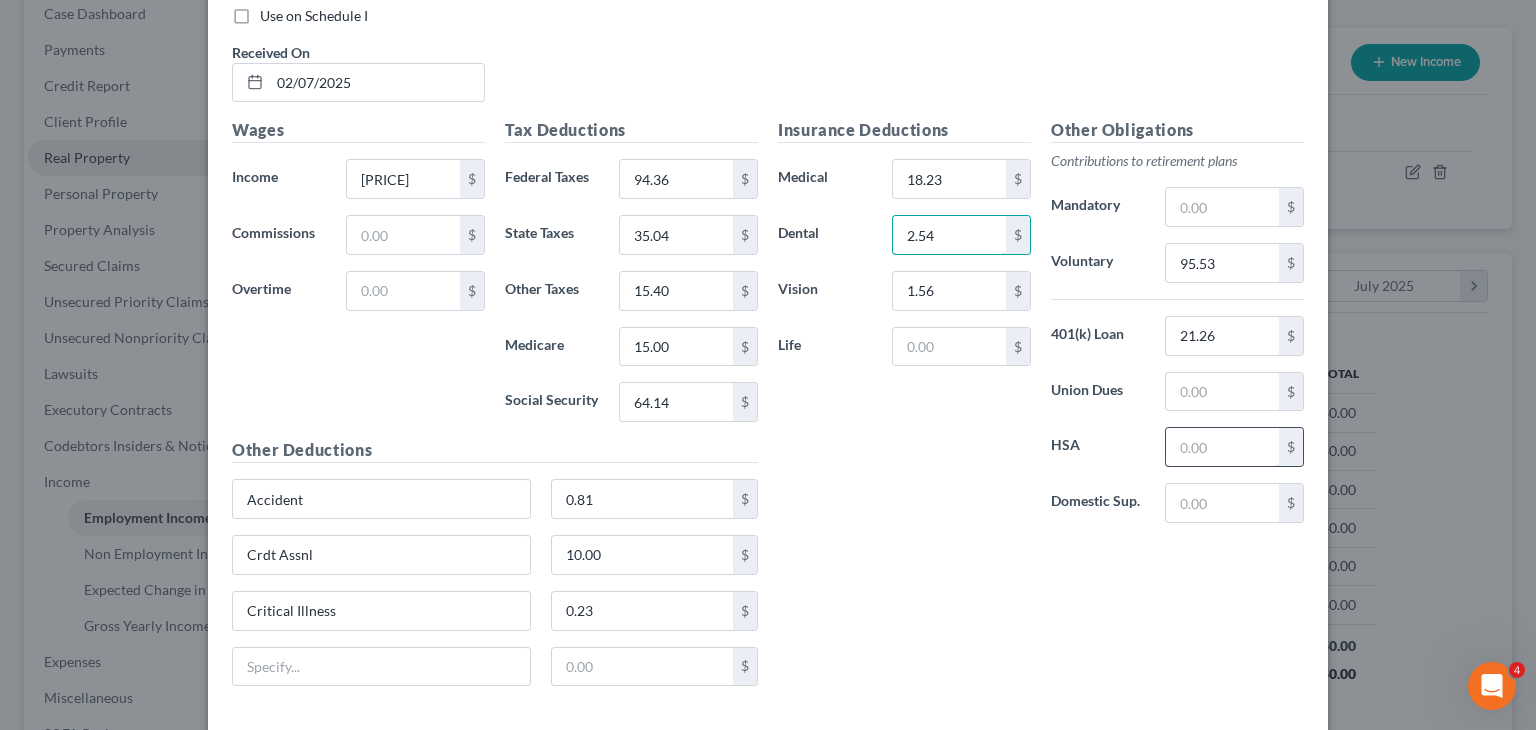 type on "2.54" 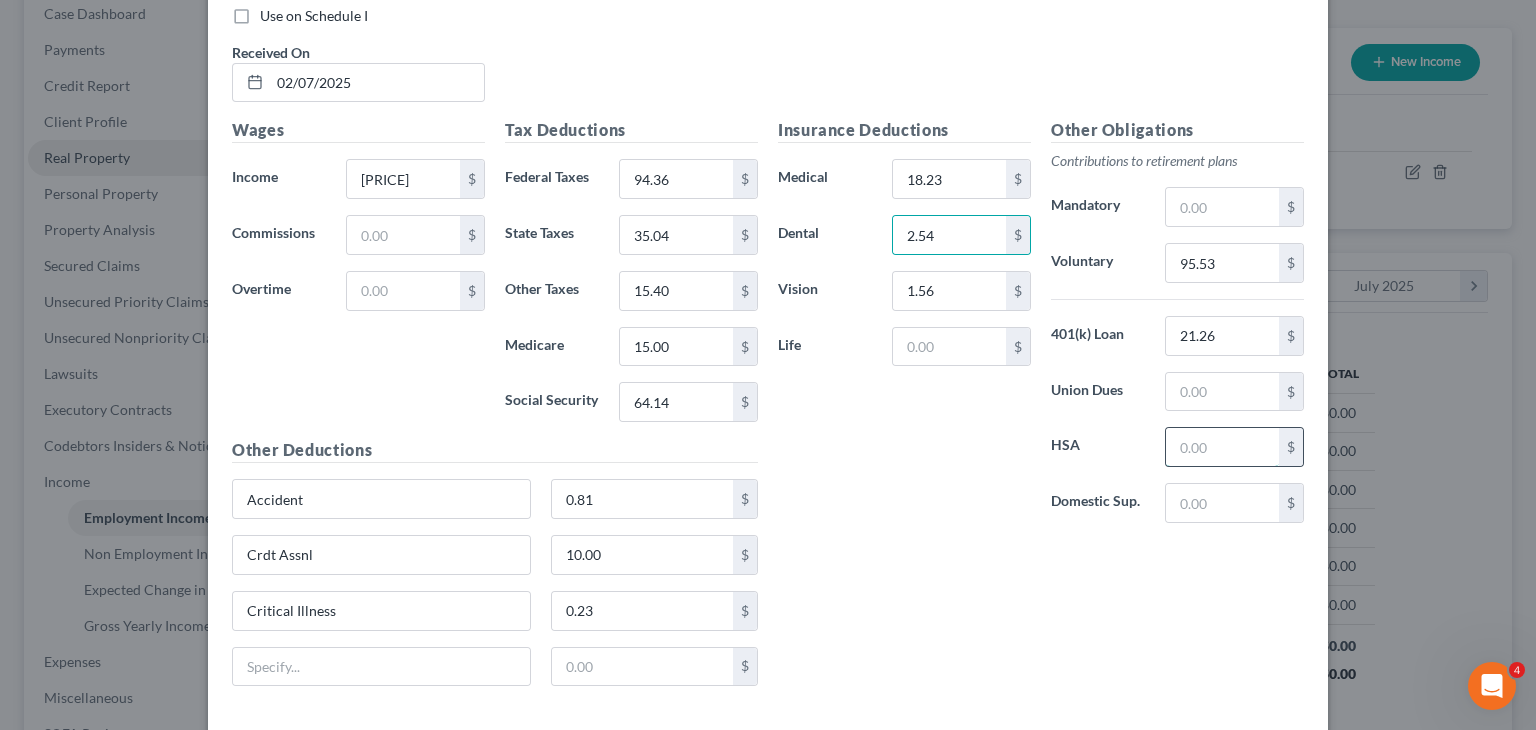 click at bounding box center [1222, 447] 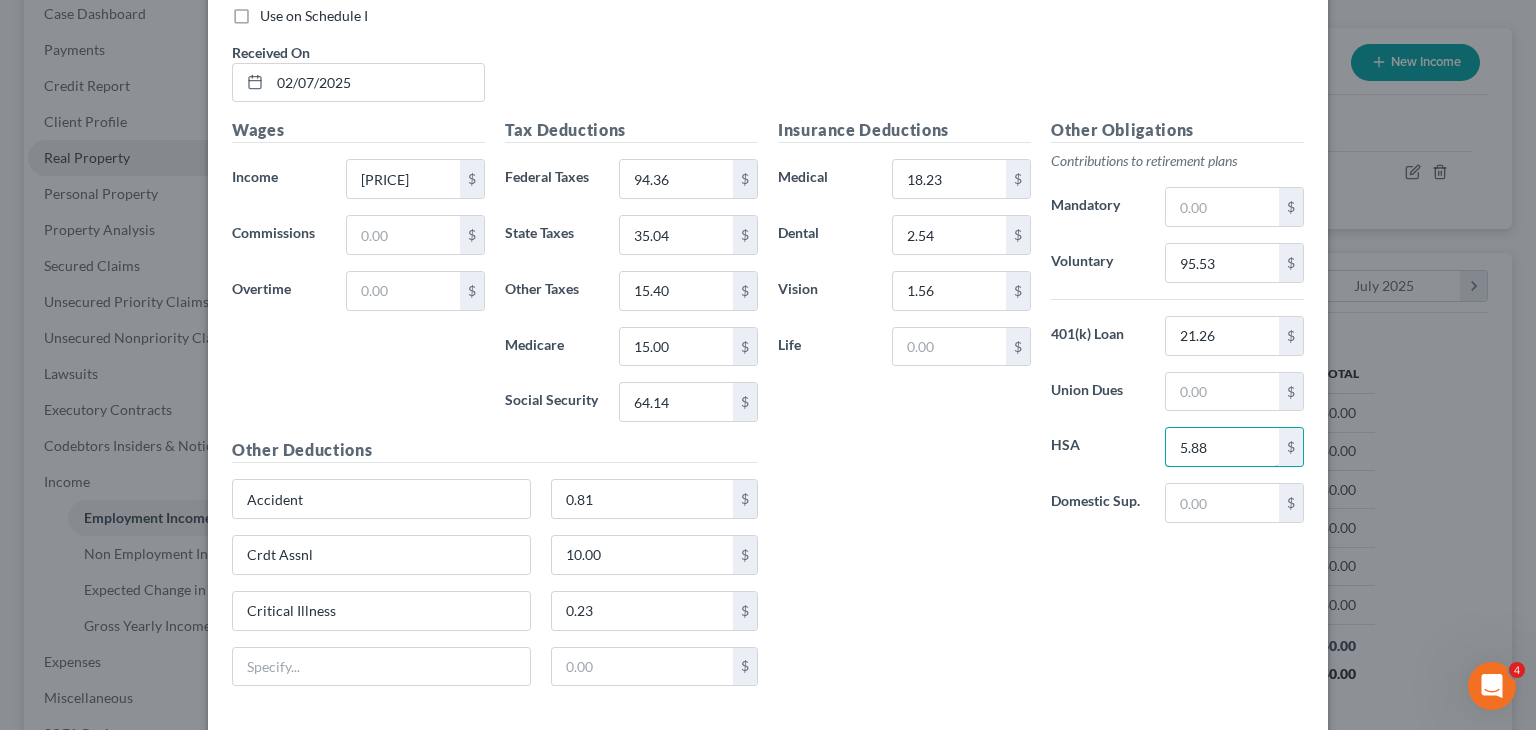 type on "5.88" 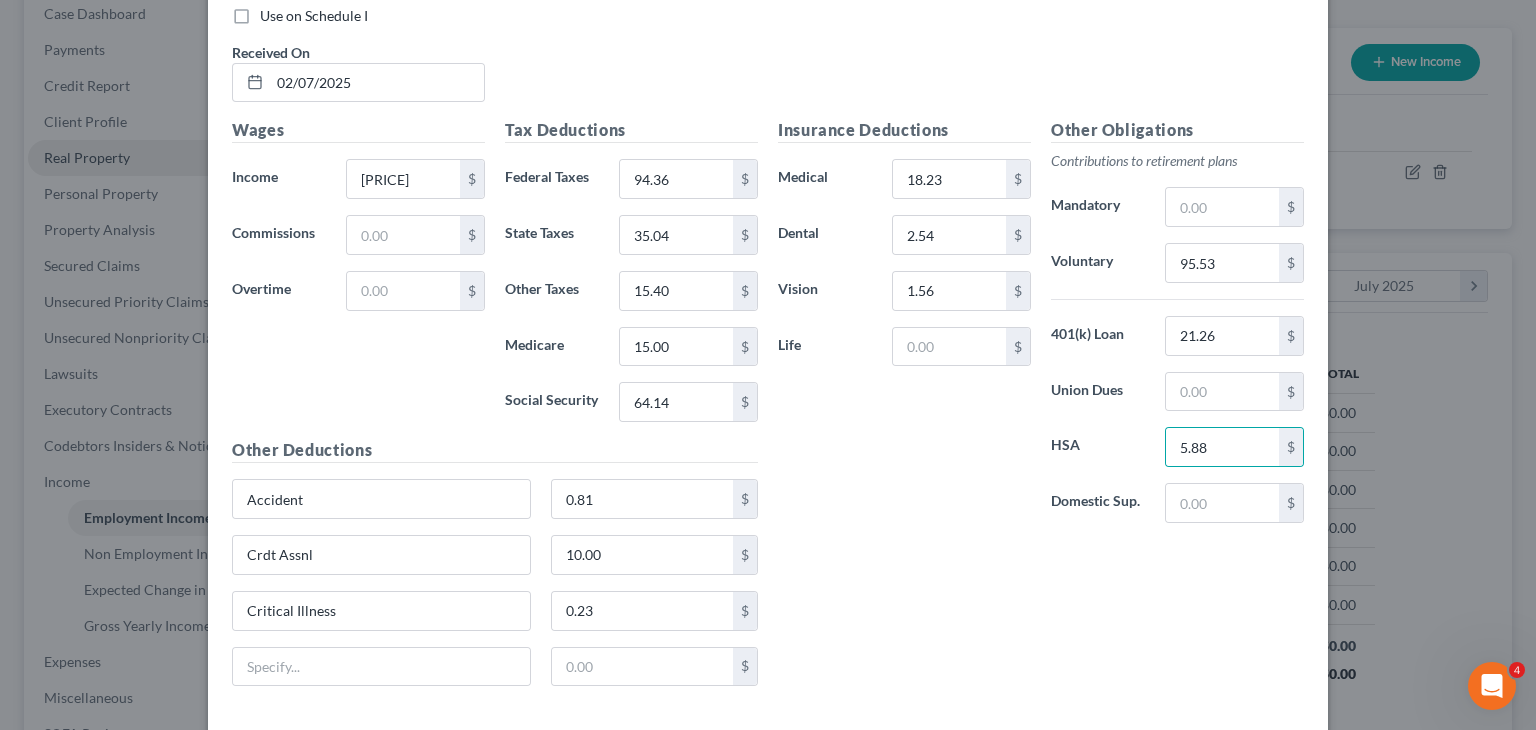 click on "Domestic Sup." at bounding box center [1098, 503] 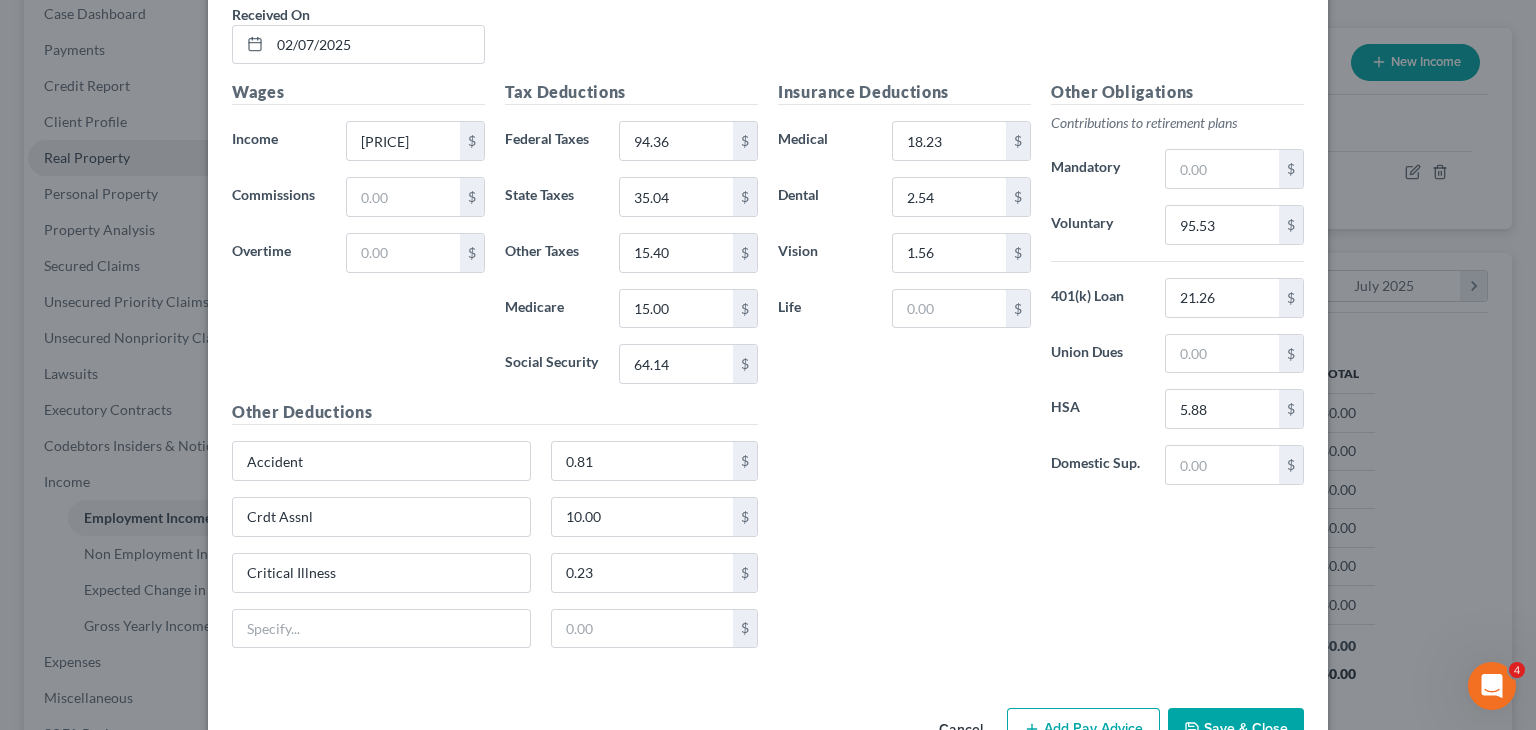 scroll, scrollTop: 827, scrollLeft: 0, axis: vertical 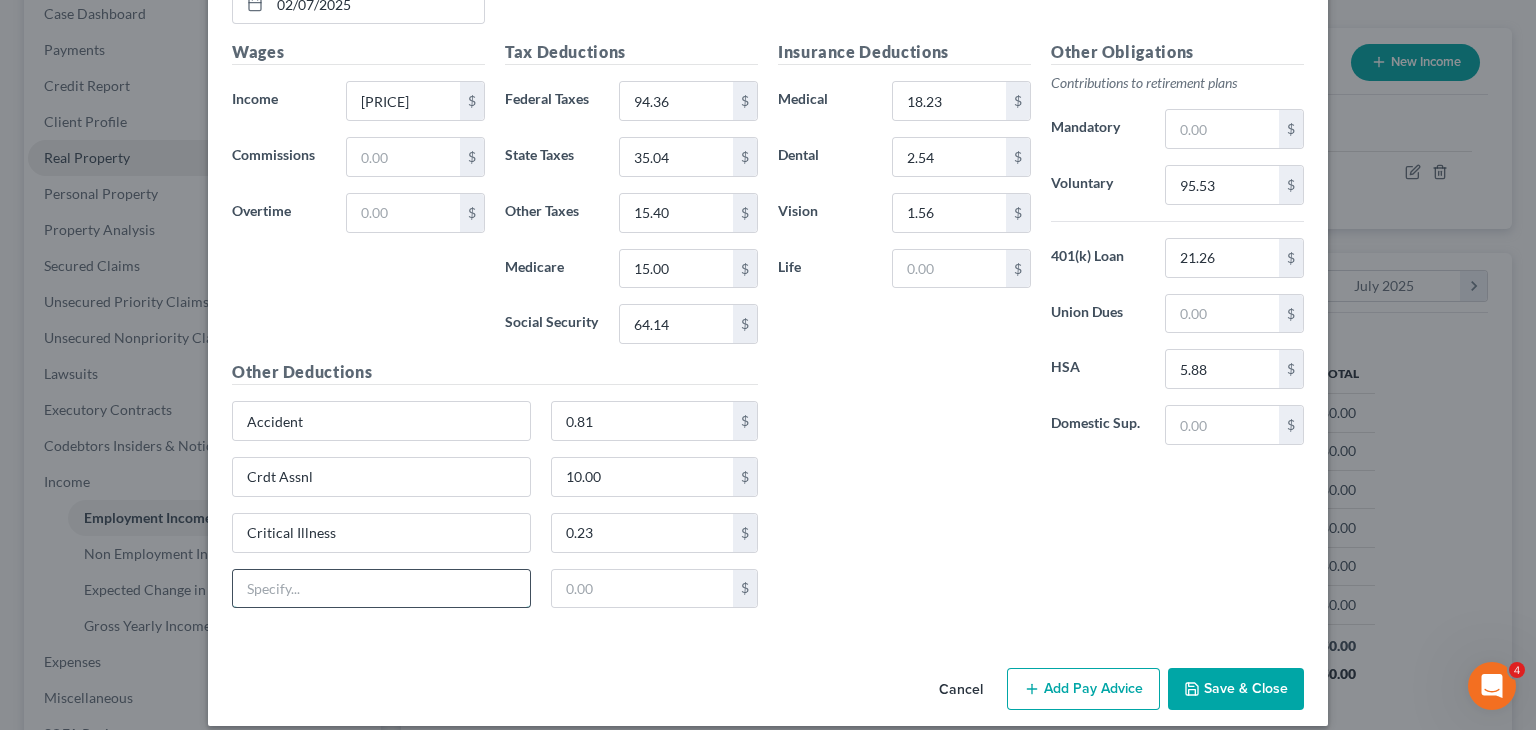 click at bounding box center (381, 589) 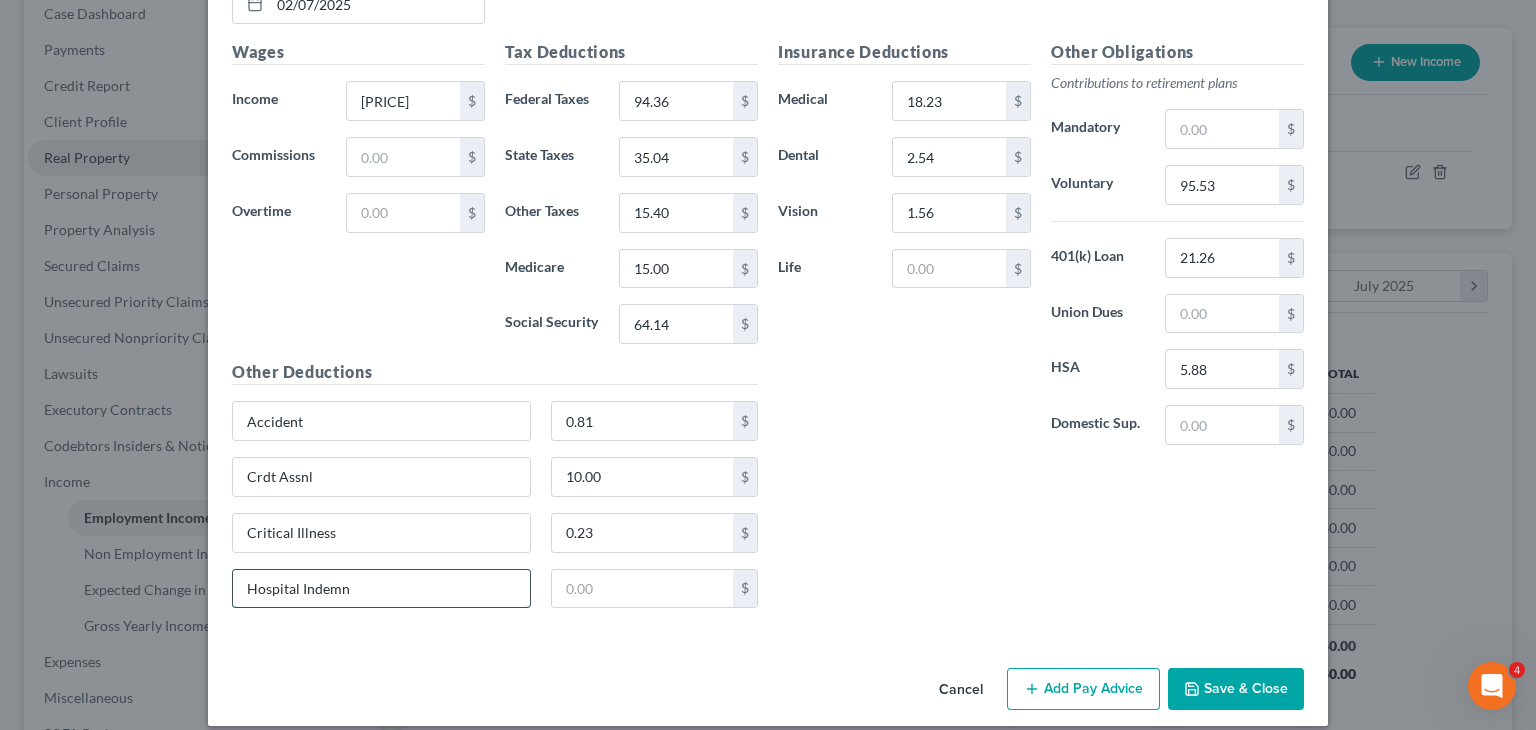 type on "Hospital Indemn" 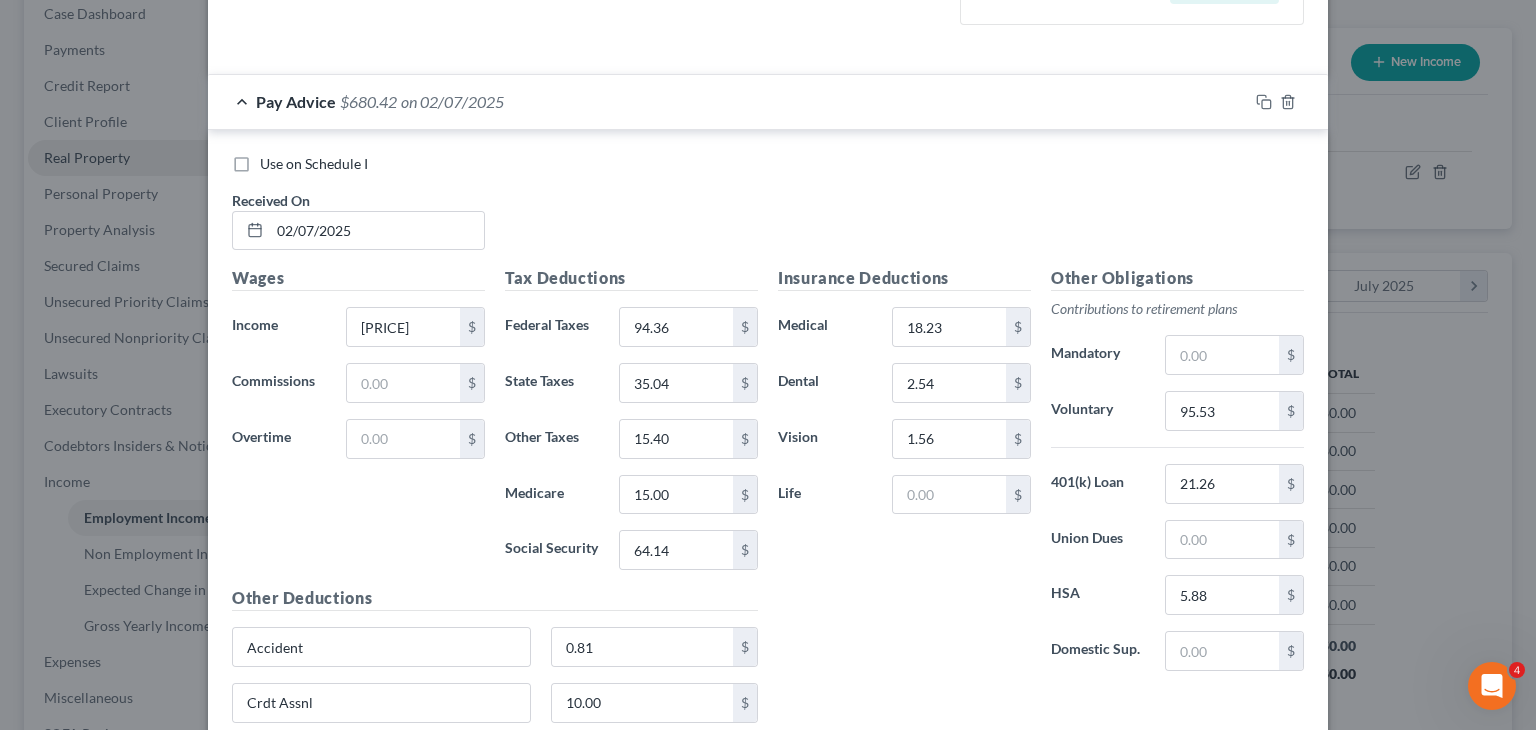 scroll, scrollTop: 842, scrollLeft: 0, axis: vertical 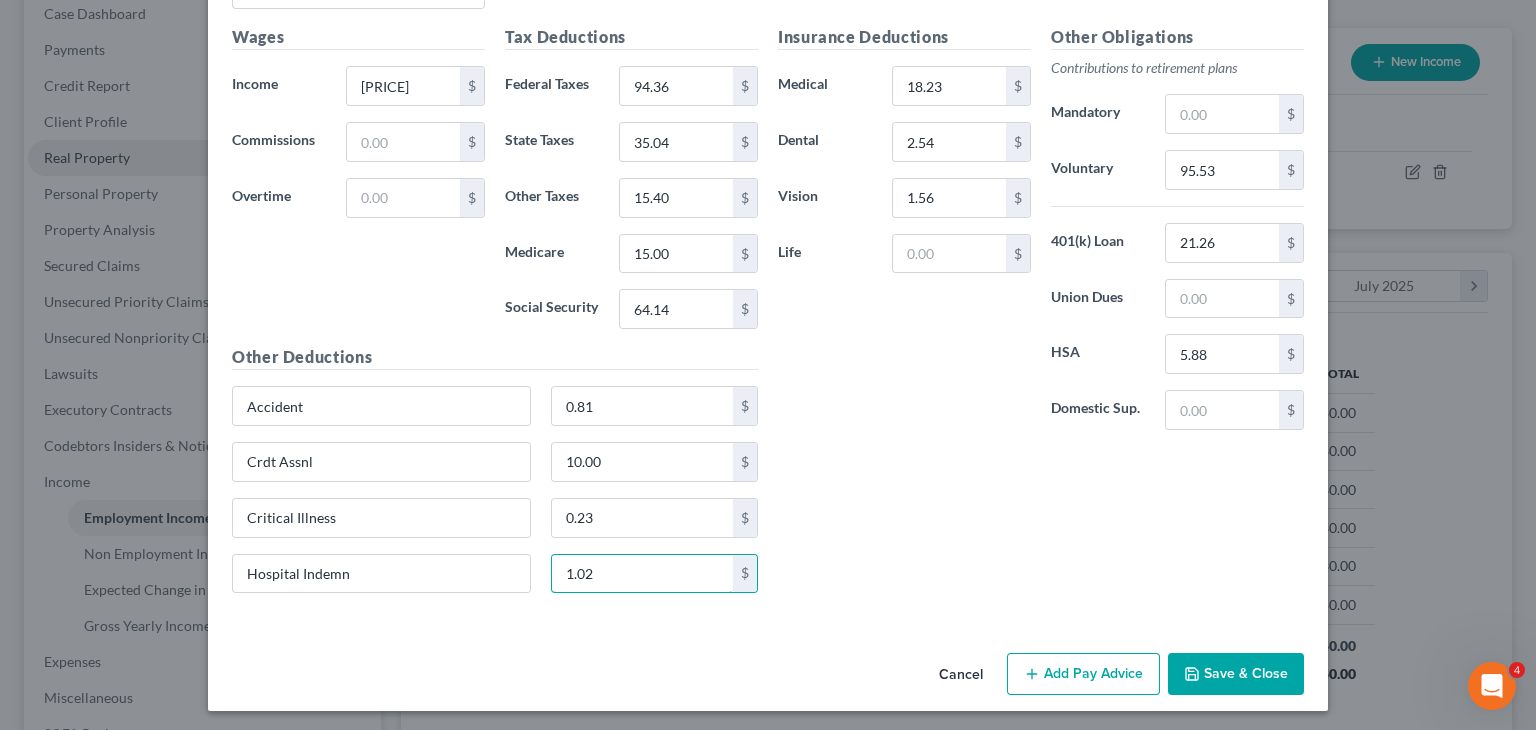 type on "1.02" 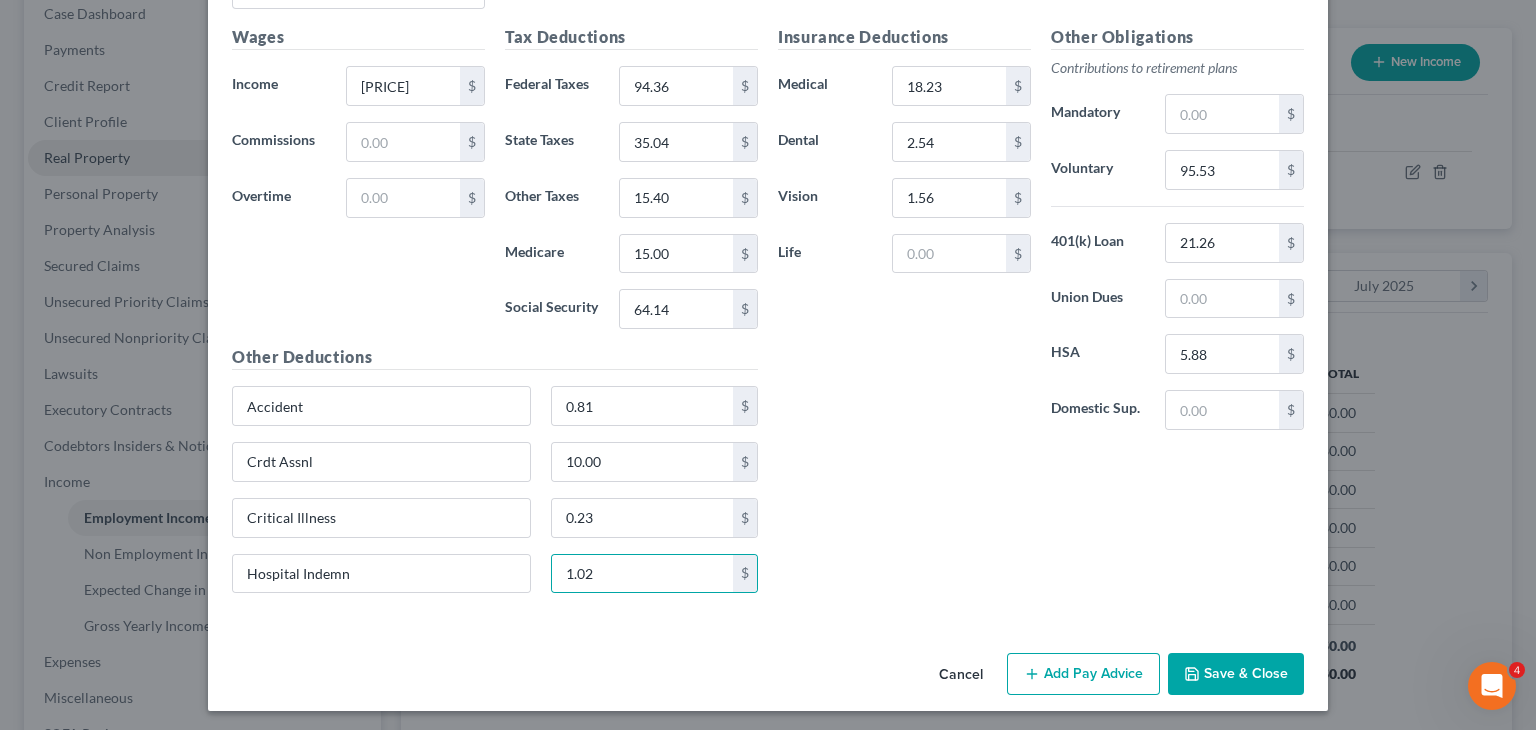 click on "Add Pay Advice" at bounding box center (1083, 674) 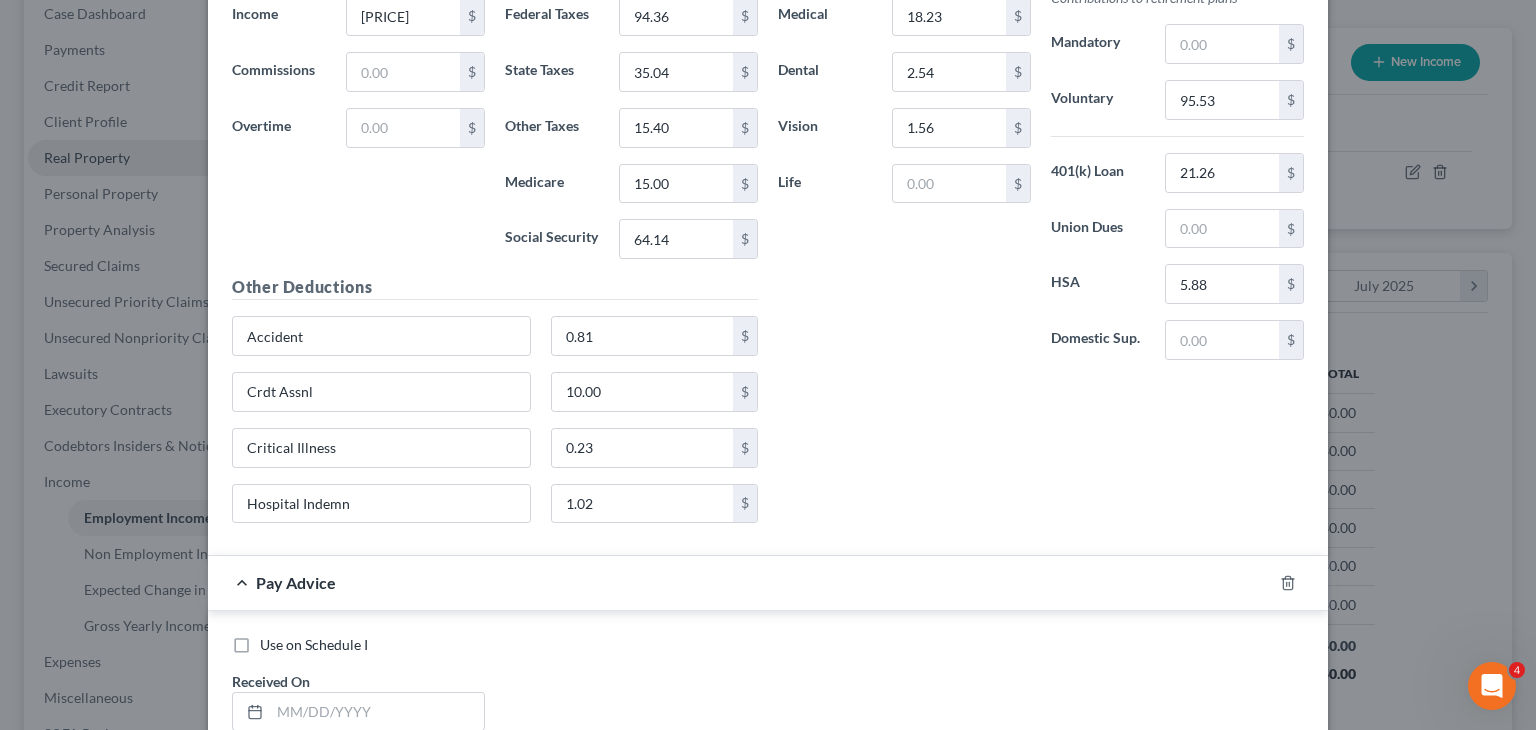 scroll, scrollTop: 952, scrollLeft: 0, axis: vertical 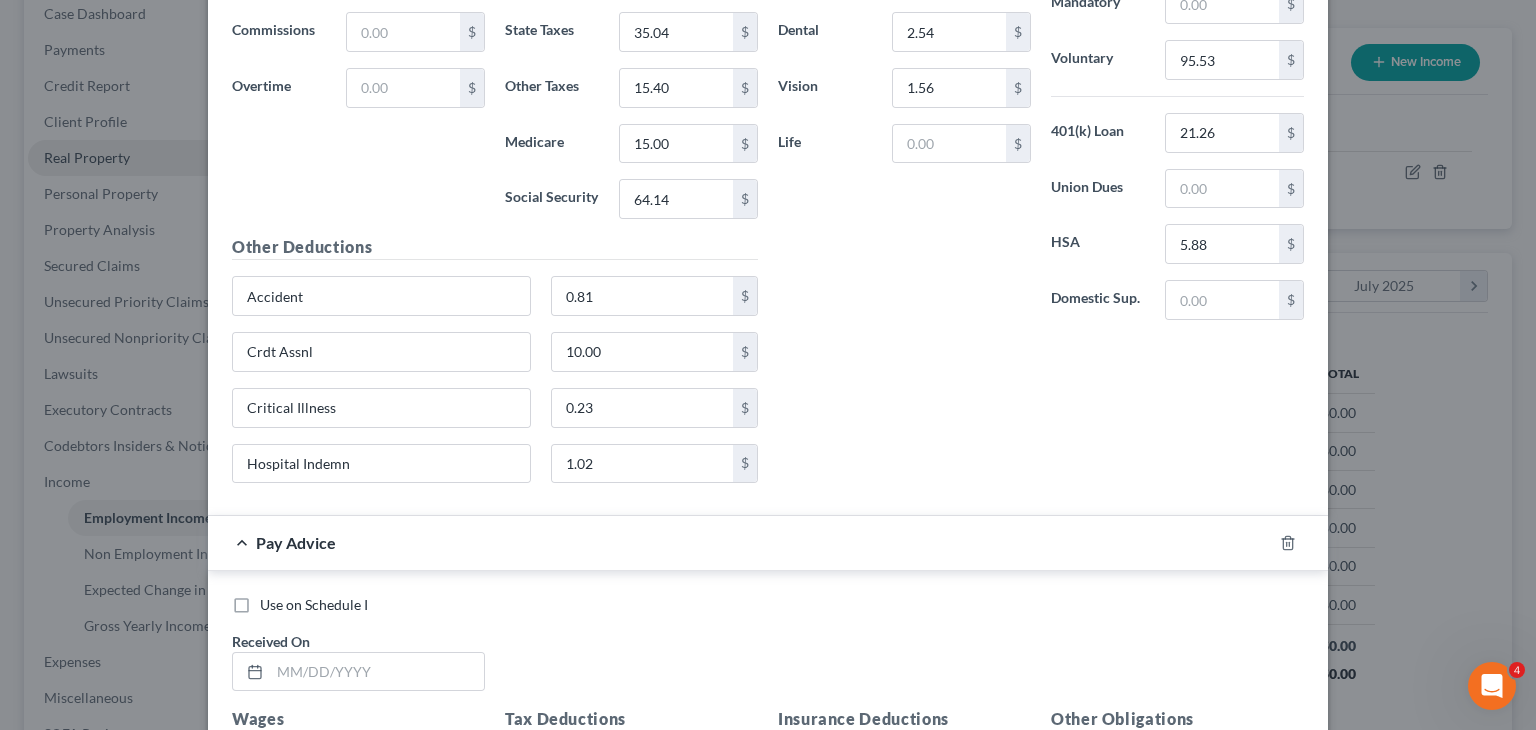 click on "Insurance Deductions Medical 18.23 $ Dental 2.54 $ Vision 1.56 $ Life $ Other Obligations Contributions to retirement plans Mandatory $ Voluntary 95.53 $ 401(k) Loan 21.26 $ Union Dues $ HSA 5.88 $ Domestic Sup. $" at bounding box center (1041, 207) 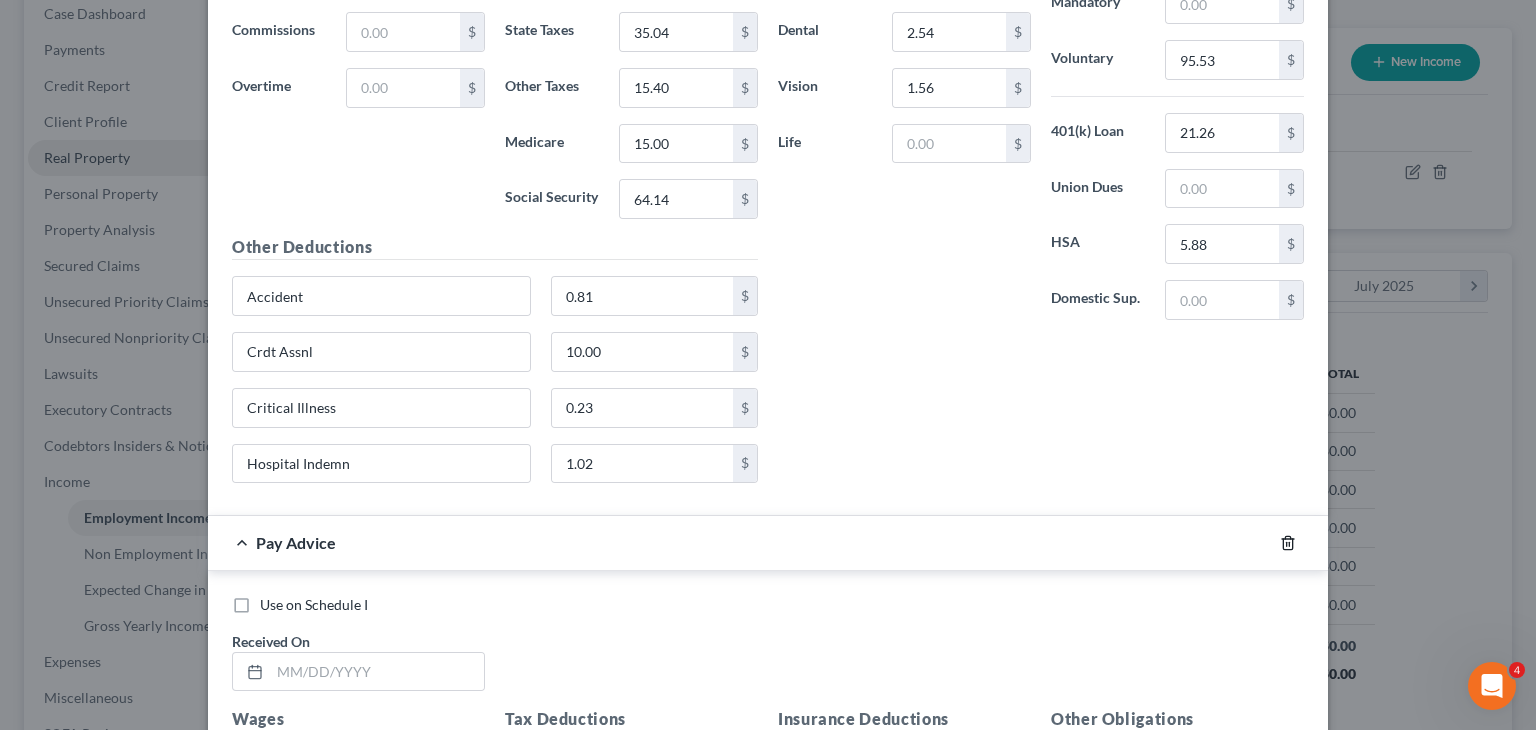 click 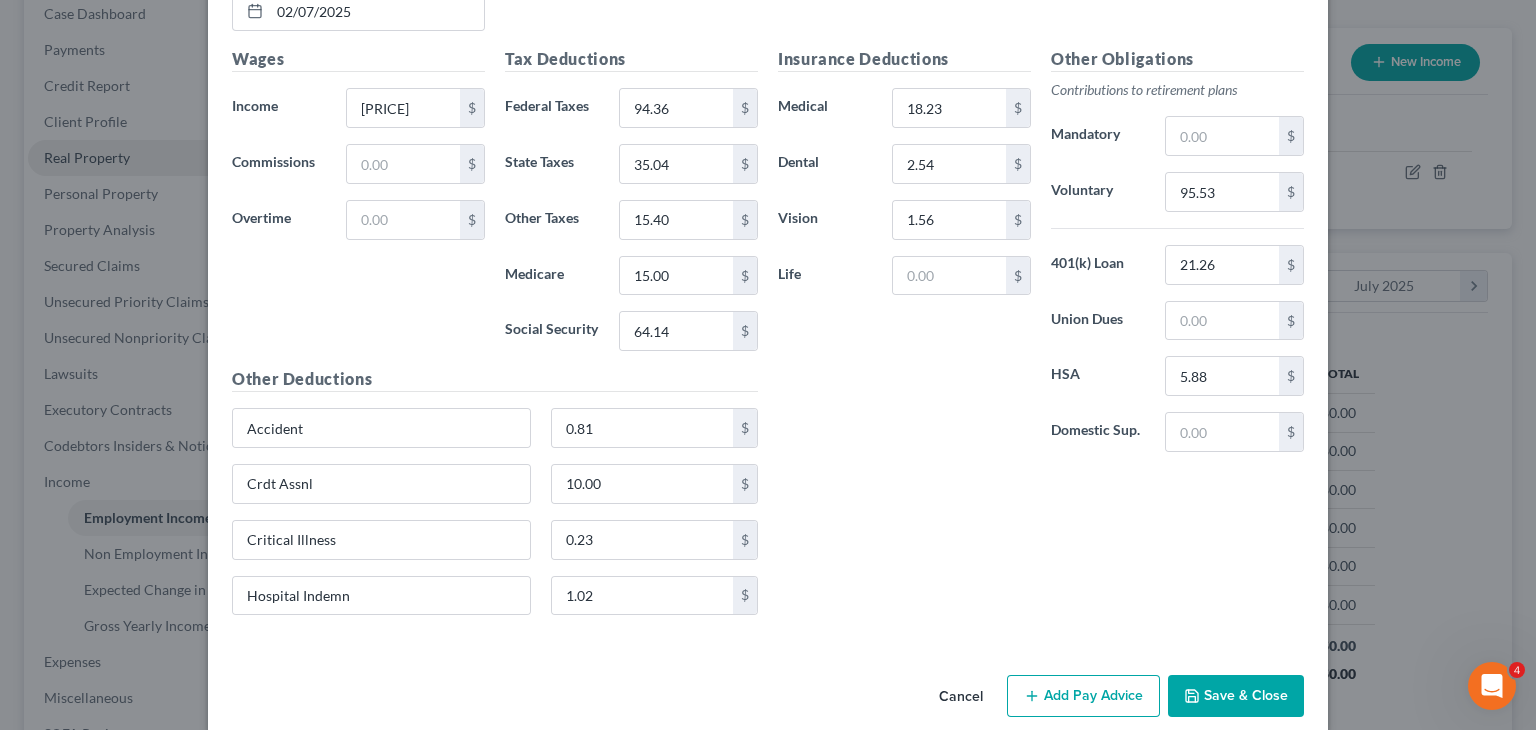 scroll, scrollTop: 842, scrollLeft: 0, axis: vertical 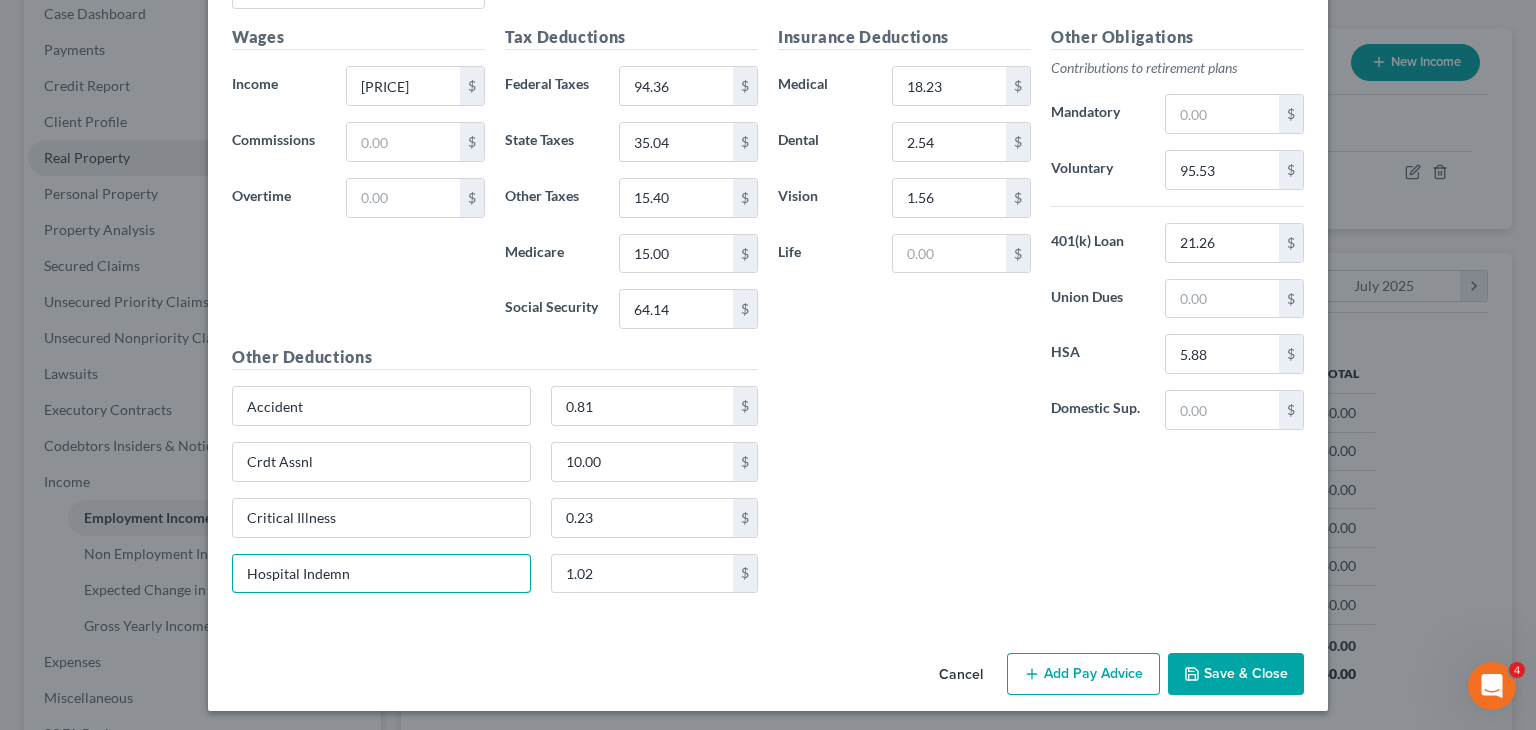 drag, startPoint x: 444, startPoint y: 575, endPoint x: 173, endPoint y: 593, distance: 271.59714 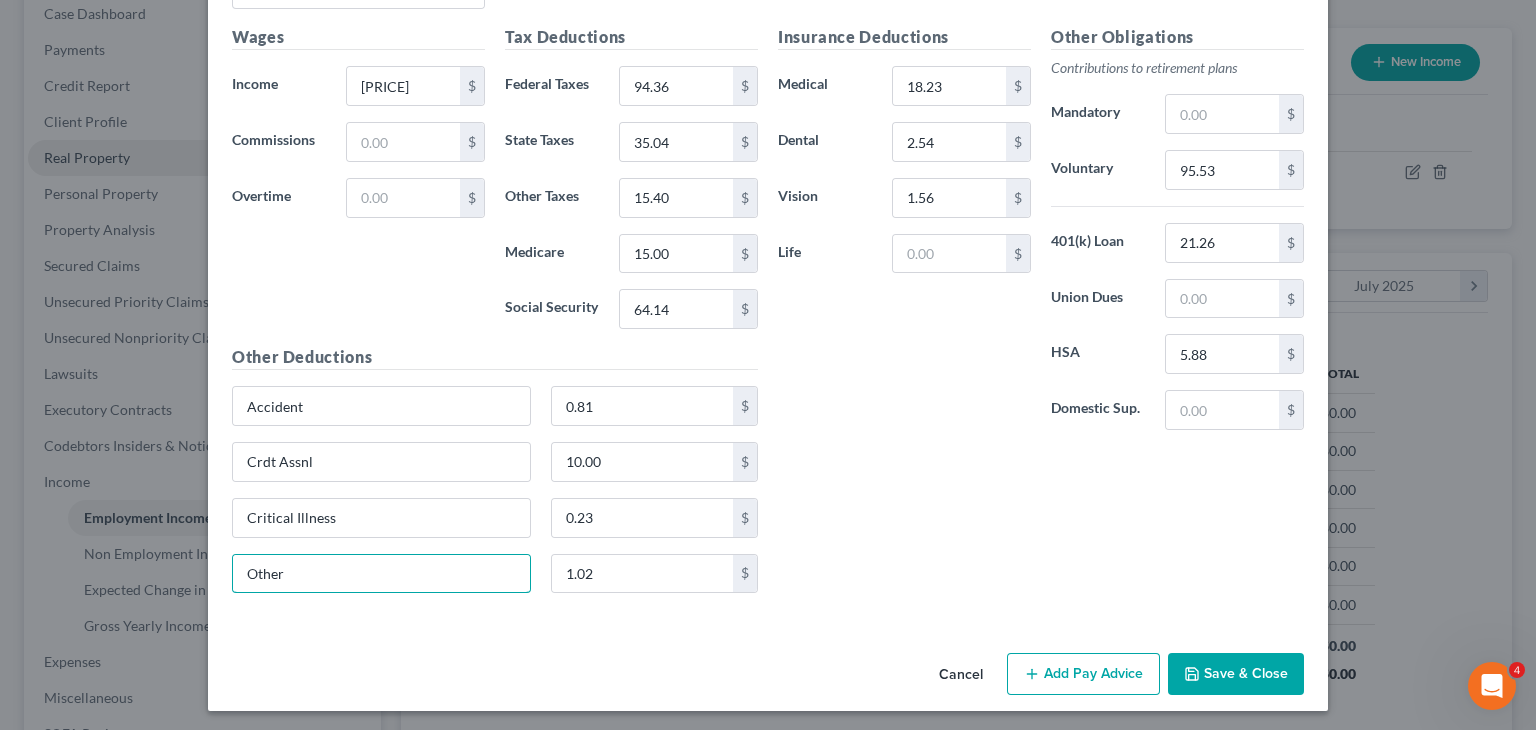 type on "Other" 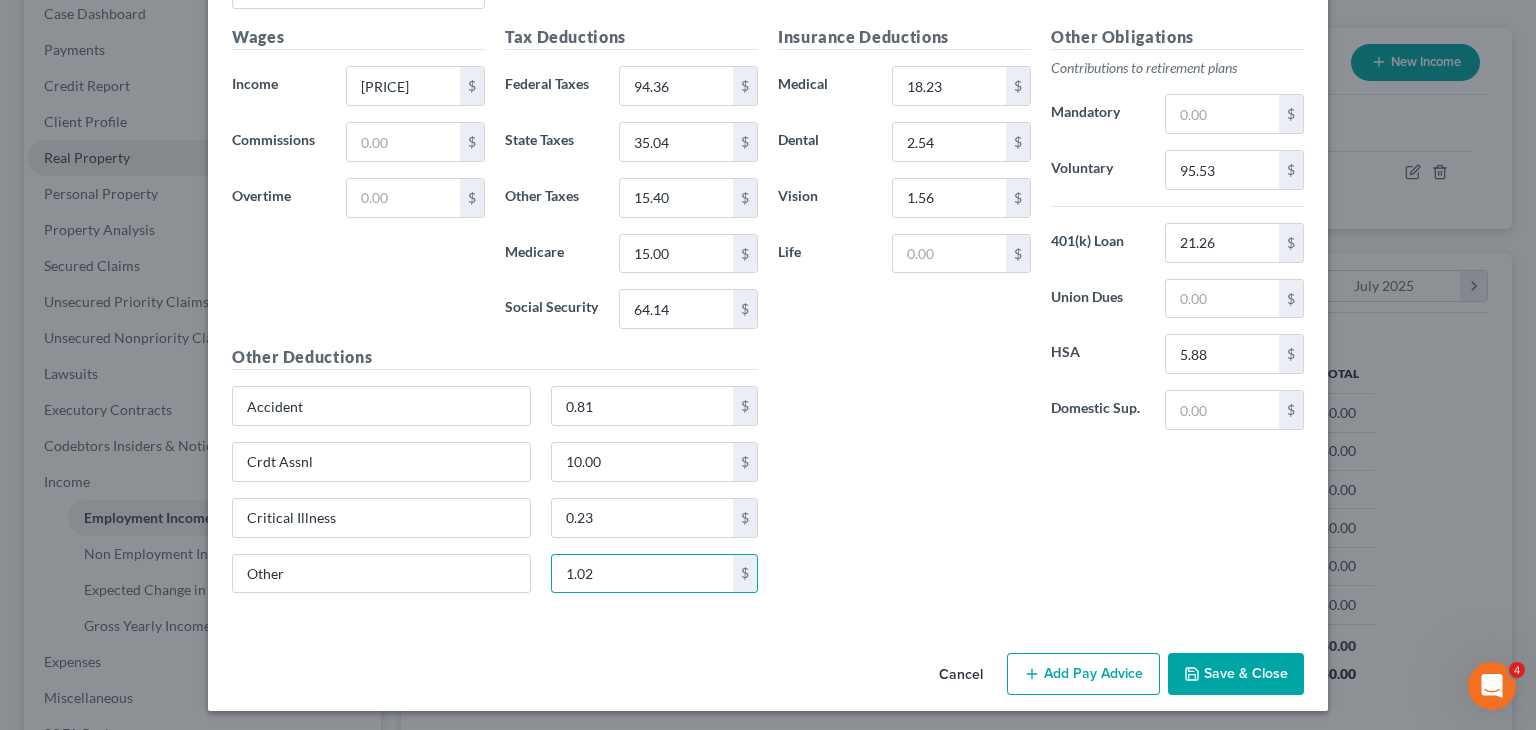 click on "Insurance Deductions Medical 18.23 $ Dental 2.54 $ Vision 1.56 $ Life $ Other Obligations Contributions to retirement plans Mandatory $ Voluntary 95.53 $ 401(k) Loan 21.26 $ Union Dues $ HSA 5.88 $ Domestic Sup. $" at bounding box center [1041, 317] 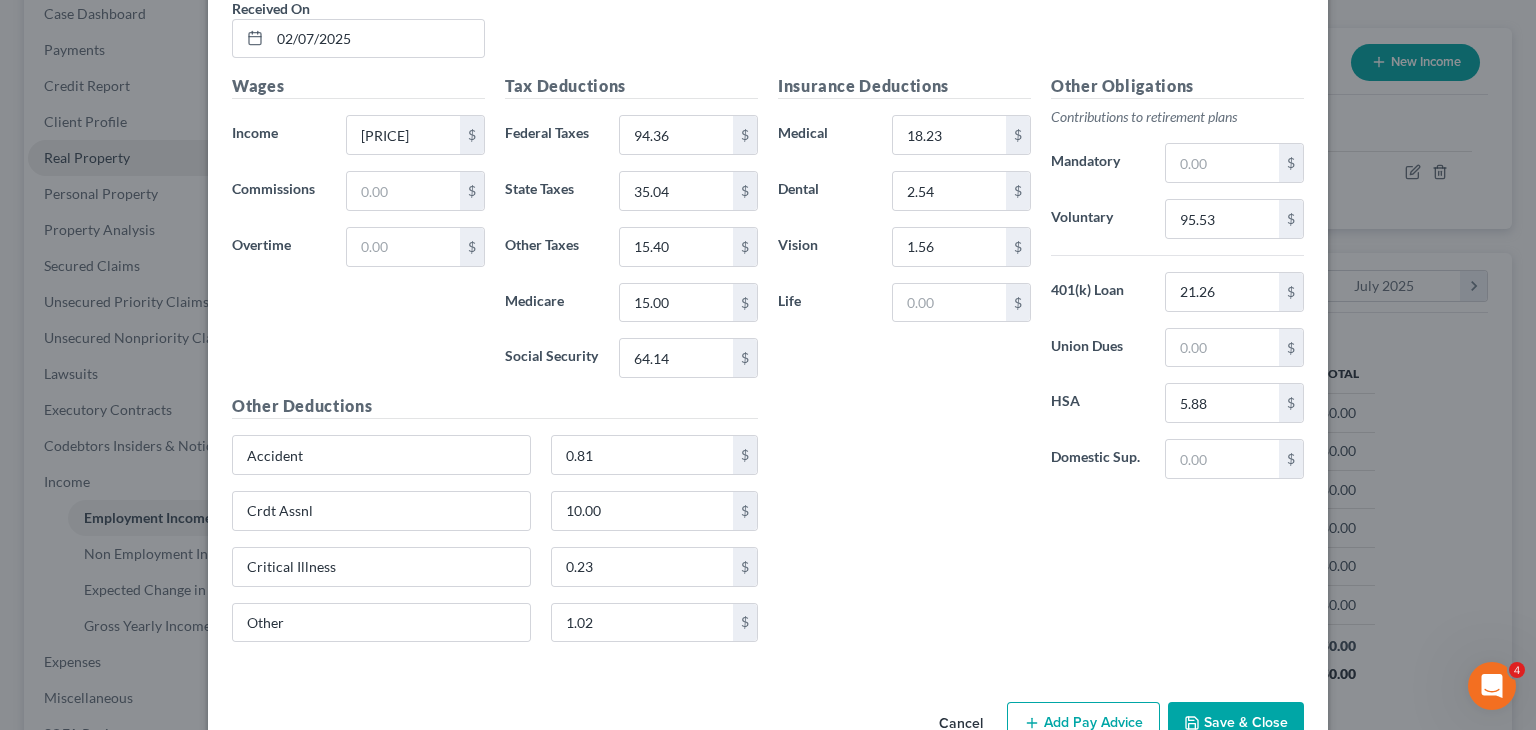 scroll, scrollTop: 792, scrollLeft: 0, axis: vertical 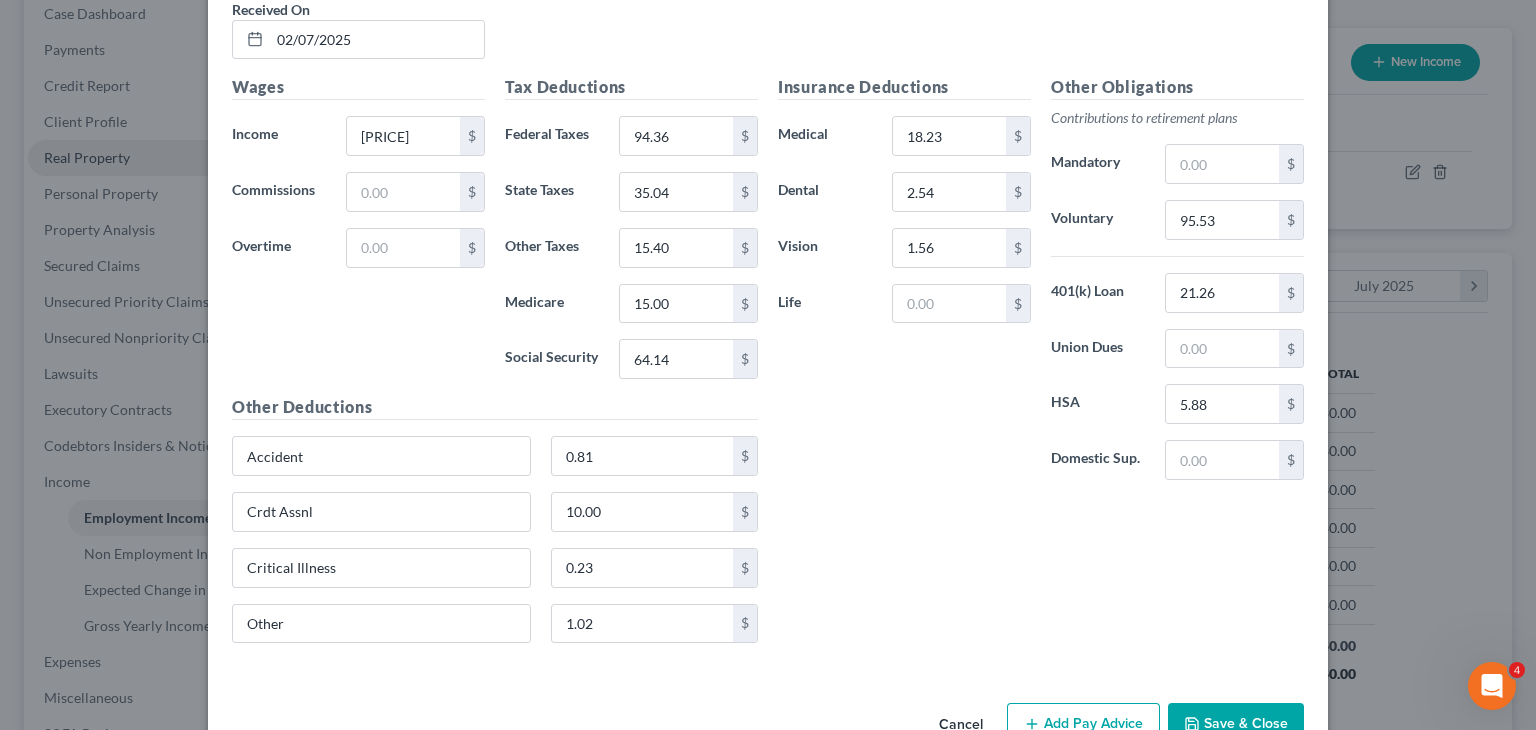 click on "Insurance Deductions Medical 18.23 $ Dental 2.54 $ Vision 1.56 $ Life $" at bounding box center [904, 285] 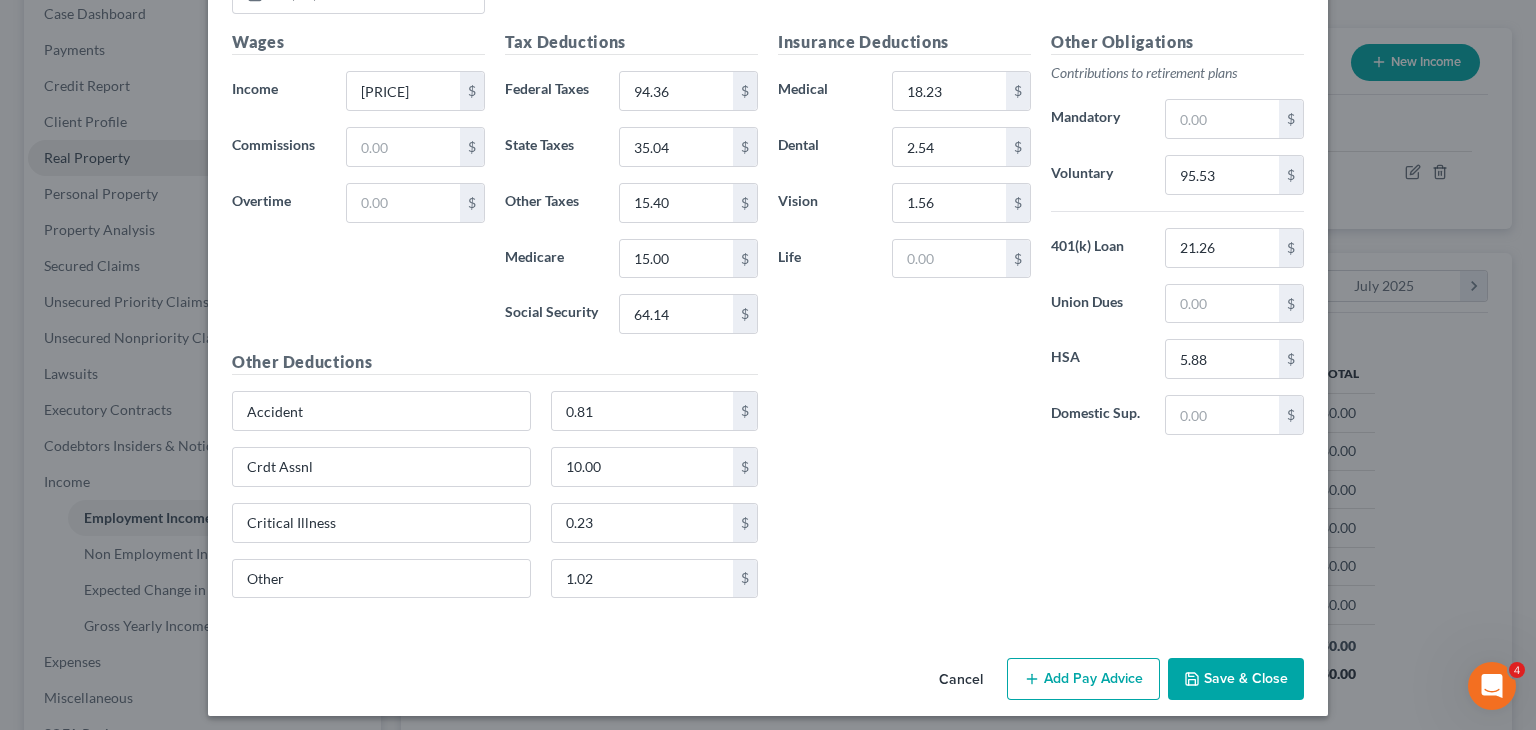 scroll, scrollTop: 842, scrollLeft: 0, axis: vertical 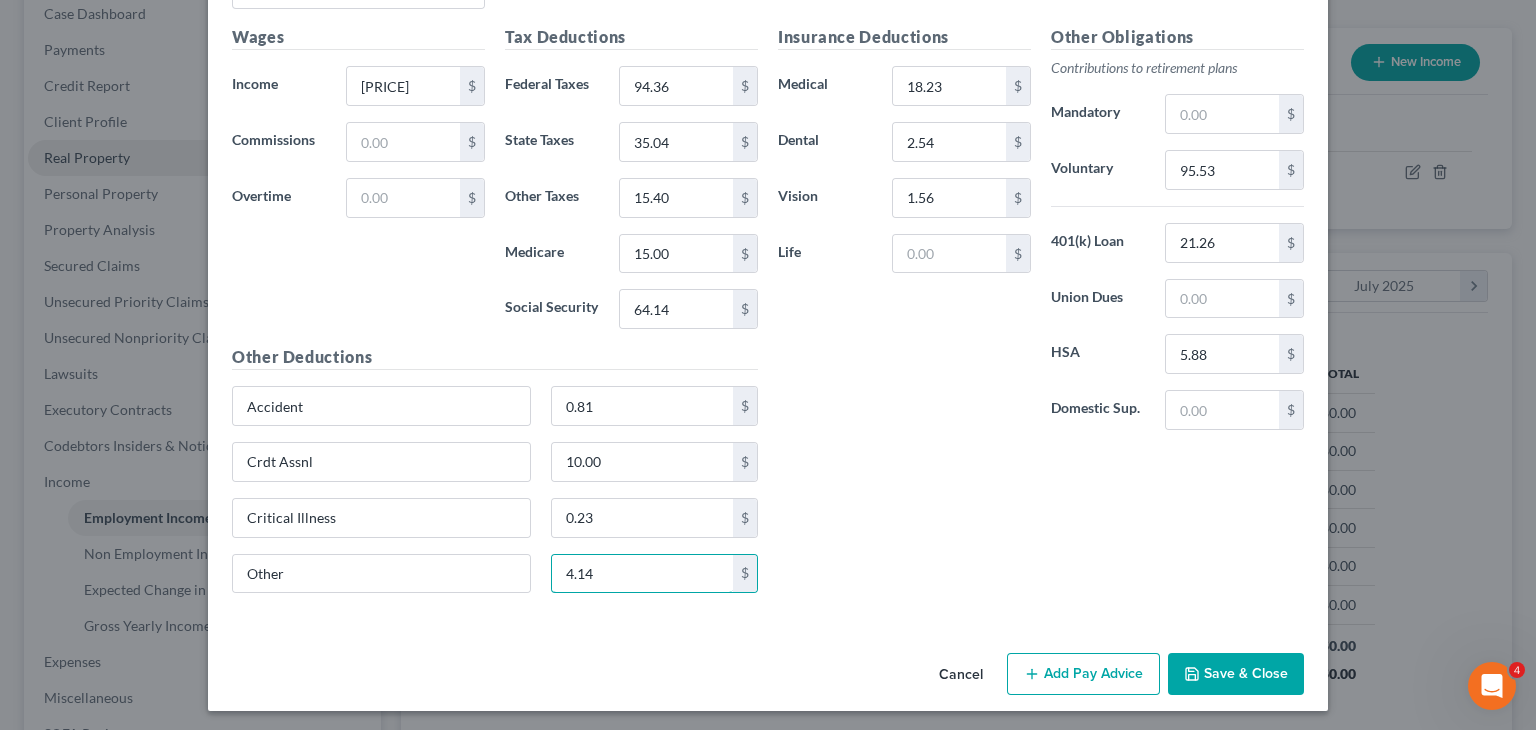 type on "4.14" 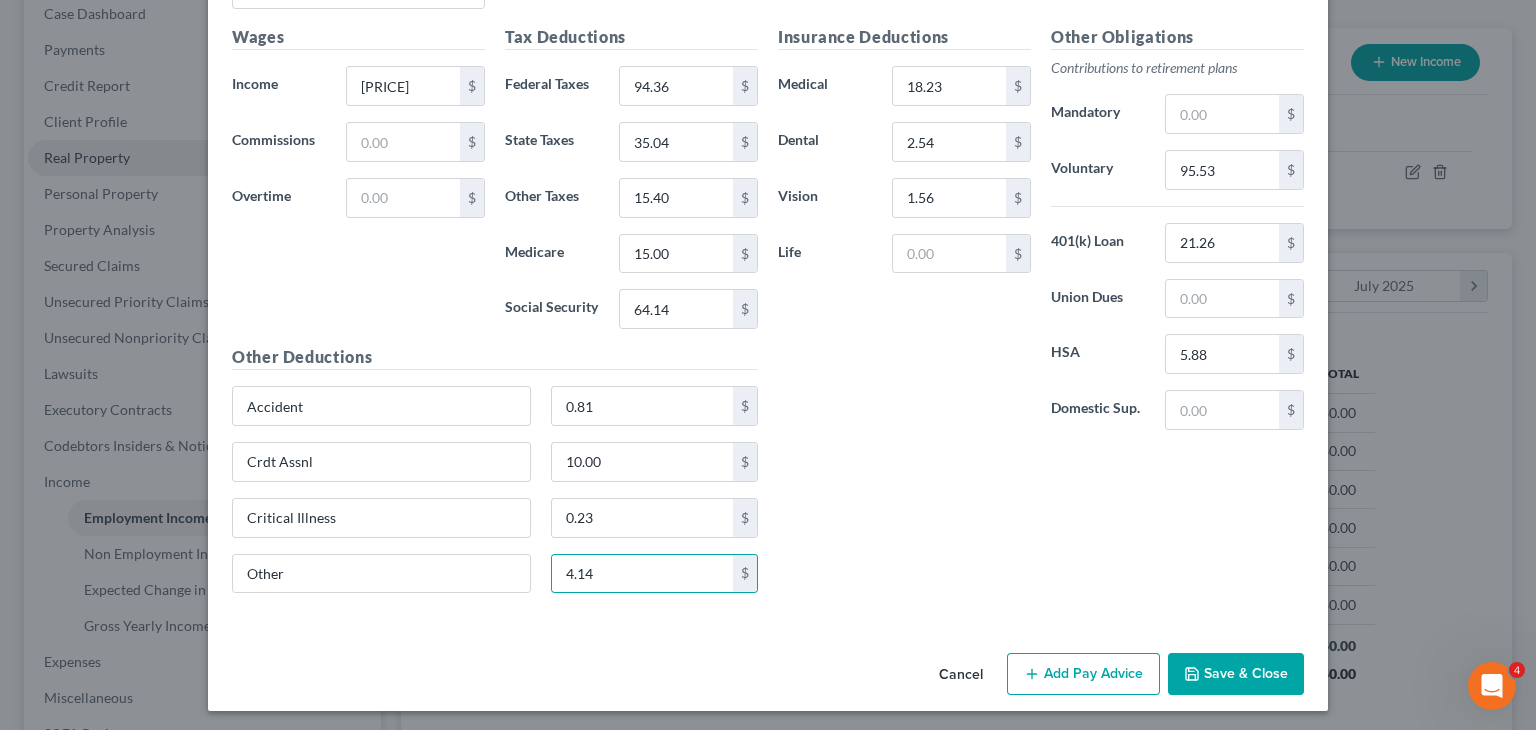 click on "Insurance Deductions Medical 18.23 $ Dental 2.54 $ Vision 1.56 $ Life $ Other Obligations Contributions to retirement plans Mandatory $ Voluntary 95.53 $ 401(k) Loan 21.26 $ Union Dues $ HSA 5.88 $ Domestic Sup. $" at bounding box center [1041, 317] 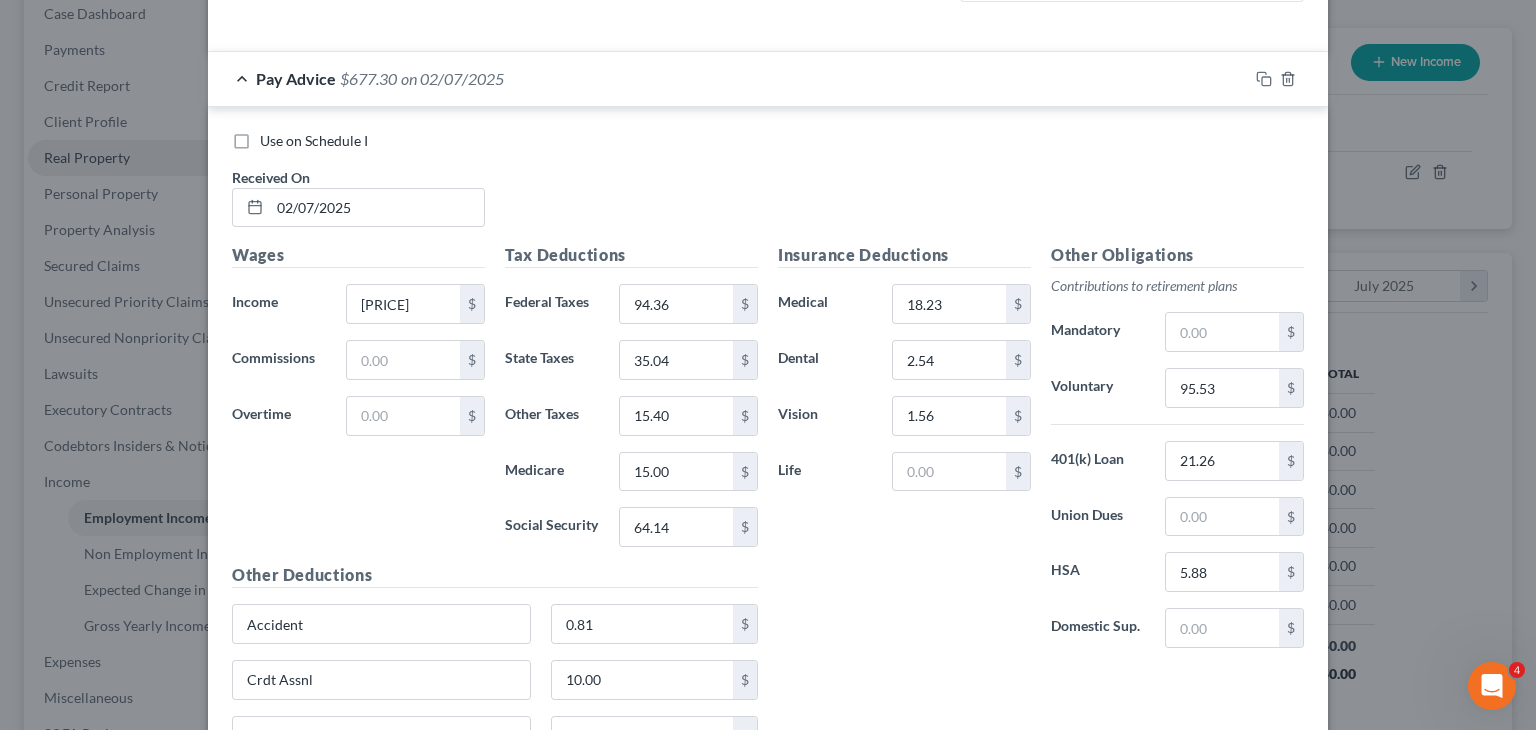 scroll, scrollTop: 618, scrollLeft: 0, axis: vertical 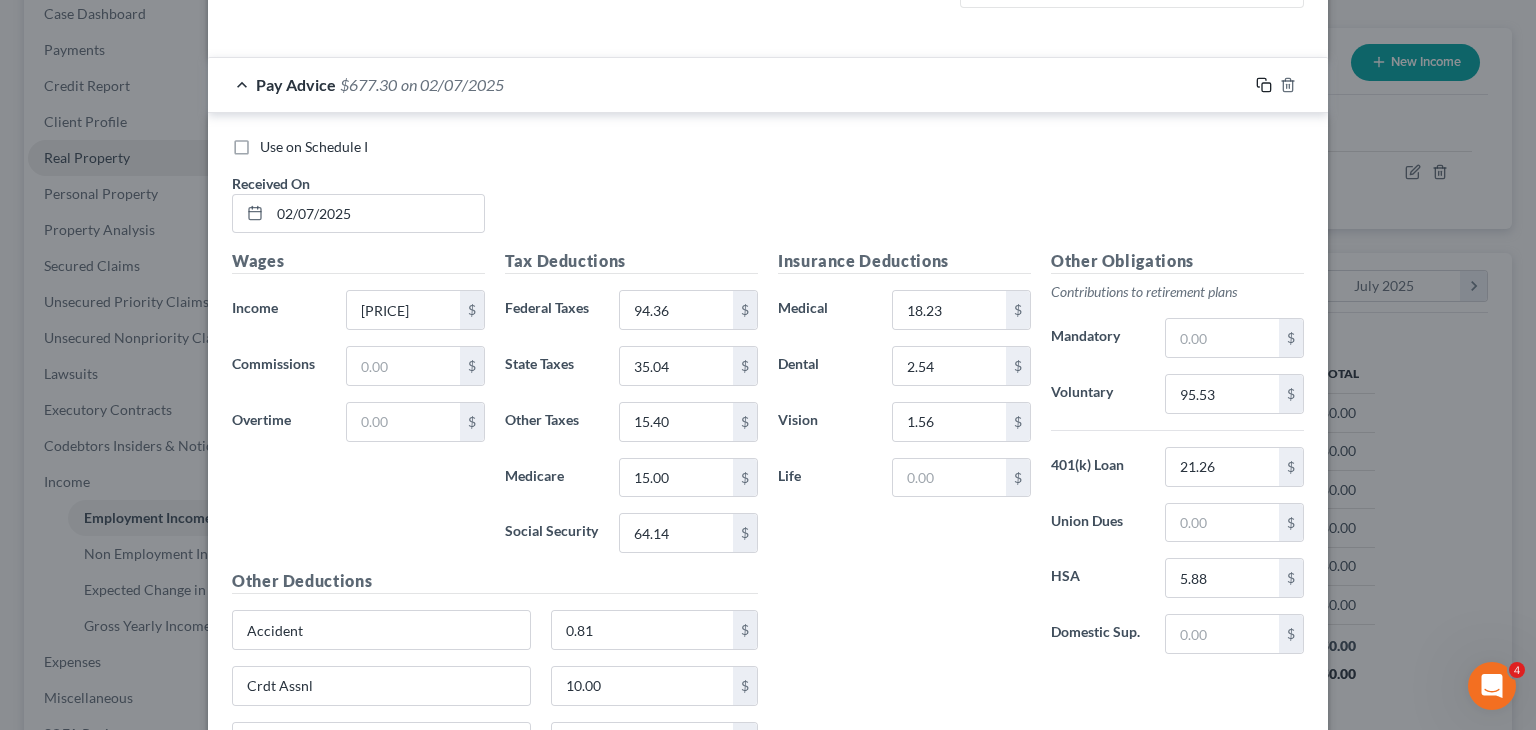 click 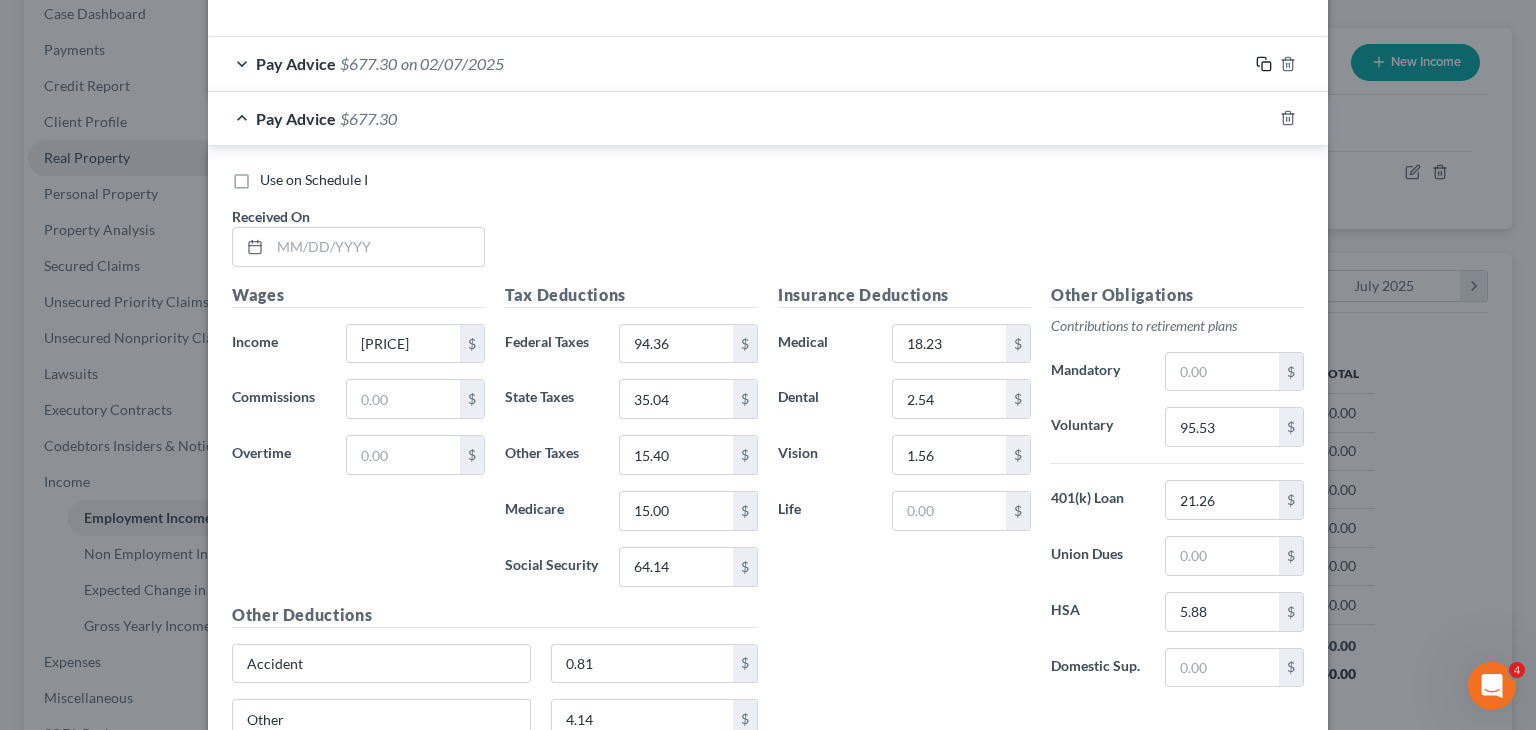 scroll, scrollTop: 634, scrollLeft: 0, axis: vertical 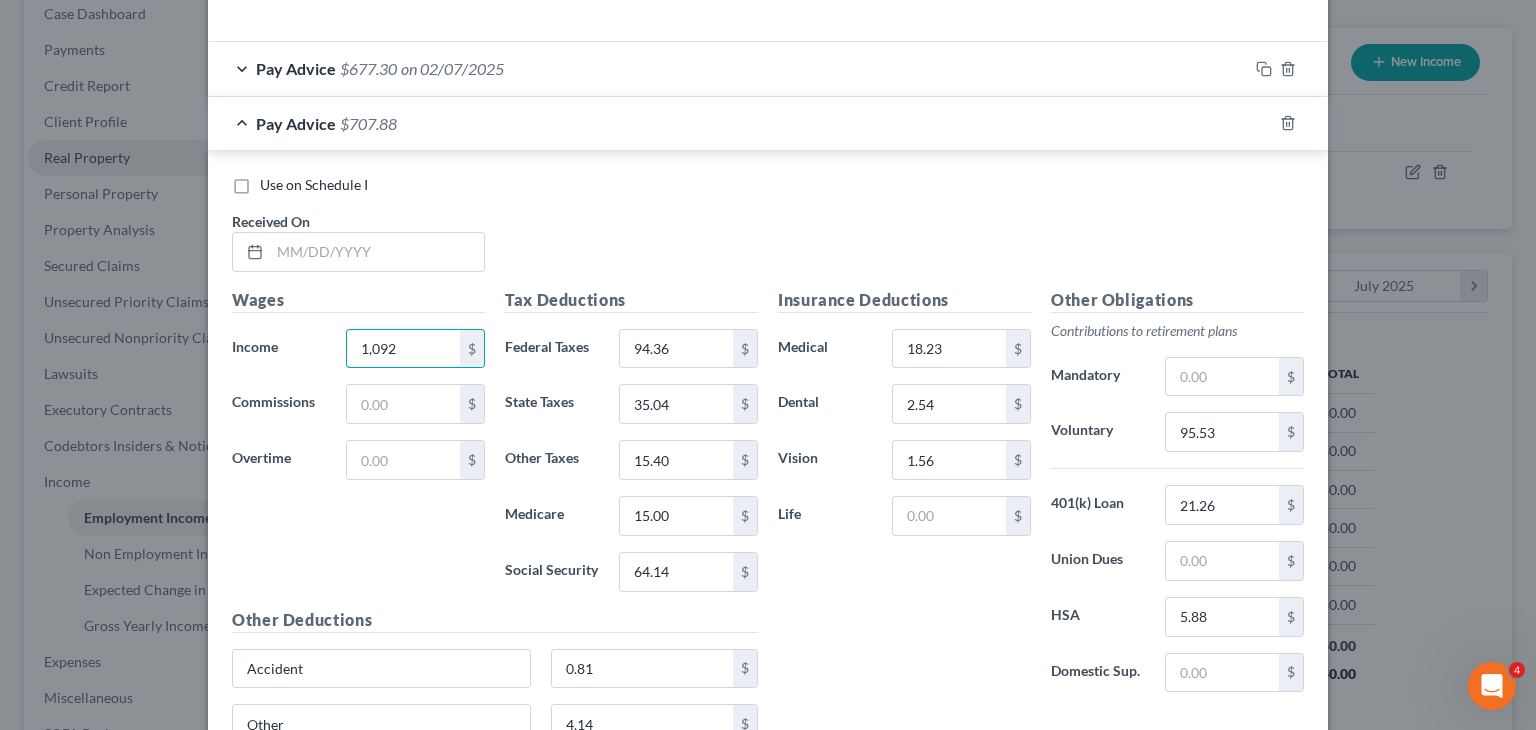 type on "1,092" 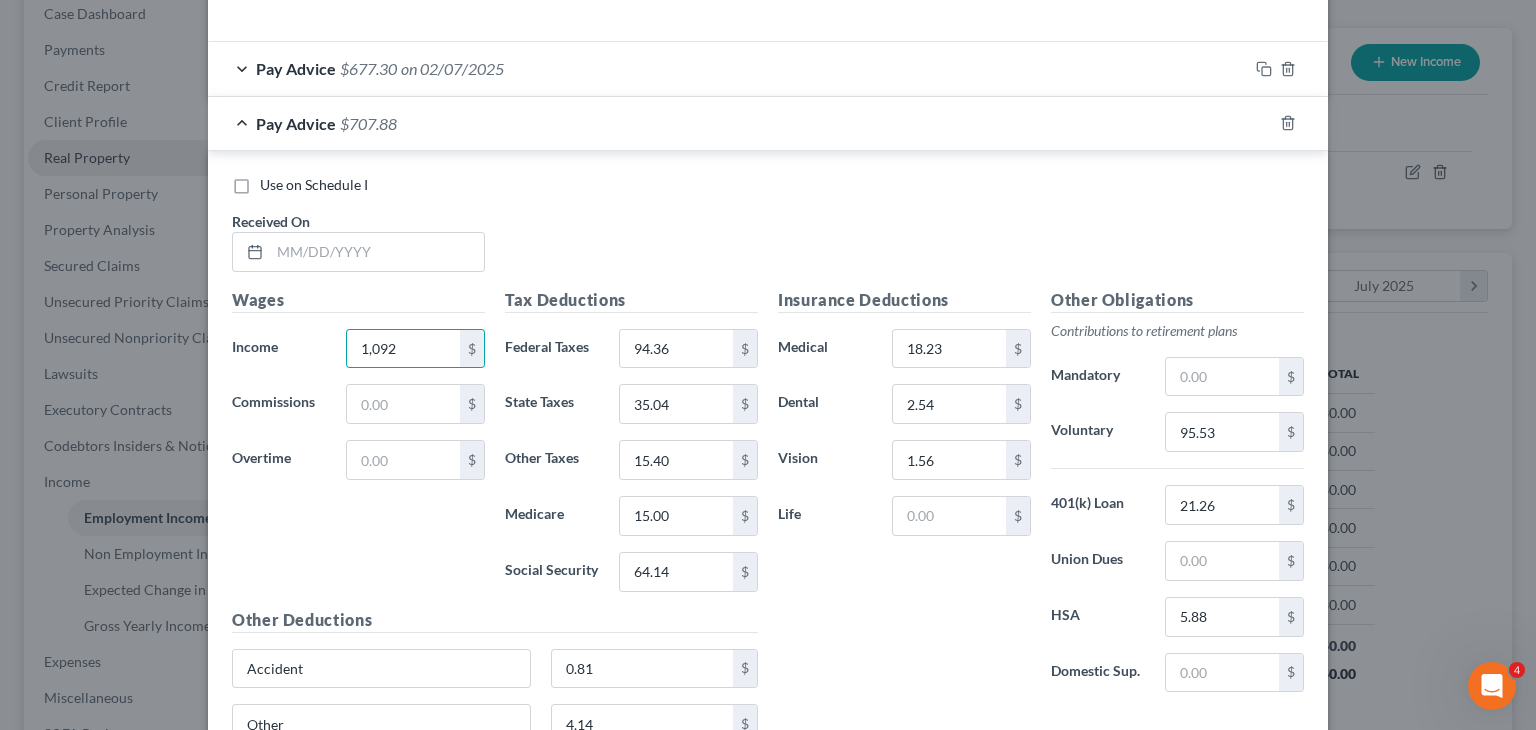 click on "Insurance Deductions Medical 18.23 $ Dental 2.54 $ Vision 1.56 $ Life $" at bounding box center (904, 498) 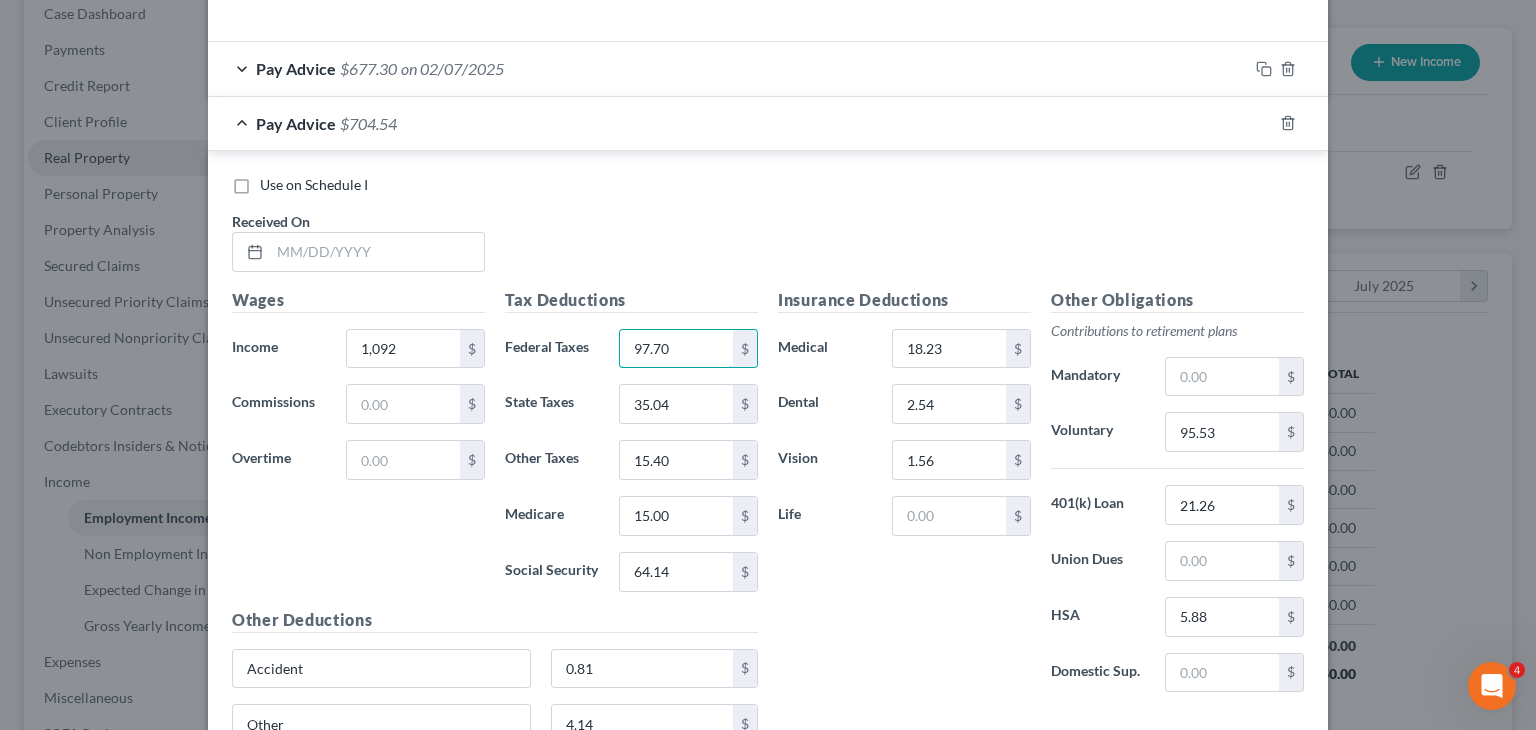 type on "97.70" 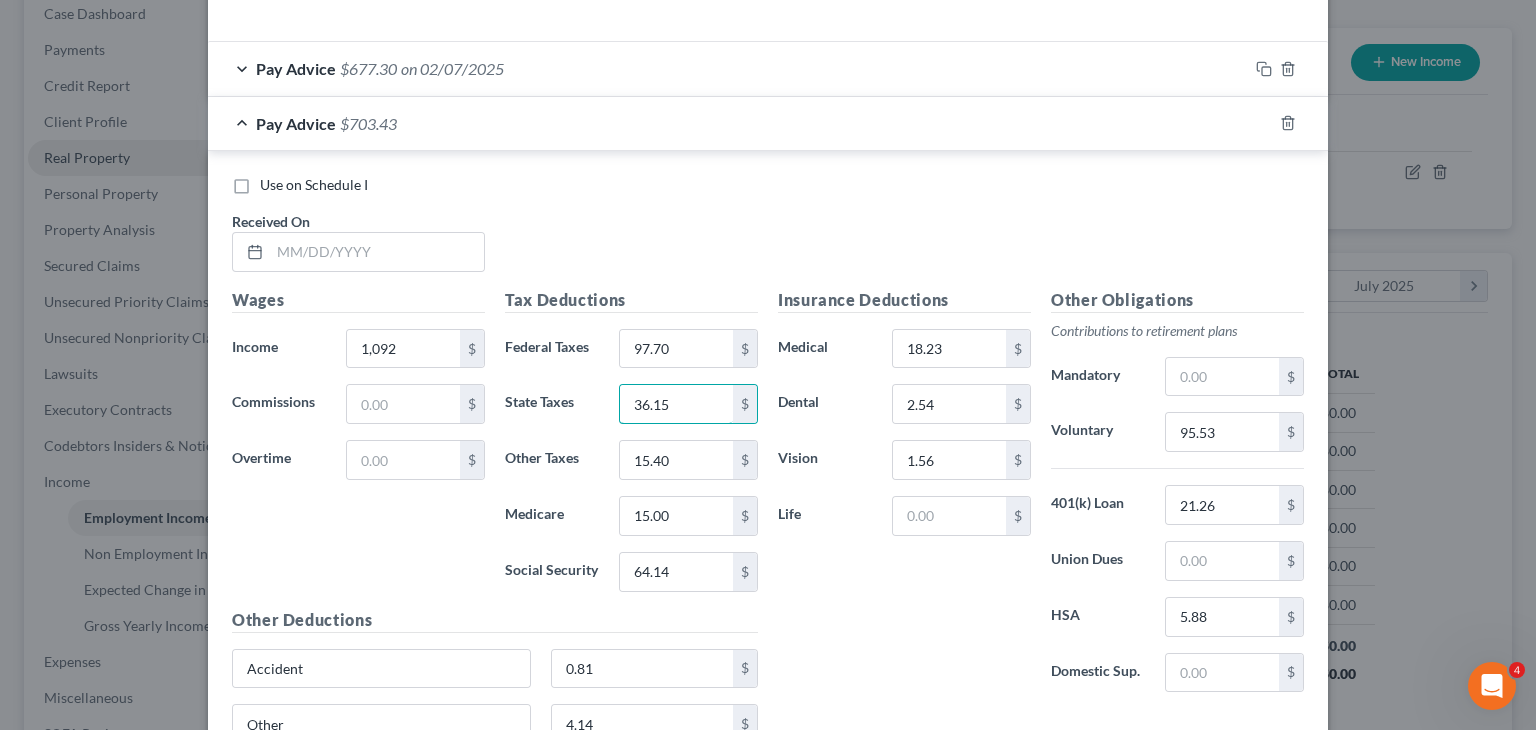 type on "36.15" 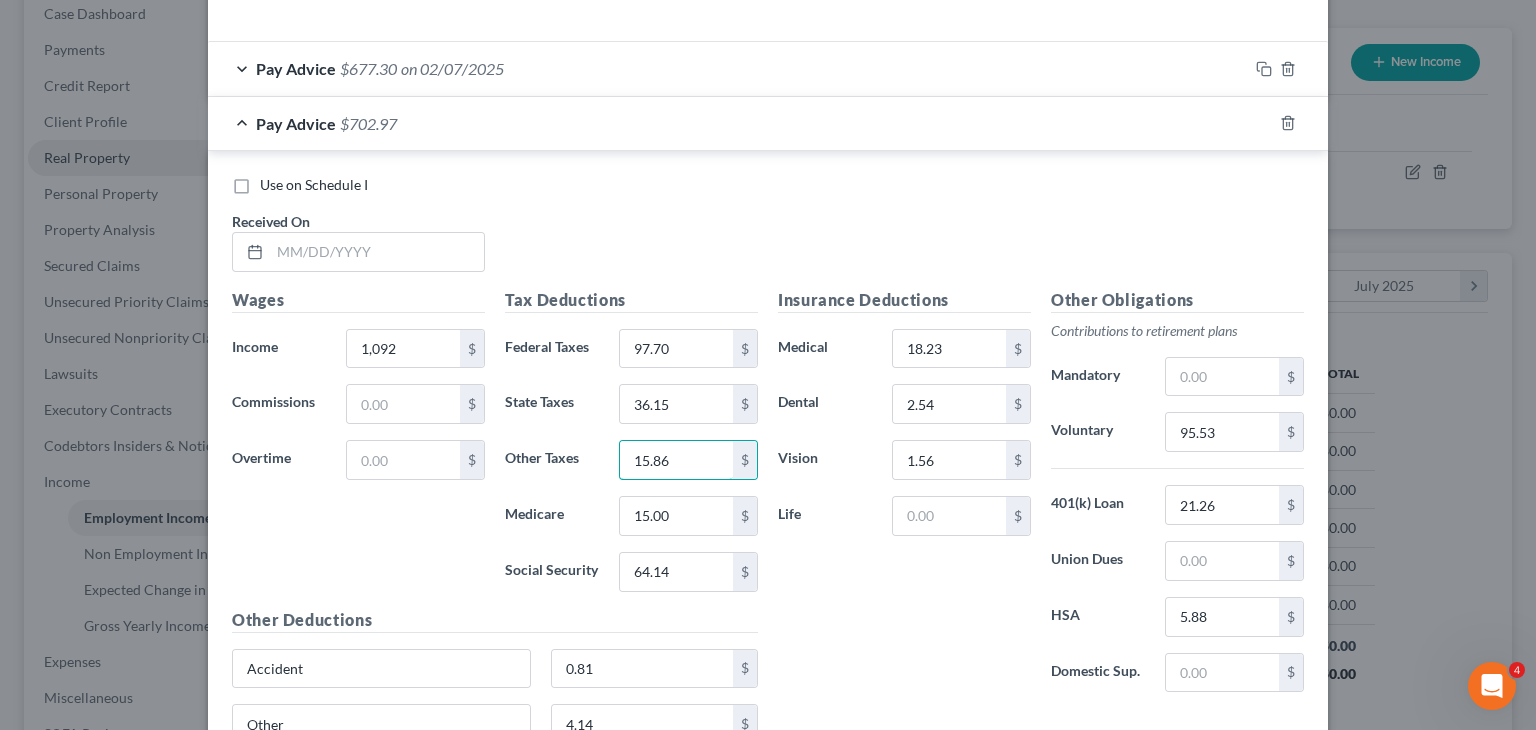 type on "15.86" 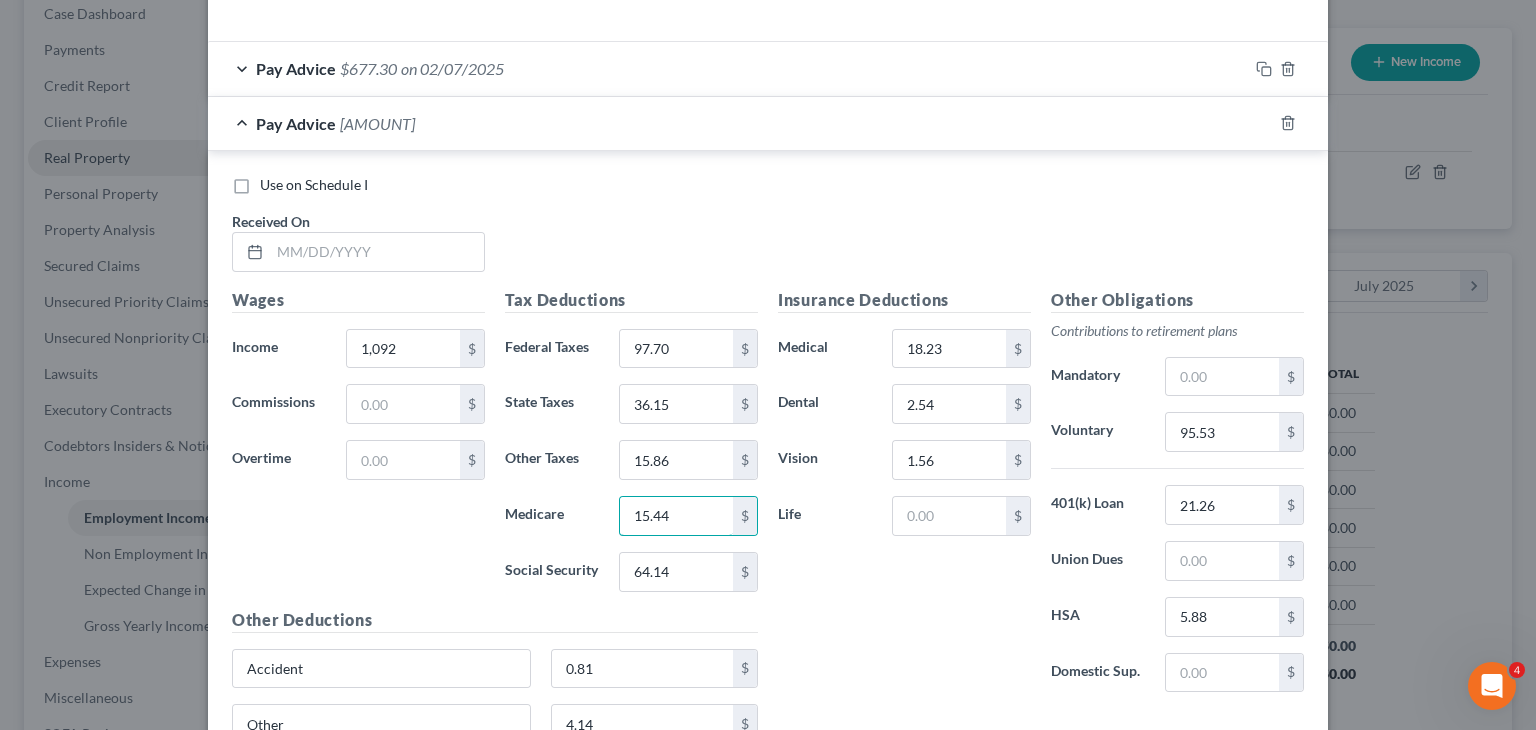 type on "15.44" 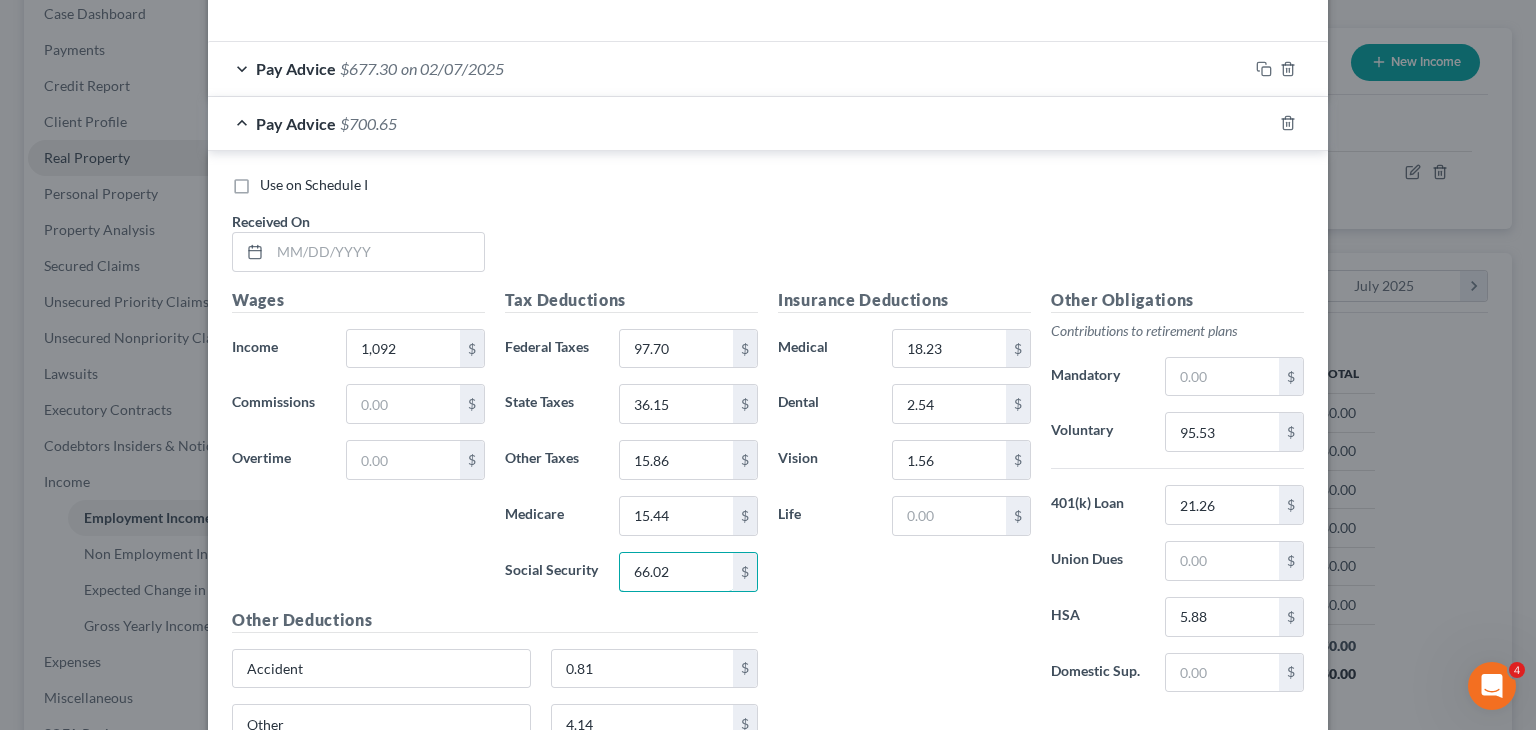 type on "66.02" 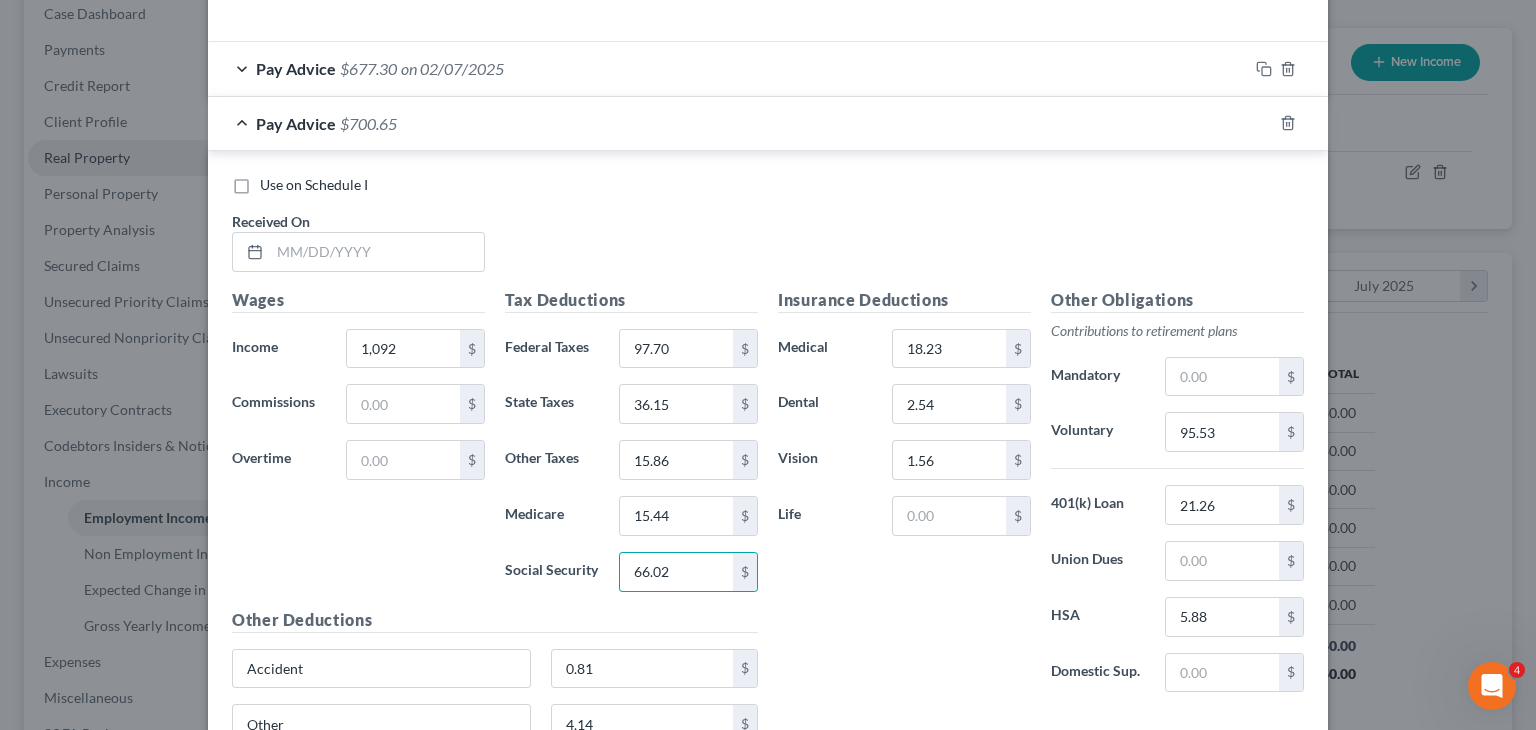 click on "Insurance Deductions Medical 18.23 $ Dental 2.54 $ Vision 1.56 $ Life $" at bounding box center (904, 498) 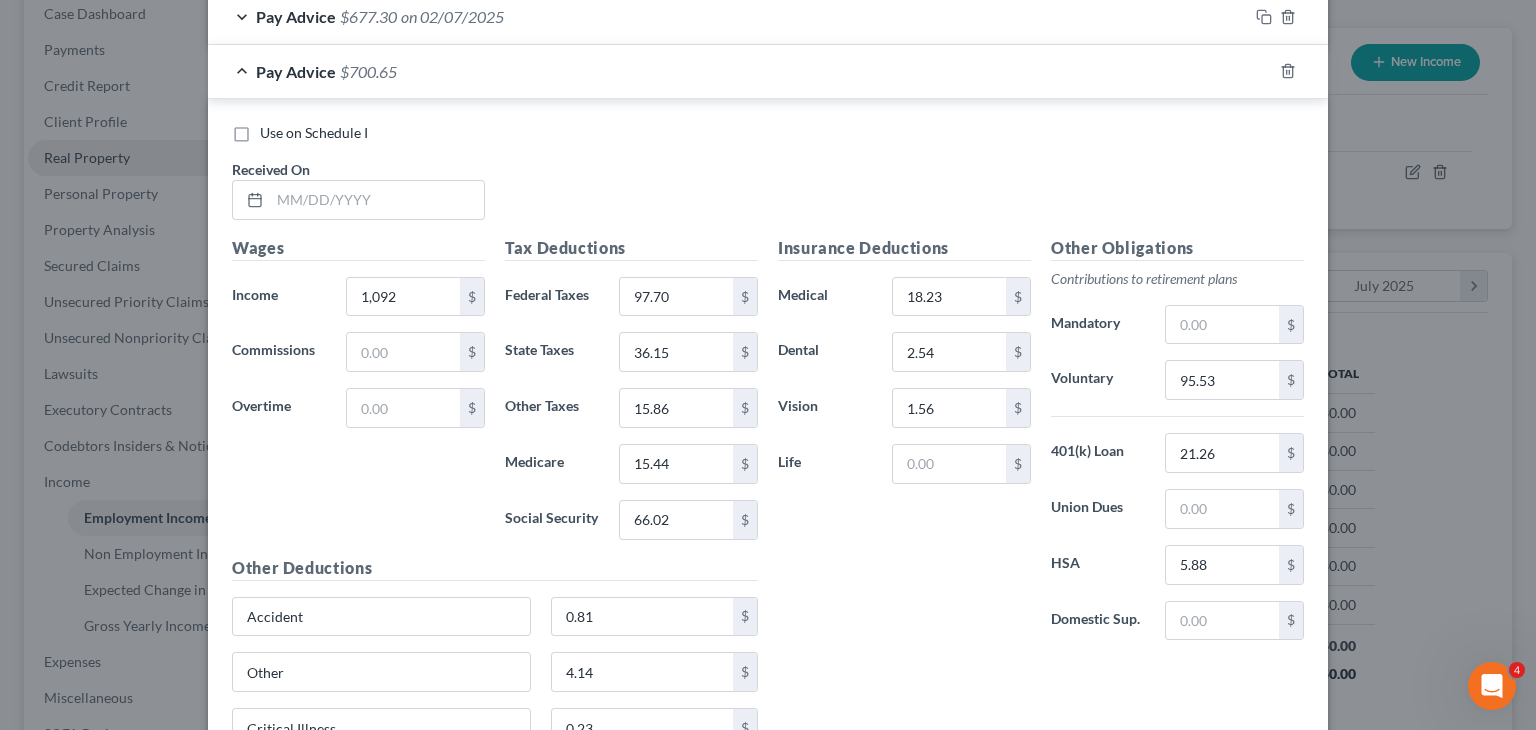 scroll, scrollTop: 712, scrollLeft: 0, axis: vertical 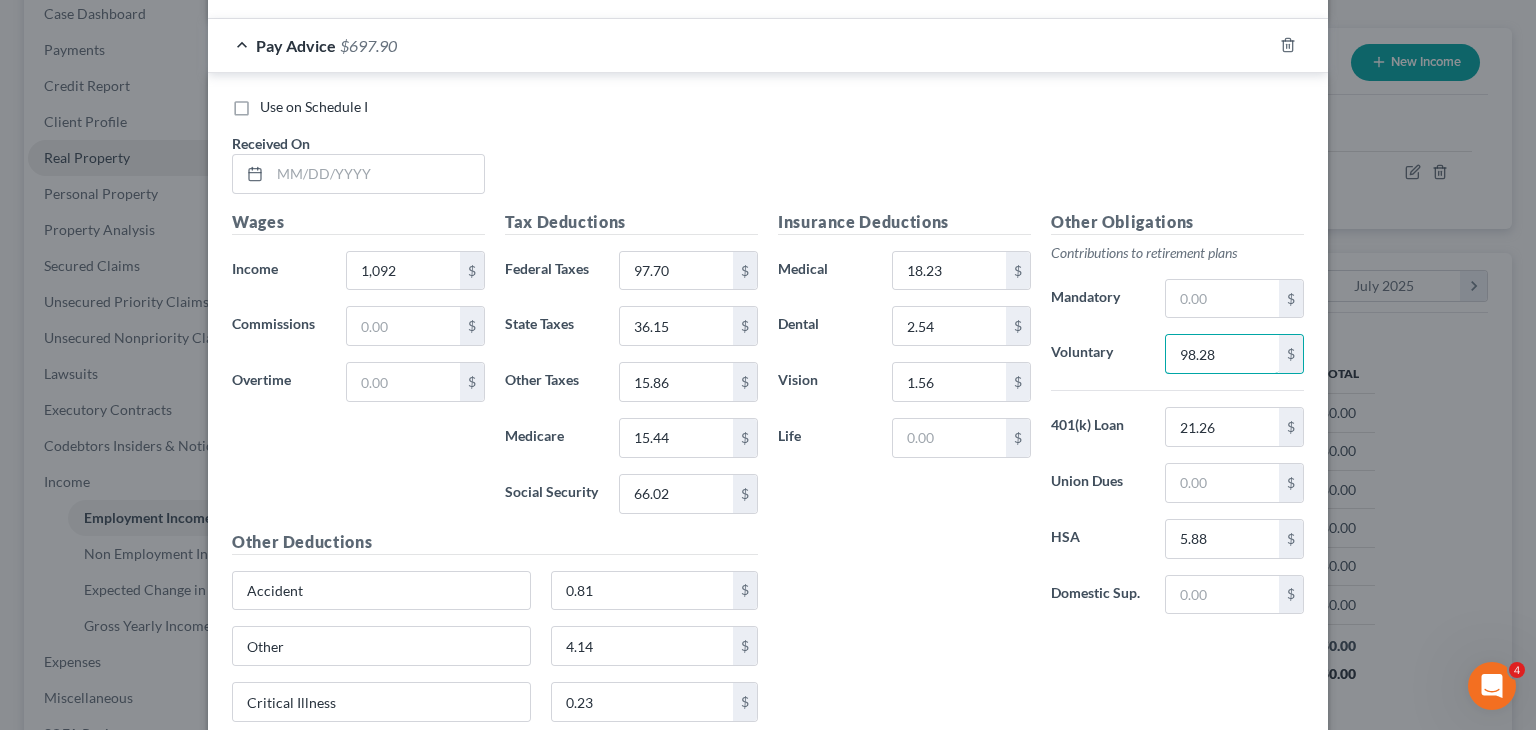 type on "98.28" 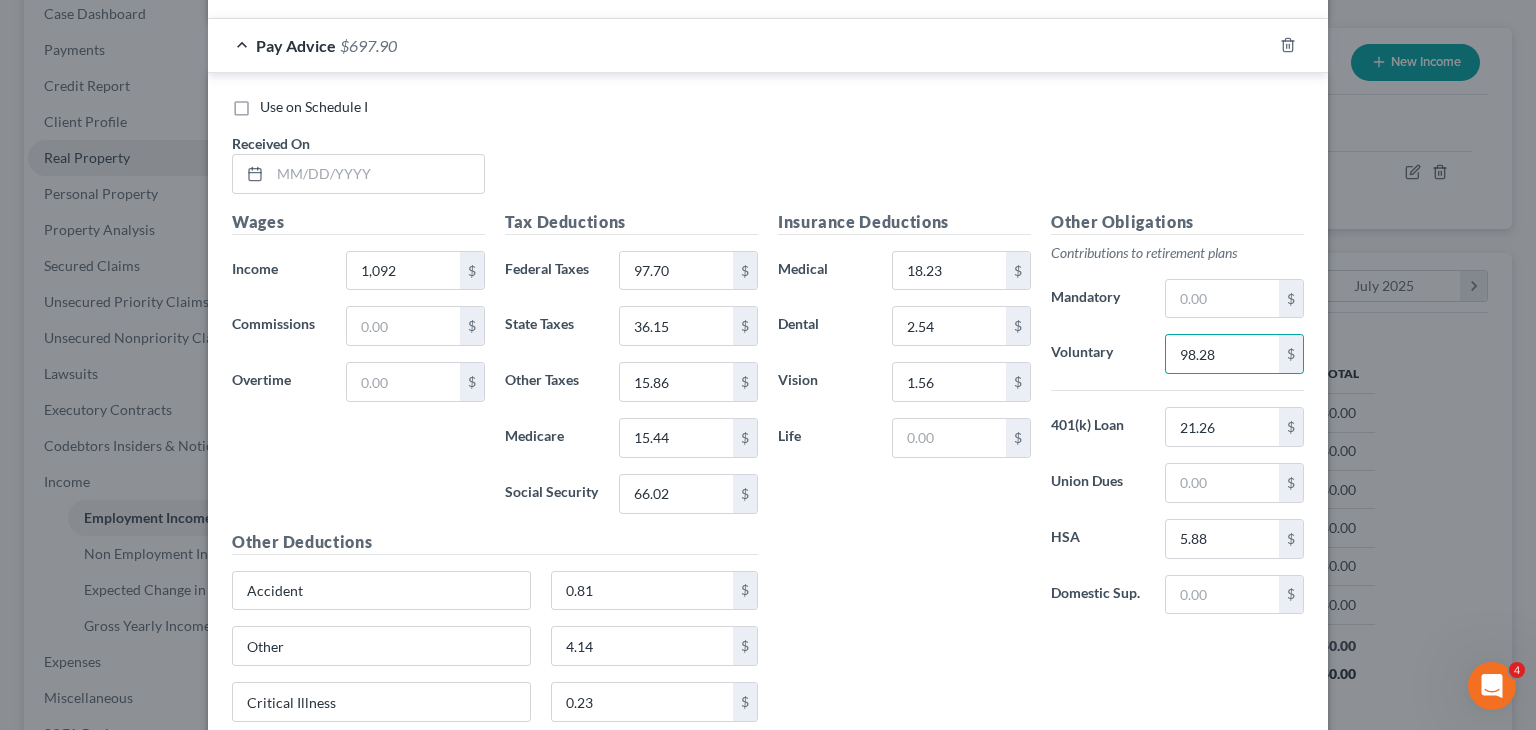 click on "Use on Schedule I
Received On
*" at bounding box center [768, 153] 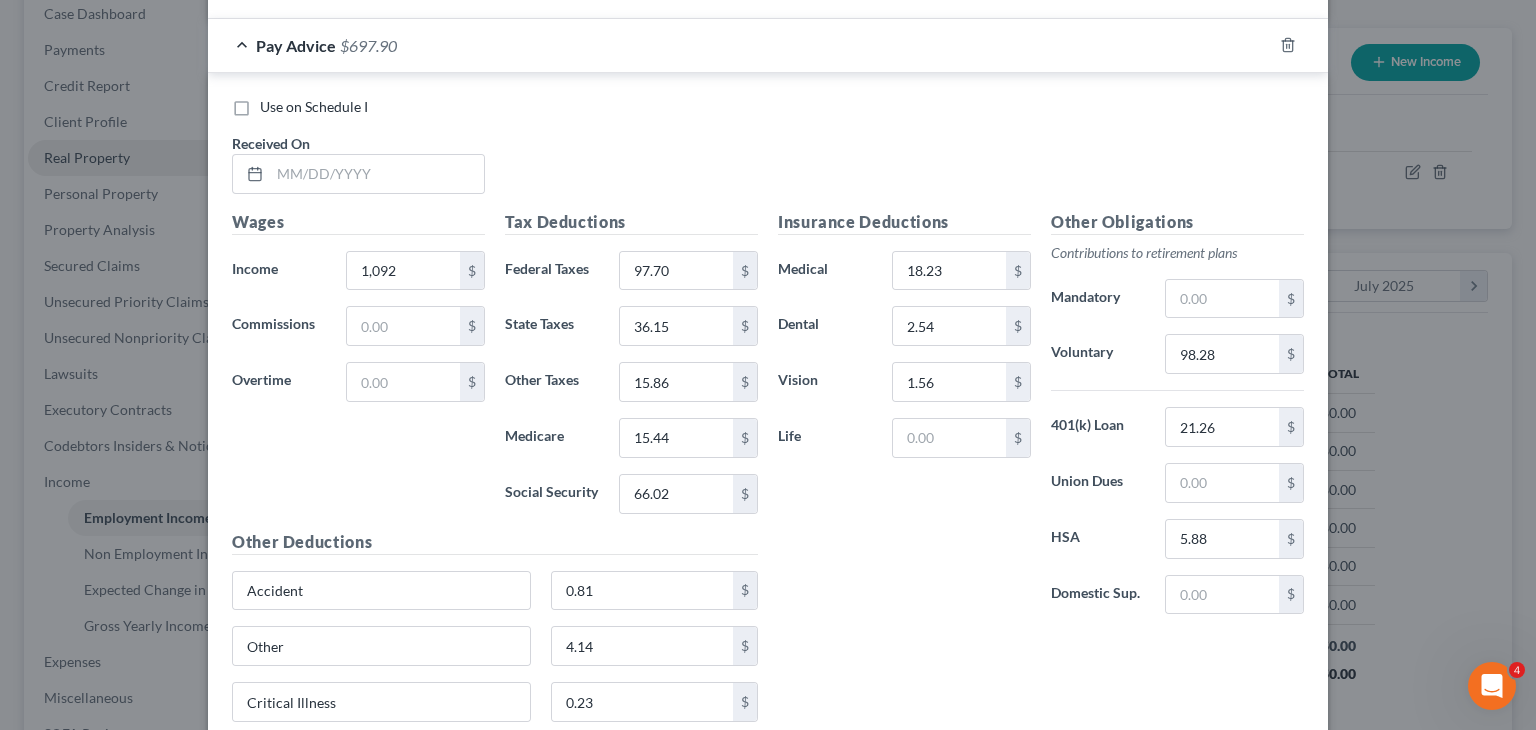 scroll, scrollTop: 586, scrollLeft: 0, axis: vertical 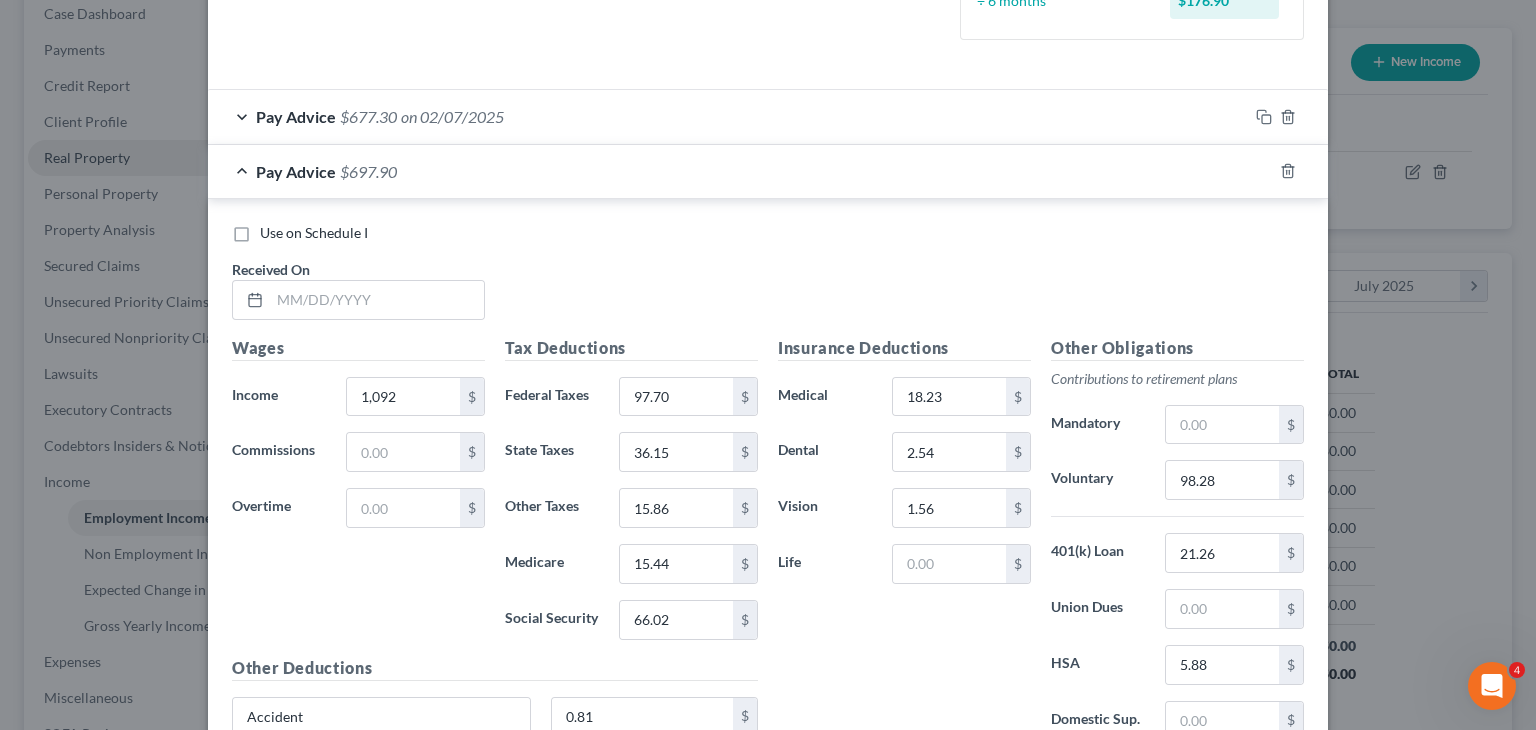 click at bounding box center (1288, 117) 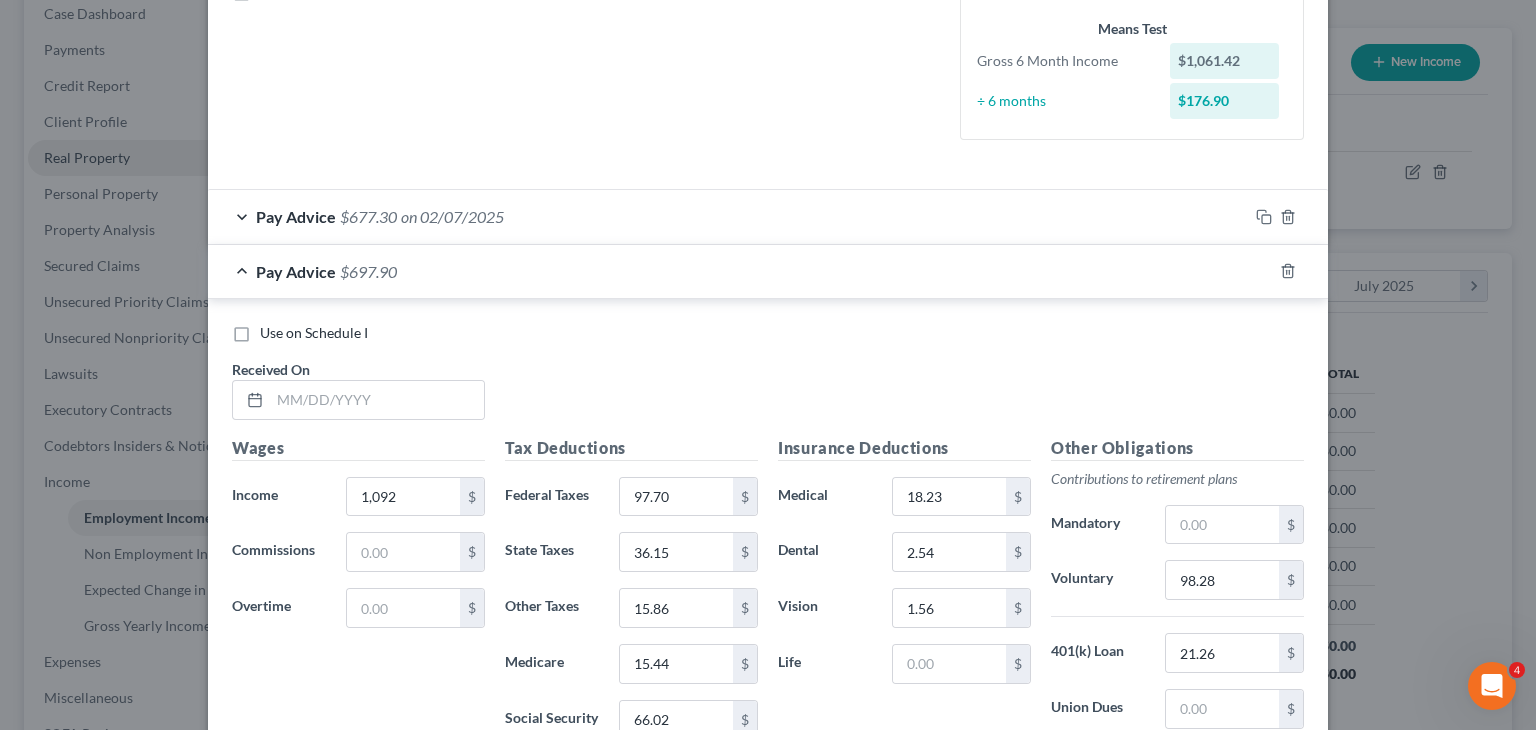 scroll, scrollTop: 471, scrollLeft: 0, axis: vertical 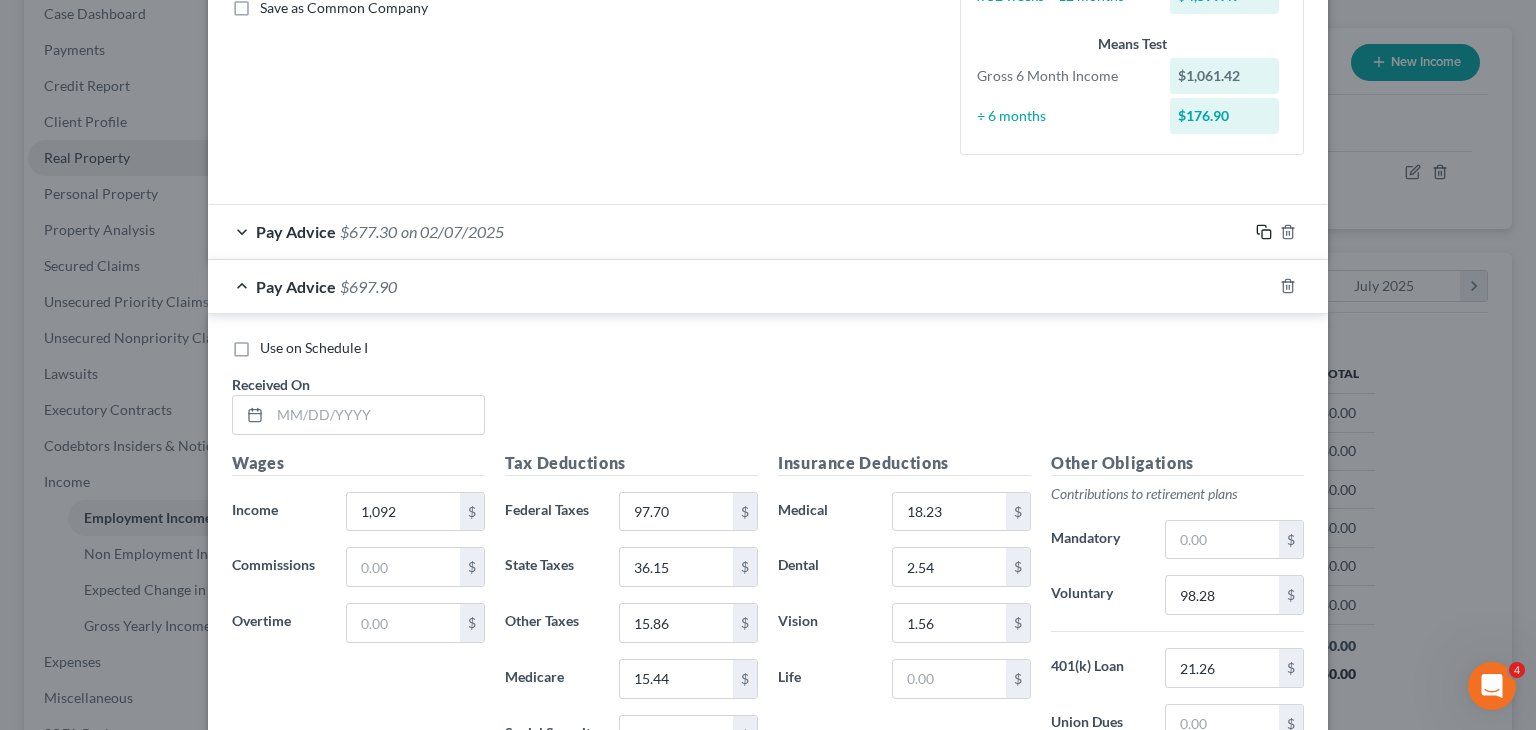 click 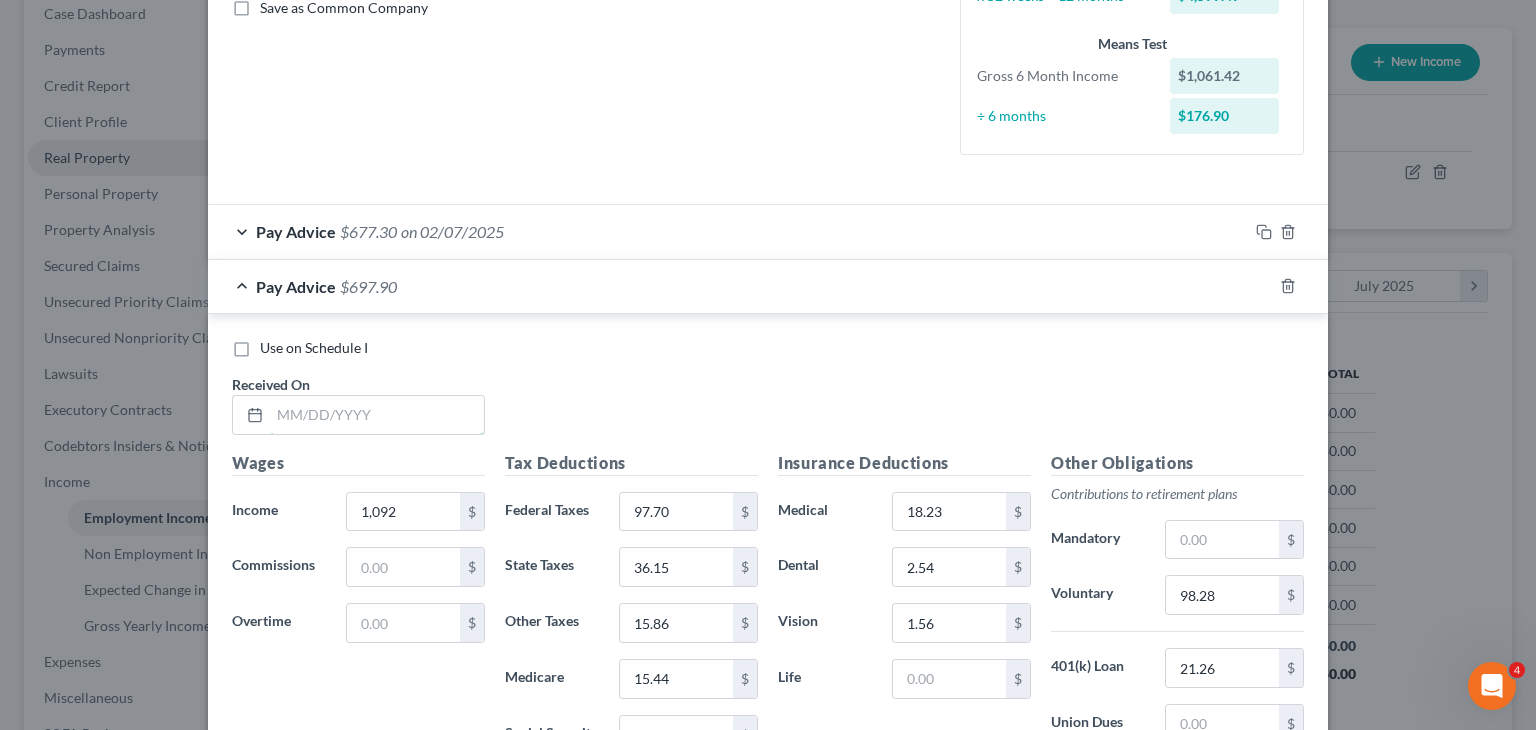 click at bounding box center (377, 415) 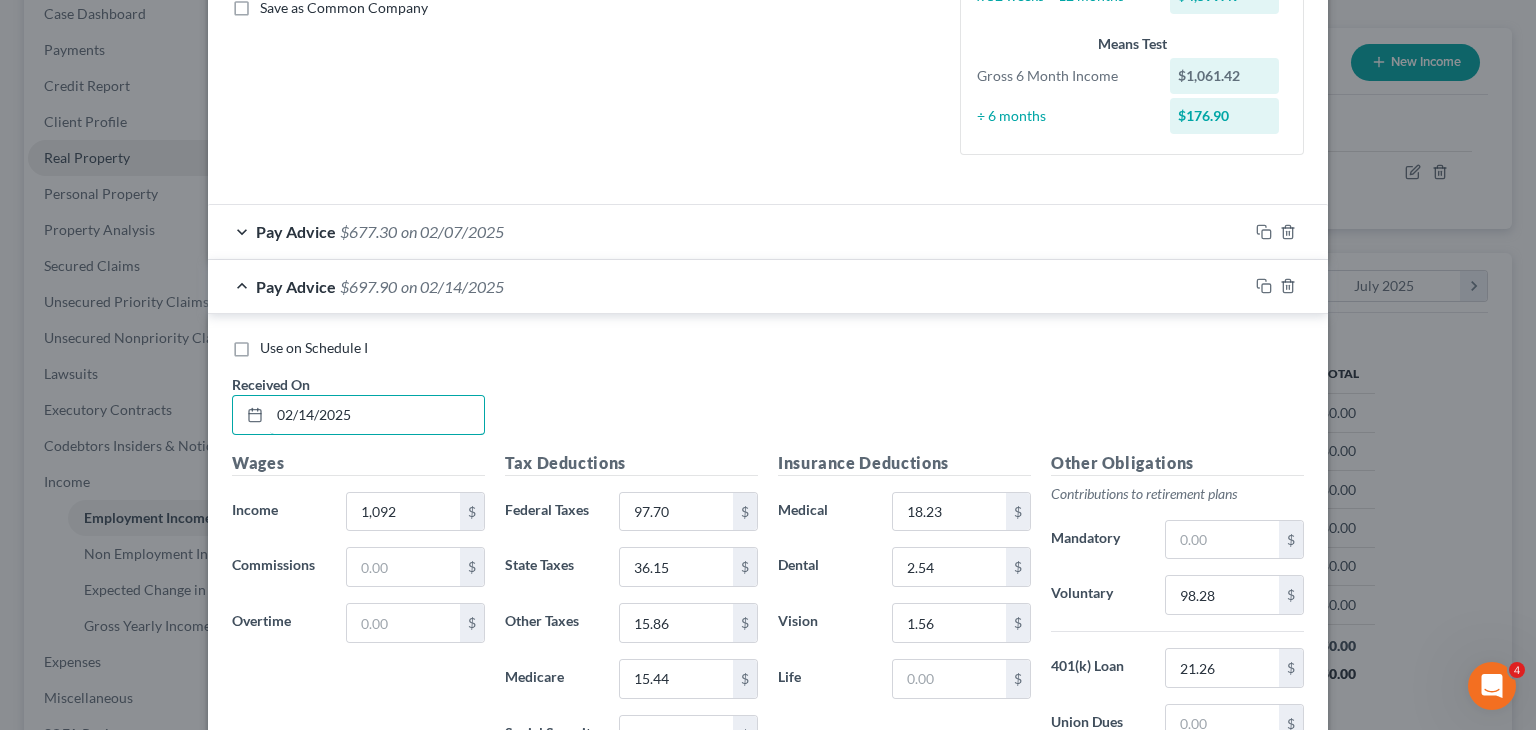 type on "02/14/2025" 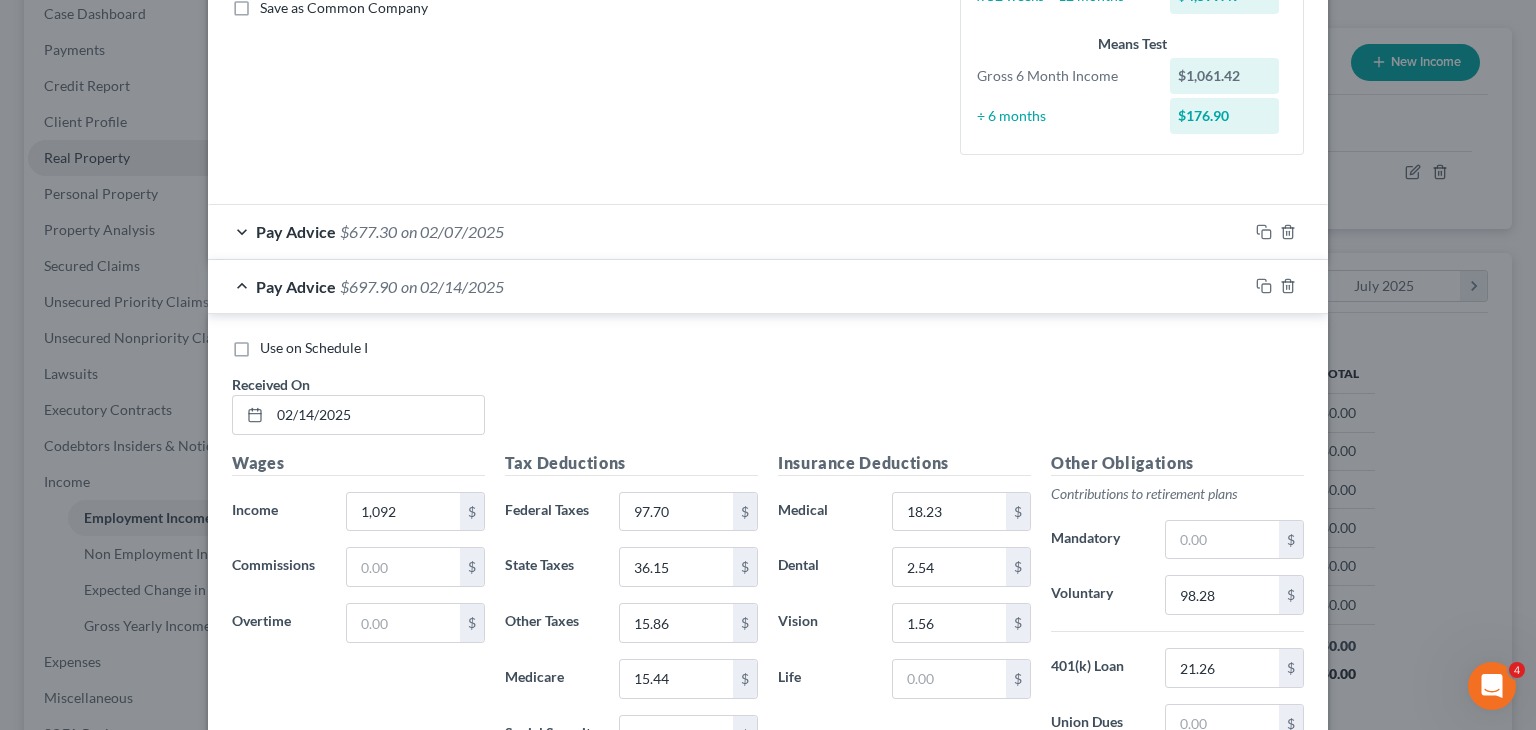 click on "Use on Schedule I
Received On
*
02/14/2025" at bounding box center [768, 394] 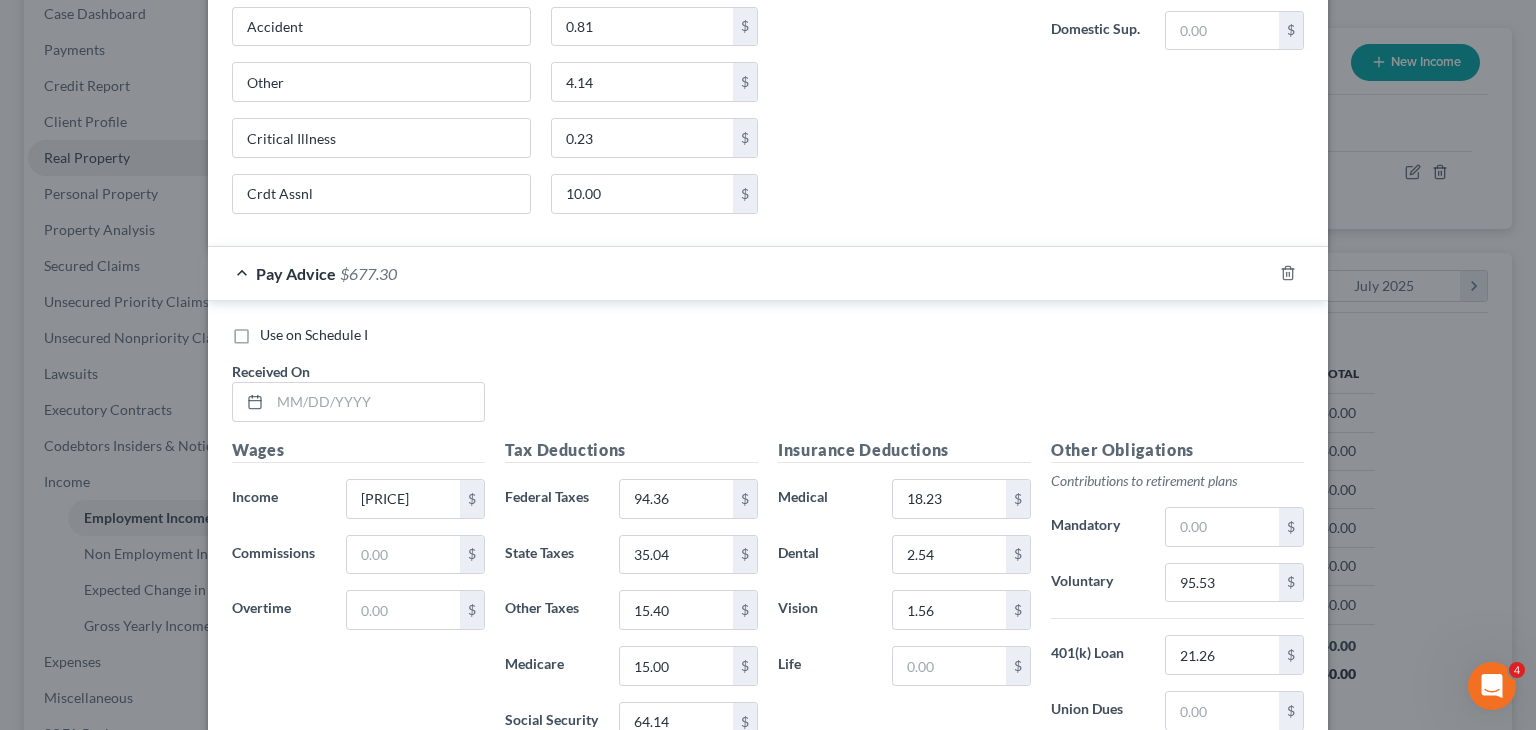 scroll, scrollTop: 1383, scrollLeft: 0, axis: vertical 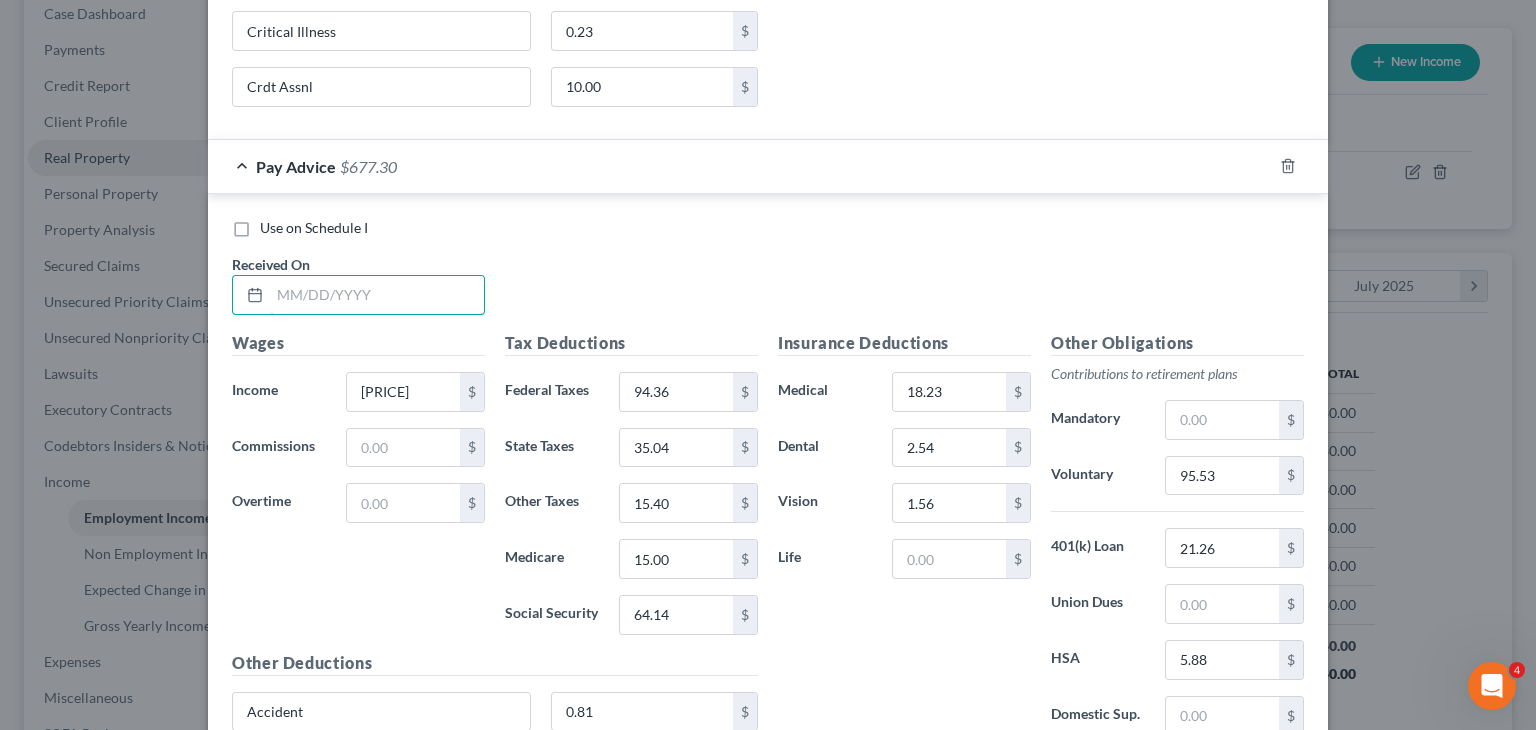 drag, startPoint x: 463, startPoint y: 288, endPoint x: 1432, endPoint y: 229, distance: 970.7945 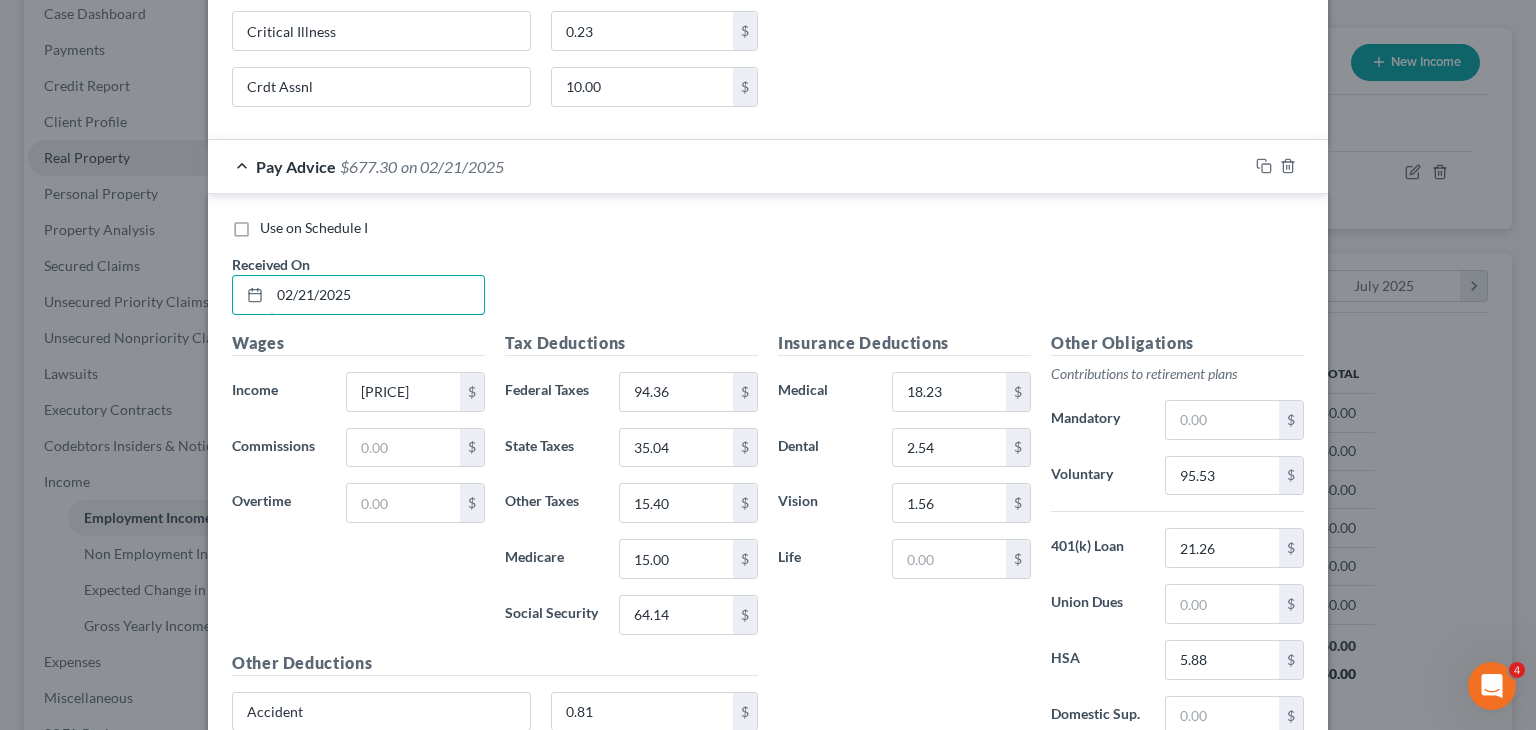type on "02/21/2025" 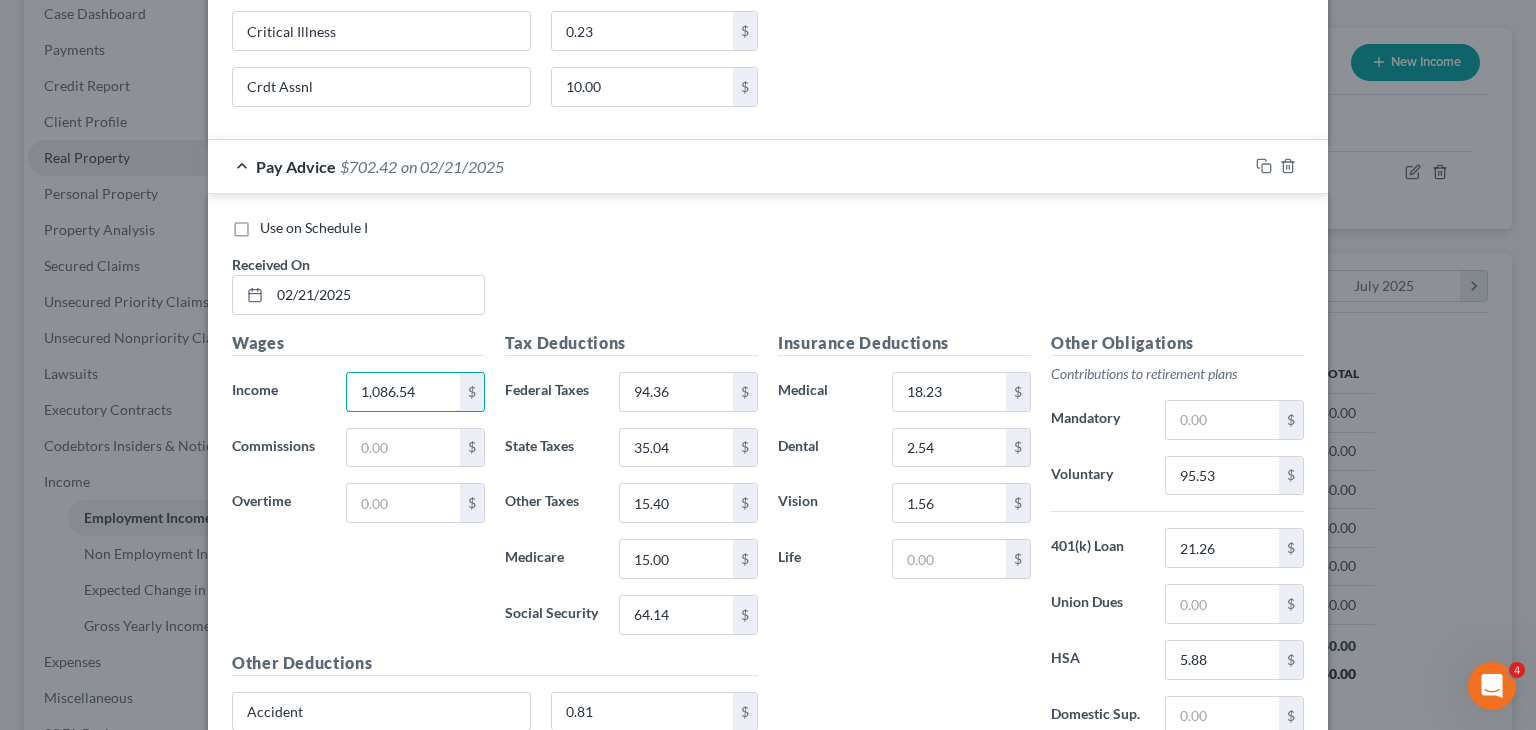 type on "1,086.54" 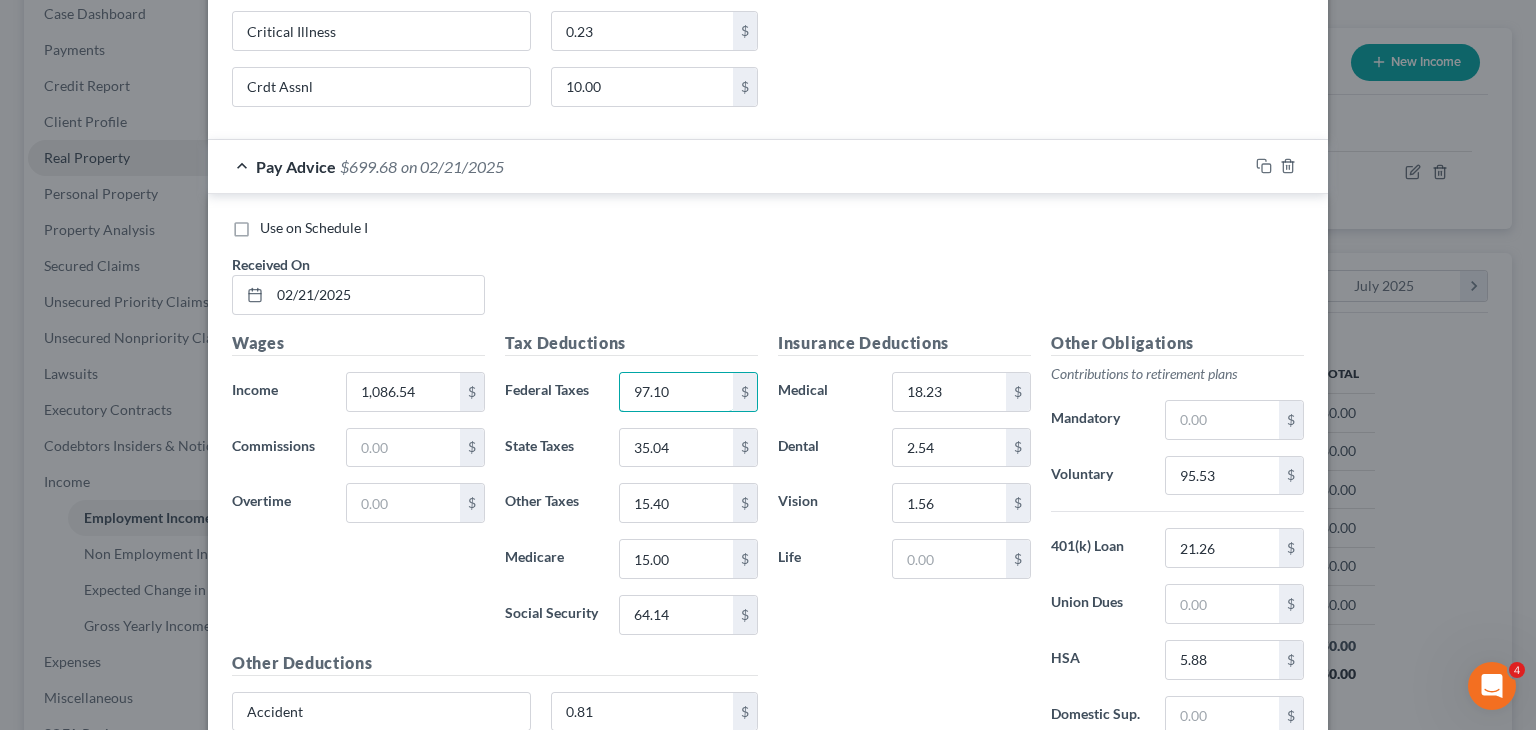 type on "97.10" 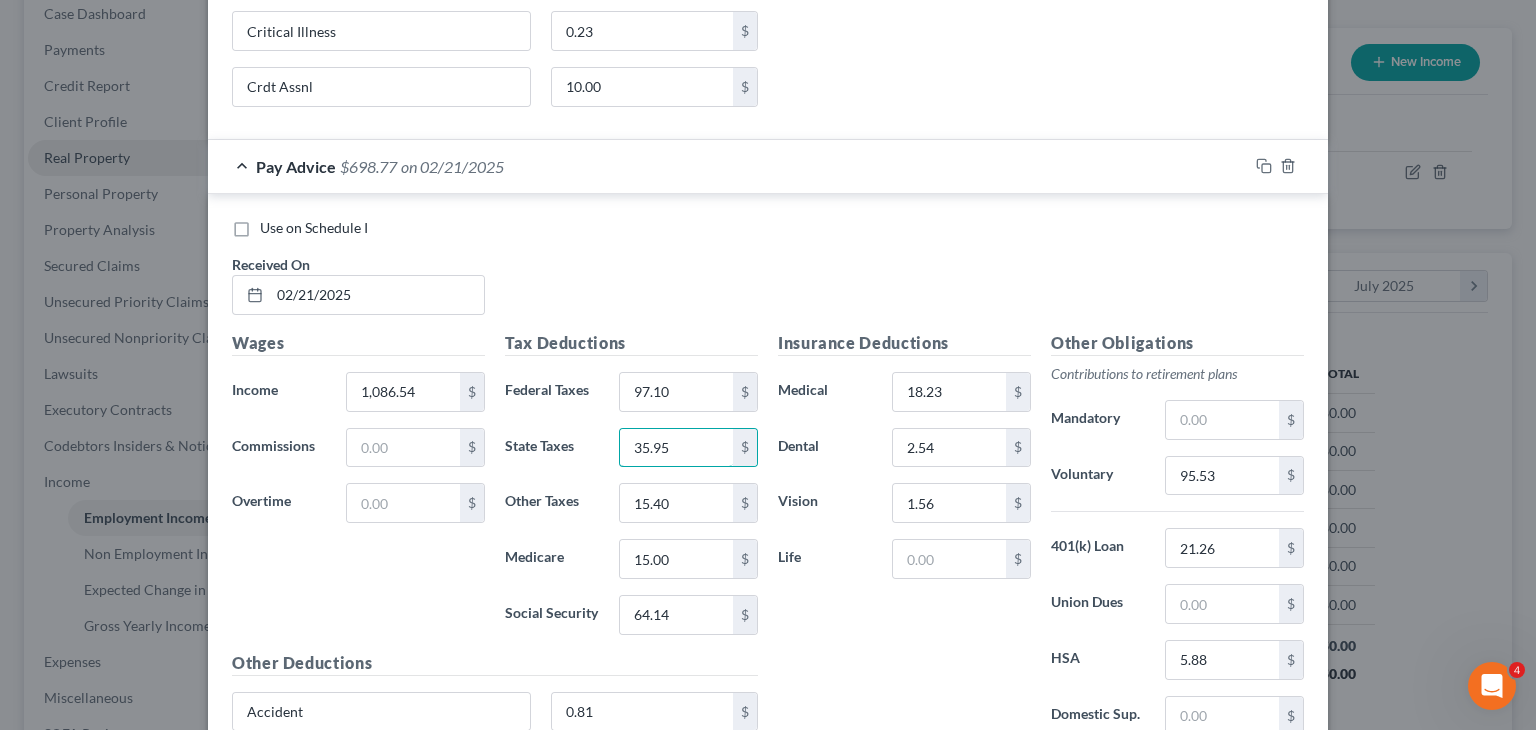 type on "35.95" 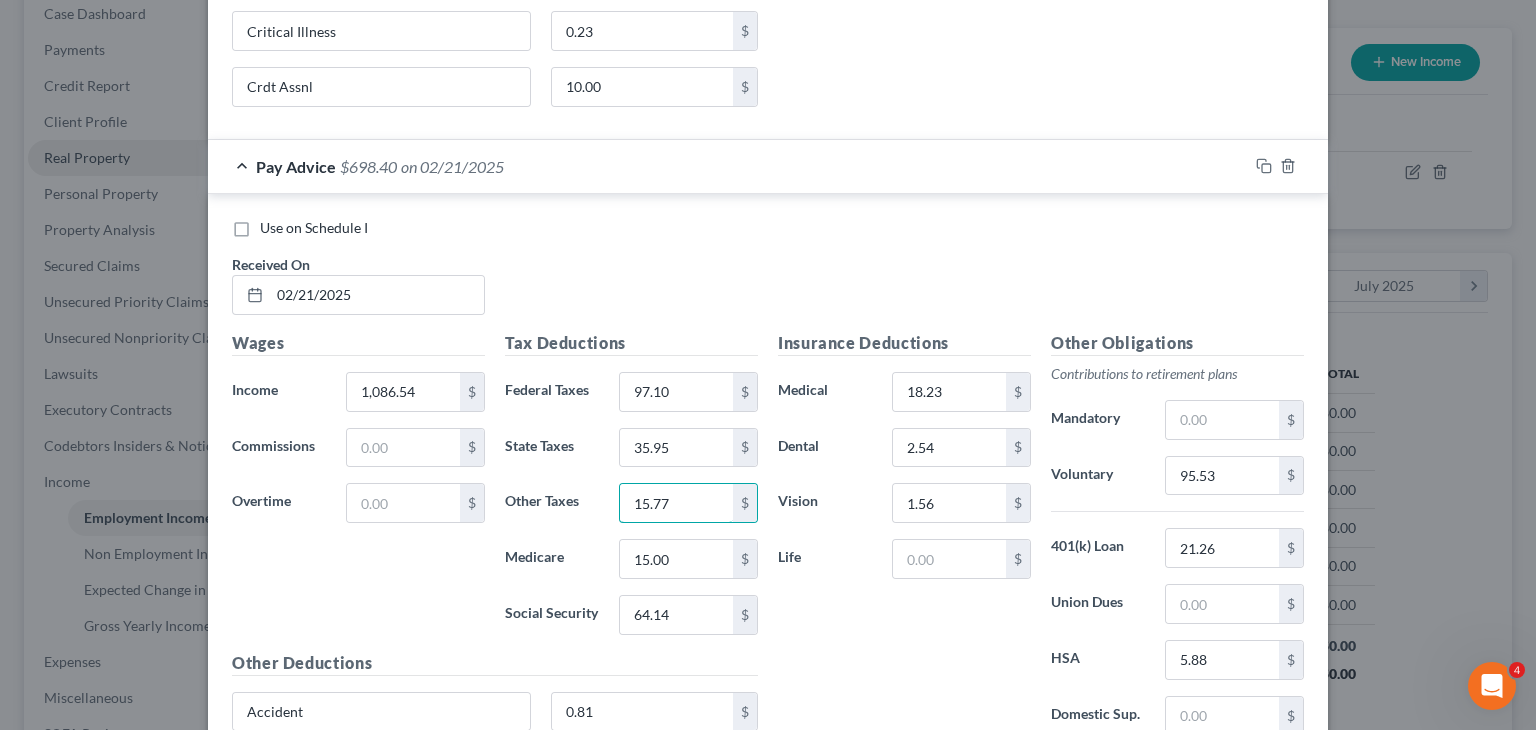 type on "15.77" 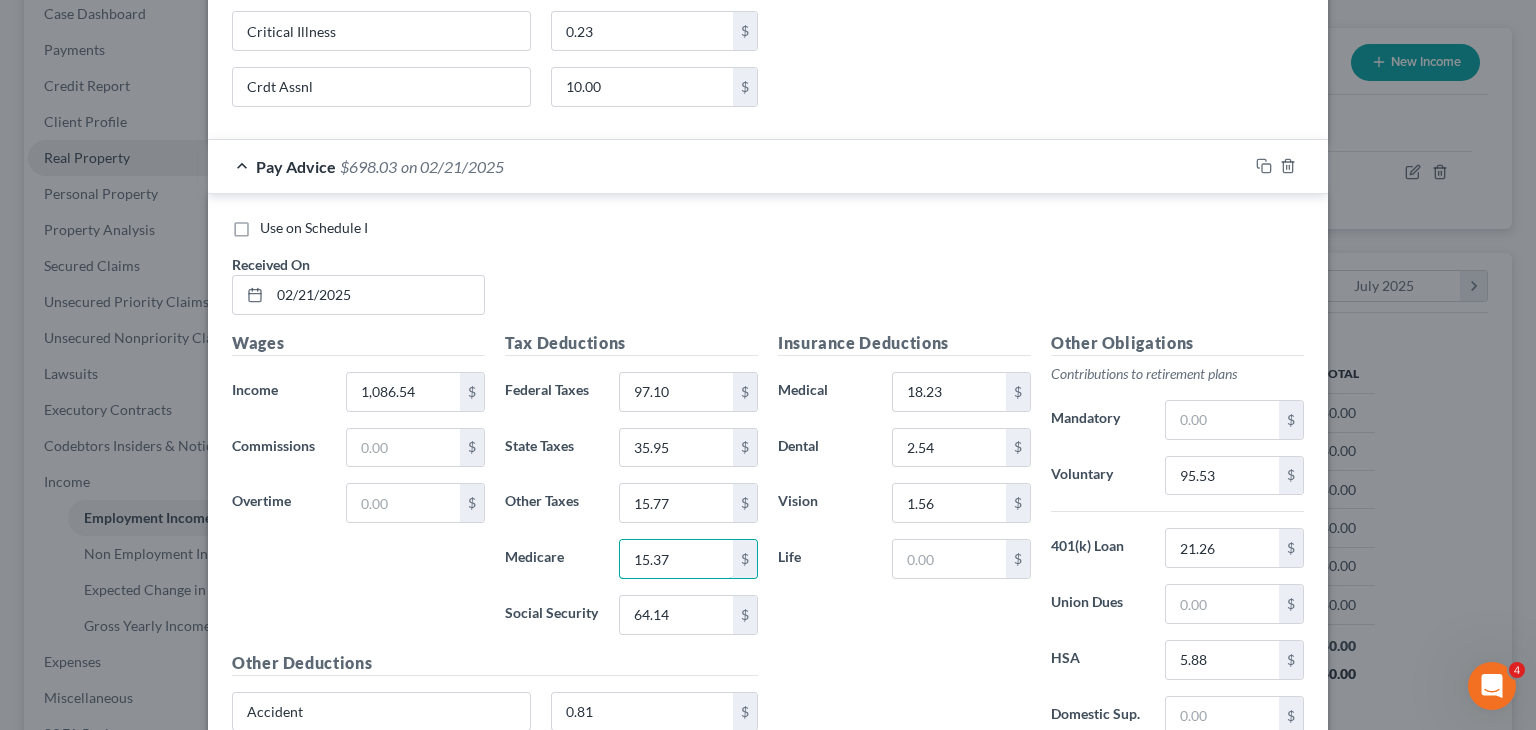 type on "15.37" 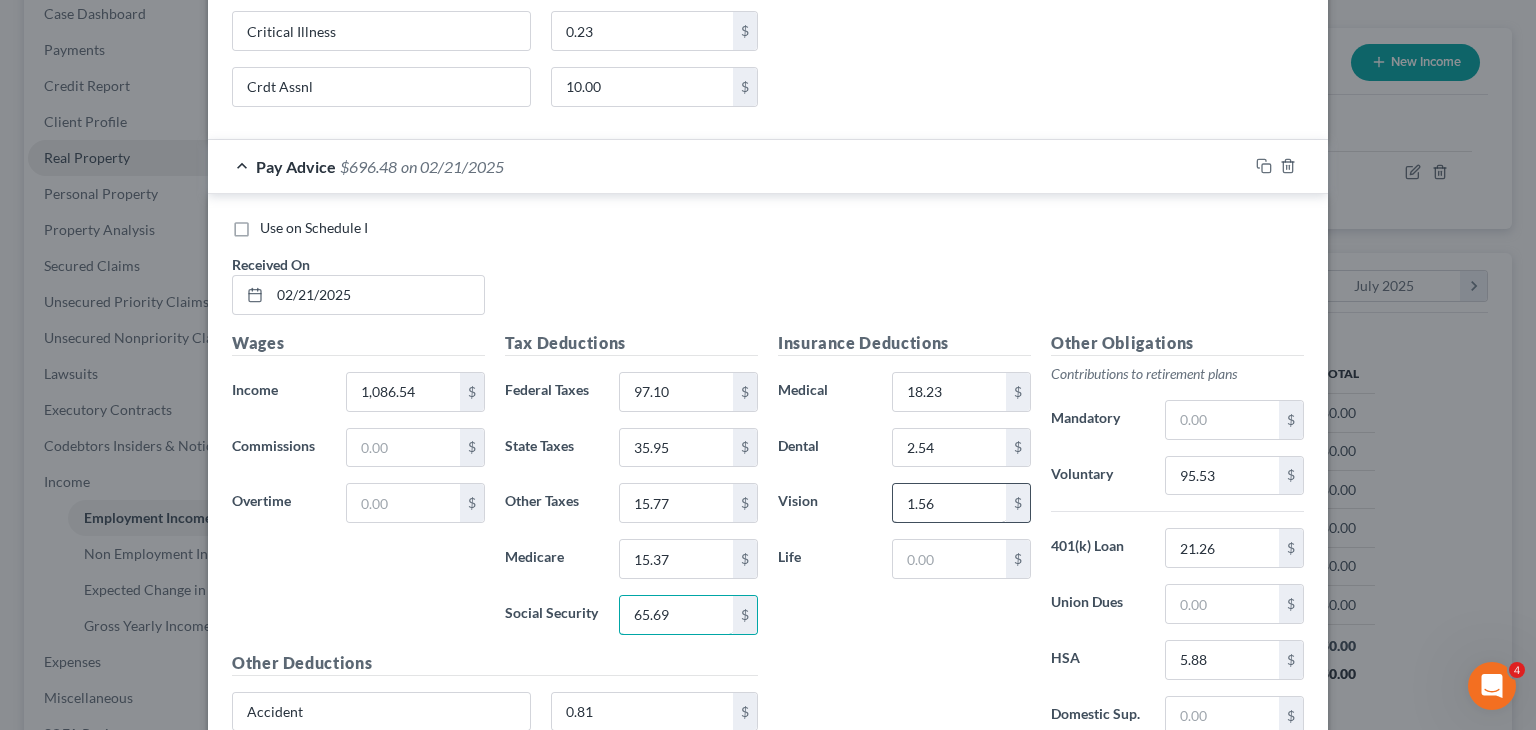 scroll, scrollTop: 1432, scrollLeft: 0, axis: vertical 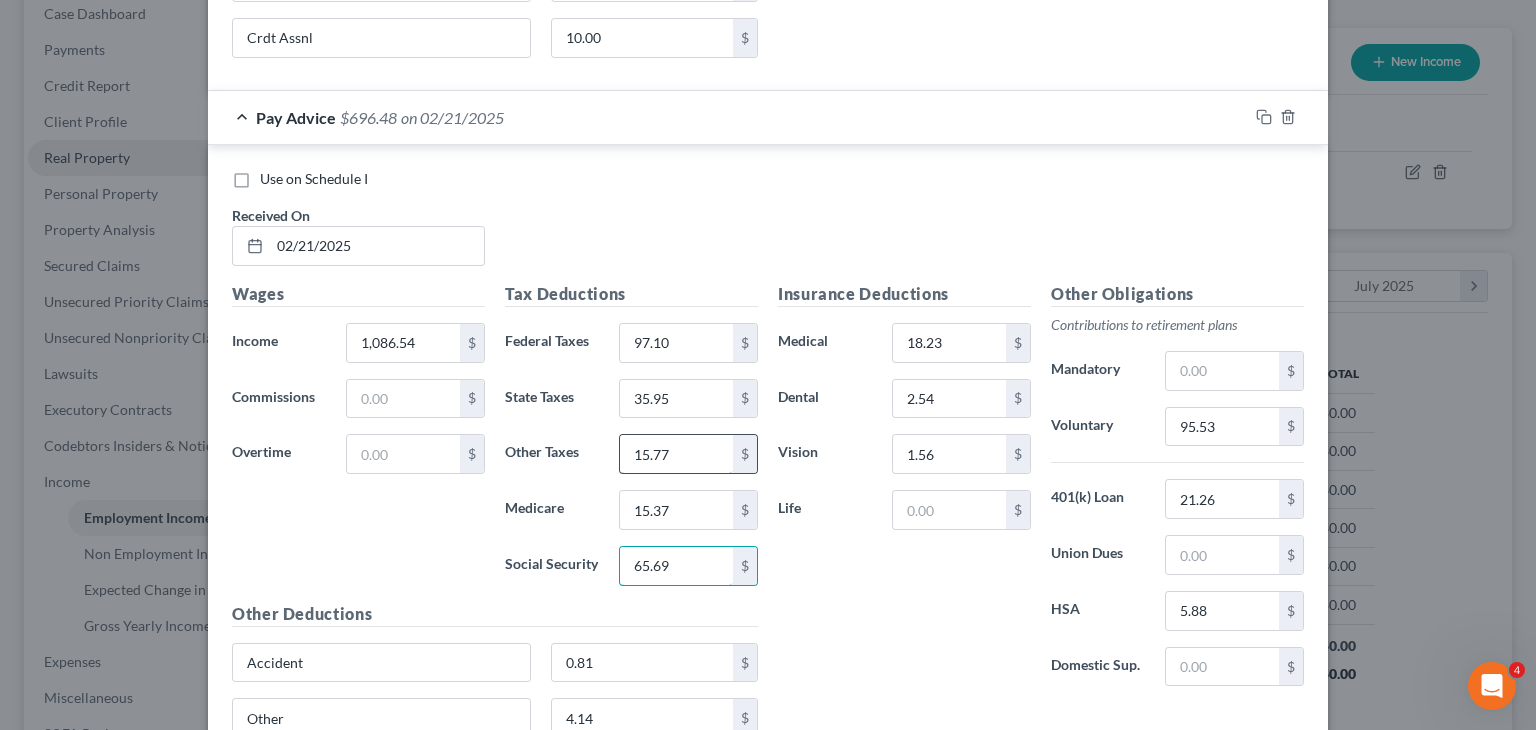 type on "65.69" 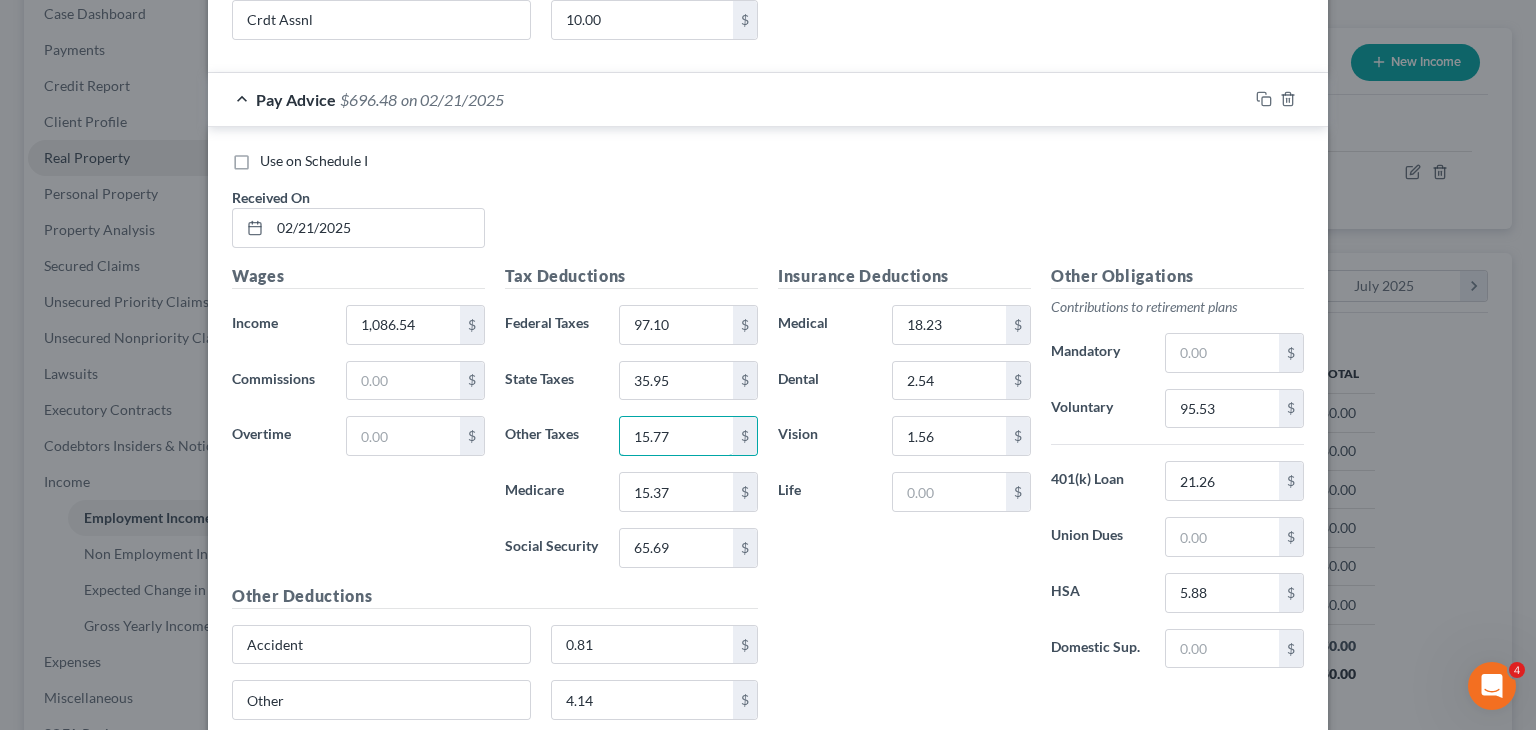 scroll, scrollTop: 1448, scrollLeft: 0, axis: vertical 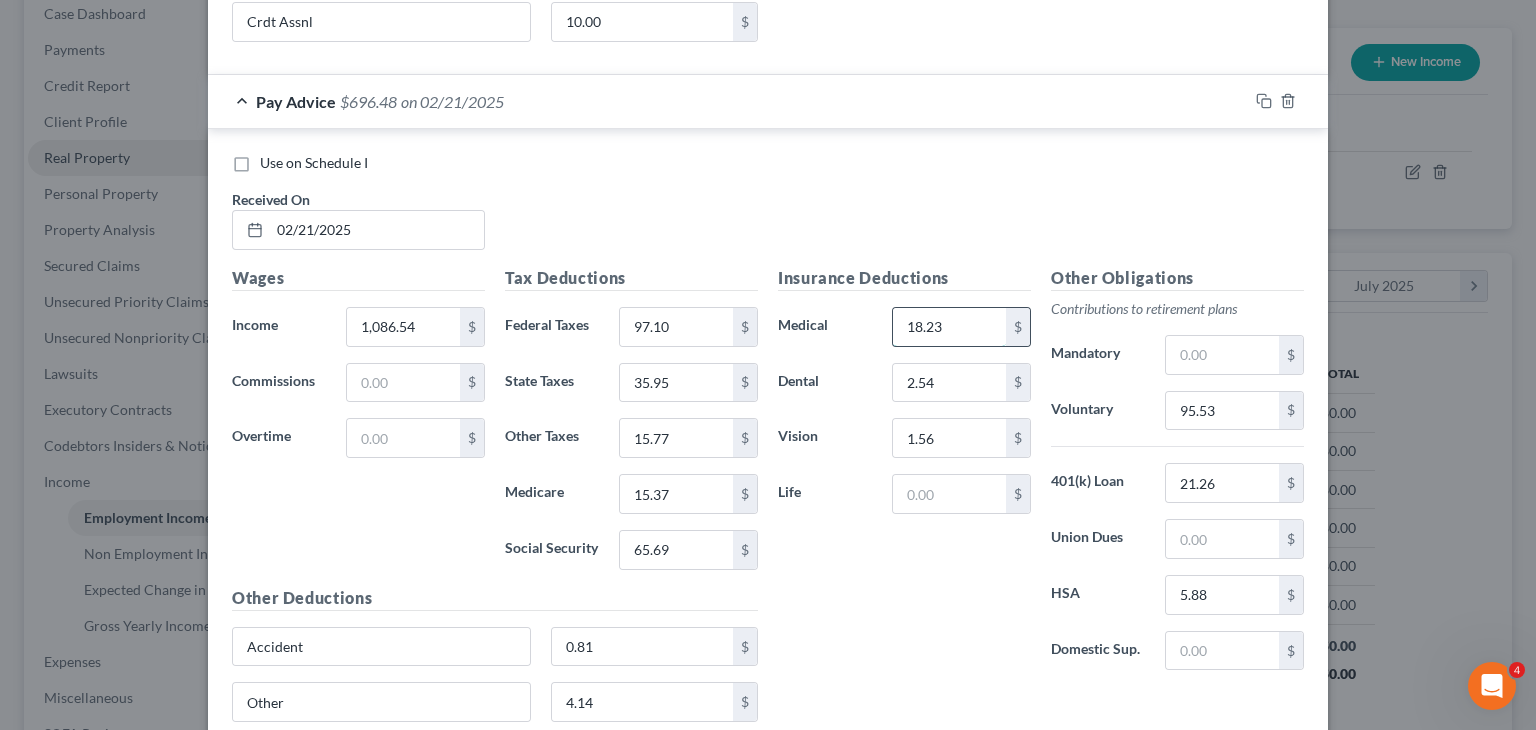 click on "18.23" at bounding box center [949, 327] 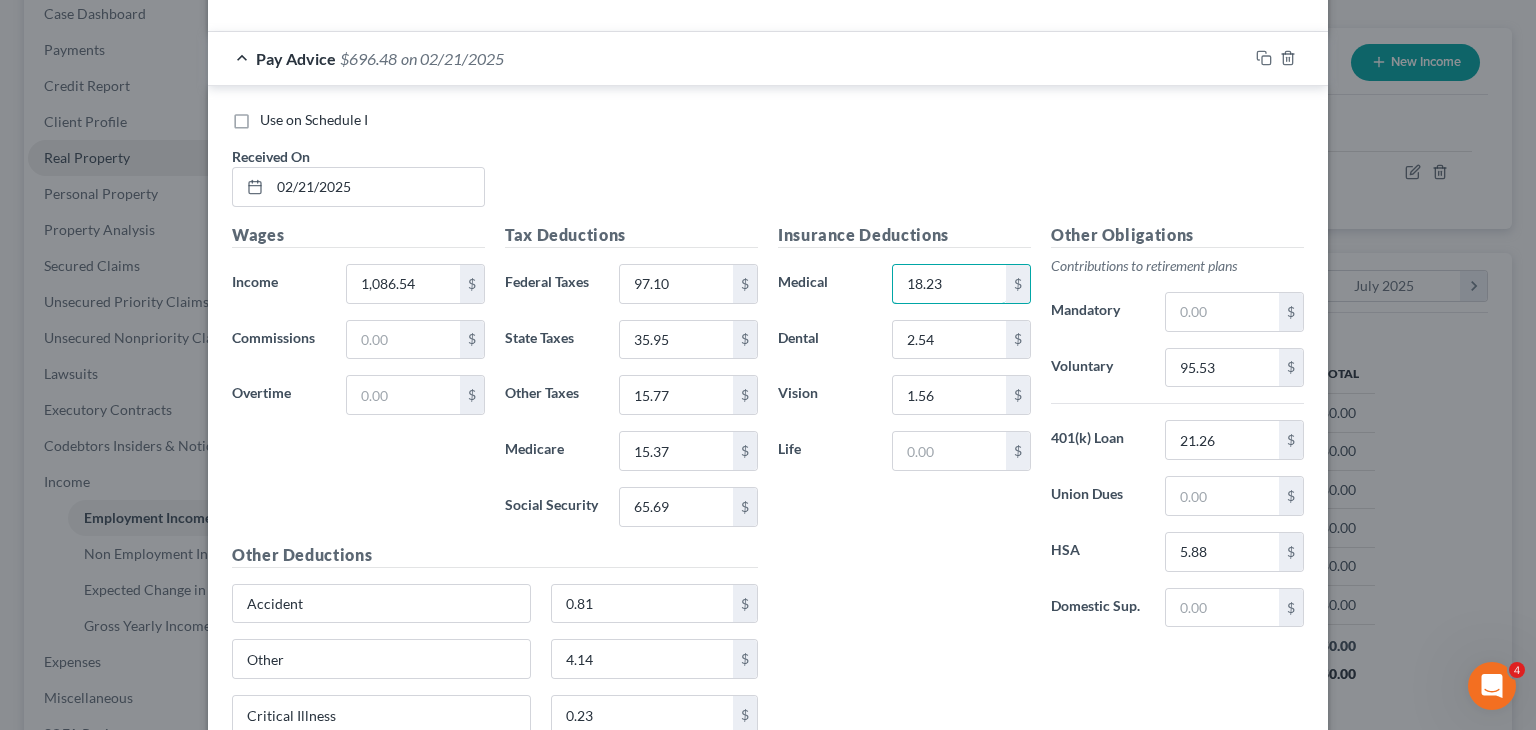 scroll, scrollTop: 1492, scrollLeft: 0, axis: vertical 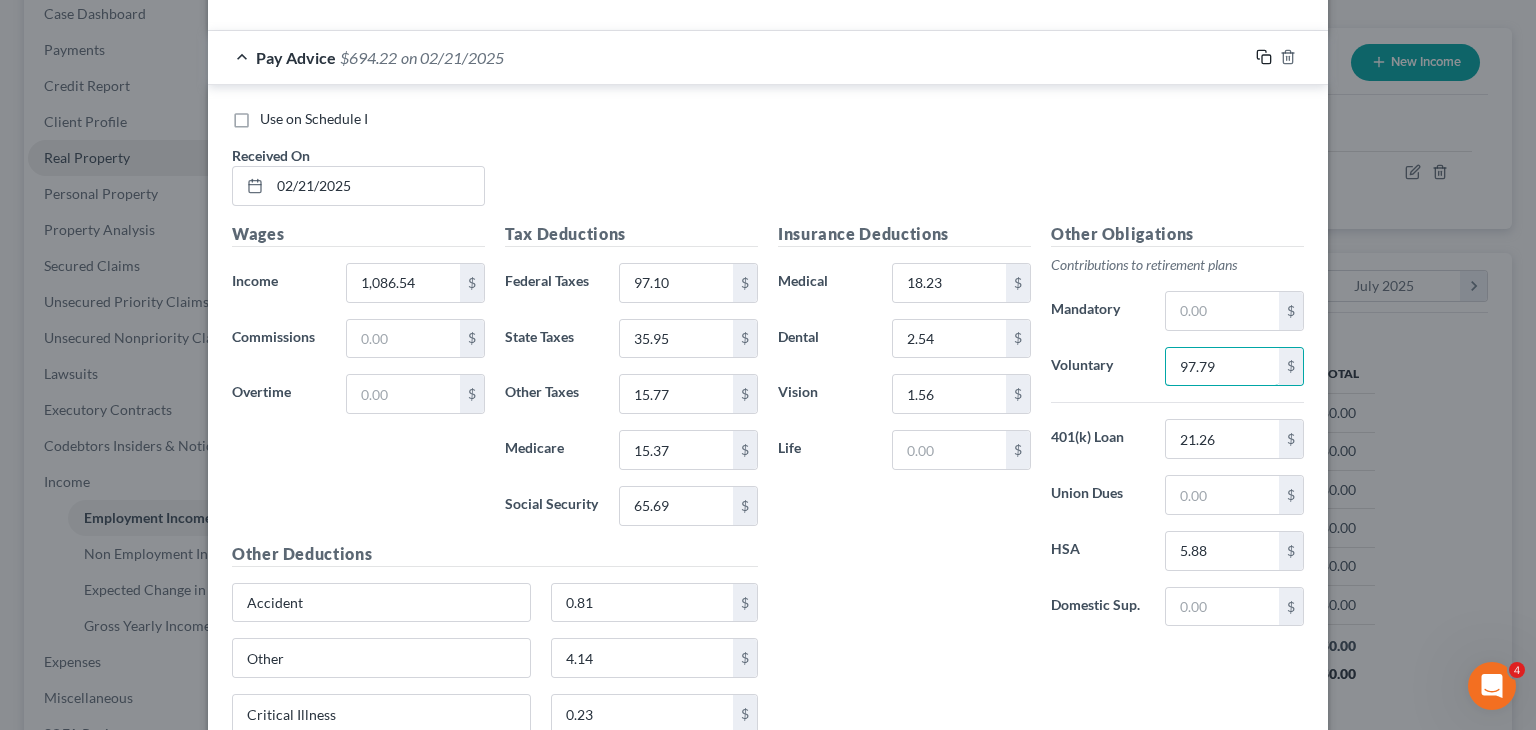 type 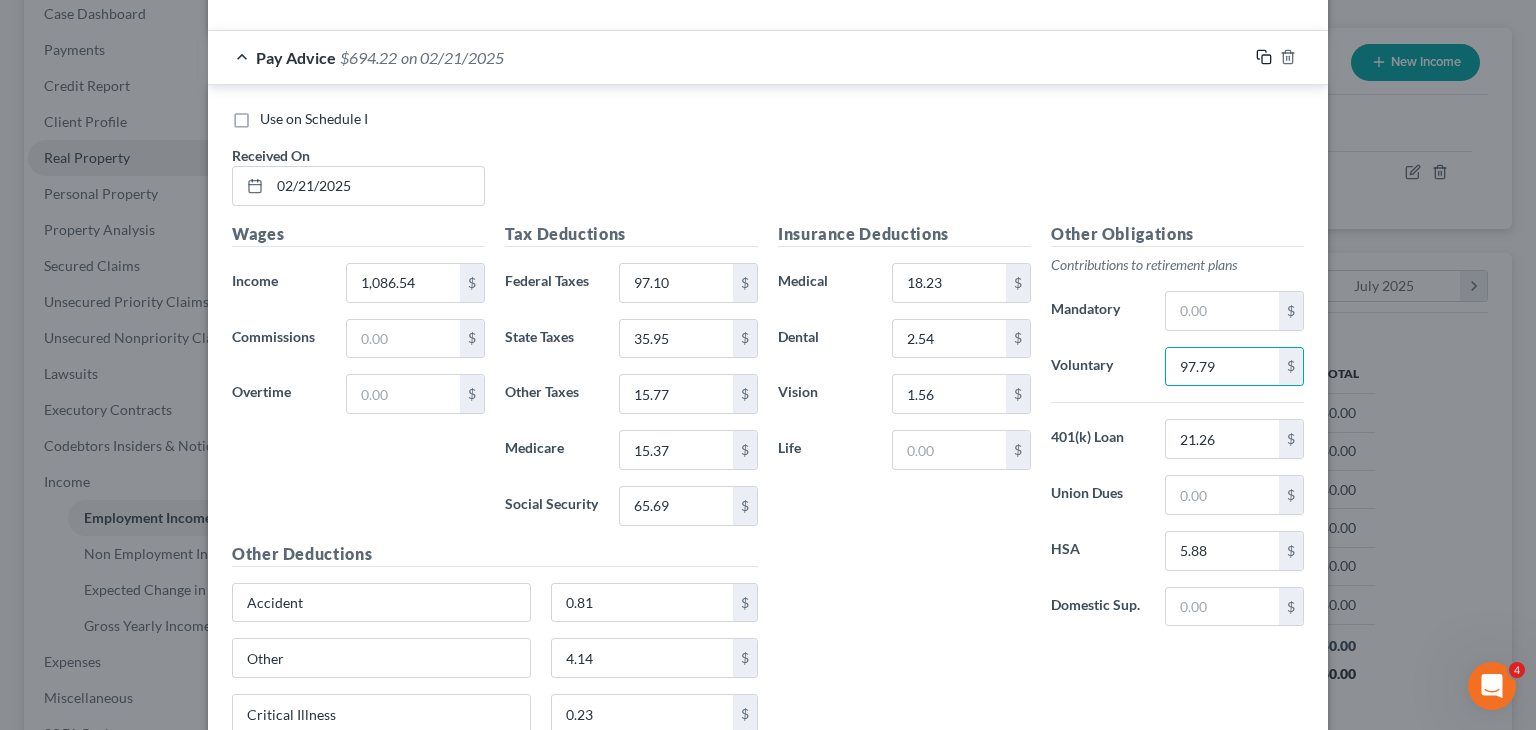 click 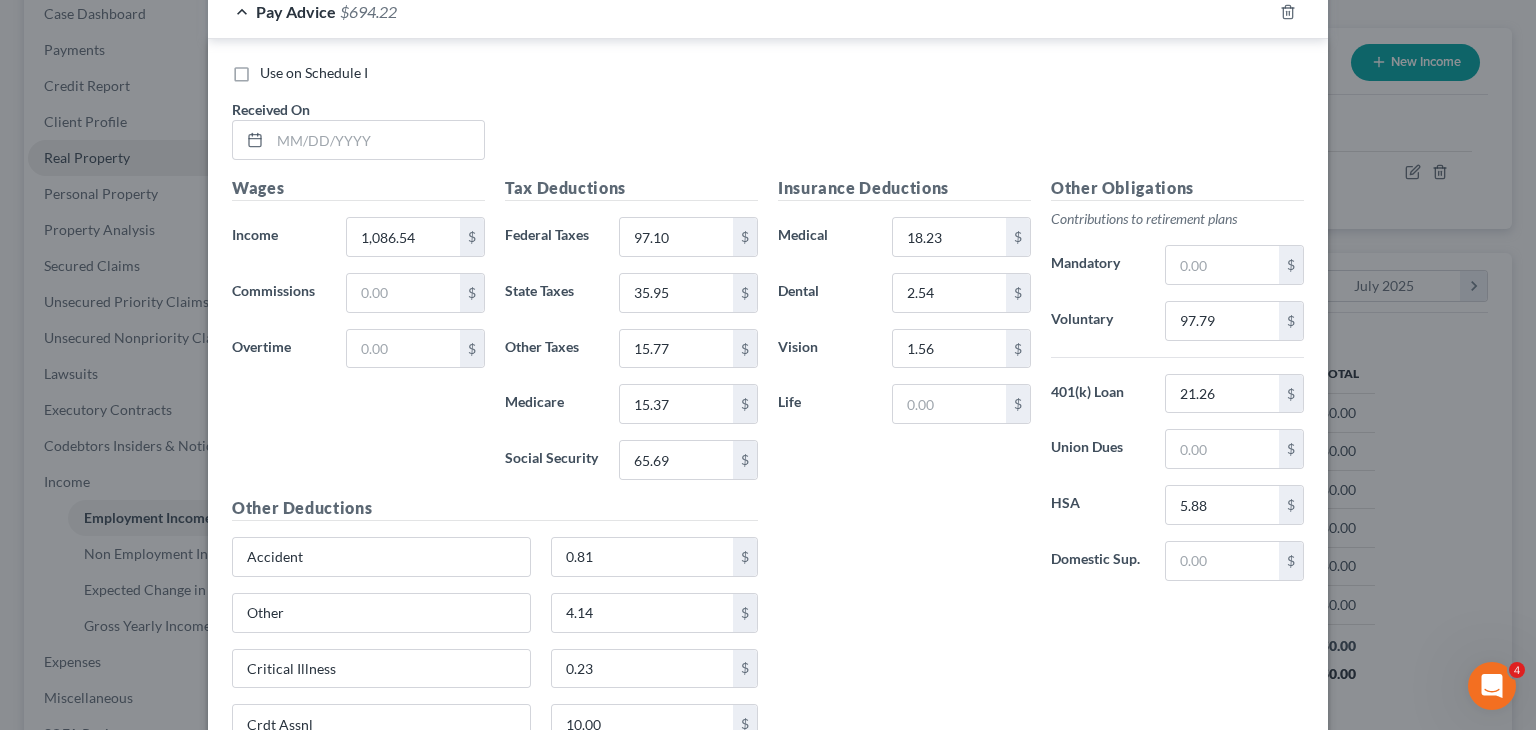 scroll, scrollTop: 1576, scrollLeft: 0, axis: vertical 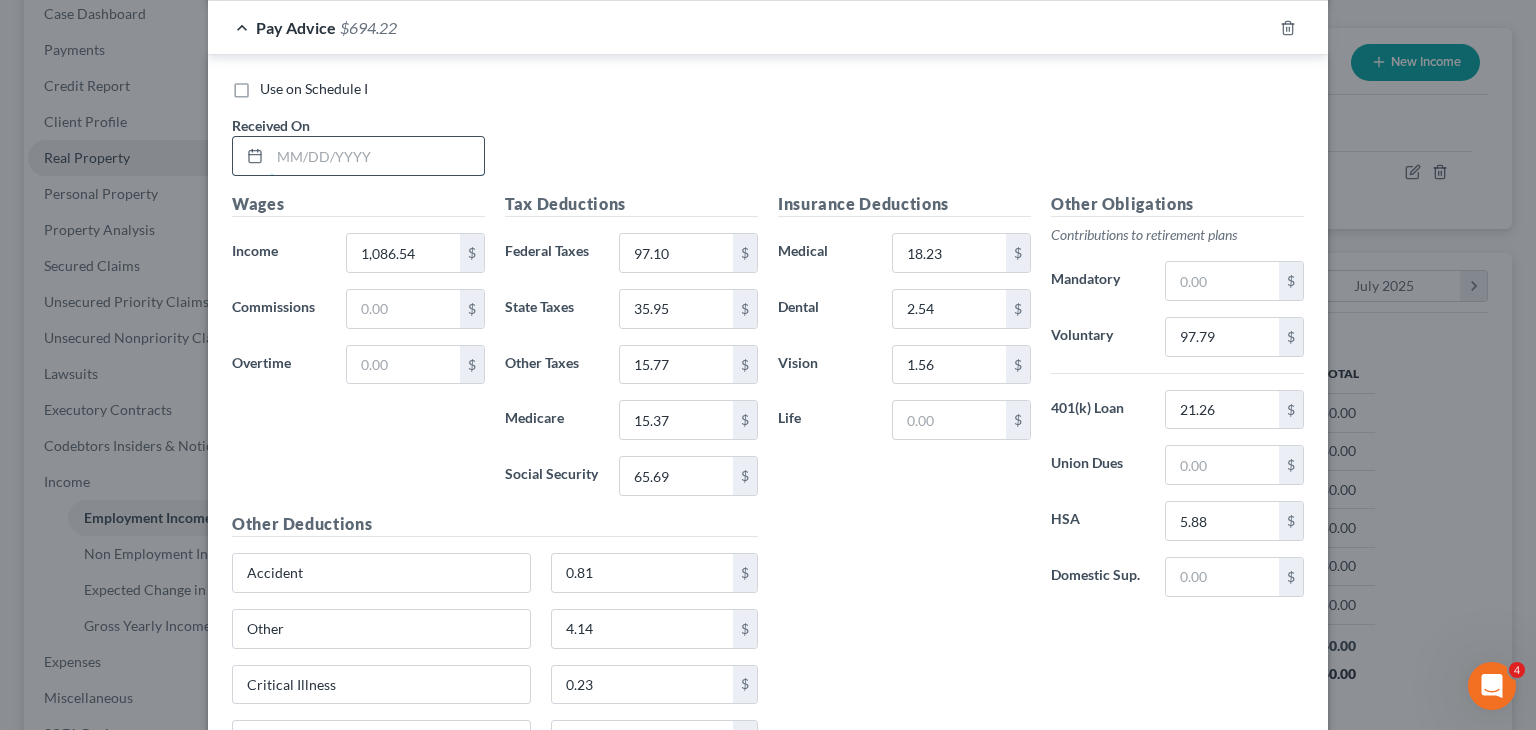 click at bounding box center [377, 156] 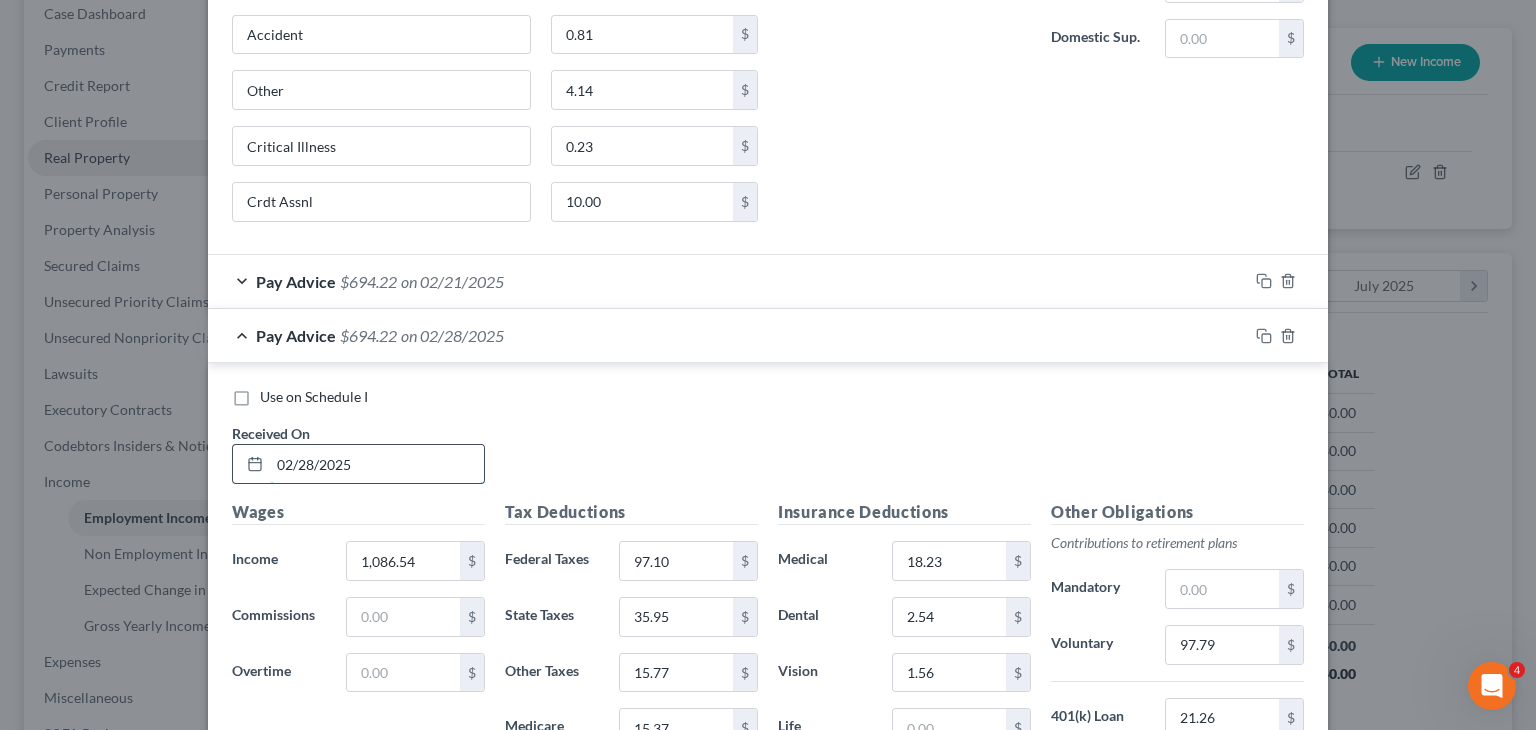 scroll, scrollTop: 1528, scrollLeft: 0, axis: vertical 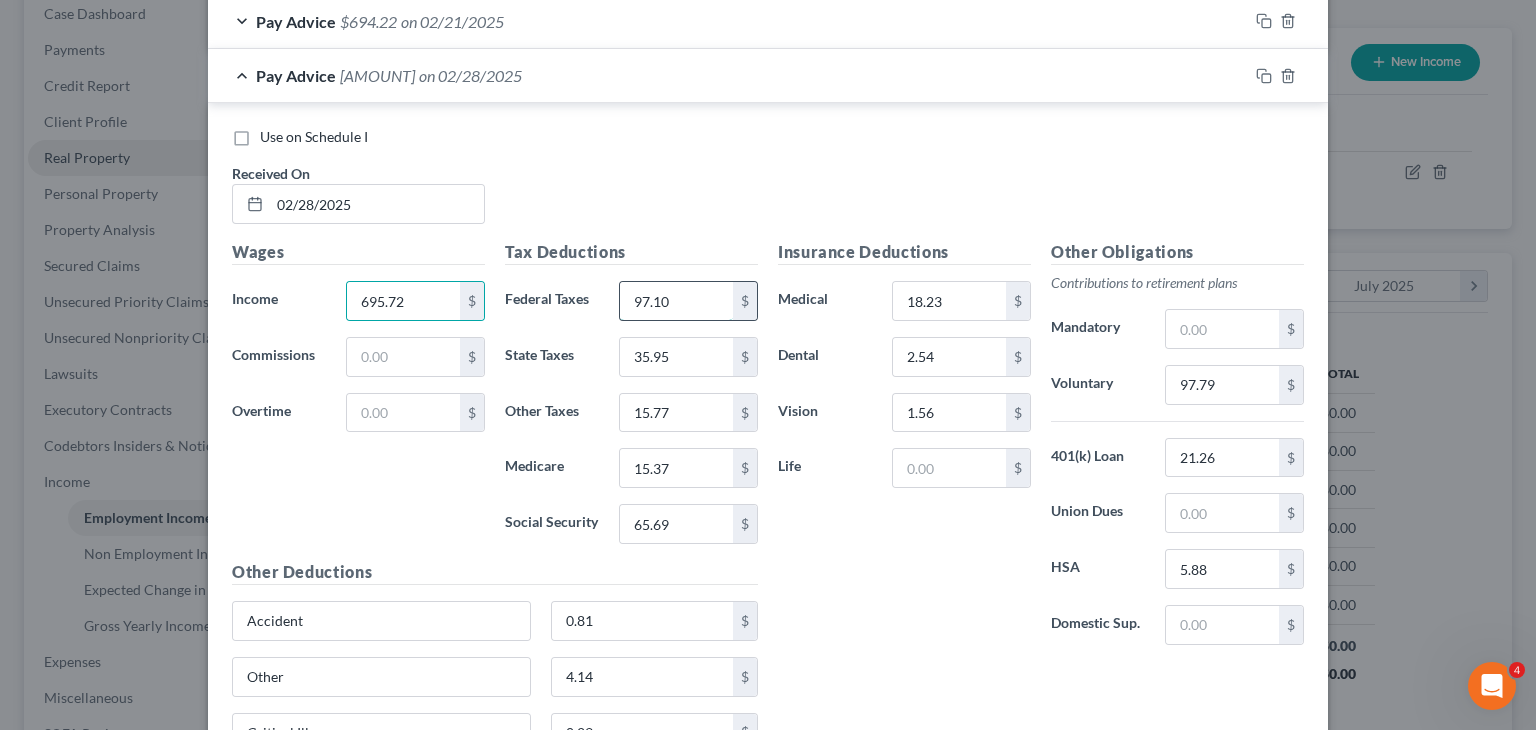 click on "97.10" at bounding box center [676, 301] 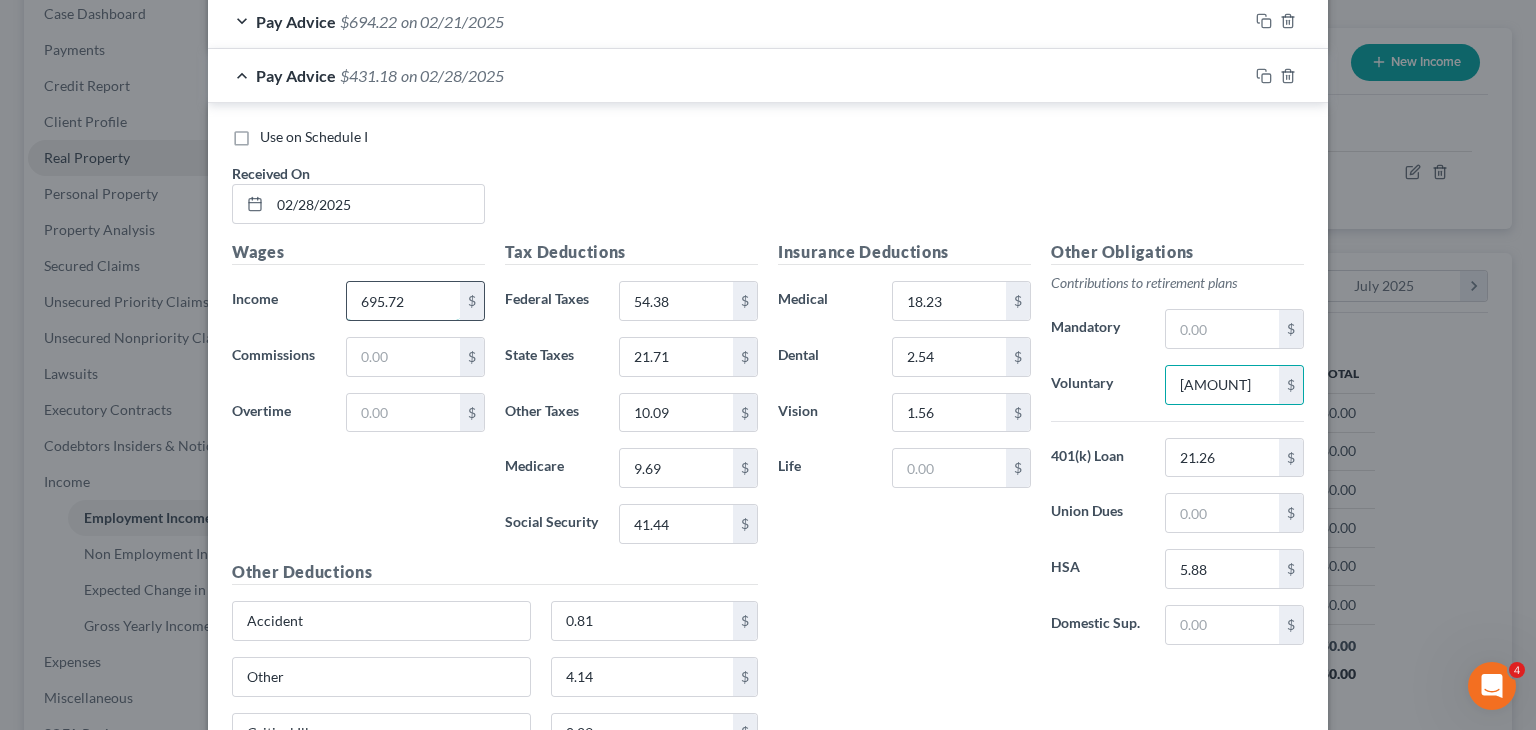 click on "695.72" at bounding box center (403, 301) 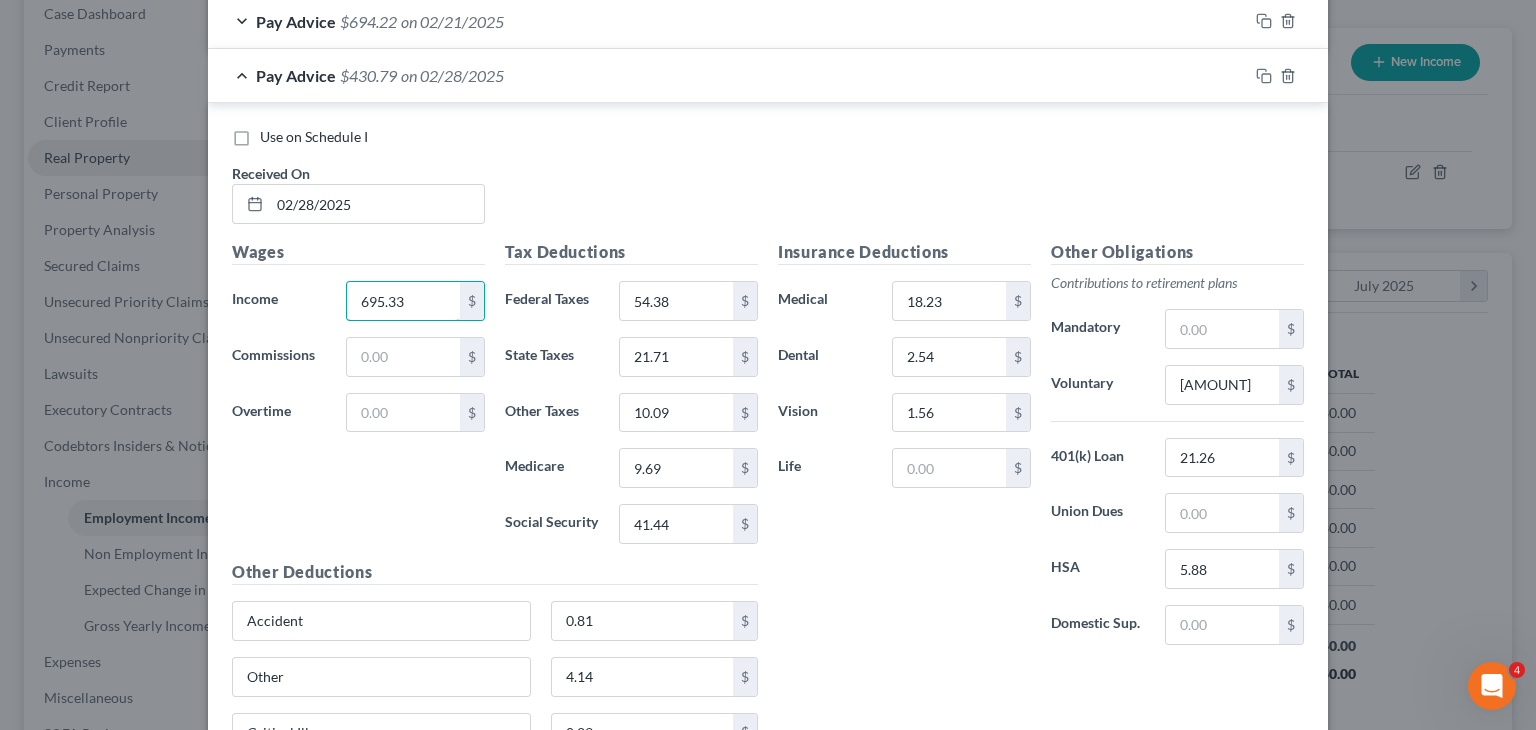 scroll, scrollTop: 1492, scrollLeft: 0, axis: vertical 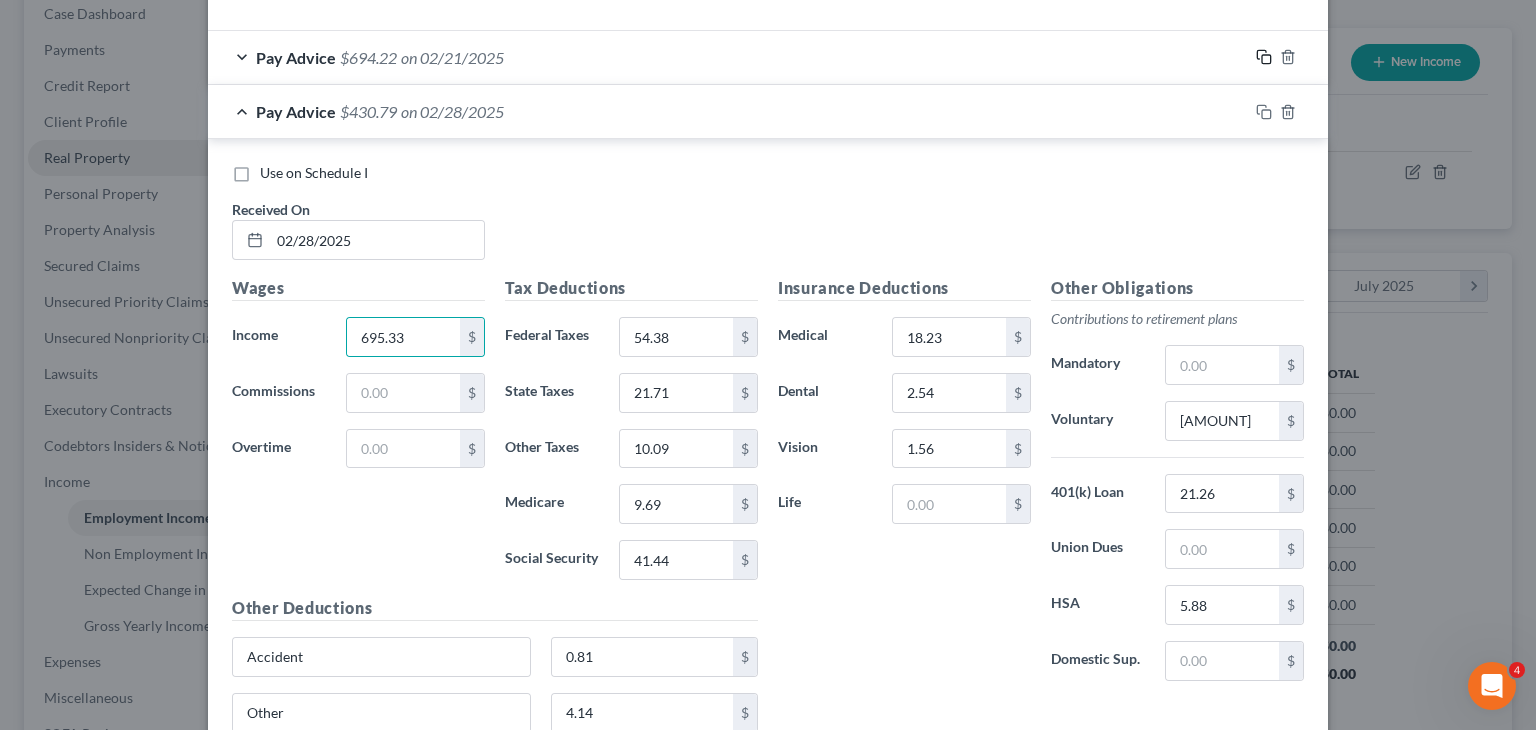 click 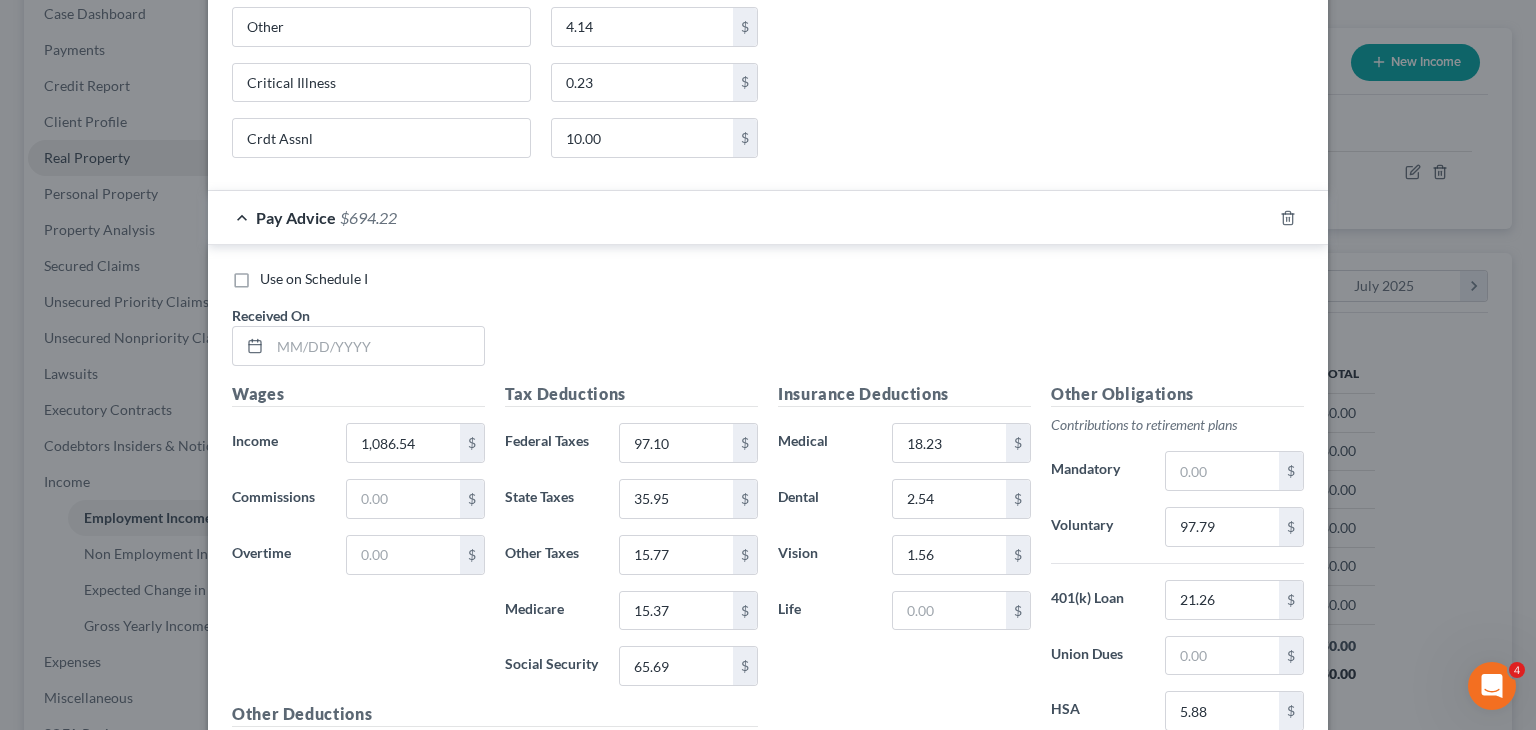 scroll, scrollTop: 2179, scrollLeft: 0, axis: vertical 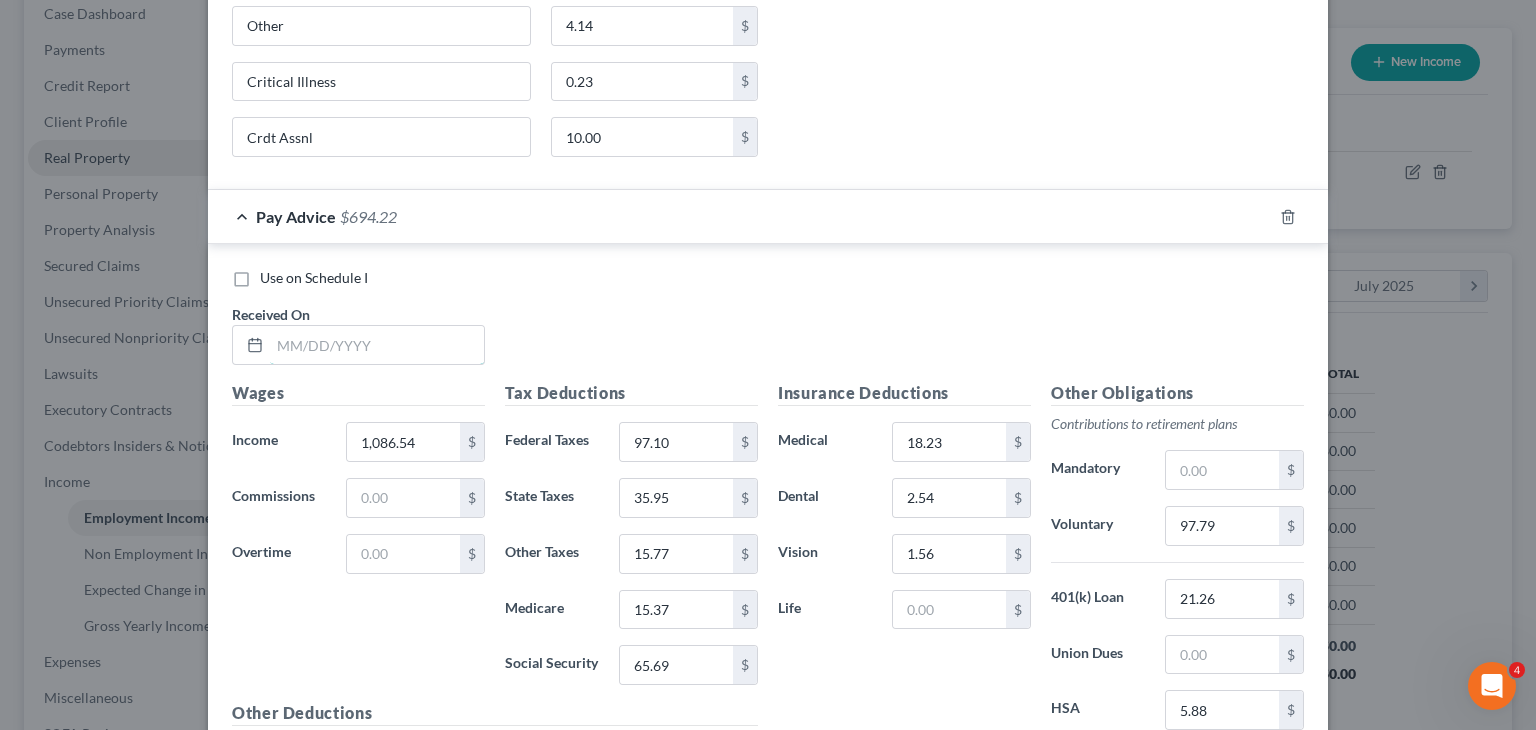click at bounding box center (377, 345) 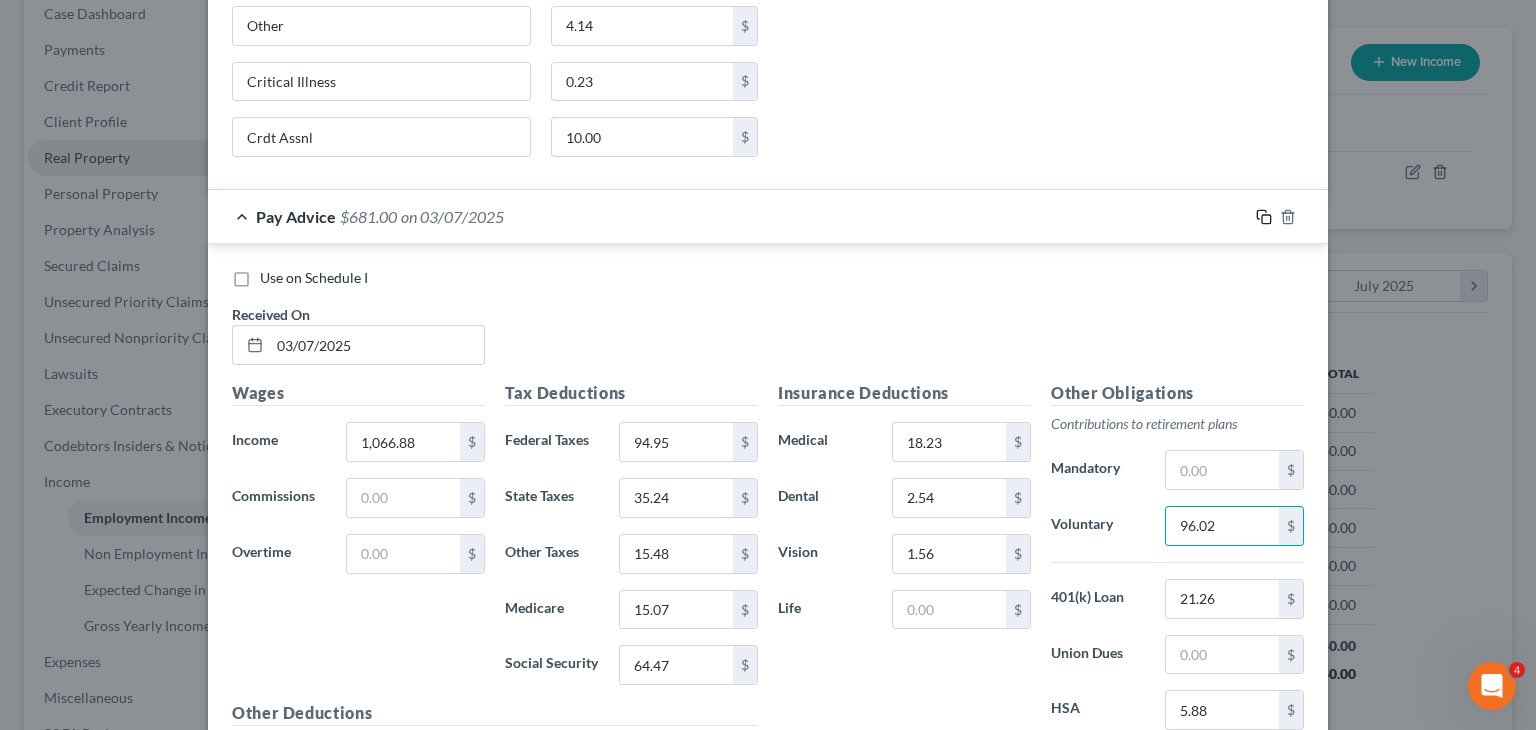 click 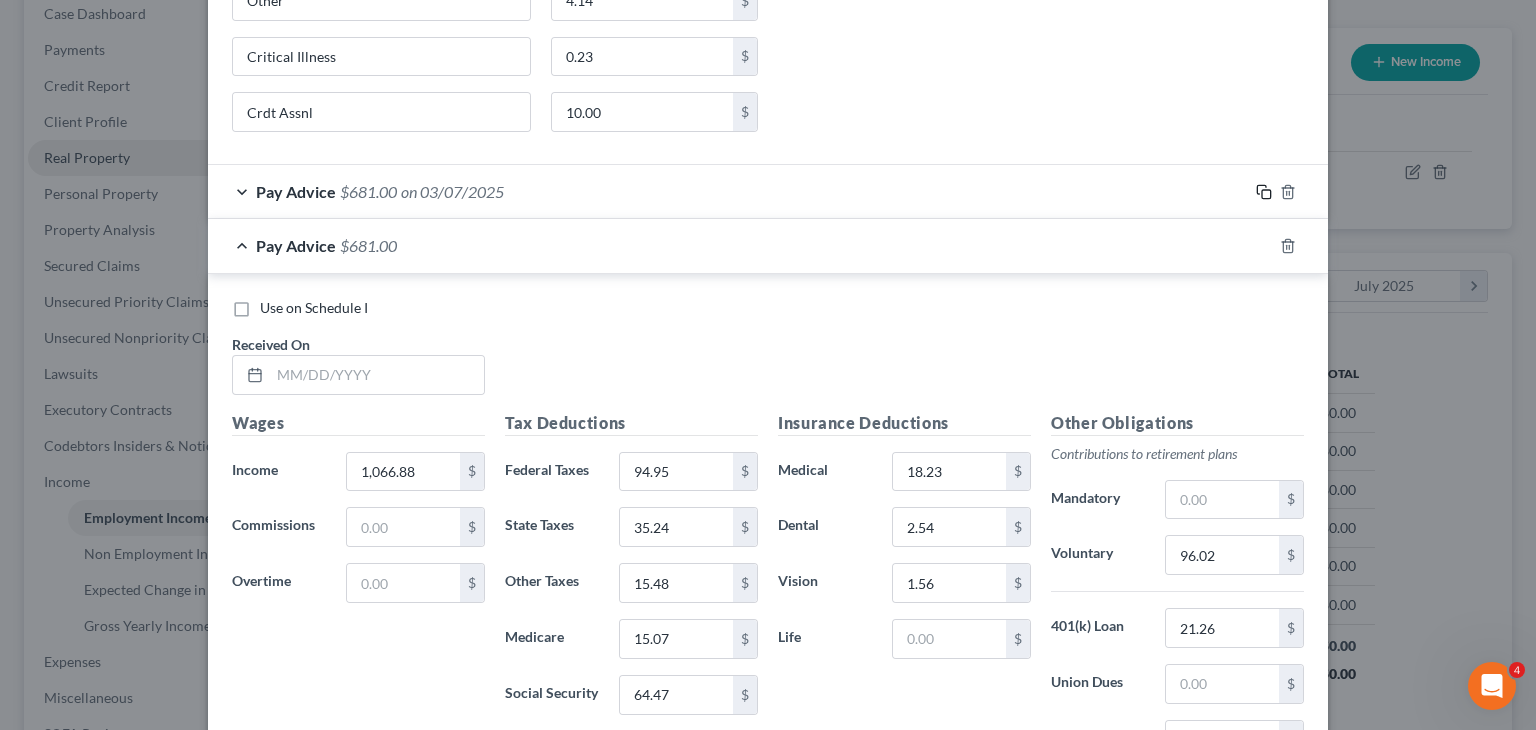 scroll, scrollTop: 2200, scrollLeft: 0, axis: vertical 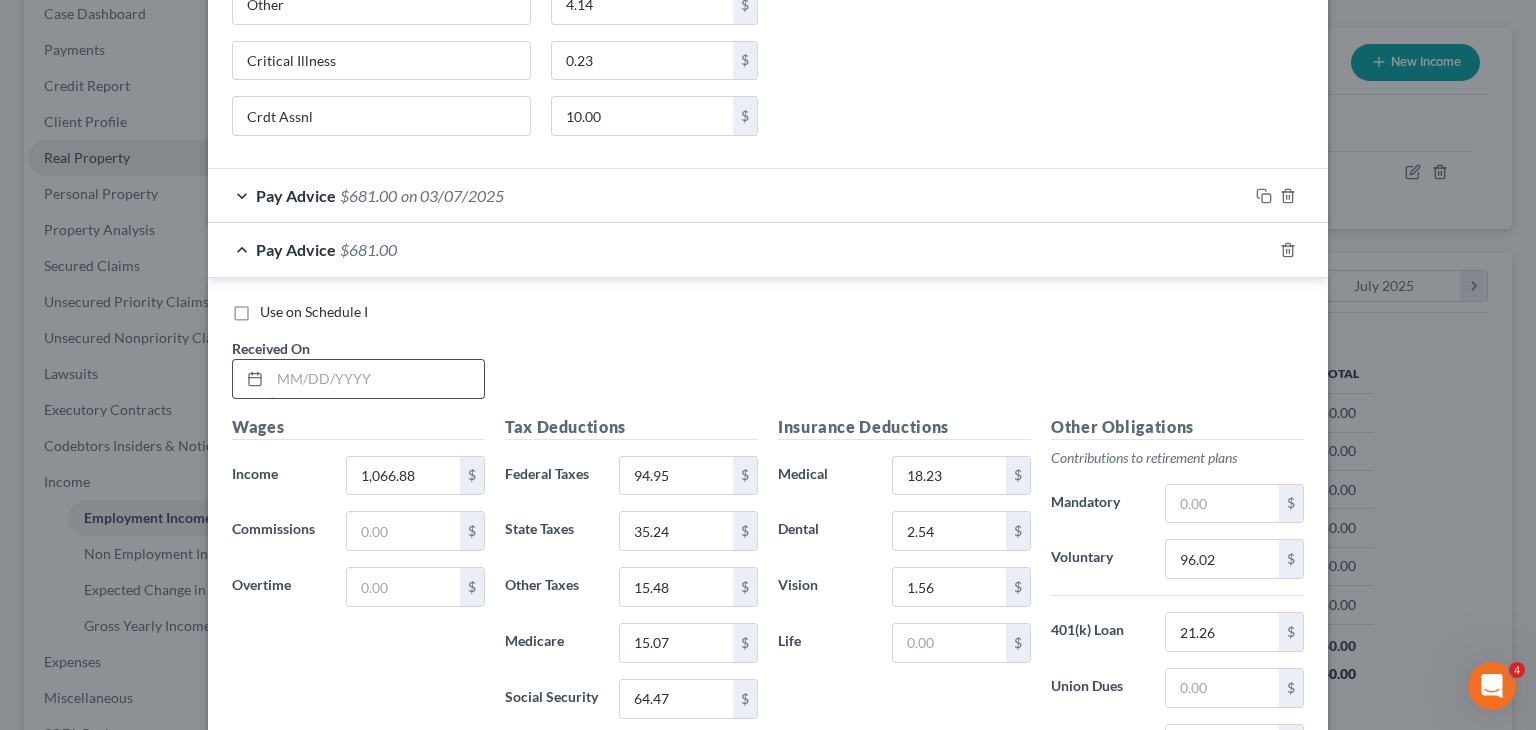 click at bounding box center (377, 379) 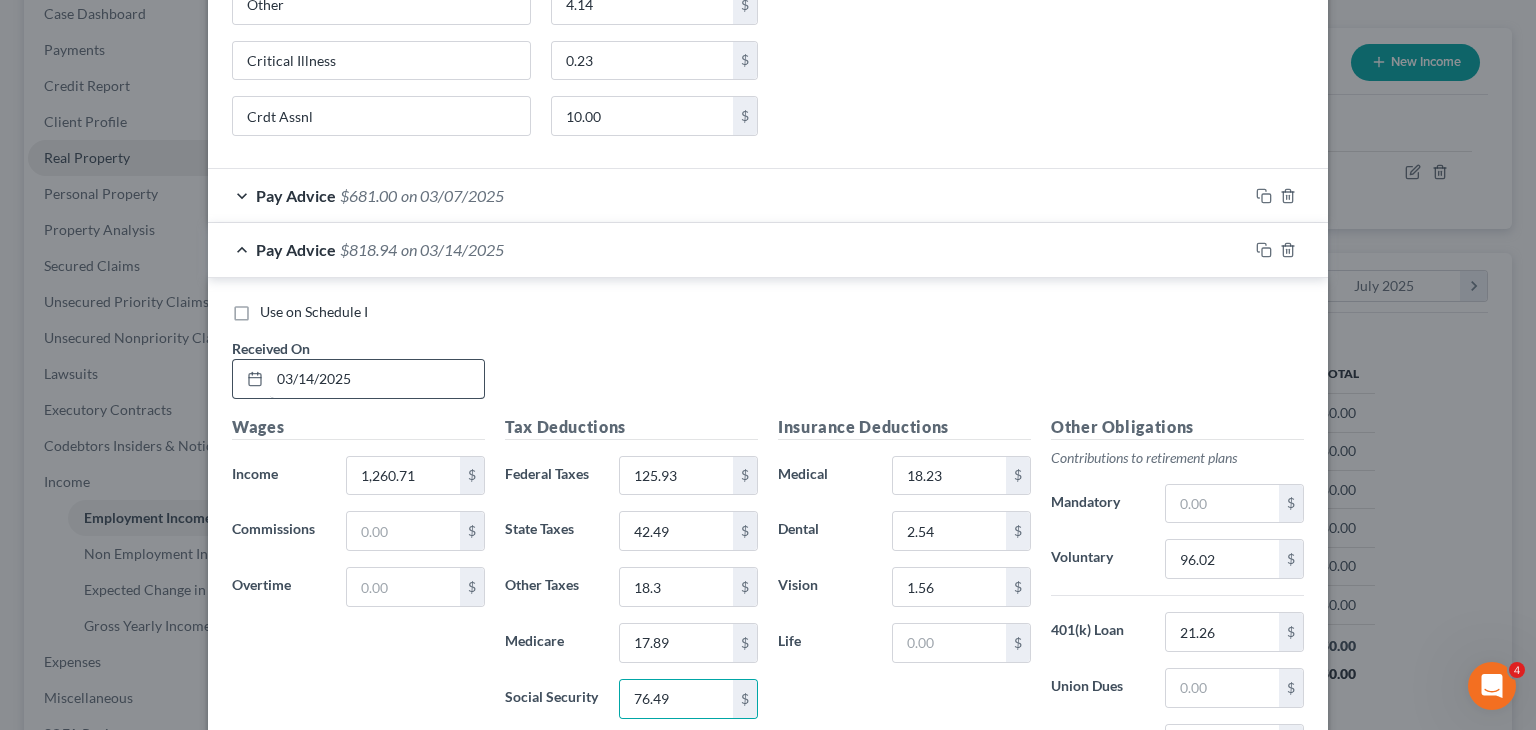 scroll, scrollTop: 2580, scrollLeft: 0, axis: vertical 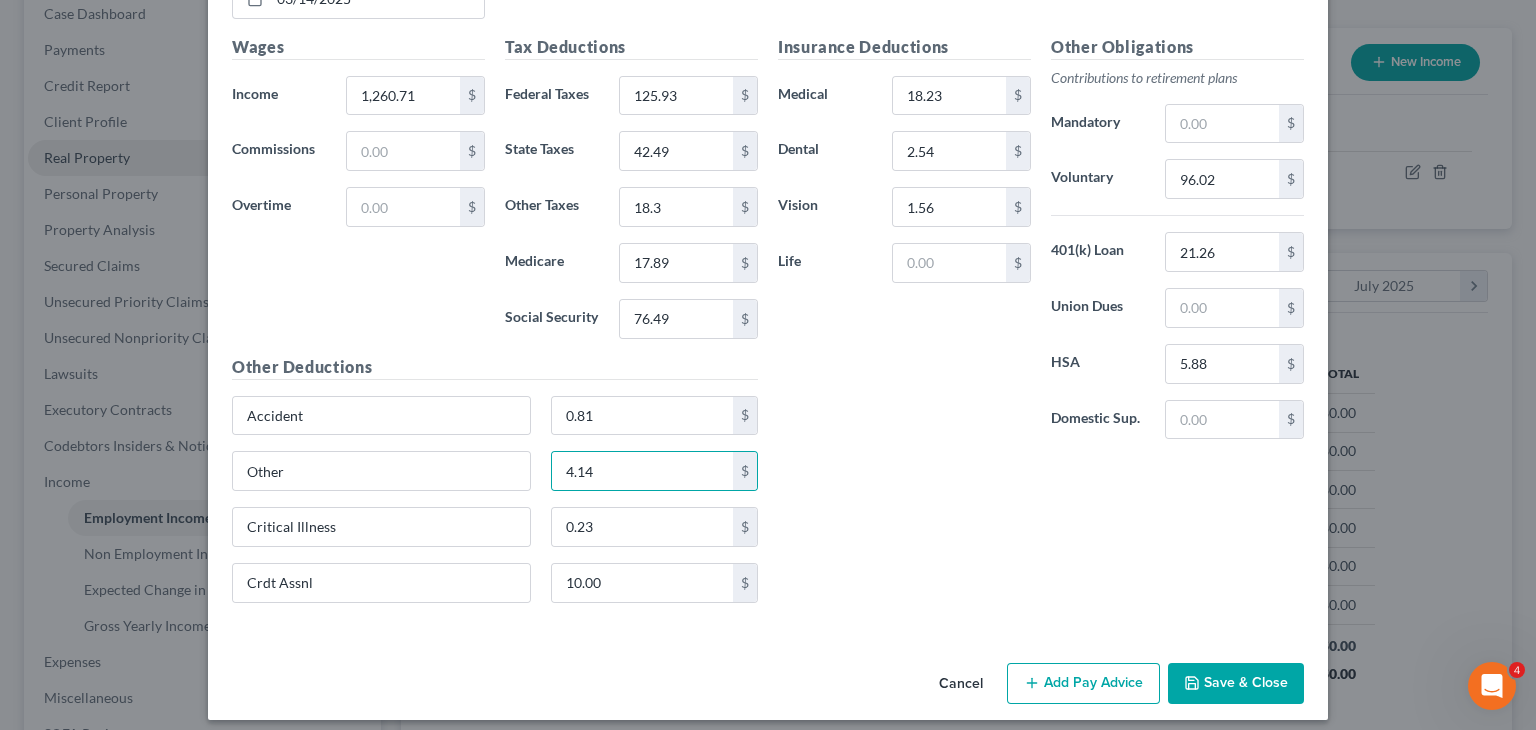 click on "Insurance Deductions Medical 18.23 $ Dental 2.54 $ Vision 1.56 $ Life $" at bounding box center (904, 245) 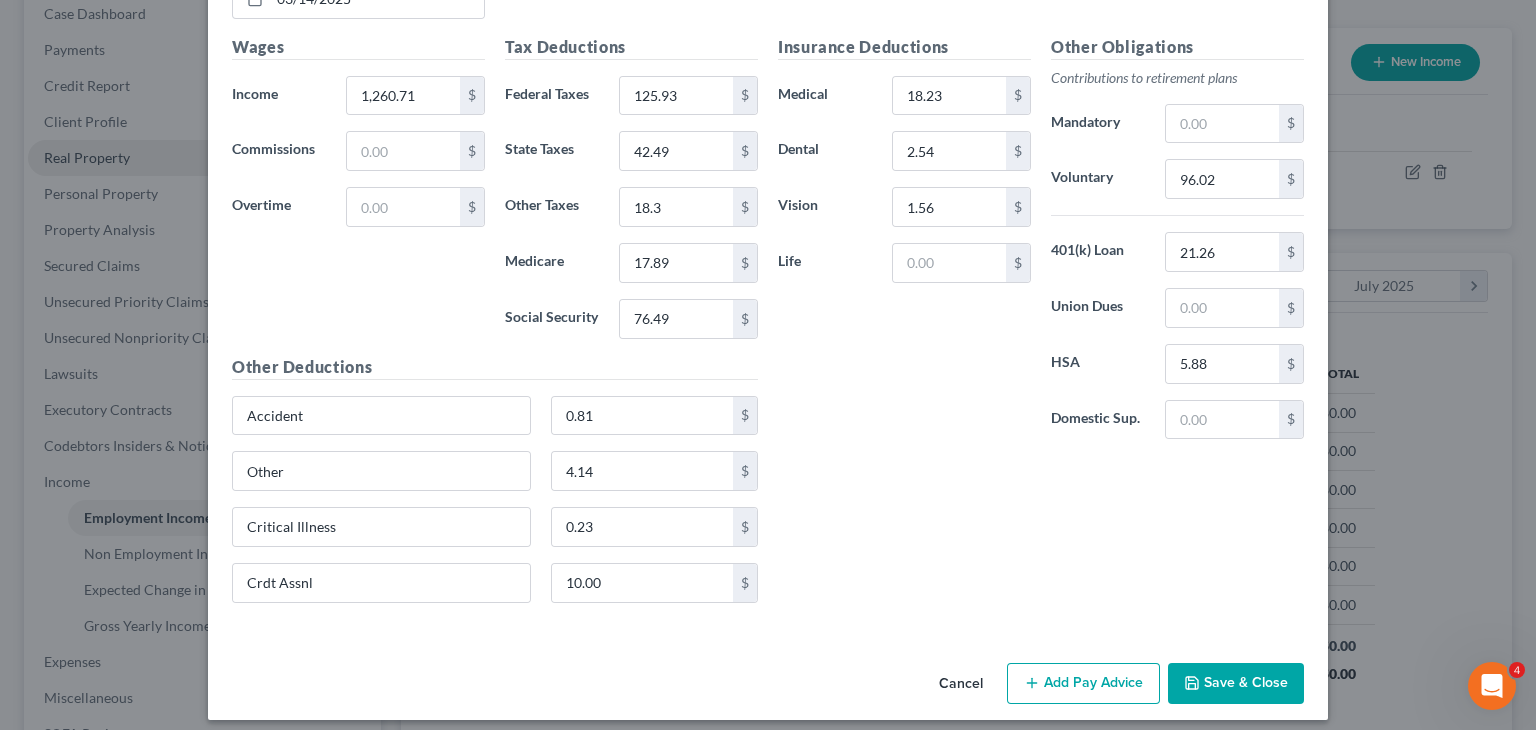 scroll, scrollTop: 2420, scrollLeft: 0, axis: vertical 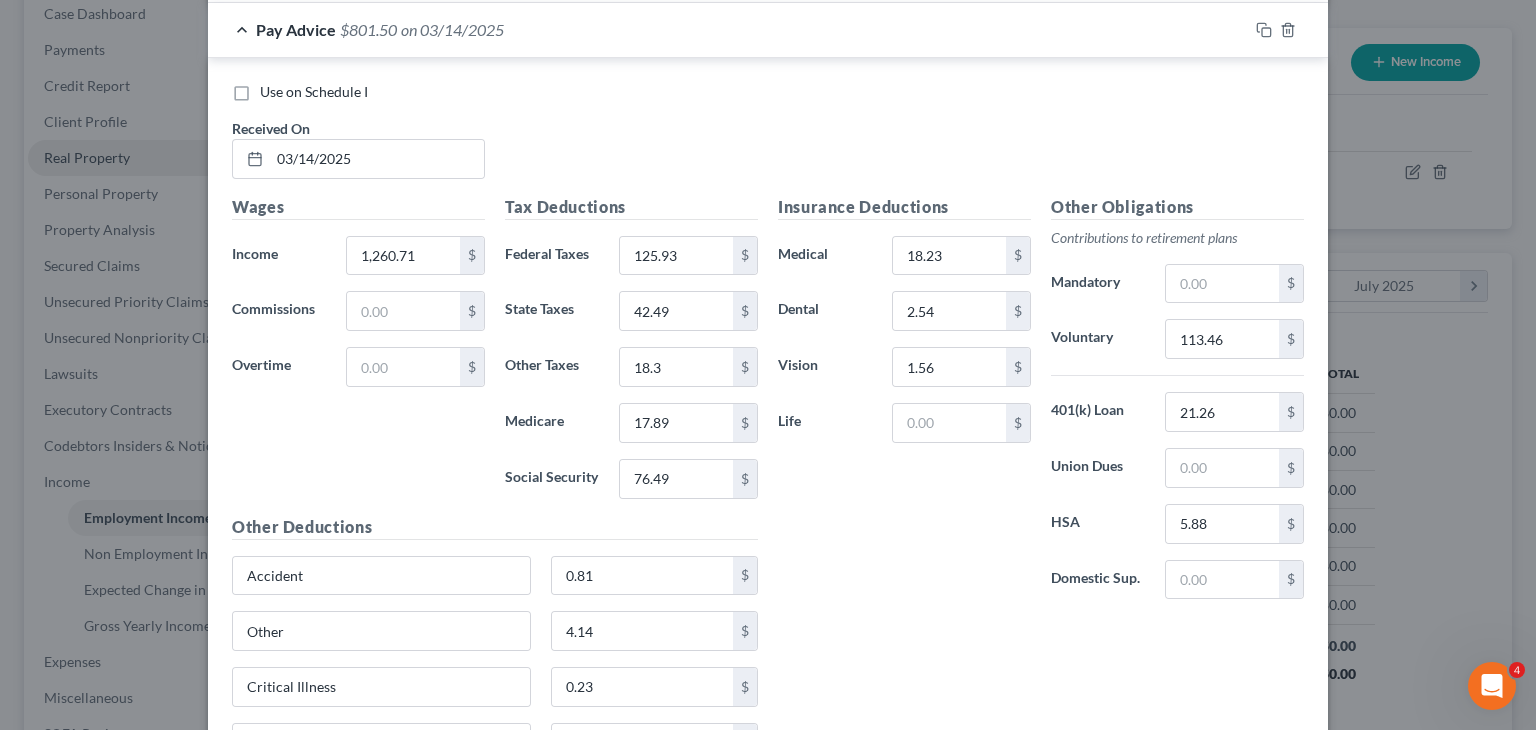 click on "Union Dues" at bounding box center [1098, 468] 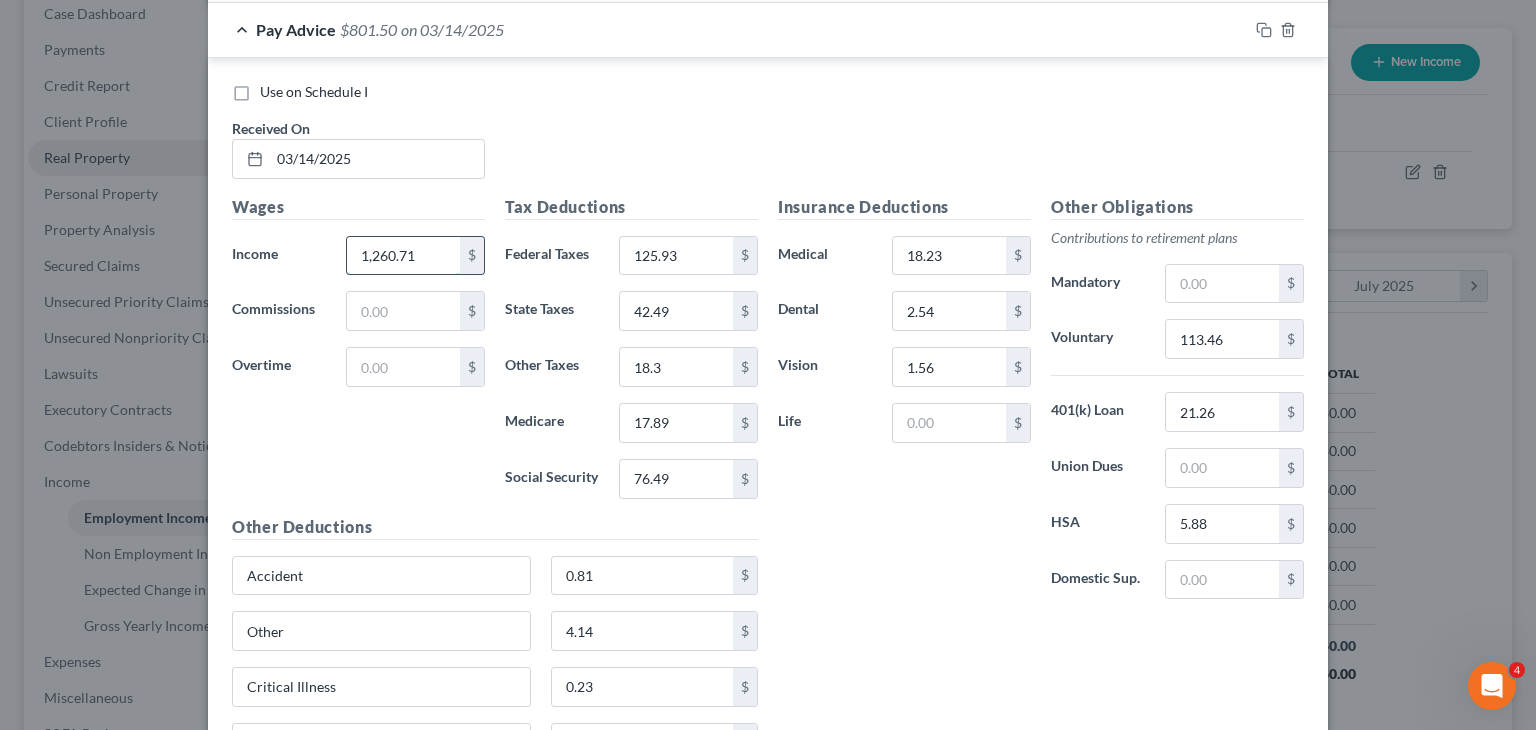 click on "1,260.71" at bounding box center (403, 256) 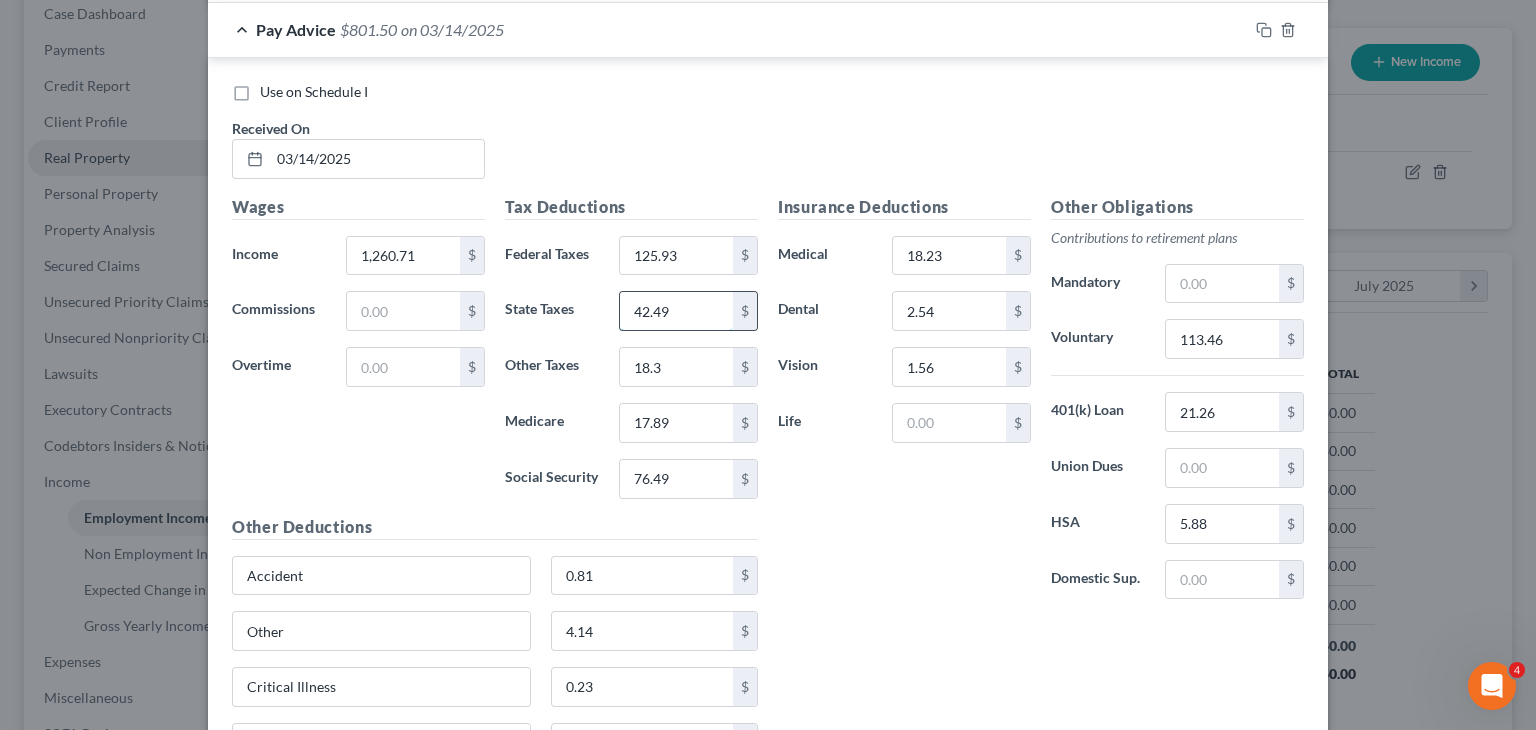 click on "42.49" at bounding box center [676, 311] 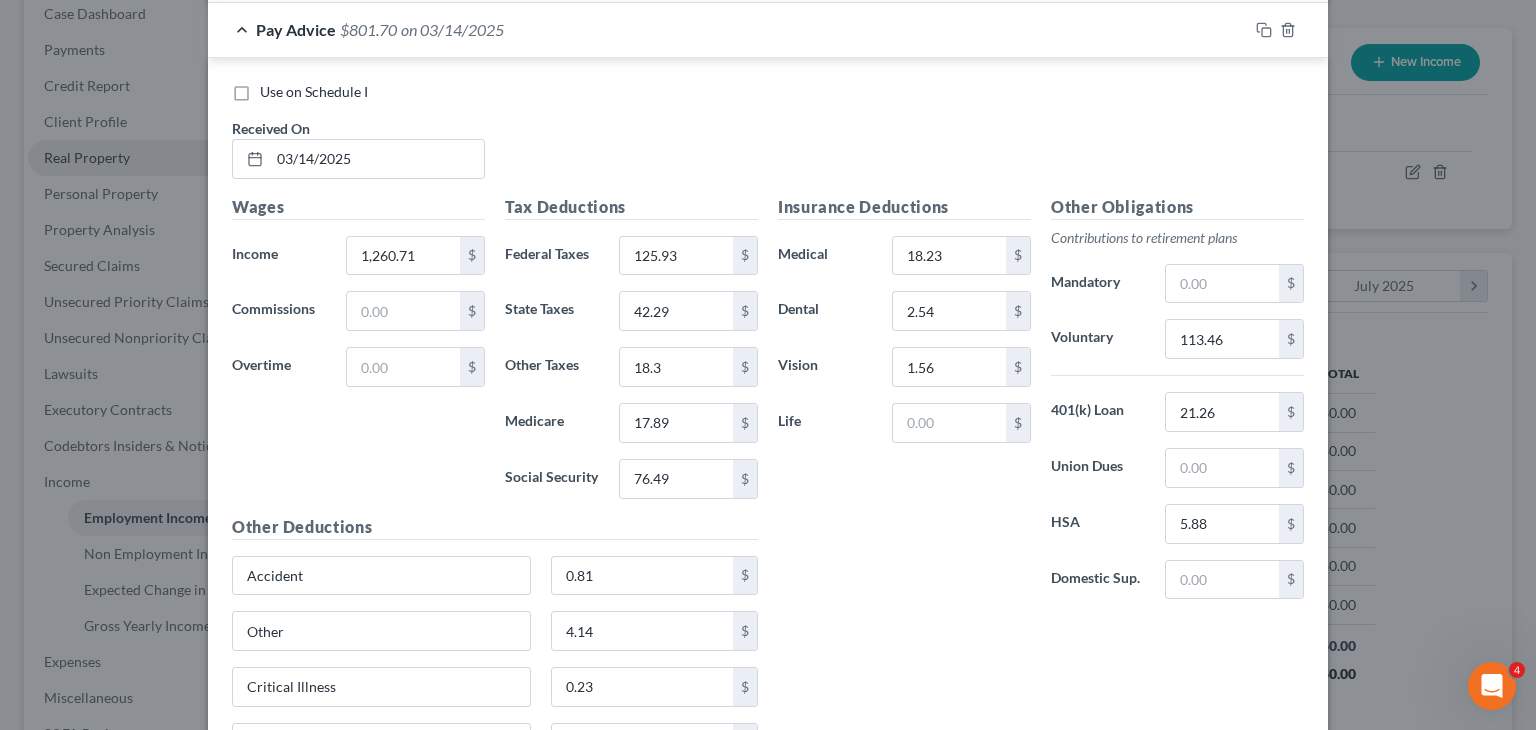click on "Insurance Deductions Medical 18.23 $ Dental 2.54 $ Vision 1.56 $ Life $" at bounding box center [904, 405] 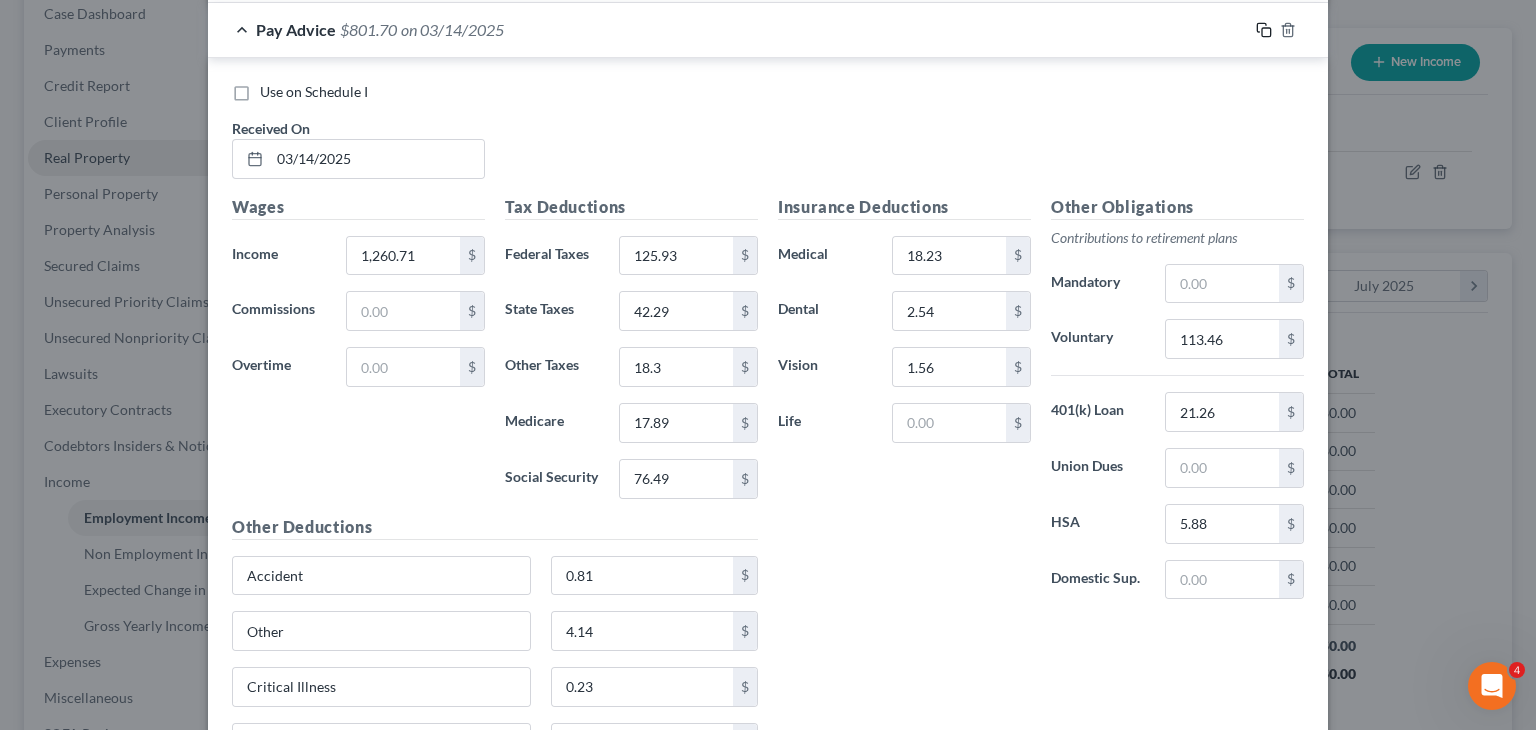 click 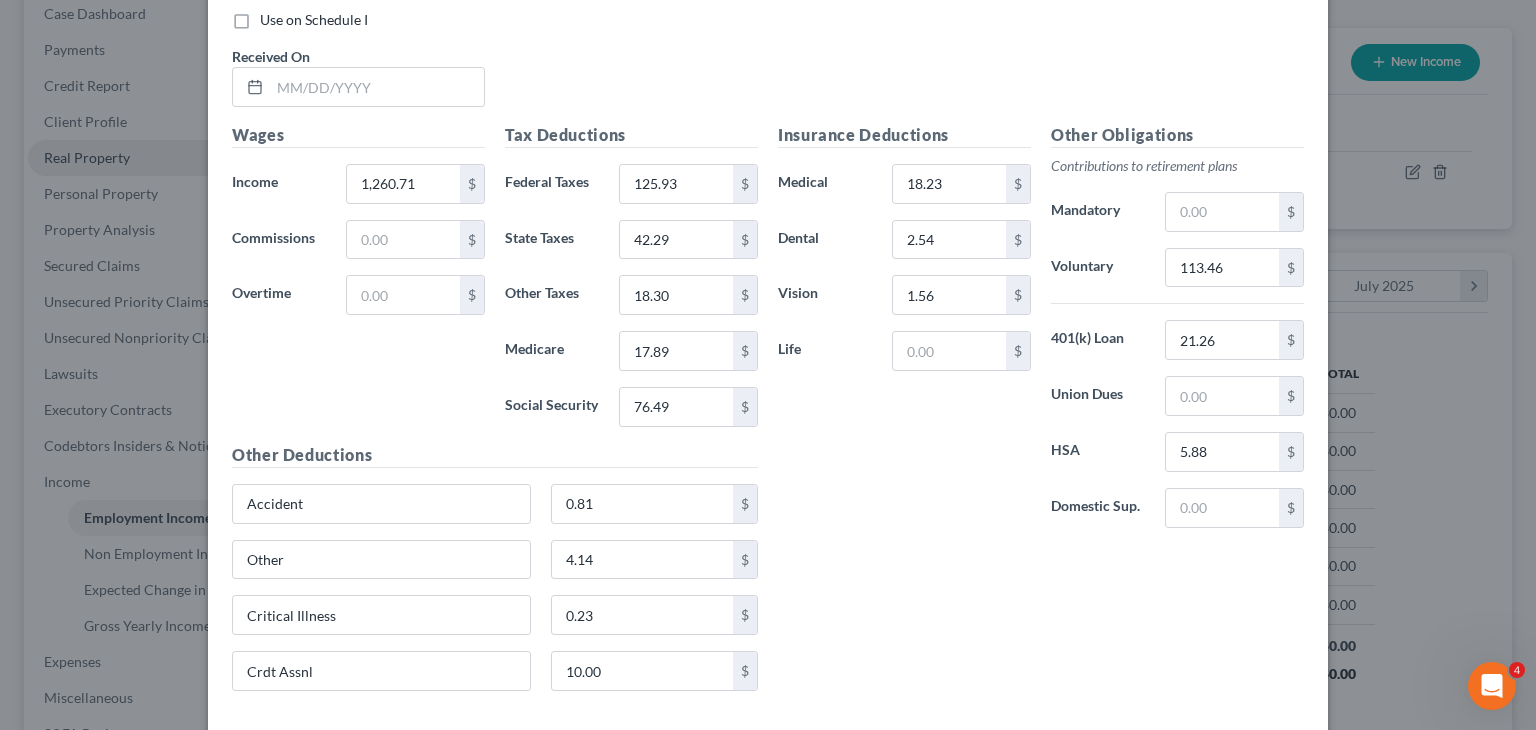 scroll, scrollTop: 2548, scrollLeft: 0, axis: vertical 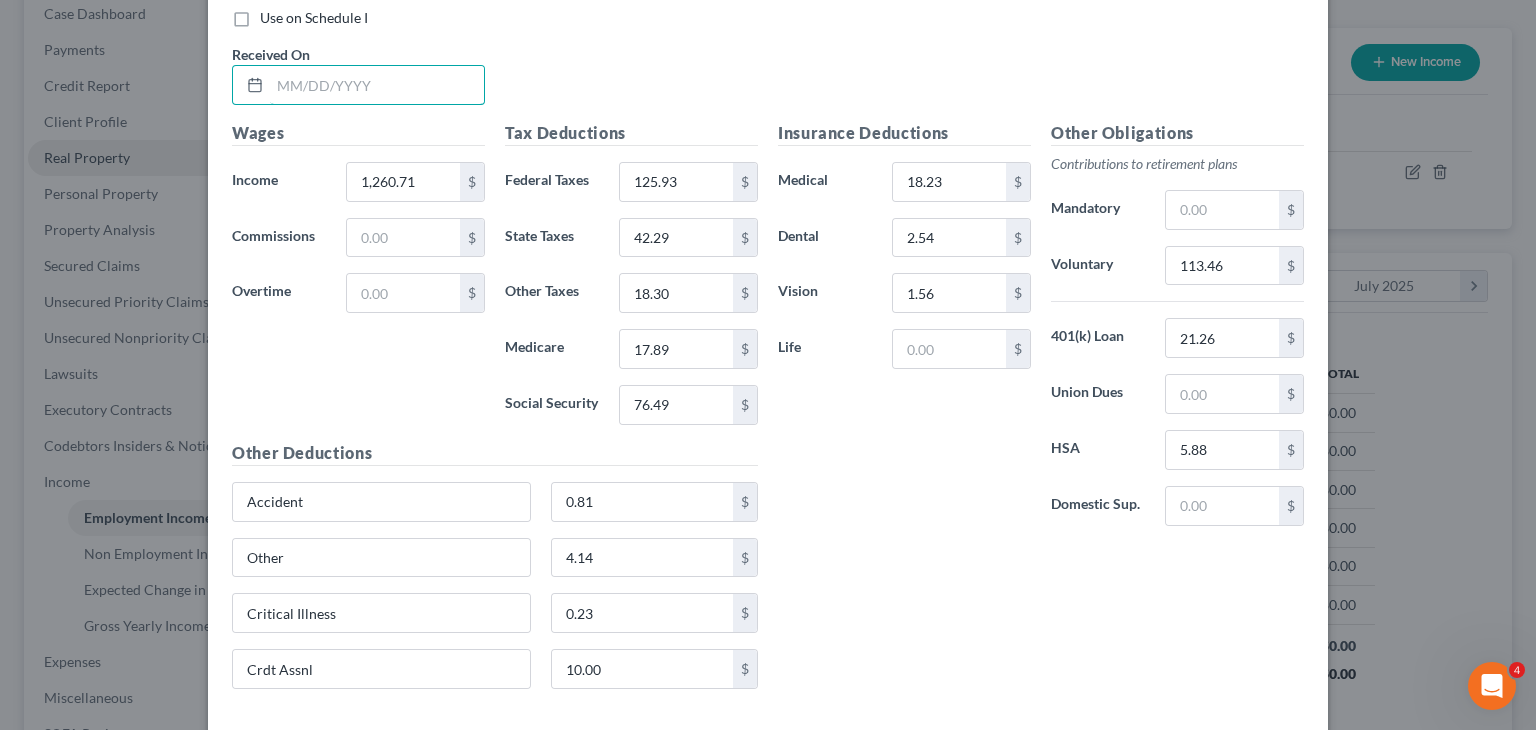 drag, startPoint x: 299, startPoint y: 86, endPoint x: 1312, endPoint y: 335, distance: 1043.1539 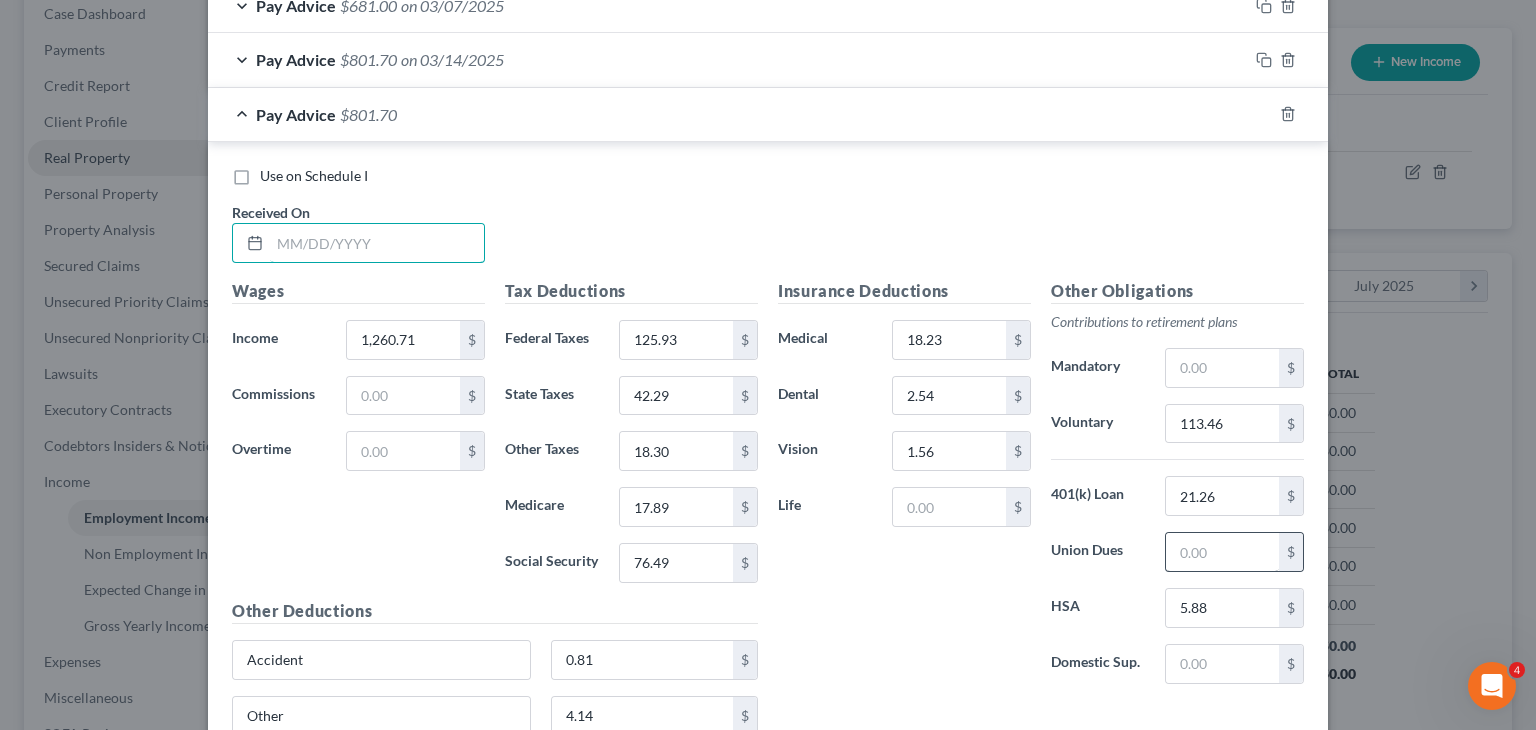scroll, scrollTop: 2384, scrollLeft: 0, axis: vertical 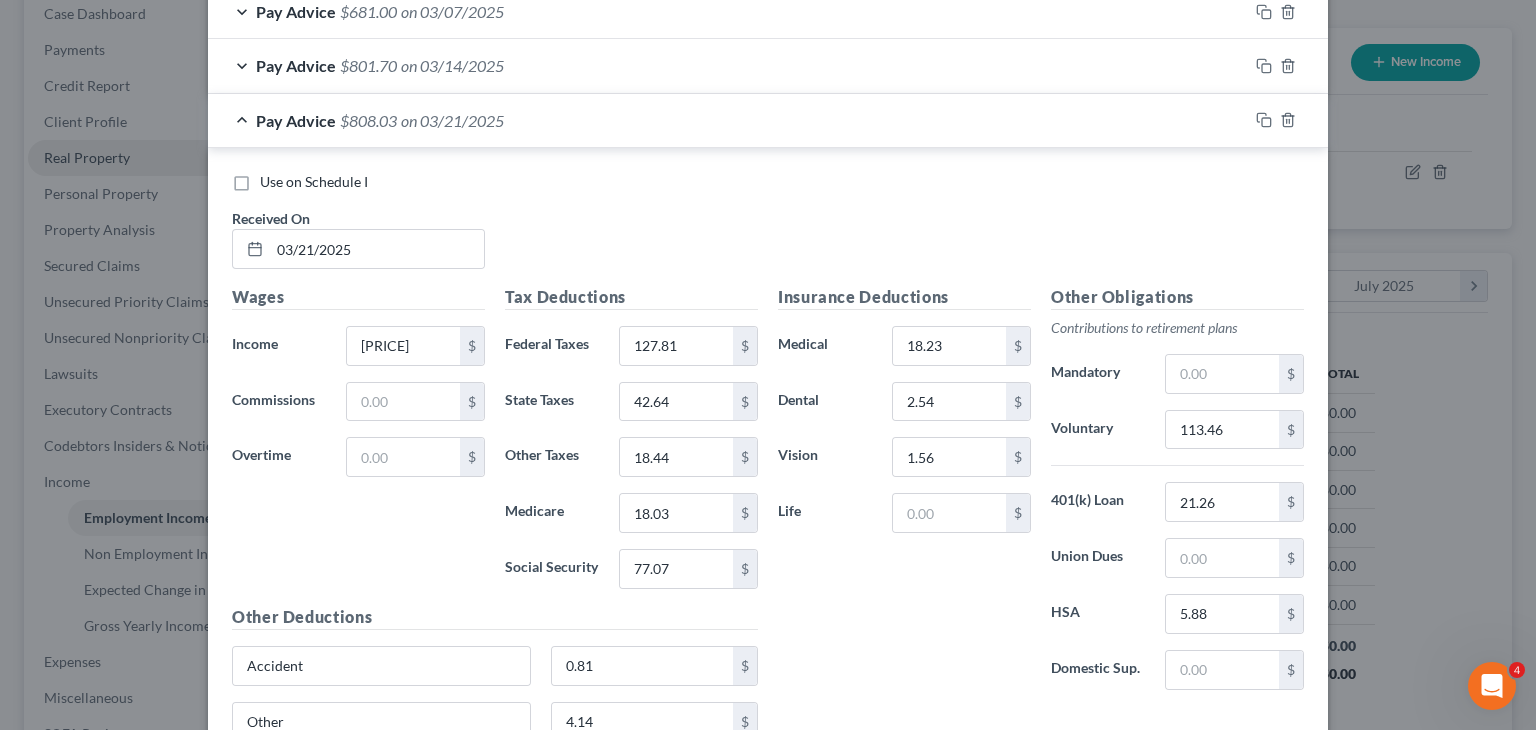 click on "Insurance Deductions Medical 18.23 $ Dental 2.54 $ Vision 1.56 $ Life $" at bounding box center (904, 495) 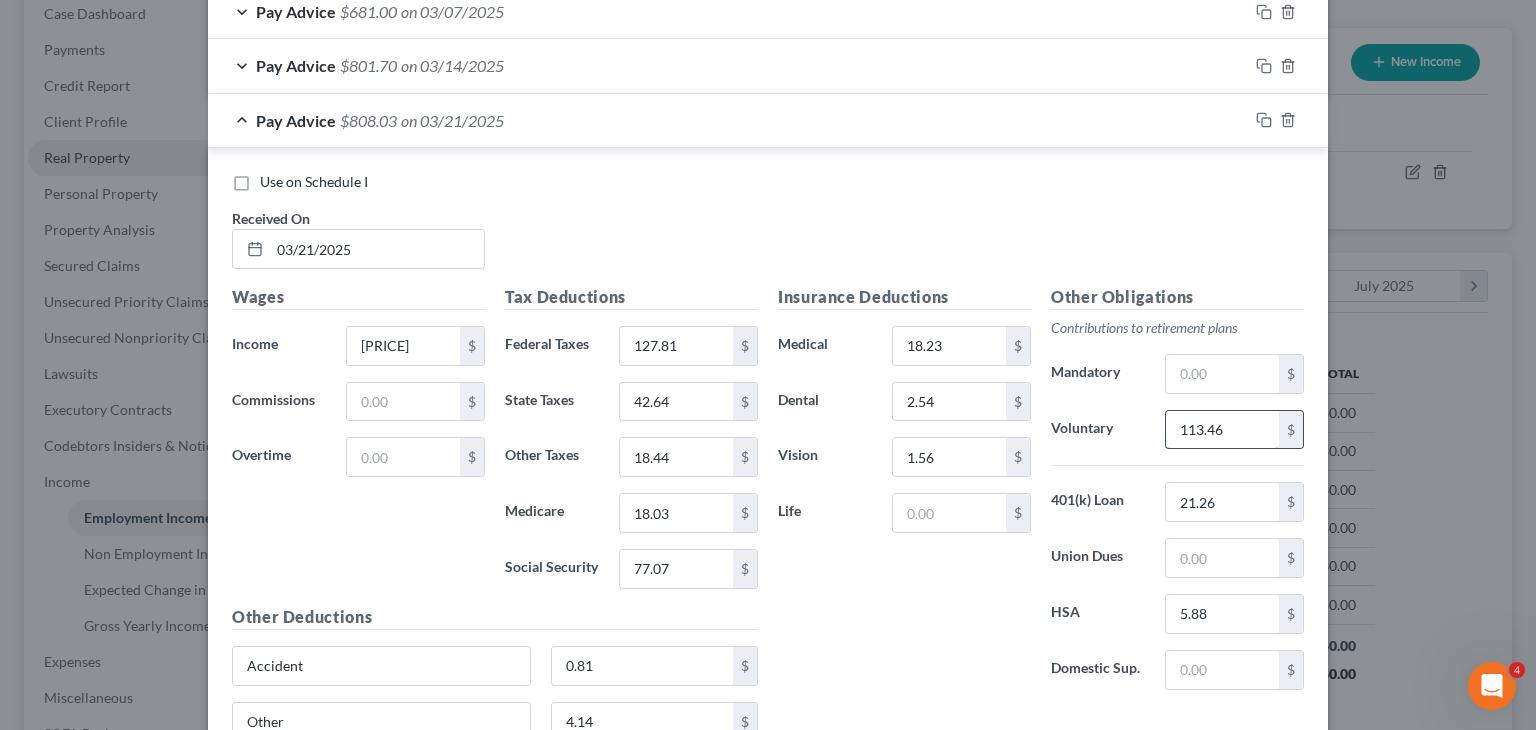 click on "113.46" at bounding box center [1222, 430] 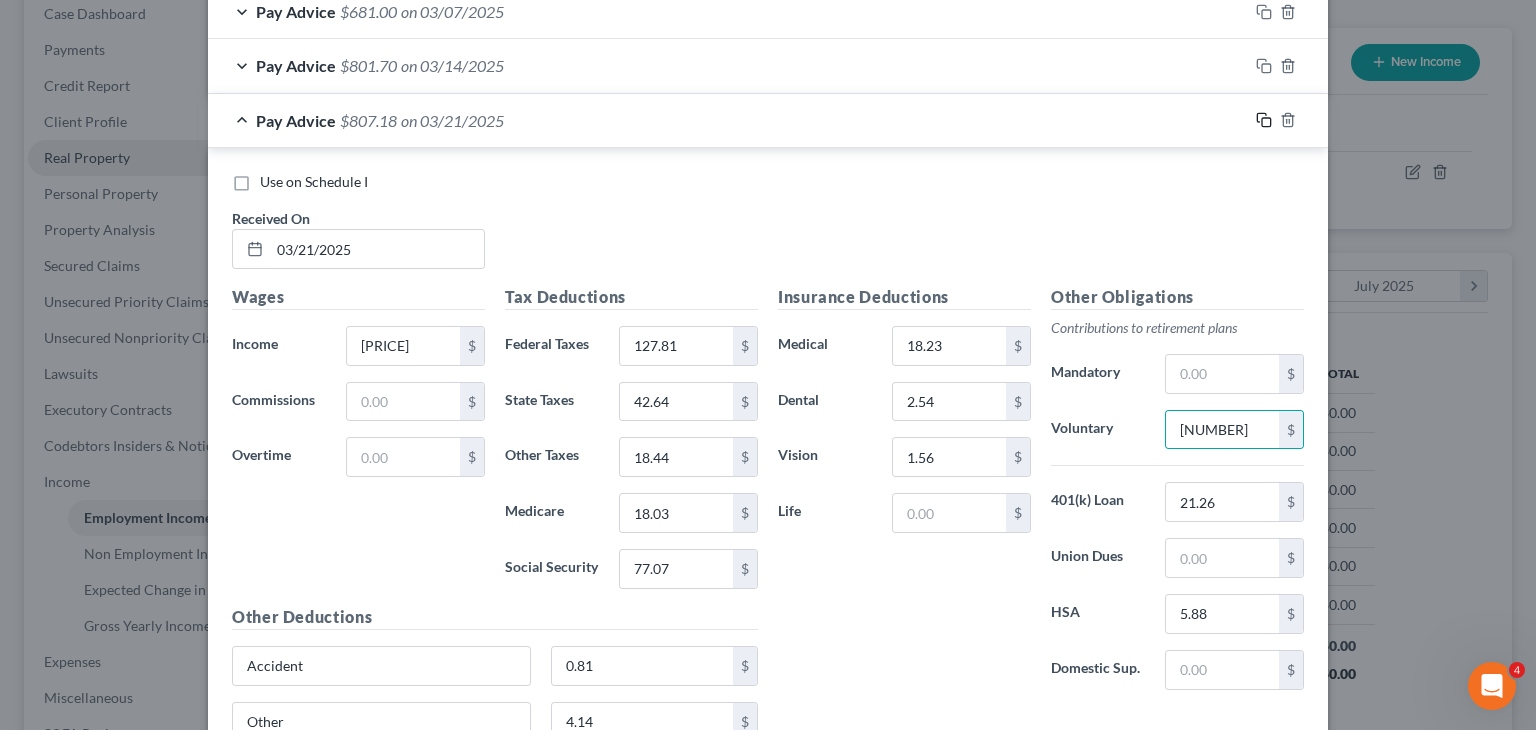 click 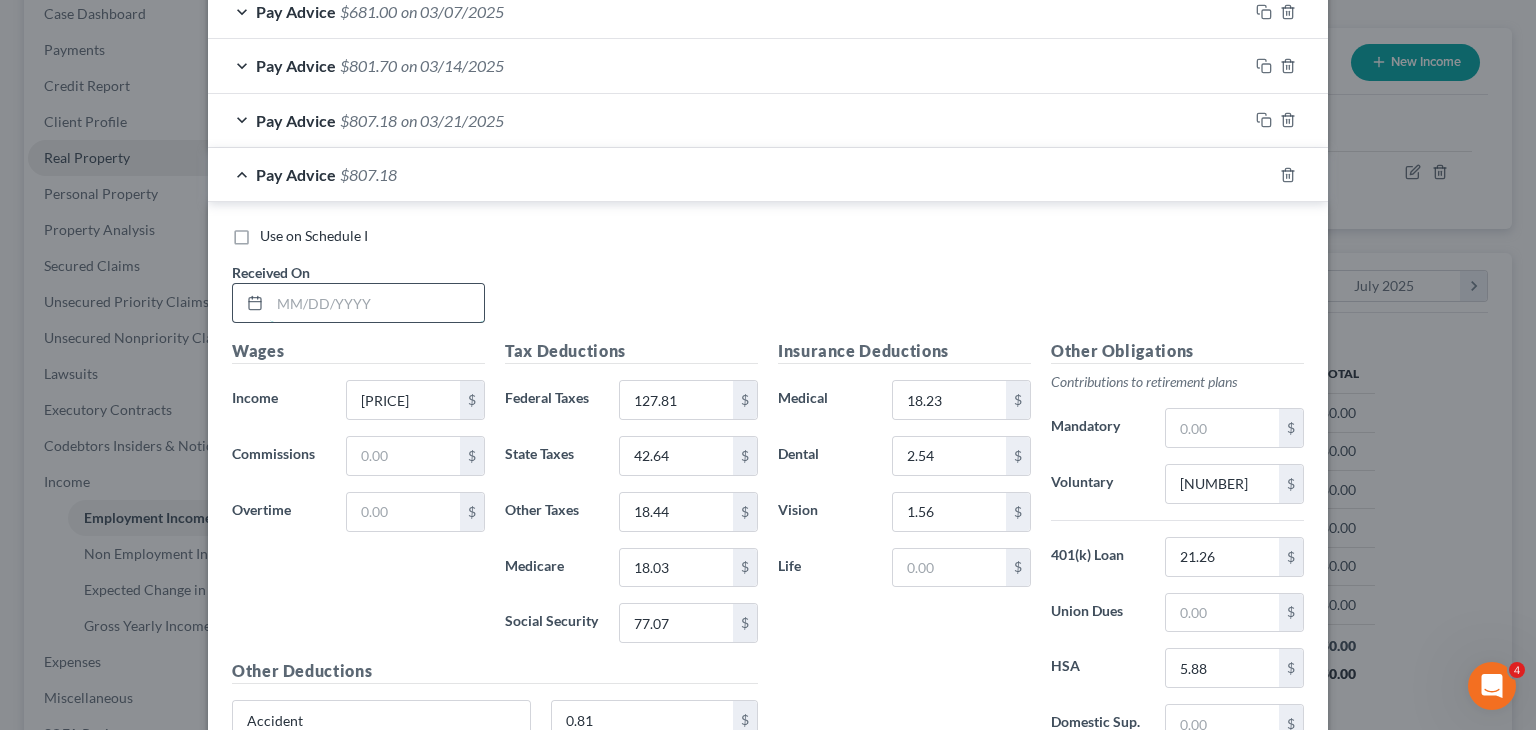 click at bounding box center [377, 303] 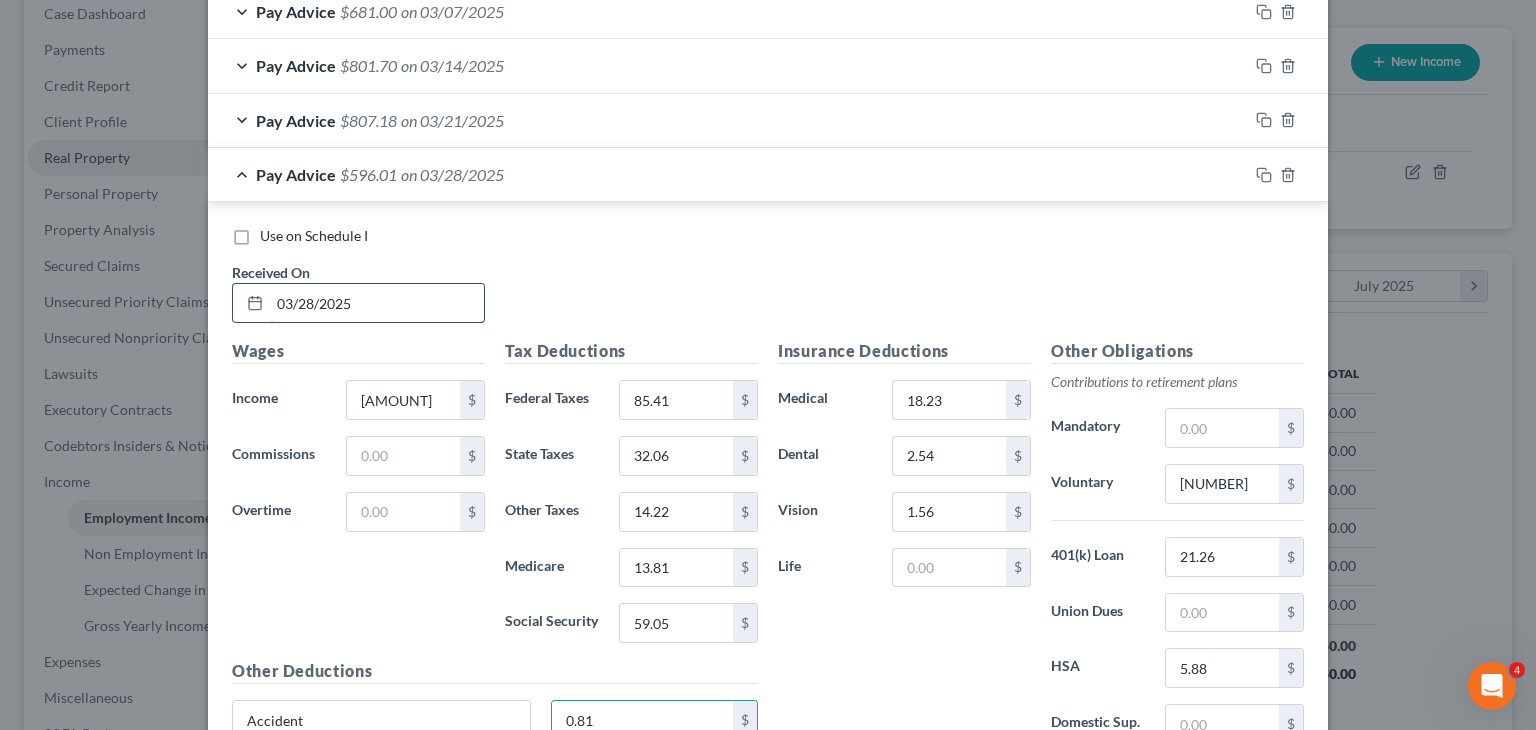 scroll, scrollTop: 2688, scrollLeft: 0, axis: vertical 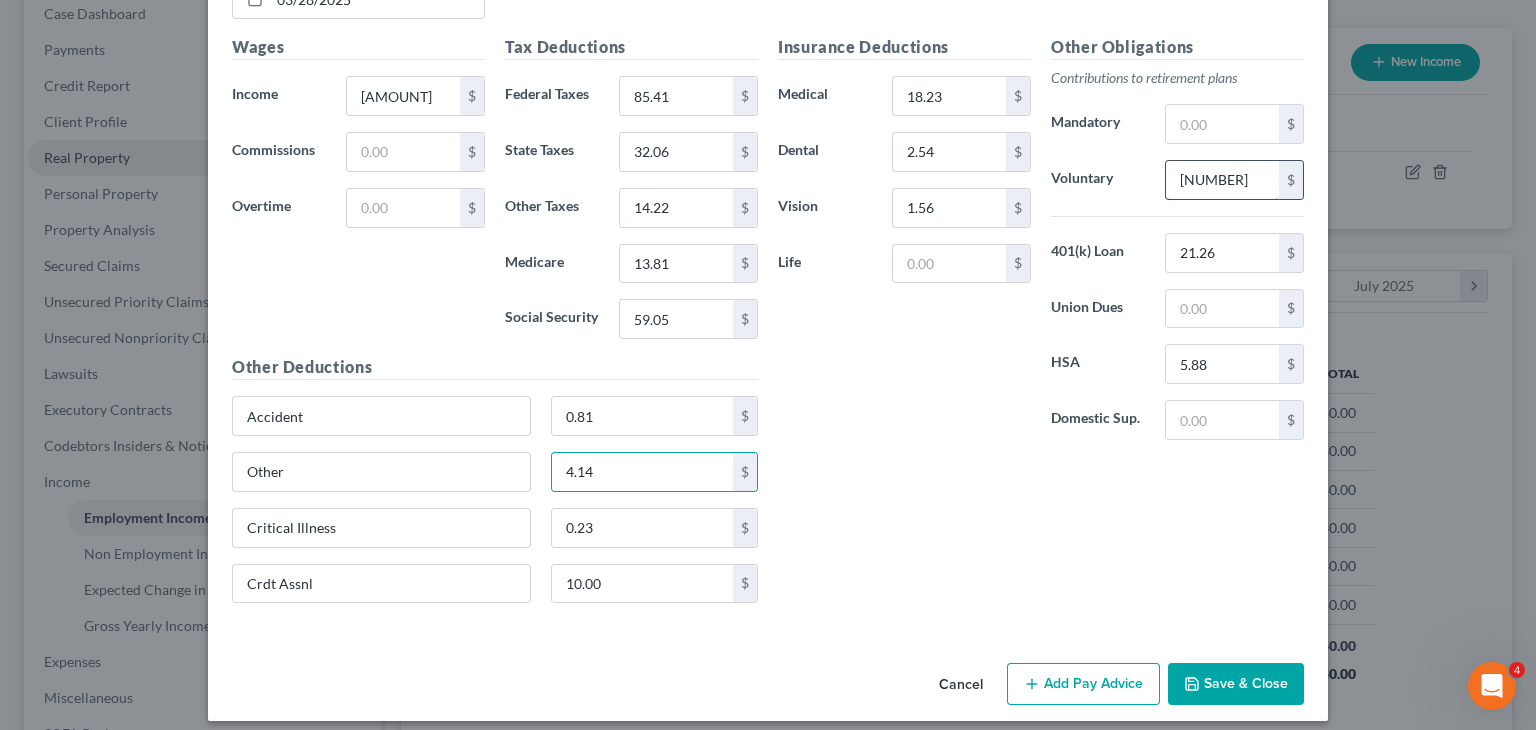 click on "[NUMBER]" at bounding box center (1222, 180) 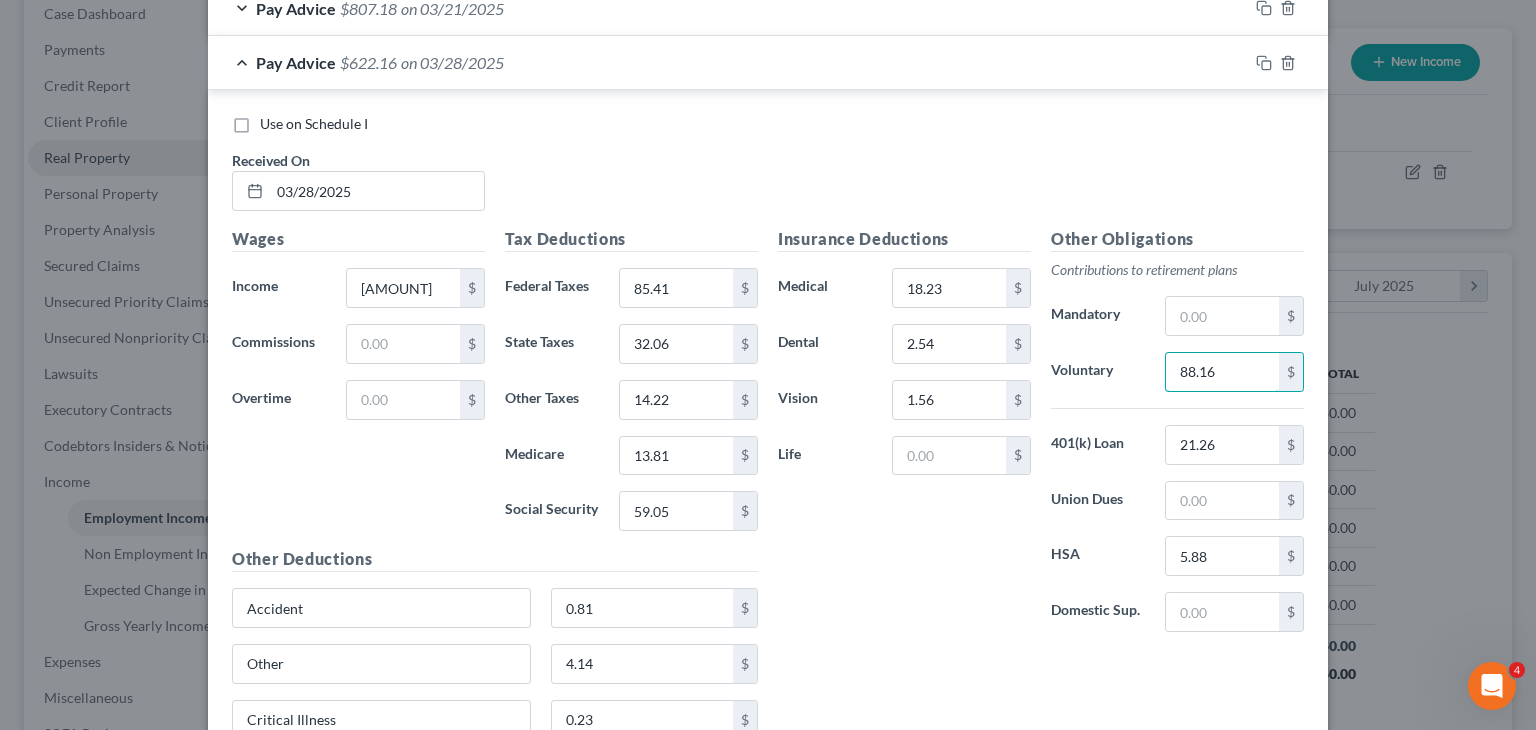 scroll, scrollTop: 2396, scrollLeft: 0, axis: vertical 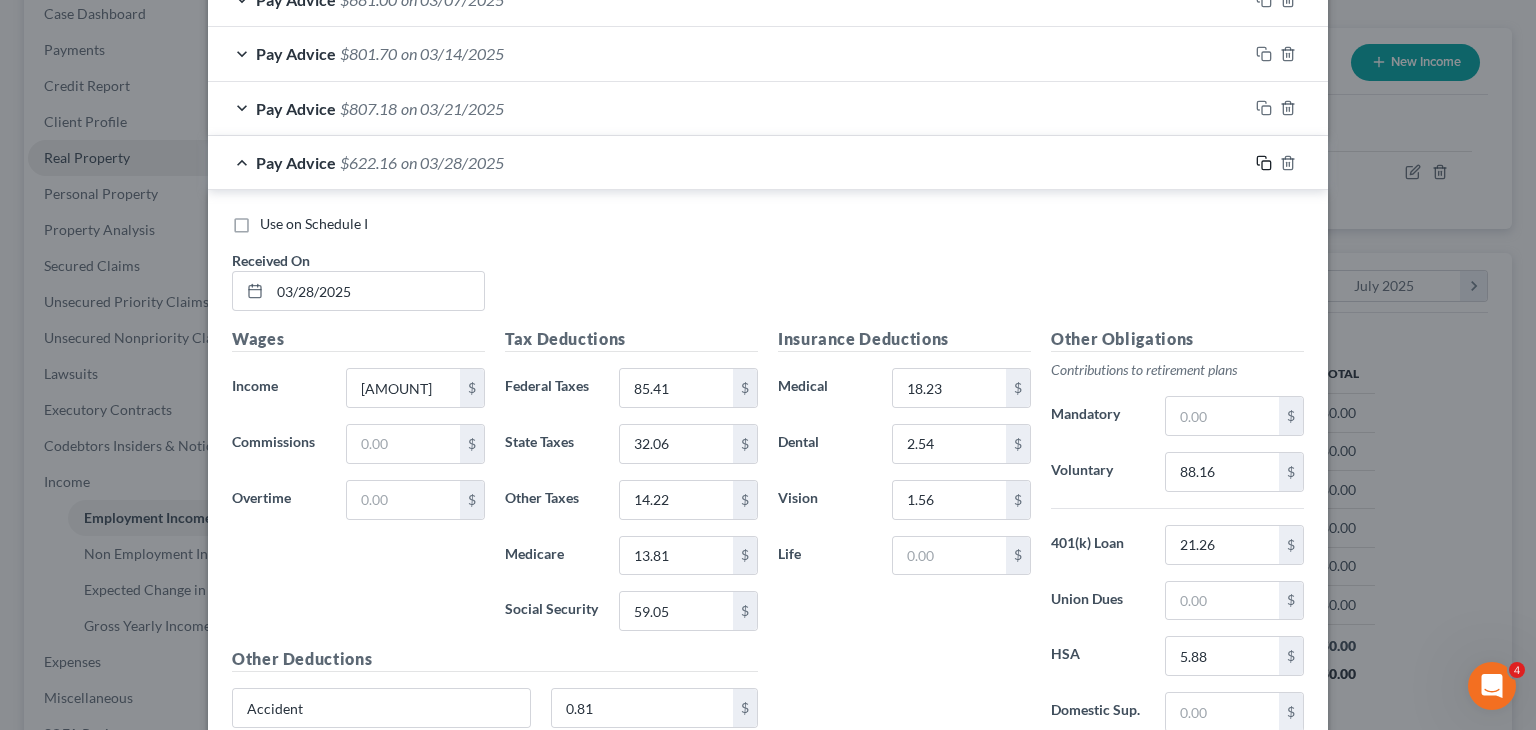click 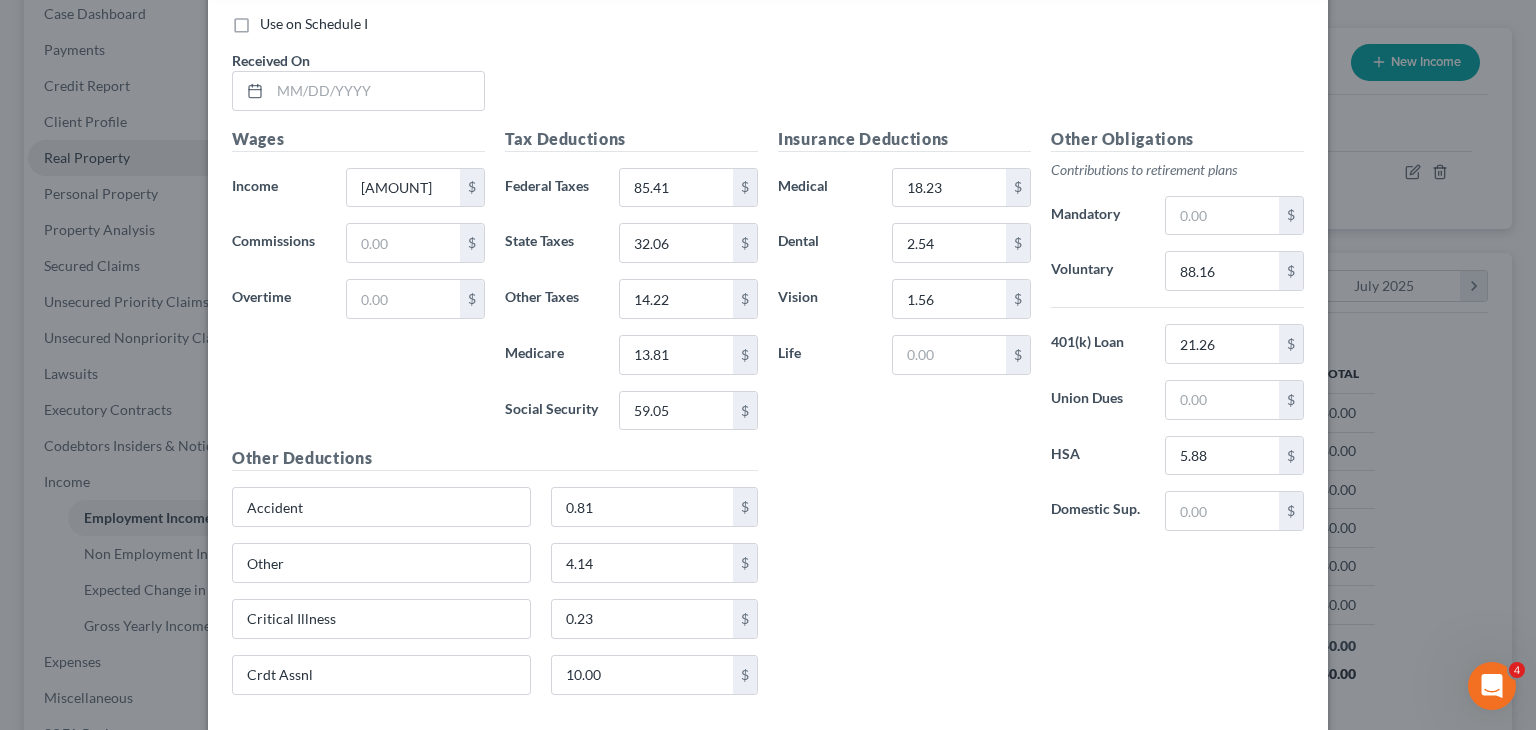 scroll, scrollTop: 2584, scrollLeft: 0, axis: vertical 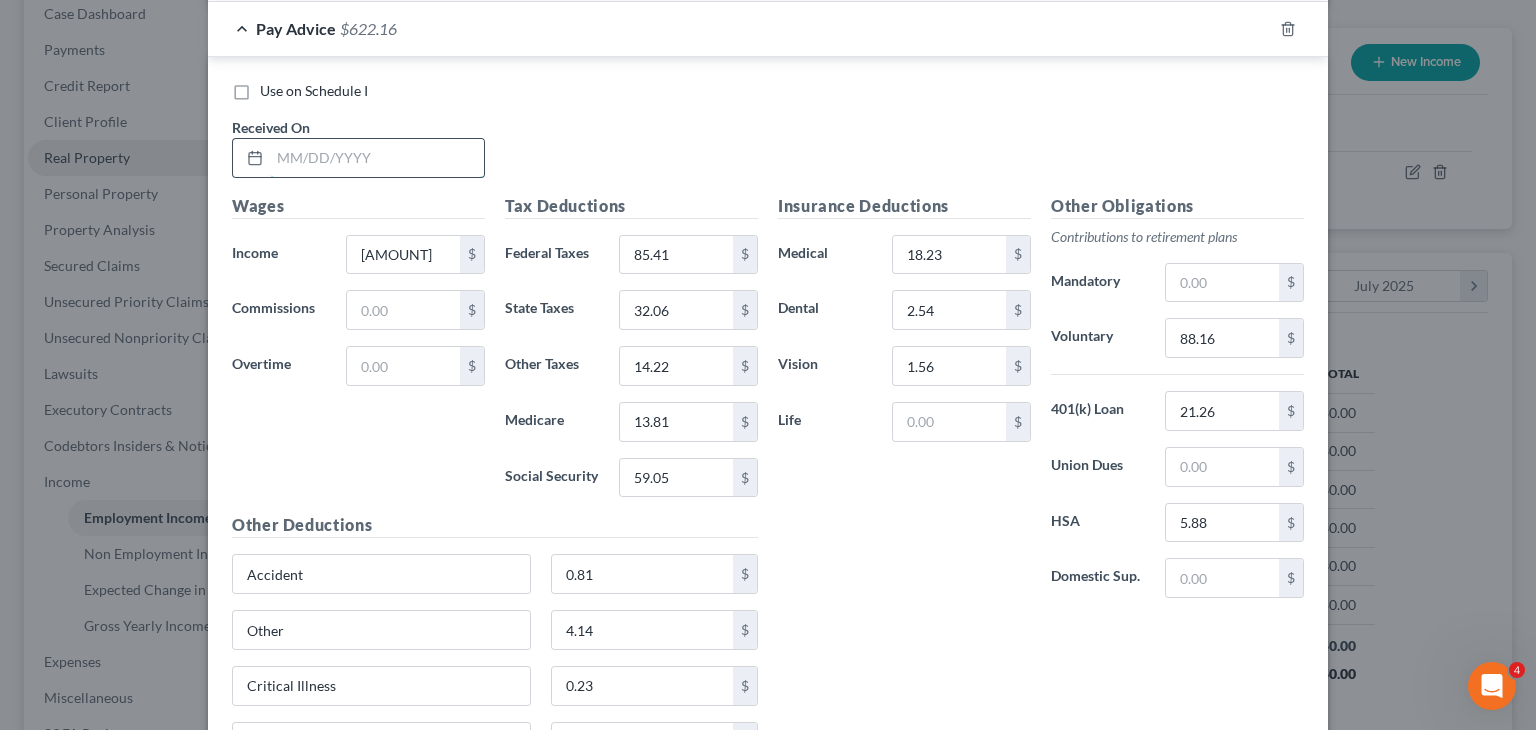 drag, startPoint x: 407, startPoint y: 152, endPoint x: 414, endPoint y: 163, distance: 13.038404 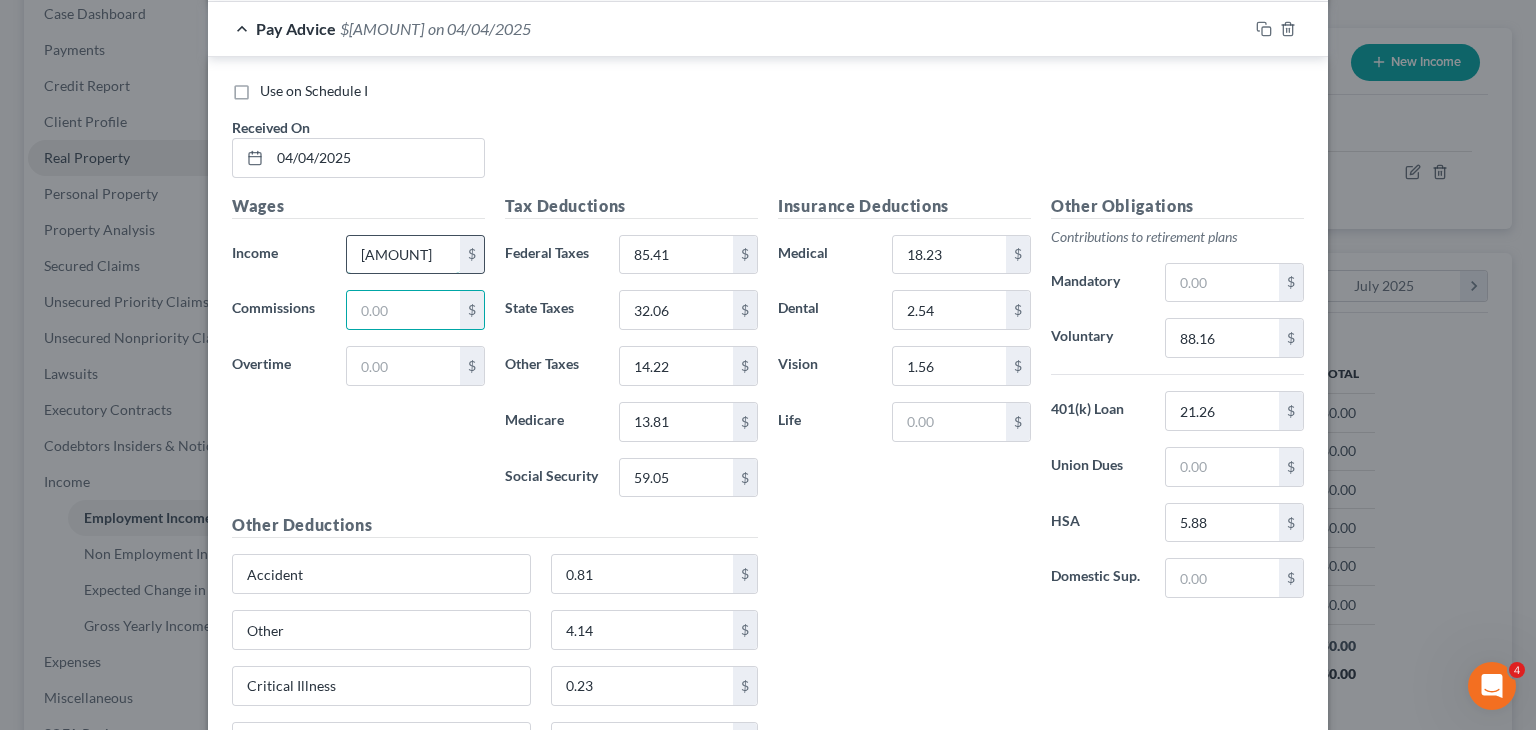 click on "[AMOUNT]" at bounding box center (403, 255) 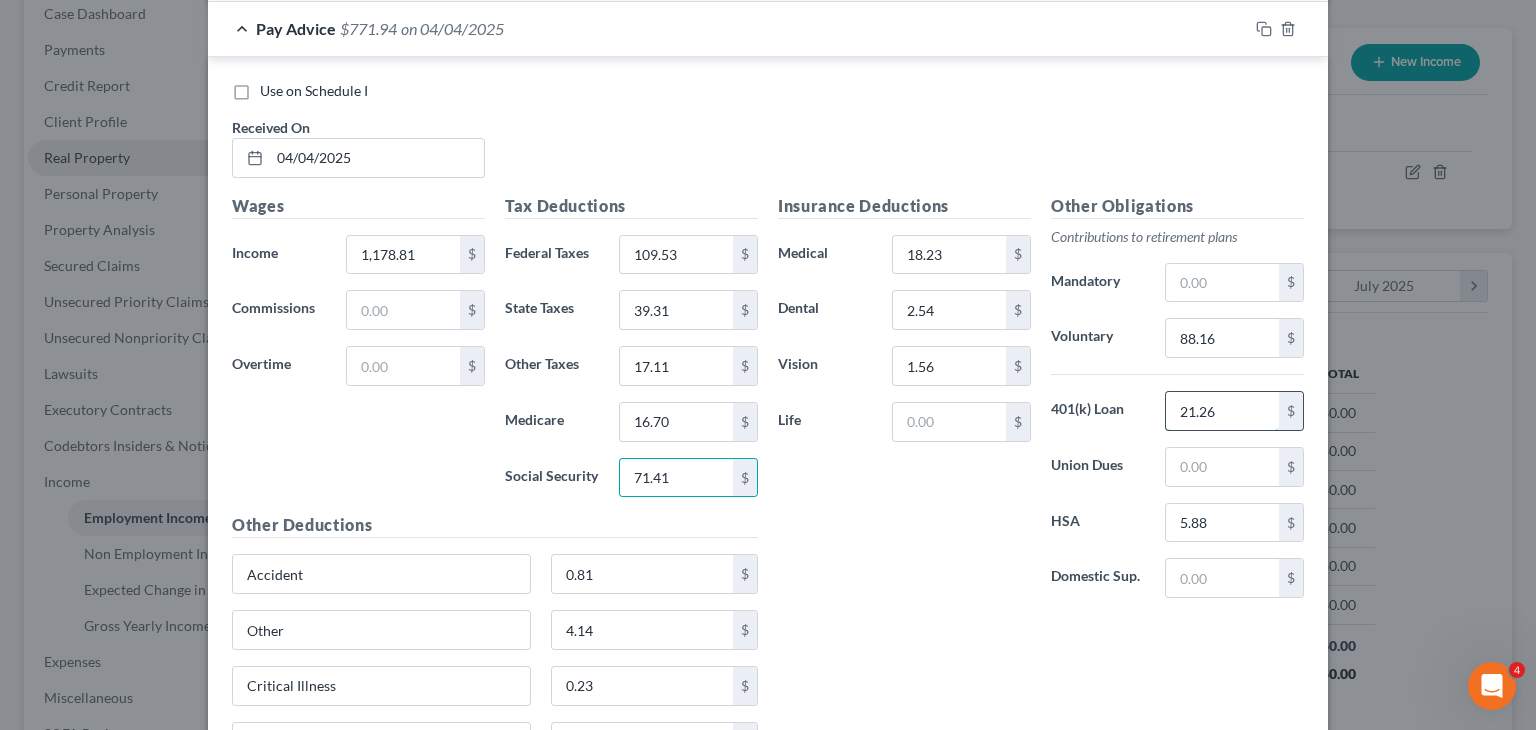 click on "21.26" at bounding box center [1222, 411] 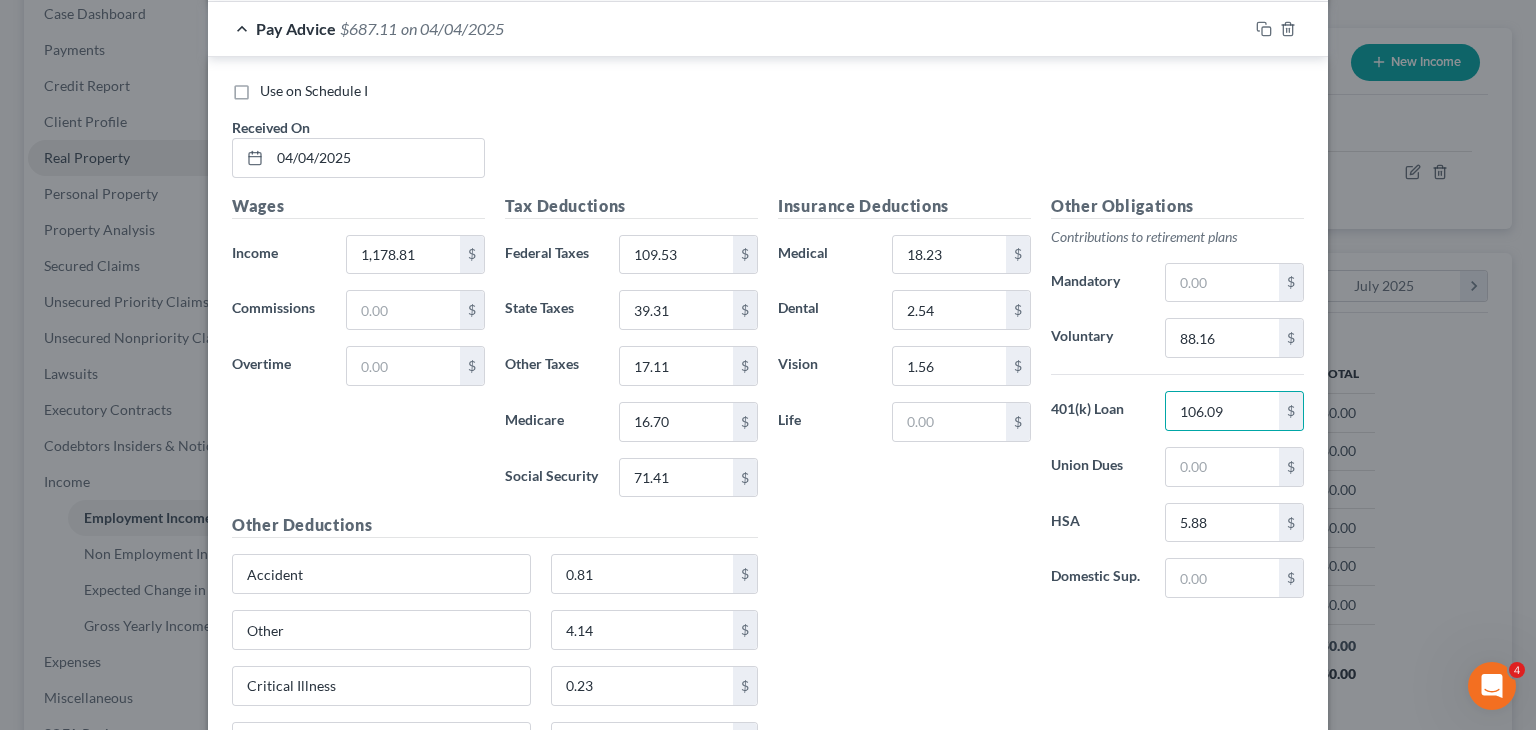 click on "Insurance Deductions Medical 18.23 $ Dental 2.54 $ Vision 1.56 $ Life $" at bounding box center (904, 404) 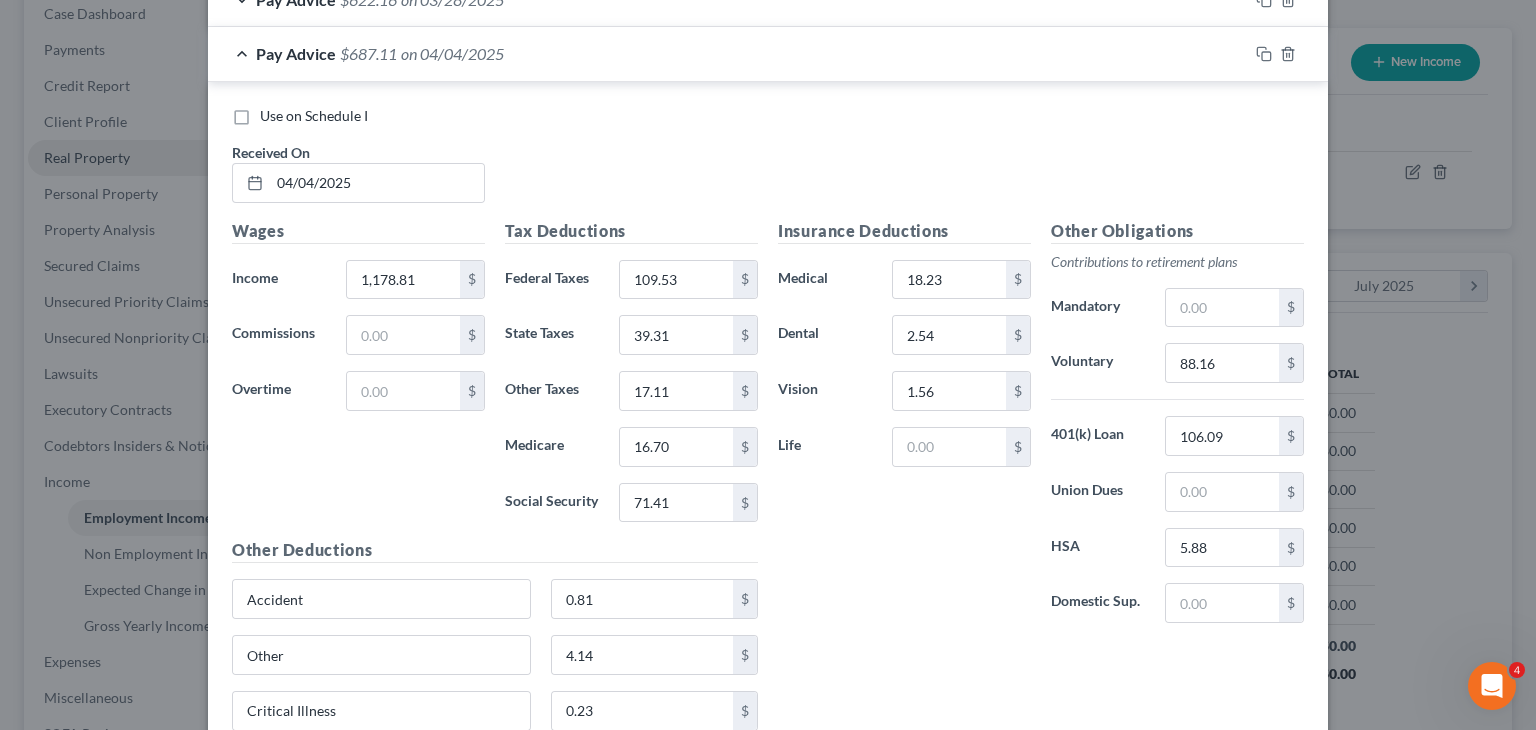 scroll, scrollTop: 2560, scrollLeft: 0, axis: vertical 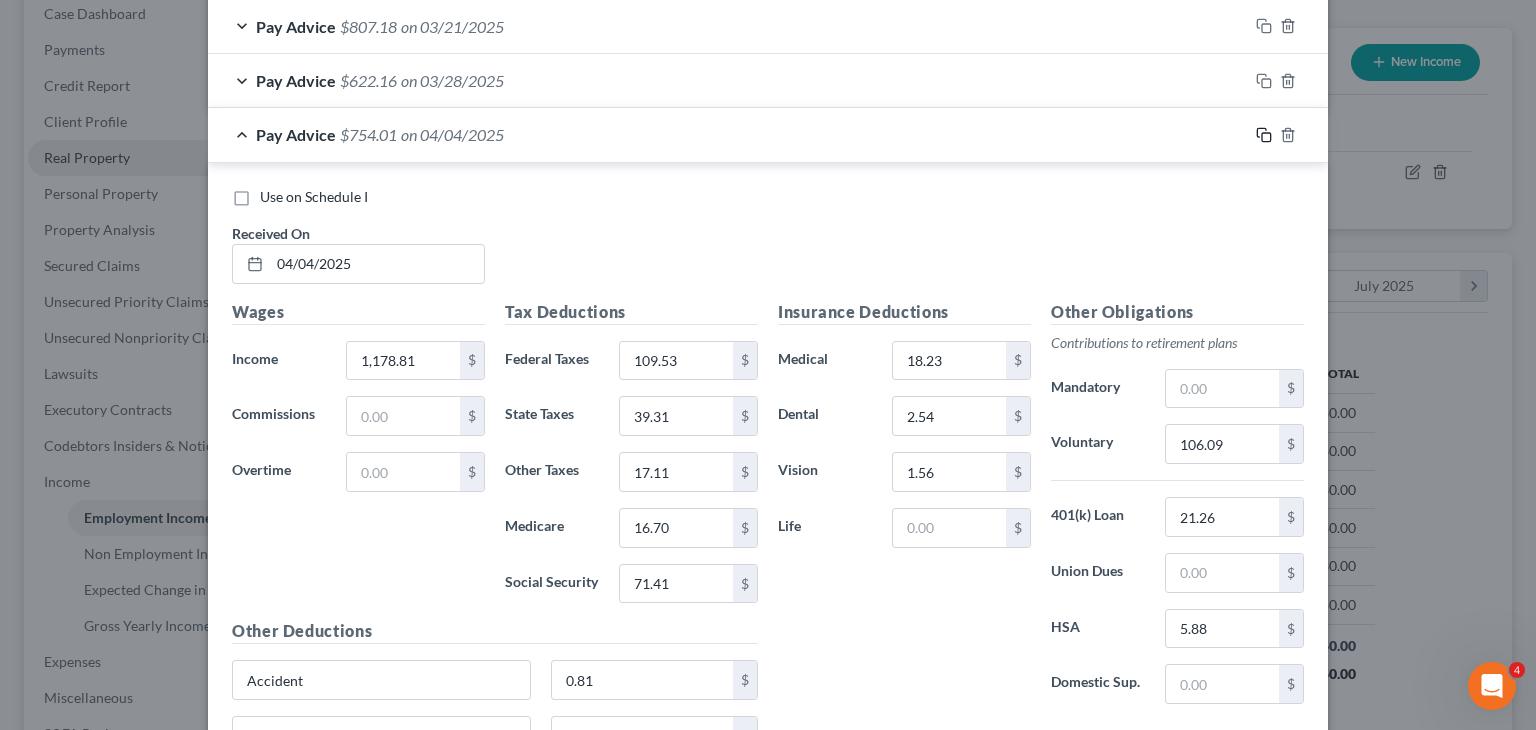 click 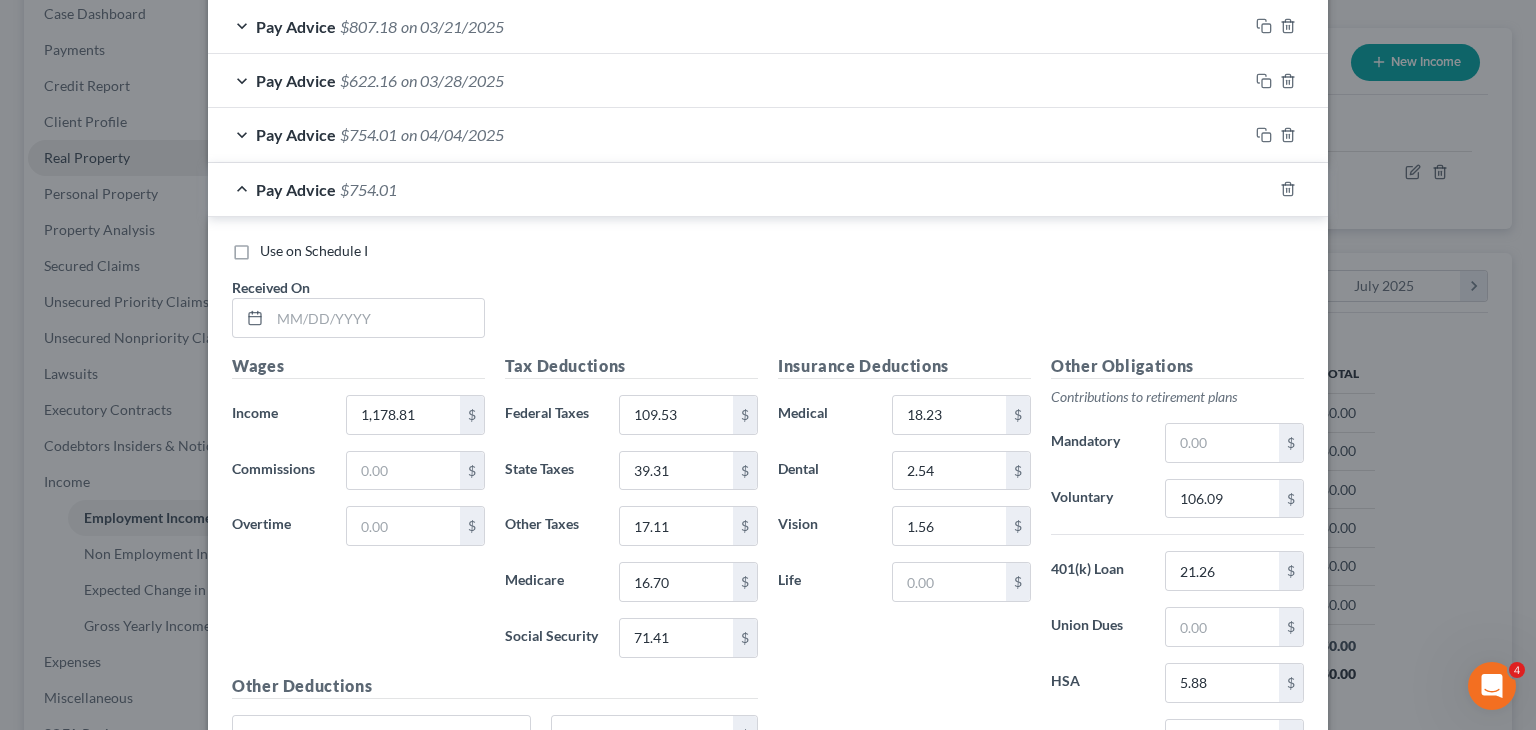 click on "Received On
*" at bounding box center (358, 307) 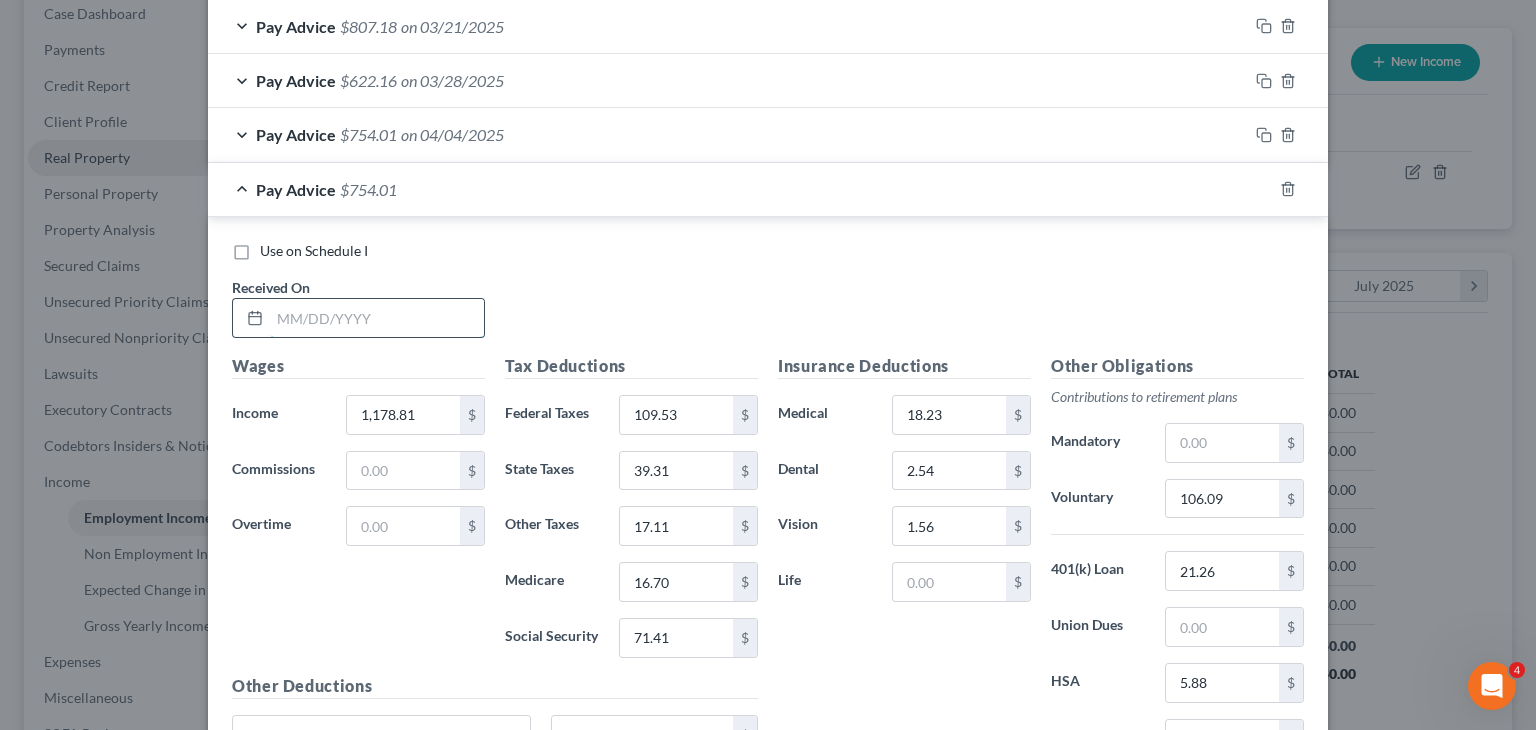 click at bounding box center (377, 318) 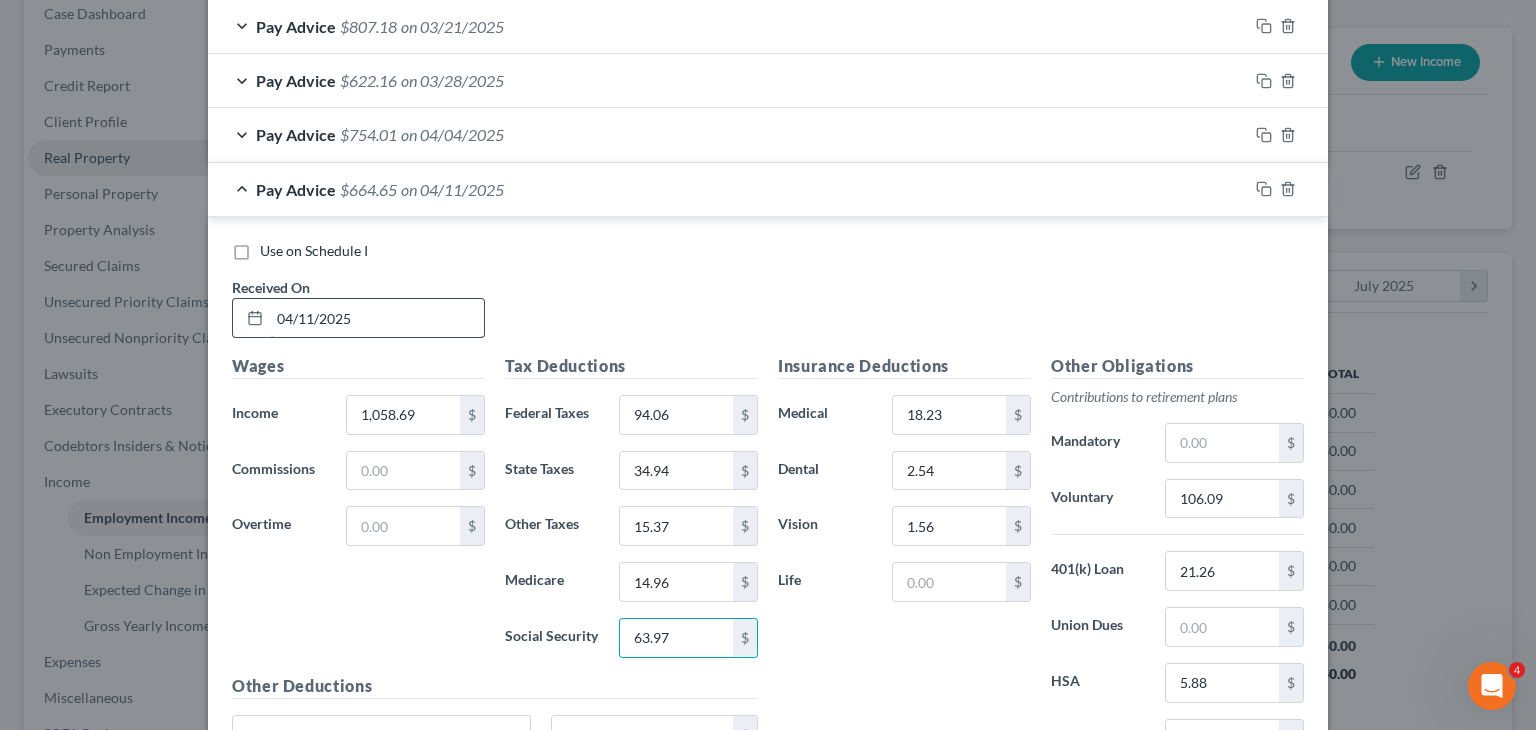 scroll, scrollTop: 2487, scrollLeft: 0, axis: vertical 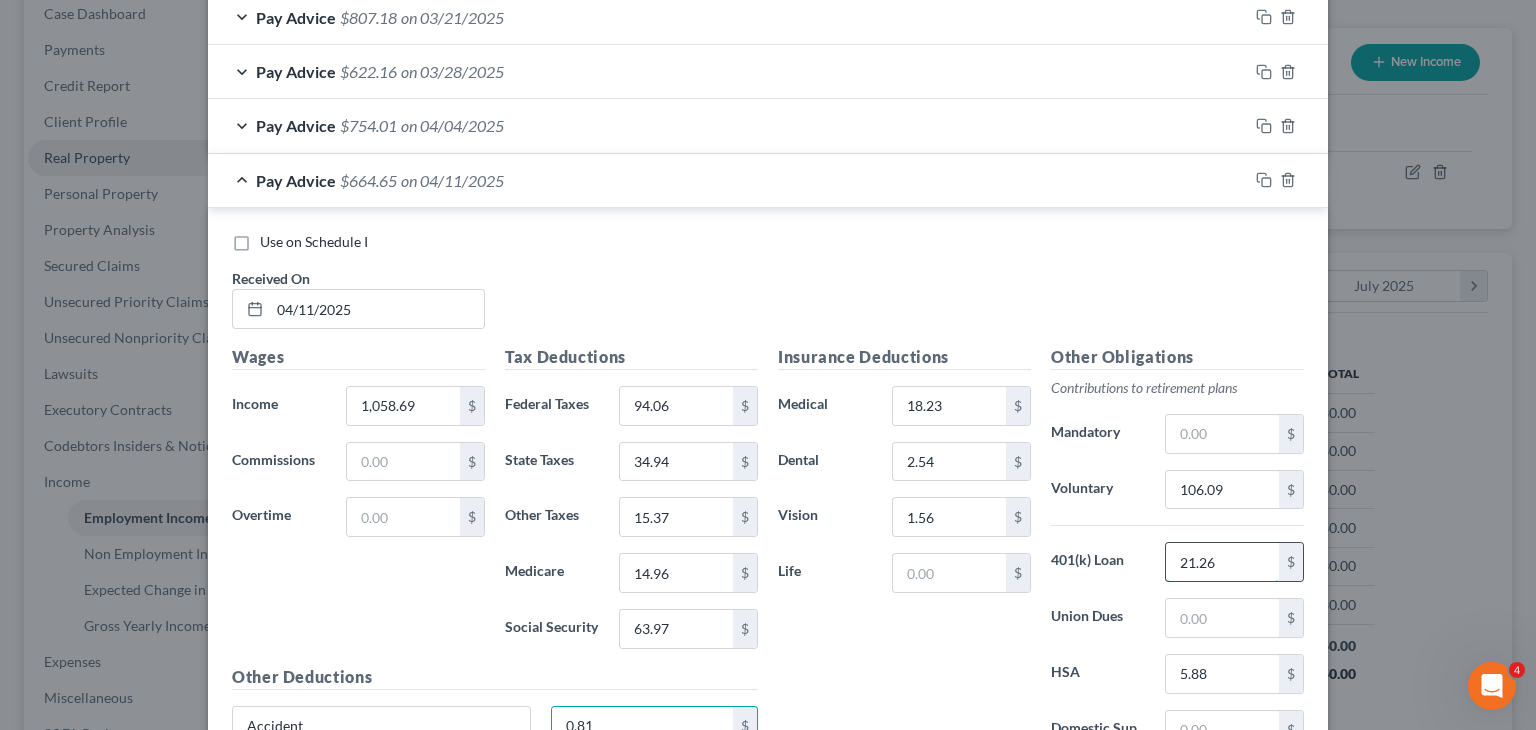 click on "21.26" at bounding box center (1222, 562) 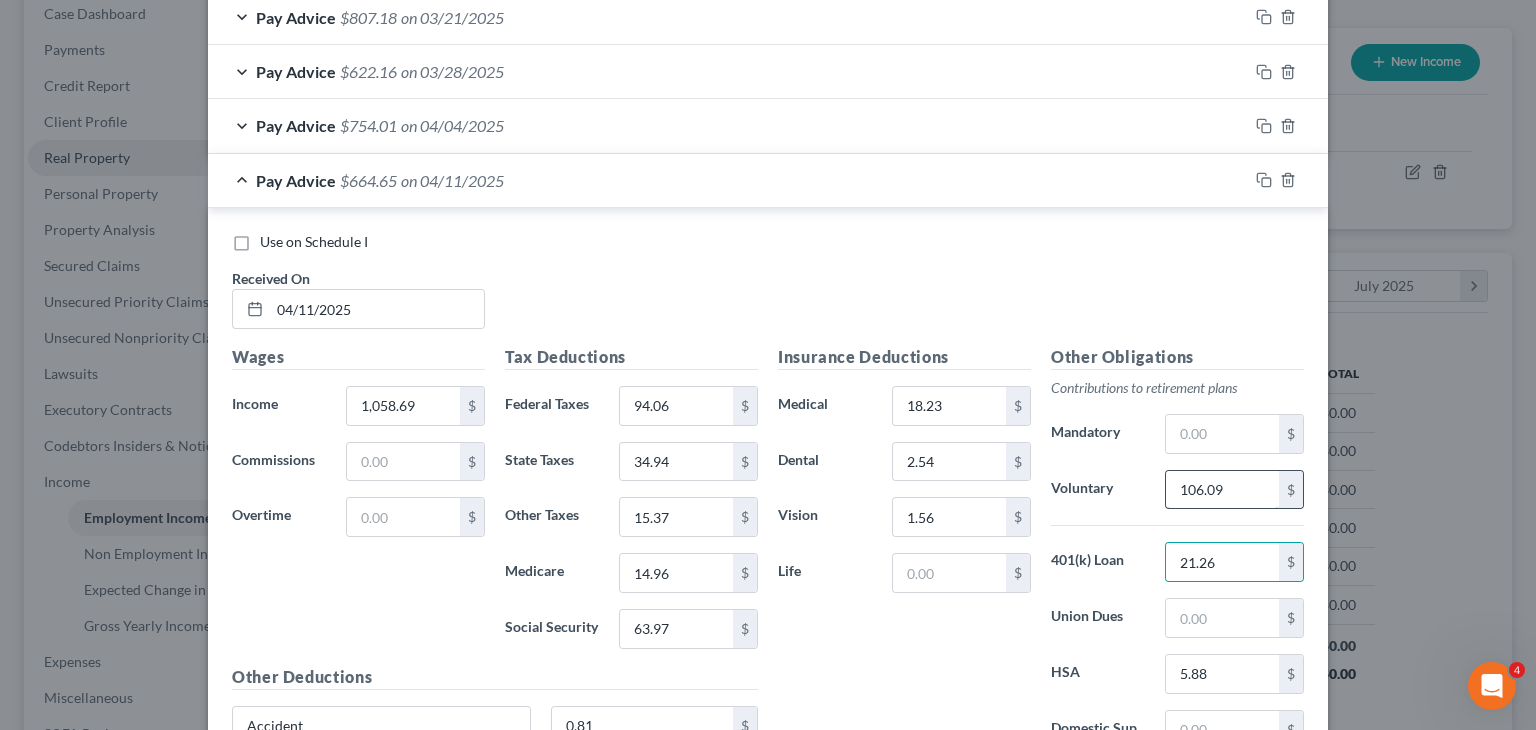 click on "106.09" at bounding box center (1222, 490) 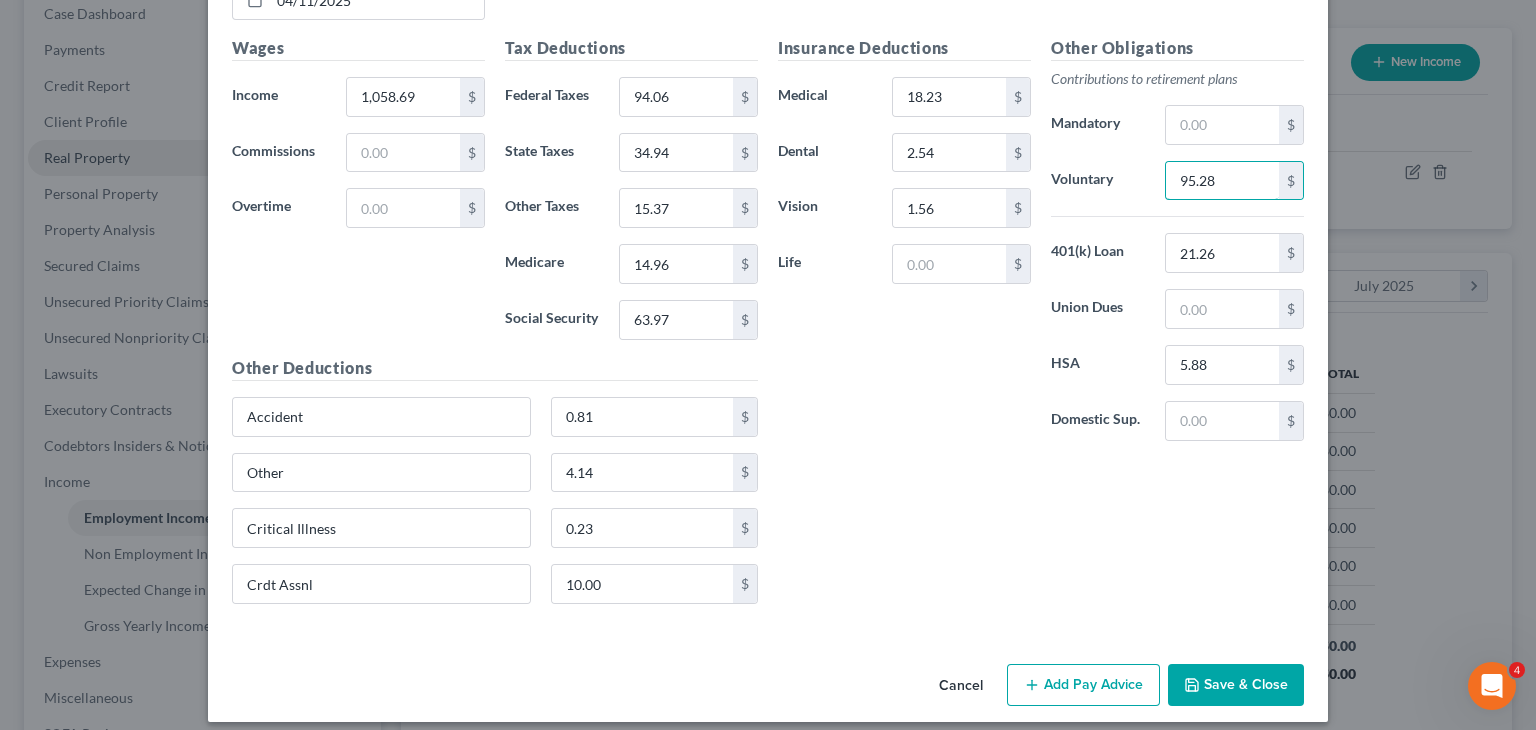 scroll, scrollTop: 2618, scrollLeft: 0, axis: vertical 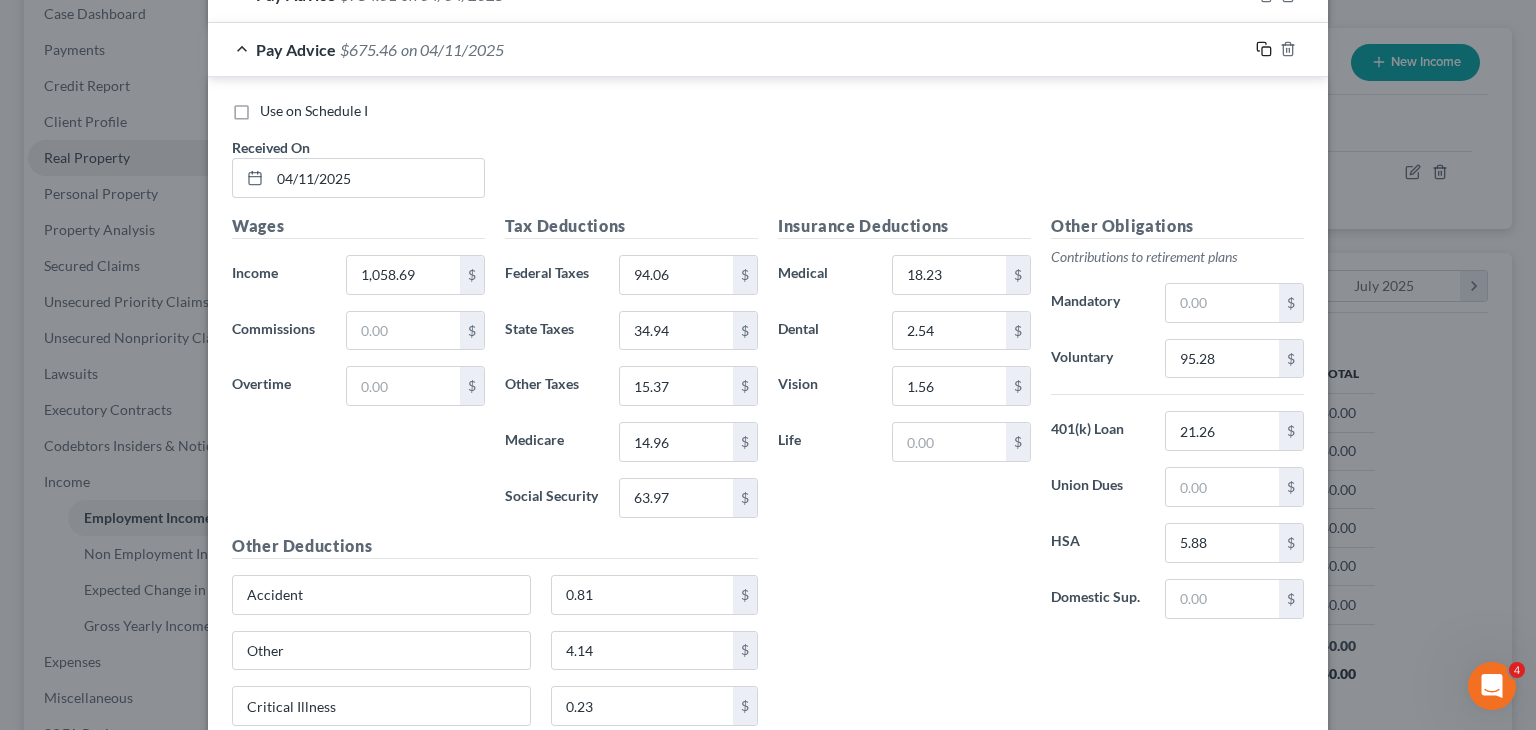 click 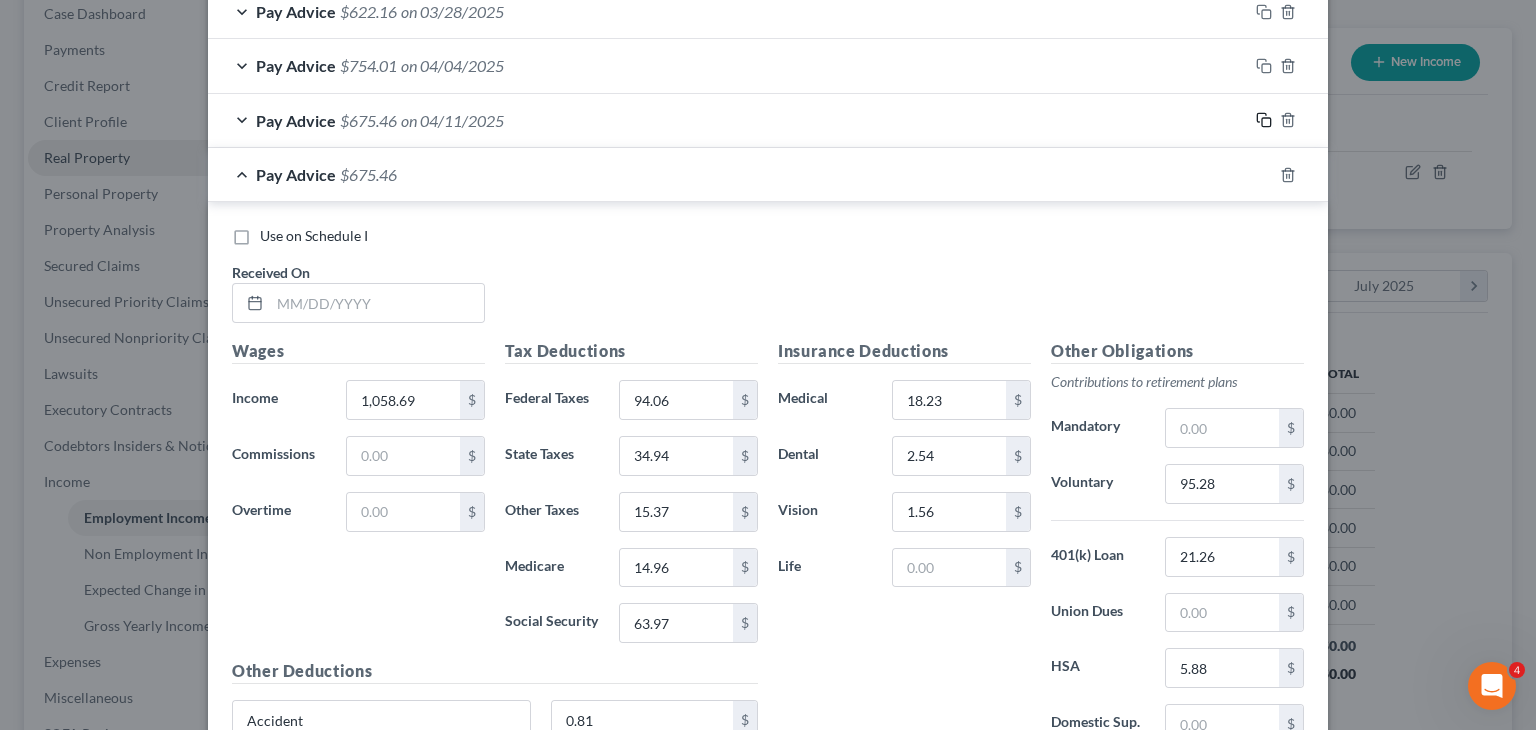 scroll, scrollTop: 2467, scrollLeft: 0, axis: vertical 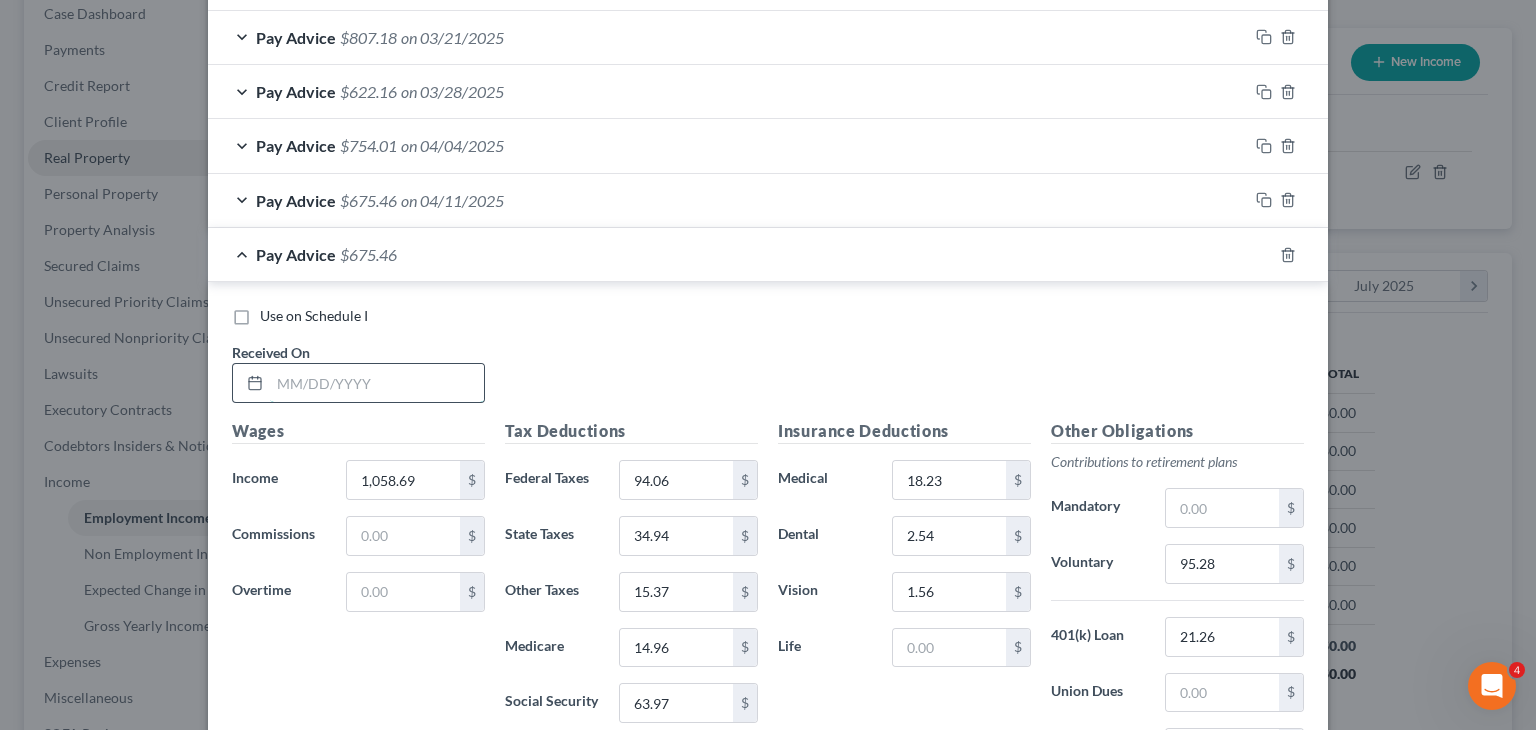 drag, startPoint x: 393, startPoint y: 375, endPoint x: 407, endPoint y: 377, distance: 14.142136 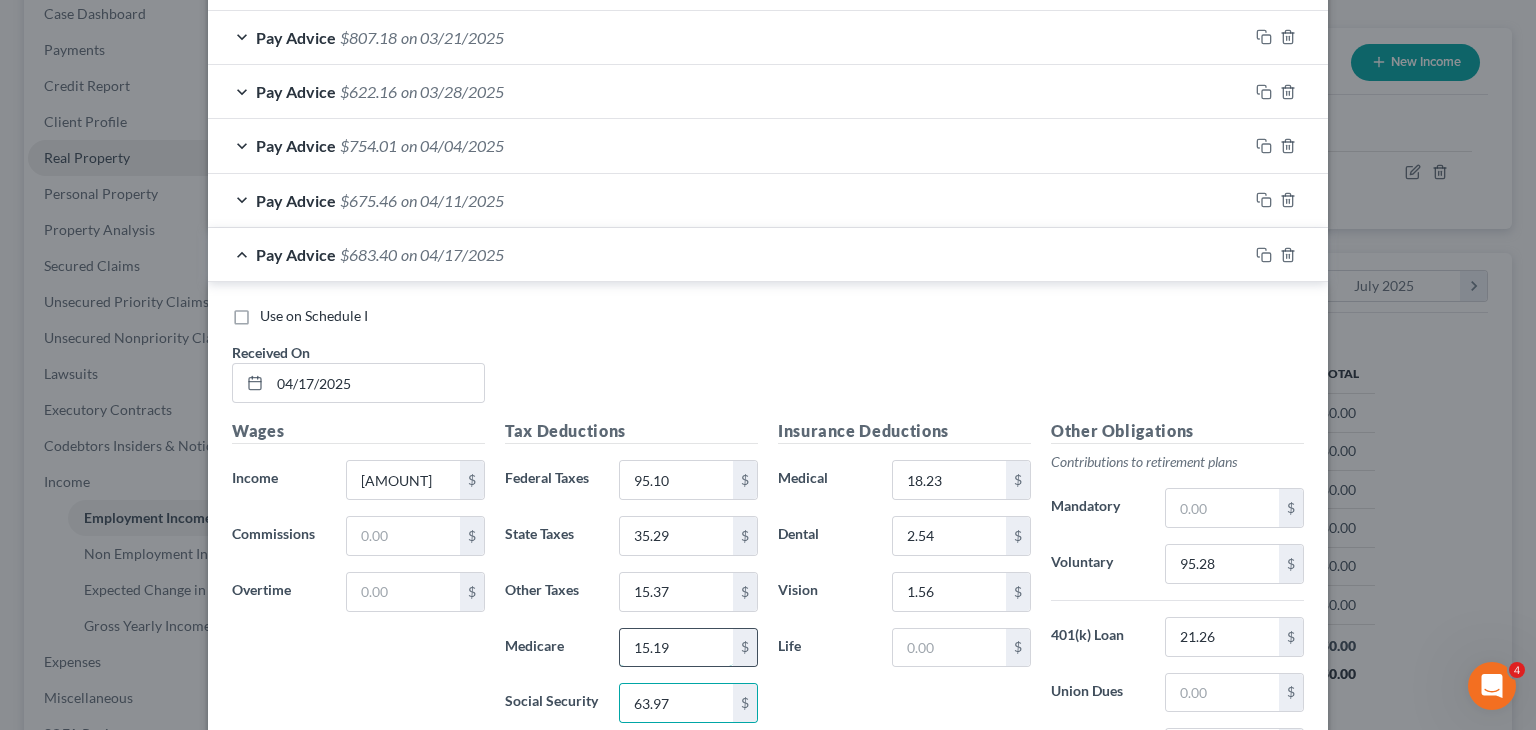 click on "15.19" at bounding box center (676, 648) 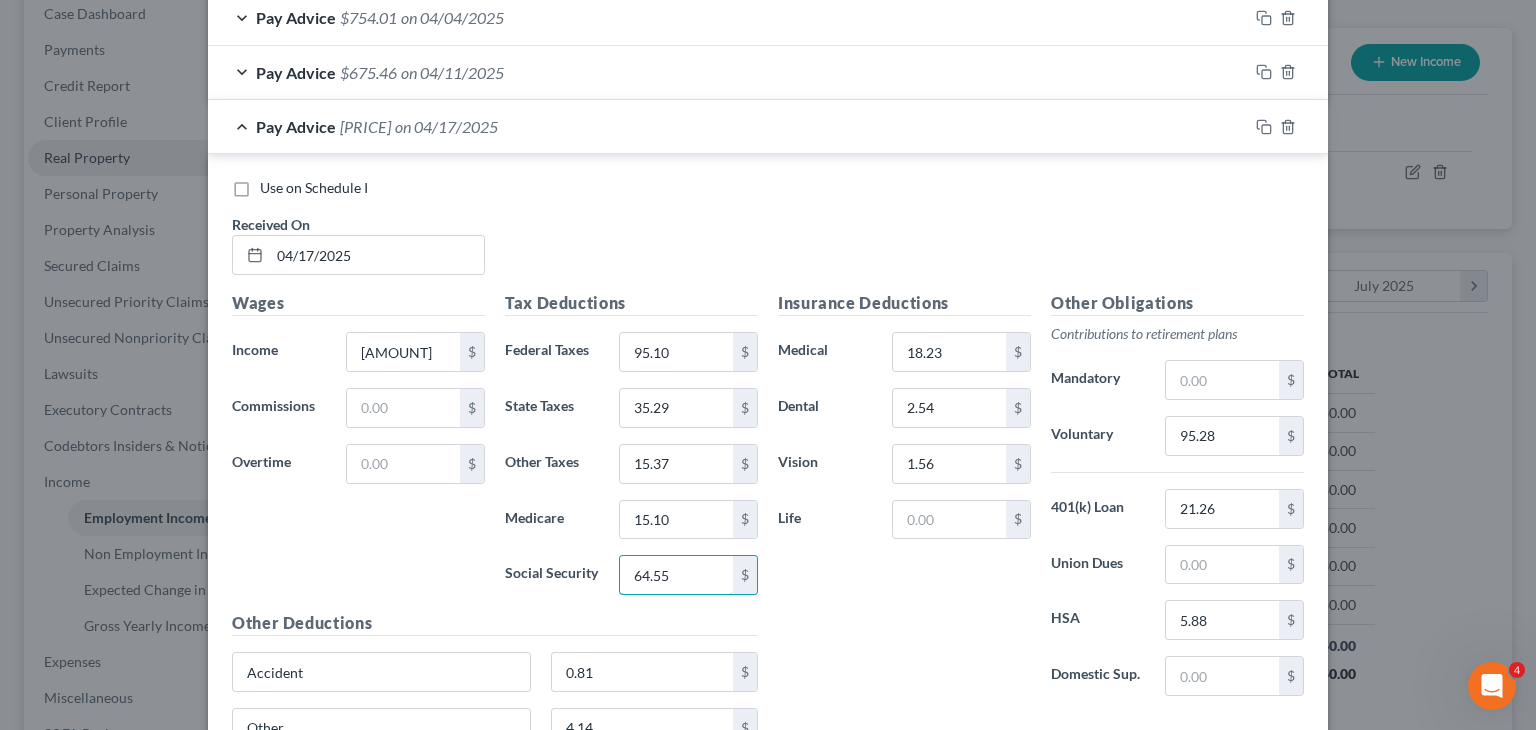 scroll, scrollTop: 2600, scrollLeft: 0, axis: vertical 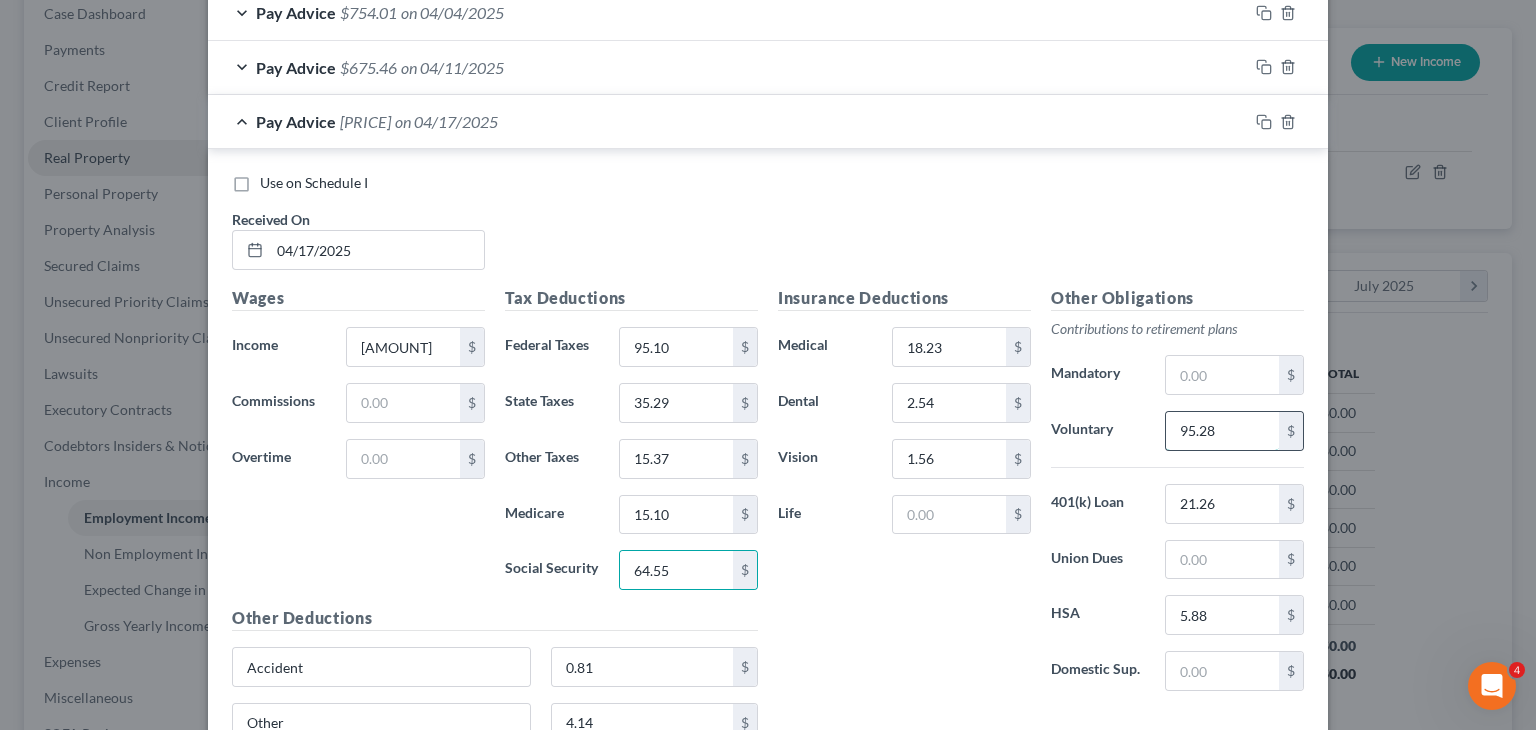 click on "95.28" at bounding box center (1222, 431) 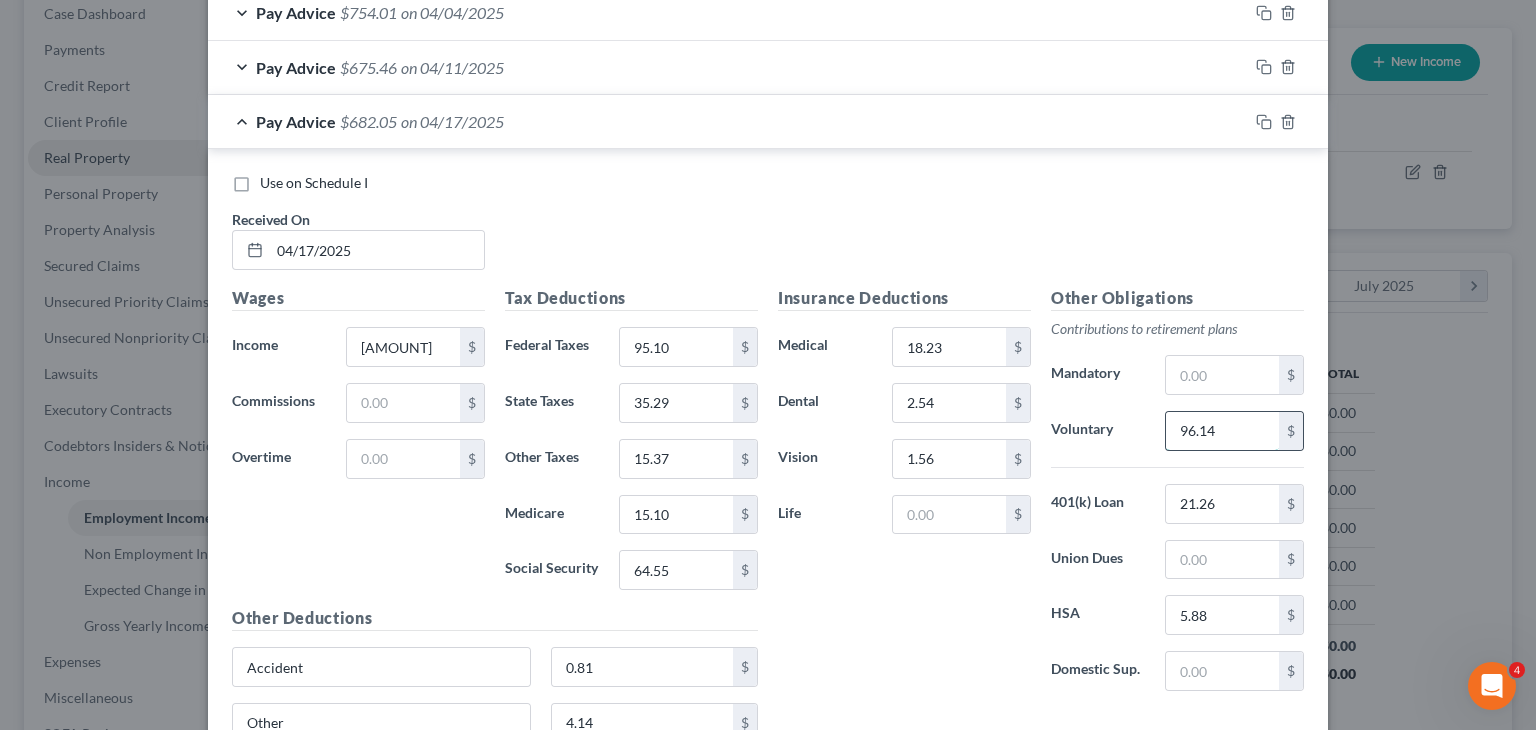 scroll, scrollTop: 2619, scrollLeft: 0, axis: vertical 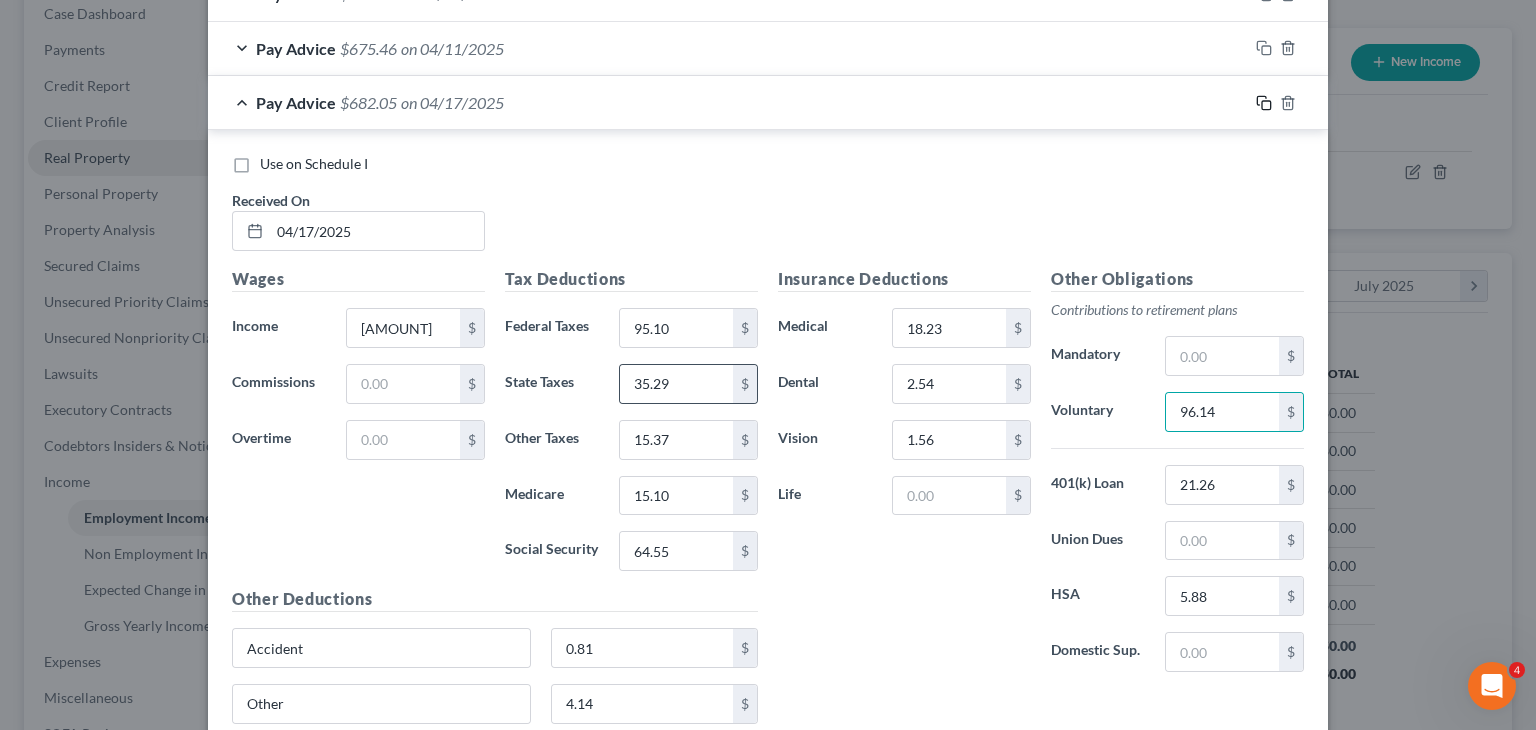 click 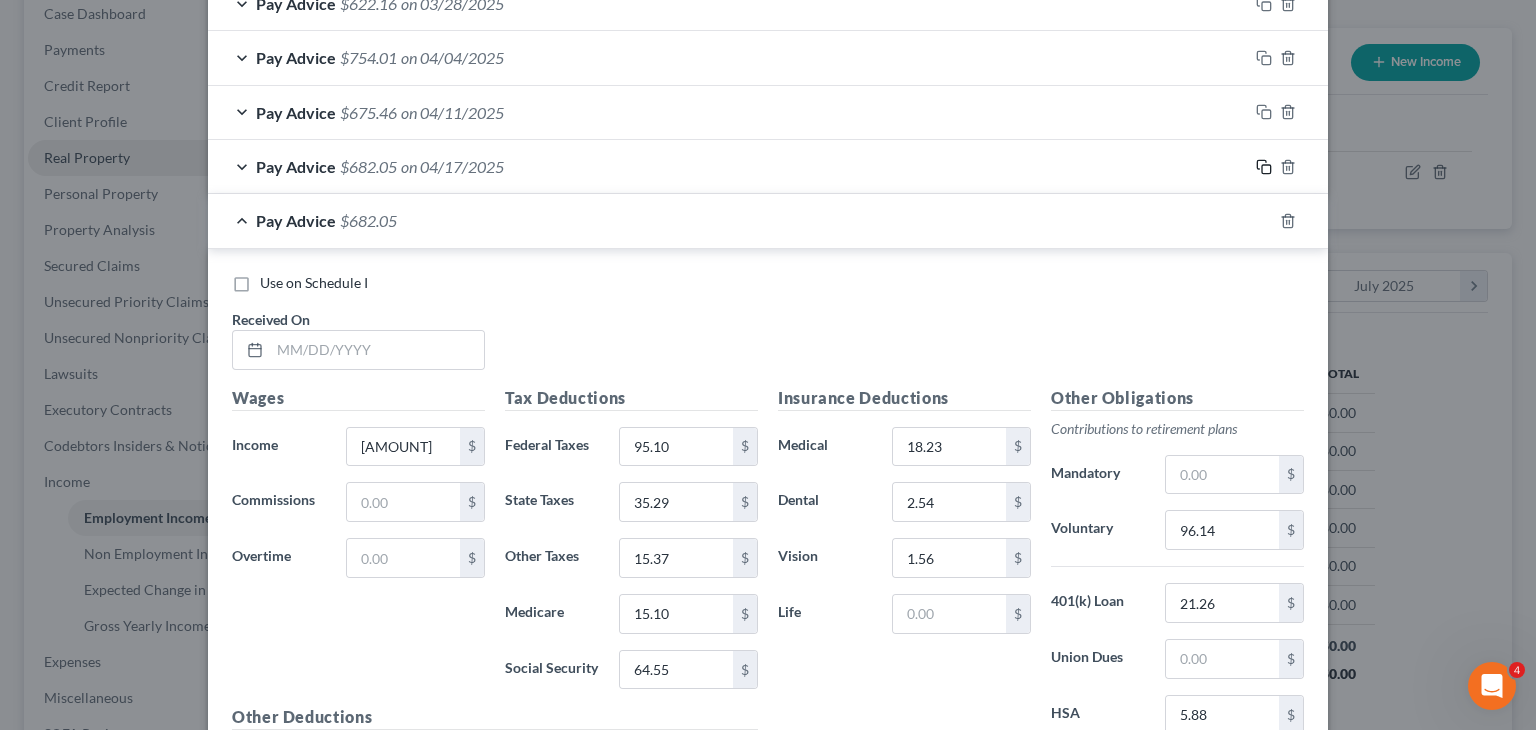 scroll, scrollTop: 2551, scrollLeft: 0, axis: vertical 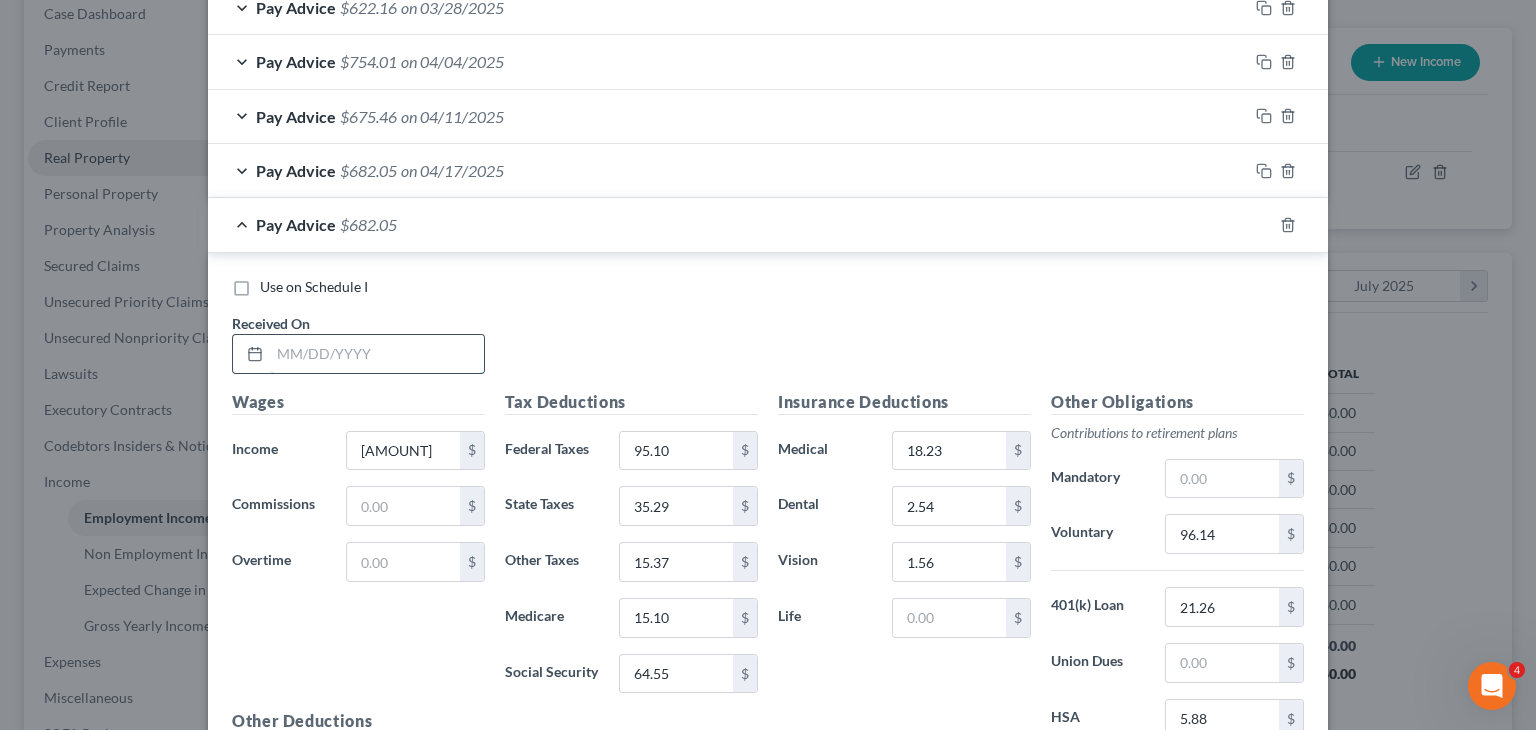 click at bounding box center [377, 354] 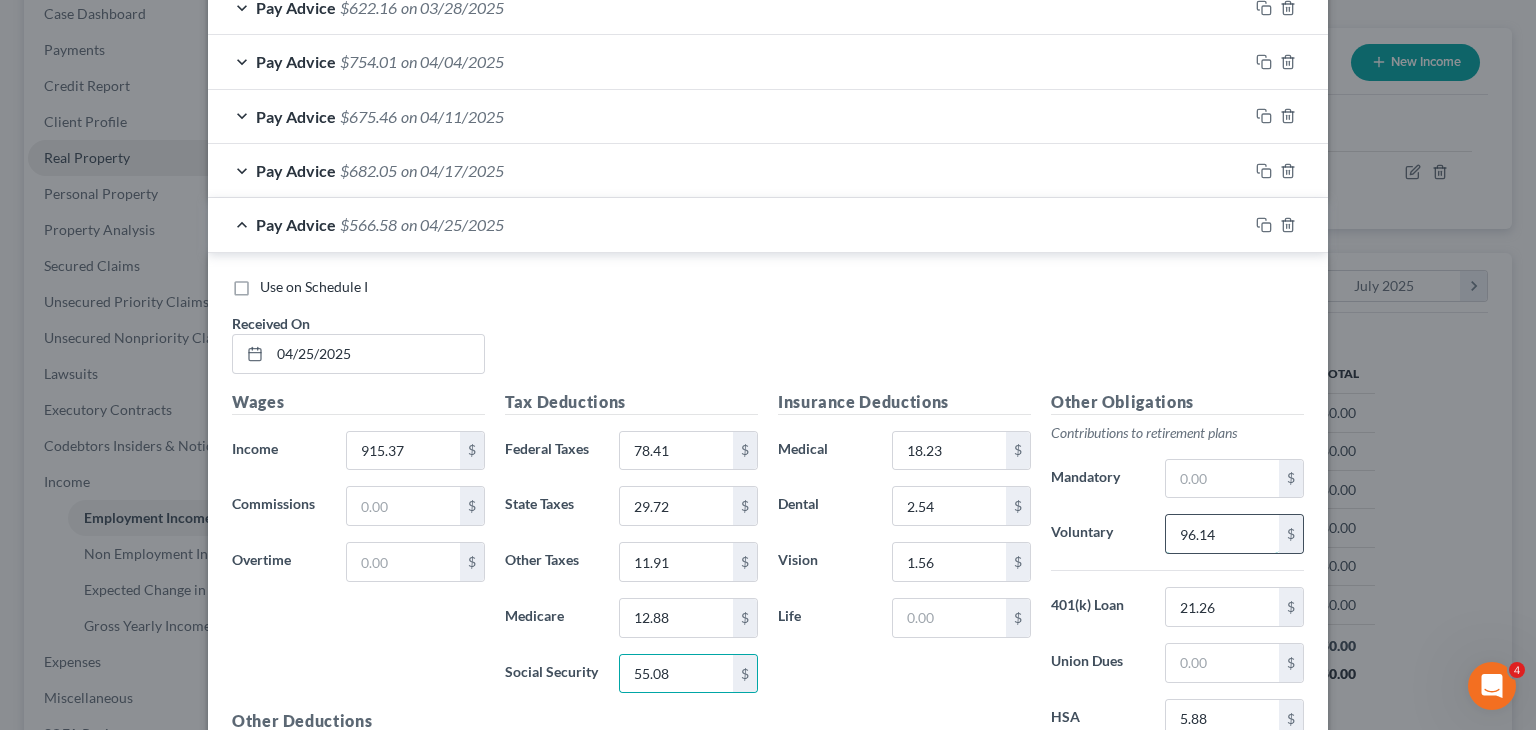 click on "96.14" at bounding box center (1222, 534) 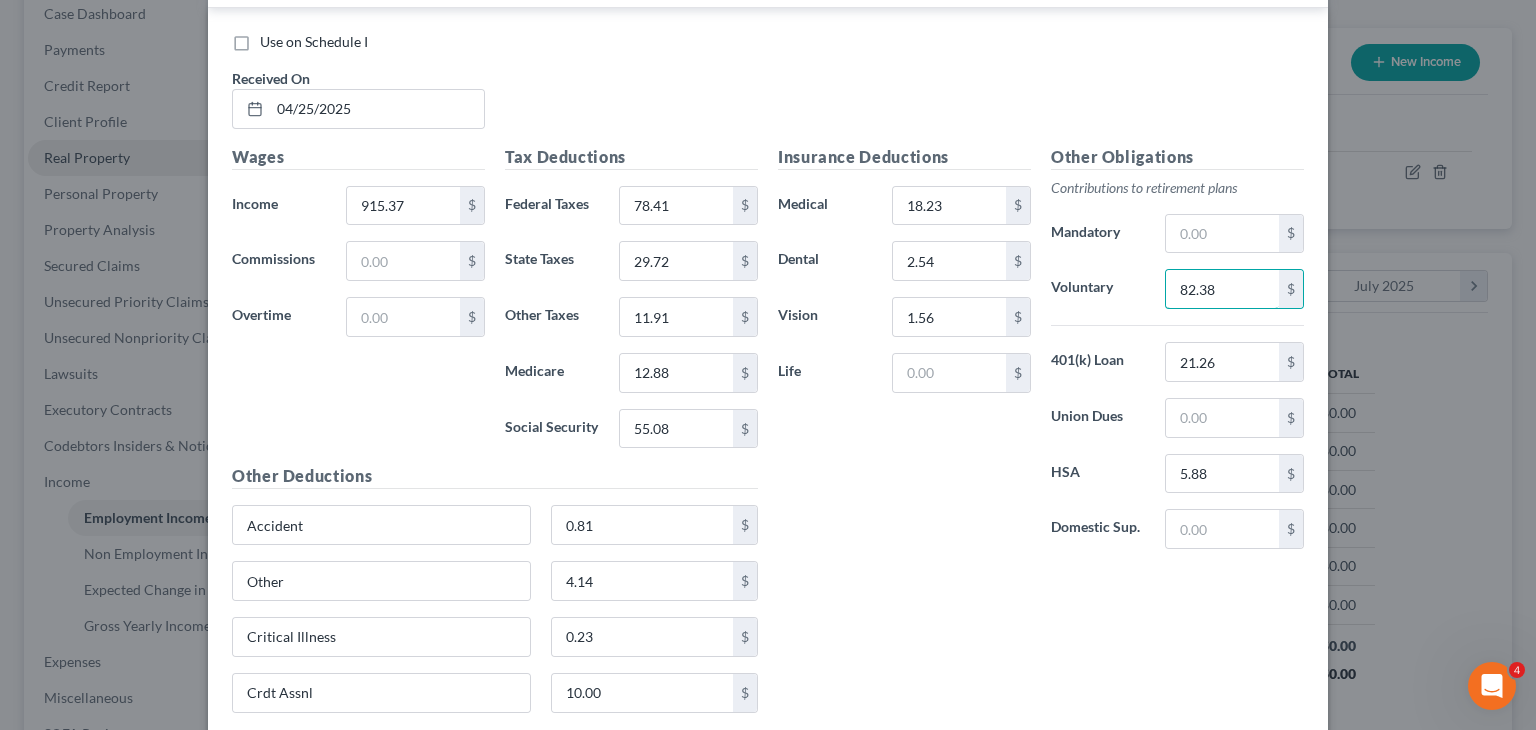 scroll, scrollTop: 2804, scrollLeft: 0, axis: vertical 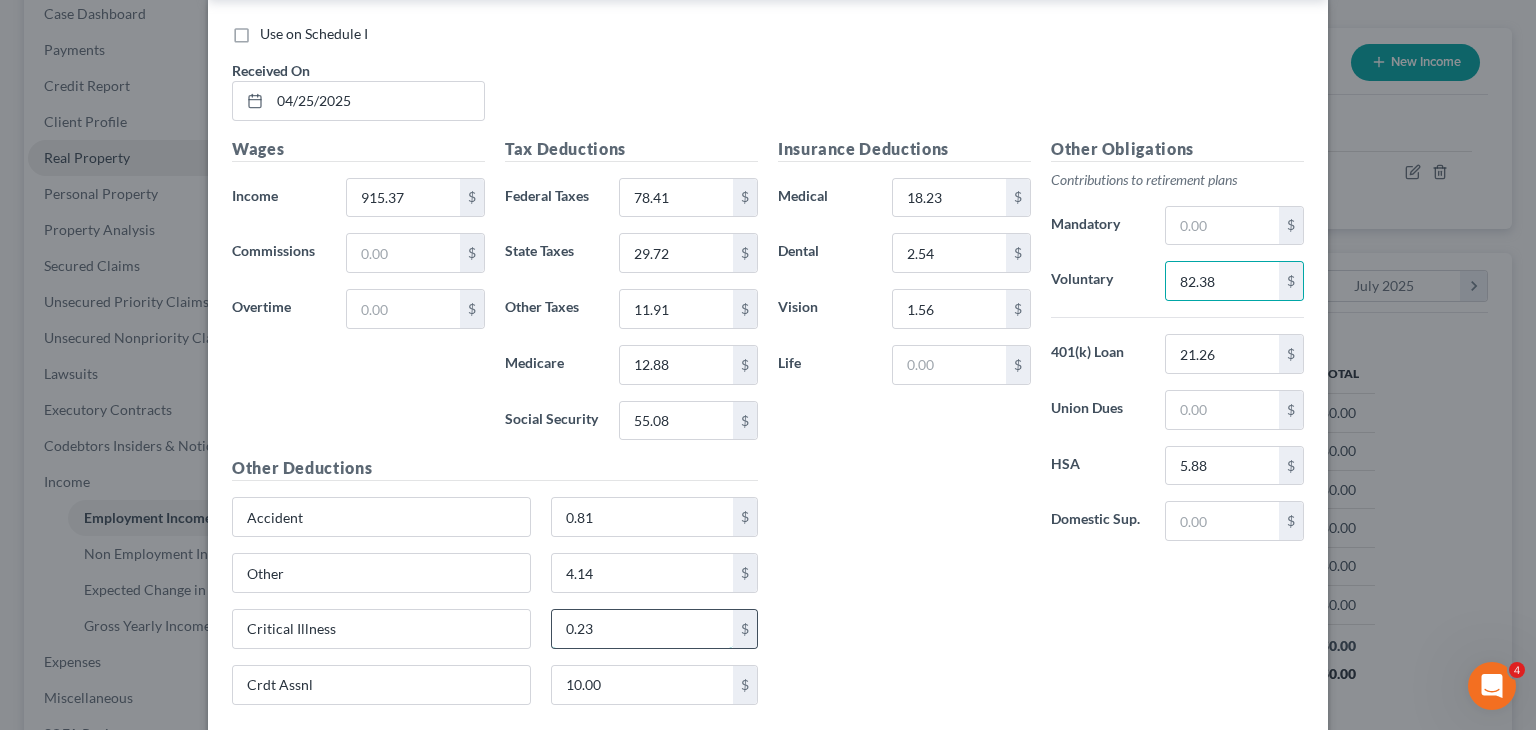 click on "0.23" at bounding box center [643, 629] 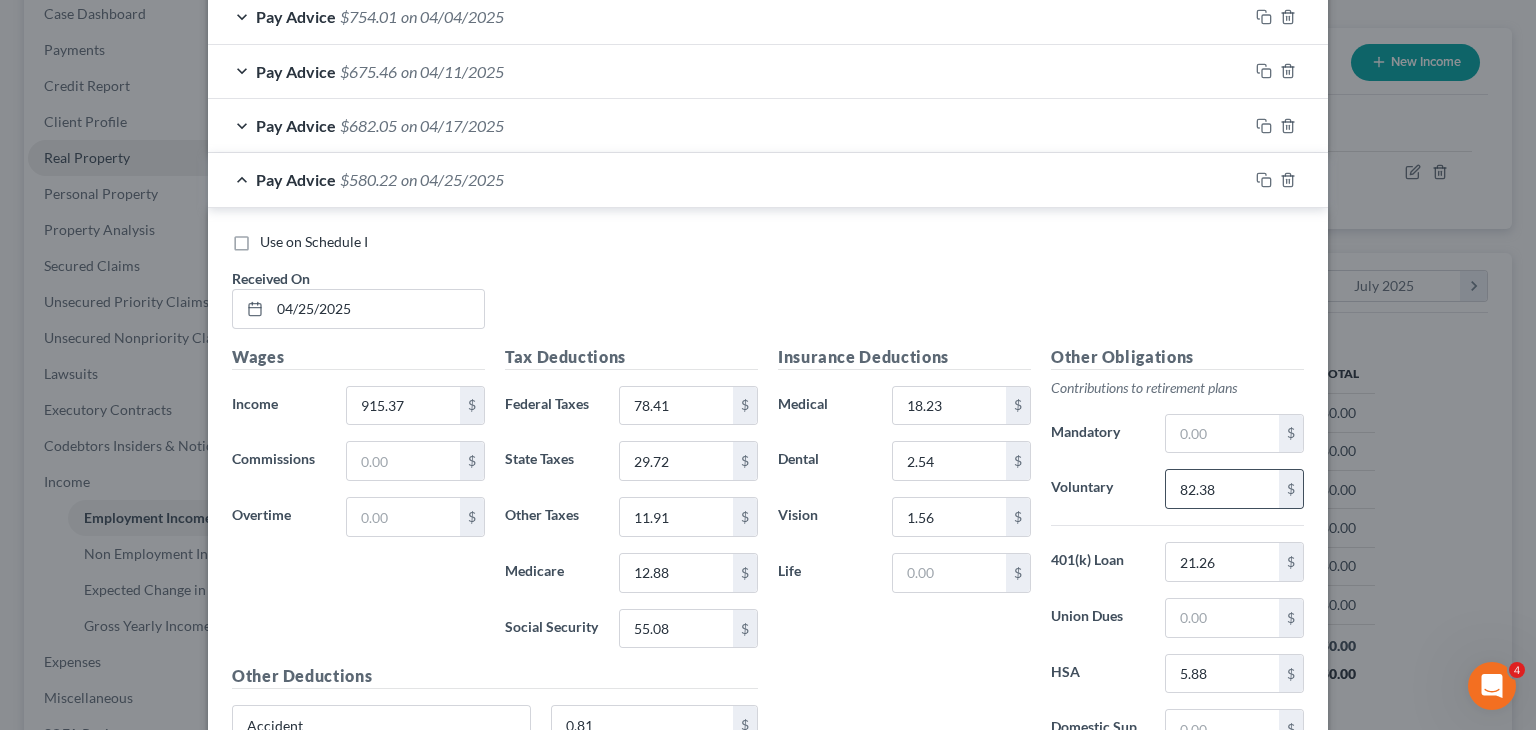 scroll, scrollTop: 2590, scrollLeft: 0, axis: vertical 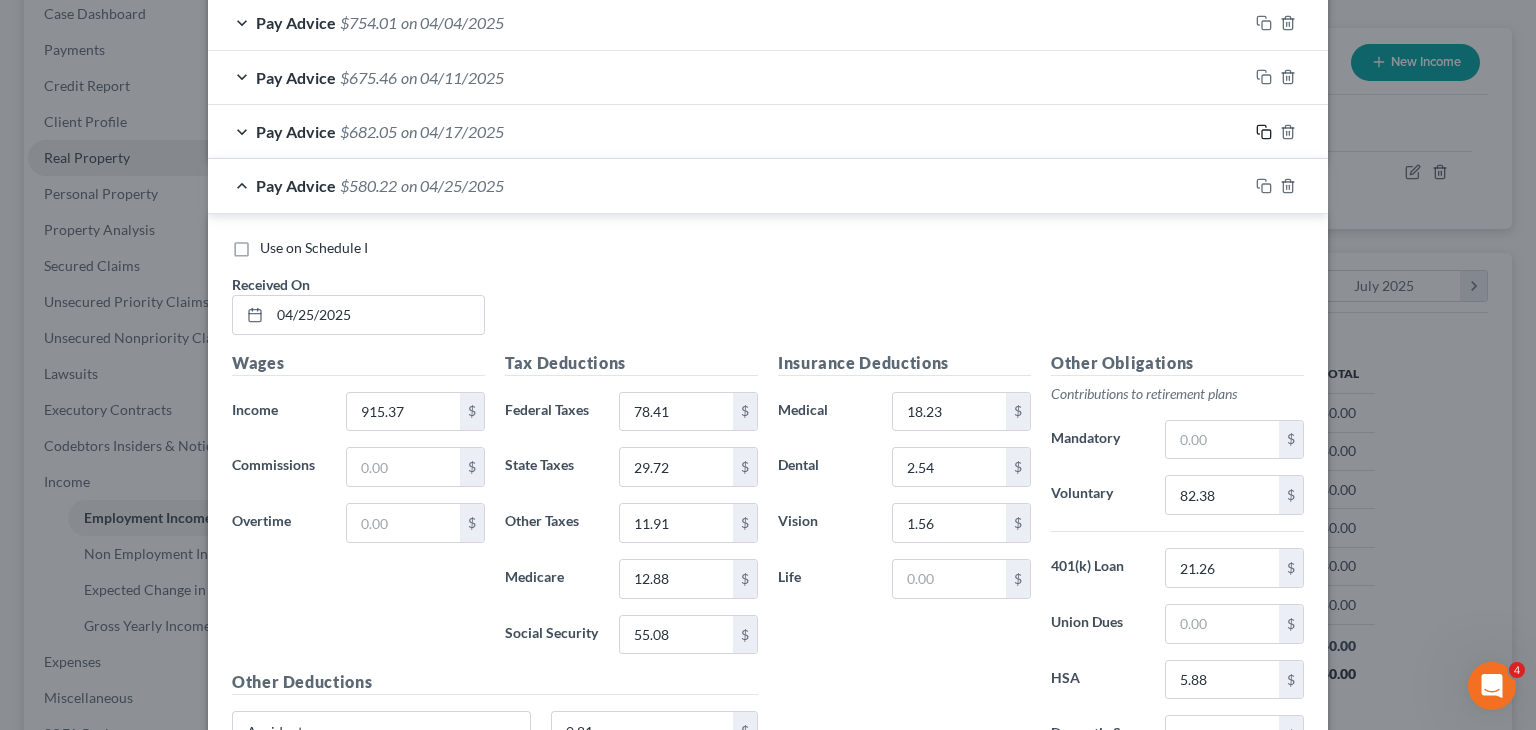 click 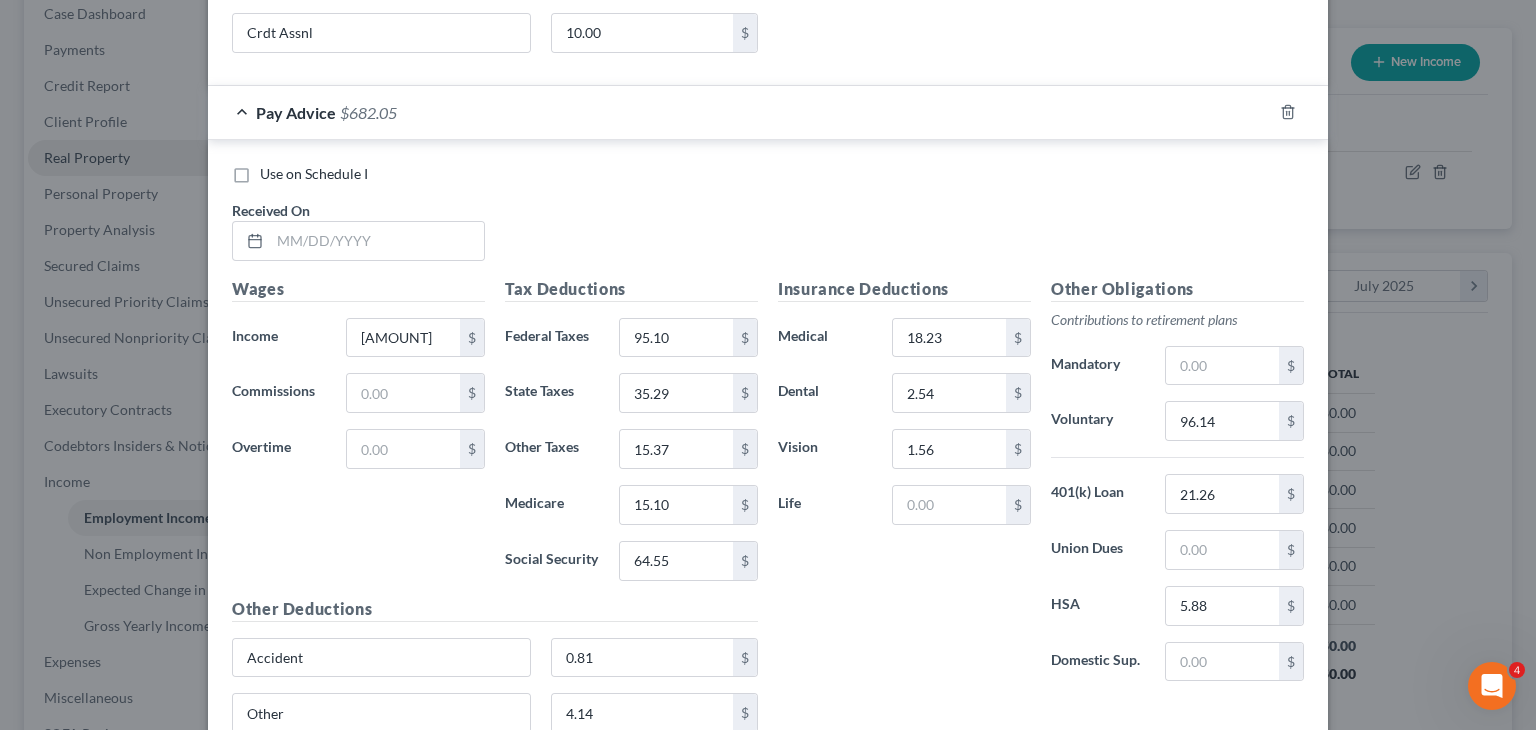 scroll, scrollTop: 3460, scrollLeft: 0, axis: vertical 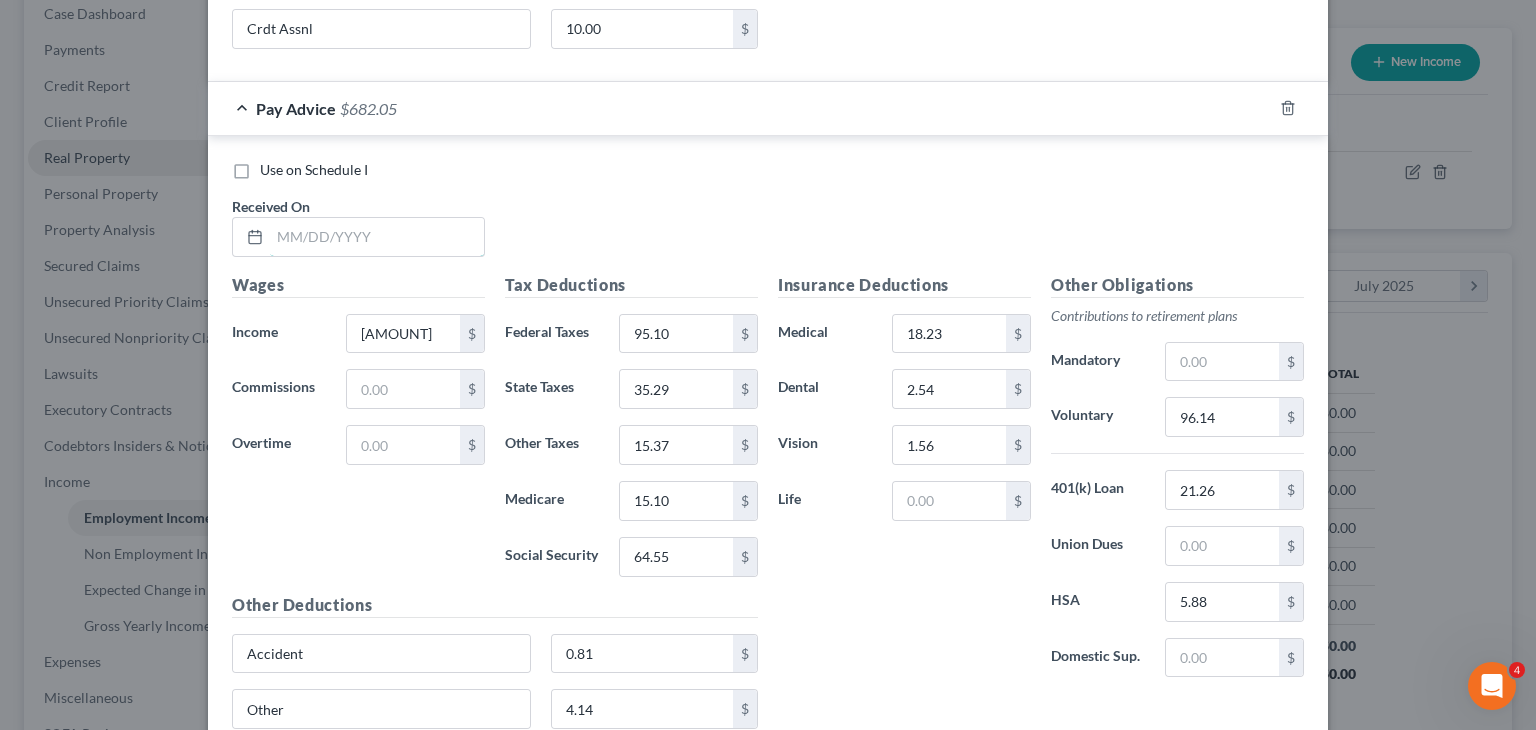 click at bounding box center [377, 237] 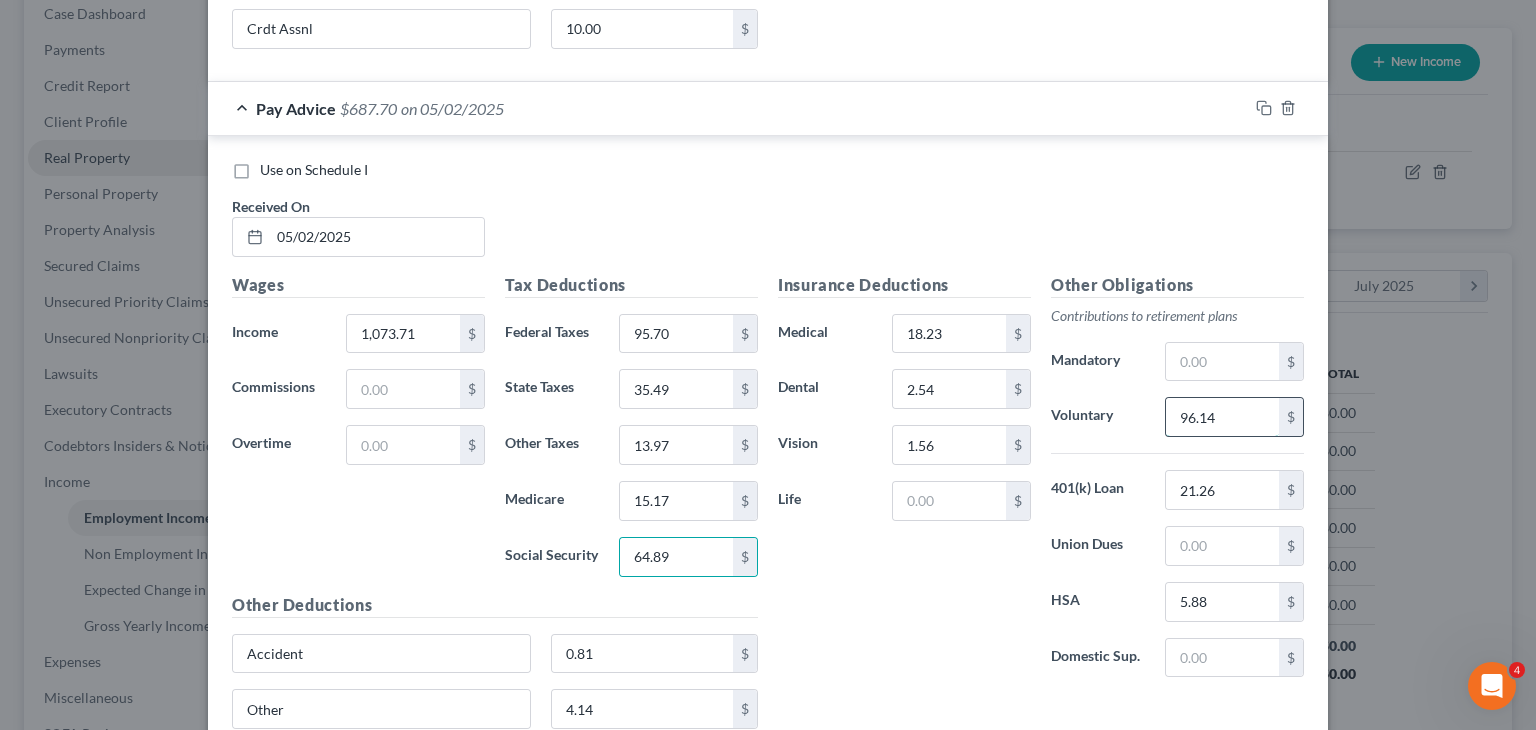 click on "96.14" at bounding box center (1222, 417) 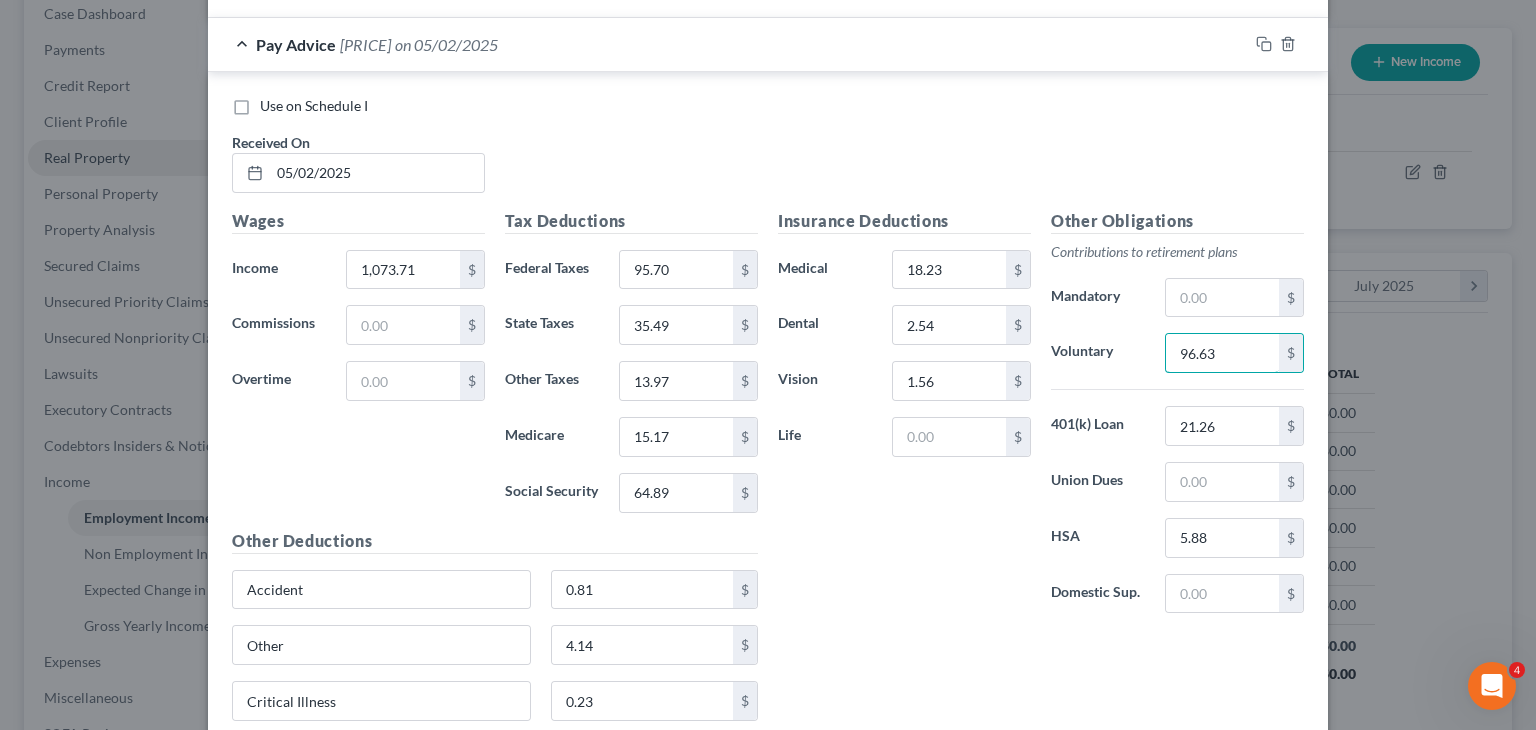 scroll, scrollTop: 3524, scrollLeft: 0, axis: vertical 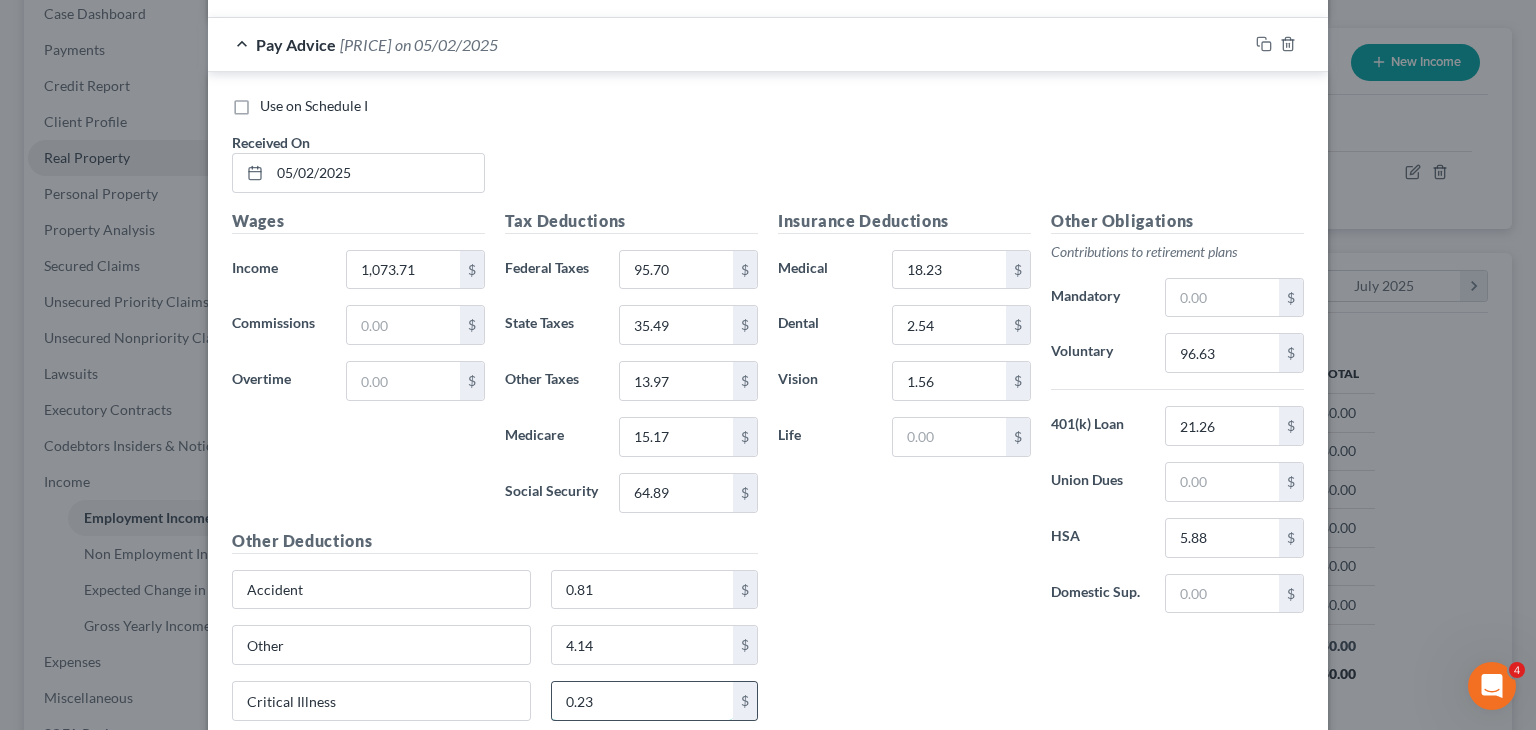 click on "0.23" at bounding box center [643, 701] 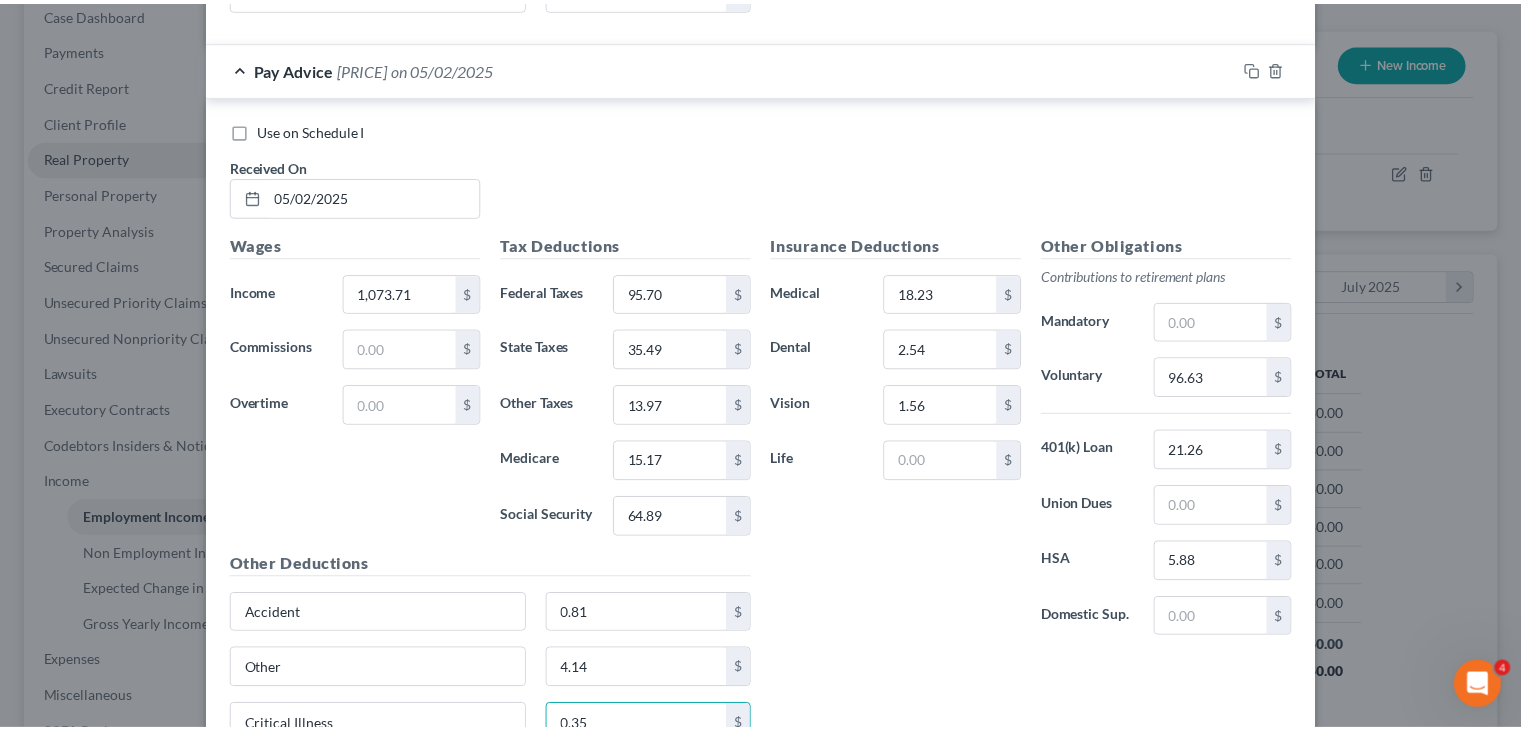 scroll, scrollTop: 3692, scrollLeft: 0, axis: vertical 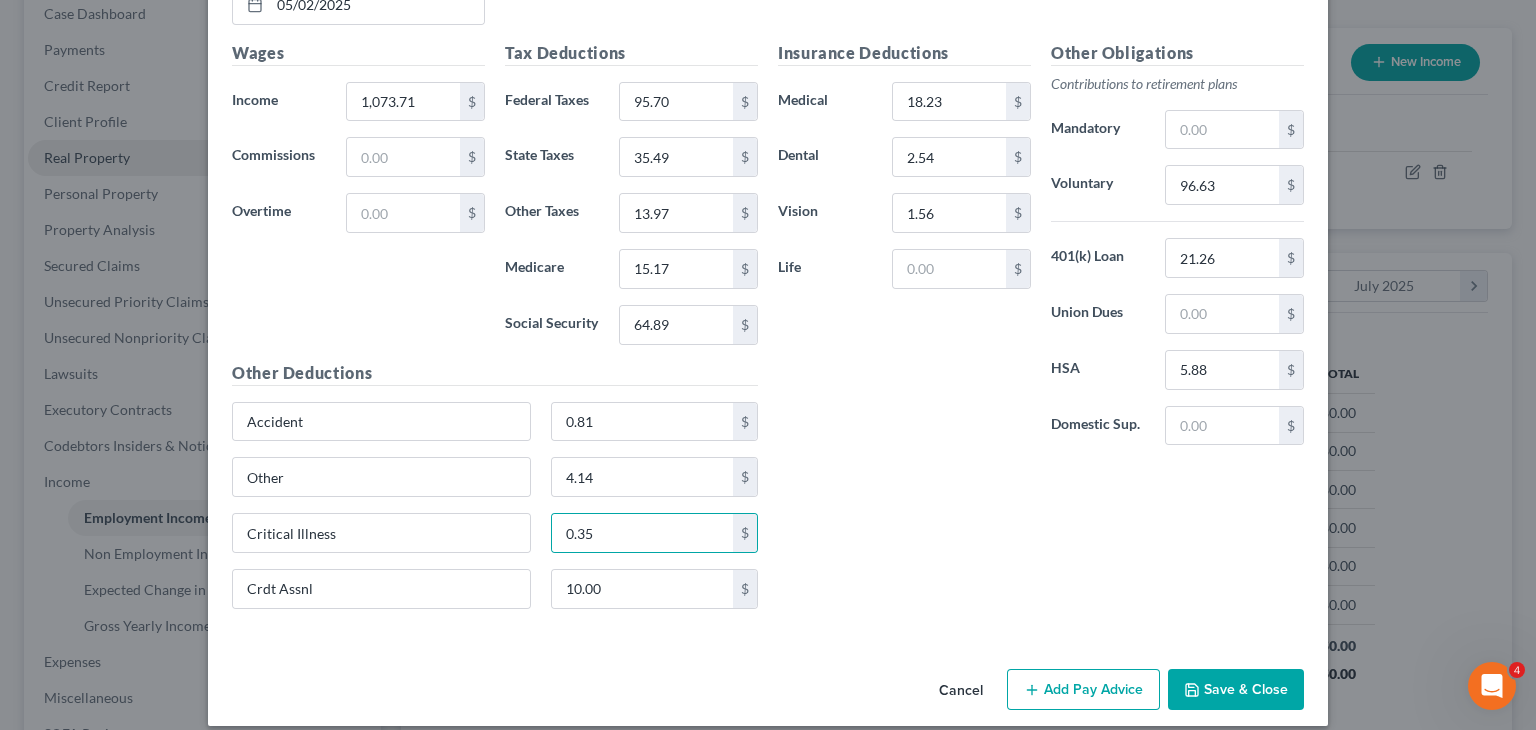 click on "Save & Close" at bounding box center (1236, 690) 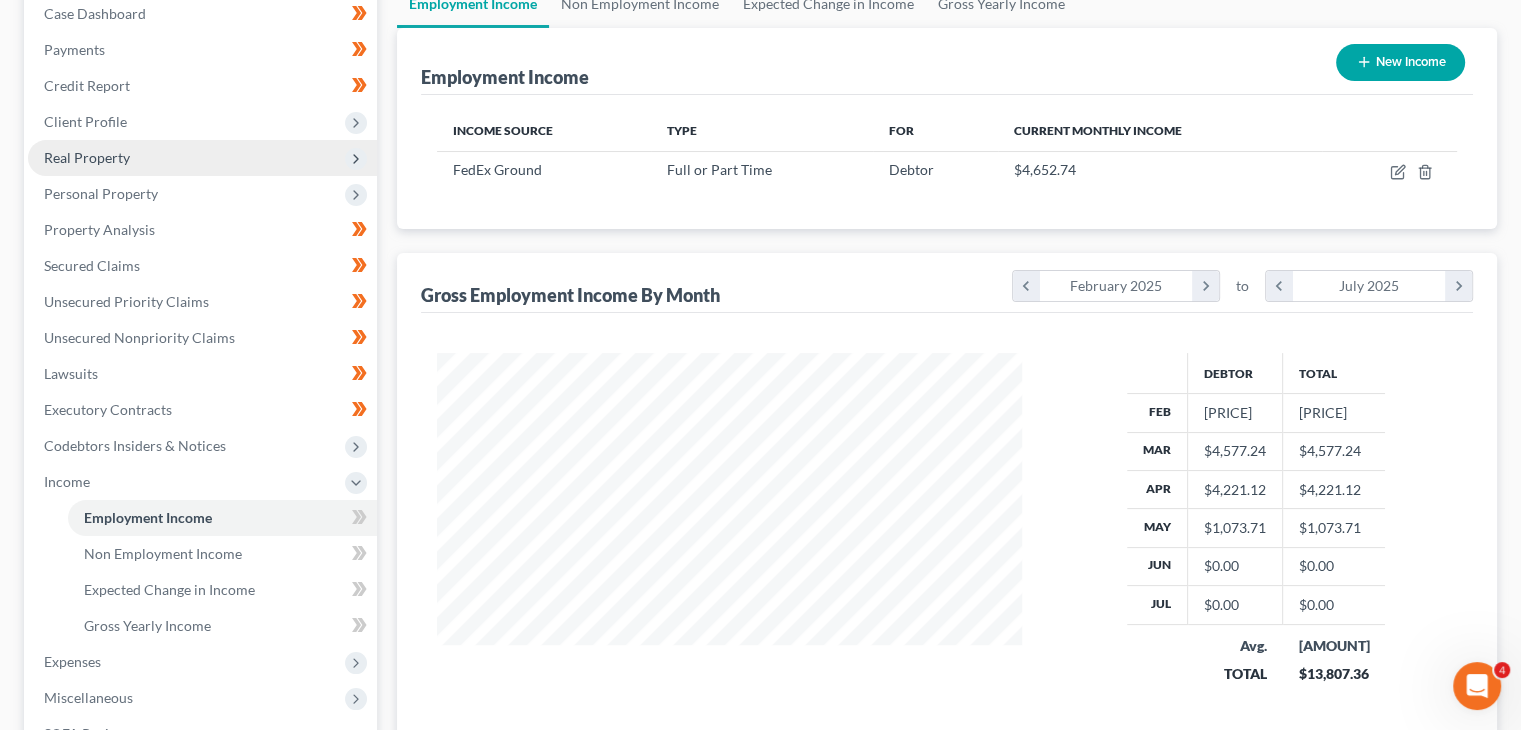 scroll, scrollTop: 356, scrollLeft: 617, axis: both 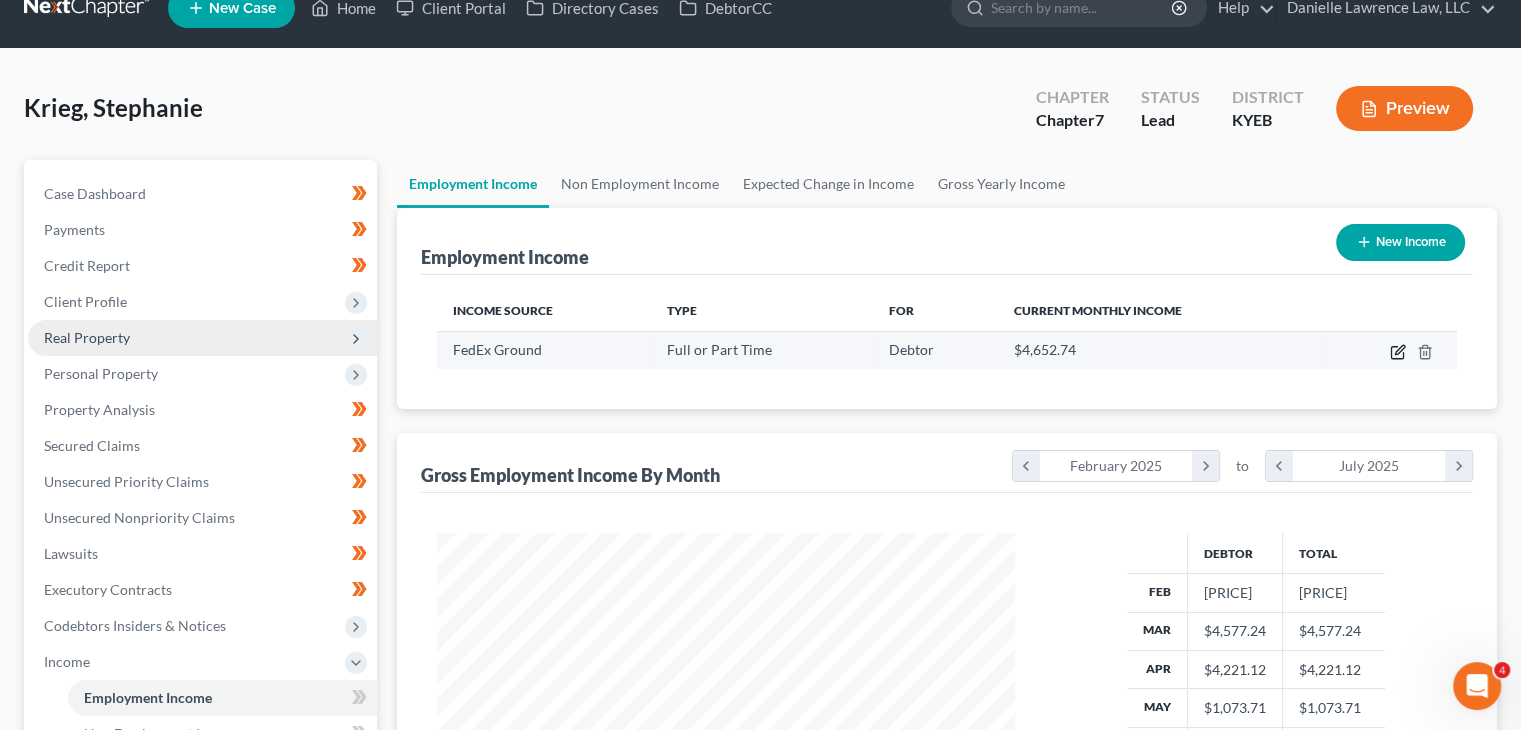 click 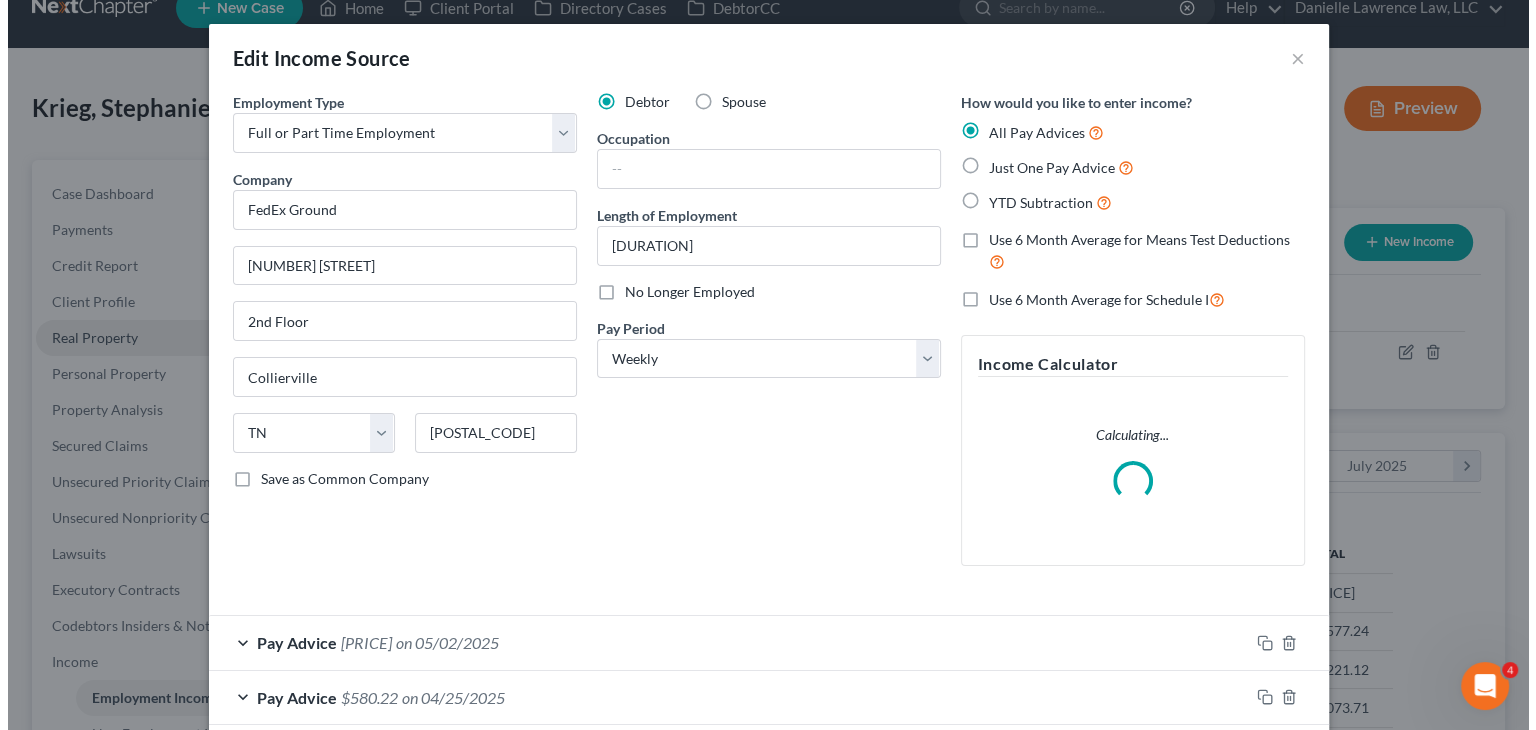 scroll, scrollTop: 999643, scrollLeft: 999375, axis: both 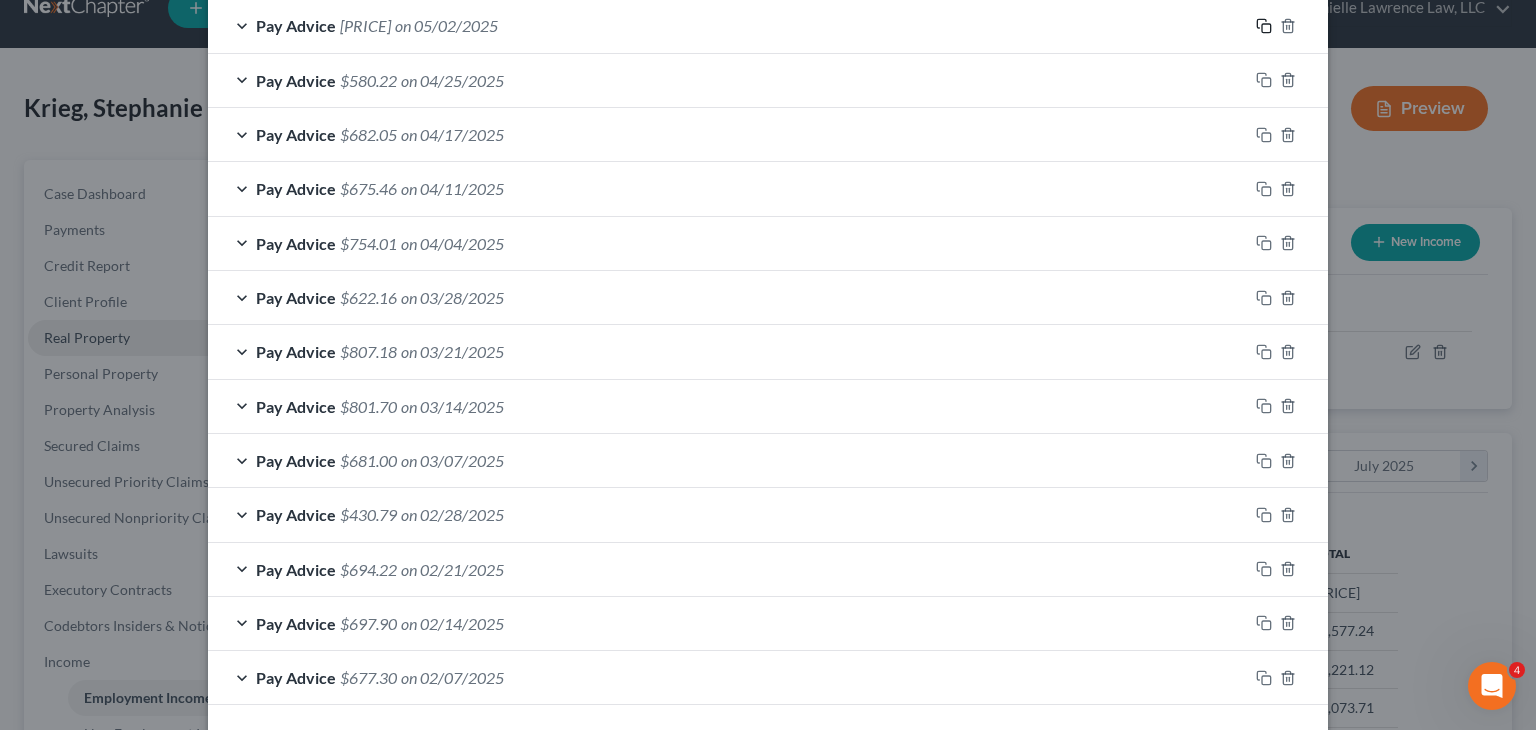 click 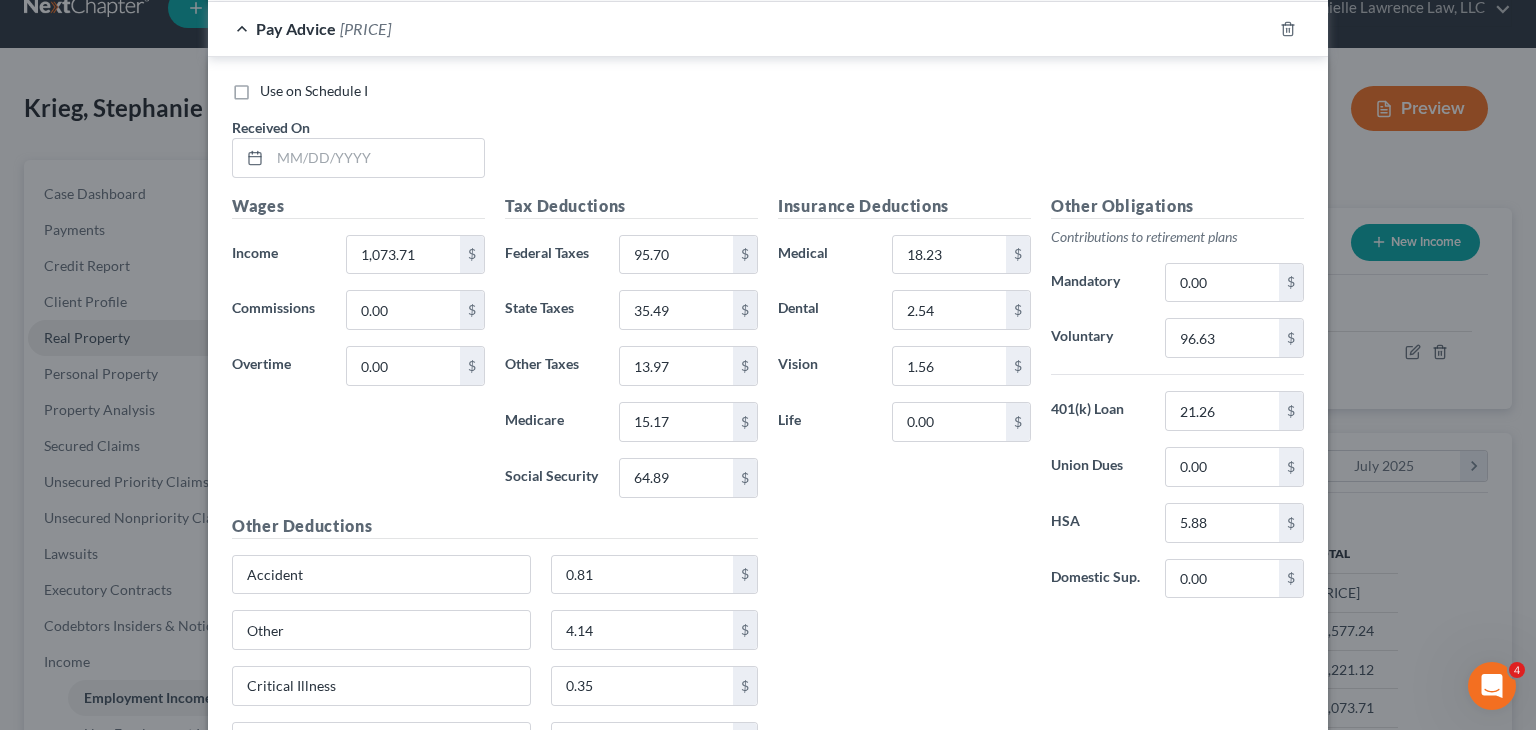 scroll, scrollTop: 1377, scrollLeft: 0, axis: vertical 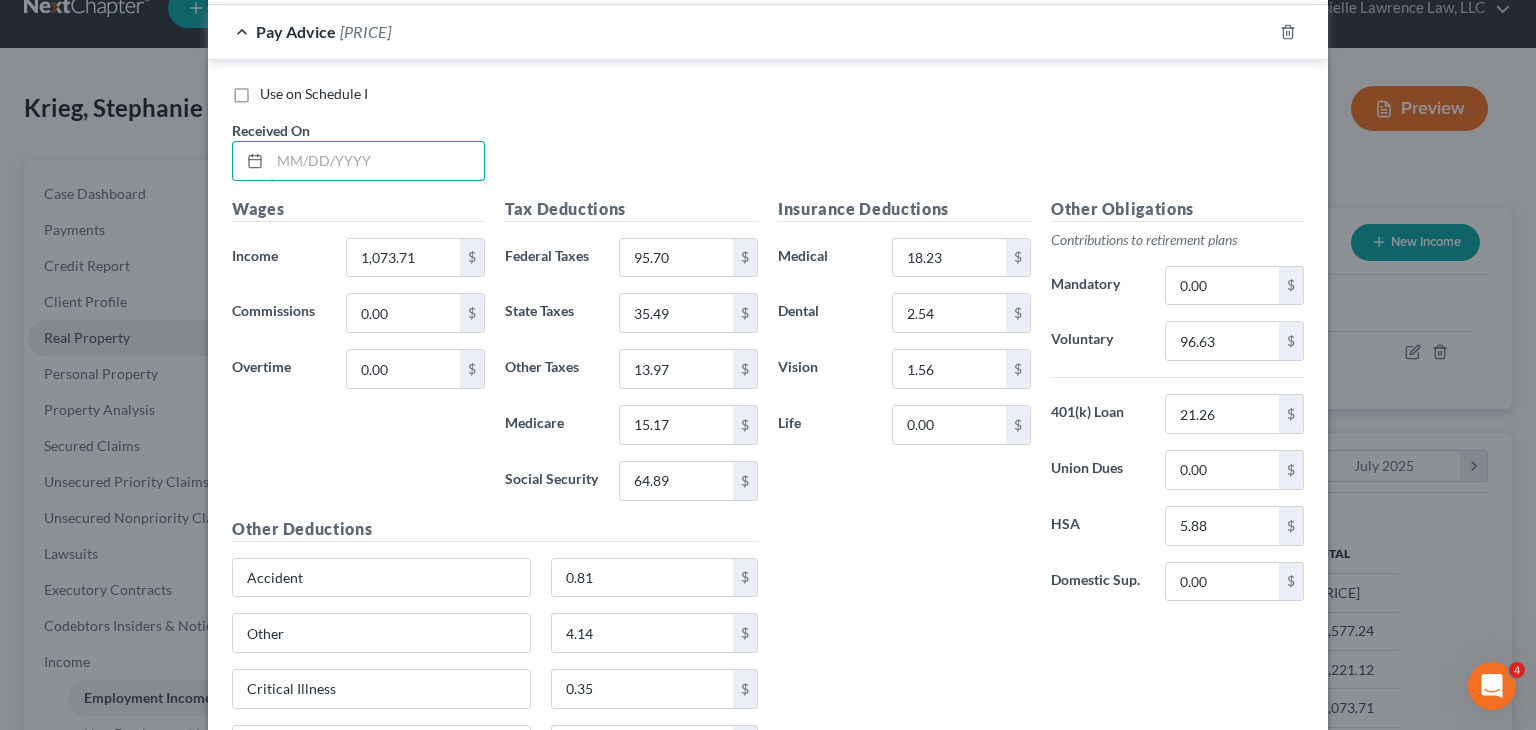 drag, startPoint x: 427, startPoint y: 169, endPoint x: 1535, endPoint y: 379, distance: 1127.7251 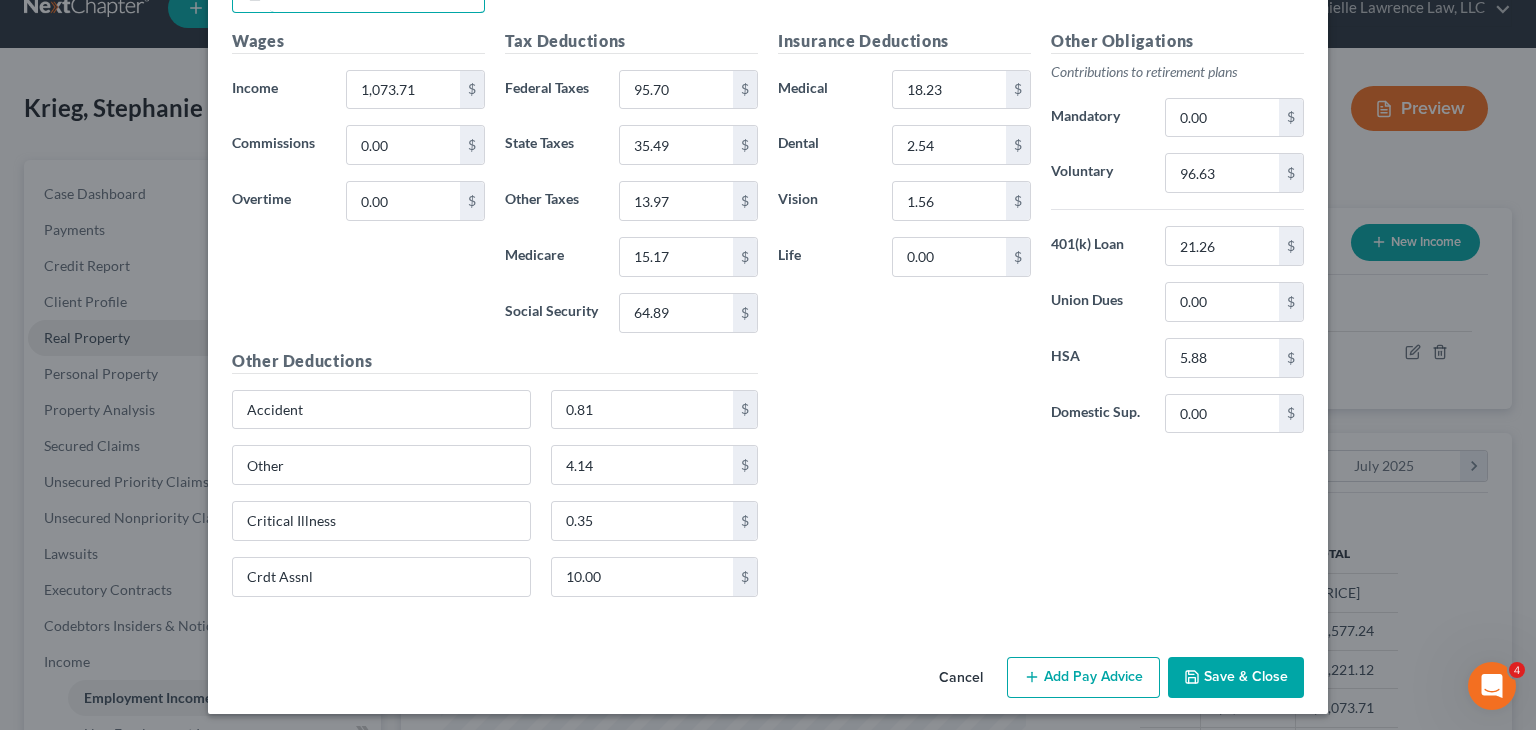 scroll, scrollTop: 1412, scrollLeft: 0, axis: vertical 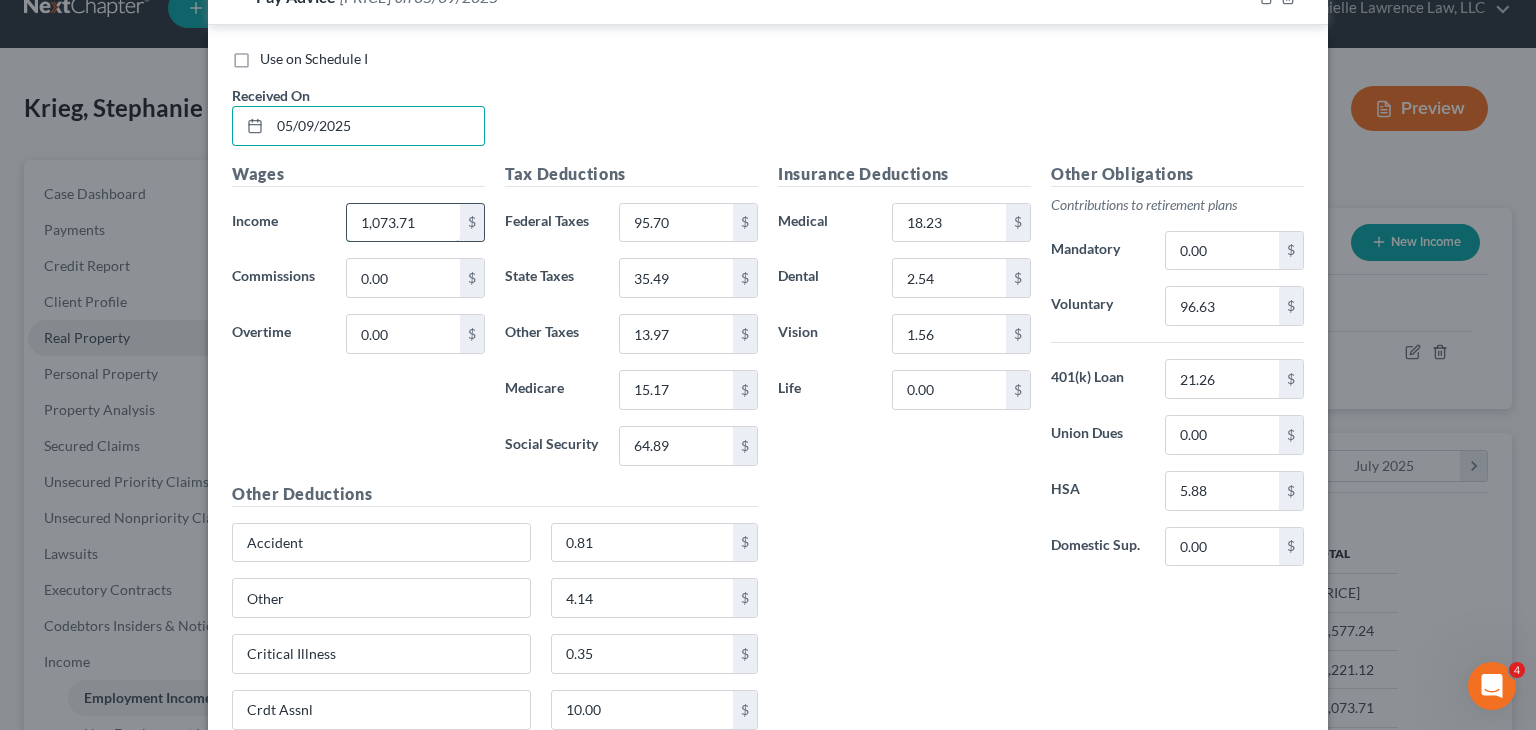 click on "1,073.71" at bounding box center (403, 223) 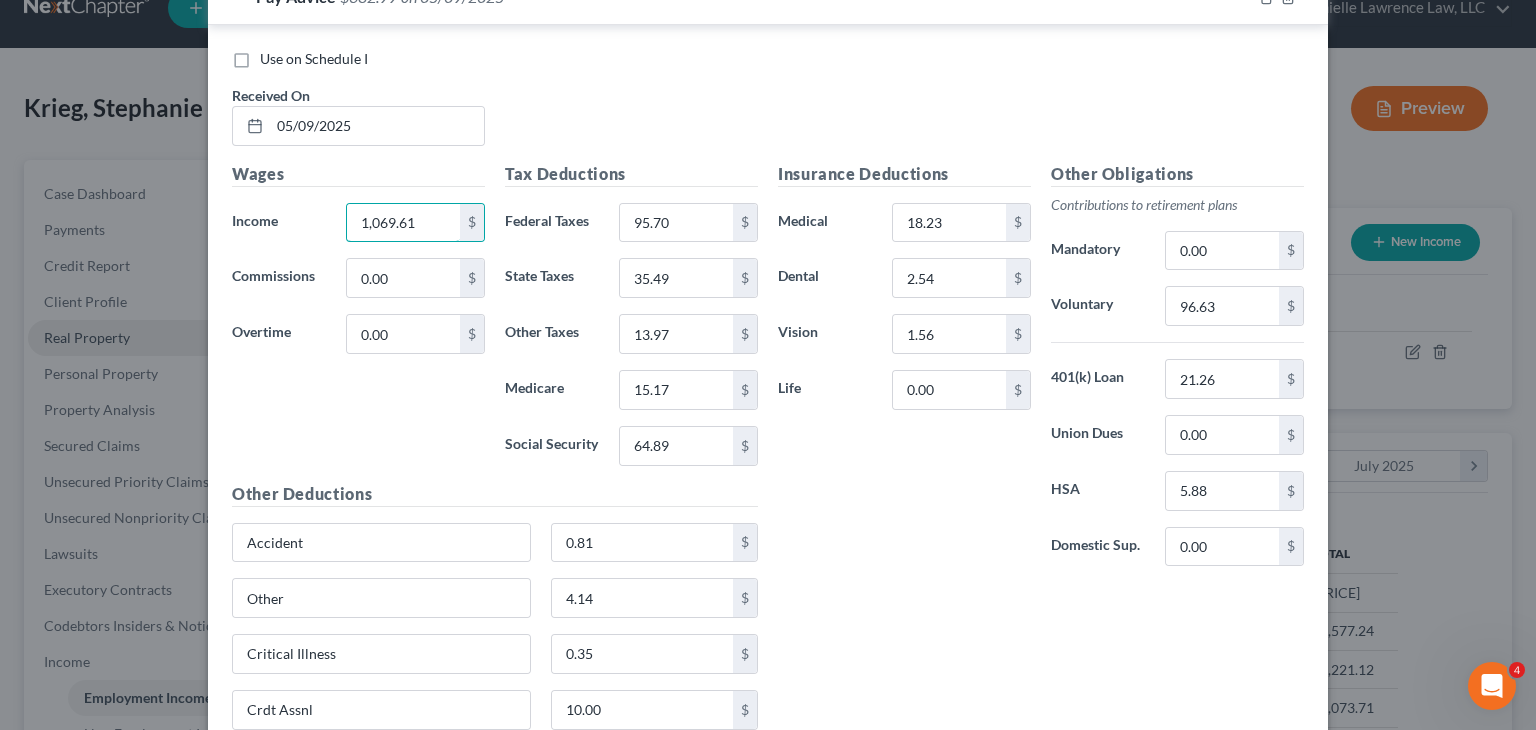 scroll, scrollTop: 1440, scrollLeft: 0, axis: vertical 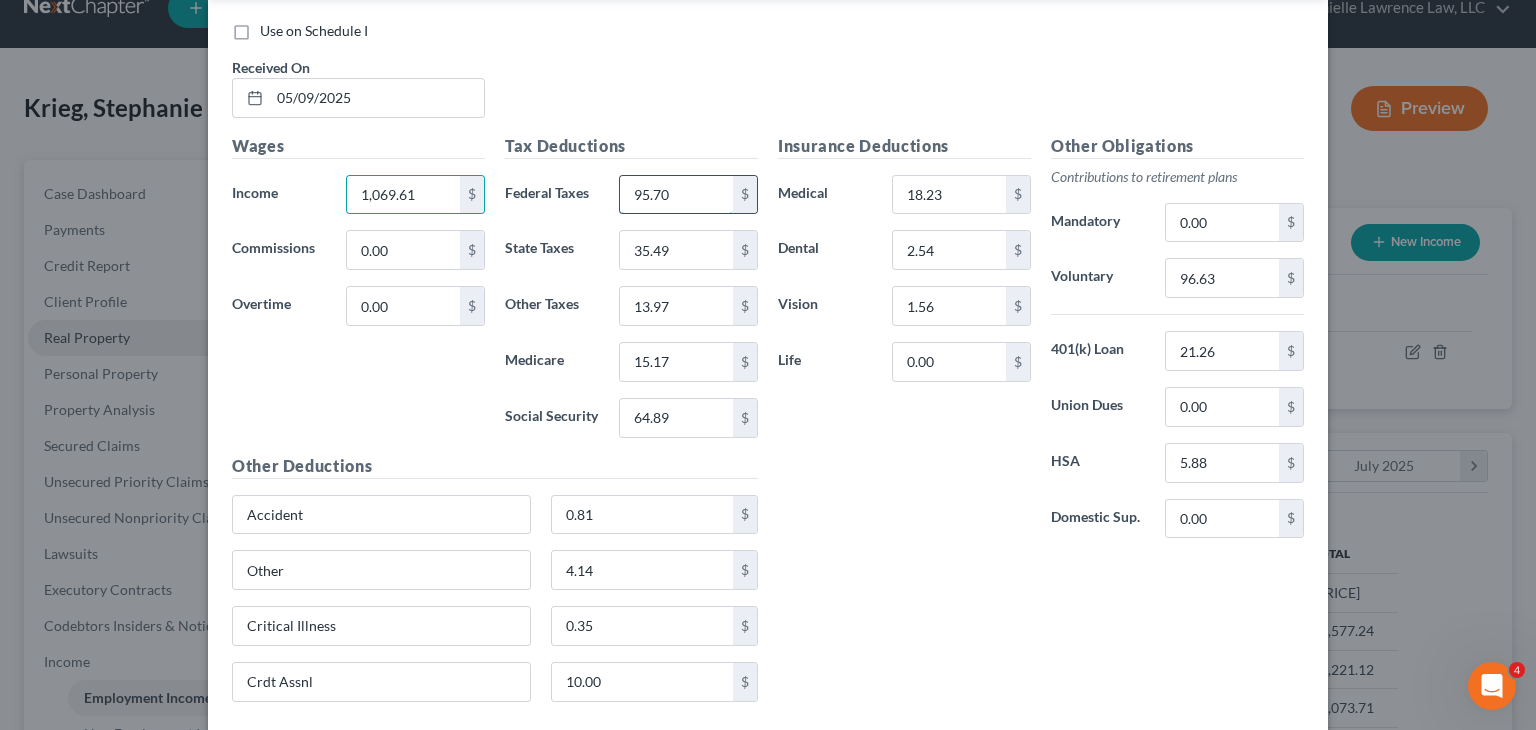 click on "95.70" at bounding box center [676, 195] 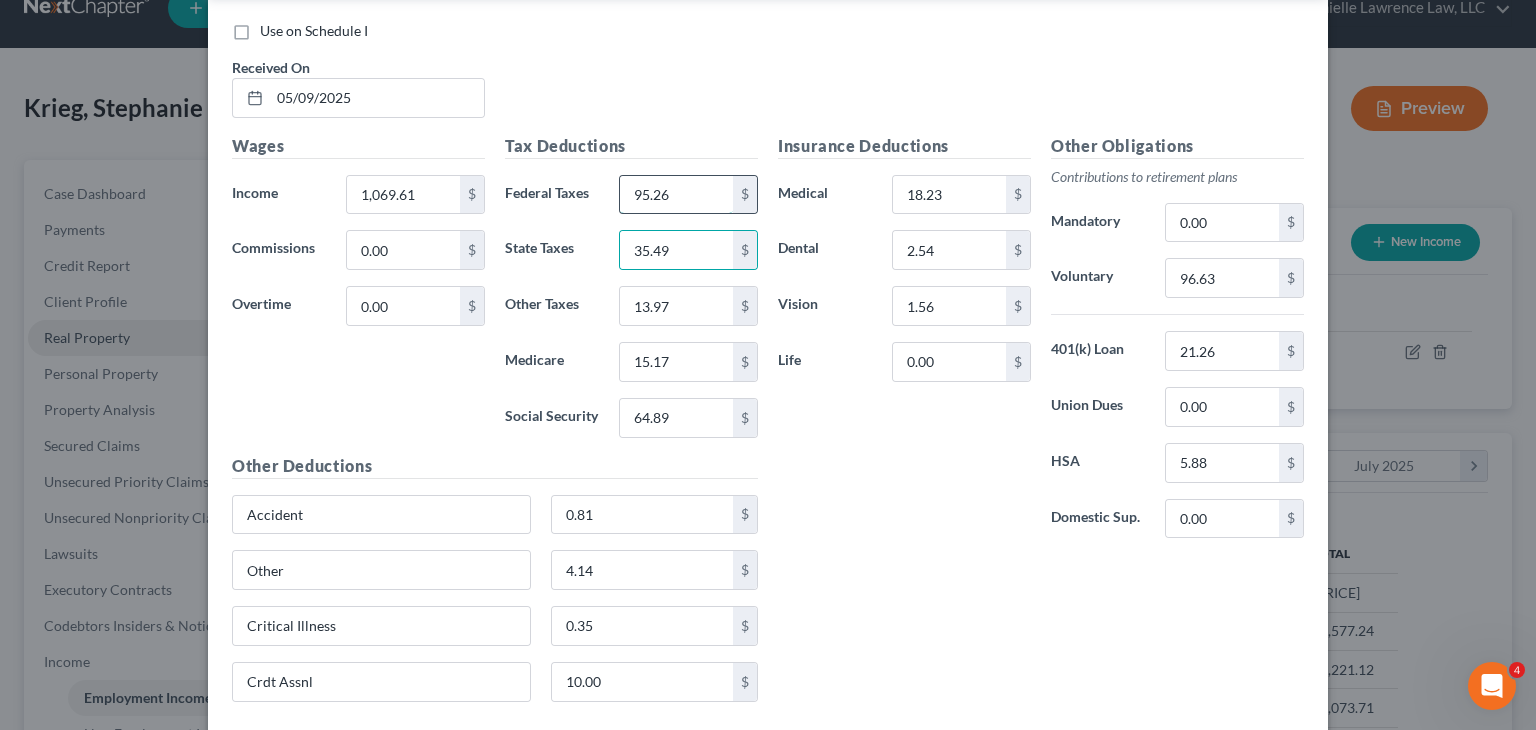 click on "95.26" at bounding box center [676, 195] 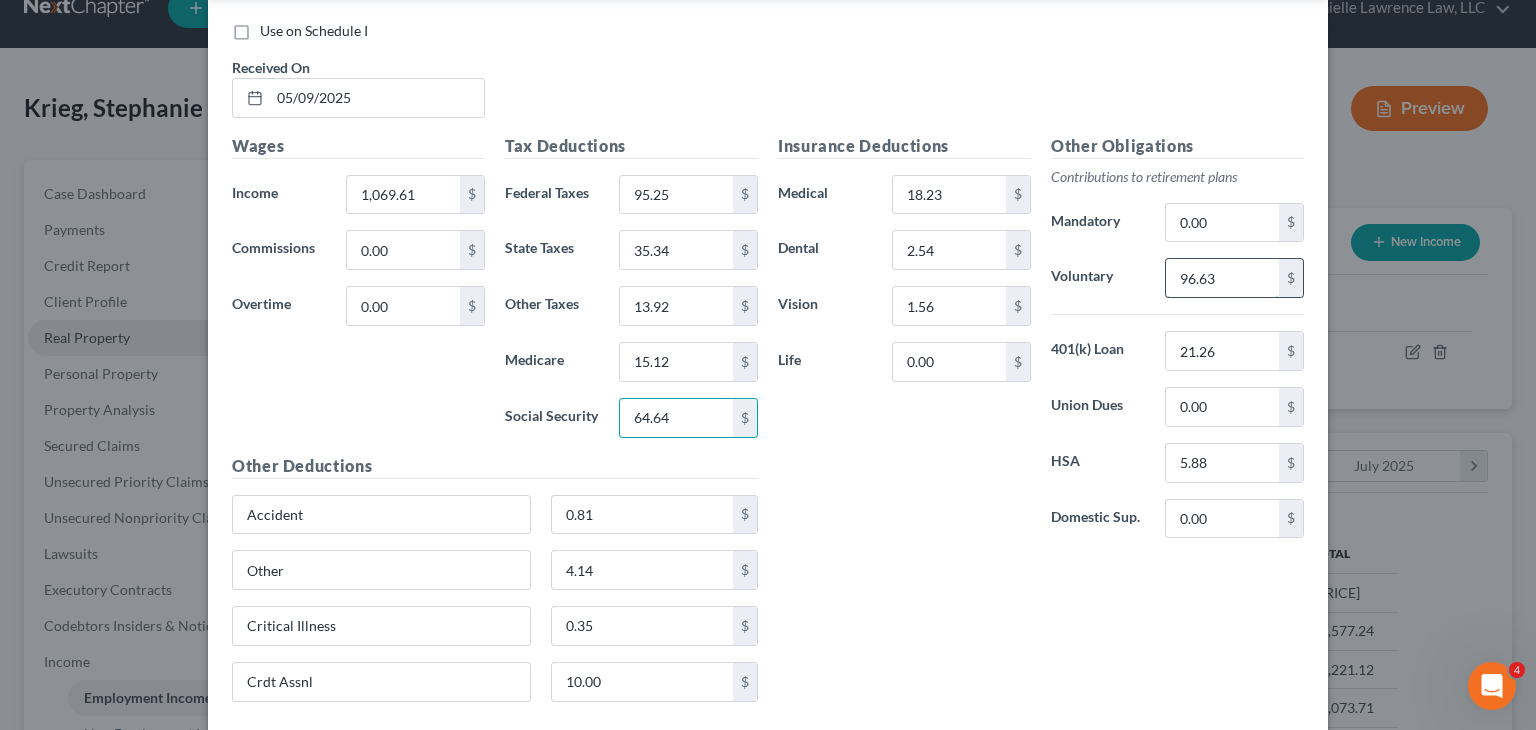 click on "96.63" at bounding box center [1222, 278] 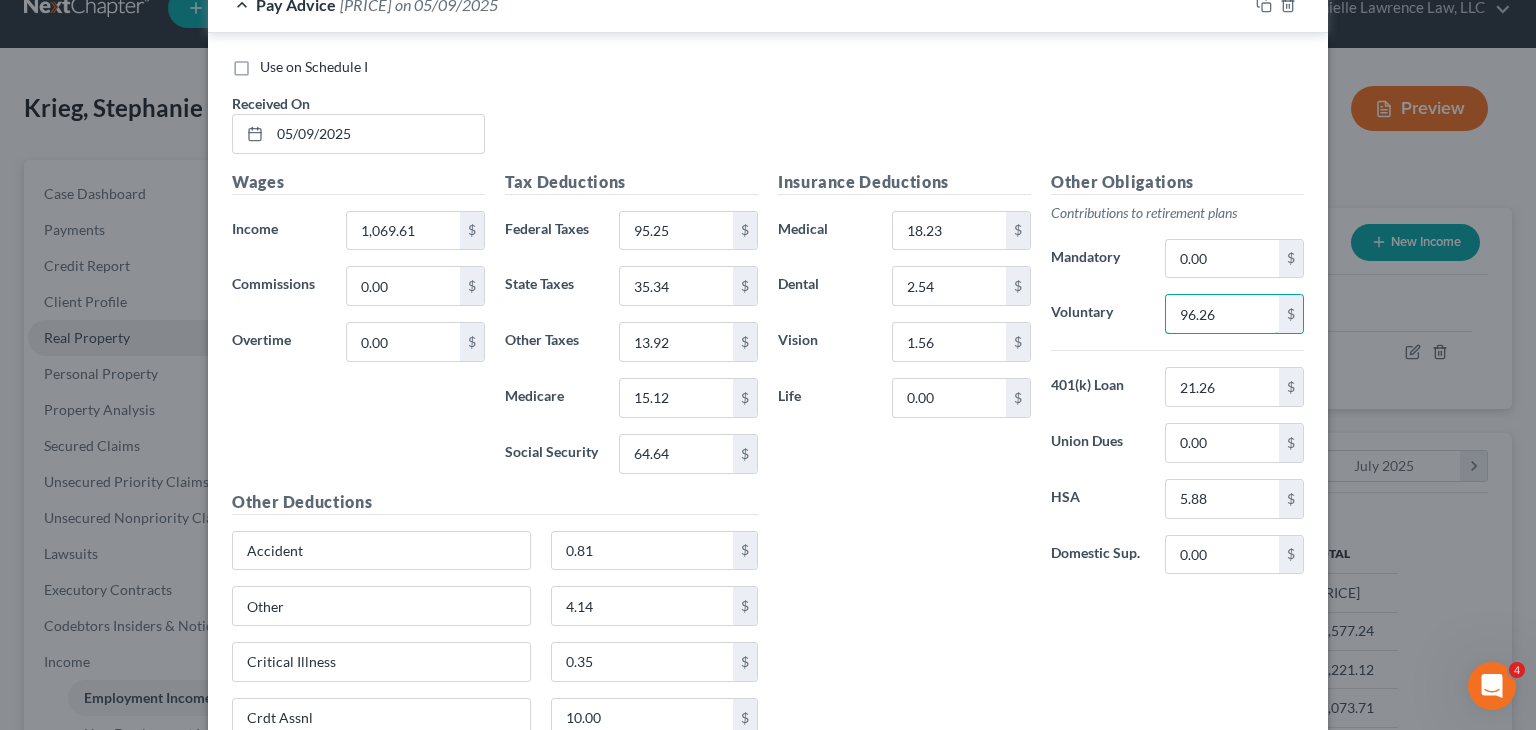 scroll, scrollTop: 1369, scrollLeft: 0, axis: vertical 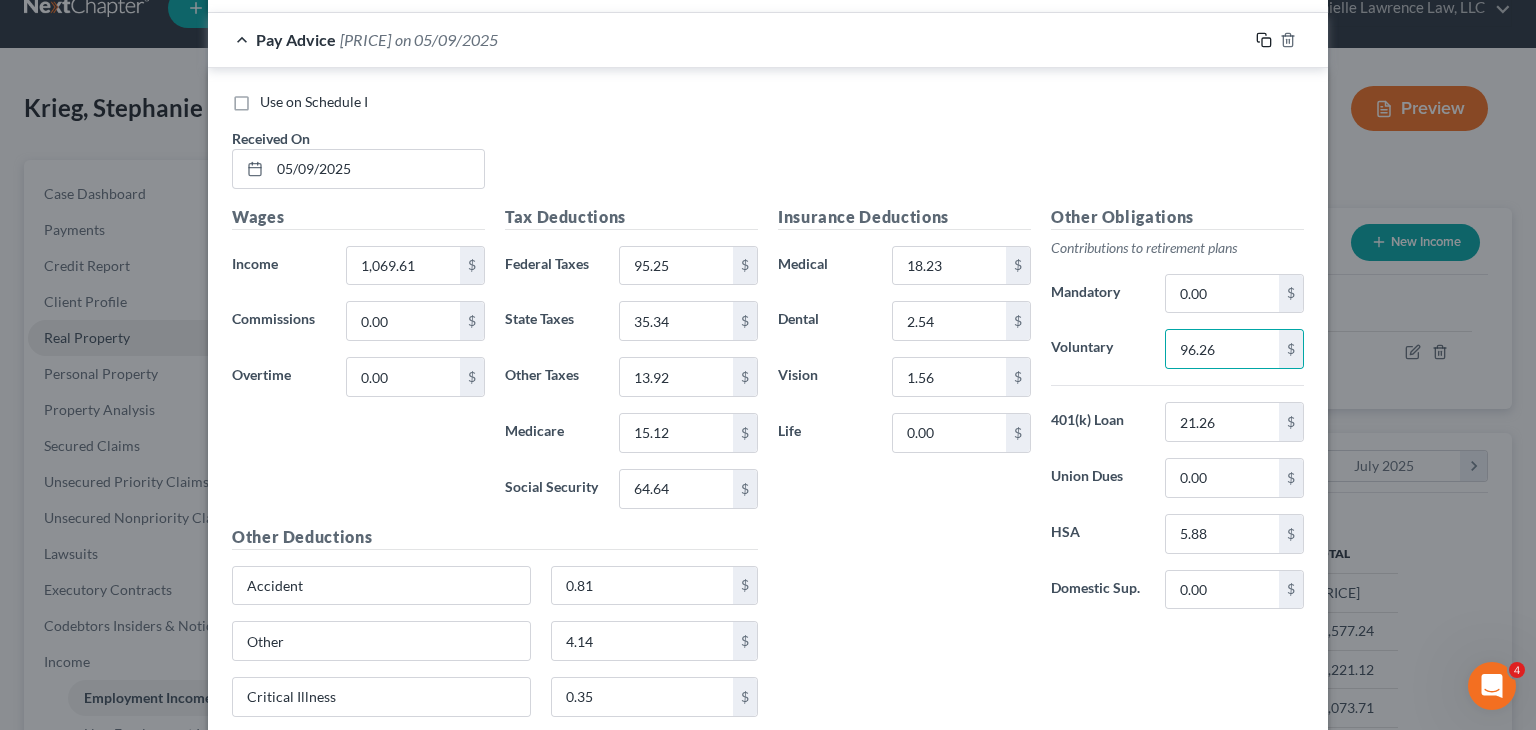 click 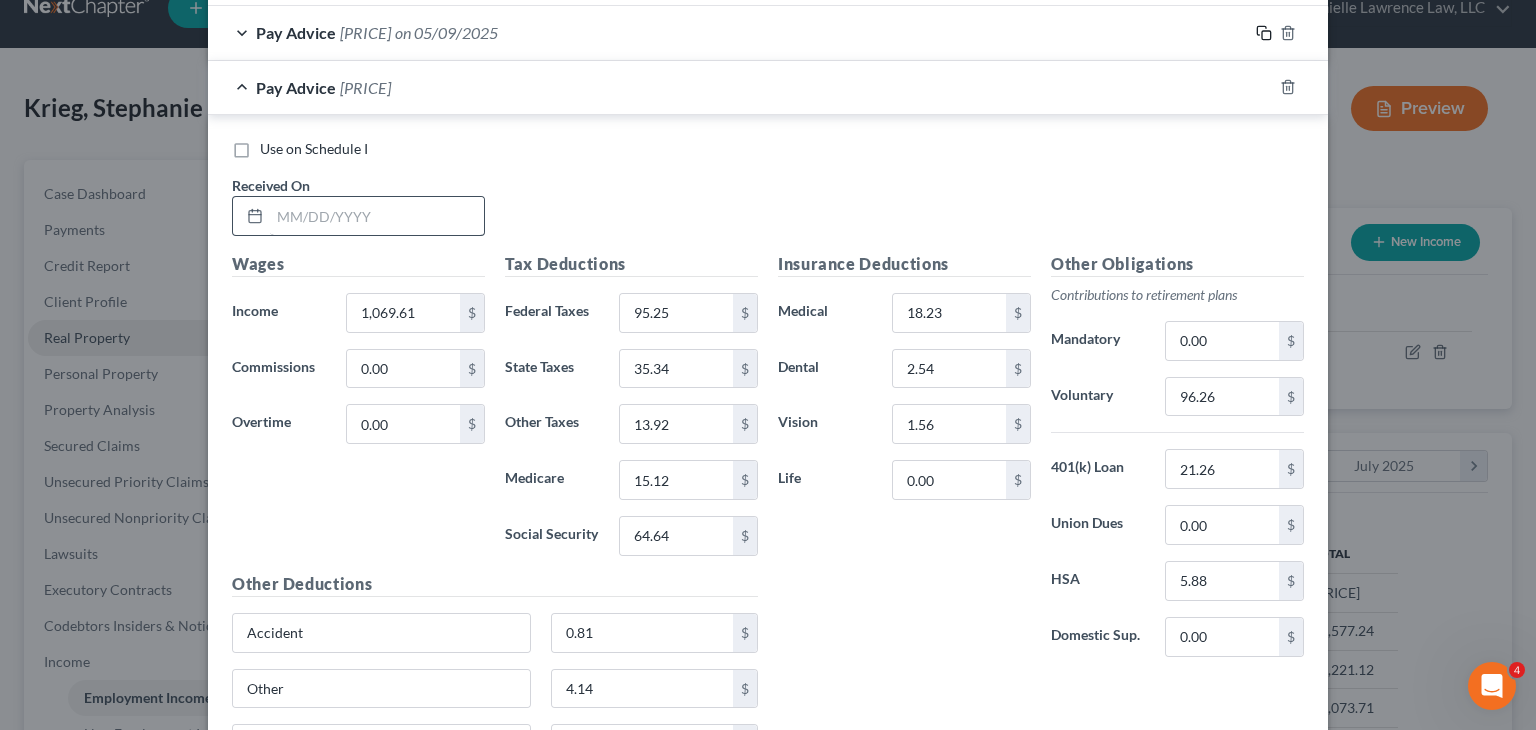 scroll, scrollTop: 1368, scrollLeft: 0, axis: vertical 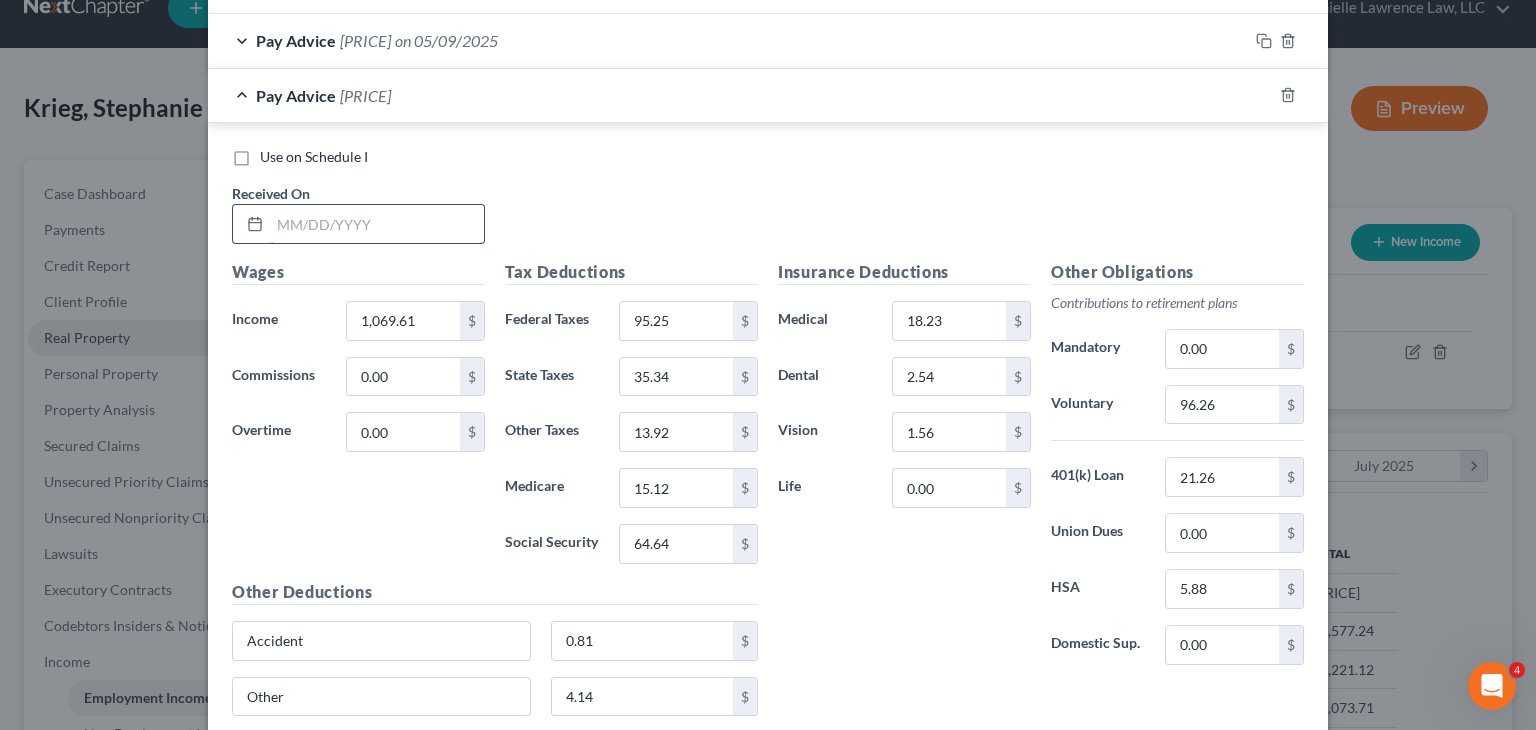 click on "Use on Schedule I
Received On
*" at bounding box center (768, 203) 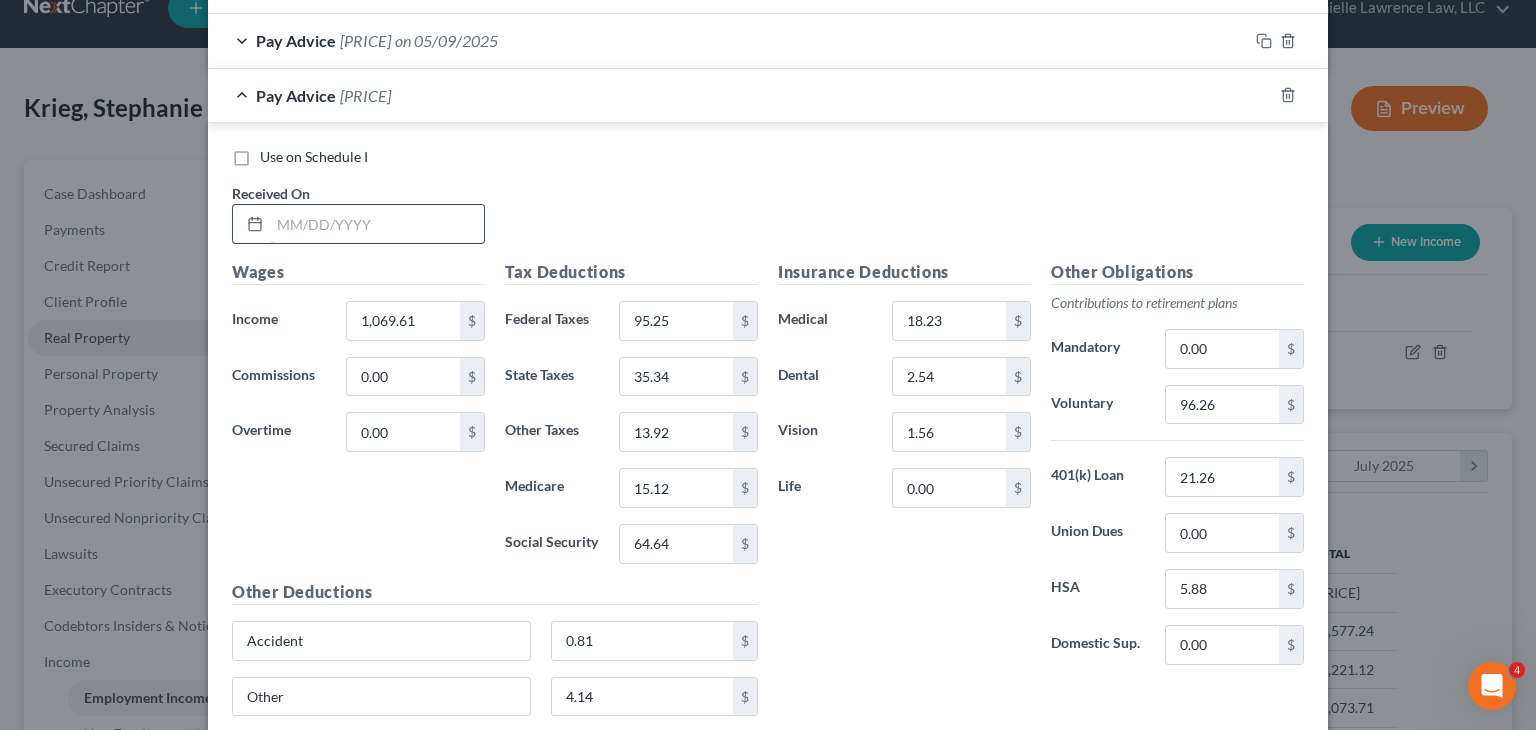 click at bounding box center (377, 224) 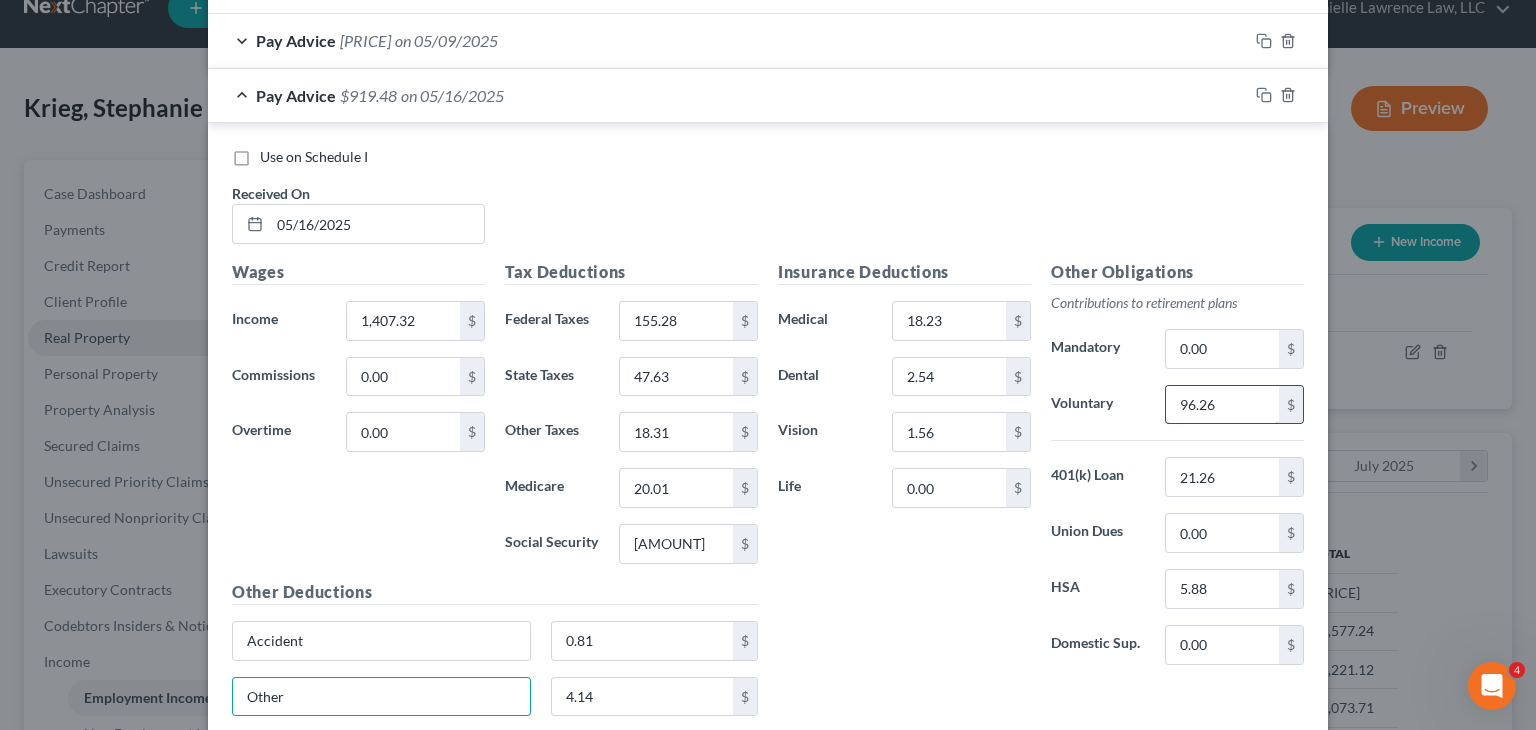 click on "96.26" at bounding box center (1222, 405) 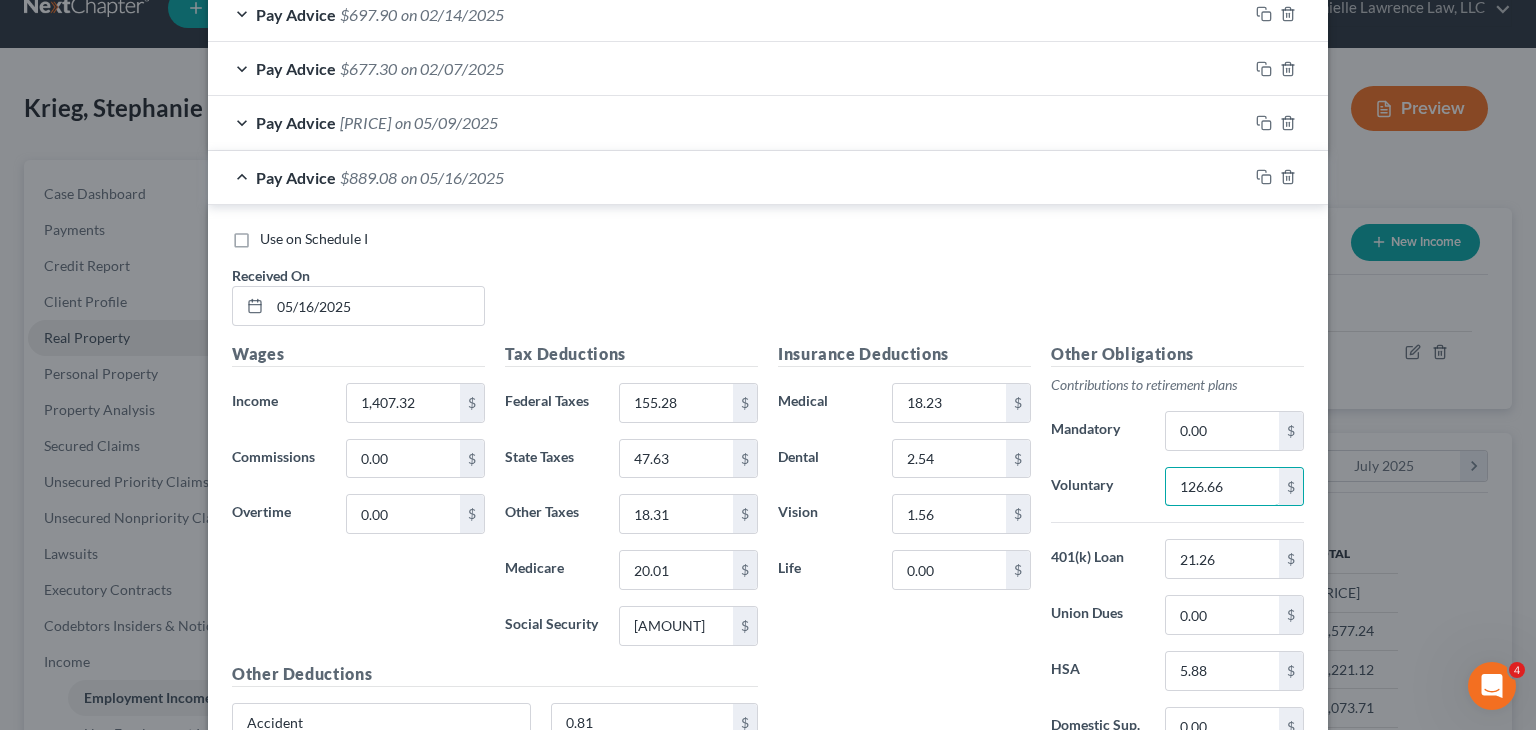 scroll, scrollTop: 1372, scrollLeft: 0, axis: vertical 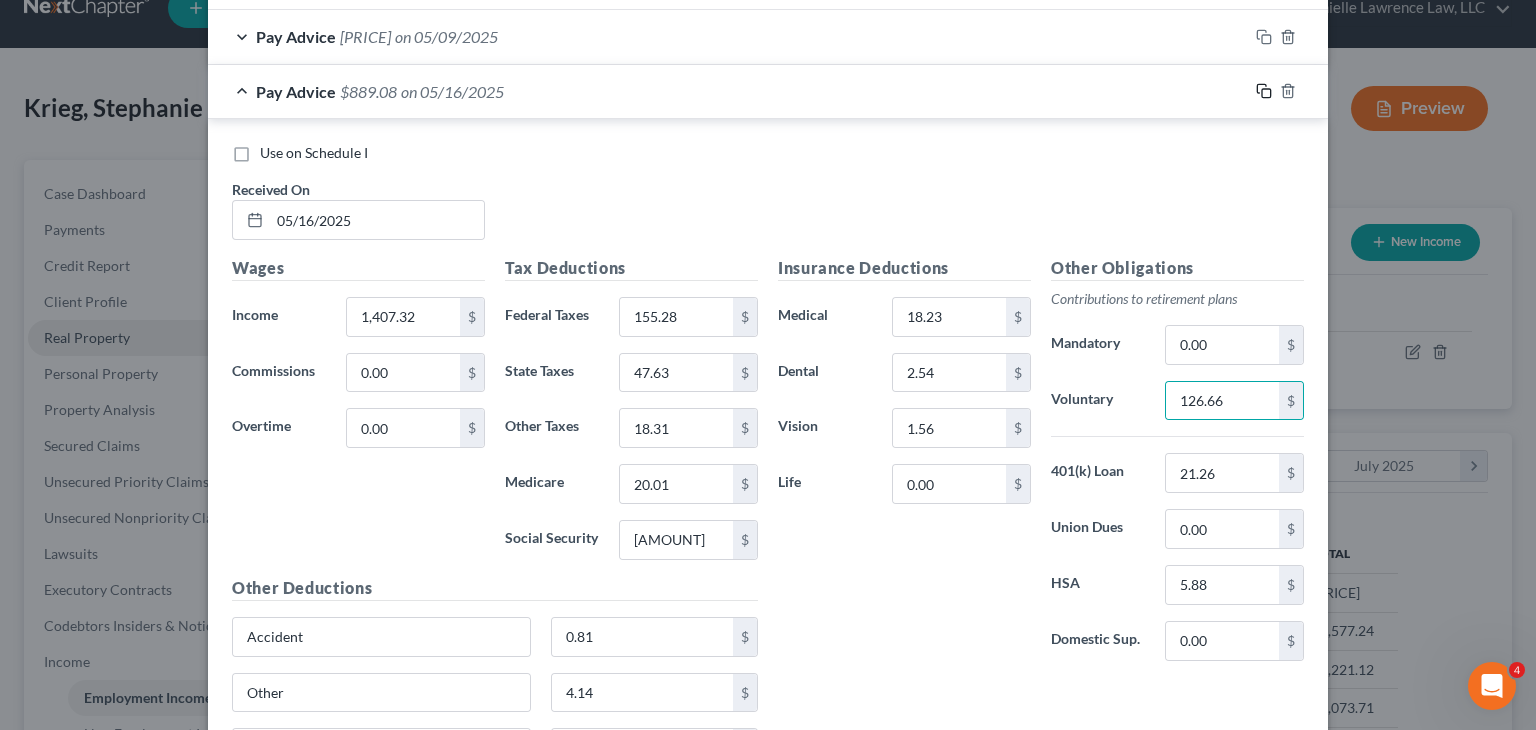 click 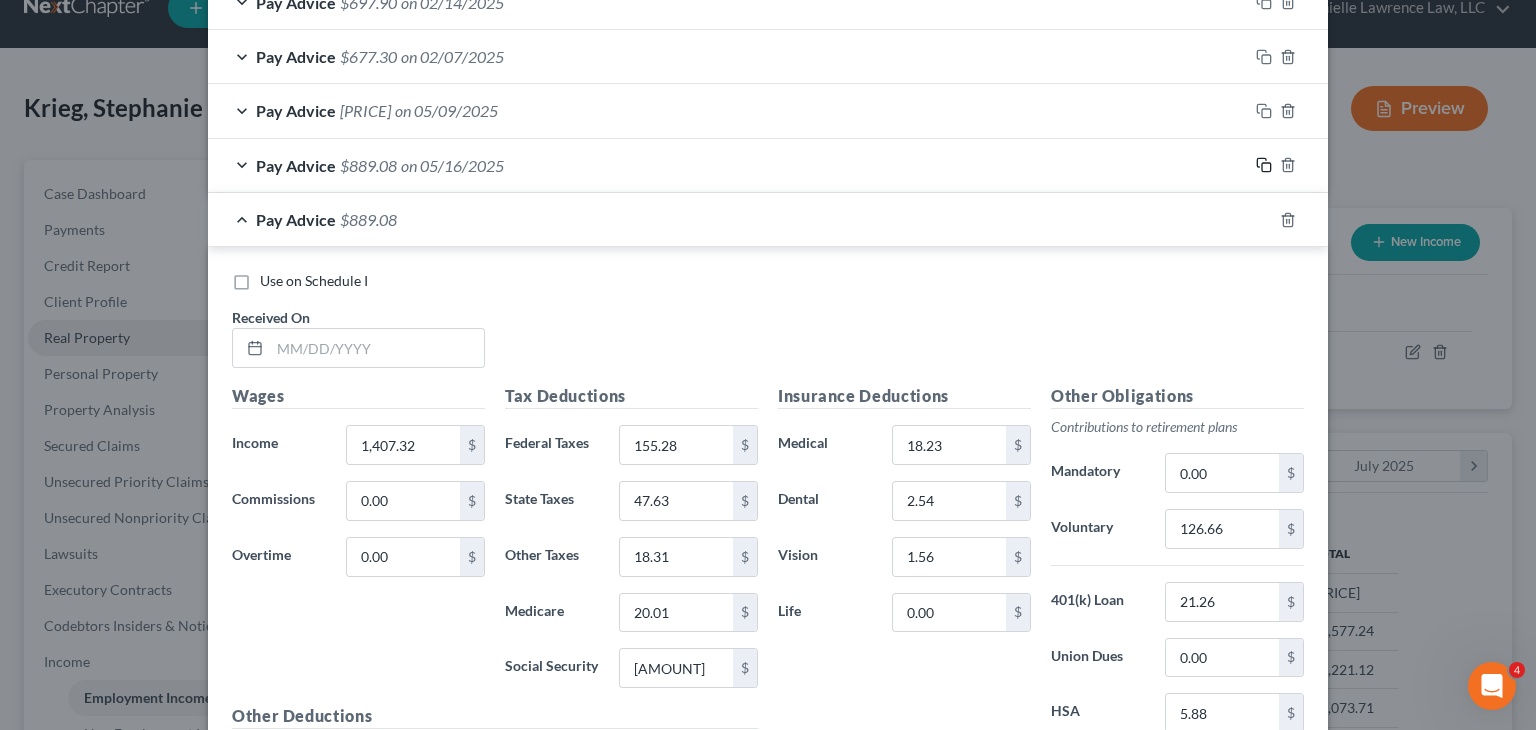 scroll, scrollTop: 1296, scrollLeft: 0, axis: vertical 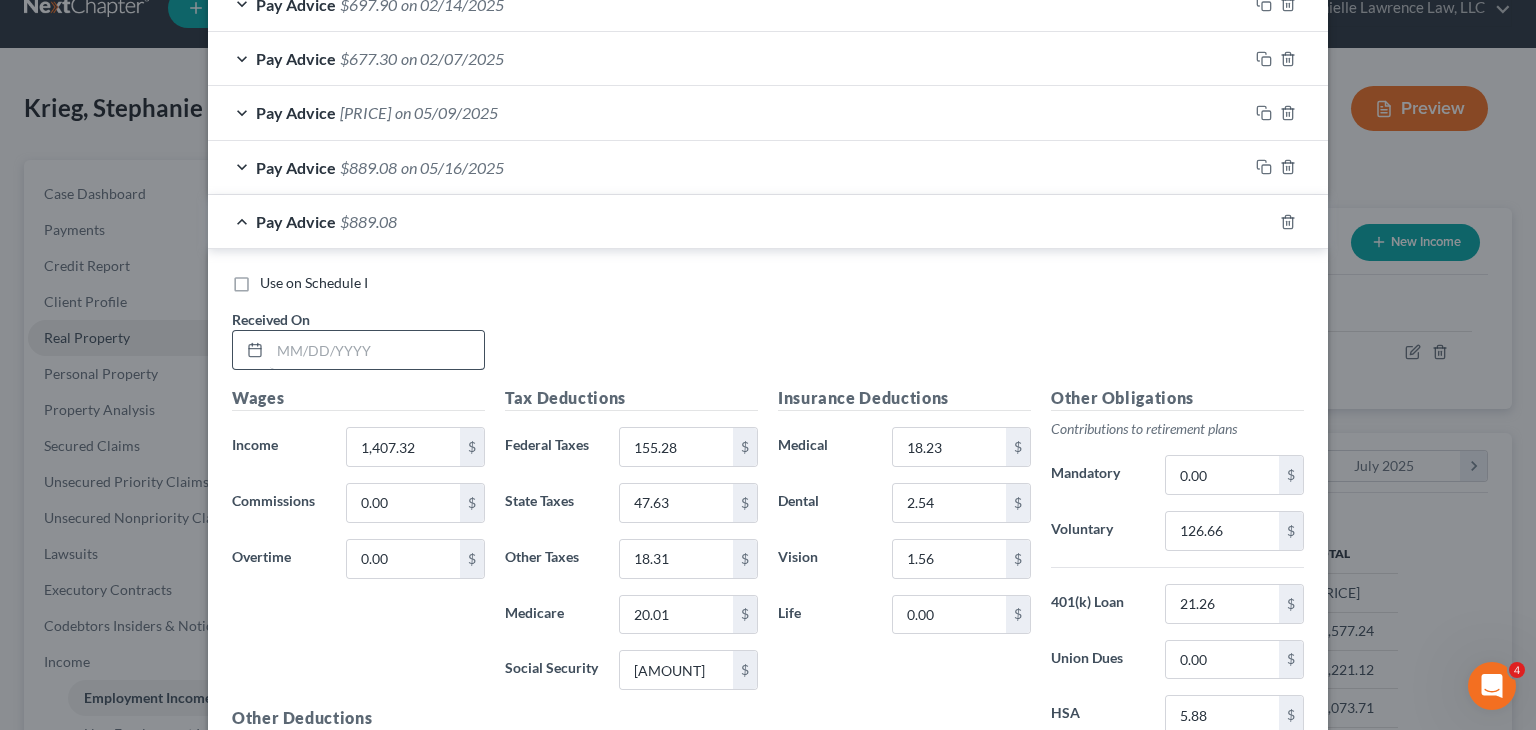 click on "Use on Schedule I
Received On
*" at bounding box center (768, 329) 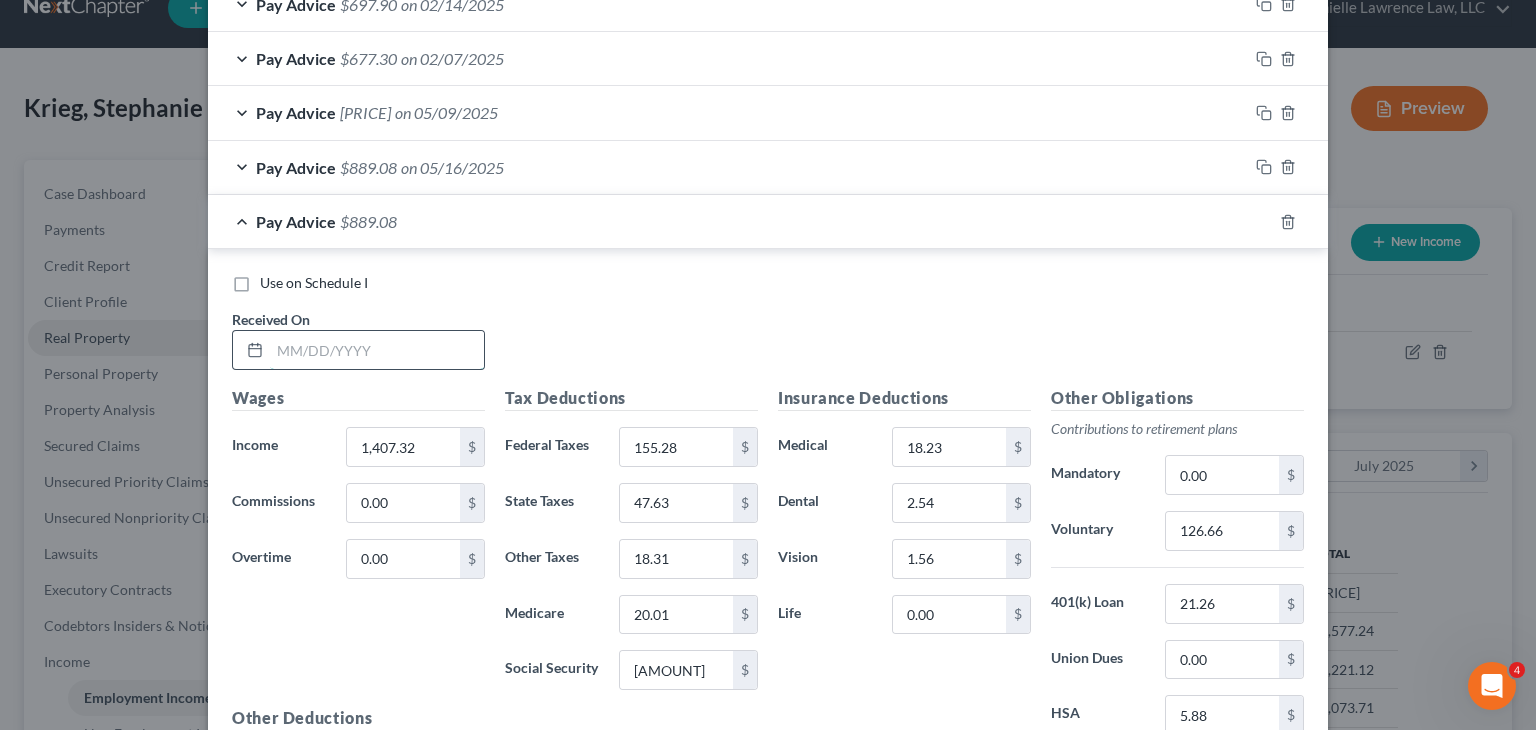 click at bounding box center [377, 350] 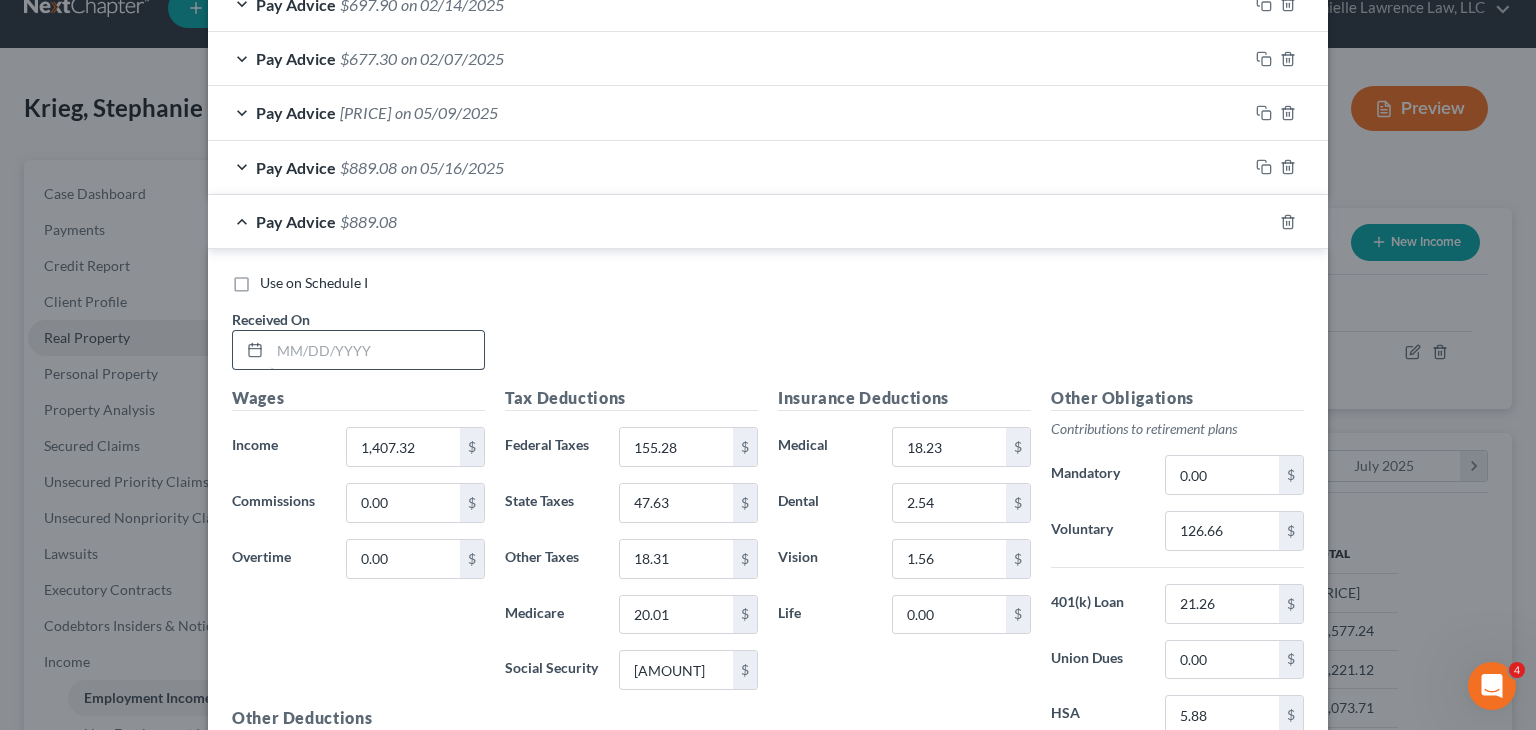 click on "Received On
*" at bounding box center (358, 339) 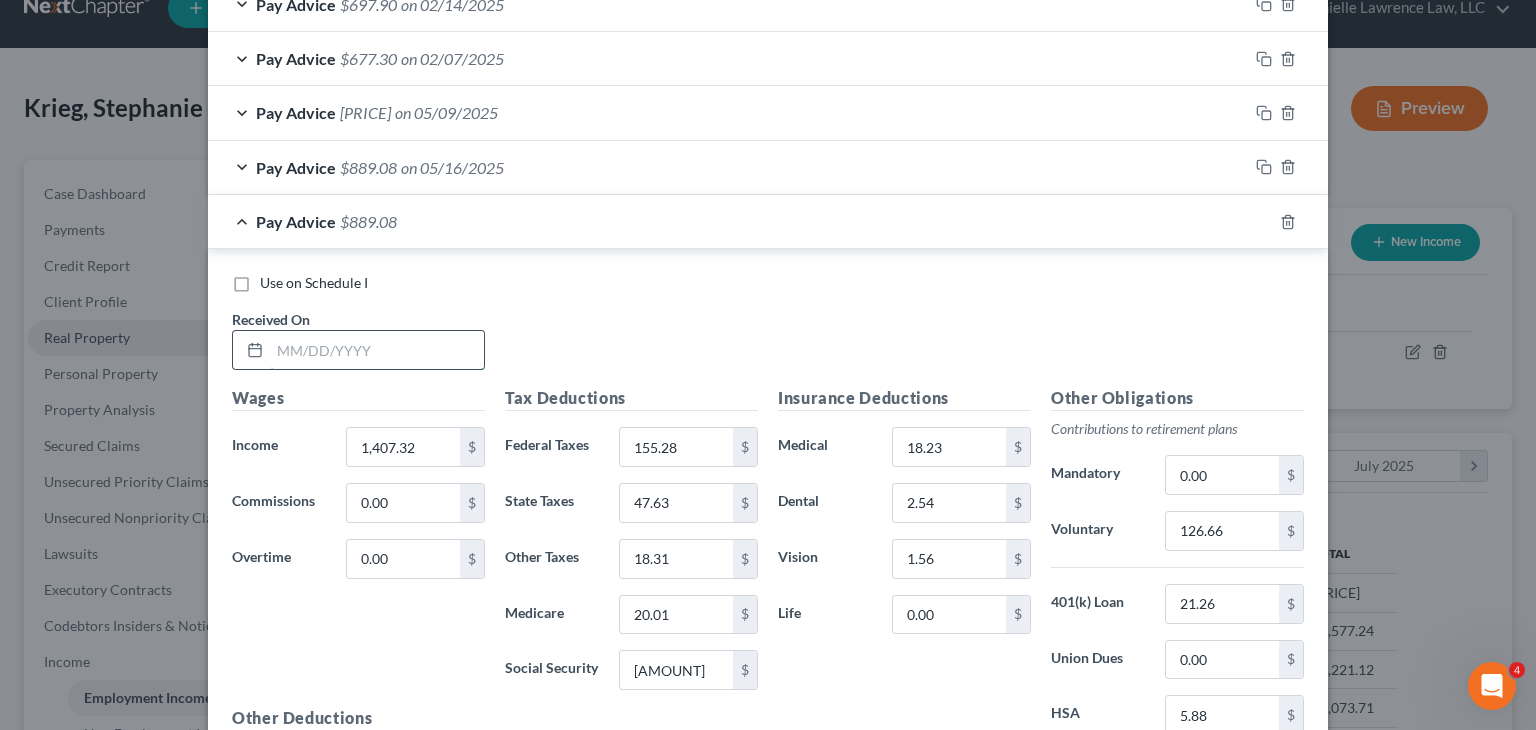 click at bounding box center (377, 350) 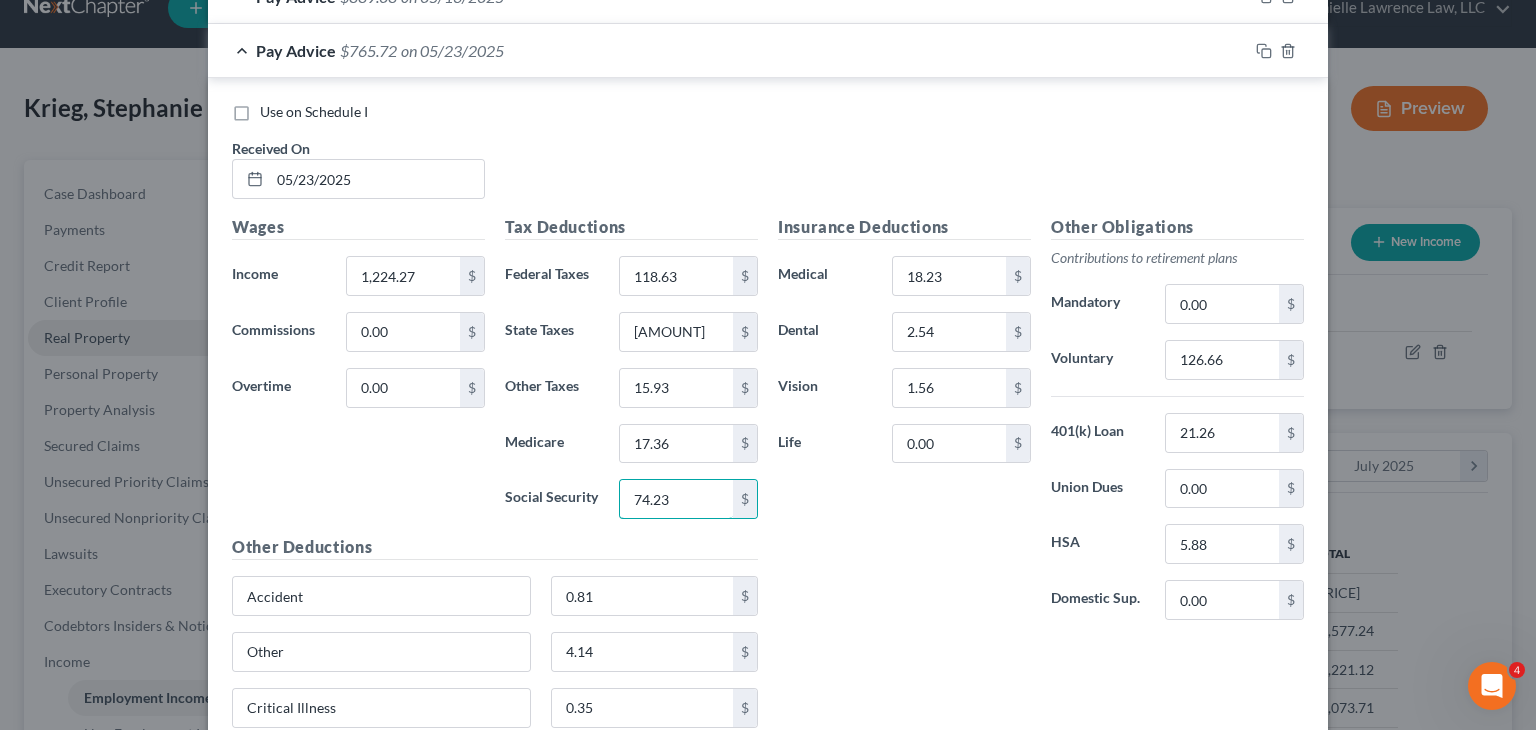 scroll, scrollTop: 1468, scrollLeft: 0, axis: vertical 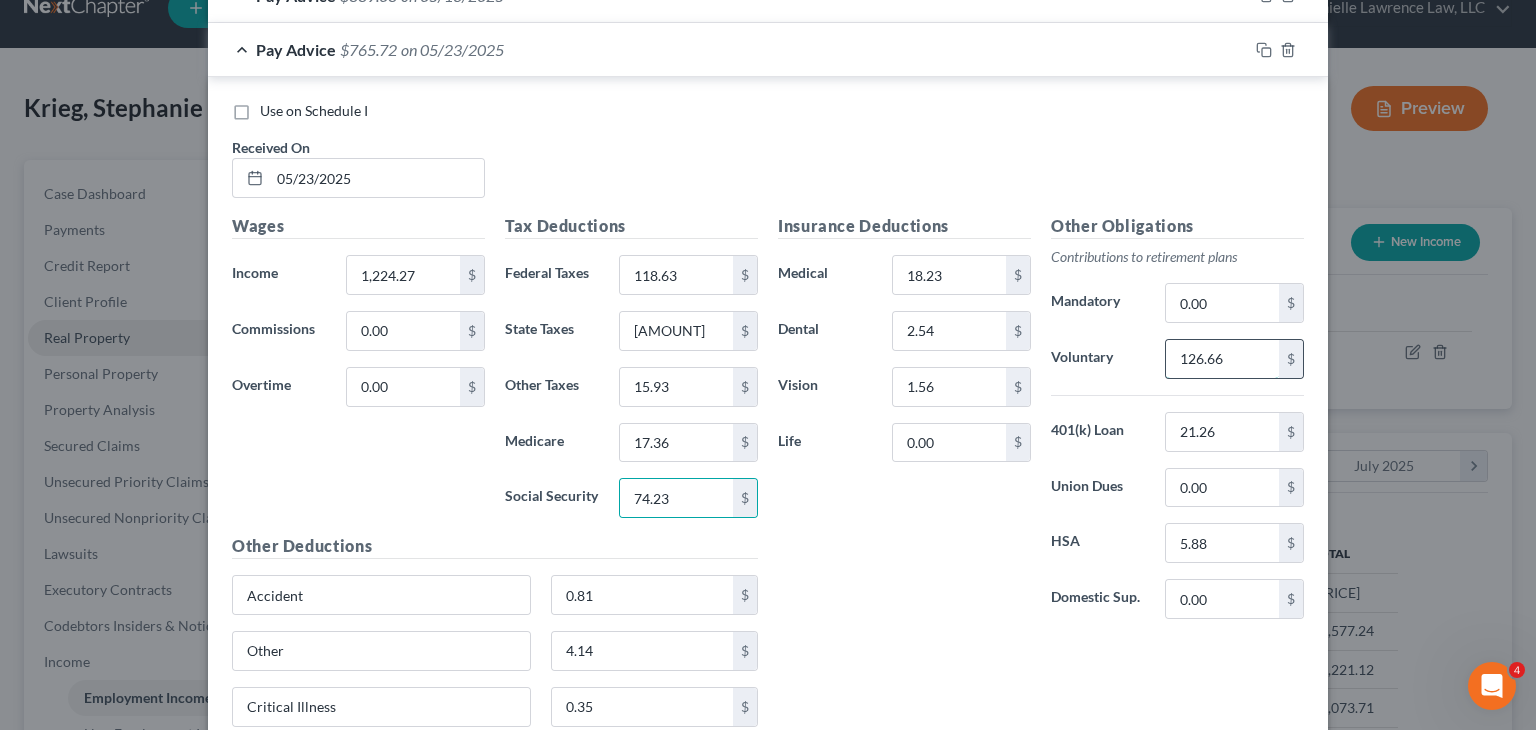 click on "126.66" at bounding box center (1222, 359) 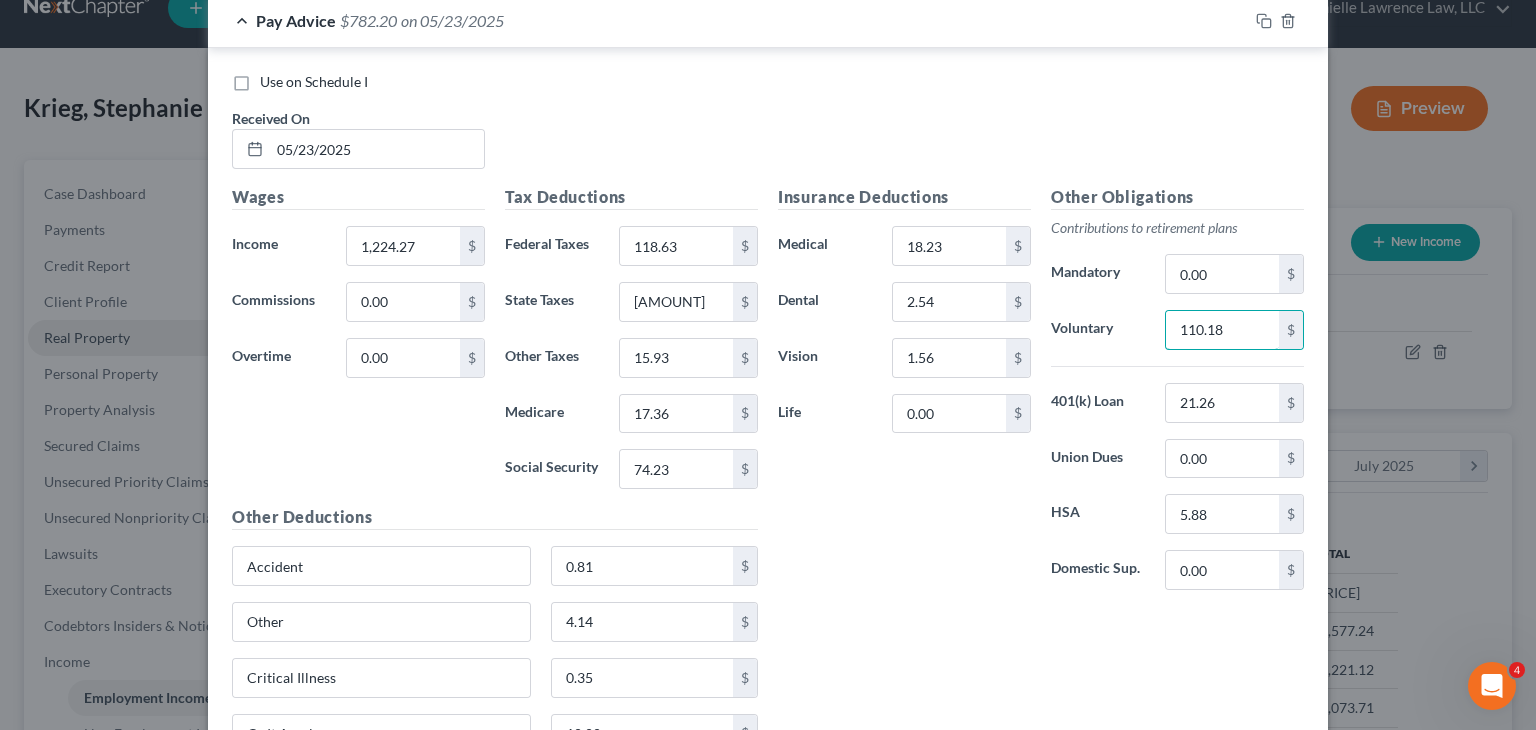 scroll, scrollTop: 1498, scrollLeft: 0, axis: vertical 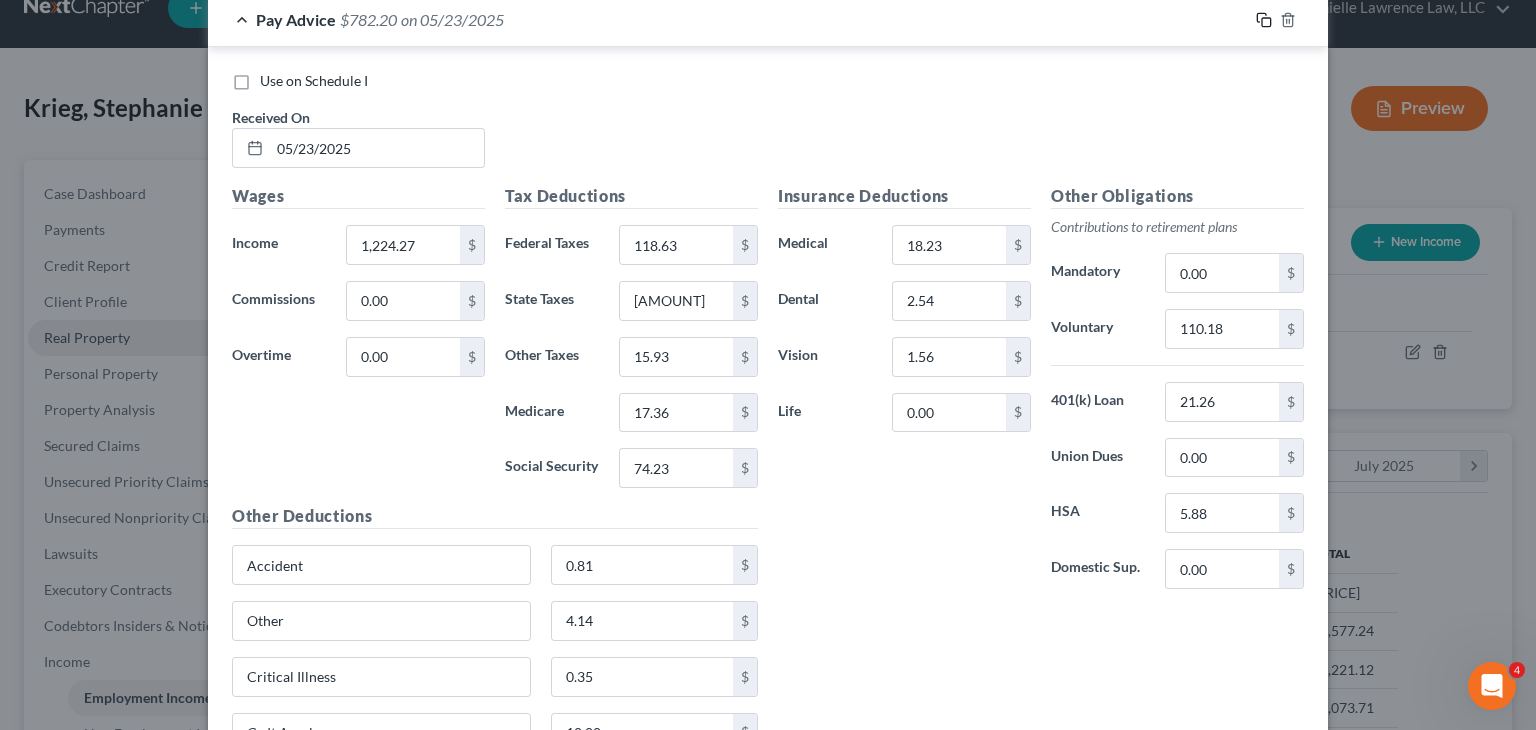 click 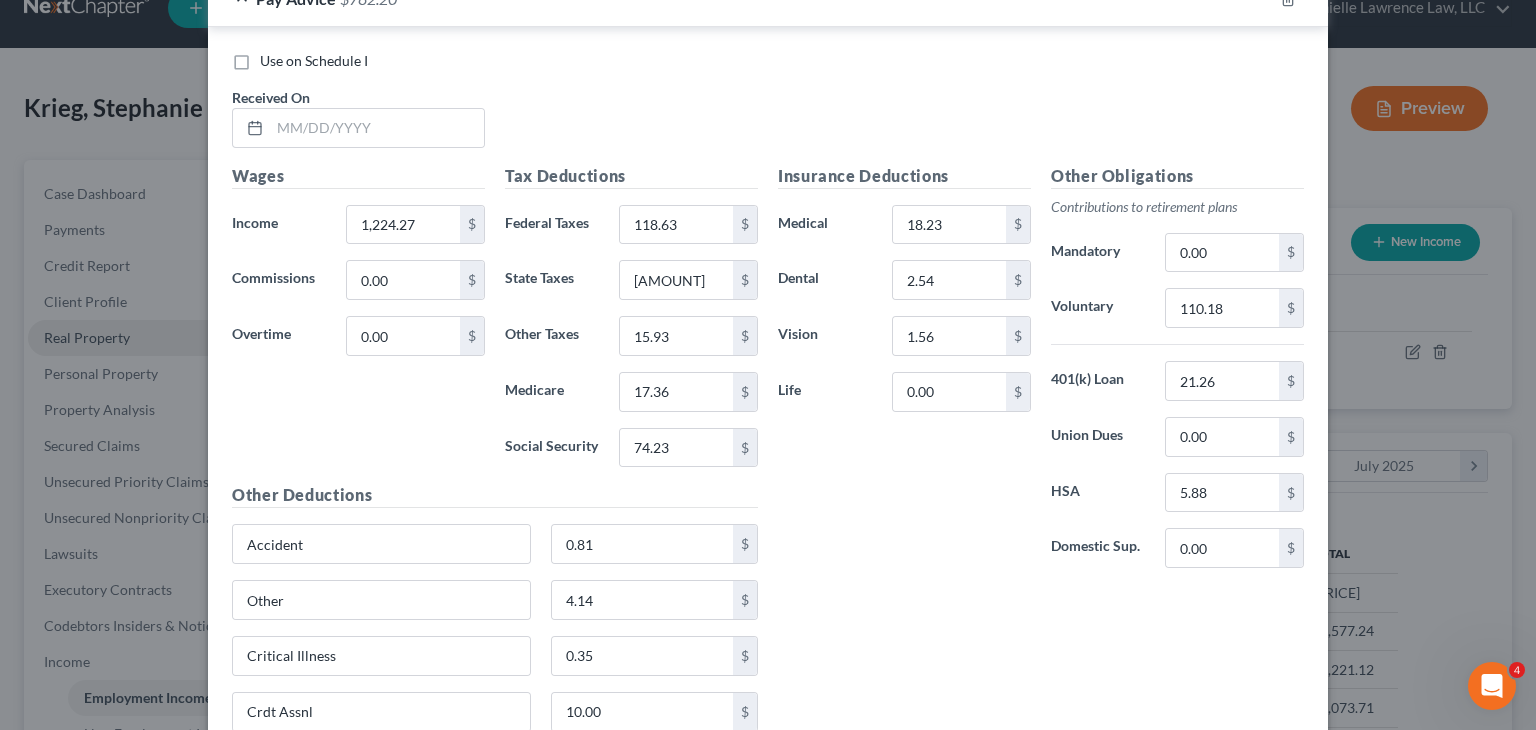 scroll, scrollTop: 1574, scrollLeft: 0, axis: vertical 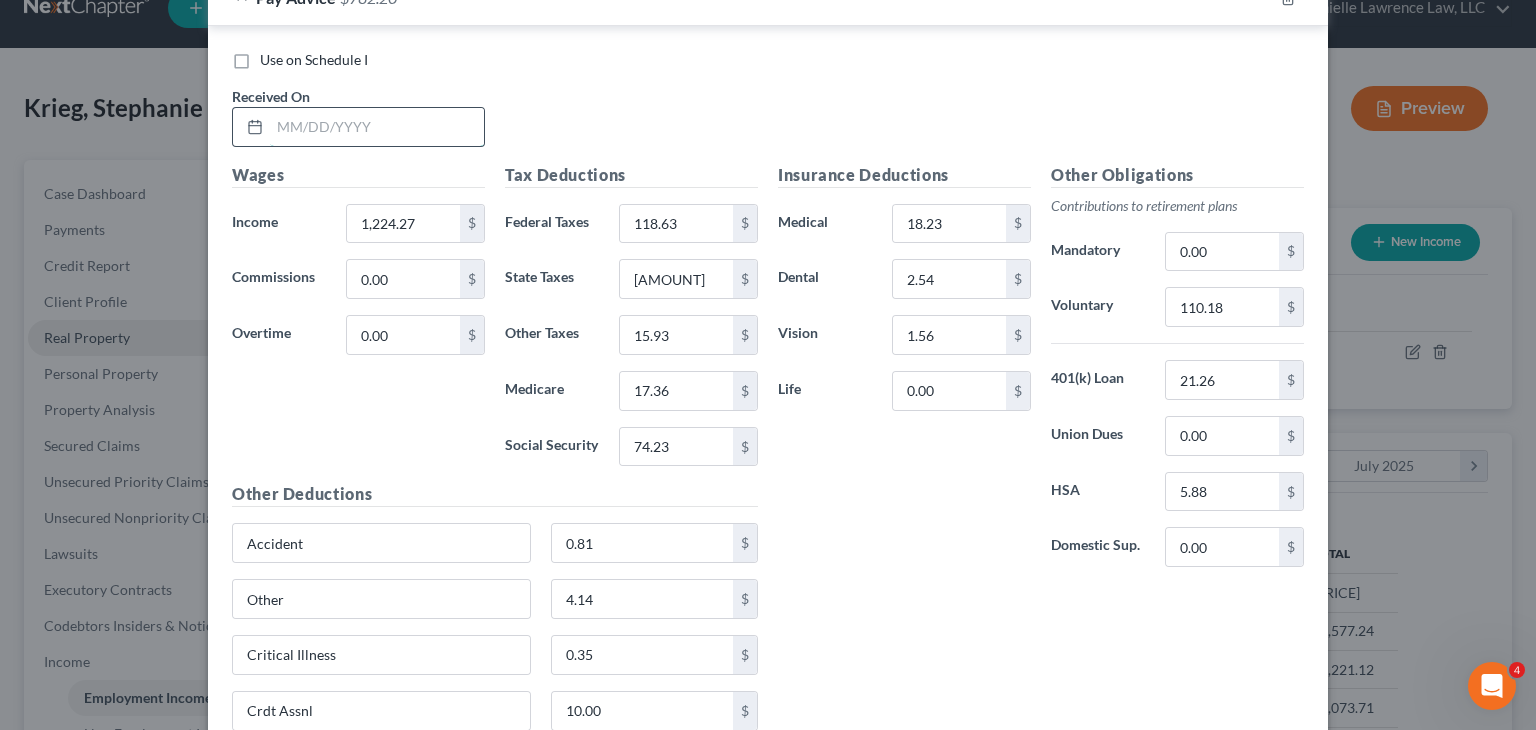 click at bounding box center [377, 127] 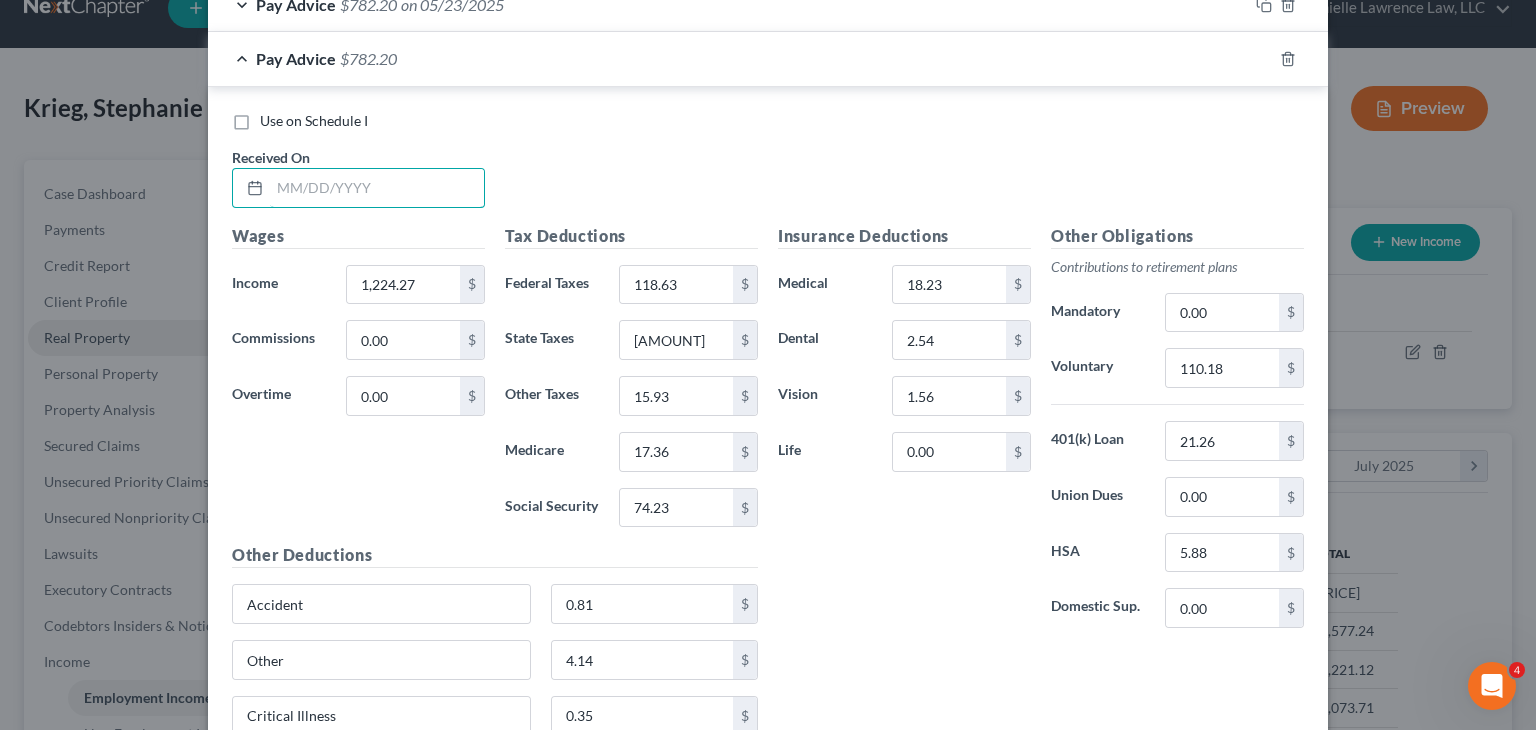 scroll, scrollTop: 1505, scrollLeft: 0, axis: vertical 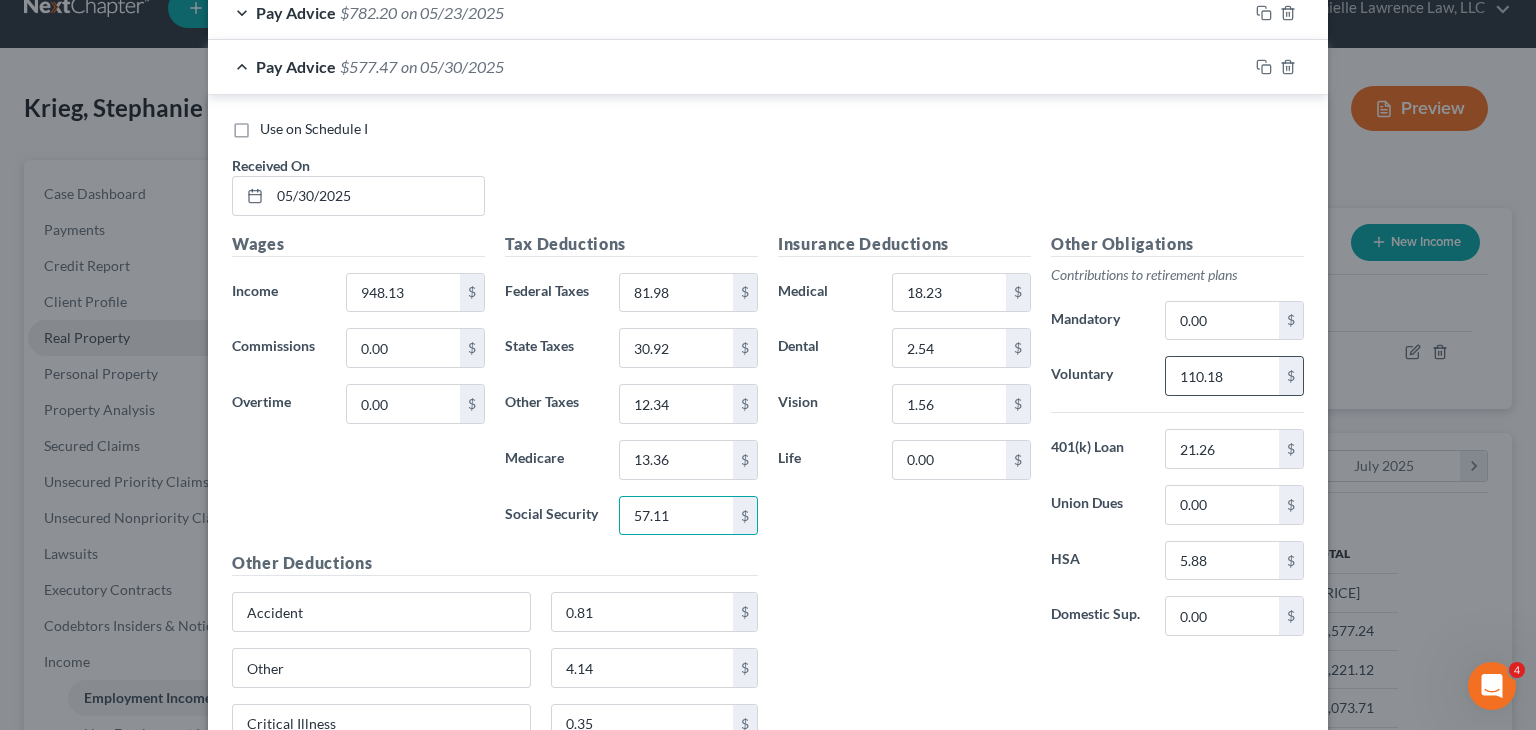 click on "110.18 $" at bounding box center [1234, 376] 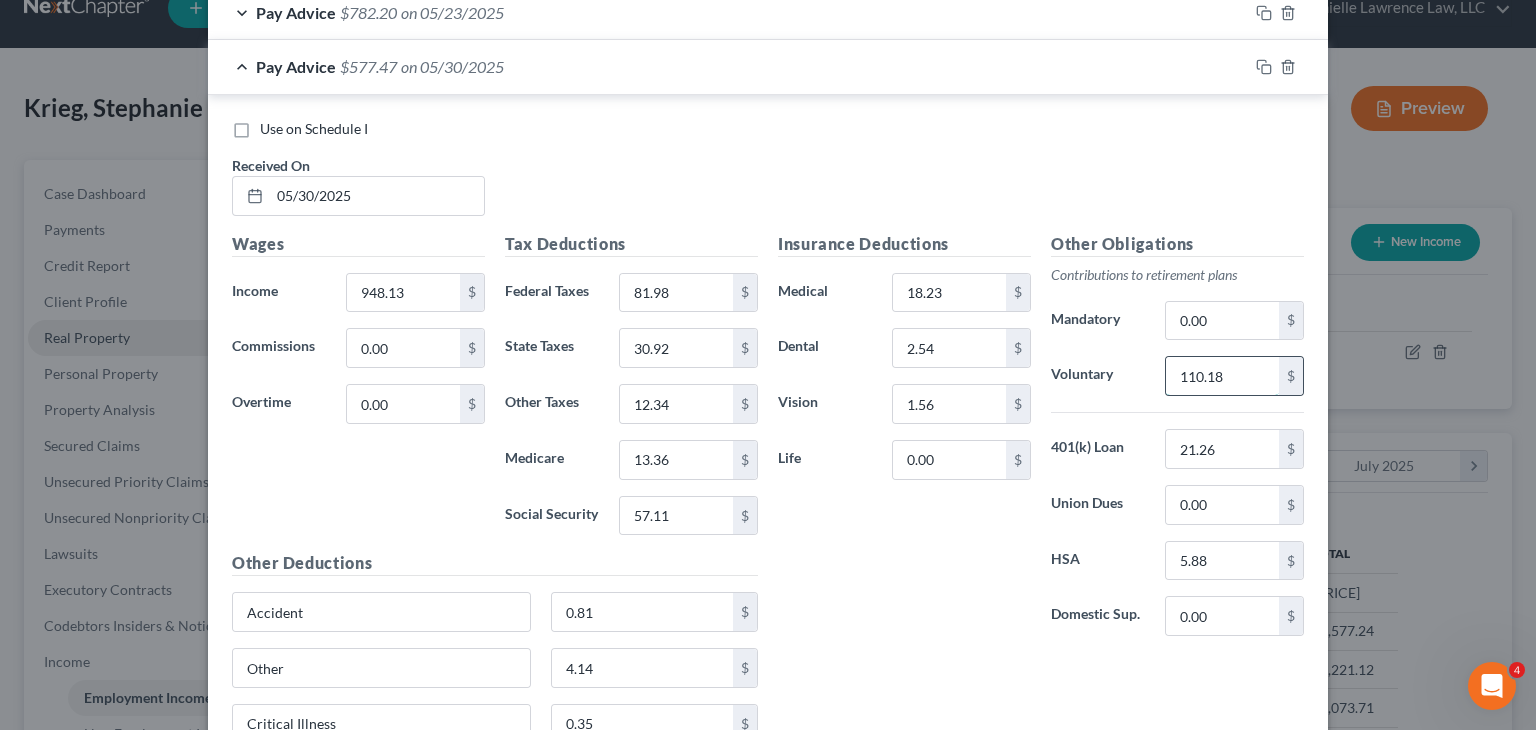 click on "110.18" at bounding box center [1222, 376] 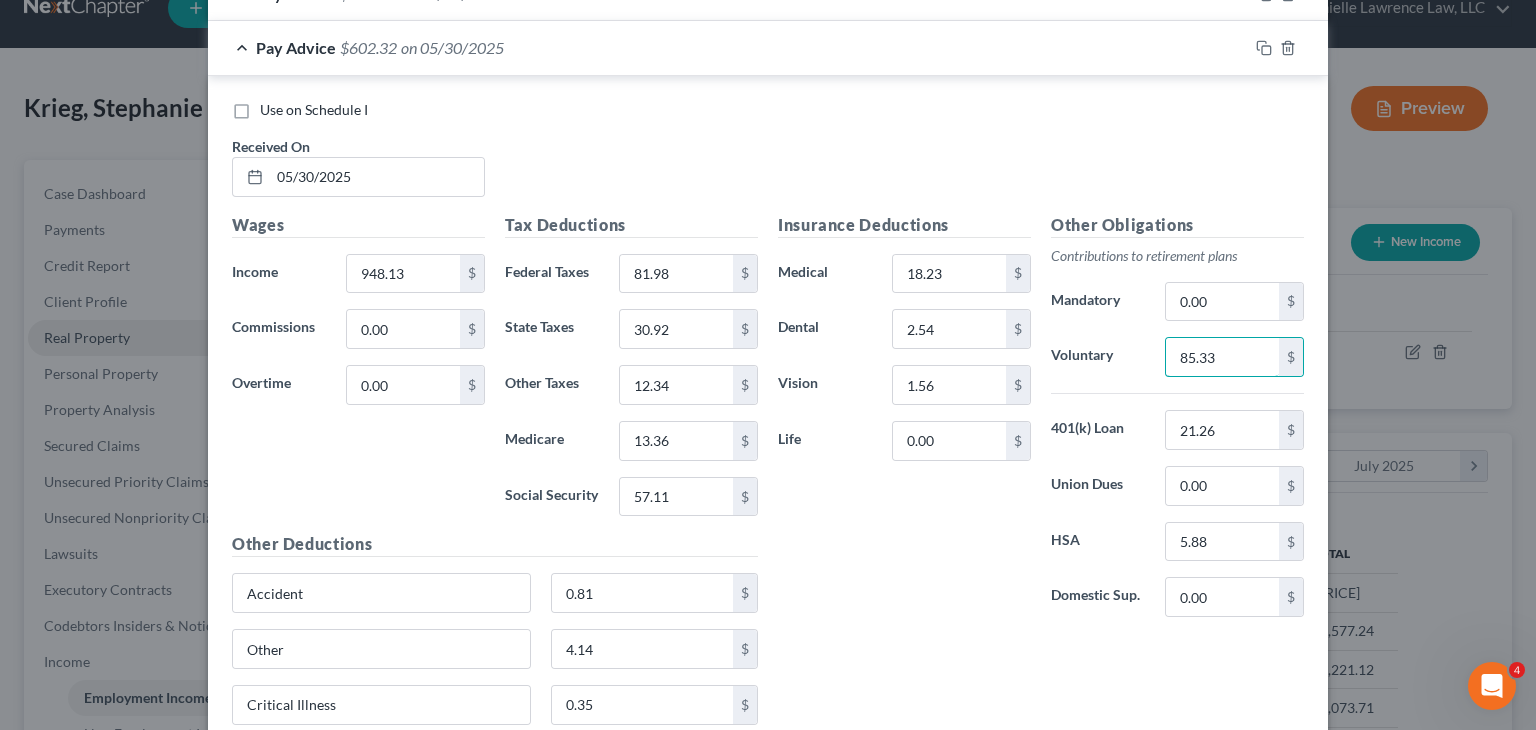 scroll, scrollTop: 1524, scrollLeft: 0, axis: vertical 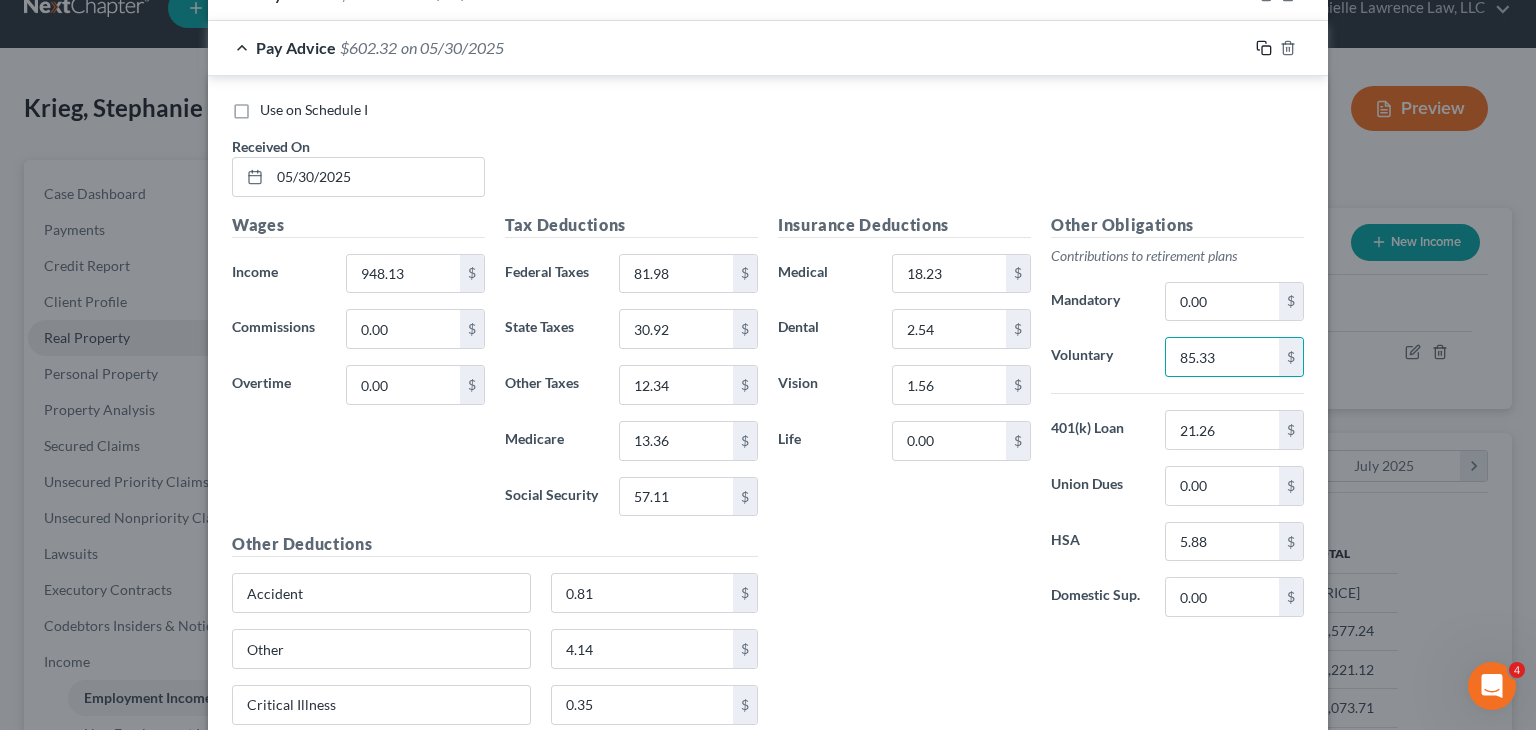 click 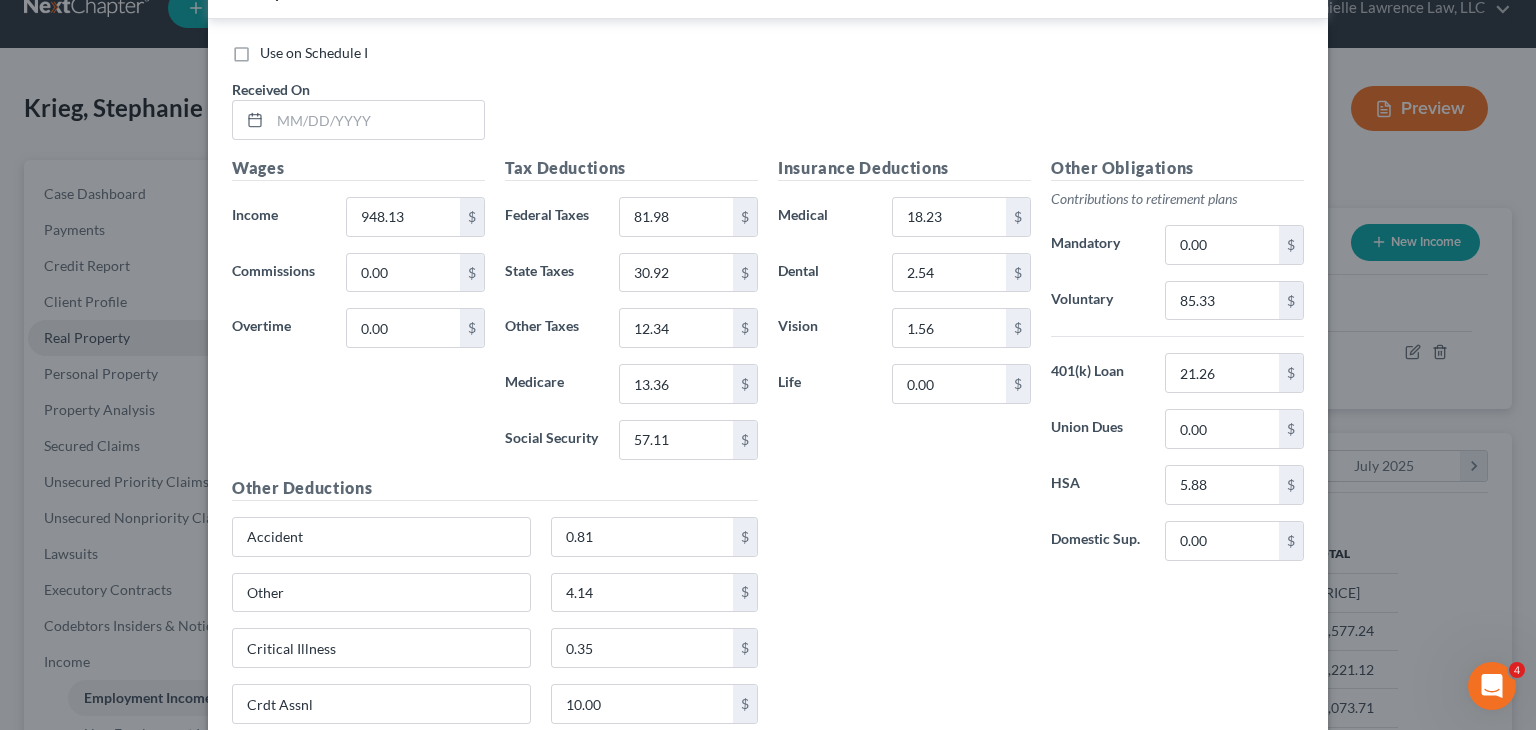 scroll, scrollTop: 1738, scrollLeft: 0, axis: vertical 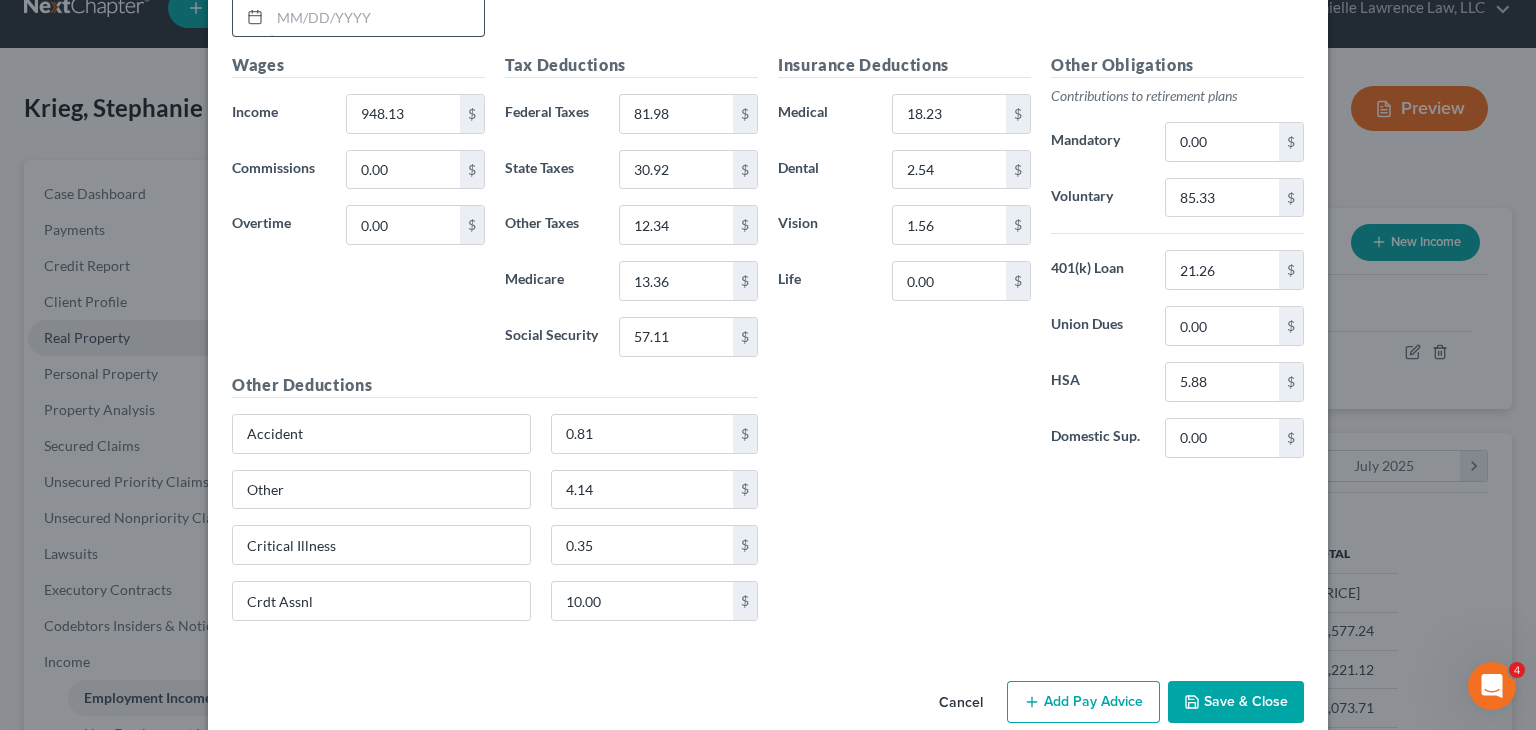 click at bounding box center (377, 17) 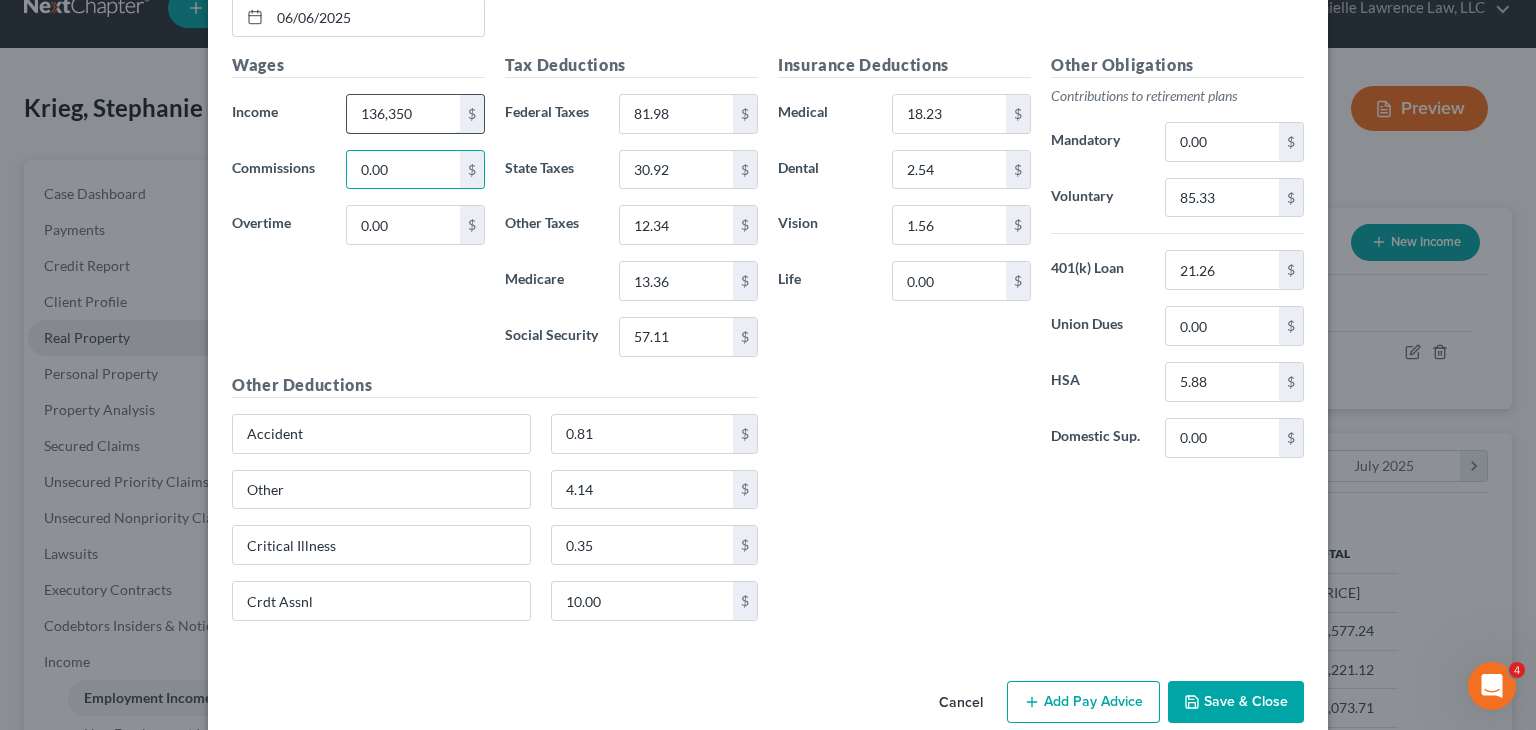 click on "136,350" at bounding box center [403, 114] 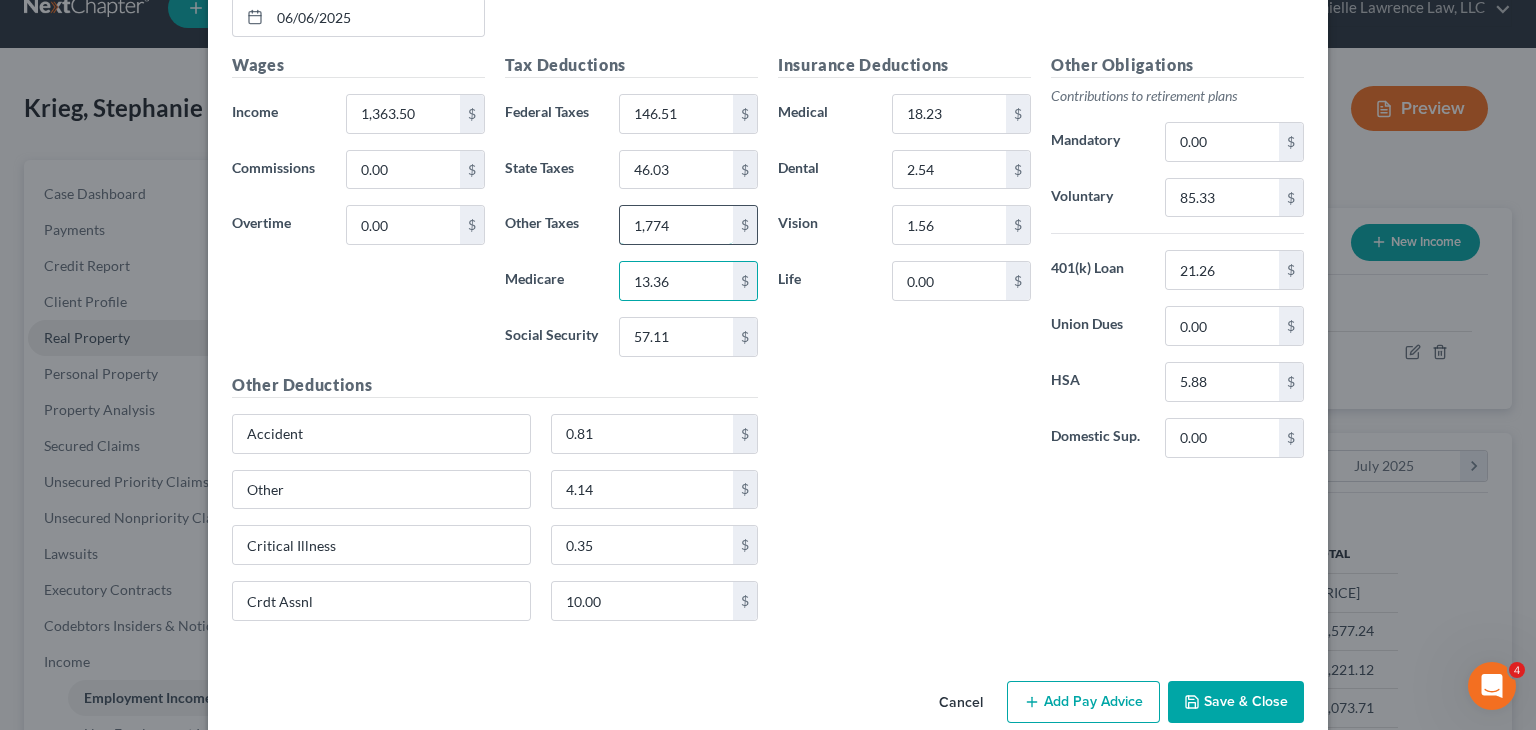 click on "1,774" at bounding box center [676, 225] 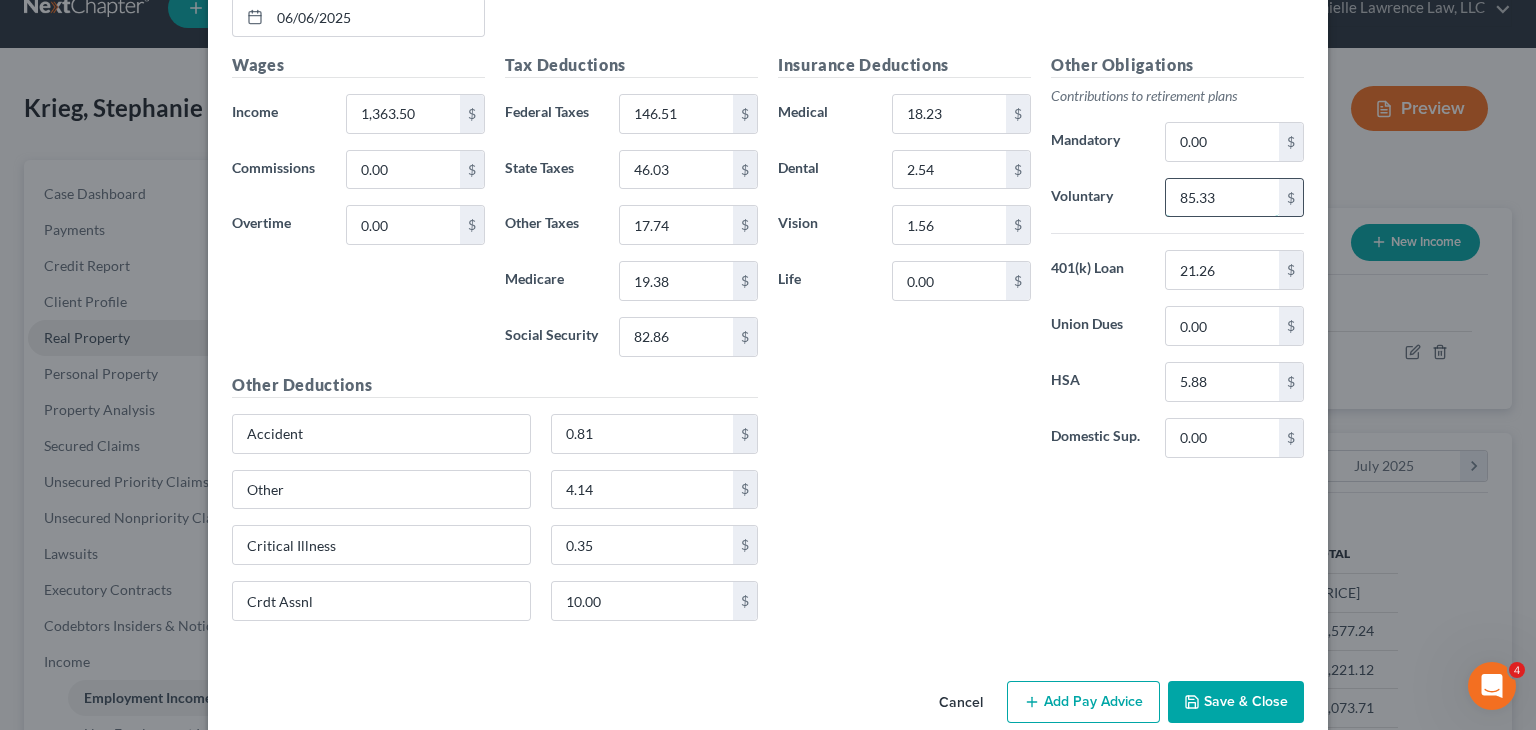 click on "85.33" at bounding box center (1222, 198) 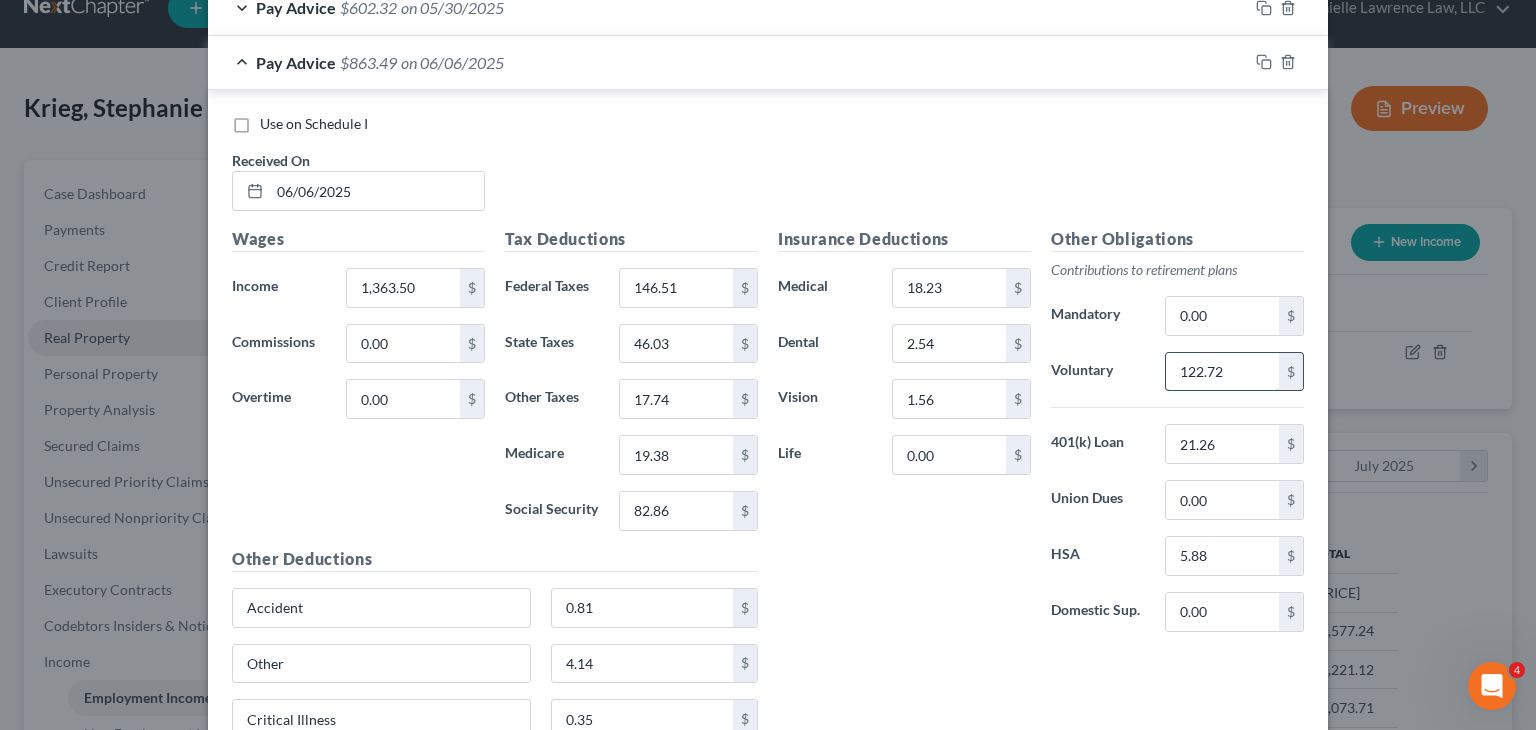 scroll, scrollTop: 1563, scrollLeft: 0, axis: vertical 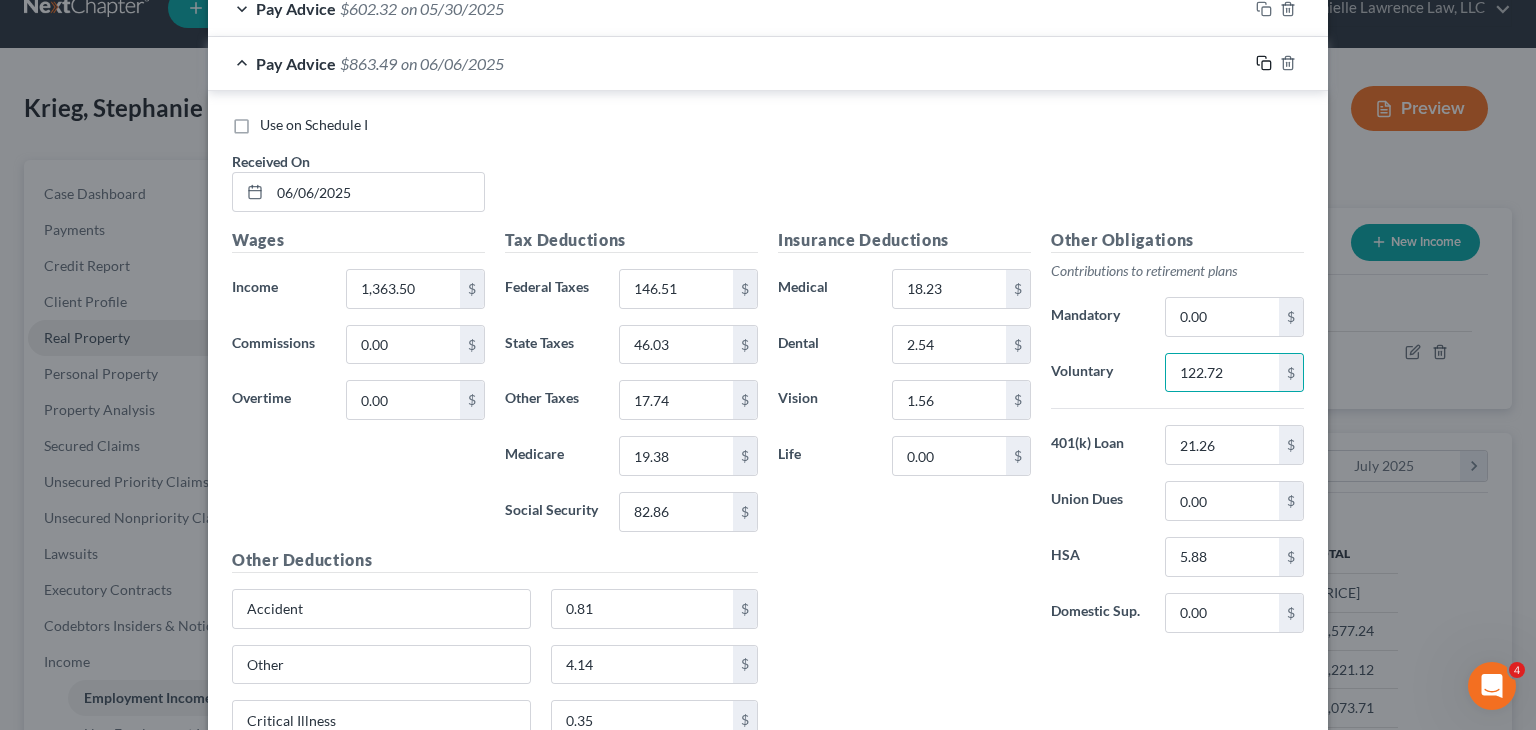 click 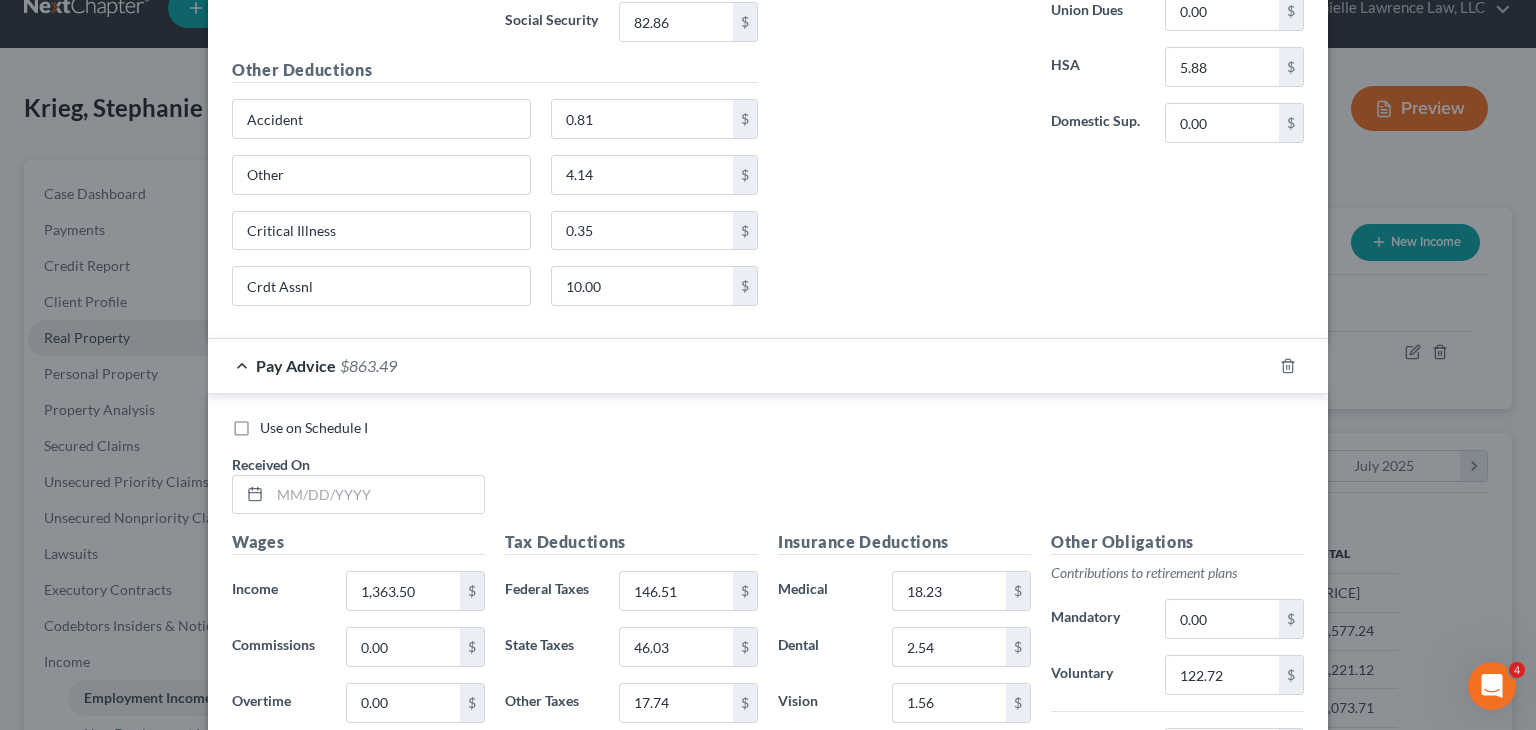 scroll, scrollTop: 2107, scrollLeft: 0, axis: vertical 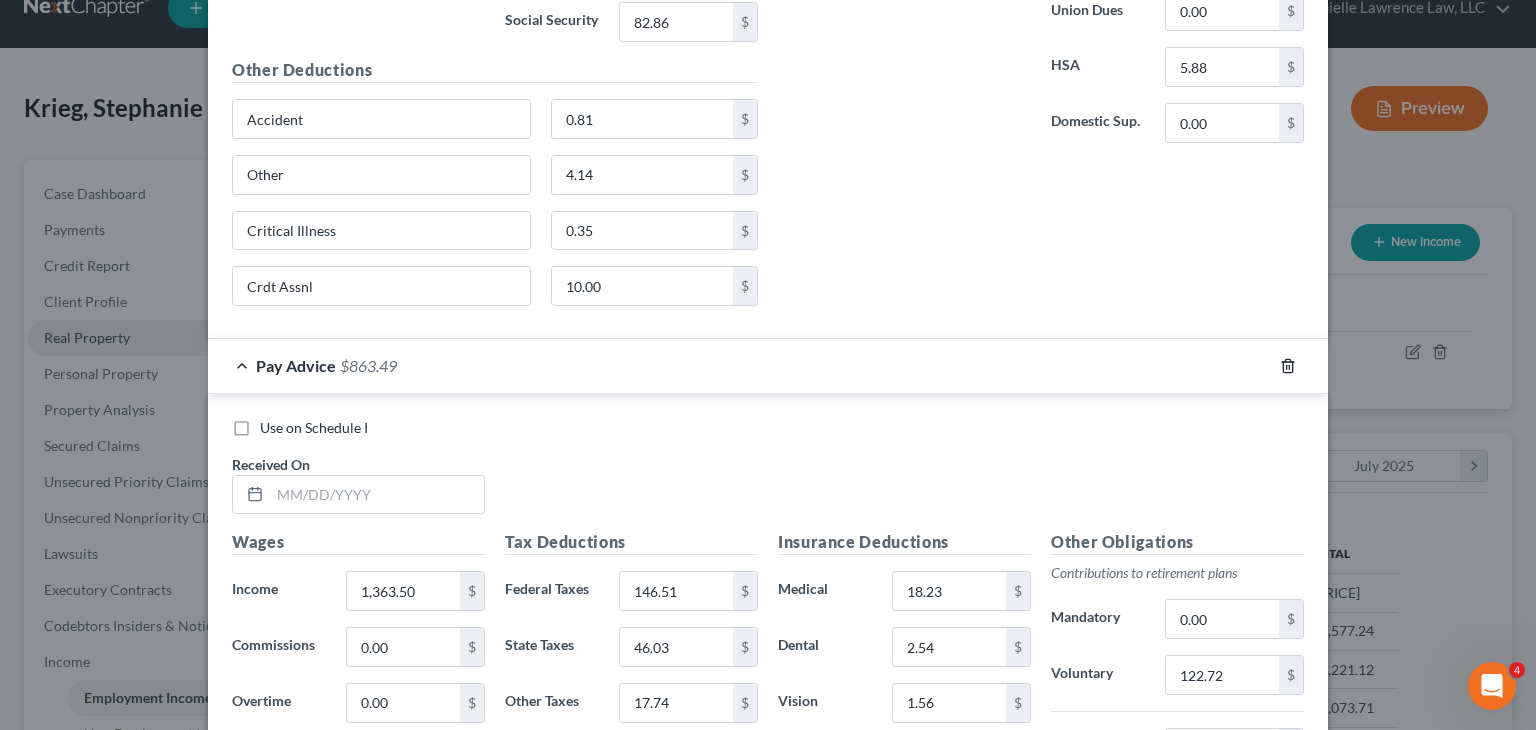 click 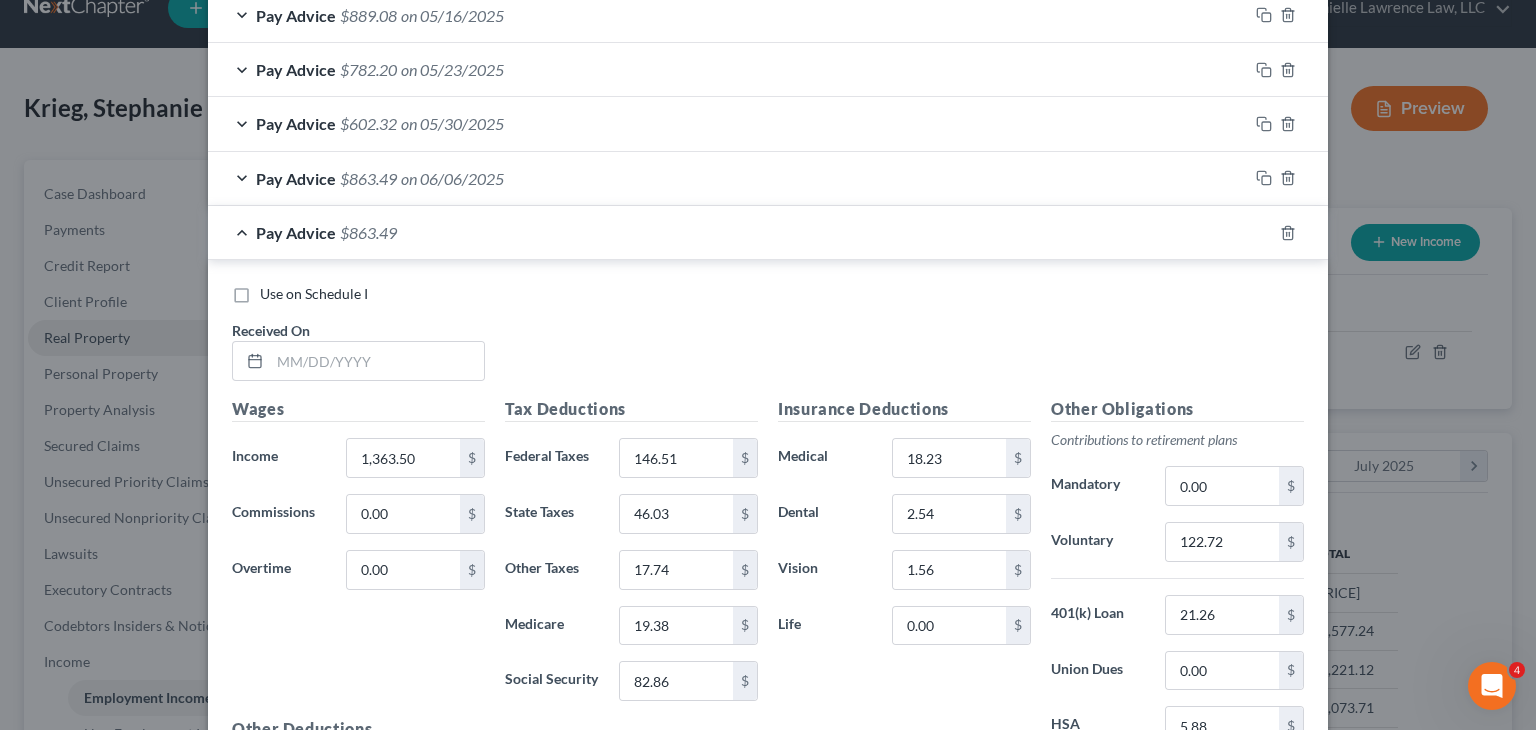 scroll, scrollTop: 1440, scrollLeft: 0, axis: vertical 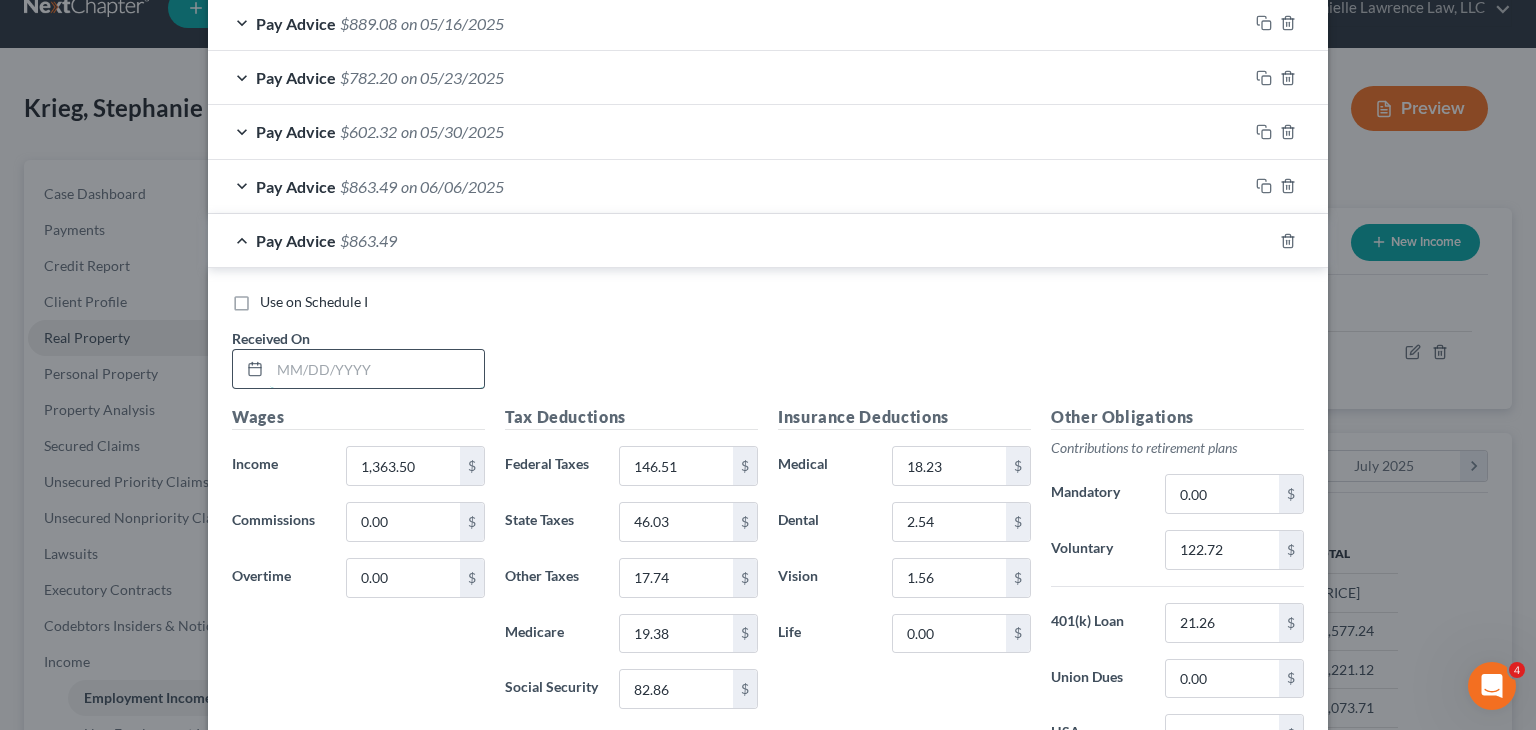 click at bounding box center [377, 369] 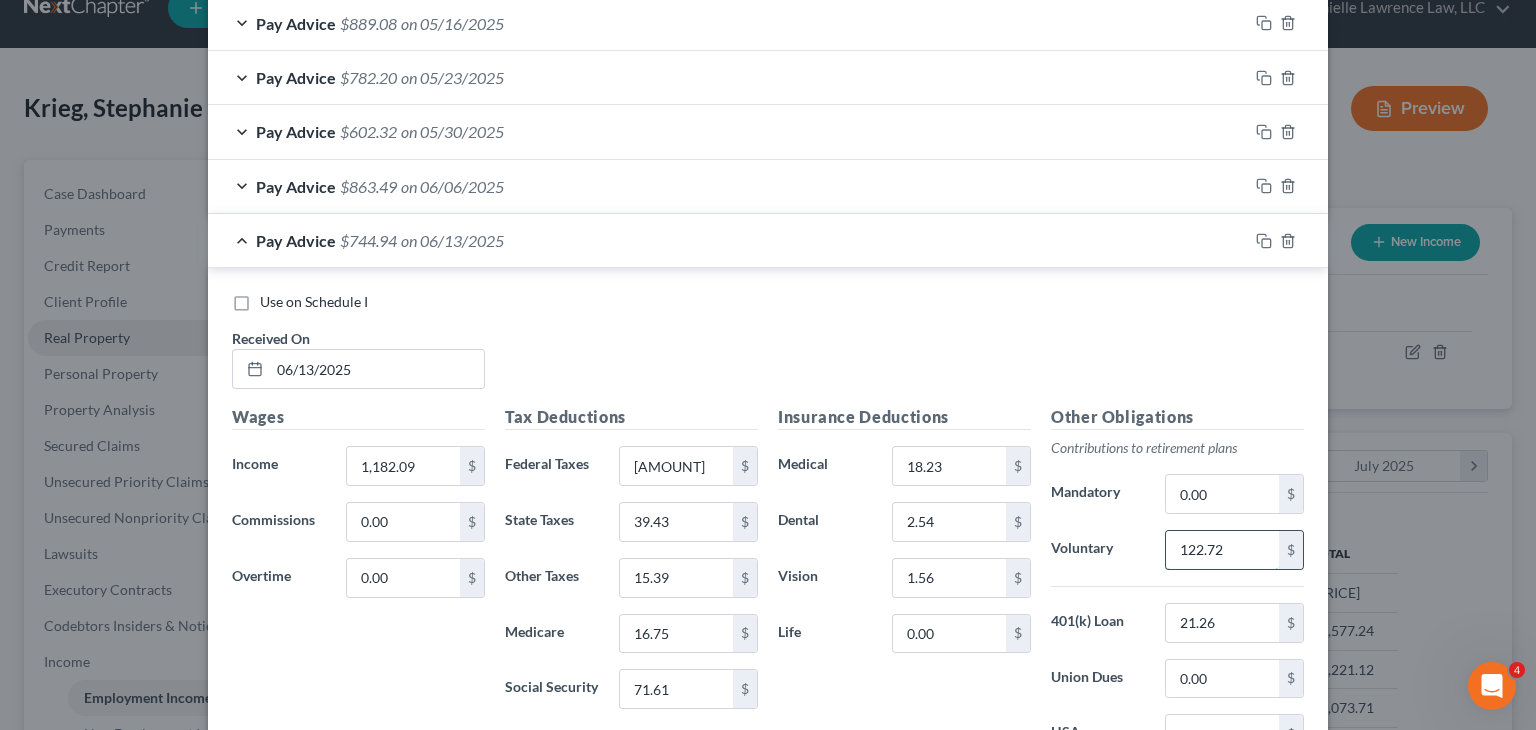 click on "122.72" at bounding box center (1222, 550) 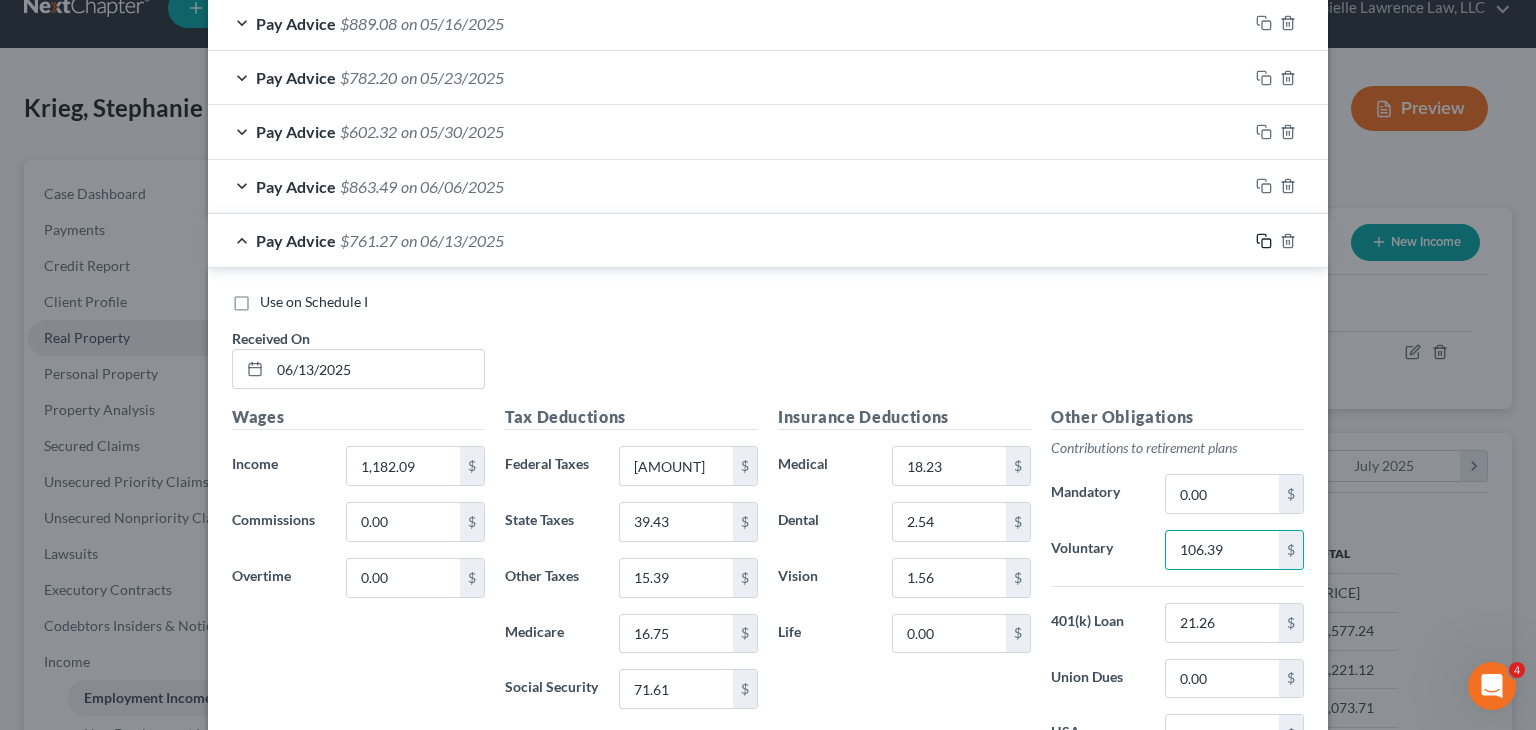 click 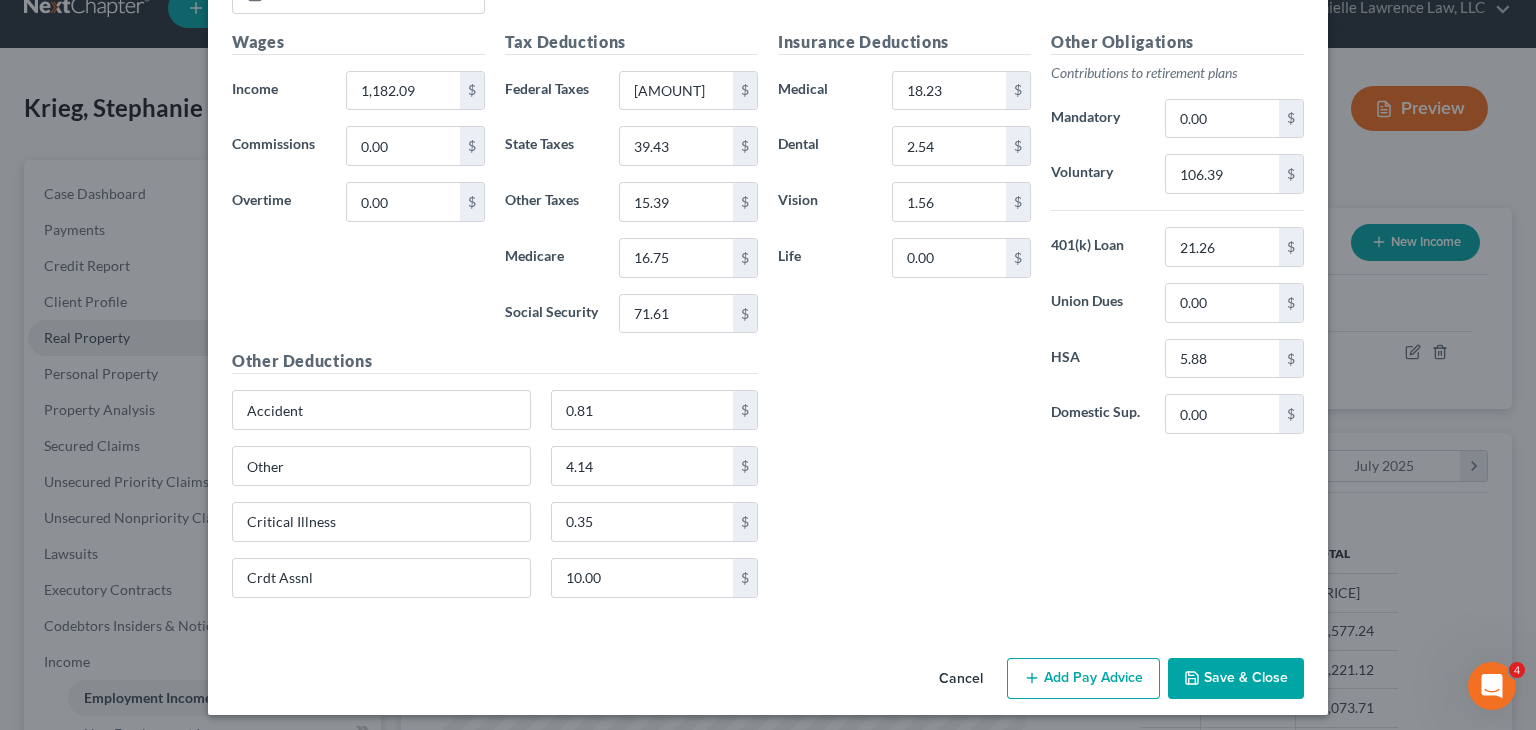 scroll, scrollTop: 1606, scrollLeft: 0, axis: vertical 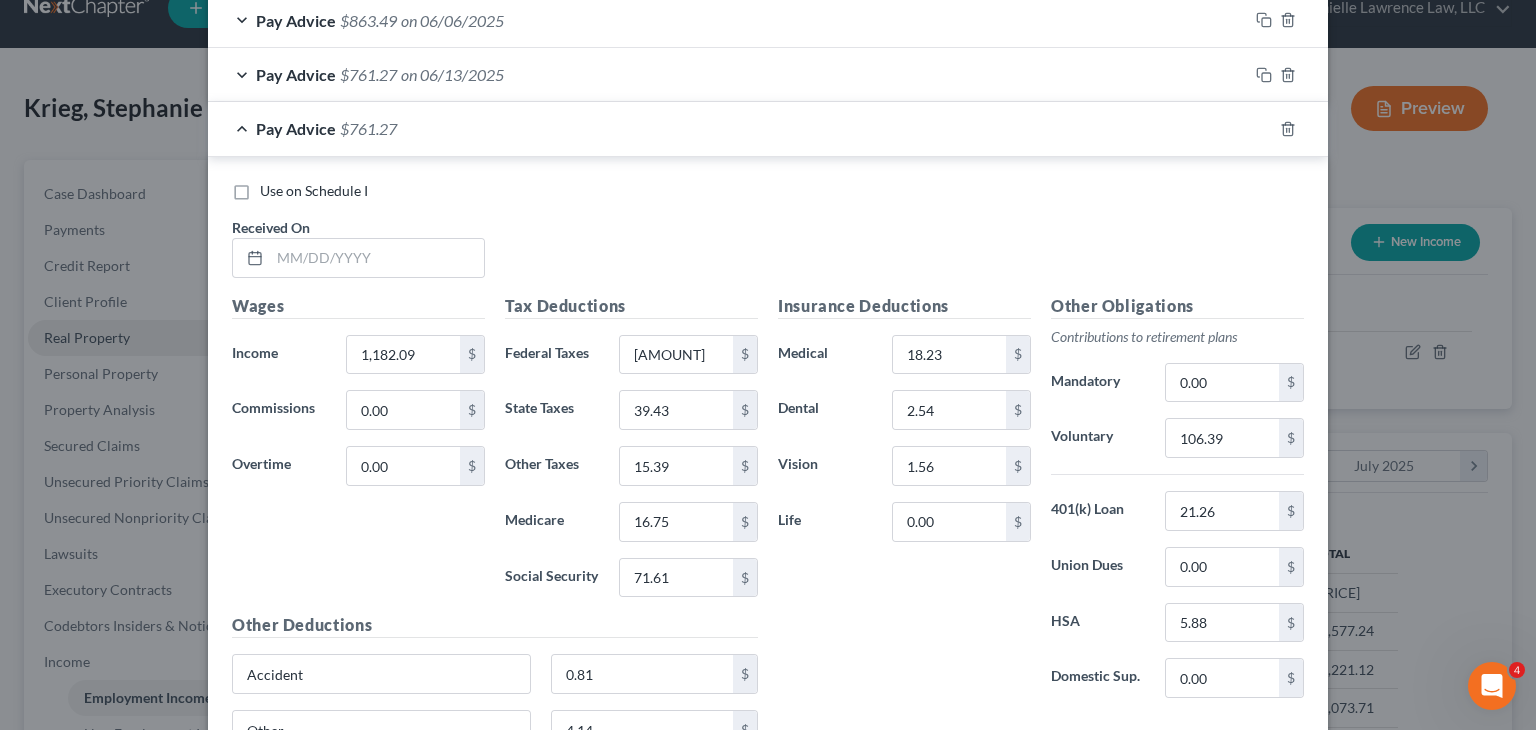 click on "Use on Schedule I
Received On
*" at bounding box center (768, 237) 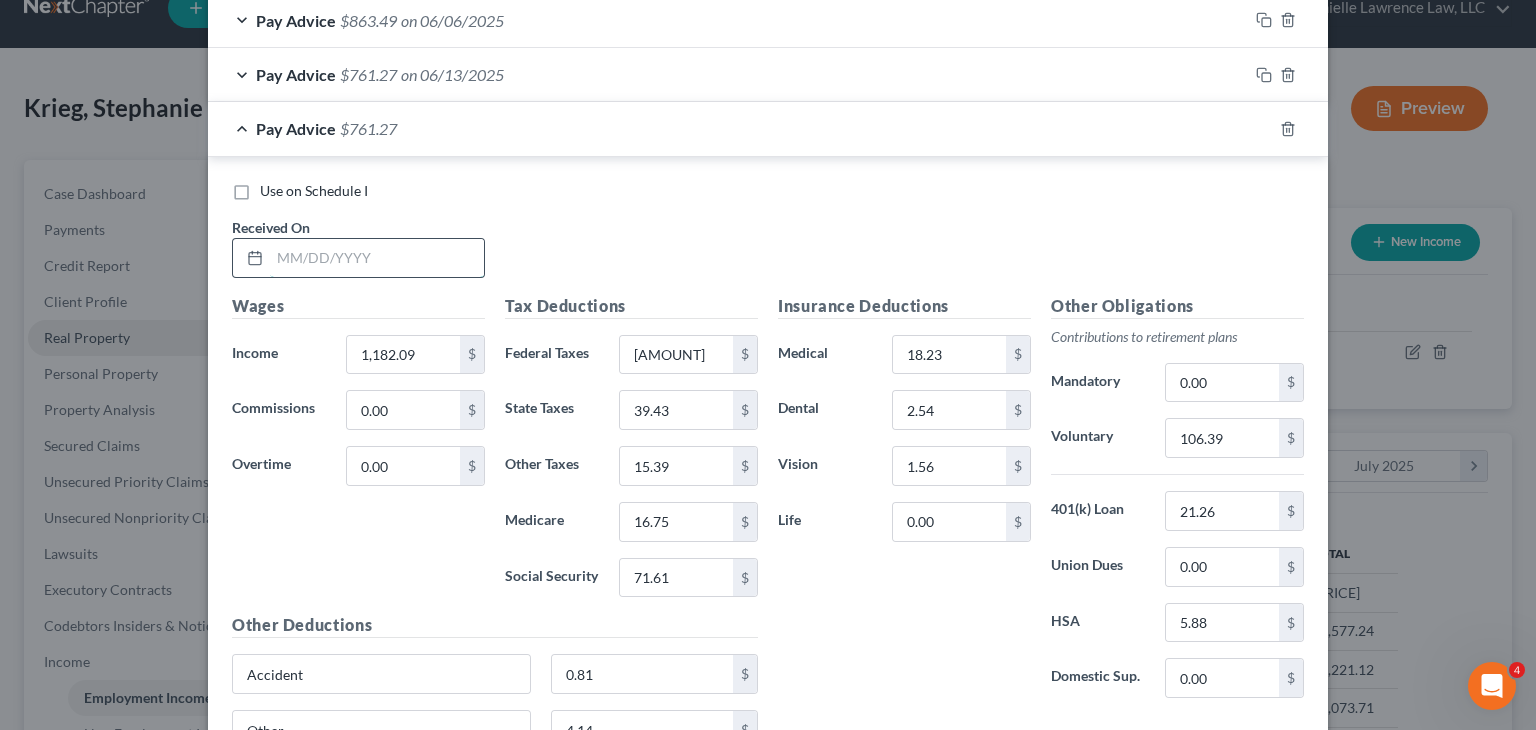 click at bounding box center (377, 258) 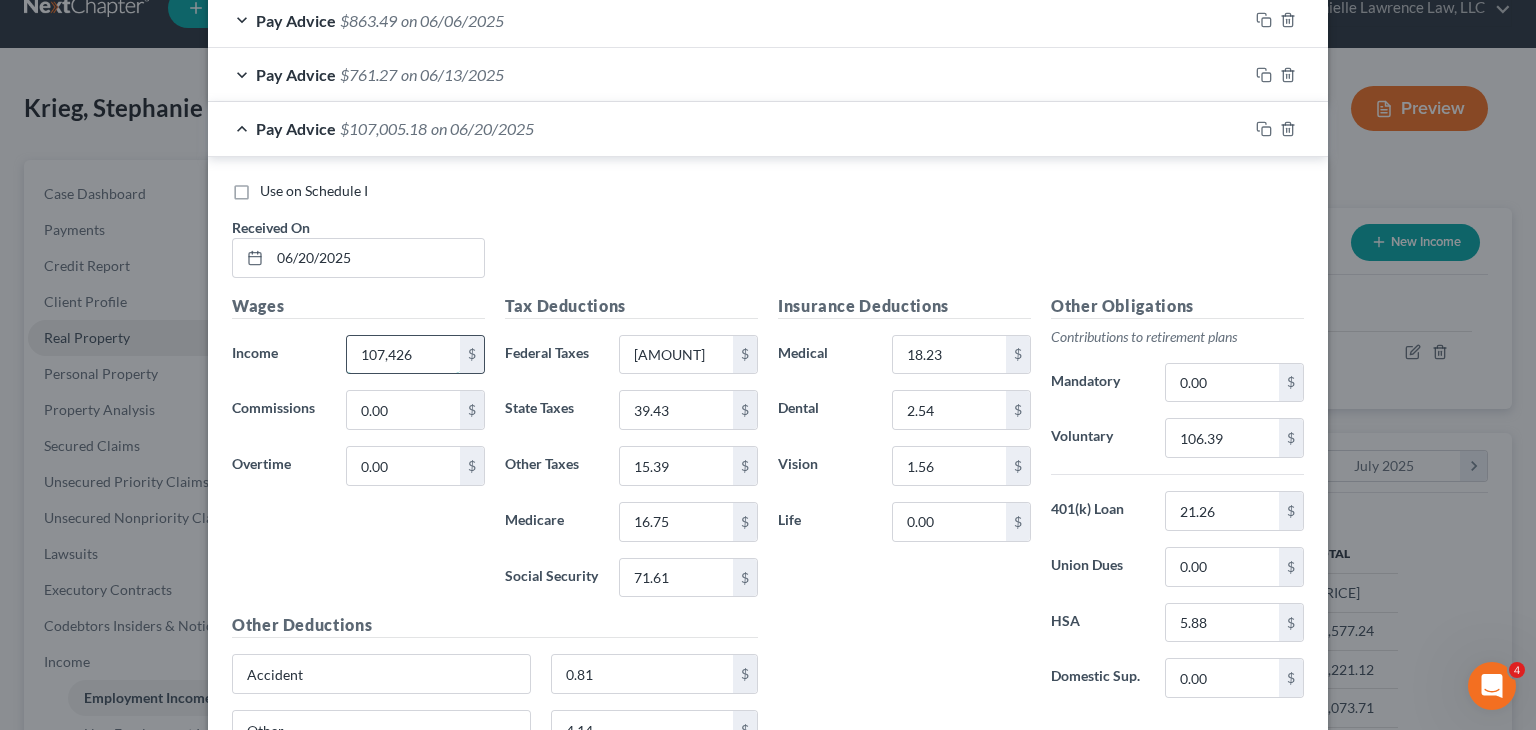 click on "107,426" at bounding box center (403, 355) 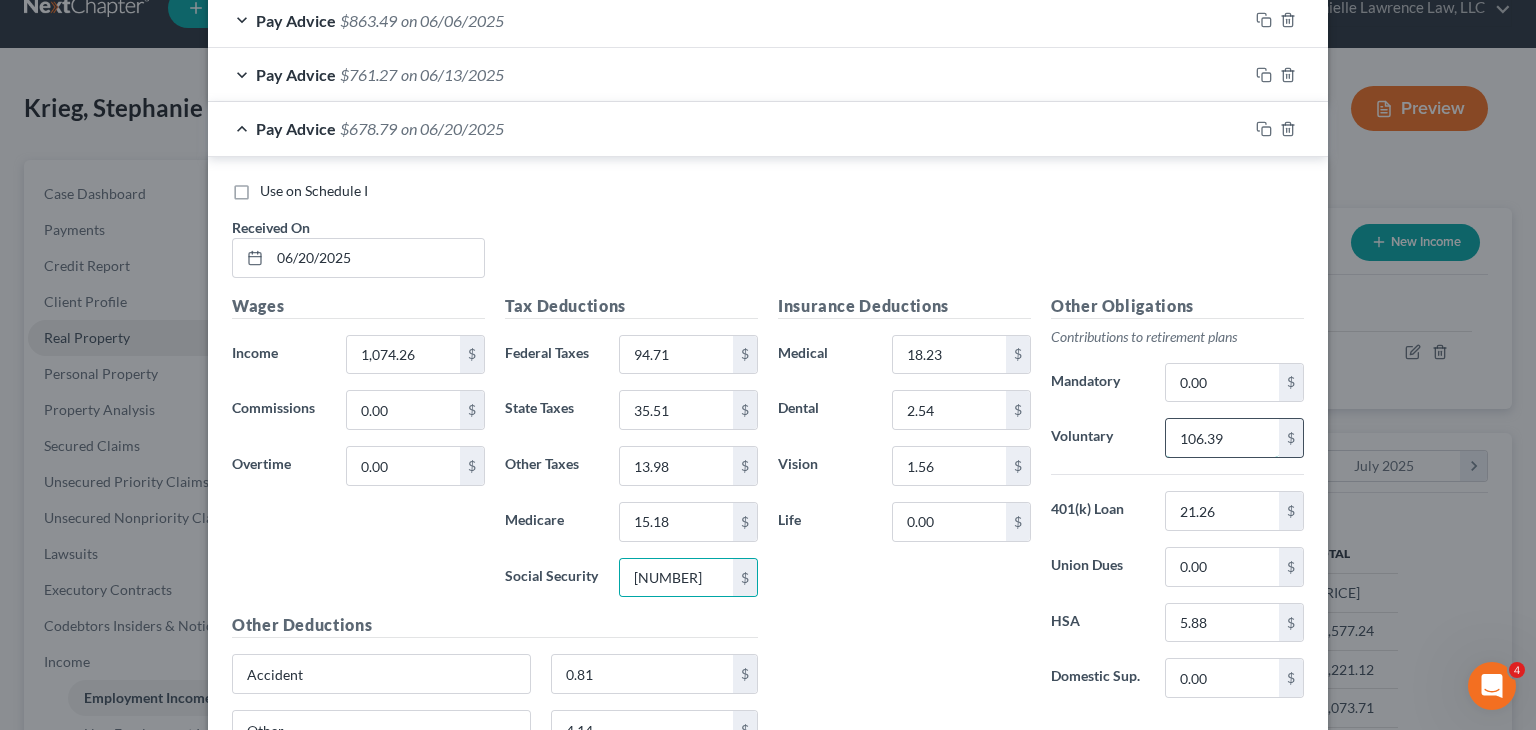 click on "106.39" at bounding box center [1222, 438] 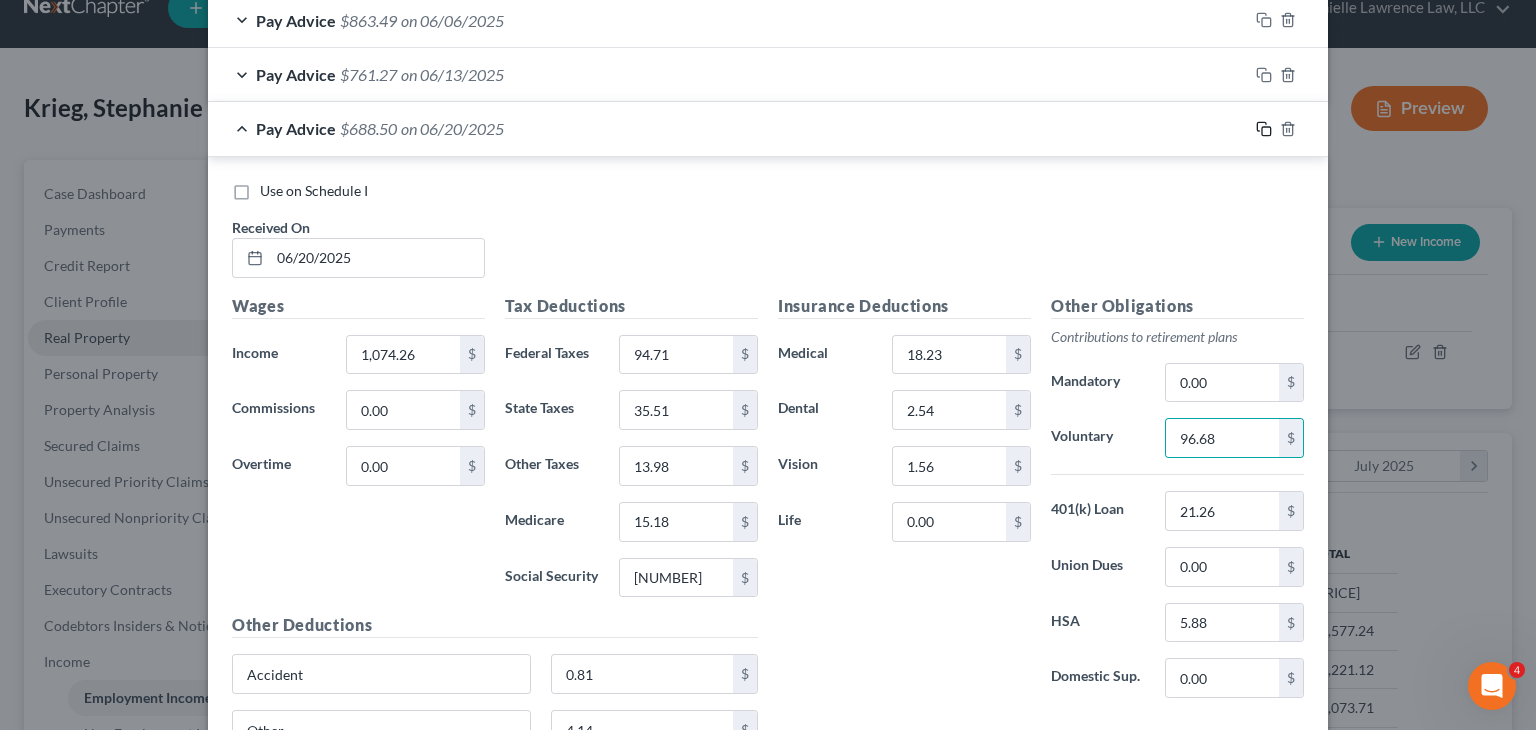 click 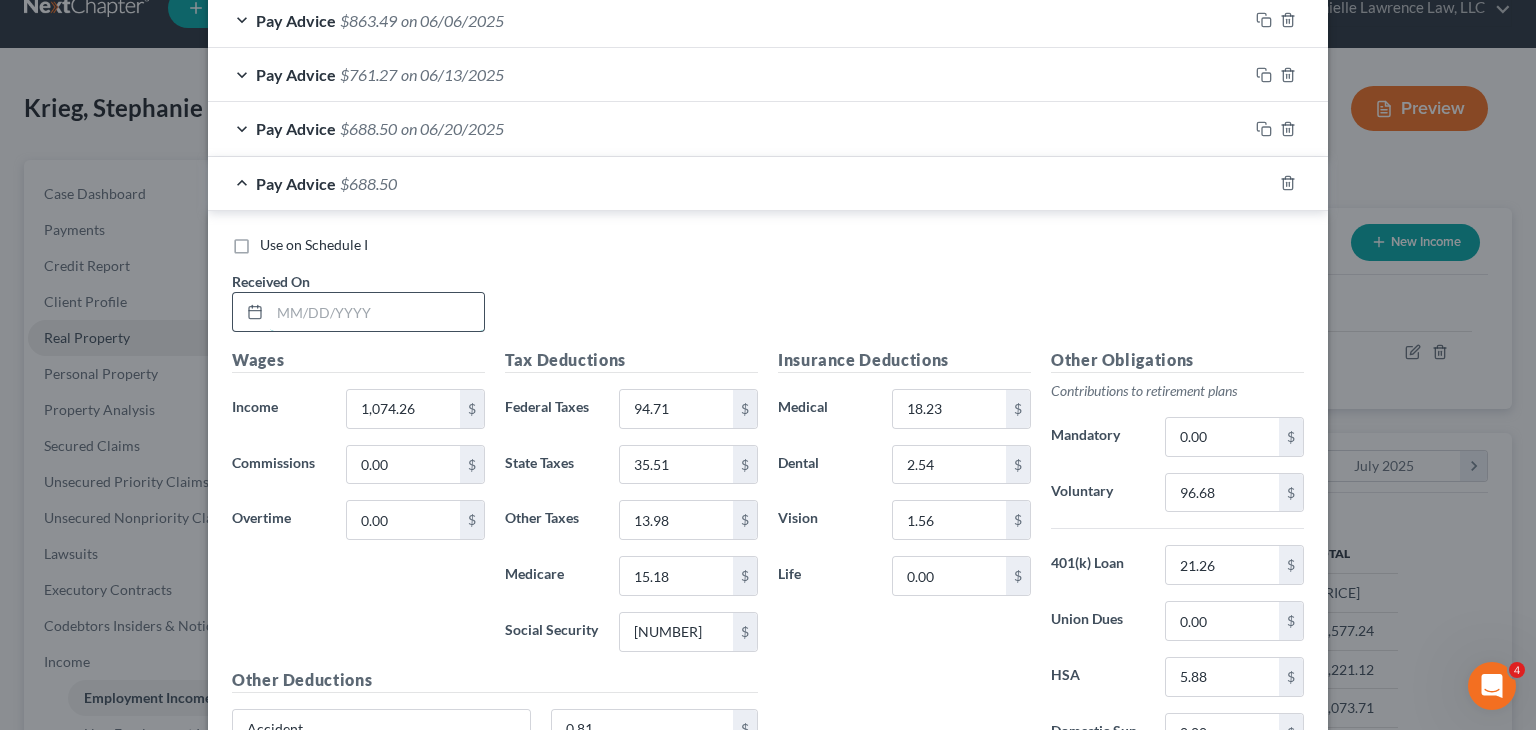 click at bounding box center (377, 312) 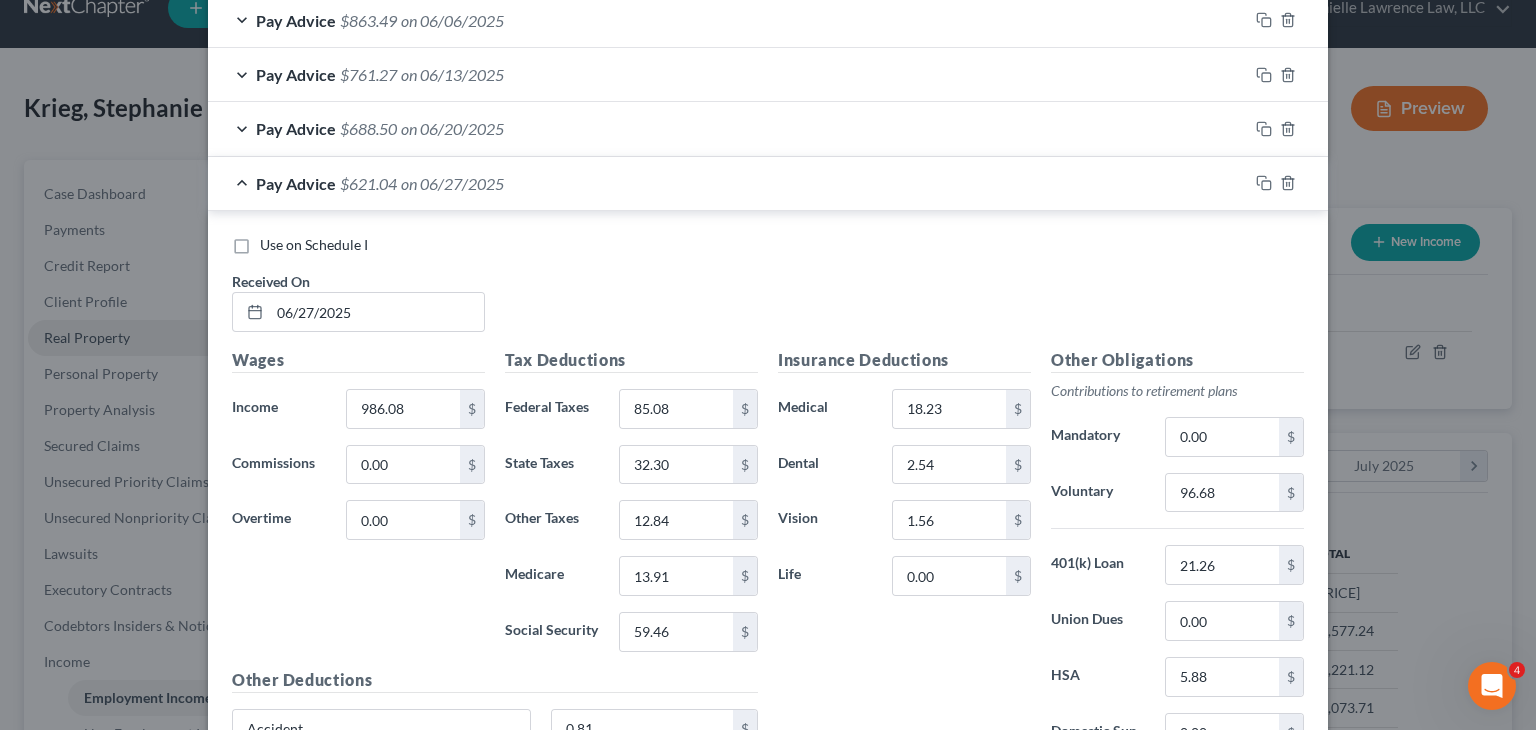 click on "Other Obligations Contributions to retirement plans Mandatory 0.00 $ Voluntary 96.68 $ 401(k) Loan 21.26 $ Union Dues 0.00 $ HSA 5.88 $ Domestic Sup. 0.00 $" at bounding box center [1177, 558] 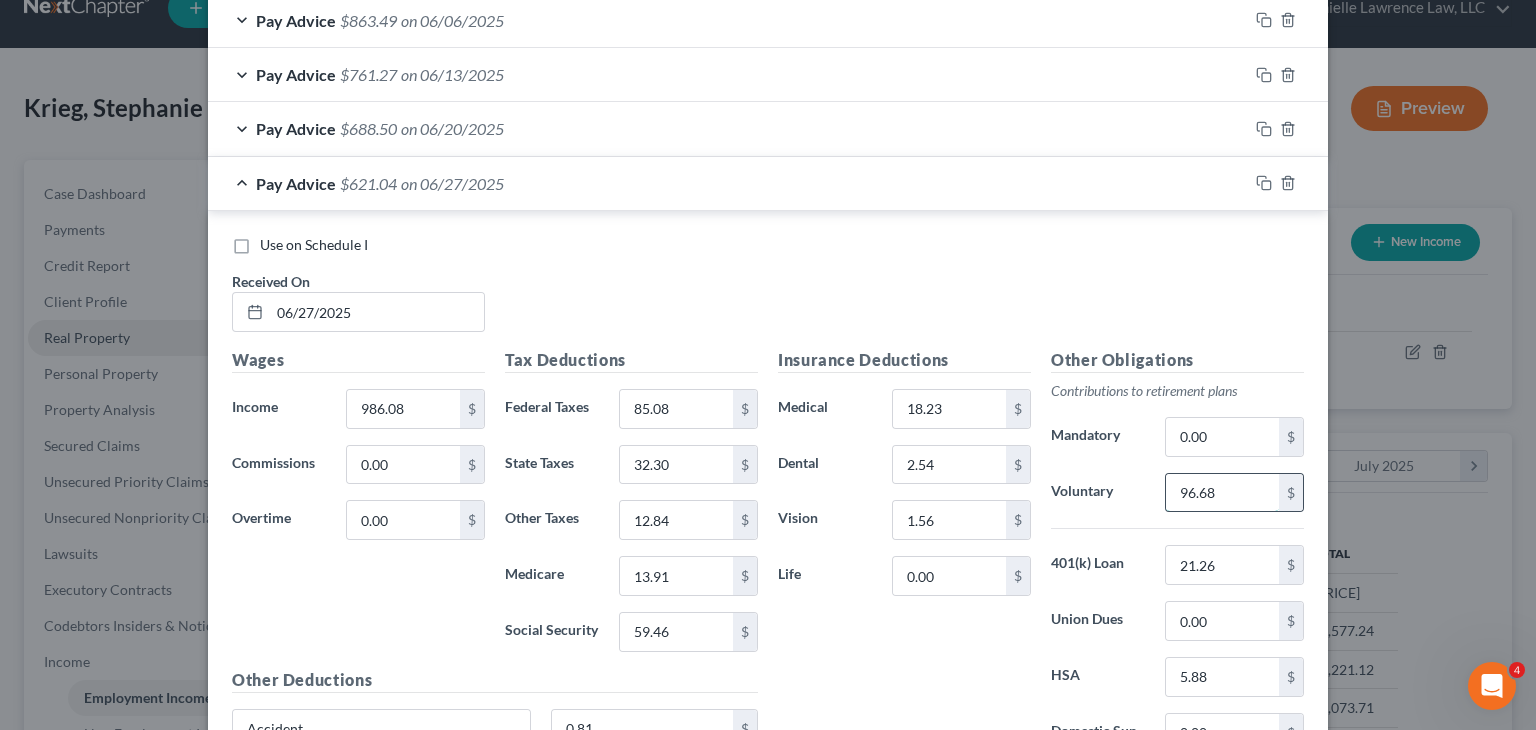 click on "96.68" at bounding box center [1222, 493] 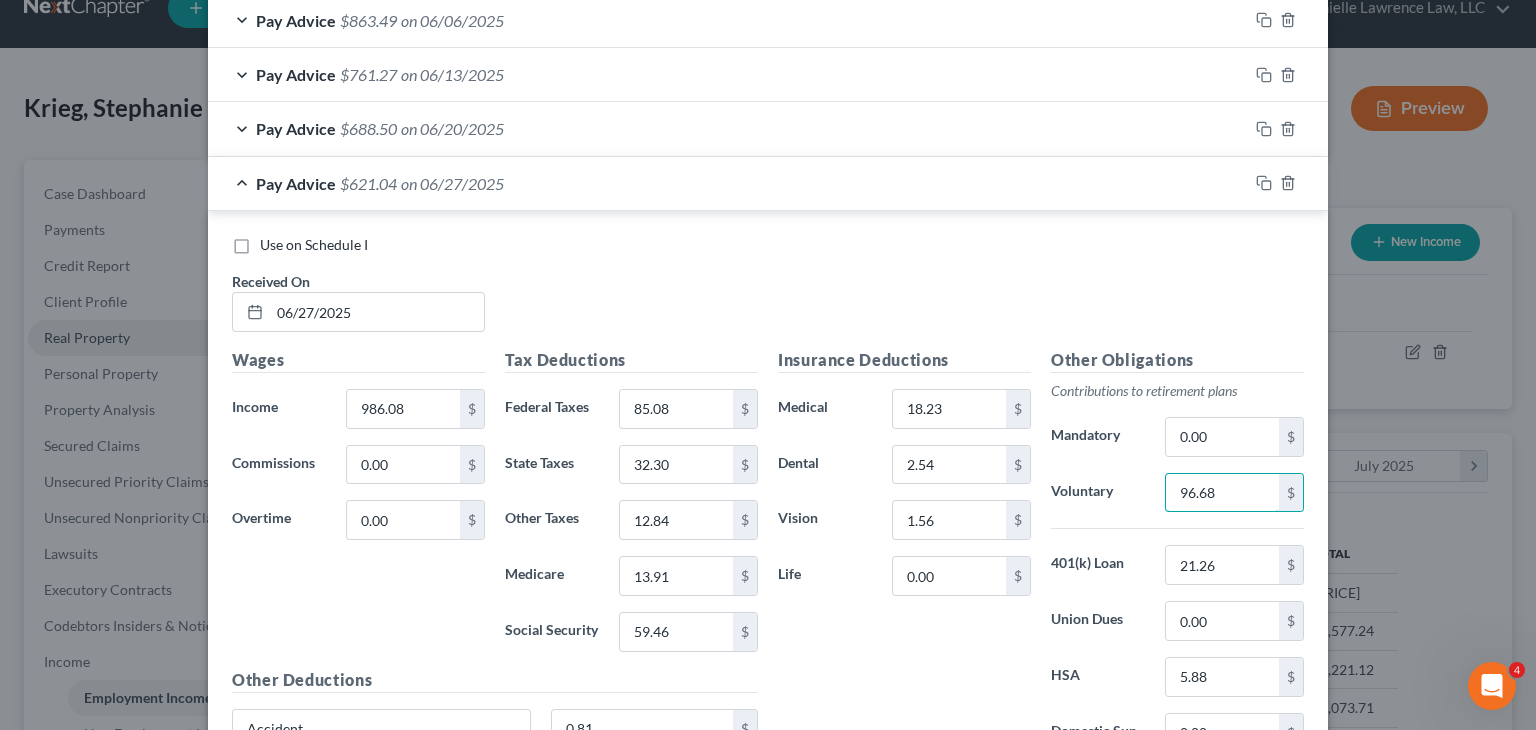drag, startPoint x: 1183, startPoint y: 488, endPoint x: 1077, endPoint y: 484, distance: 106.07545 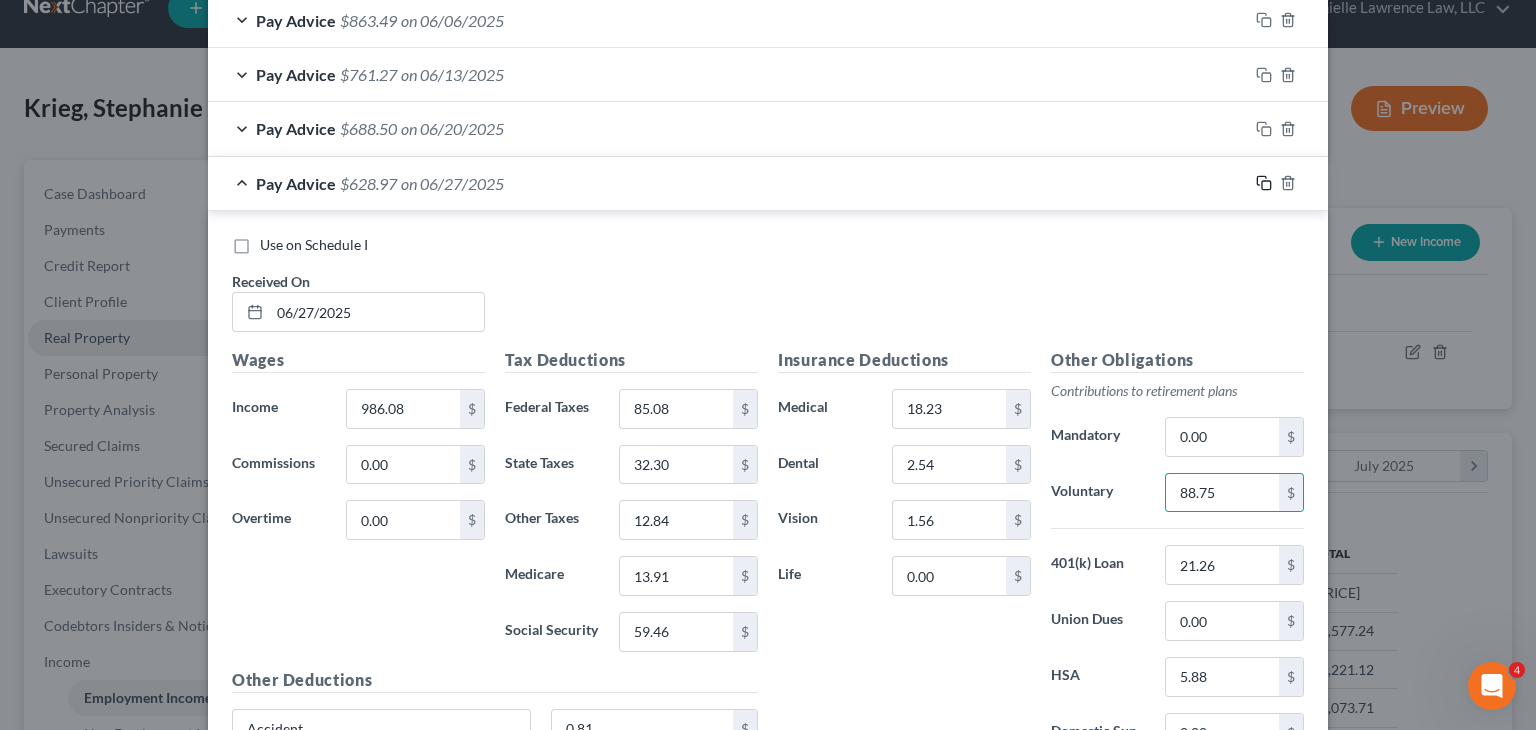 click 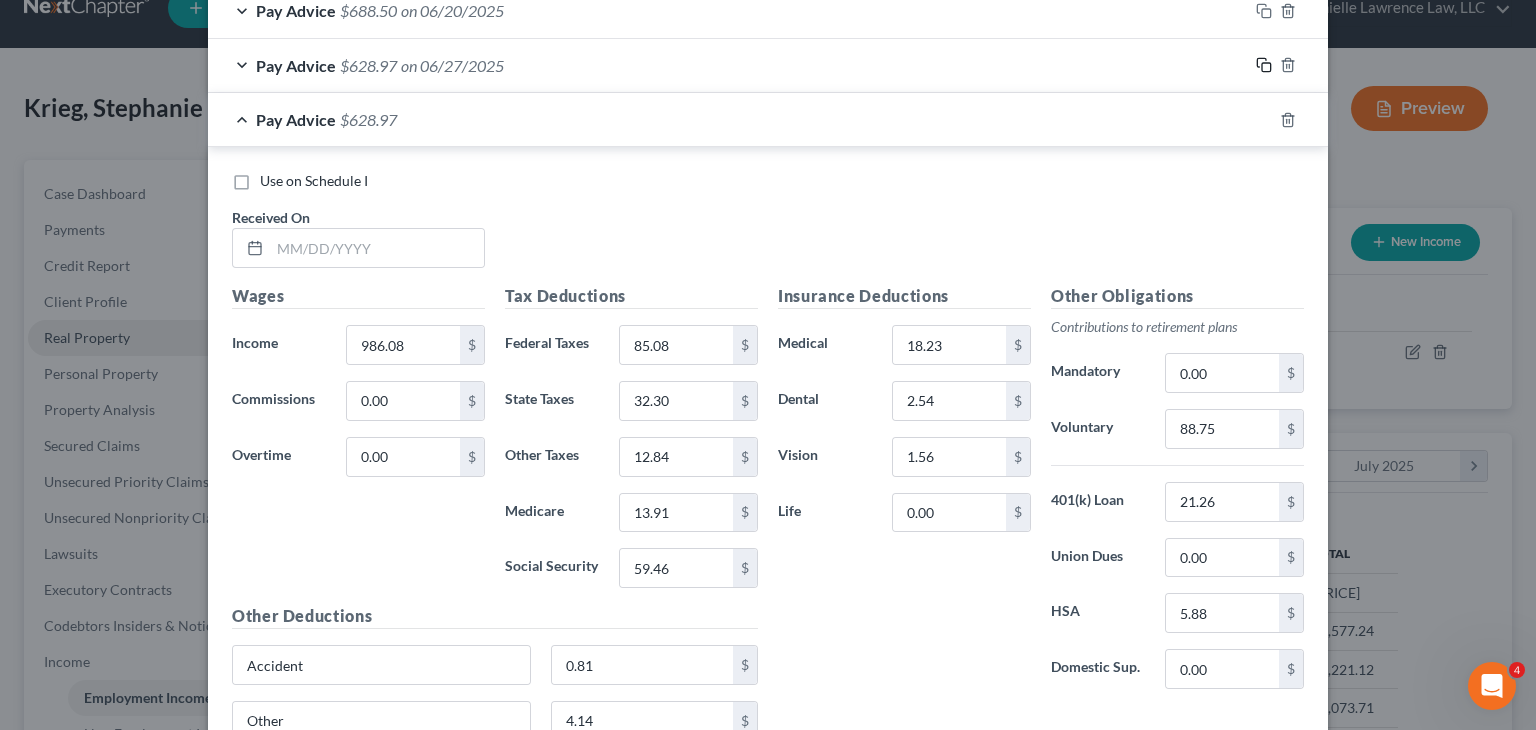 scroll, scrollTop: 1817, scrollLeft: 0, axis: vertical 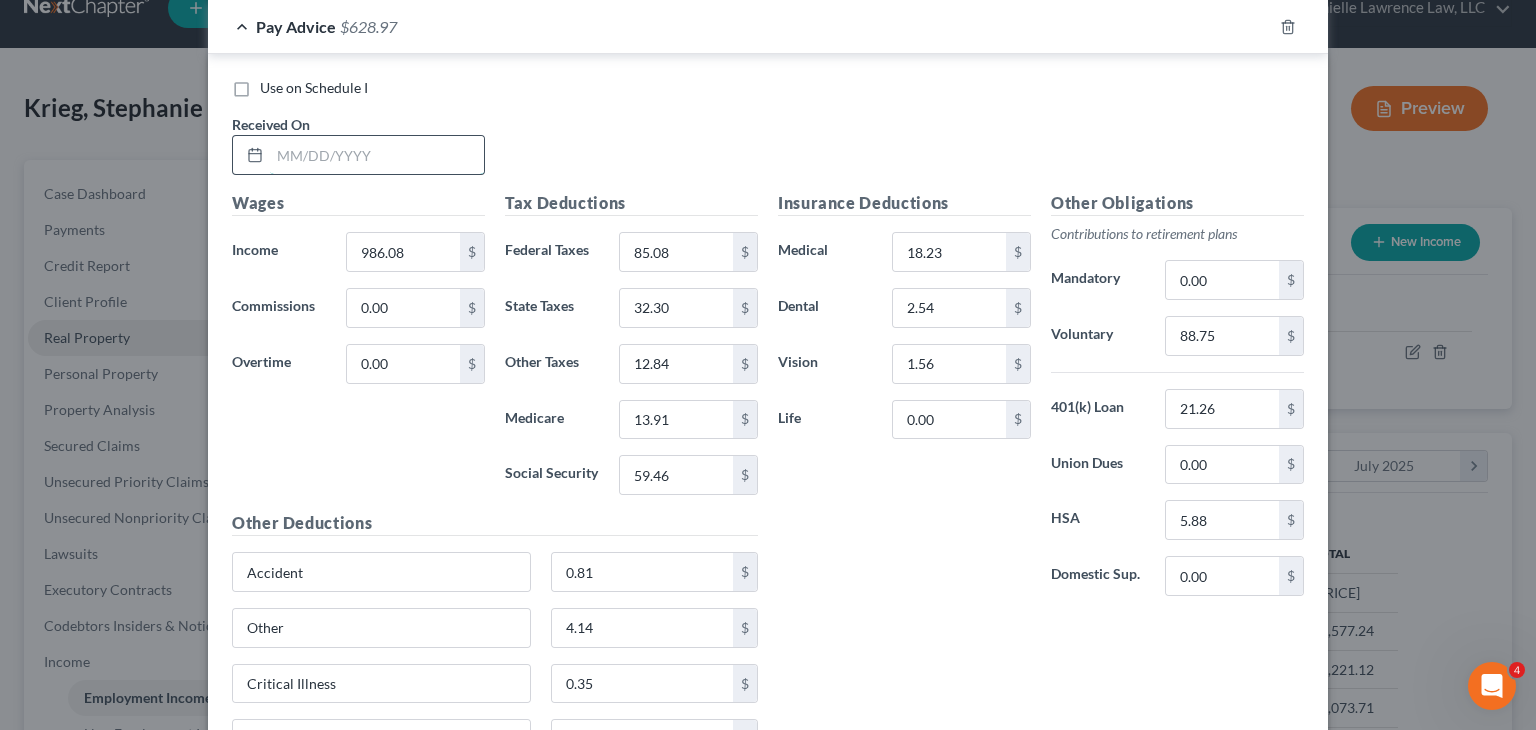click at bounding box center (377, 155) 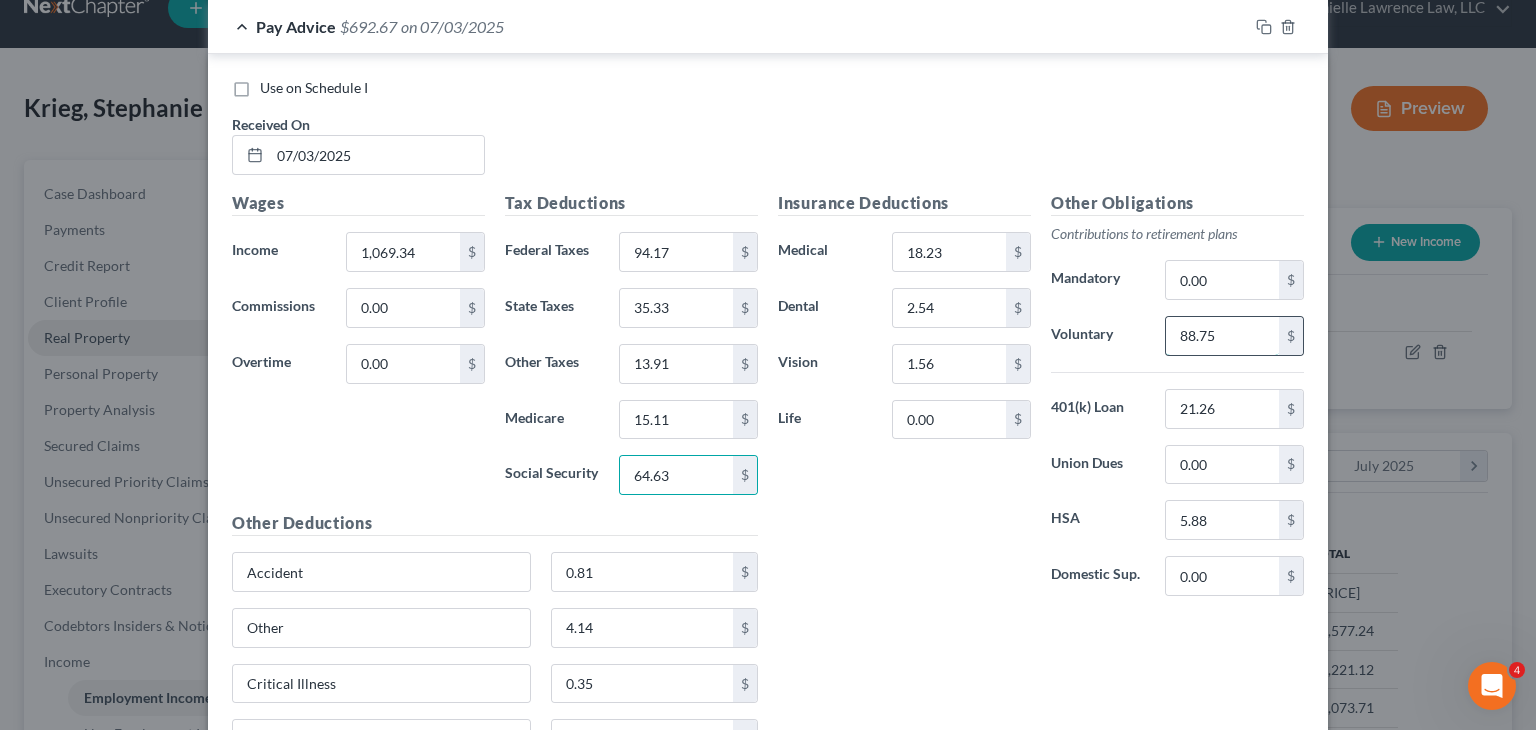 click on "88.75" at bounding box center [1222, 336] 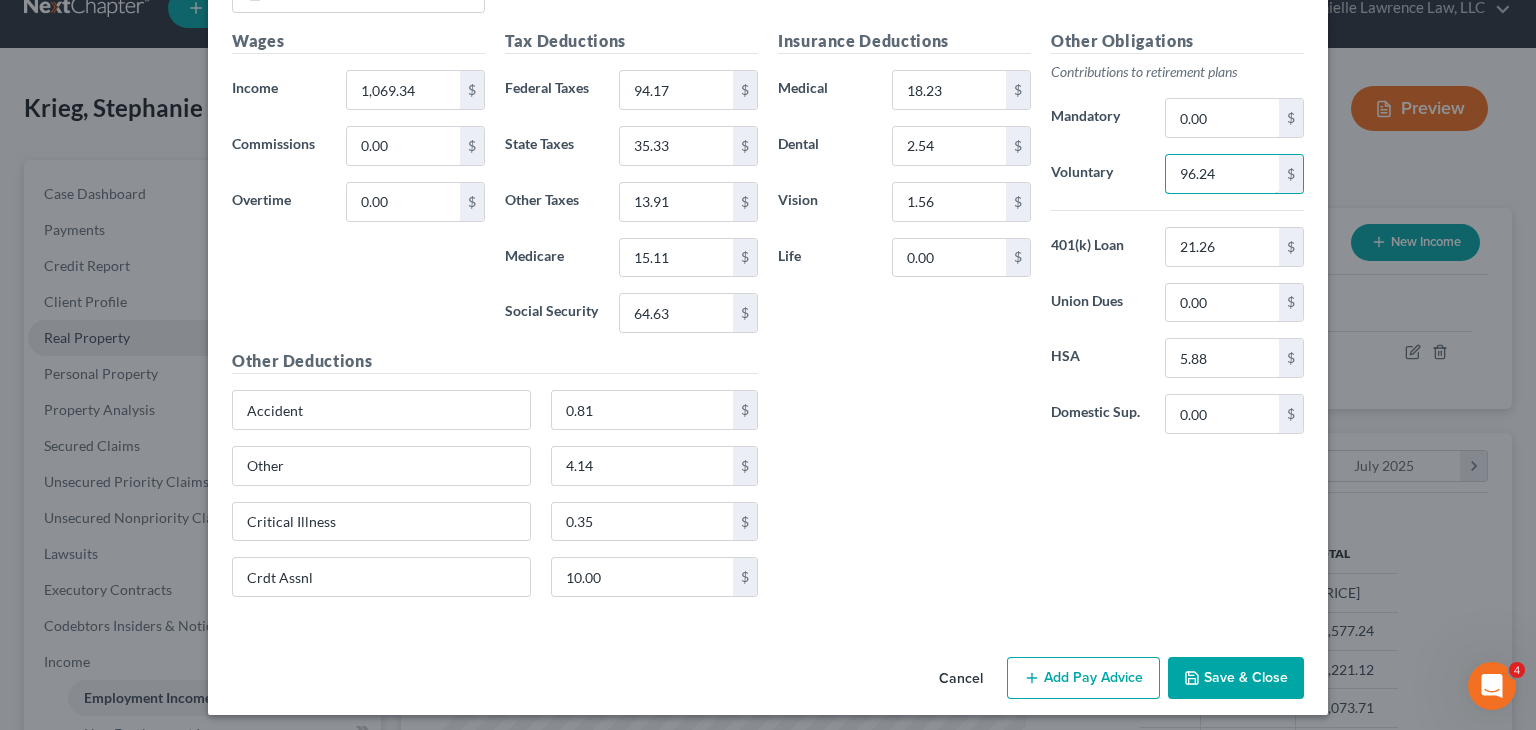scroll, scrollTop: 1813, scrollLeft: 0, axis: vertical 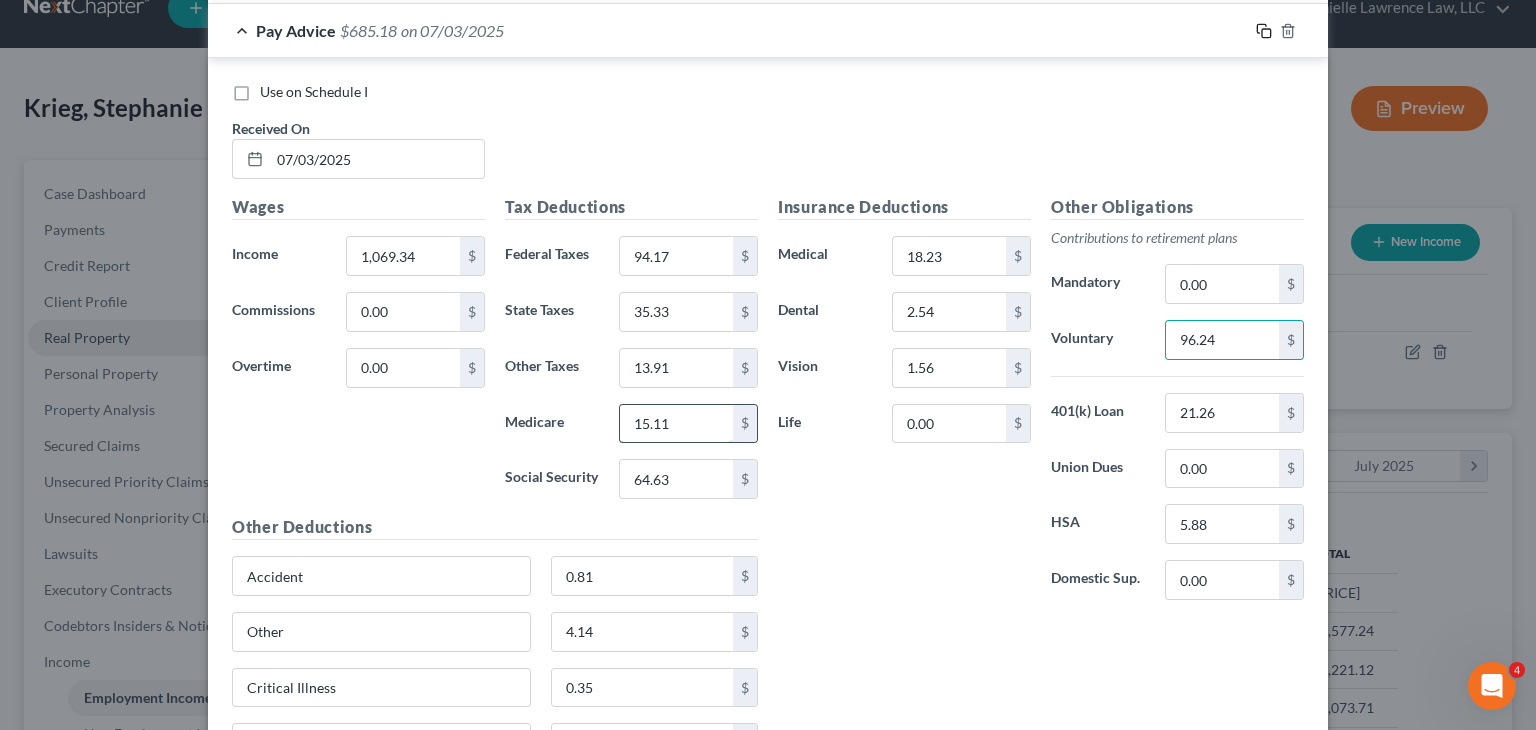 click 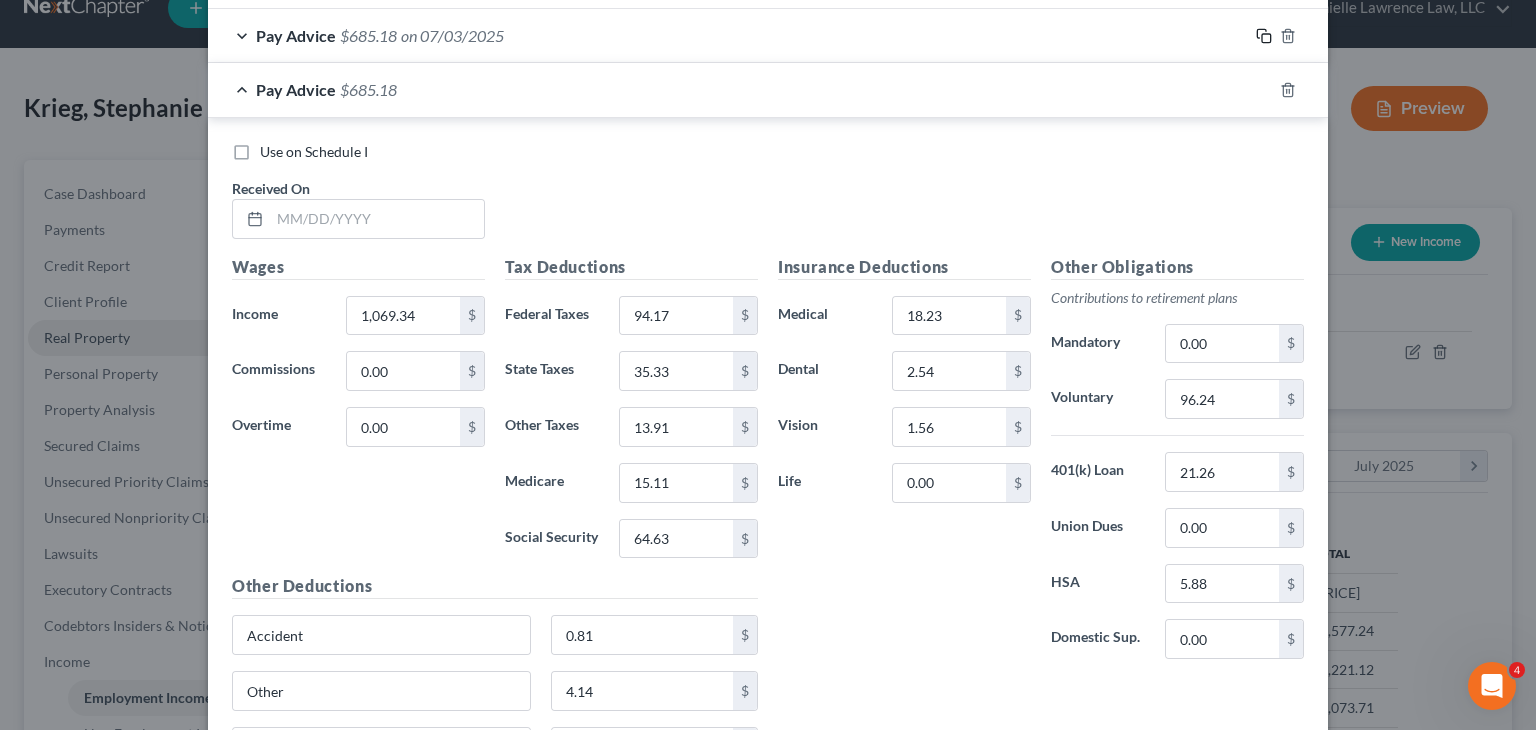 scroll, scrollTop: 1788, scrollLeft: 0, axis: vertical 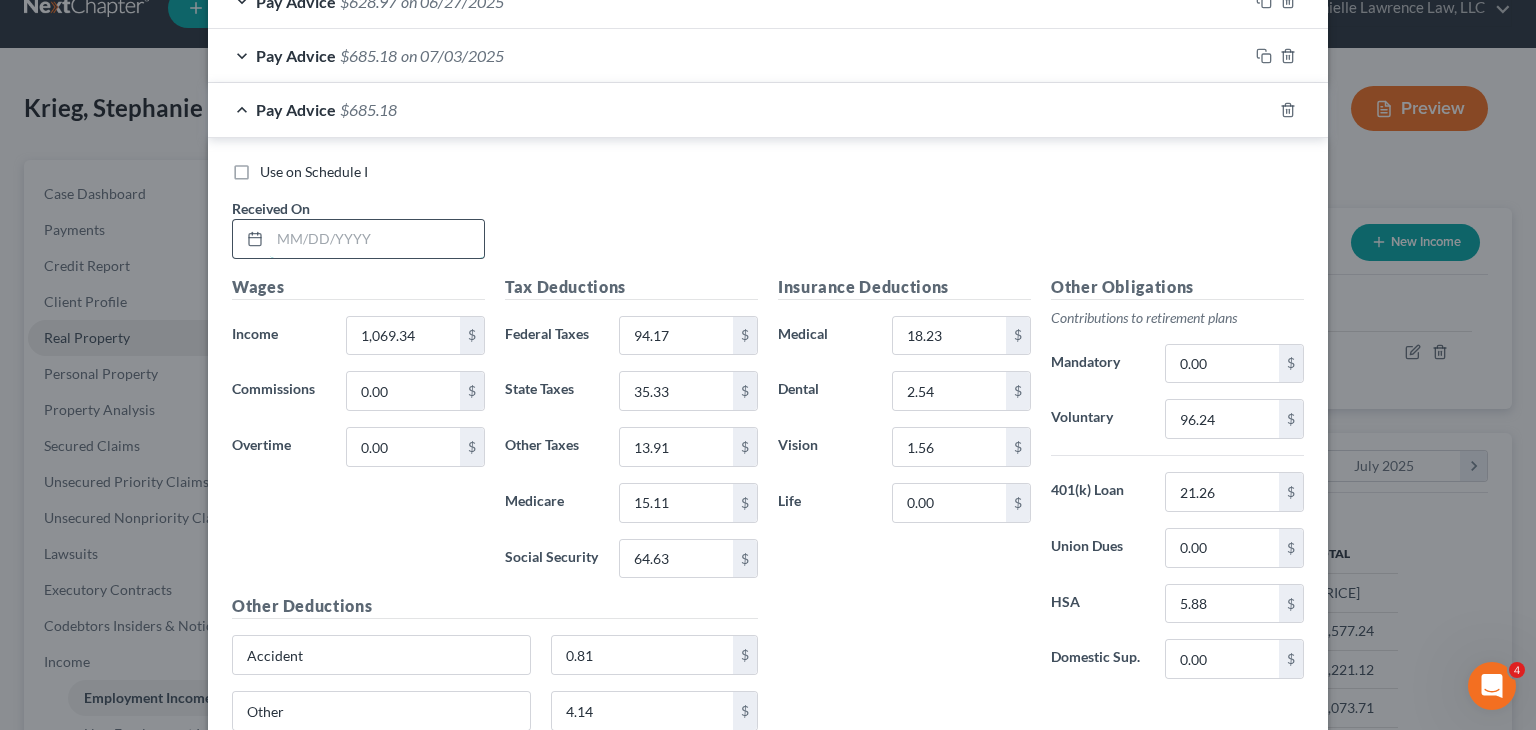 click at bounding box center [377, 239] 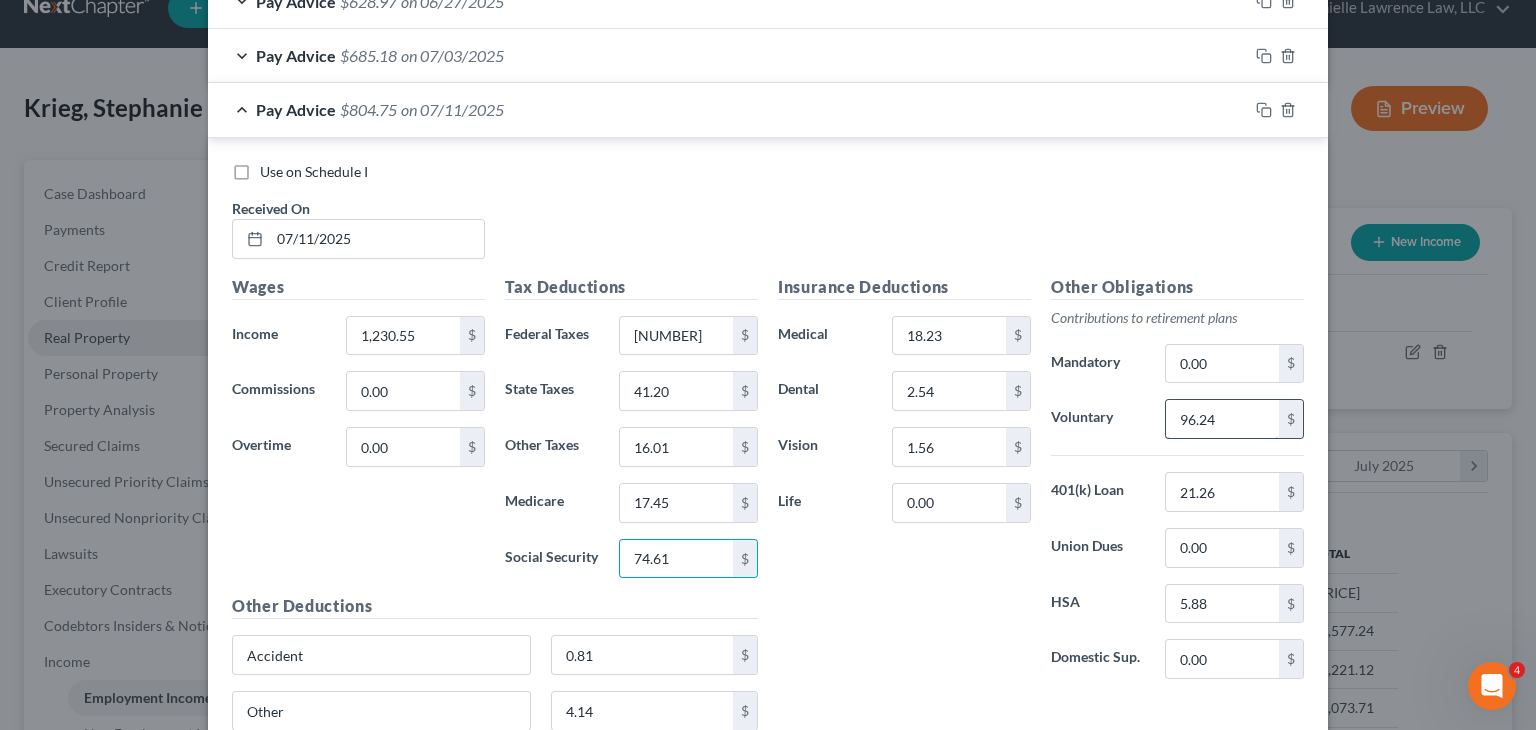 click on "96.24" at bounding box center (1222, 419) 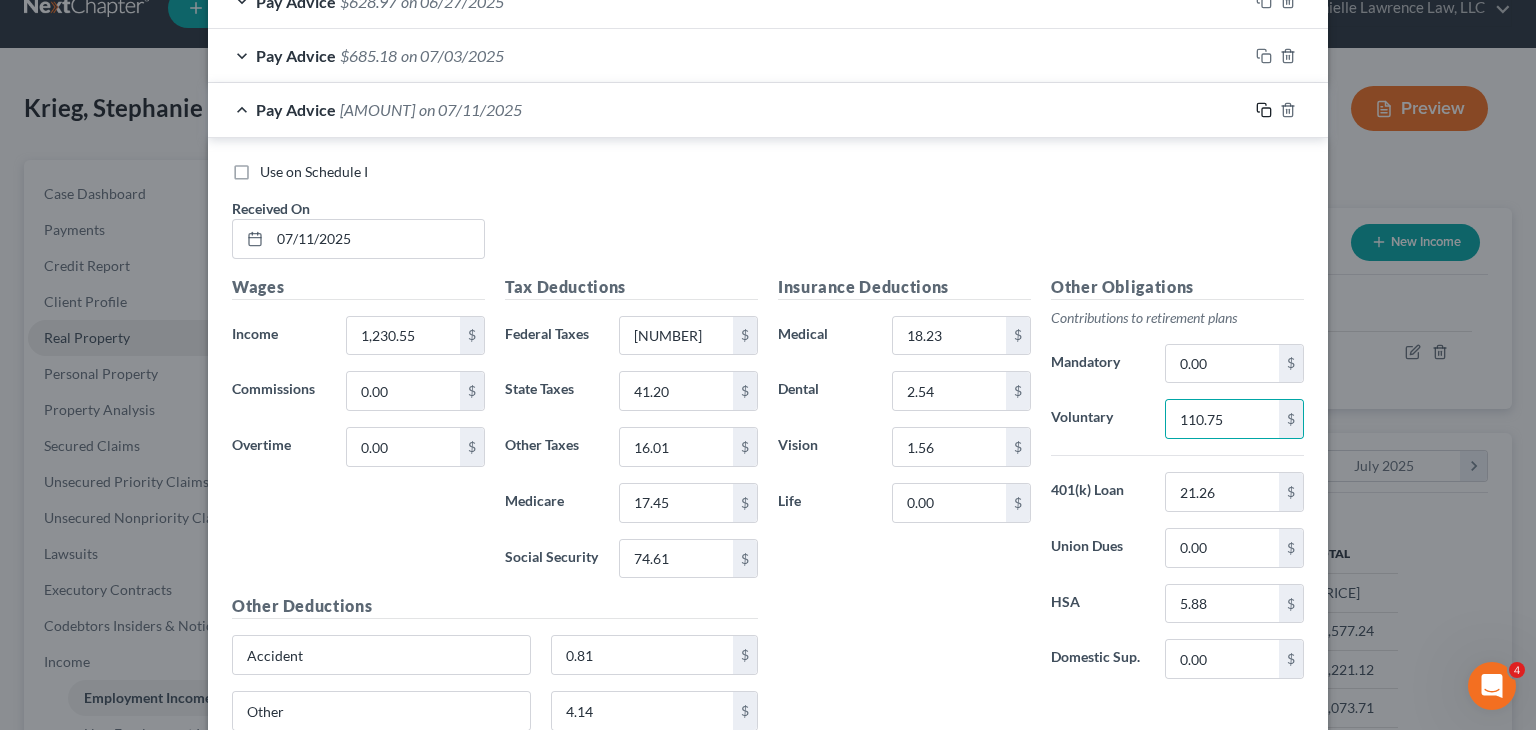 click 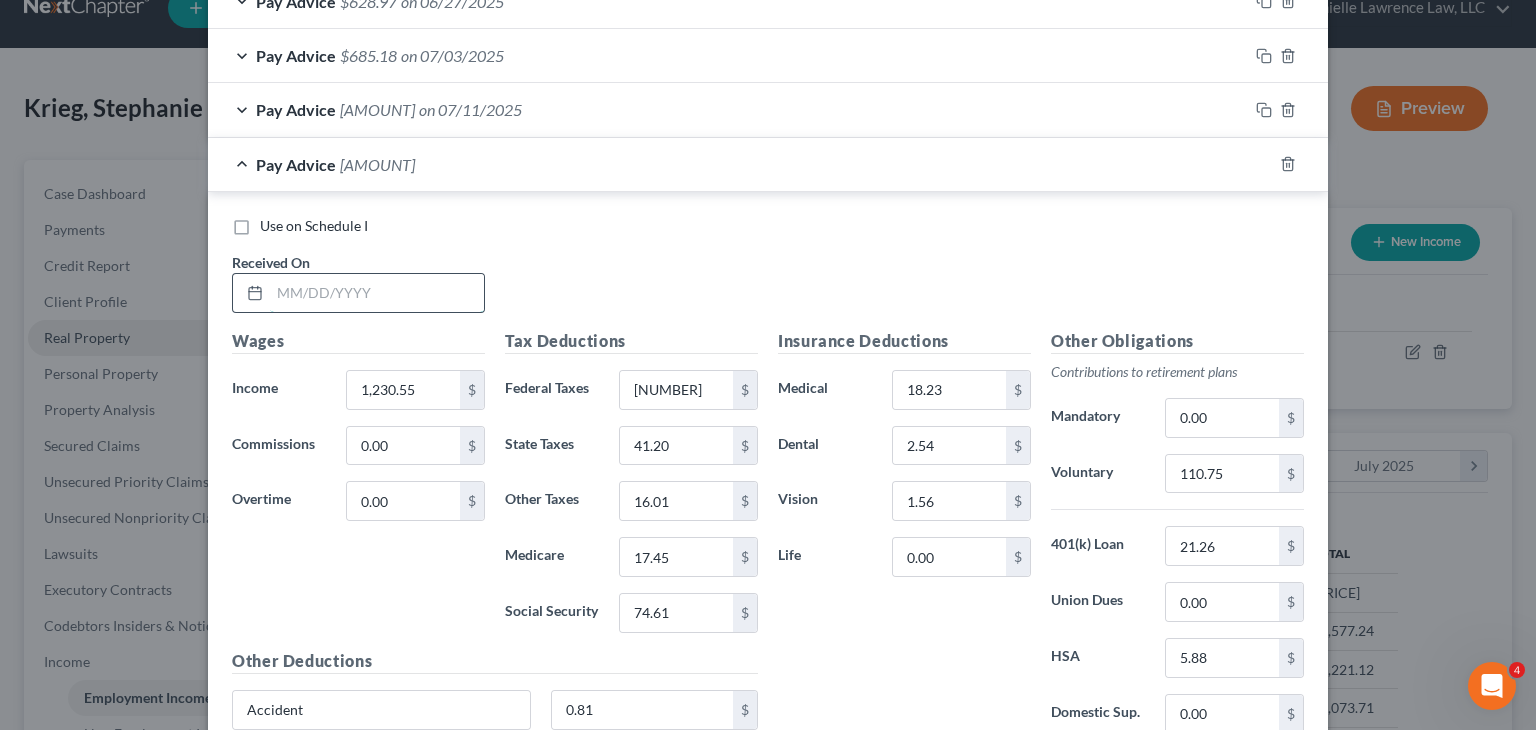 click at bounding box center [377, 293] 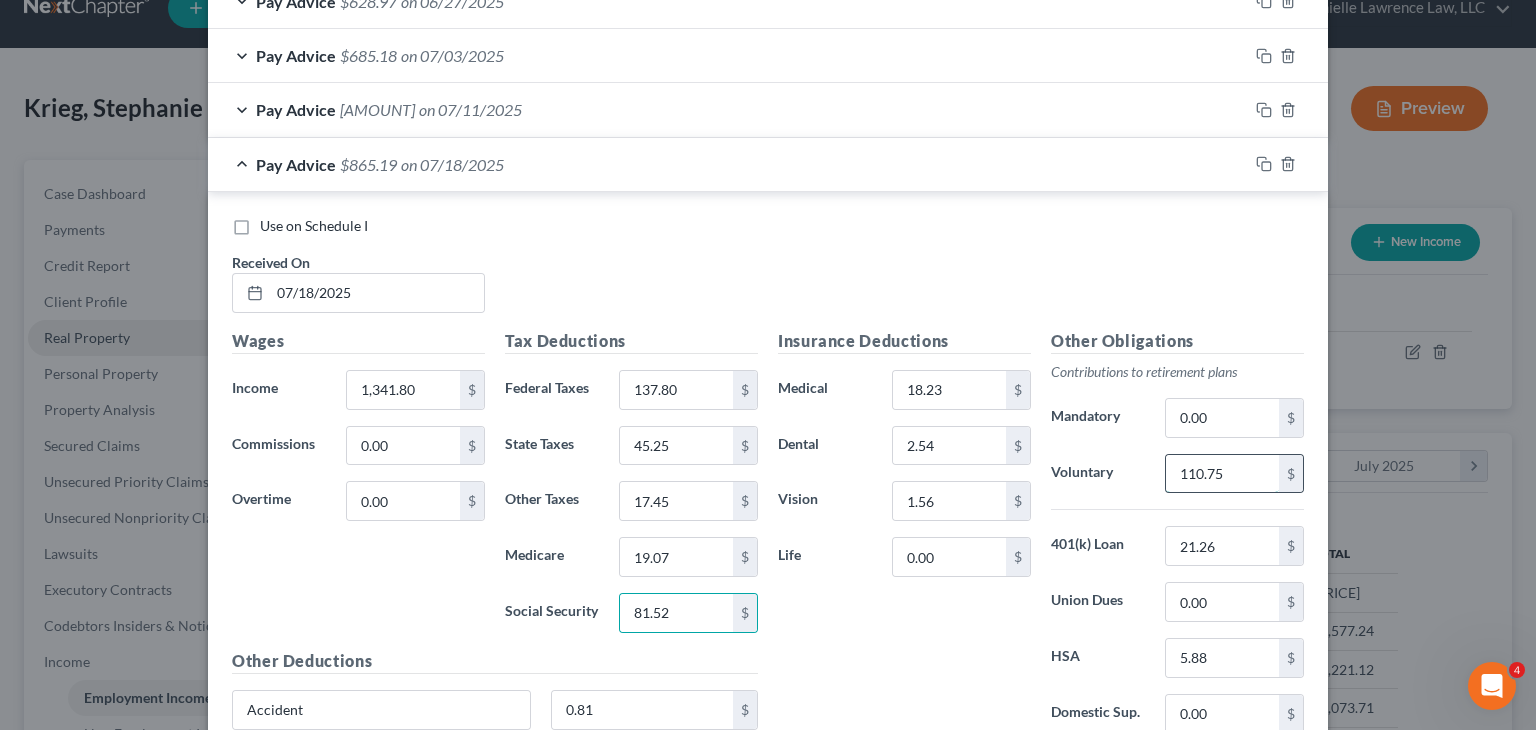 click on "110.75" at bounding box center (1222, 474) 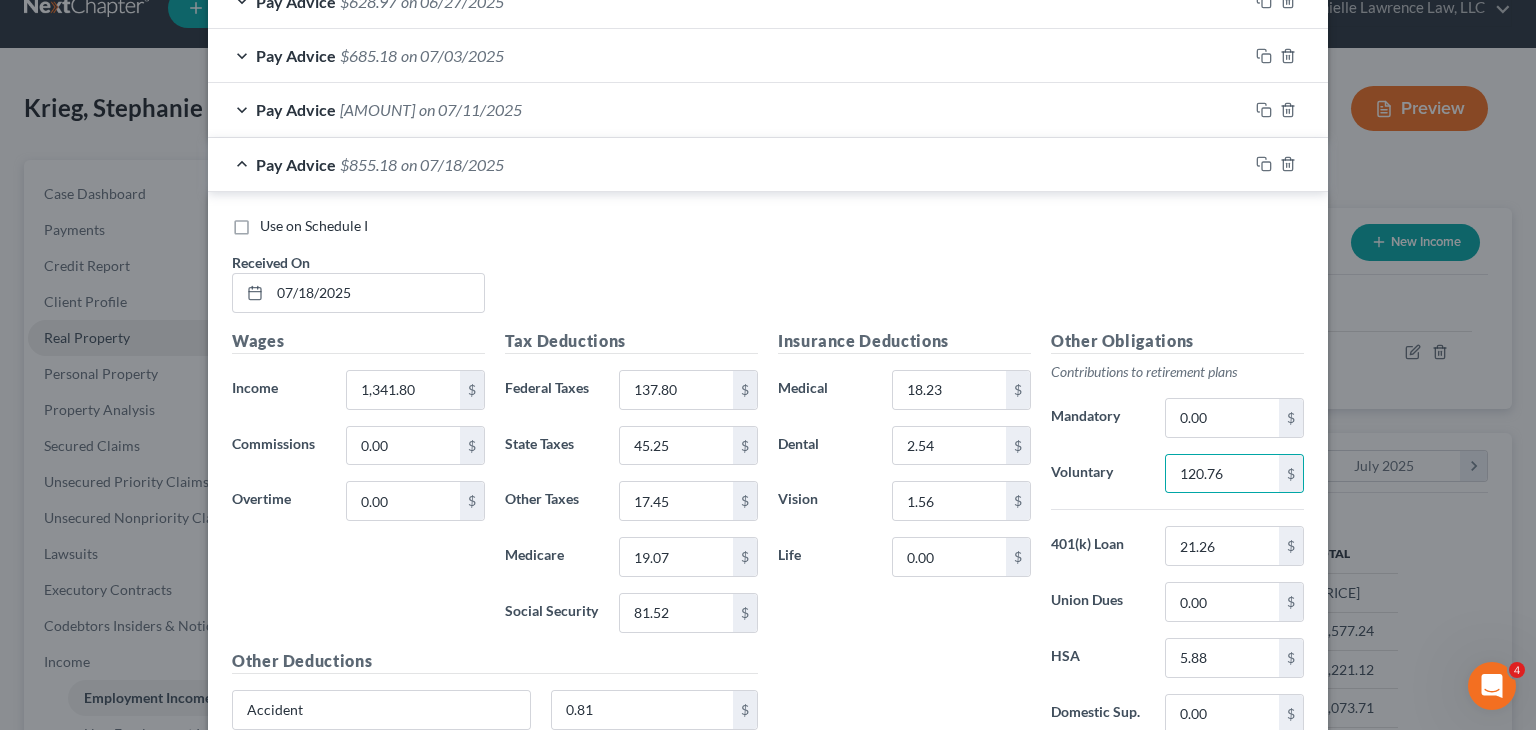 click at bounding box center (1288, 164) 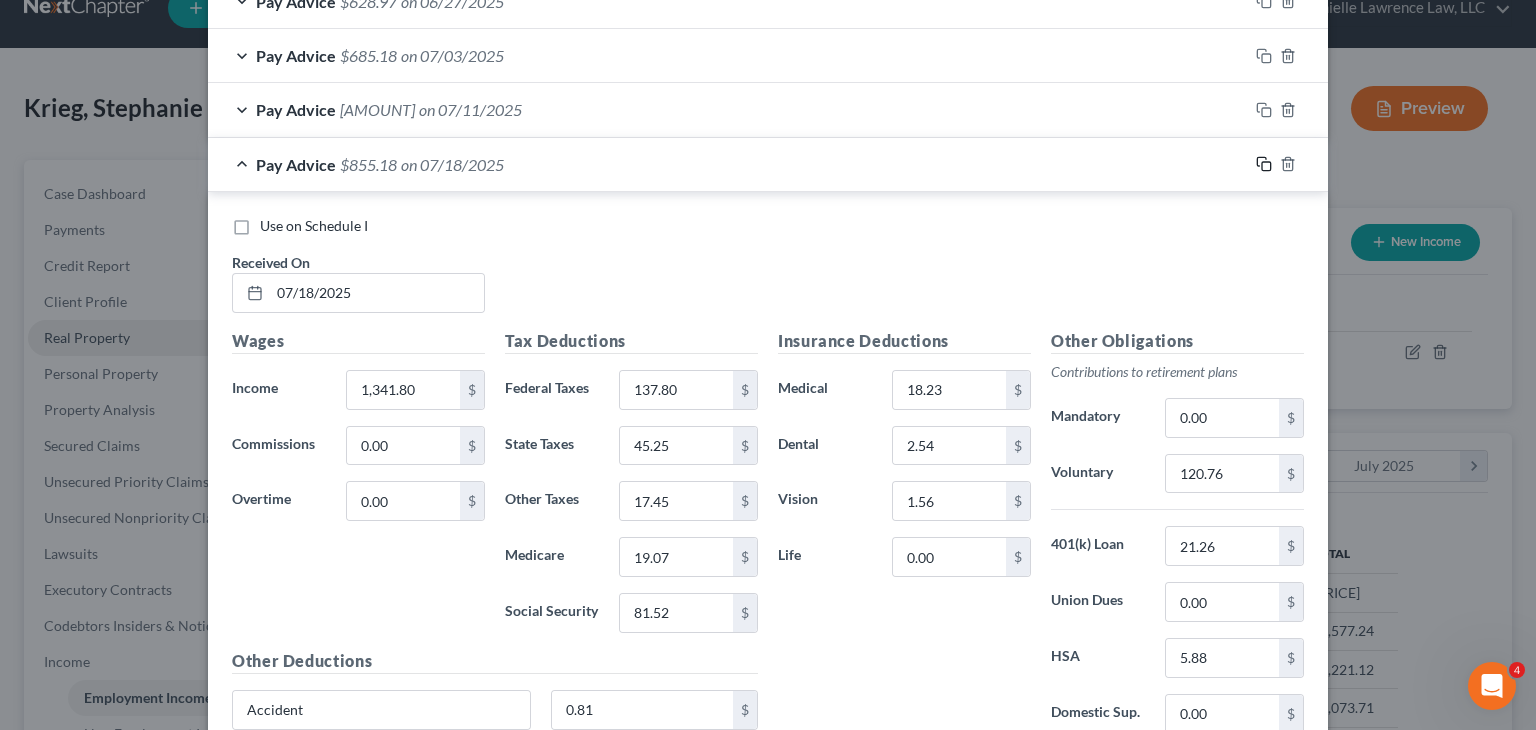 click 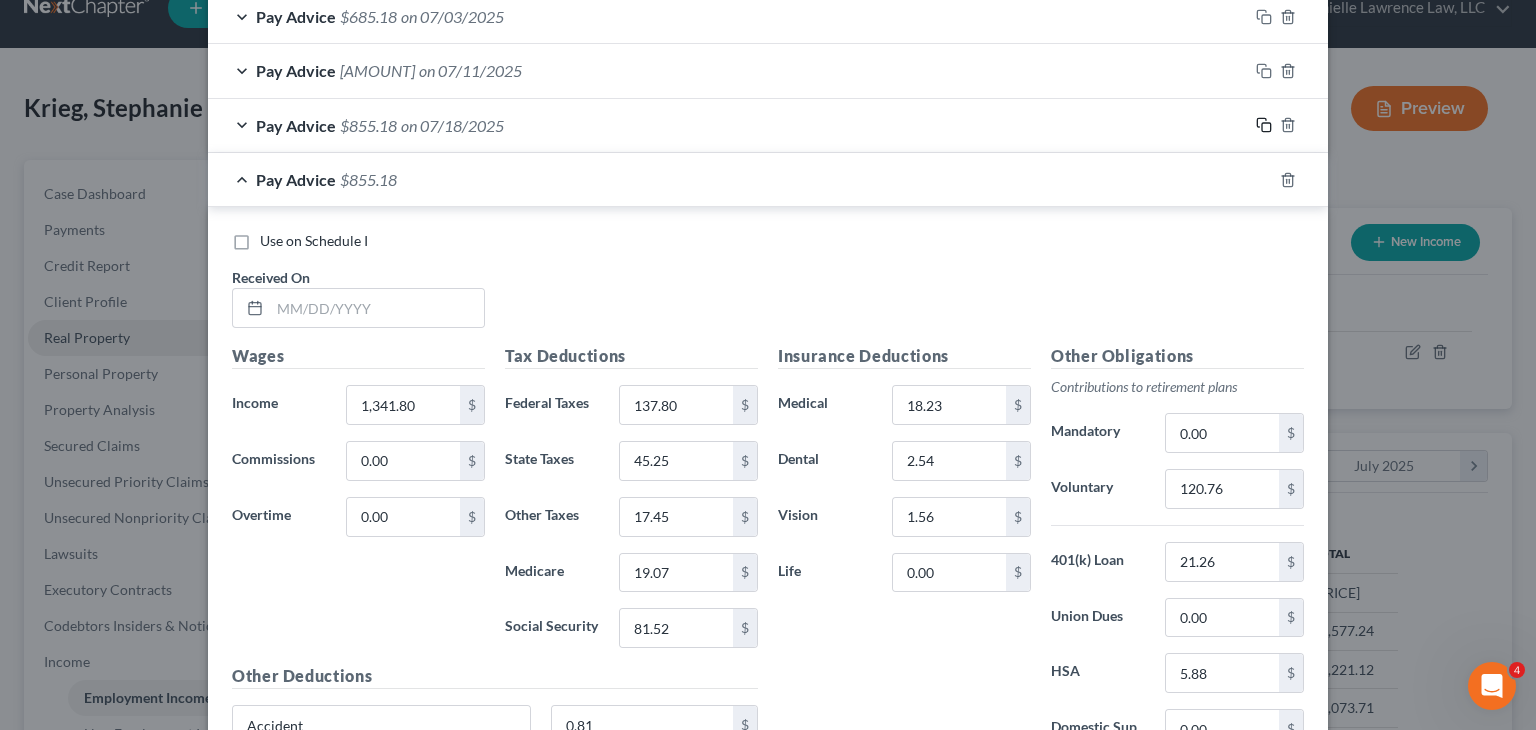 scroll, scrollTop: 1829, scrollLeft: 0, axis: vertical 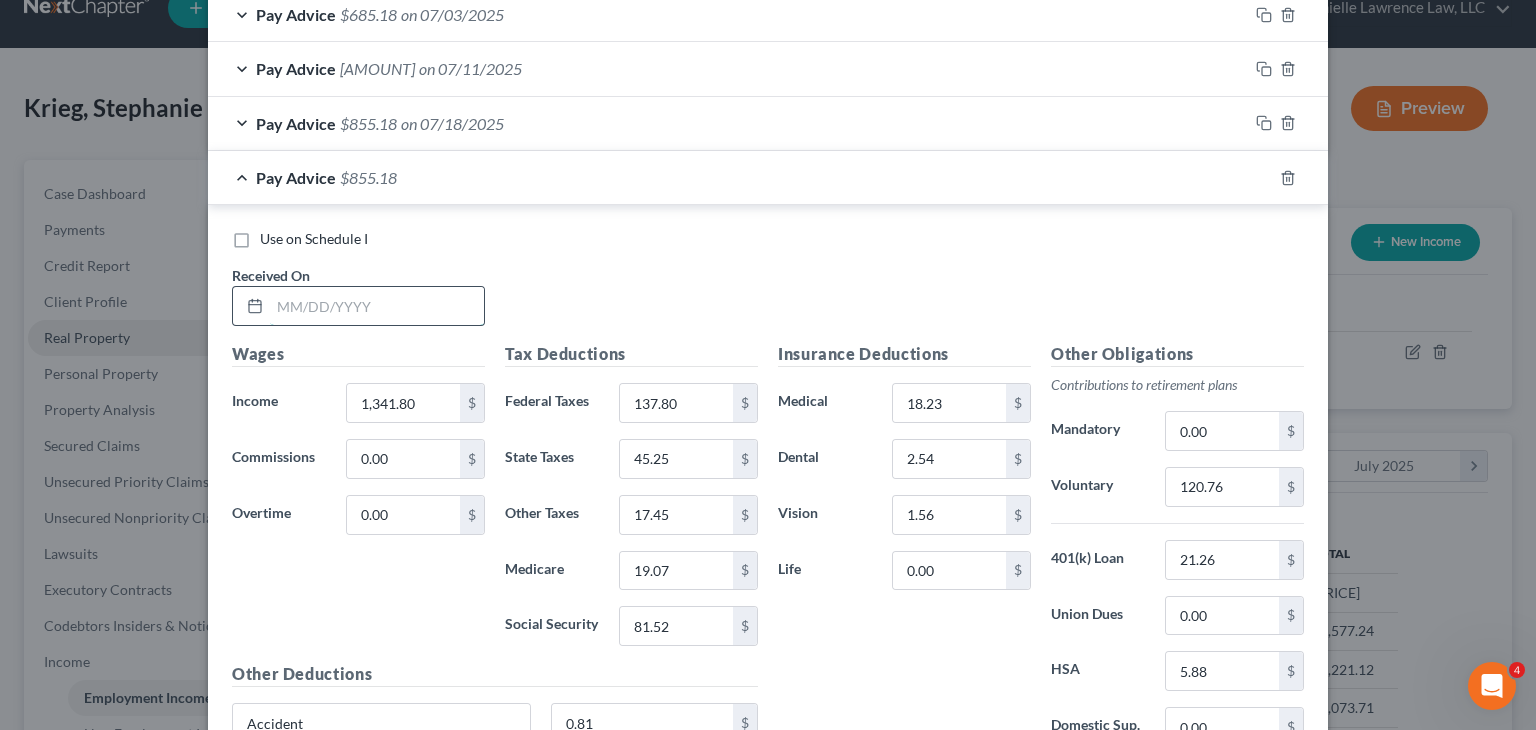 click at bounding box center (377, 306) 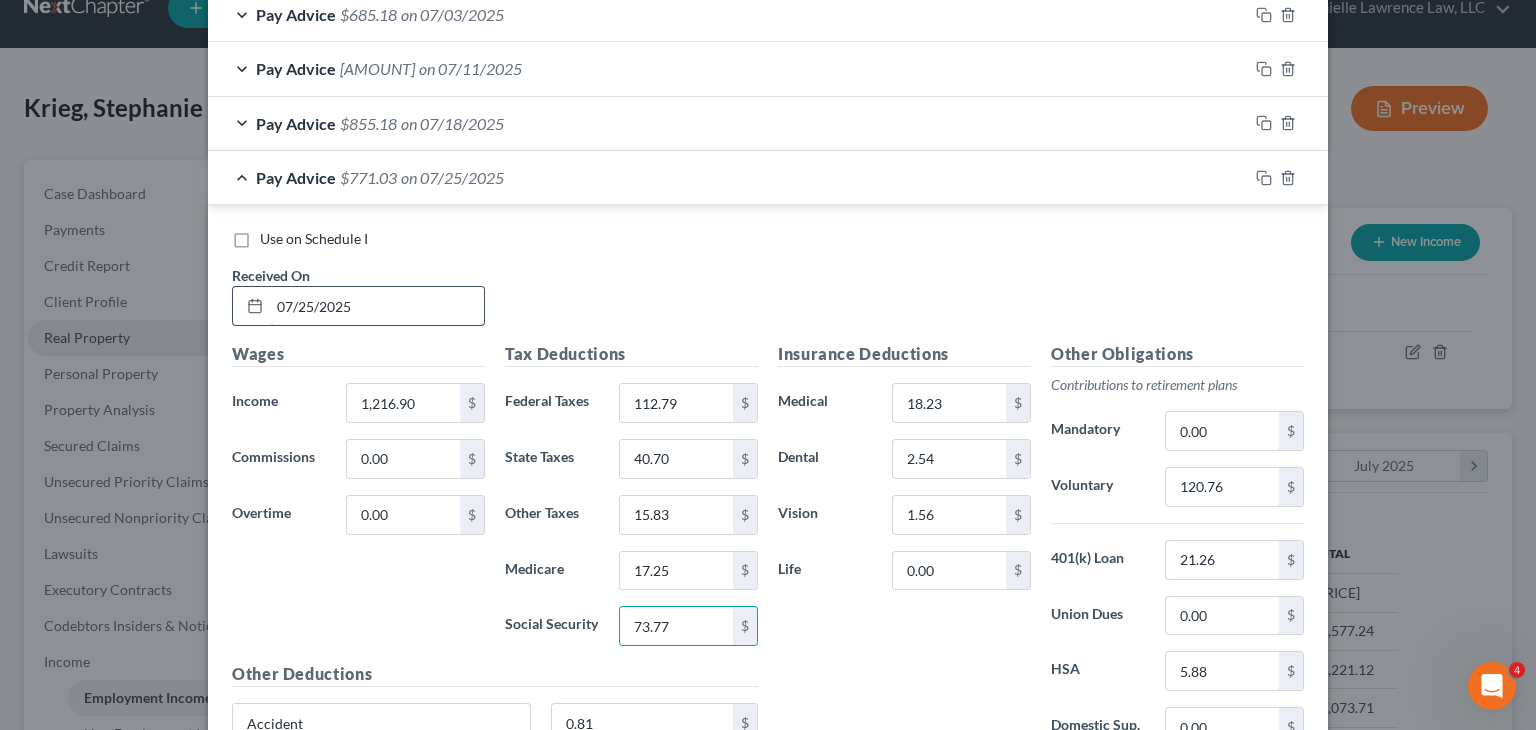 scroll, scrollTop: 1832, scrollLeft: 0, axis: vertical 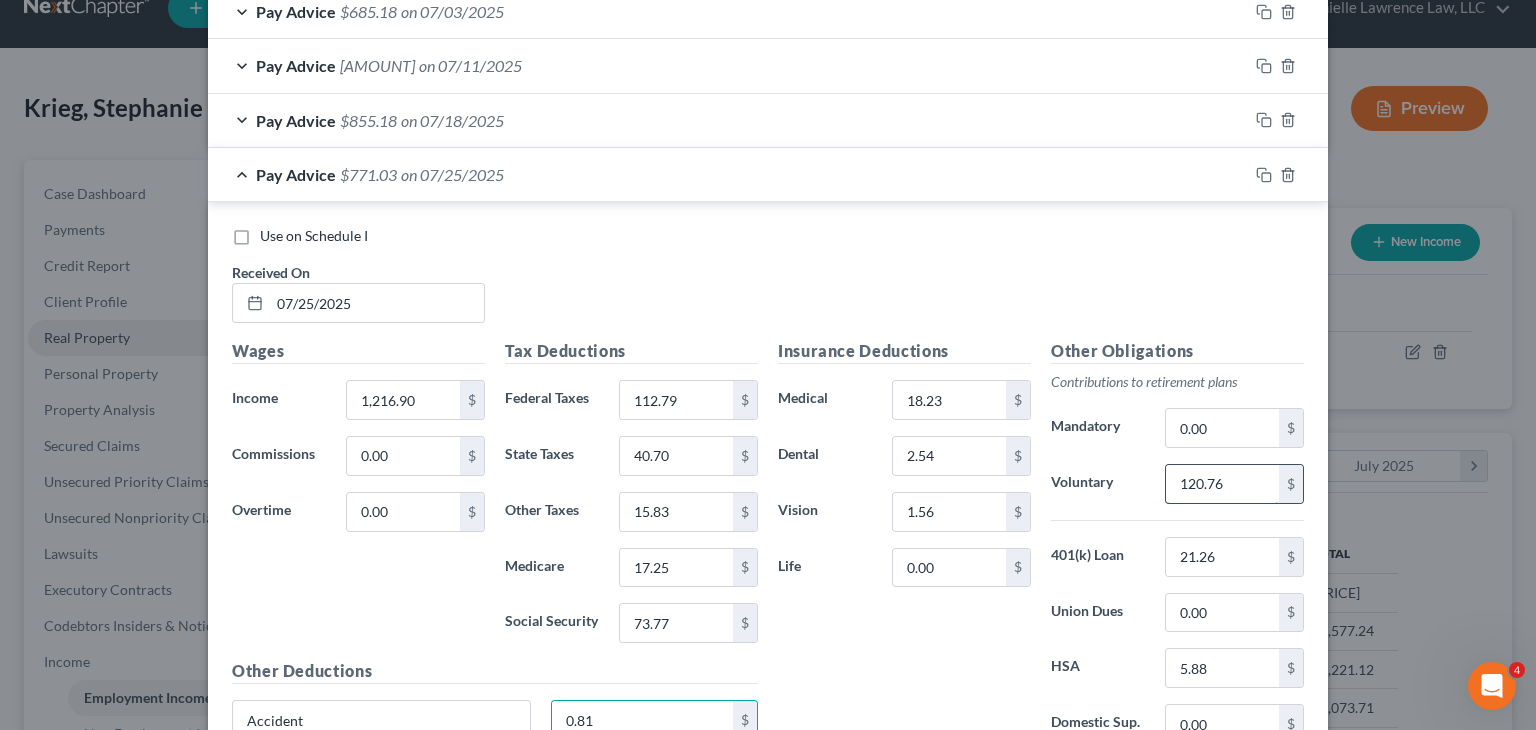 click on "120.76" at bounding box center [1222, 484] 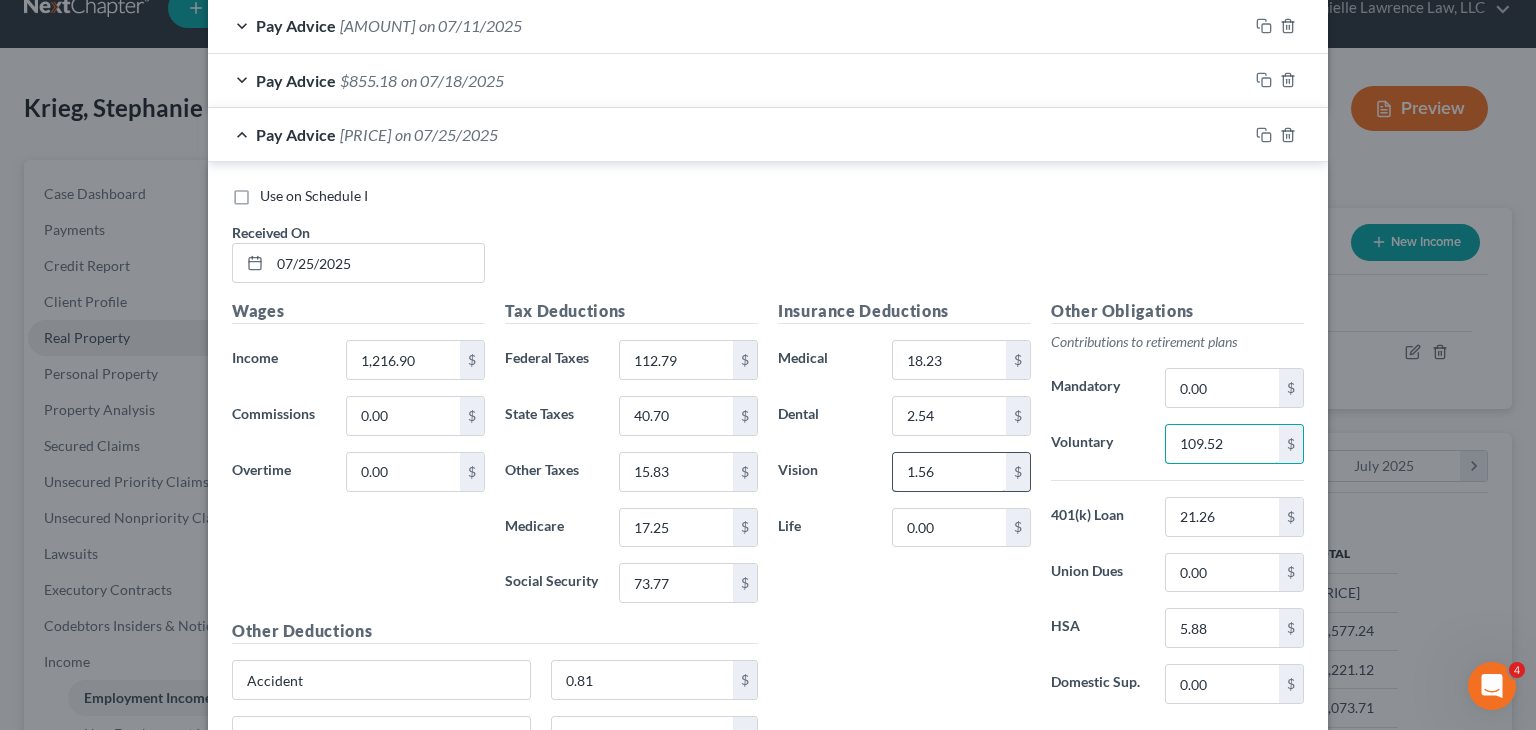 scroll, scrollTop: 1884, scrollLeft: 0, axis: vertical 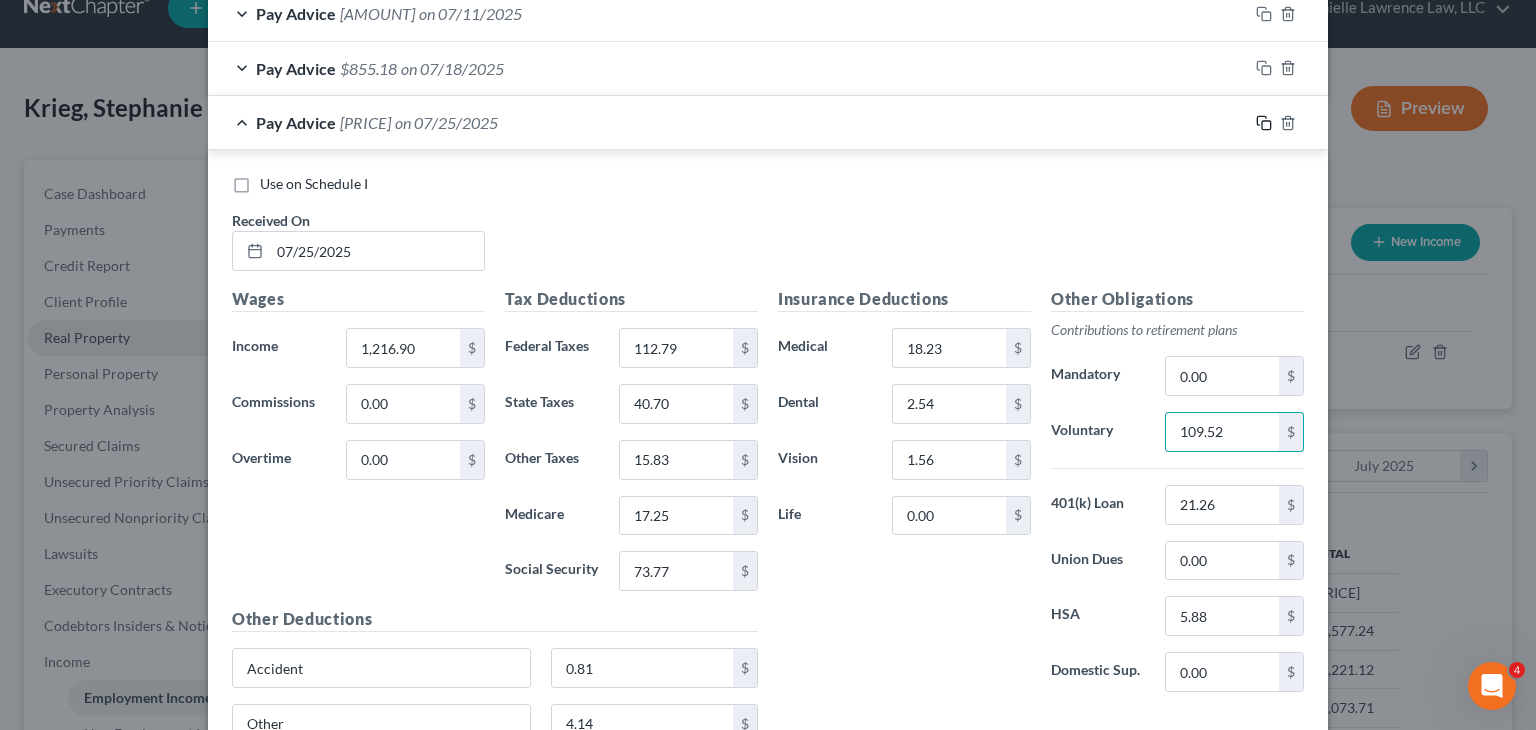 click 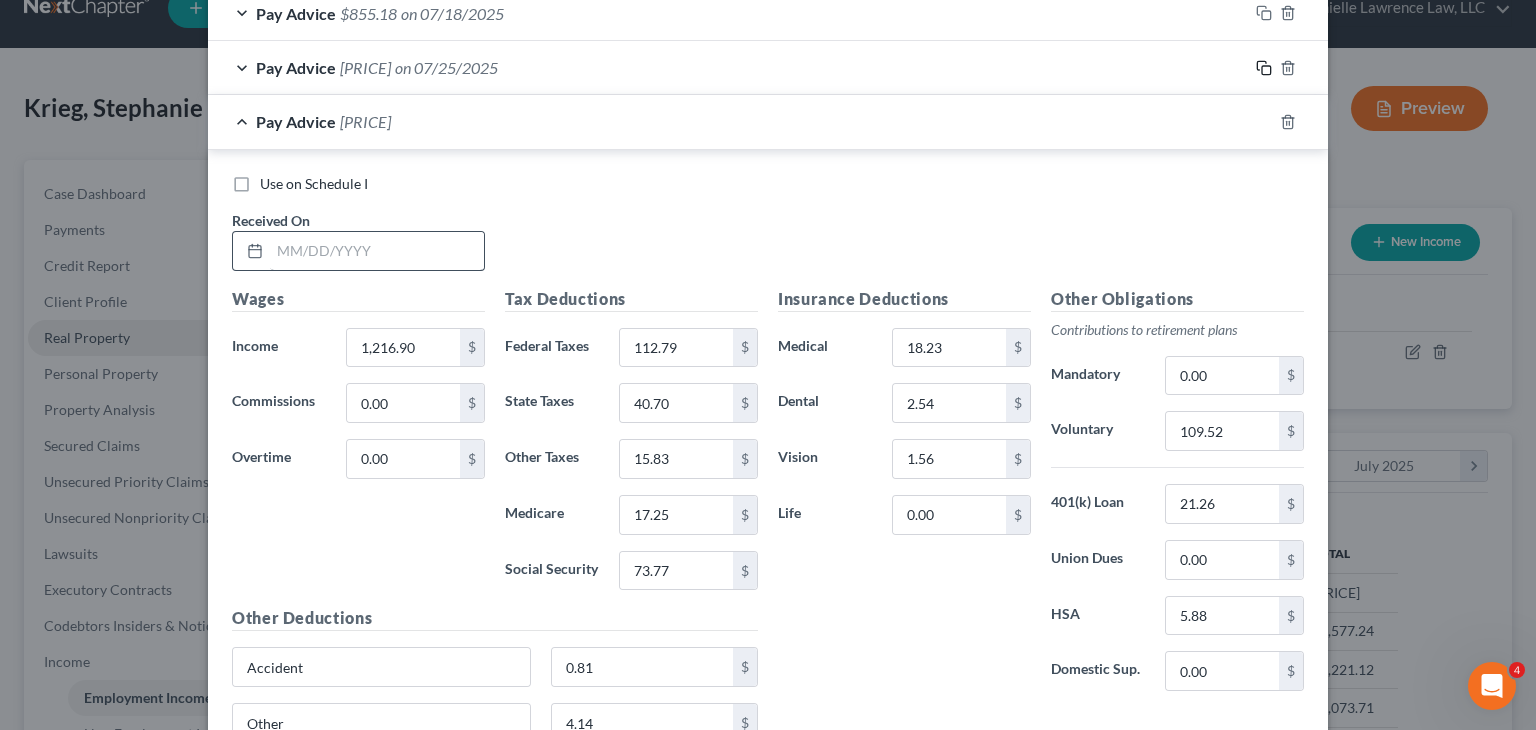 scroll, scrollTop: 1931, scrollLeft: 0, axis: vertical 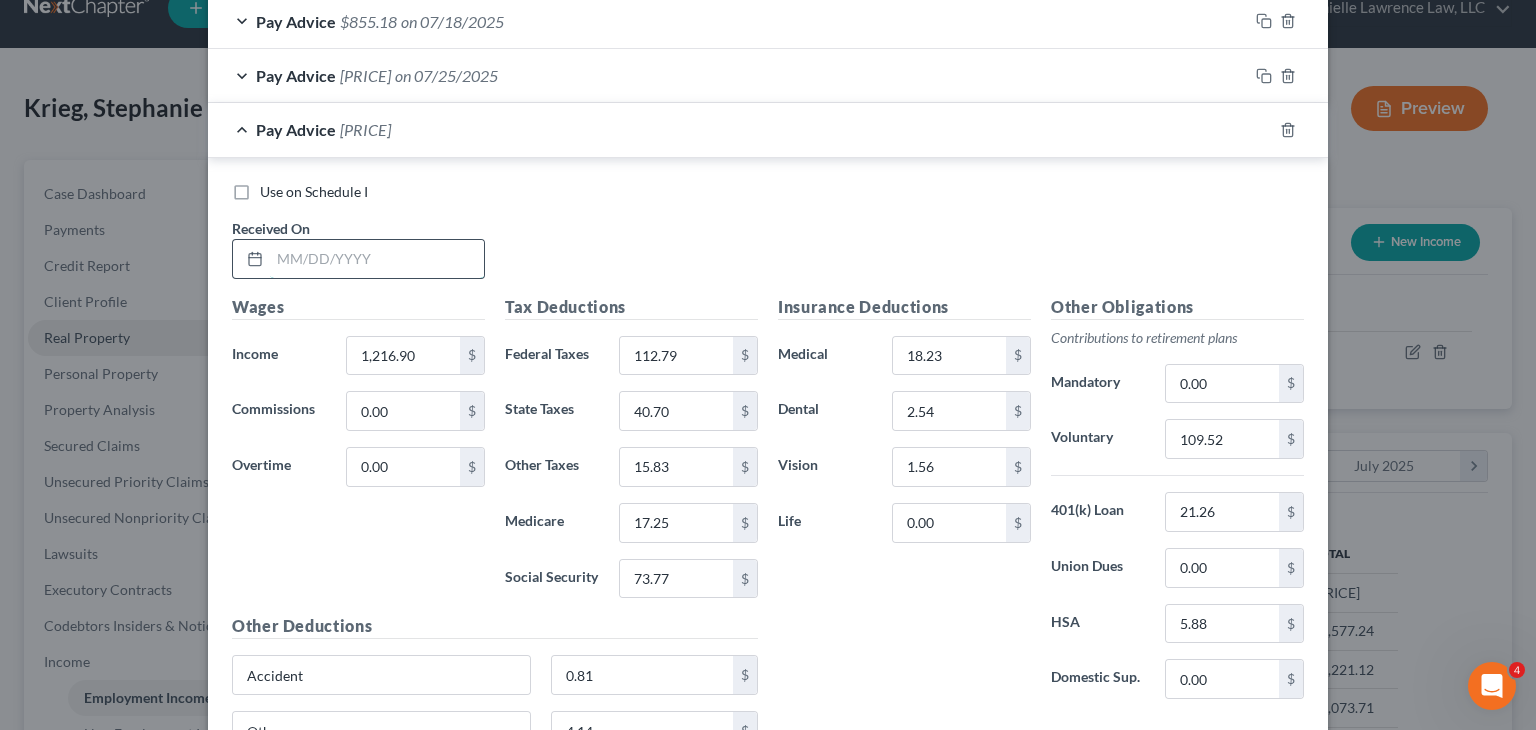 click at bounding box center [377, 259] 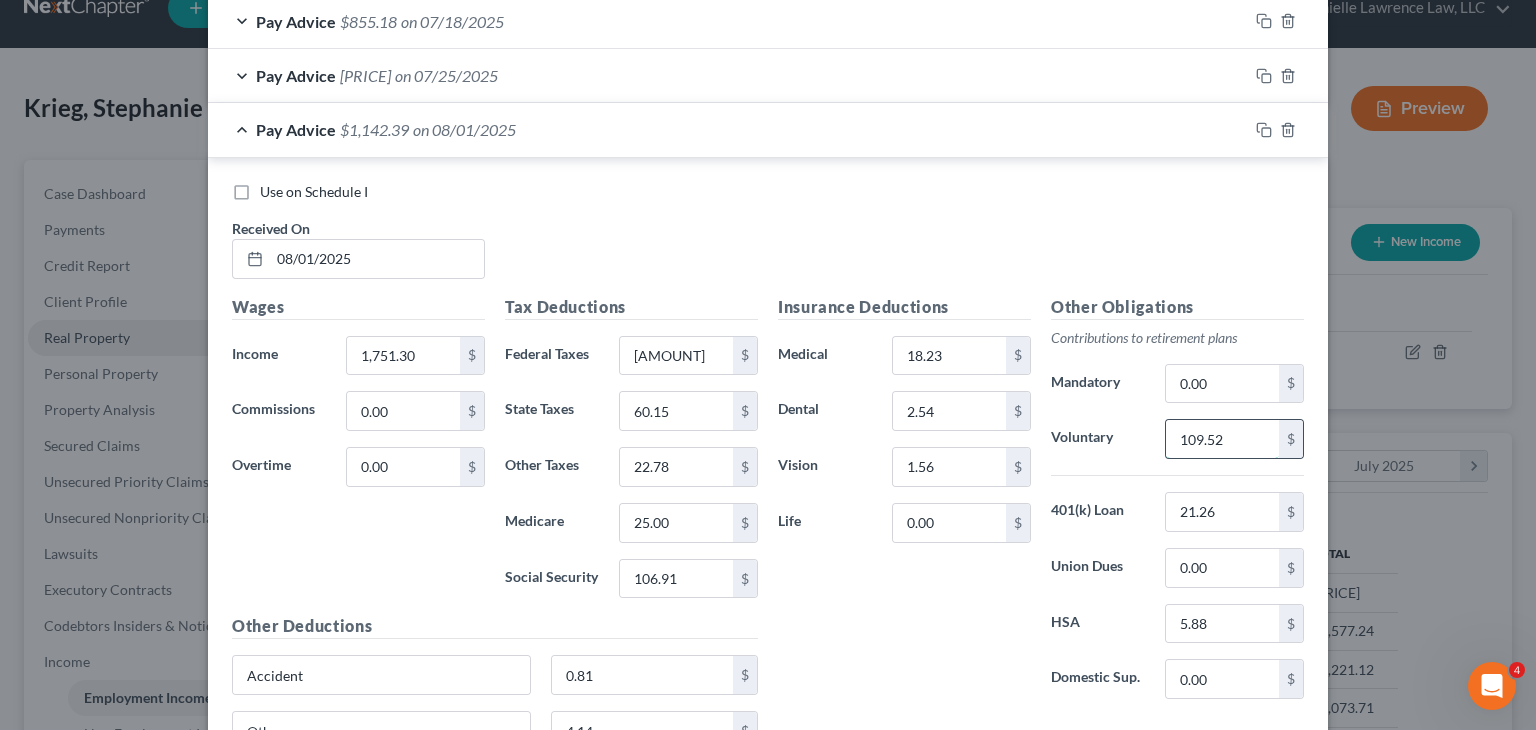 click on "109.52" at bounding box center [1222, 439] 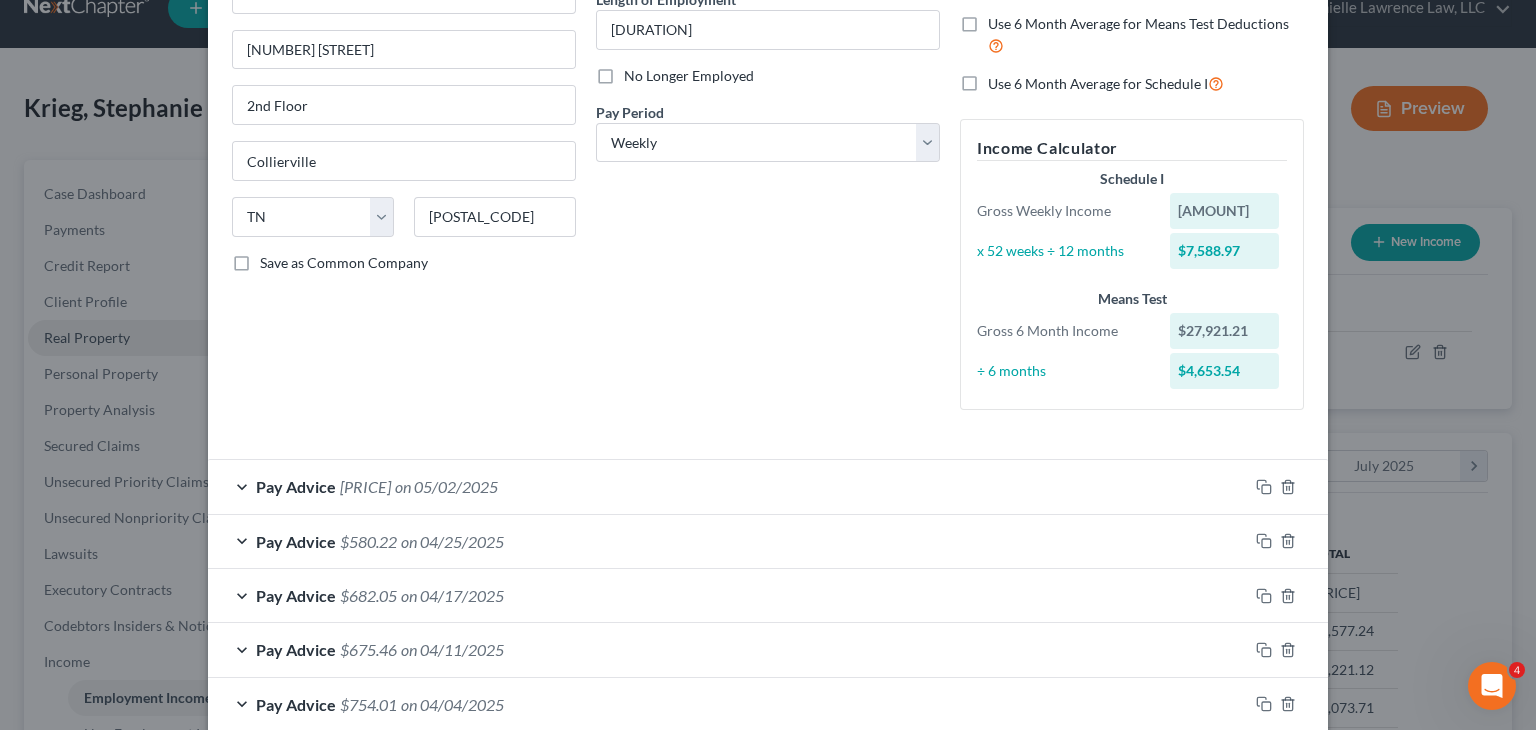 scroll, scrollTop: 0, scrollLeft: 0, axis: both 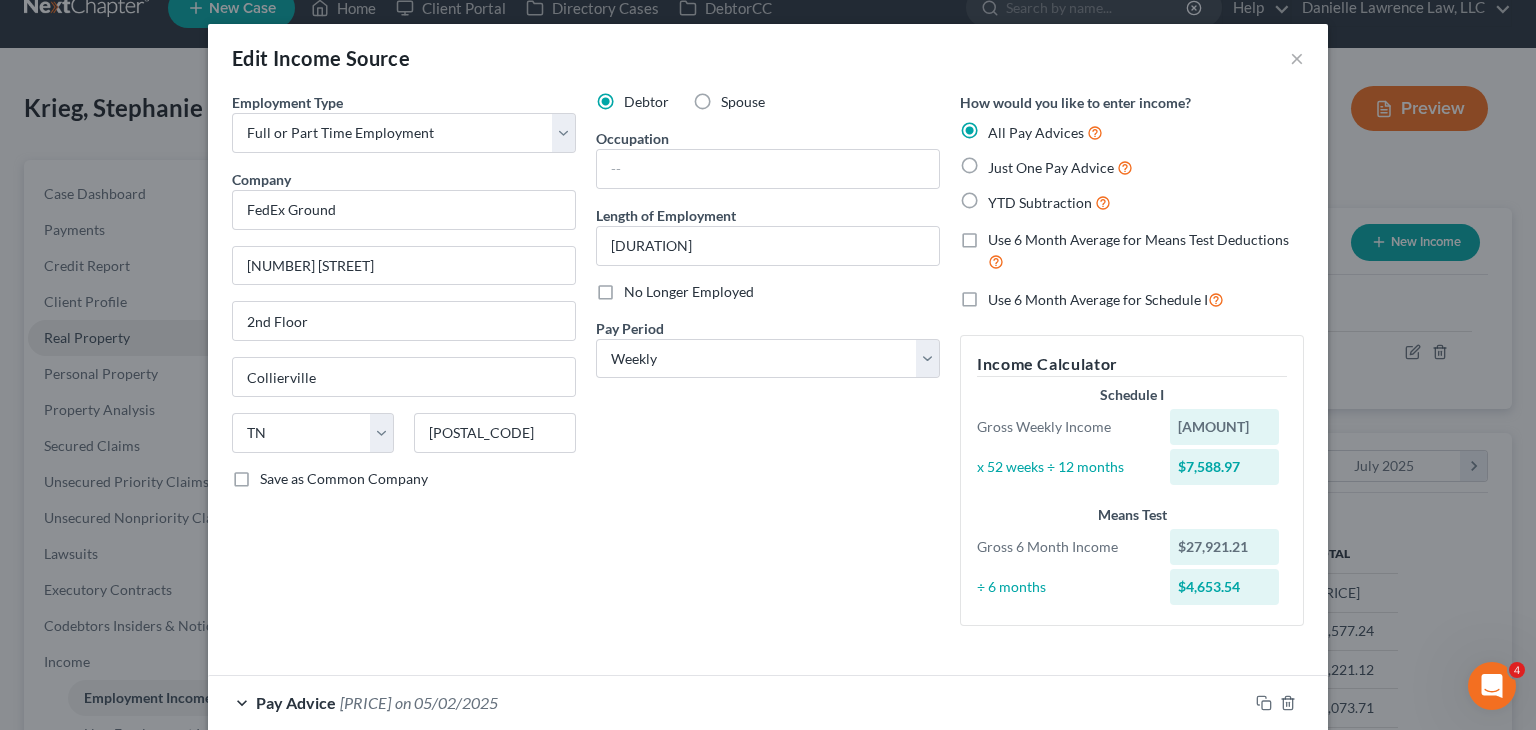 click on "Use 6 Month Average for Schedule I" at bounding box center [1106, 299] 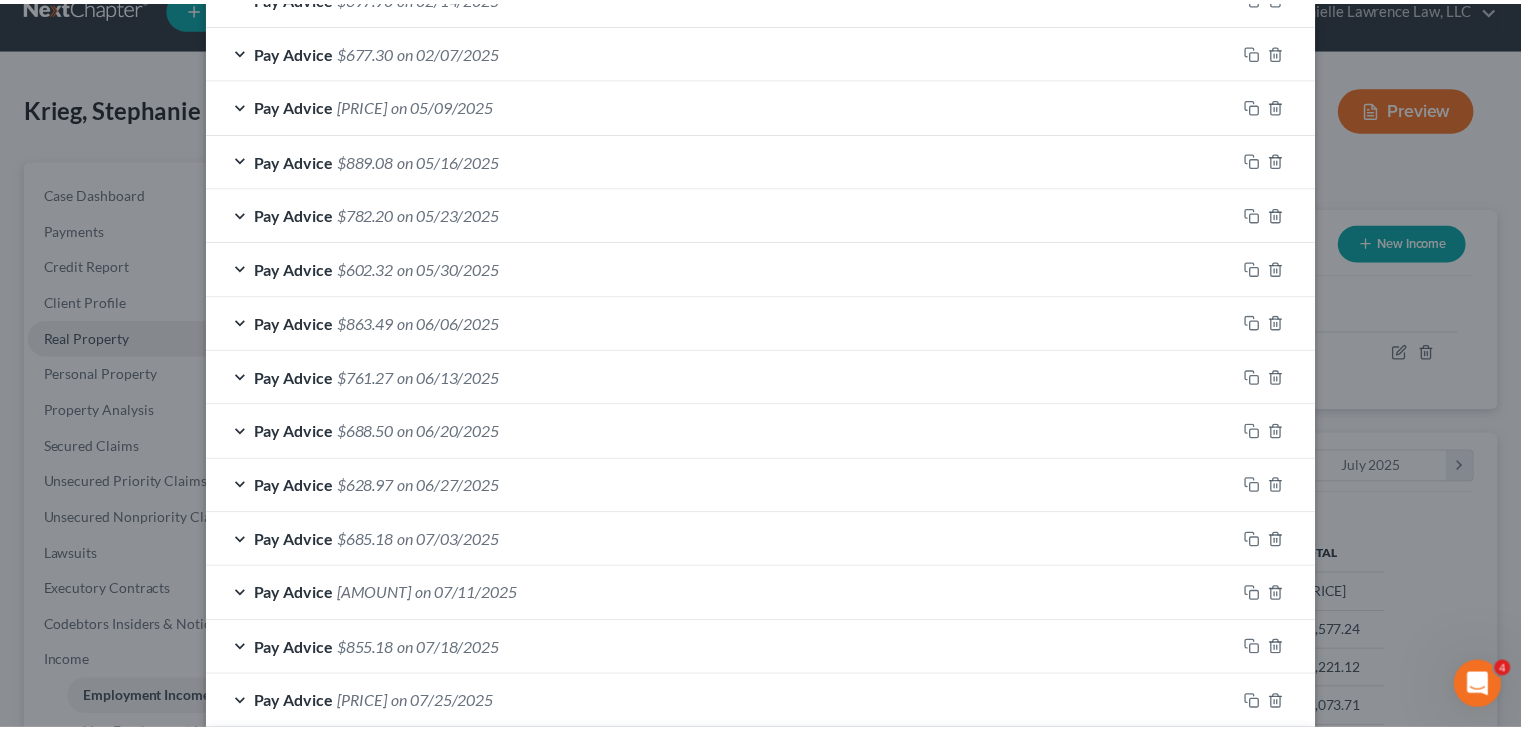 scroll, scrollTop: 2159, scrollLeft: 0, axis: vertical 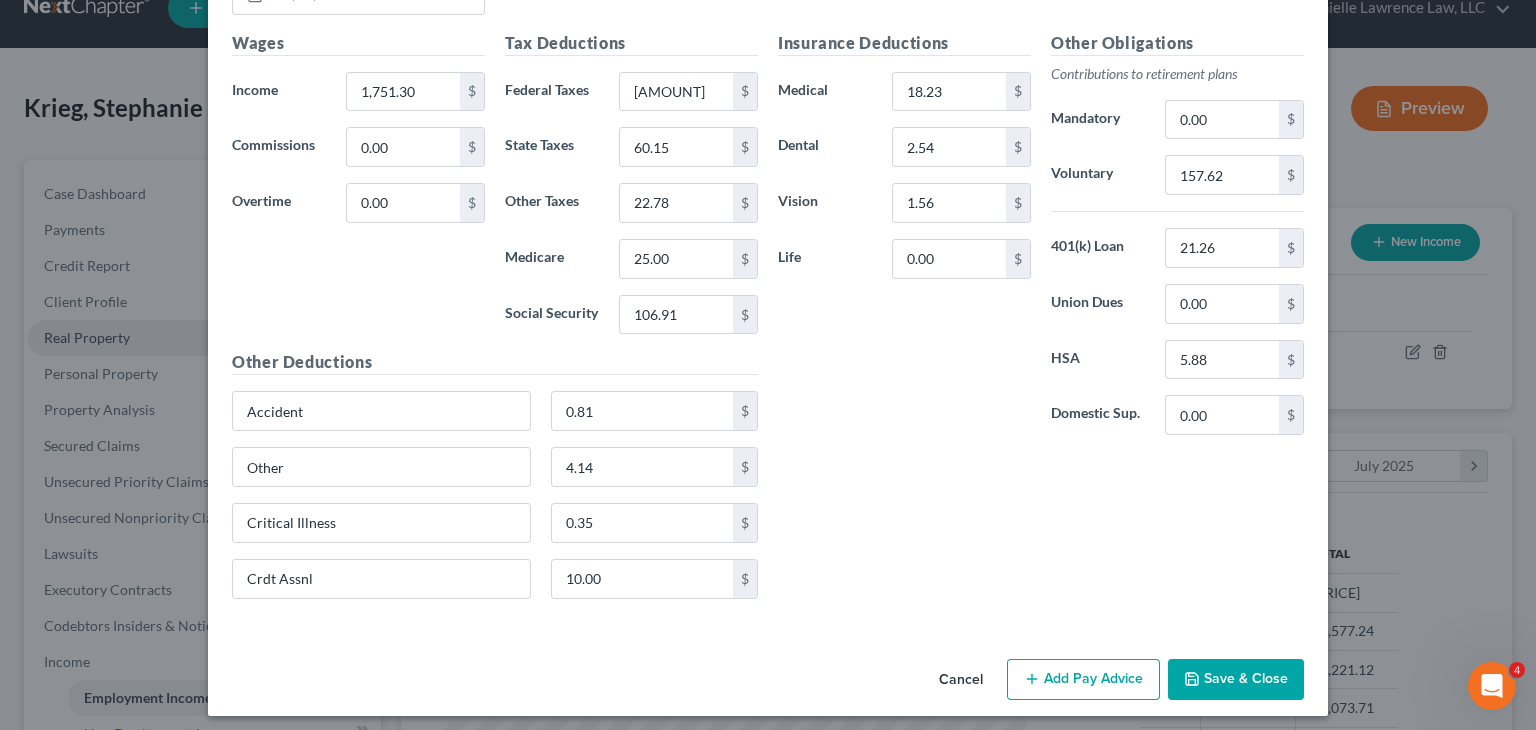 click on "Save & Close" at bounding box center (1236, 680) 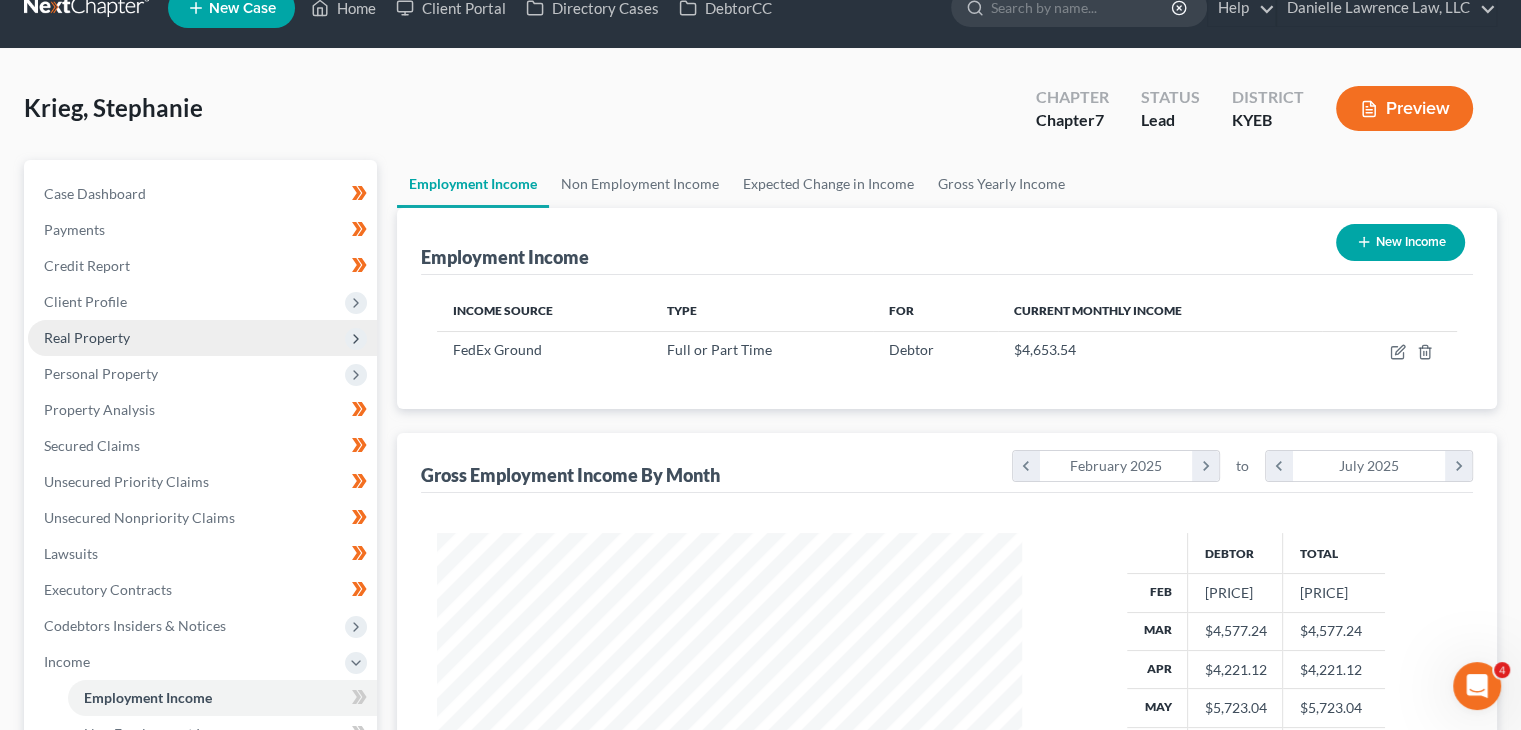 scroll, scrollTop: 356, scrollLeft: 617, axis: both 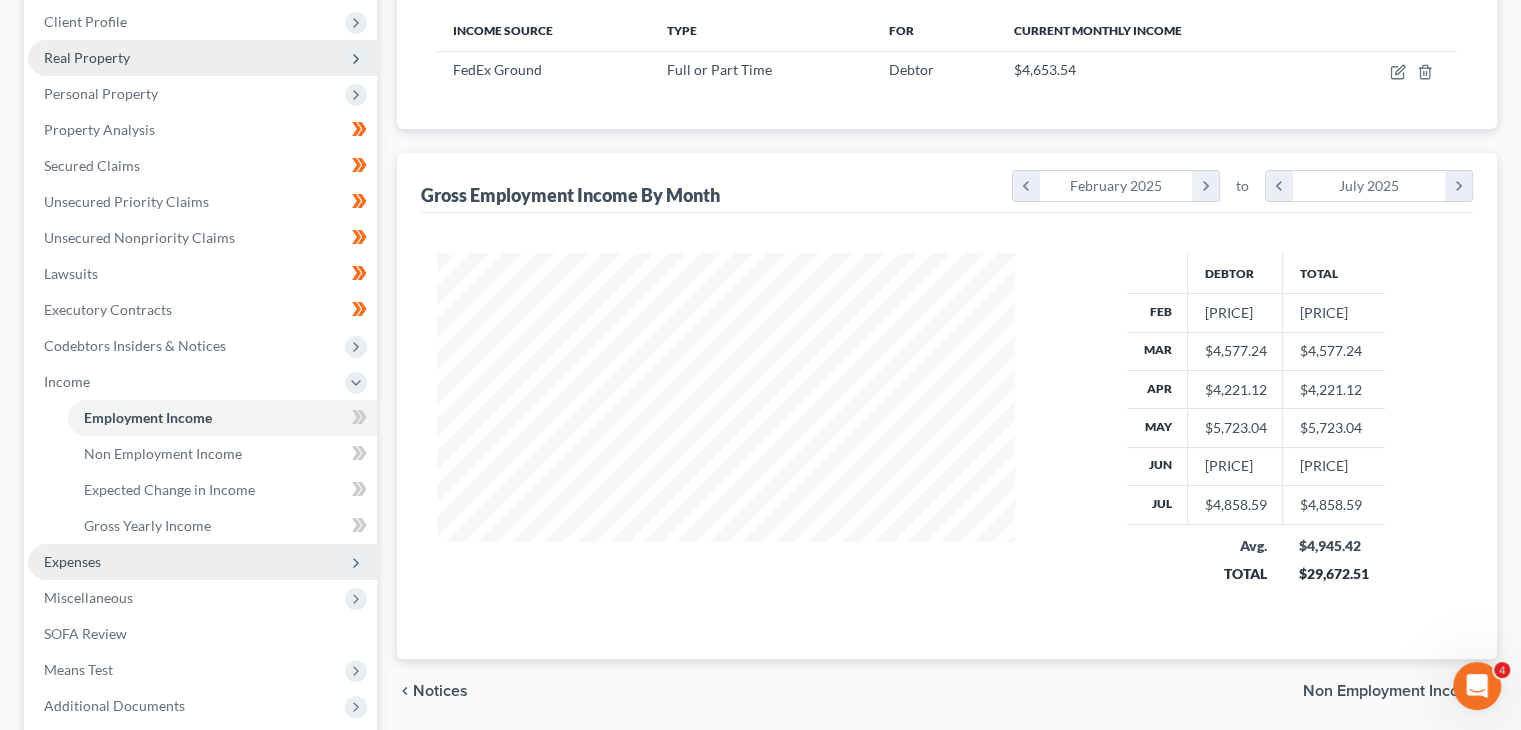 click on "Expenses" at bounding box center (202, 562) 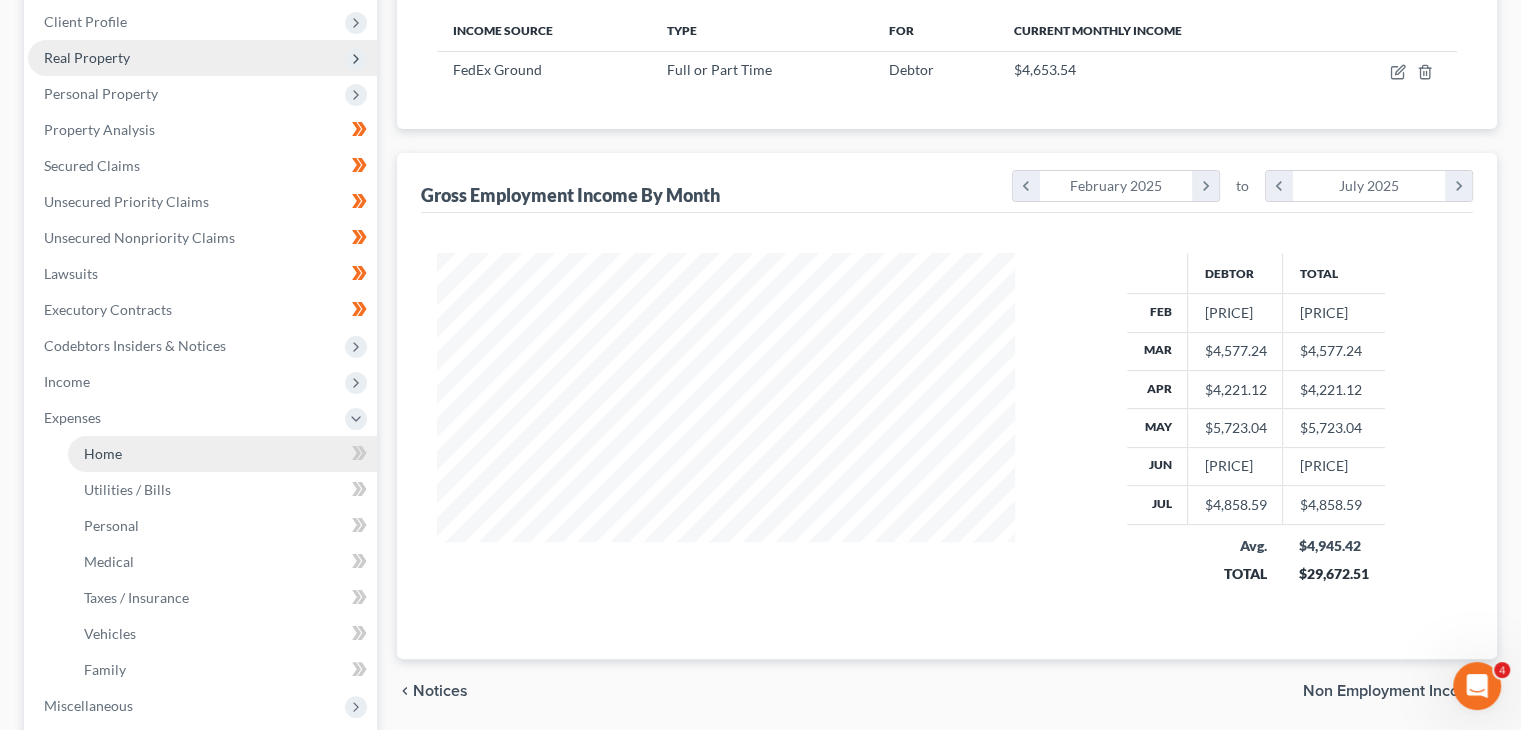 click on "Home" at bounding box center [103, 453] 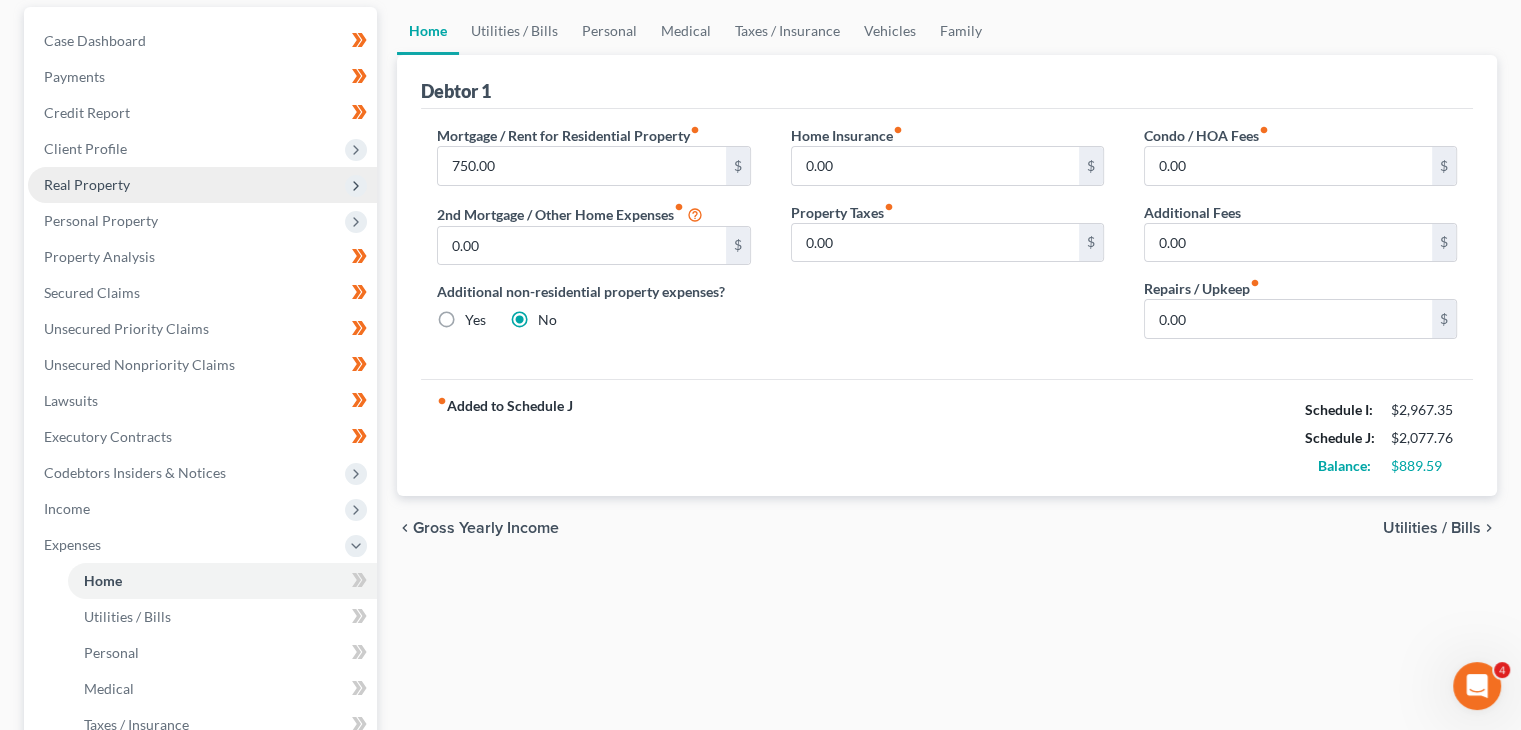 scroll, scrollTop: 188, scrollLeft: 0, axis: vertical 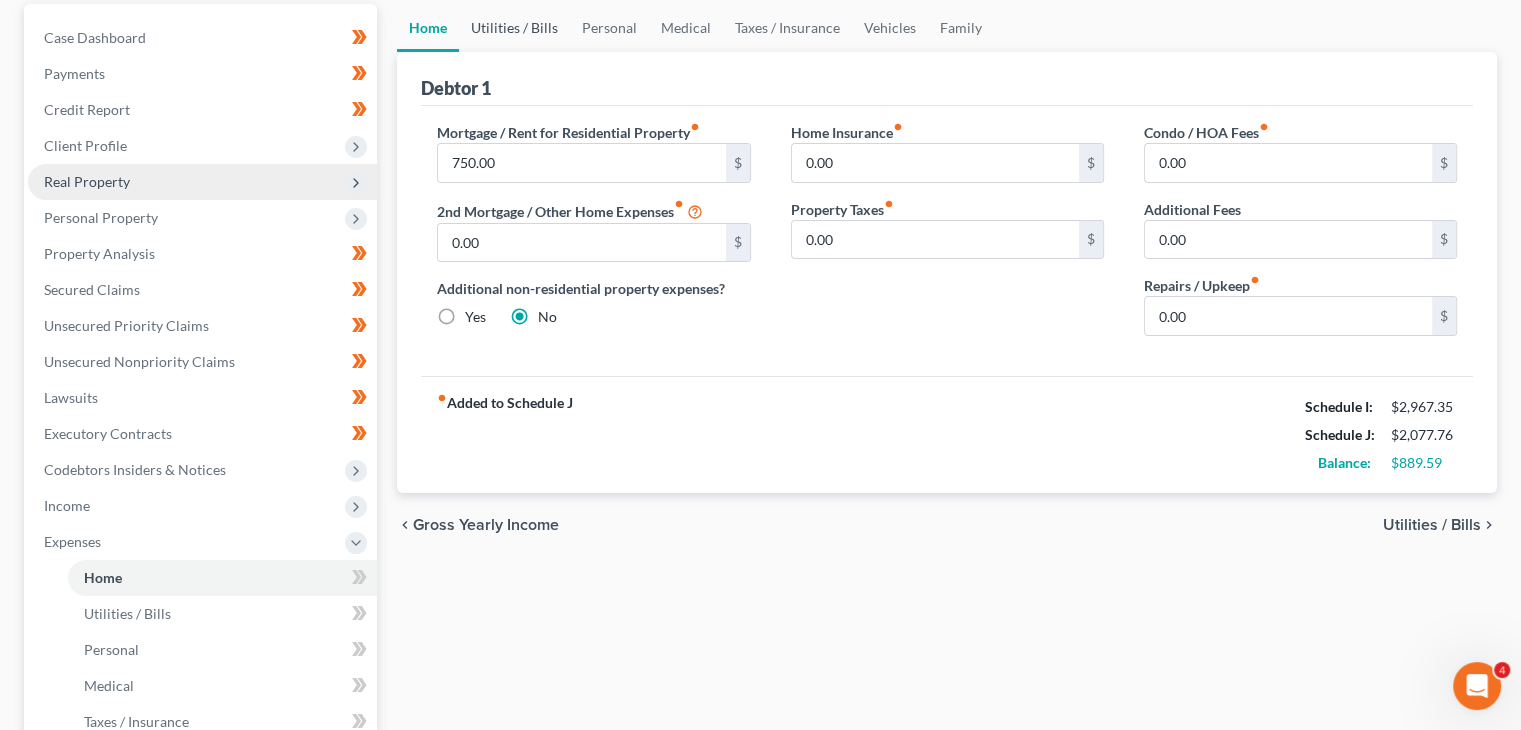 click on "Utilities / Bills" at bounding box center [514, 28] 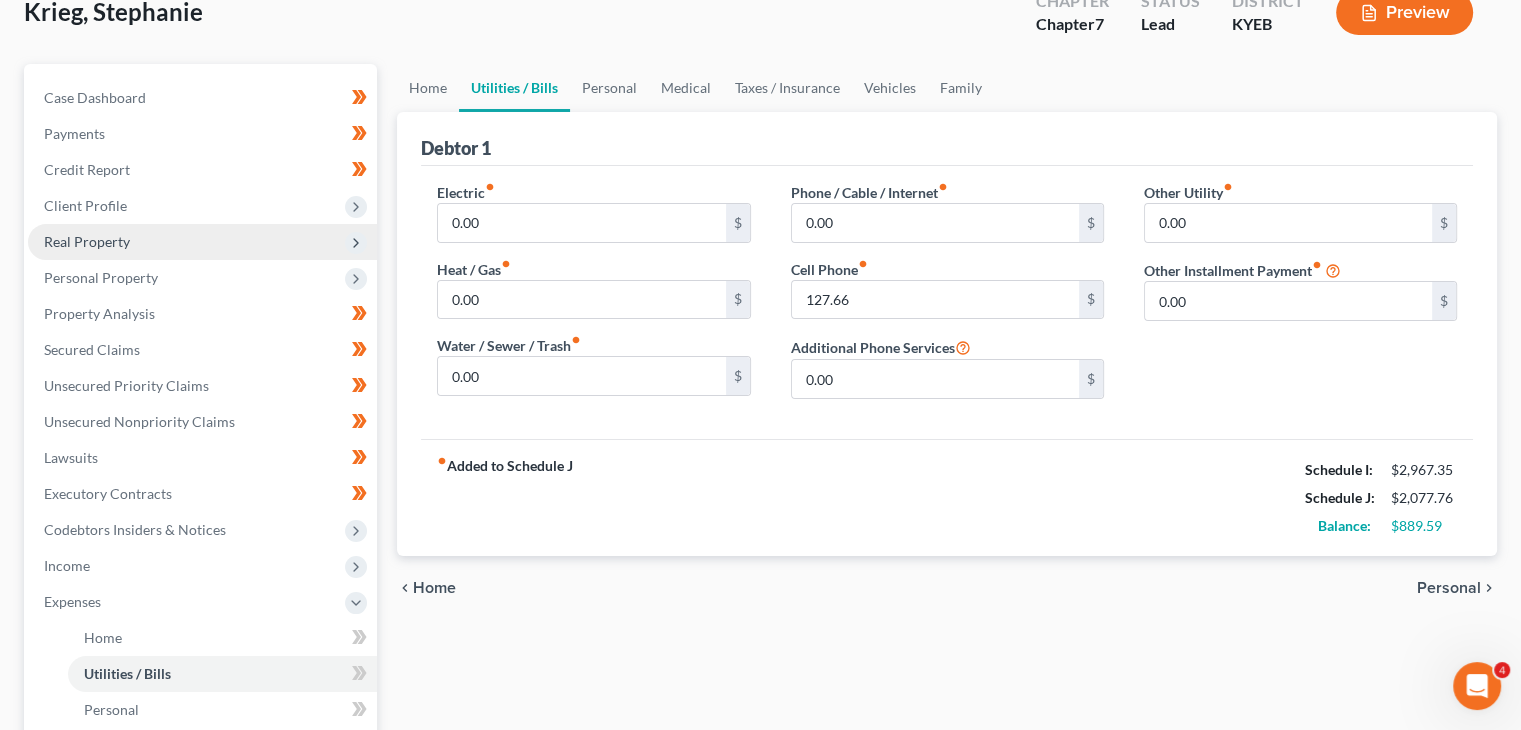 scroll, scrollTop: 0, scrollLeft: 0, axis: both 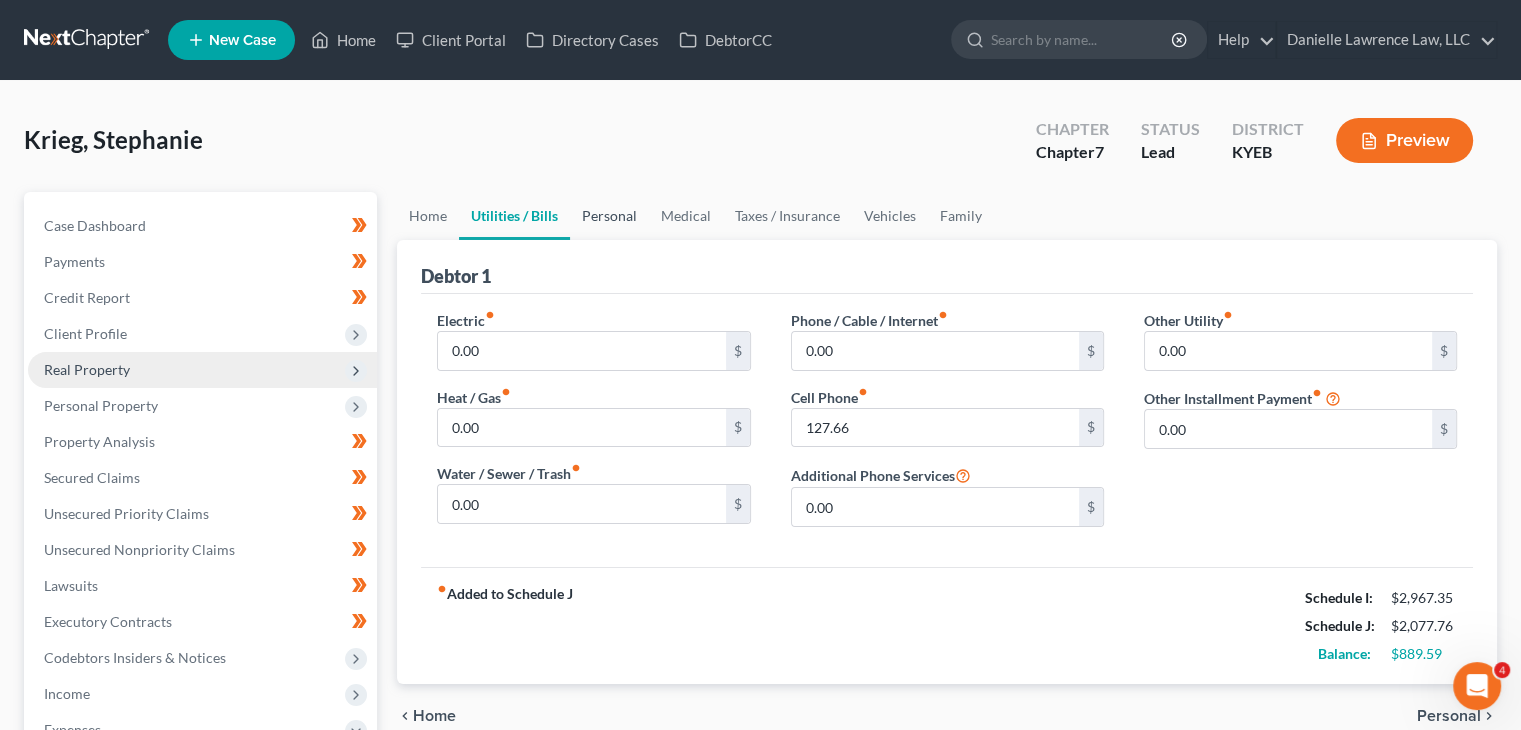 click on "Personal" at bounding box center [609, 216] 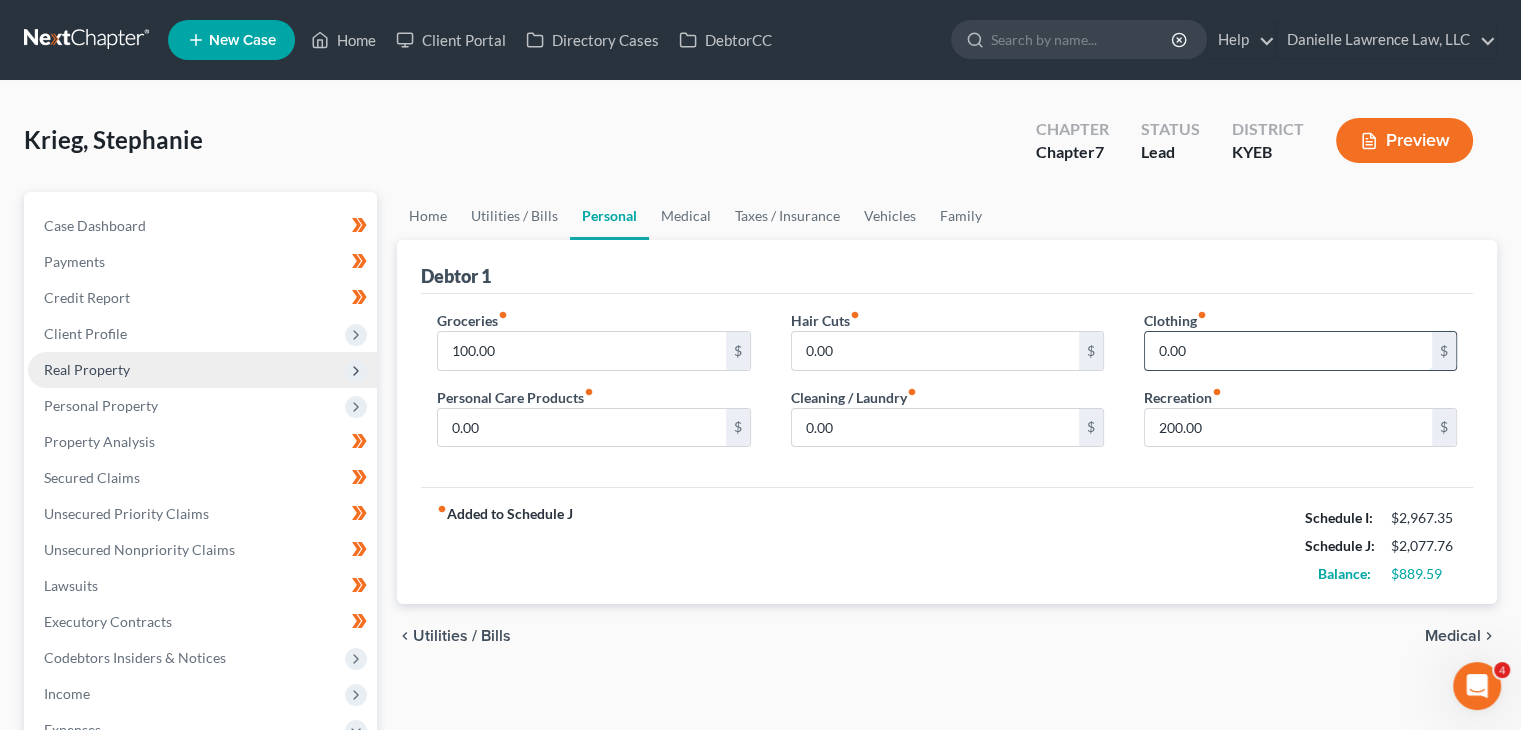 click on "0.00" at bounding box center [1288, 351] 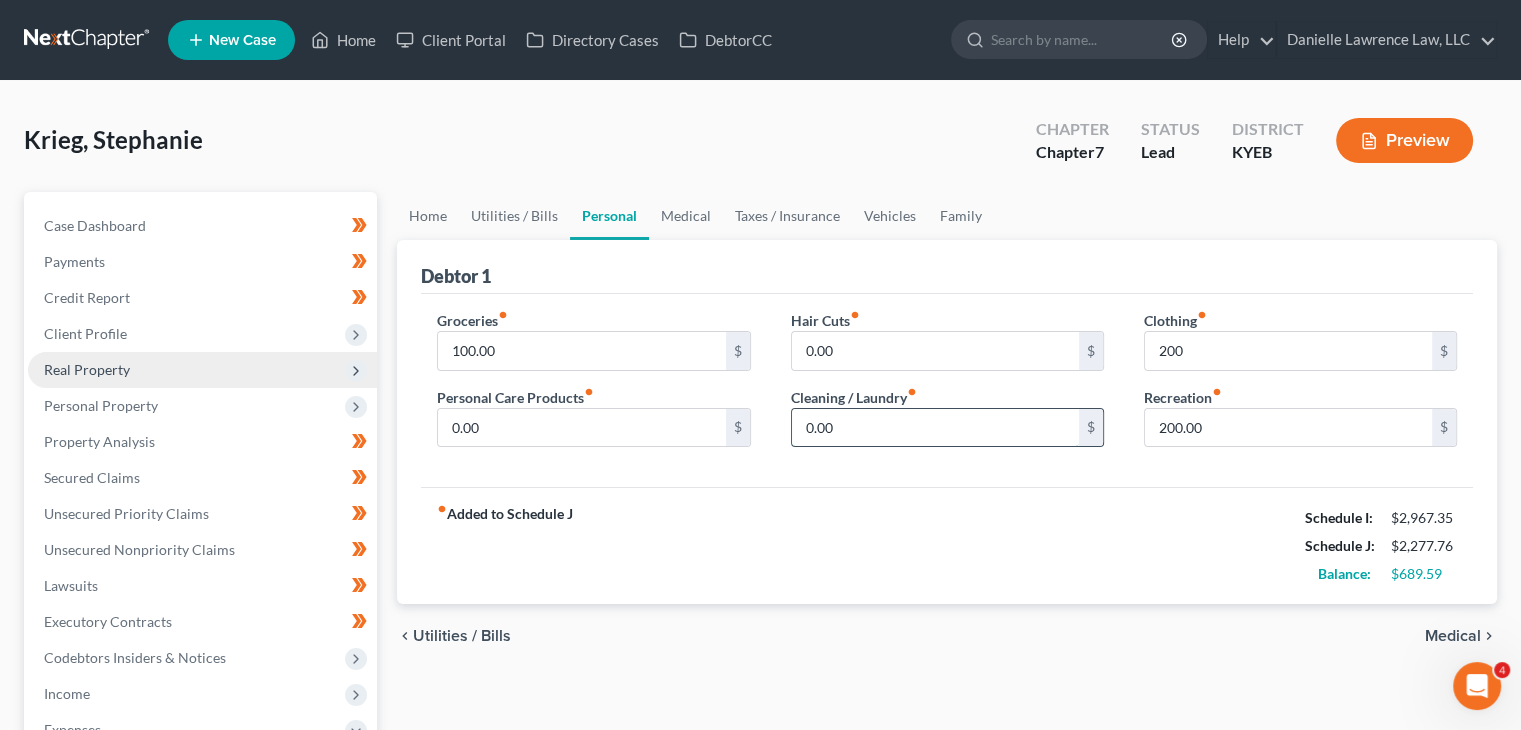 click on "0.00" at bounding box center (935, 428) 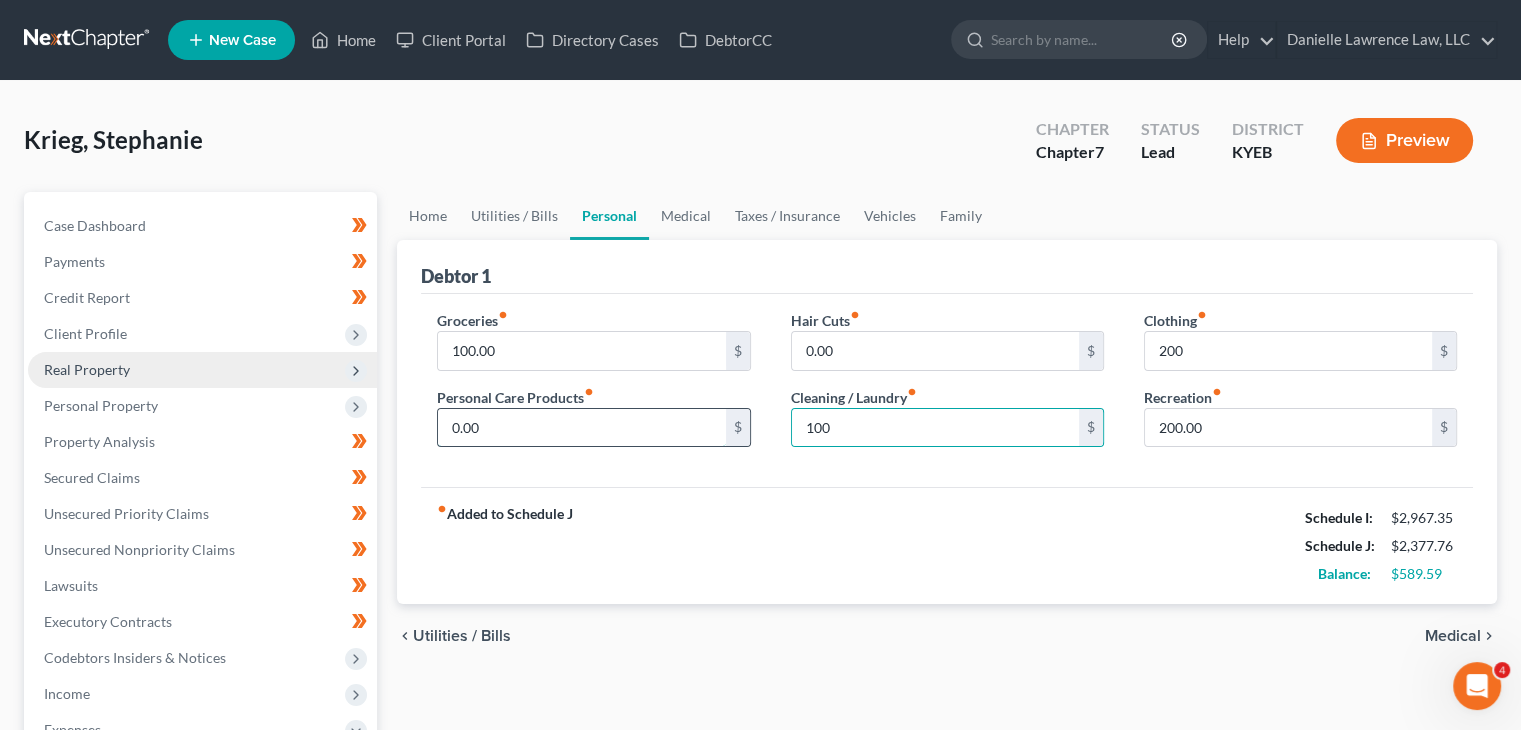 click on "0.00" at bounding box center [581, 428] 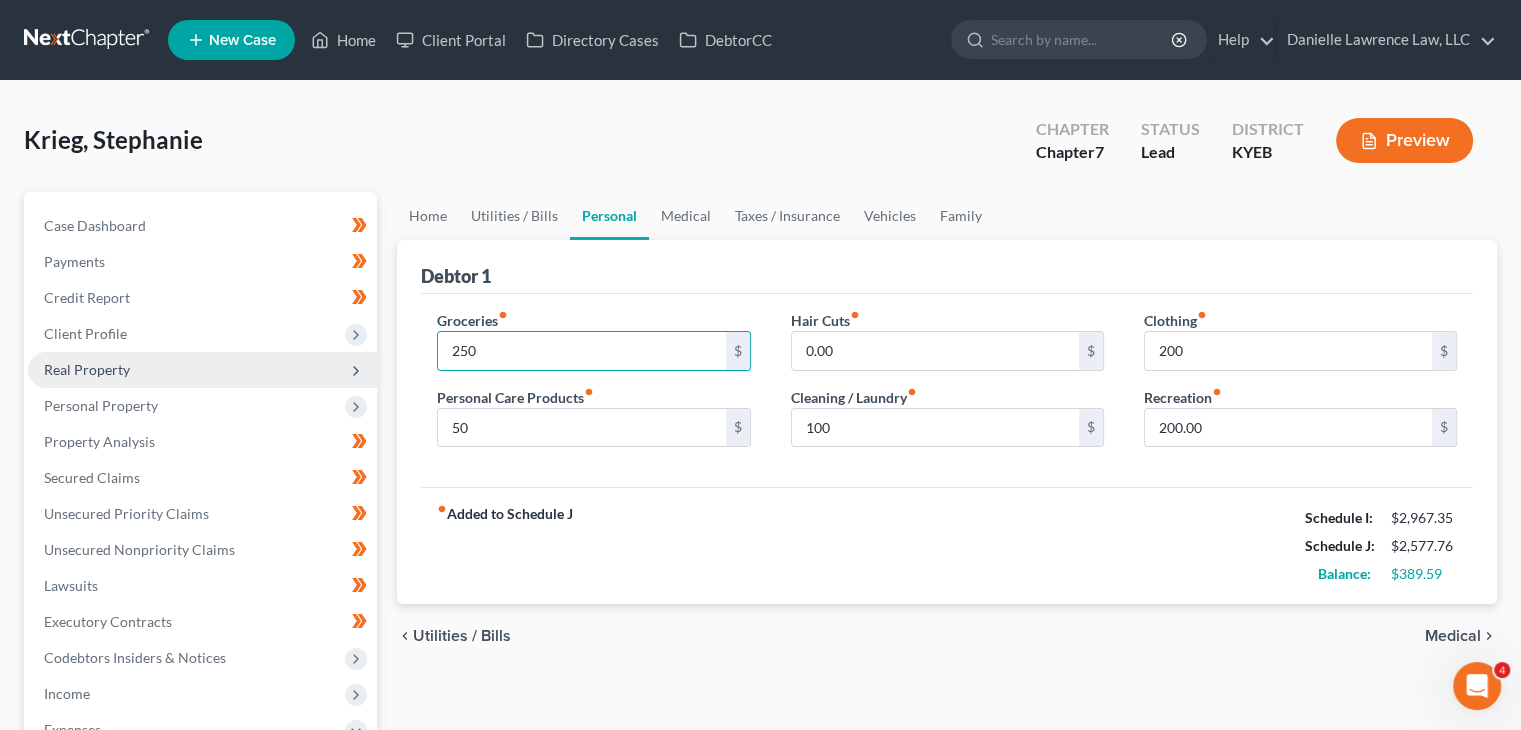 click on "fiber_manual_record  Added to Schedule J" at bounding box center [505, 546] 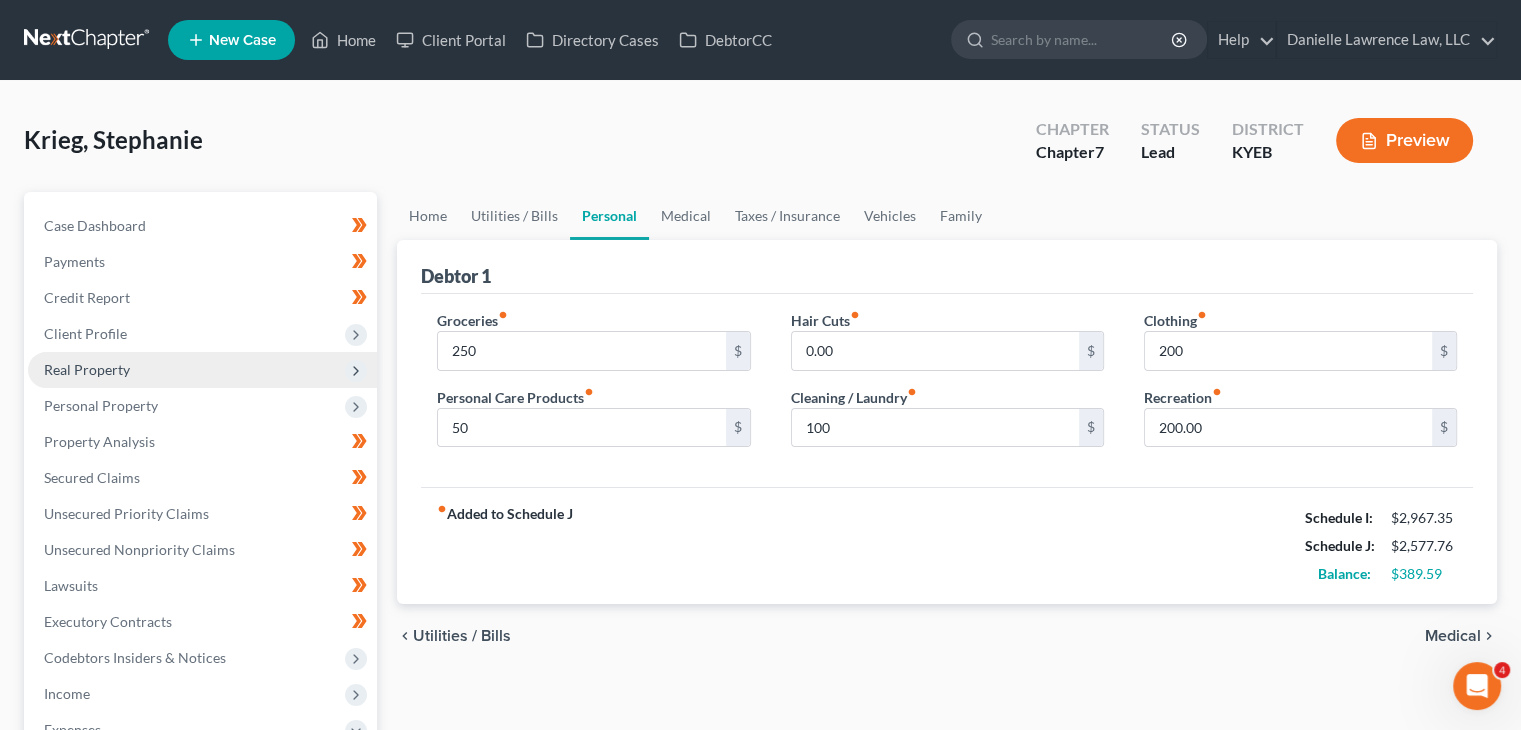 click on "[FILENAME]  Added to Schedule J Schedule I: $[AMOUNT] Schedule J: $[AMOUNT] Balance: $[AMOUNT]" at bounding box center (947, 545) 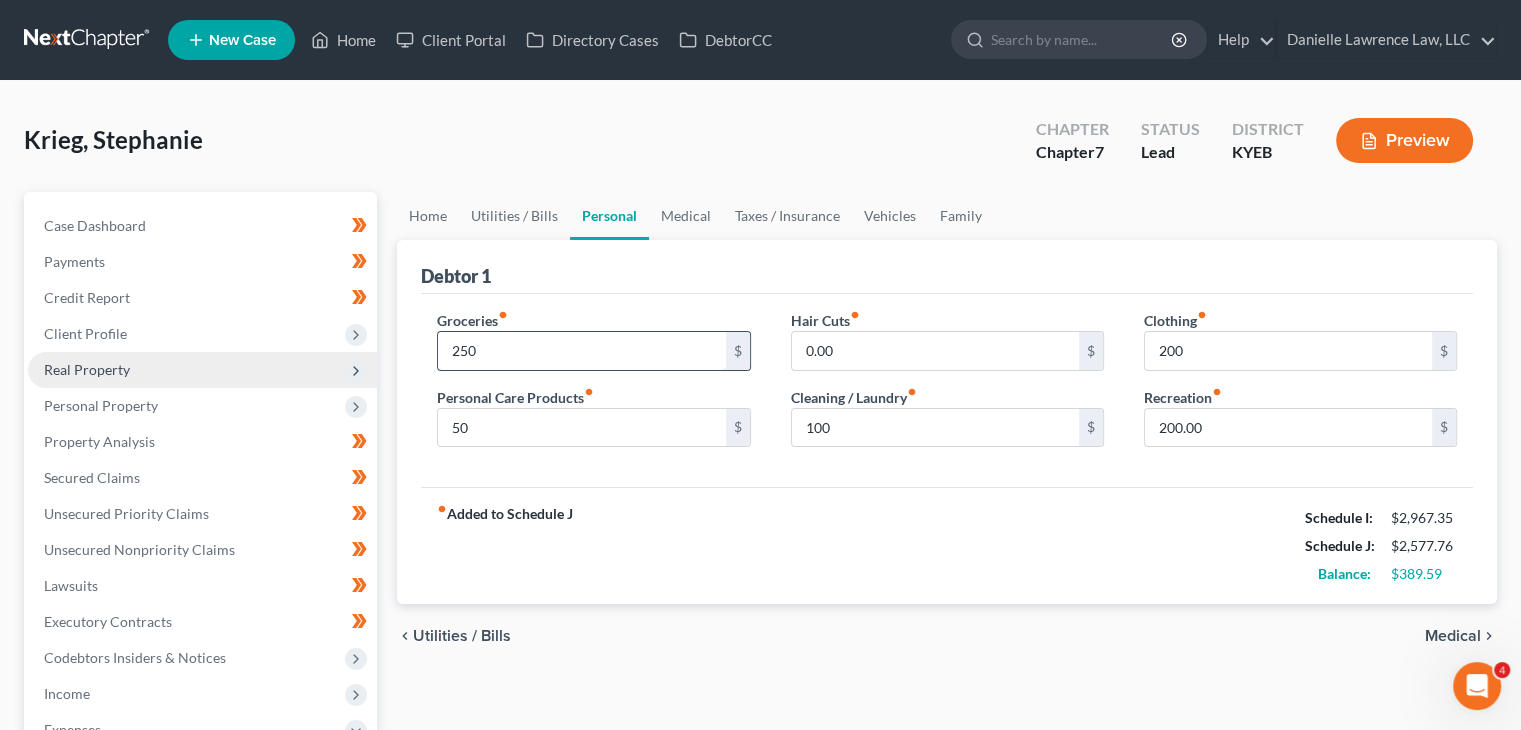 click on "250" at bounding box center (581, 351) 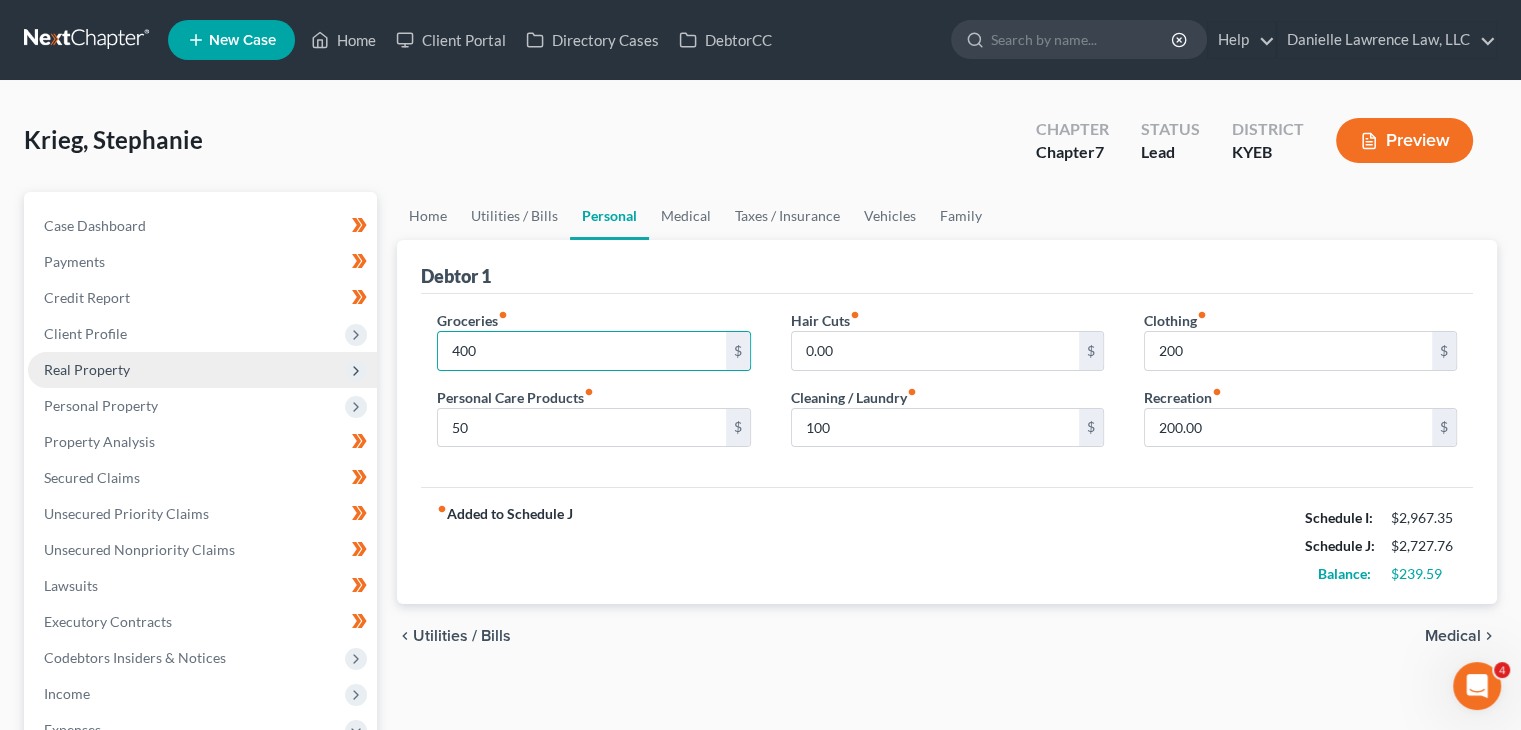 click on "fiber_manual_record  Added to Schedule J Schedule I: $[PRICE] Schedule J: $[PRICE] Balance: $[PRICE]" at bounding box center [947, 545] 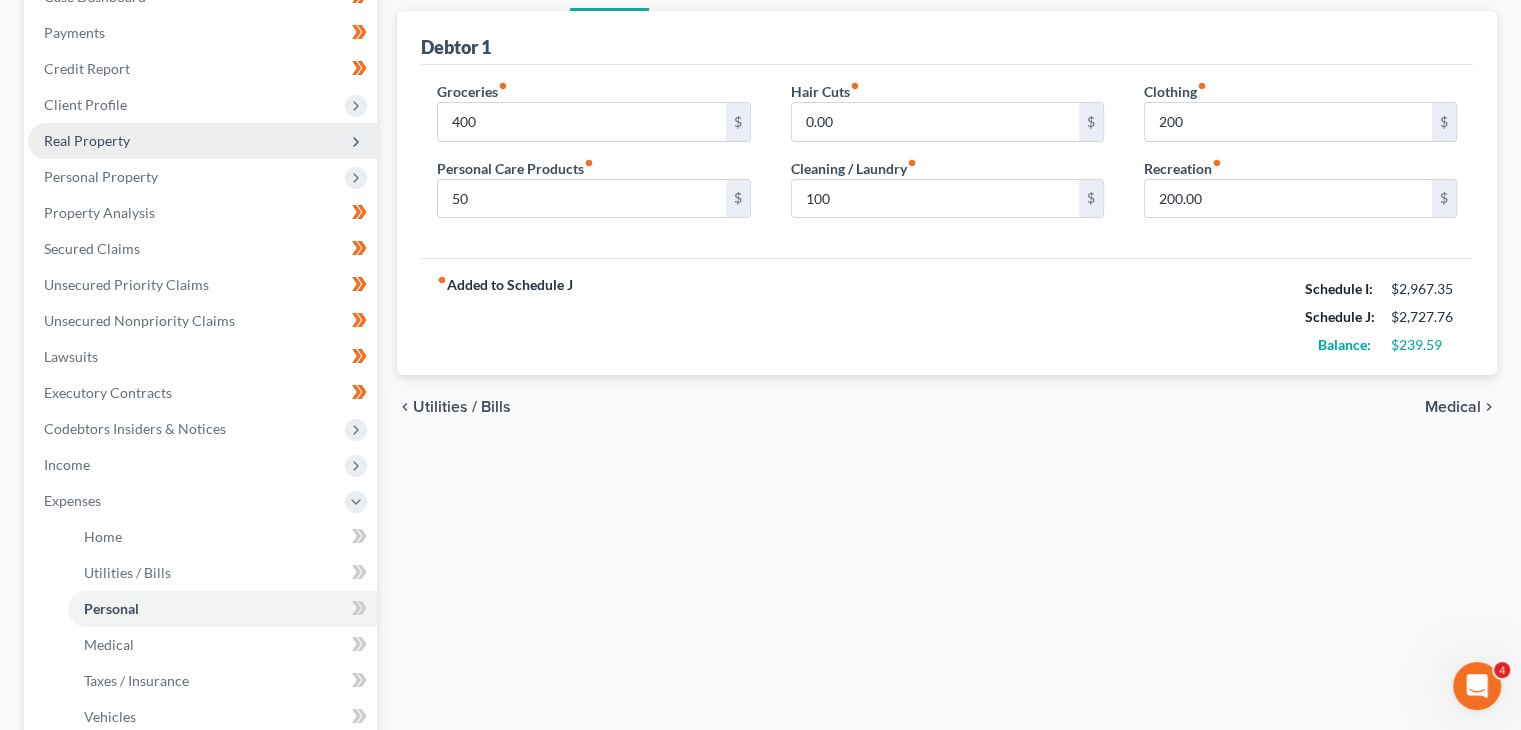 scroll, scrollTop: 0, scrollLeft: 0, axis: both 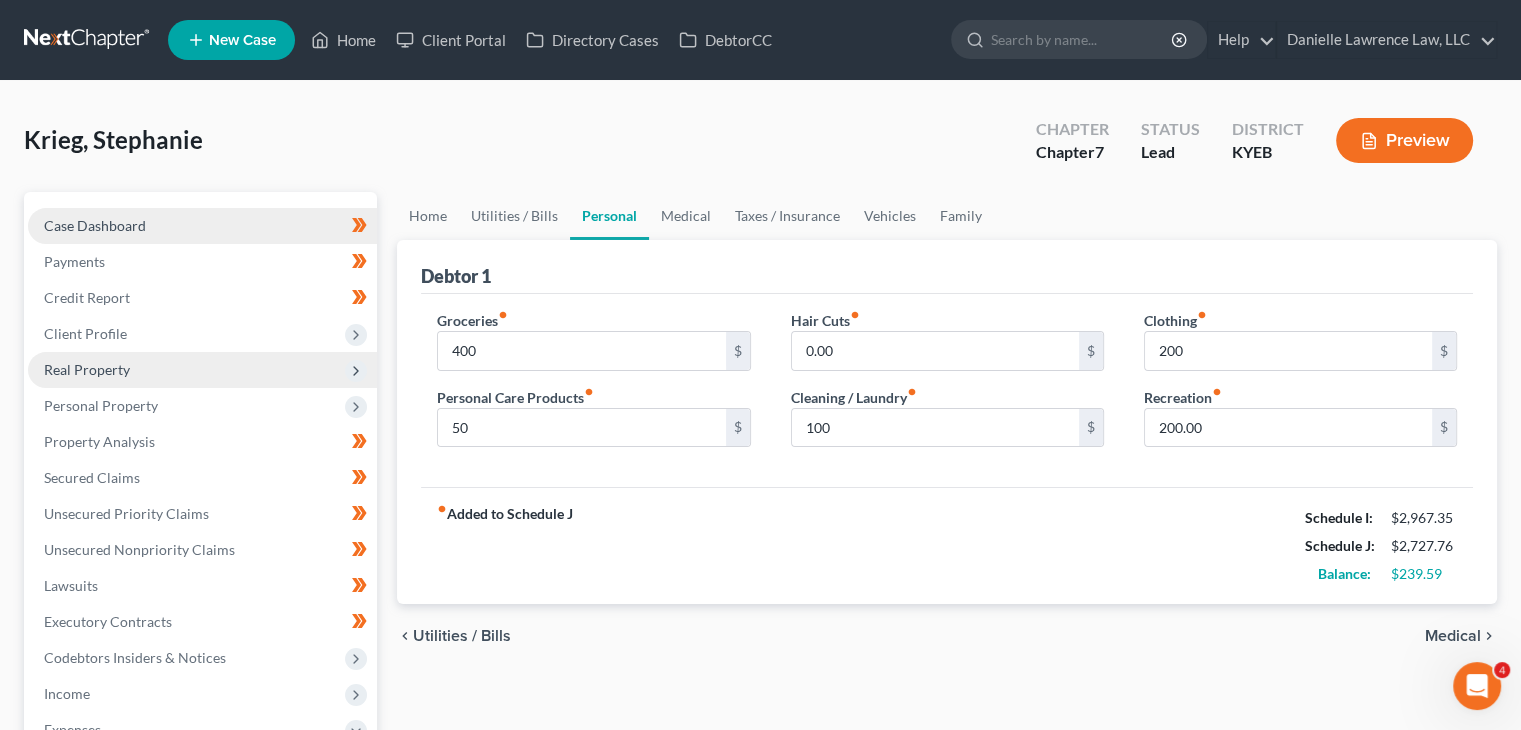 click on "Case Dashboard" at bounding box center (202, 226) 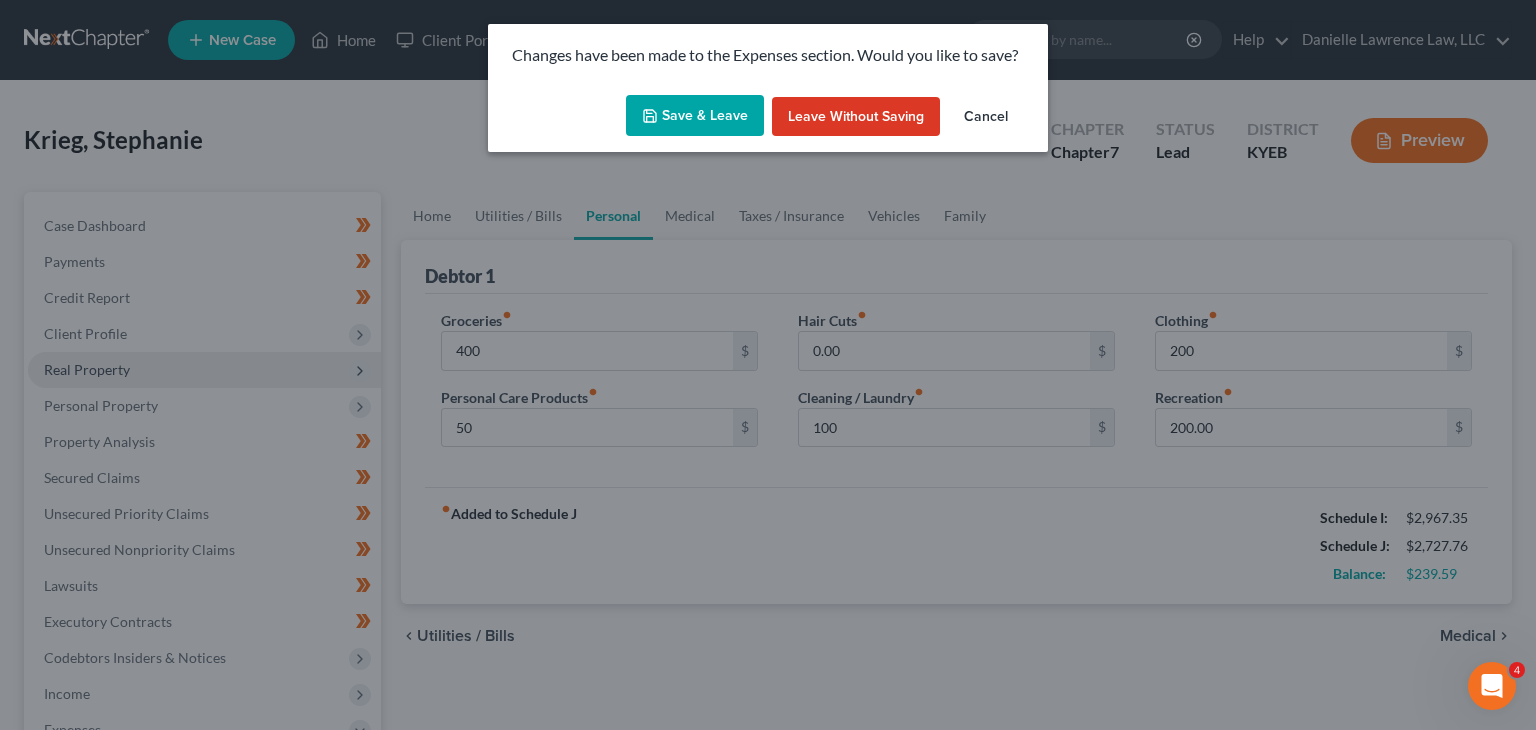 click on "Save & Leave" at bounding box center [695, 116] 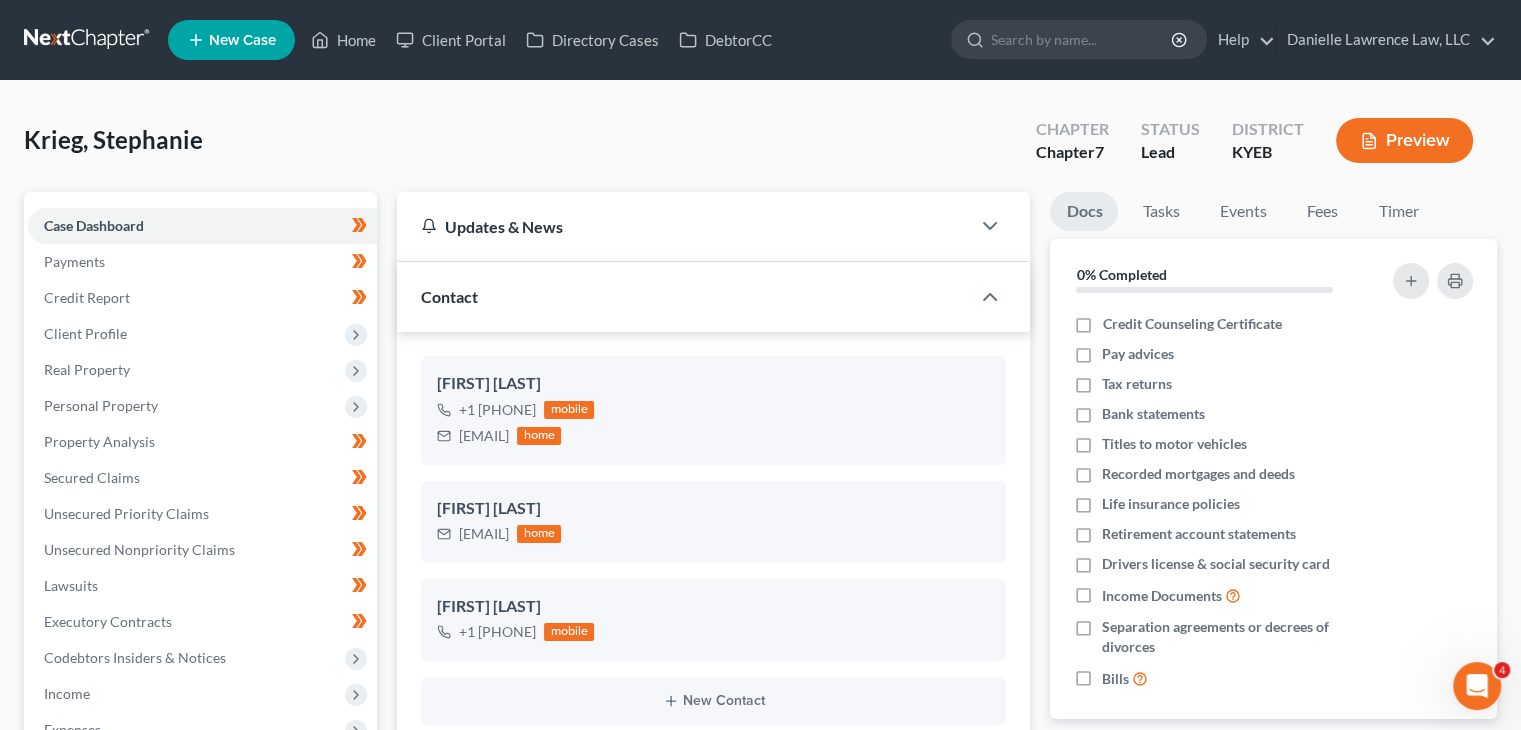 scroll, scrollTop: 140, scrollLeft: 0, axis: vertical 